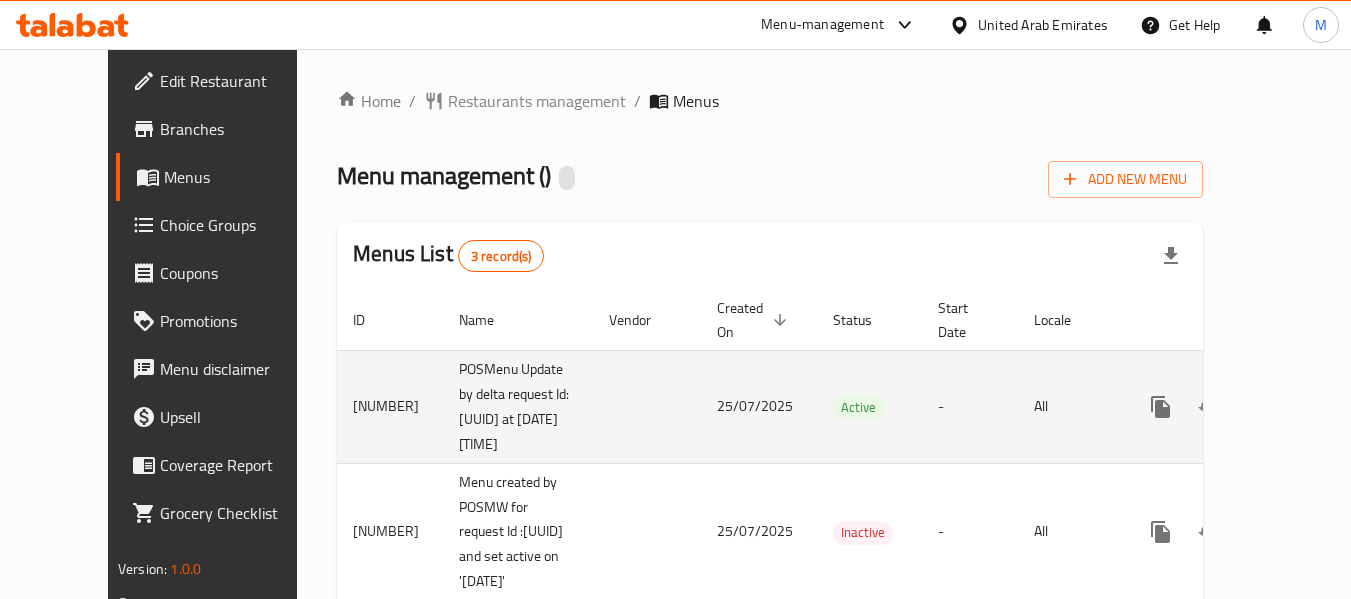 scroll, scrollTop: 0, scrollLeft: 0, axis: both 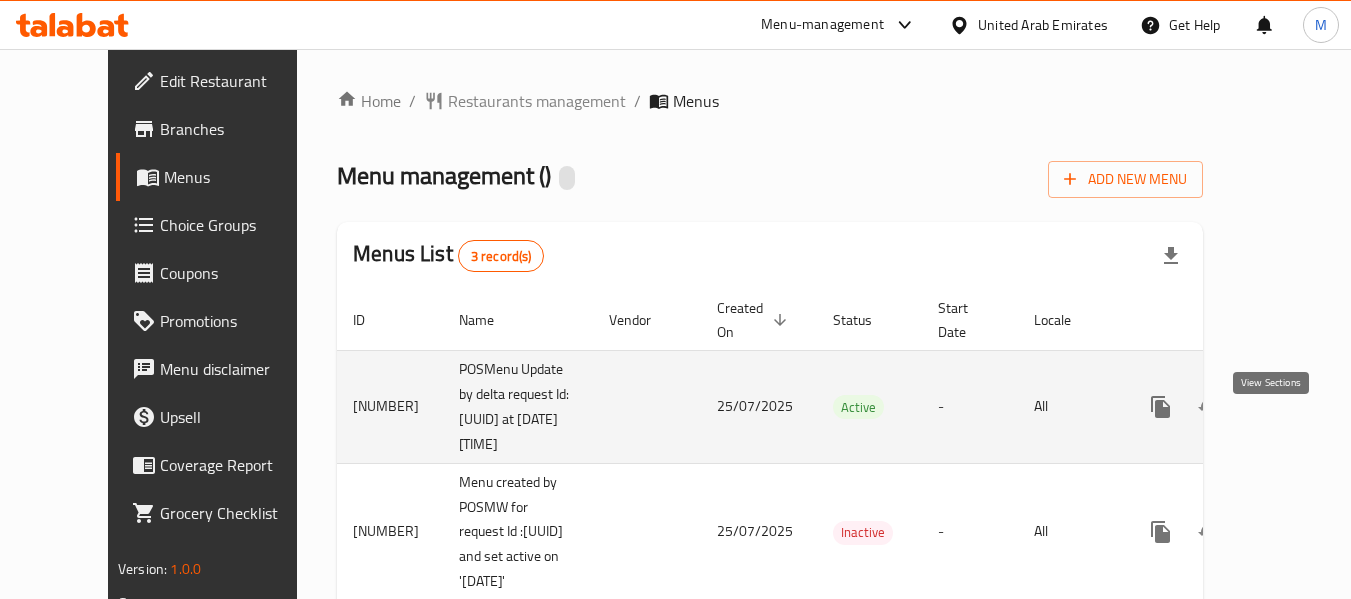 click 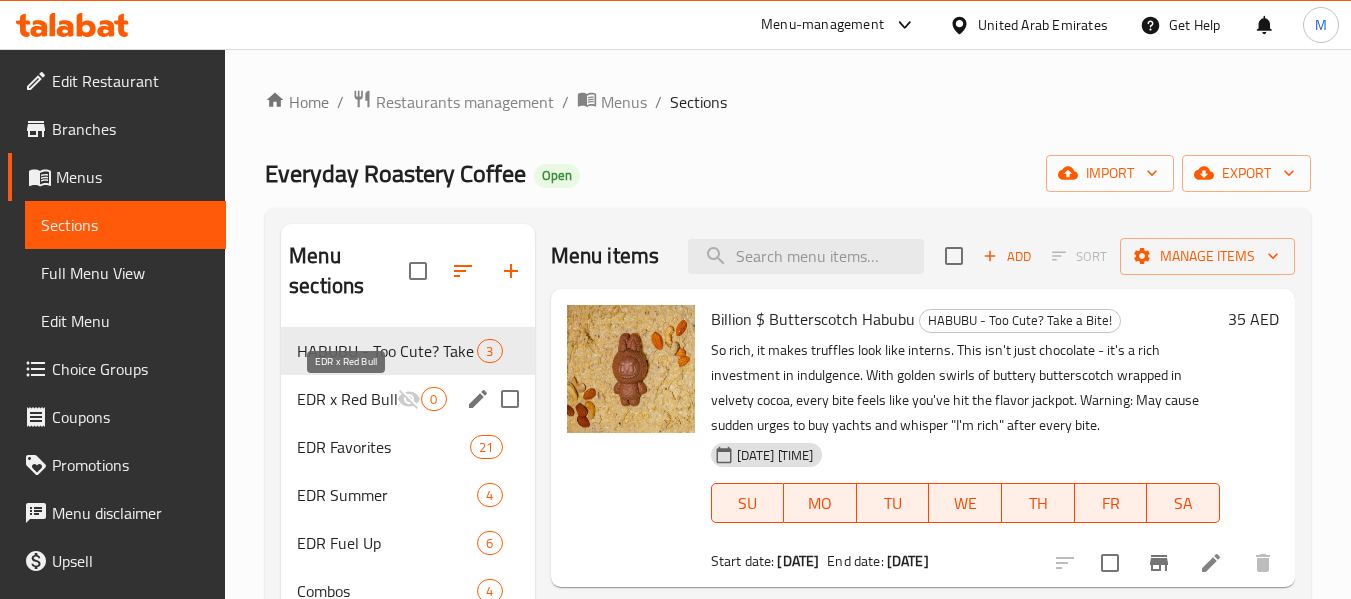 click on "EDR x Red Bull" at bounding box center (347, 399) 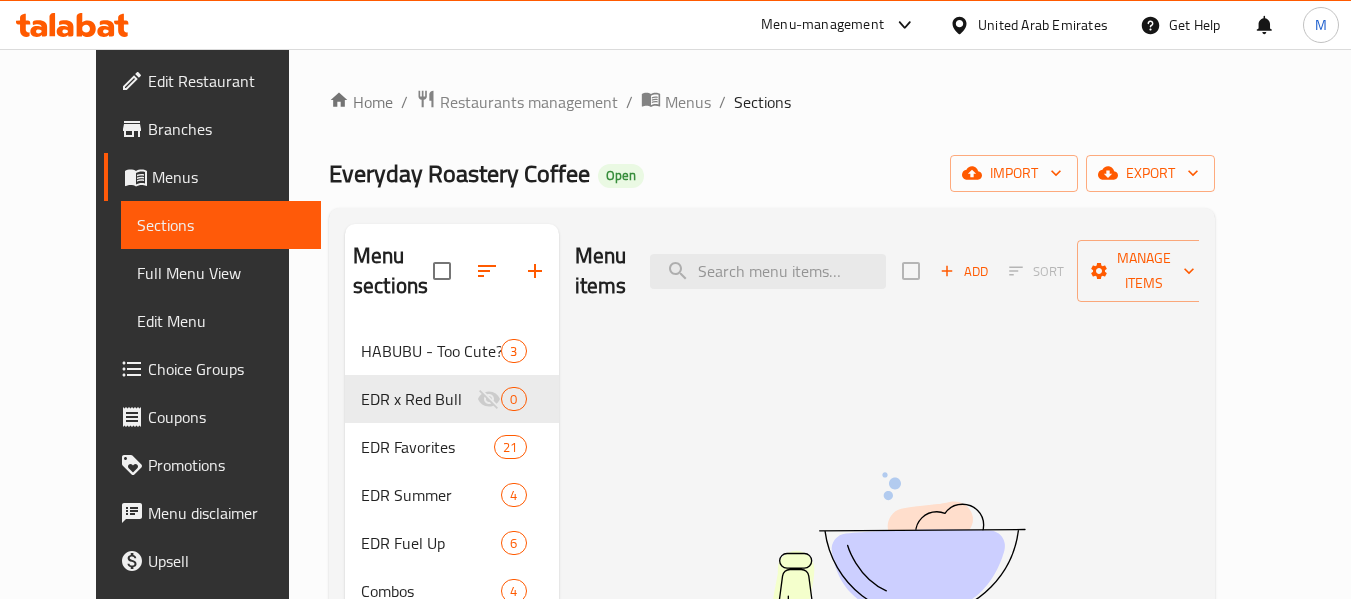 click on "Add" at bounding box center [964, 271] 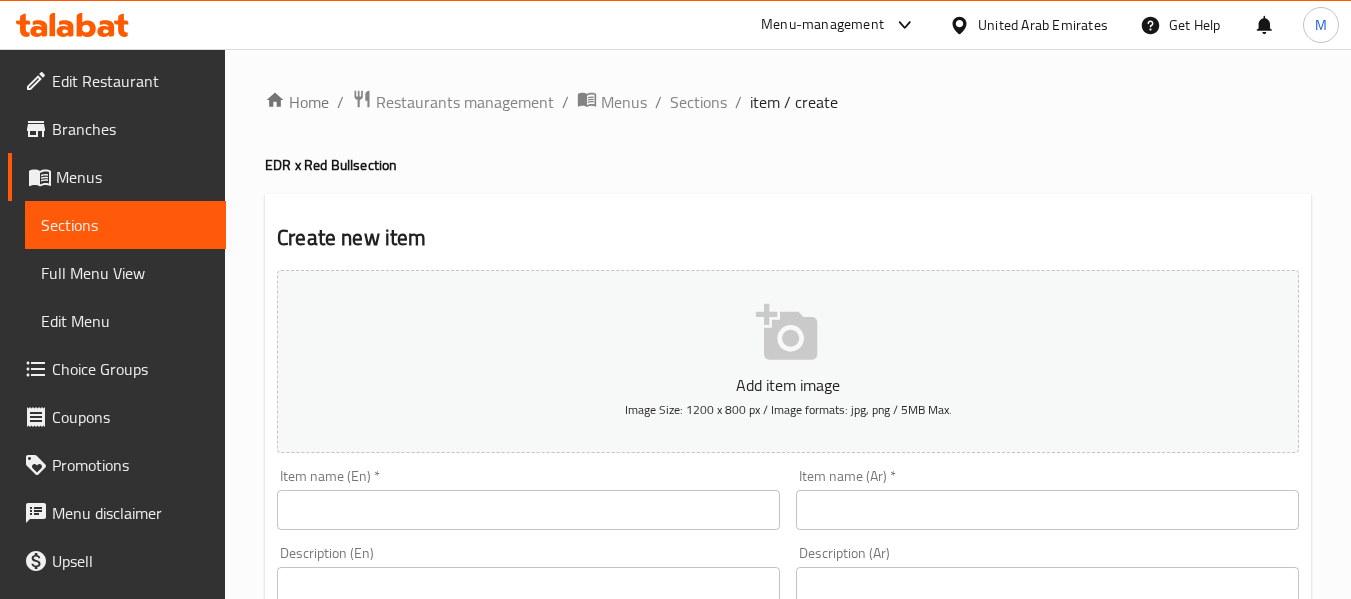 click at bounding box center (528, 510) 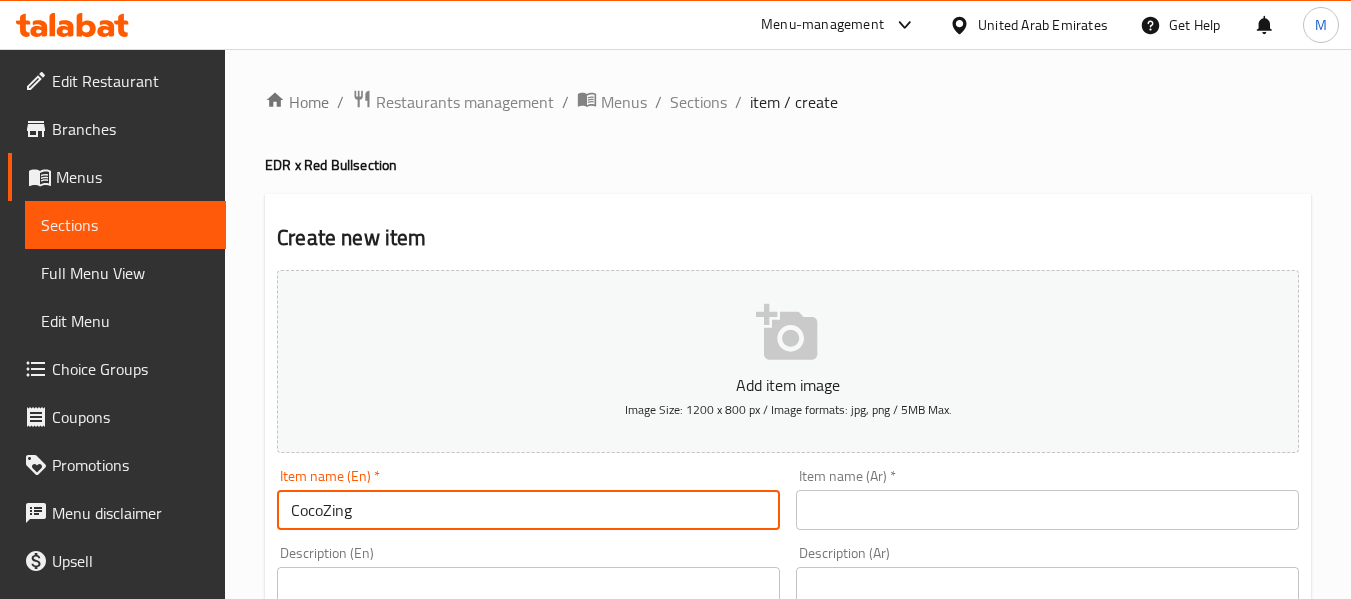 type on "CocoZing" 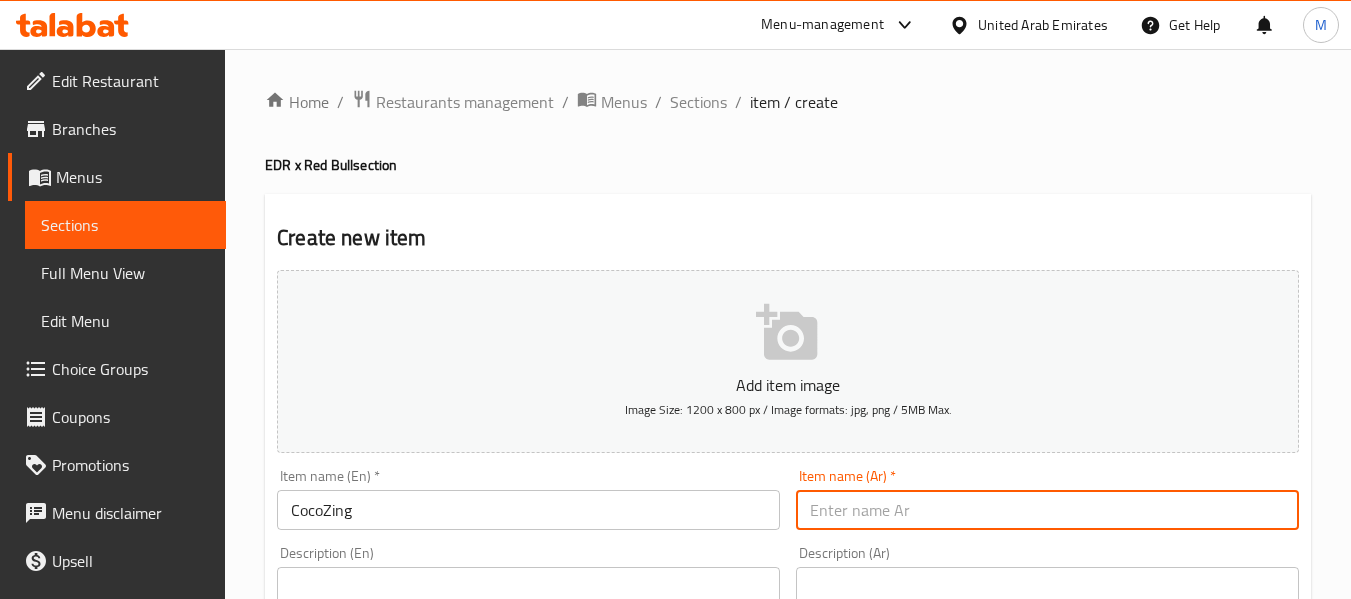 click at bounding box center [1047, 510] 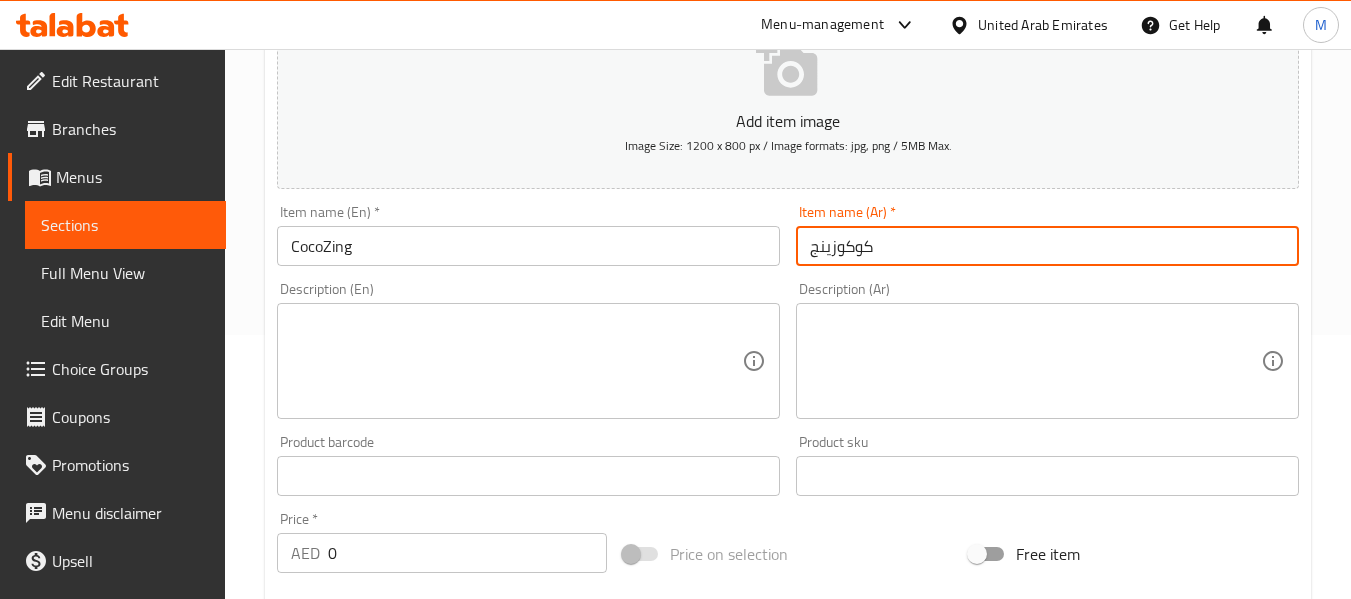 scroll, scrollTop: 300, scrollLeft: 0, axis: vertical 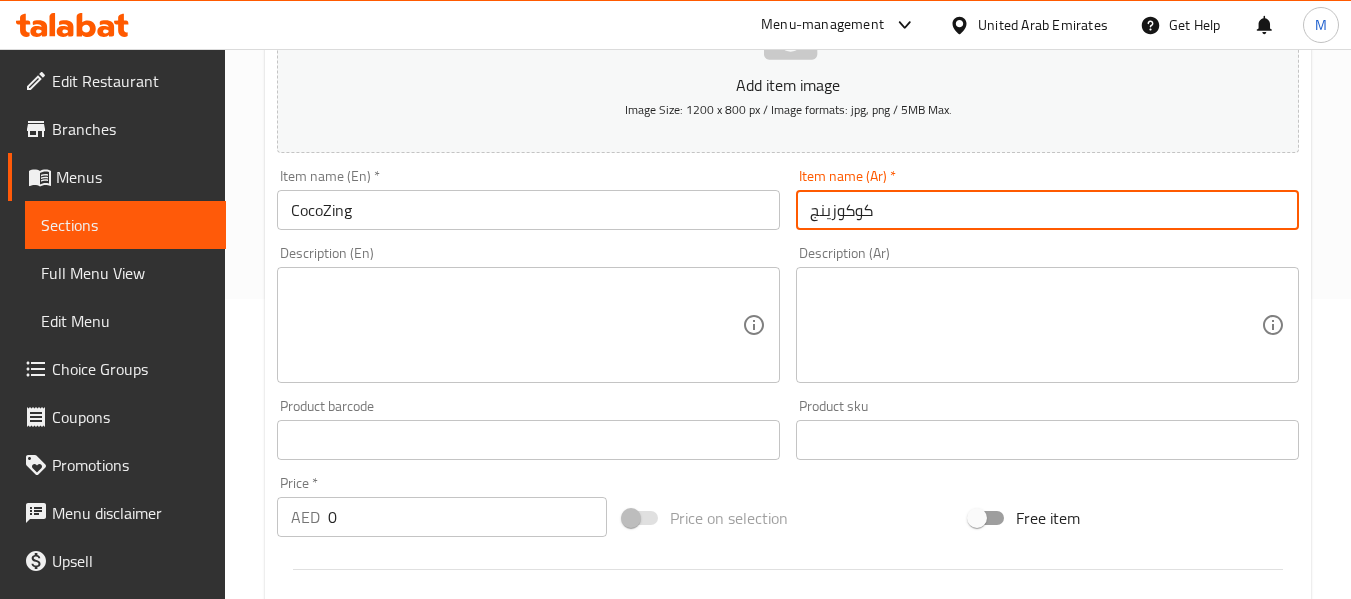 type on "كوكوزينج" 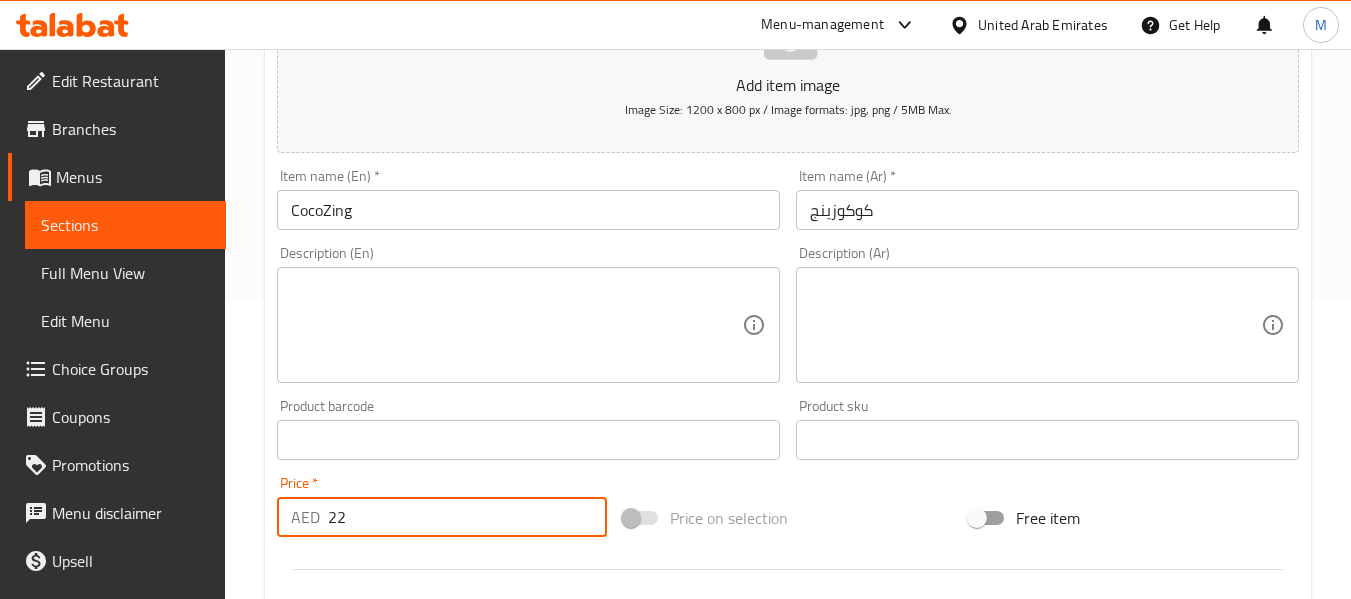 type on "22" 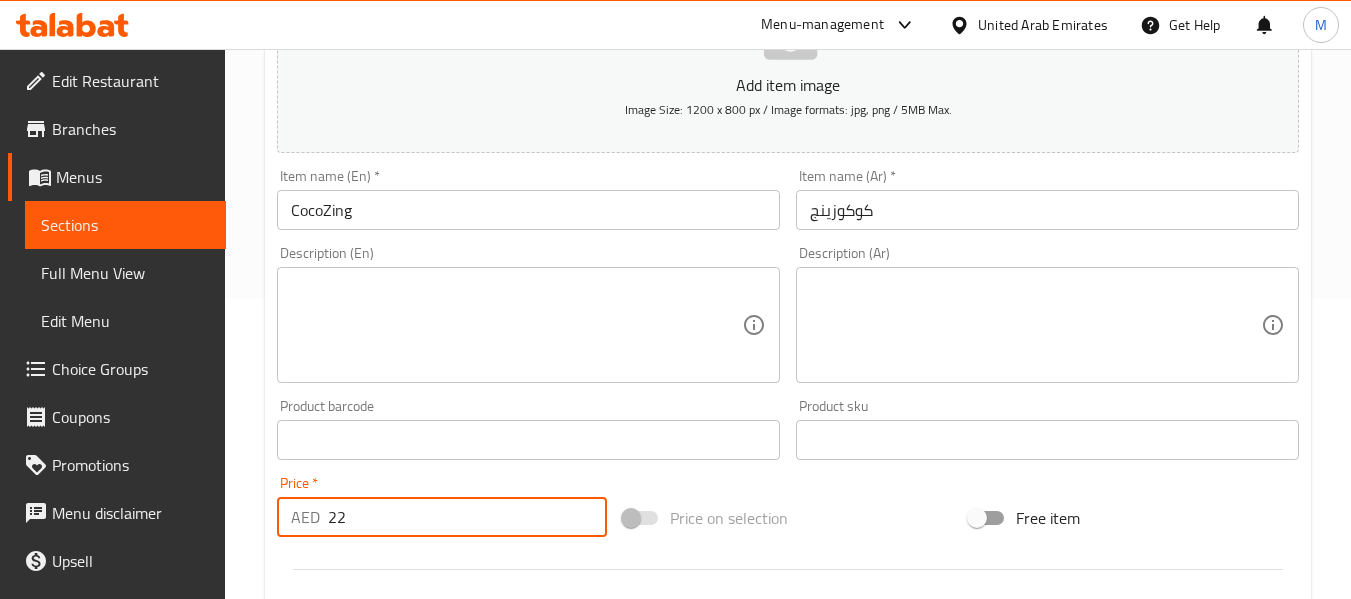 click on "Description (En)" at bounding box center (528, 325) 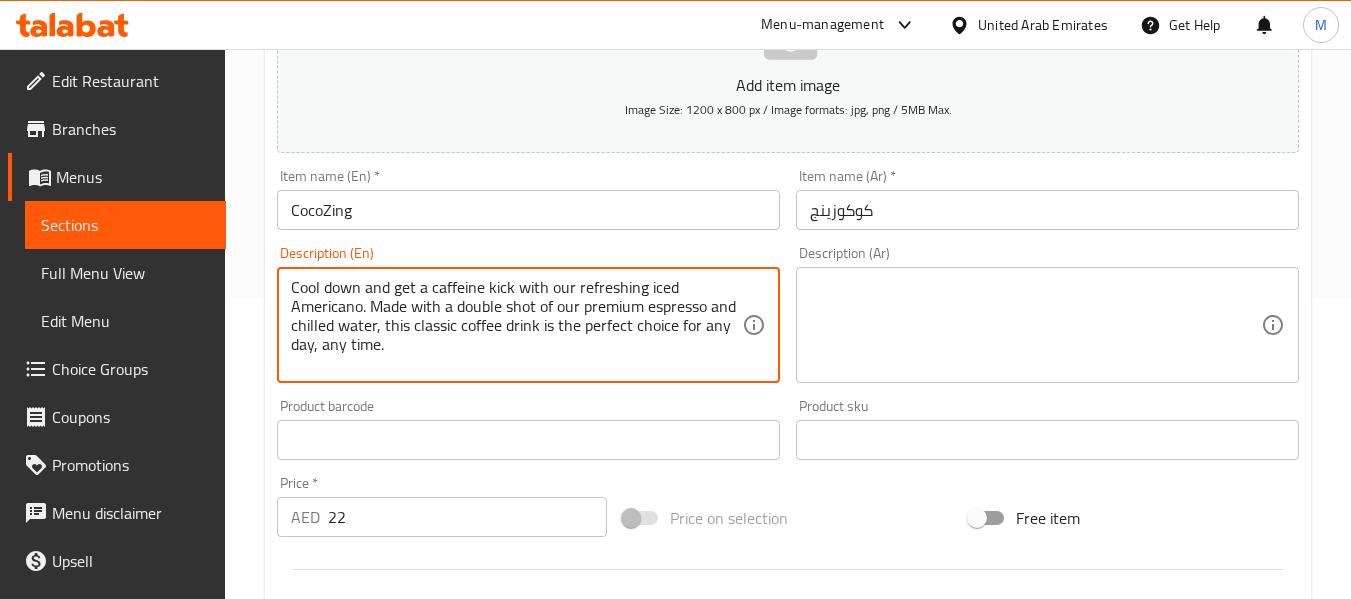 type on "Tropical pineapple meets Red Bull White Edition, Coconut & Berry, in this electric island fizz. Cool, zesty, and full of zing!
Red Bull can is served on the side for you to pour and mix your way." 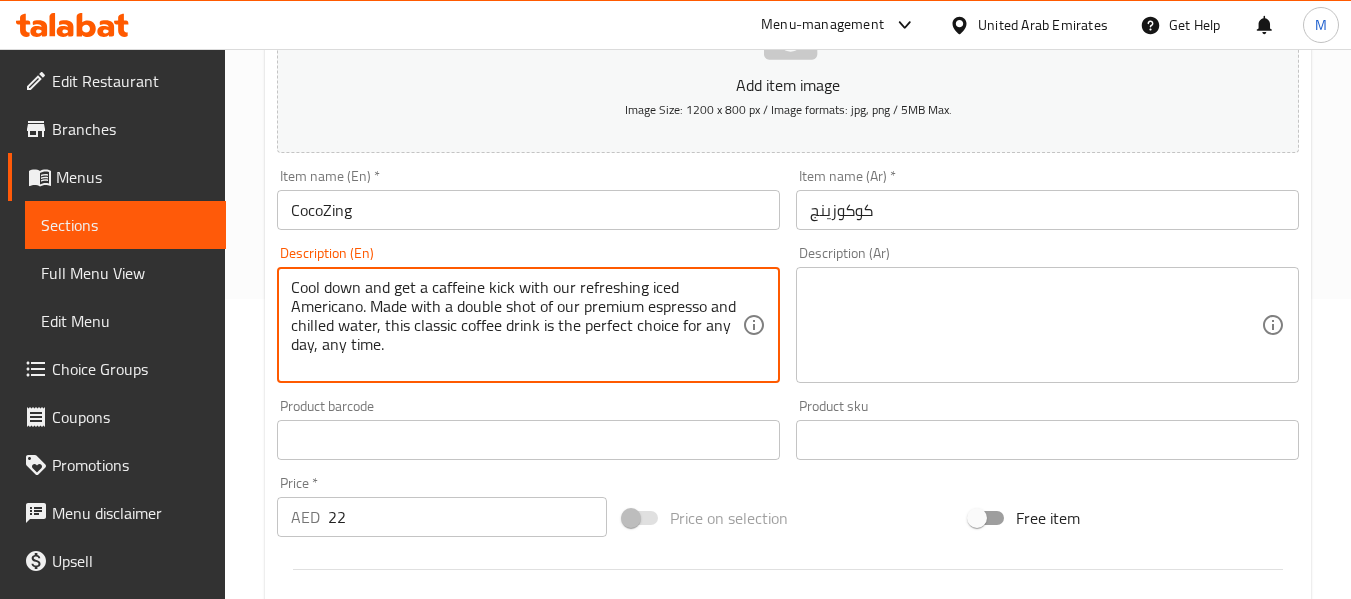 click at bounding box center [1035, 325] 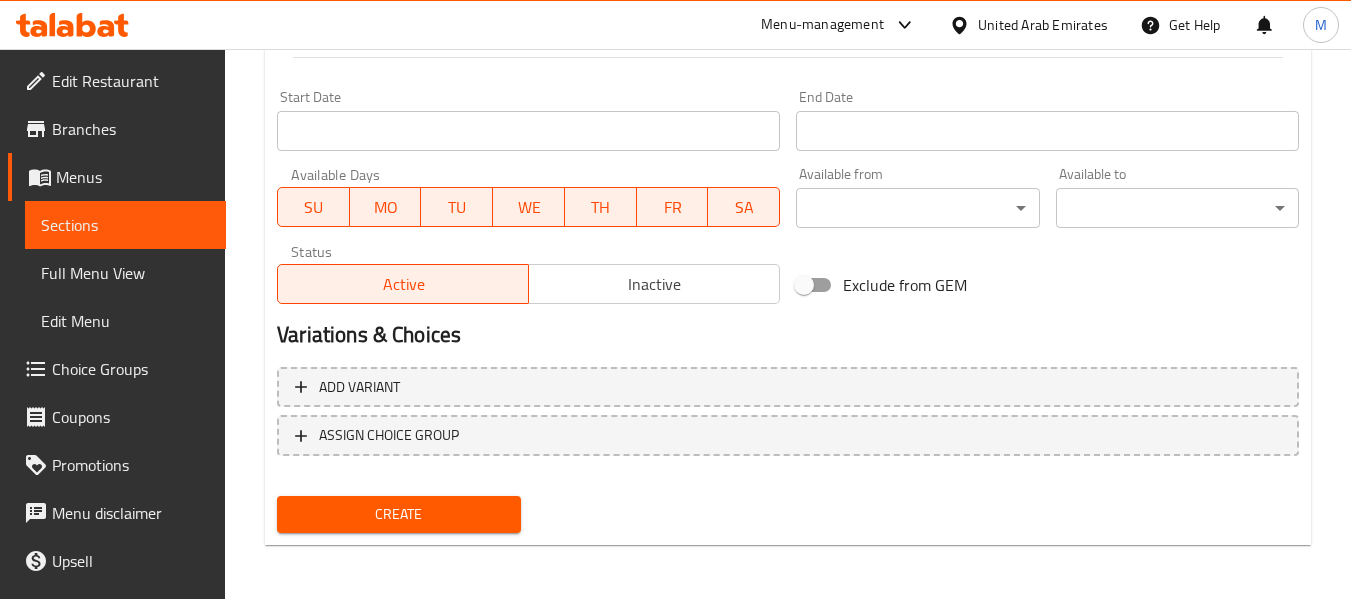 scroll, scrollTop: 814, scrollLeft: 0, axis: vertical 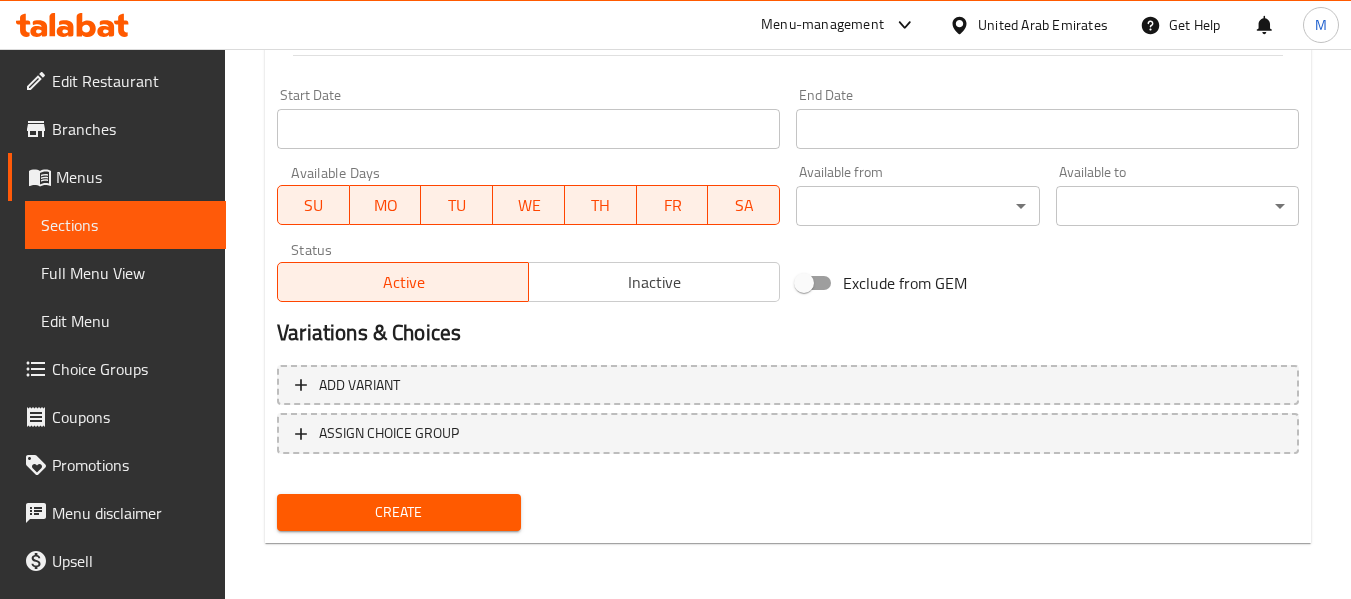 type on "أناناس تروبيكال يقابل ريد بول وايت إيديشن بنكهة جوز الهند والتوت، في فِز حيوي استوائي. منعش، حامضي، وغني بالحيوية!
كانز ريد بول تقدم على الجانب لك لتسكبها وتخلطها على طريقتك." 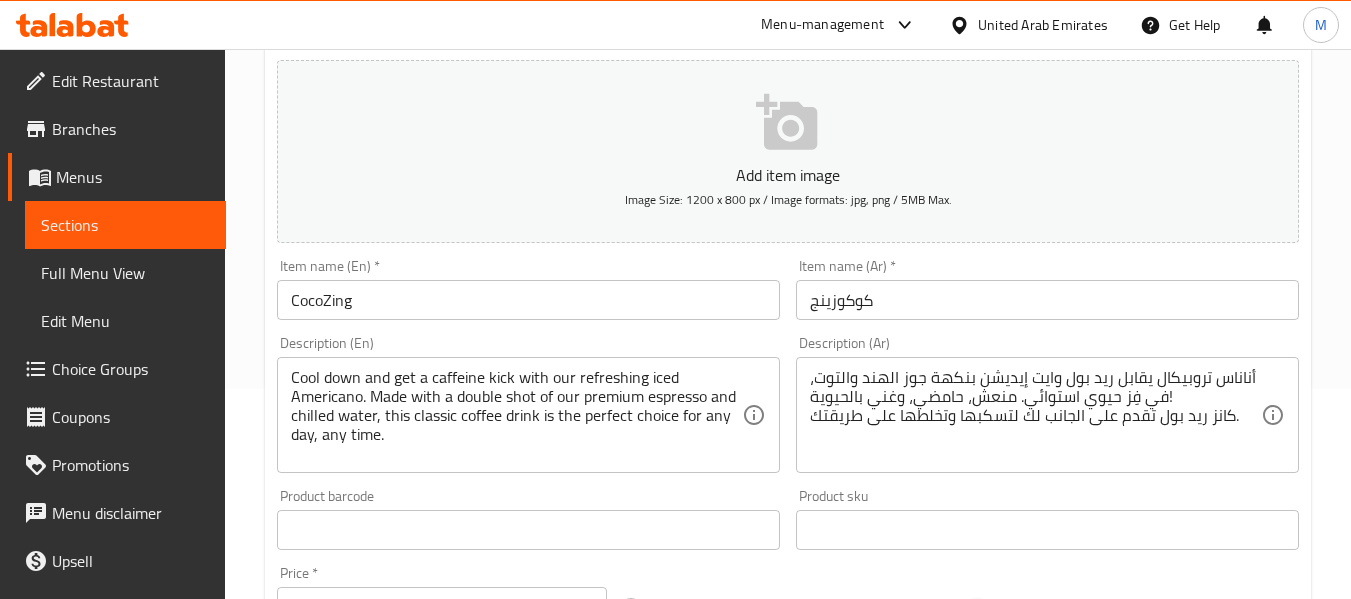 scroll, scrollTop: 0, scrollLeft: 0, axis: both 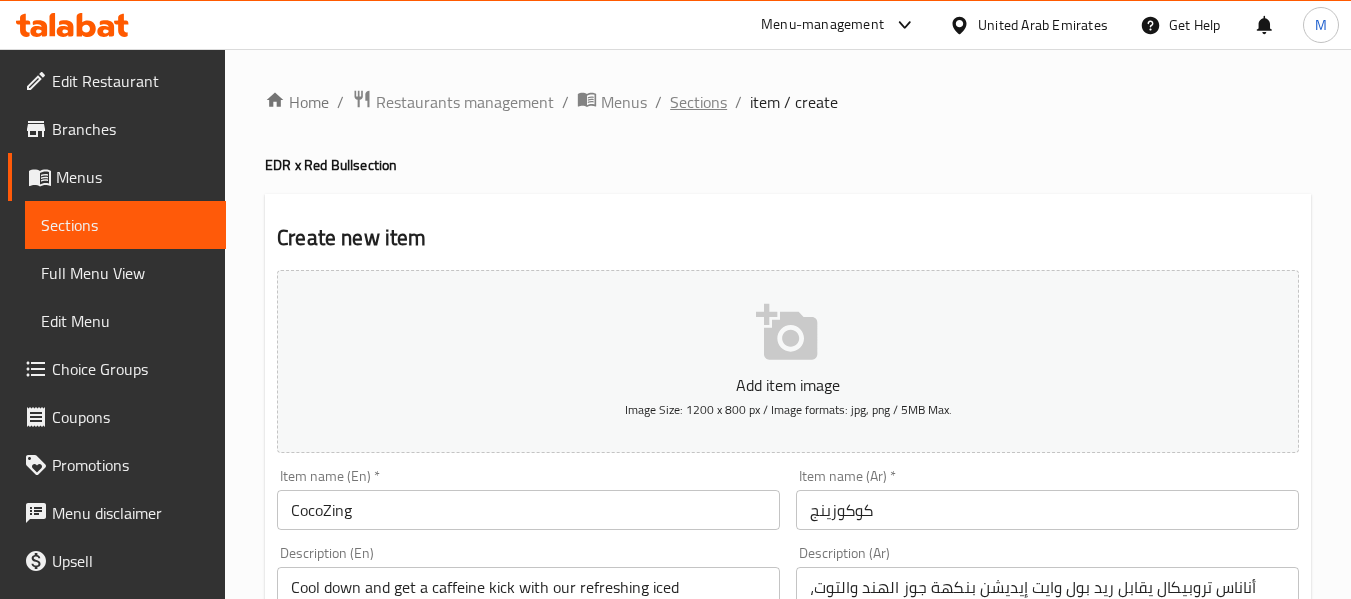 click on "Sections" at bounding box center (698, 102) 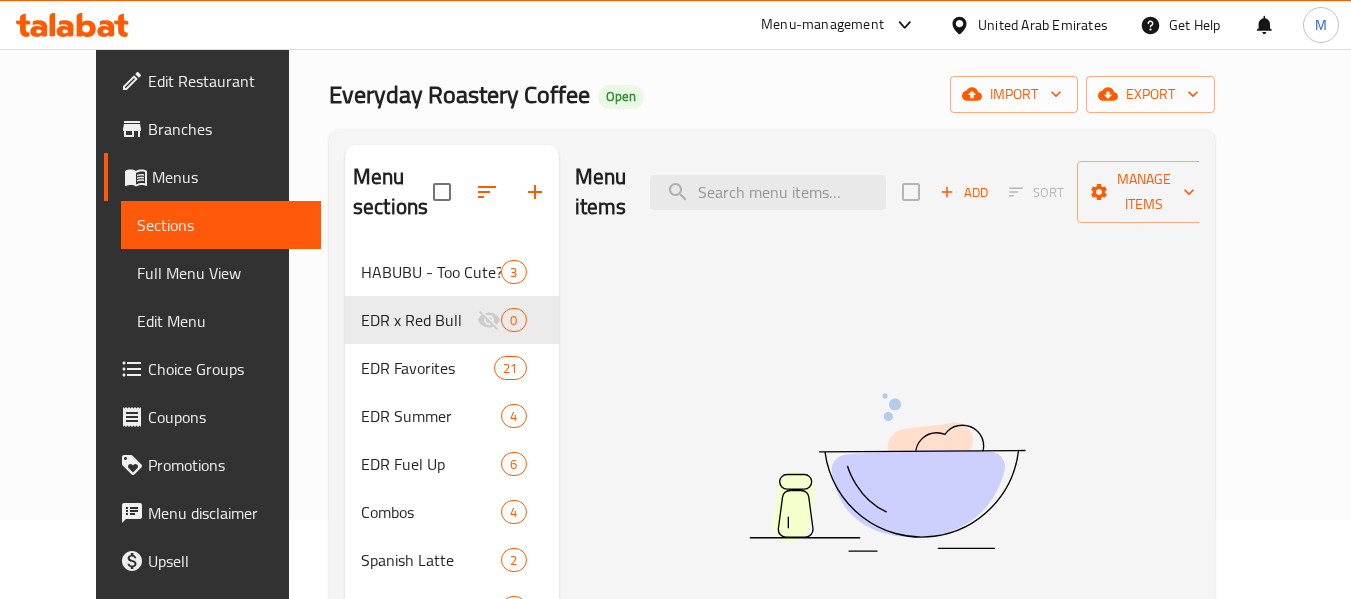 scroll, scrollTop: 200, scrollLeft: 0, axis: vertical 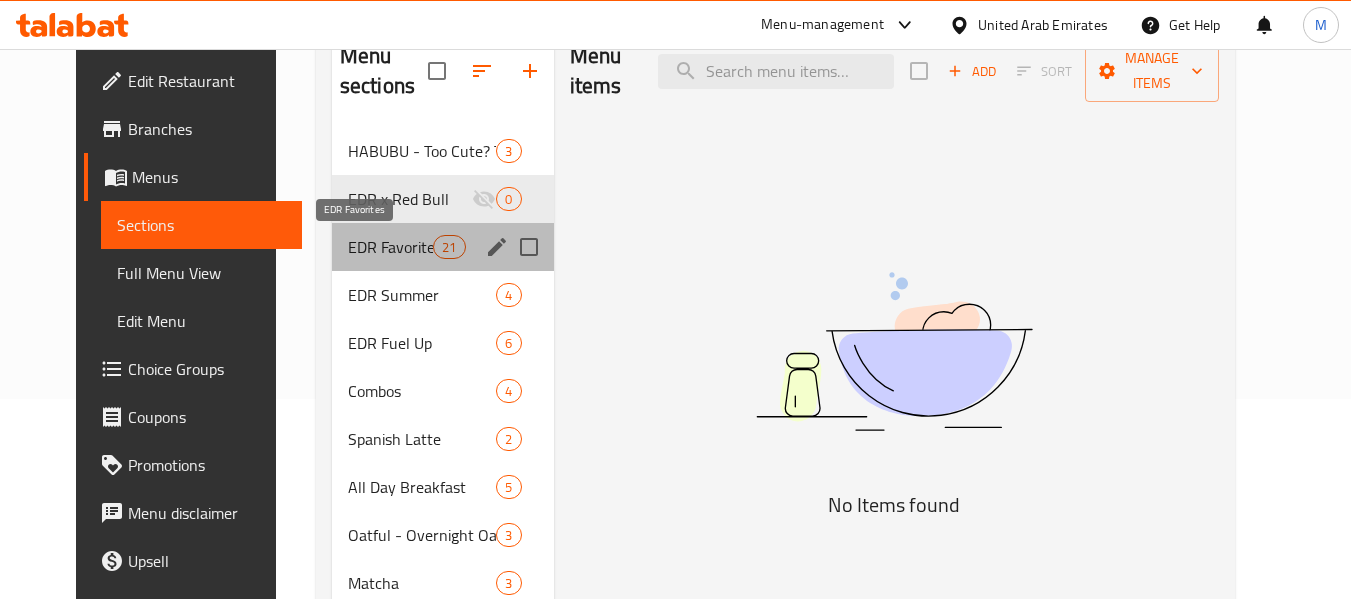 click on "EDR Favorites" at bounding box center [390, 247] 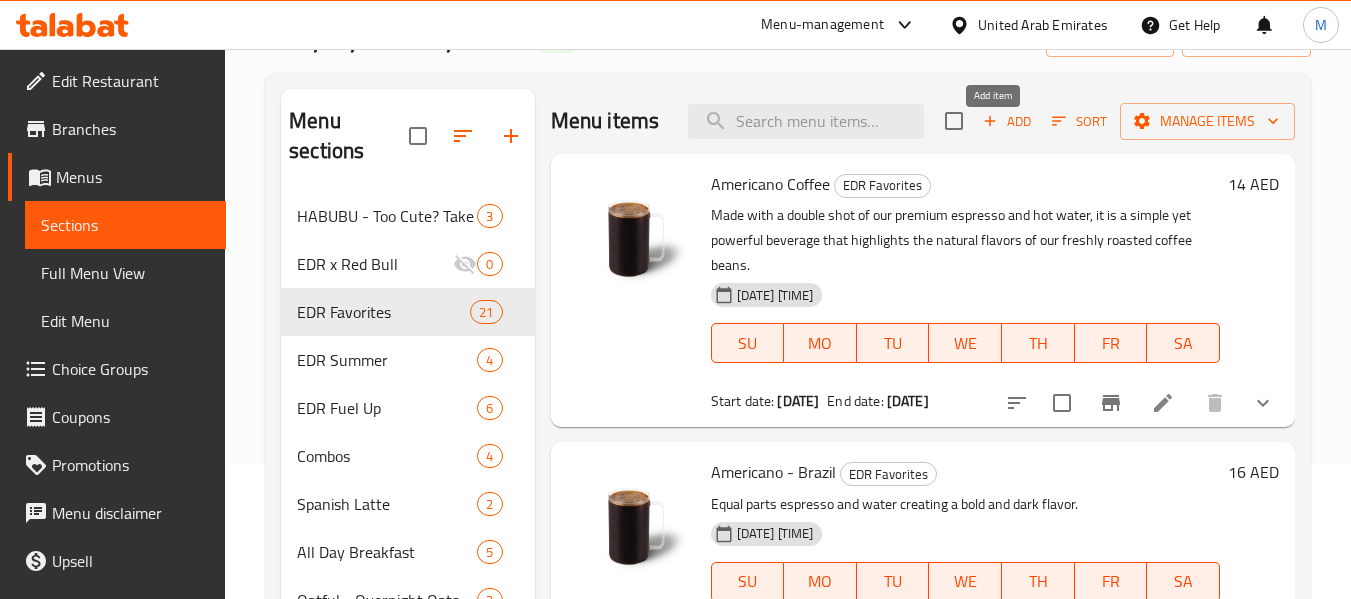 scroll, scrollTop: 100, scrollLeft: 0, axis: vertical 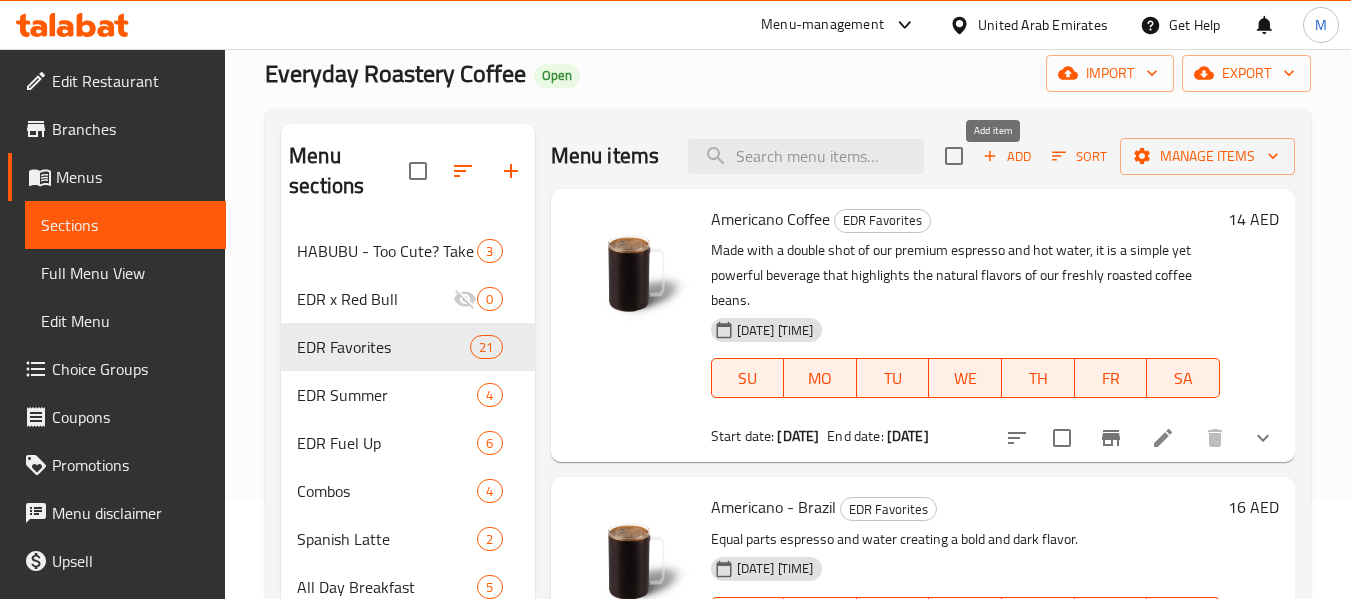 click on "Add" at bounding box center (1007, 156) 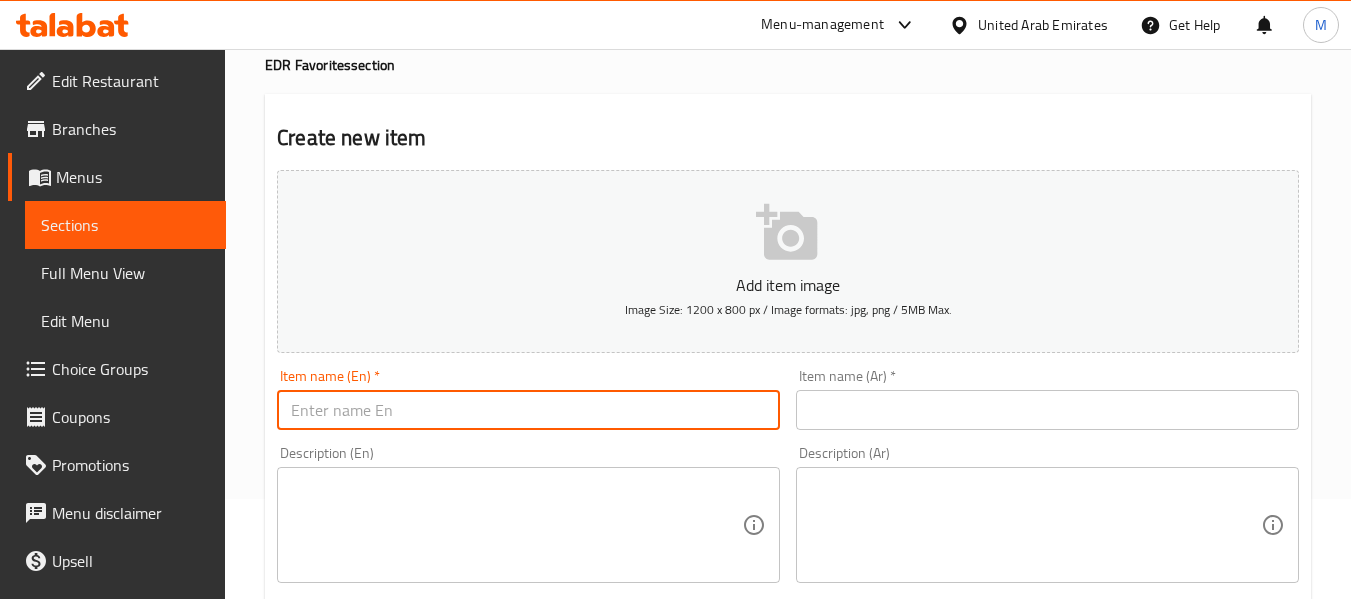 click at bounding box center [528, 410] 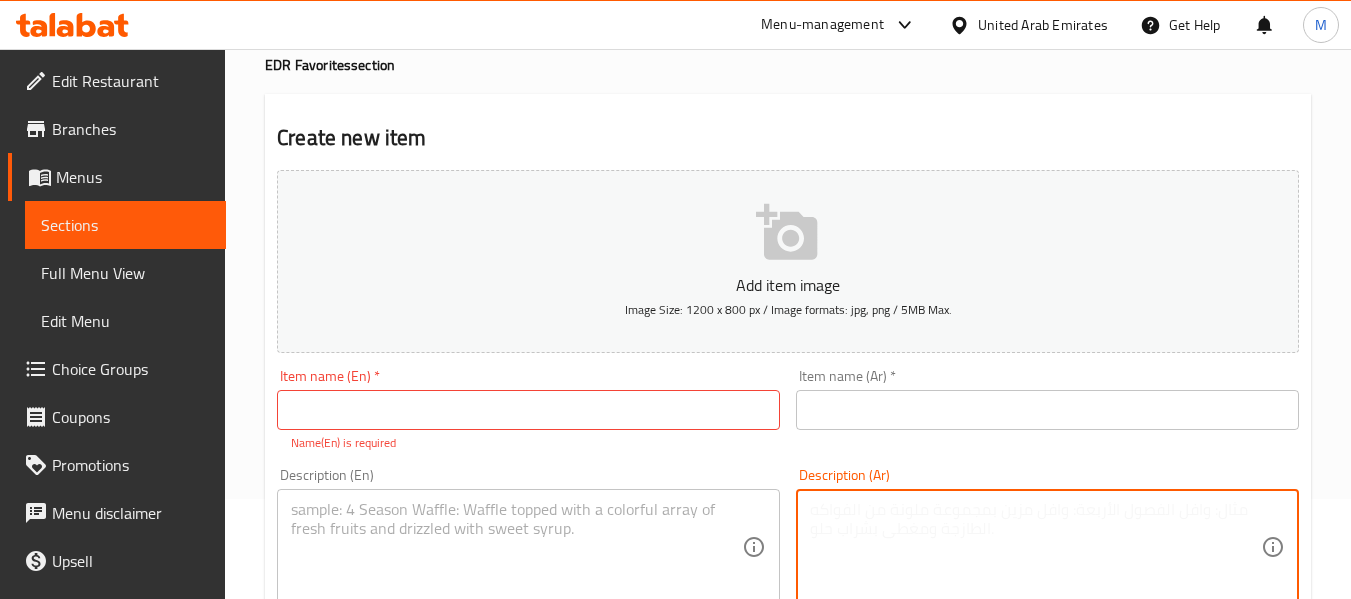 click at bounding box center (1035, 547) 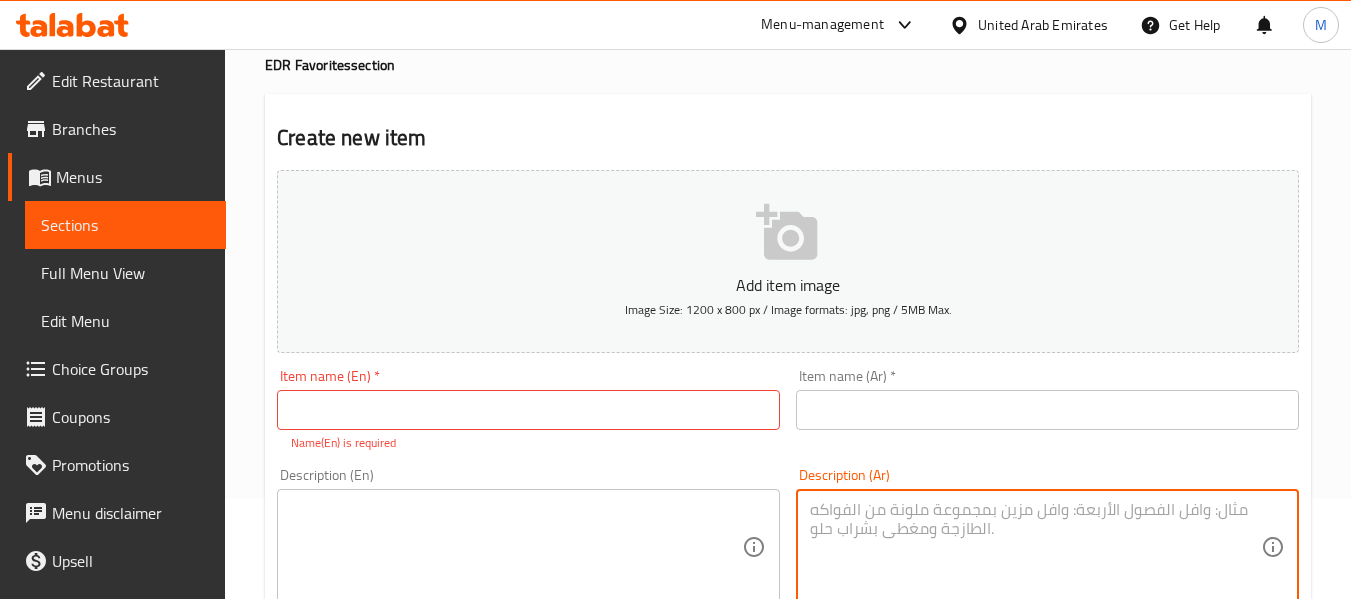 paste on "أناناس تروبيكال يقابل ريد بول وايت إيديشن بنكهة جوز الهند والتوت، في فِز حيوي استوائي. منعش، حامضي، وغني بالحيوية!
كانز ريد بول تقدم على الجانب لك لتسكبها وتخلطها على طريقتك." 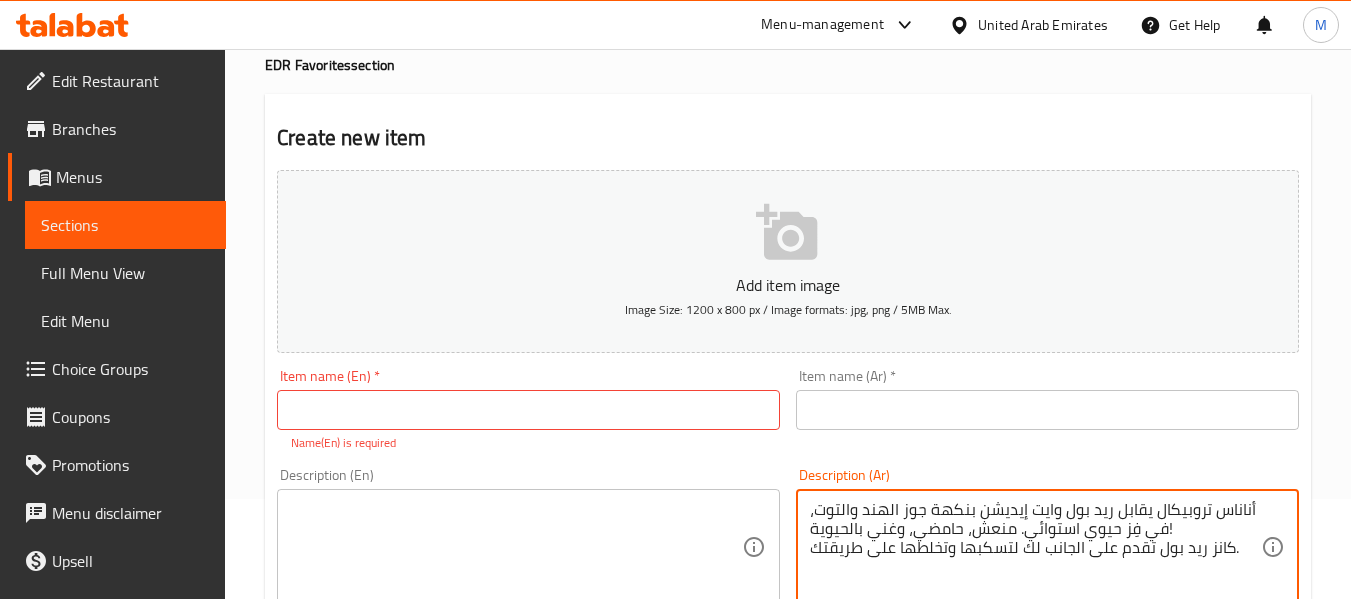 type on "أناناس تروبيكال يقابل ريد بول وايت إيديشن بنكهة جوز الهند والتوت، في فِز حيوي استوائي. منعش، حامضي، وغني بالحيوية!
كانز ريد بول تقدم على الجانب لك لتسكبها وتخلطها على طريقتك." 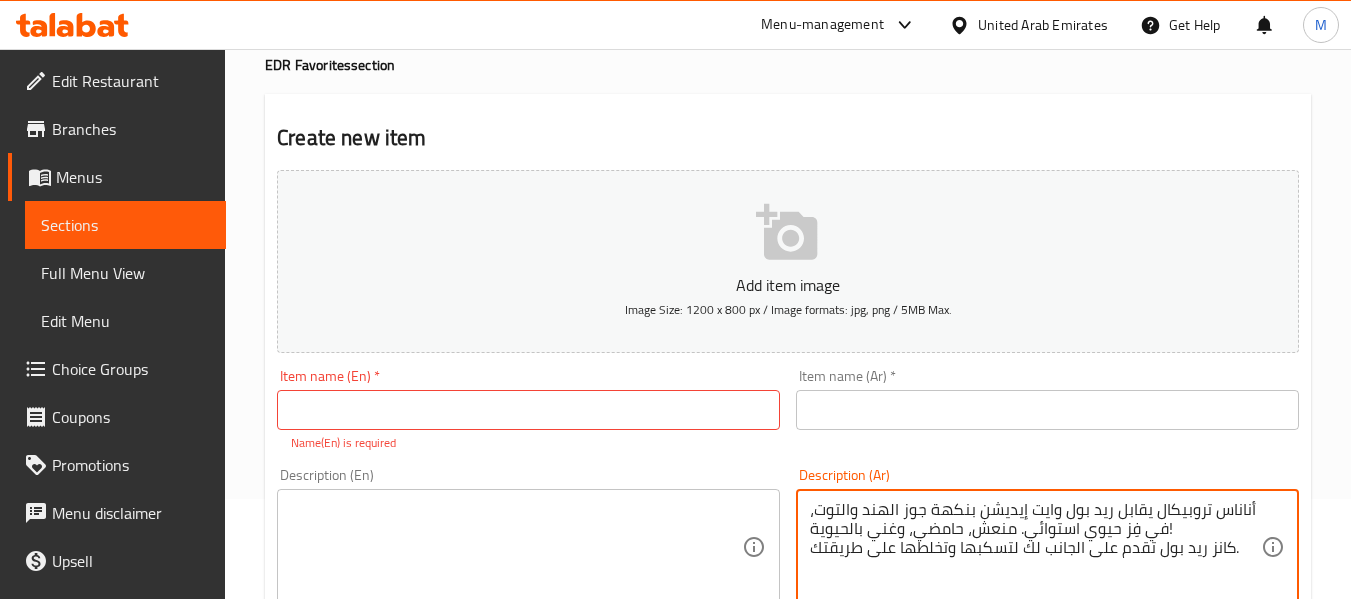 click at bounding box center [516, 547] 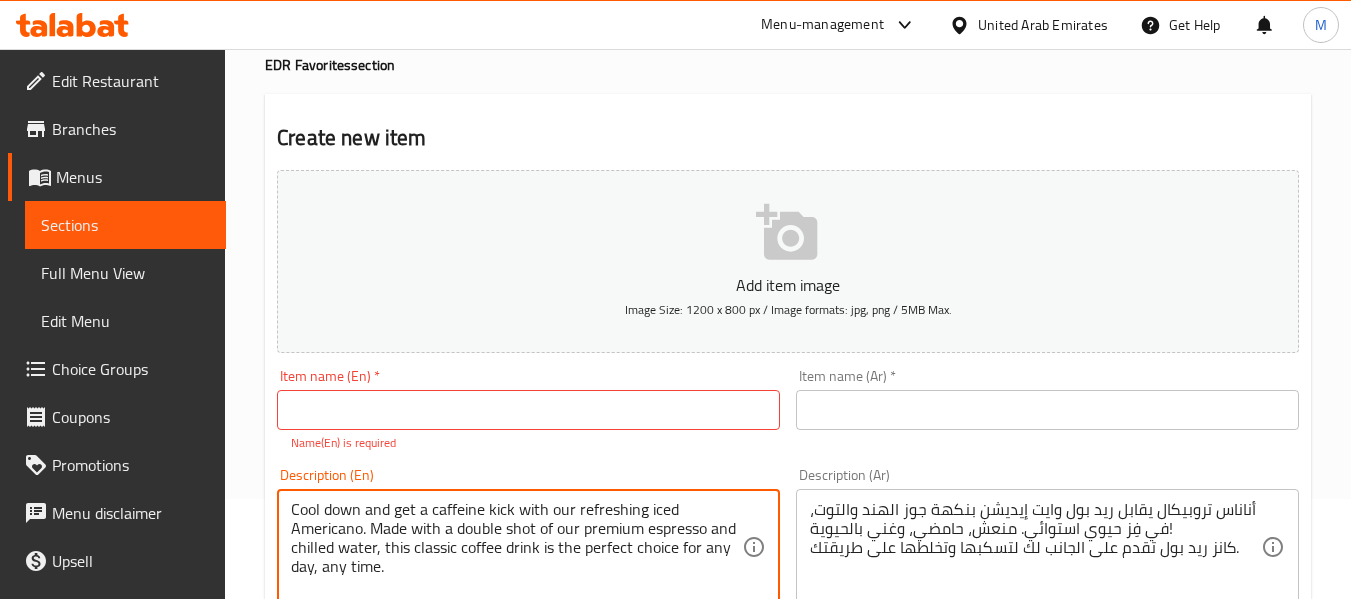 type on "Tropical pineapple meets Red Bull White Edition, Coconut & Berry, in this electric island fizz. Cool, zesty, and full of zing!
Red Bull can is served on the side for you to pour and mix your way." 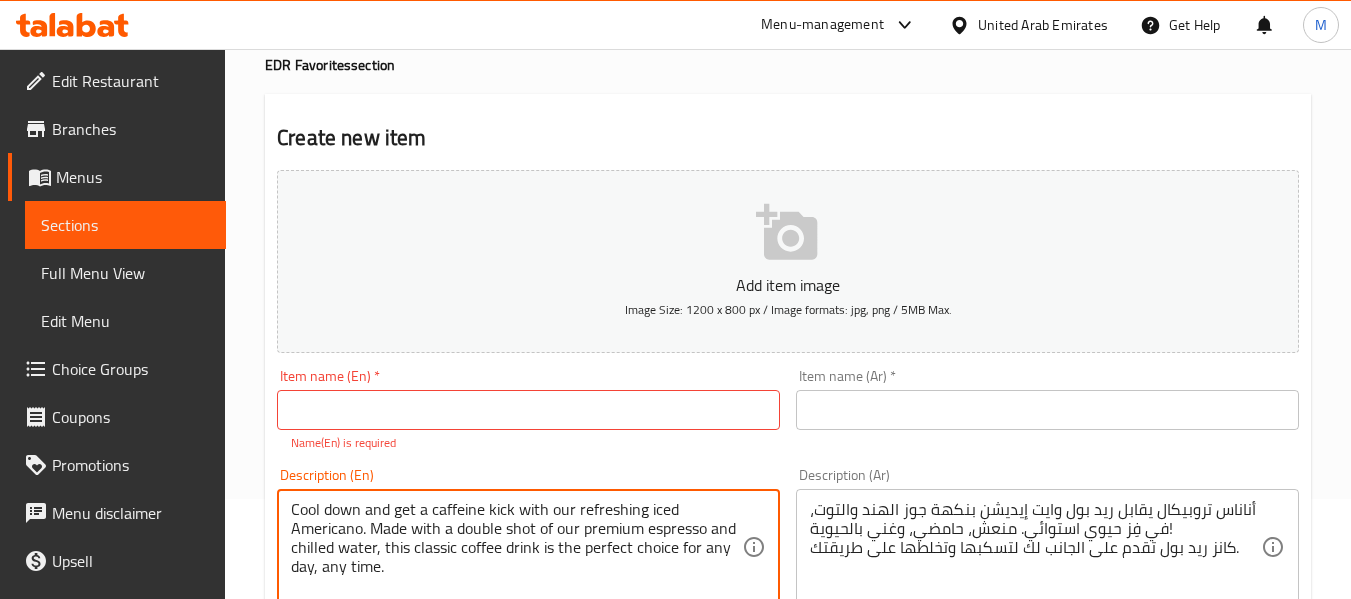 click at bounding box center (528, 410) 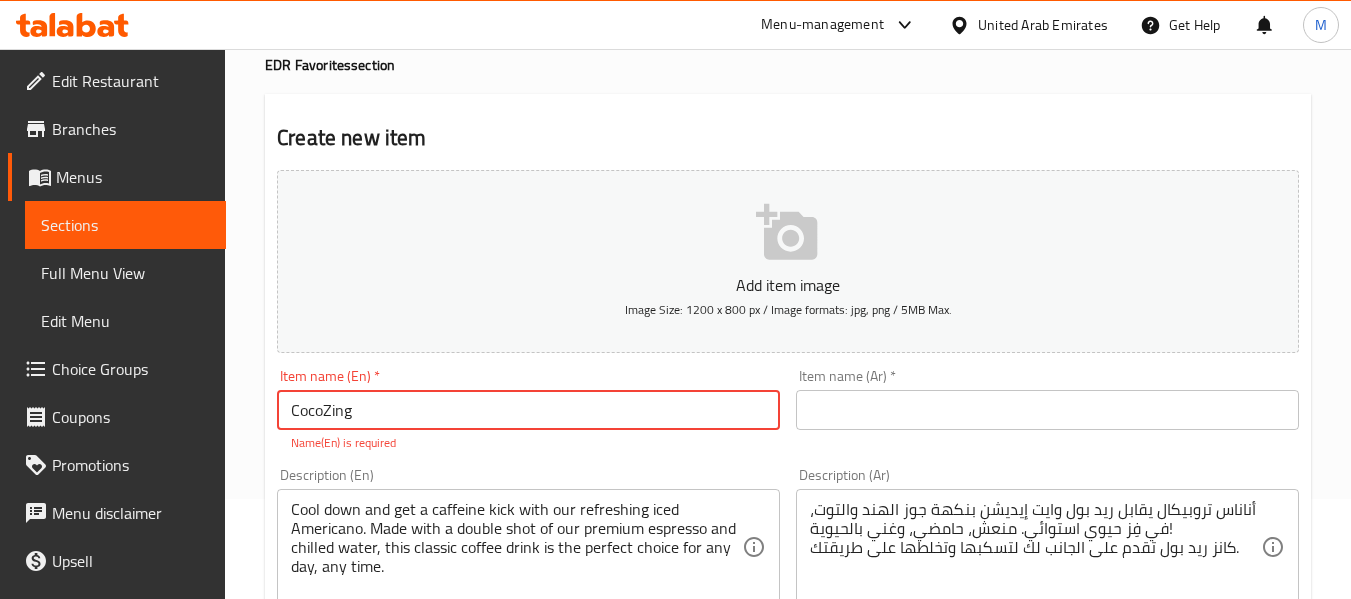 type on "CocoZing" 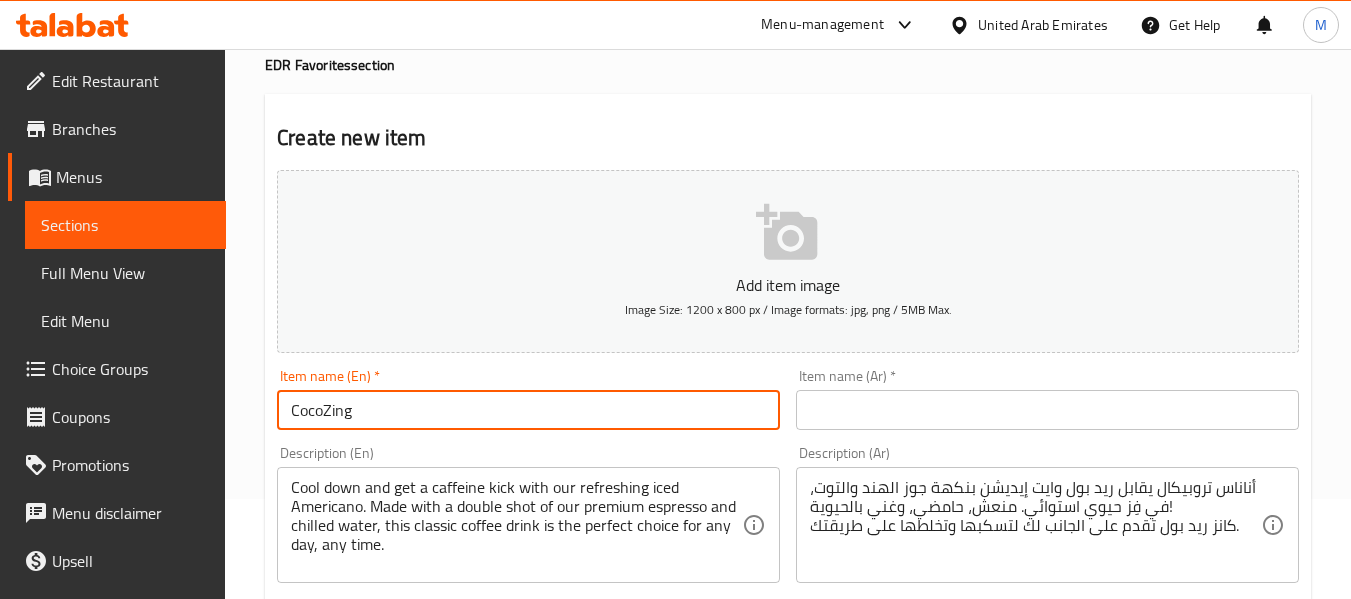 click at bounding box center [1047, 410] 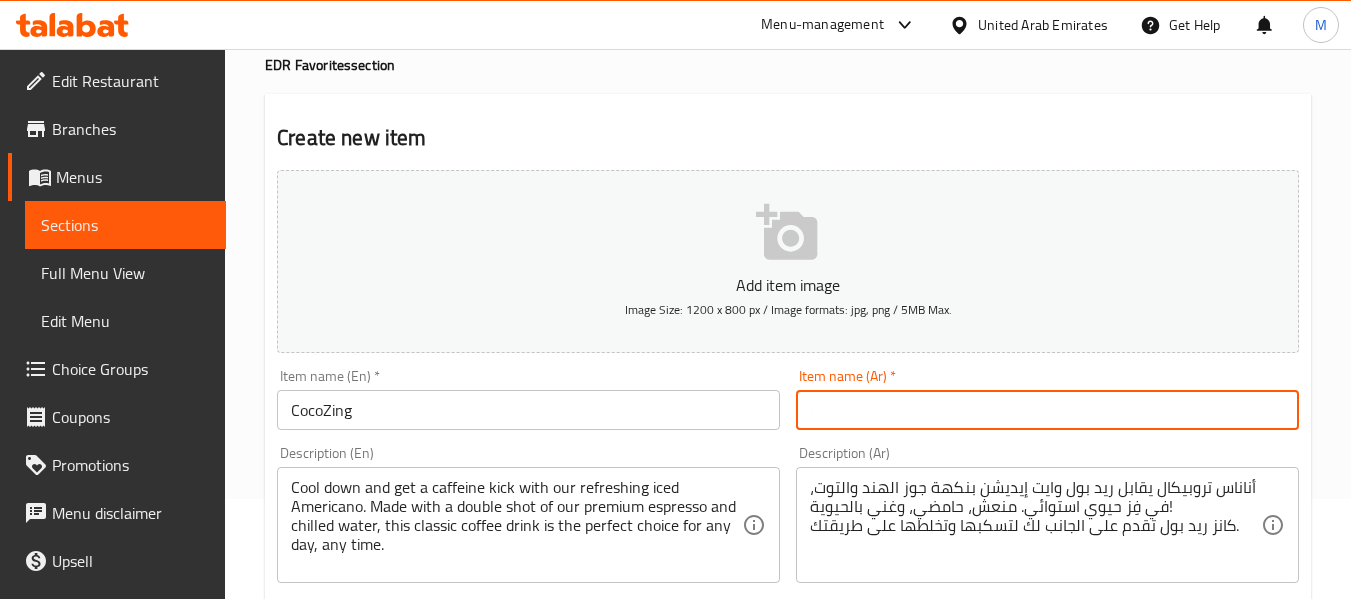 paste on "كوكوزينج" 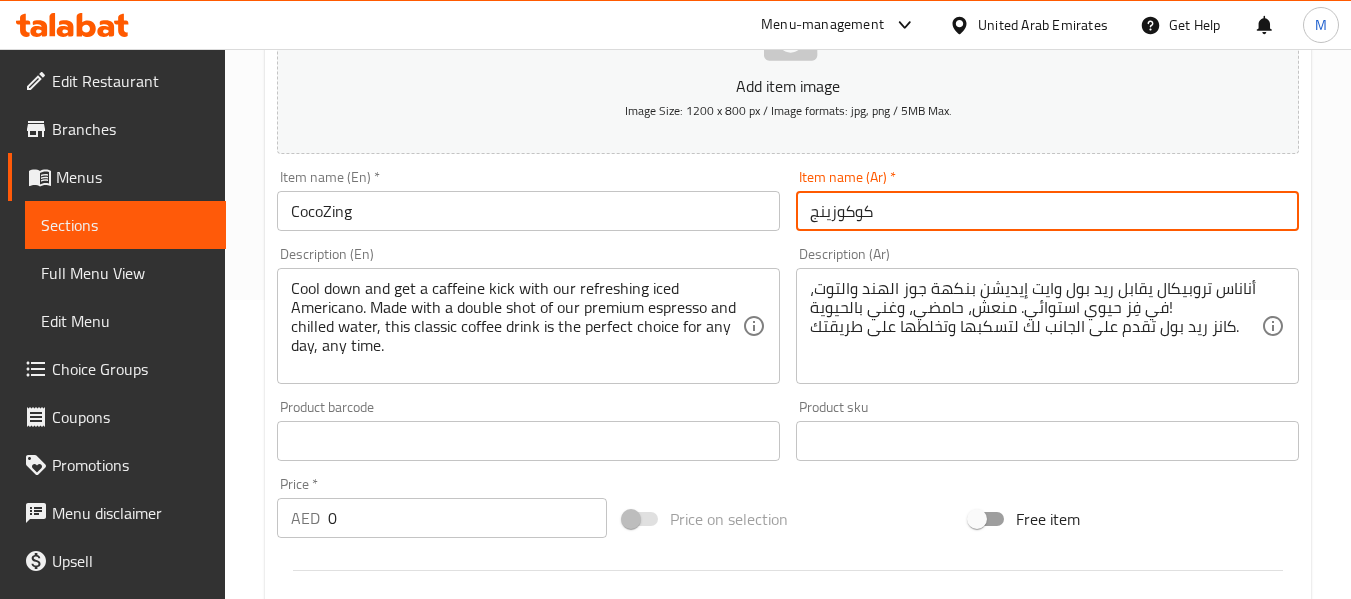 scroll, scrollTop: 300, scrollLeft: 0, axis: vertical 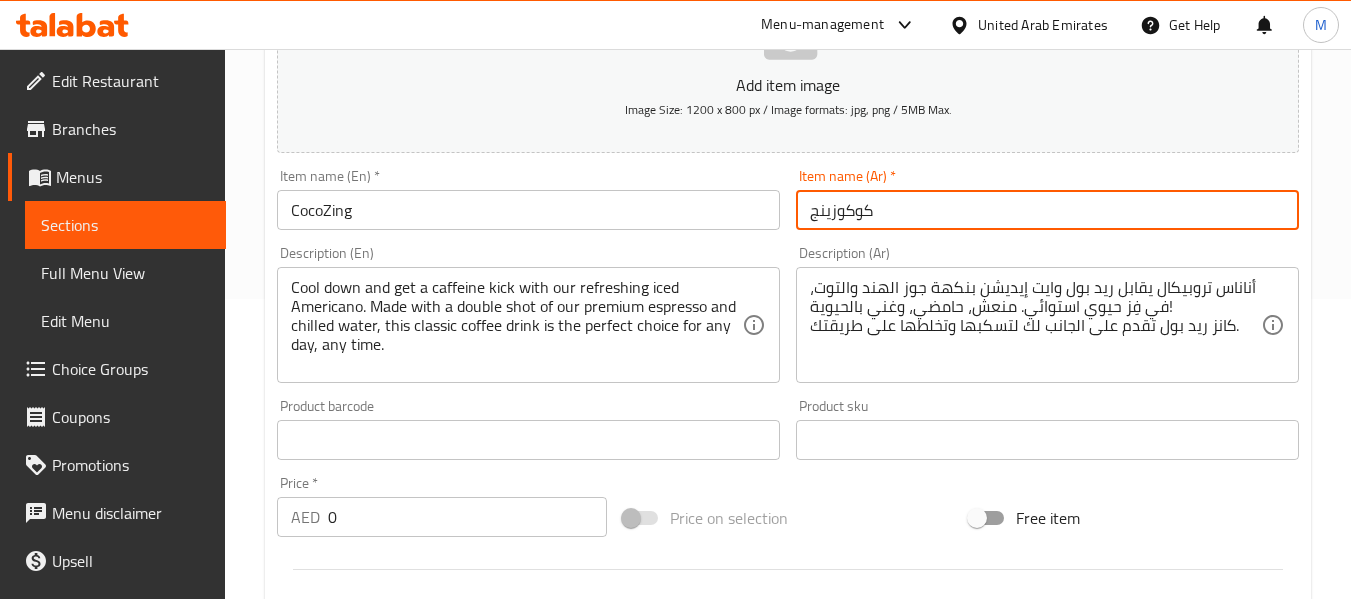 type on "كوكوزينج" 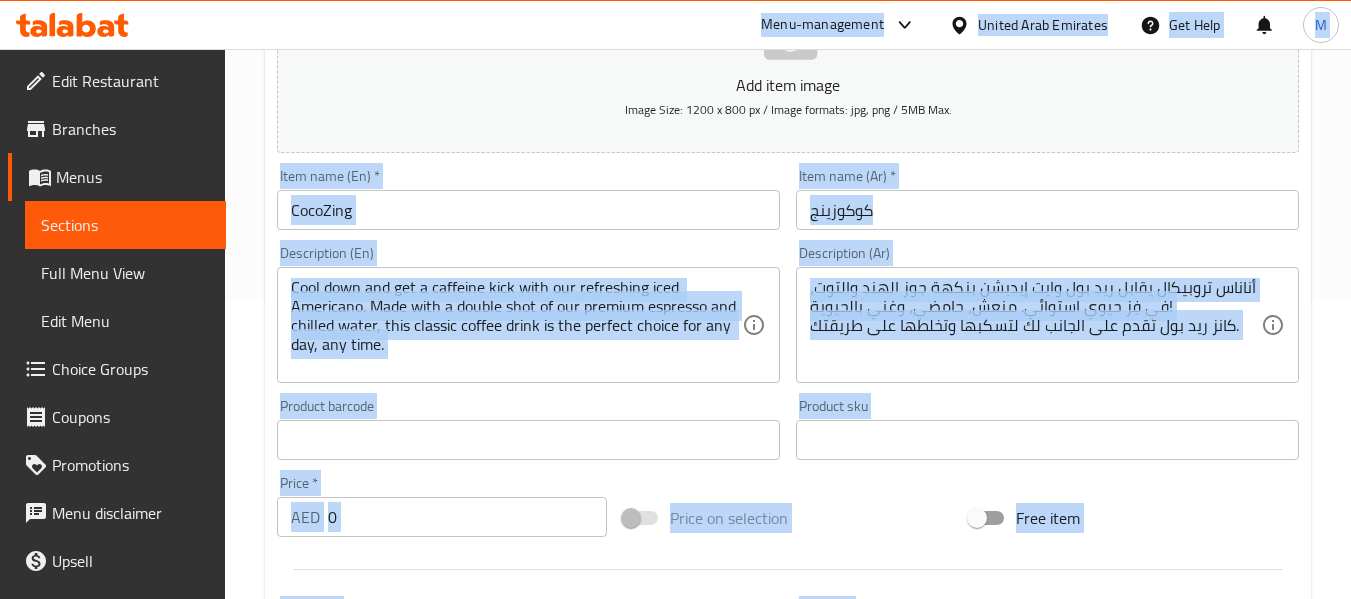 click on "0" at bounding box center (467, 517) 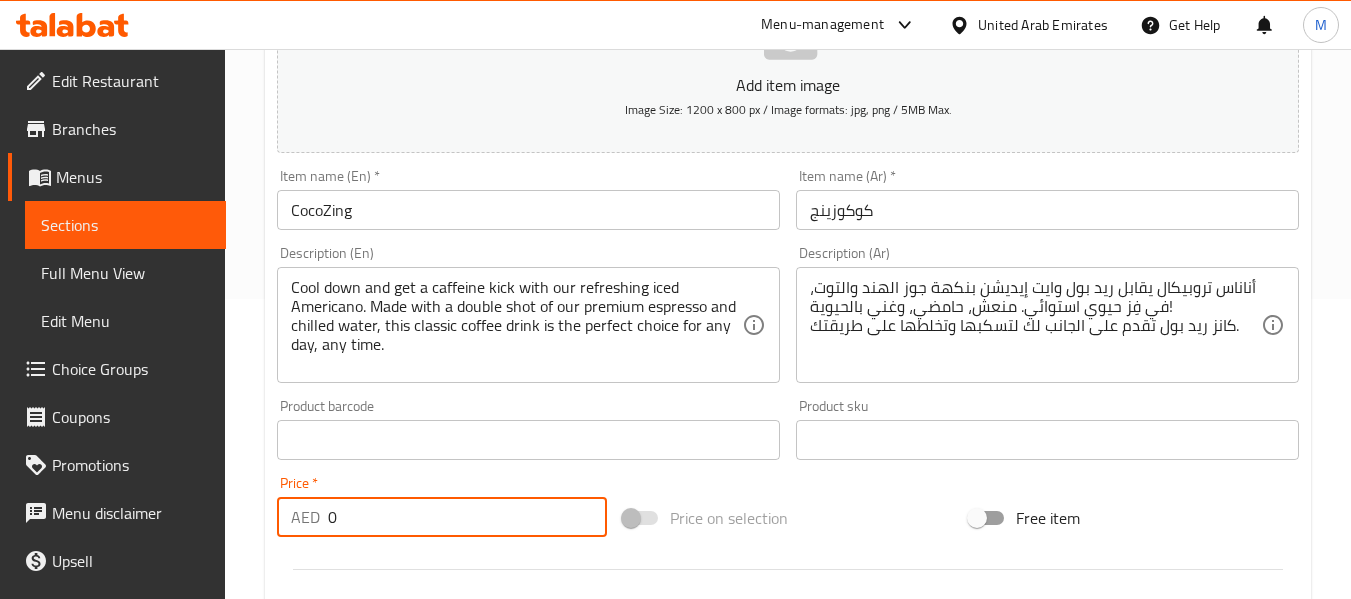 click on "0" at bounding box center [467, 517] 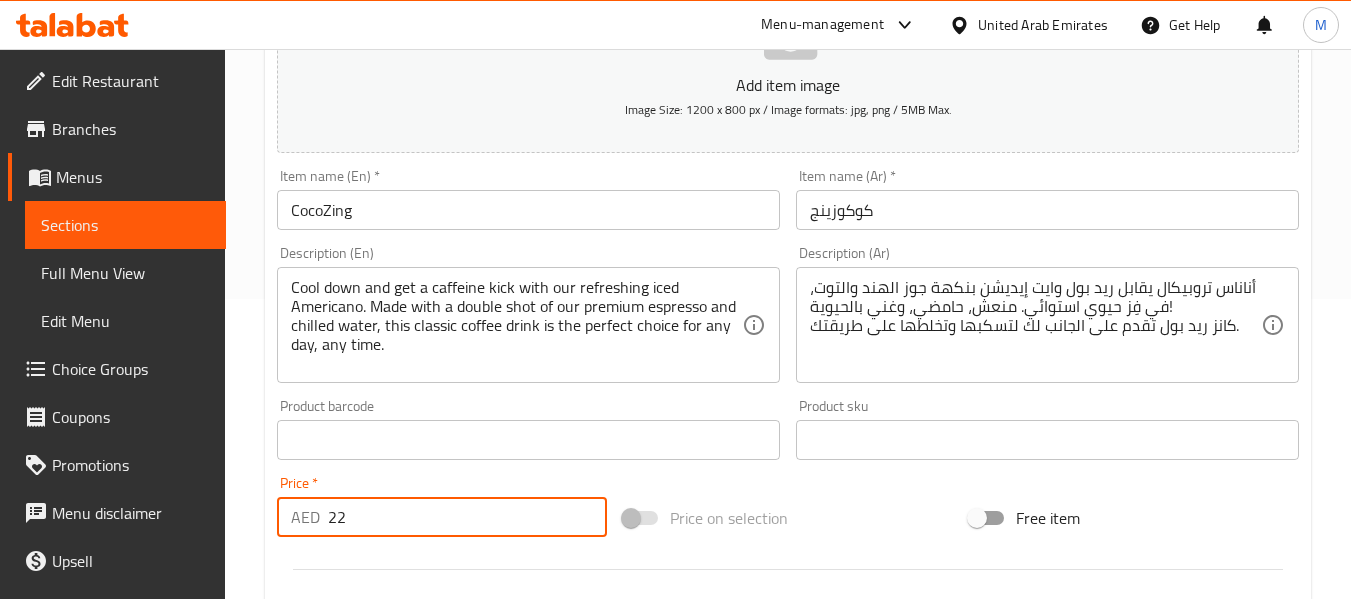 type on "22" 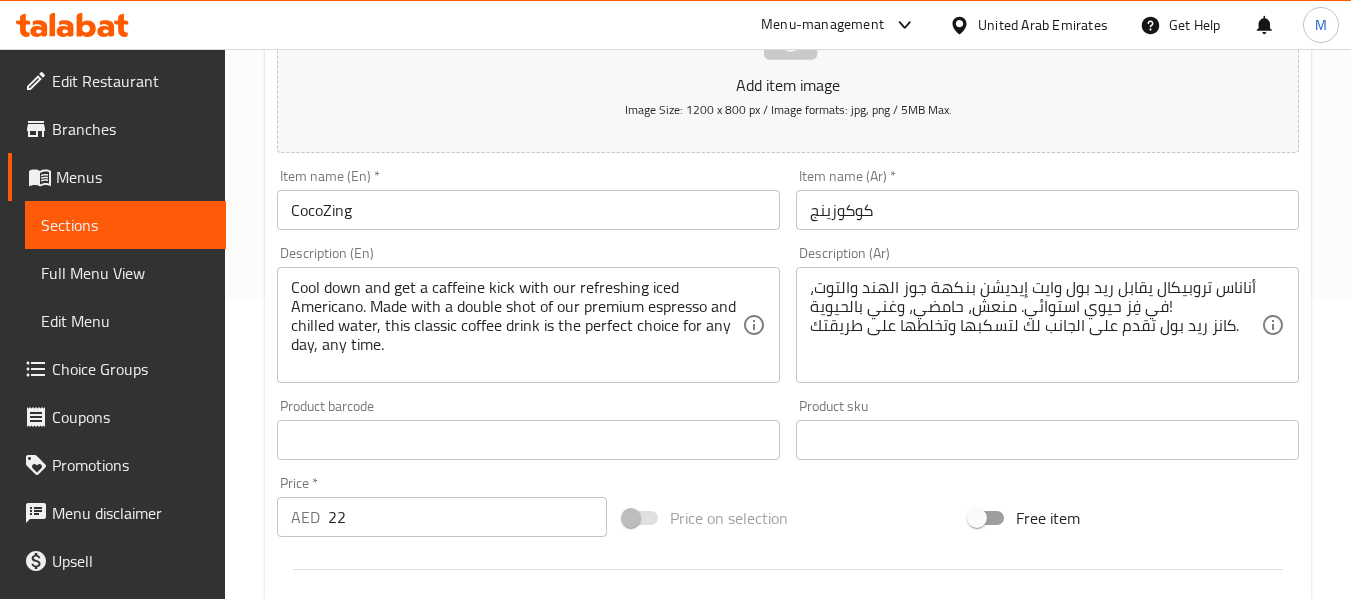 click at bounding box center [788, 569] 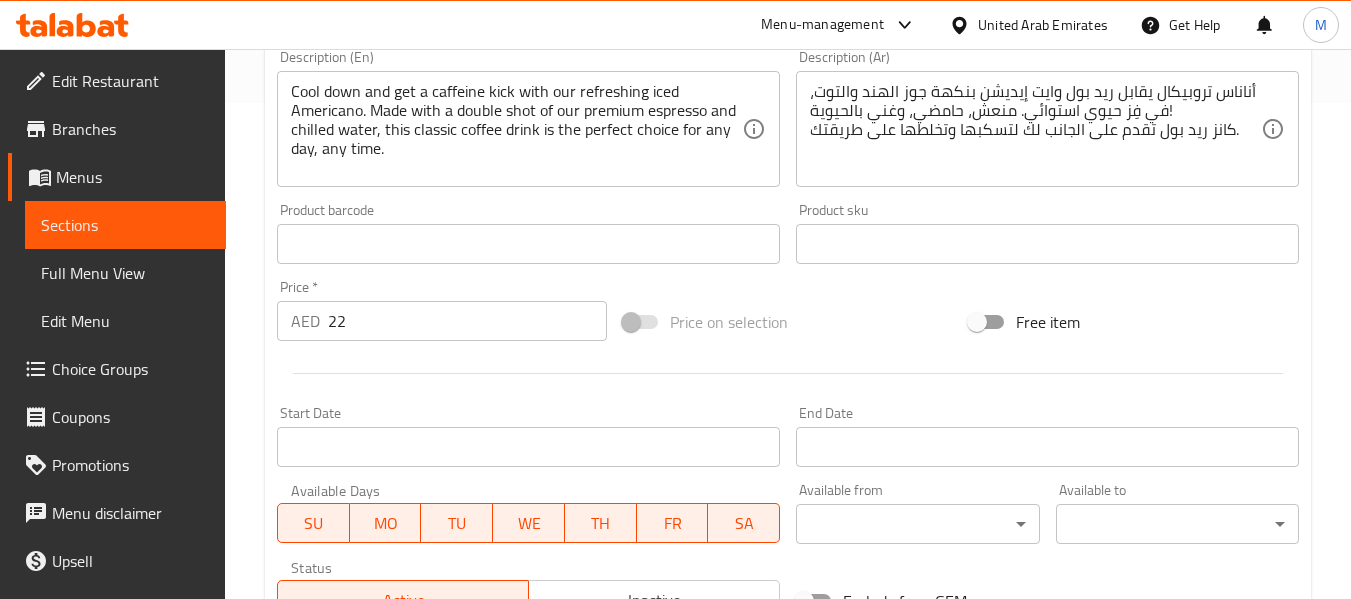 scroll, scrollTop: 800, scrollLeft: 0, axis: vertical 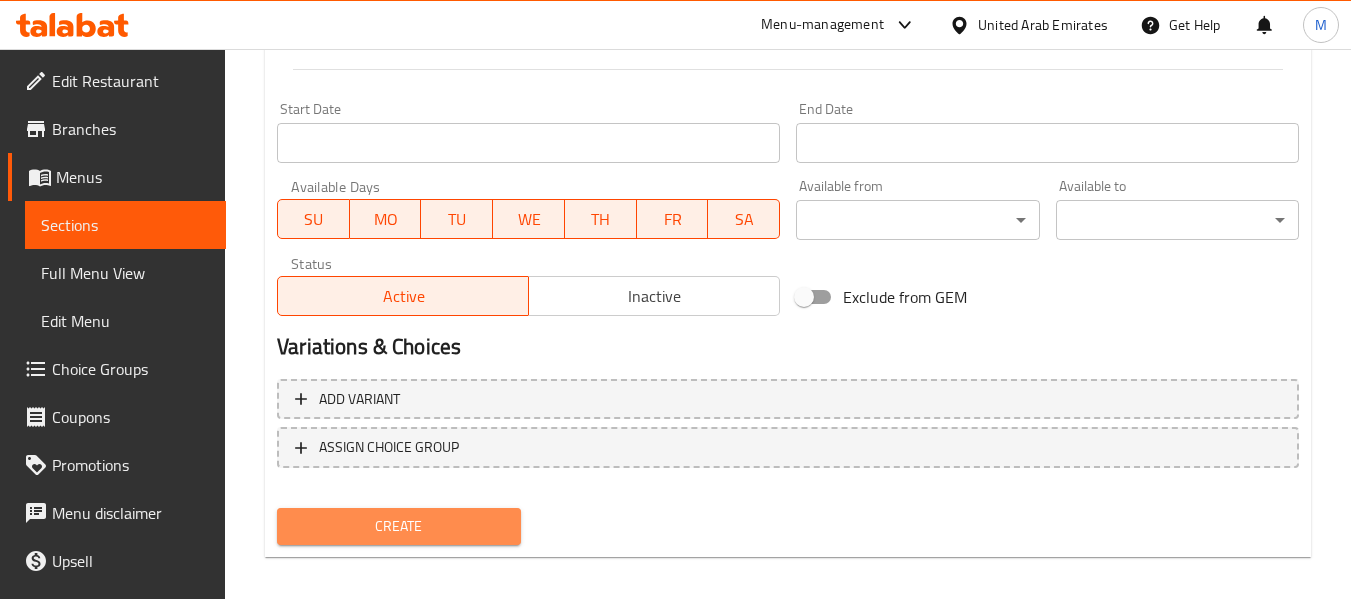click on "Create" at bounding box center (398, 526) 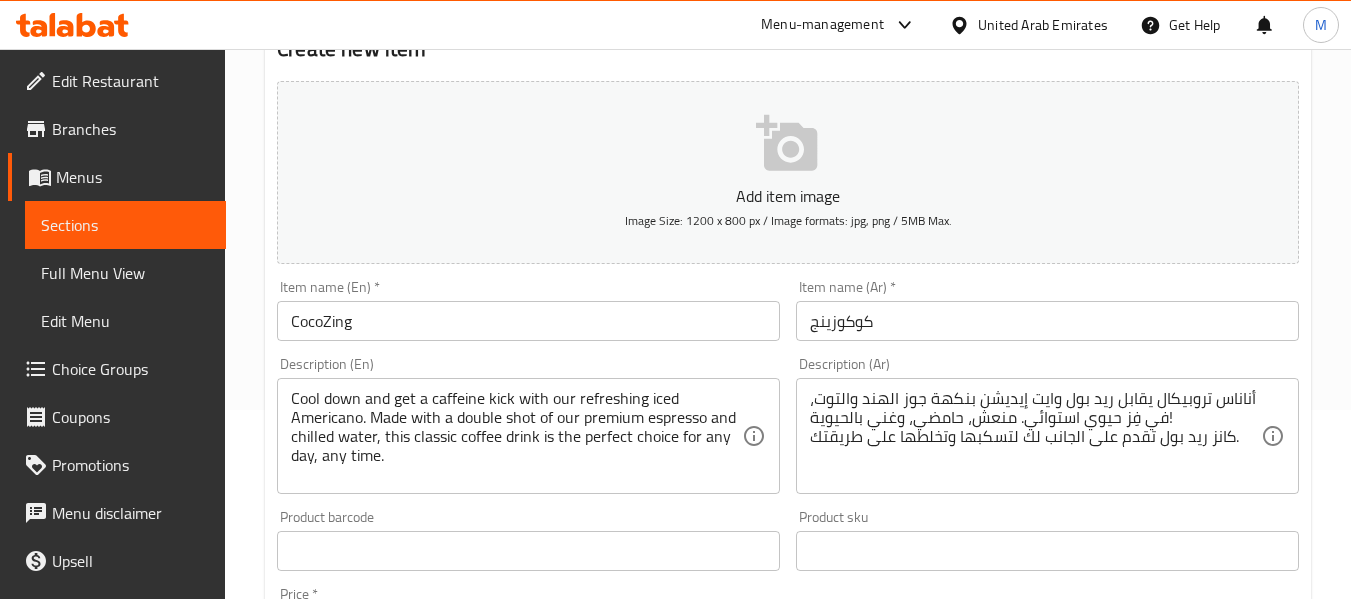 scroll, scrollTop: 0, scrollLeft: 0, axis: both 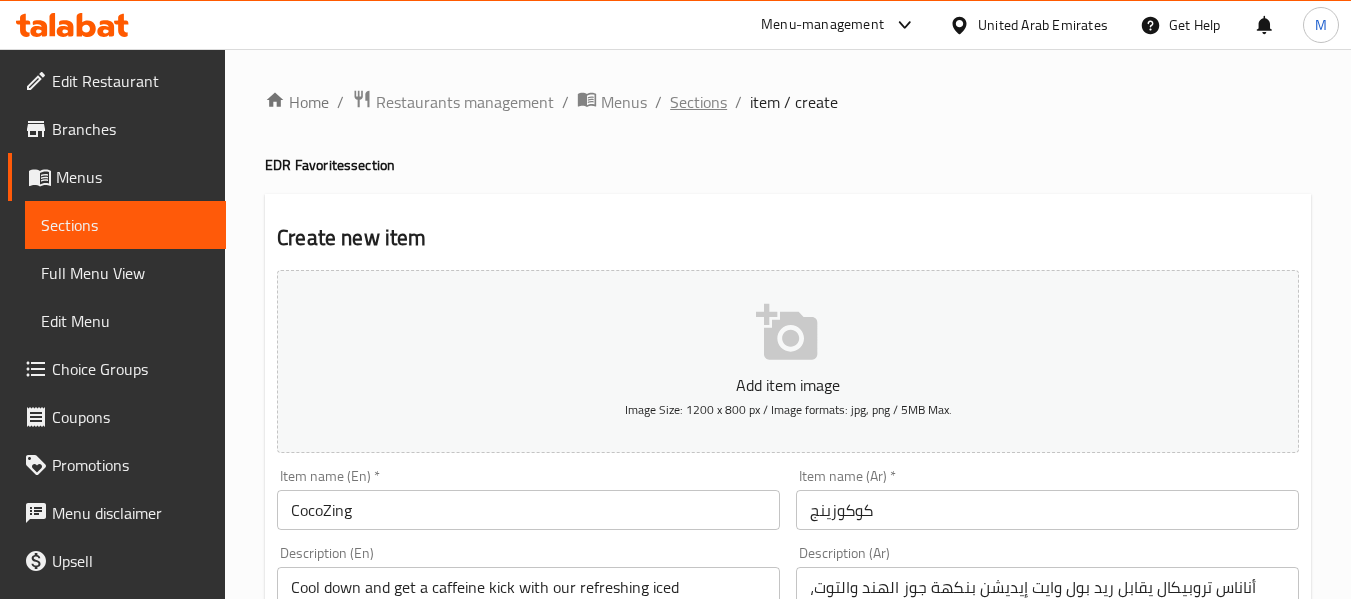 click on "Sections" at bounding box center (698, 102) 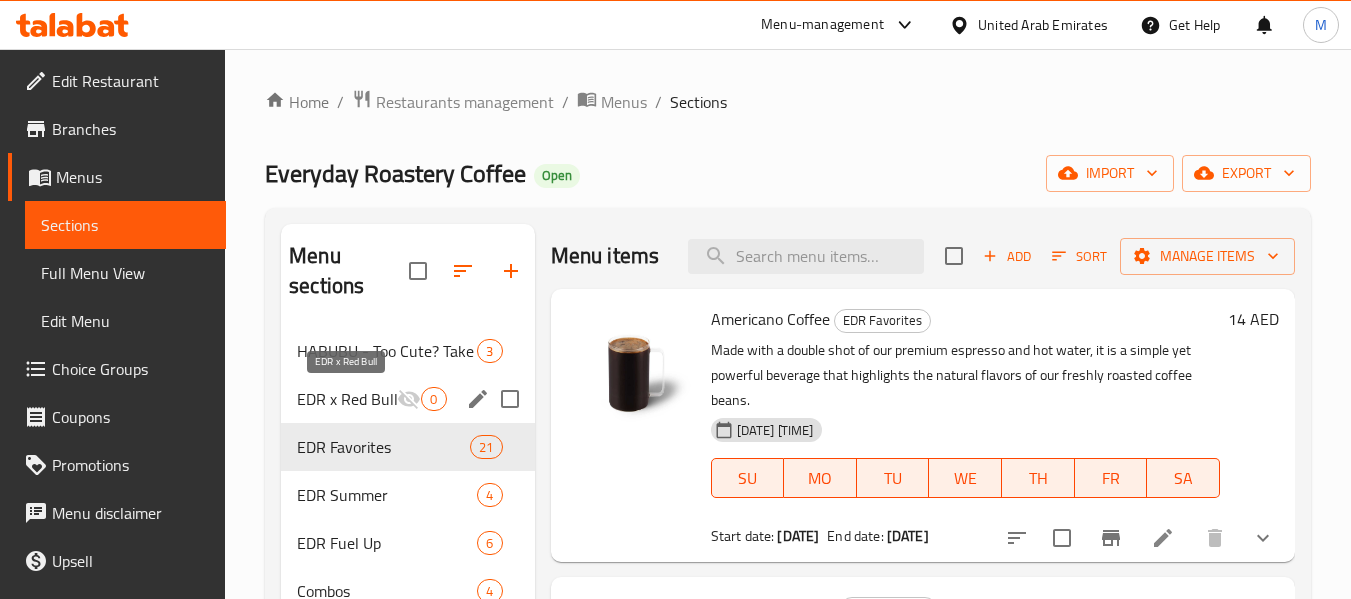 click on "EDR x Red Bull" at bounding box center [347, 399] 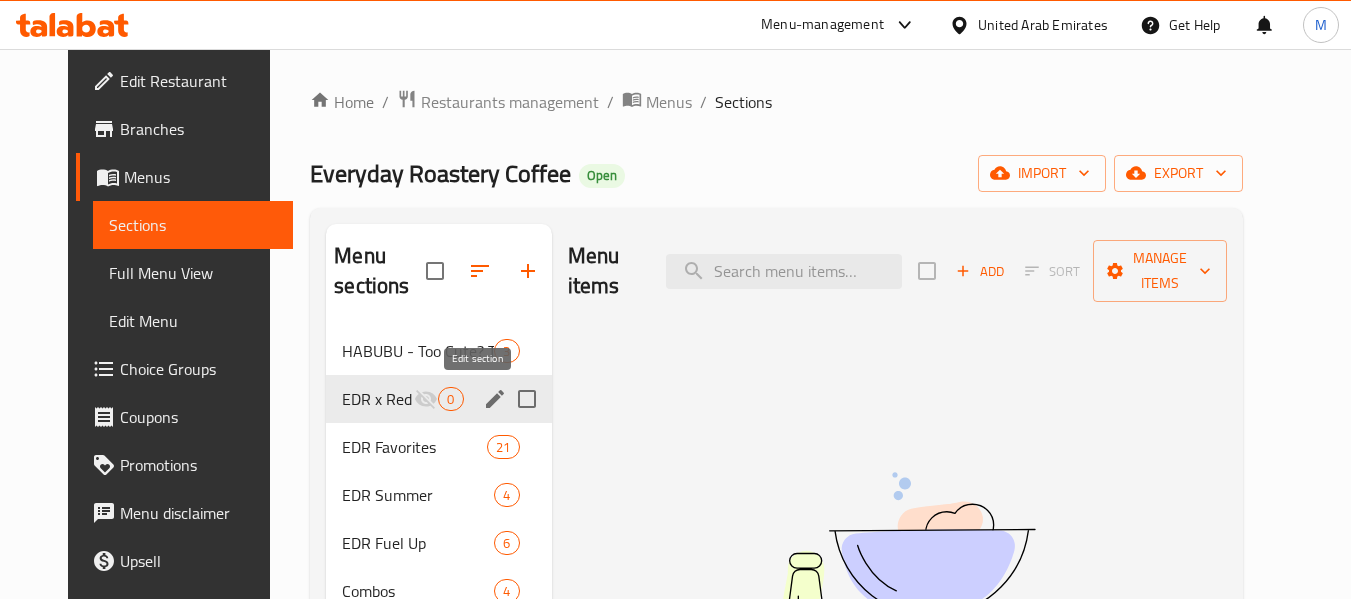 click 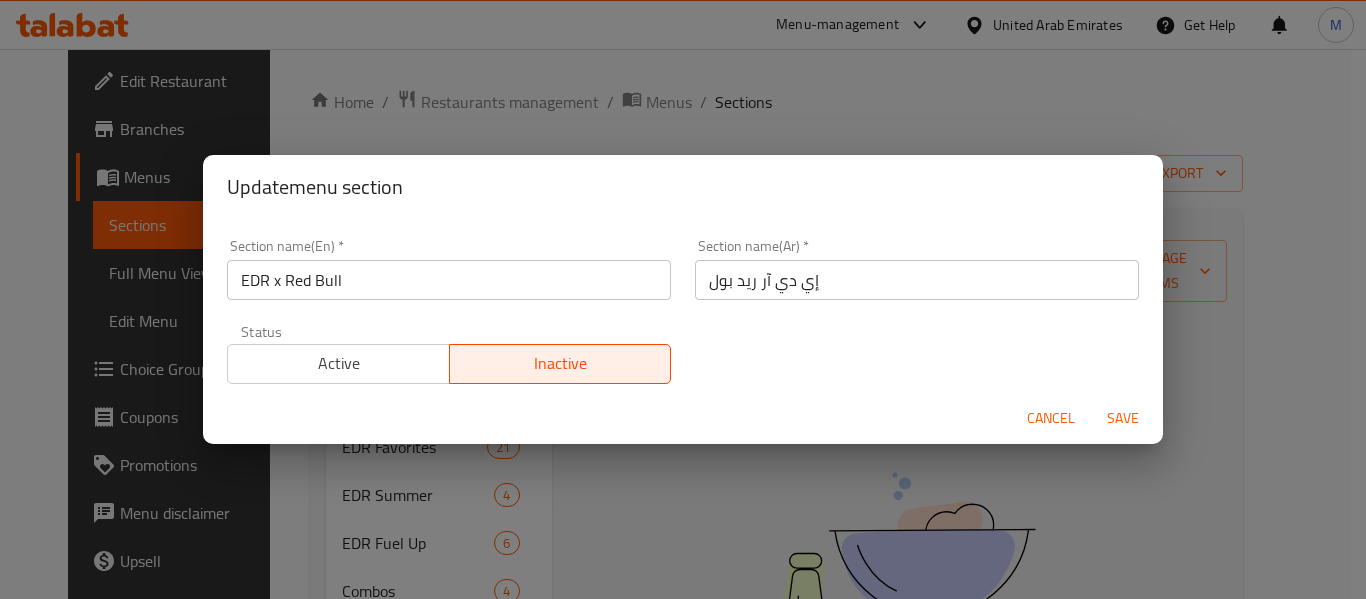 click on "EDR x Red Bull" at bounding box center [449, 280] 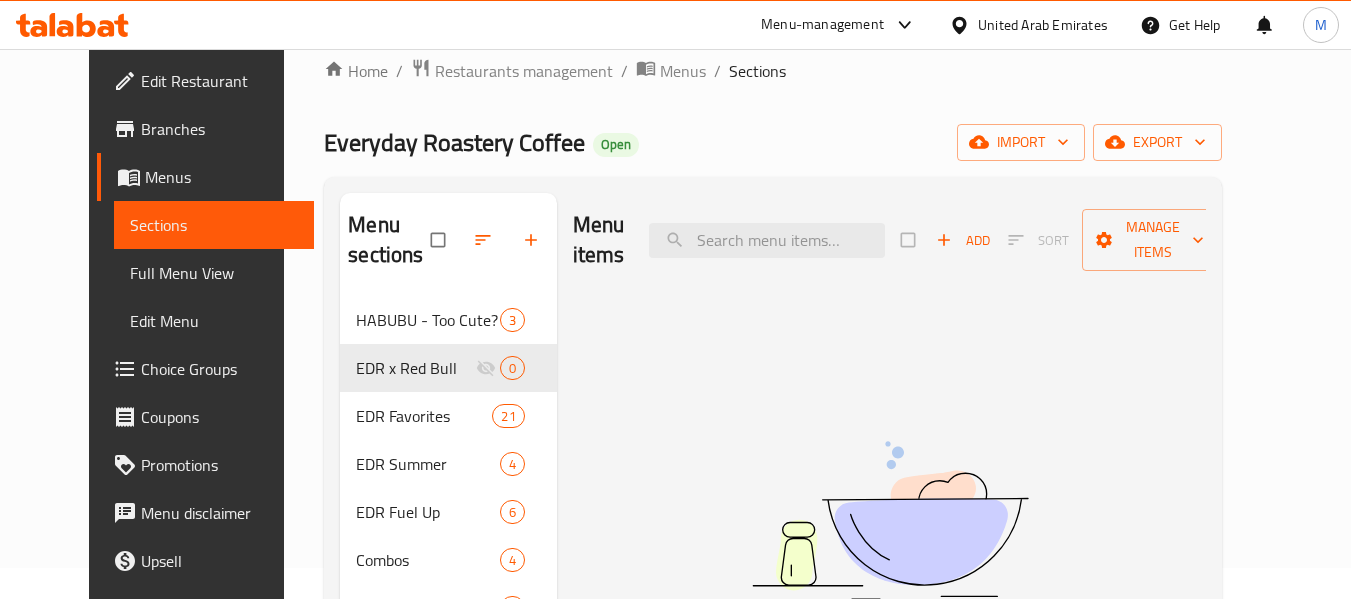 scroll, scrollTop: 0, scrollLeft: 0, axis: both 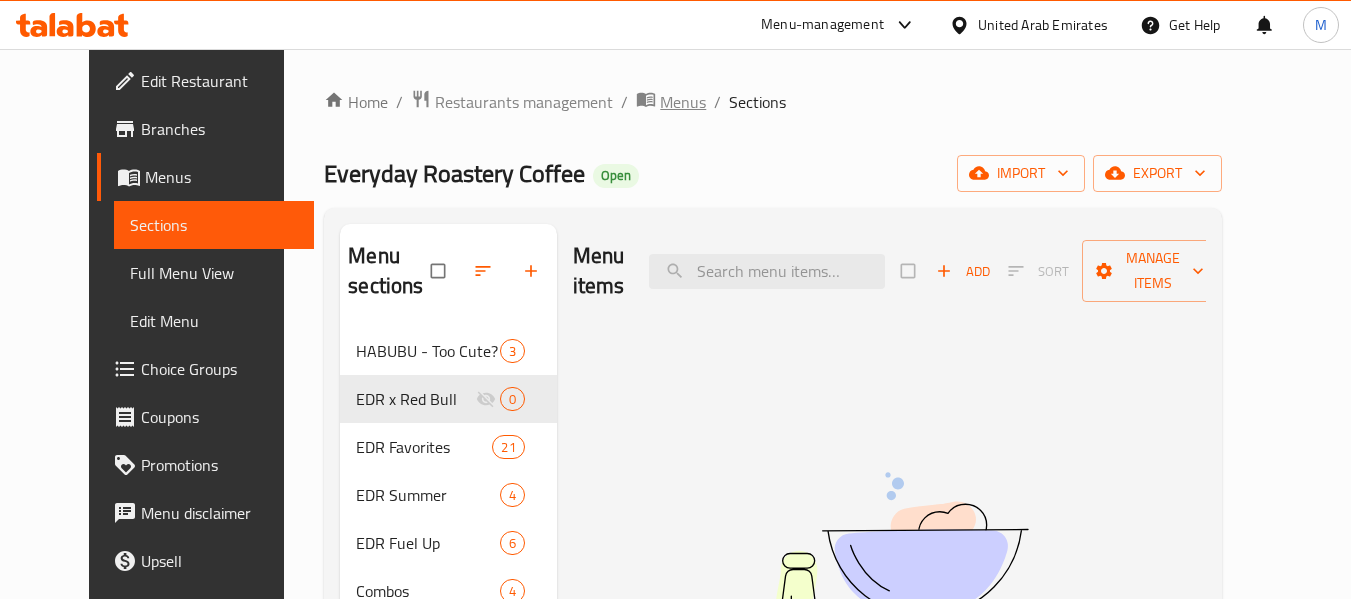 click on "Menus" at bounding box center (683, 102) 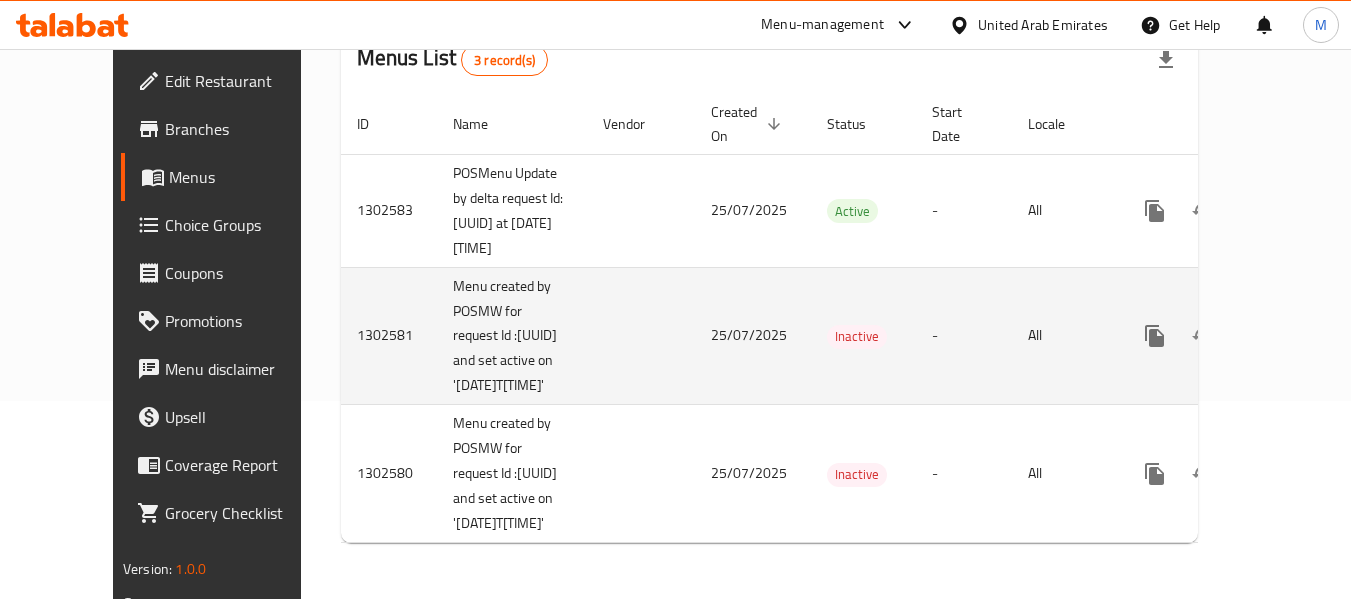 scroll, scrollTop: 248, scrollLeft: 0, axis: vertical 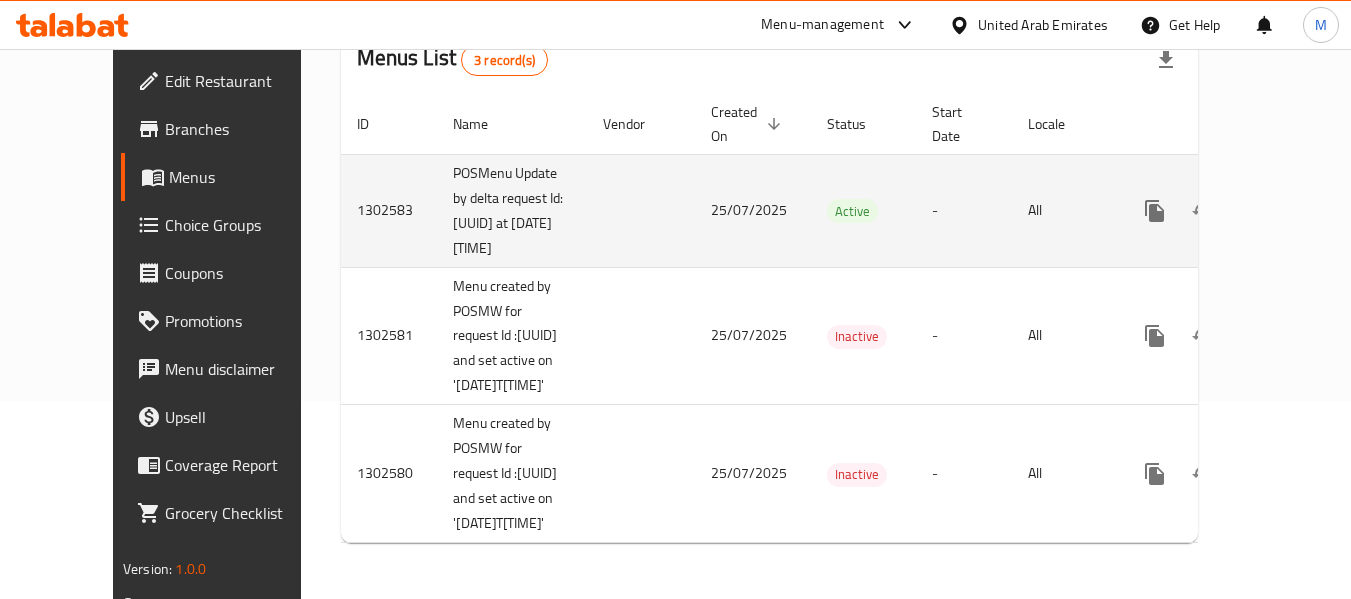 click on "1302583" at bounding box center (389, 210) 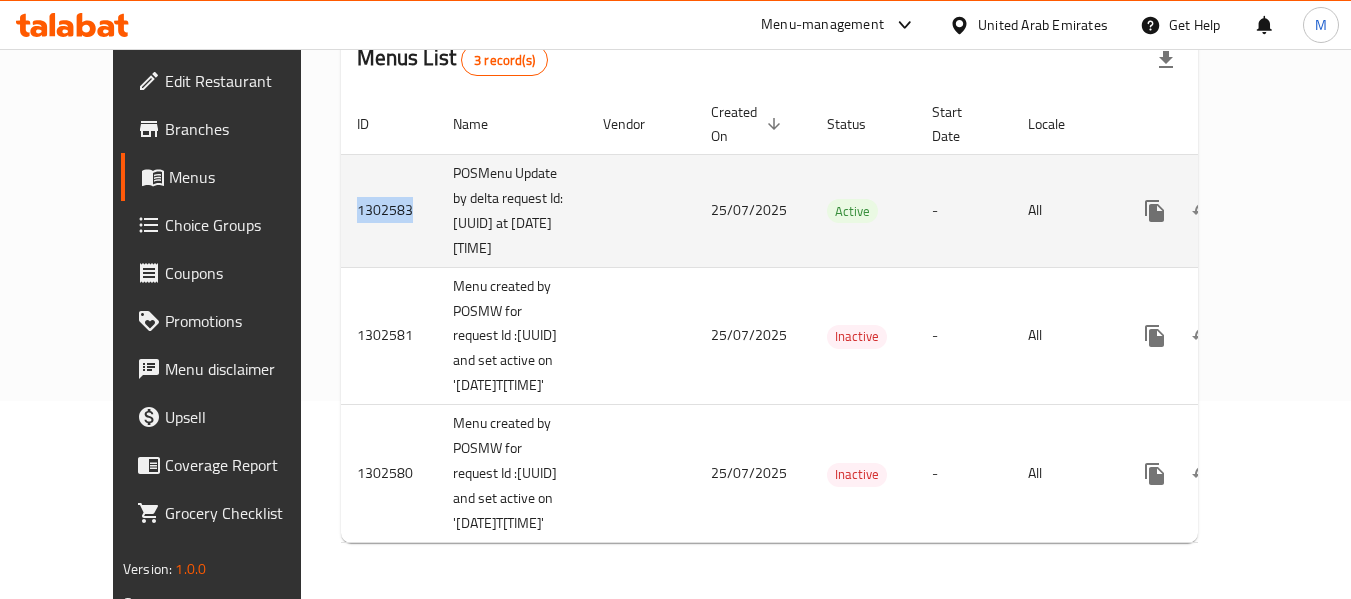 click on "1302583" at bounding box center [389, 210] 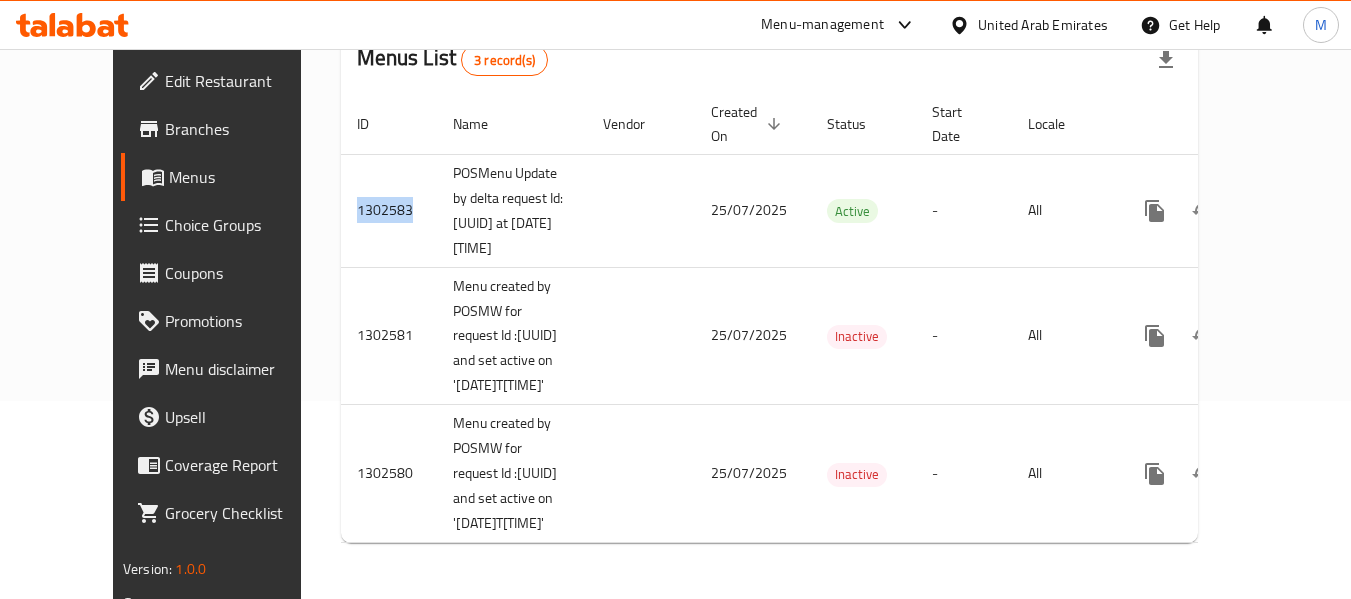 copy on "1302583" 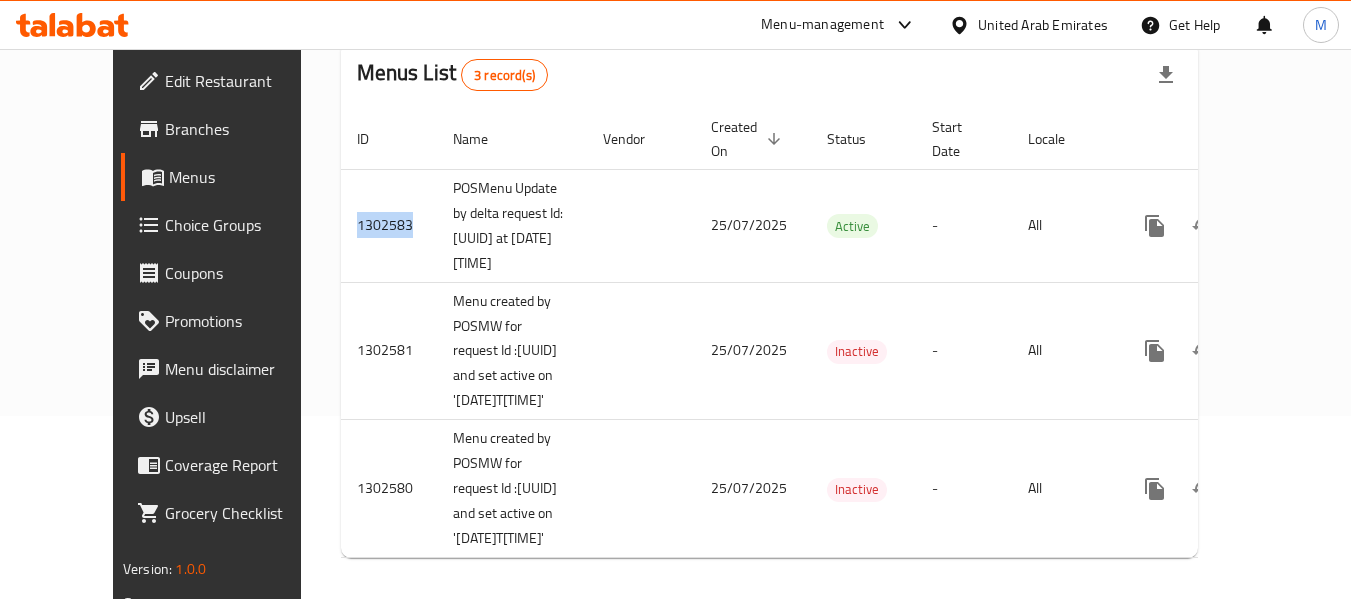 scroll, scrollTop: 0, scrollLeft: 0, axis: both 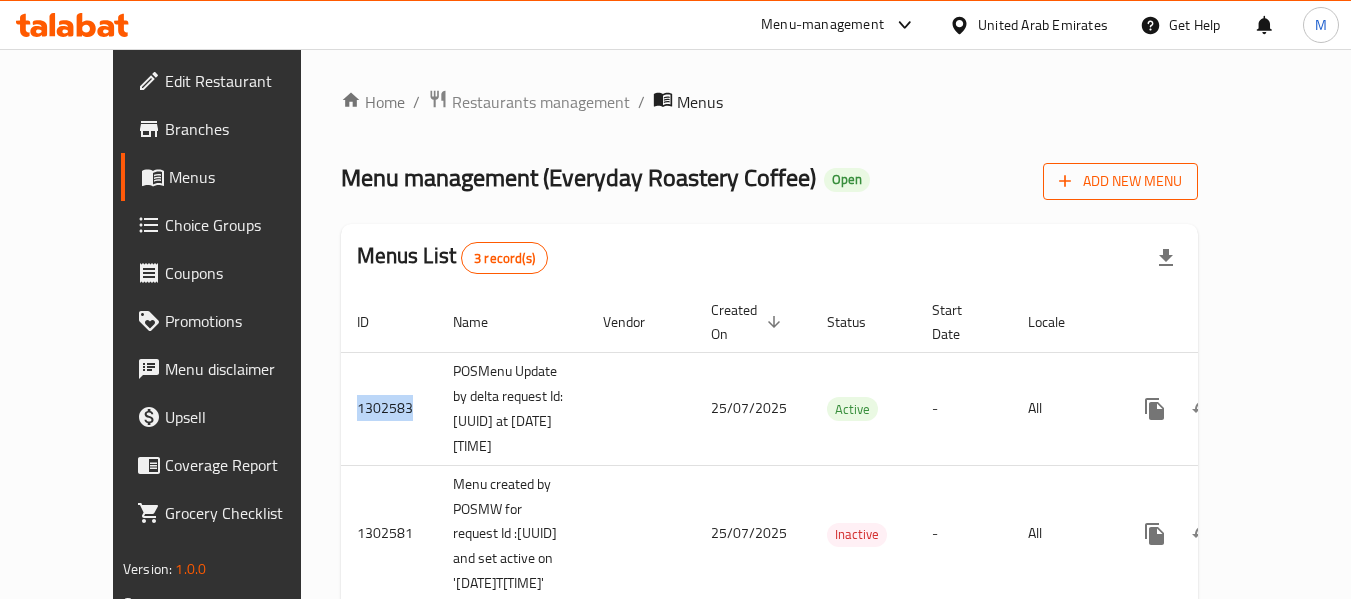 click on "Add New Menu" at bounding box center (1120, 181) 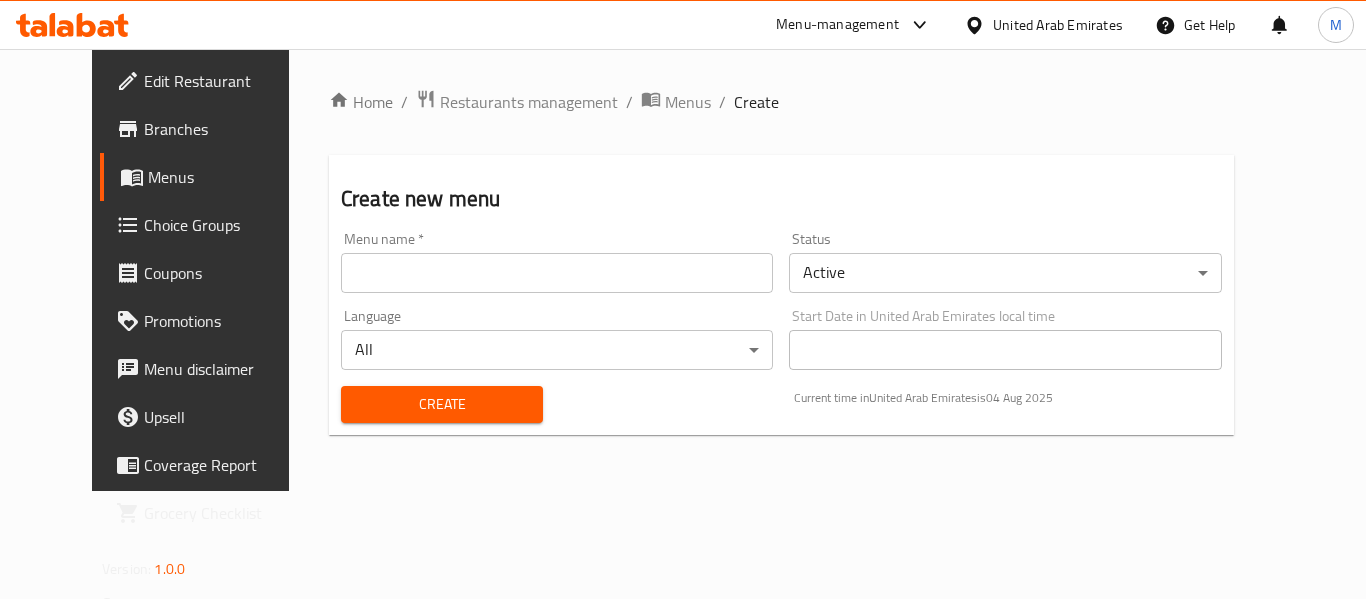 click at bounding box center [557, 273] 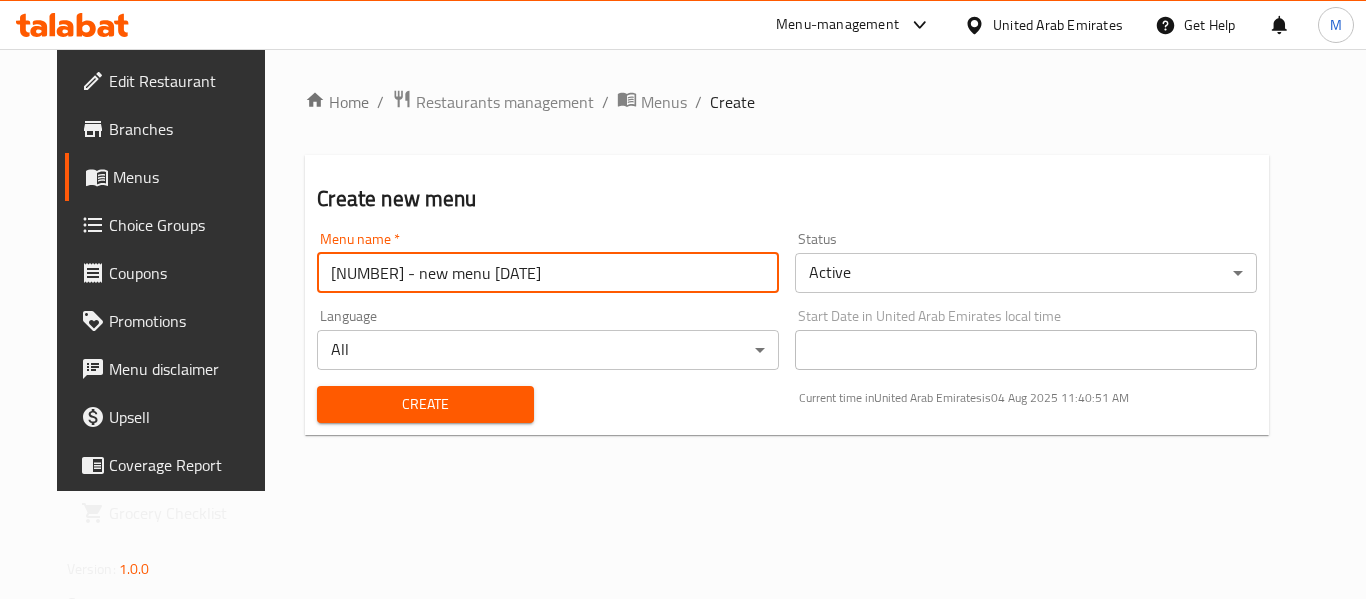 click on "333852198 - new menu 26/02/2024" at bounding box center [548, 273] 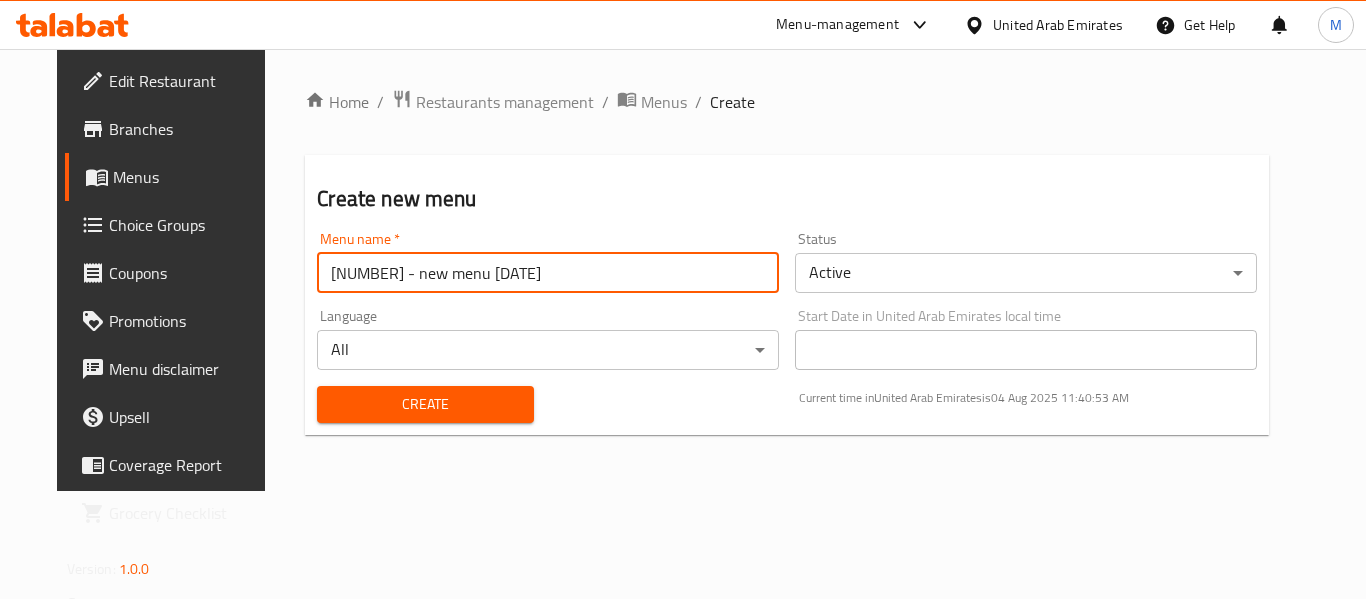 click on "​ Menu-management United Arab Emirates Get Help M   Edit Restaurant   Branches   Menus   Choice Groups   Coupons   Promotions   Menu disclaimer   Upsell   Coverage Report   Grocery Checklist  Version:    1.0.0  Get support on:    Support.OpsPlatform Home / Restaurants management / Menus / Create Create new menu Menu name   * 340322835 - new menu 26/02/2024 Menu name  * Status Active ​ Language All ​ Start Date in United Arab Emirates local time Start Date in United Arab Emirates local time Create Current time in  United Arab Emirates  is  04 Aug 2025   11:40:53 AM Bug report Fill out the following information to report your bug Error text Steps to reproduce * Expected behaviour Your bug report will be sent along with the screenshot: Cancel Submit ticket Get Help Primary Support Currently using the Menu-management plugin and facing challenges? Reach out through their dedicated support channel. Get help via Slack Close Notification center Updated:  Now You do not have any Notifications Menu Item" at bounding box center [683, 324] 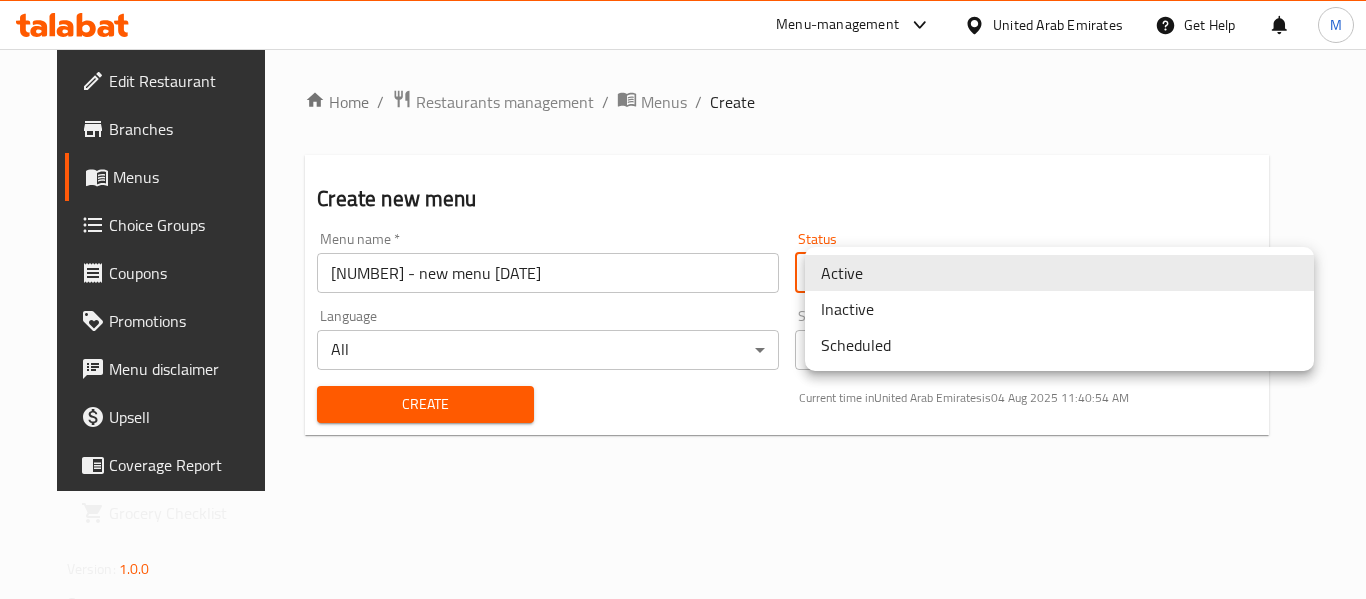 click on "Inactive" at bounding box center [1059, 309] 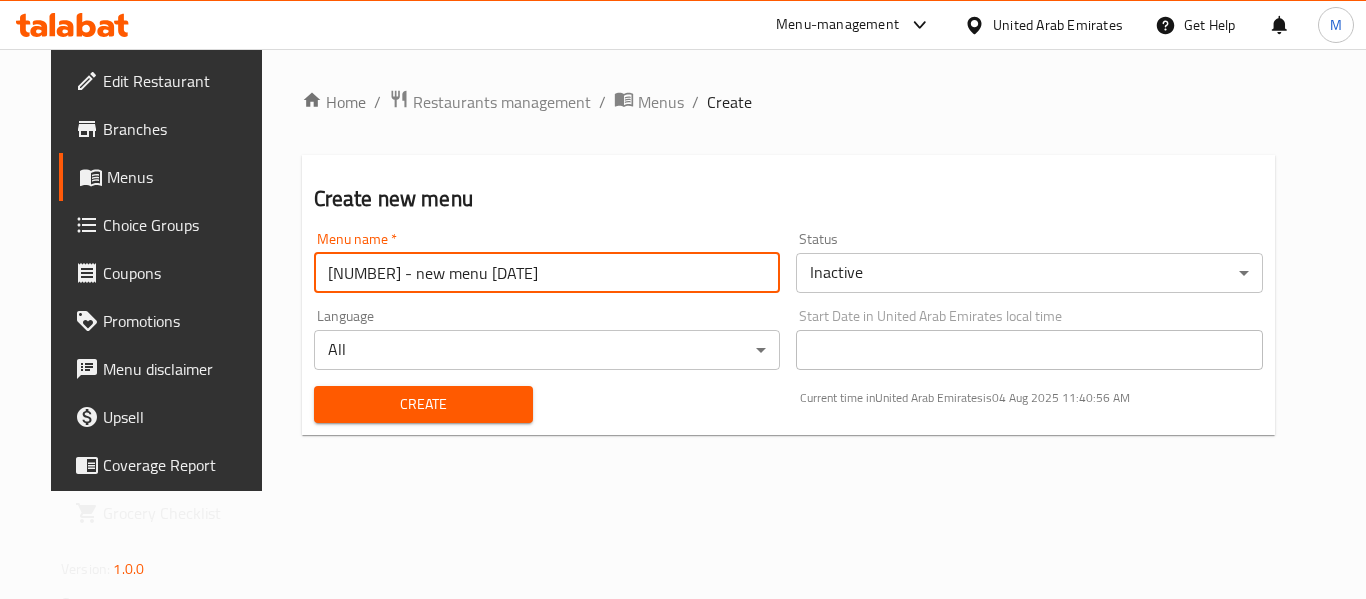 drag, startPoint x: 461, startPoint y: 272, endPoint x: 627, endPoint y: 281, distance: 166.24379 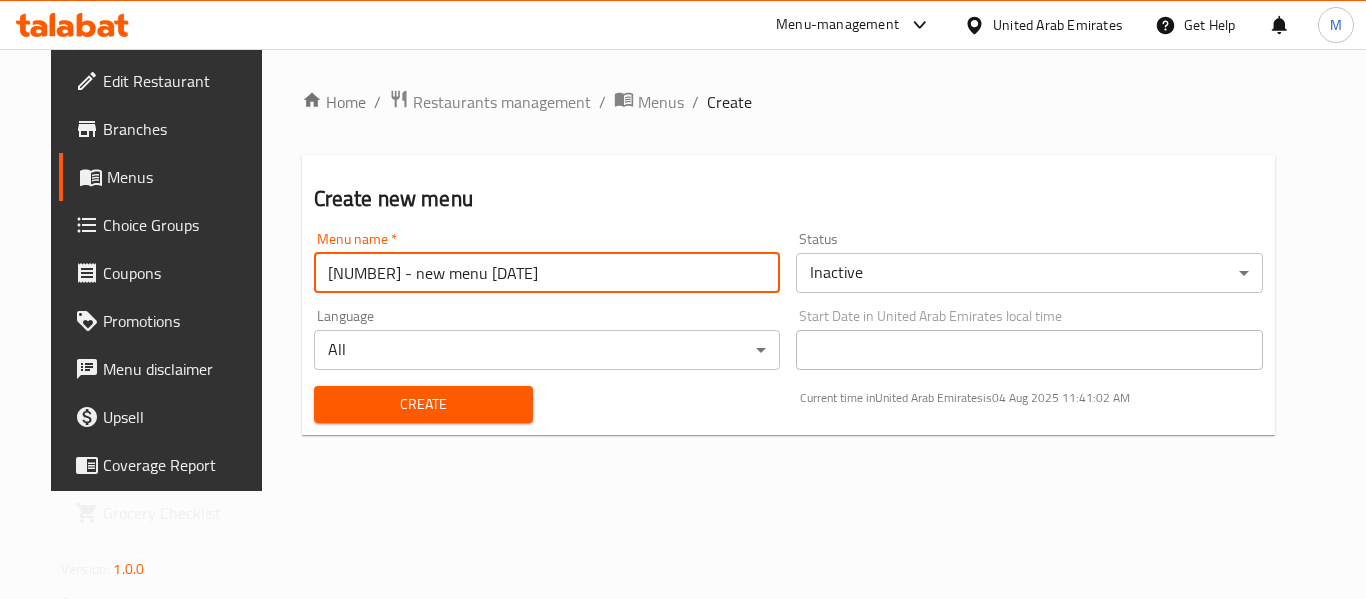type on "[NUMBER] - new menu [DATE]" 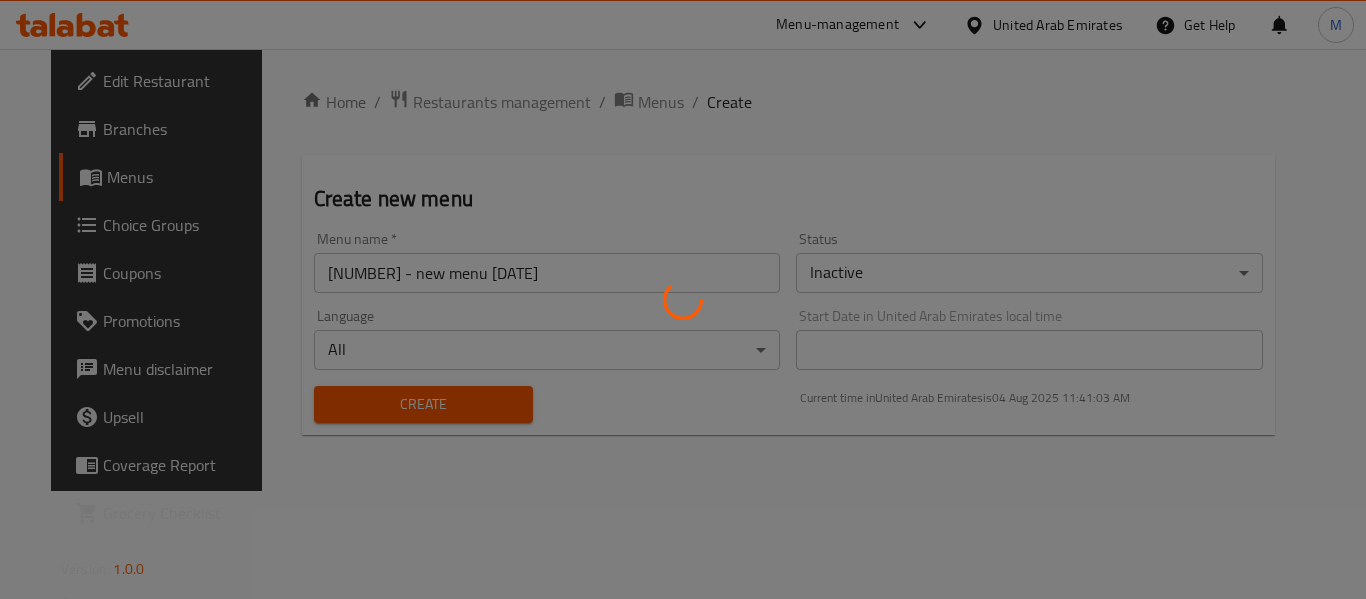 type 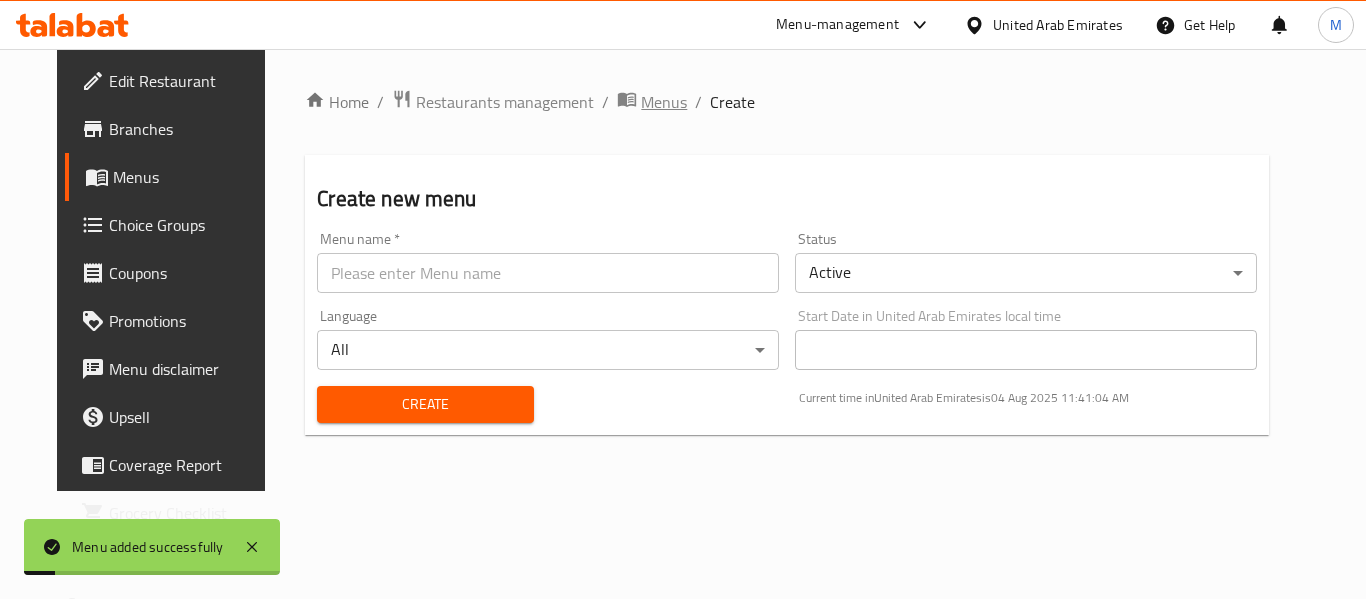 click on "Menus" at bounding box center (664, 102) 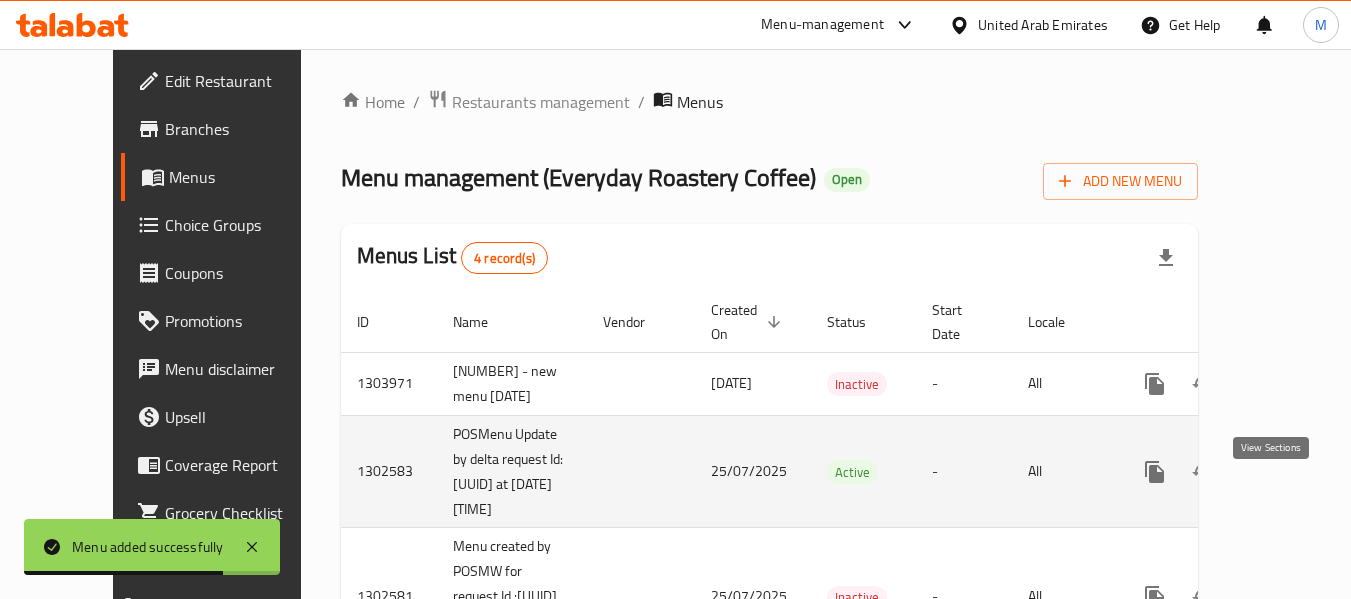 click at bounding box center [1299, 472] 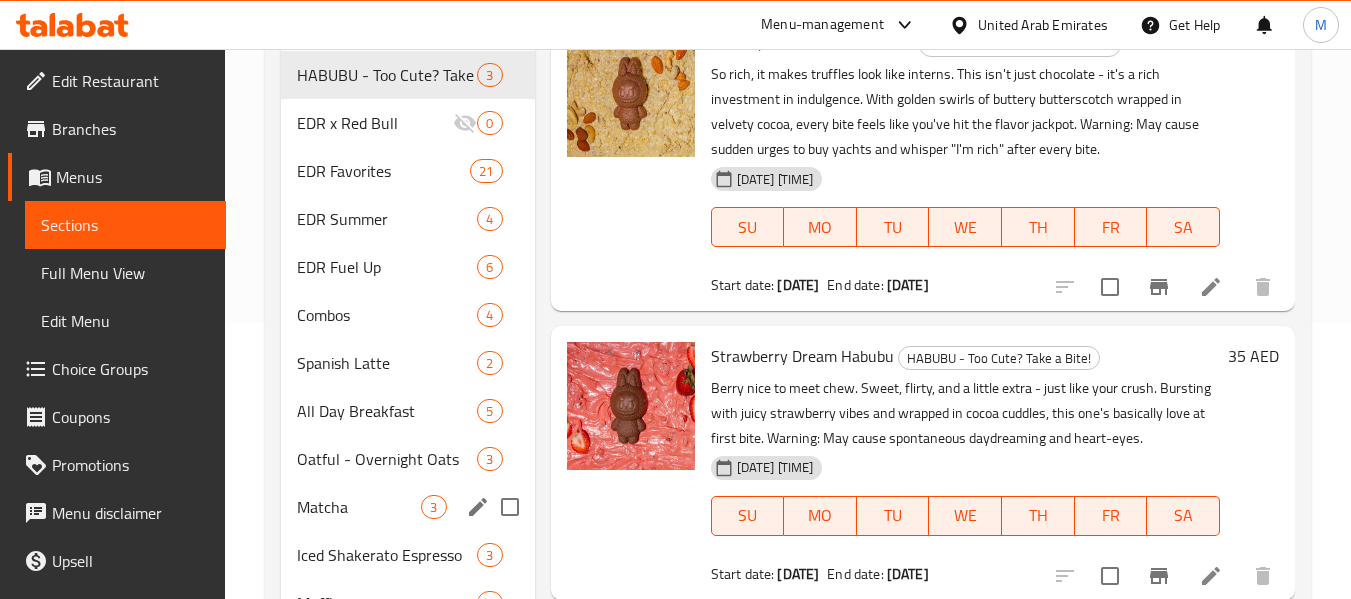 scroll, scrollTop: 0, scrollLeft: 0, axis: both 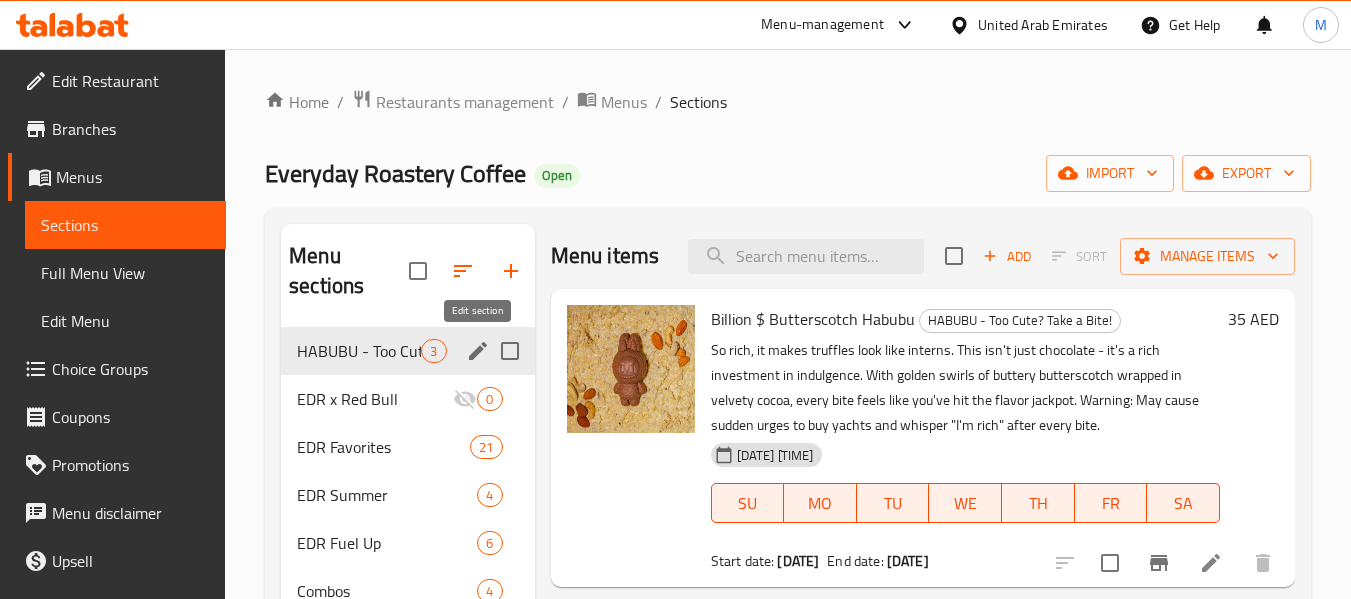 click 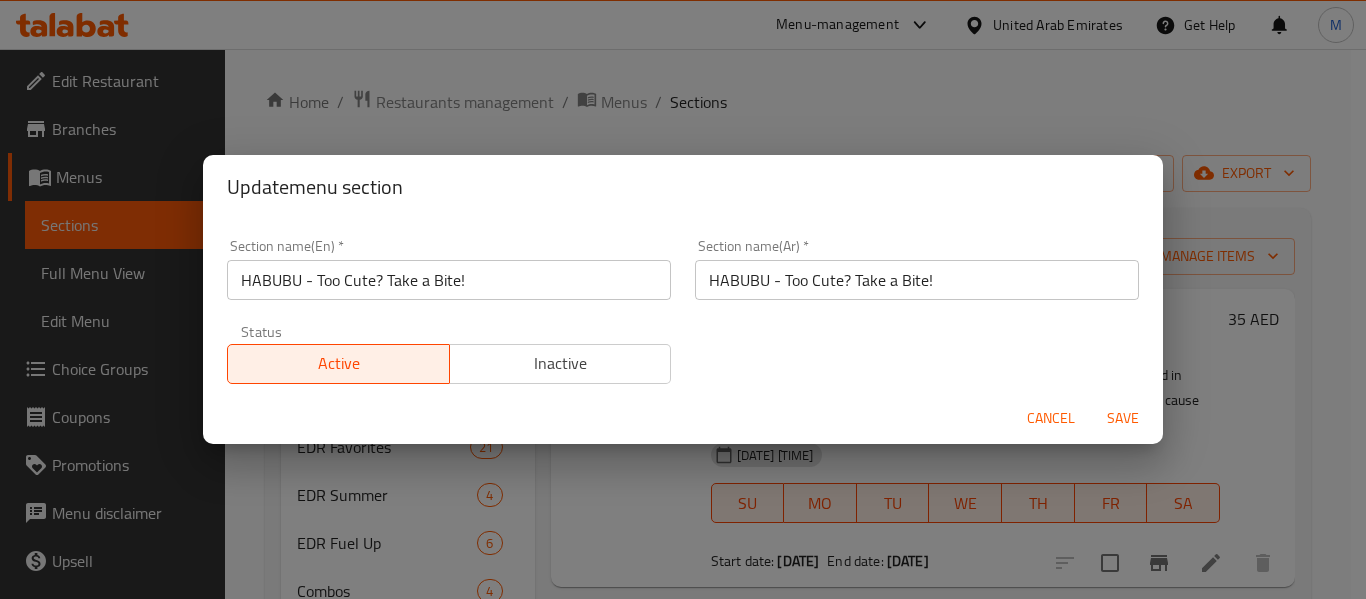type 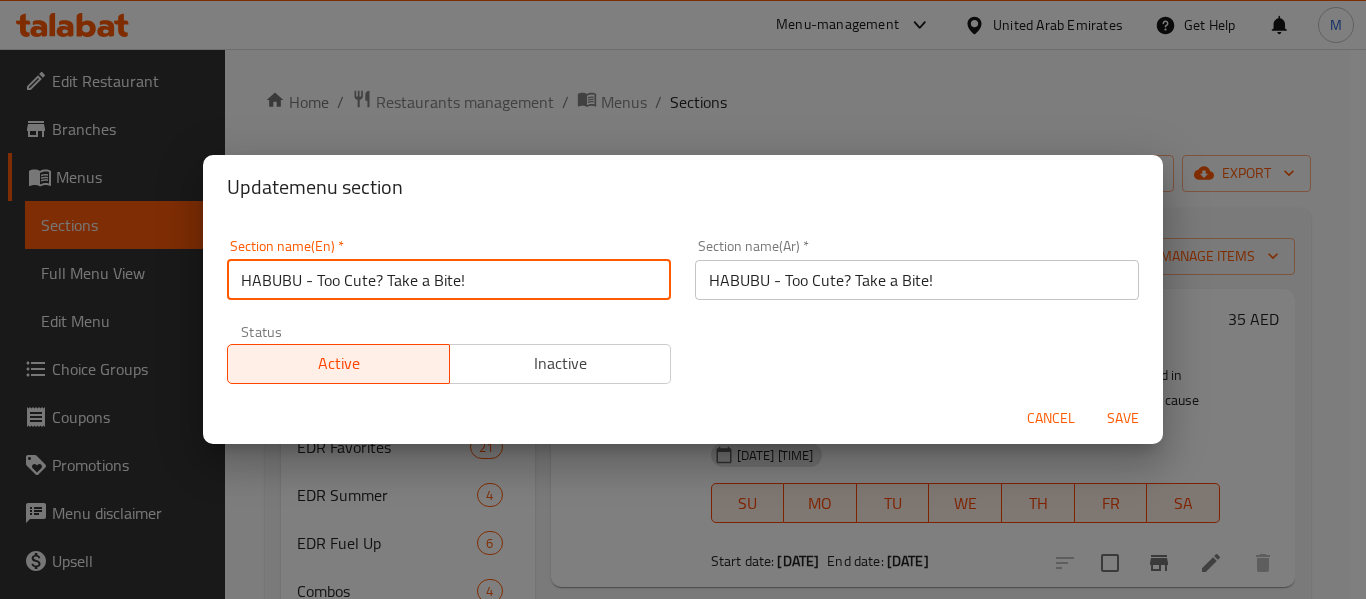click on "HABUBU - Too Cute? Take a Bite!" at bounding box center [449, 280] 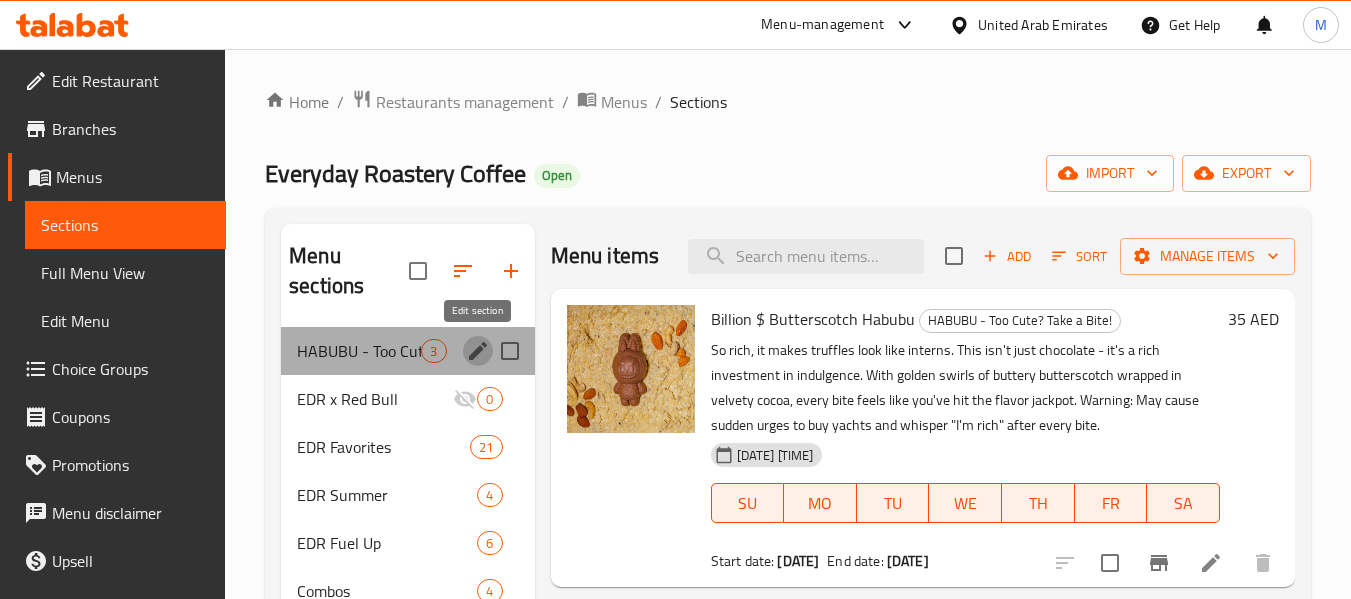 click 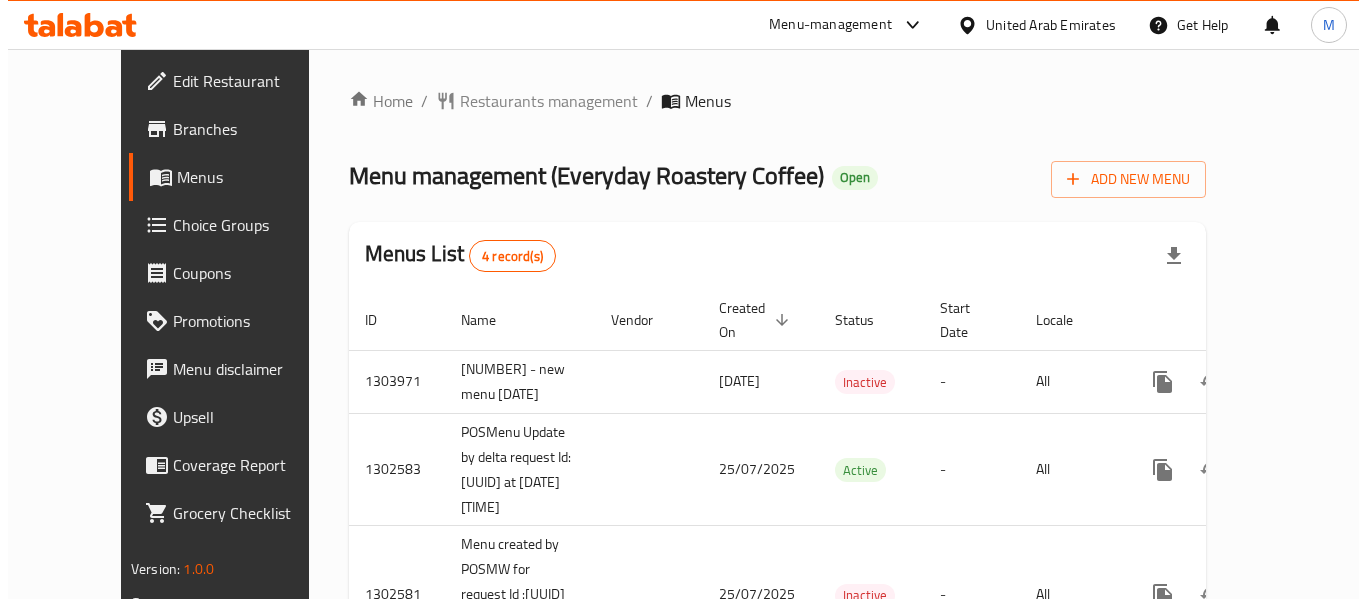 scroll, scrollTop: 0, scrollLeft: 0, axis: both 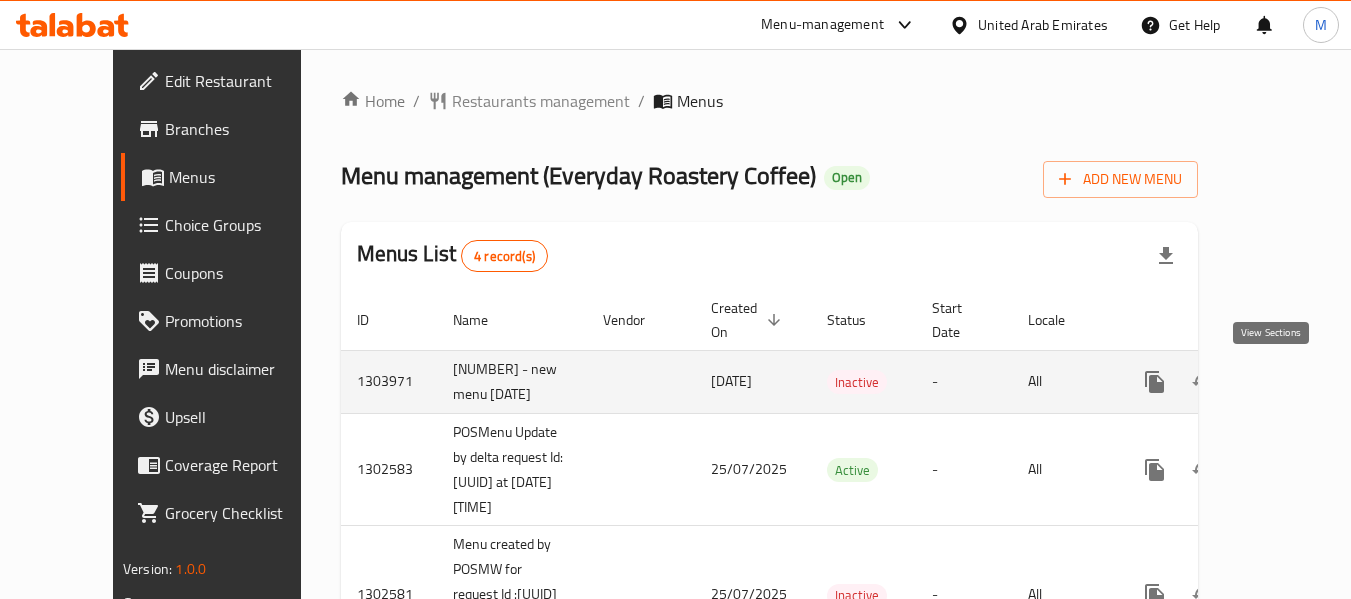 click 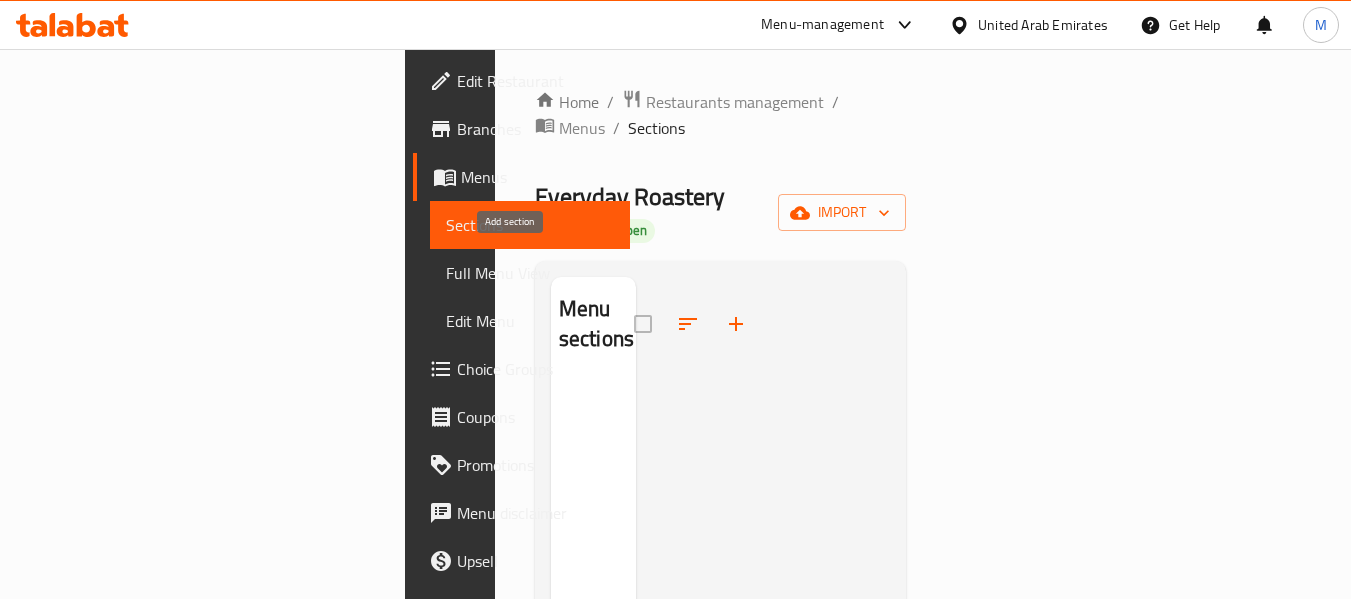 click 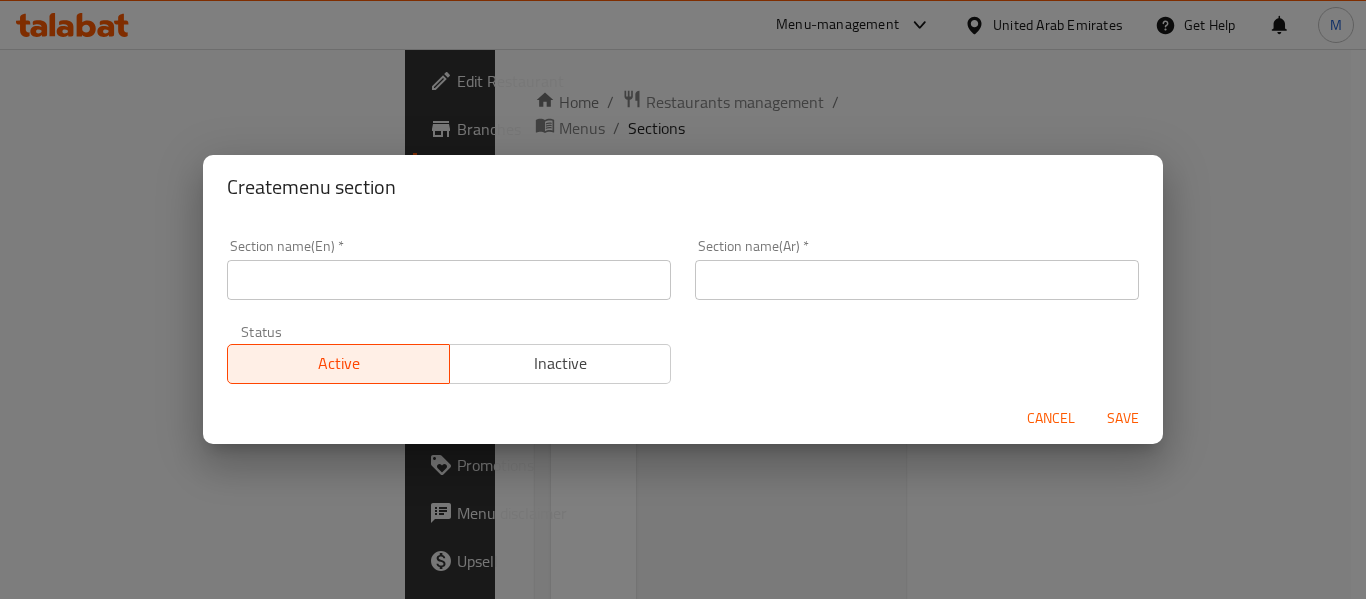 click at bounding box center [449, 280] 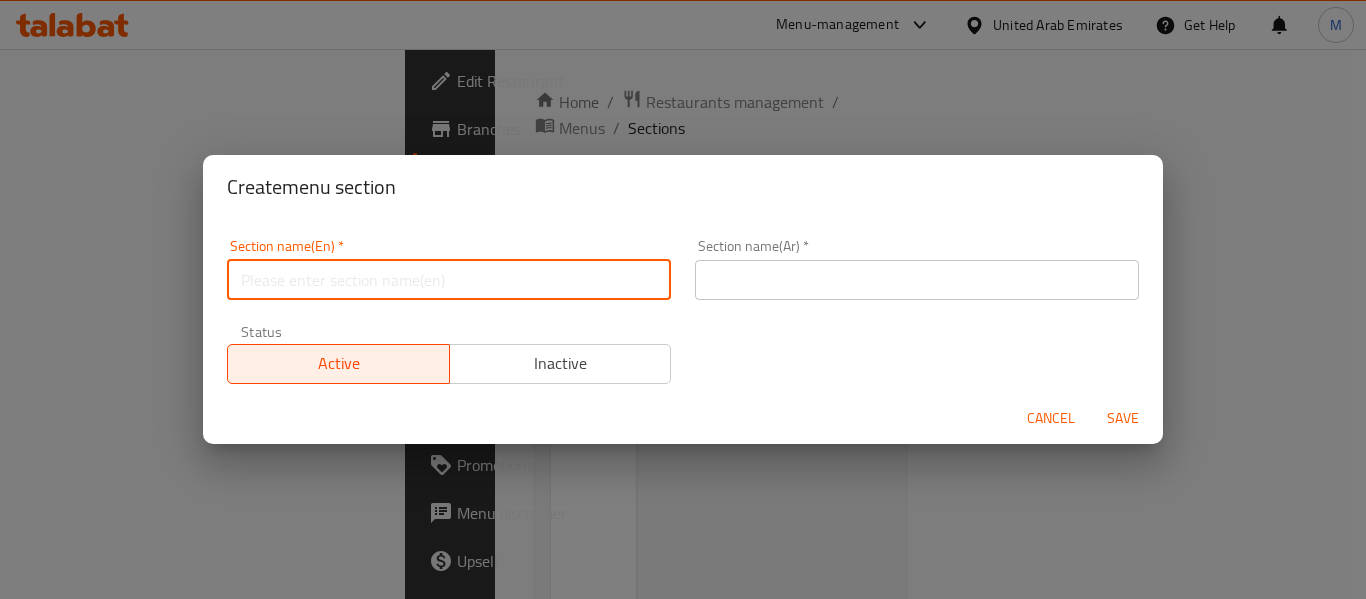 paste on "HABUBU - Too Cute? Take a Bite!" 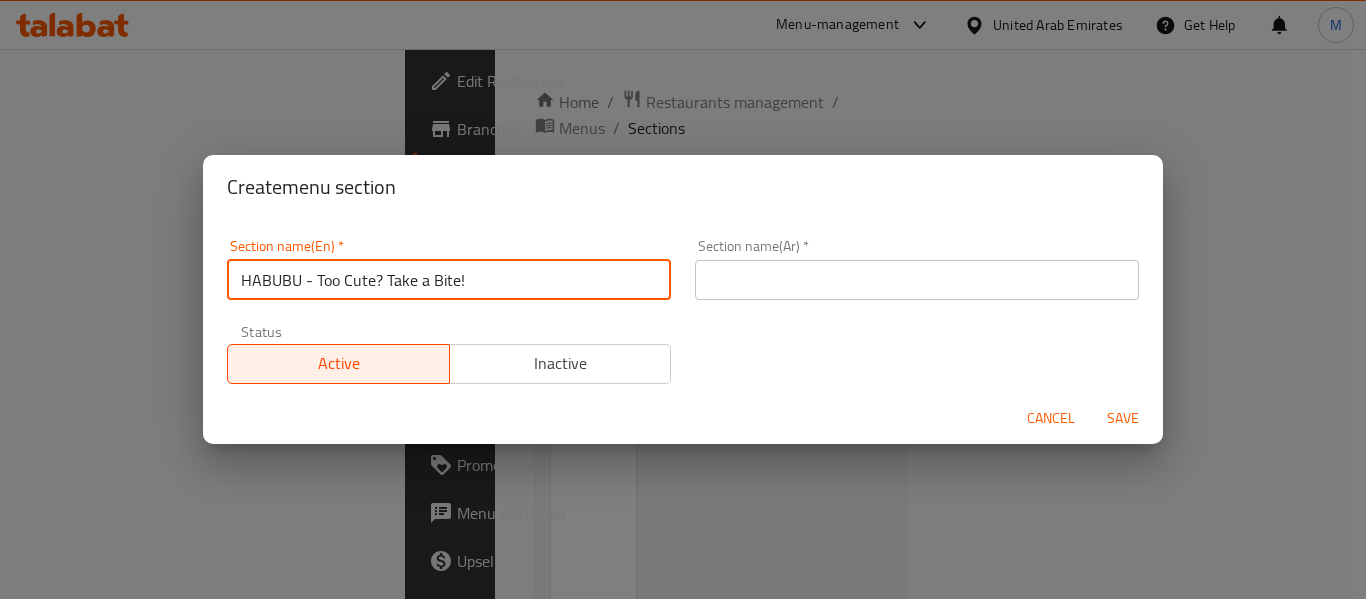type on "HABUBU - Too Cute? Take a Bite!" 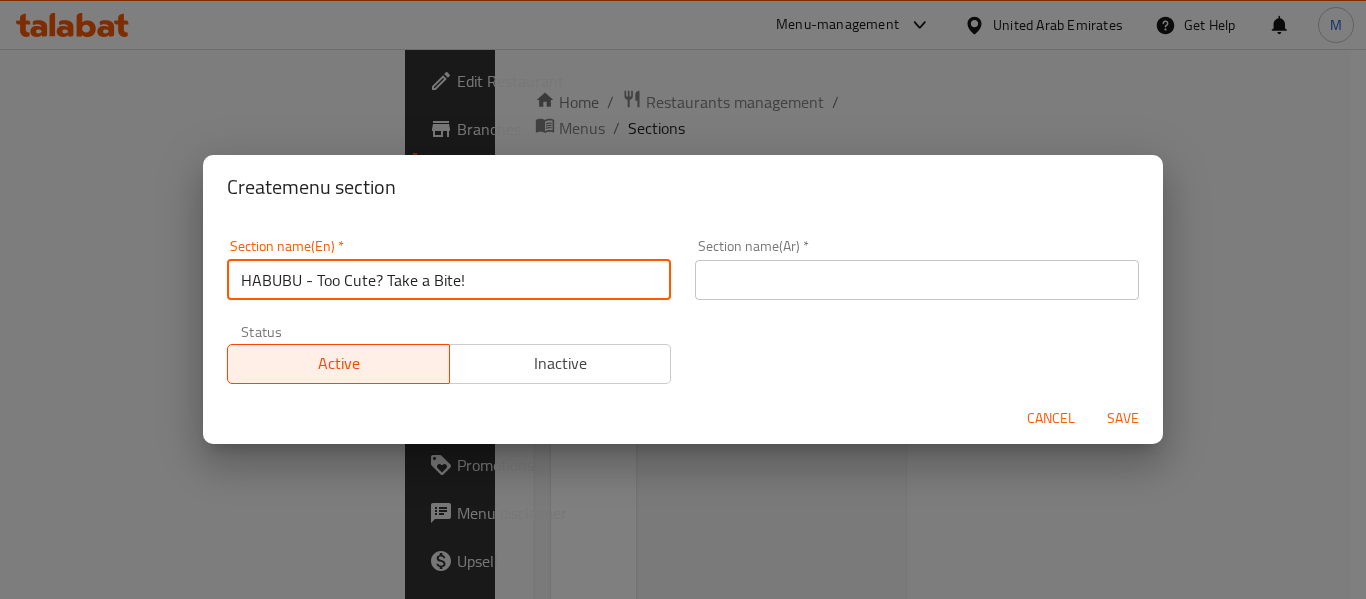 click on "Section name(Ar)   * Section name(Ar)  *" at bounding box center (917, 269) 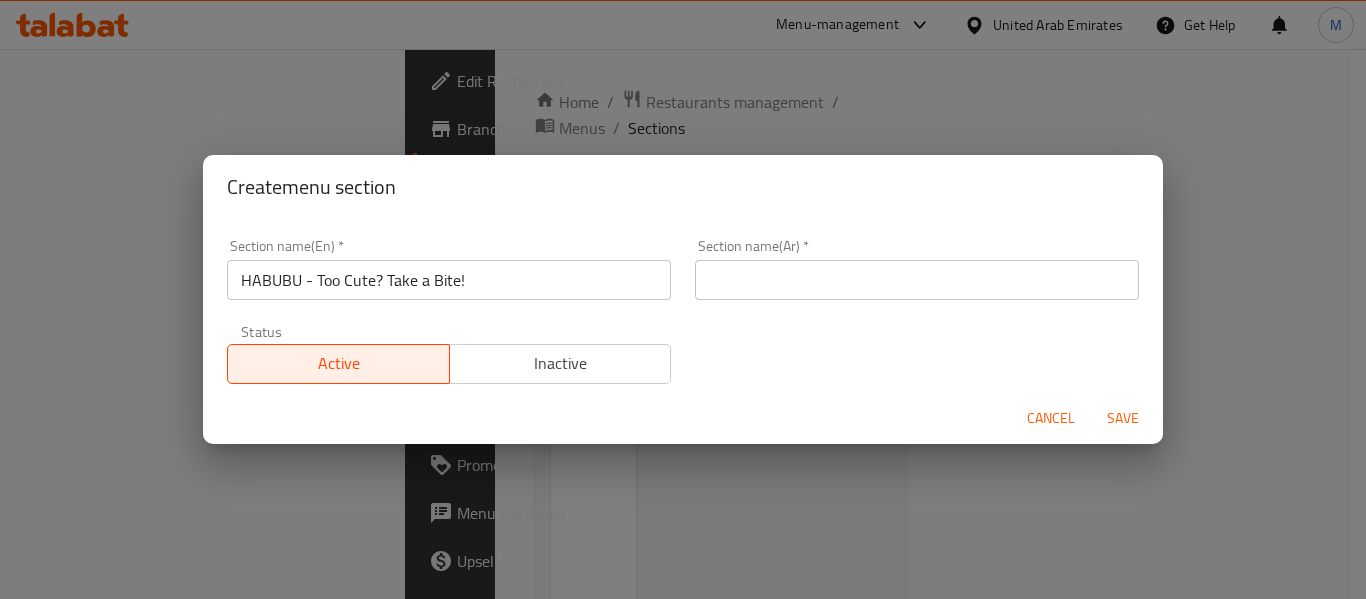 click at bounding box center (917, 280) 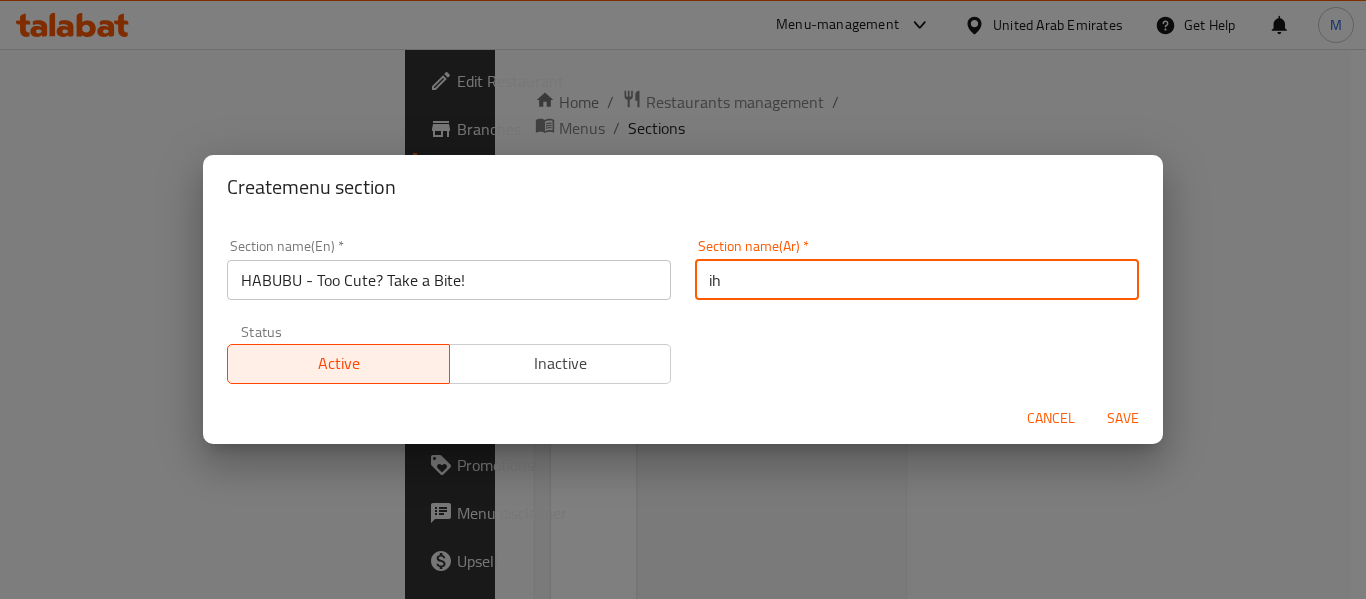 type on "i" 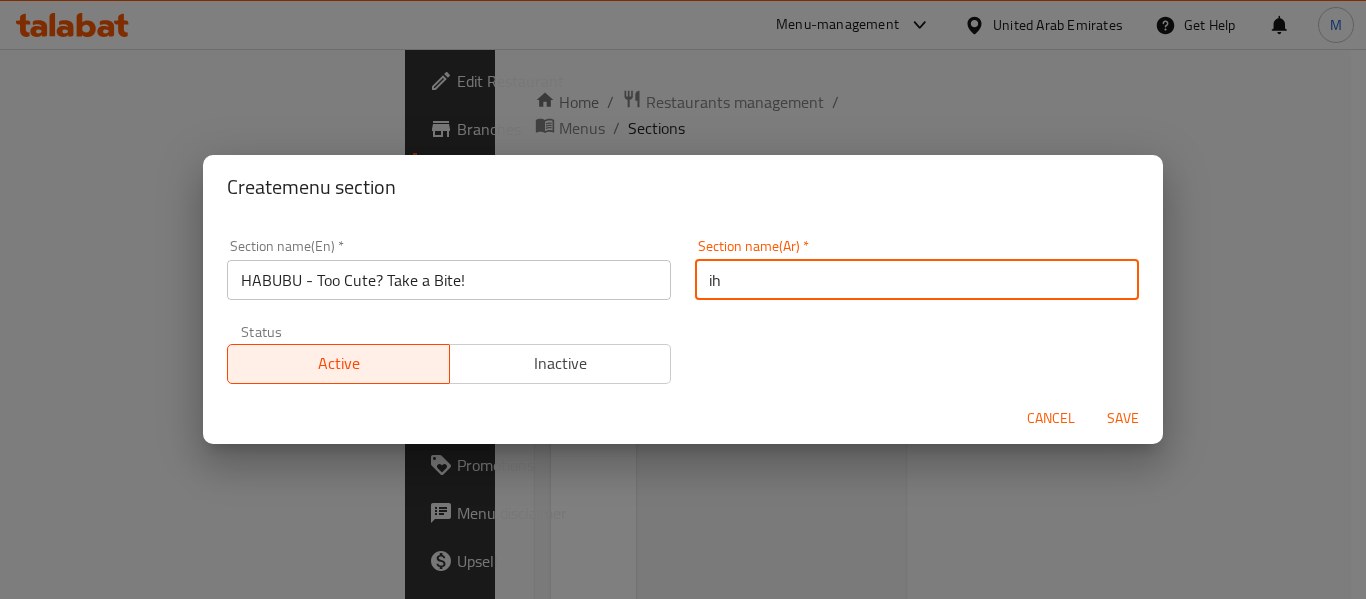 type on "i" 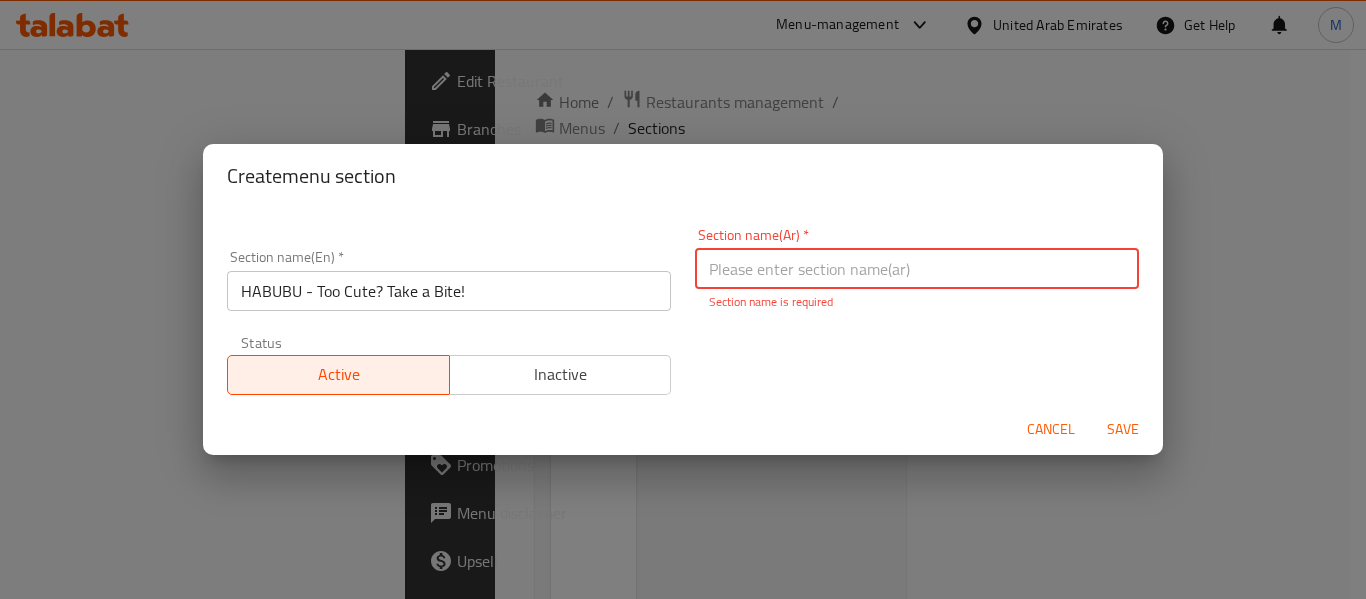 click at bounding box center (917, 269) 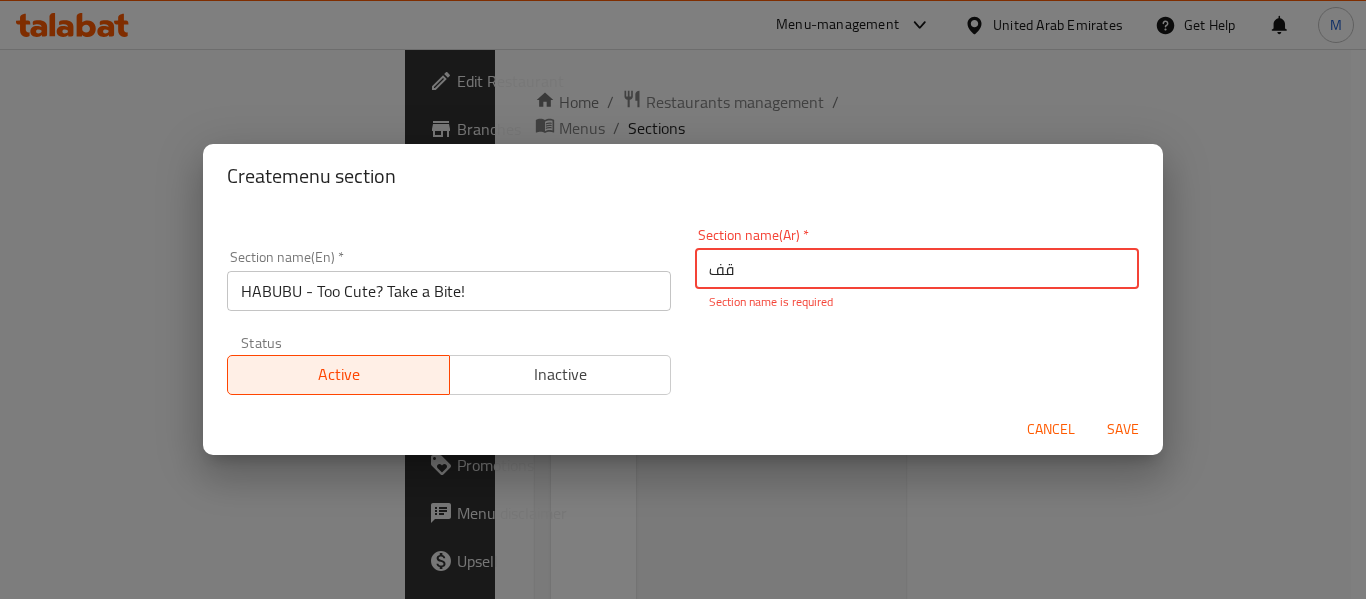 type on "ق" 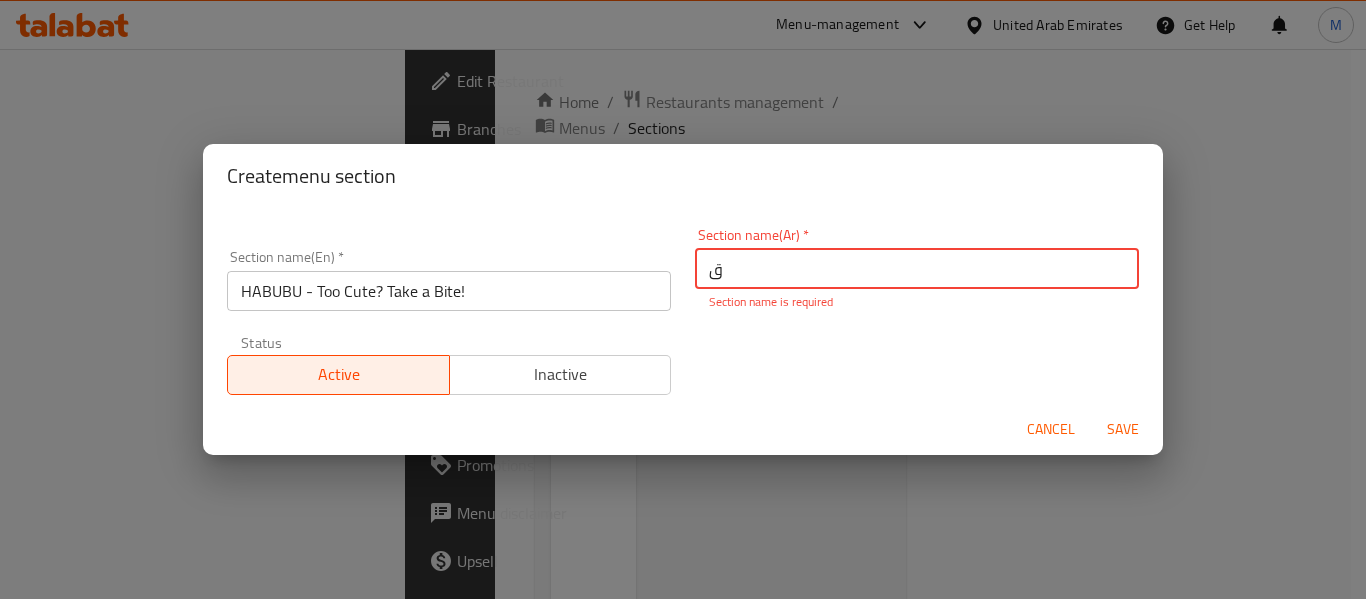 type 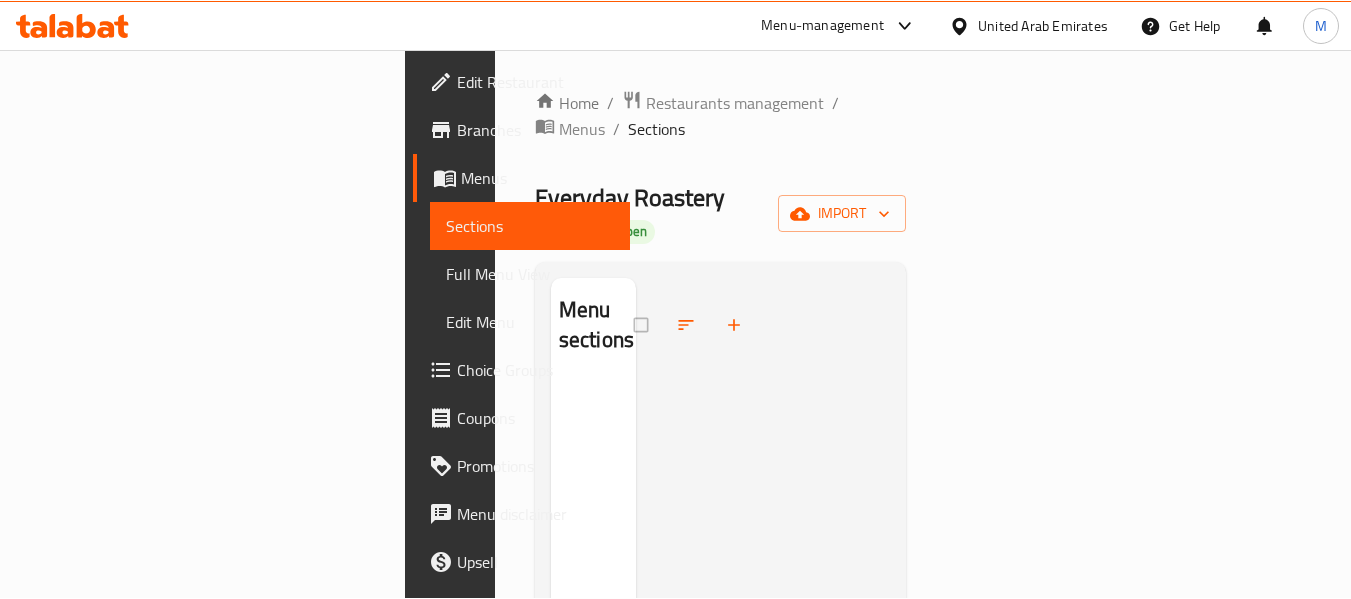 scroll, scrollTop: 0, scrollLeft: 0, axis: both 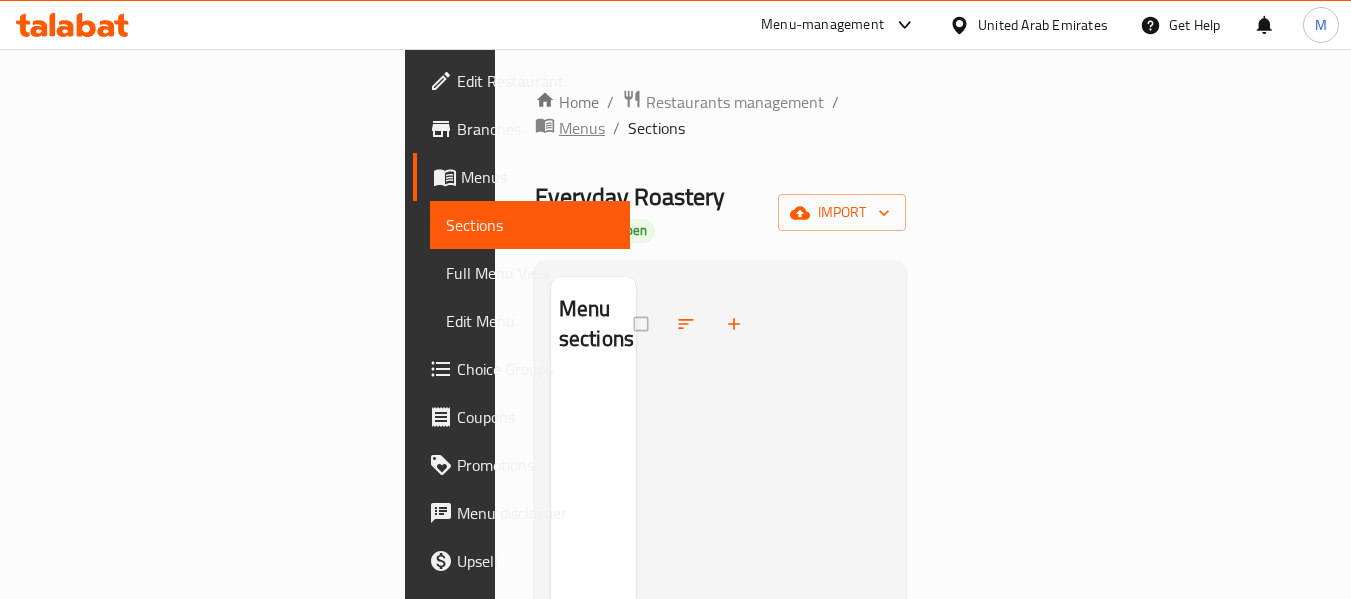 click on "Menus" at bounding box center [582, 128] 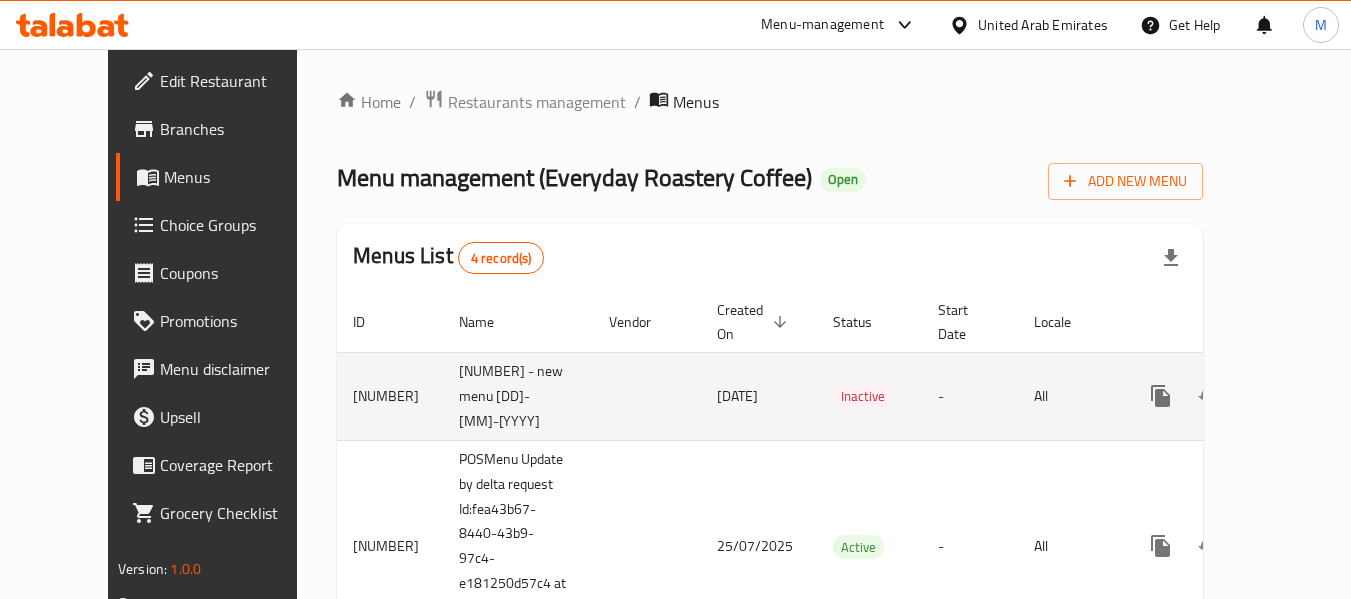 click on "[NUMBER] - new menu [DD]-[MM]-[YYYY]" at bounding box center (518, 396) 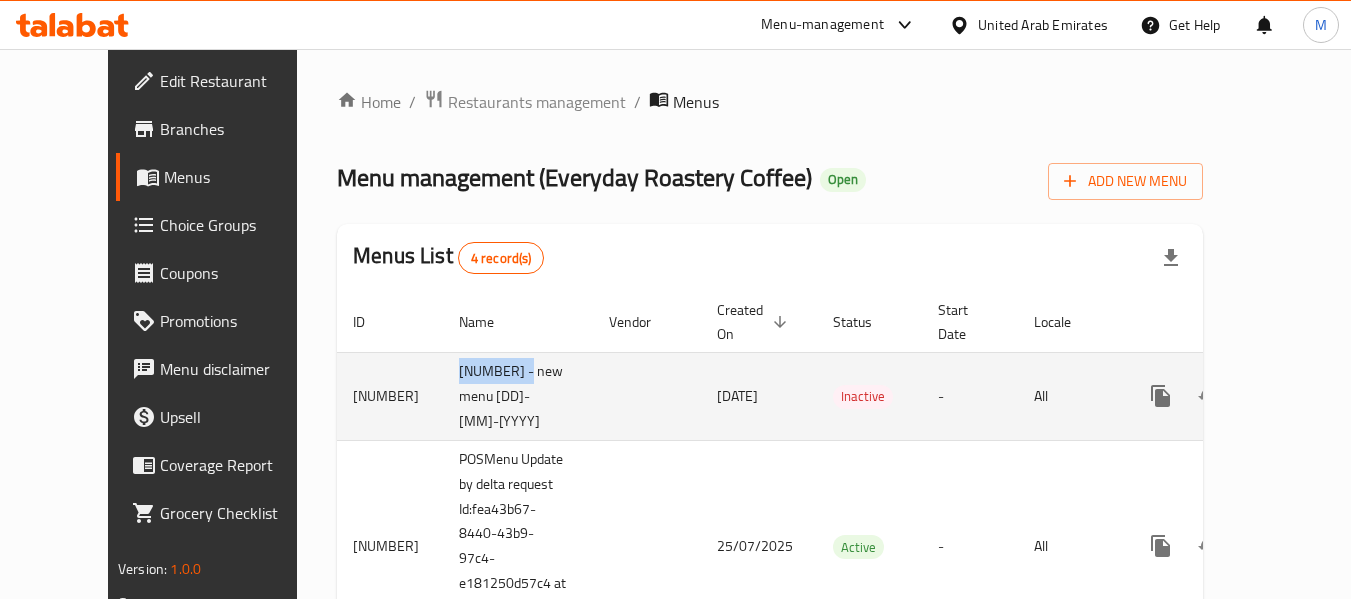 click on "[NUMBER] - new menu [DD]-[MM]-[YYYY]" at bounding box center (518, 396) 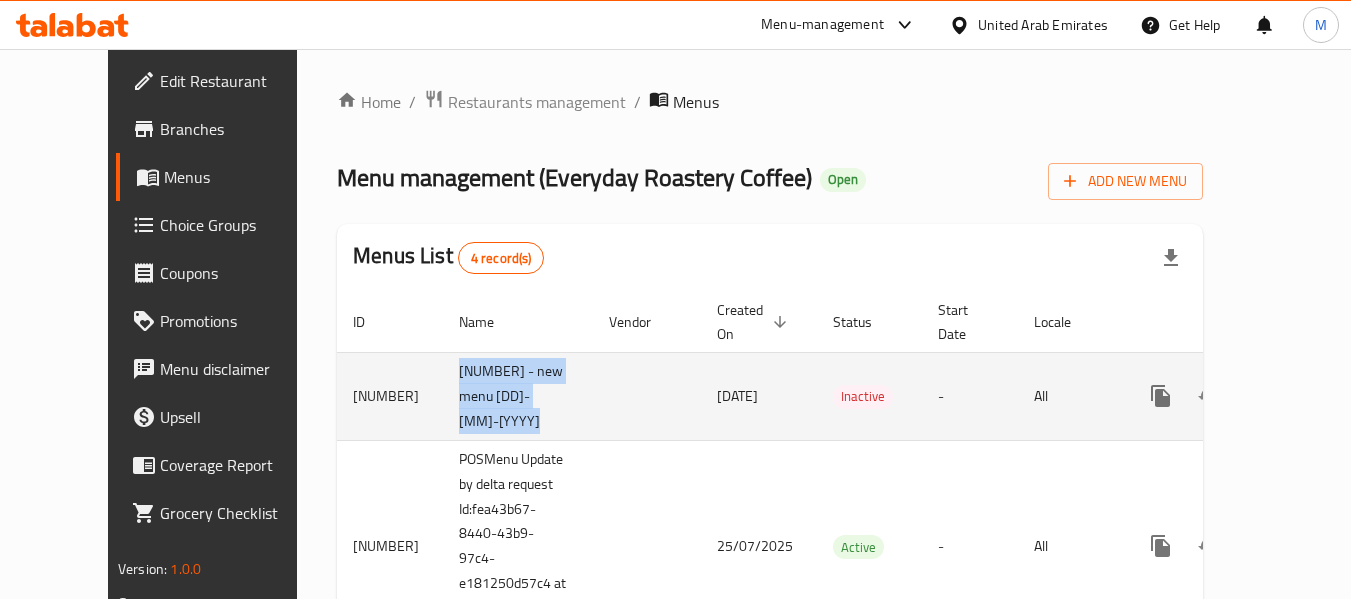 click on "[NUMBER] - new menu [DD]-[MM]-[YYYY]" at bounding box center (518, 396) 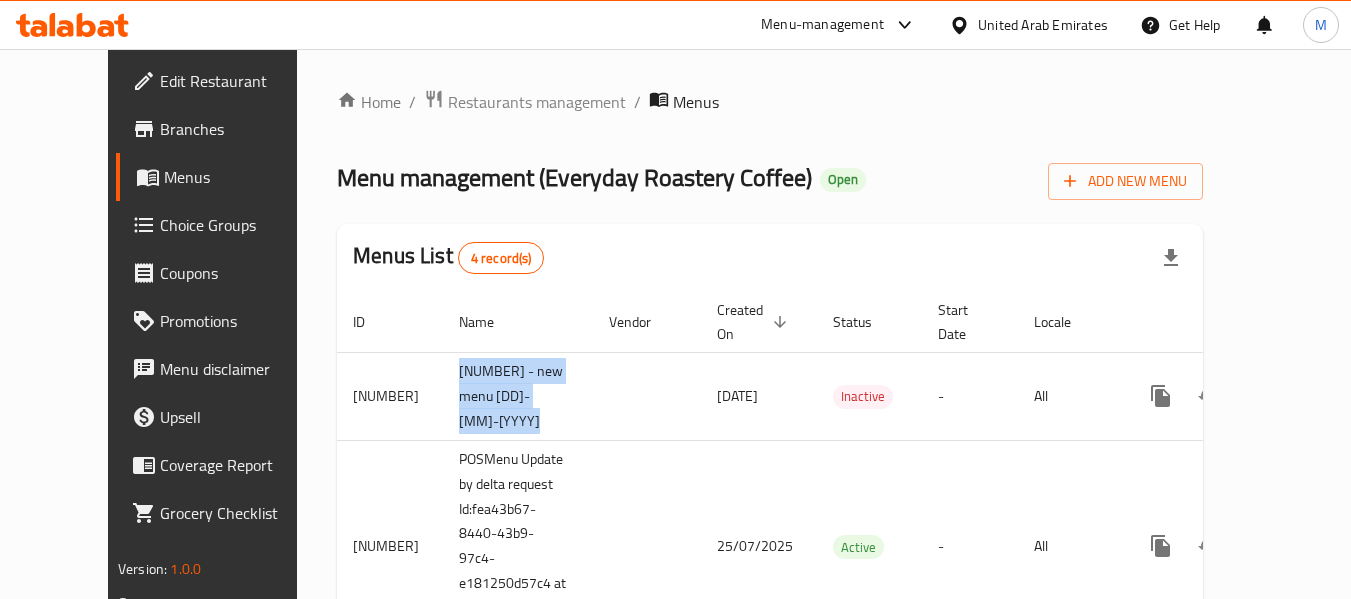 copy on "[NUMBER] - new menu [DD]-[MM]-[YYYY]" 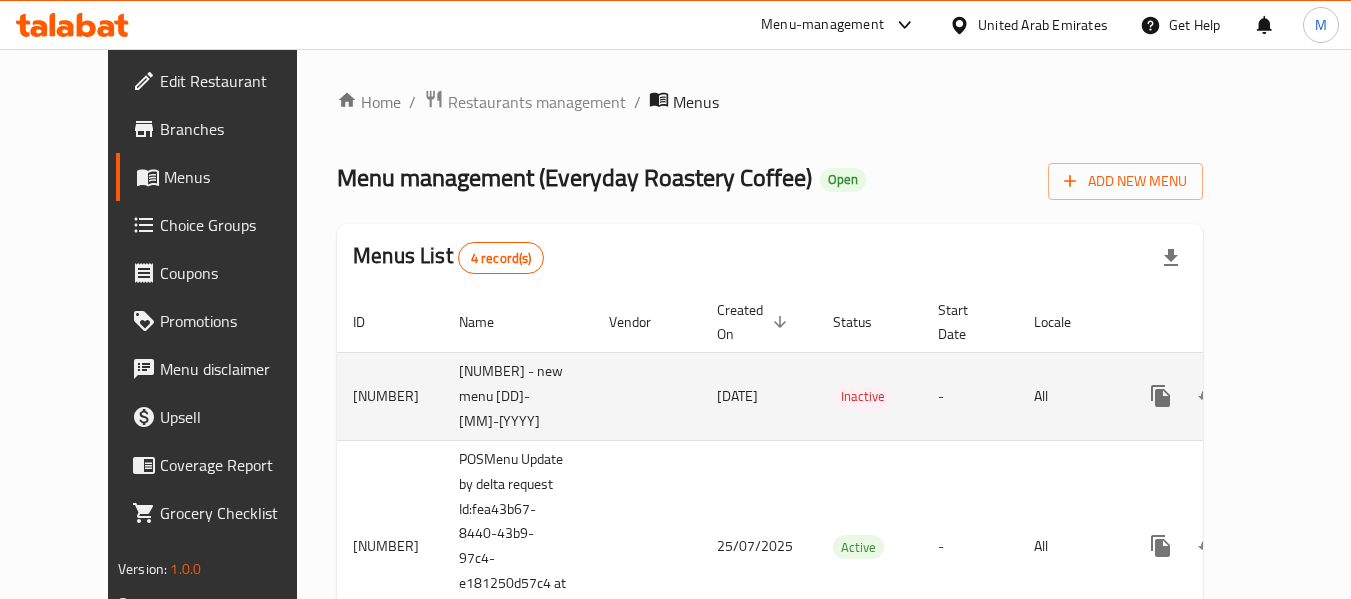 click on "[NUMBER]" at bounding box center (390, 396) 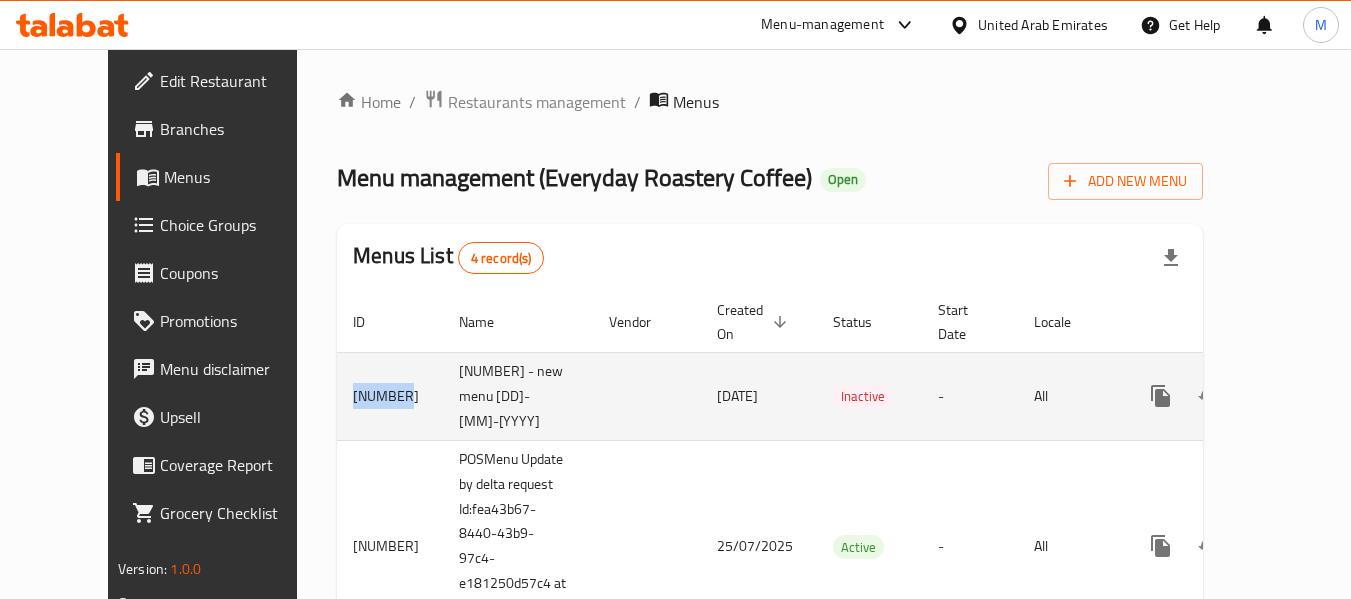 click on "1303971" at bounding box center [390, 396] 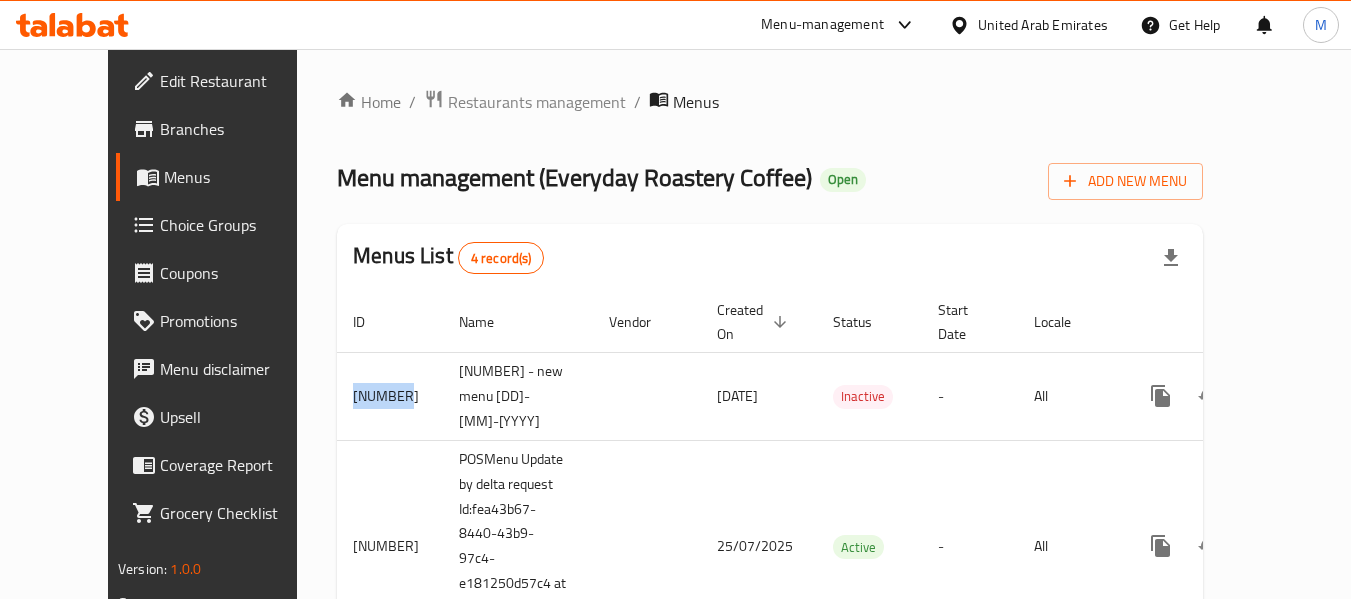 copy on "1303971" 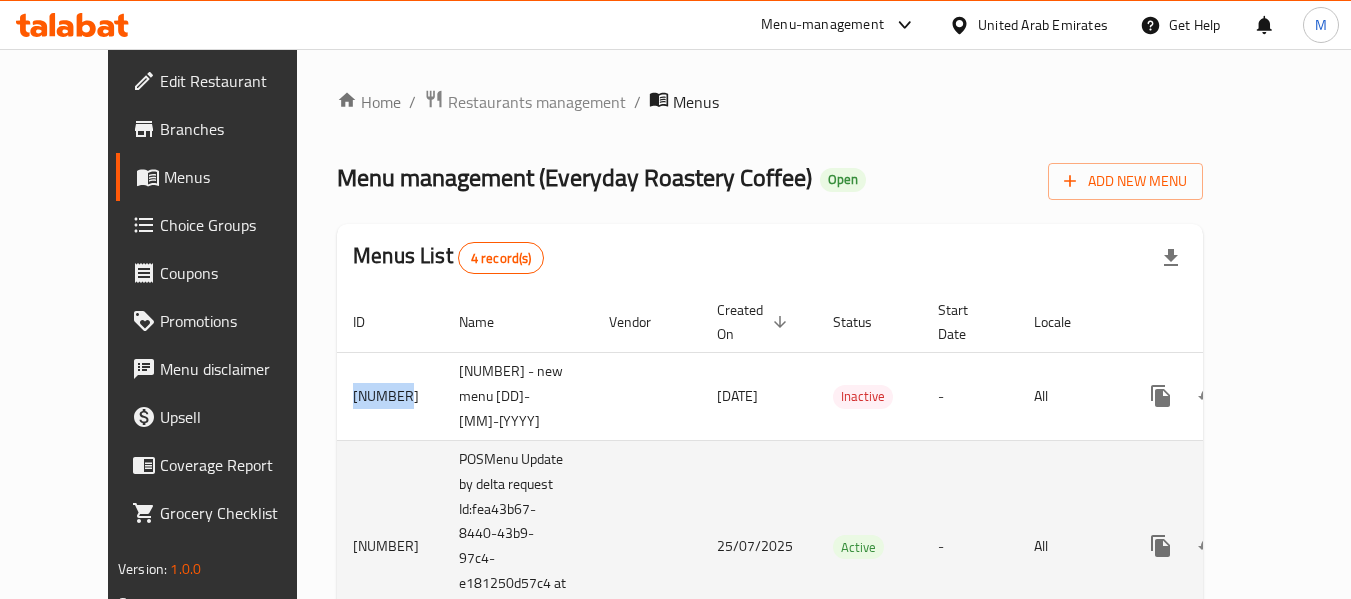 click 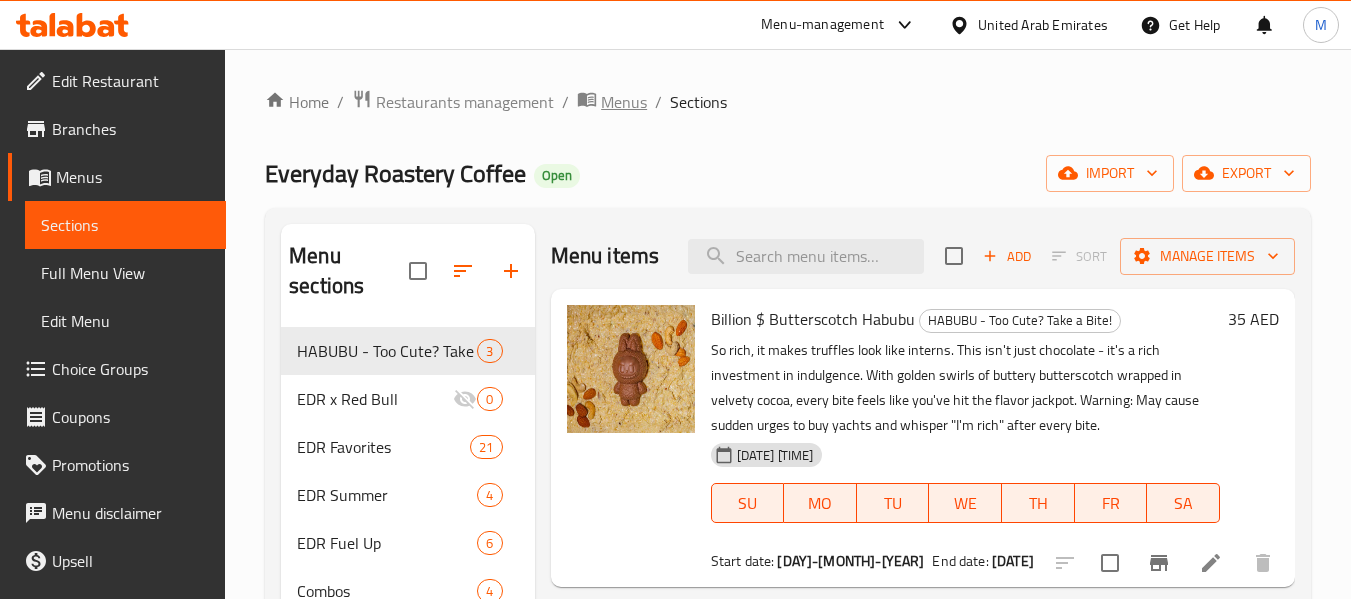 click on "Menus" at bounding box center [624, 102] 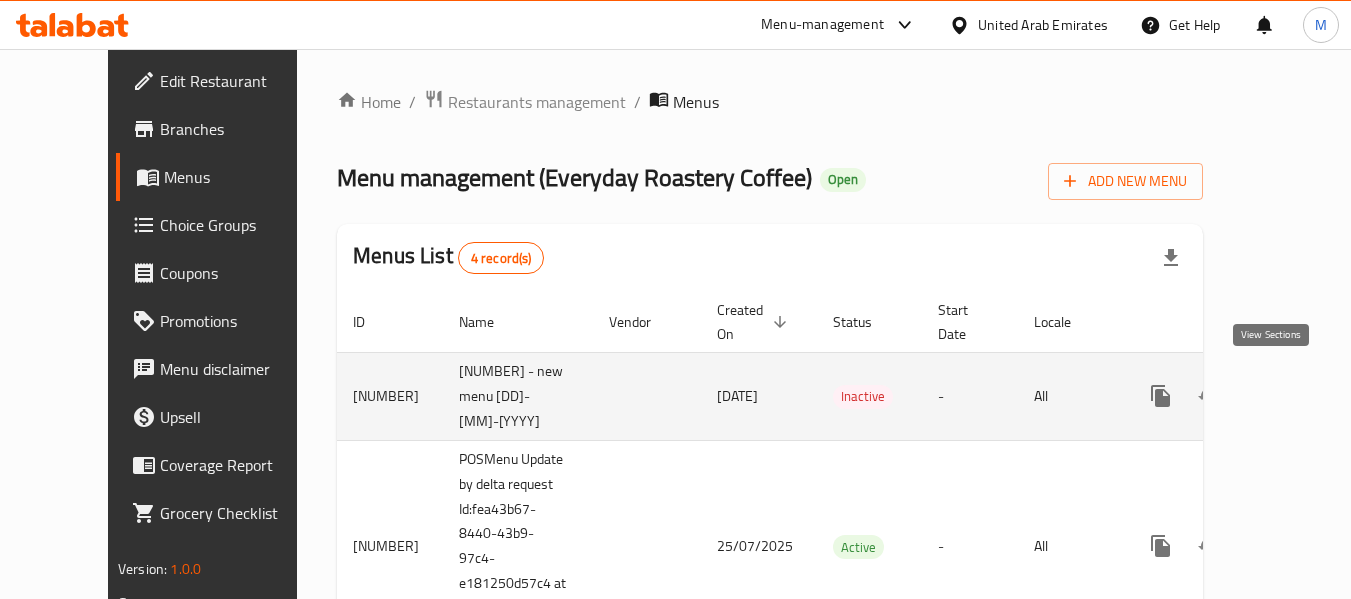 click 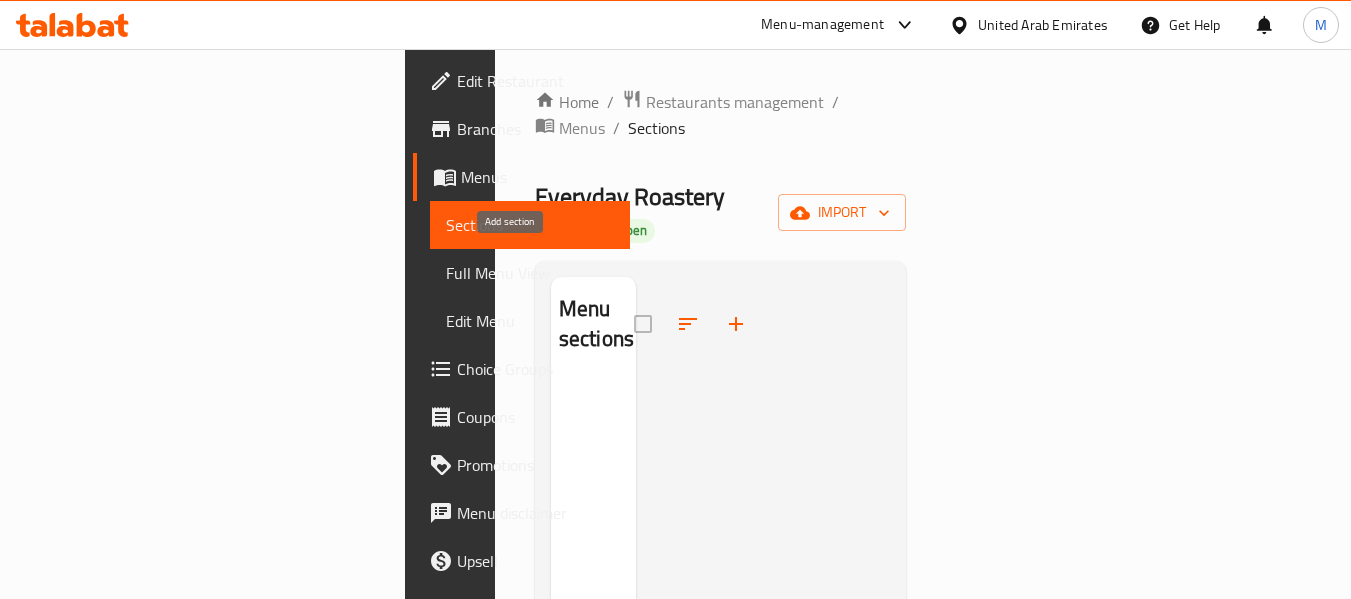 click 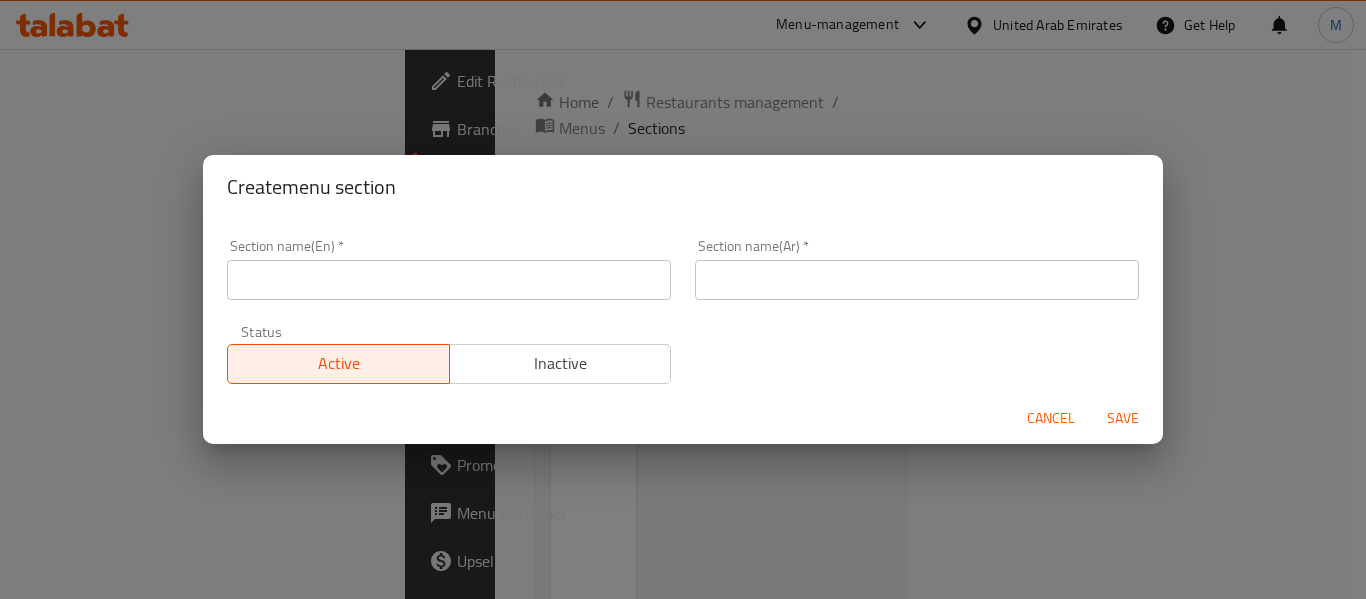type 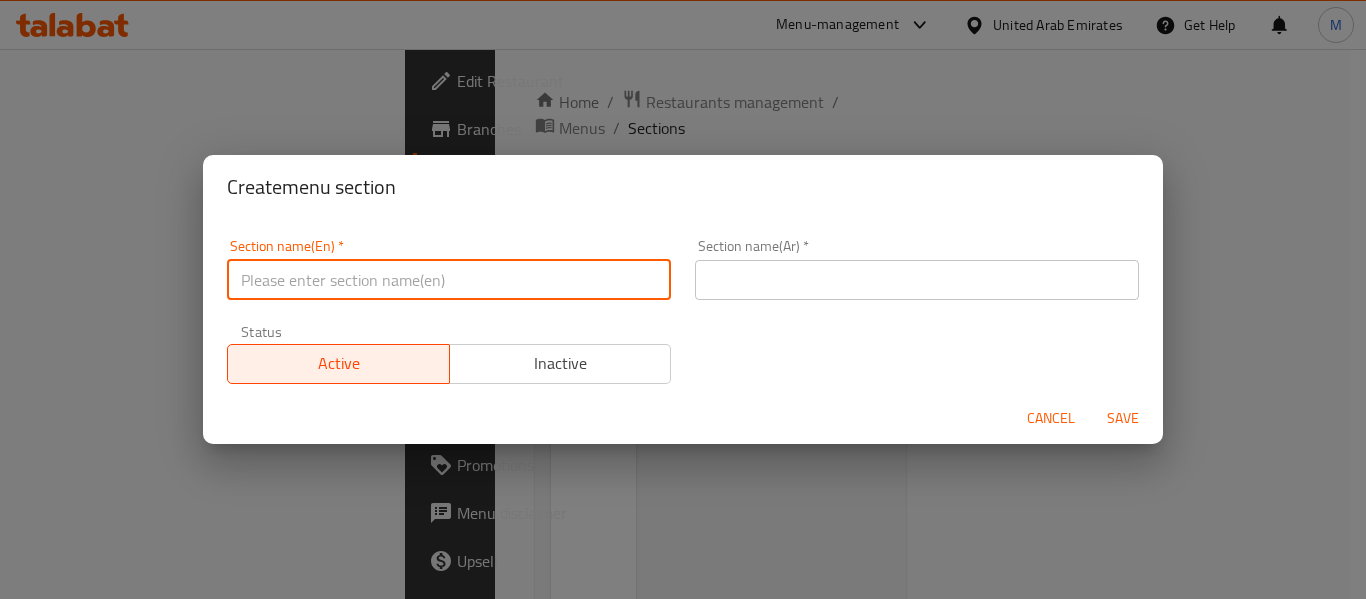 click at bounding box center [449, 280] 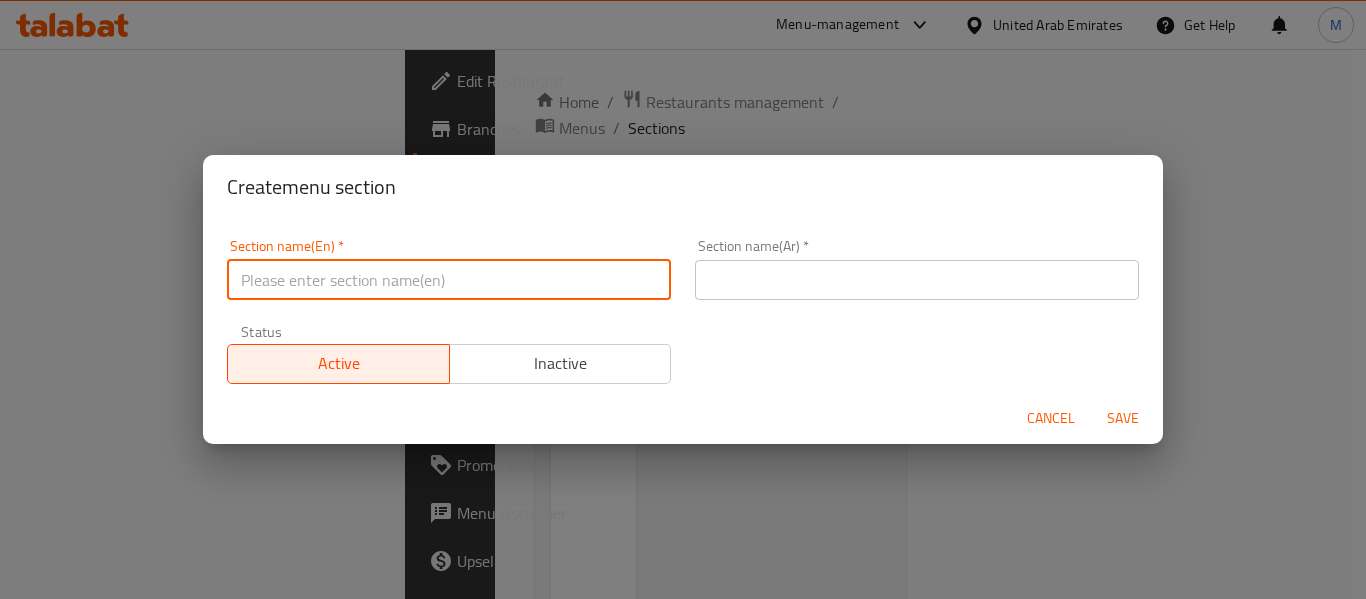 paste on "HABUBU - Too Cute? Take a Bite!" 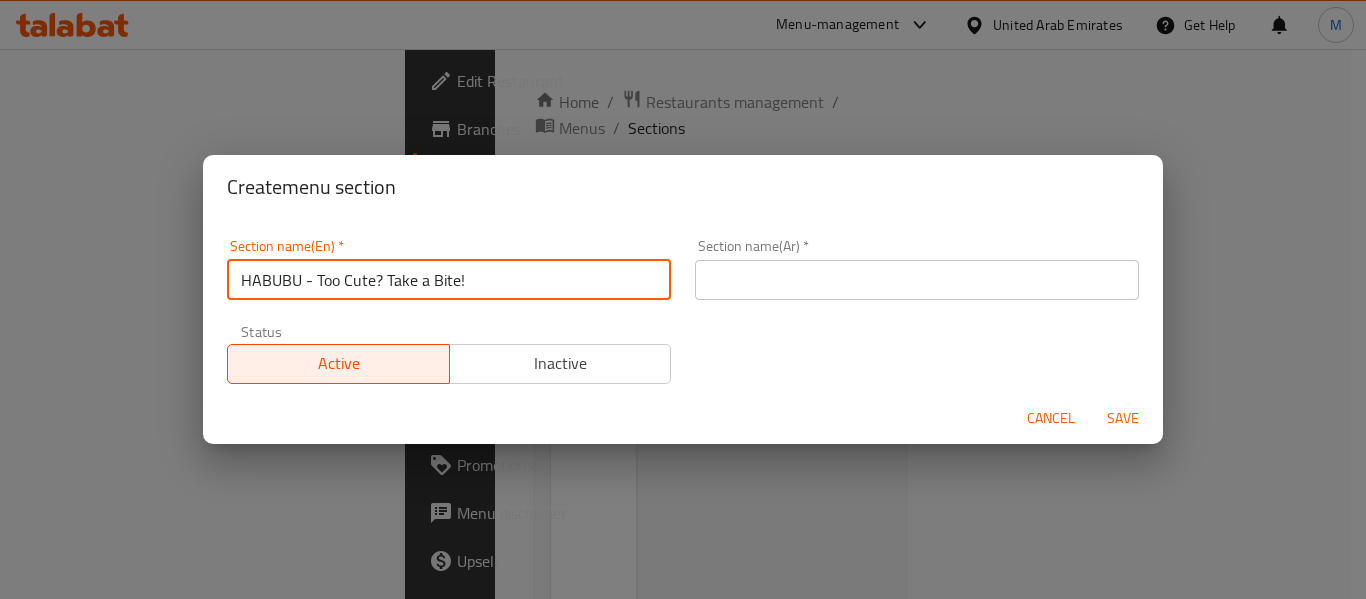 type on "HABUBU - Too Cute? Take a Bite!" 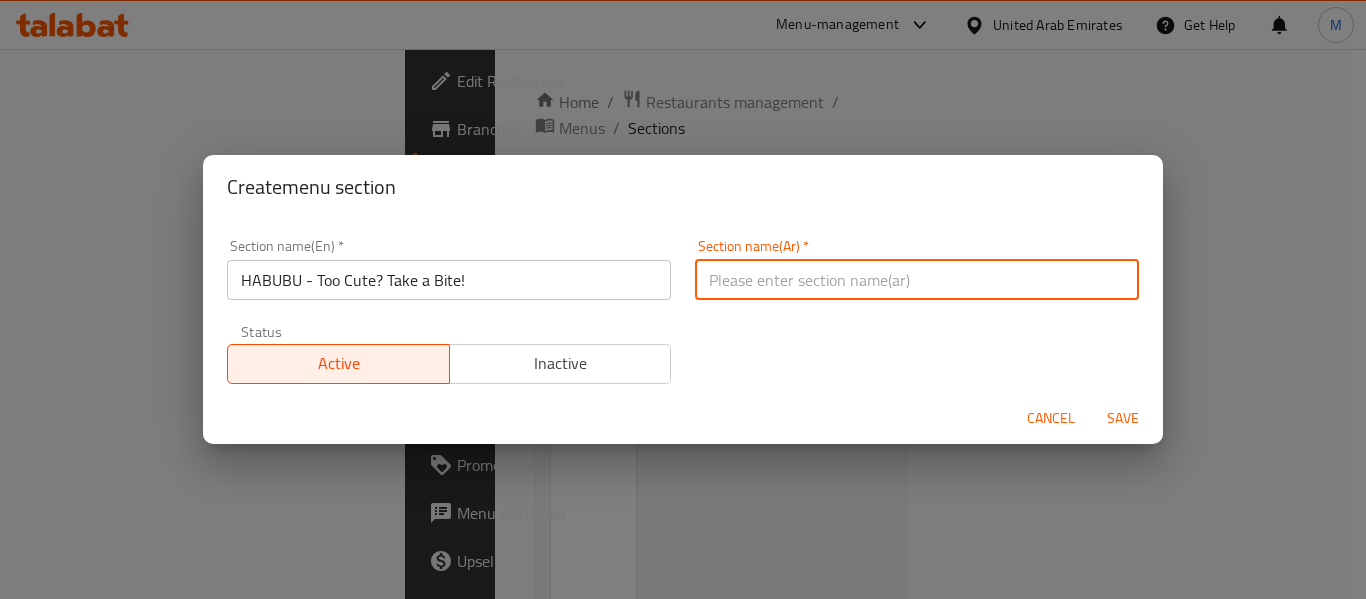 click at bounding box center (917, 280) 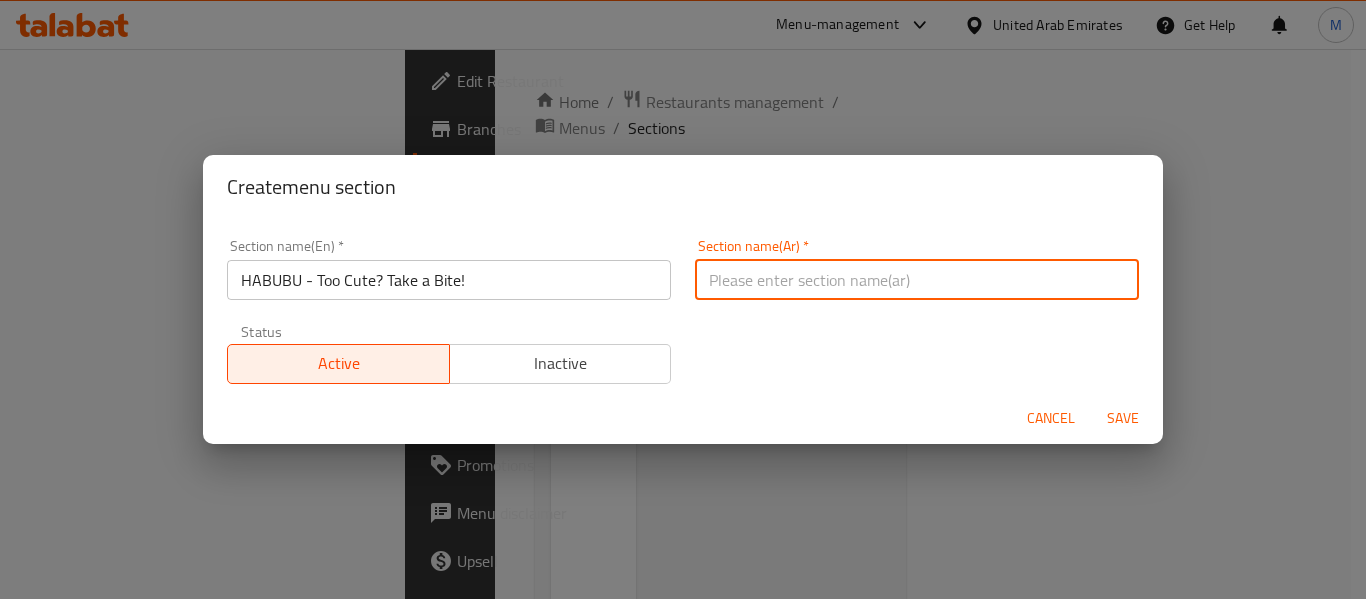 type on "f" 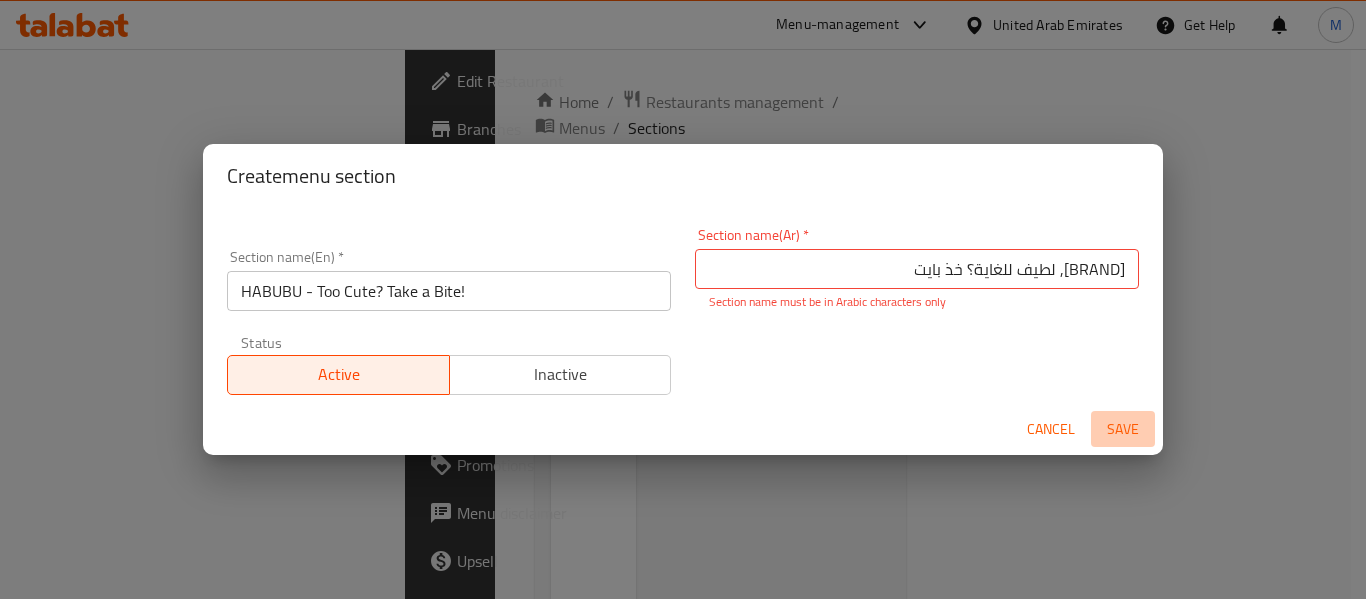 click on "Save" at bounding box center (1123, 429) 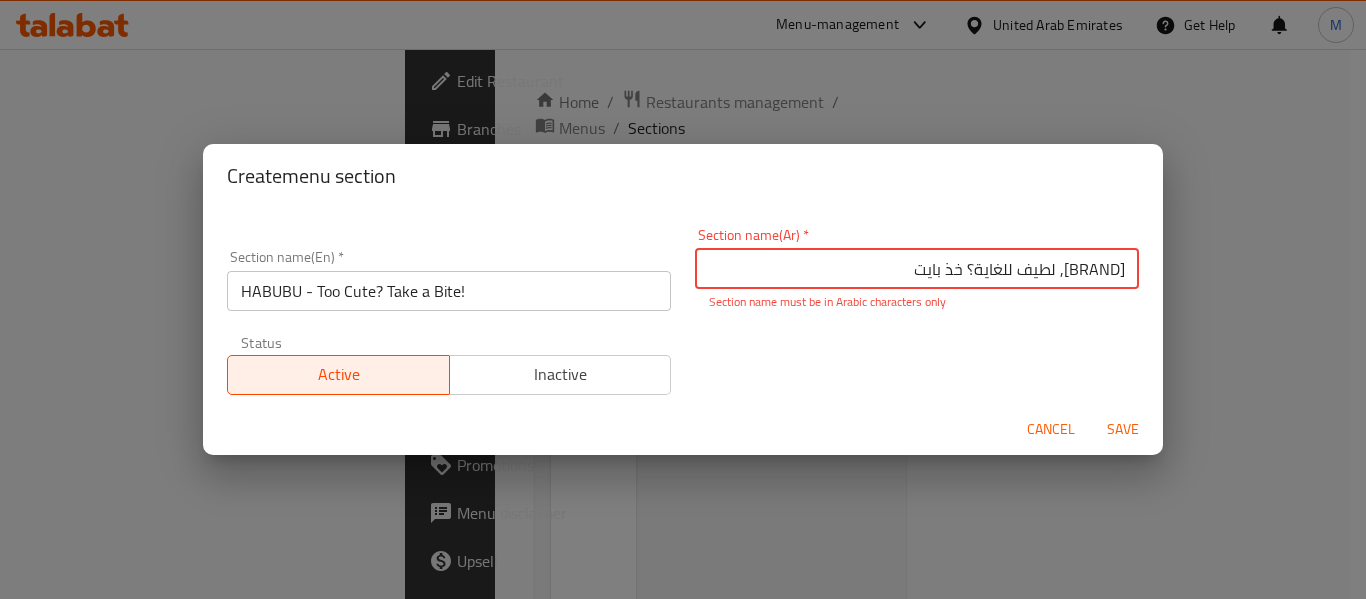 click on "هابوبو، لطيف للغاية؟ خذ بايت" at bounding box center (917, 269) 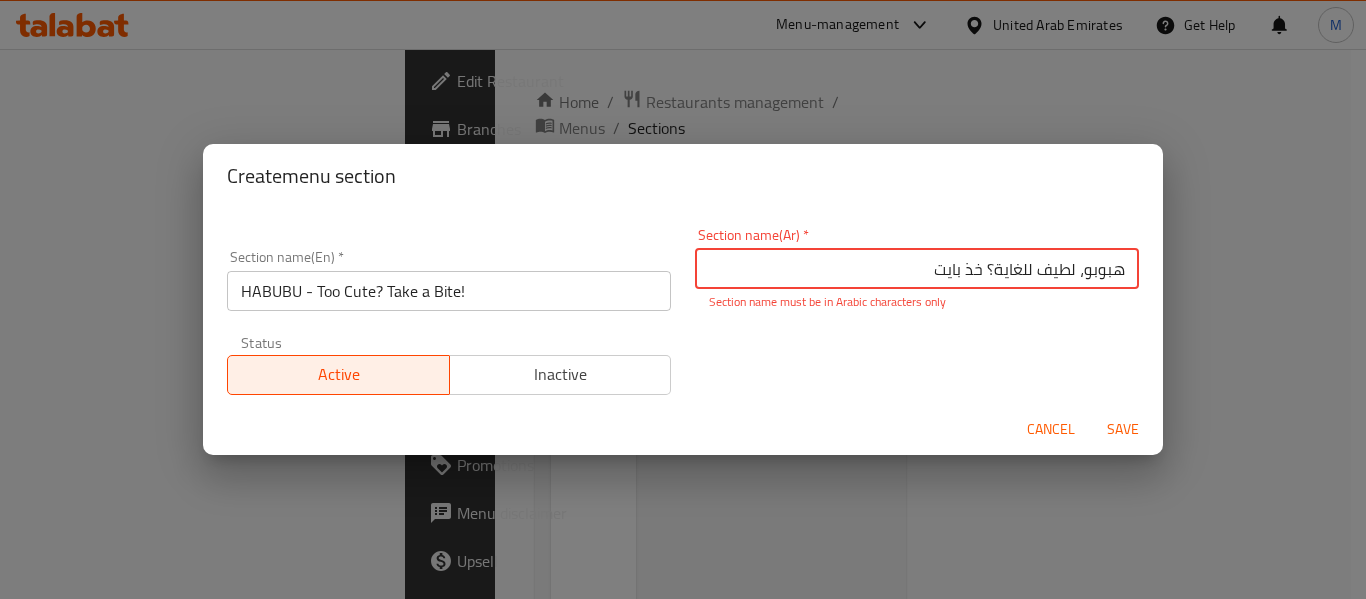 click on "Save" at bounding box center [1123, 429] 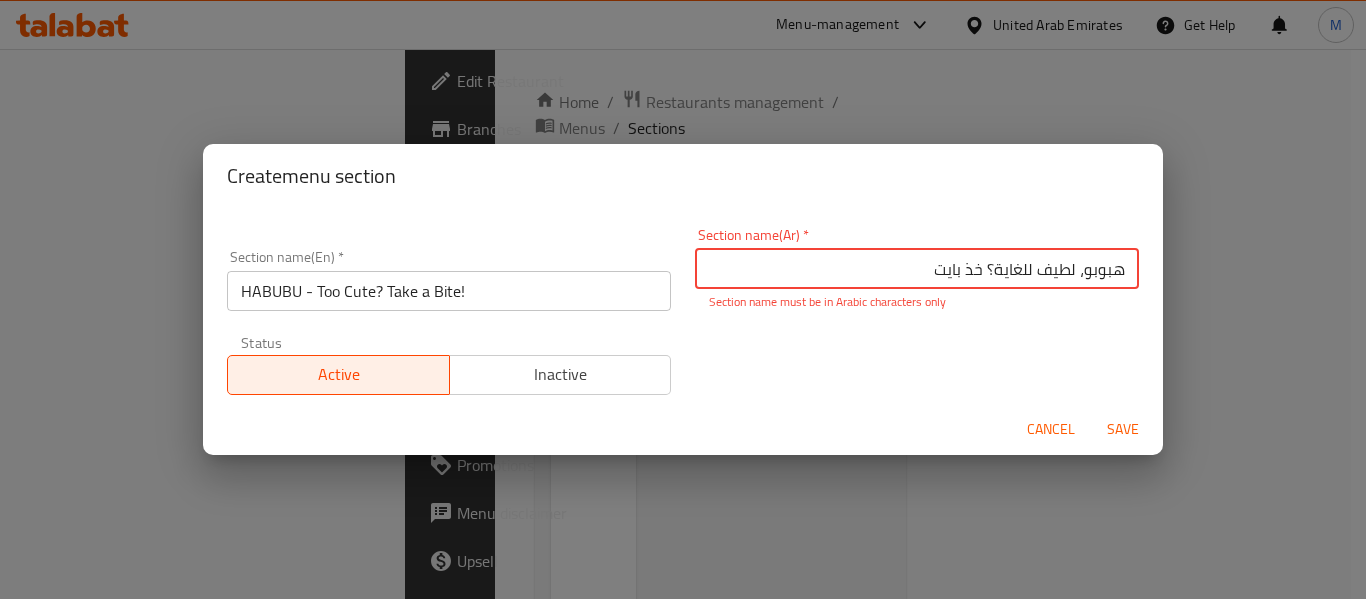 click on "هبوبو، لطيف للغاية؟ خذ بايت" at bounding box center (917, 269) 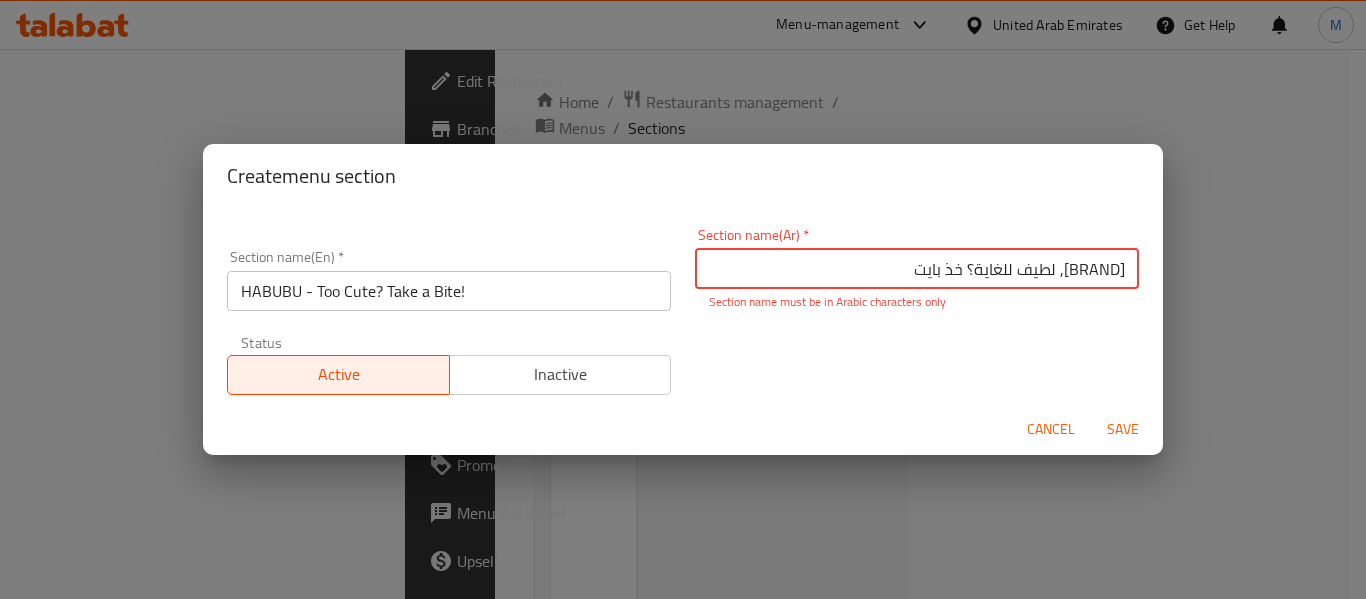 type on "لطيف للغاية؟ خذ بايت" 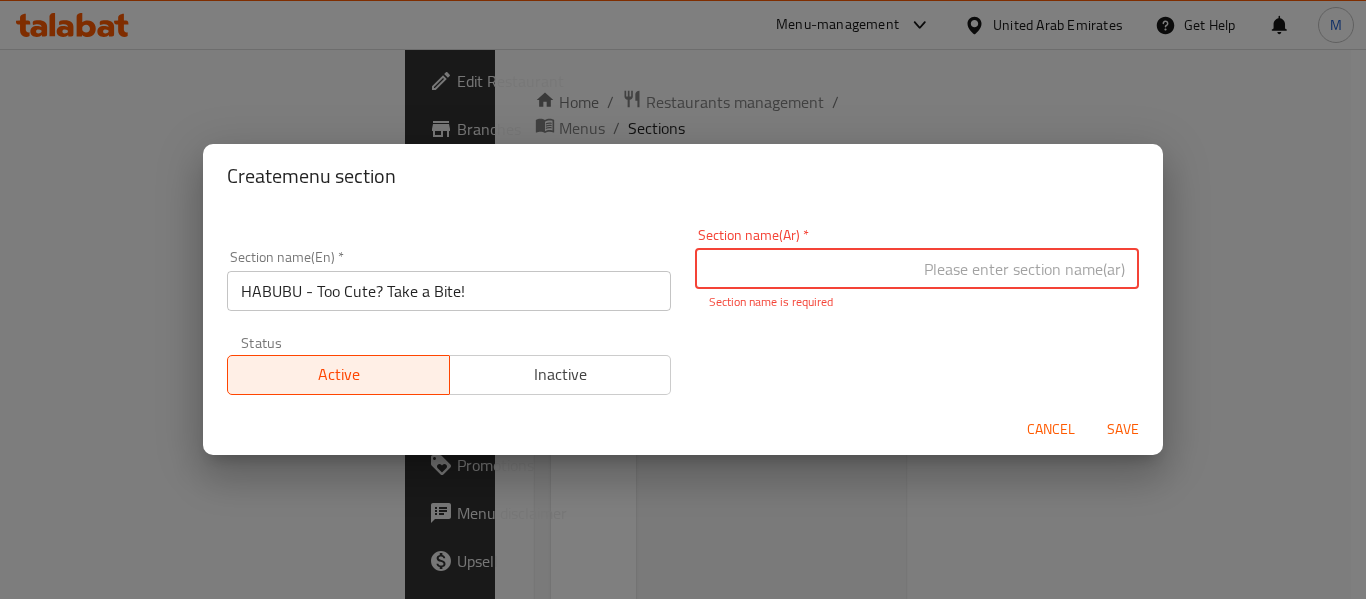 type 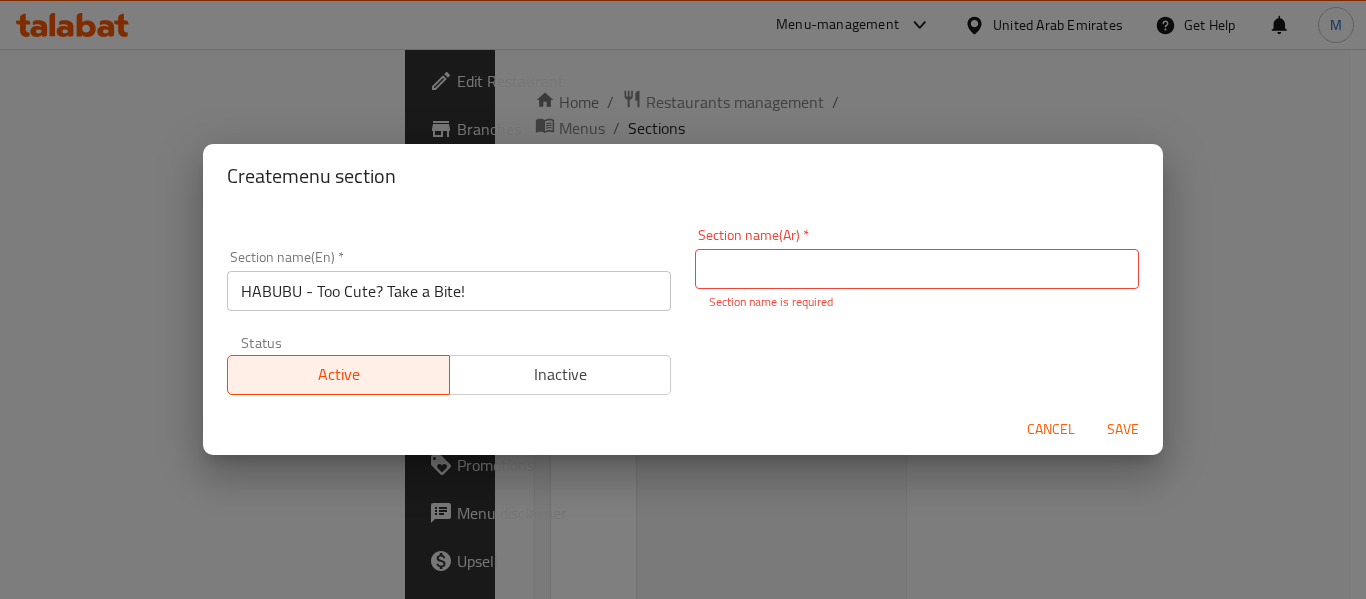 click on "Cancel" at bounding box center [1051, 429] 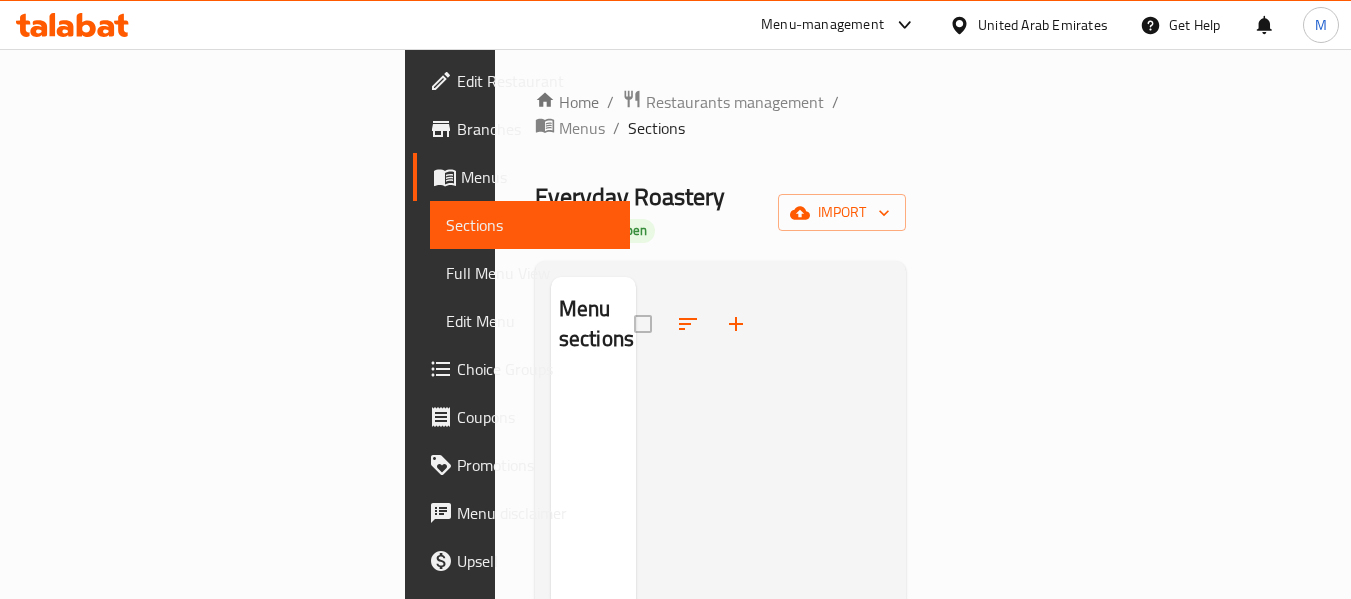 click 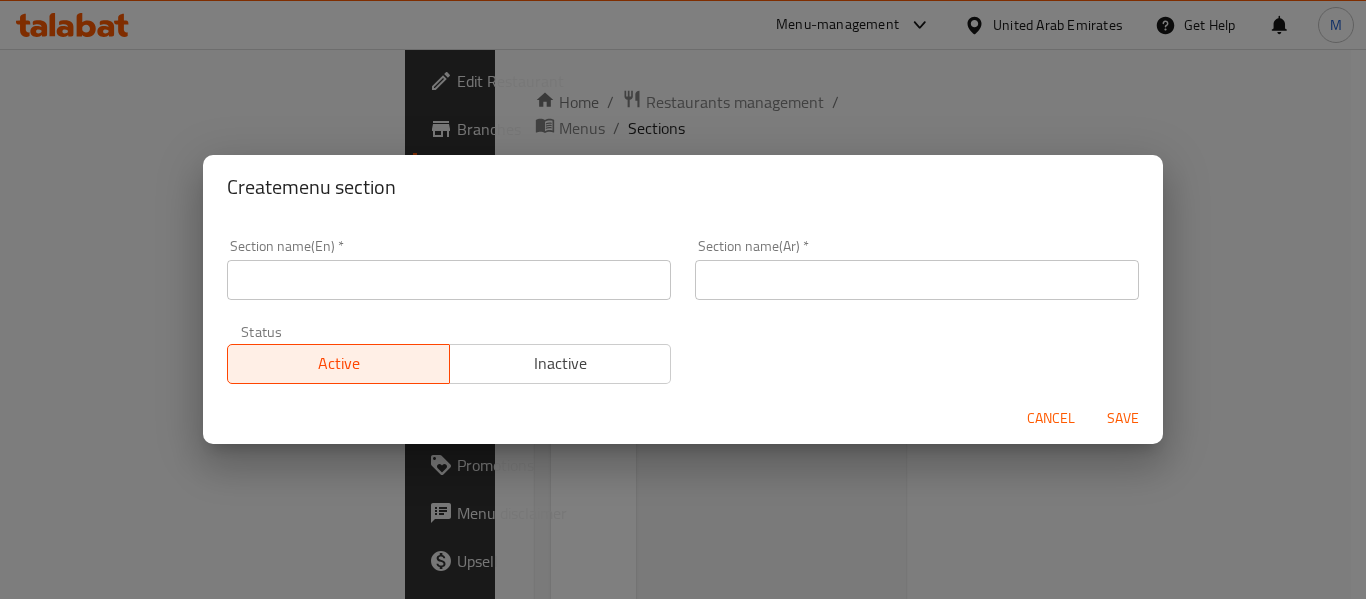 click at bounding box center [917, 280] 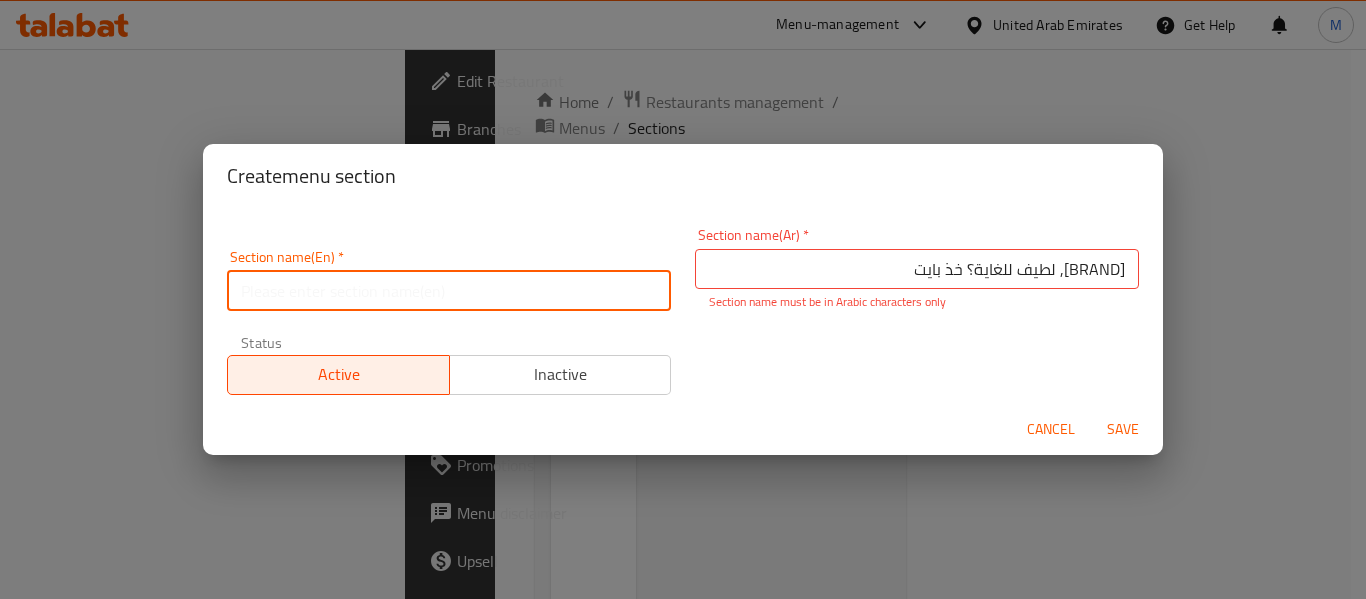 click at bounding box center (449, 291) 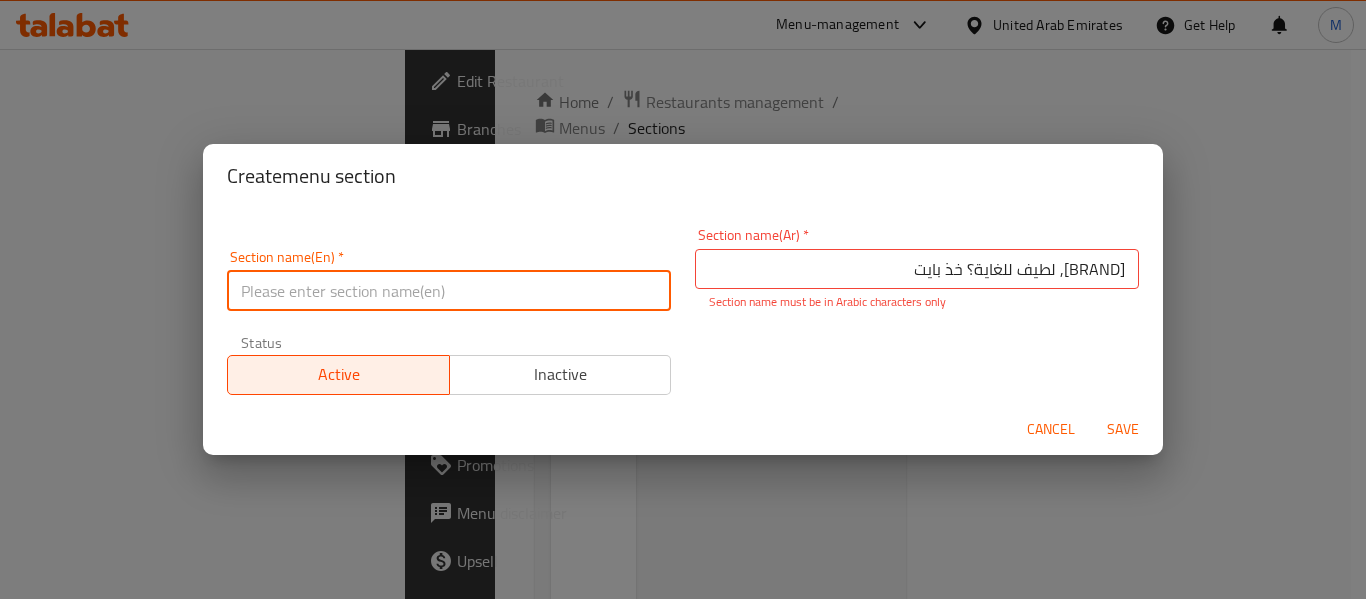 click on "لطيف للغاية؟ خذ بايت" at bounding box center [917, 269] 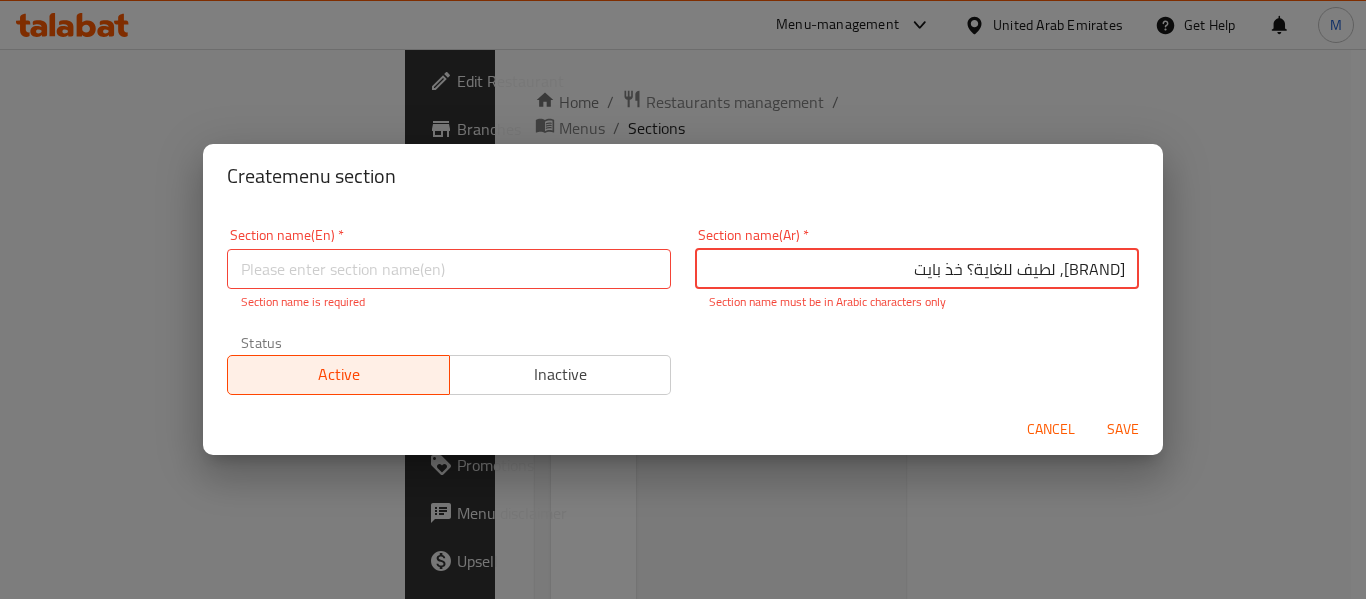 click on "لطيف للغاية؟ خذ بايت" at bounding box center [917, 269] 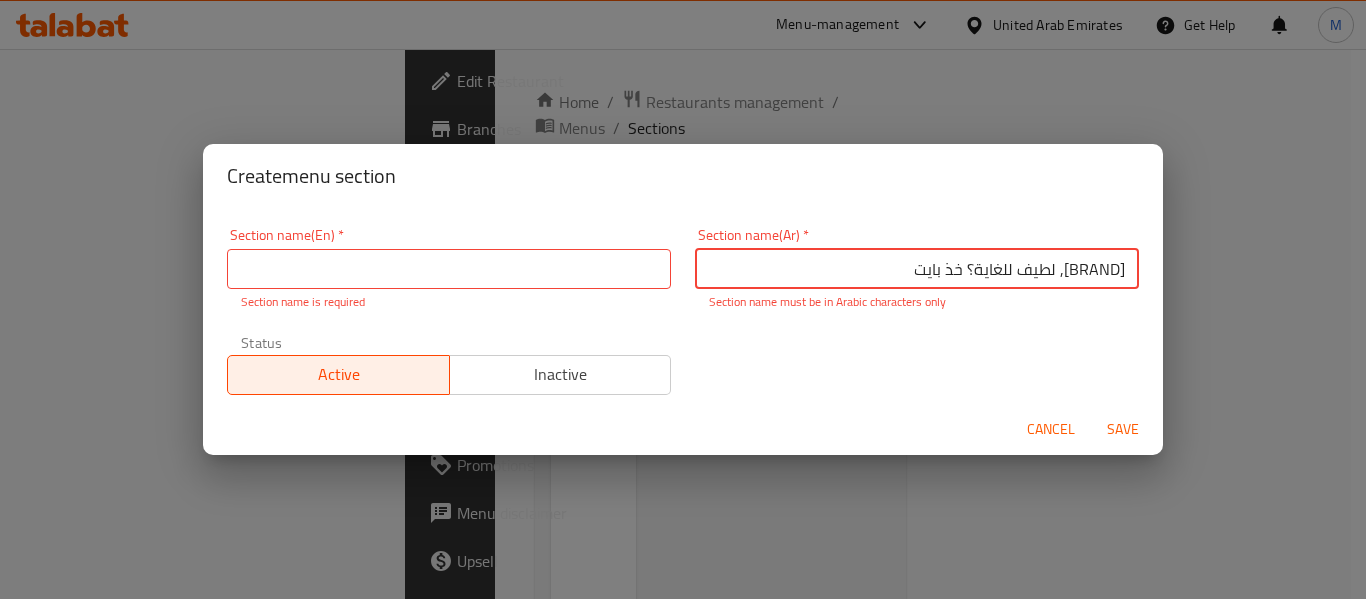 click on "لطيف للغاية؟ خذ بايت" at bounding box center [917, 269] 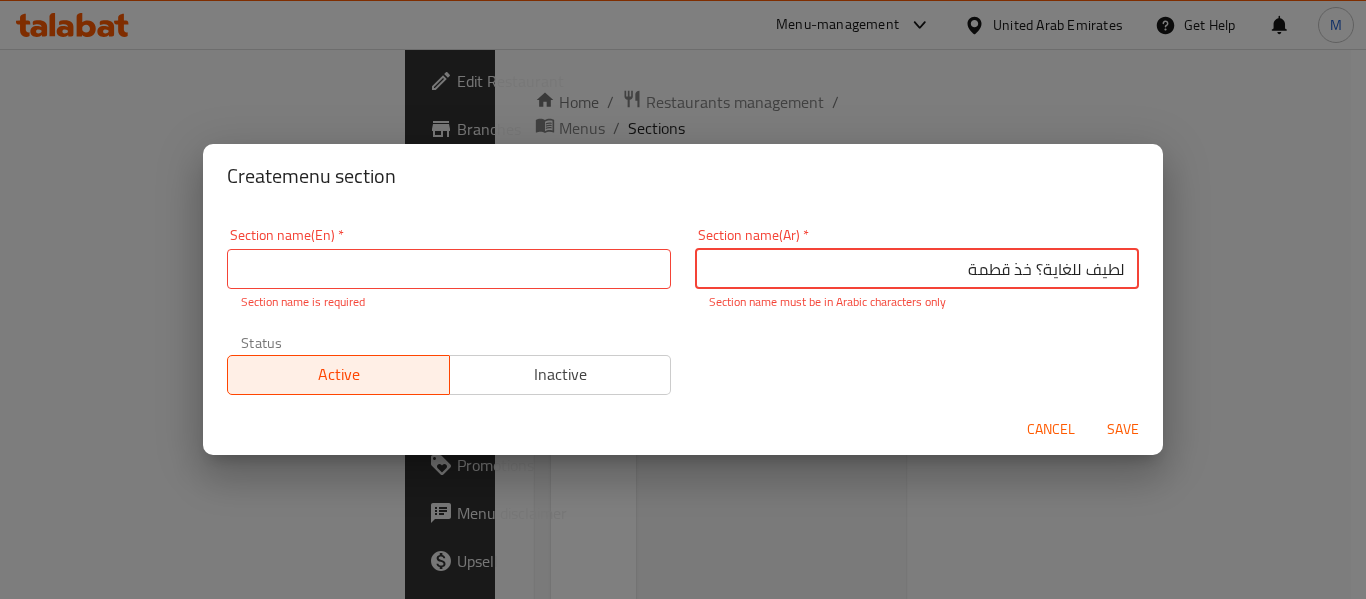 type on "لطيف للغاية؟ خذ قطمة" 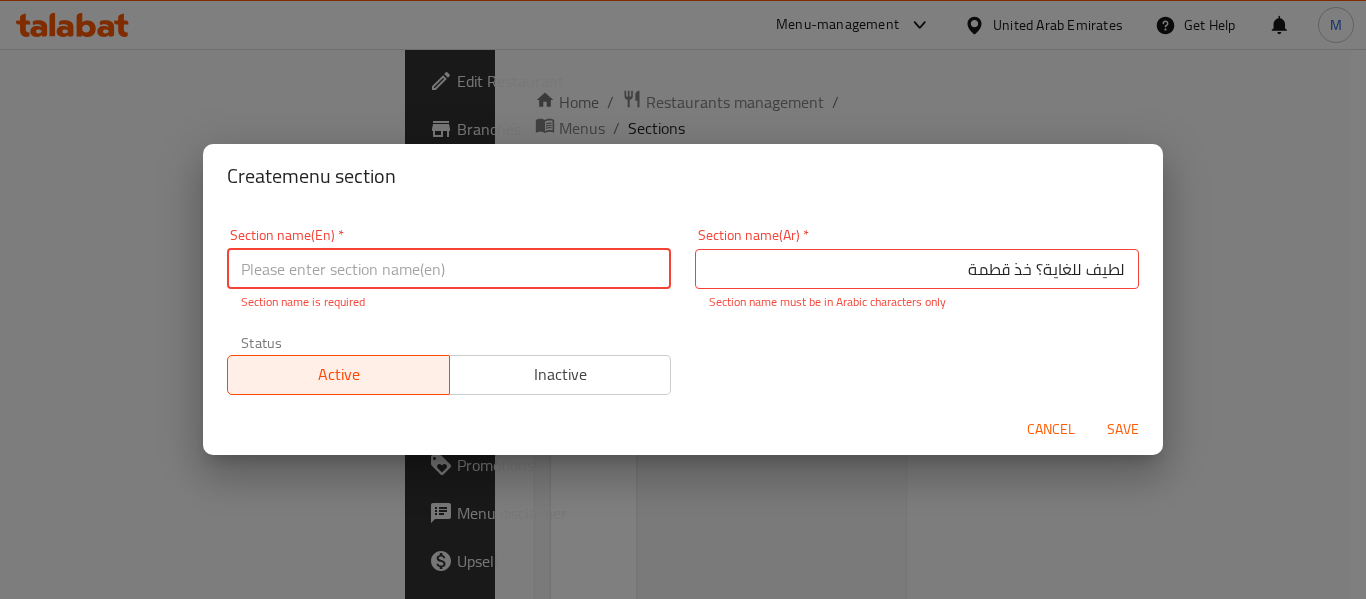 click on "لطيف للغاية؟ خذ قطمة" at bounding box center (917, 269) 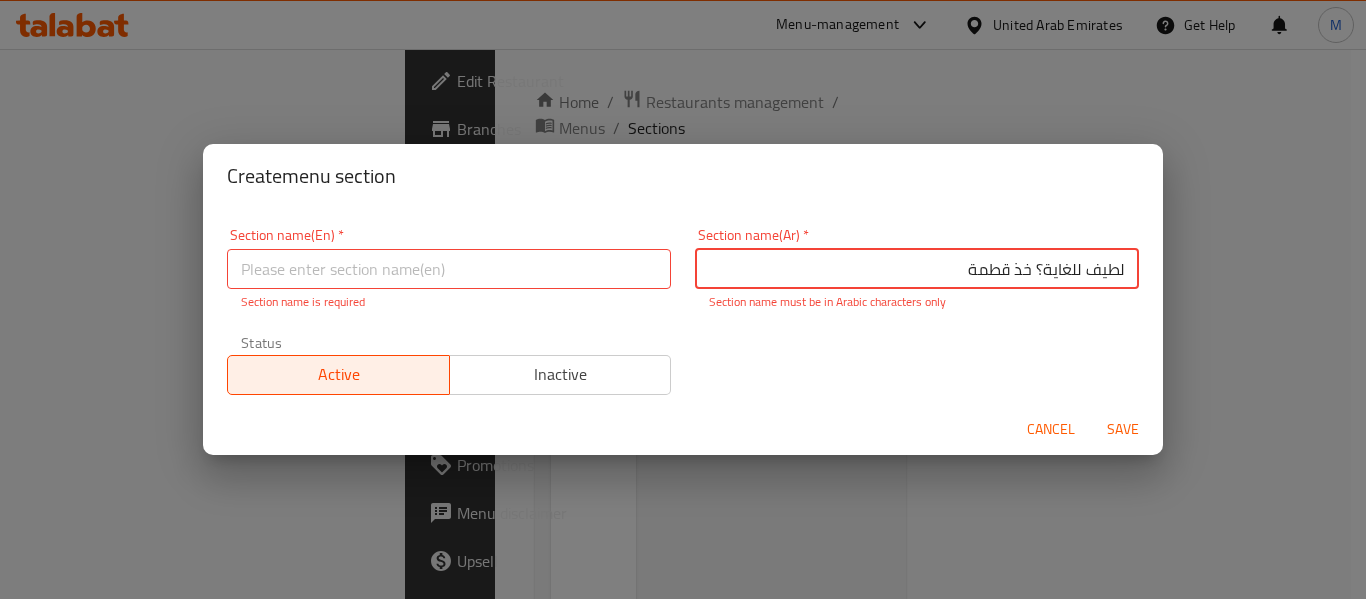 click on "لطيف للغاية؟ خذ قطمة" at bounding box center (917, 269) 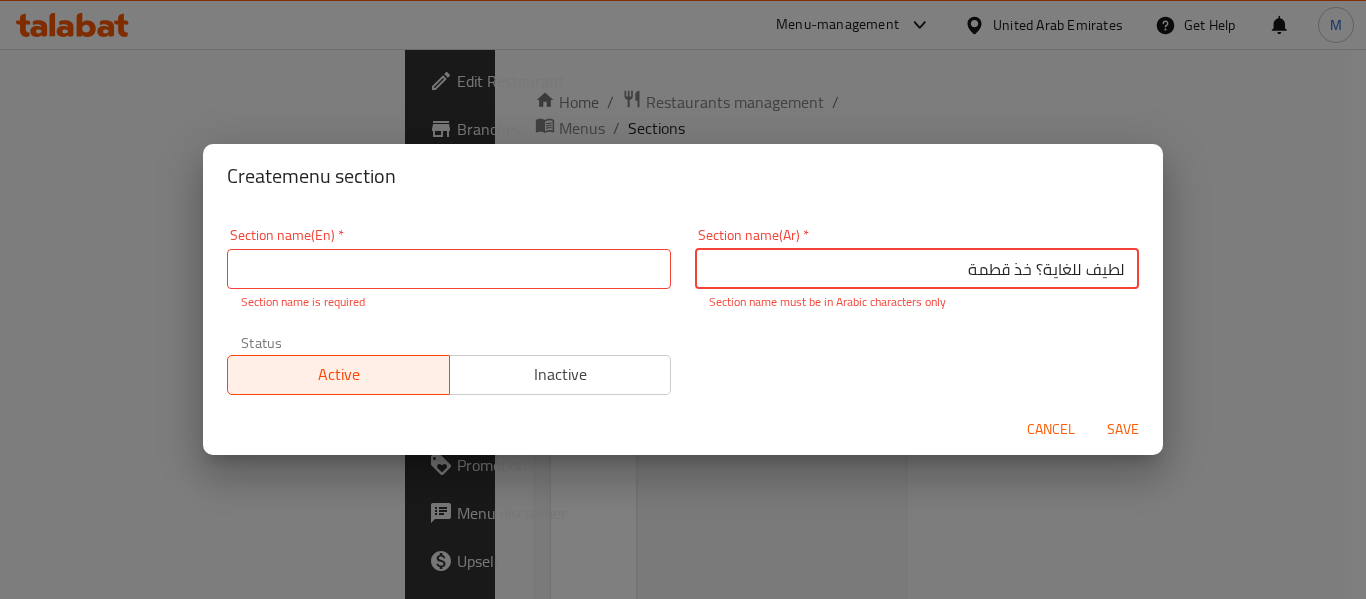 click on "لطيف للغاية؟ خذ قطمة" at bounding box center (917, 269) 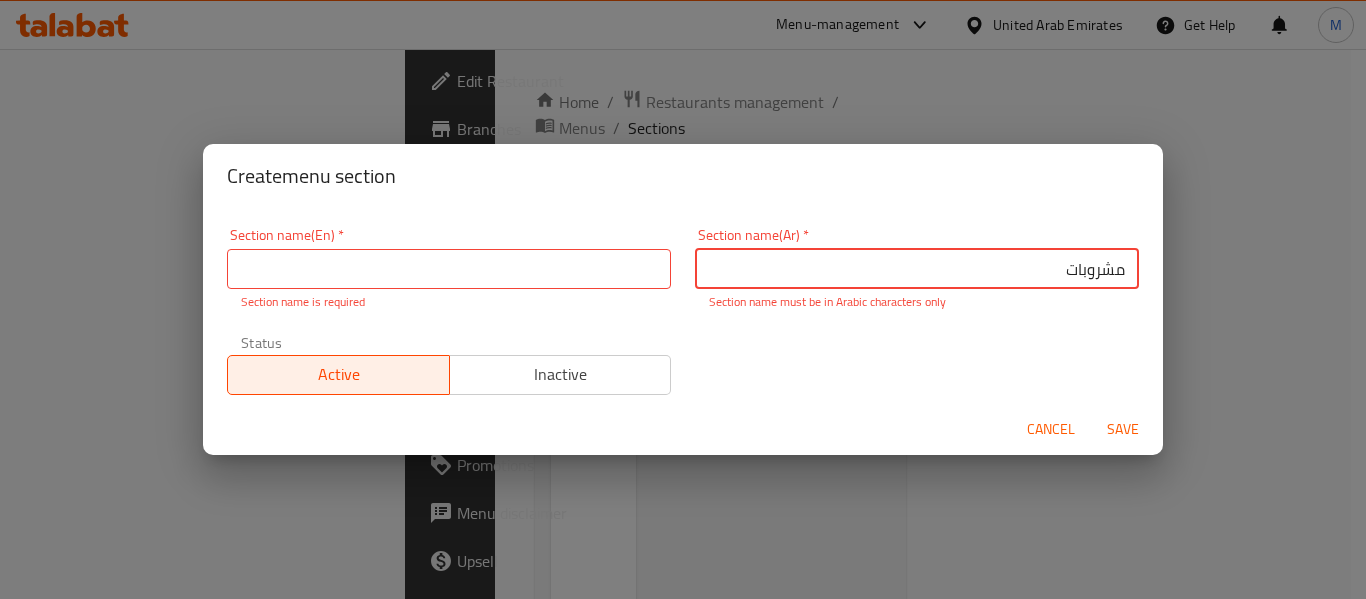 type on "مشروبات" 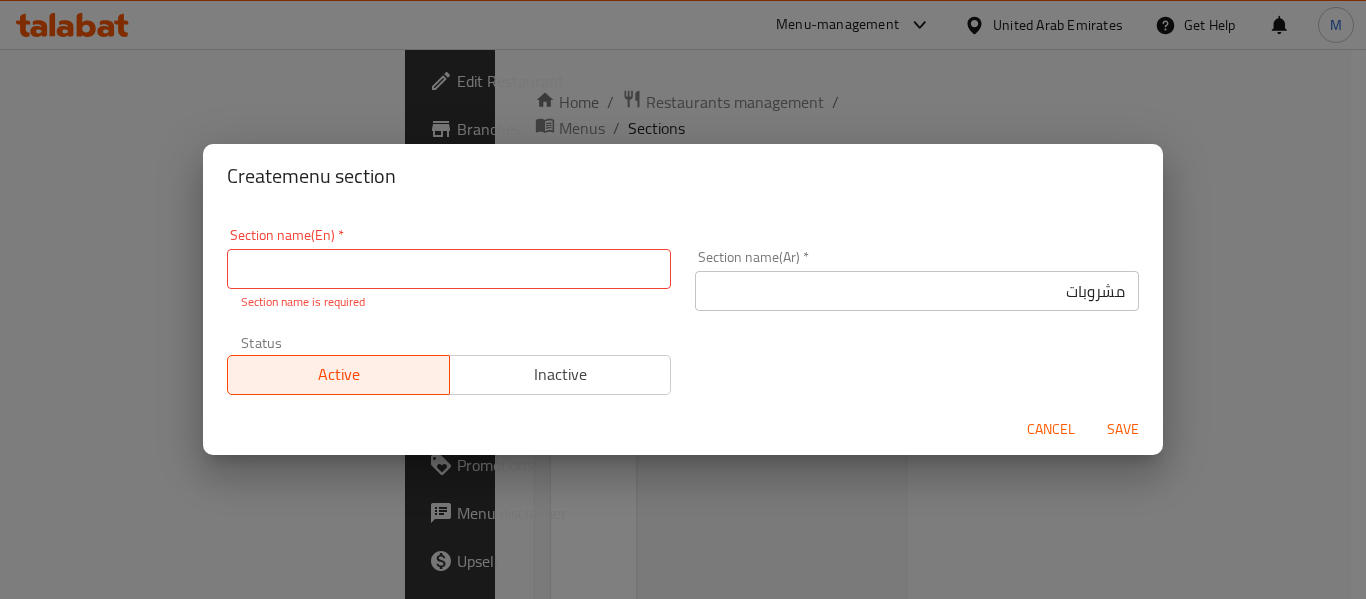 click at bounding box center (449, 269) 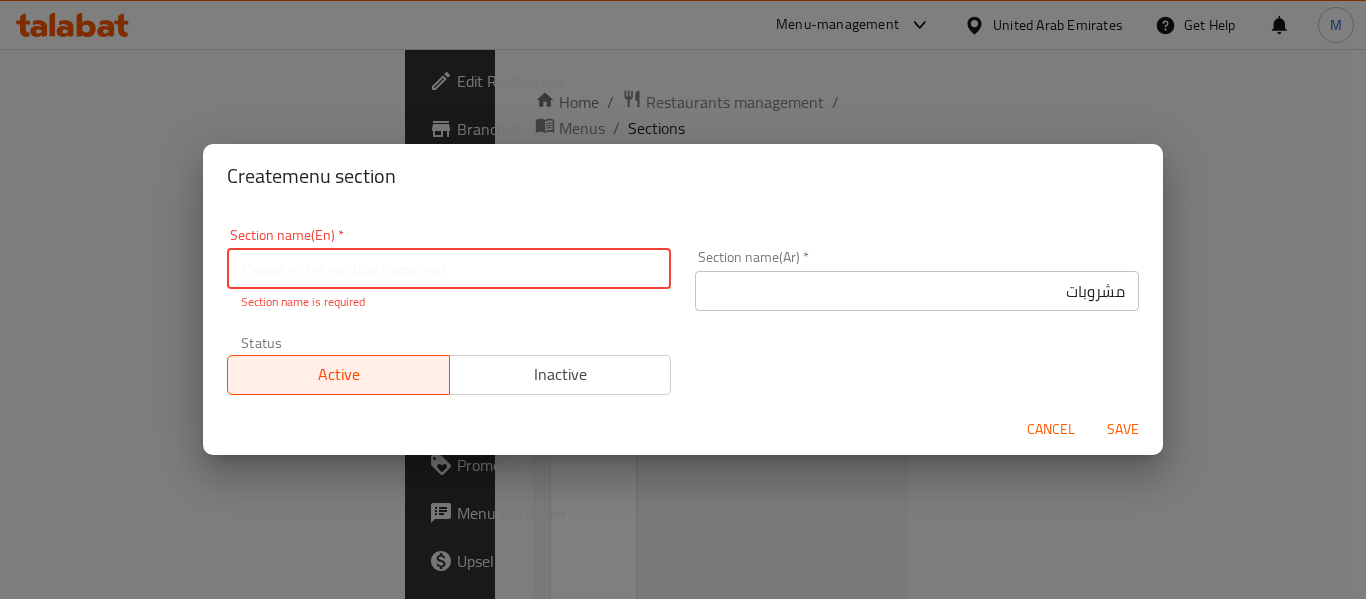 paste on "HABUBU - Too Cute? Take a Bite!" 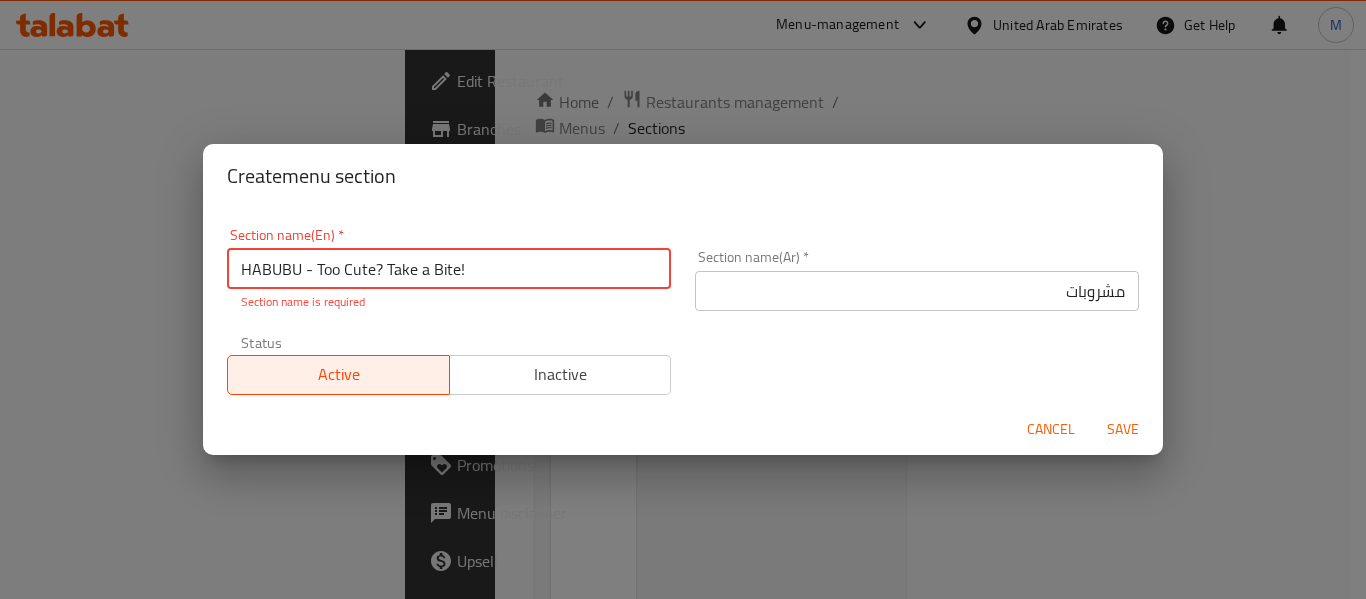 type on "HABUBU - Too Cute? Take a Bite!" 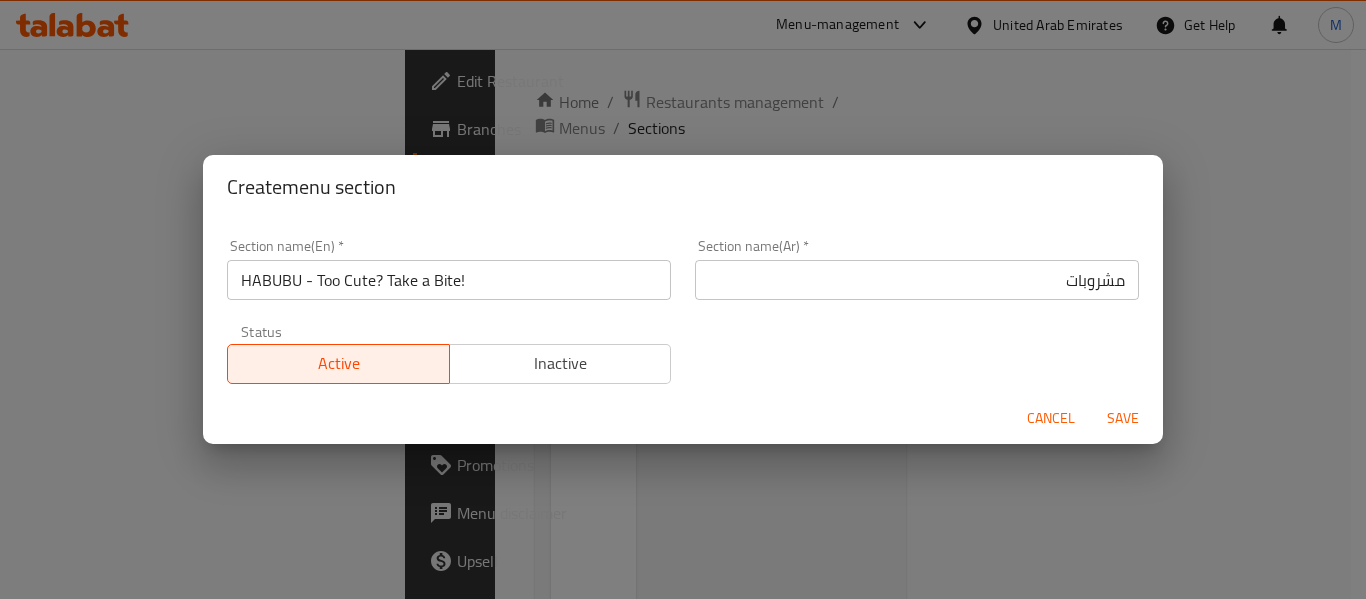 click on "Section name(En)   * HABUBU - Too Cute? Take a Bite! Section name(En)  * Section name(Ar)   * مشروبات Section name(Ar)  * Status Active Inactive" at bounding box center [683, 311] 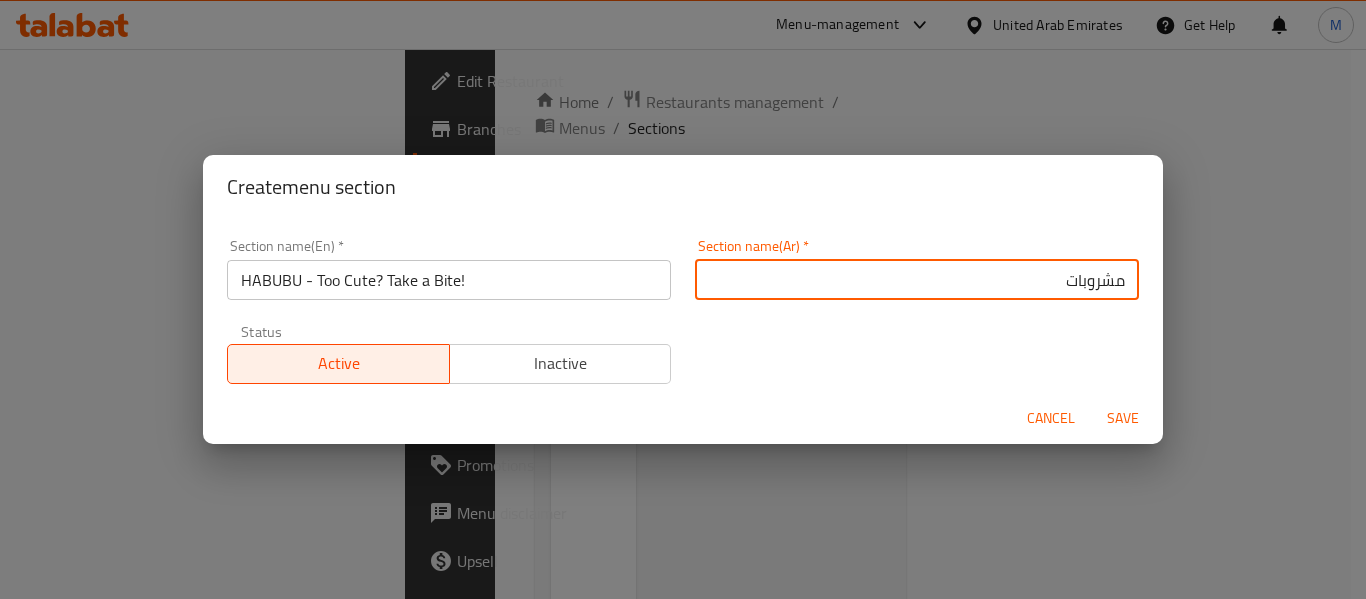 click on "مشروبات" at bounding box center (917, 280) 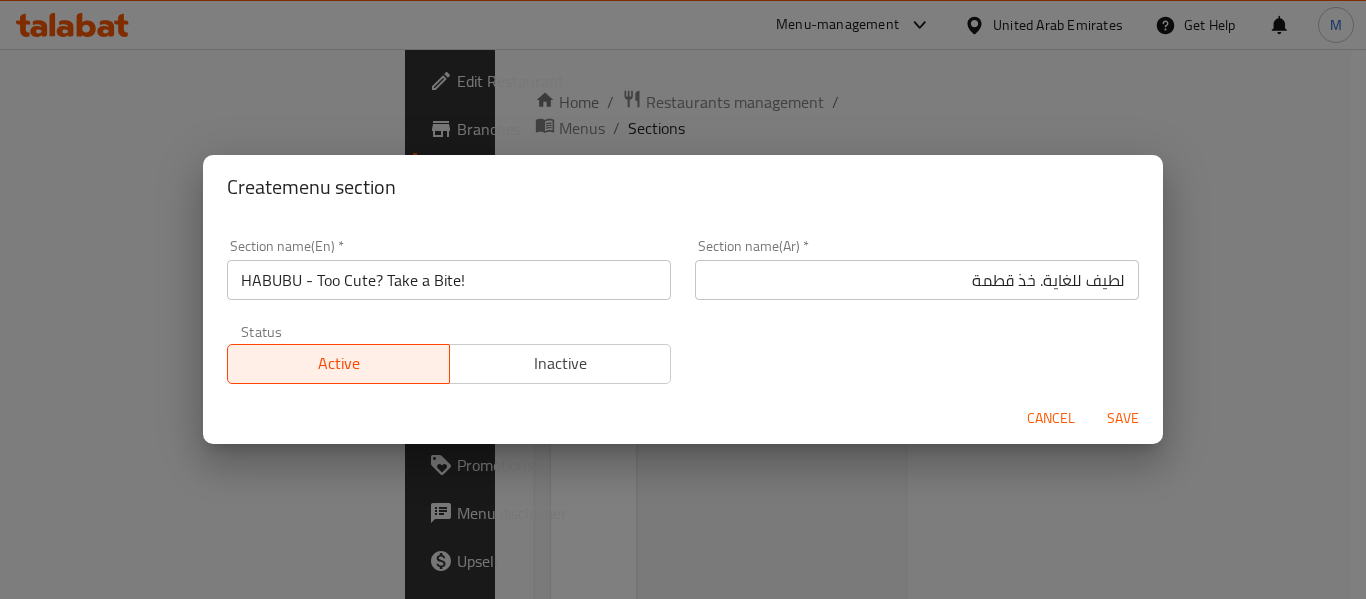 click on "Section name(En)   * HABUBU - Too Cute? Take a Bite! Section name(En)  * Section name(Ar)   * لطيف للغاية. خذ قطمة Section name(Ar)  * Status Active Inactive" at bounding box center (683, 311) 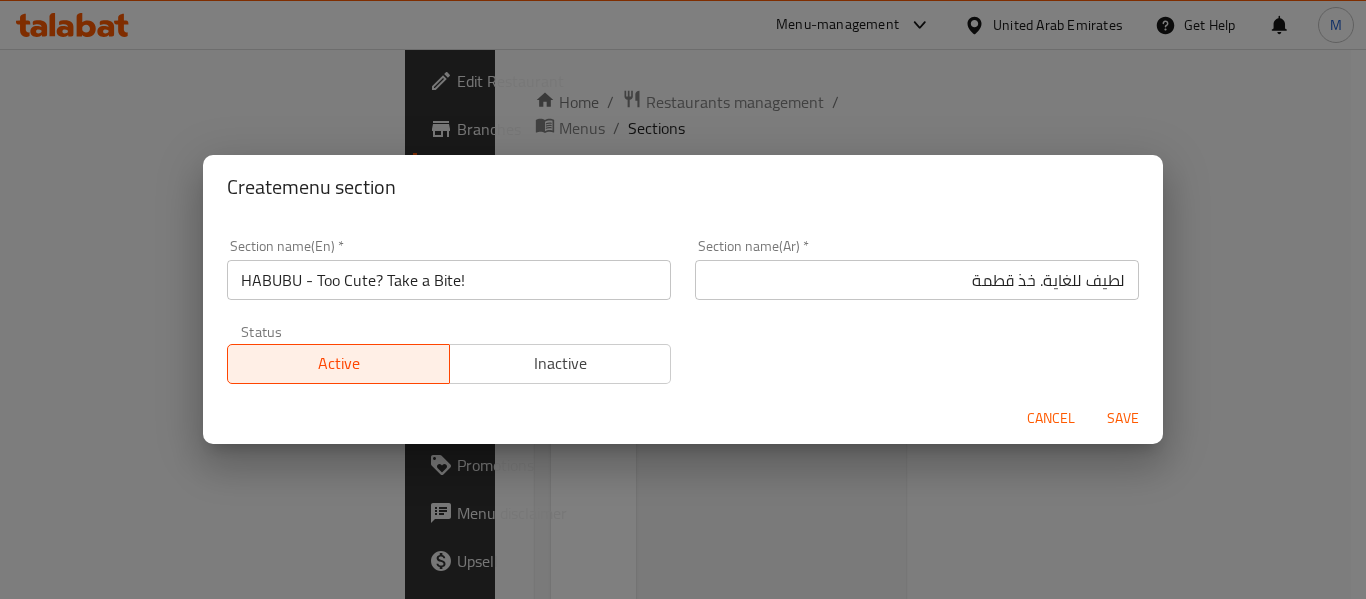 click on "لطيف للغاية. خذ قطمة" at bounding box center [917, 280] 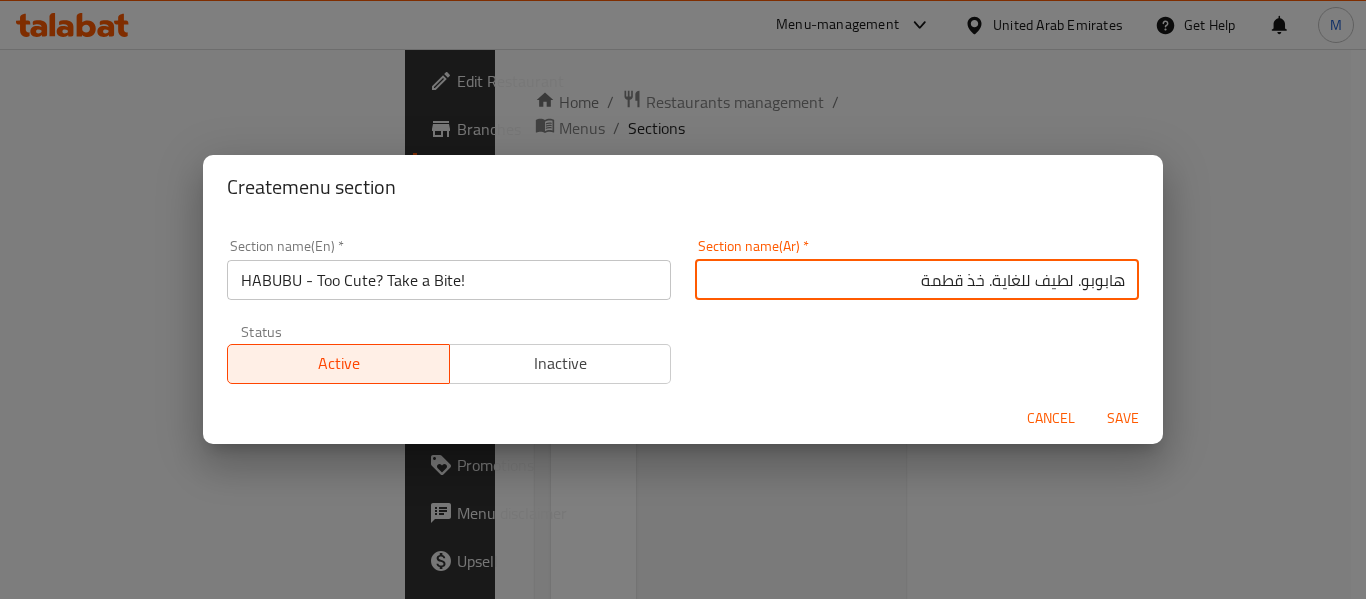 click on "Section name(En)   * HABUBU - Too Cute? Take a Bite! Section name(En)  * Section name(Ar)   * هابوبو. لطيف للغاية. خذ قطمة Section name(Ar)  * Status Active Inactive" at bounding box center [683, 311] 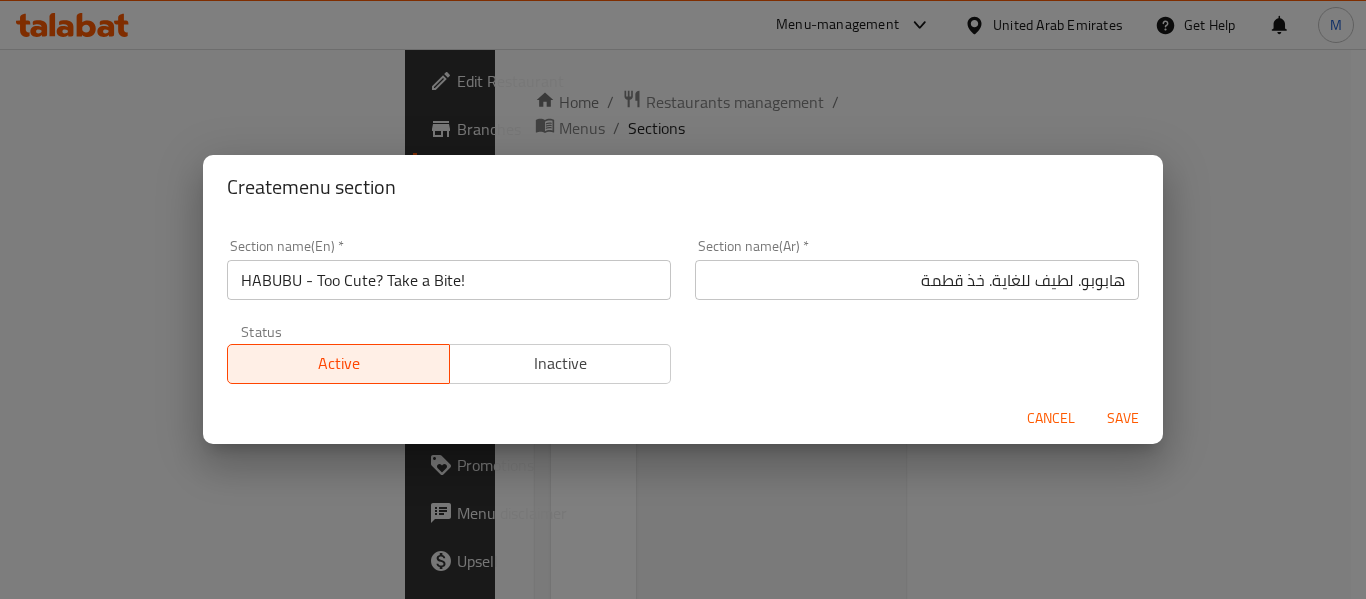 click on "هابوبو. لطيف للغاية. خذ قطمة" at bounding box center (917, 280) 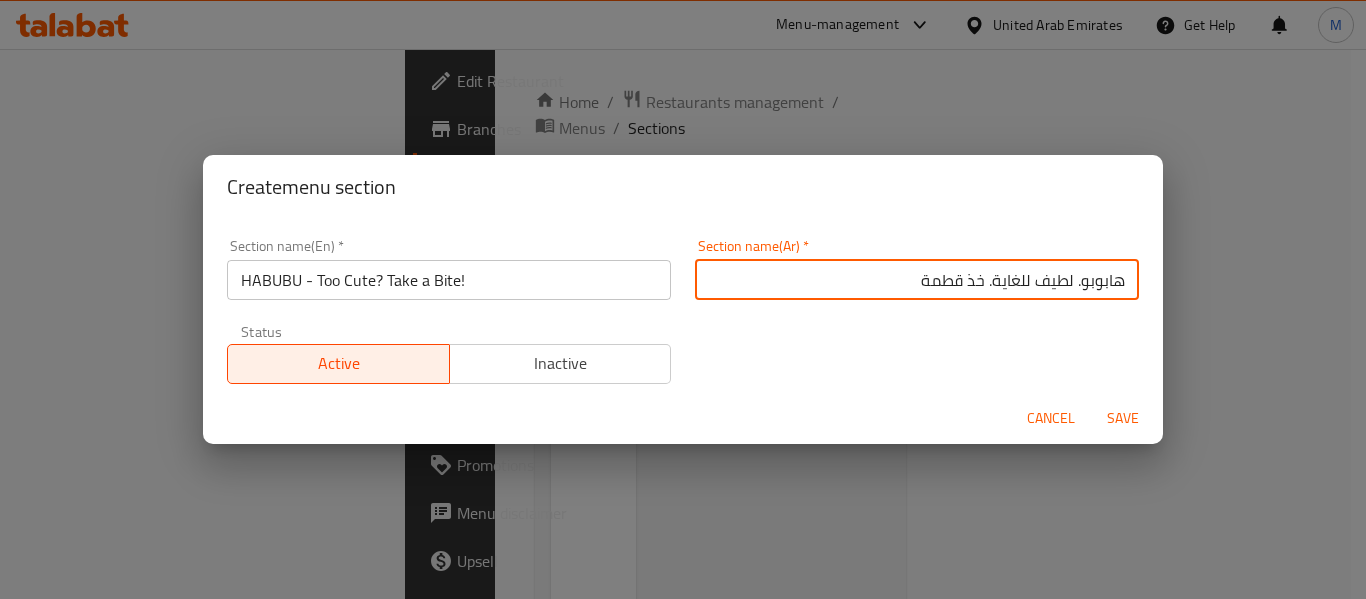 click on "هابوبو. لطيف للغاية. خذ قطمة" at bounding box center (917, 280) 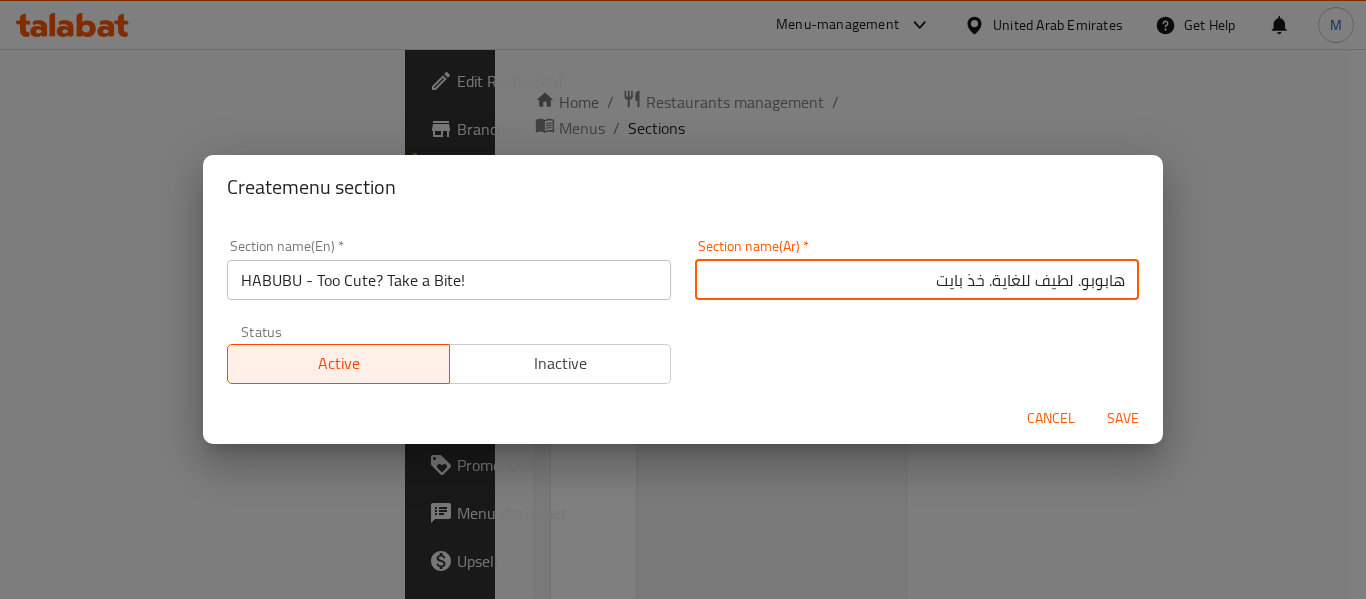 type on "هابوبو. لطيف للغاية. خذ بايت" 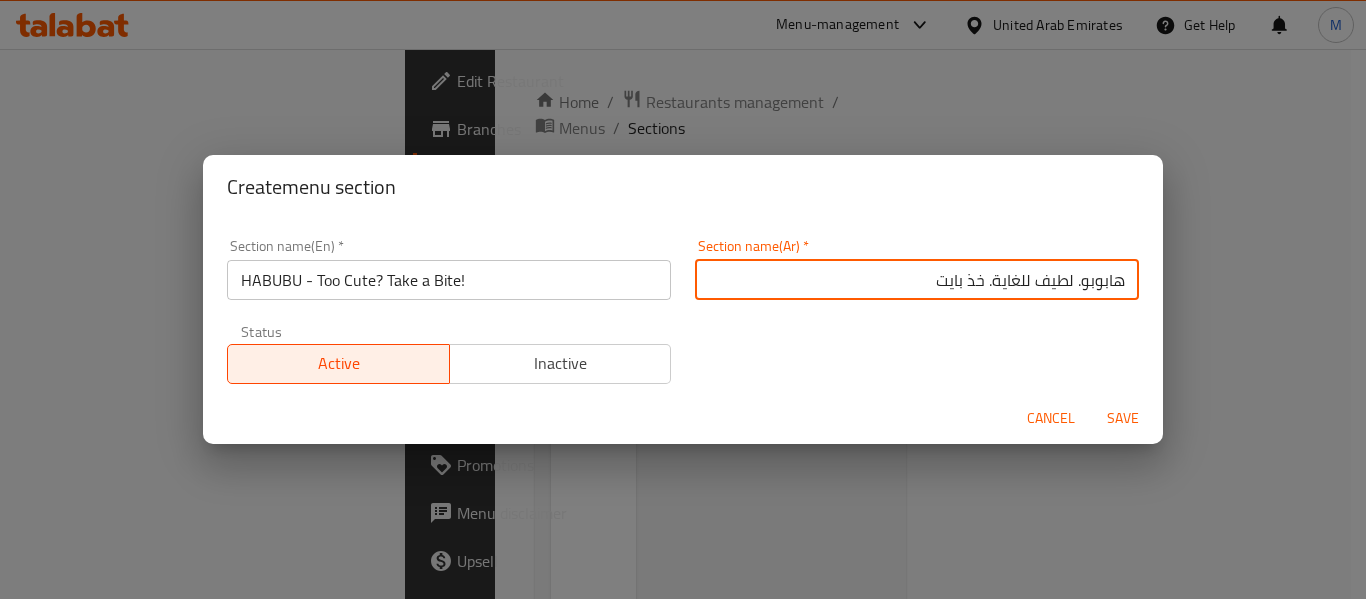 click on "هابوبو. لطيف للغاية. خذ بايت" at bounding box center (917, 280) 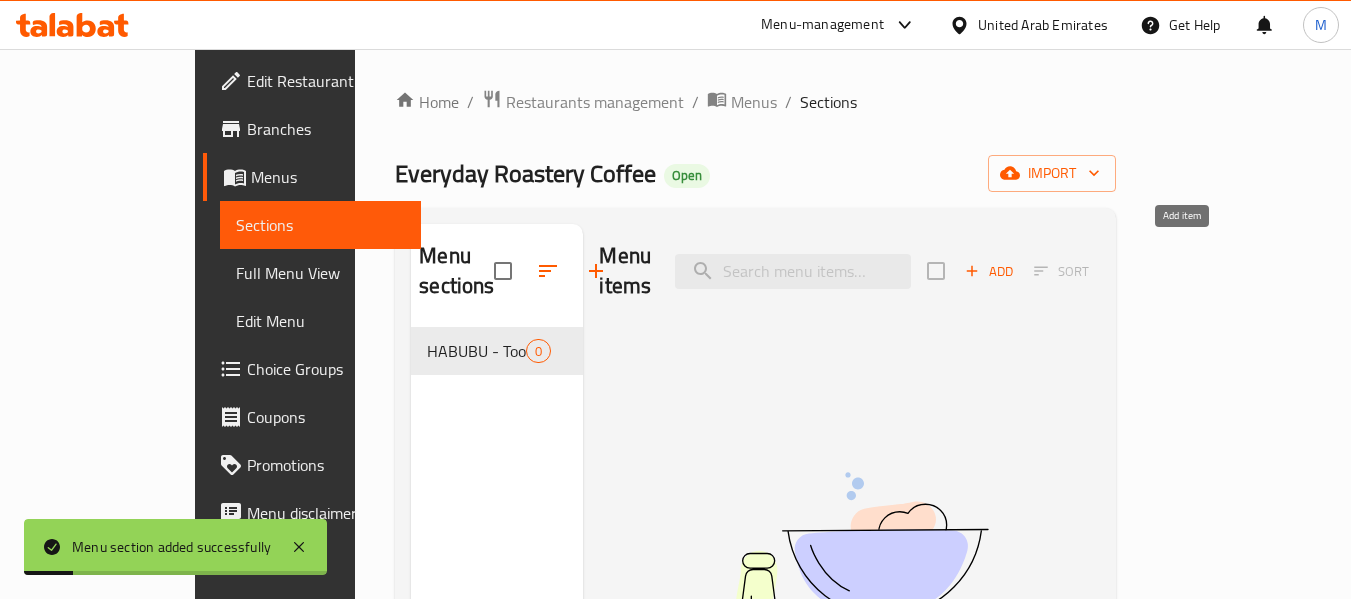click on "Add" at bounding box center [989, 271] 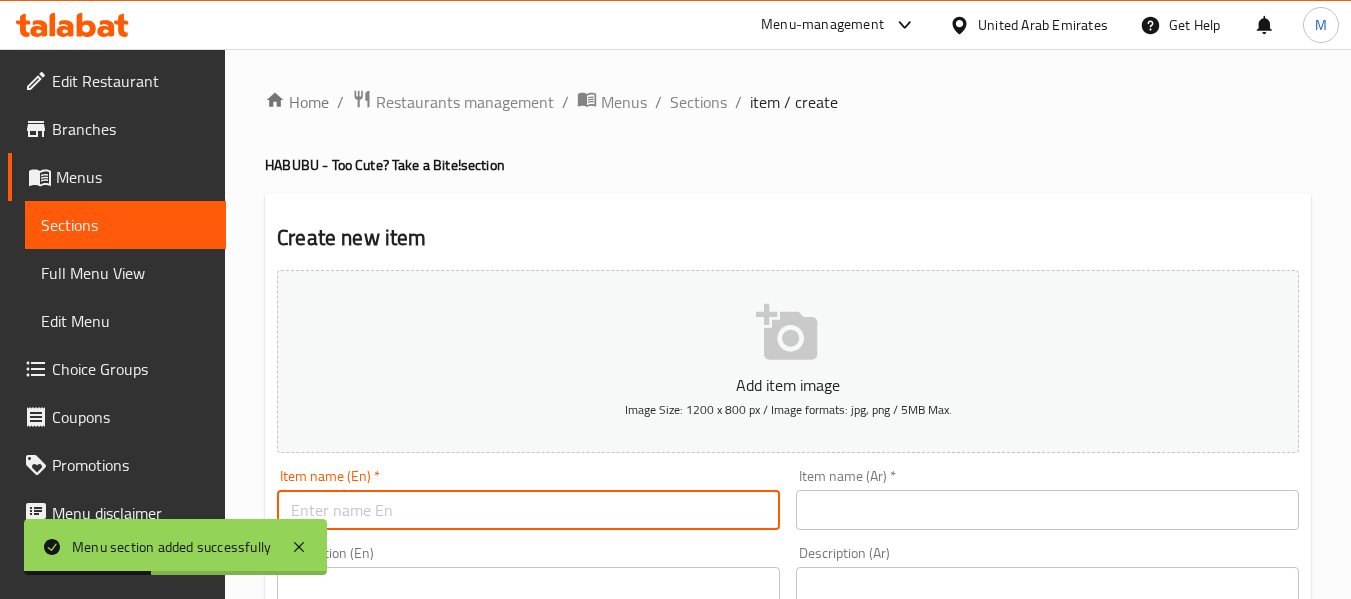 click at bounding box center (528, 510) 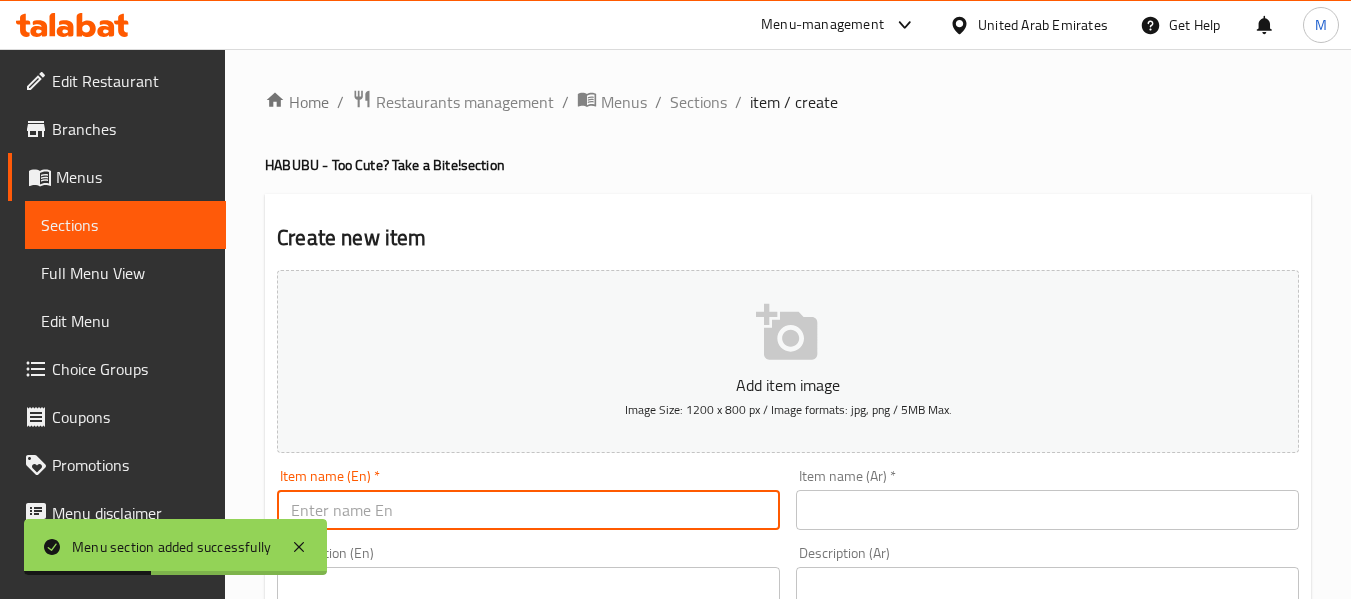 paste on "Billion $ Butterscotch Habubu" 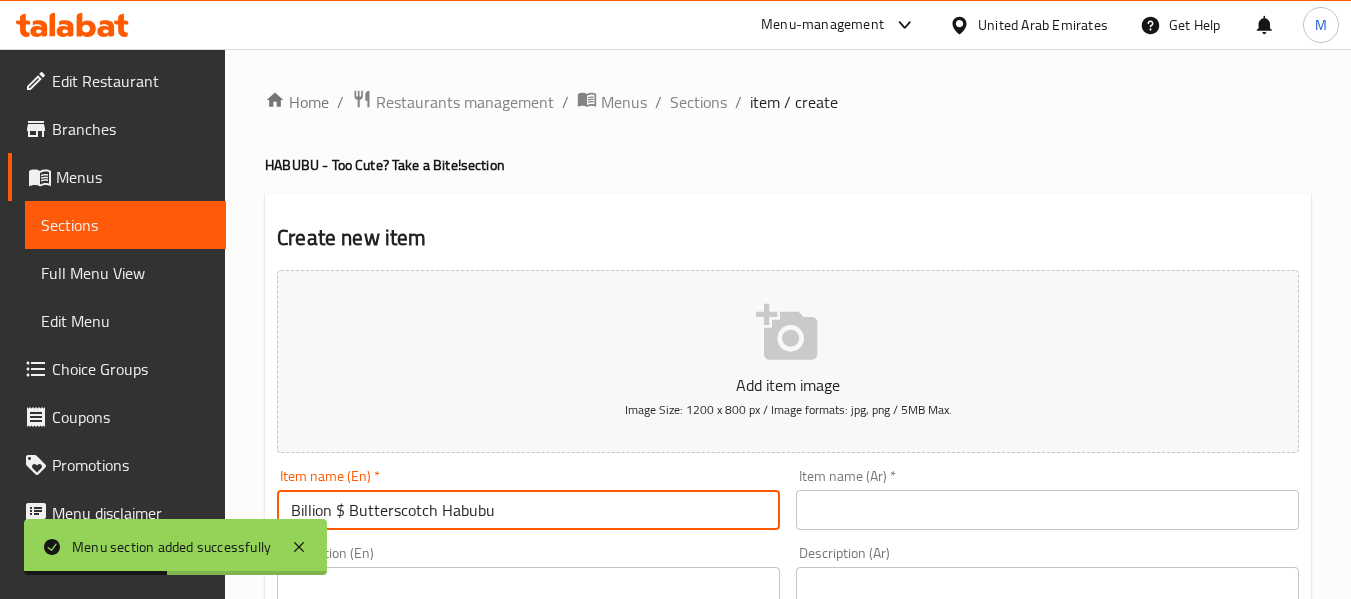drag, startPoint x: 449, startPoint y: 569, endPoint x: 449, endPoint y: 546, distance: 23 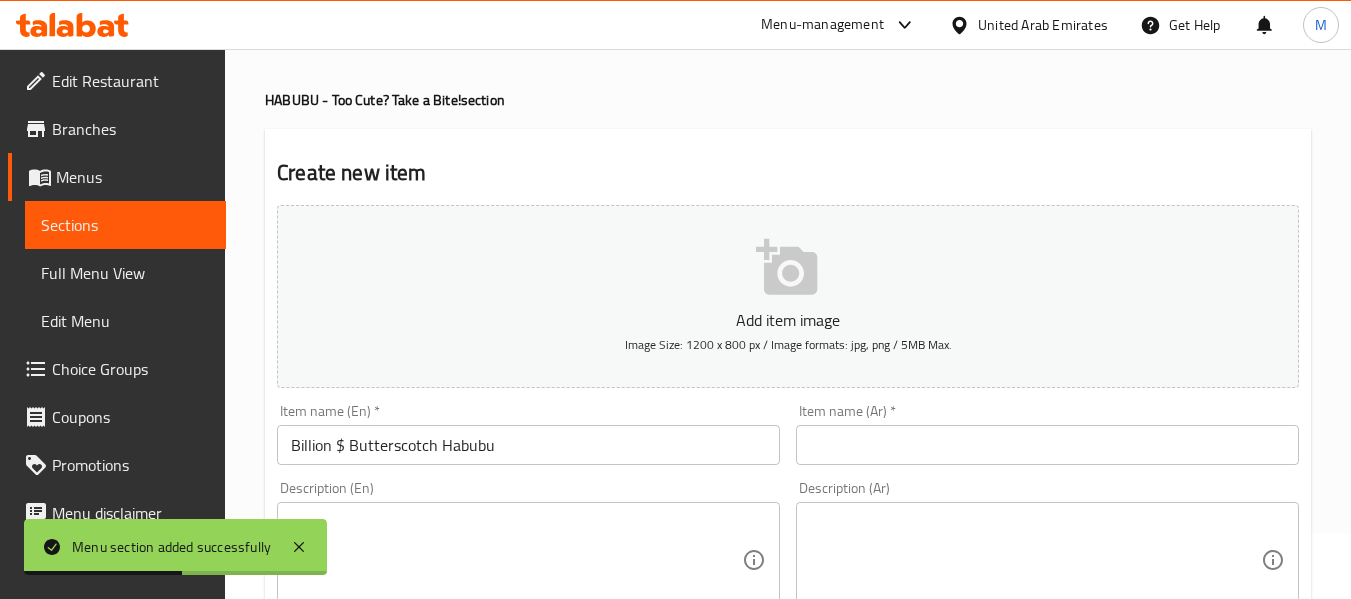 scroll, scrollTop: 100, scrollLeft: 0, axis: vertical 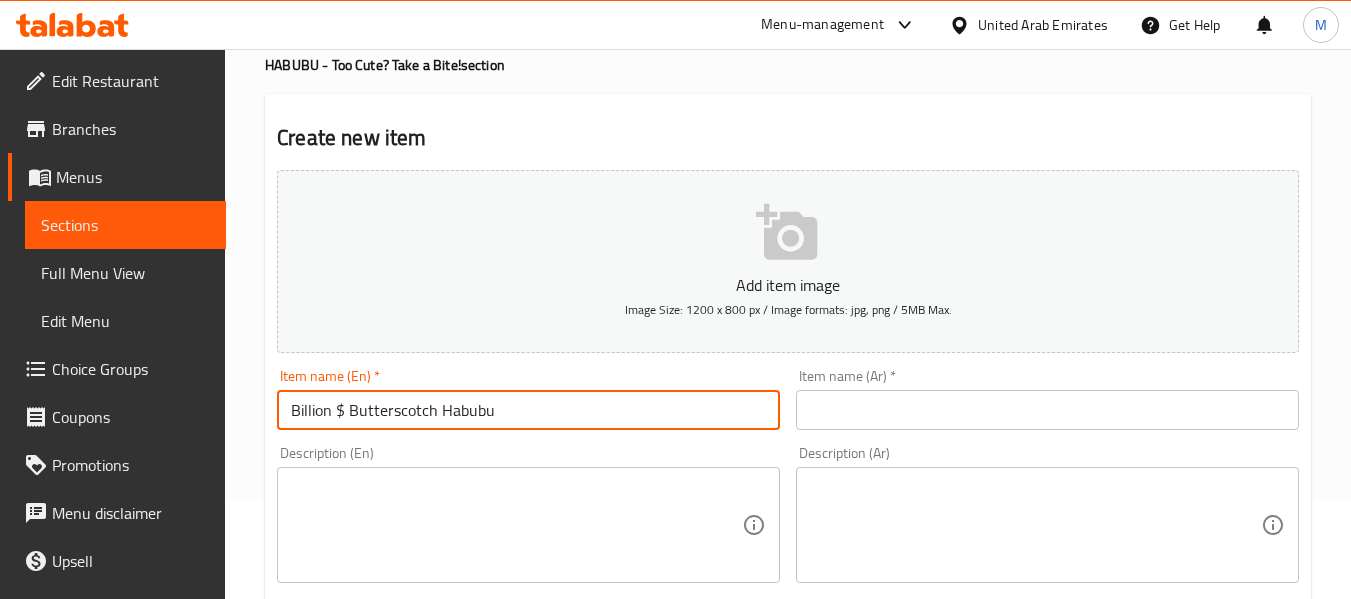 drag, startPoint x: 334, startPoint y: 414, endPoint x: 350, endPoint y: 412, distance: 16.124516 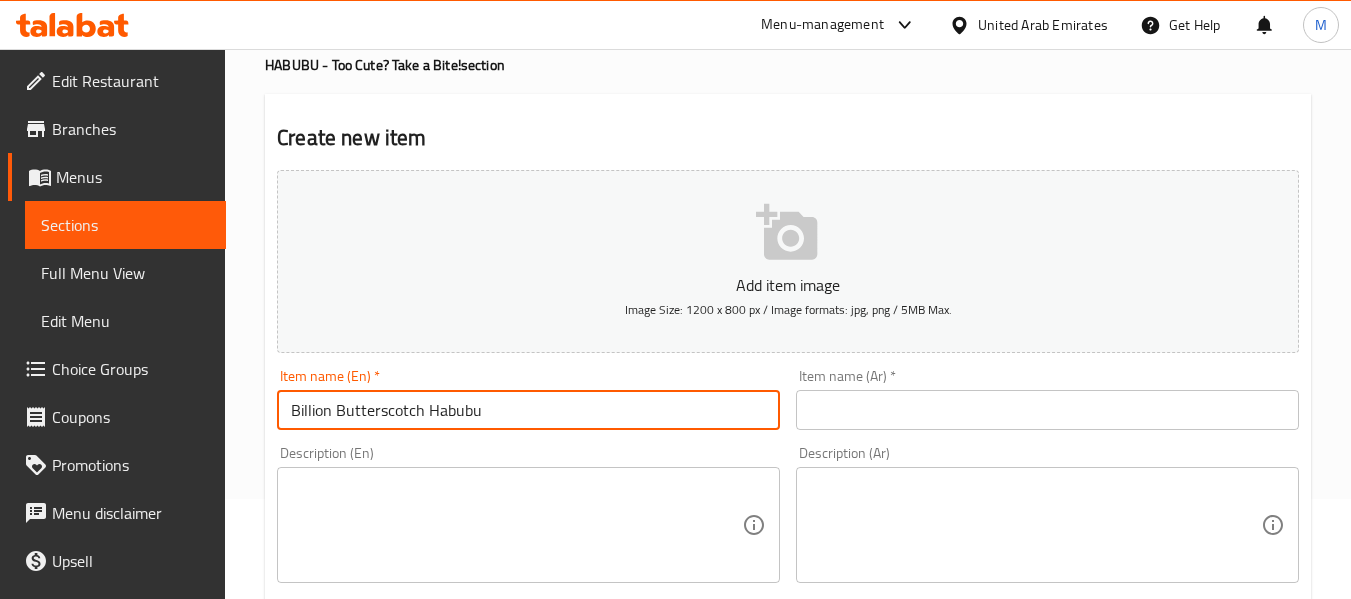 type on "Billion Butterscotch Habubu" 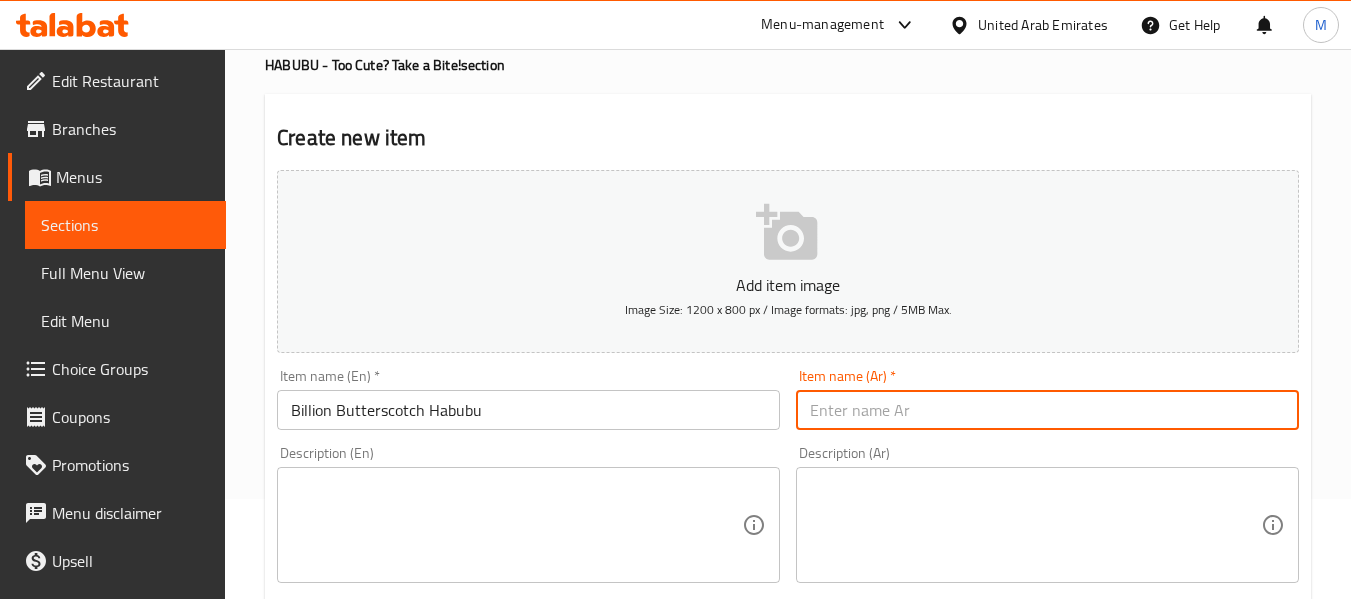 click at bounding box center [1047, 410] 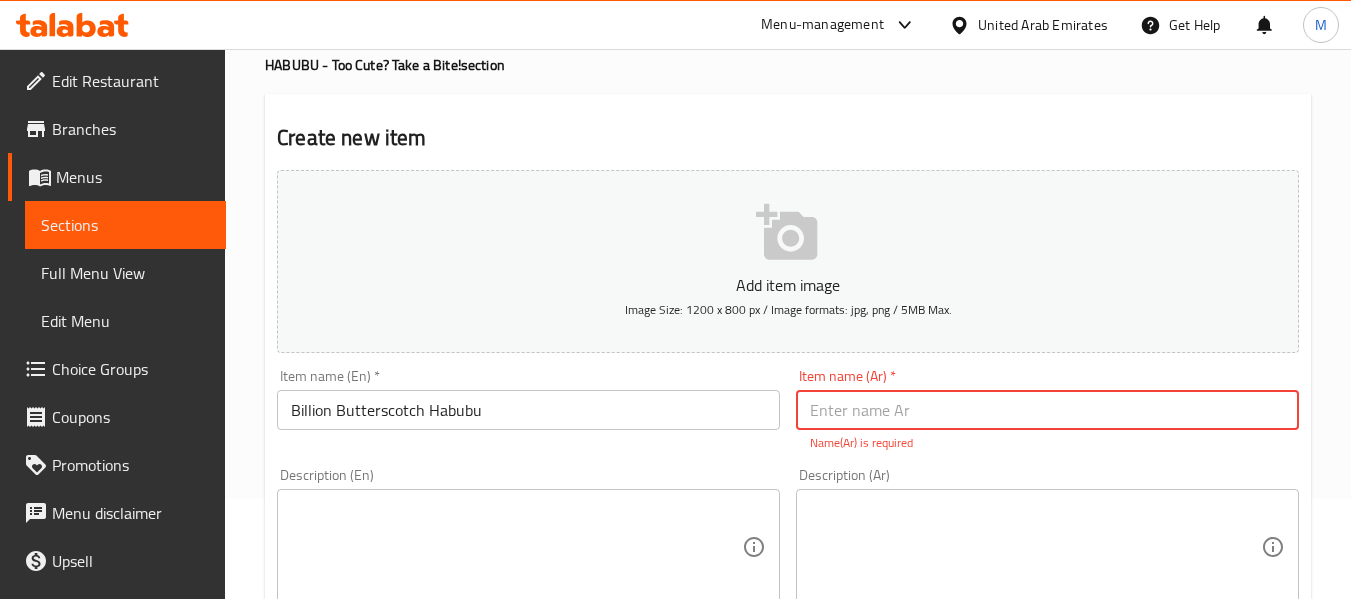 click at bounding box center [1047, 410] 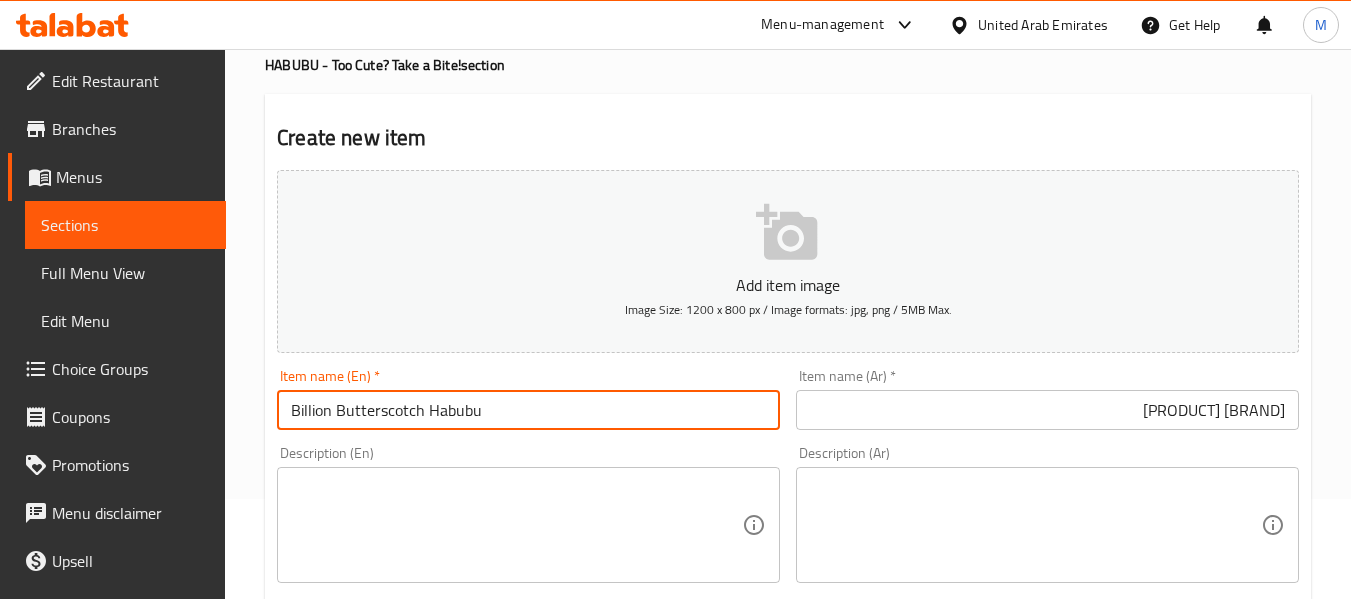 click on "Billion Butterscotch Habubu" at bounding box center (528, 410) 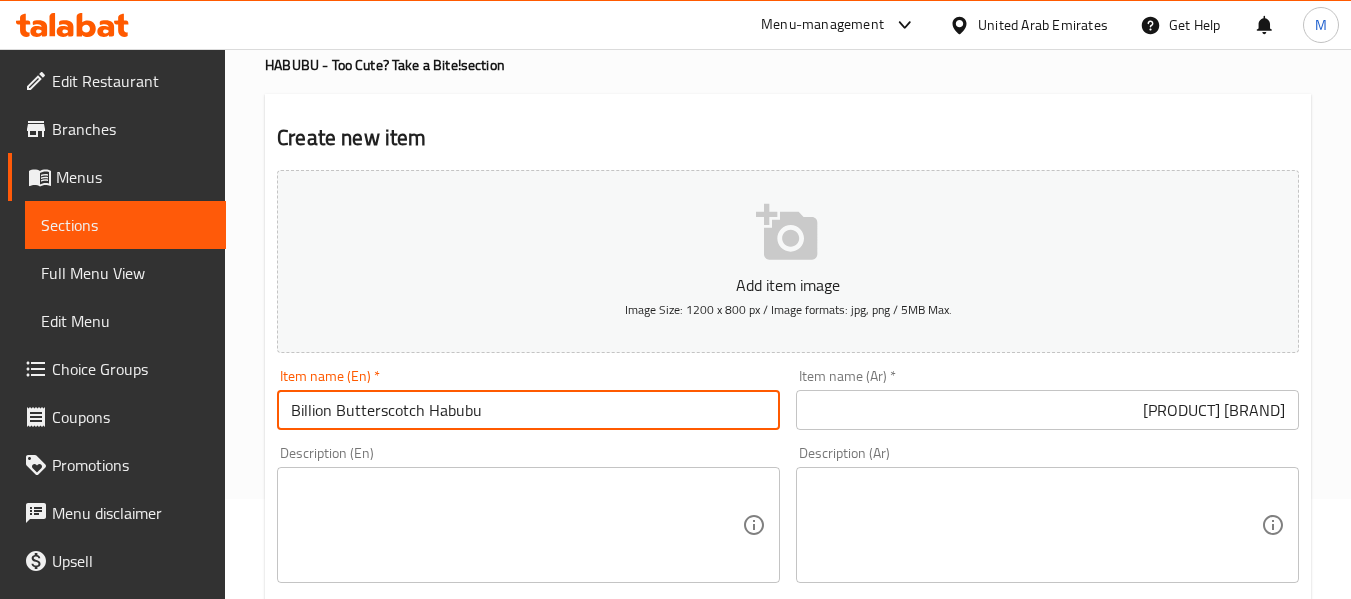 click on "Billion Butterscotch Habubu" at bounding box center [528, 410] 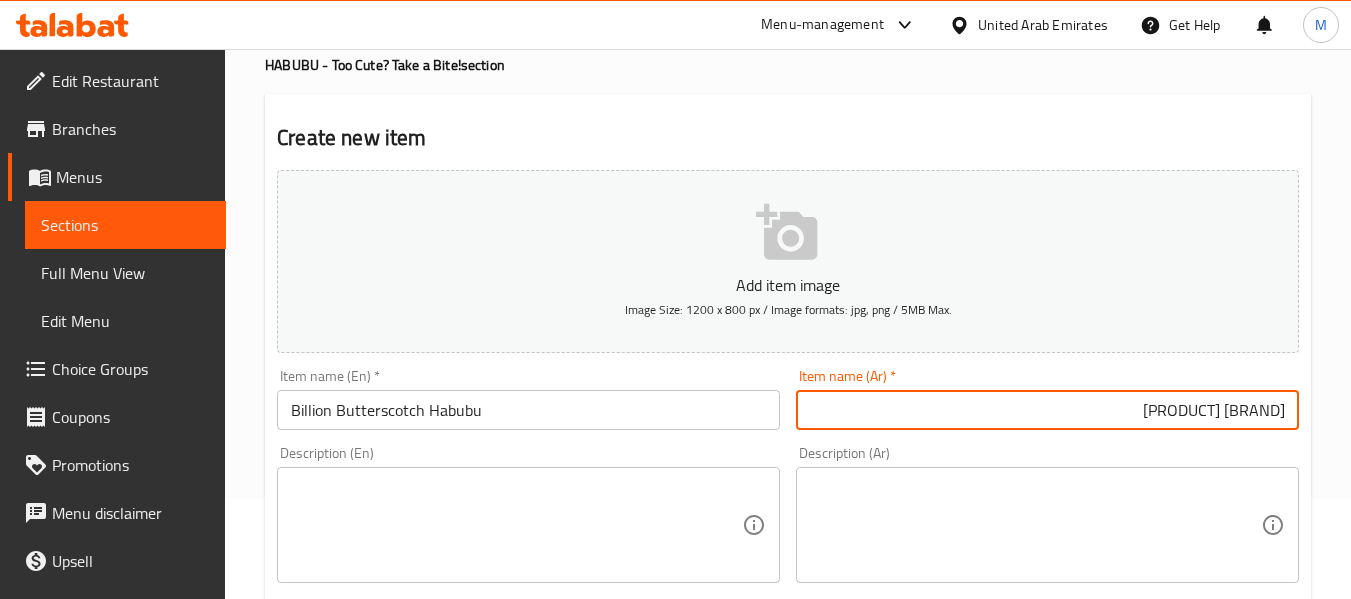 click on "مليار باترسكوتش هابوبو" at bounding box center (1047, 410) 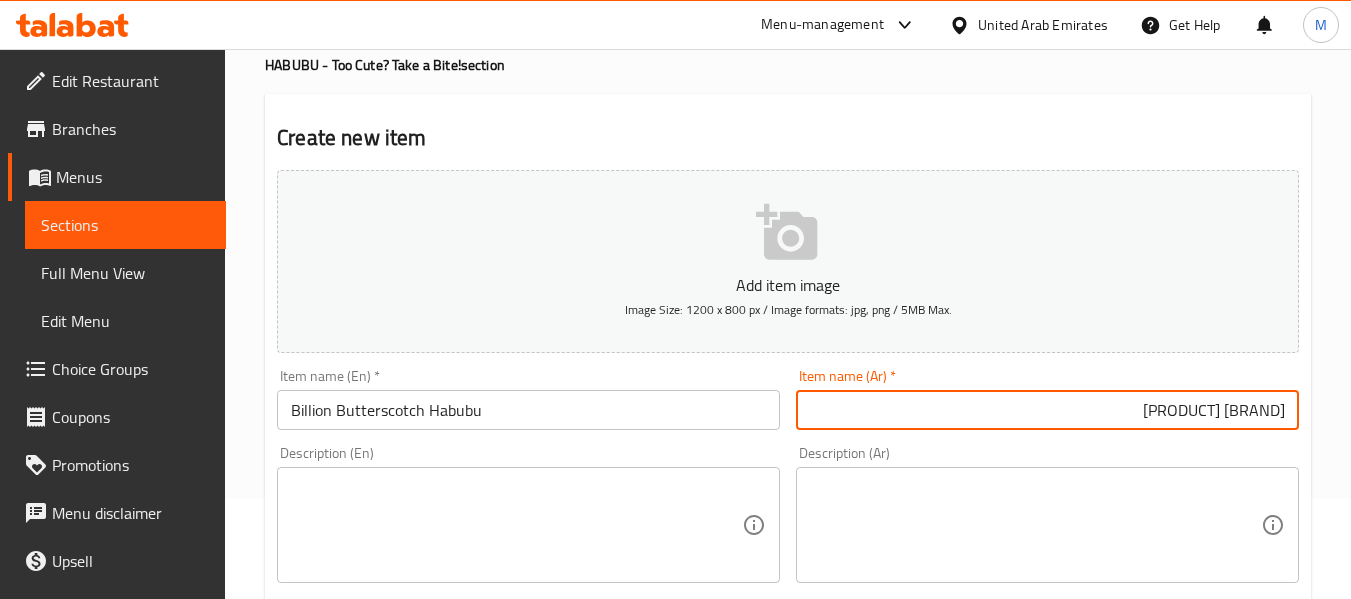paste on "هابوبو" 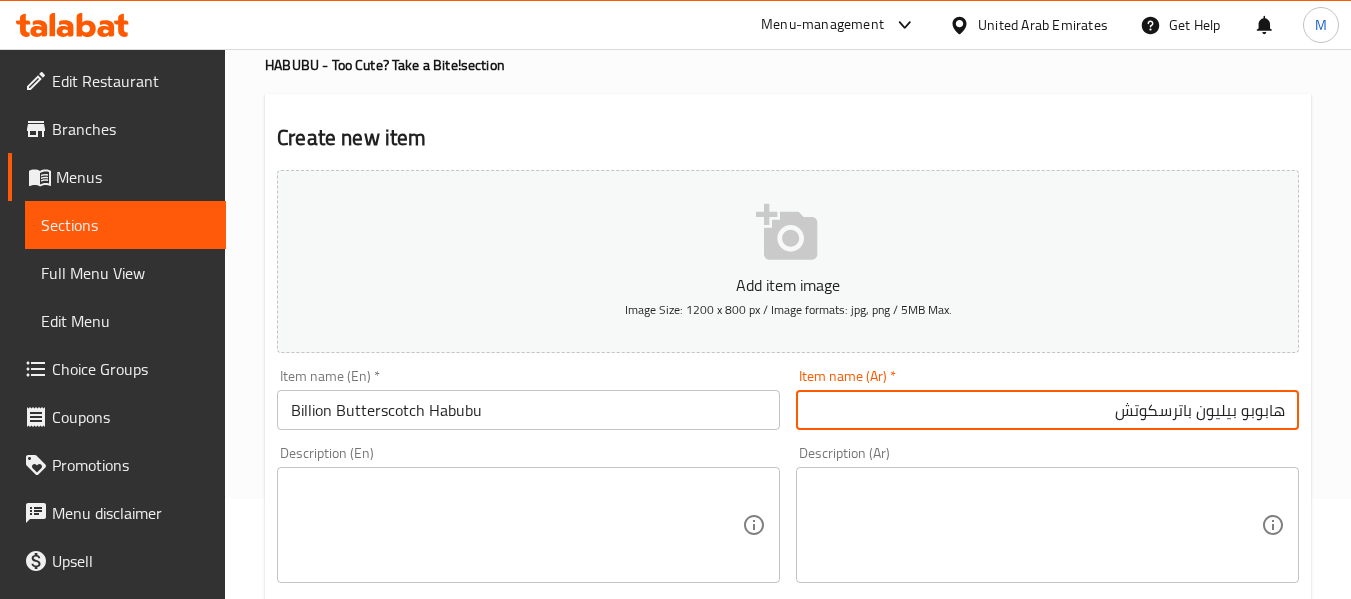 type on "هابوبو بيليون باترسكوتش" 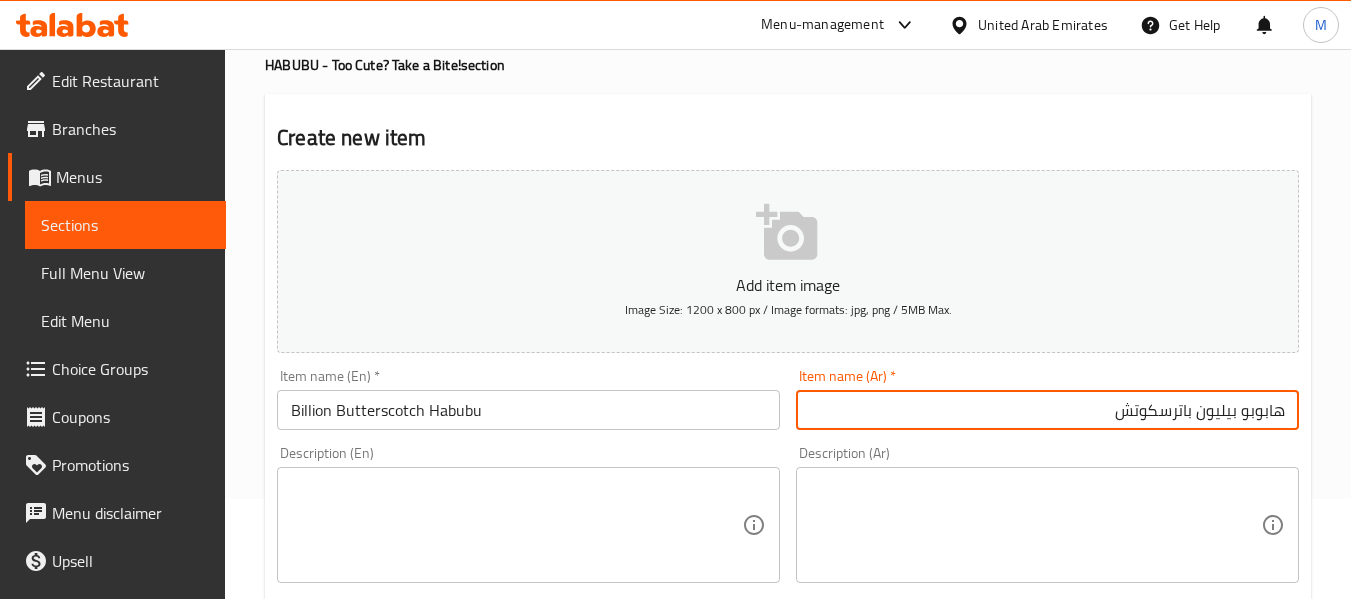 click at bounding box center [516, 525] 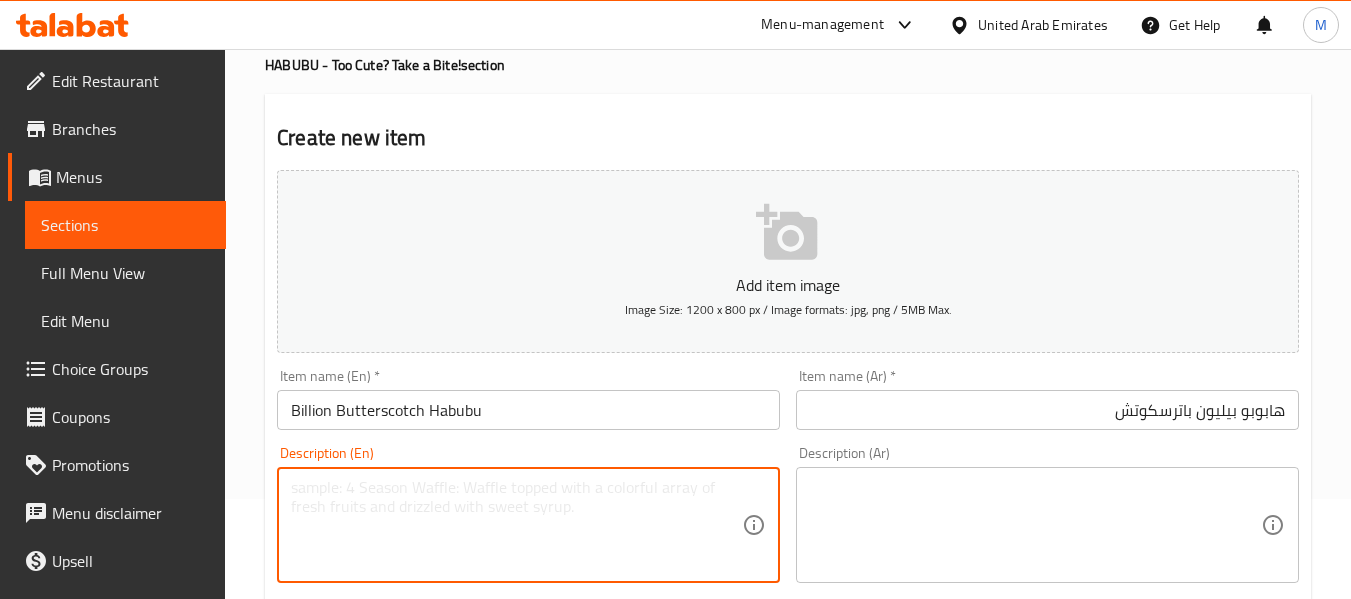 paste on "So rich, it makes truffles look like interns.
This isn't just chocolate - it's a rich investment in indulgence. With golden swirls of buttery butterscotch wrapped in velvety cocoa, every bite feels like you've hit the flavor jackpot.
Warning: May cause sudden urges to buy yachts and whisper "I'm rich" after every bite." 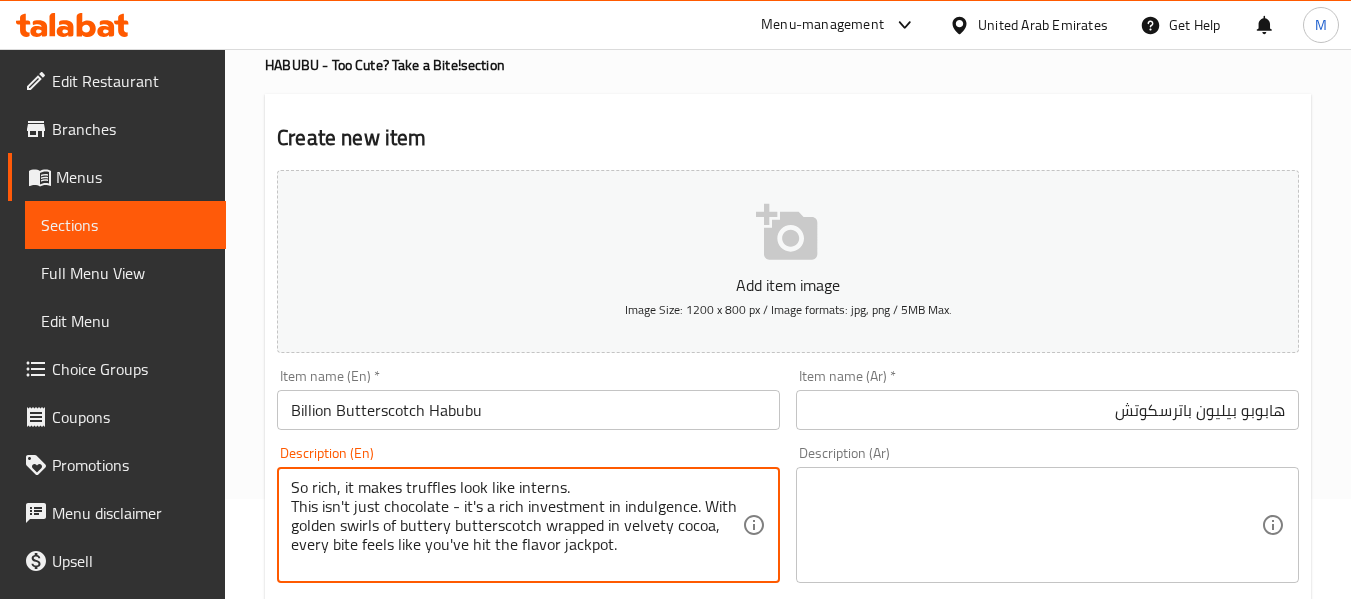 scroll, scrollTop: 43, scrollLeft: 0, axis: vertical 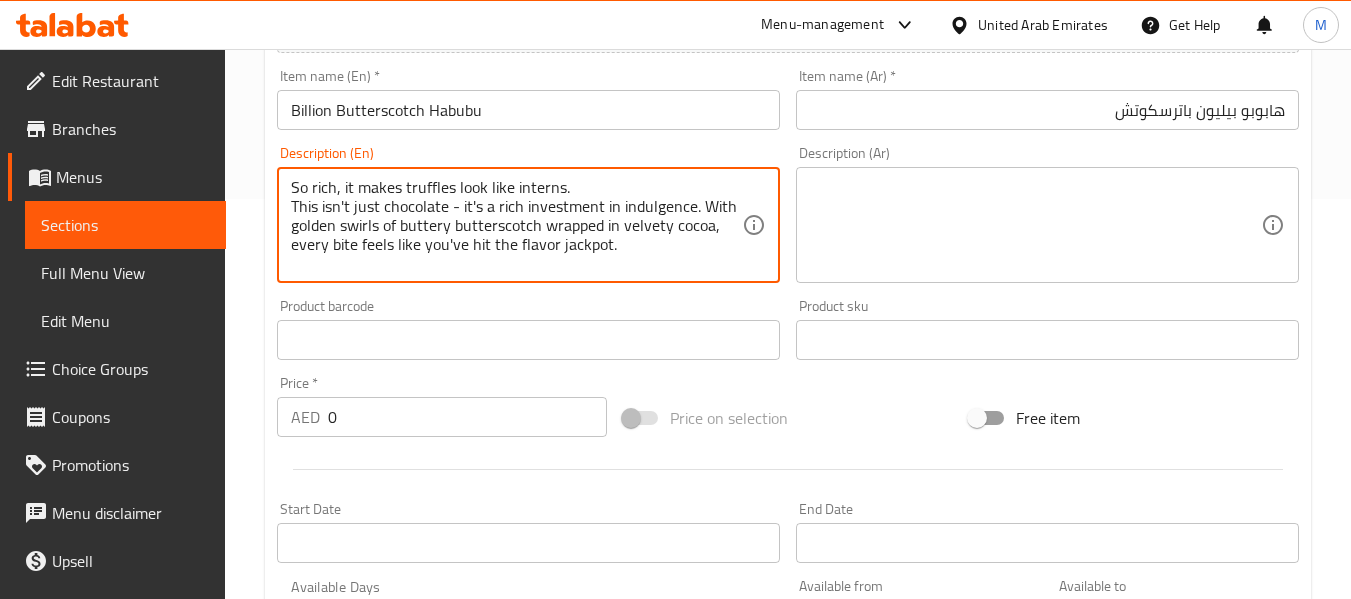 click on "So rich, it makes truffles look like interns.
This isn't just chocolate - it's a rich investment in indulgence. With golden swirls of buttery butterscotch wrapped in velvety cocoa, every bite feels like you've hit the flavor jackpot.
Warning: May cause sudden urges to buy yachts and whisper "I'm rich" after every bite." at bounding box center [516, 225] 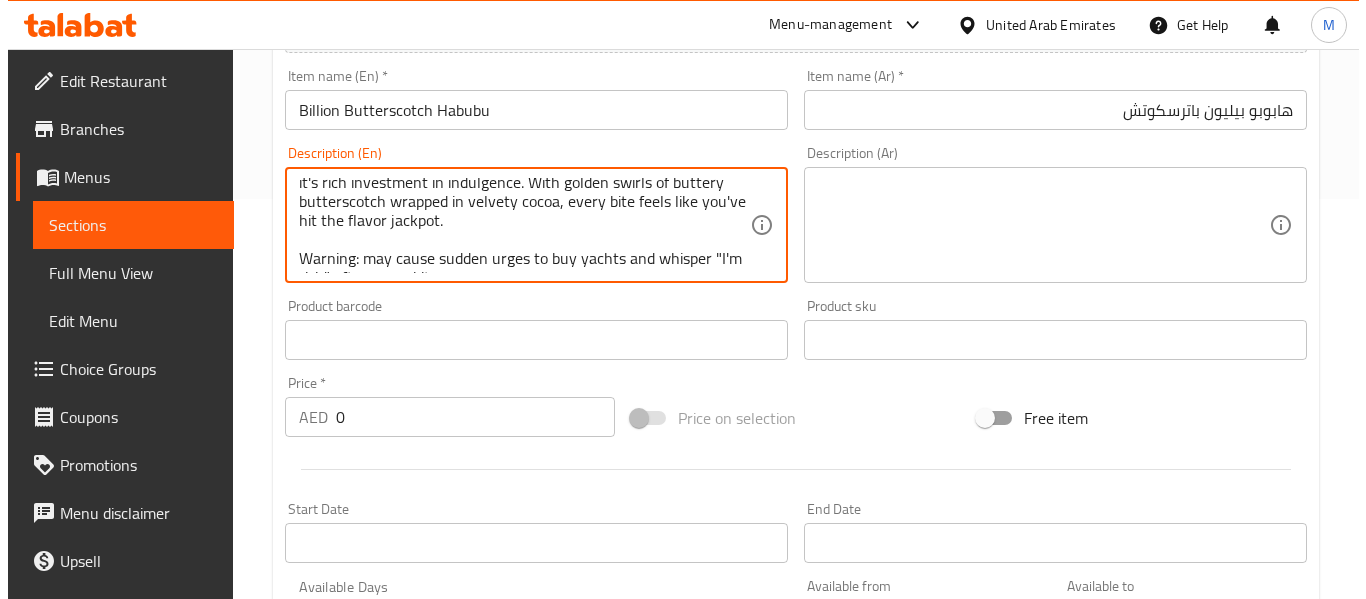 scroll, scrollTop: 43, scrollLeft: 0, axis: vertical 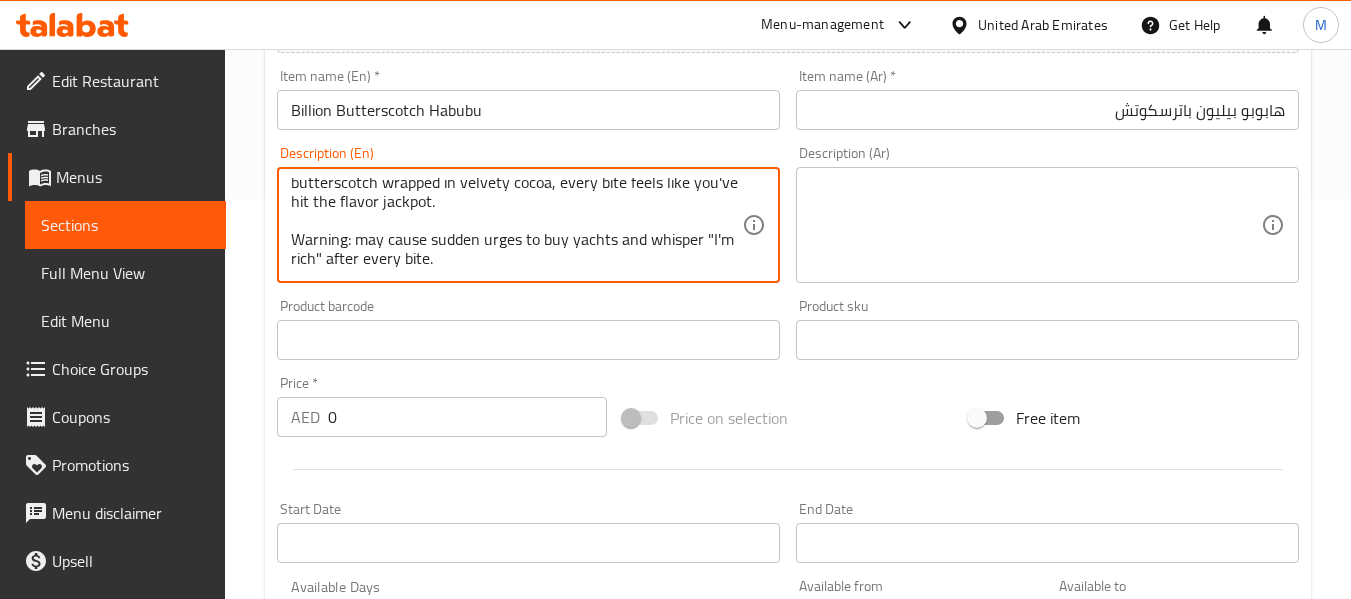 type on "So rich, it makes truffles look like interns. This isn't just chocolate, it's rich investment in indulgence. With golden swirls of buttery butterscotch wrapped in velvety cocoa, every bite feels like you've hit the flavor jackpot.
Warning: may cause sudden urges to buy yachts and whisper "I'm rich" after every bite." 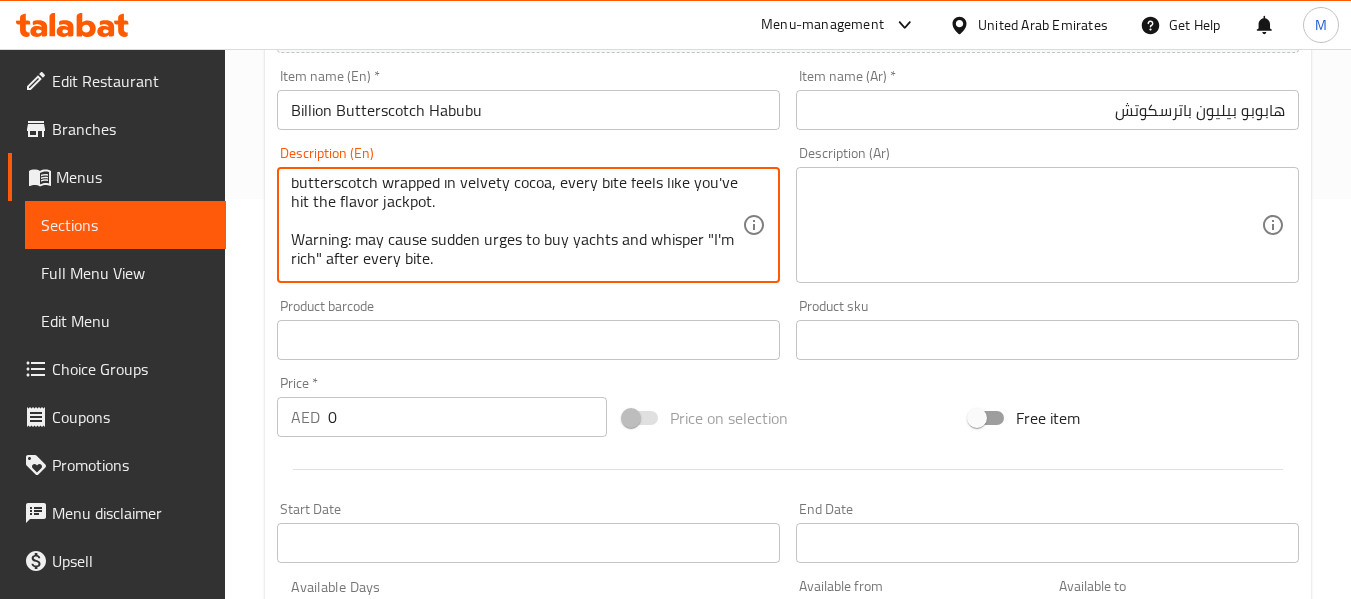 click on "0" at bounding box center [467, 417] 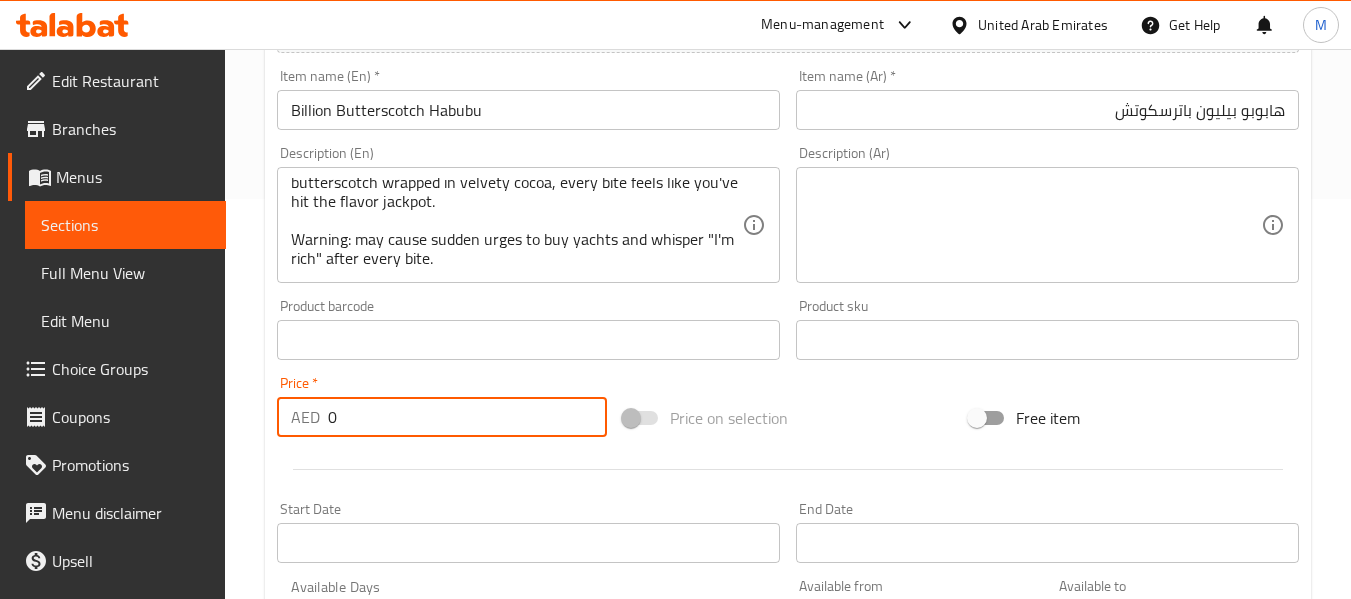 click on "0" at bounding box center [467, 417] 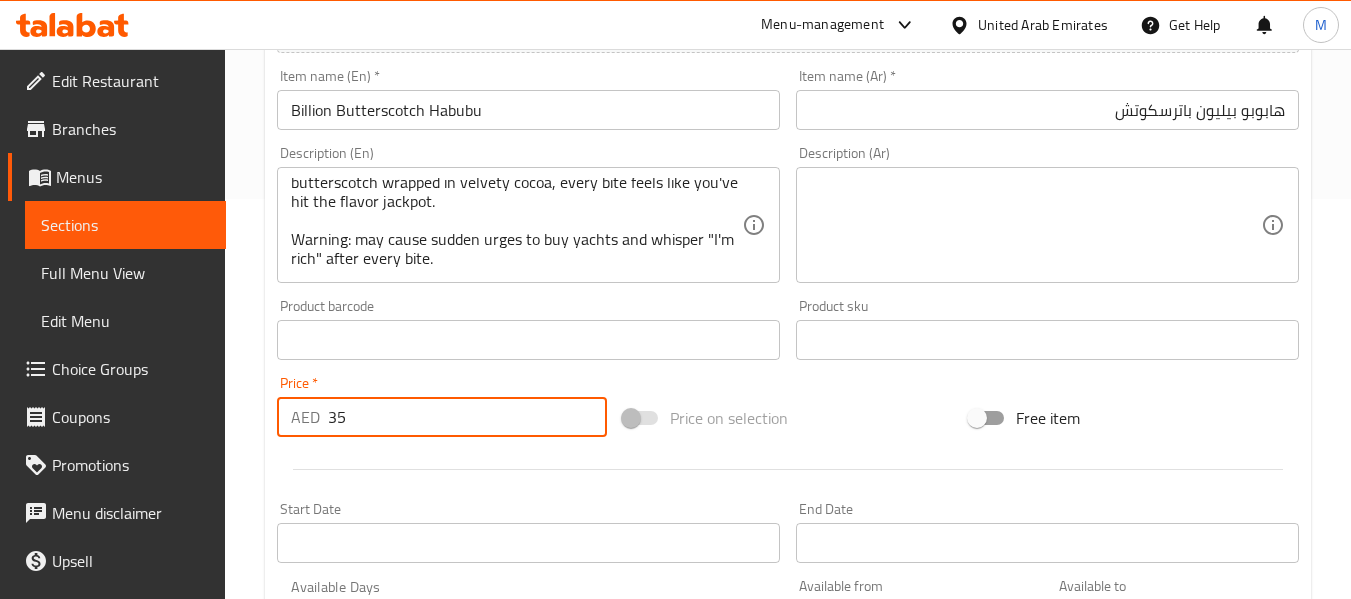 type on "35" 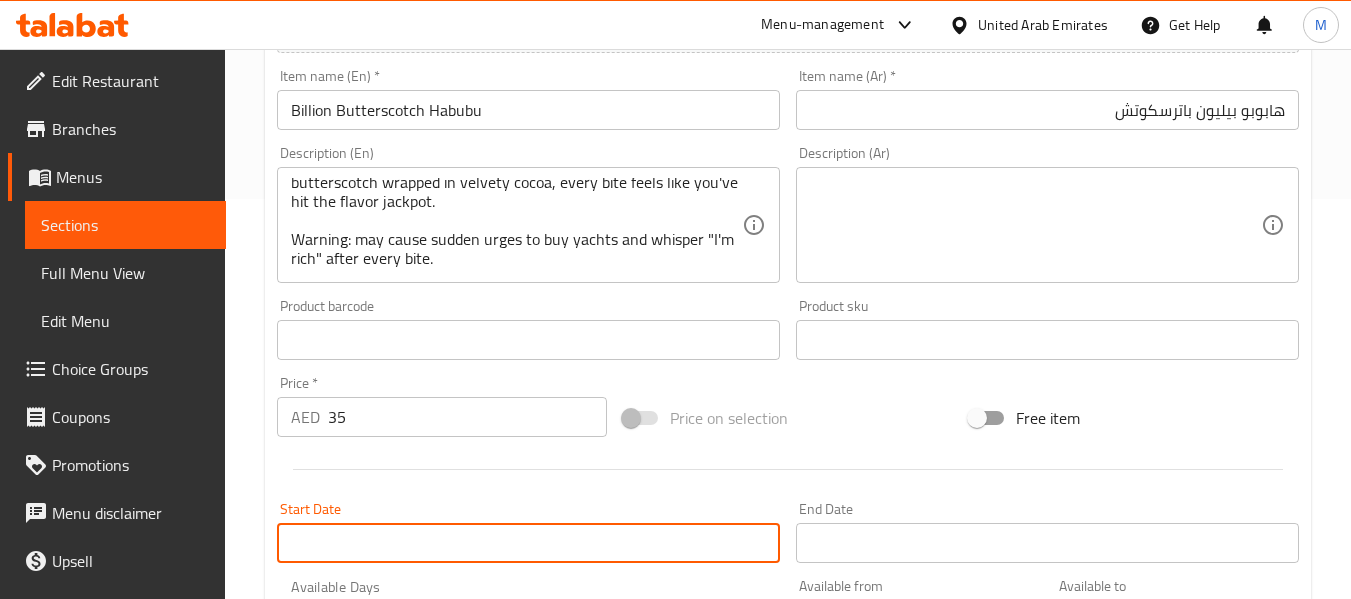 click on "Start Date" at bounding box center [528, 543] 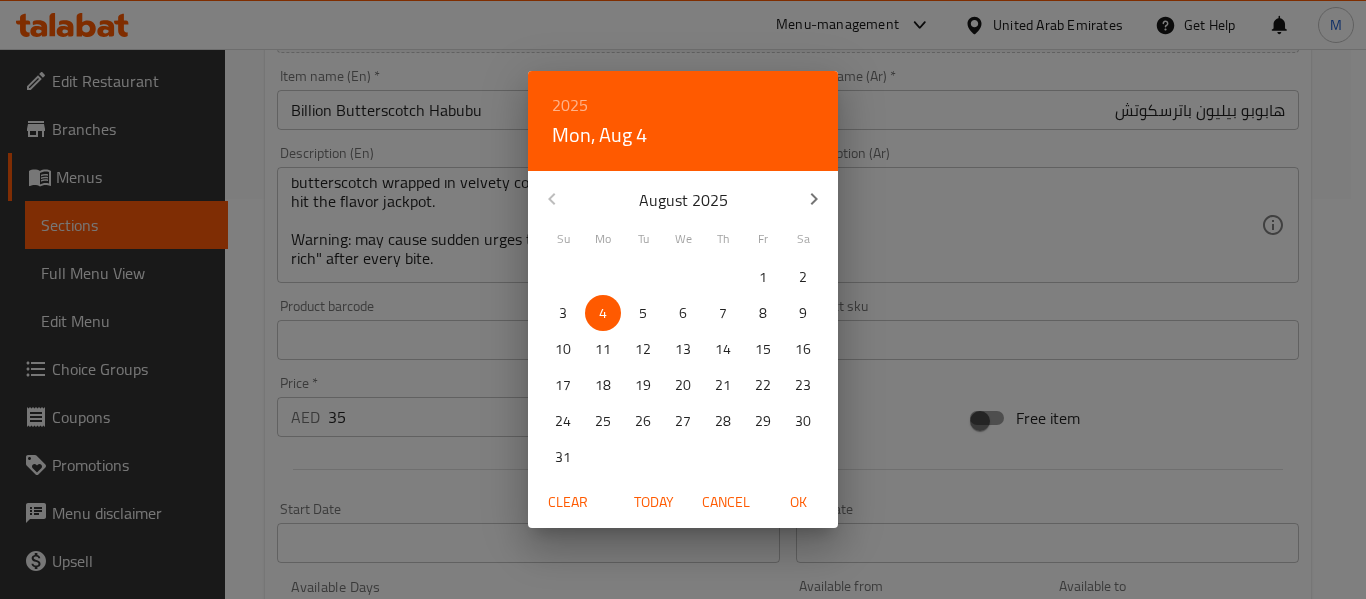 click on "August 2025" at bounding box center [683, 199] 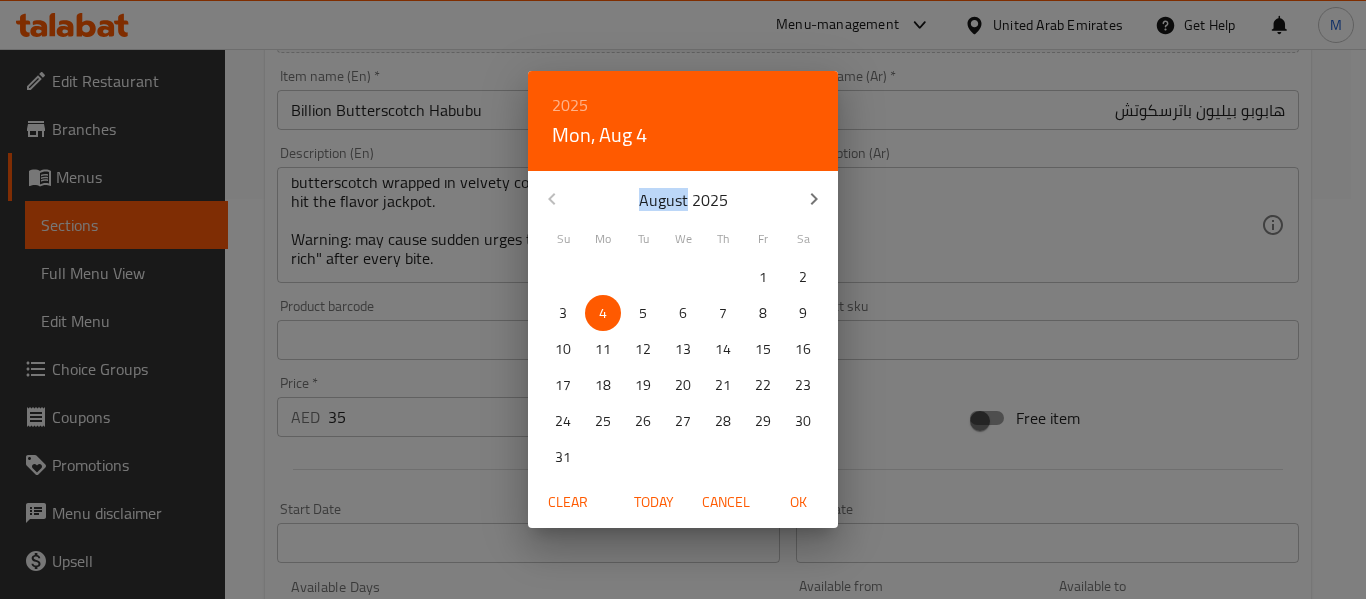 click on "August 2025" at bounding box center [683, 199] 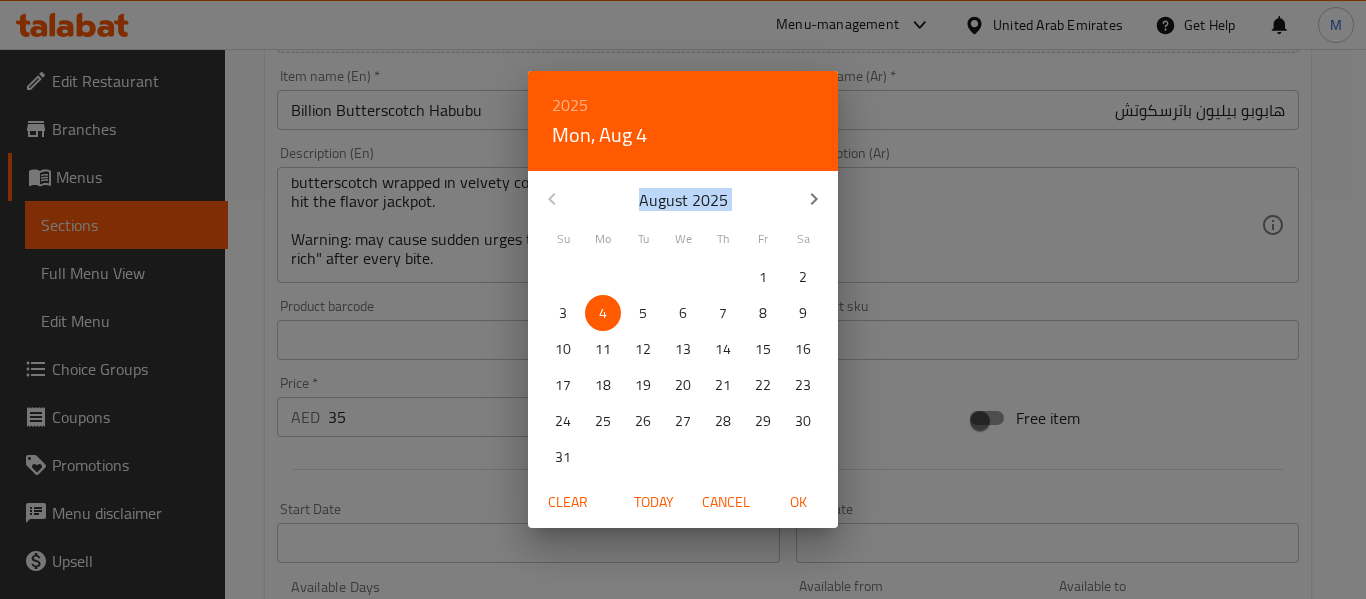 click on "August 2025" at bounding box center [683, 199] 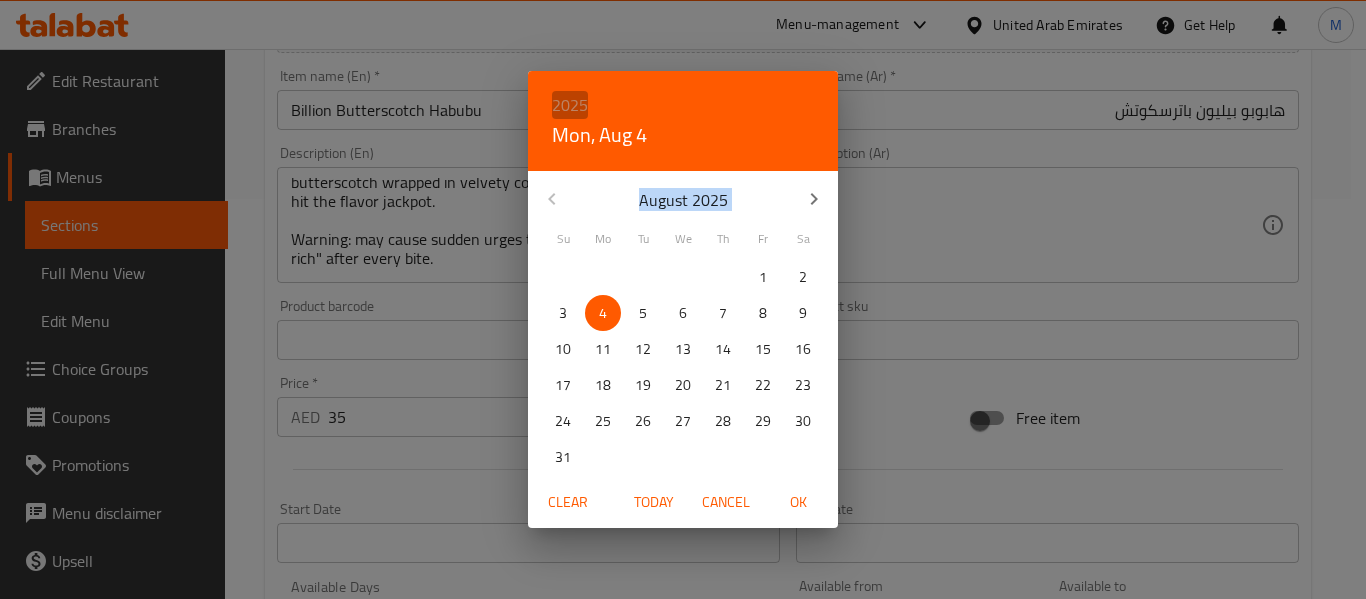 click on "2025" at bounding box center [570, 105] 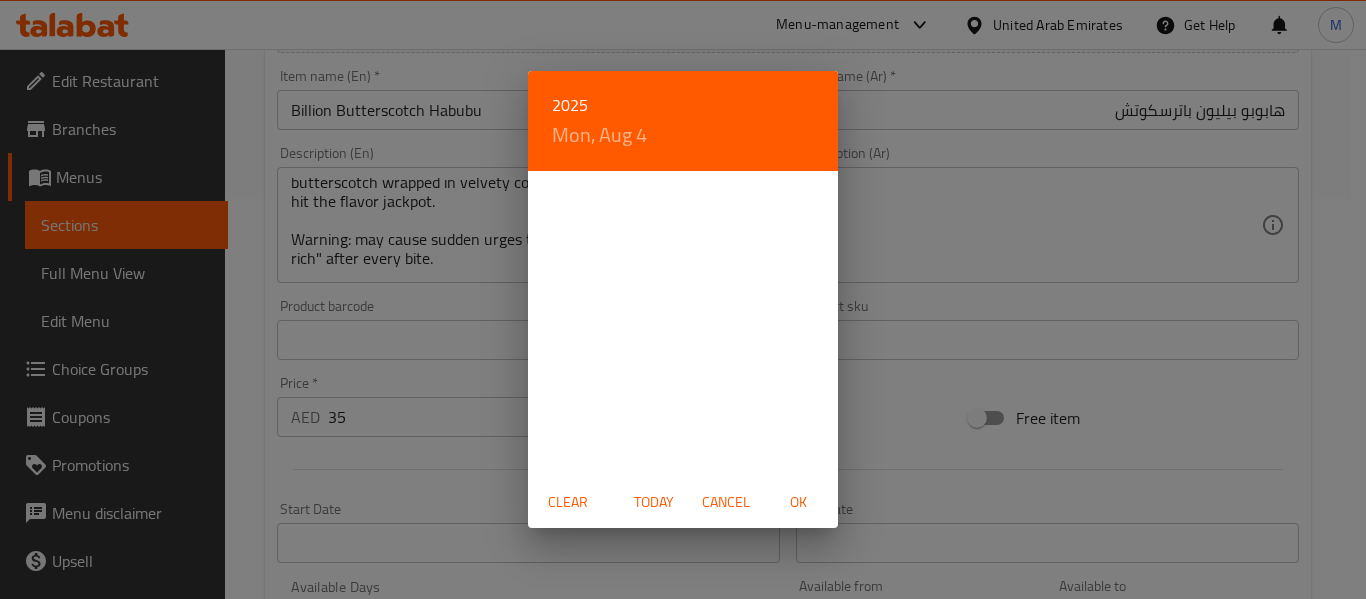 click on "Mon, Aug 4" at bounding box center (599, 135) 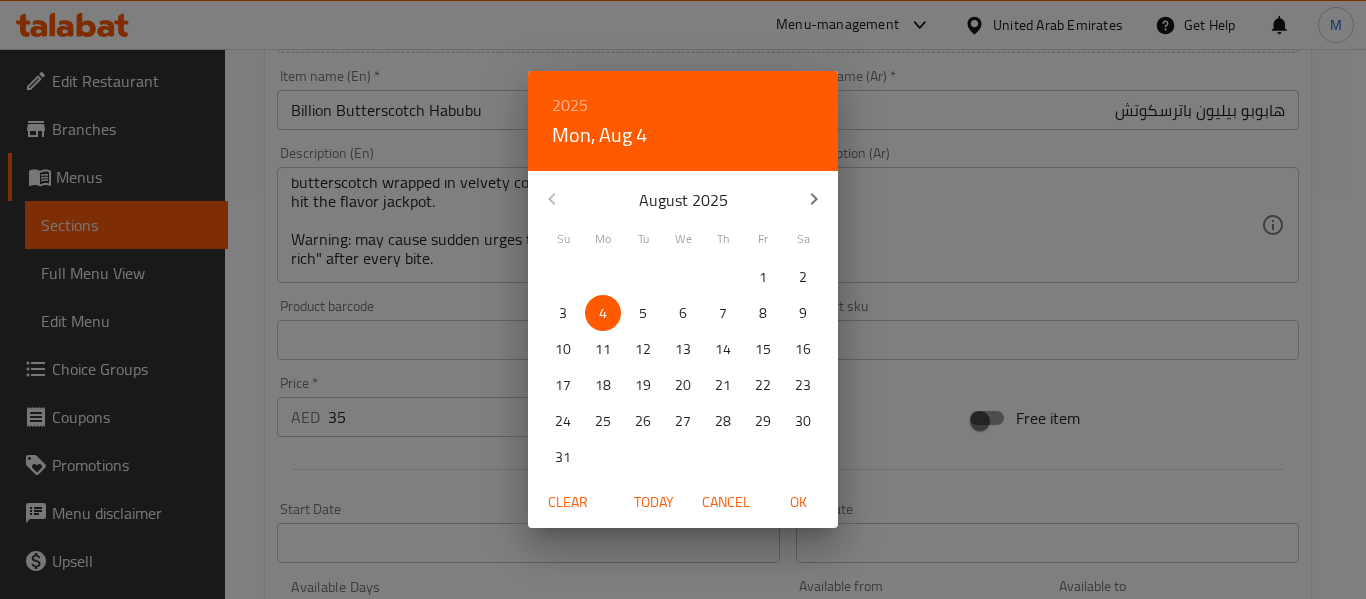 click on "Cancel" at bounding box center [726, 502] 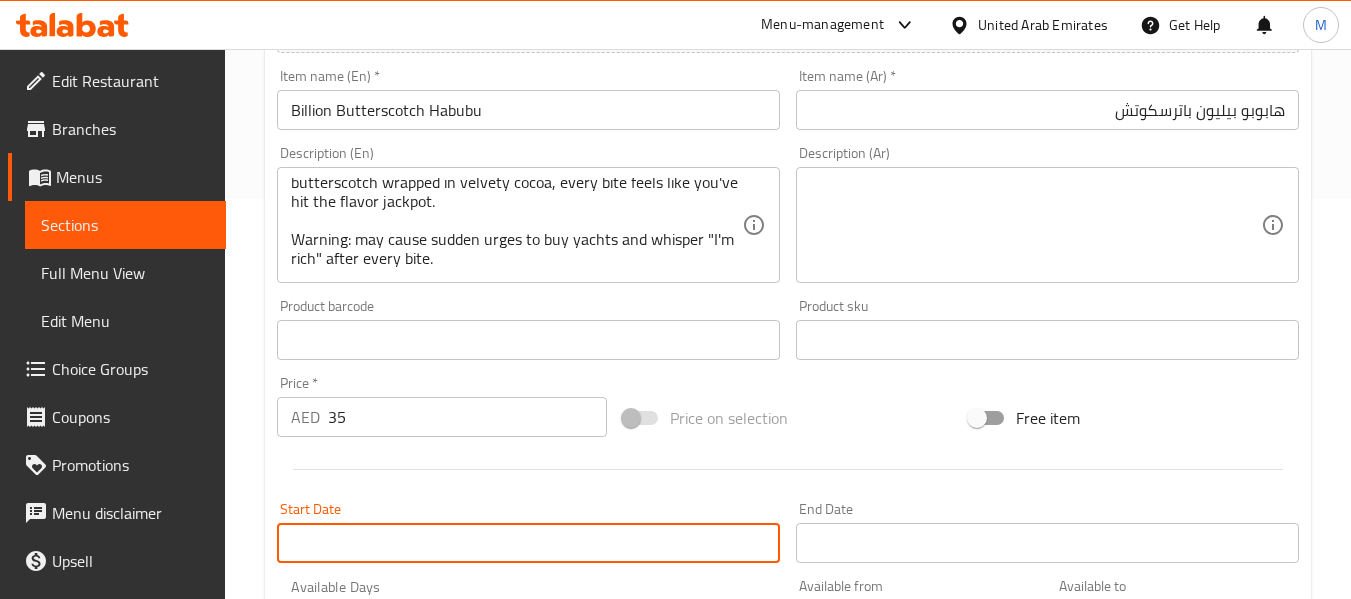 click on "Start Date" at bounding box center (1047, 543) 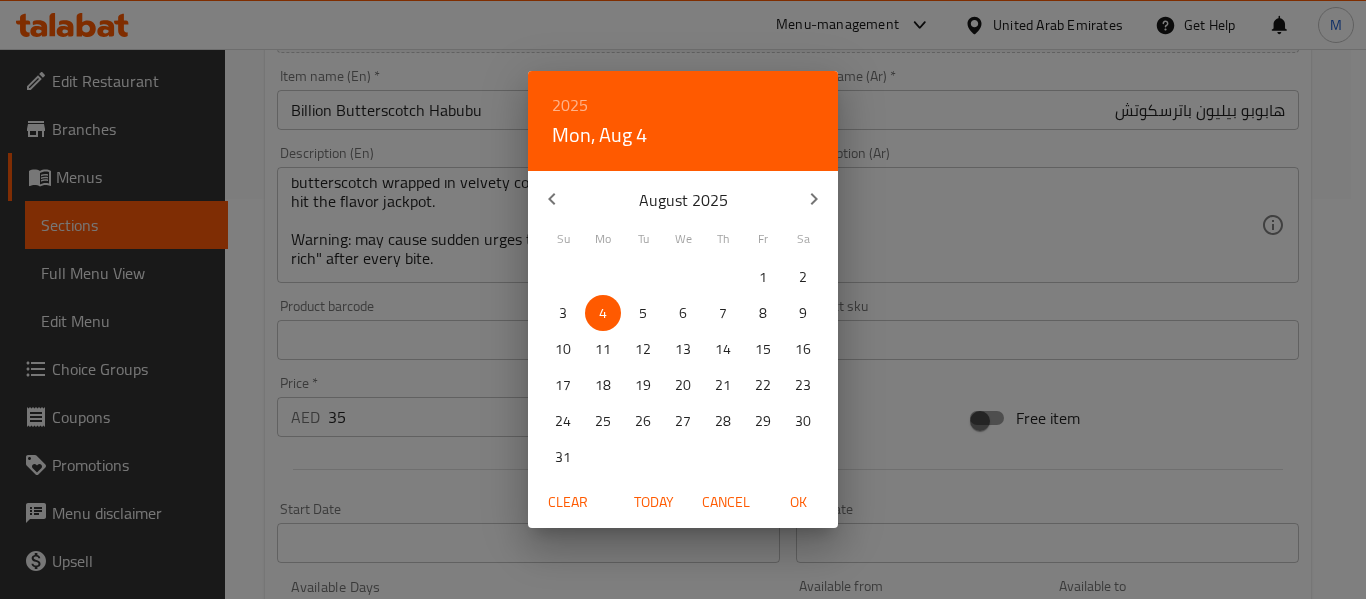 click on "2025 Mon, Aug 4" at bounding box center (683, 121) 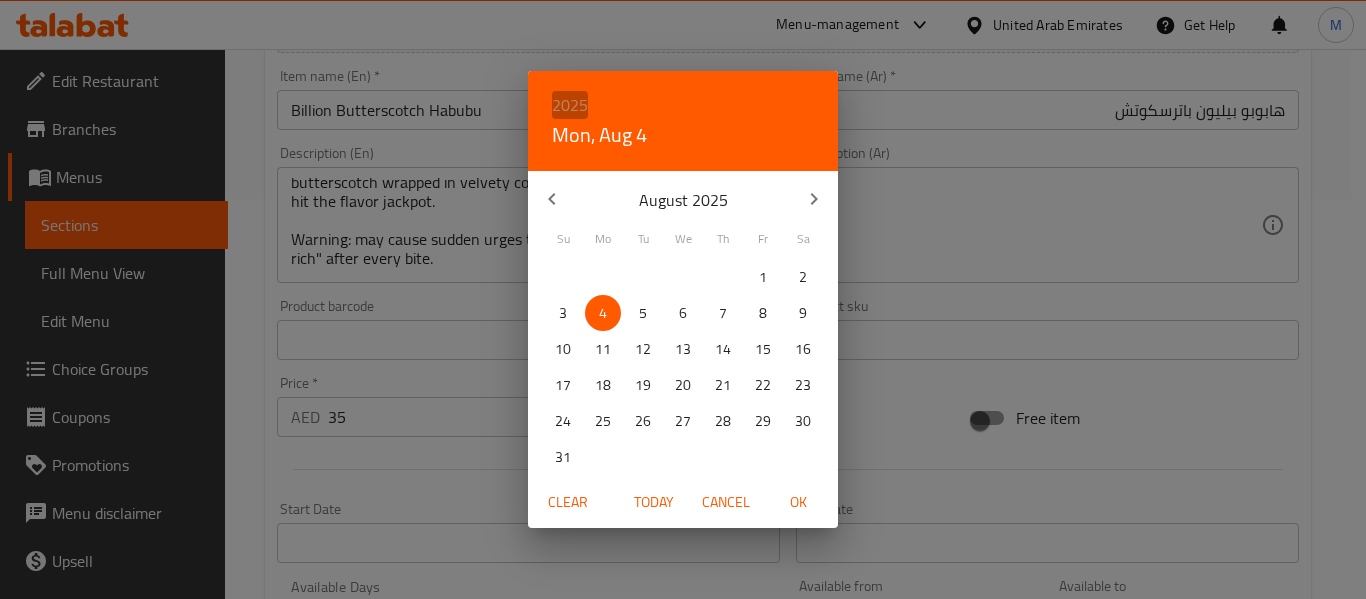 click on "2025" at bounding box center [570, 105] 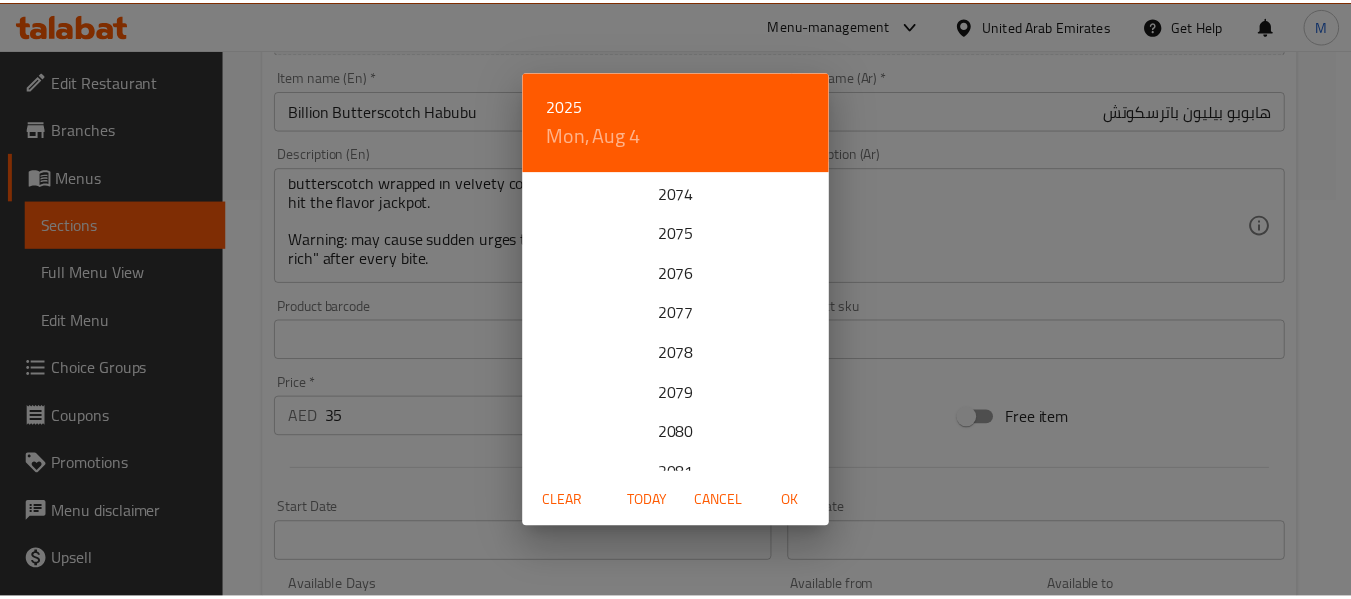 scroll, scrollTop: 4960, scrollLeft: 0, axis: vertical 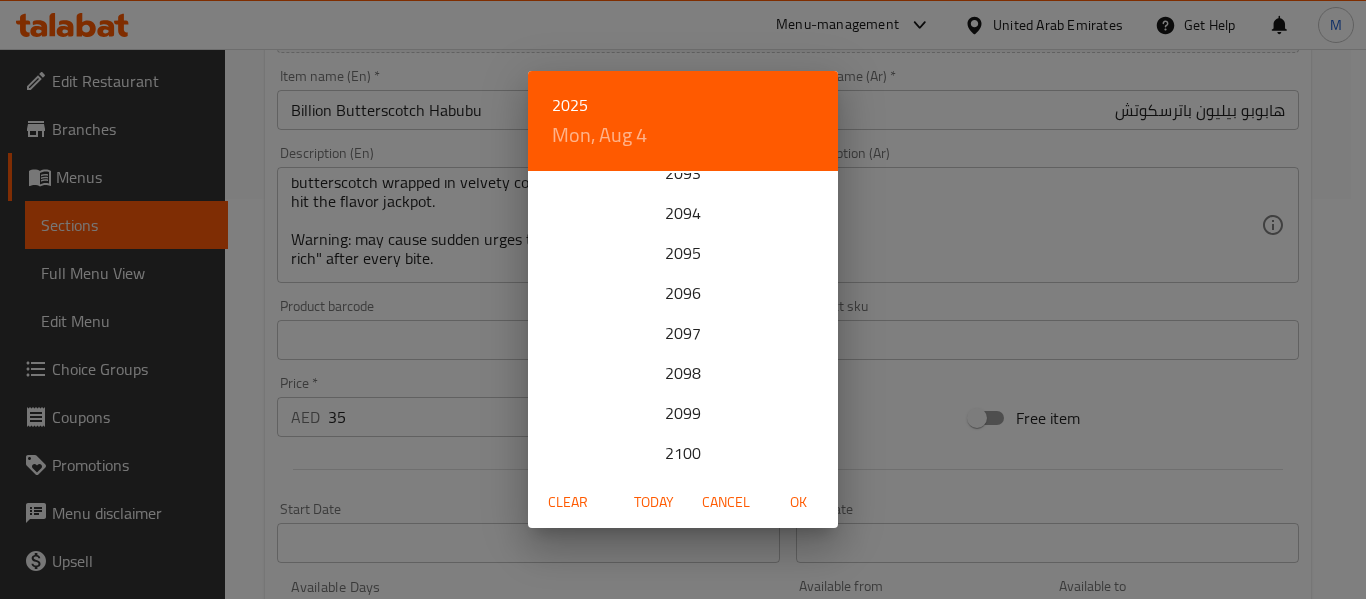 click on "Cancel" at bounding box center (726, 502) 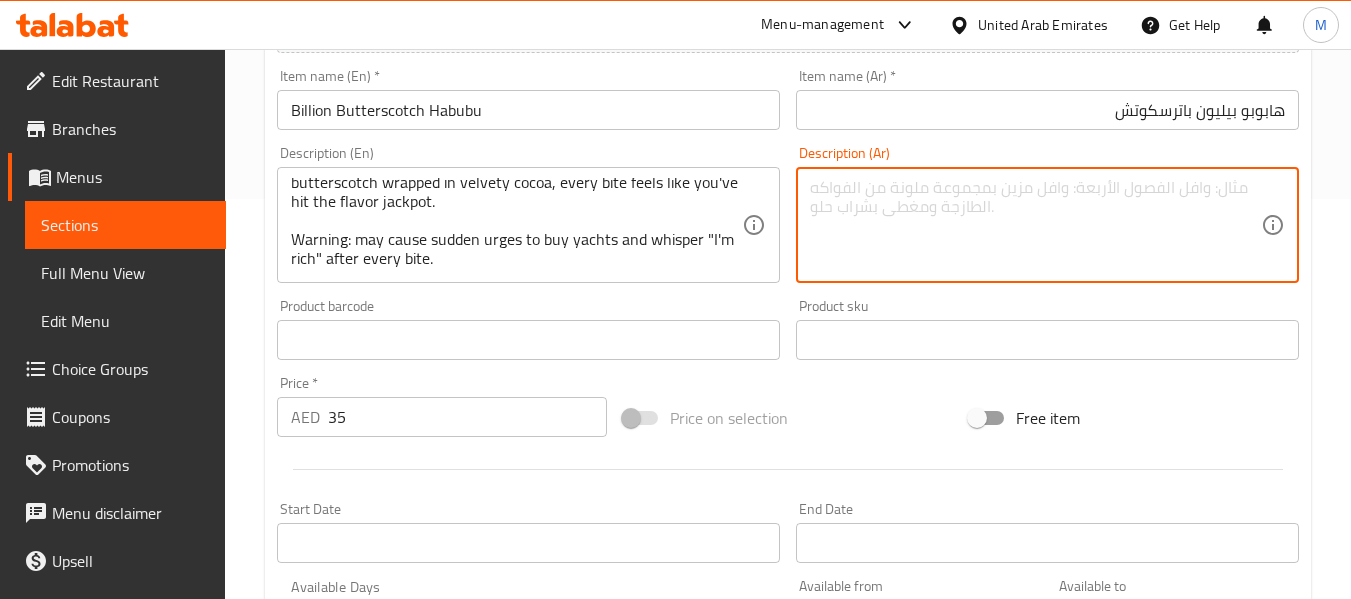 click at bounding box center (1035, 225) 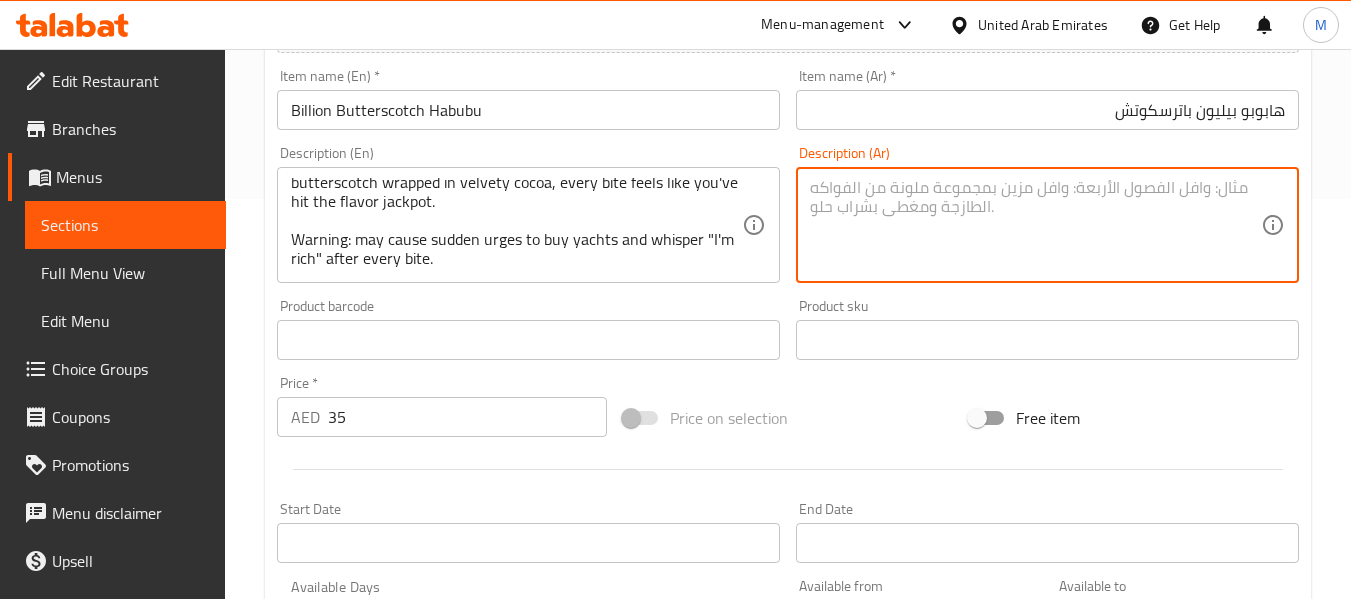 paste on "غنية جدًا، تجعل حلوى الترافل تبدو كالمتدربين. هذه ليست مجرد شوكولاتة، بل استثمارٌ ثمينٌ في التدليل. مع دوامات ذهبية من الكراميل الزبدي الغني، مغلفة بطبقة من الكاكاو المخملي، ستشعر مع كل قضمة وكأنك قد فزت بجائزة النكهة الكبرى.
تحذير: قد تدفعك فجأةً إلى شراء يخوت، وتهمس "أنا غني" بعد كل قضمة." 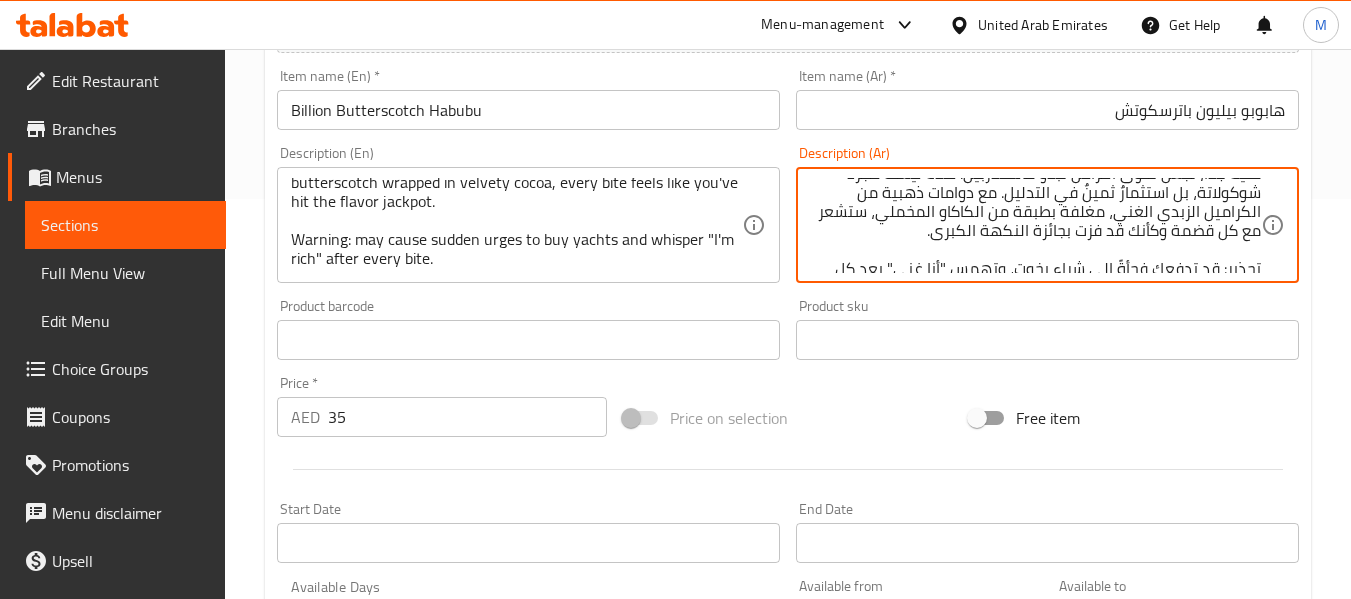 scroll, scrollTop: 0, scrollLeft: 0, axis: both 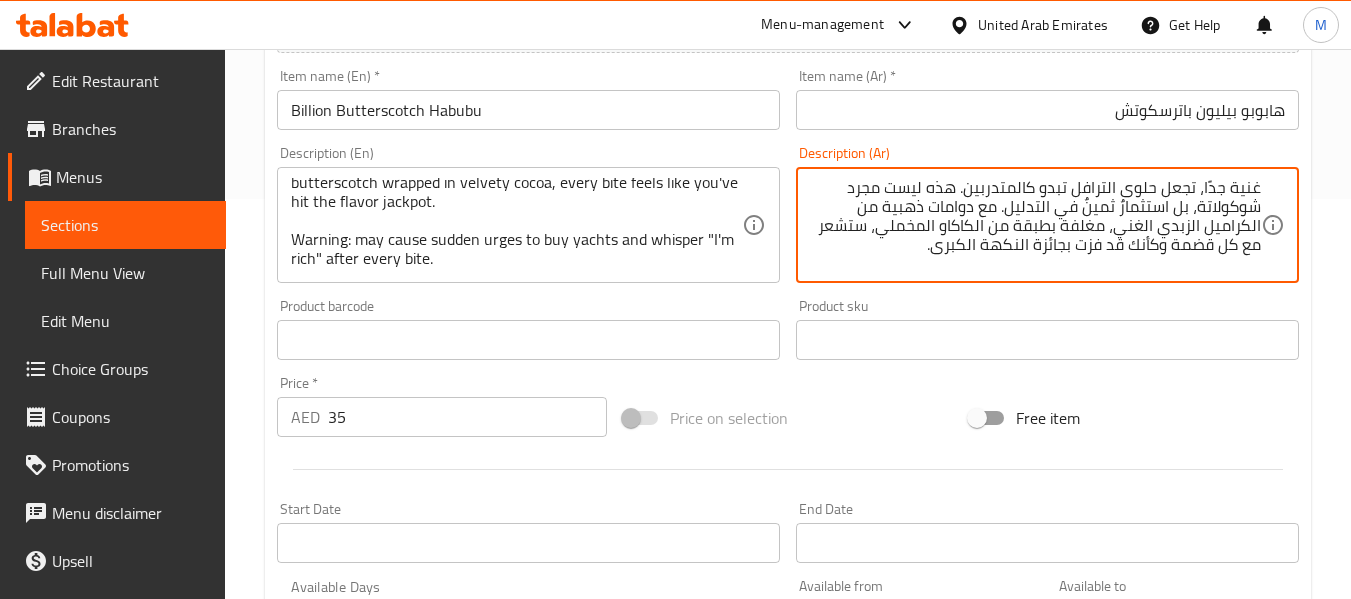 click on "غنية جدًا، تجعل حلوى الترافل تبدو كالمتدربين. هذه ليست مجرد شوكولاتة، بل استثمارٌ ثمينٌ في التدليل. مع دوامات ذهبية من الكراميل الزبدي الغني، مغلفة بطبقة من الكاكاو المخملي، ستشعر مع كل قضمة وكأنك قد فزت بجائزة النكهة الكبرى.
تحذير: قد تدفعك فجأةً إلى شراء يخوت، وتهمس "أنا غني" بعد كل قضمة." at bounding box center [1035, 225] 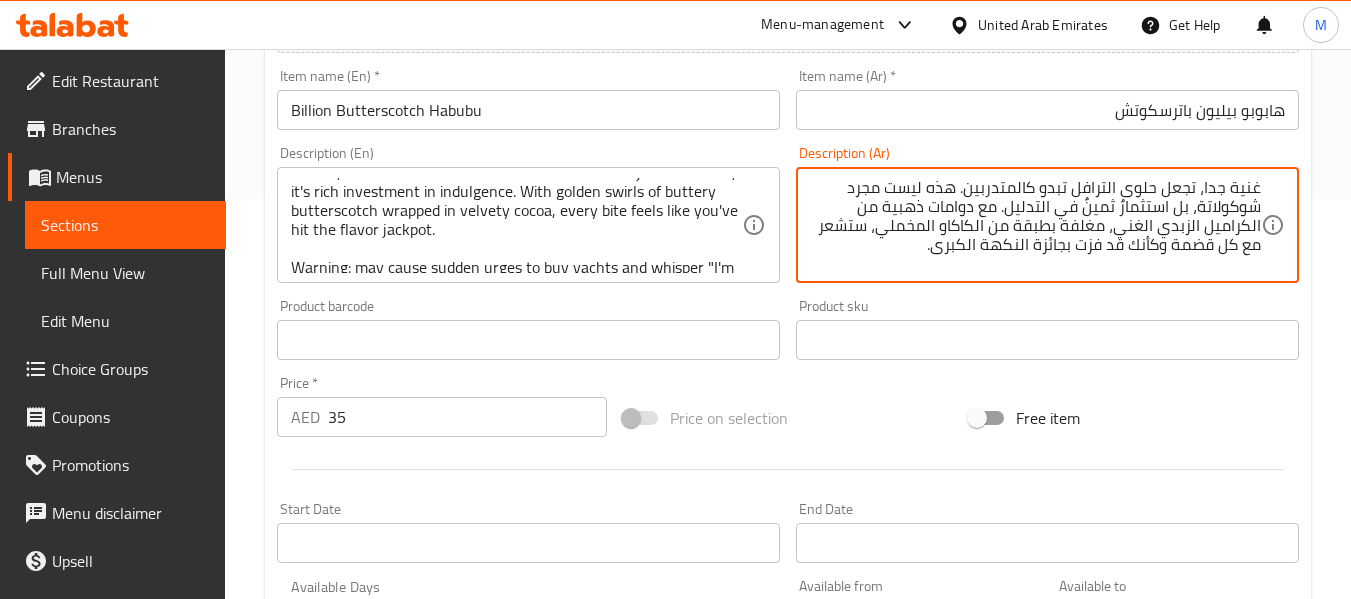 scroll, scrollTop: 0, scrollLeft: 0, axis: both 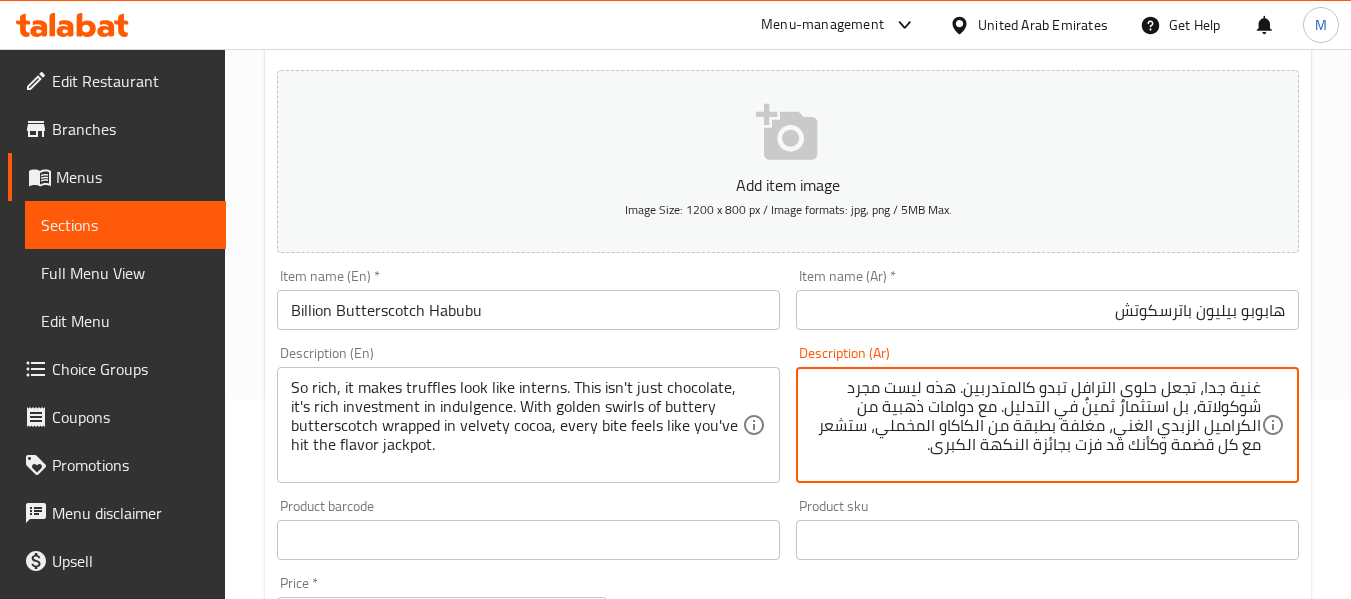 click on "غنية جدا، تجعل حلوى الترافل تبدو كالمتدربين. هذه ليست مجرد شوكولاتة، بل استثمارٌ ثمينٌ في التدليل. مع دوامات ذهبية من الكراميل الزبدي الغني، مغلفة بطبقة من الكاكاو المخملي، ستشعر مع كل قضمة وكأنك قد فزت بجائزة النكهة الكبرى.
تحذير: قد تدفعك فجأةً إلى شراء يخوت، وتهمس "أنا غني" بعد كل قضمة." at bounding box center [1035, 425] 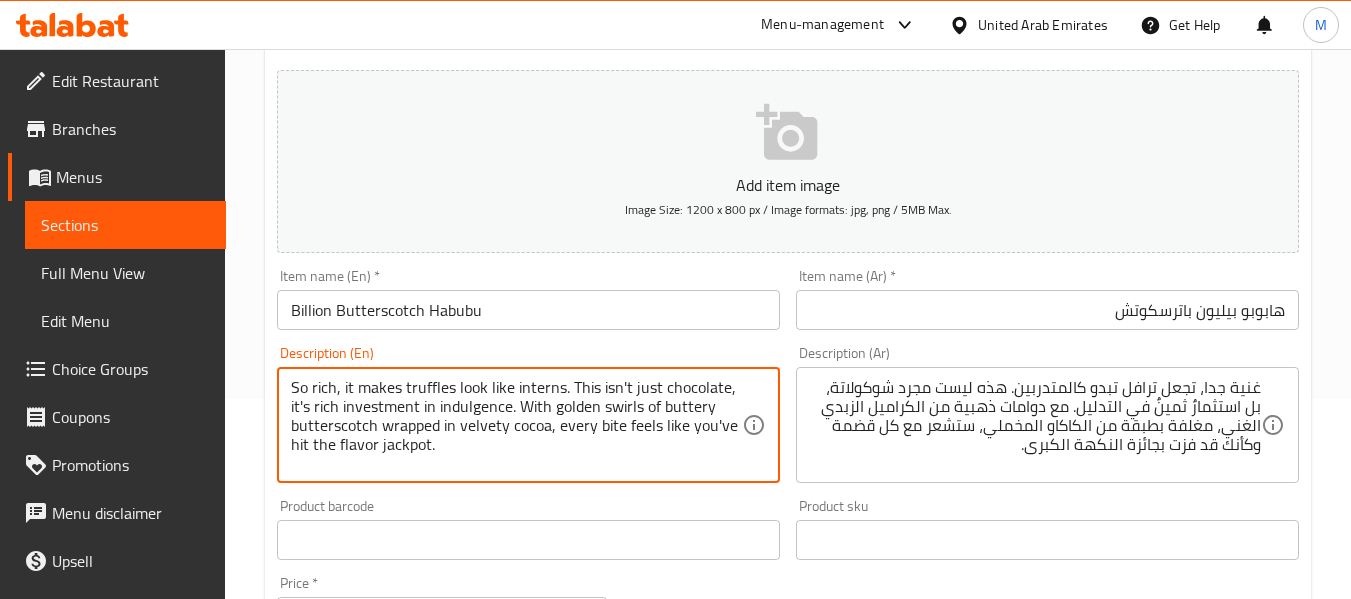 drag, startPoint x: 561, startPoint y: 388, endPoint x: 274, endPoint y: 367, distance: 287.76727 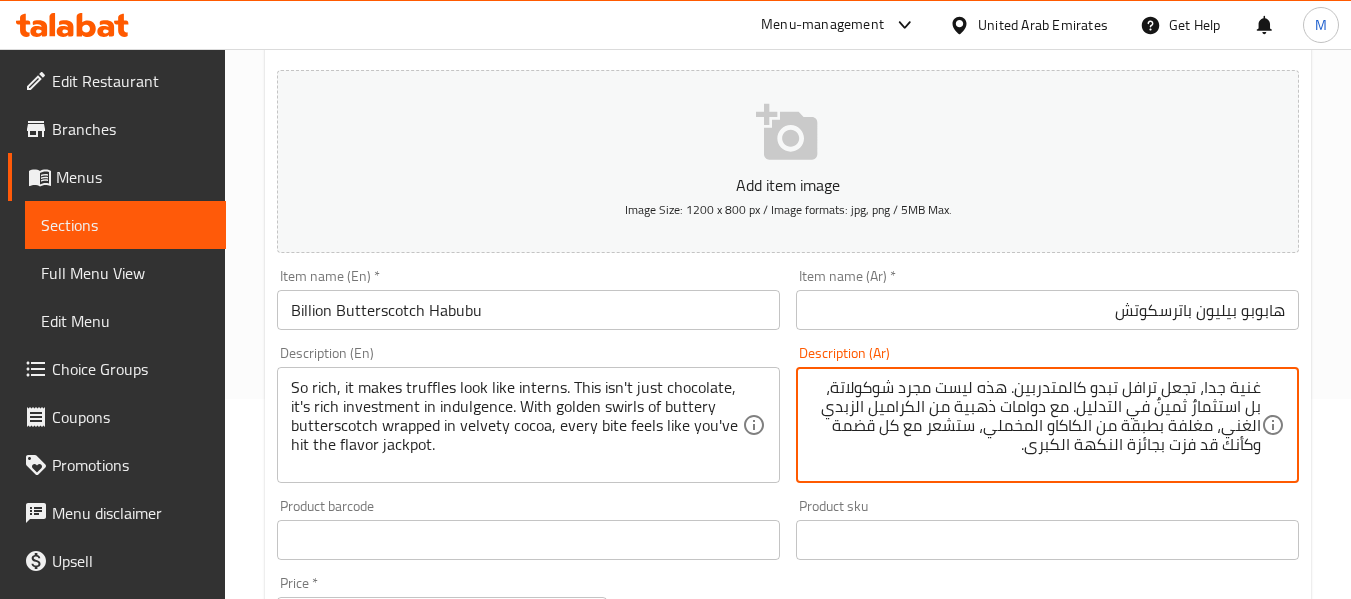 click on "غنية جدا، تجعل ترافل تبدو كالمتدربين. هذه ليست مجرد شوكولاتة، بل استثمارٌ ثمينٌ في التدليل. مع دوامات ذهبية من الكراميل الزبدي الغني، مغلفة بطبقة من الكاكاو المخملي، ستشعر مع كل قضمة وكأنك قد فزت بجائزة النكهة الكبرى.
تحذير: قد تدفعك فجأةً إلى شراء يخوت، وتهمس "أنا غني" بعد كل قضمة." at bounding box center [1035, 425] 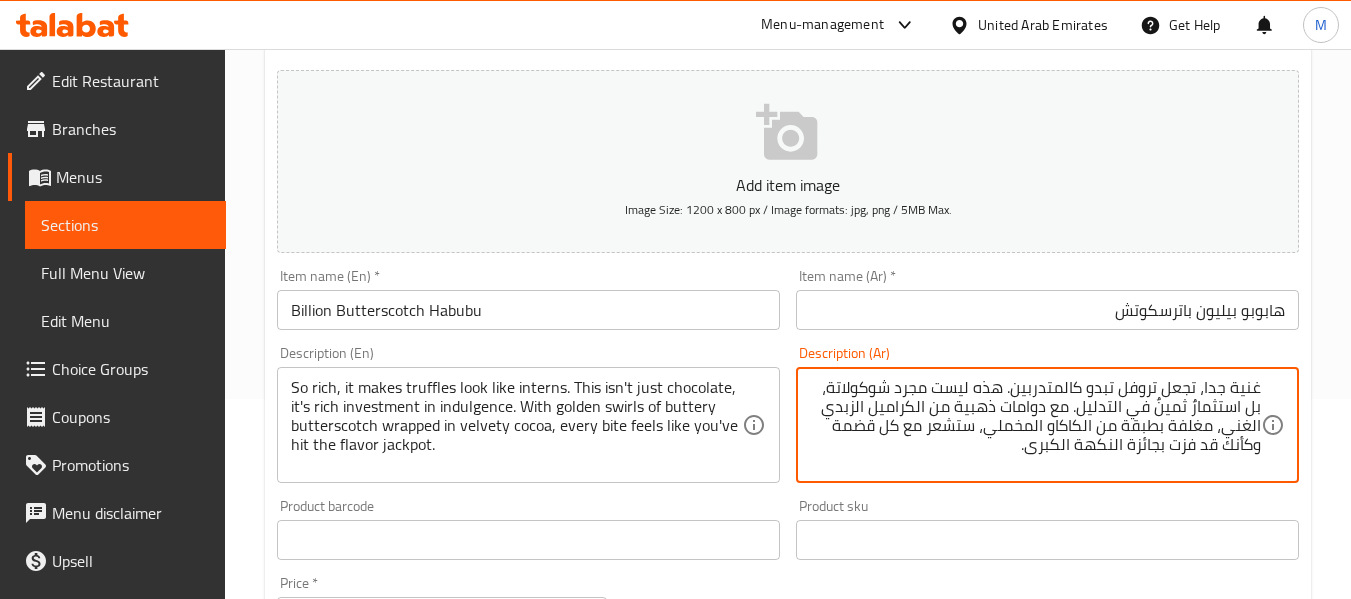 drag, startPoint x: 1014, startPoint y: 388, endPoint x: 1043, endPoint y: 381, distance: 29.832869 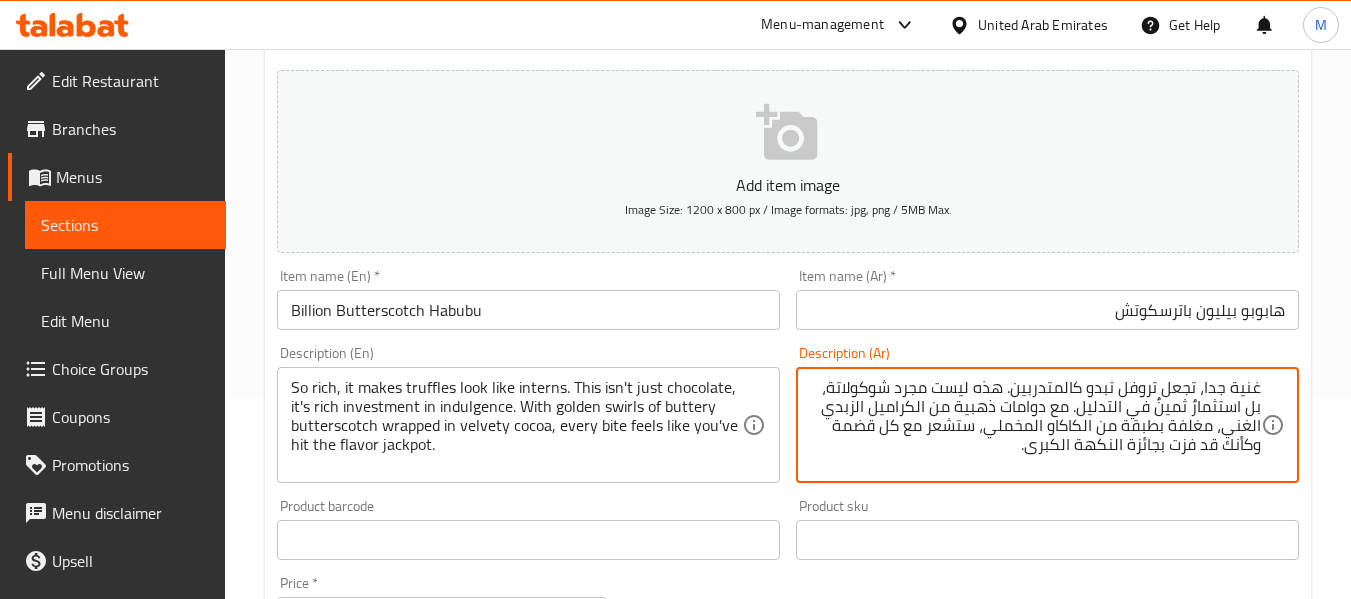 click on "غنية جدا، تجعل تروفل تبدو كالمتدربين. هذه ليست مجرد شوكولاتة، بل استثمارٌ ثمينٌ في التدليل. مع دوامات ذهبية من الكراميل الزبدي الغني، مغلفة بطبقة من الكاكاو المخملي، ستشعر مع كل قضمة وكأنك قد فزت بجائزة النكهة الكبرى.
تحذير: قد تدفعك فجأةً إلى شراء يخوت، وتهمس "أنا غني" بعد كل قضمة." at bounding box center (1035, 425) 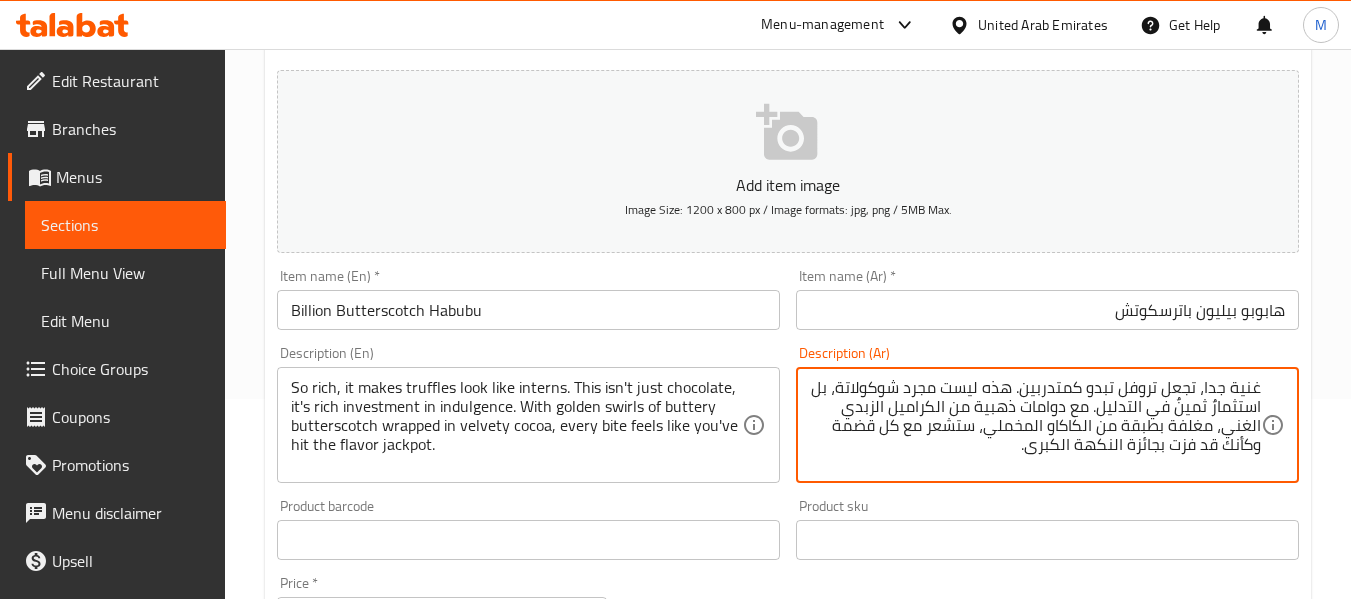 click on "غنية جدا، تجعل تروفل تبدو كمتدربين. هذه ليست مجرد شوكولاتة، بل استثمارٌ ثمينٌ في التدليل. مع دوامات ذهبية من الكراميل الزبدي الغني، مغلفة بطبقة من الكاكاو المخملي، ستشعر مع كل قضمة وكأنك قد فزت بجائزة النكهة الكبرى.
تحذير: قد تدفعك فجأةً إلى شراء يخوت، وتهمس "أنا غني" بعد كل قضمة." at bounding box center (1035, 425) 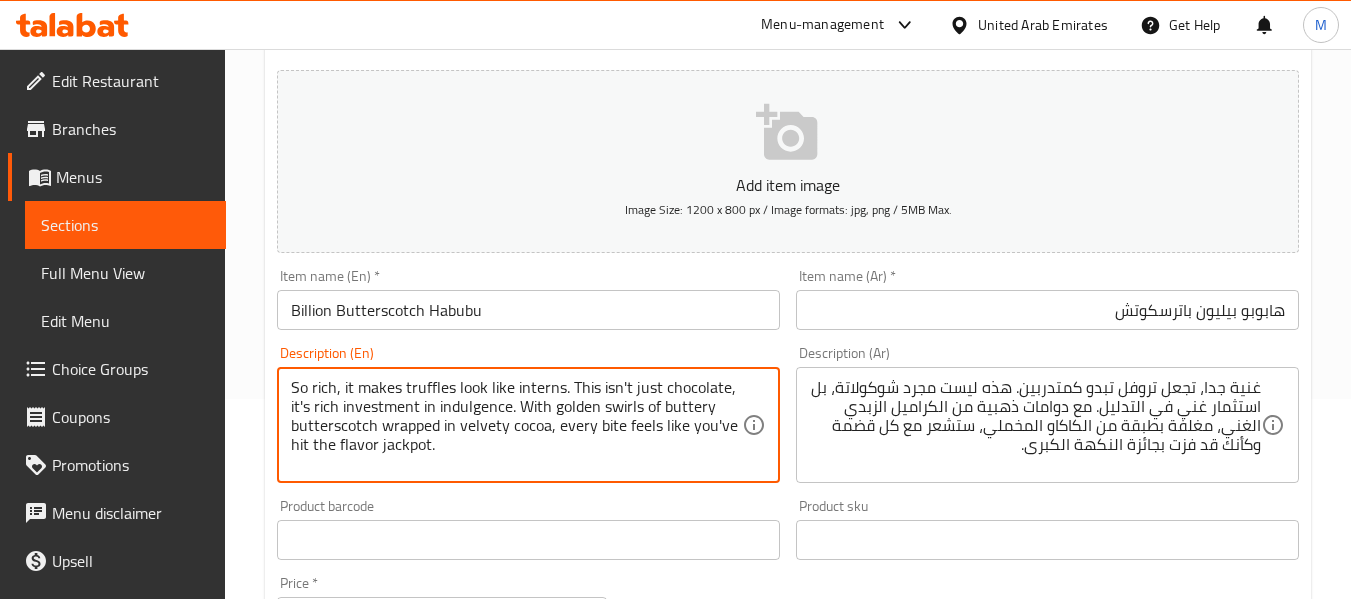 click on "So rich, it makes truffles look like interns. This isn't just chocolate, it's rich investment in indulgence. With golden swirls of buttery butterscotch wrapped in velvety cocoa, every bite feels like you've hit the flavor jackpot.
Warning: may cause sudden urges to buy yachts and whisper "I'm rich" after every bite." at bounding box center [516, 425] 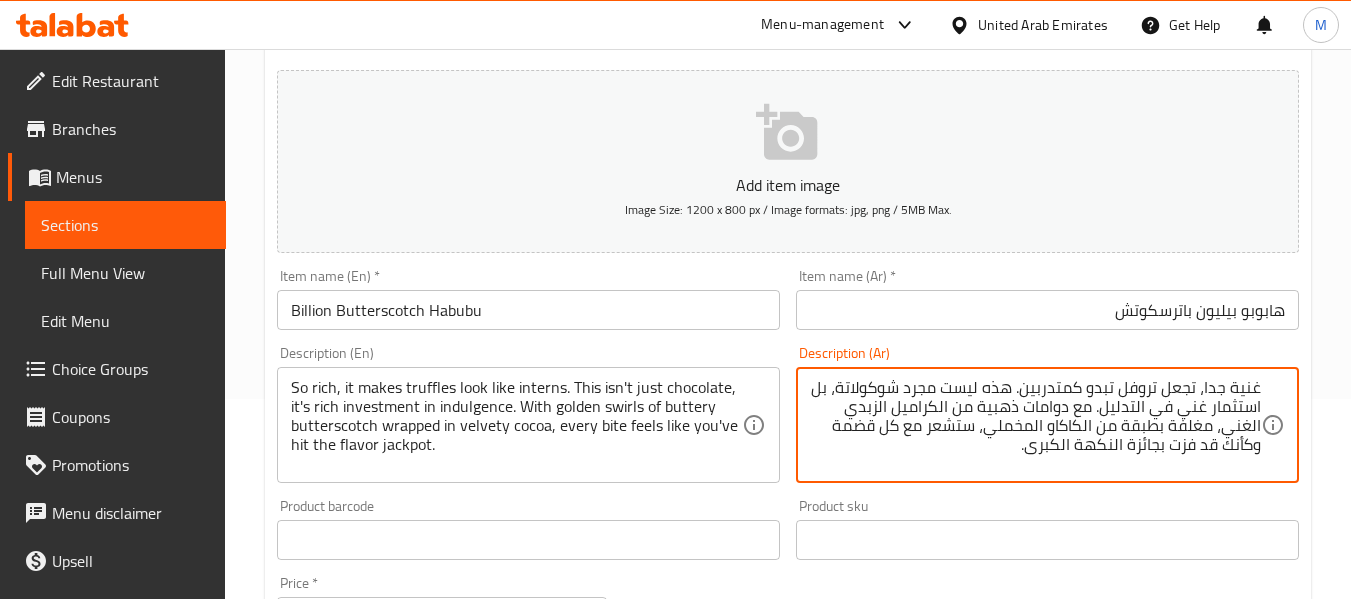 click on "غنية جدا، تجعل تروفل تبدو كمتدربين. هذه ليست مجرد شوكولاتة، بل استثمار غني في التدليل. مع دوامات ذهبية من الكراميل الزبدي الغني، مغلفة بطبقة من الكاكاو المخملي، ستشعر مع كل قضمة وكأنك قد فزت بجائزة النكهة الكبرى.
تحذير: قد تدفعك فجأةً إلى شراء يخوت، وتهمس "أنا غني" بعد كل قضمة." at bounding box center (1035, 425) 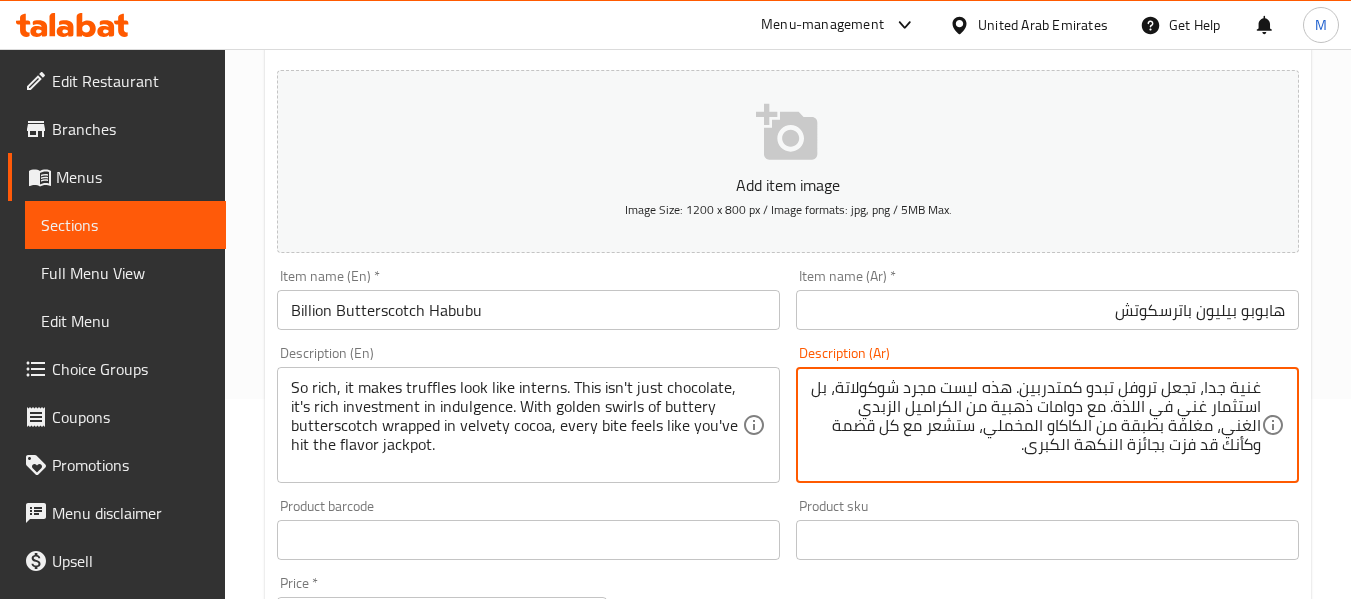 click on "So rich, it makes truffles look like interns. This isn't just chocolate, it's rich investment in indulgence. With golden swirls of buttery butterscotch wrapped in velvety cocoa, every bite feels like you've hit the flavor jackpot.
Warning: may cause sudden urges to buy yachts and whisper "I'm rich" after every bite." at bounding box center (516, 425) 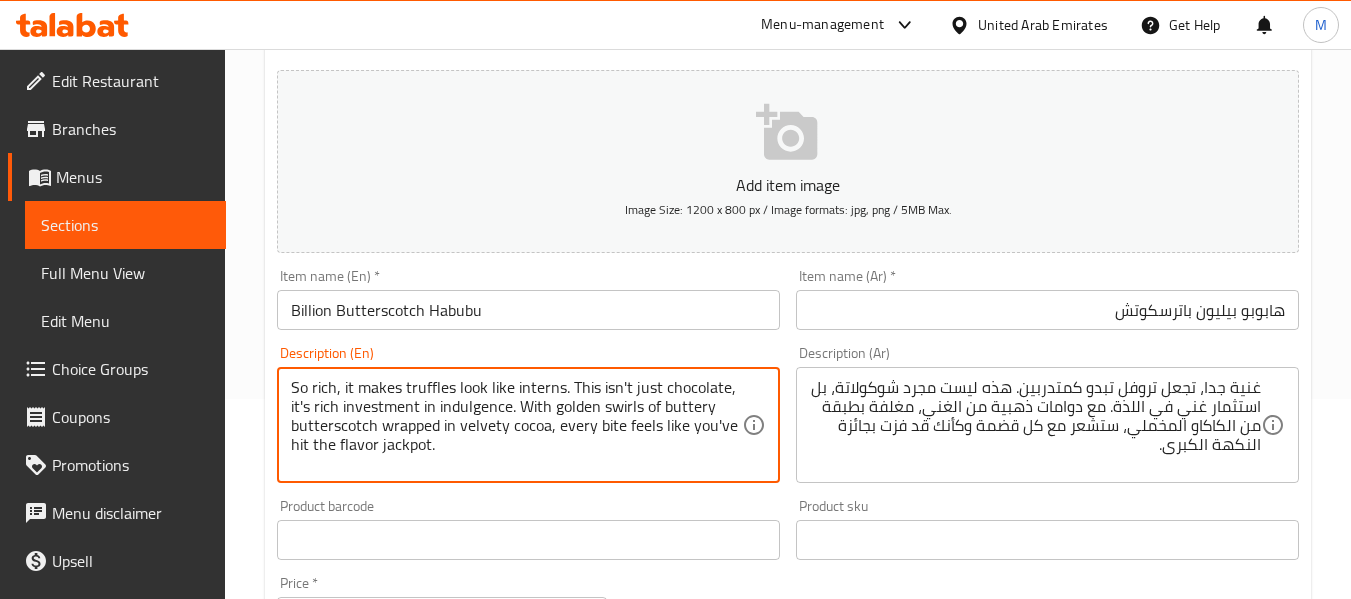click on "So rich, it makes truffles look like interns. This isn't just chocolate, it's rich investment in indulgence. With golden swirls of buttery butterscotch wrapped in velvety cocoa, every bite feels like you've hit the flavor jackpot.
Warning: may cause sudden urges to buy yachts and whisper "I'm rich" after every bite." at bounding box center (516, 425) 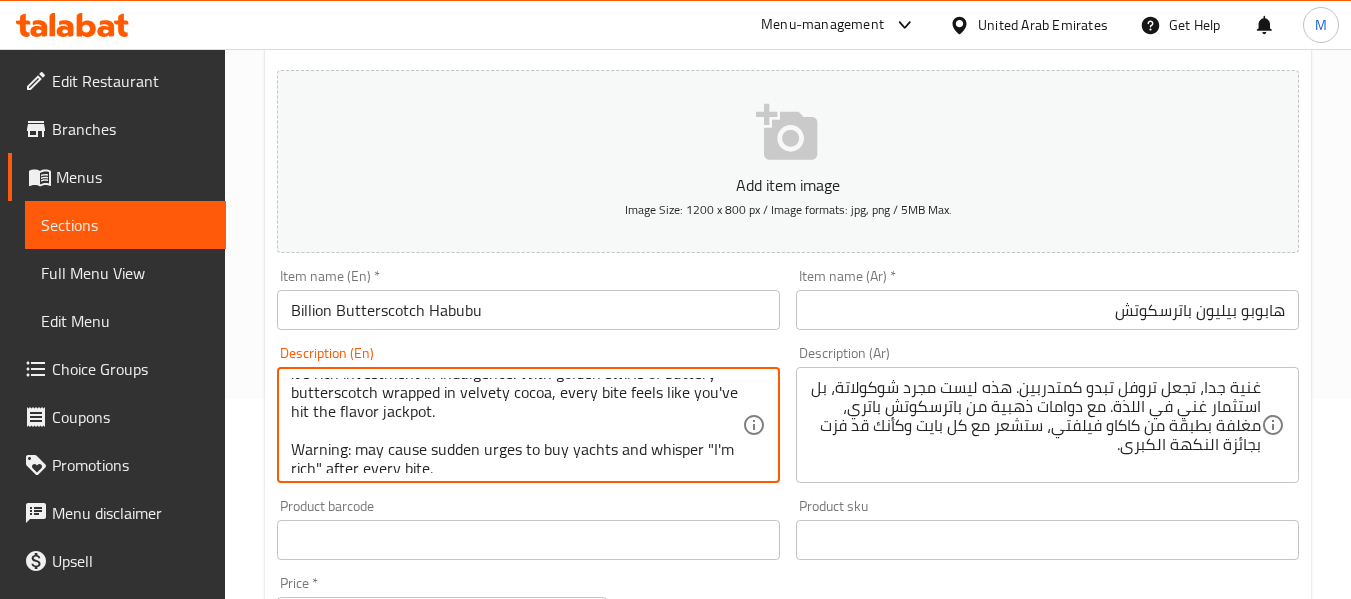 scroll, scrollTop: 43, scrollLeft: 0, axis: vertical 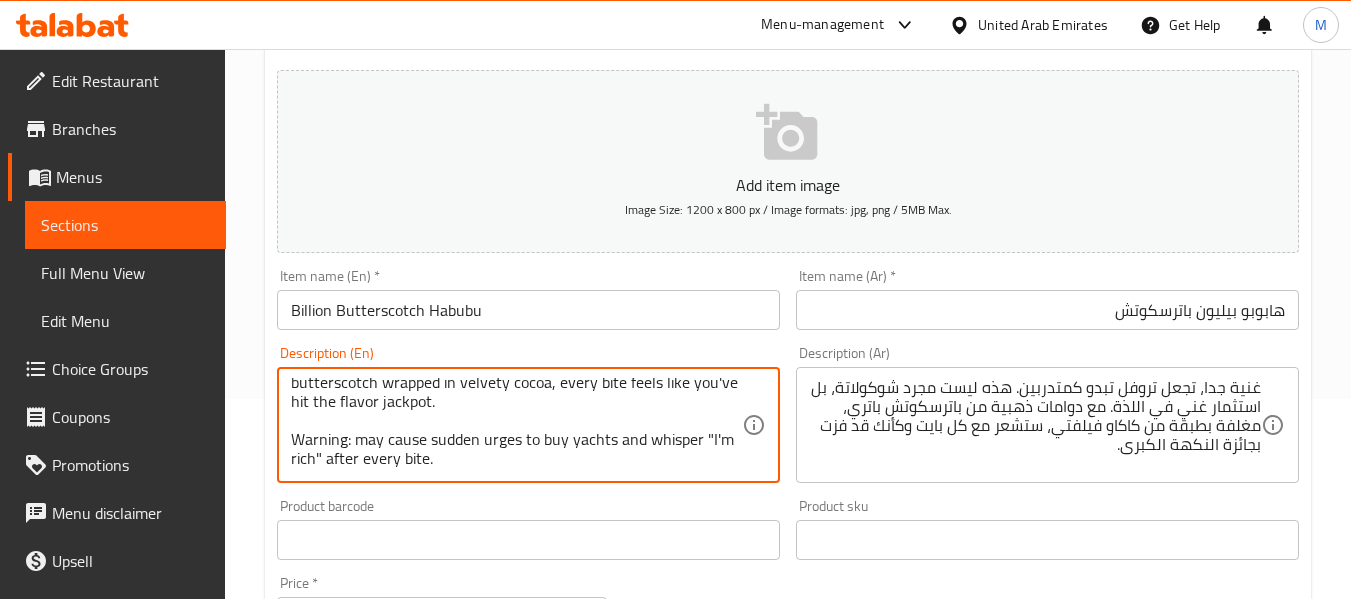 drag, startPoint x: 629, startPoint y: 422, endPoint x: 608, endPoint y: 402, distance: 29 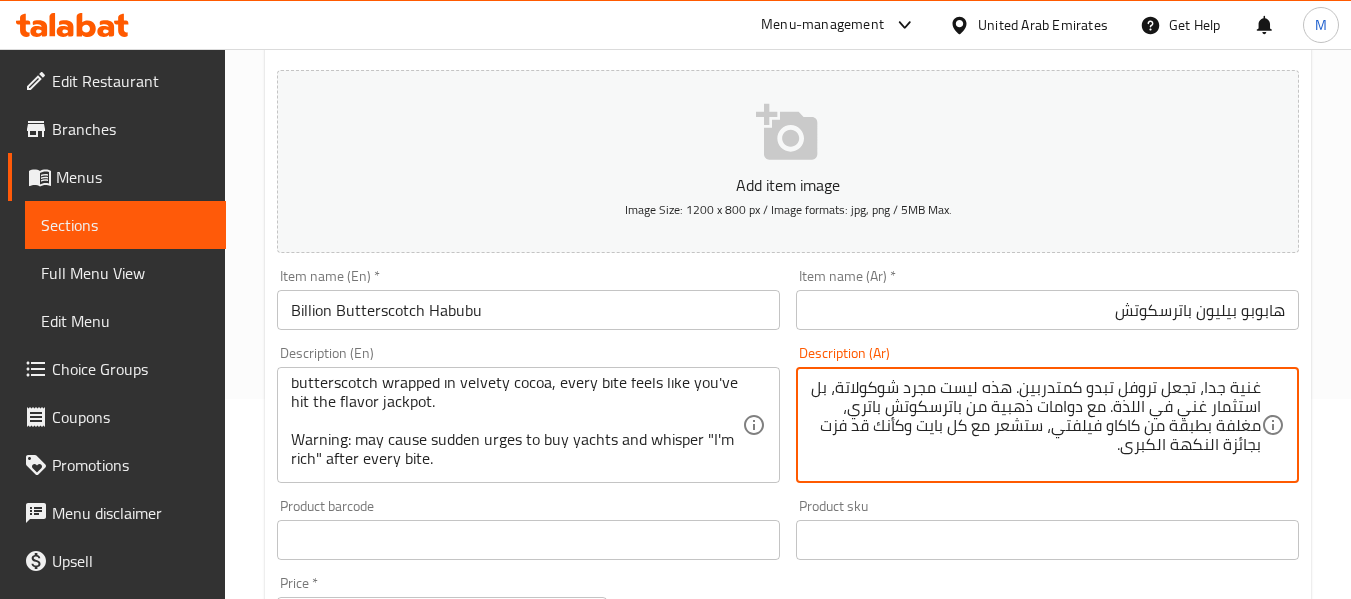 drag, startPoint x: 1065, startPoint y: 444, endPoint x: 1045, endPoint y: 433, distance: 22.825424 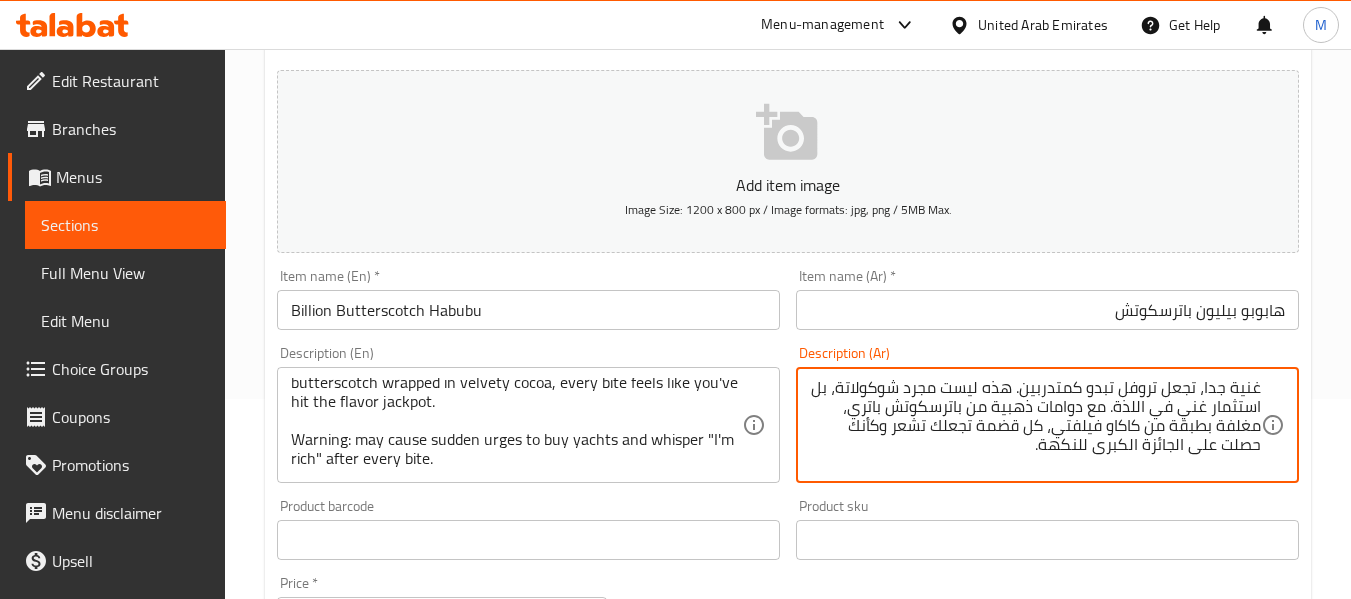 click on "غنية جدا، تجعل تروفل تبدو كمتدربين. هذه ليست مجرد شوكولاتة، بل استثمار غني في اللذة. مع دوامات ذهبية من باترسكوتش باتري، مغلفة بطبقة من كاكاو فيلفتي، كل قضمة تجعلك تشعر وكأنك حصلت على الجائزة الكبرى للنكهة.
تحذير: قد تدفعك فجأةً إلى شراء يخوت، وتهمس "أنا غني" بعد كل قضمة." at bounding box center (1035, 425) 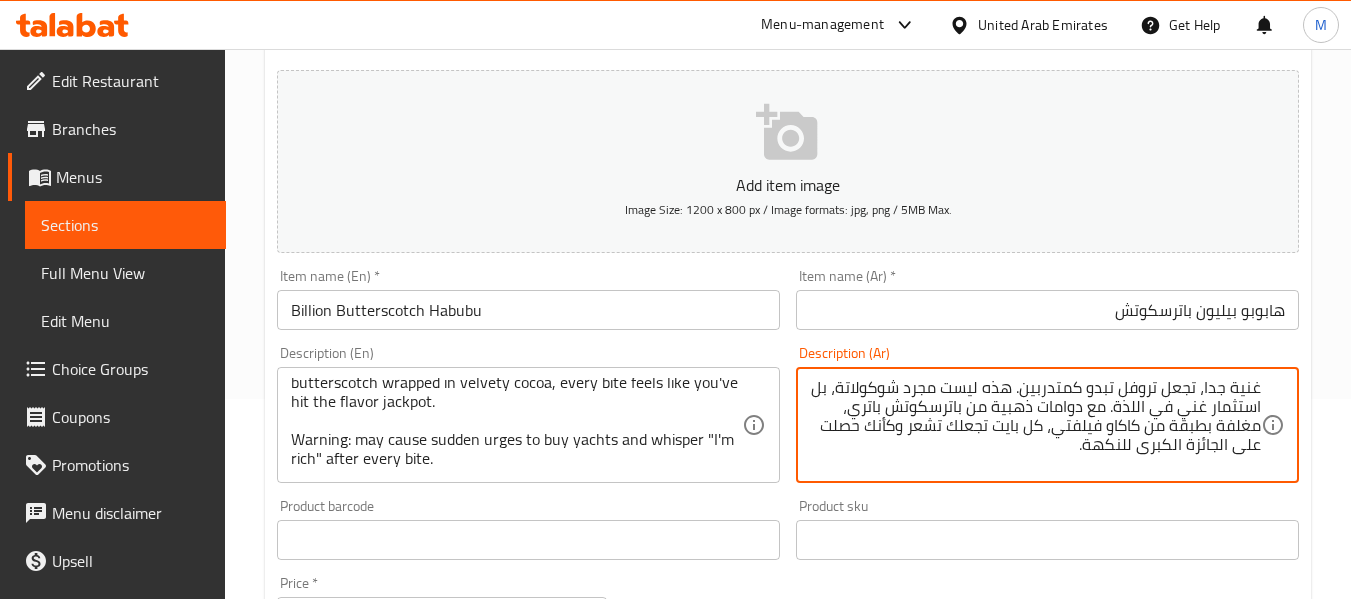 scroll, scrollTop: 43, scrollLeft: 0, axis: vertical 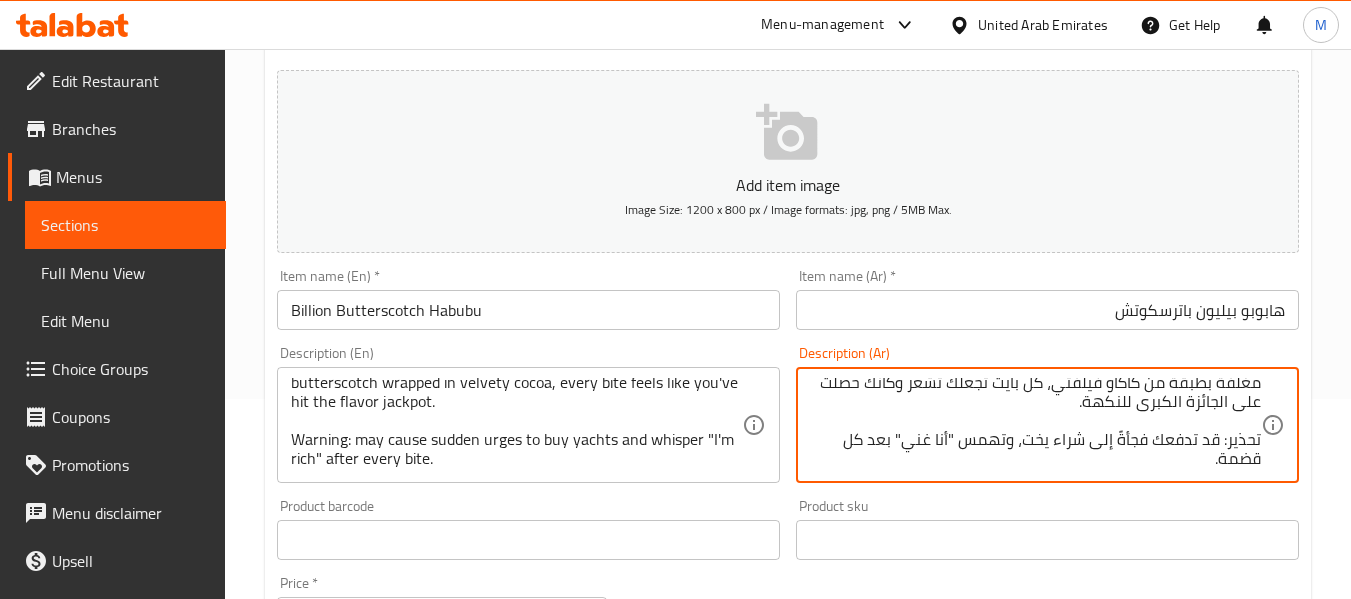 click on "غنية جدا، تجعل تروفل تبدو كمتدربين. هذه ليست مجرد شوكولاتة، بل استثمار غني في اللذة. مع دوامات ذهبية من باترسكوتش باتري، مغلفة بطبقة من كاكاو فيلفتي، كل بايت تجعلك تشعر وكأنك حصلت على الجائزة الكبرى للنكهة.
تحذير: قد تدفعك فجأةً إلى شراء يخوت، وتهمس "أنا غني" بعد كل قضمة." at bounding box center (1035, 425) 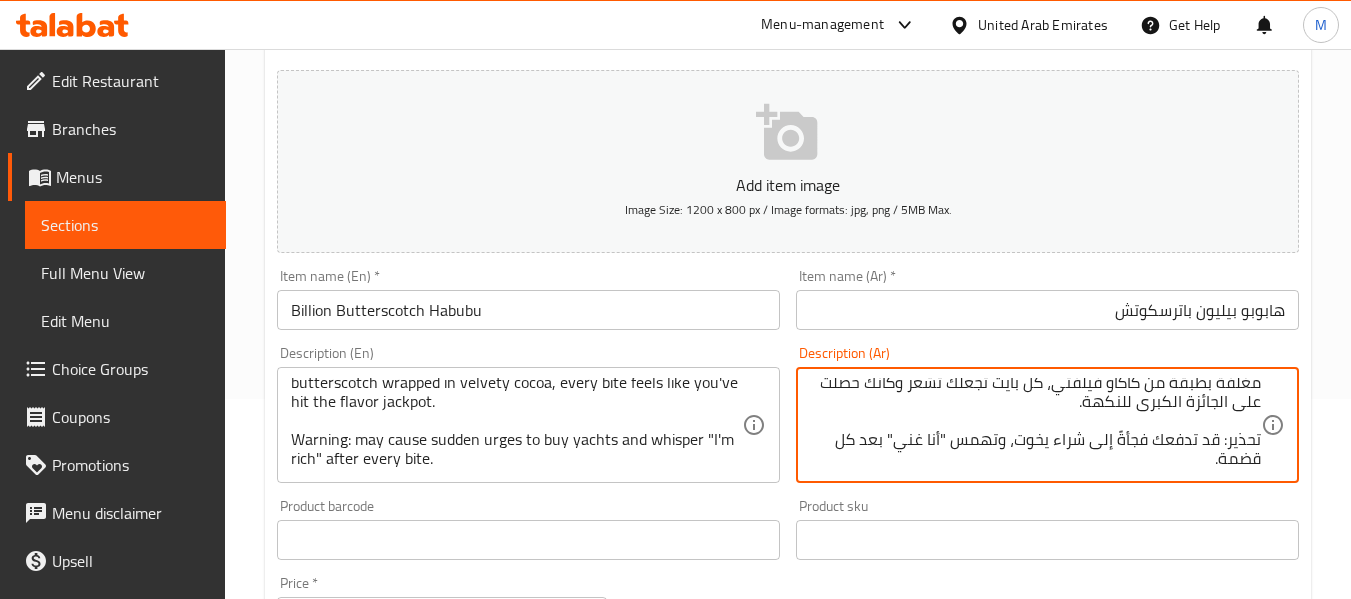 click on "غنية جدا، تجعل تروفل تبدو كمتدربين. هذه ليست مجرد شوكولاتة، بل استثمار غني في اللذة. مع دوامات ذهبية من باترسكوتش باتري، مغلفة بطبقة من كاكاو فيلفتي، كل بايت تجعلك تشعر وكأنك حصلت على الجائزة الكبرى للنكهة.
تحذير: قد تدفعك فجأة إلى شراء يخوت، وتهمس "أنا غني" بعد كل قضمة." at bounding box center [1035, 425] 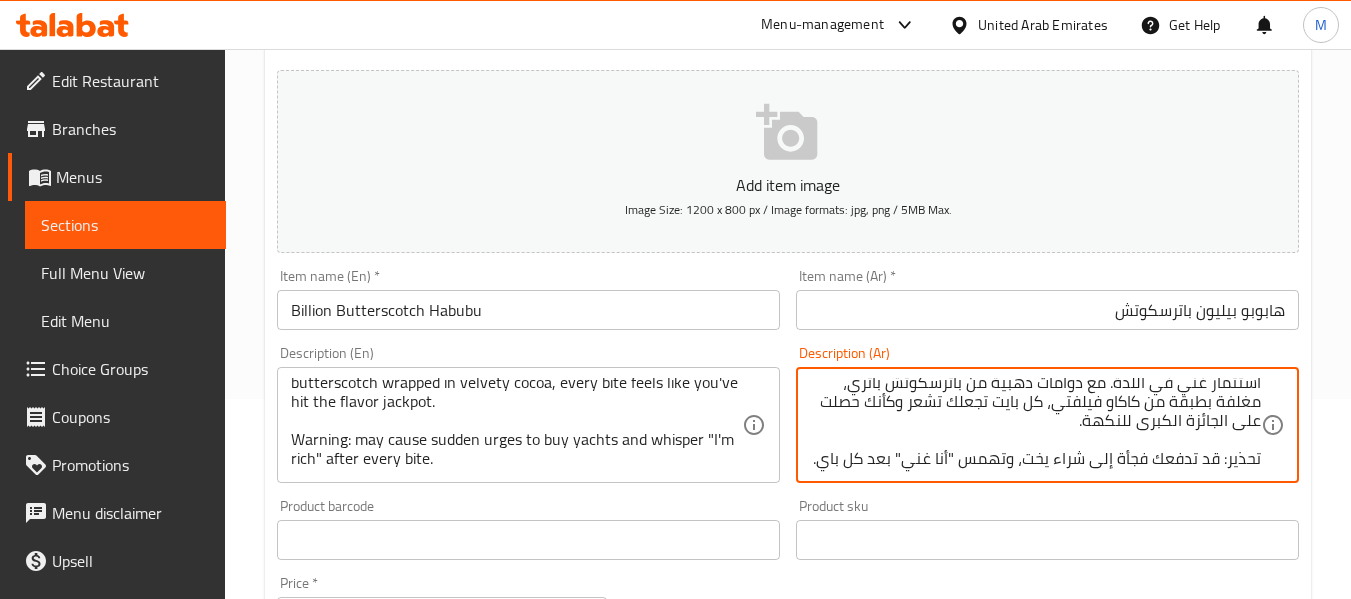 scroll, scrollTop: 43, scrollLeft: 0, axis: vertical 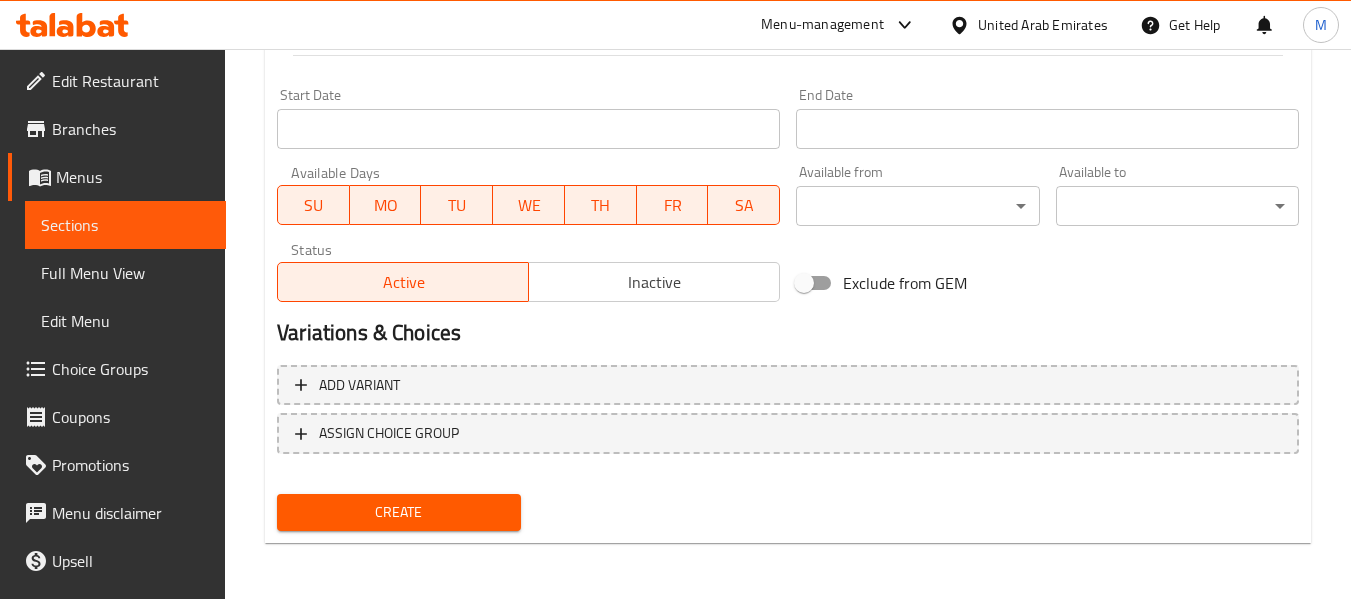 type on "غنية جدا، تجعل تروفل تبدو كمتدربين. هذه ليست مجرد شوكولاتة، بل استثمار غني في اللذة. مع دوامات ذهبية من باترسكوتش باتري، مغلفة بطبقة من كاكاو فيلفتي، كل بايت تجعلك تشعر وكأنك حصلت على الجائزة الكبرى للنكهة.
تحذير: قد تدفعك فجأة إلى شراء يخت، وتهمس "أنا غني" بعد كل بايت." 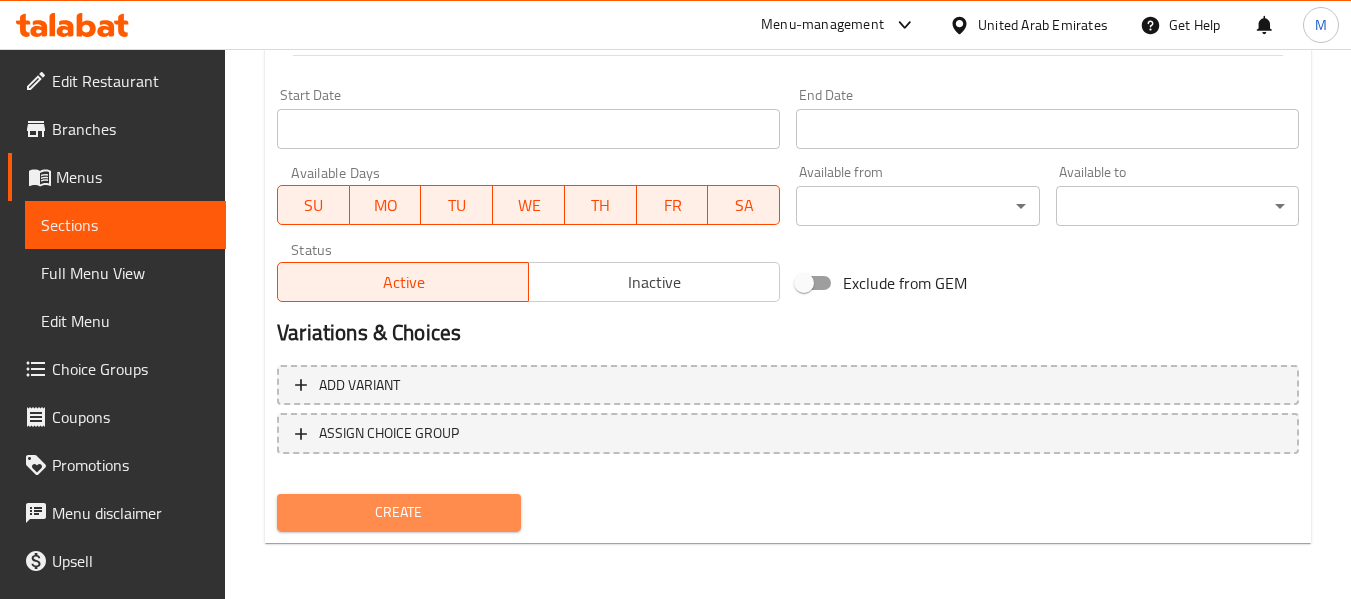 click on "Create" at bounding box center (398, 512) 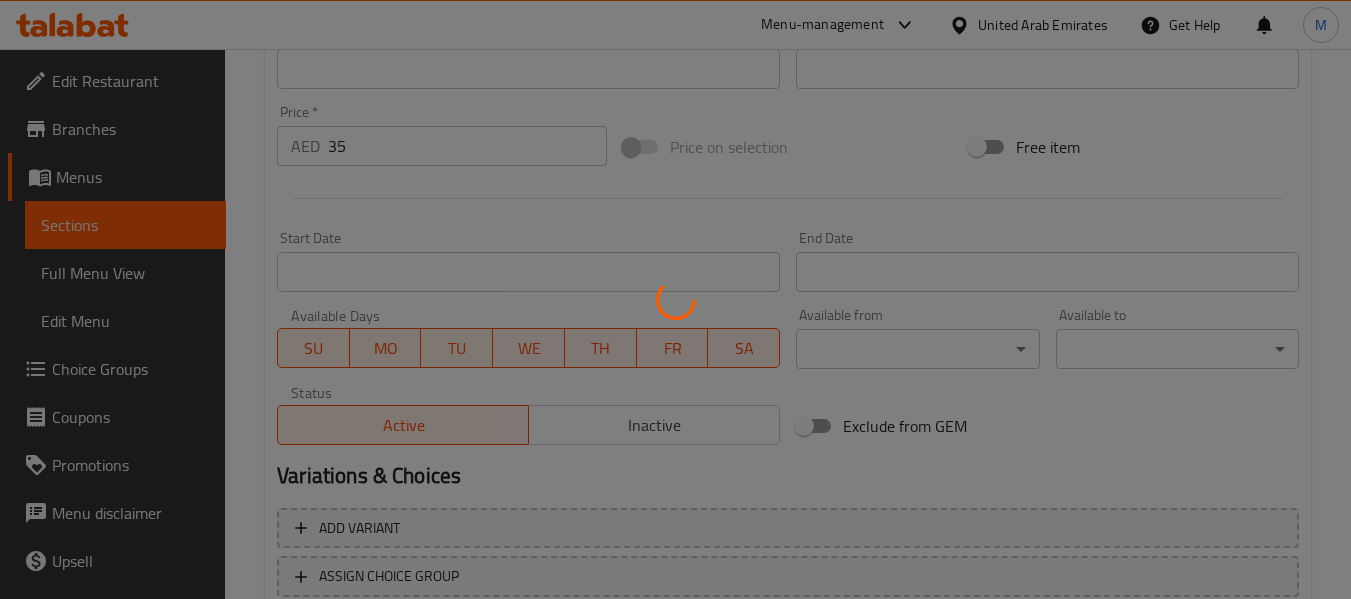 scroll, scrollTop: 414, scrollLeft: 0, axis: vertical 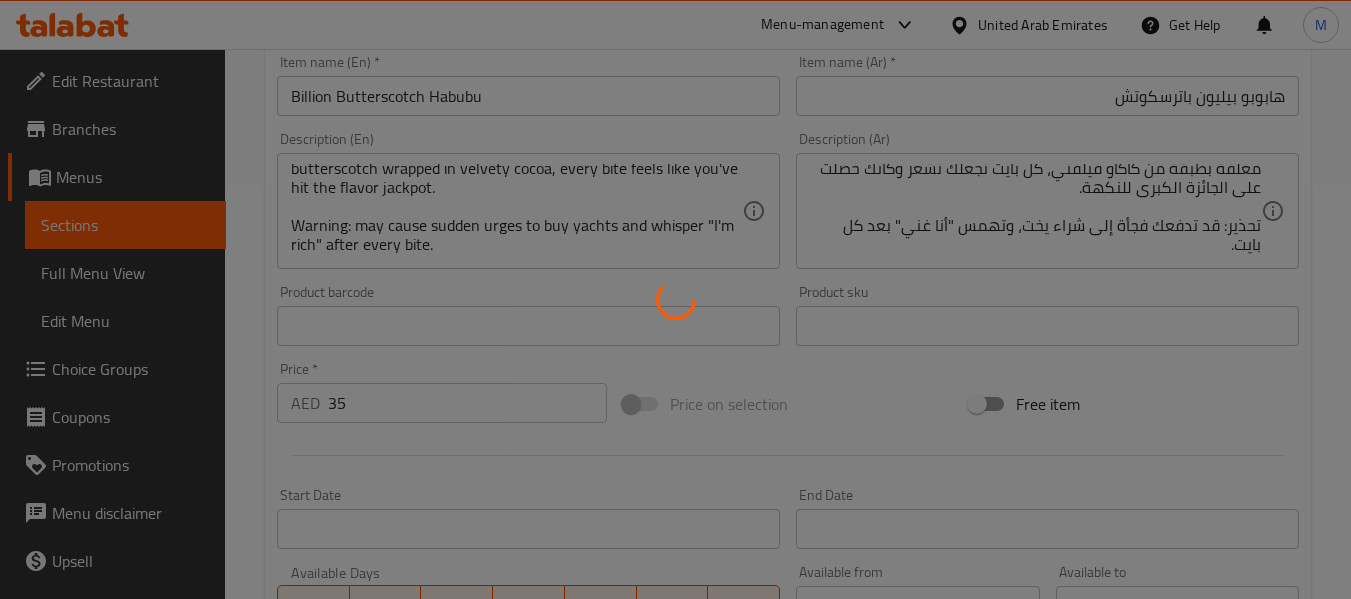 type 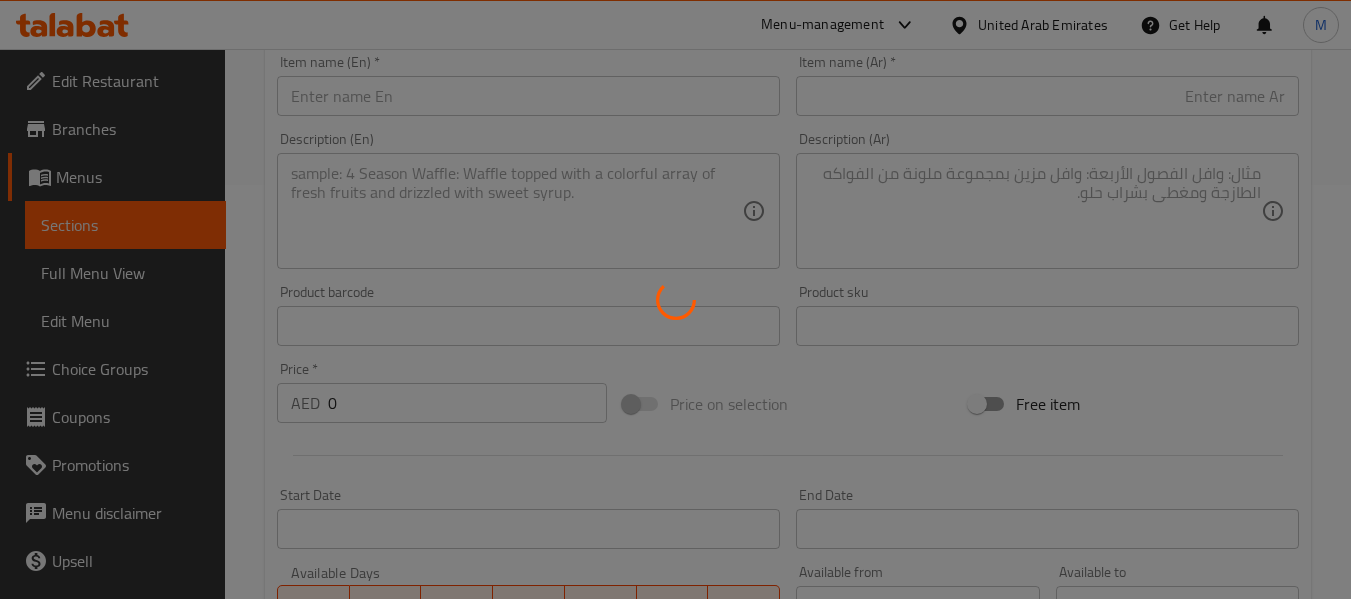 scroll, scrollTop: 0, scrollLeft: 0, axis: both 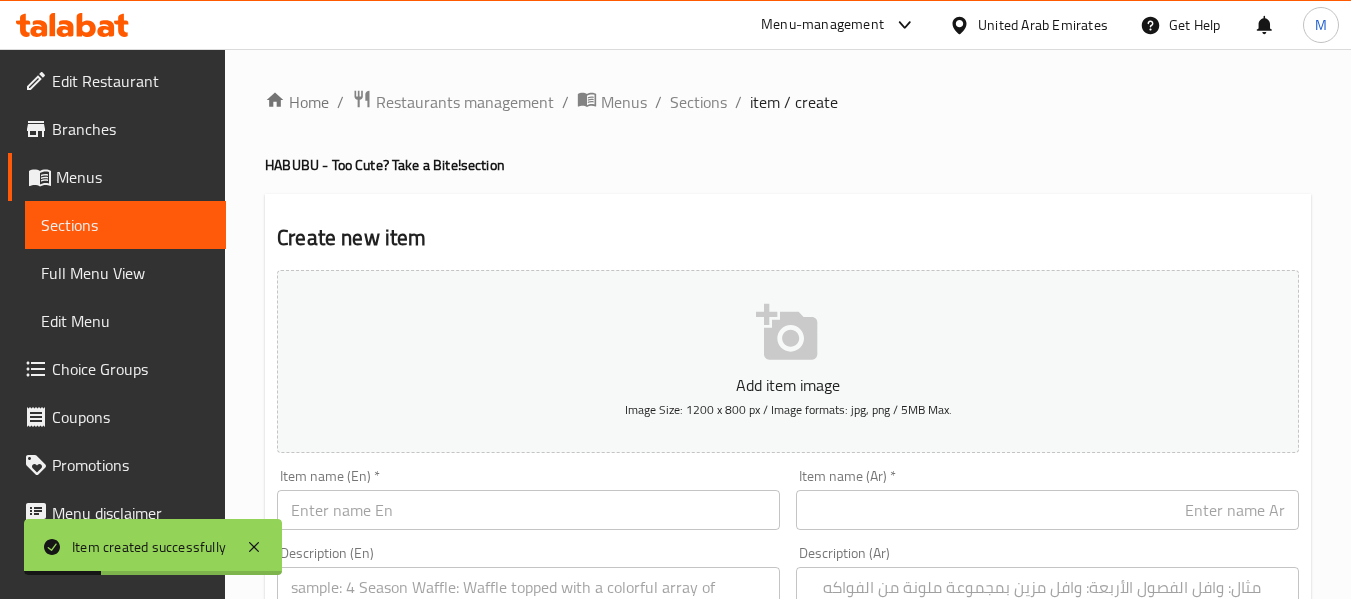 type 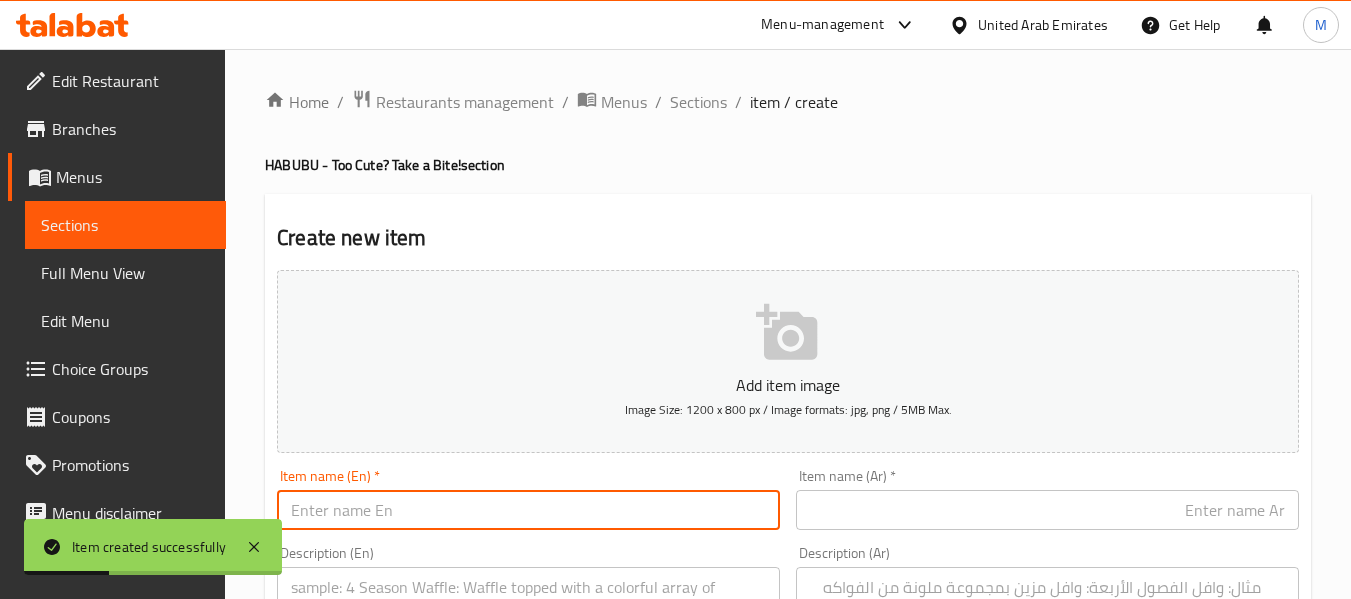paste on "Strawberry Dream Habubu" 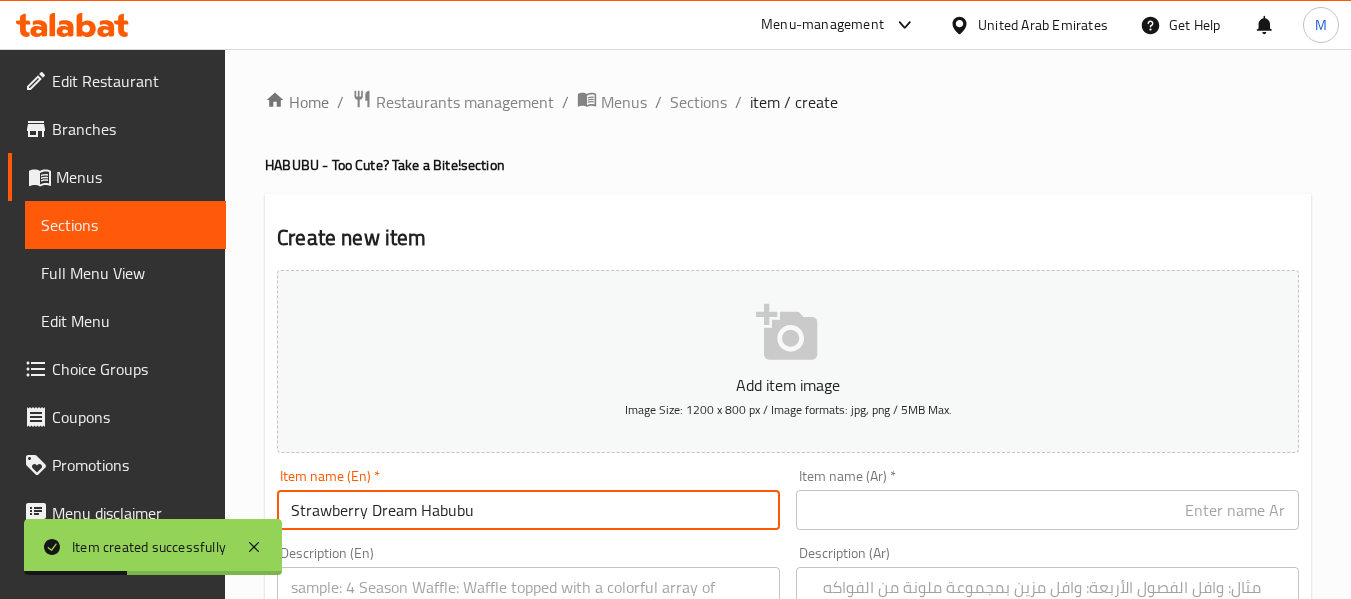 type on "Strawberry Dream Habubu" 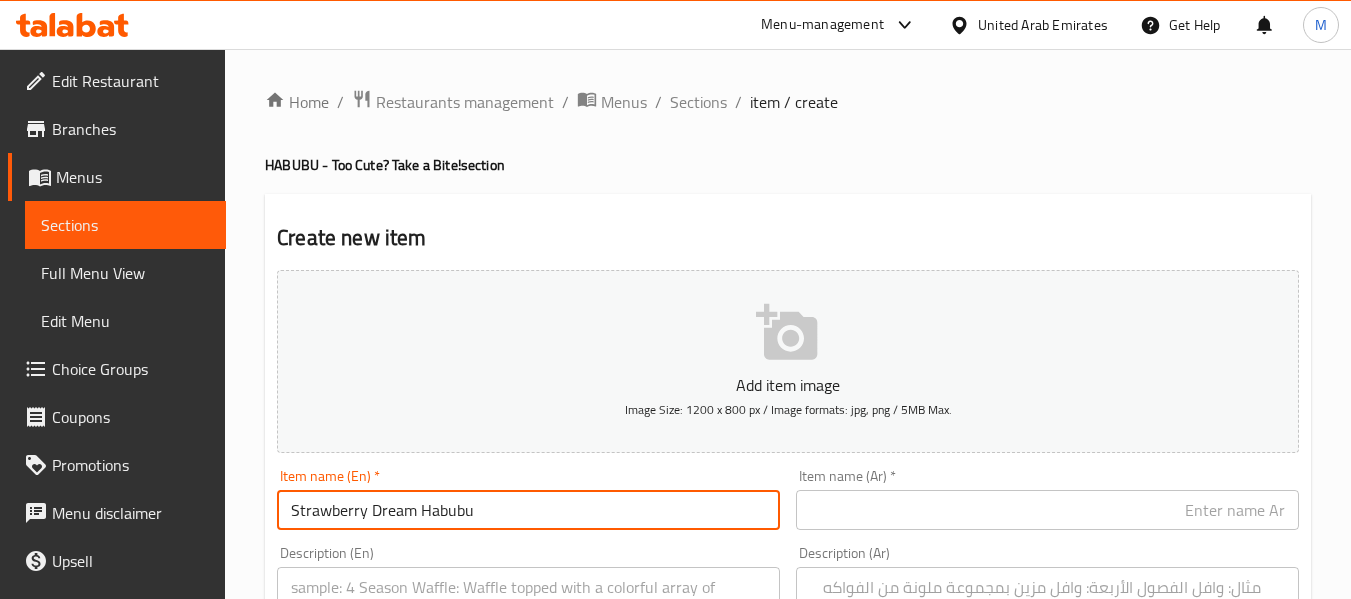 click on "Description (Ar) Description (Ar)" at bounding box center (1047, 614) 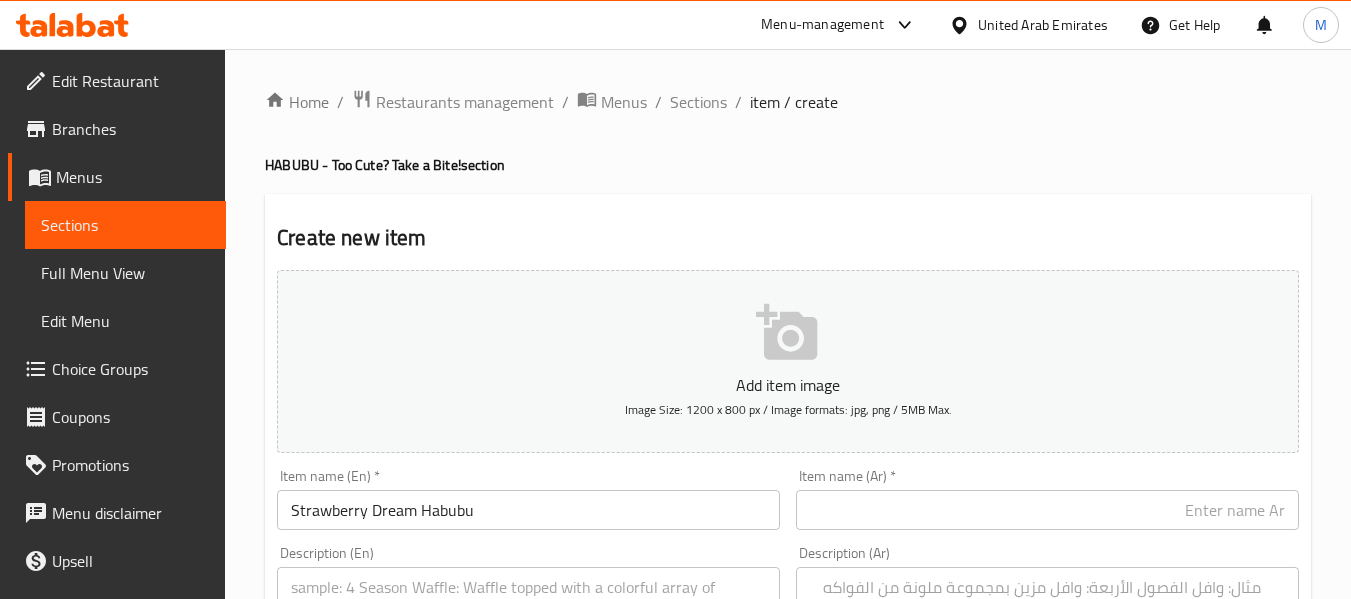 click at bounding box center [1047, 510] 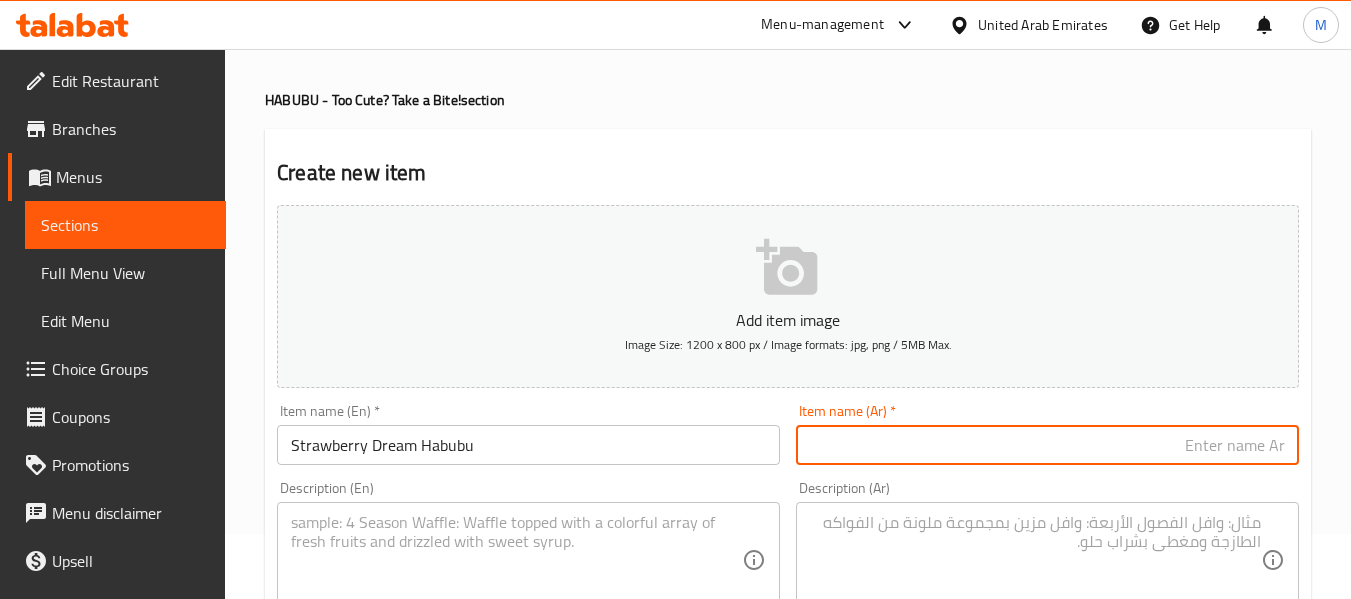 scroll, scrollTop: 100, scrollLeft: 0, axis: vertical 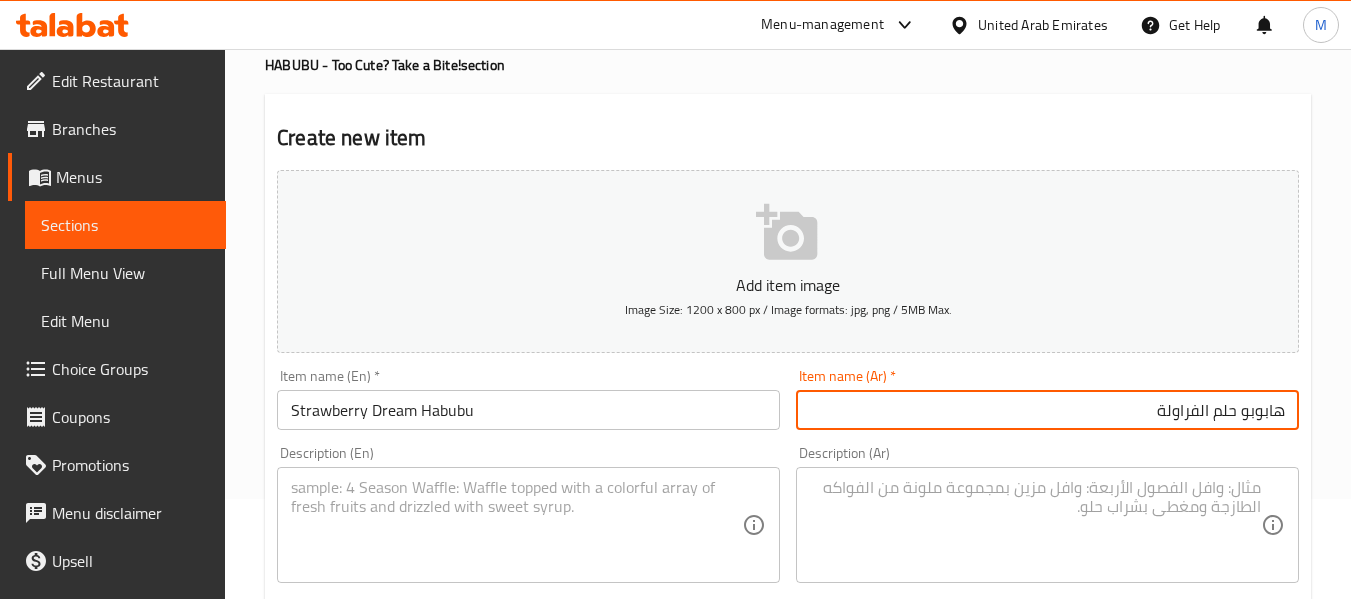 type on "هابوبو حلم الفراولة" 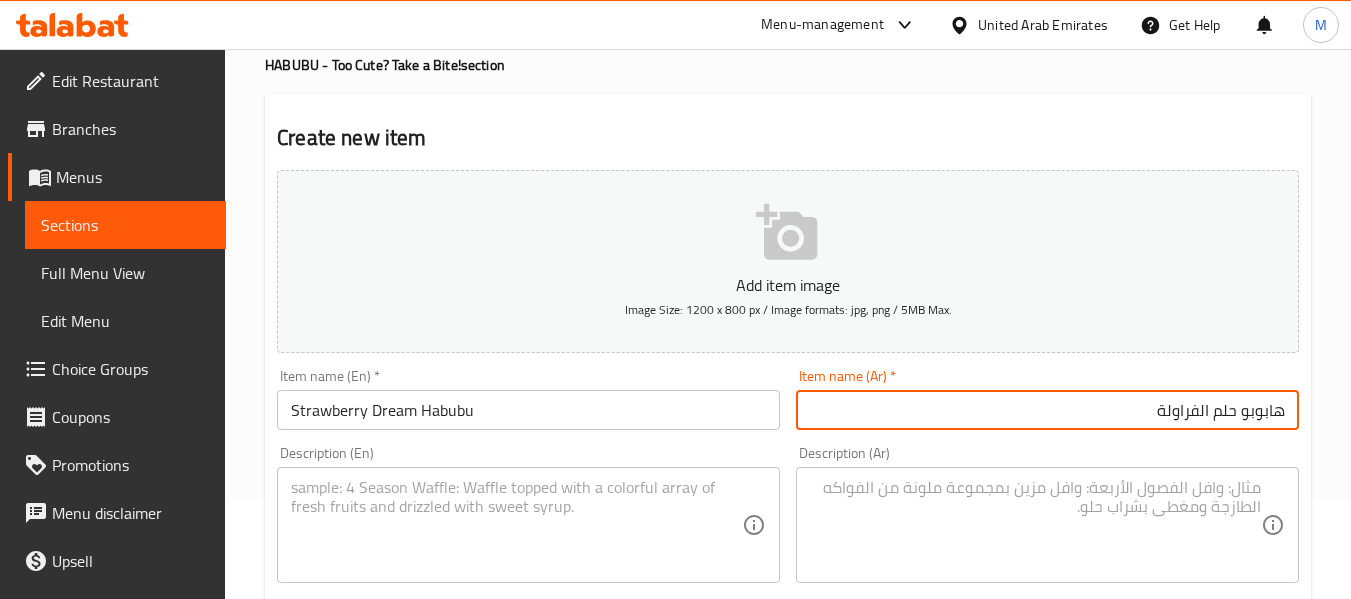 click at bounding box center (516, 525) 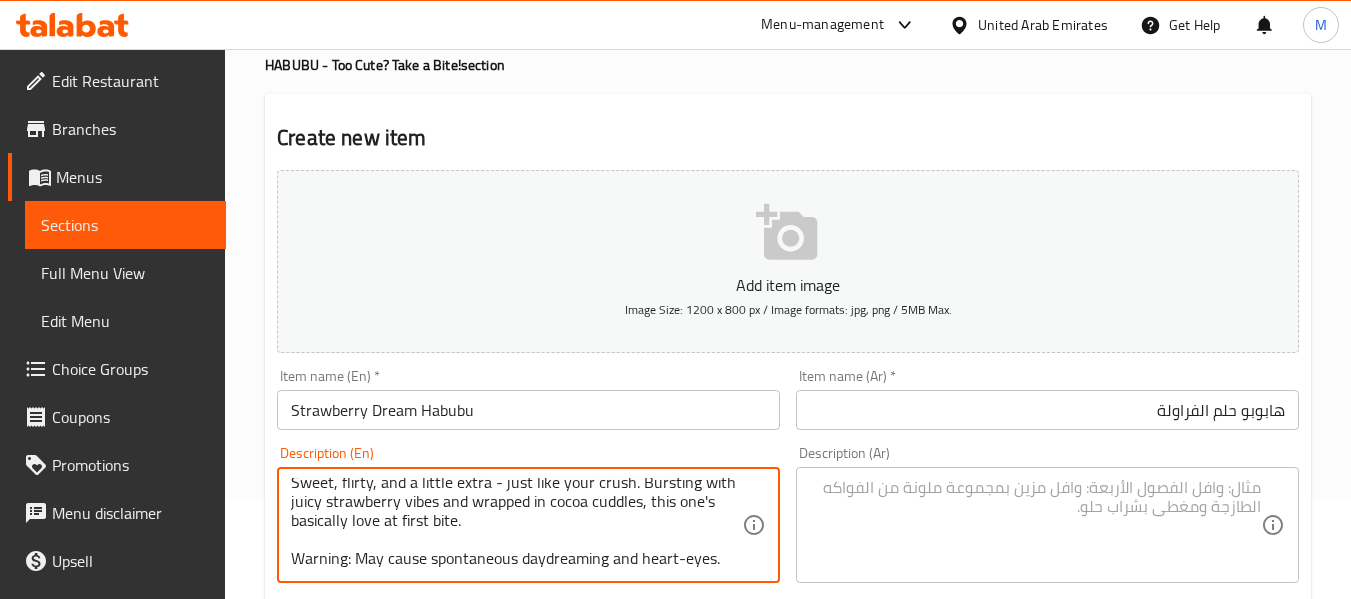 scroll, scrollTop: 0, scrollLeft: 0, axis: both 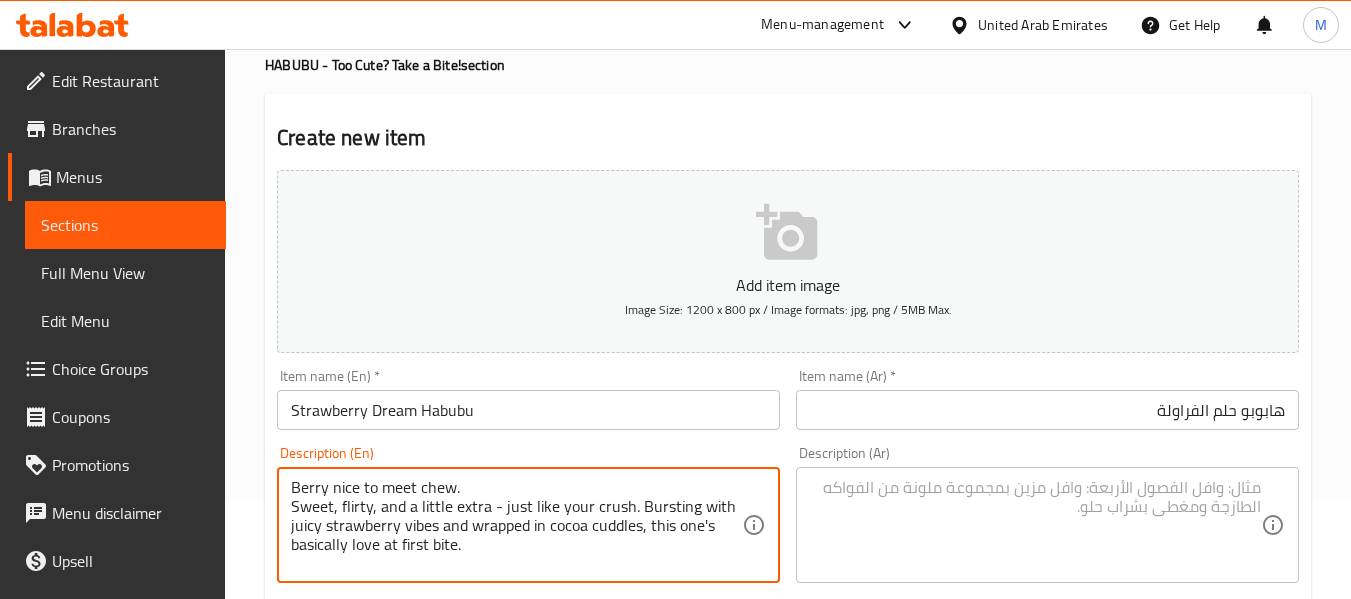 click on "Berry nice to meet chew.
Sweet, flirty, and a little extra - just like your crush. Bursting with juicy strawberry vibes and wrapped in cocoa cuddles, this one's basically love at first bite.
Warning: May cause spontaneous daydreaming and heart-eyes. Description (En)" at bounding box center [528, 525] 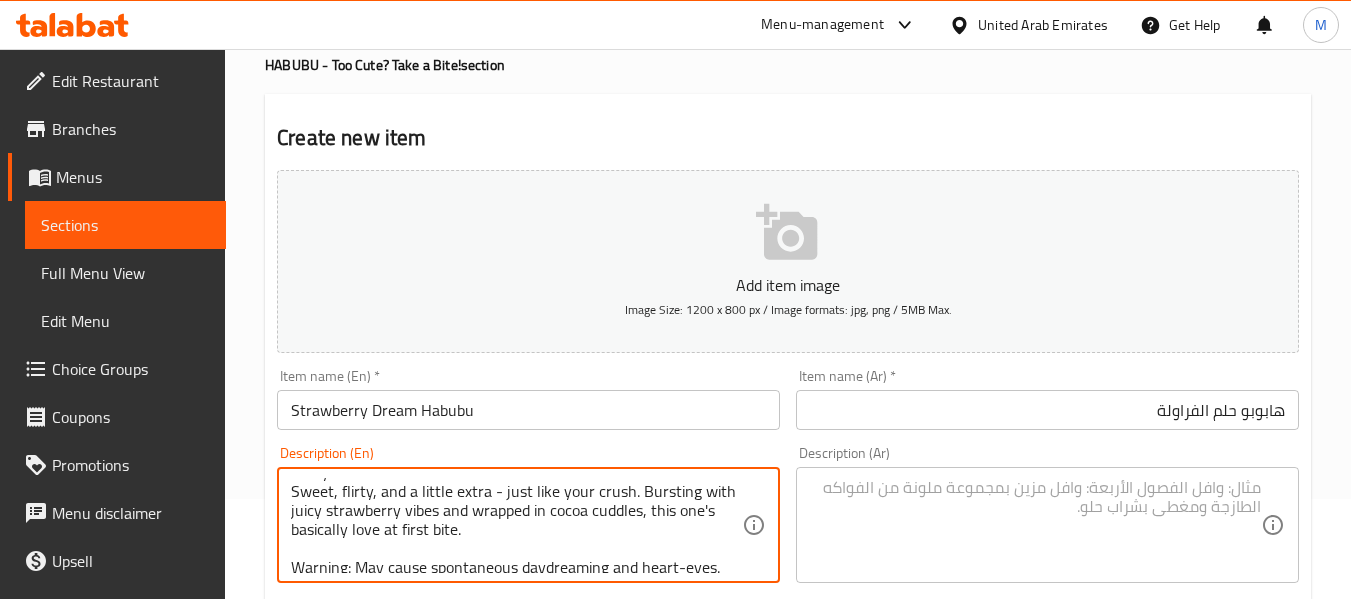 scroll, scrollTop: 0, scrollLeft: 0, axis: both 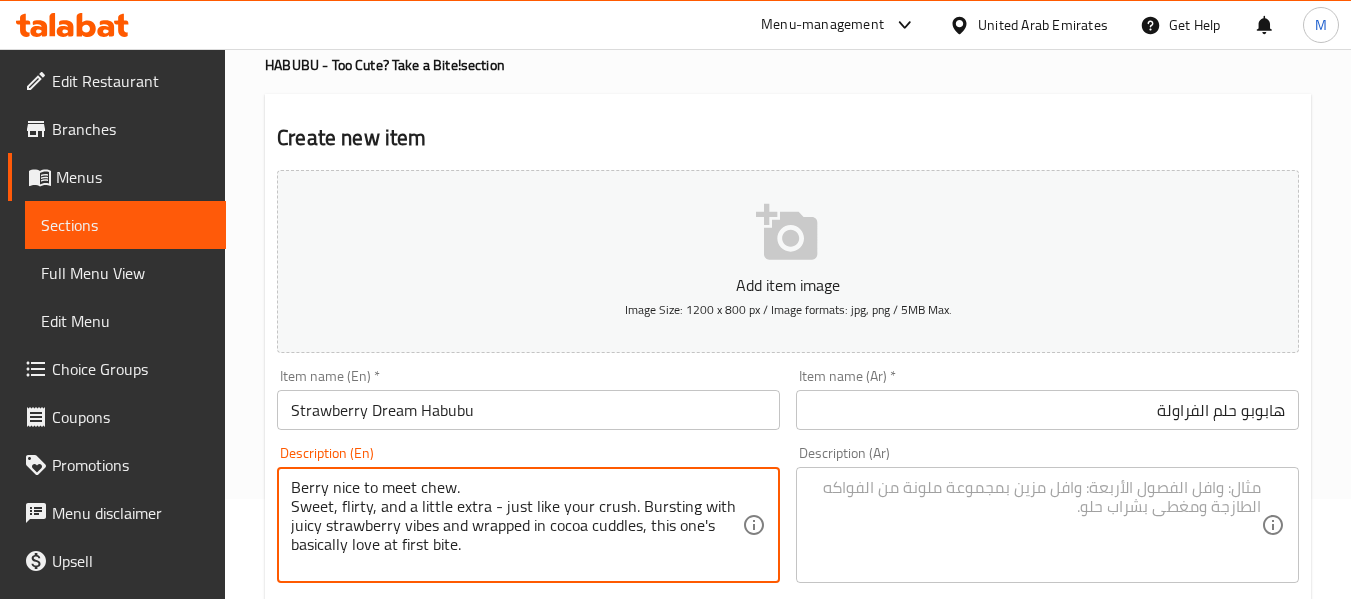click on "Berry nice to meet chew.
Sweet, flirty, and a little extra - just like your crush. Bursting with juicy strawberry vibes and wrapped in cocoa cuddles, this one's basically love at first bite.
Warning: May cause spontaneous daydreaming and heart-eyes." at bounding box center (516, 525) 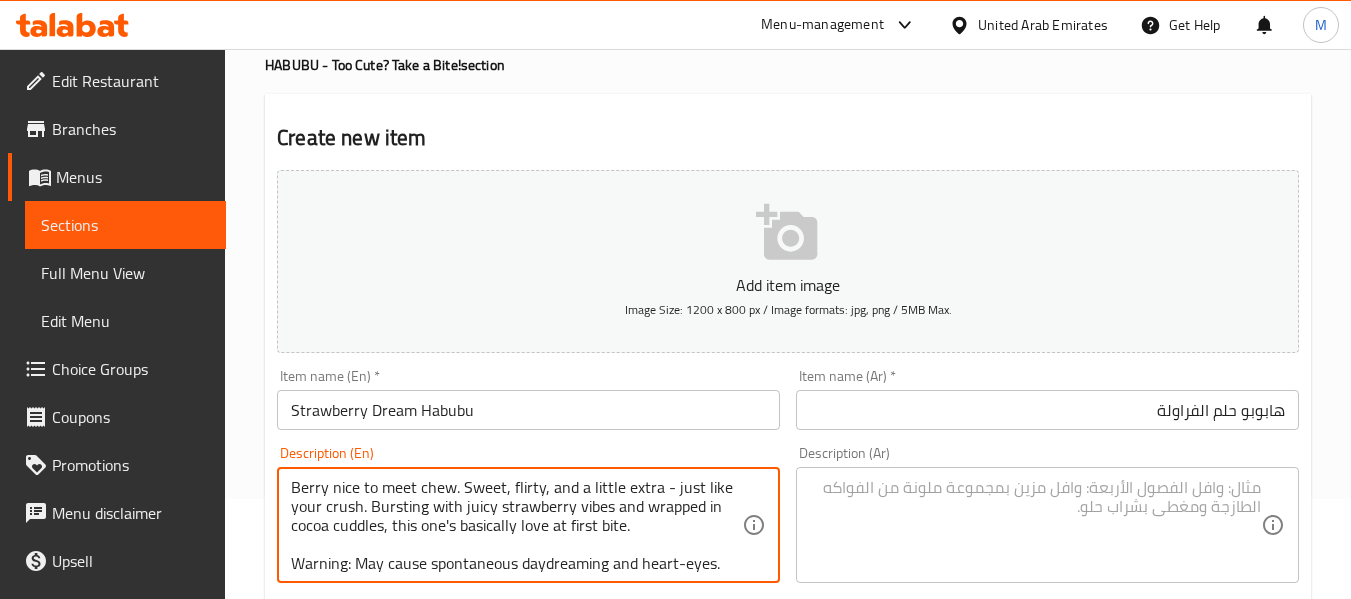 click on "Berry nice to meet chew. Sweet, flirty, and a little extra - just like your crush. Bursting with juicy strawberry vibes and wrapped in cocoa cuddles, this one's basically love at first bite.
Warning: May cause spontaneous daydreaming and heart-eyes." at bounding box center (516, 525) 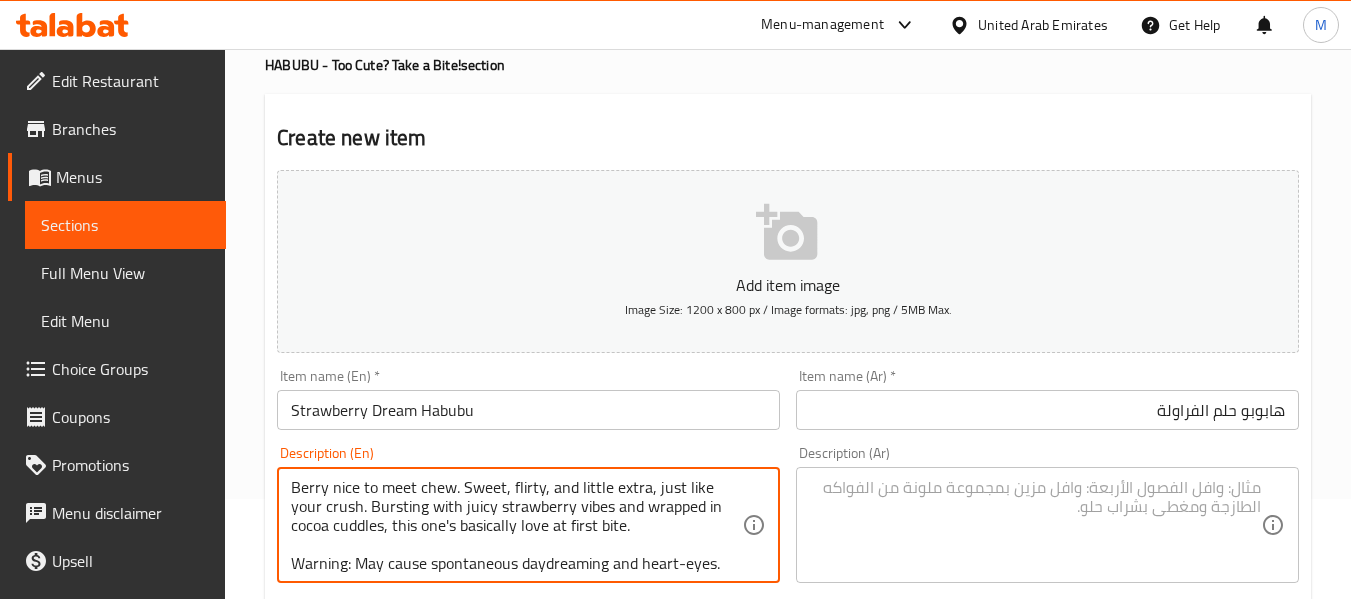 scroll, scrollTop: 5, scrollLeft: 0, axis: vertical 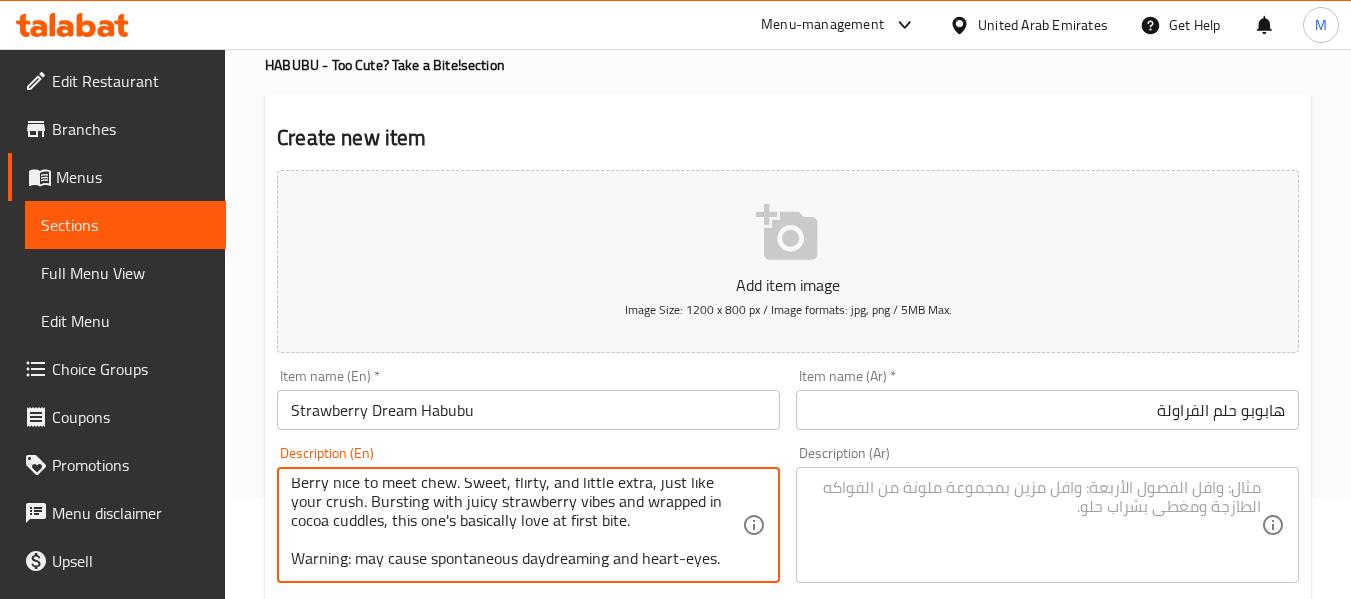 type on "Berry nice to meet chew. Sweet, flirty, and little extra, just like your crush. Bursting with juicy strawberry vibes and wrapped in cocoa cuddles, this one's basically love at first bite.
Warning: may cause spontaneous daydreaming and heart-eyes." 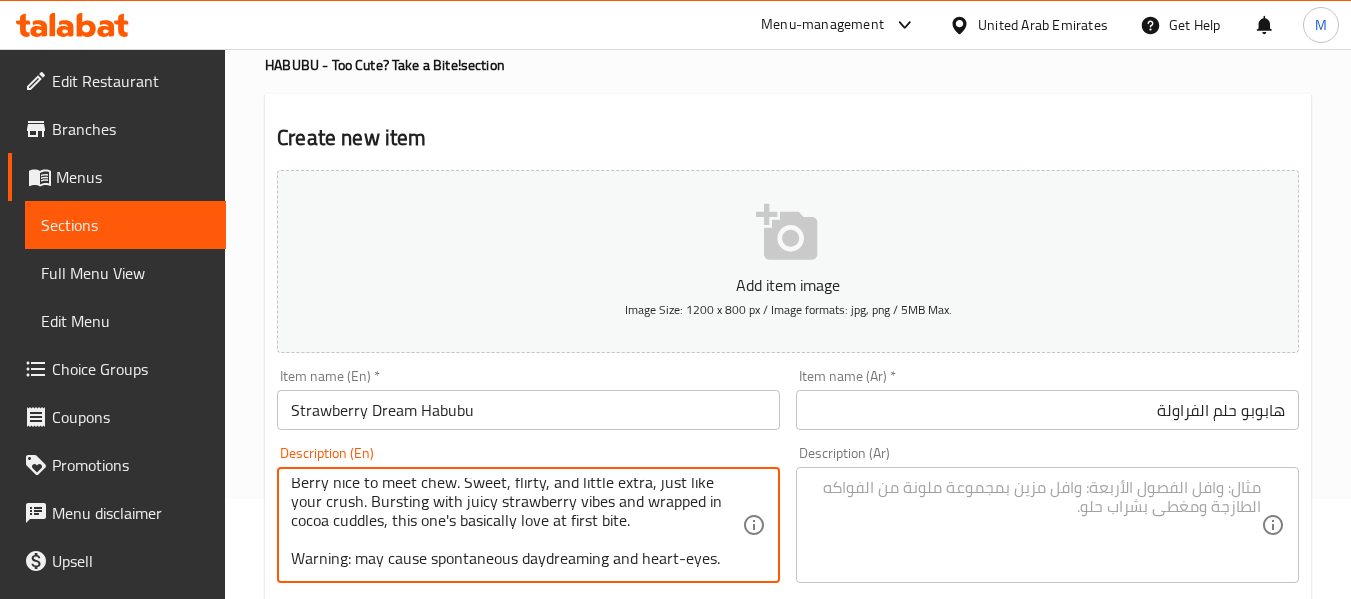 click at bounding box center [1035, 525] 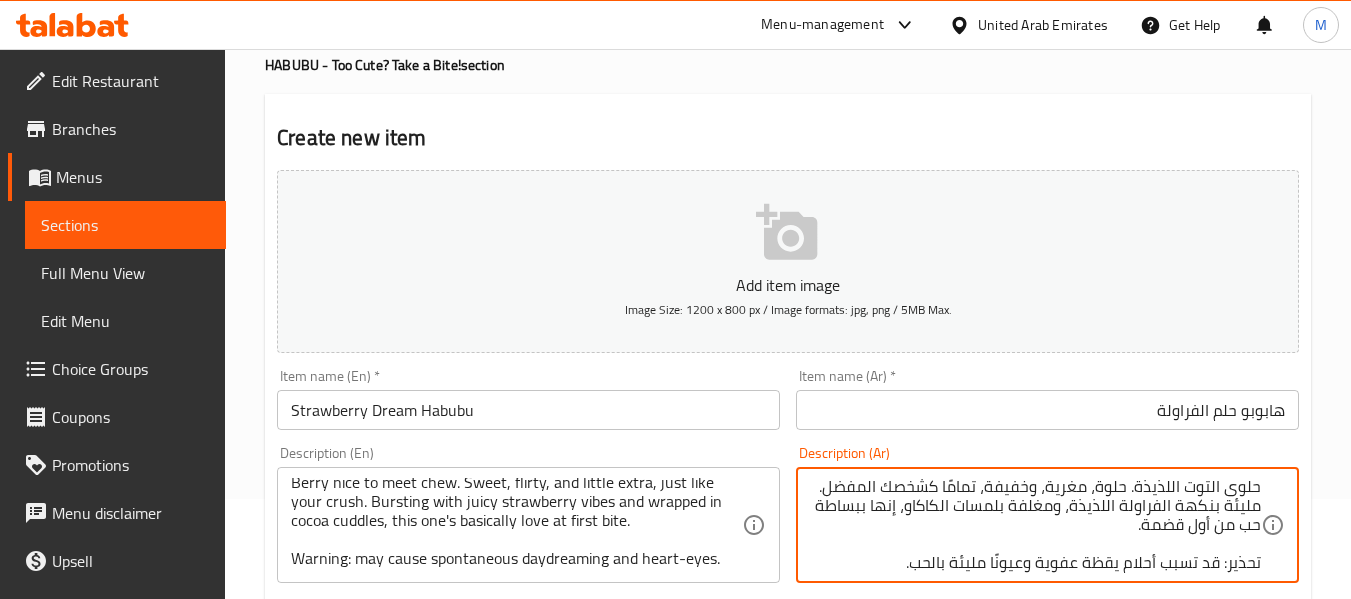 scroll, scrollTop: 0, scrollLeft: 0, axis: both 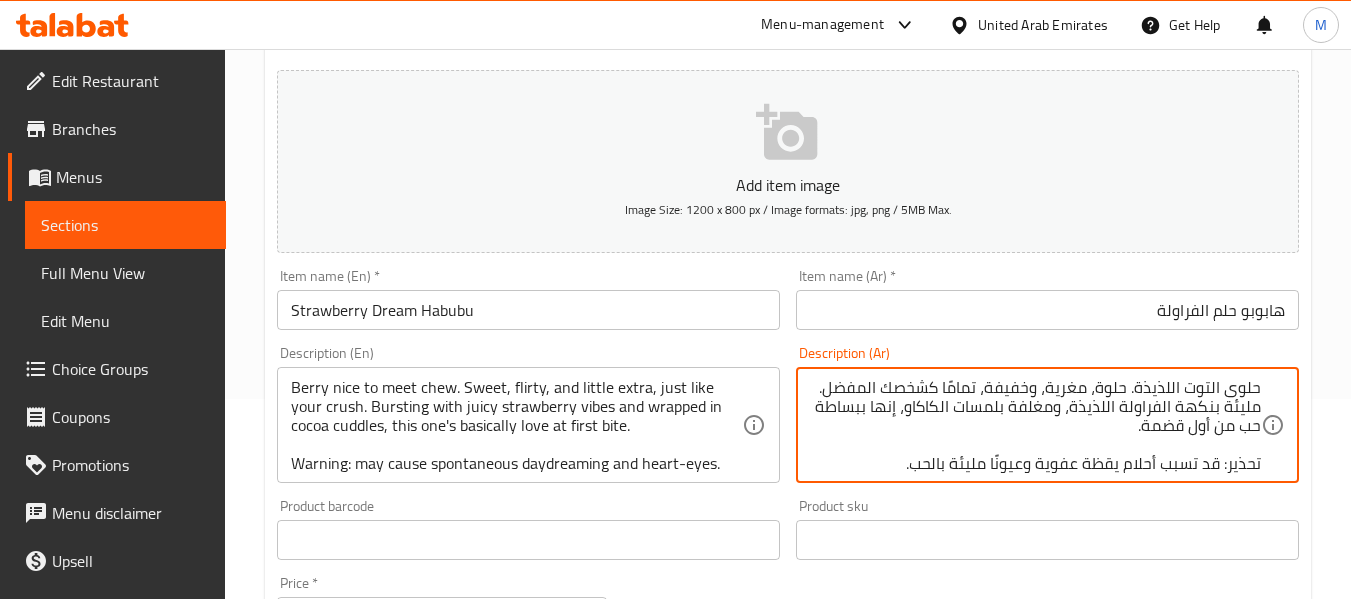 click on "حلوى التوت اللذيذة. حلوة، مغرية، وخفيفة، تمامًا كشخصك المفضل. مليئة بنكهة الفراولة اللذيذة، ومغلفة بلمسات الكاكاو، إنها ببساطة حب من أول قضمة.
تحذير: قد تسبب أحلام يقظة عفوية وعيونًا مليئة بالحب." at bounding box center (1035, 425) 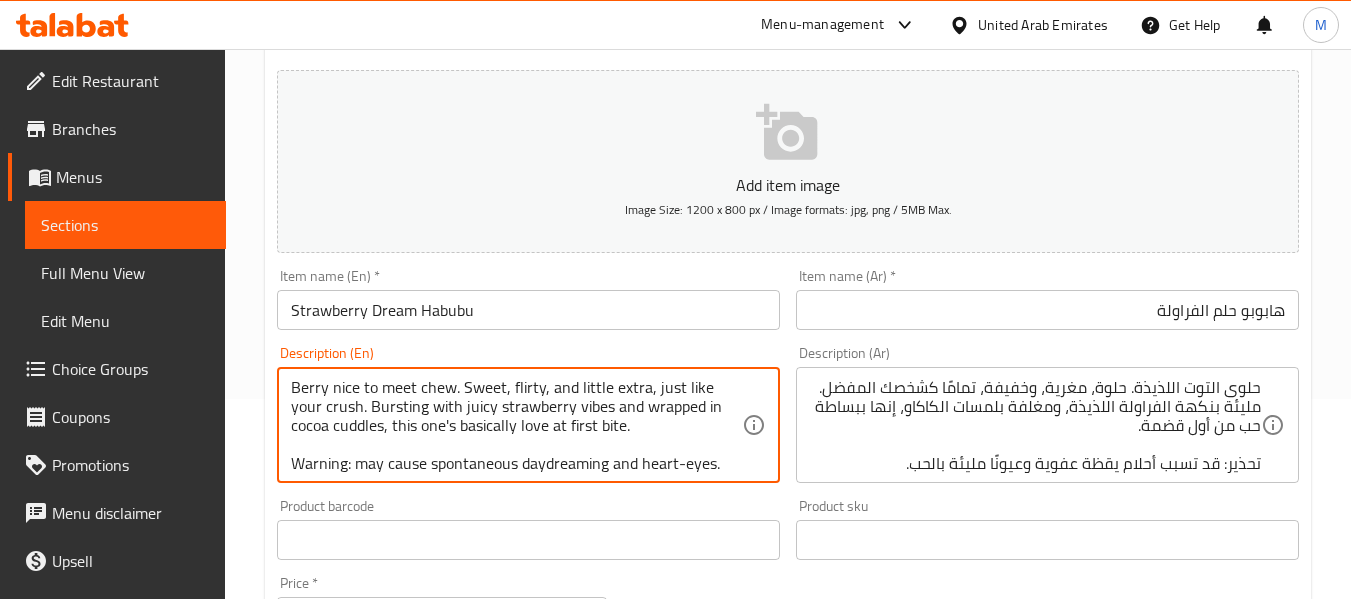 drag, startPoint x: 452, startPoint y: 387, endPoint x: 274, endPoint y: 378, distance: 178.22739 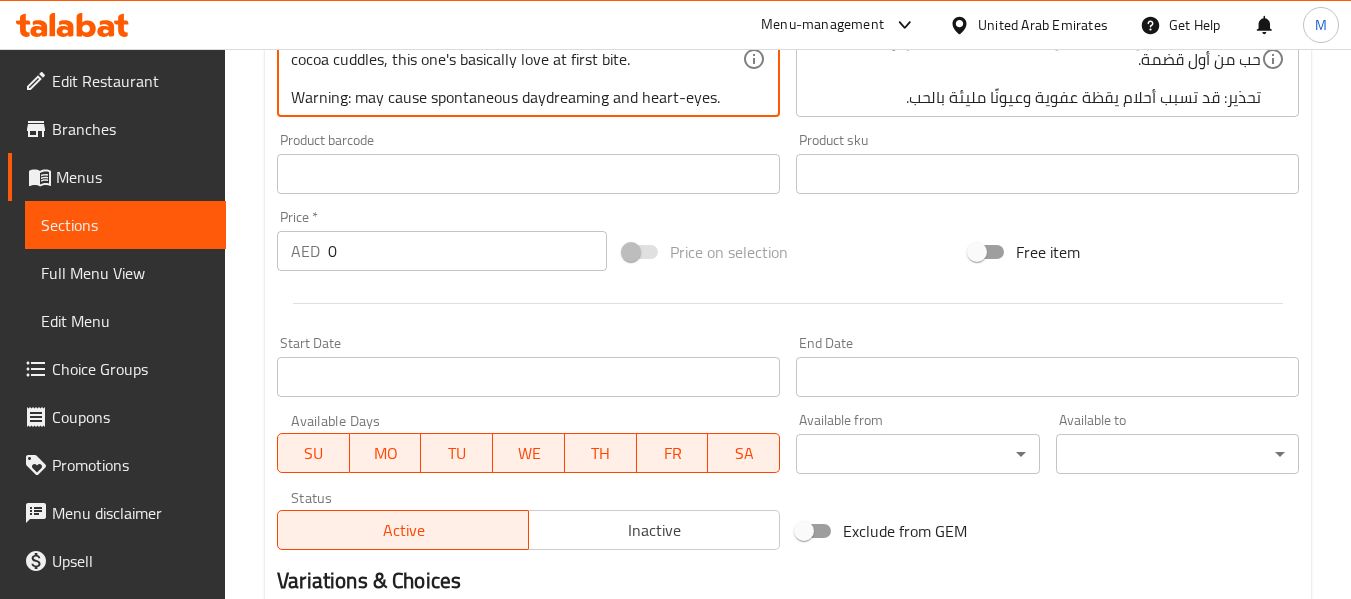 scroll, scrollTop: 400, scrollLeft: 0, axis: vertical 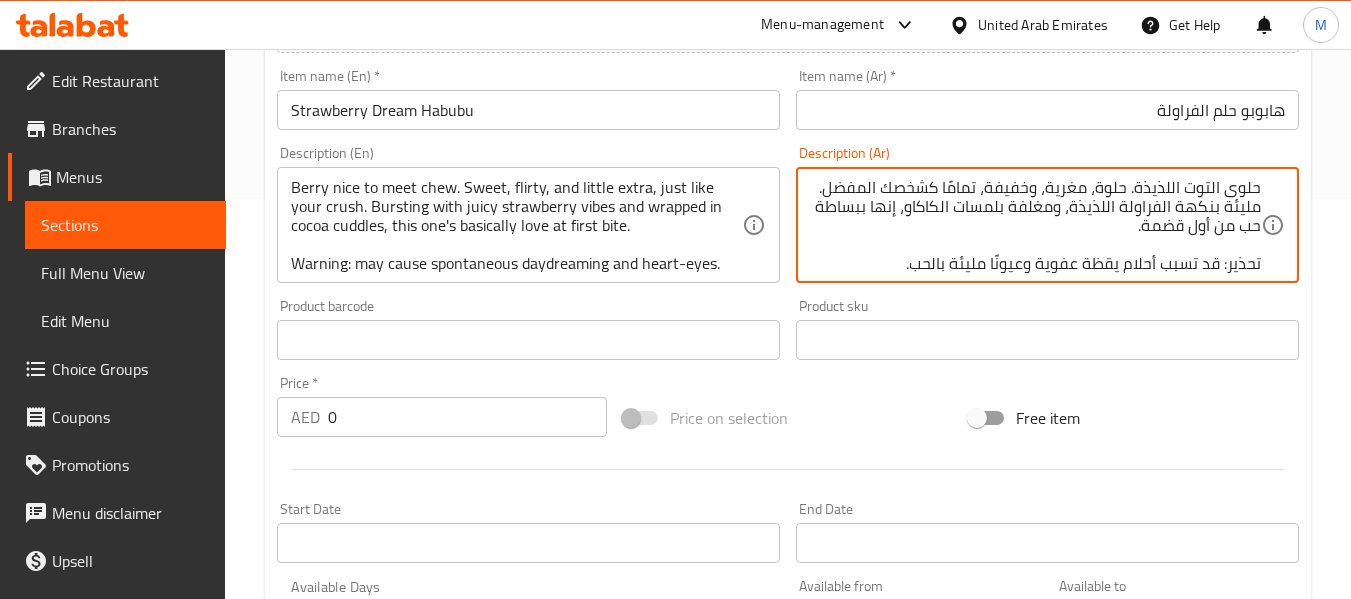 click on "حلوى التوت اللذيذة. حلوة، مغرية، وخفيفة، تمامًا كشخصك المفضل. مليئة بنكهة الفراولة اللذيذة، ومغلفة بلمسات الكاكاو، إنها ببساطة حب من أول قضمة.
تحذير: قد تسبب أحلام يقظة عفوية وعيونًا مليئة بالحب." at bounding box center [1035, 225] 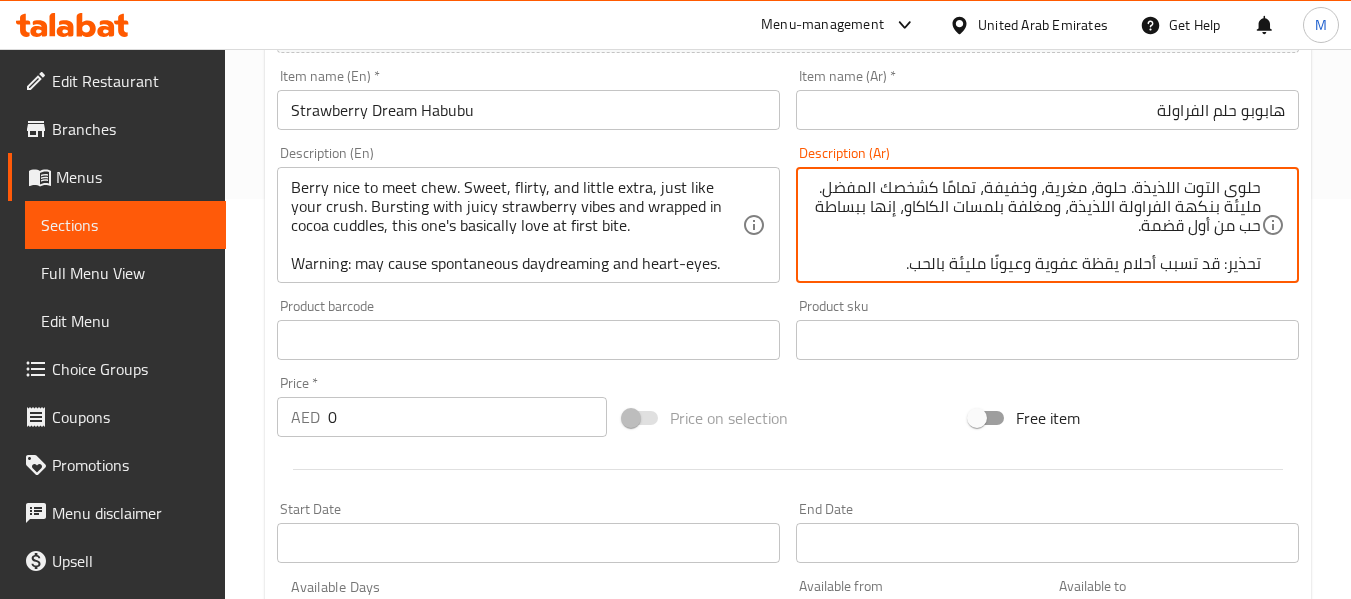 drag, startPoint x: 1212, startPoint y: 190, endPoint x: 1331, endPoint y: 182, distance: 119.26861 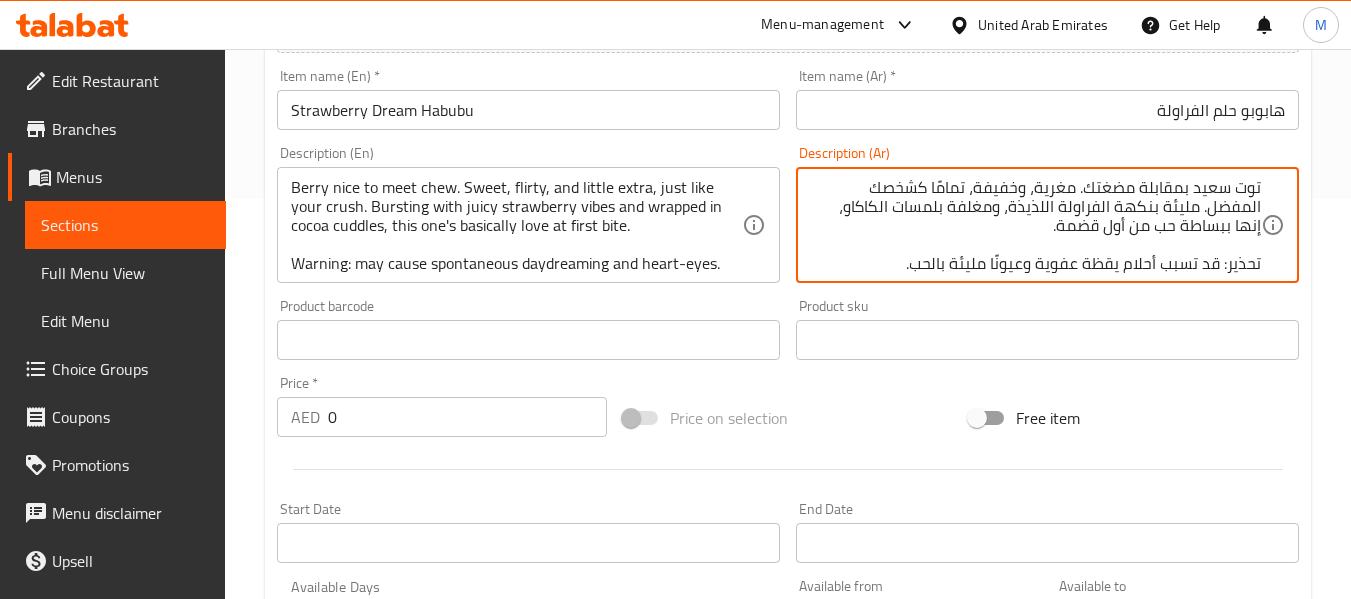 click on "توت سعيد بمقابلة مضغتك. مغرية، وخفيفة، تمامًا كشخصك المفضل. مليئة بنكهة الفراولة اللذيذة، ومغلفة بلمسات الكاكاو، إنها ببساطة حب من أول قضمة.
تحذير: قد تسبب أحلام يقظة عفوية وعيونًا مليئة بالحب." at bounding box center (1035, 225) 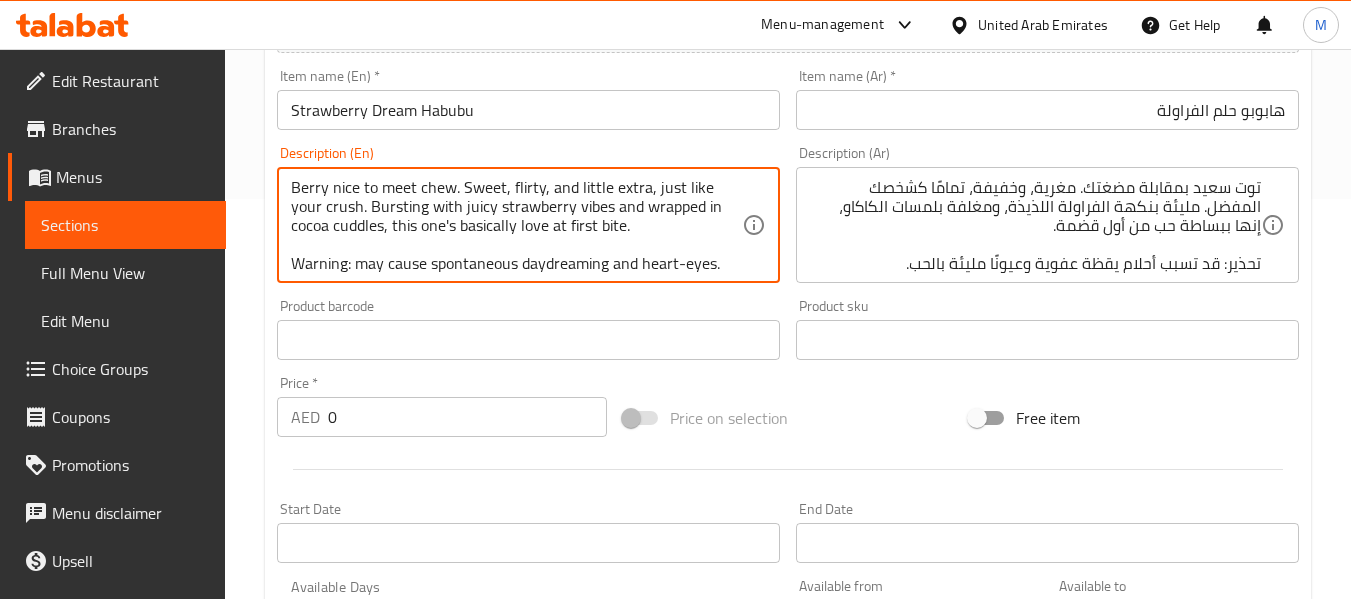 drag, startPoint x: 368, startPoint y: 202, endPoint x: 674, endPoint y: 232, distance: 307.46707 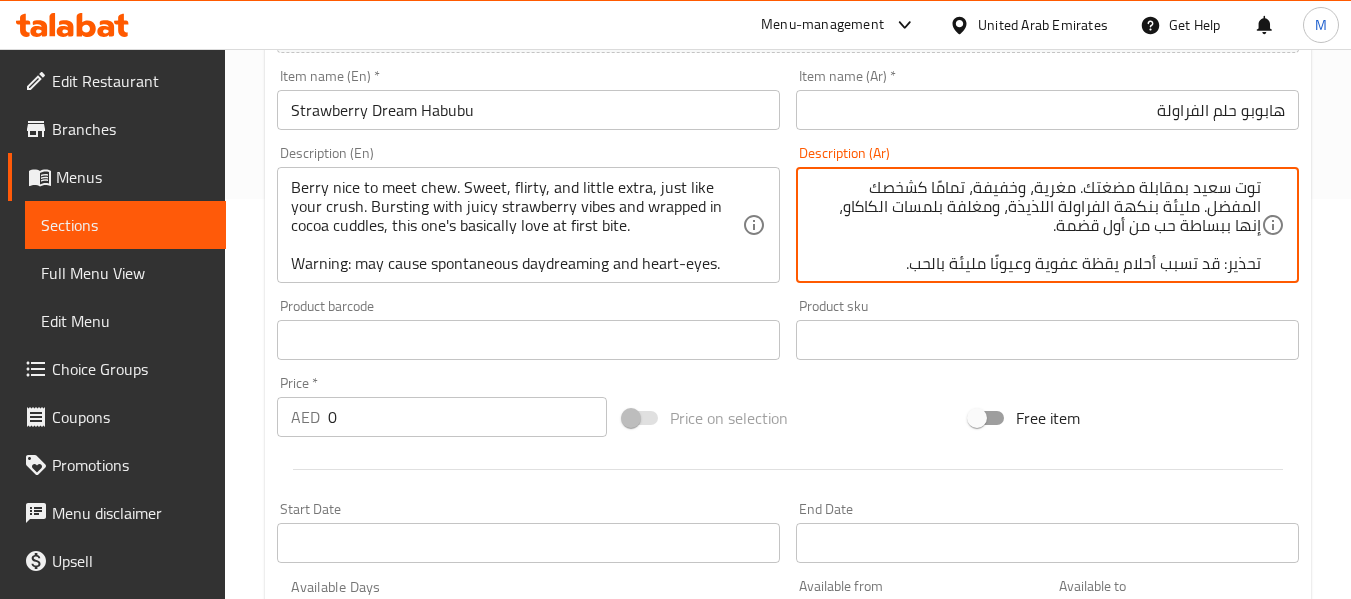 click on "توت سعيد بمقابلة مضغتك. مغرية، وخفيفة، تمامًا كشخصك المفضل. مليئة بنكهة الفراولة اللذيذة، ومغلفة بلمسات الكاكاو، إنها ببساطة حب من أول قضمة.
تحذير: قد تسبب أحلام يقظة عفوية وعيونًا مليئة بالحب." at bounding box center (1035, 225) 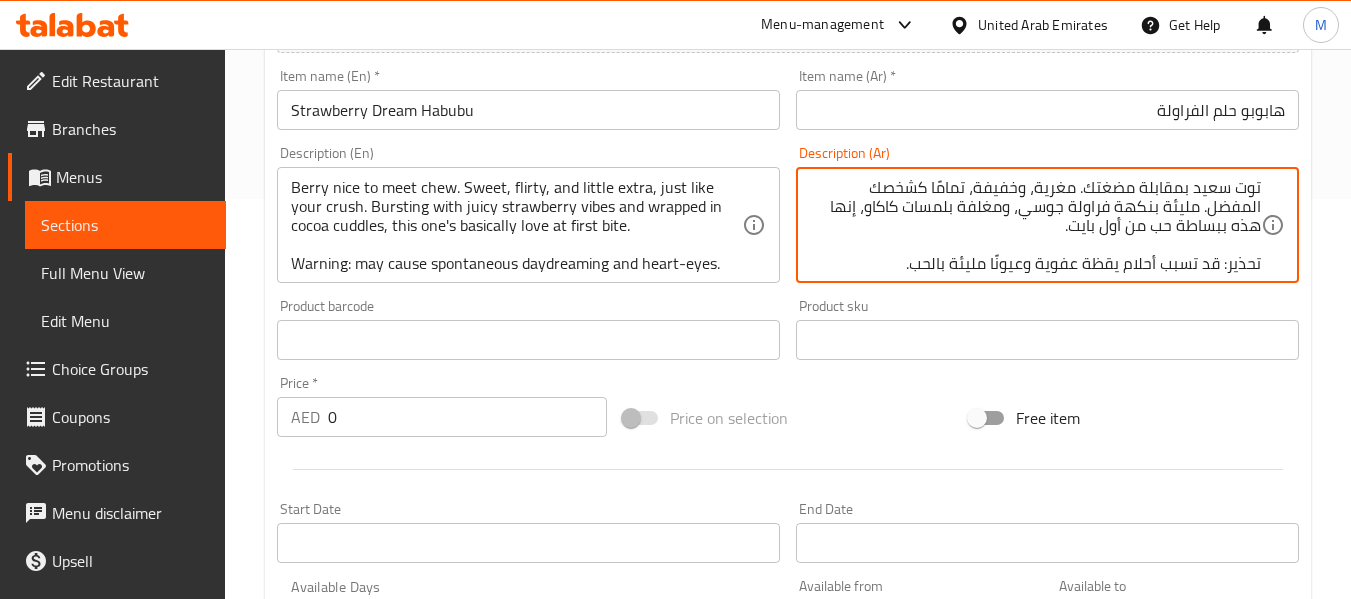 scroll, scrollTop: 5, scrollLeft: 0, axis: vertical 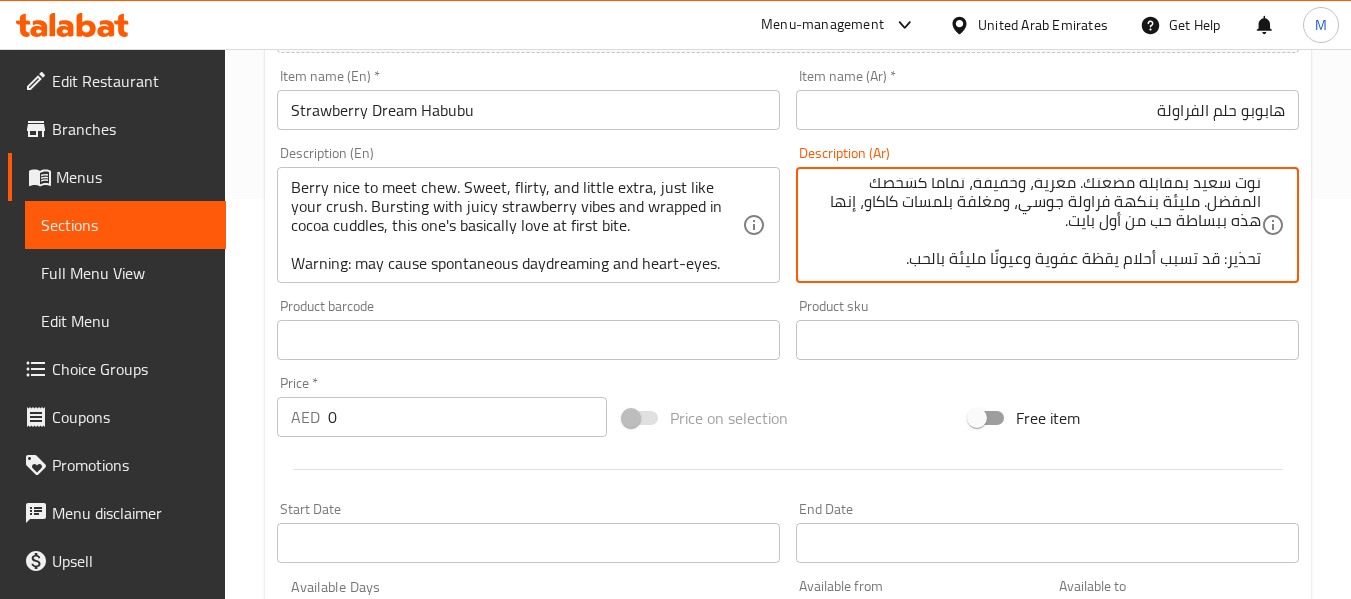 type on "توت سعيد بمقابلة مضغتك. مغرية، وخفيفة، تمامًا كشخصك المفضل. مليئة بنكهة فراولة جوسي، ومغلفة بلمسات كاكاو، إنها هذه ببساطة حب من أول بايت.
تحذير: قد تسبب أحلام يقظة عفوية وعيونًا مليئة بالحب." 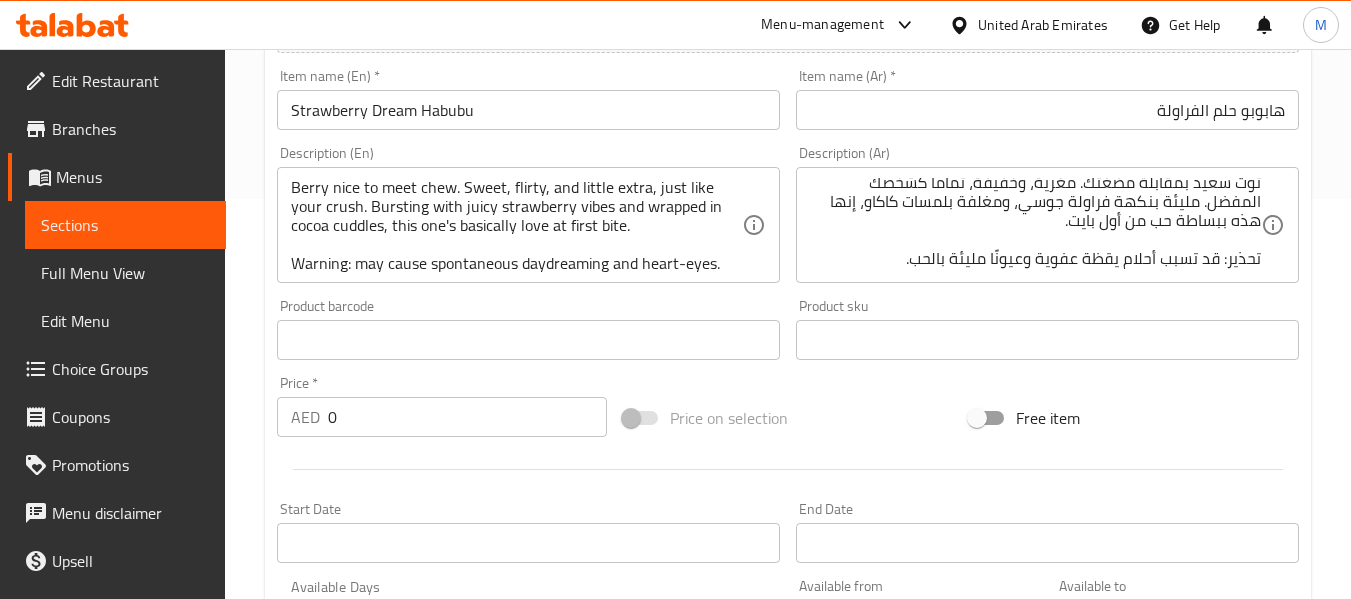 click on "Price   * AED 0 Price  *" at bounding box center [442, 406] 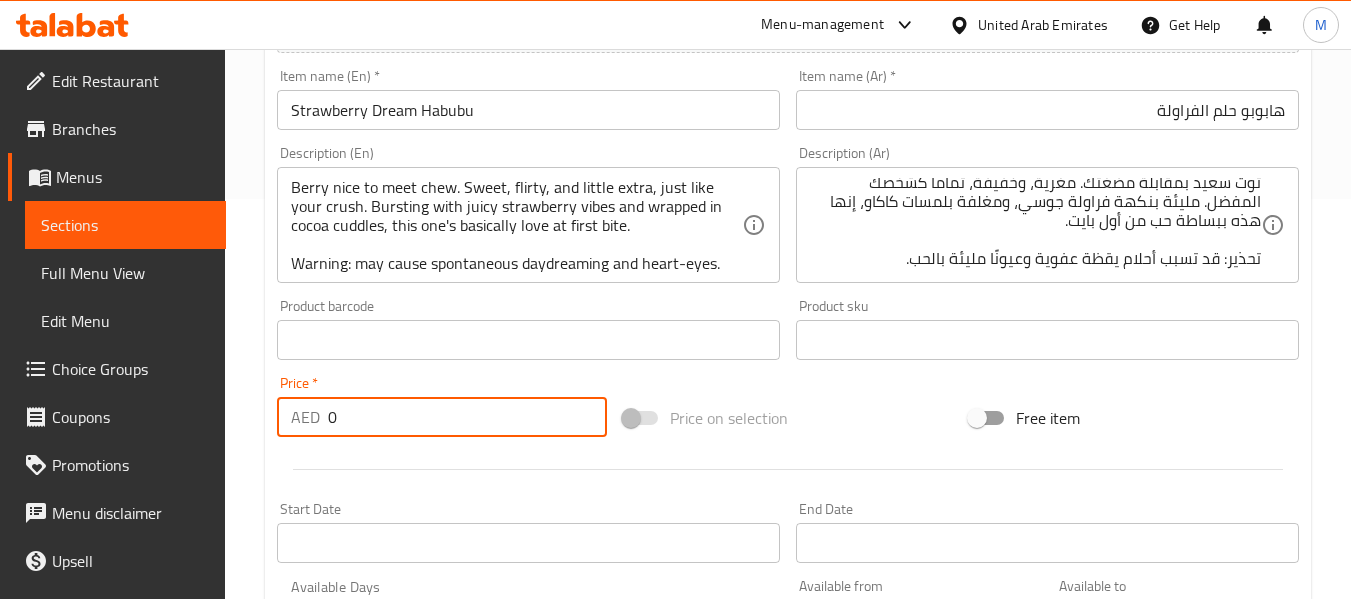 click on "0" at bounding box center (467, 417) 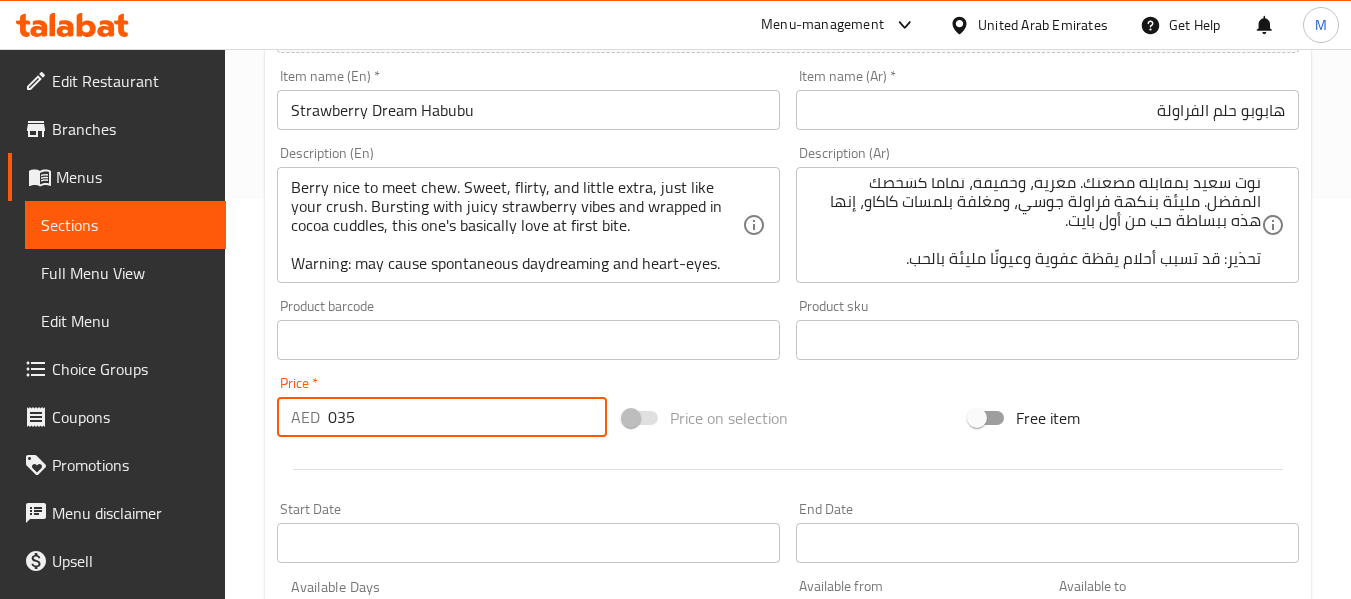 paste 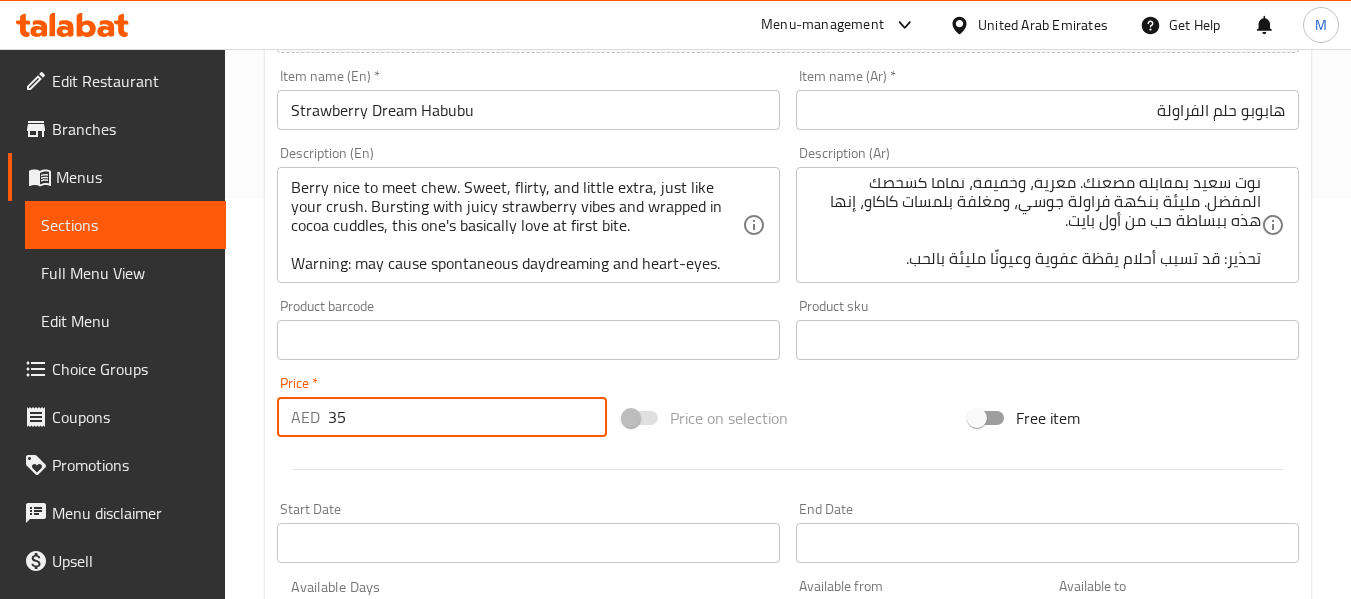 type on "35" 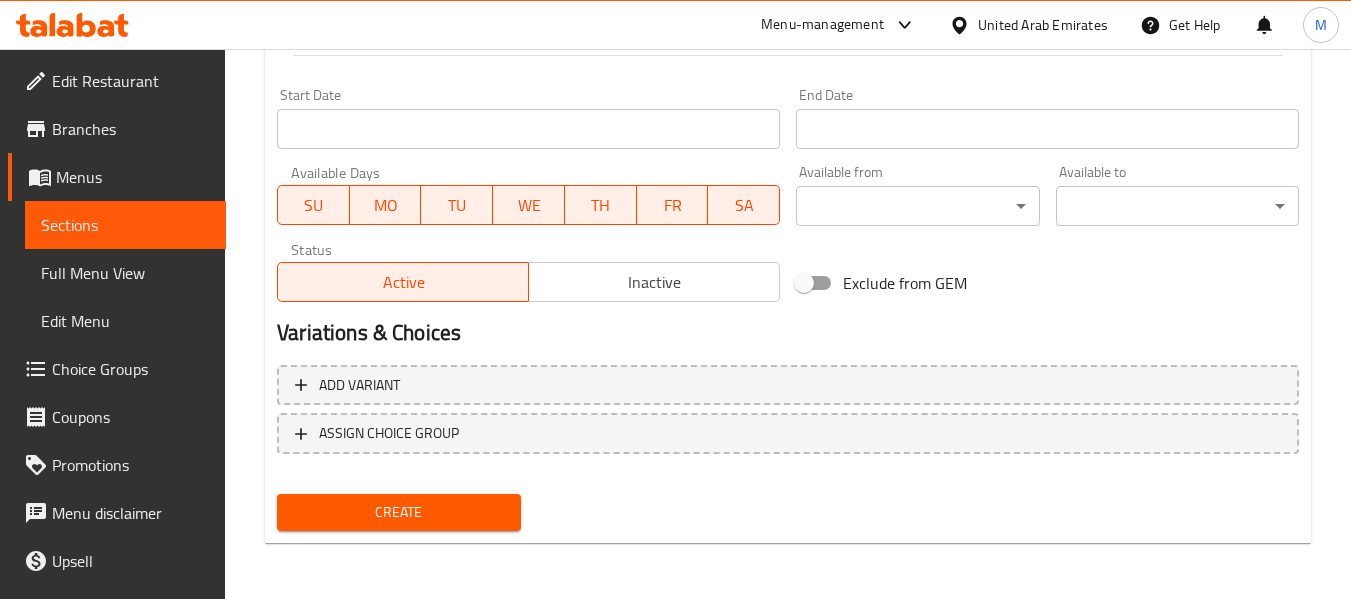 click on "Create" at bounding box center [398, 512] 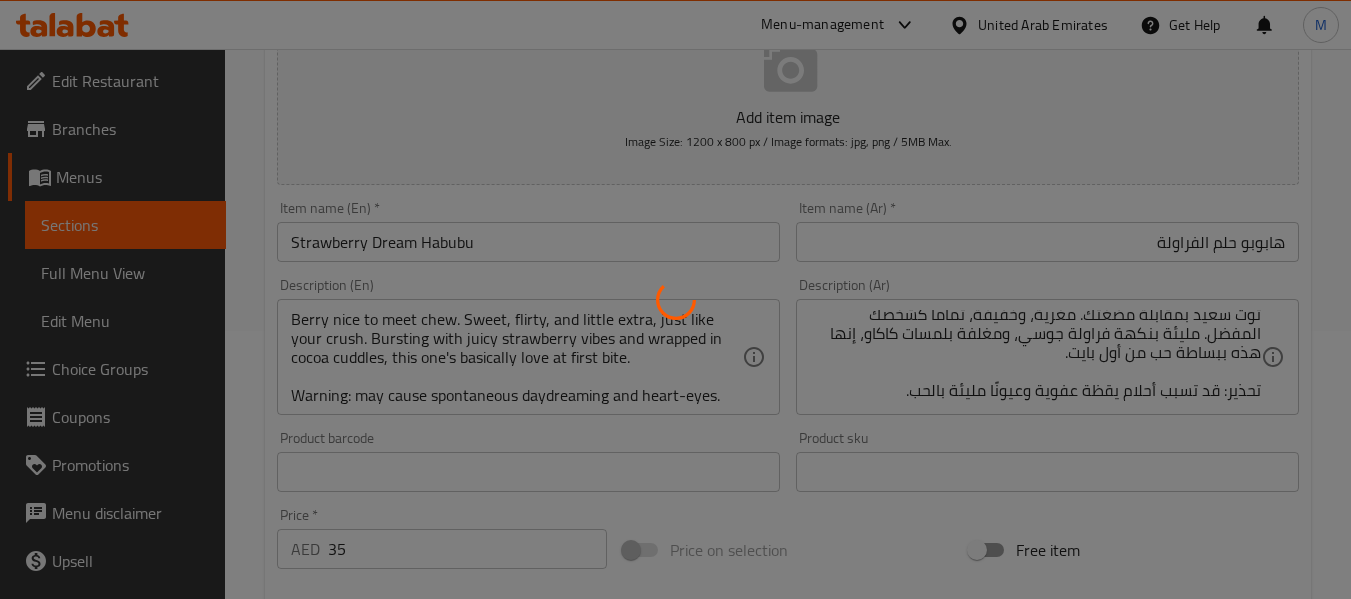 scroll, scrollTop: 214, scrollLeft: 0, axis: vertical 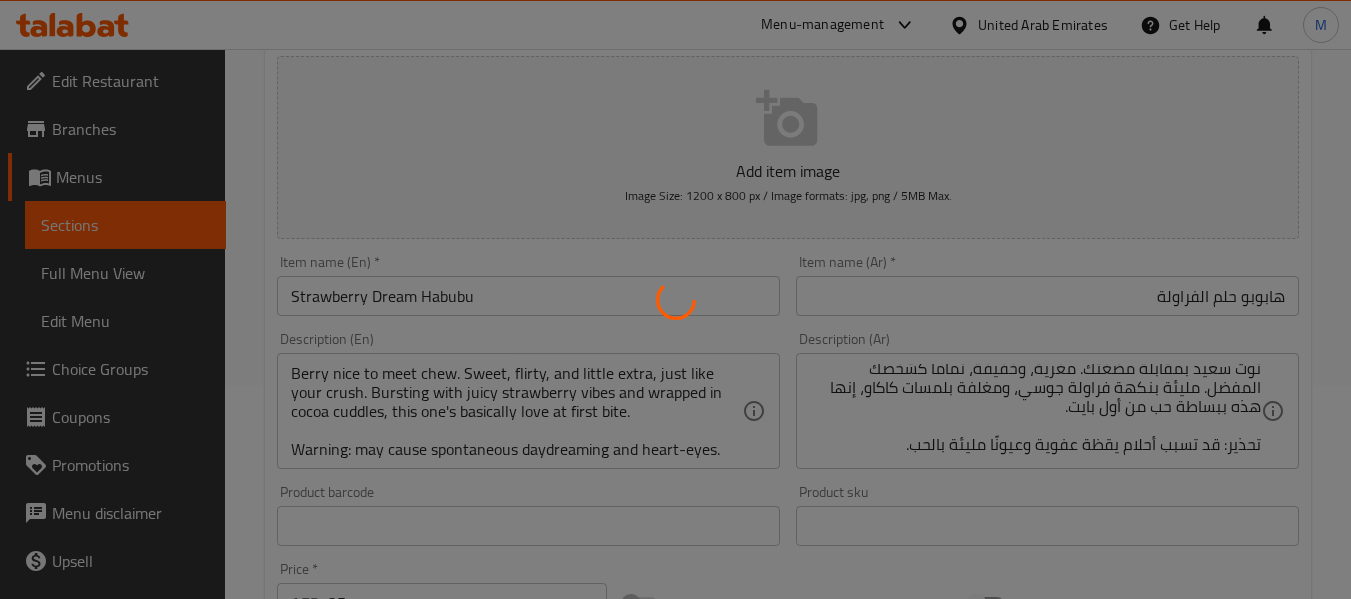 type 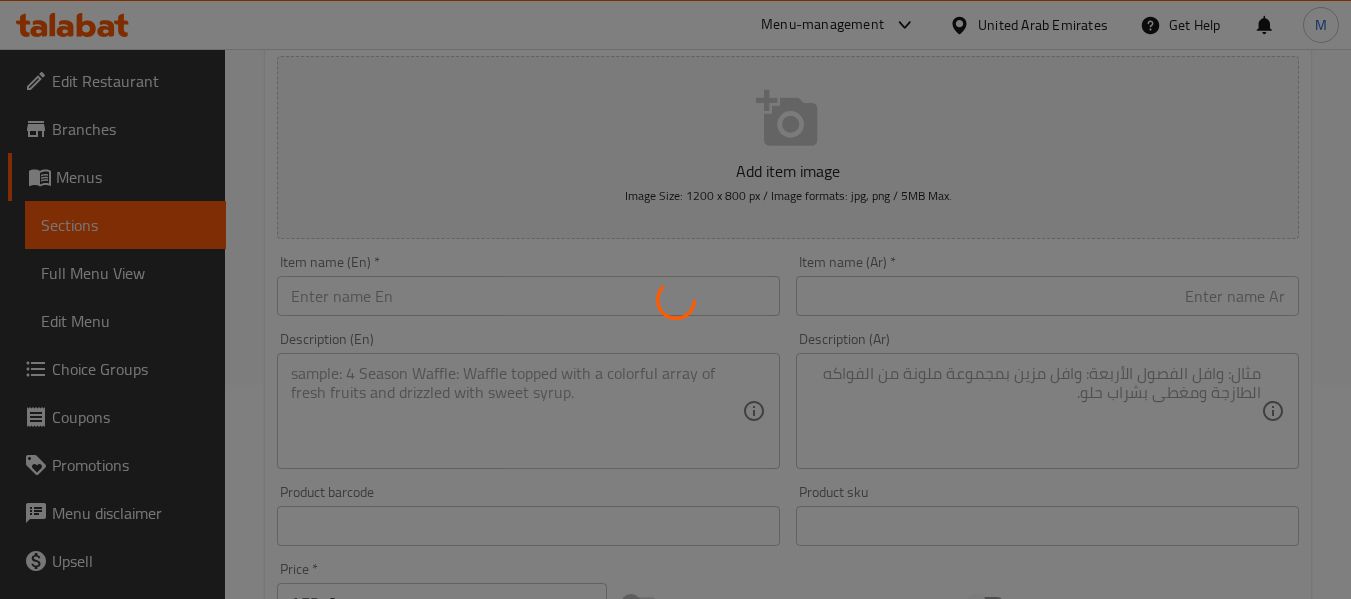 scroll, scrollTop: 0, scrollLeft: 0, axis: both 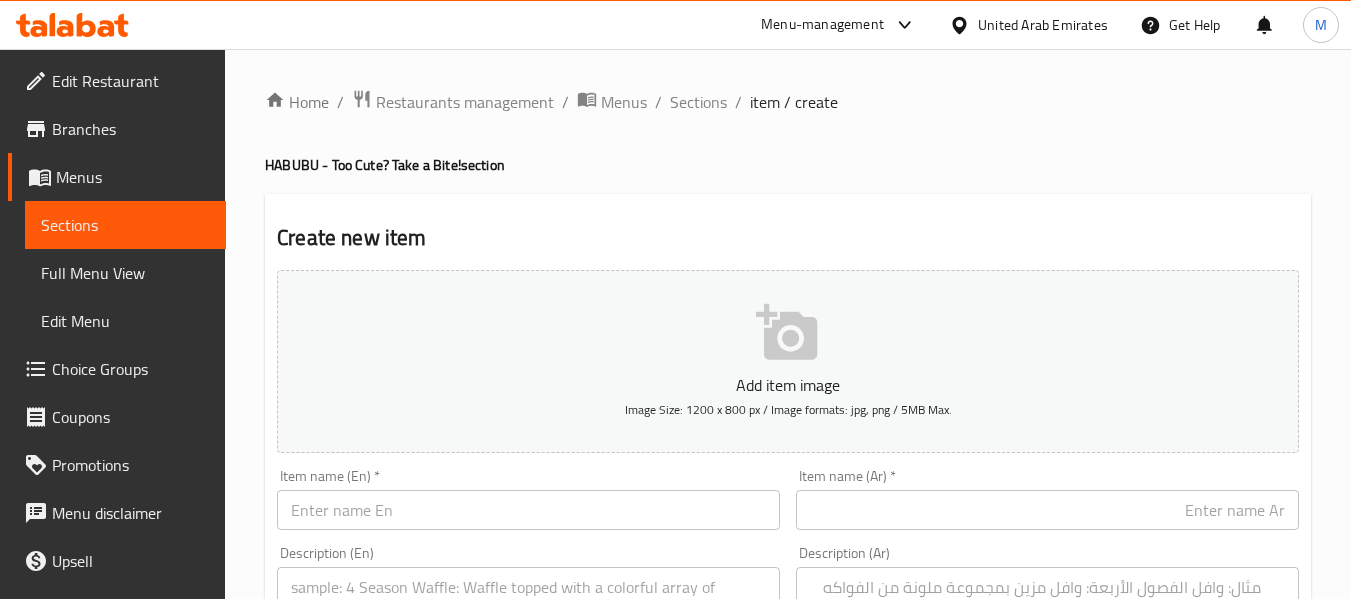 click at bounding box center [528, 510] 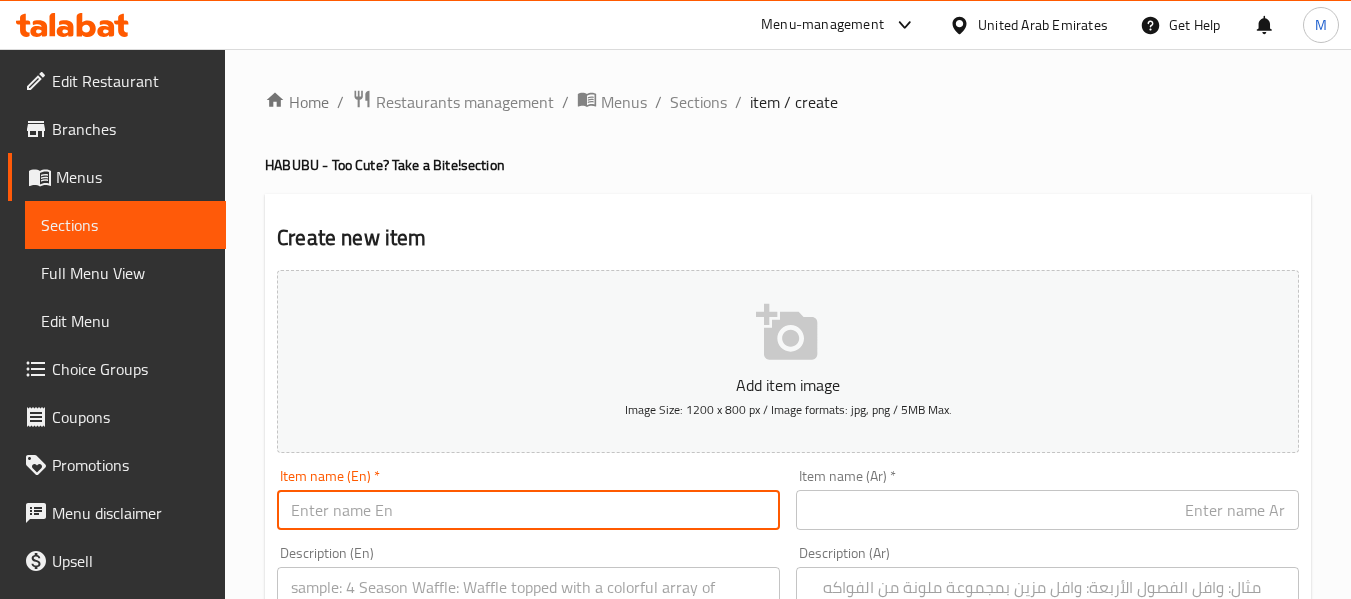 paste on "Muddy Madness Habubu" 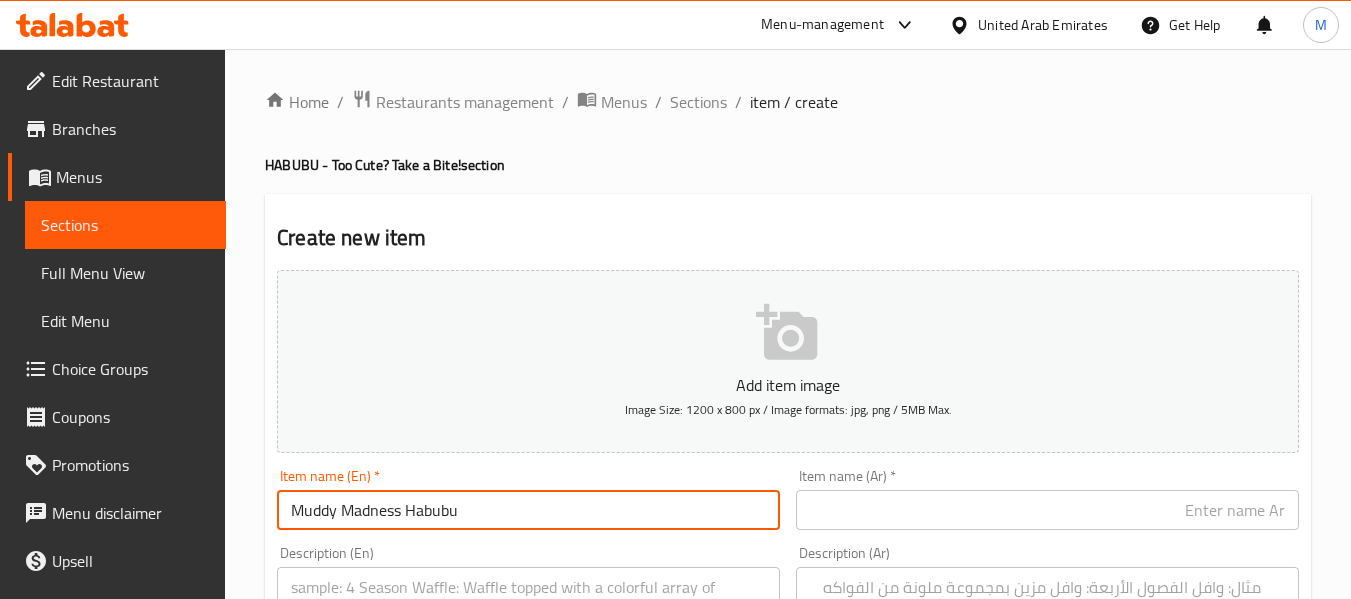 type on "Muddy Madness Habubu" 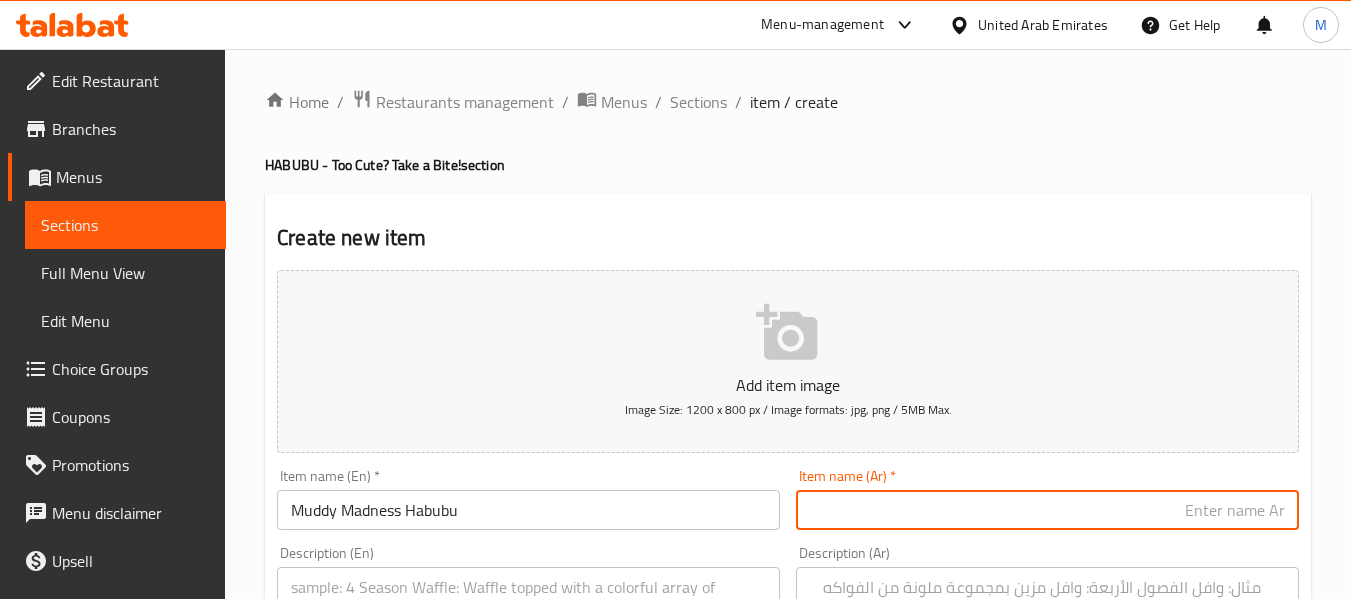 click at bounding box center (1047, 510) 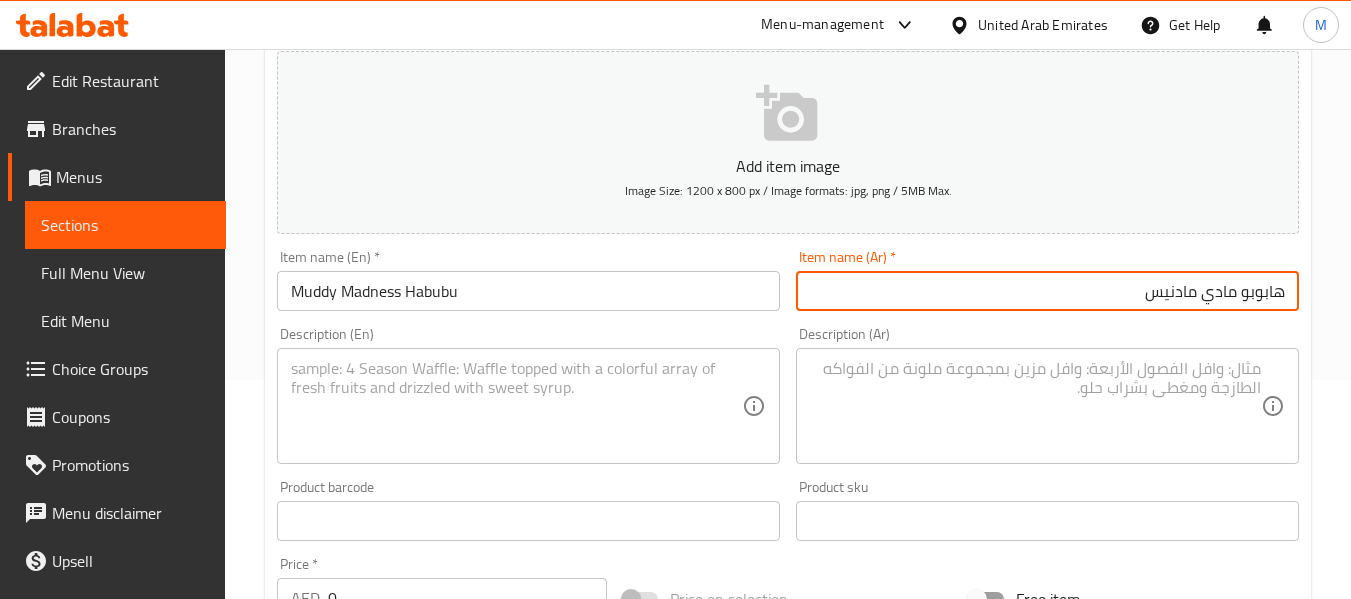 scroll, scrollTop: 300, scrollLeft: 0, axis: vertical 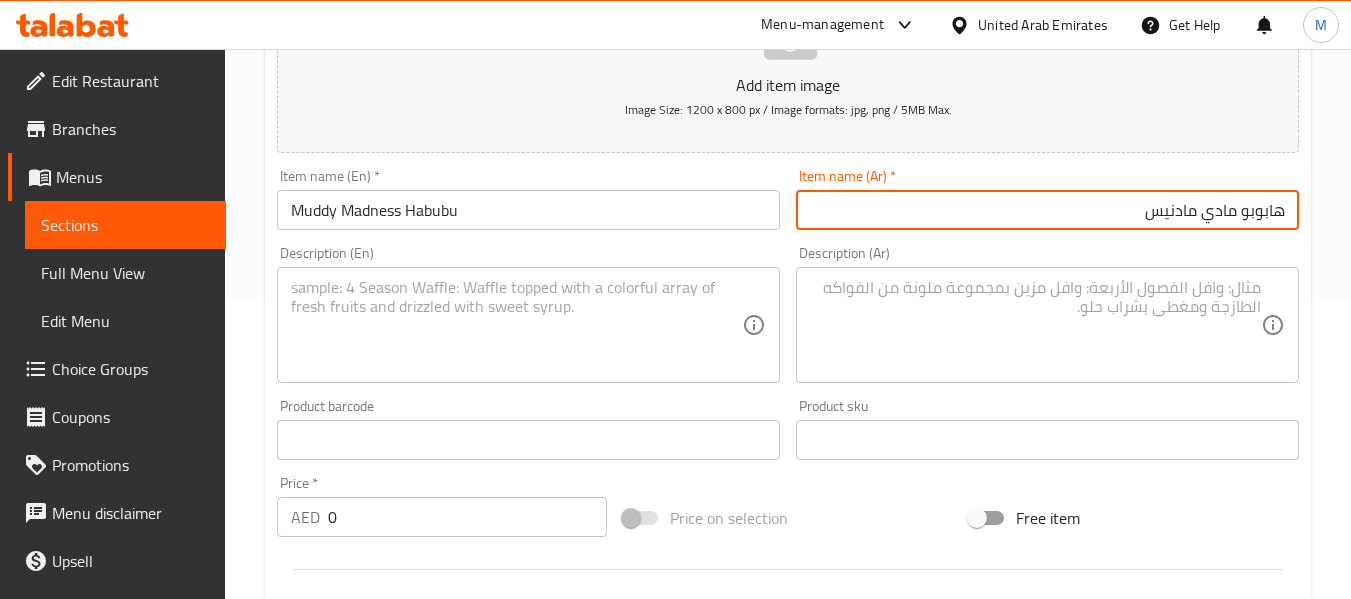 type on "هابوبو مادي مادنيس" 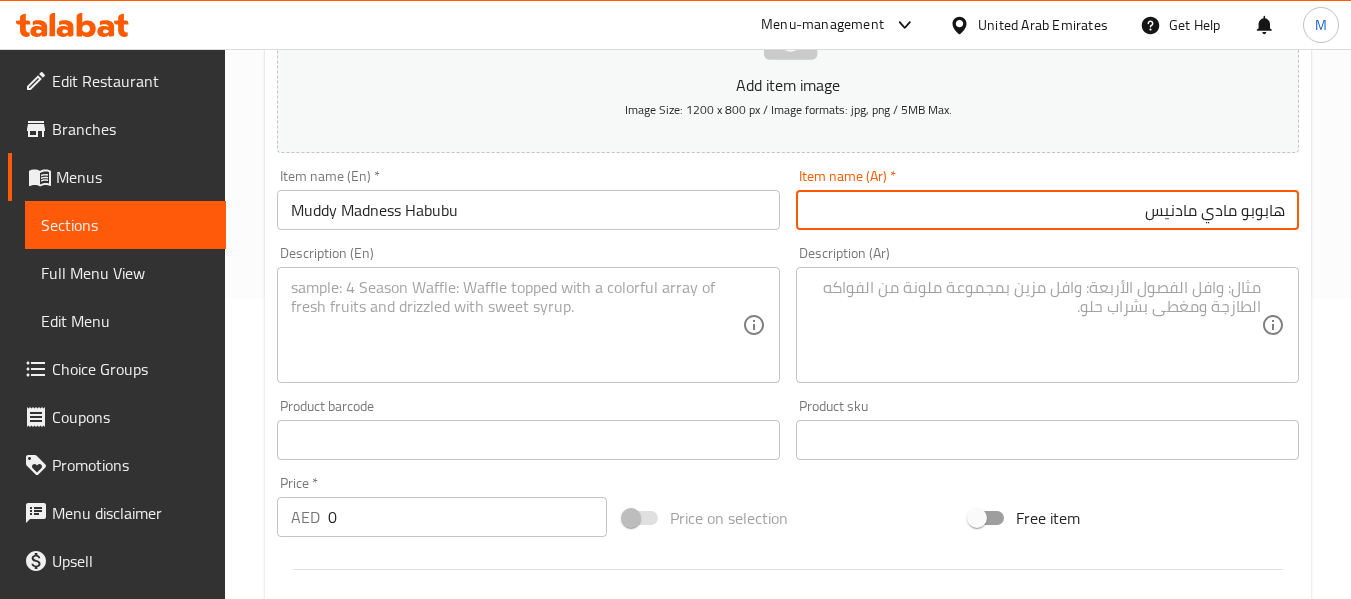 click at bounding box center [516, 325] 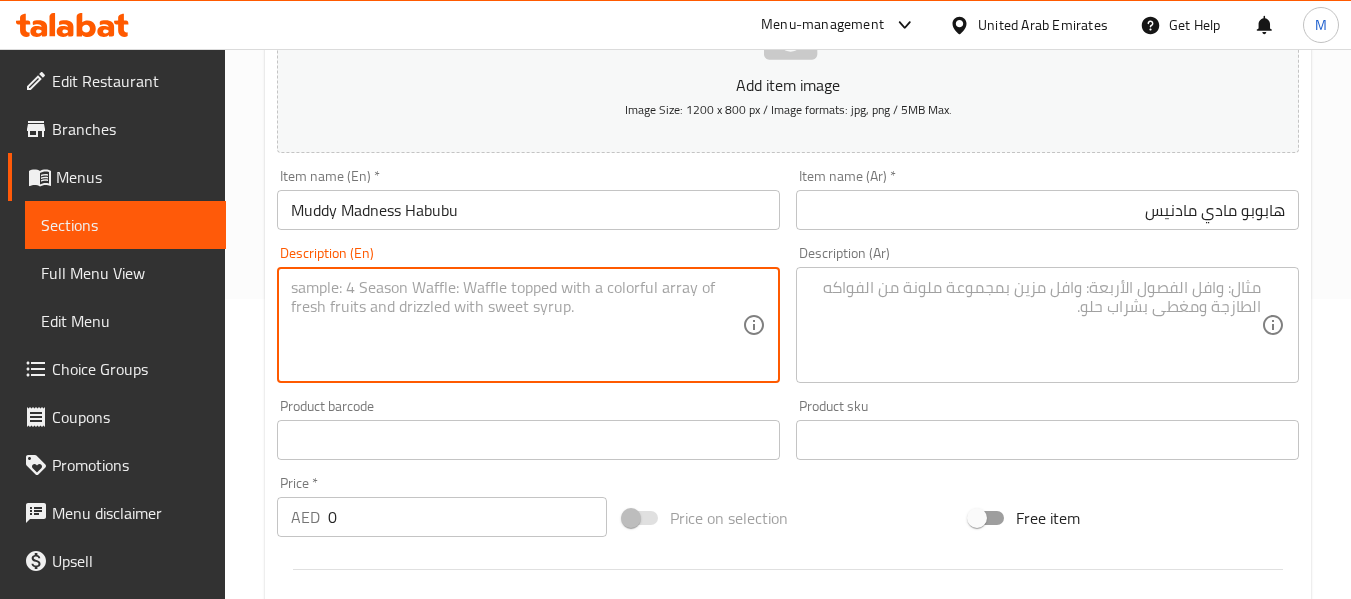 paste on "Chocolate's final boss.
This chaotic combo of chocolate, crunch, and fudge doesn't play by the rules. It's wild, it's messy, and it's totally unhinged in the best way. Wipe your face, not your grin.
Warning: Zero chill, 100% thrill." 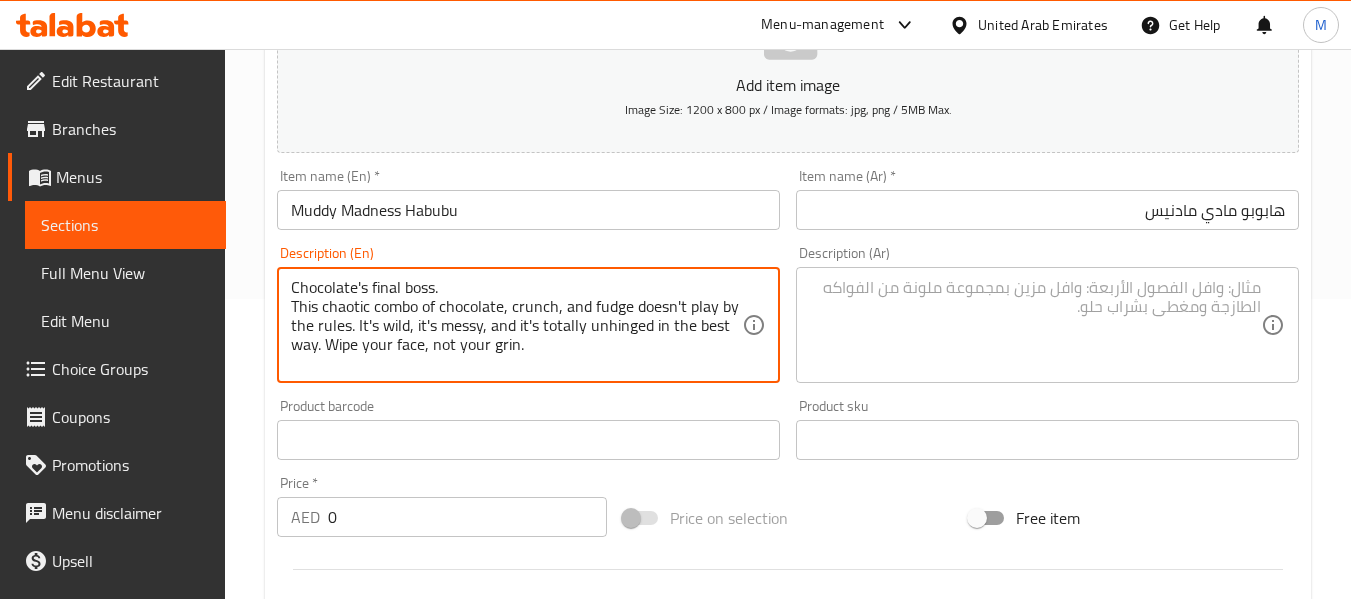 scroll, scrollTop: 24, scrollLeft: 0, axis: vertical 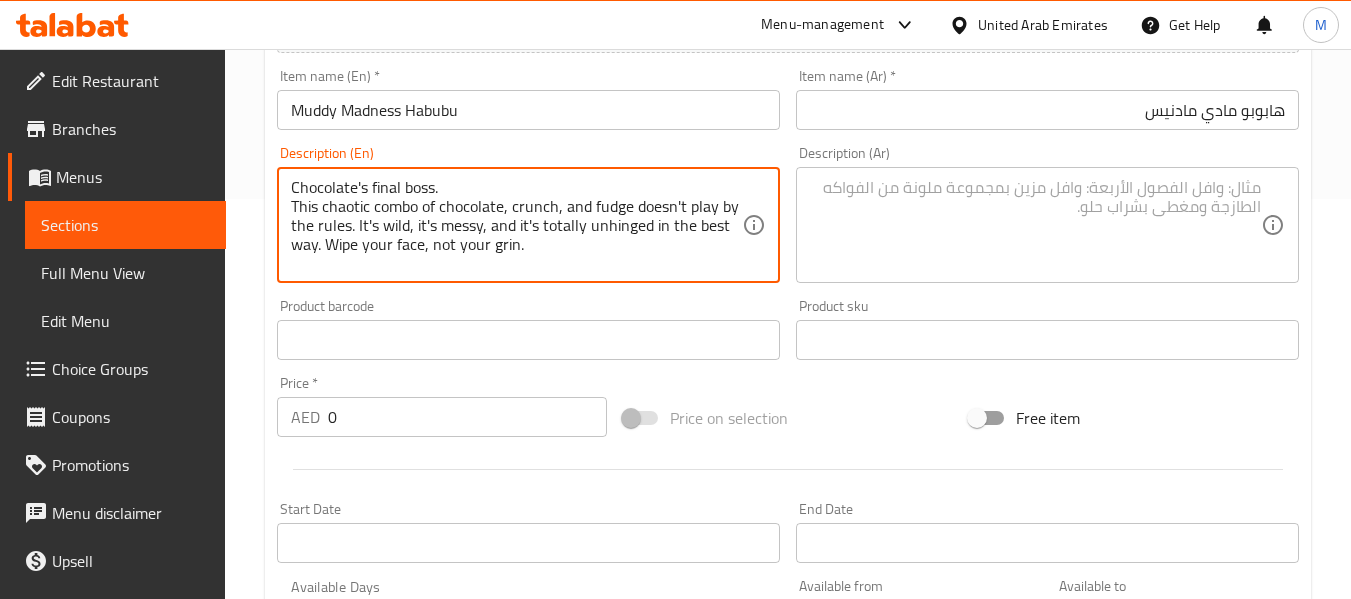 click on "Chocolate's final boss.
This chaotic combo of chocolate, crunch, and fudge doesn't play by the rules. It's wild, it's messy, and it's totally unhinged in the best way. Wipe your face, not your grin.
Warning: Zero chill, 100% thrill. Description (En)" at bounding box center (528, 225) 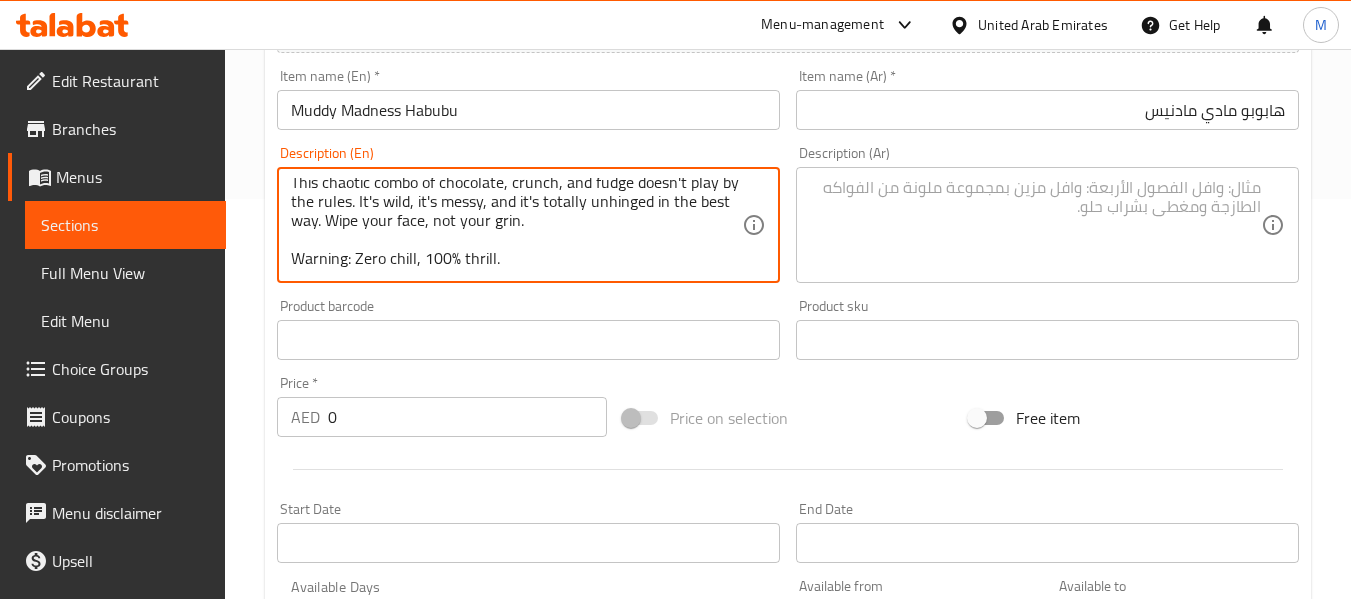 scroll, scrollTop: 0, scrollLeft: 0, axis: both 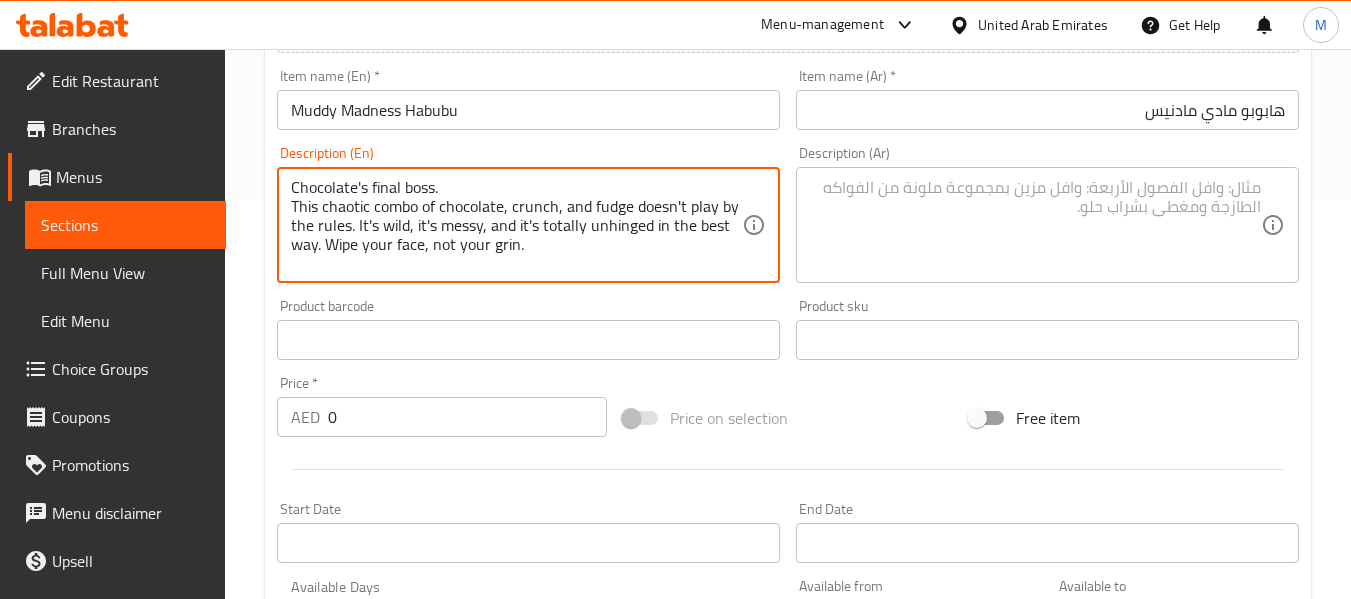click on "Chocolate's final boss.
This chaotic combo of chocolate, crunch, and fudge doesn't play by the rules. It's wild, it's messy, and it's totally unhinged in the best way. Wipe your face, not your grin.
Warning: Zero chill, 100% thrill." at bounding box center (516, 225) 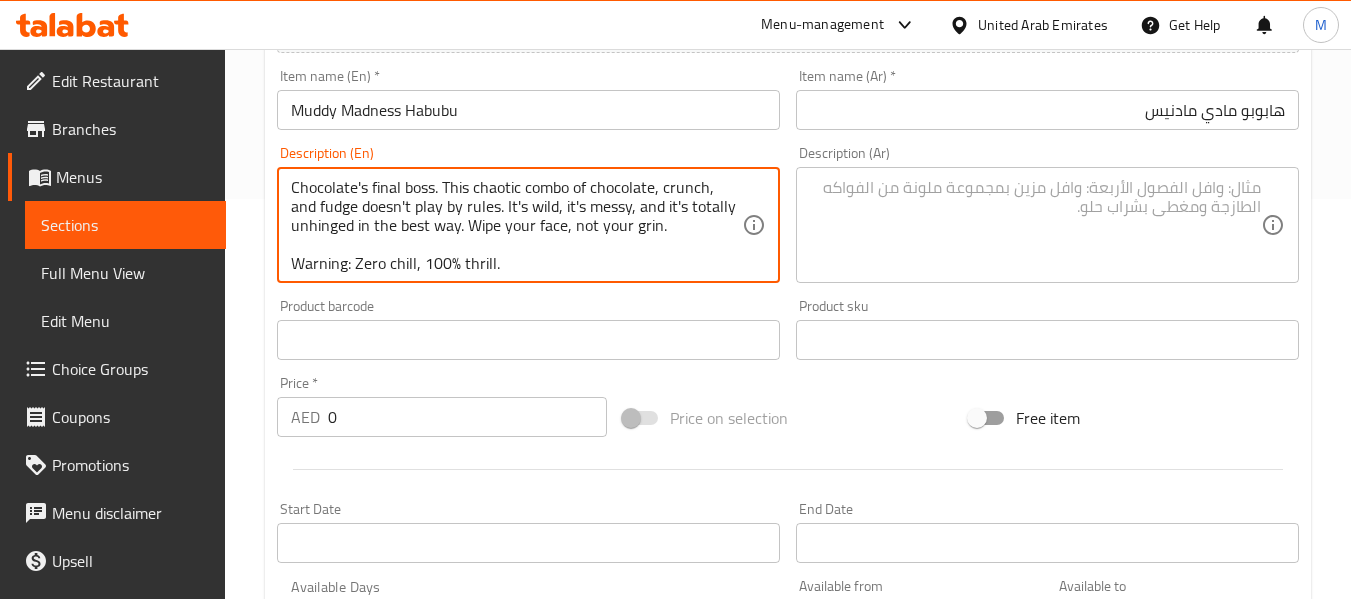 scroll, scrollTop: 5, scrollLeft: 0, axis: vertical 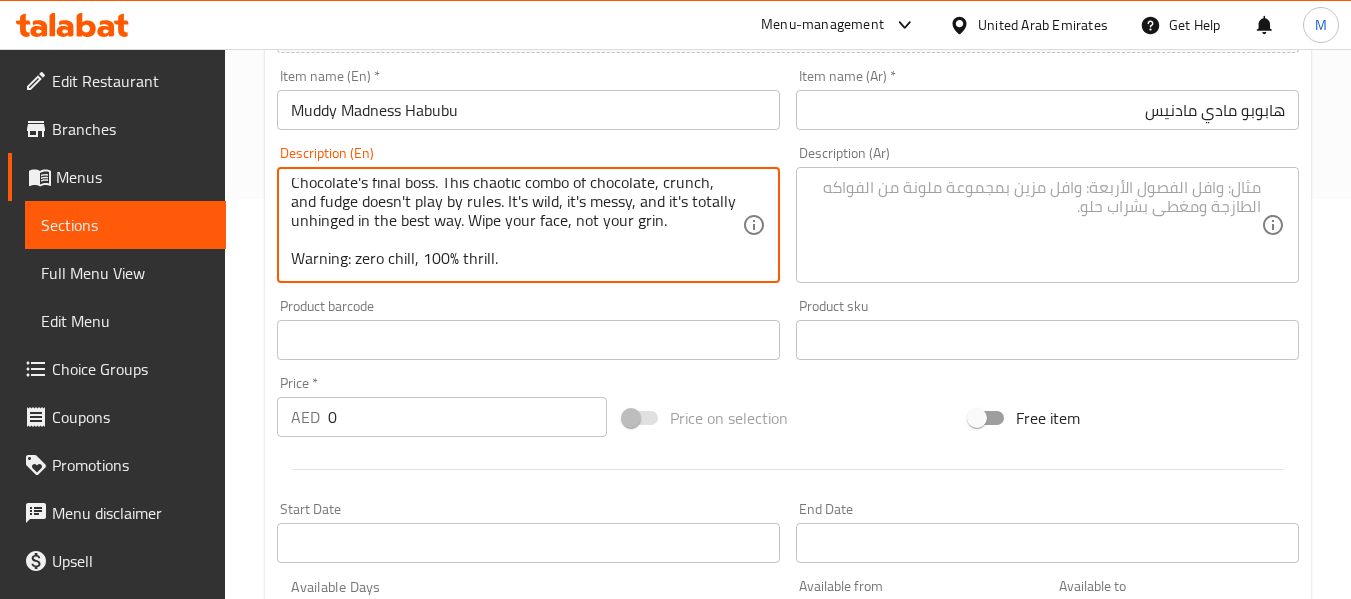 type on "Chocolate's final boss. This chaotic combo of chocolate, crunch, and fudge doesn't play by rules. It's wild, it's messy, and it's totally unhinged in the best way. Wipe your face, not your grin.
Warning: zero chill, 100% thrill." 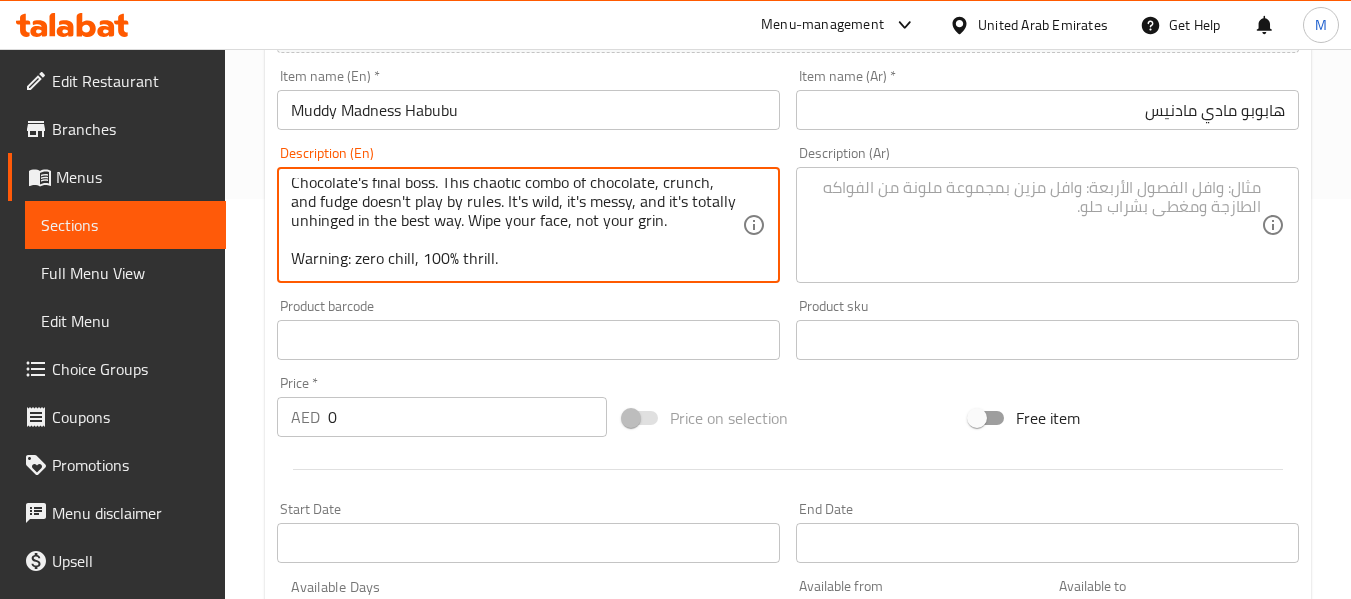 click on "0" at bounding box center (467, 417) 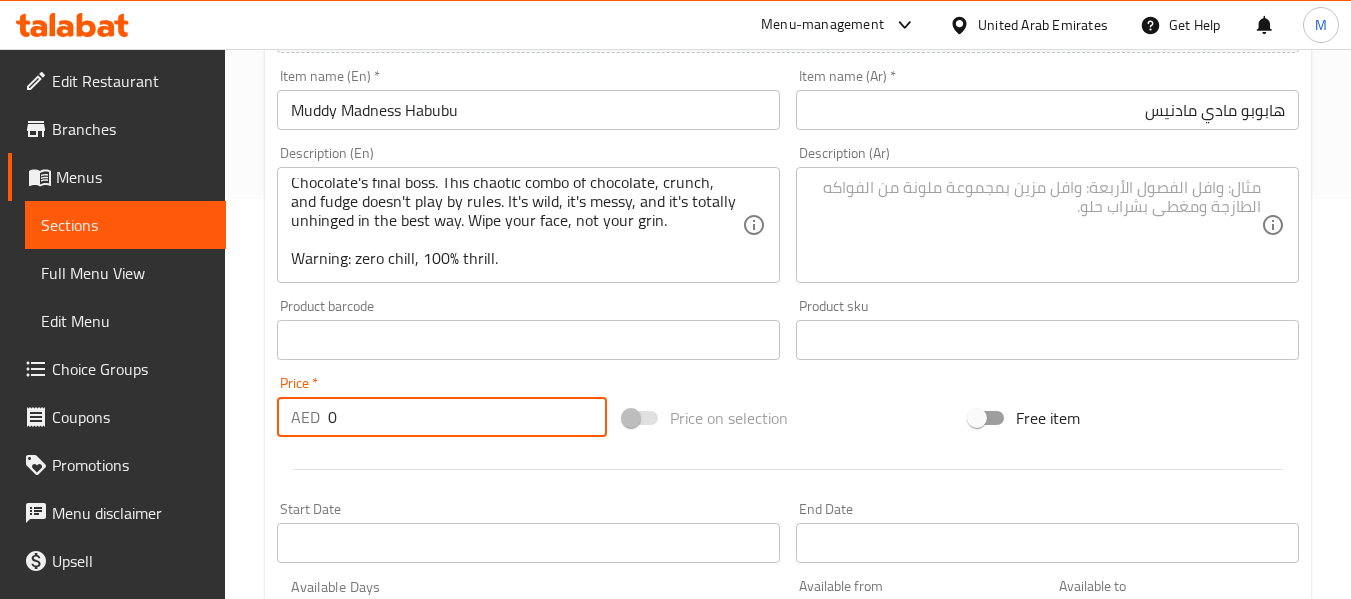 click on "0" at bounding box center (467, 417) 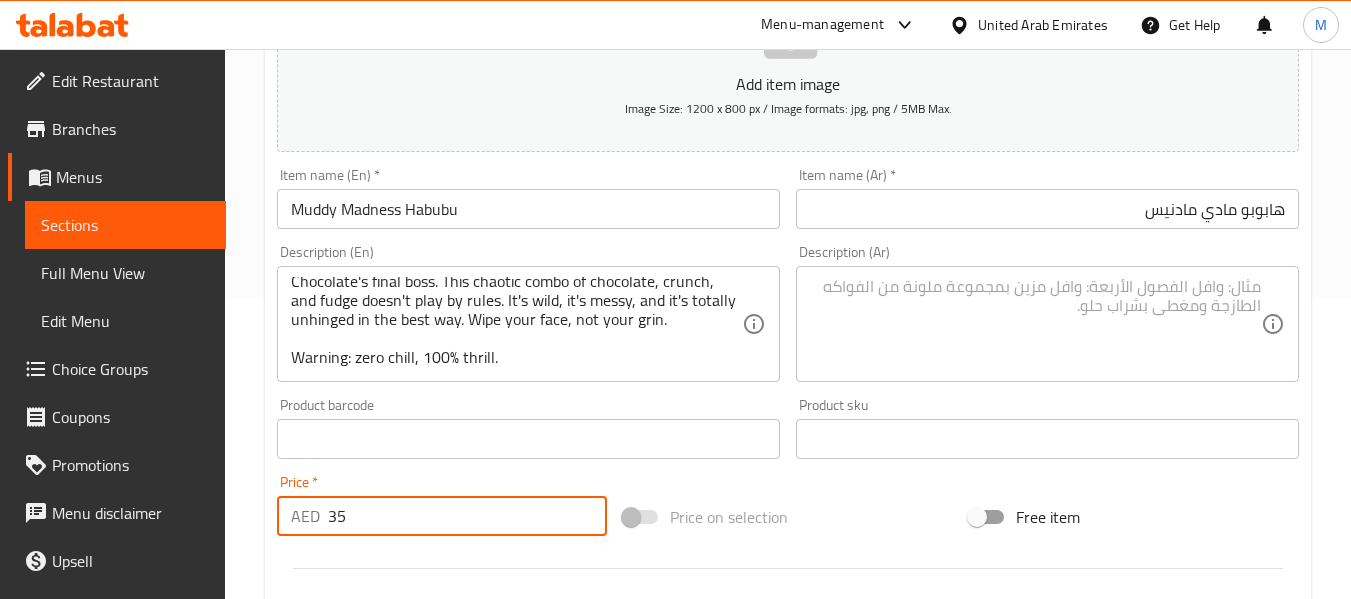 scroll, scrollTop: 300, scrollLeft: 0, axis: vertical 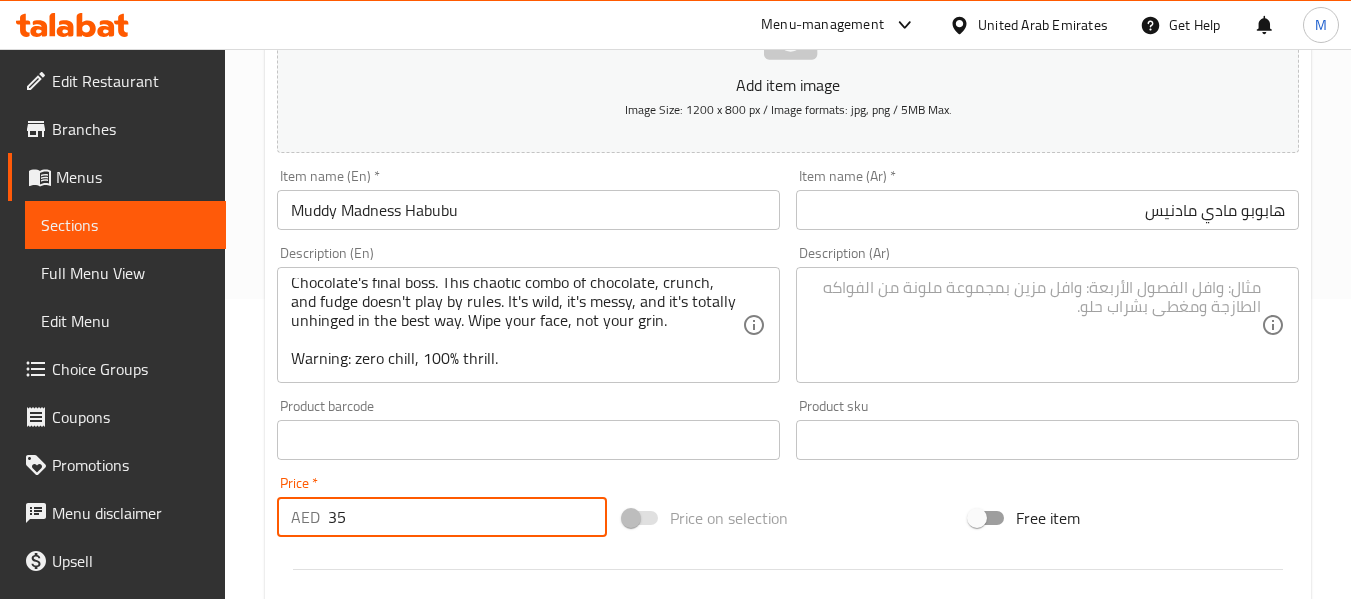 type on "35" 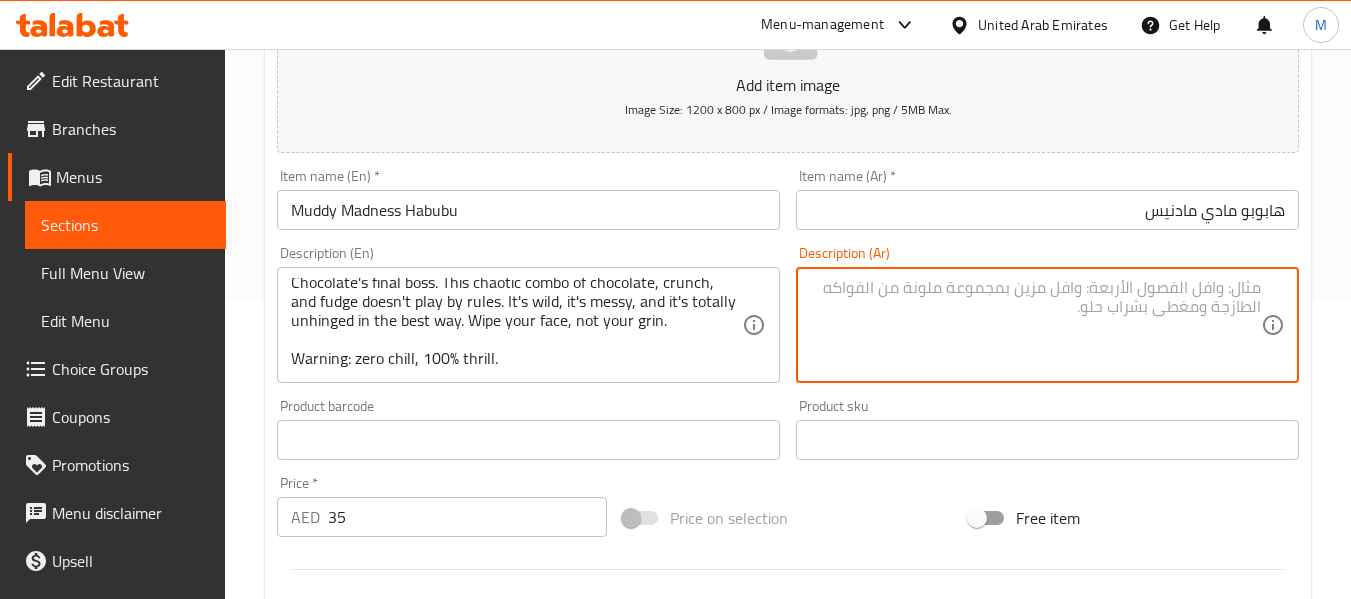 click at bounding box center [1035, 325] 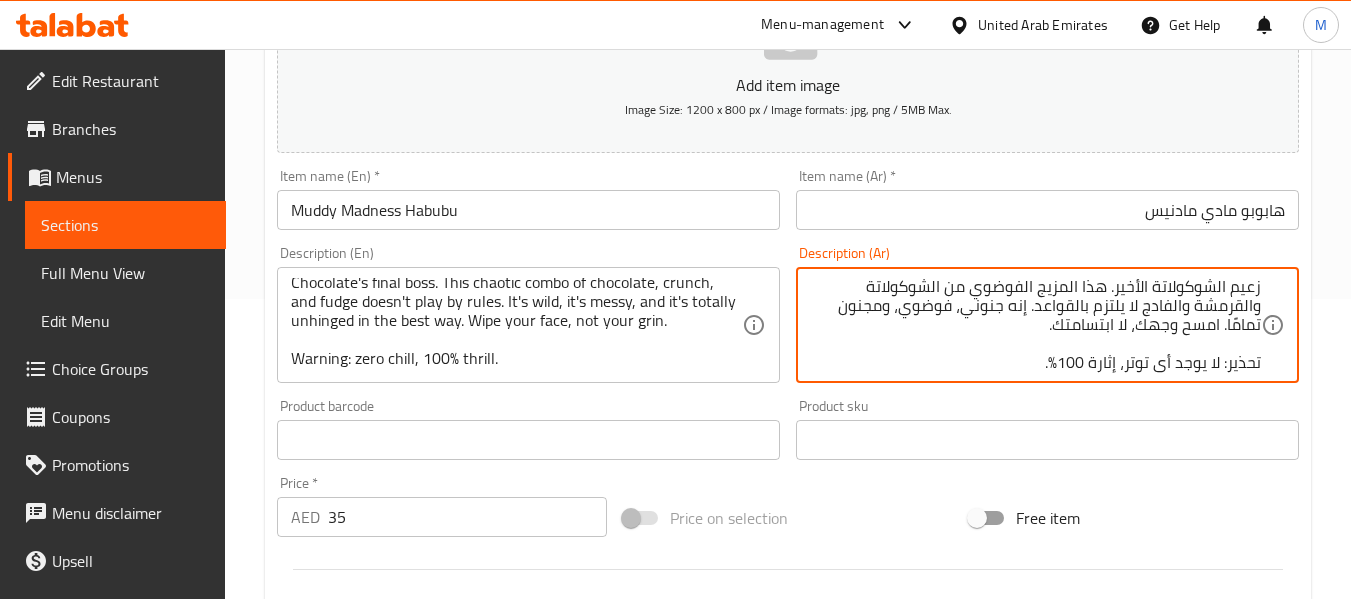 scroll, scrollTop: 0, scrollLeft: 0, axis: both 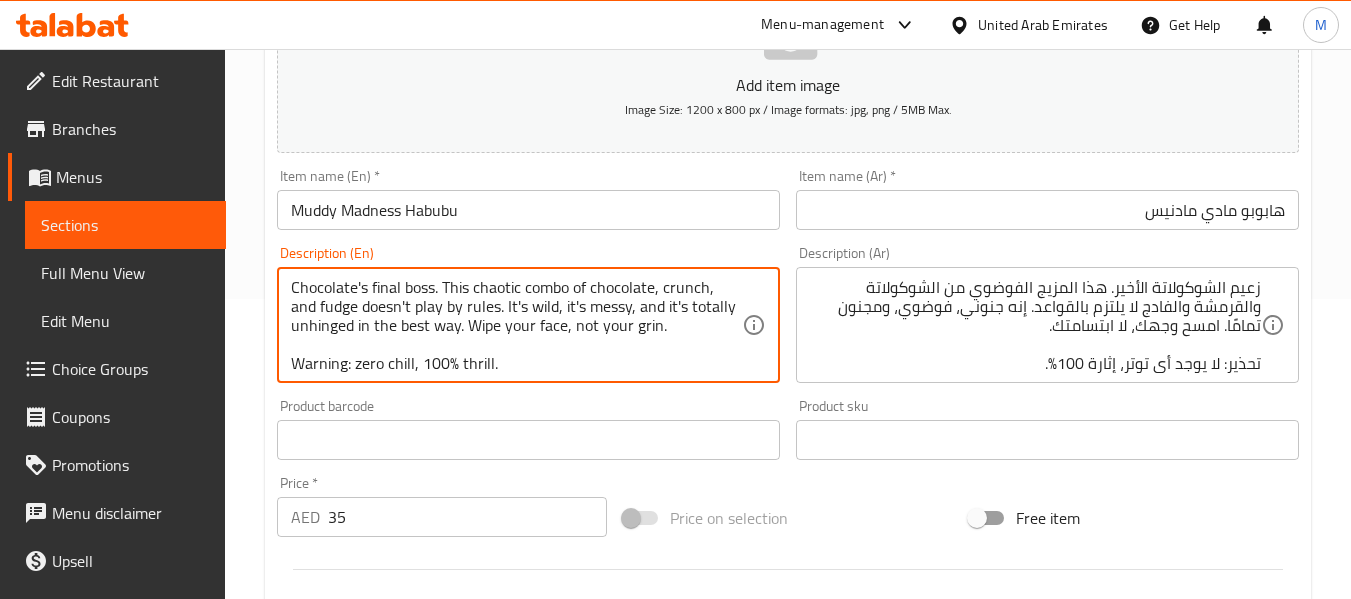 drag, startPoint x: 438, startPoint y: 281, endPoint x: 221, endPoint y: 277, distance: 217.03687 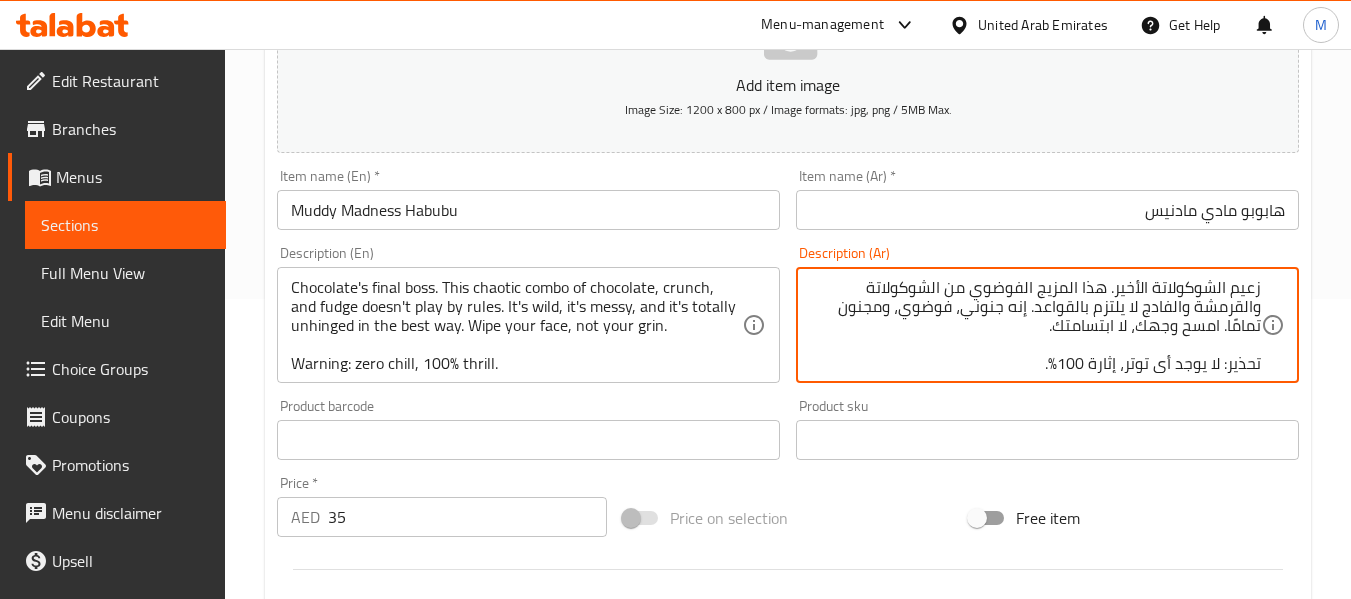 click on "زعيم الشوكولاتة الأخير. هذا المزيج الفوضوي من الشوكولاتة والقرمشة والفادج لا يلتزم بالقواعد. إنه جنوني، فوضوي، ومجنون تمامًا. امسح وجهك، لا ابتسامتك.
تحذير: لا يوجد أي توتر، إثارة 100%." at bounding box center (1035, 325) 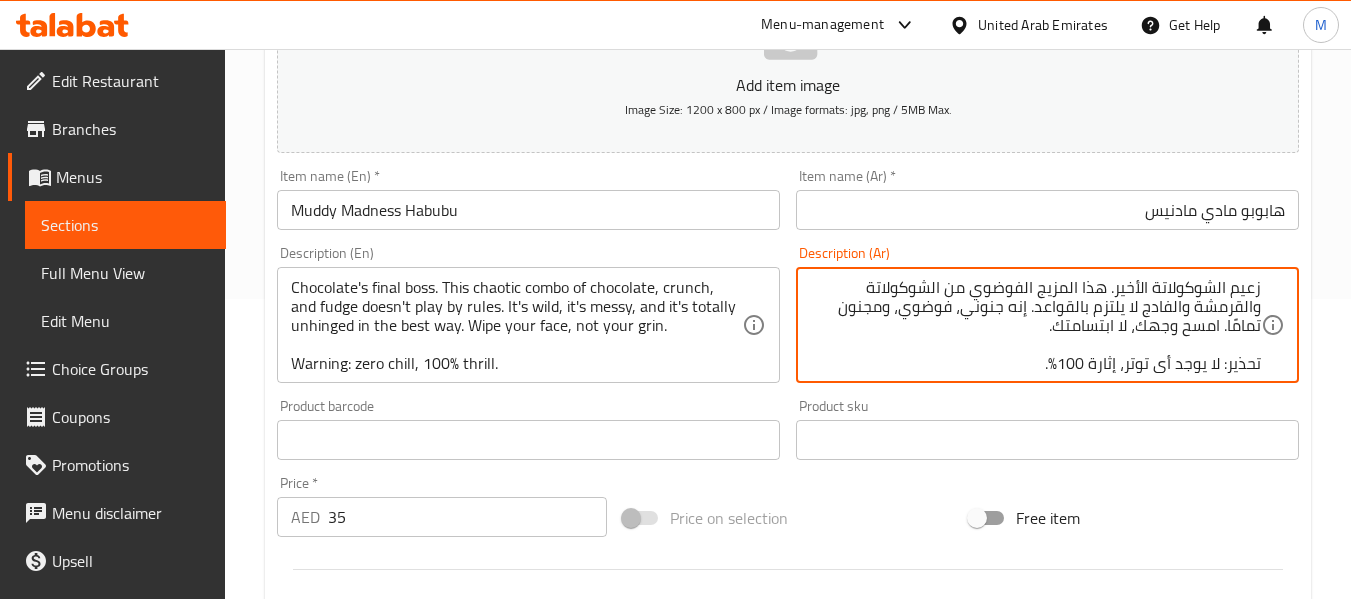 click on "زعيم الشوكولاتة الأخير. هذا المزيج الفوضوي من الشوكولاتة والقرمشة والفادج لا يلتزم بالقواعد. إنه جنوني، فوضوي، ومجنون تمامًا. امسح وجهك، لا ابتسامتك.
تحذير: لا يوجد أي توتر، إثارة 100%." at bounding box center (1035, 325) 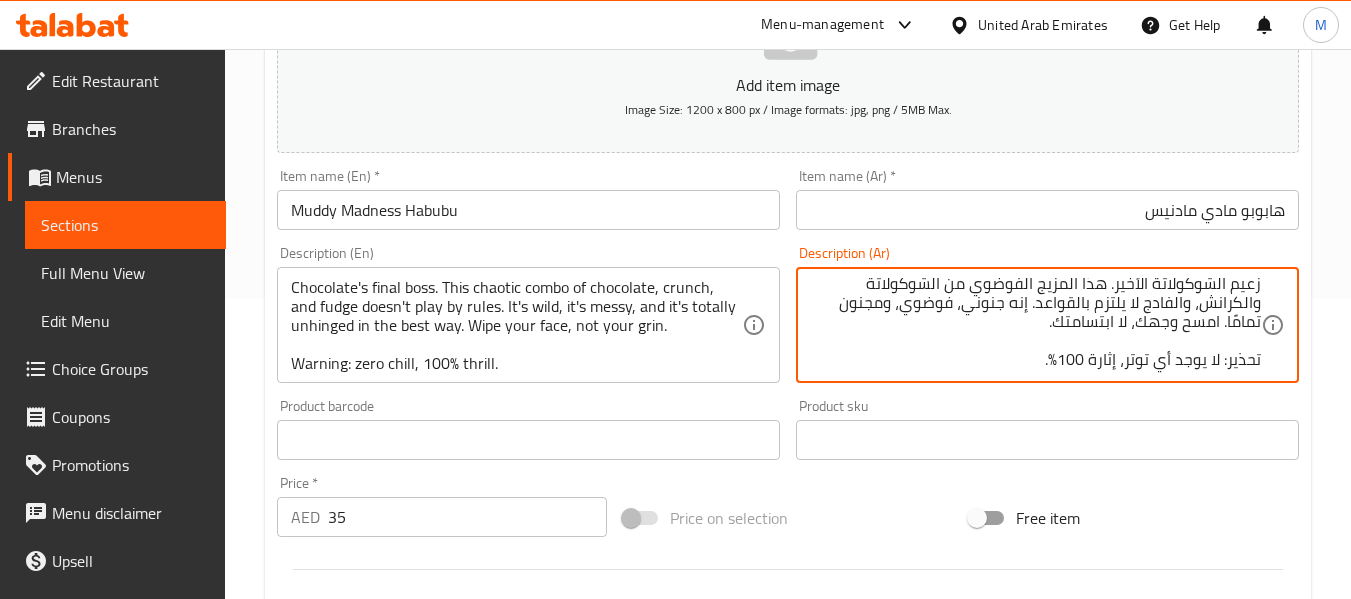 scroll, scrollTop: 5, scrollLeft: 0, axis: vertical 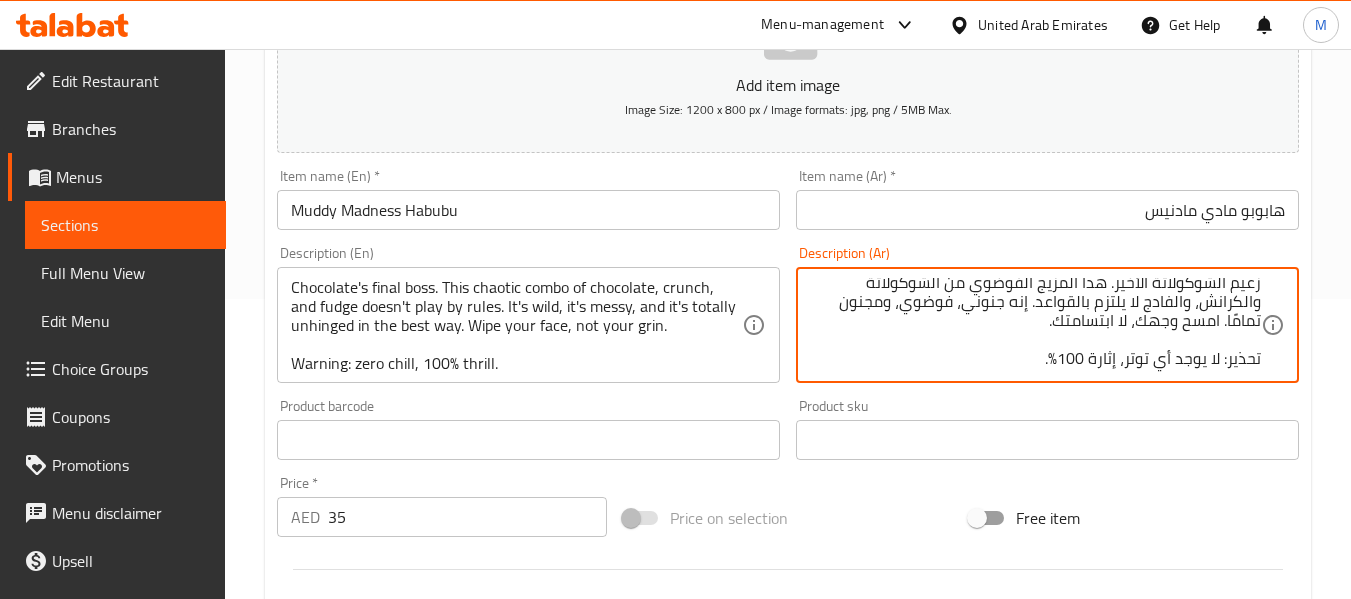 click on "زعيم الشوكولاتة الأخير. هذا المزيج الفوضوي من الشوكولاتة والكرانش، والفادج لا يلتزم بالقواعد. إنه جنوني، فوضوي، ومجنون تمامًا. امسح وجهك، لا ابتسامتك.
تحذير: لا يوجد أي توتر، إثارة 100%." at bounding box center (1035, 325) 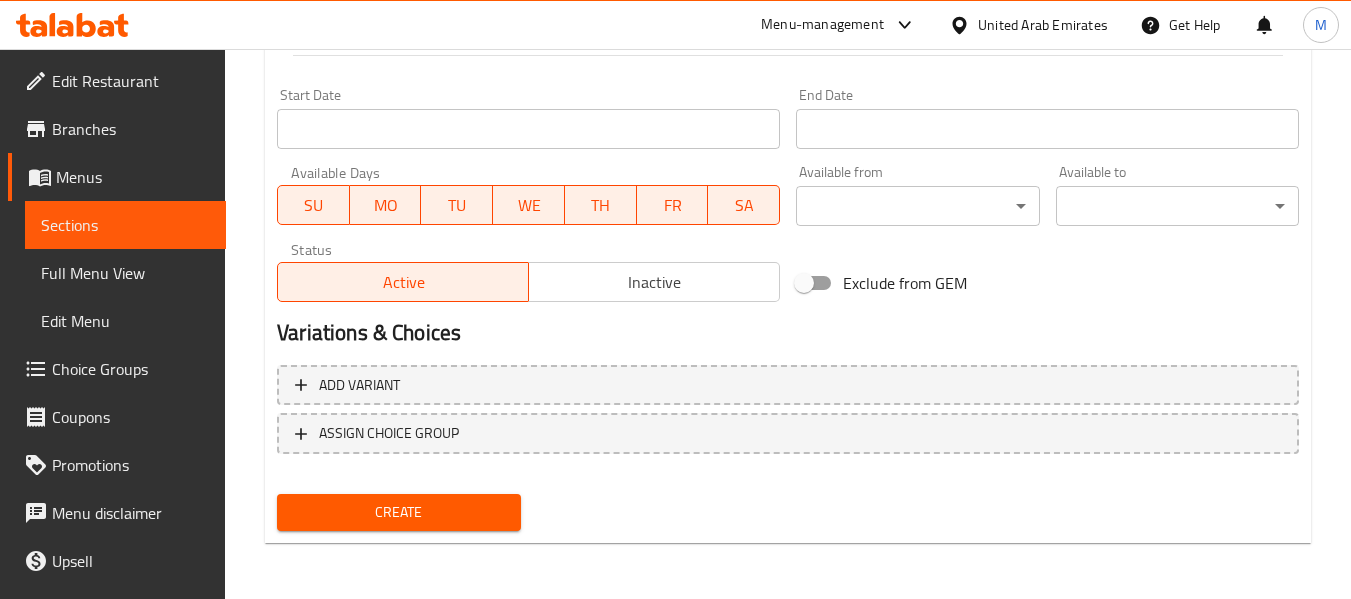 type on "زعيم الشوكولاتة الأخير. هذا المزيج الفوضوي من الشوكولاتة والكرانش، والفادج لا يلتزم بالقواعد. إنه جنوني، فوضوي، ومجنون تمامًا. امسح وجهك، لا ابتسامتك.
تحذير: لا يوجد أي توتر، إثارة 100%." 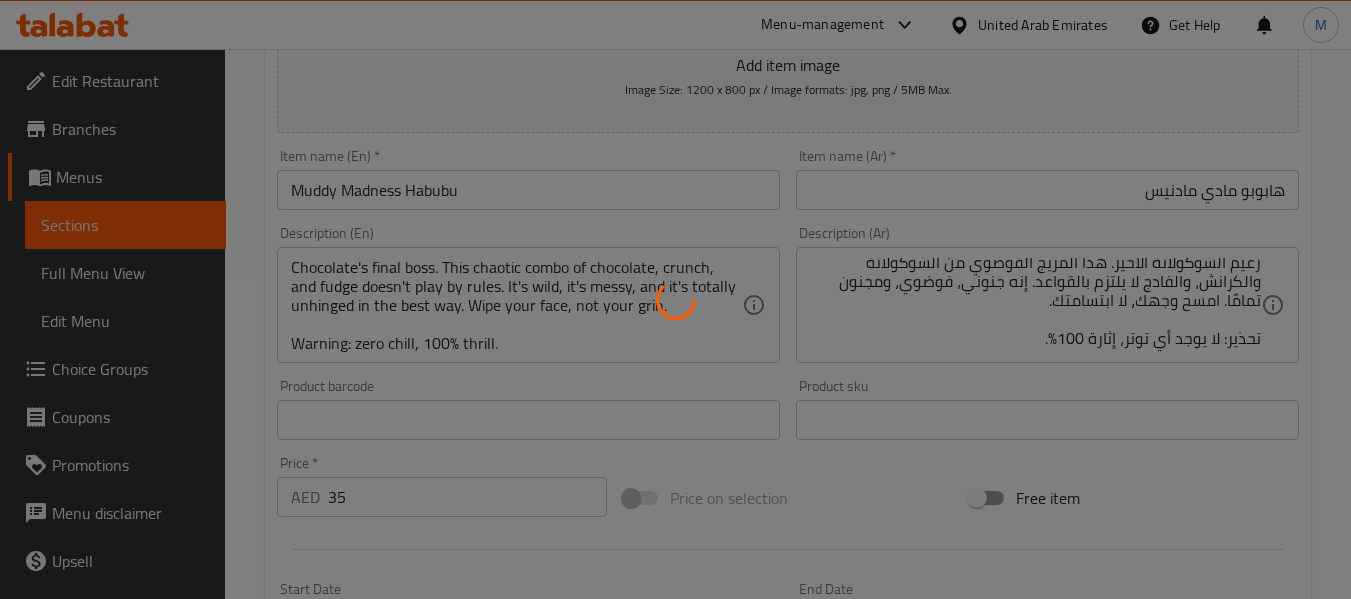 scroll, scrollTop: 314, scrollLeft: 0, axis: vertical 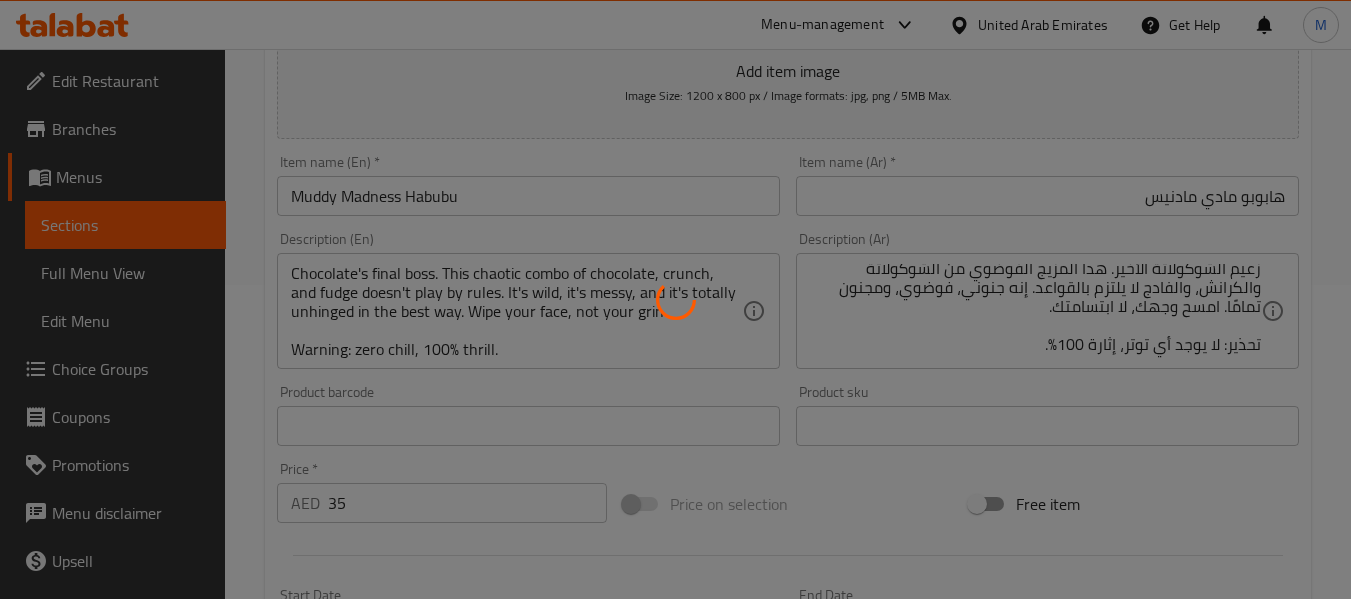 type 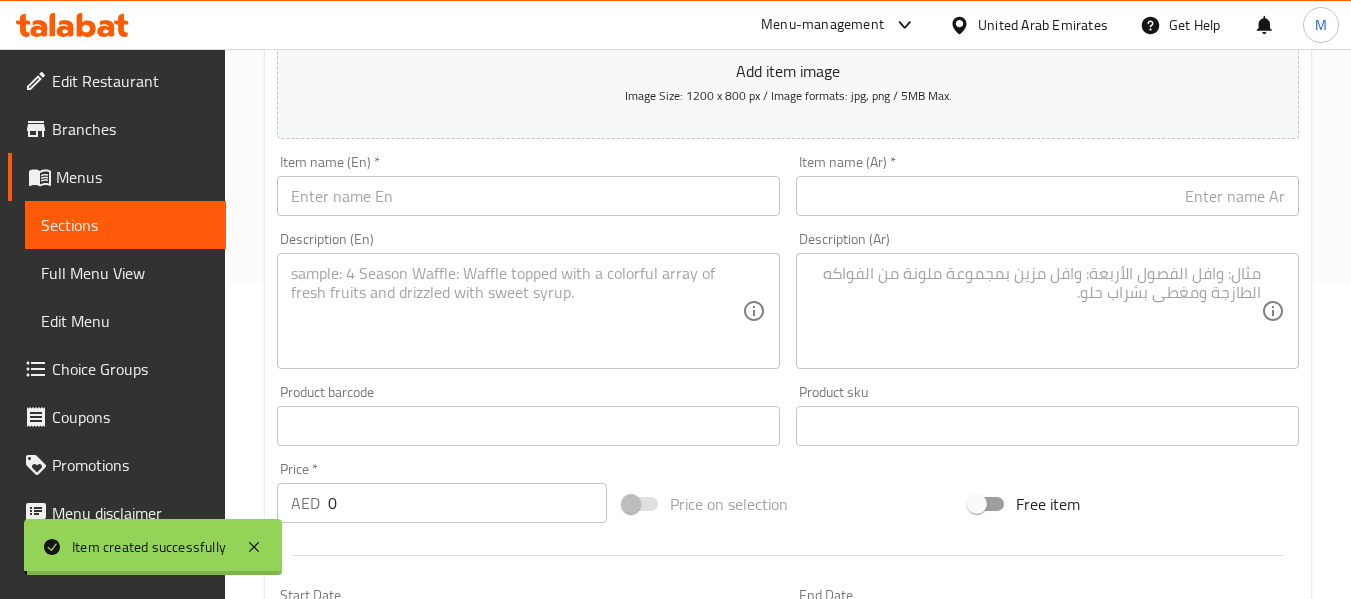 scroll, scrollTop: 0, scrollLeft: 0, axis: both 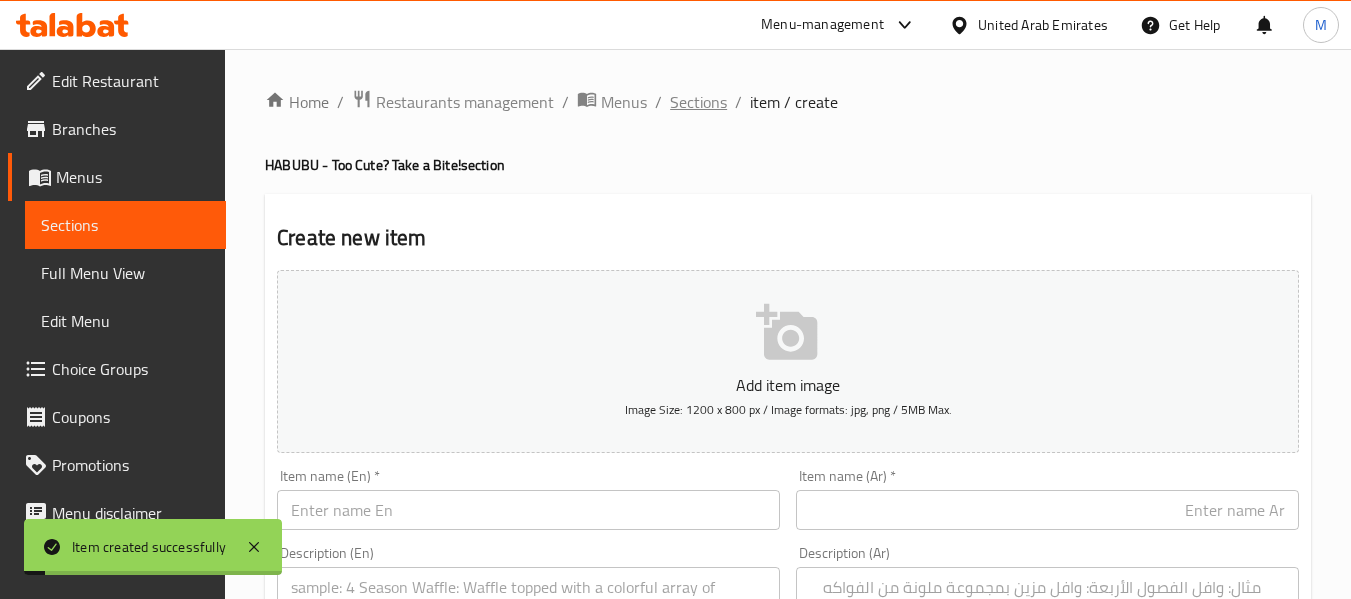 click on "Sections" at bounding box center [698, 102] 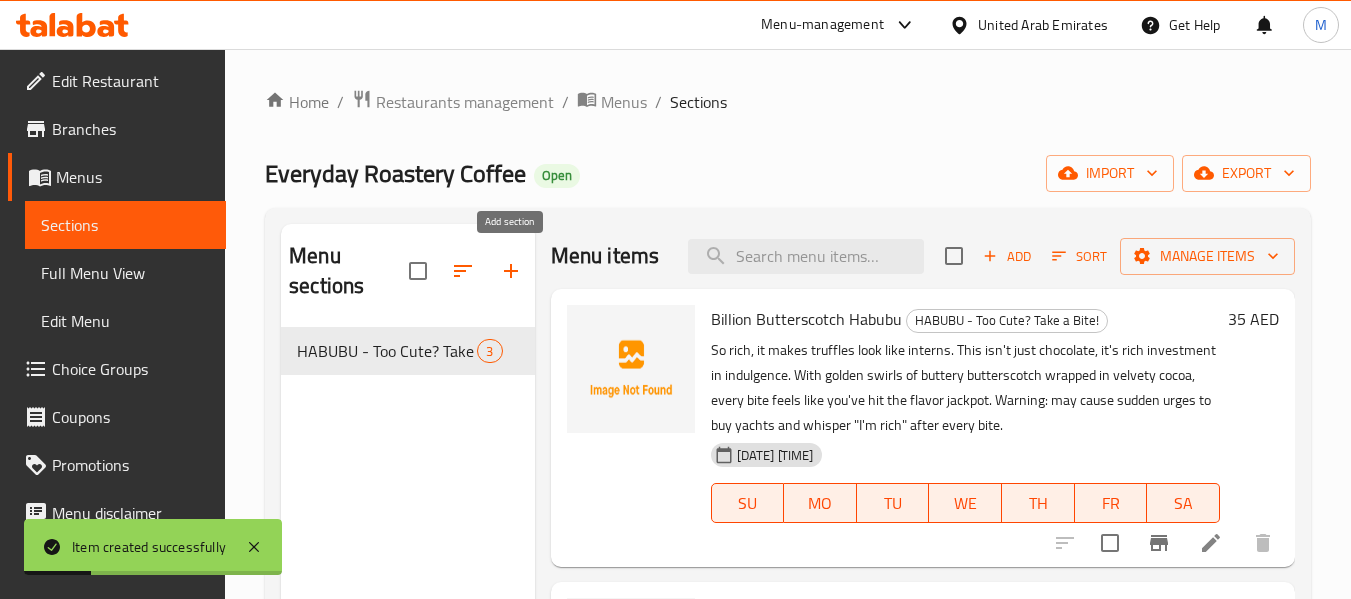 click 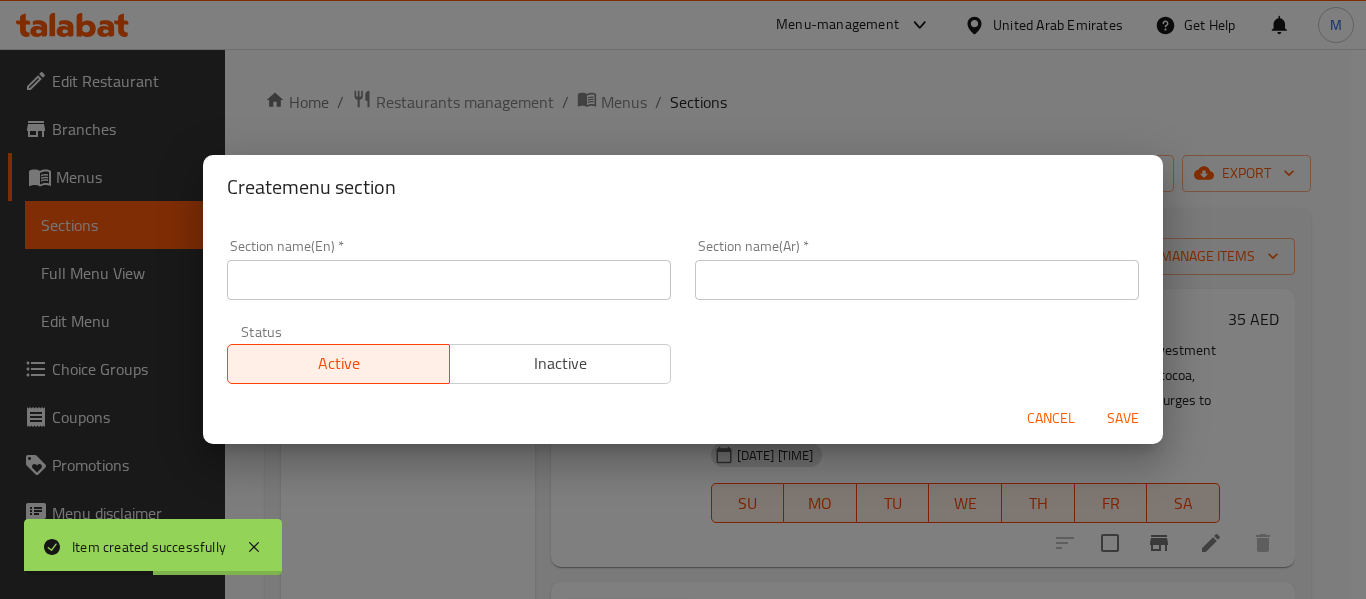 click on "Create  menu section Section name(En)   * Section name(En)  * Section name(Ar)   * Section name(Ar)  * Status Active Inactive Cancel Save" at bounding box center [683, 299] 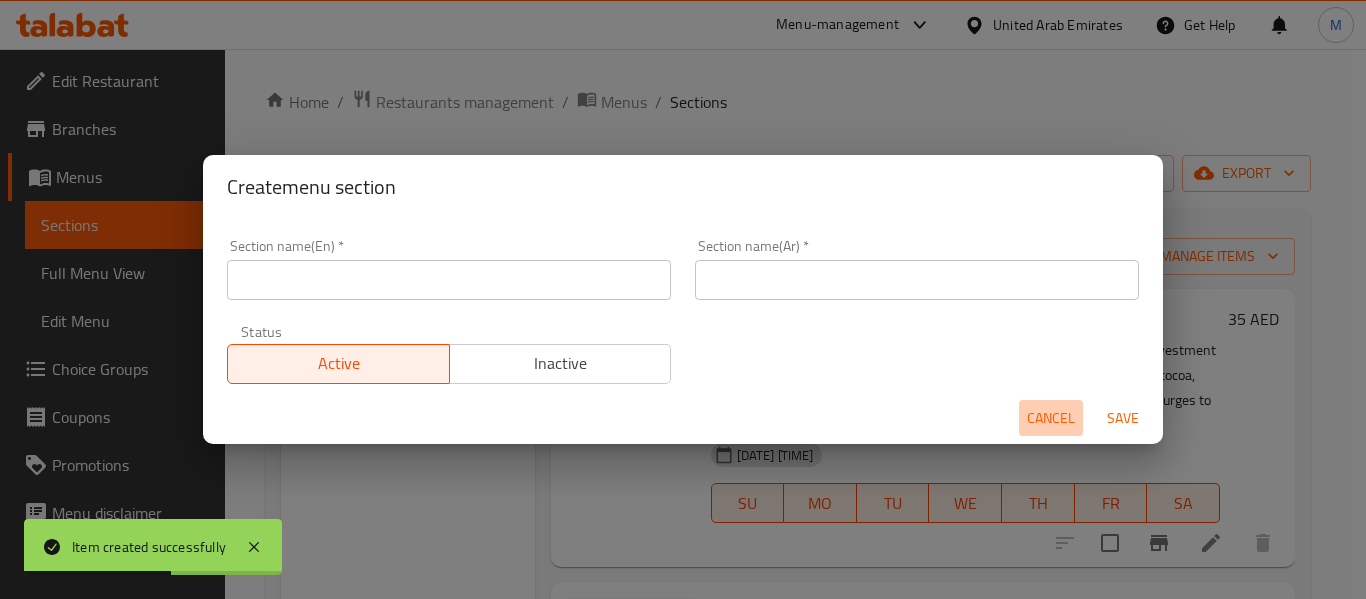 drag, startPoint x: 1055, startPoint y: 410, endPoint x: 931, endPoint y: 410, distance: 124 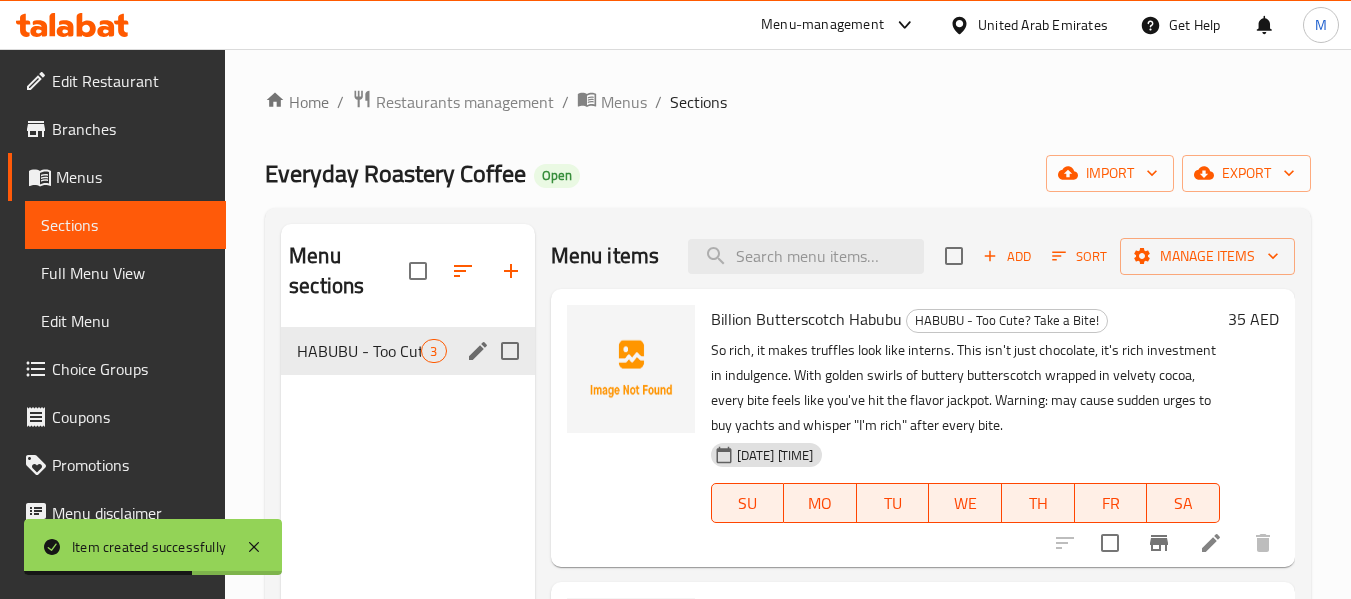 click 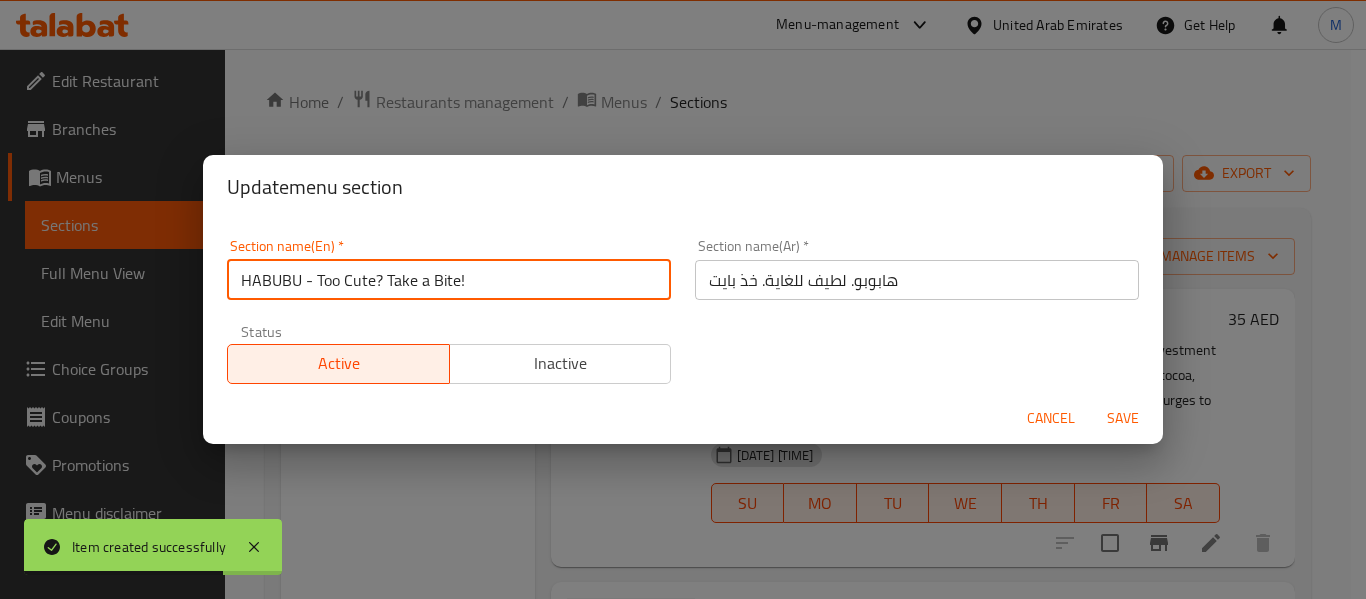 drag, startPoint x: 317, startPoint y: 287, endPoint x: 300, endPoint y: 286, distance: 17.029387 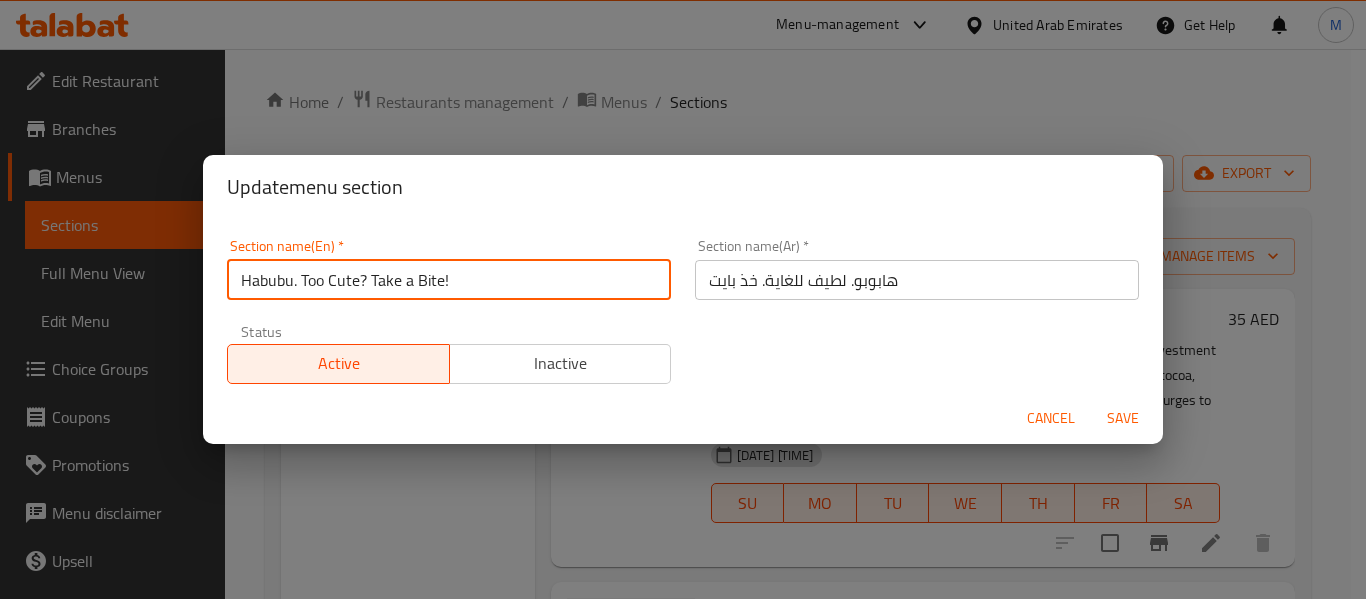 type on "Habubu. Too Cute? Take a Bite!" 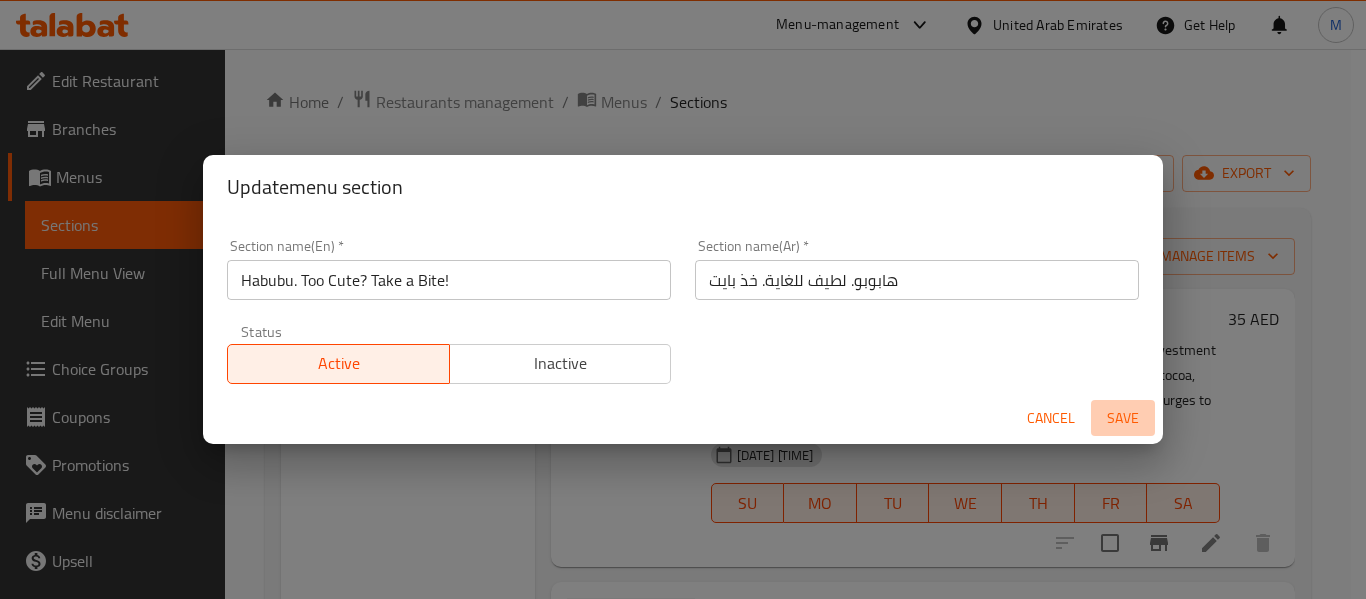 click on "Save" at bounding box center [1123, 418] 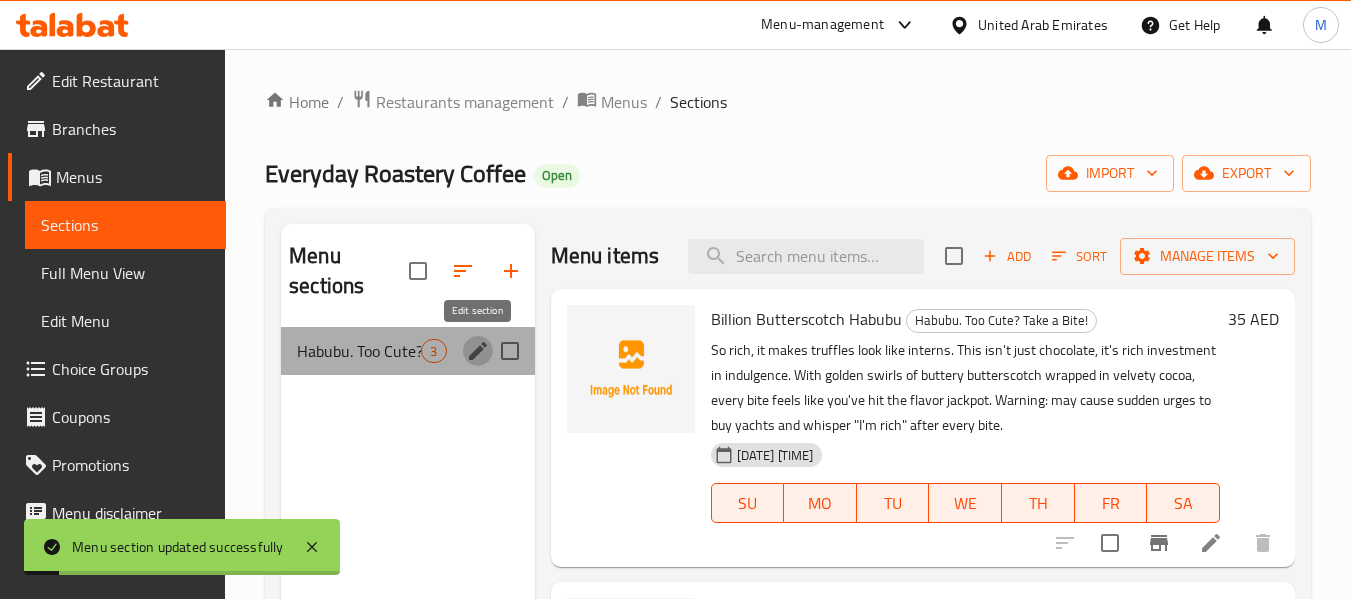 click 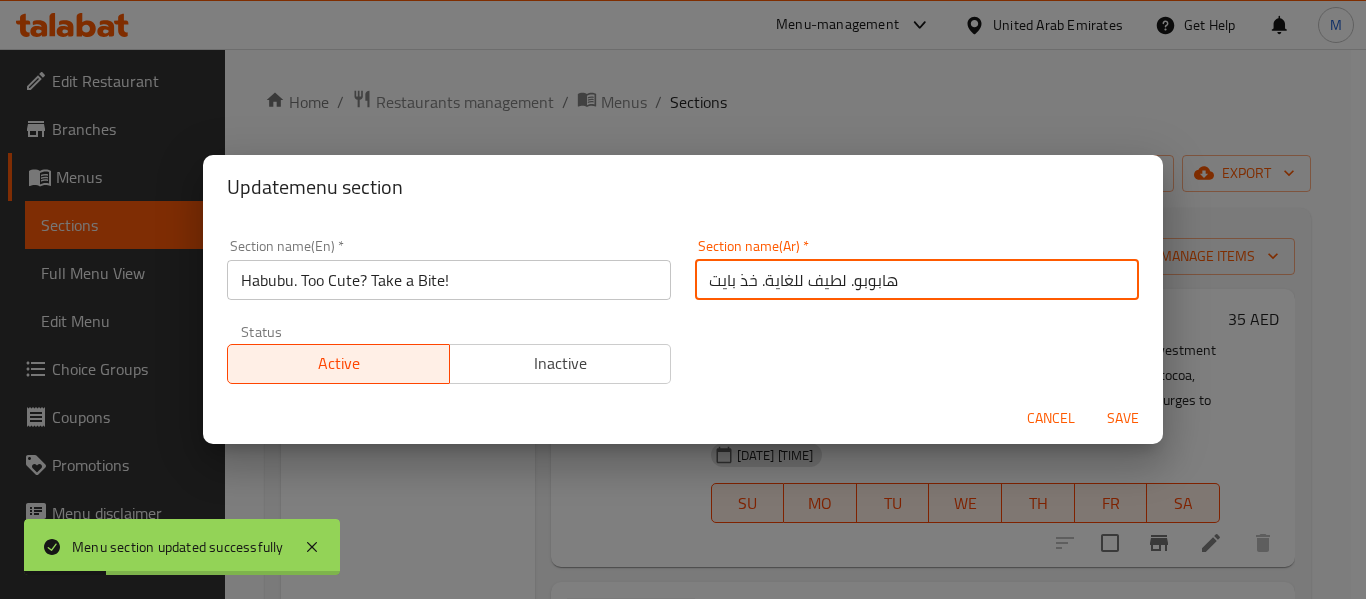 click on "هابوبو. لطيف للغاية. خذ بايت" at bounding box center [917, 280] 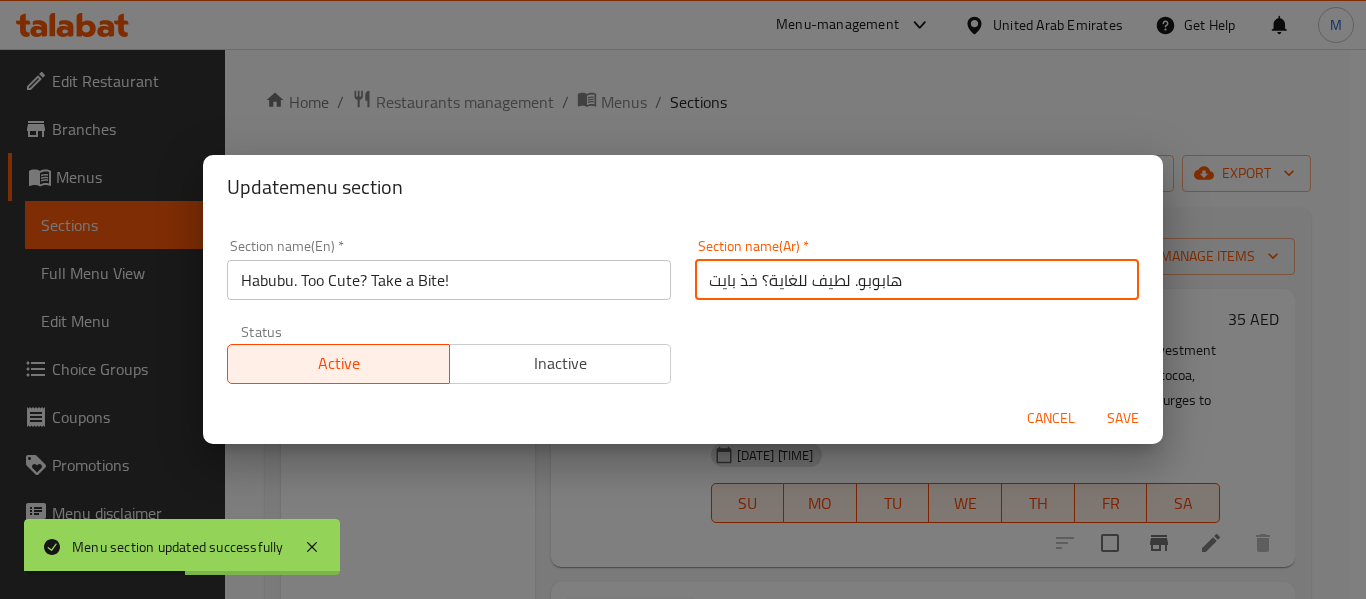 type on "هابوبو. لطيف للغاية؟ خذ بايت" 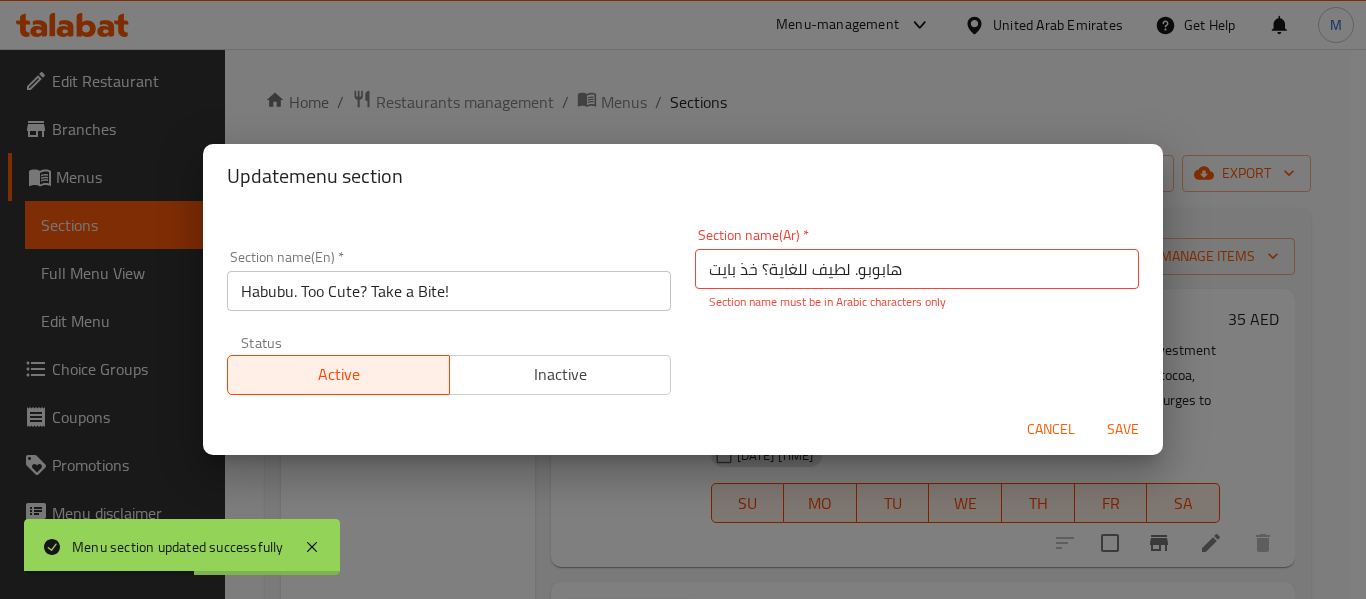 click on "Cancel Save" at bounding box center [683, 429] 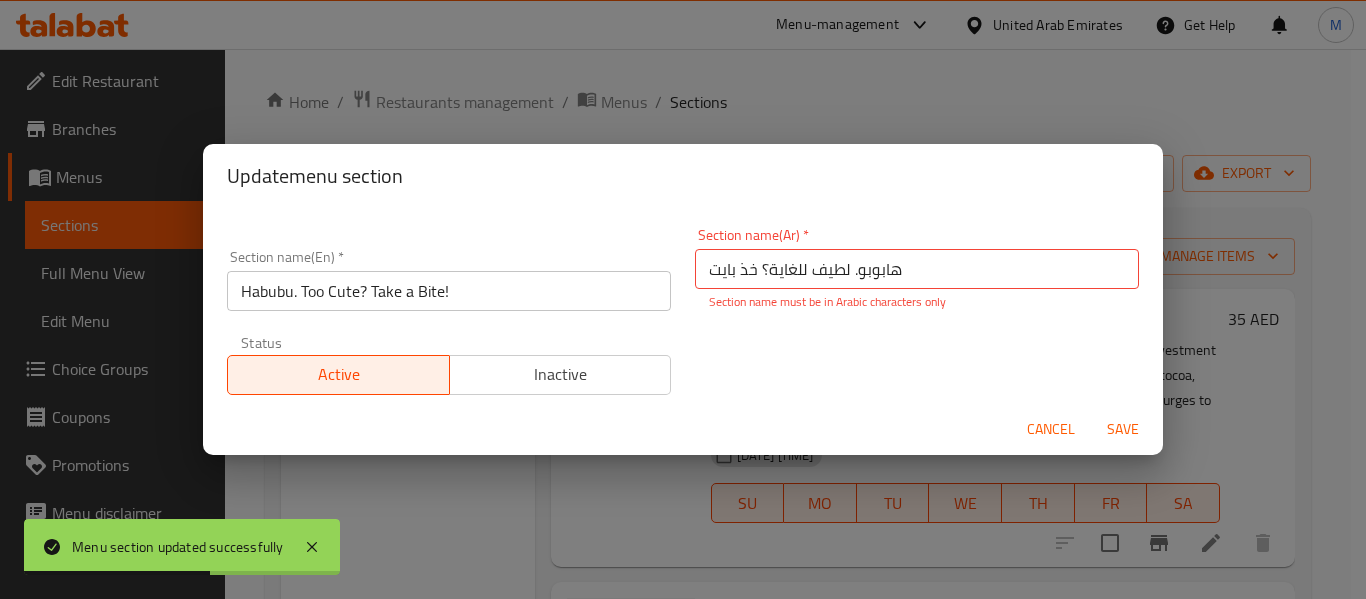 click on "Save" at bounding box center (1123, 429) 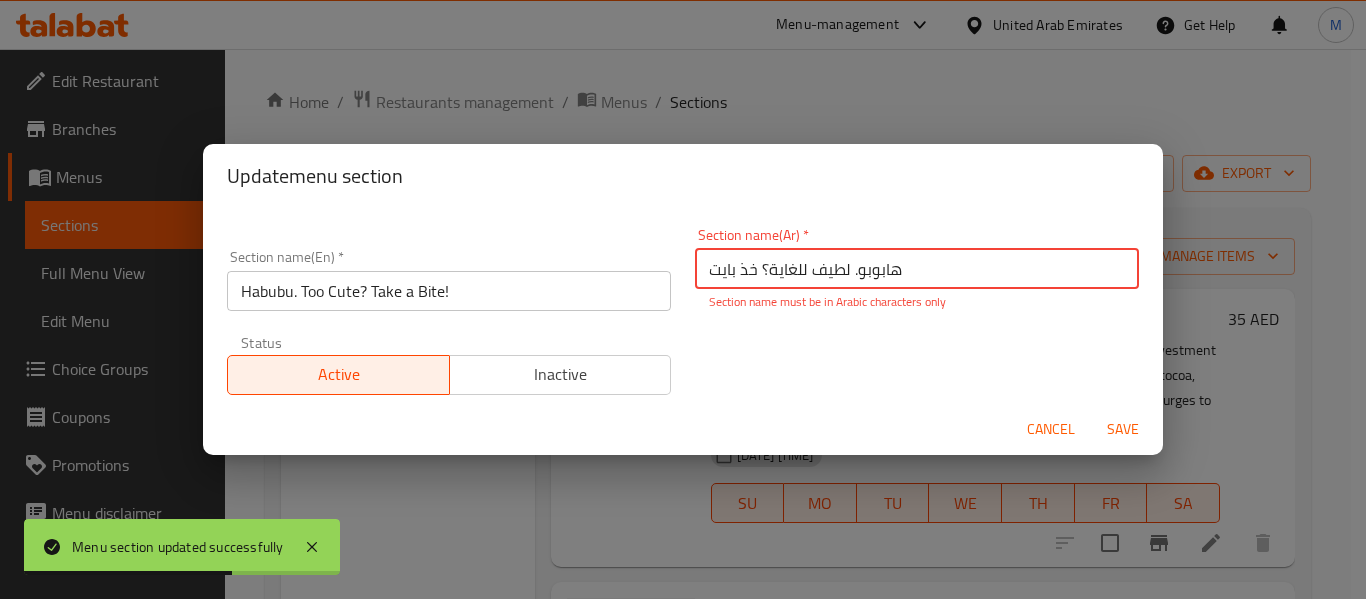 click on "Cancel" at bounding box center (1051, 429) 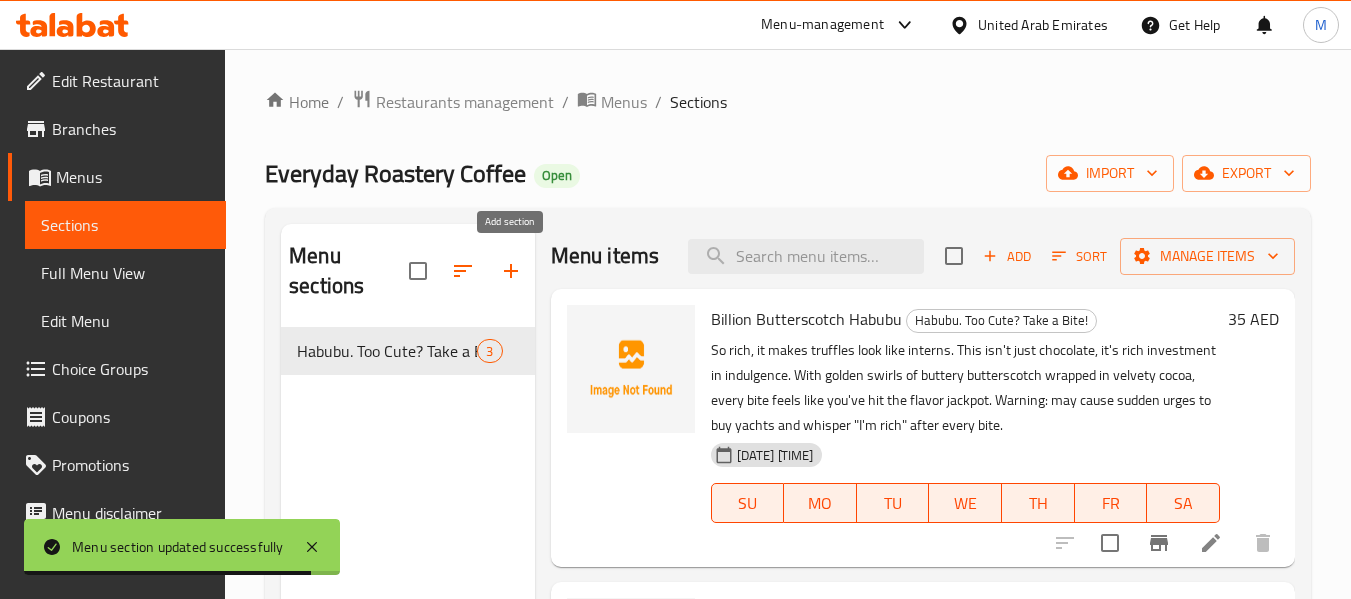 click 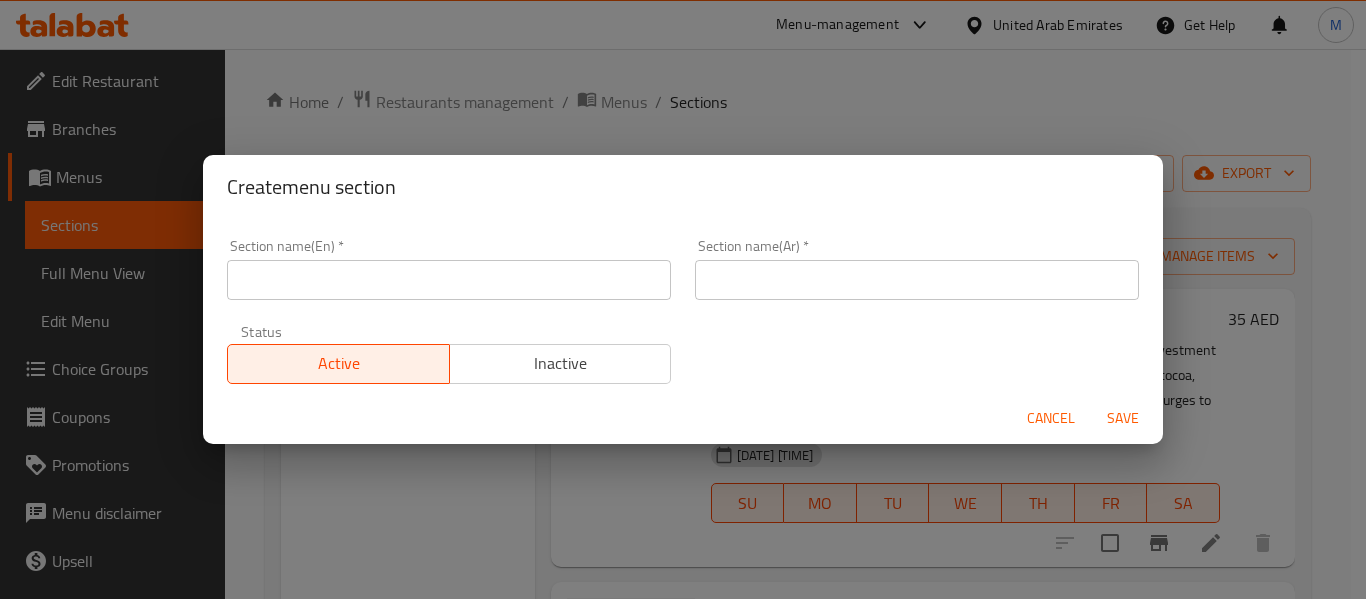 click at bounding box center (449, 280) 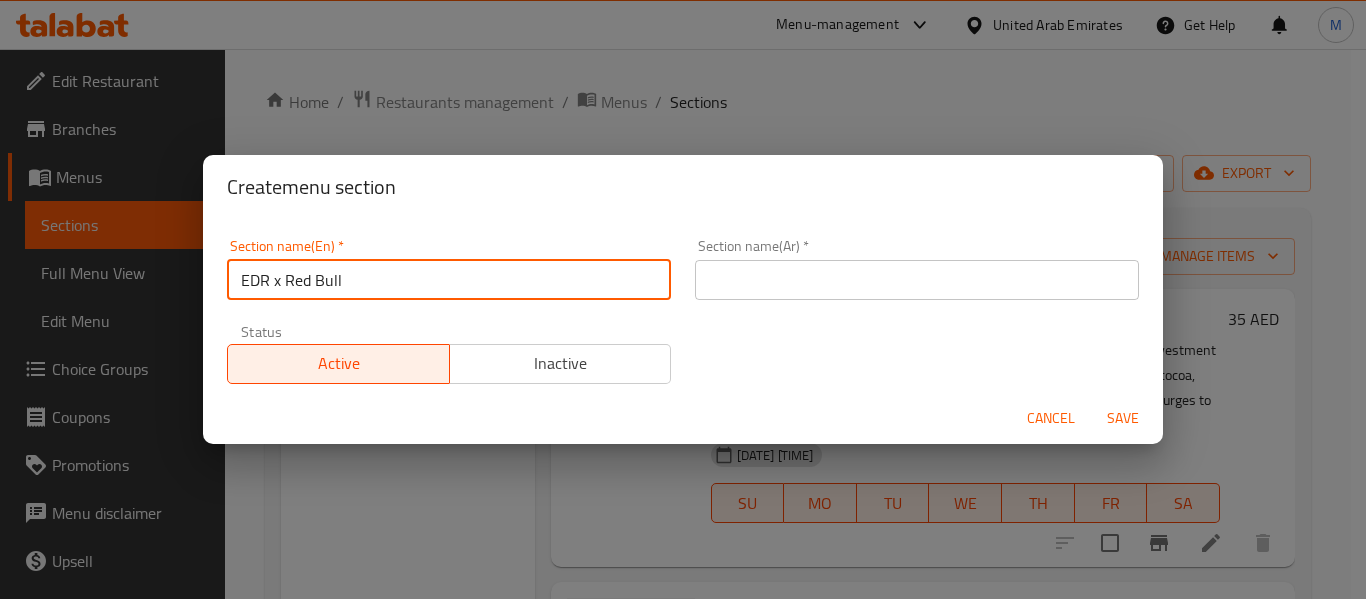 type on "EDR x Red Bull" 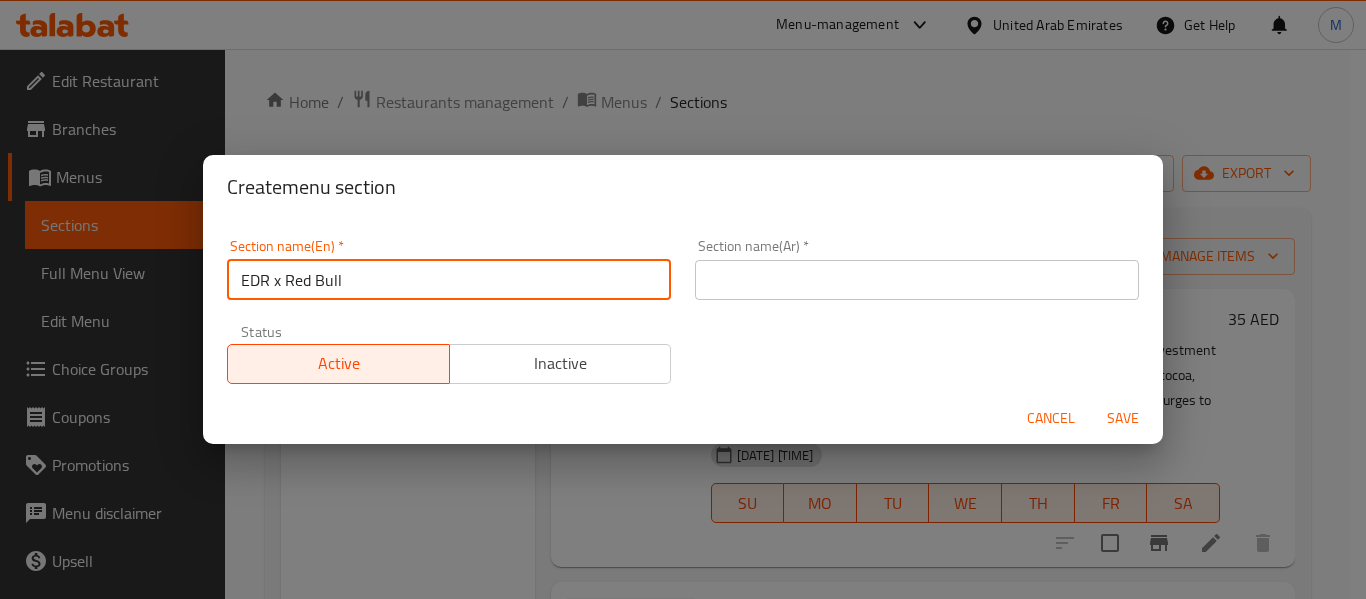 click at bounding box center [917, 280] 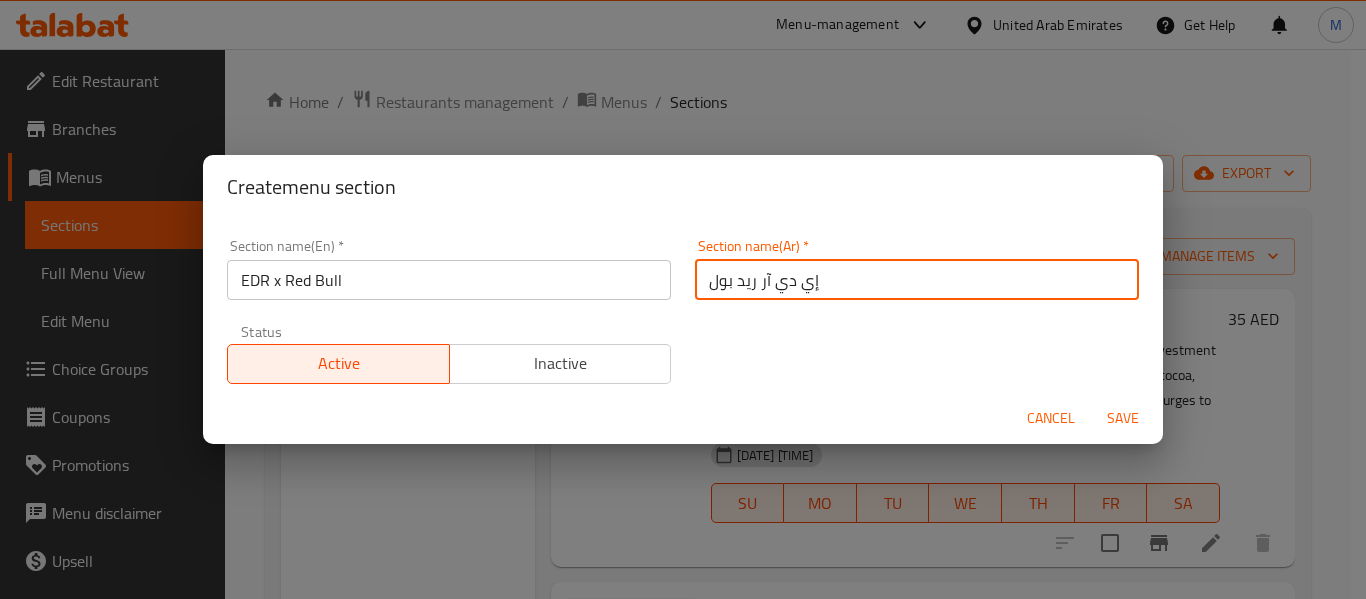 type on "إي دي آر ريد بول" 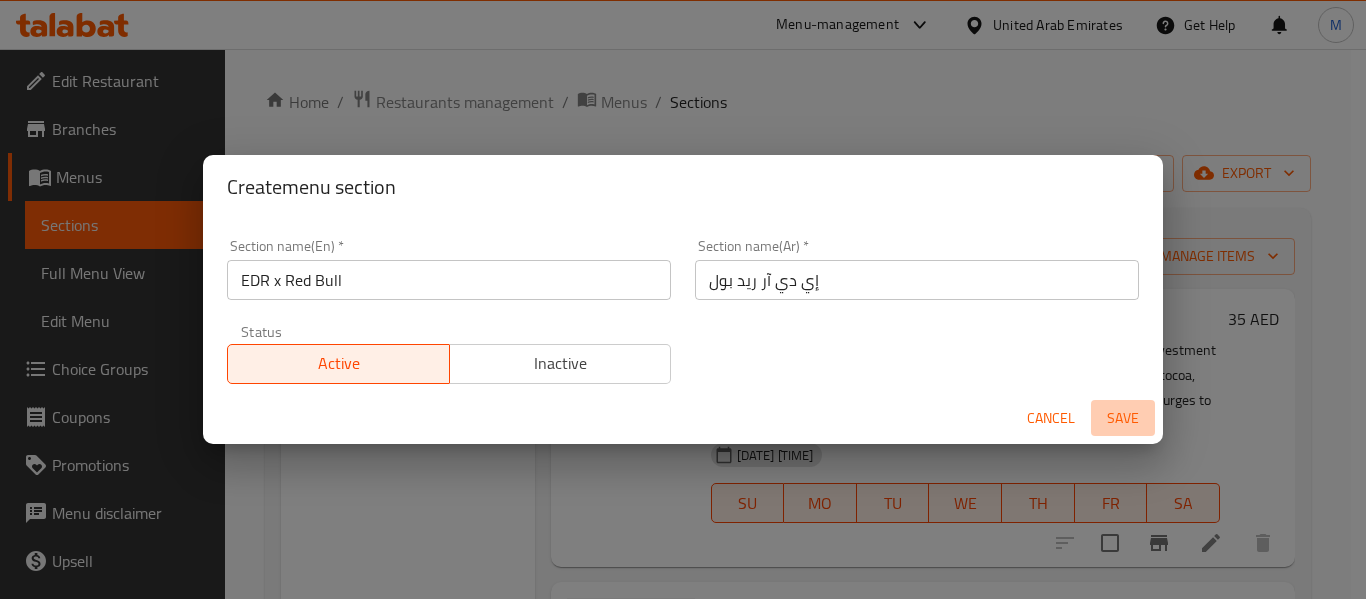 click on "Save" at bounding box center (1123, 418) 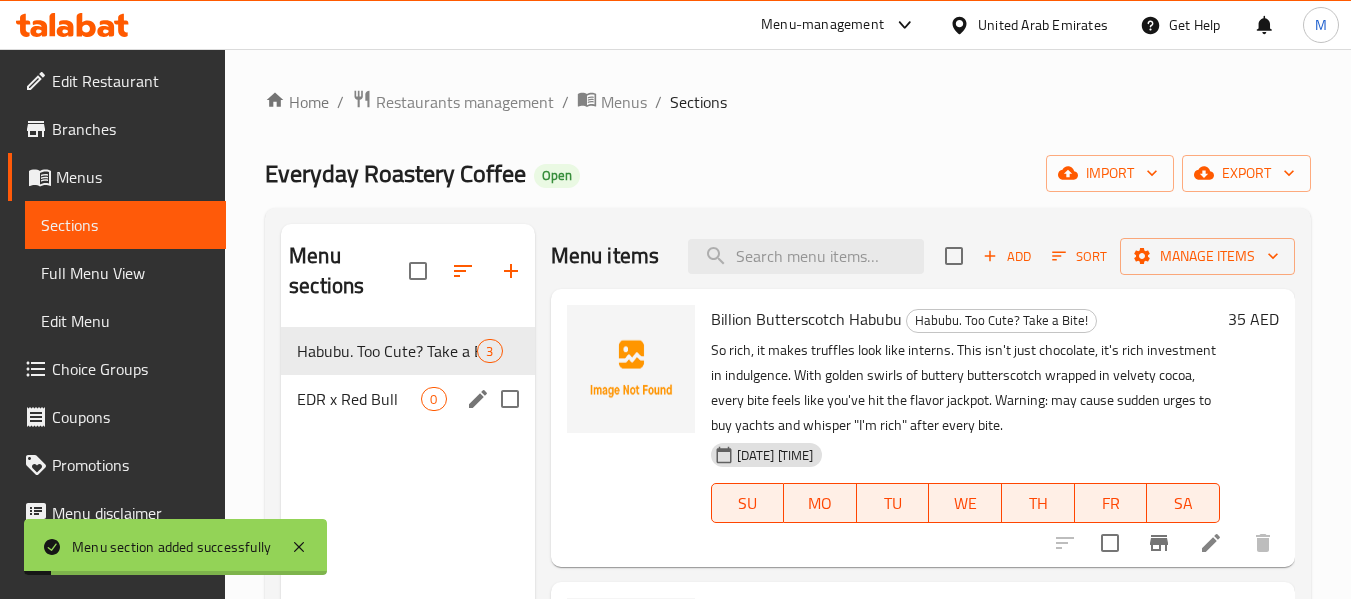 click 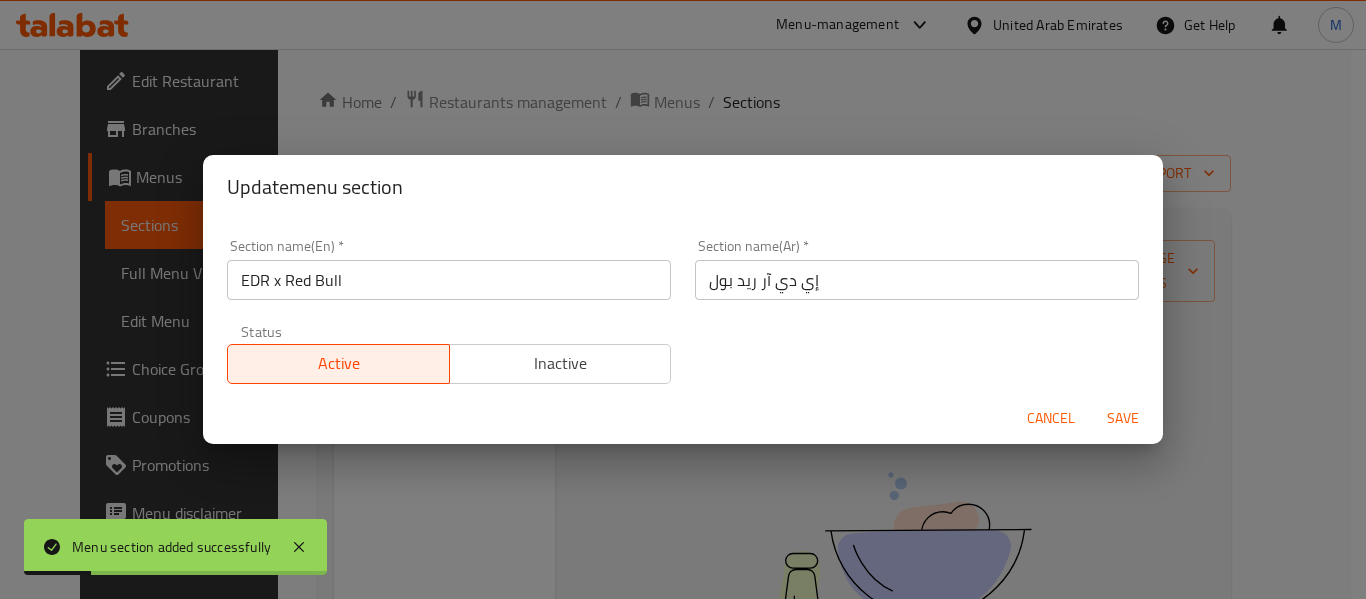 click on "Save" at bounding box center (1123, 418) 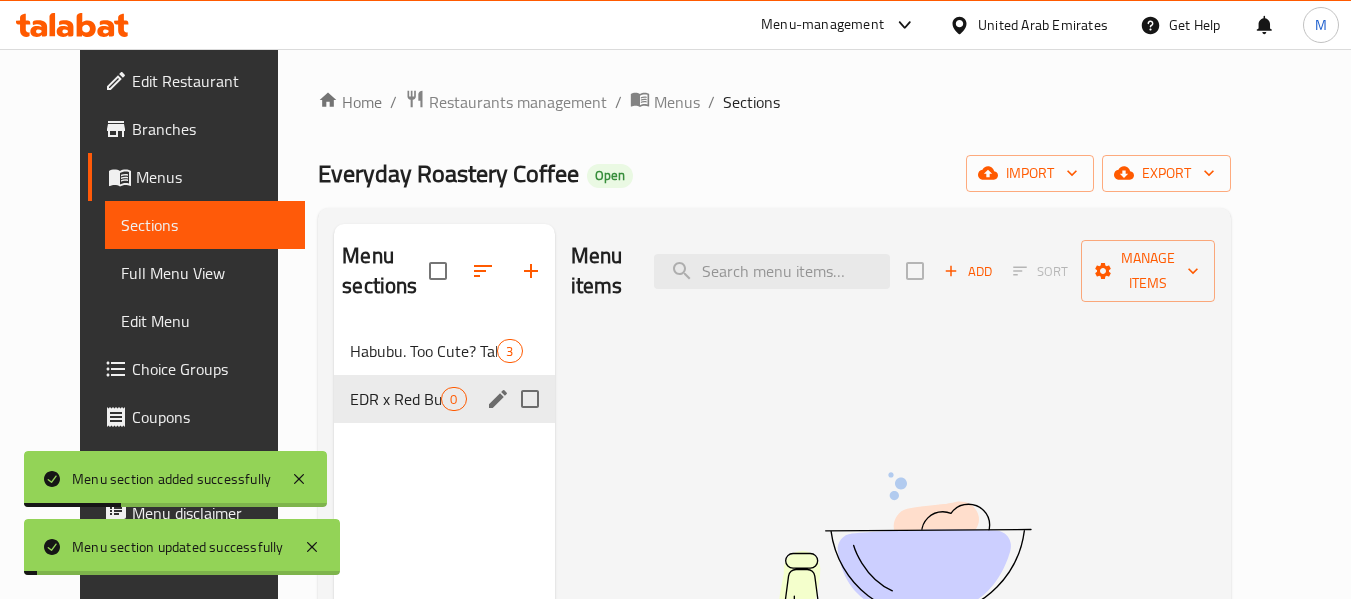 drag, startPoint x: 350, startPoint y: 402, endPoint x: 361, endPoint y: 396, distance: 12.529964 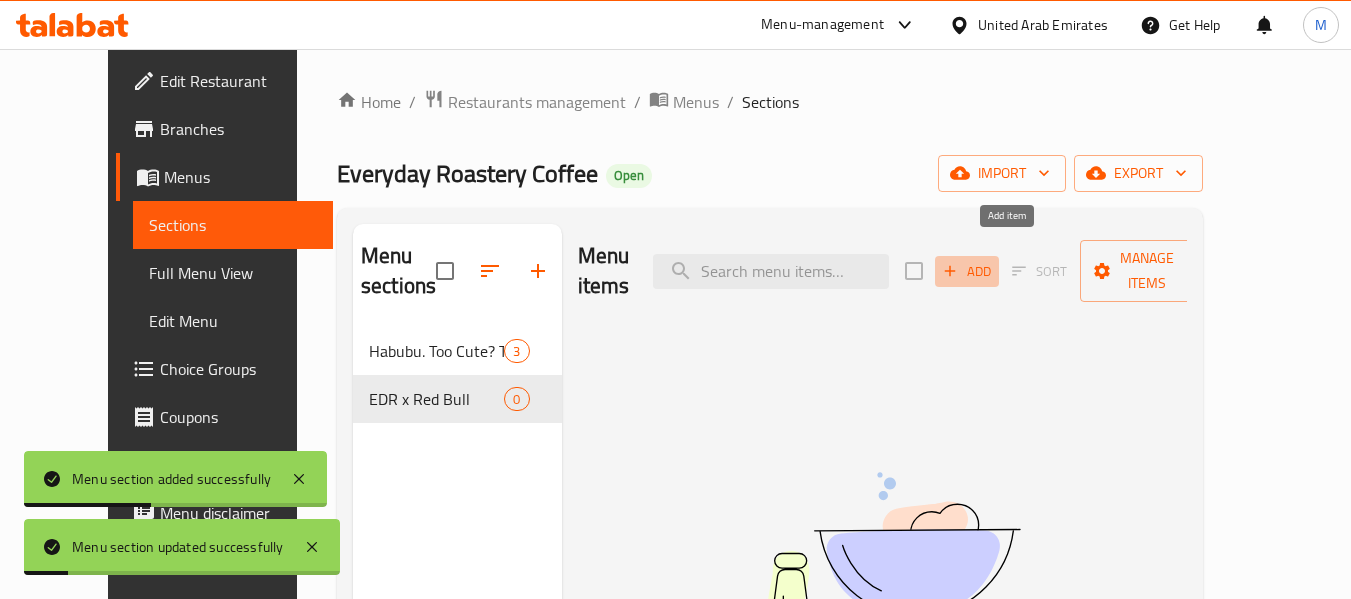 click on "Add" at bounding box center [967, 271] 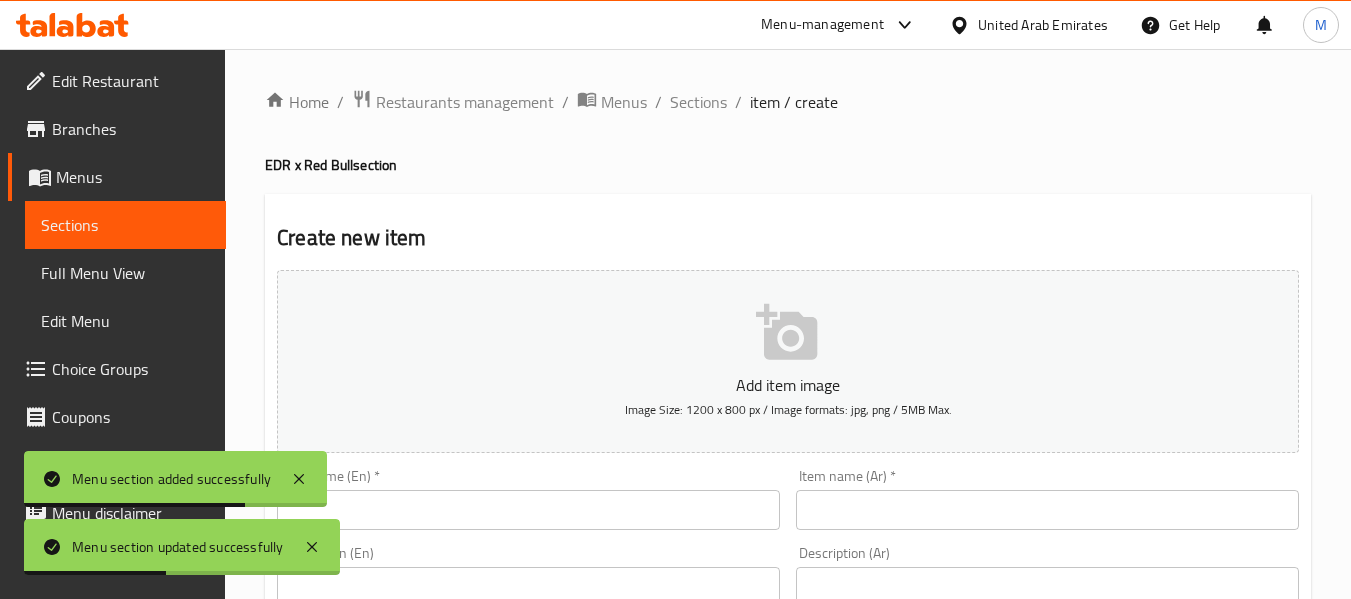 click on "Item name (En)   * Item name (En)  *" at bounding box center [528, 499] 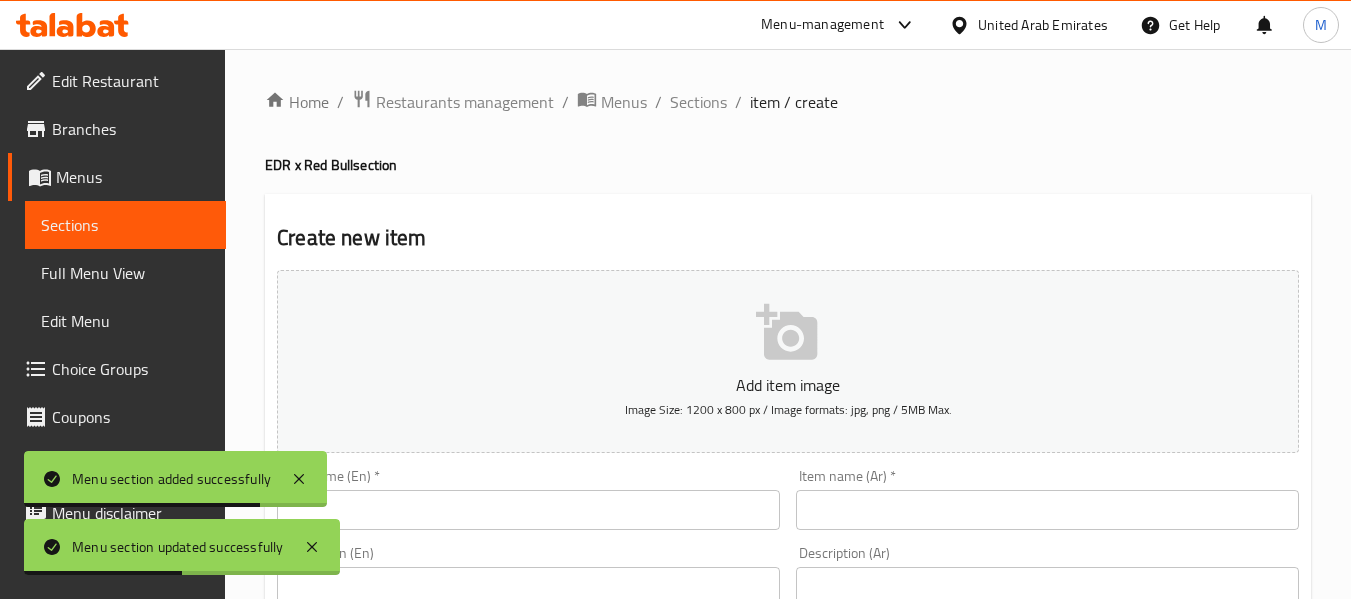 click on "Item name (En)   * Item name (En)  *" at bounding box center (528, 499) 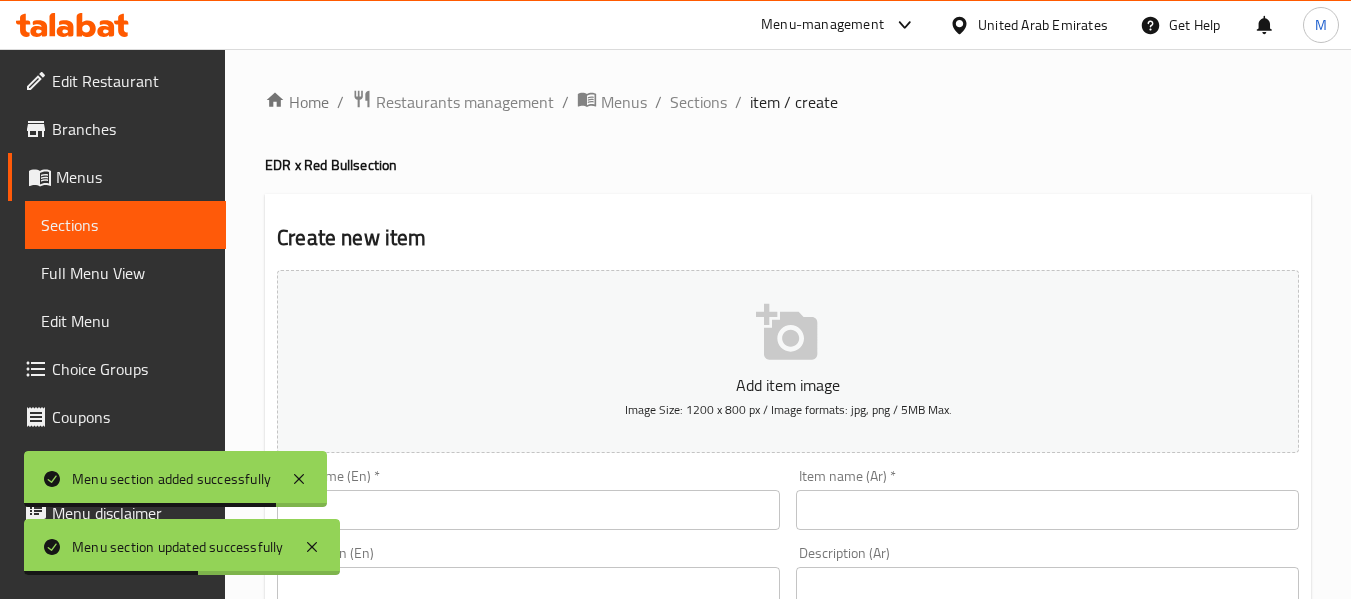 scroll, scrollTop: 100, scrollLeft: 0, axis: vertical 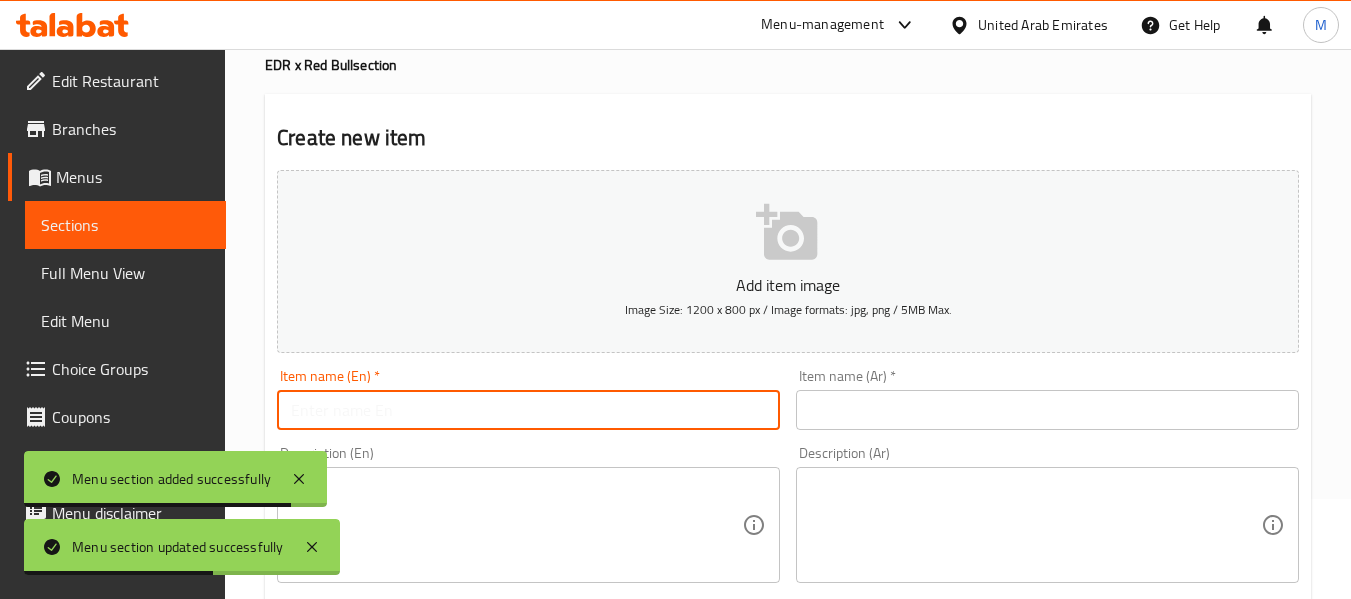 click at bounding box center (528, 410) 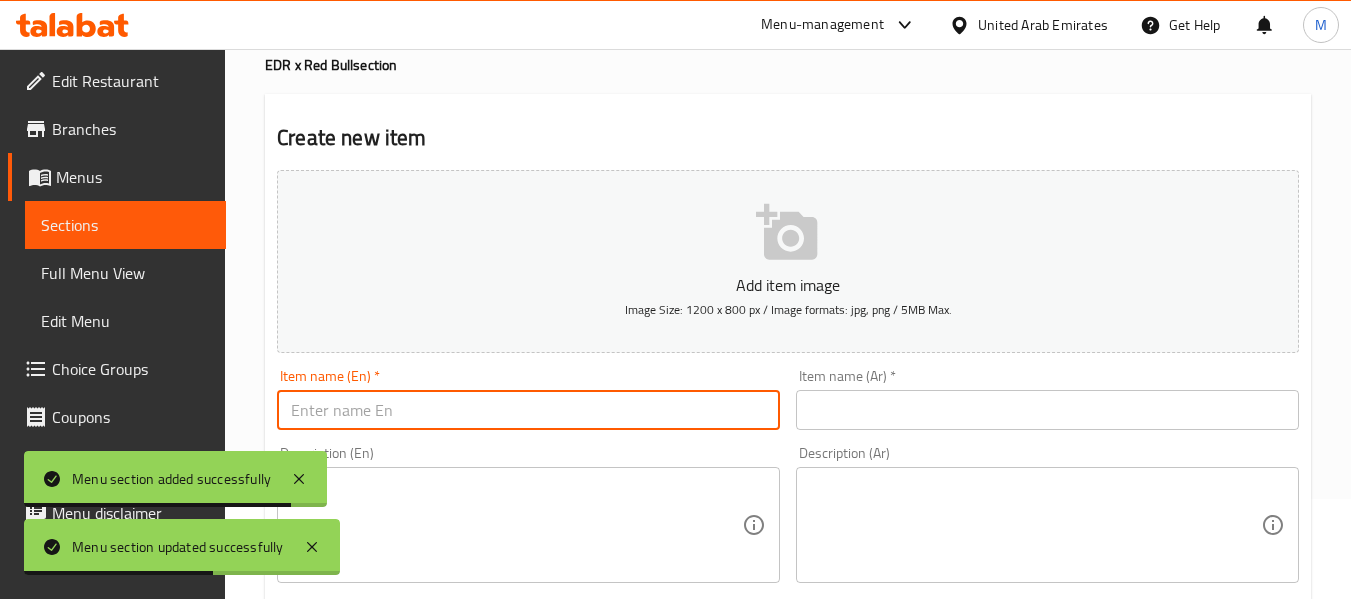 paste on "CocoZing" 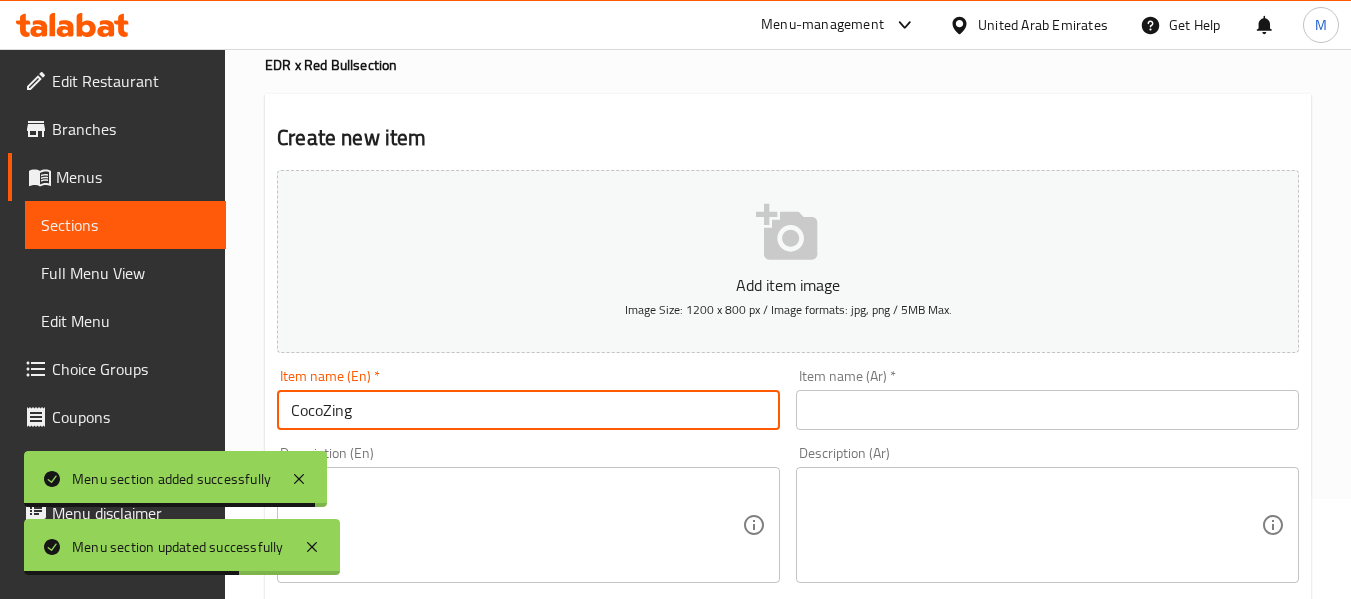 type on "CocoZing" 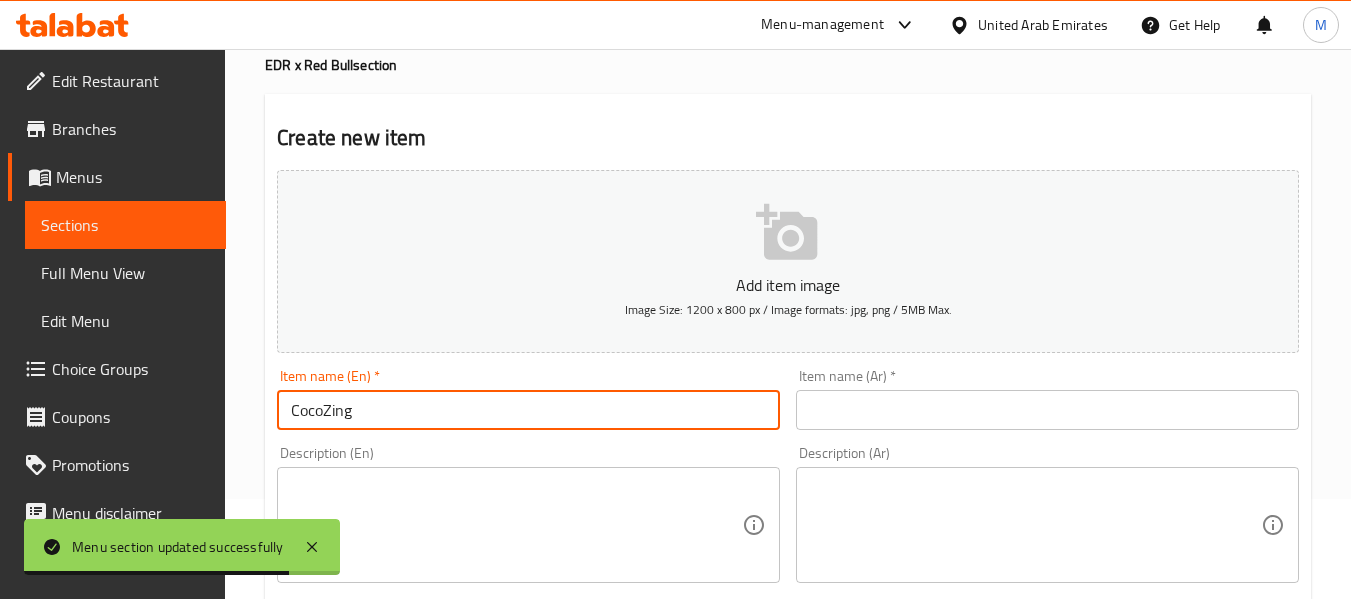 click at bounding box center (1047, 410) 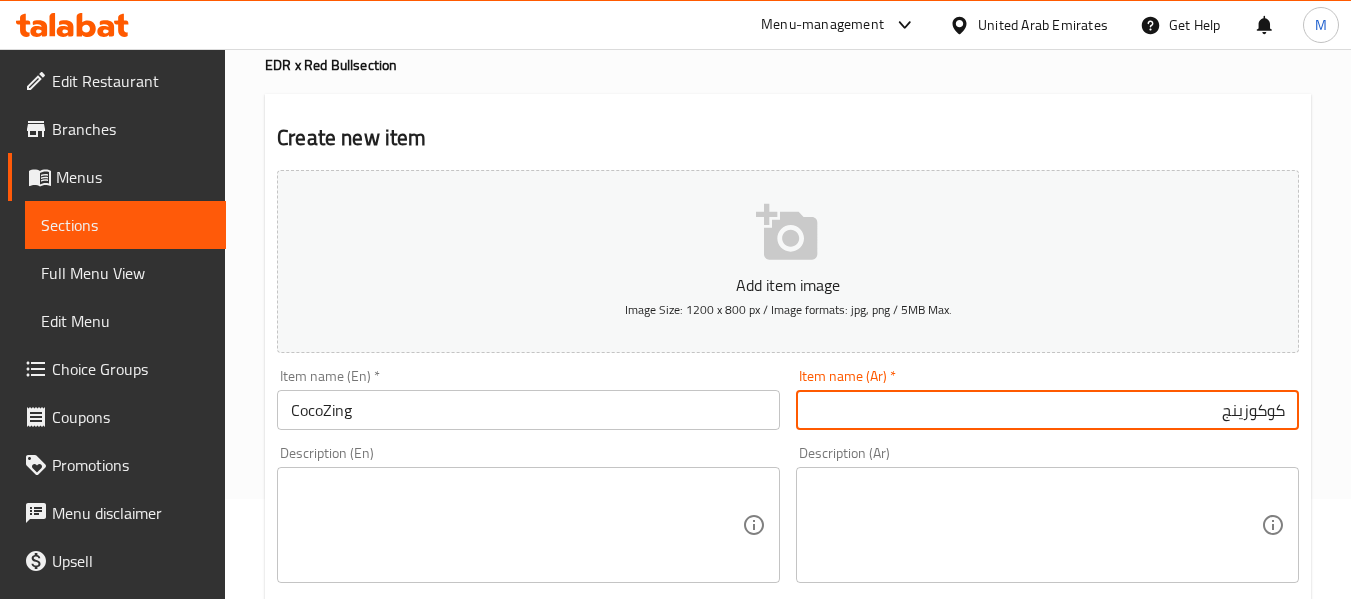 type on "كوكوزينج" 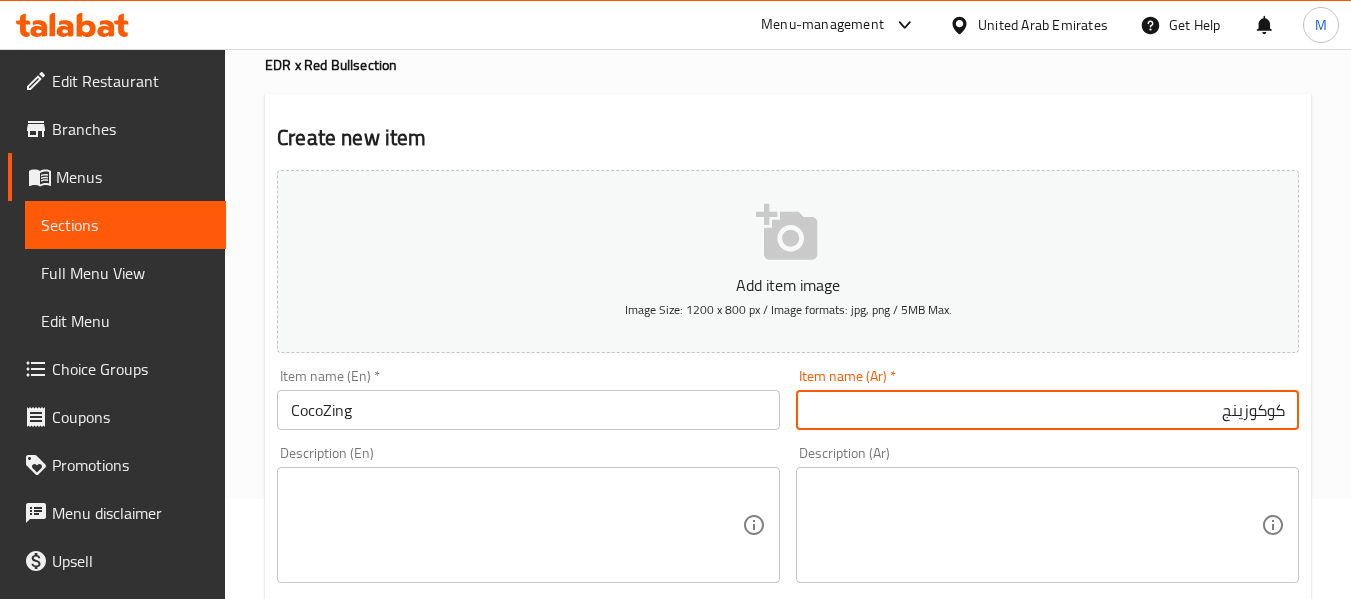 click at bounding box center (516, 525) 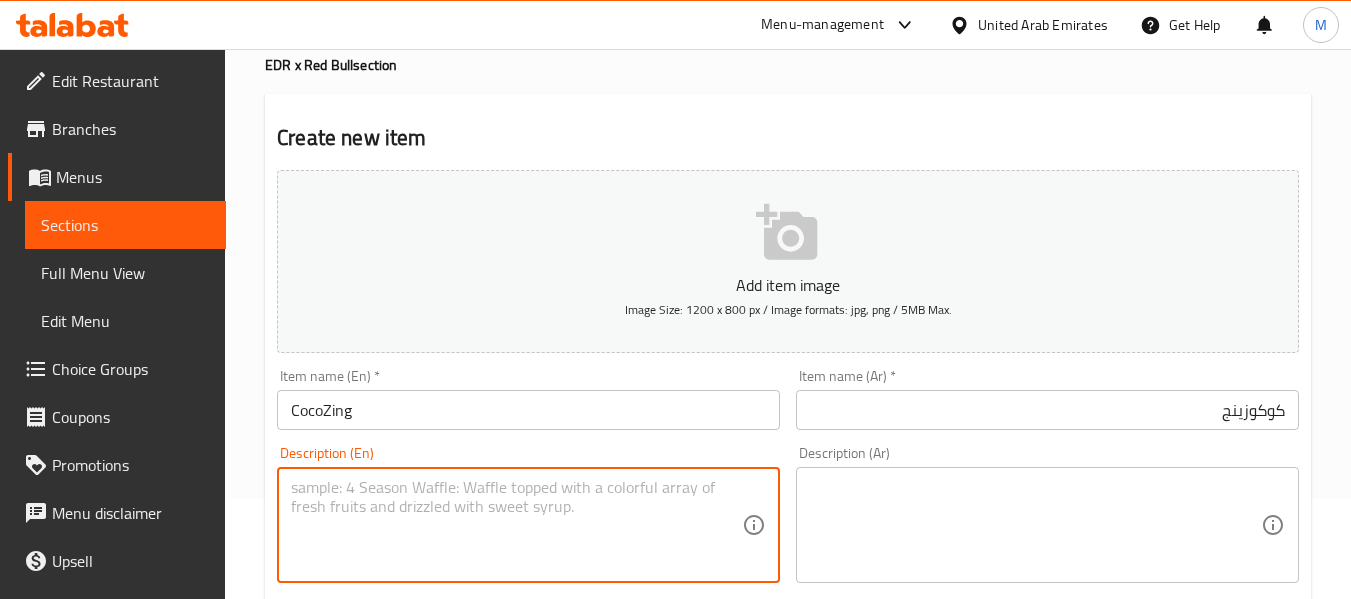 paste on "Tropical pineapple meets Red Bull White Edition, Coconut & Berry, in this electric island fizz. Cool, zesty, and full of zing!
Red Bull can is served on the side for you to pour and mix your way." 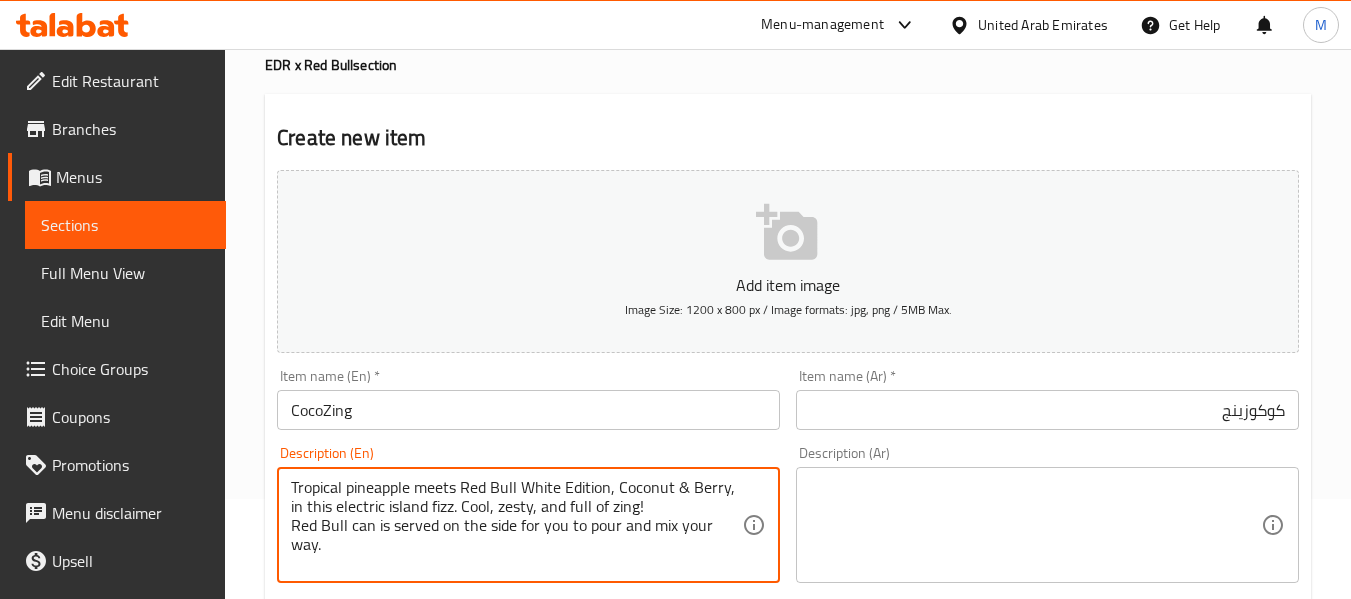 click on "Tropical pineapple meets Red Bull White Edition, Coconut & Berry, in this electric island fizz. Cool, zesty, and full of zing!
Red Bull can is served on the side for you to pour and mix your way. Description (En)" at bounding box center [528, 525] 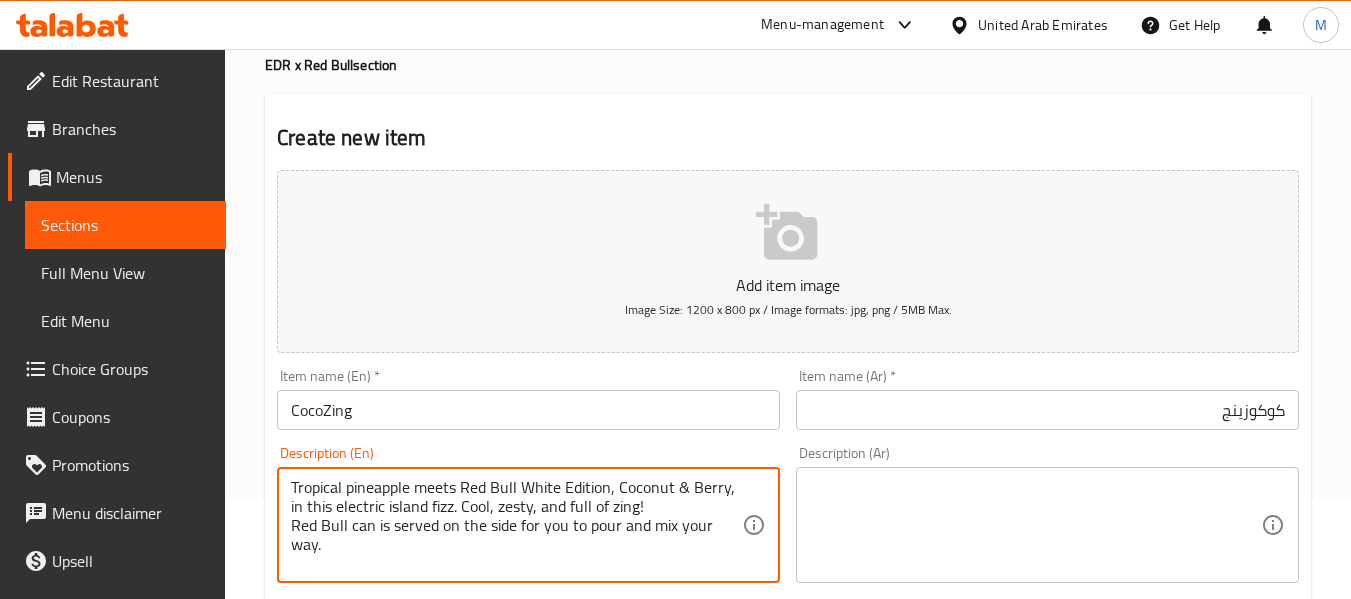 type on "Tropical pineapple meets Red Bull White Edition, Coconut & Berry, in this electric island fizz. Cool, zesty, and full of zing!
Red Bull can is served on the side for you to pour and mix your way." 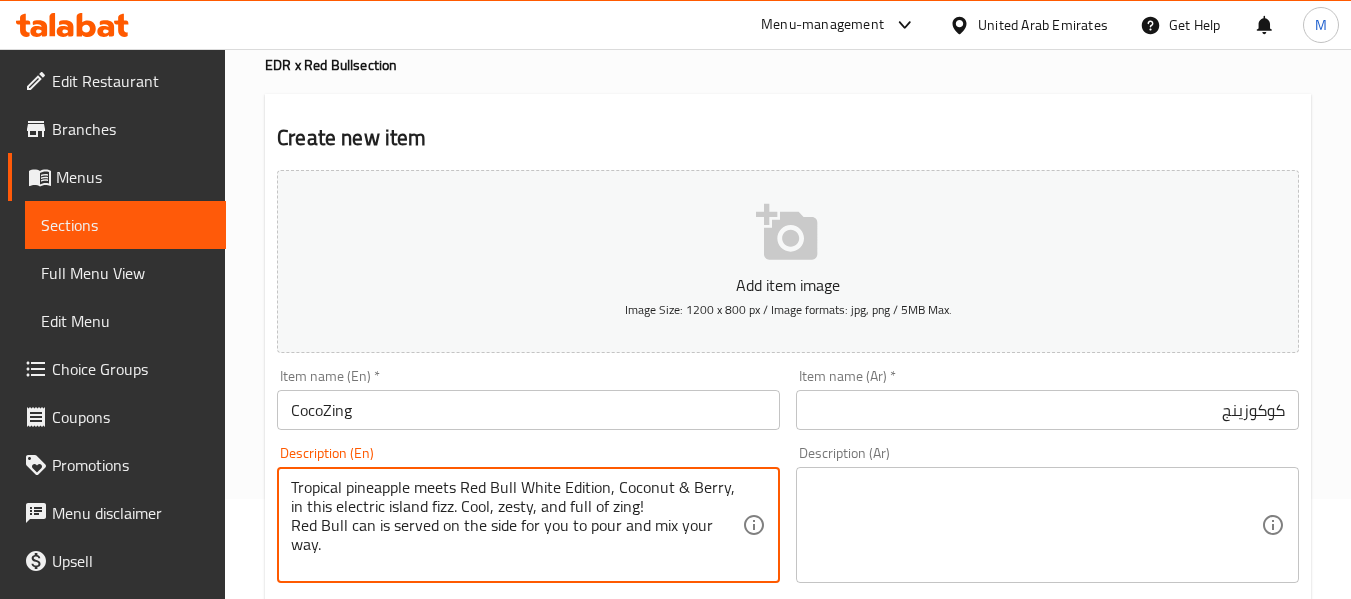 drag, startPoint x: 852, startPoint y: 472, endPoint x: 867, endPoint y: 471, distance: 15.033297 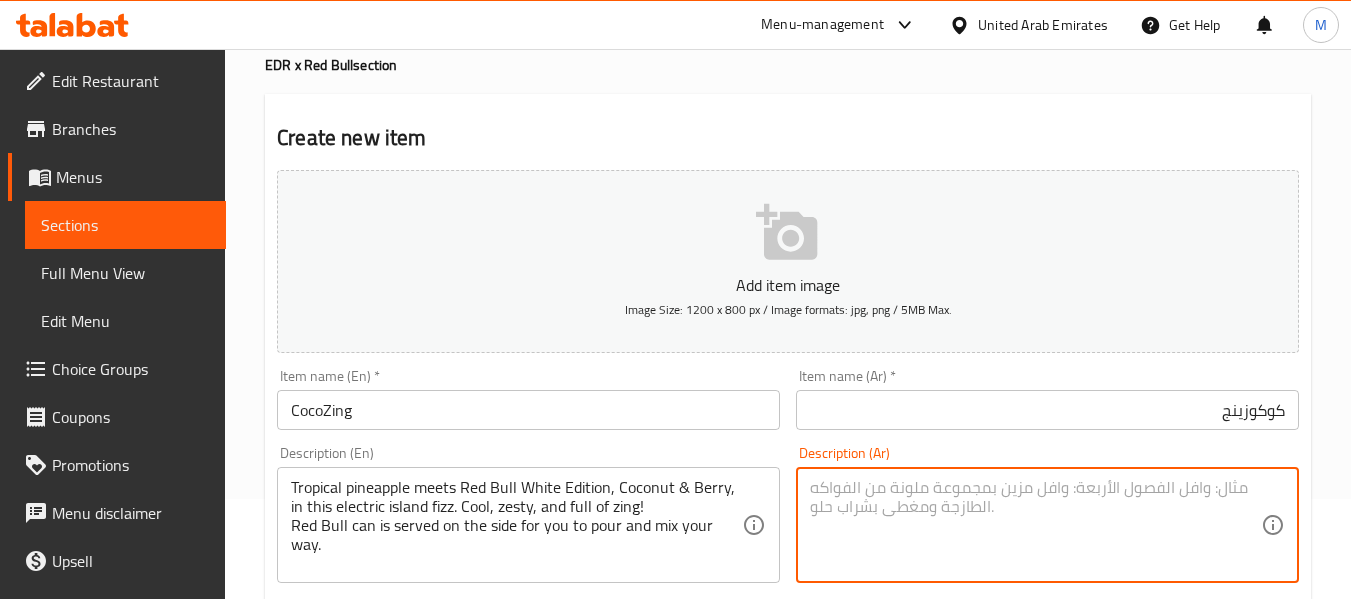 paste on "أناناس تروبيكال يقابل ريد بول وايت إيديشن بنكهة جوز الهند والتوت، في فِز حيوي استوائي. منعش، حامضي، وغني بالحيوية!
كانز ريد بول تقدم على الجانب لك لتسكبها وتخلطها على طريقتك." 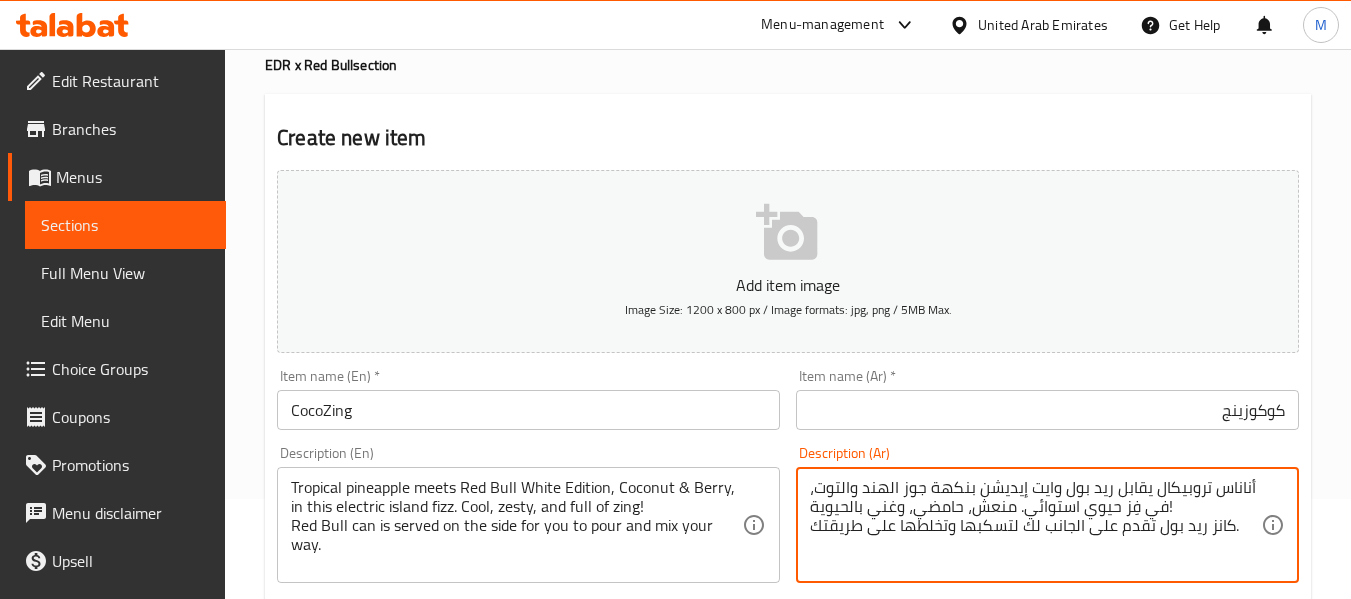click on "أناناس تروبيكال يقابل ريد بول وايت إيديشن بنكهة جوز الهند والتوت، في فِز حيوي استوائي. منعش، حامضي، وغني بالحيوية!
كانز ريد بول تقدم على الجانب لك لتسكبها وتخلطها على طريقتك. Description (Ar)" at bounding box center [1047, 525] 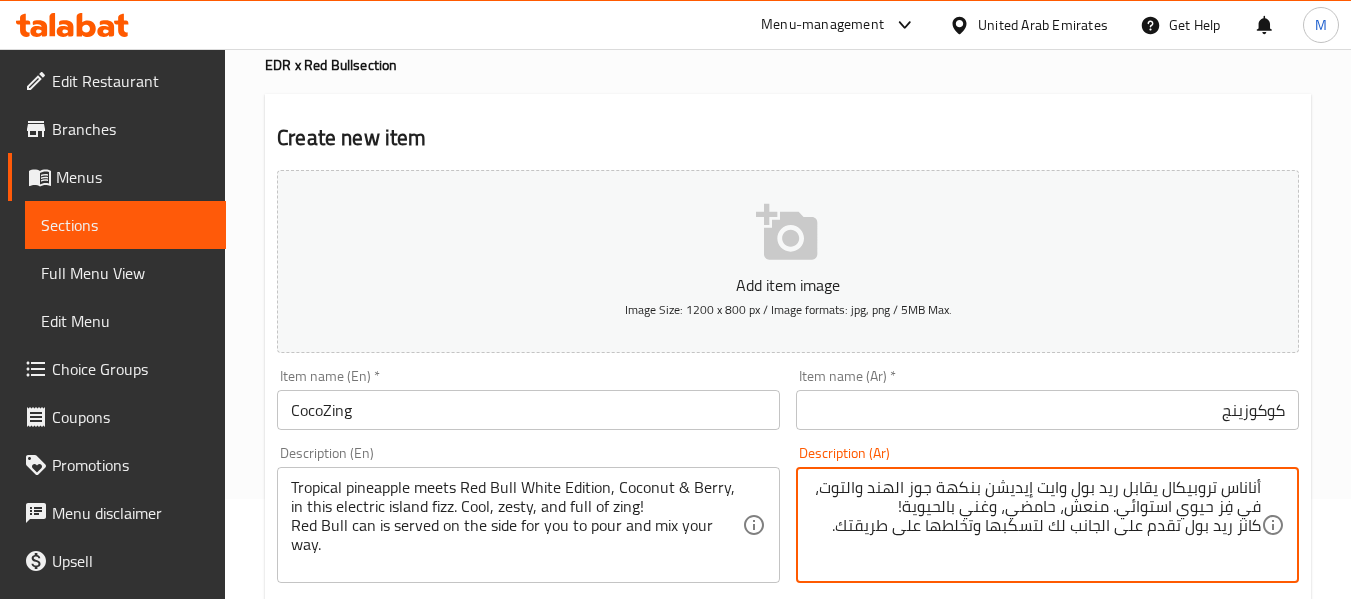 type on "أناناس تروبيكال يقابل ريد بول وايت إيديشن بنكهة جوز الهند والتوت، في فِز حيوي استوائي. منعش، حامضي، وغني بالحيوية!
كانز ريد بول تقدم على الجانب لك لتسكبها وتخلطها على طريقتك." 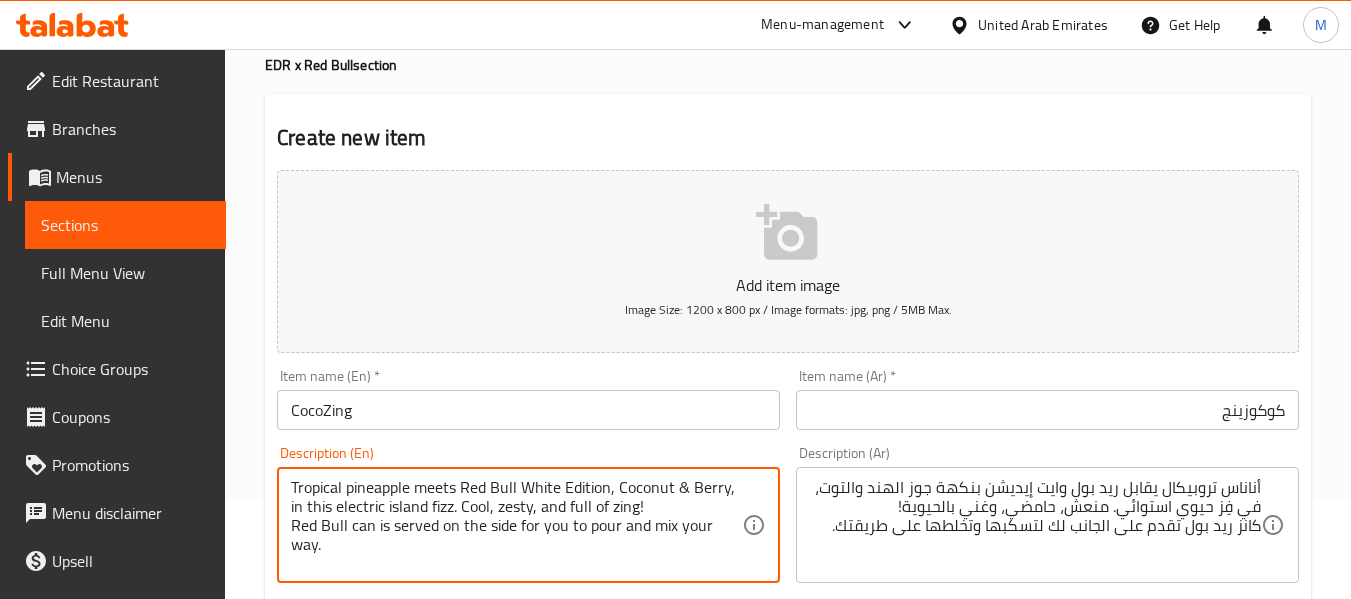 scroll, scrollTop: 600, scrollLeft: 0, axis: vertical 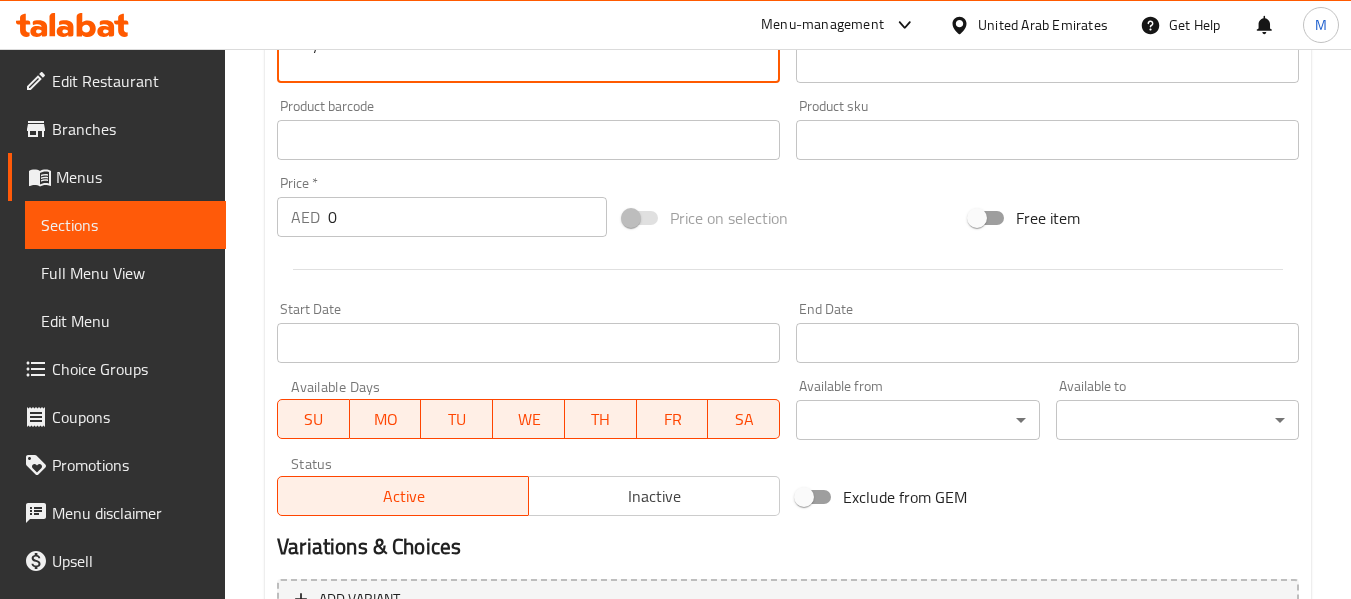 type on "Tropical pineapple meets Red Bull White Edition, Coconut & Berry, in this electric island fizz. Cool, zesty, and full of zing!
Red Bull can is served on the side for you to pour and mix your way." 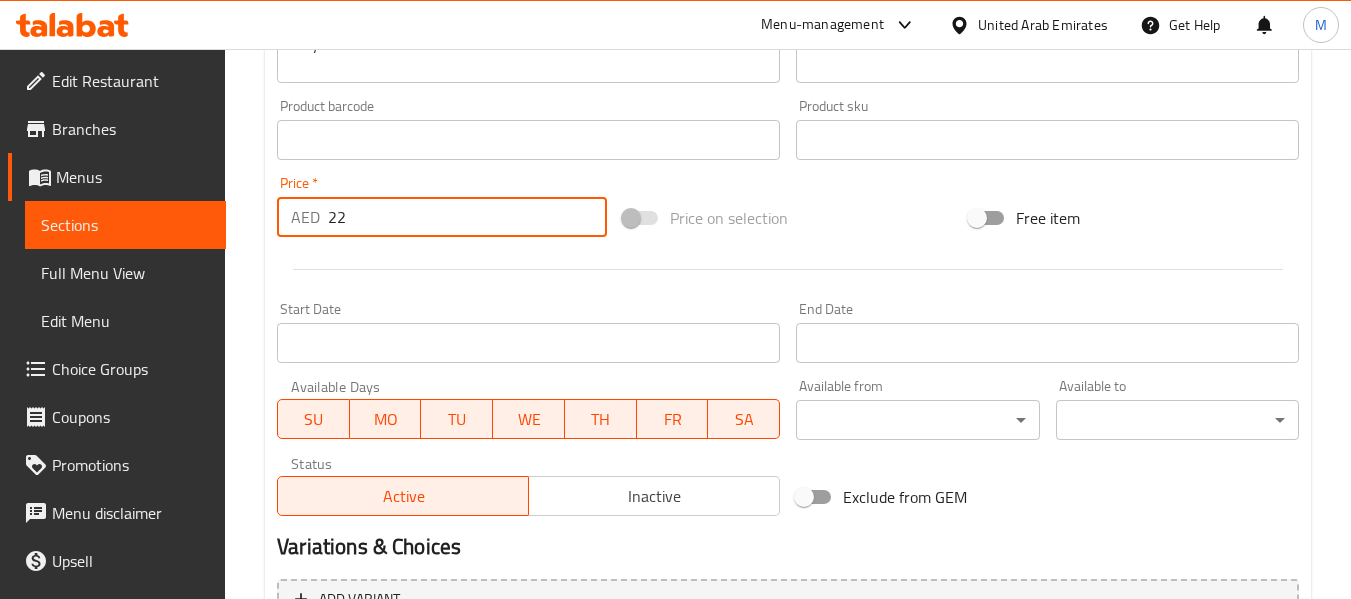 type on "22" 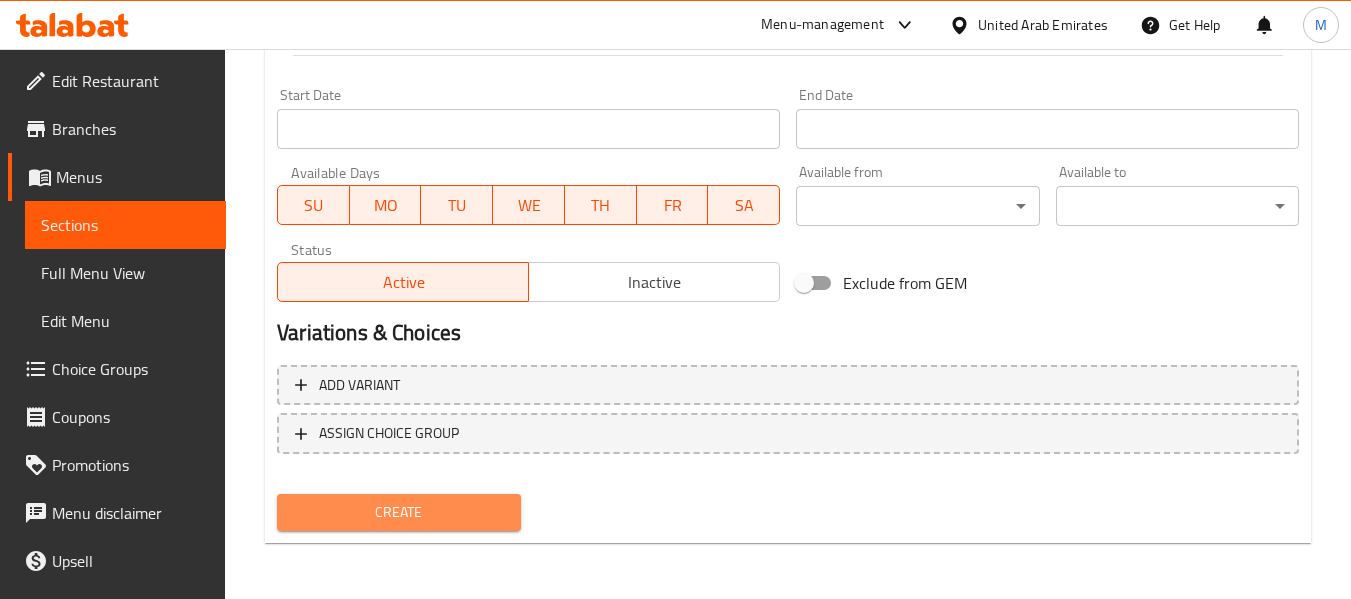 click on "Create" at bounding box center (398, 512) 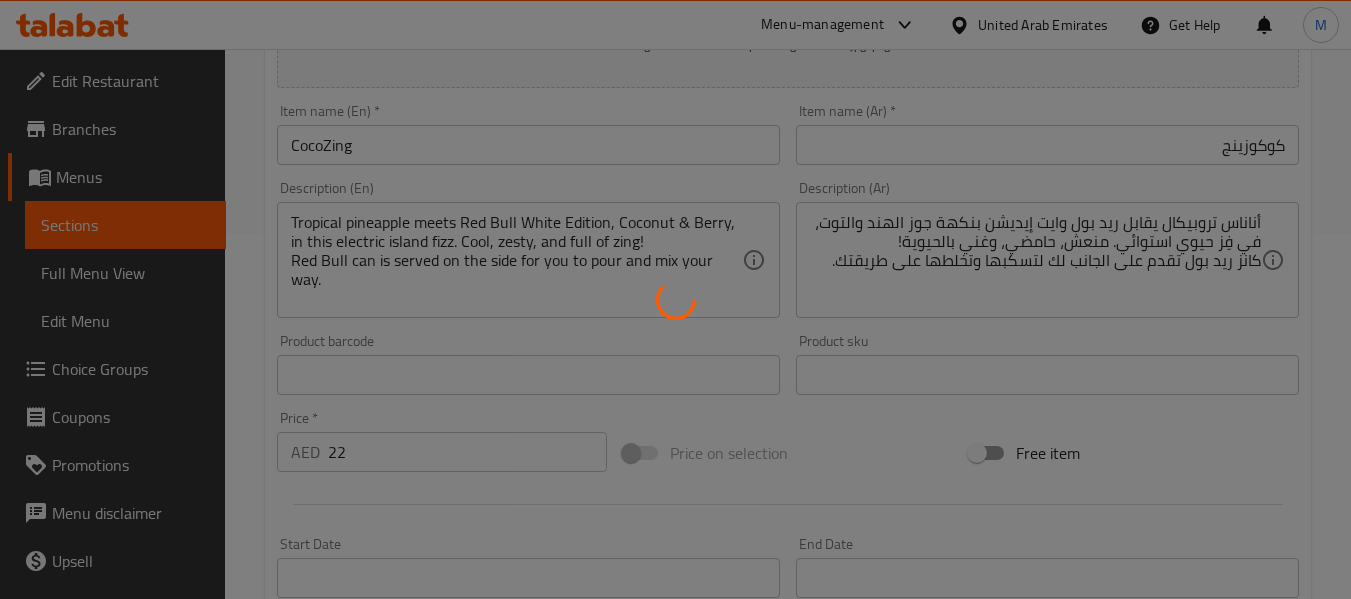type 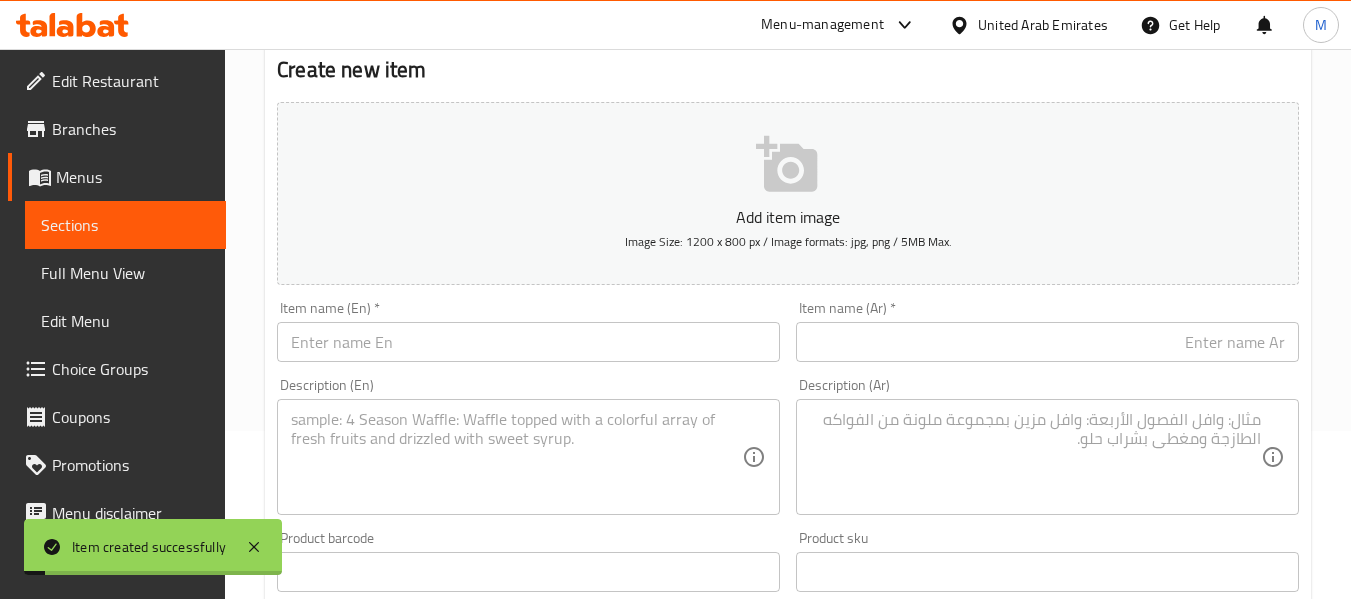 scroll, scrollTop: 0, scrollLeft: 0, axis: both 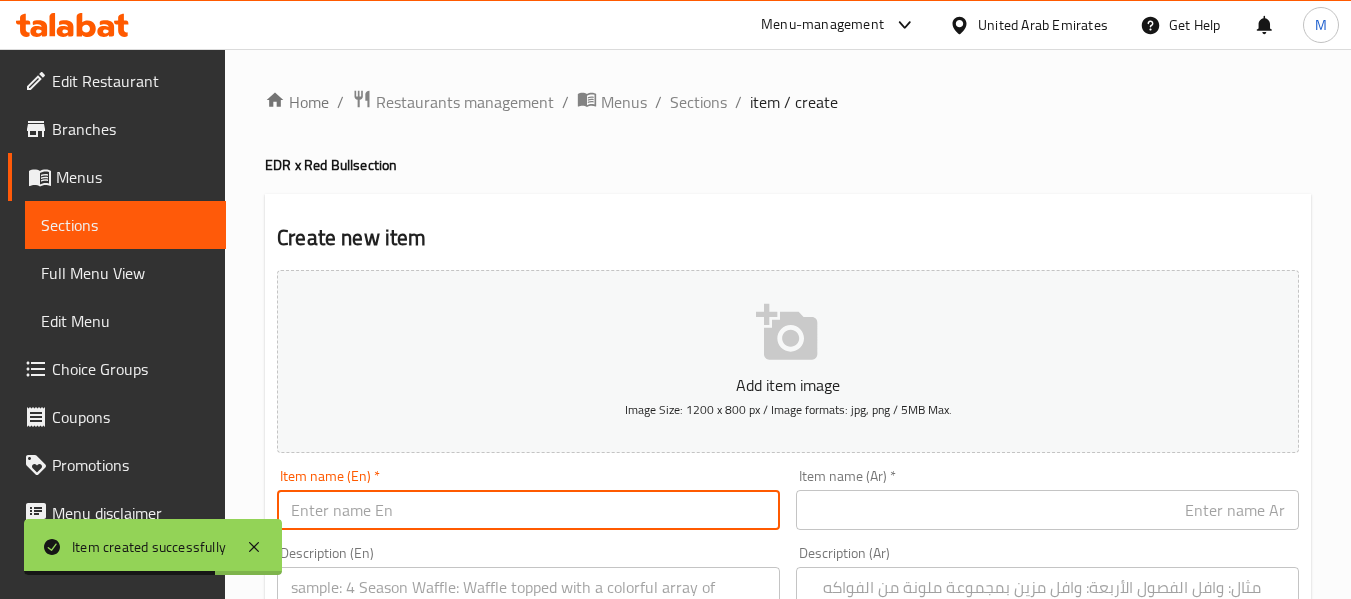 click at bounding box center (528, 510) 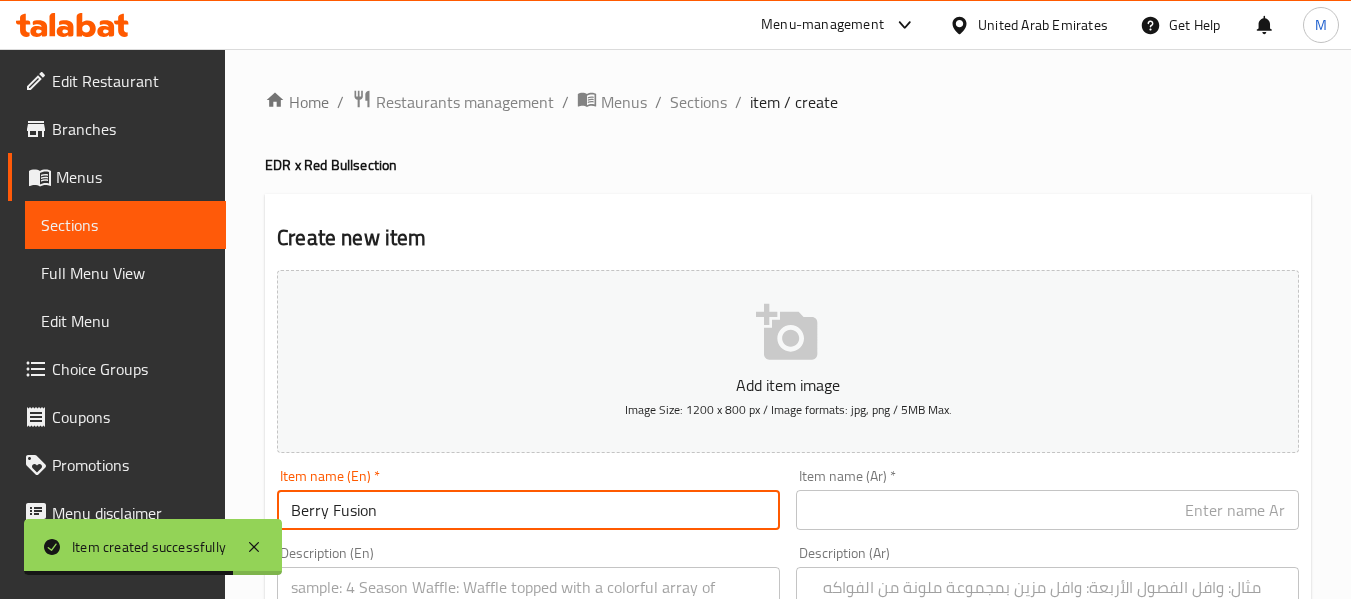 type on "Berry Fusion" 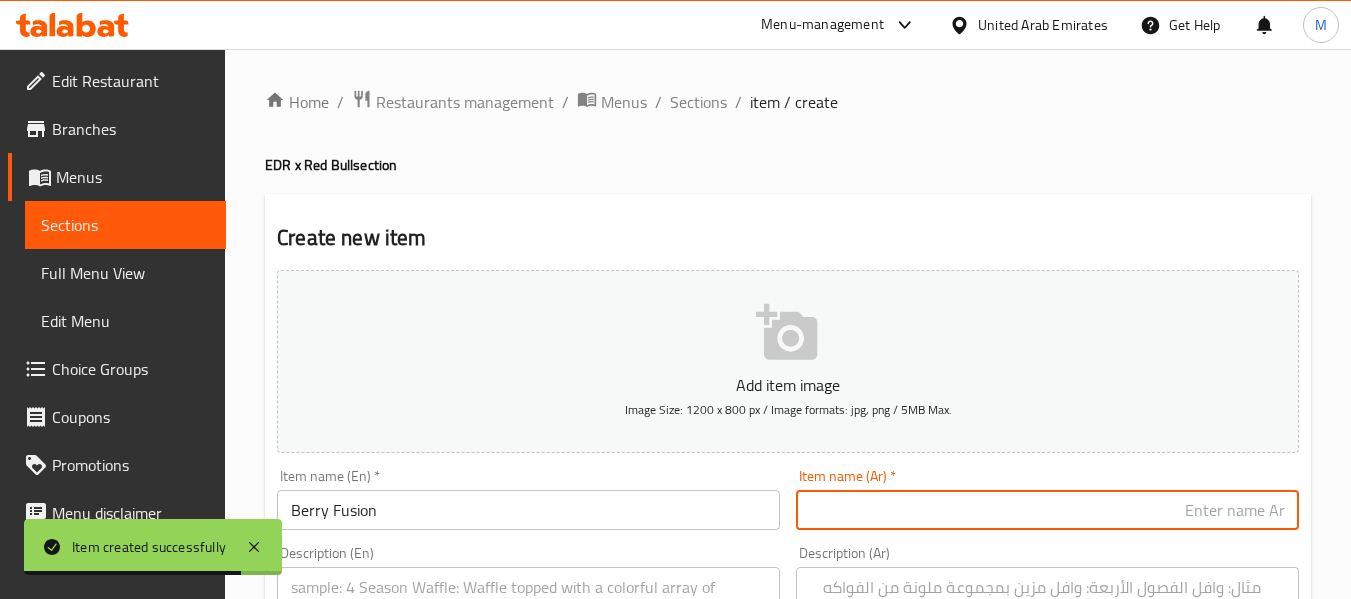 click at bounding box center (1047, 510) 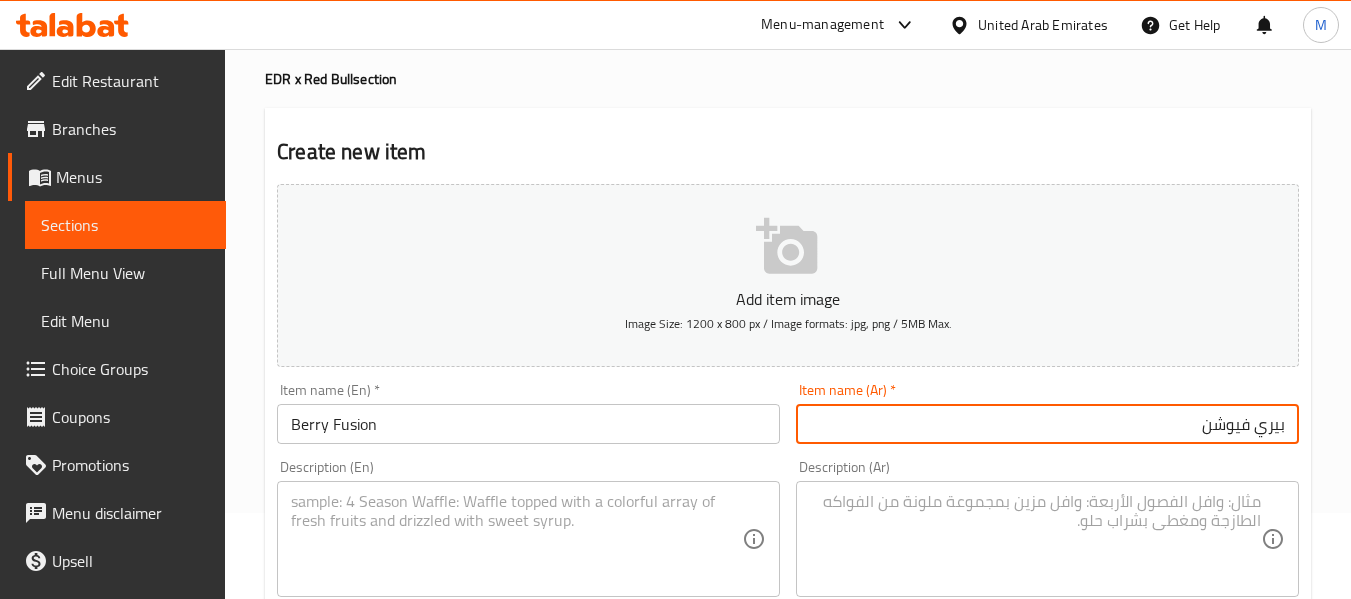 scroll, scrollTop: 200, scrollLeft: 0, axis: vertical 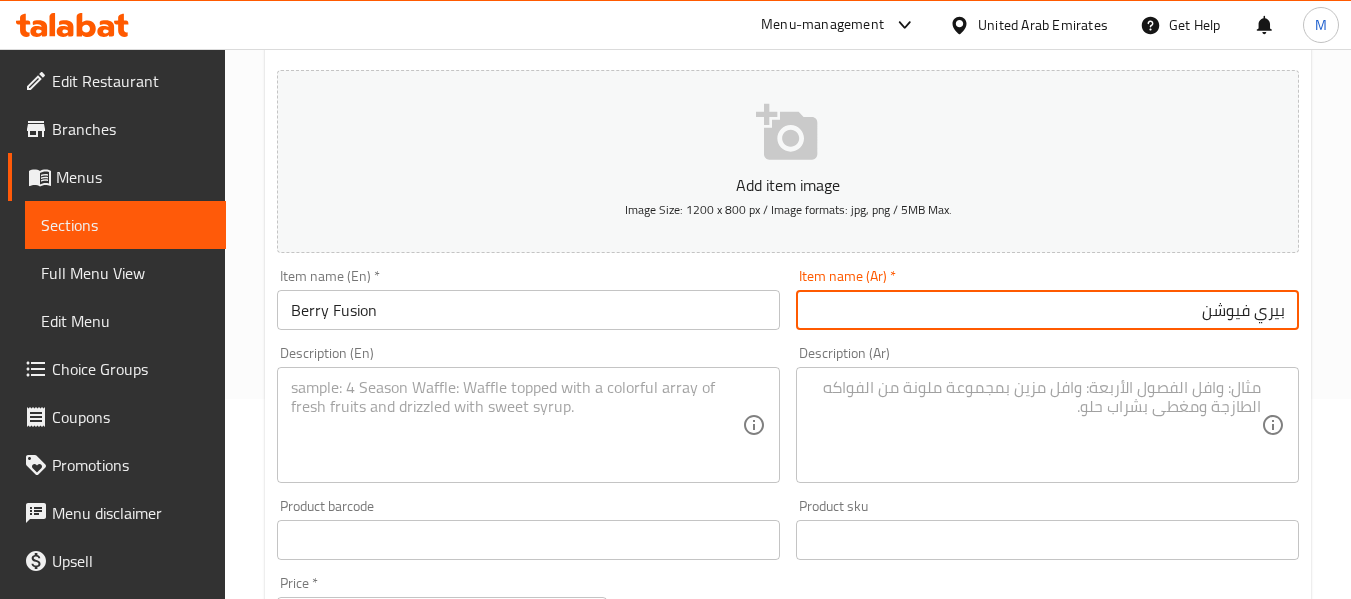 type on "بيري فيوشن" 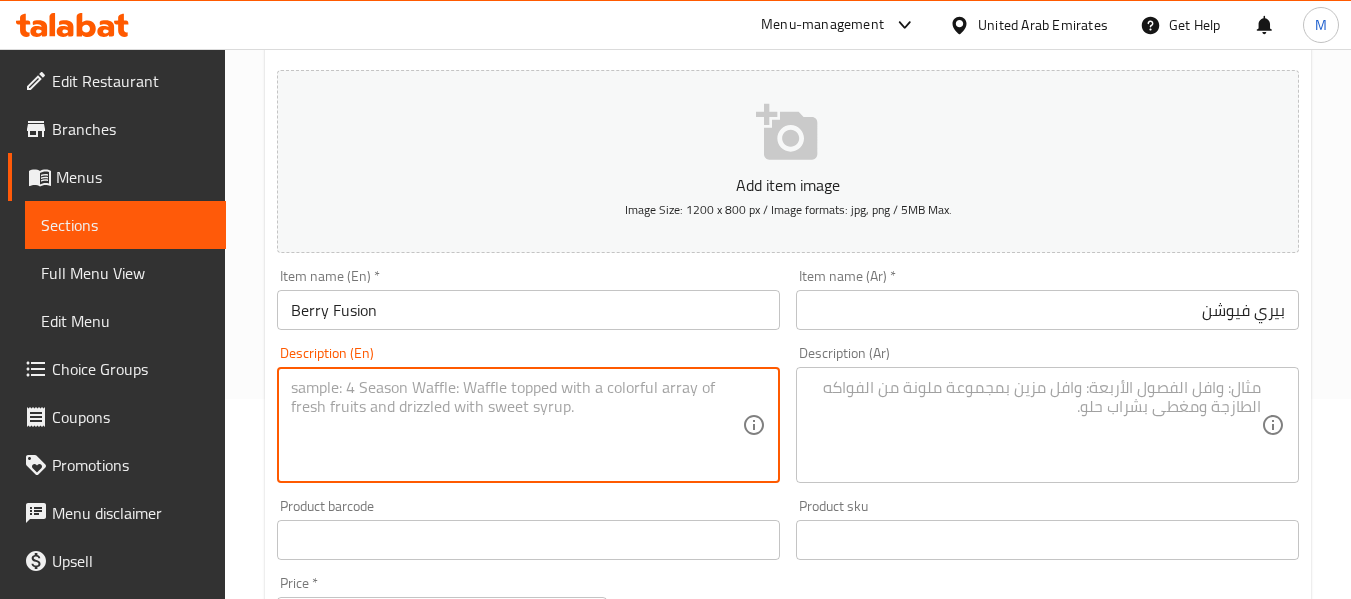 click at bounding box center (516, 425) 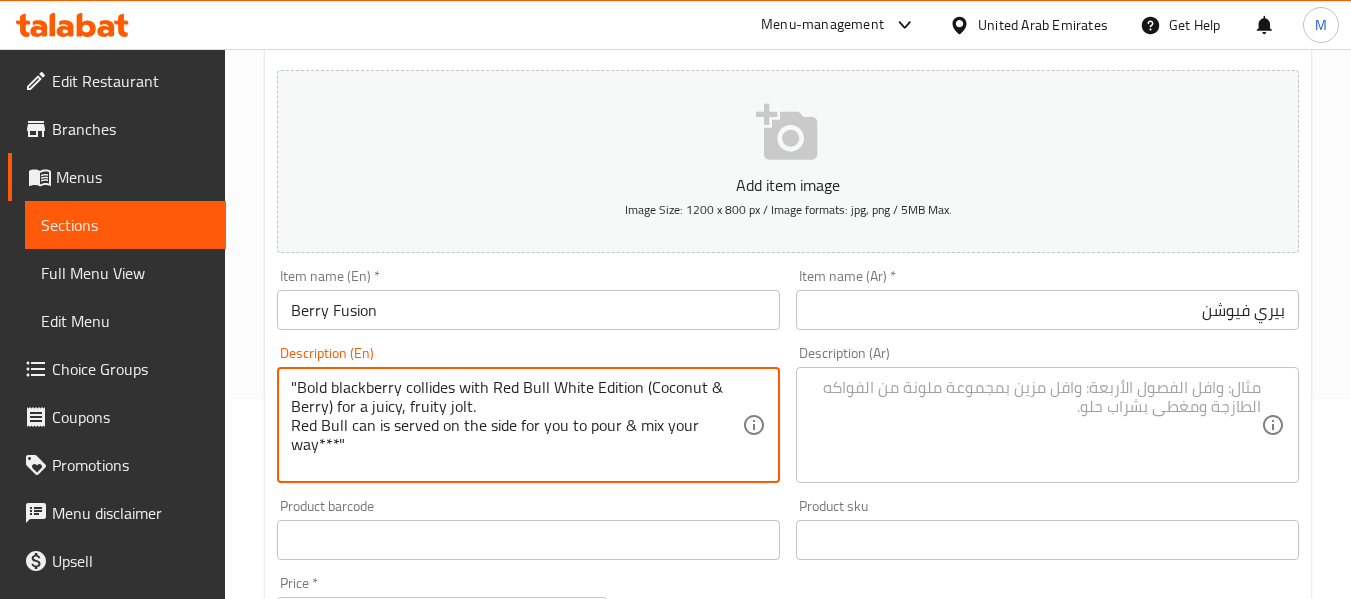 click on ""Bold blackberry collides with Red Bull White Edition (Coconut & Berry) for a juicy, fruity jolt.
Red Bull can is served on the side for you to pour & mix your way***"" at bounding box center [516, 425] 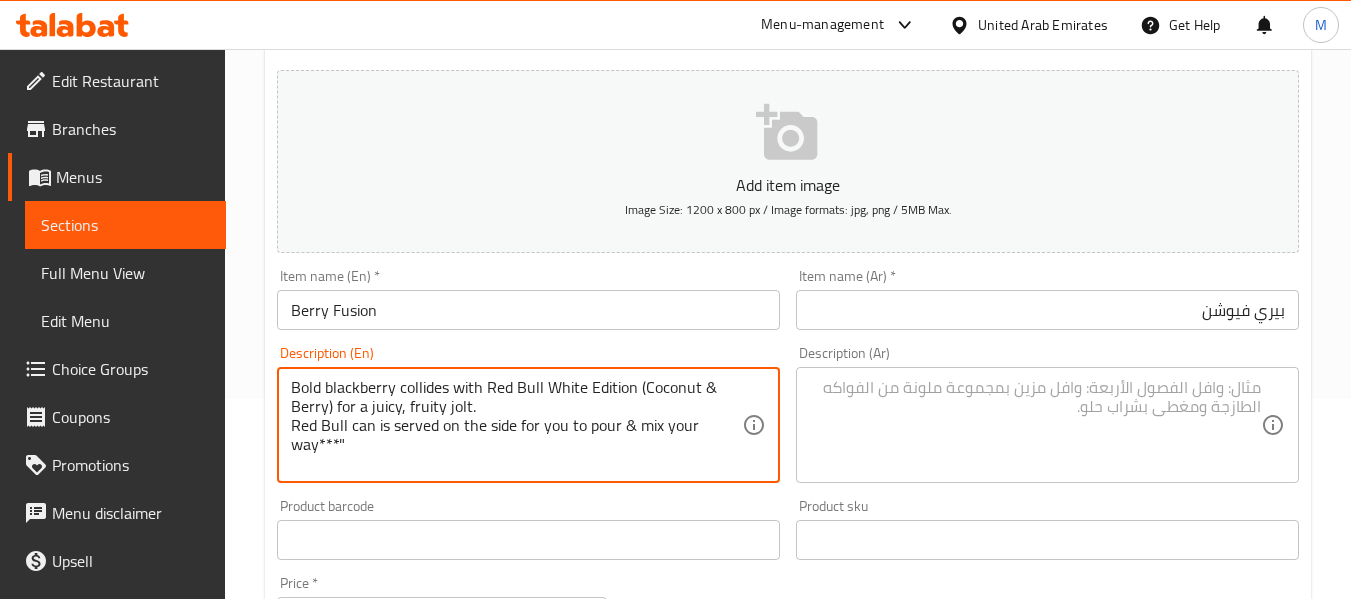 click on "Bold blackberry collides with Red Bull White Edition (Coconut & Berry) for a juicy, fruity jolt.
Red Bull can is served on the side for you to pour & mix your way***" Description (En)" at bounding box center (528, 425) 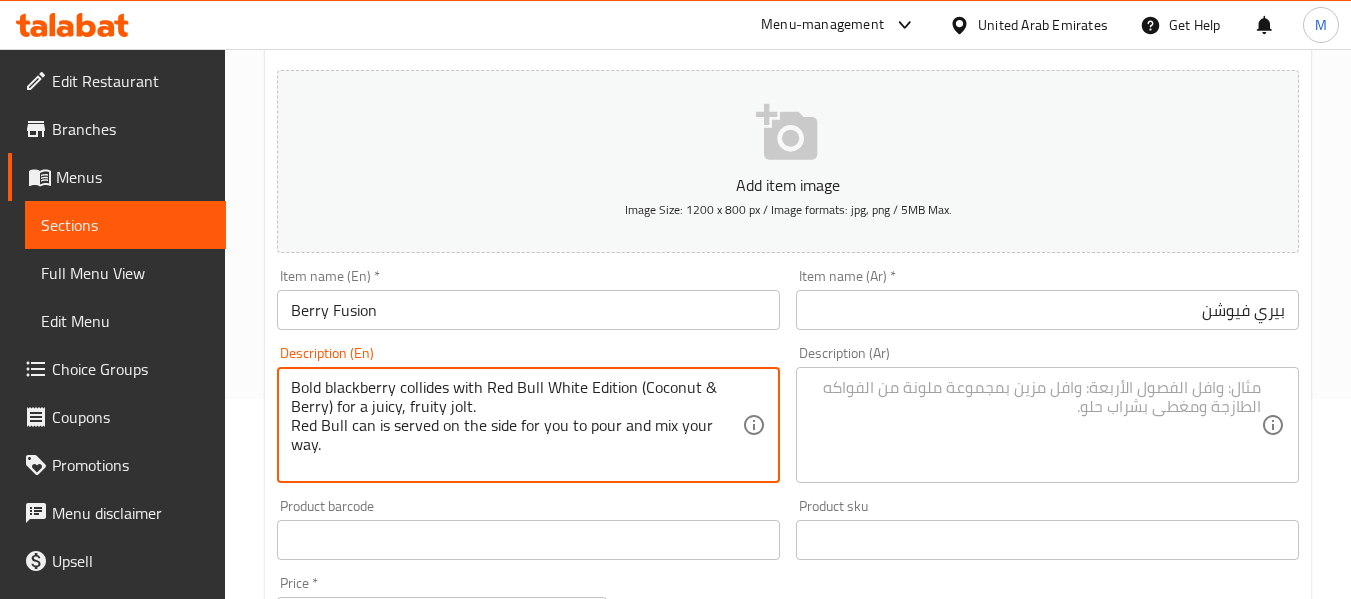 click on "Bold blackberry collides with Red Bull White Edition (Coconut & Berry) for a juicy, fruity jolt.
Red Bull can is served on the side for you to pour and mix your way." at bounding box center [516, 425] 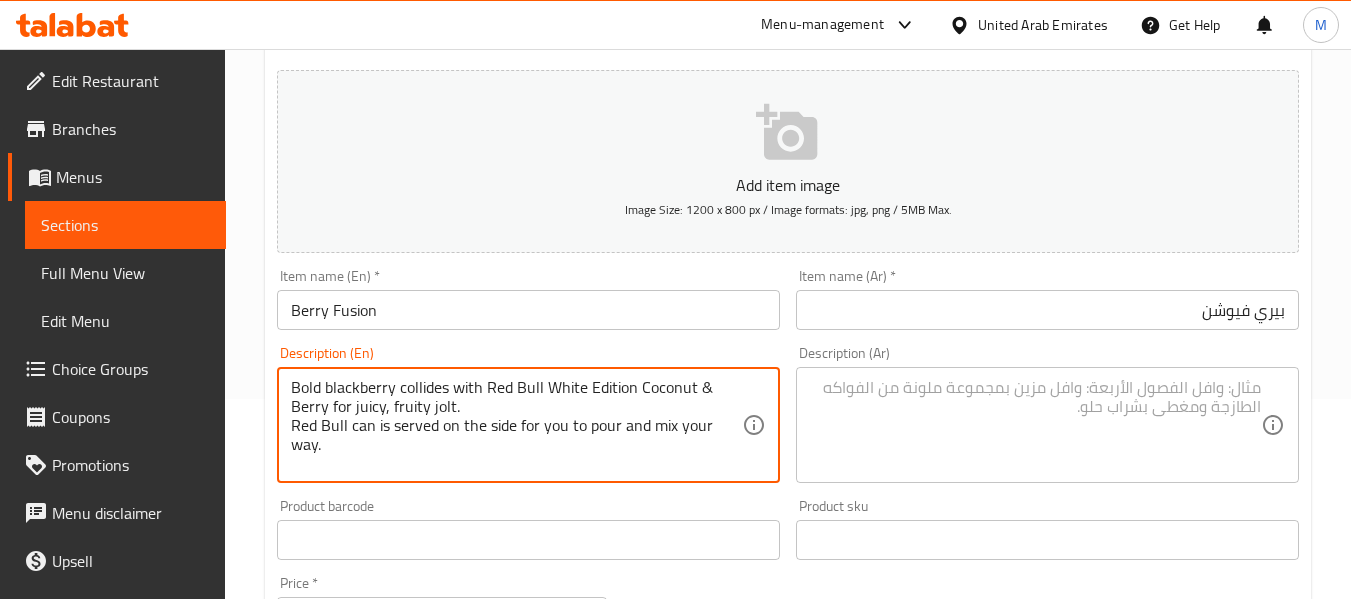 click on "Bold blackberry collides with Red Bull White Edition Coconut & Berry for juicy, fruity jolt.
Red Bull can is served on the side for you to pour and mix your way." at bounding box center [516, 425] 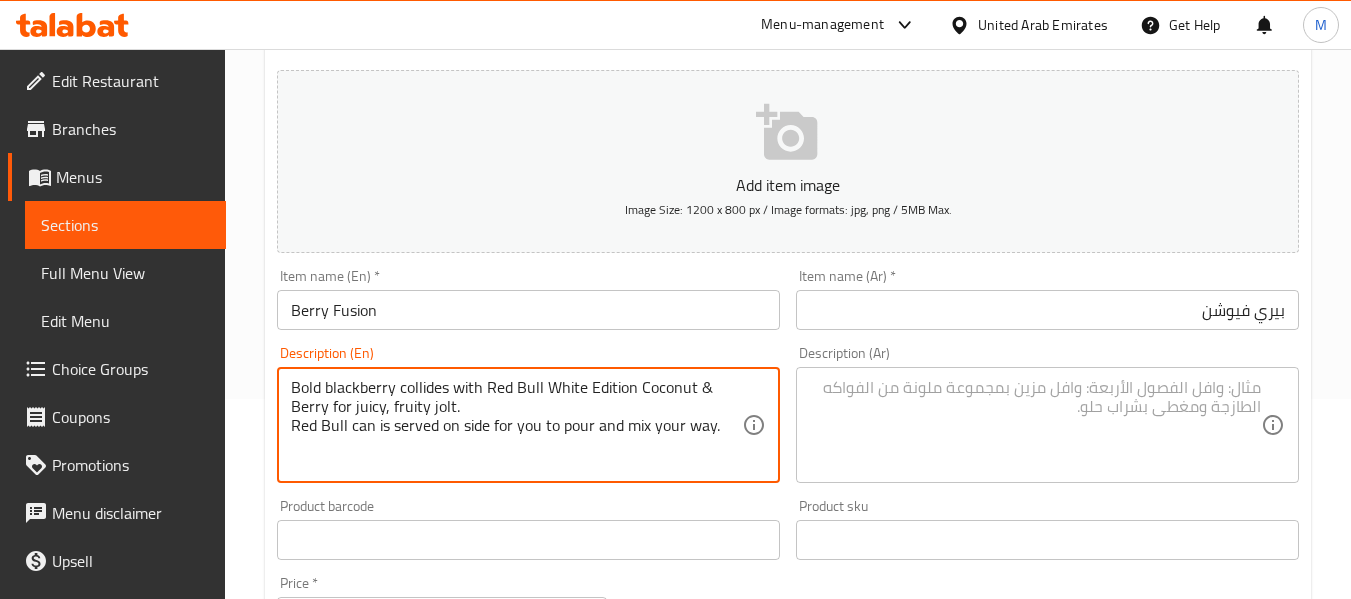 type on "Bold blackberry collides with Red Bull White Edition Coconut & Berry for juicy, fruity jolt.
Red Bull can is served on side for you to pour and mix your way." 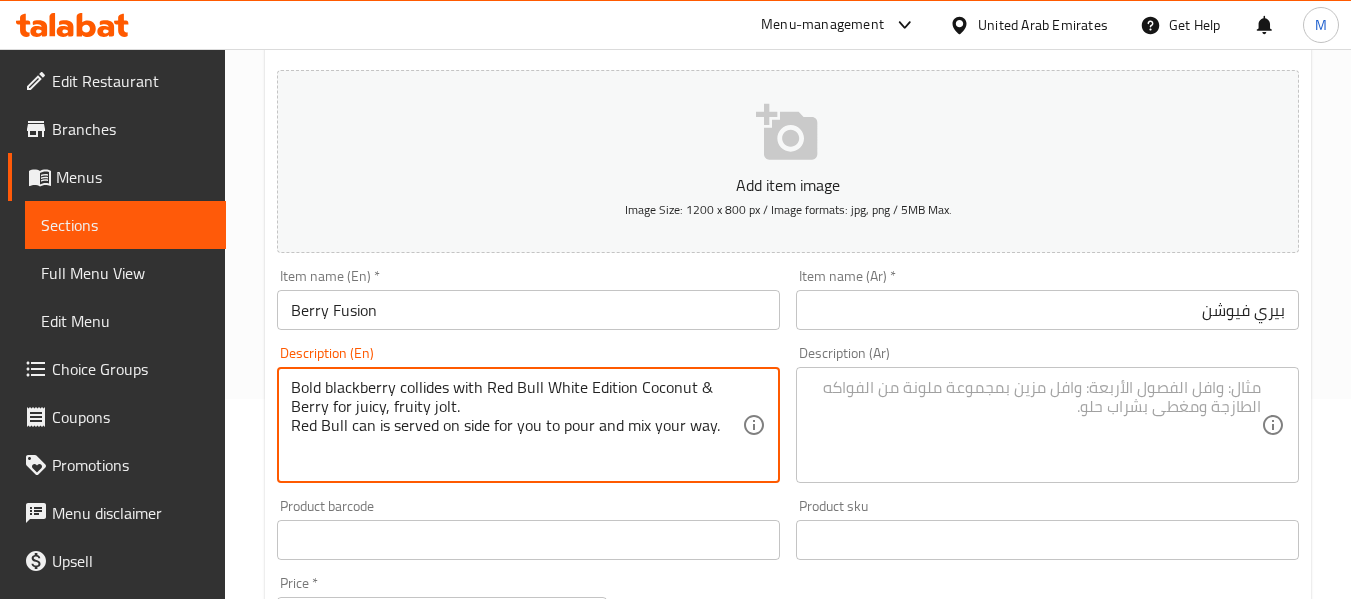 click at bounding box center (1035, 425) 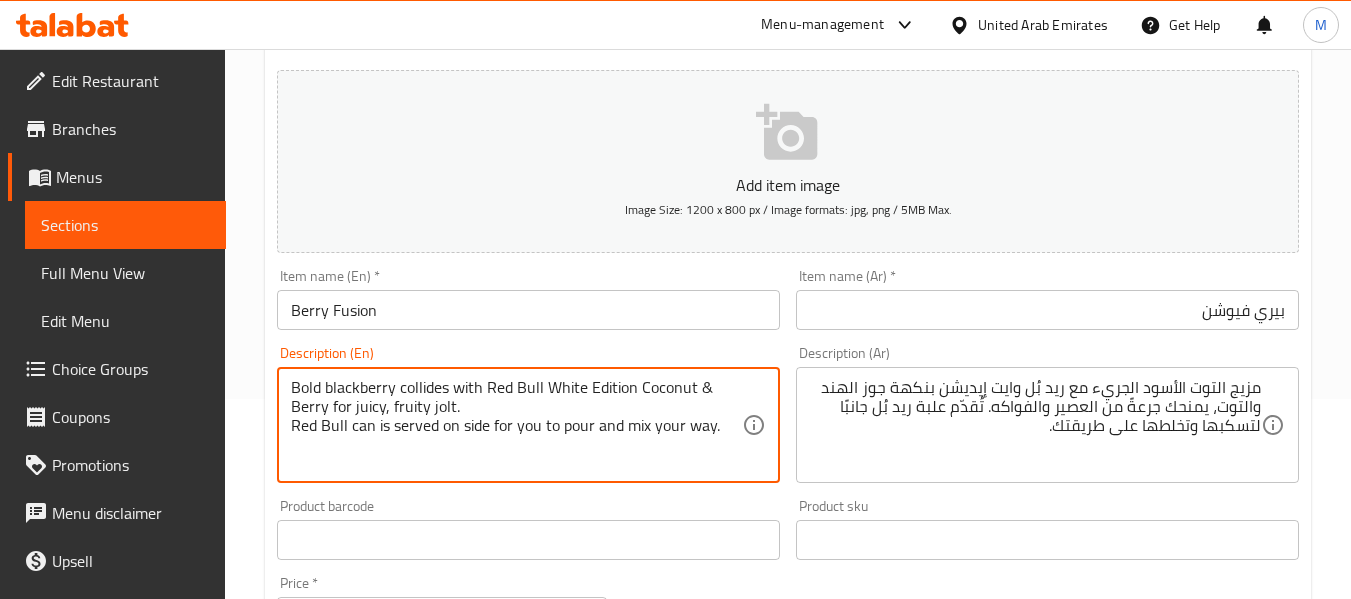 click on "Bold blackberry collides with Red Bull White Edition Coconut & Berry for juicy, fruity jolt.
Red Bull can is served on side for you to pour and mix your way." at bounding box center (516, 425) 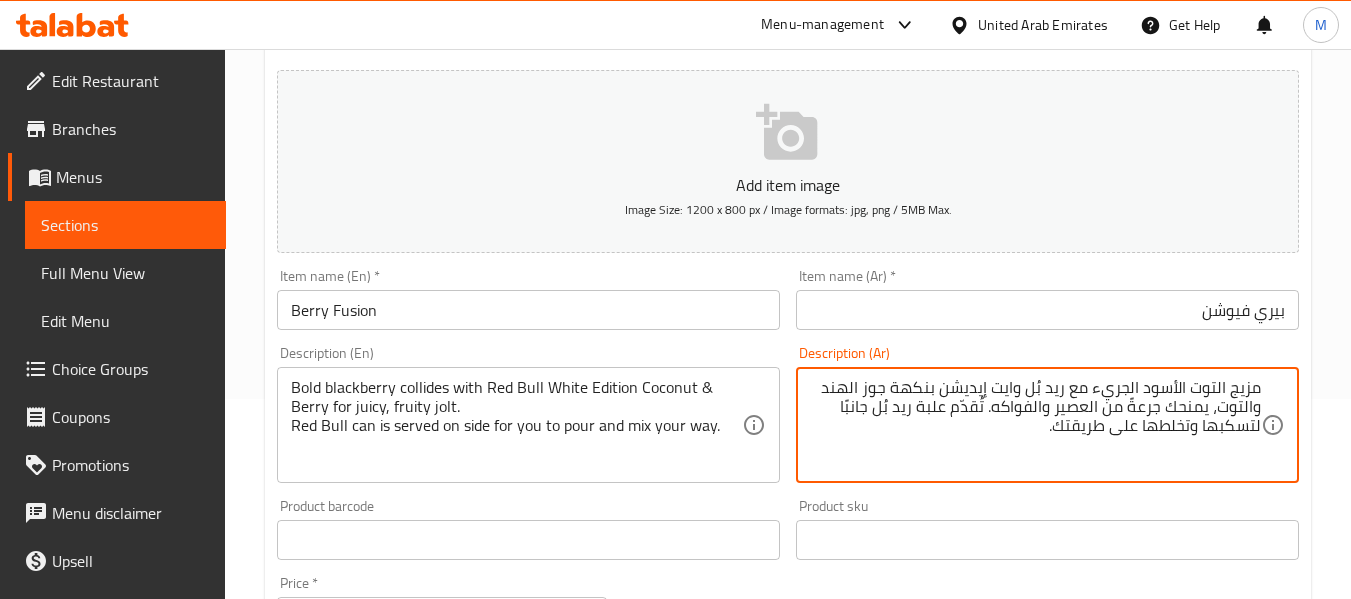 drag, startPoint x: 1219, startPoint y: 388, endPoint x: 1333, endPoint y: 366, distance: 116.1034 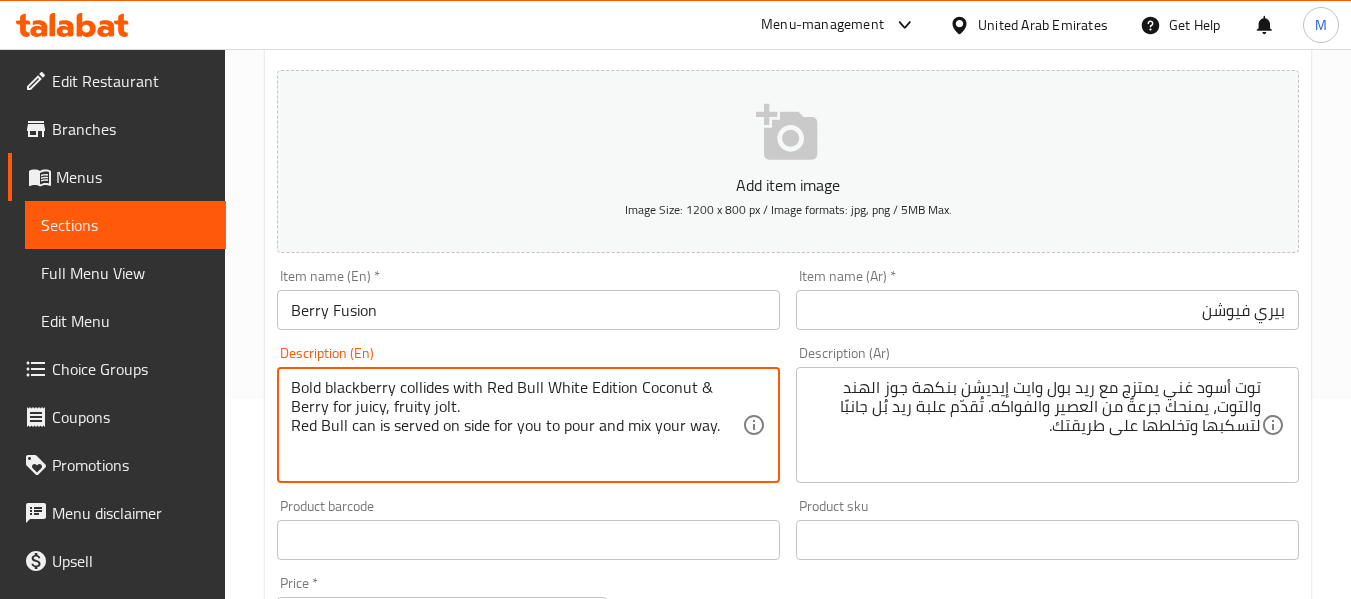 drag, startPoint x: 329, startPoint y: 407, endPoint x: 470, endPoint y: 403, distance: 141.05673 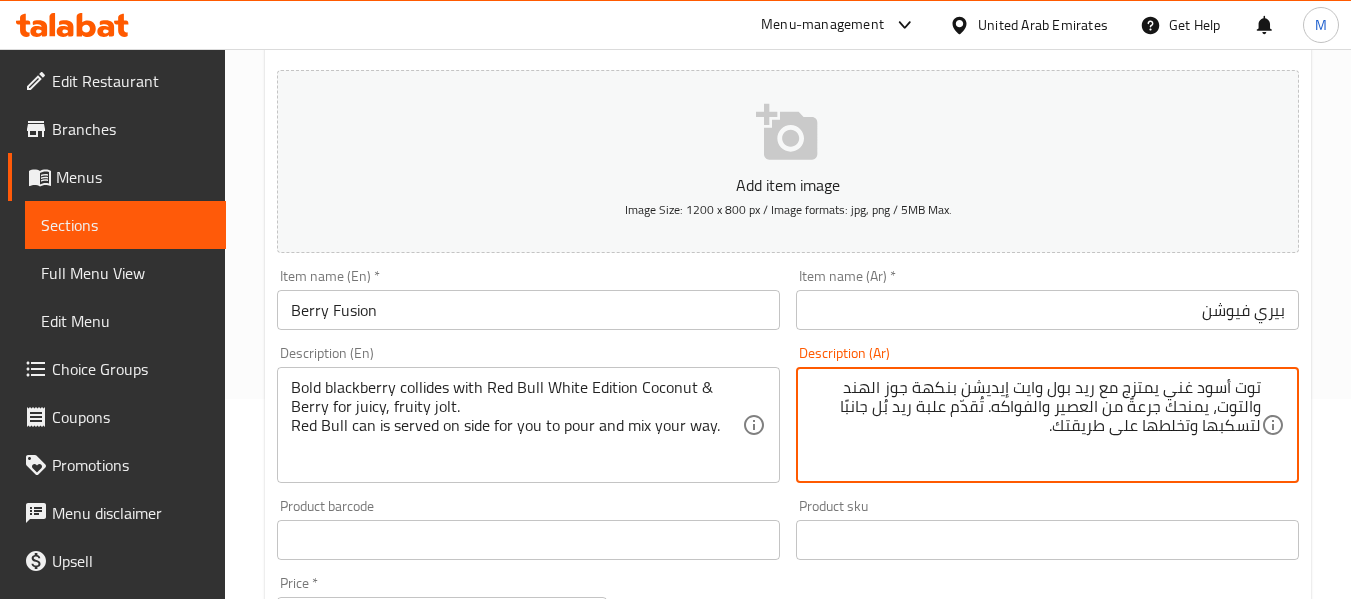 drag, startPoint x: 1210, startPoint y: 407, endPoint x: 995, endPoint y: 408, distance: 215.00232 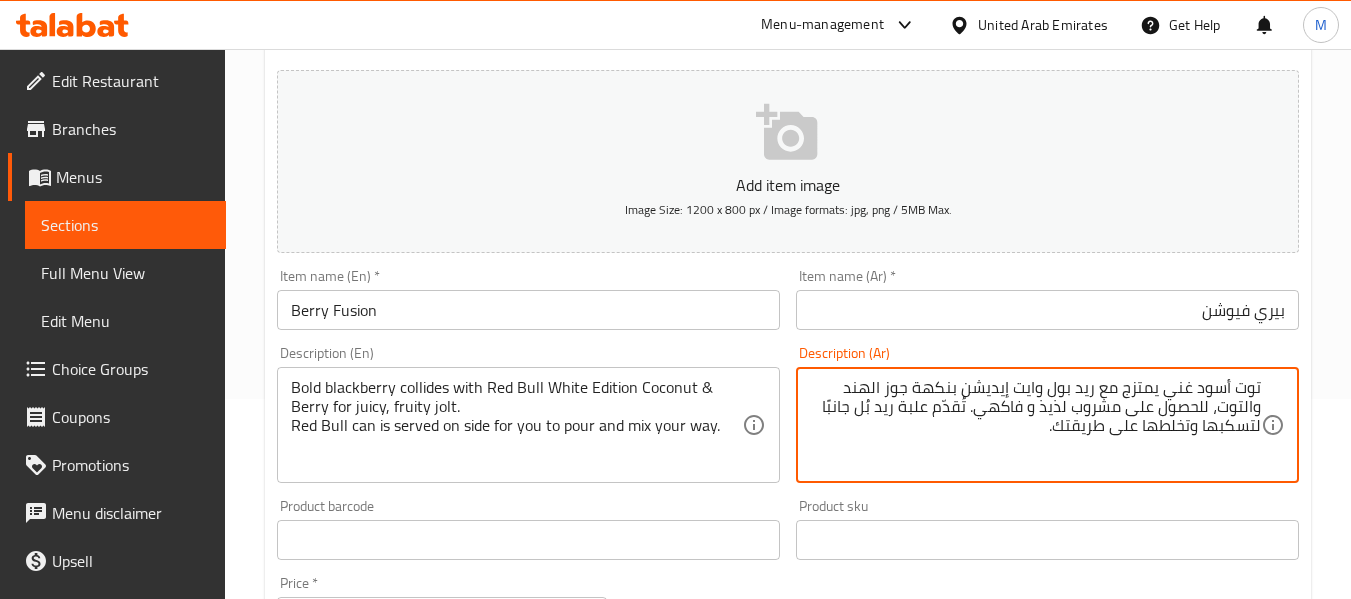 click on "توت أسود غني يمتزج مع ريد بول وايت إيديشن بنكهة جوز الهند والتوت، للحصول على مشروب لذيذ و فاكهي. تُقدّم علبة ريد بُل جانبًا لتسكبها وتخلطها على طريقتك." at bounding box center [1035, 425] 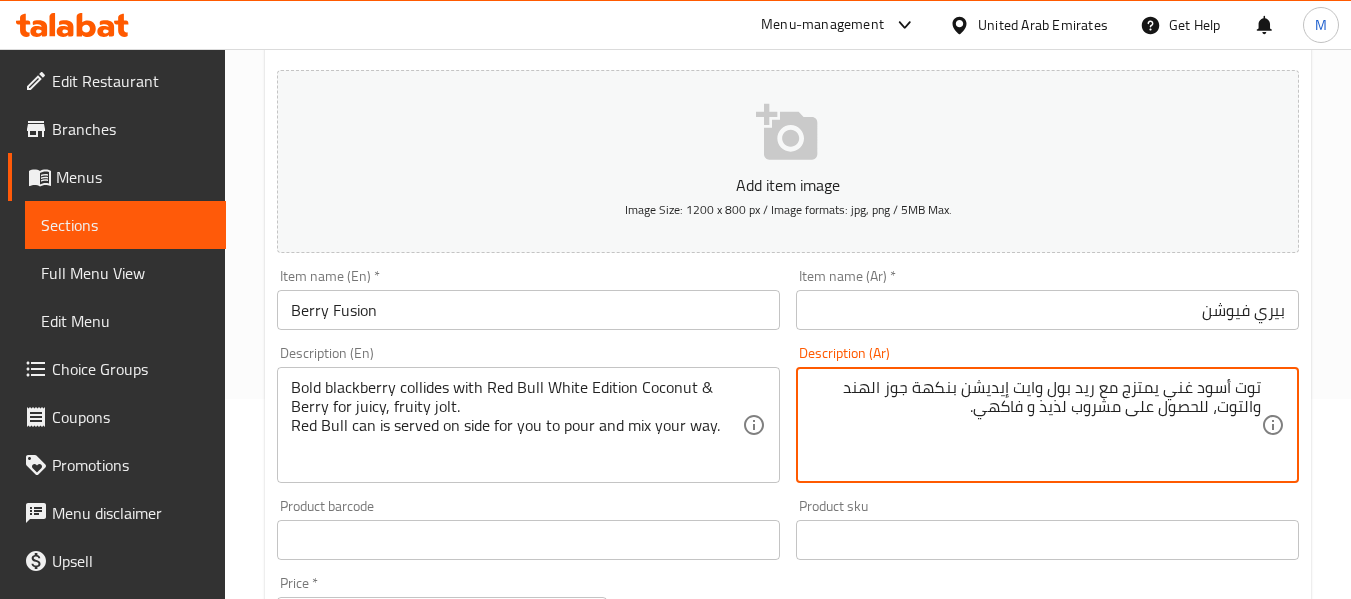 paste on "كانز ريد بول تقدم على الجانب لك لتسكبها وتخلطها على طريقتك." 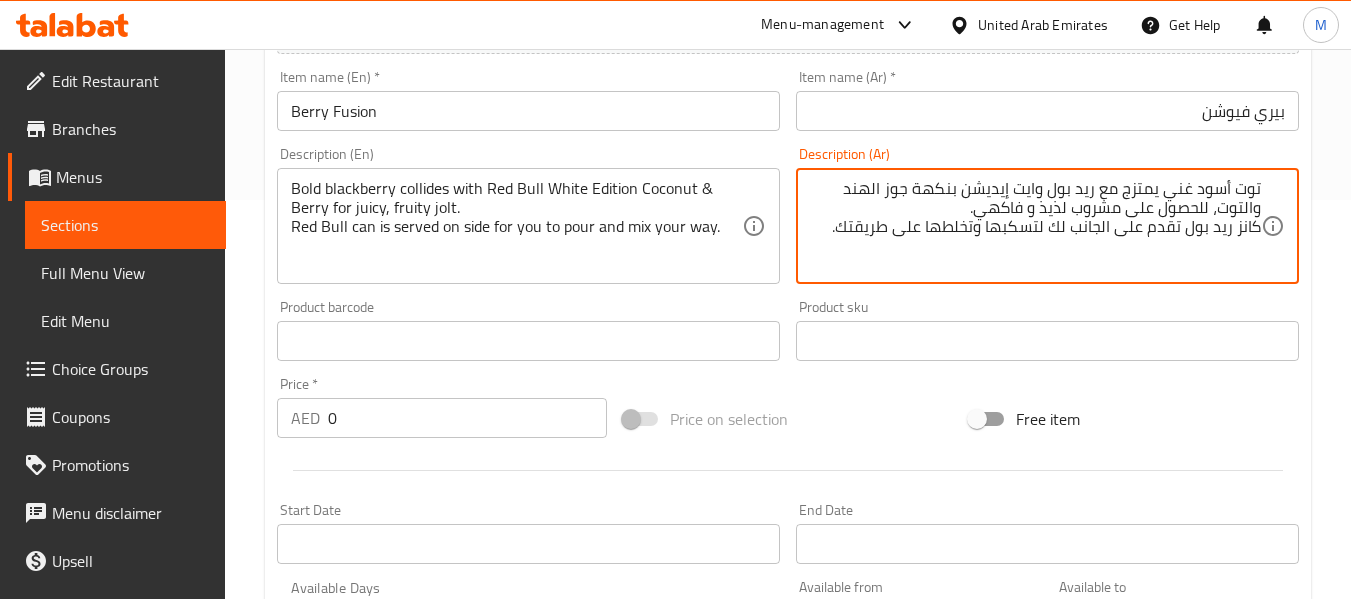 scroll, scrollTop: 400, scrollLeft: 0, axis: vertical 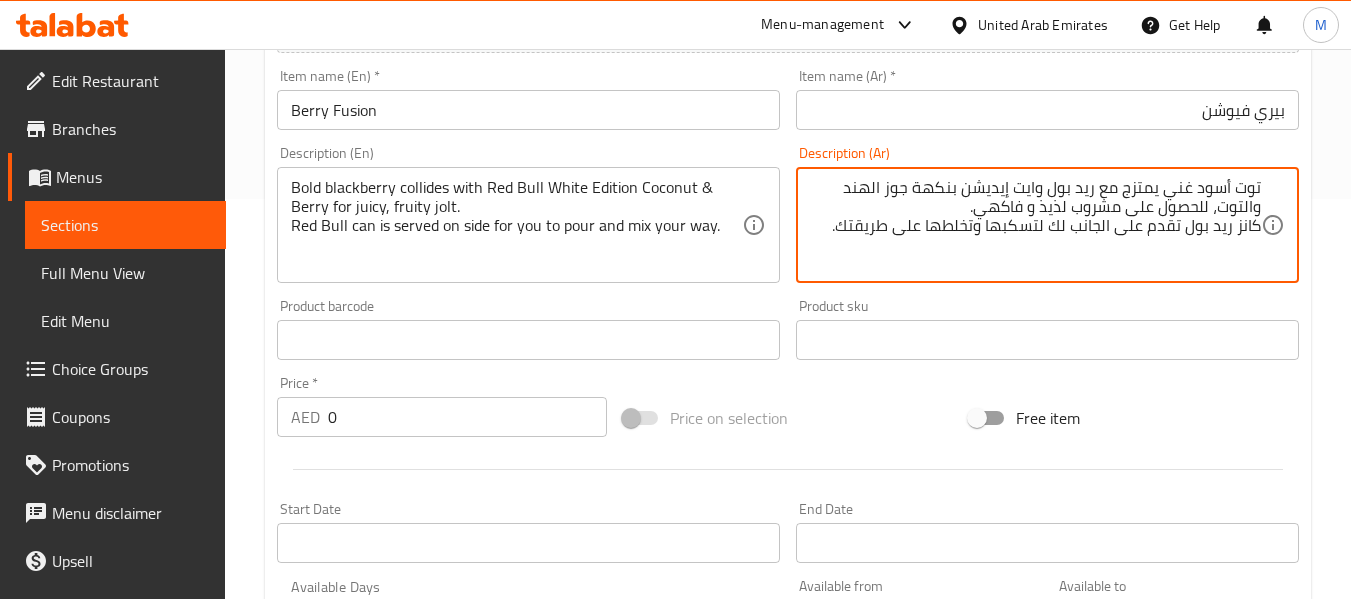 type on "توت أسود غني يمتزج مع ريد بول وايت إيديشن بنكهة جوز الهند والتوت، للحصول على مشروب لذيذ و فاكهي.
كانز ريد بول تقدم على الجانب لك لتسكبها وتخلطها على طريقتك." 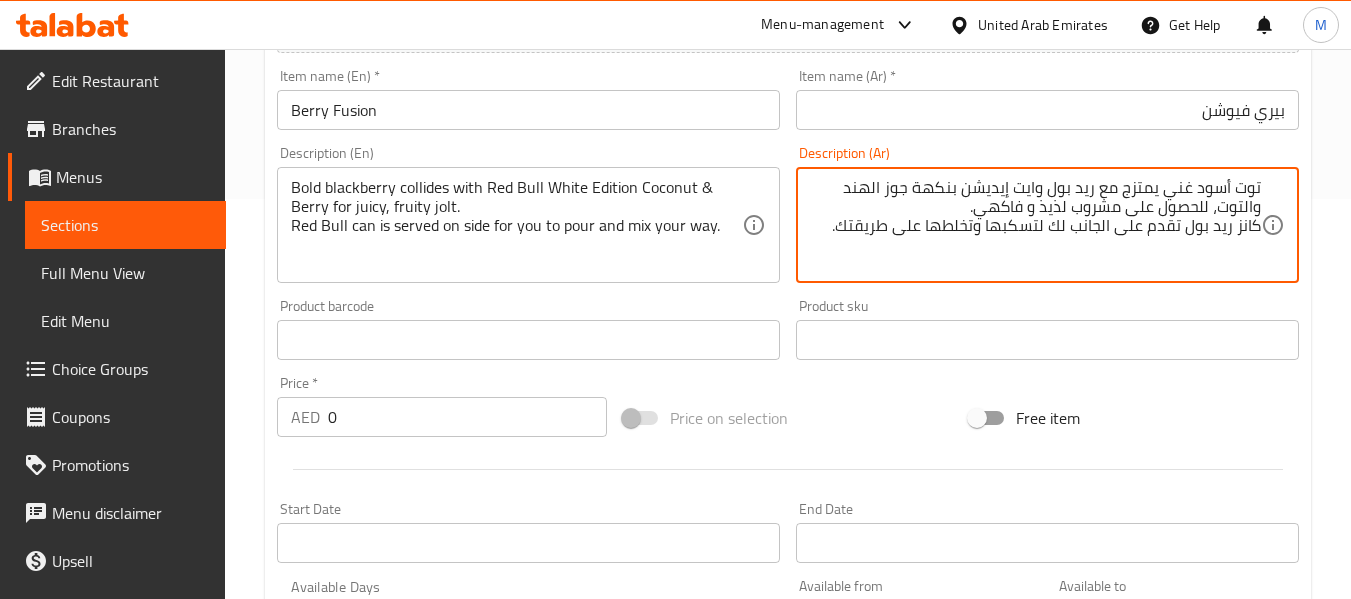 click on "0" at bounding box center (467, 417) 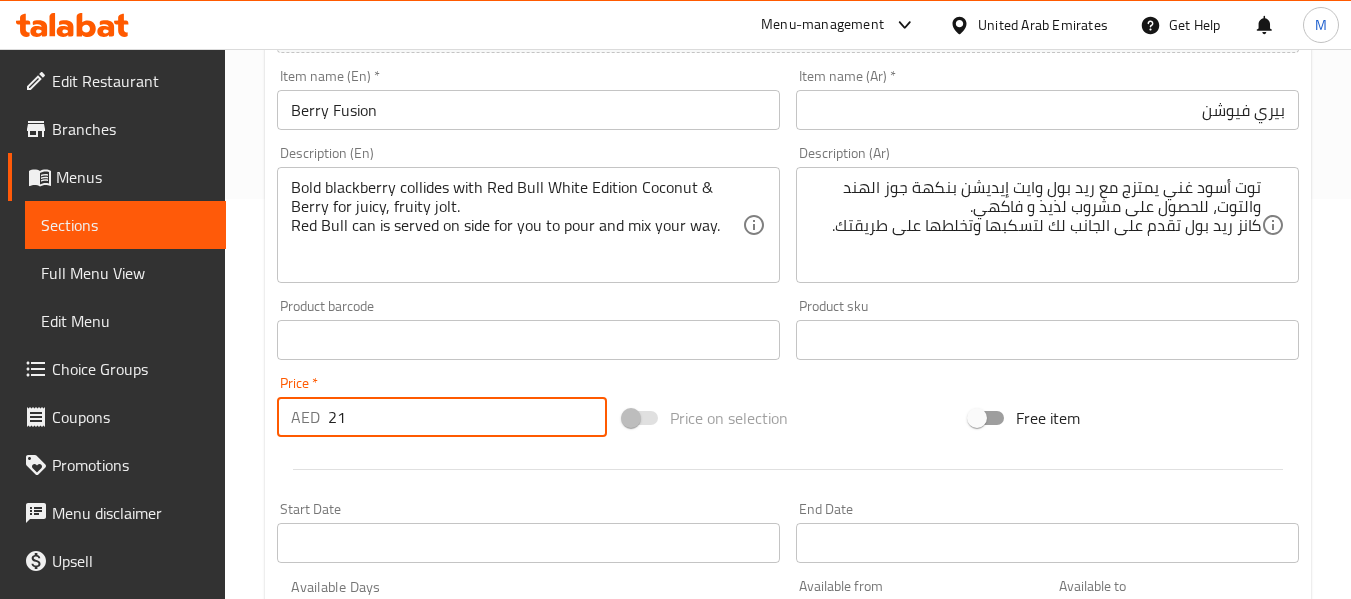 type on "21" 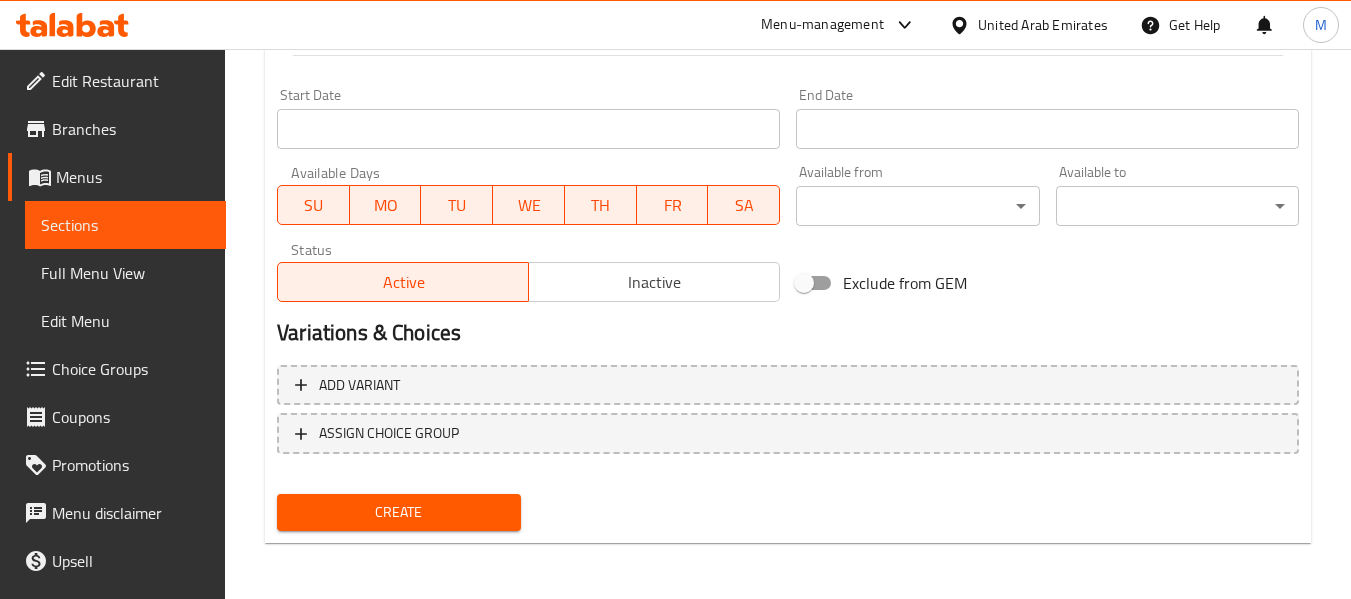 click on "Create" at bounding box center (398, 512) 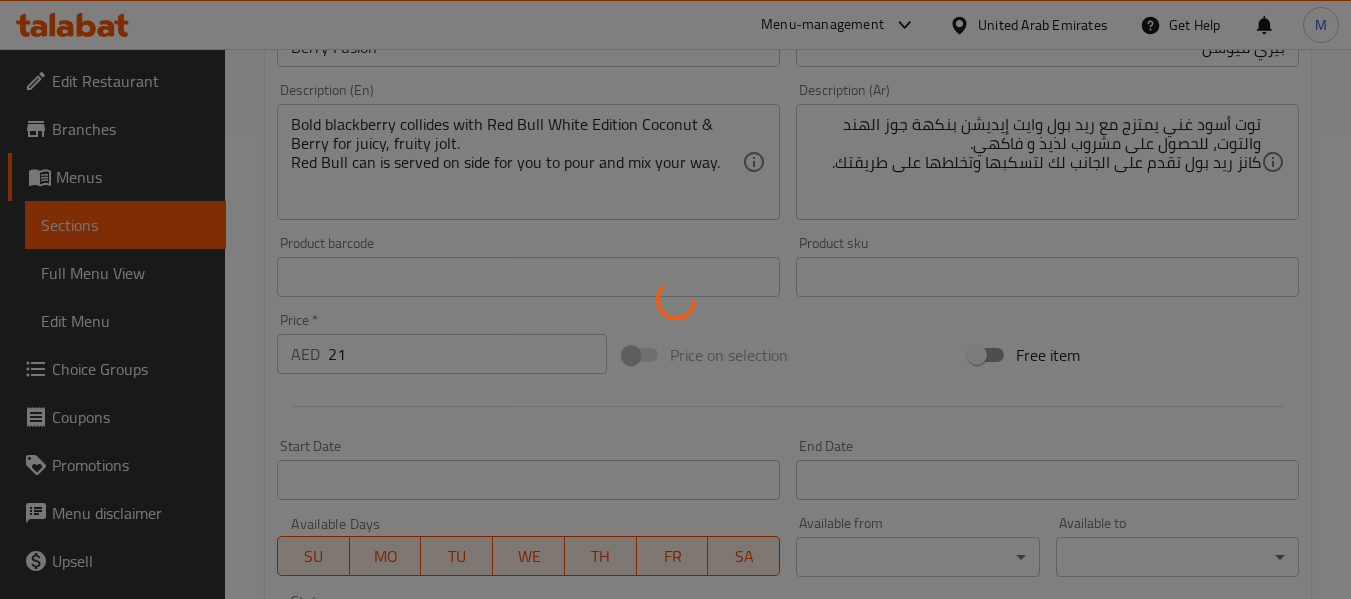 scroll, scrollTop: 214, scrollLeft: 0, axis: vertical 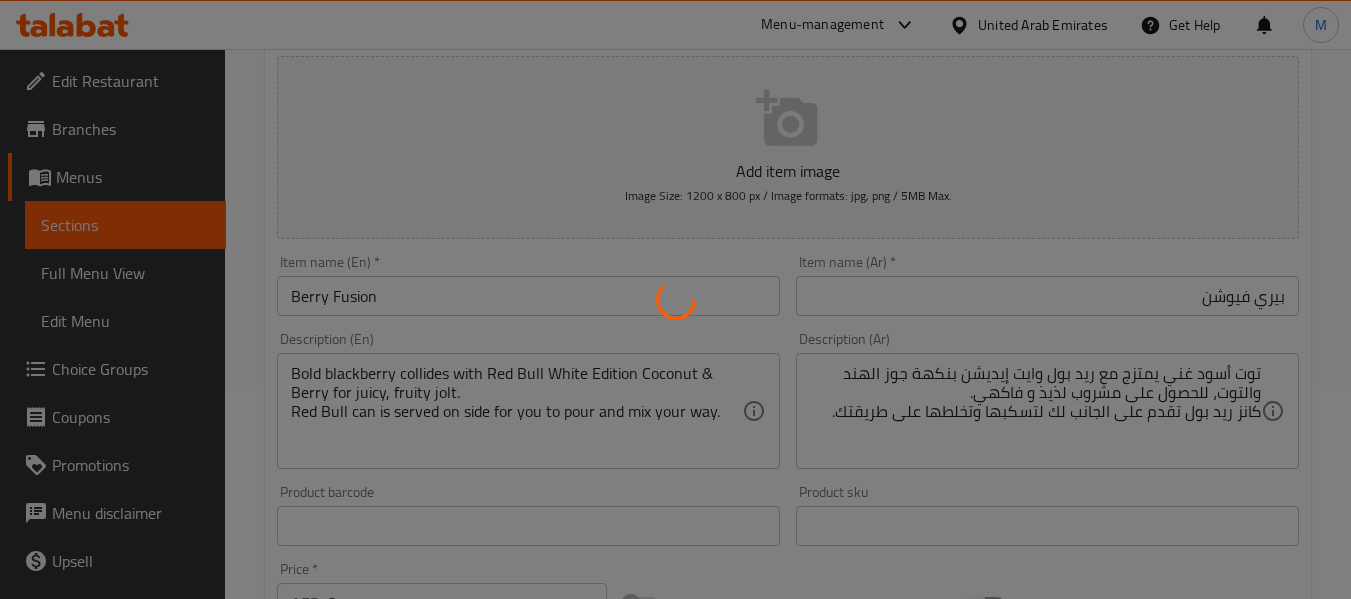 type 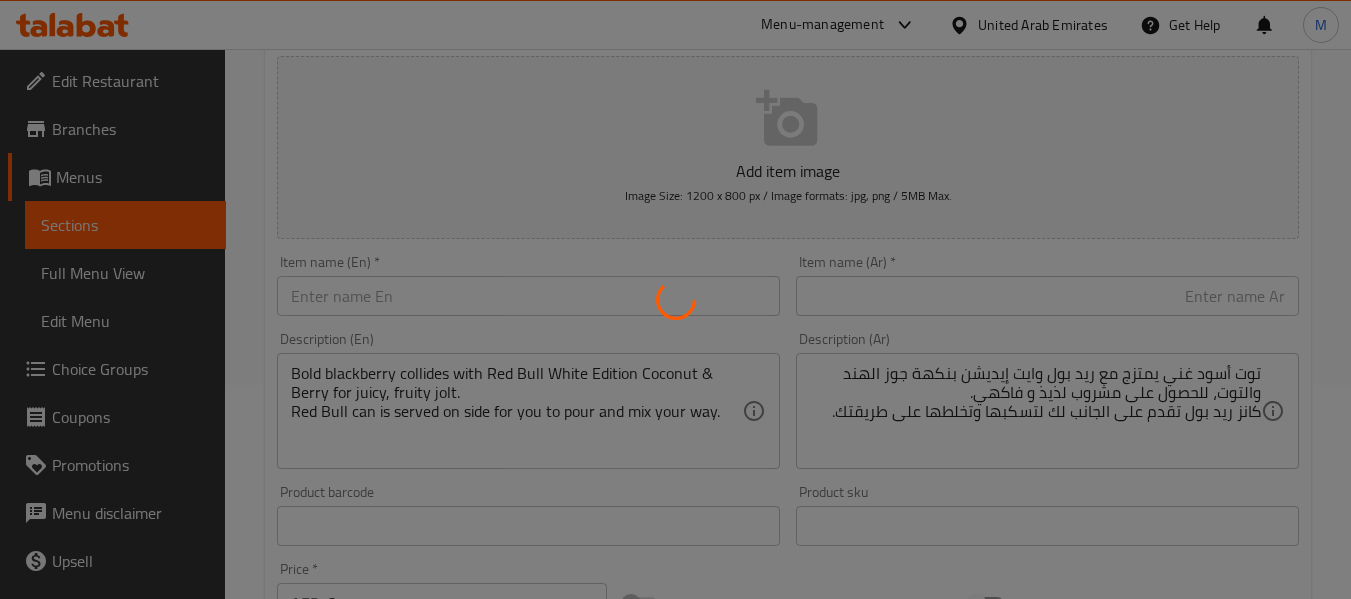 type 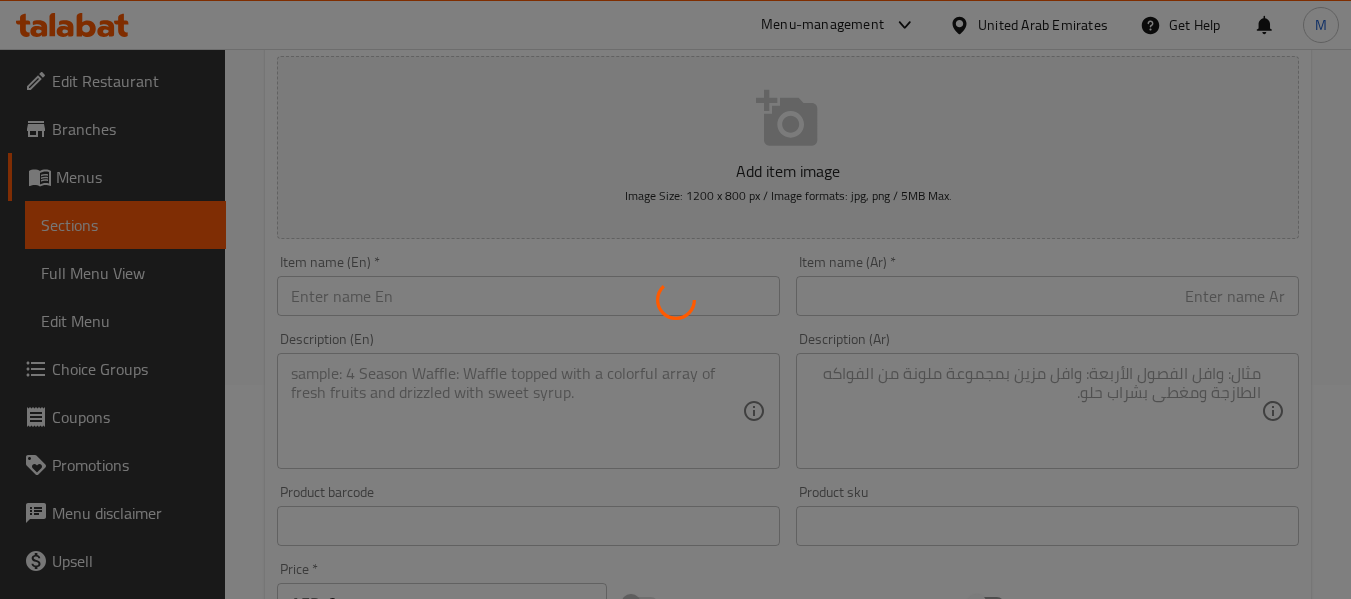 scroll, scrollTop: 0, scrollLeft: 0, axis: both 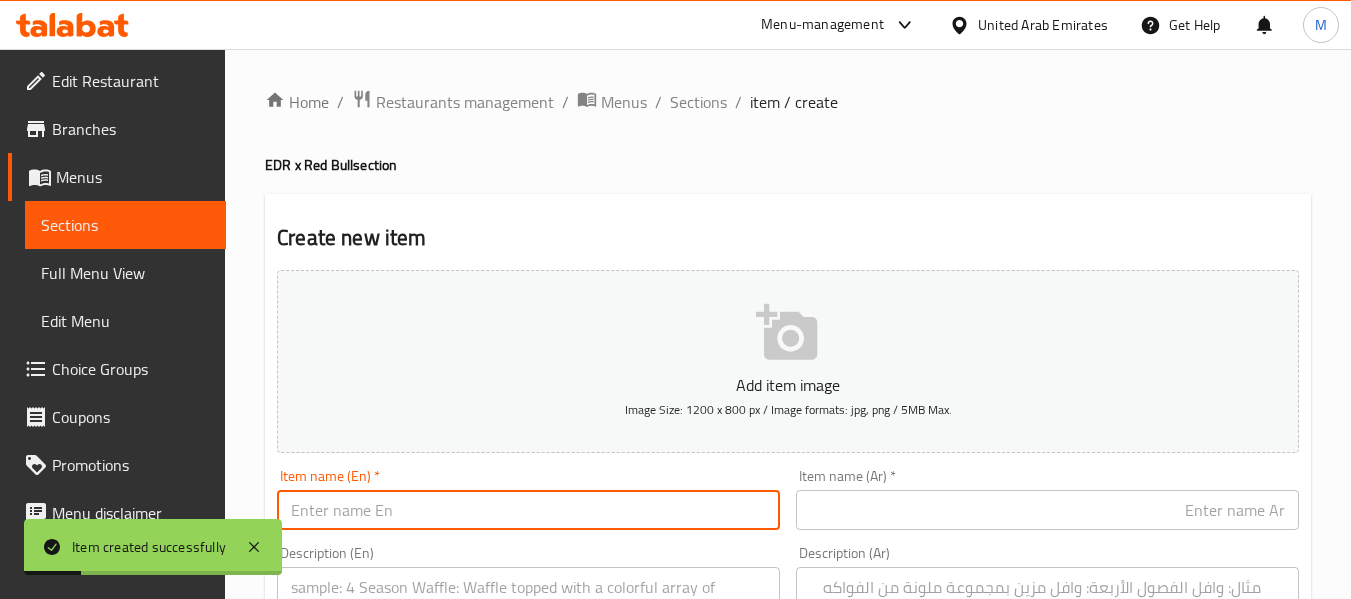 click at bounding box center (528, 510) 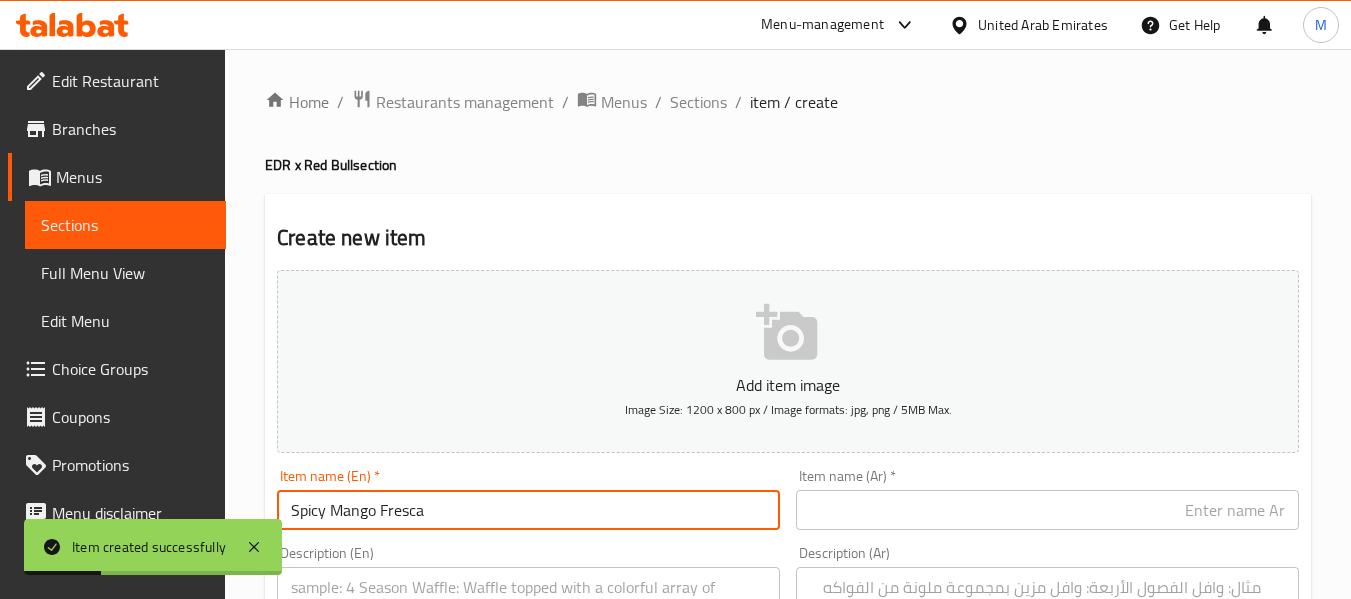 type on "Spicy Mango Fresca" 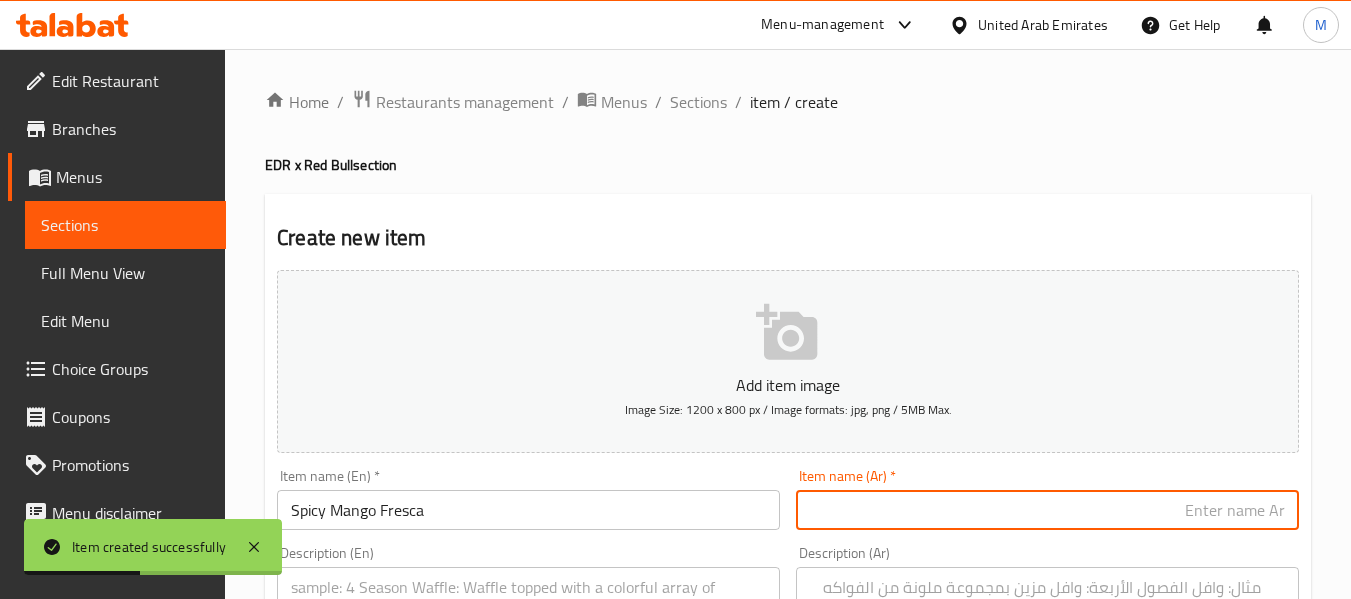 click at bounding box center [1047, 510] 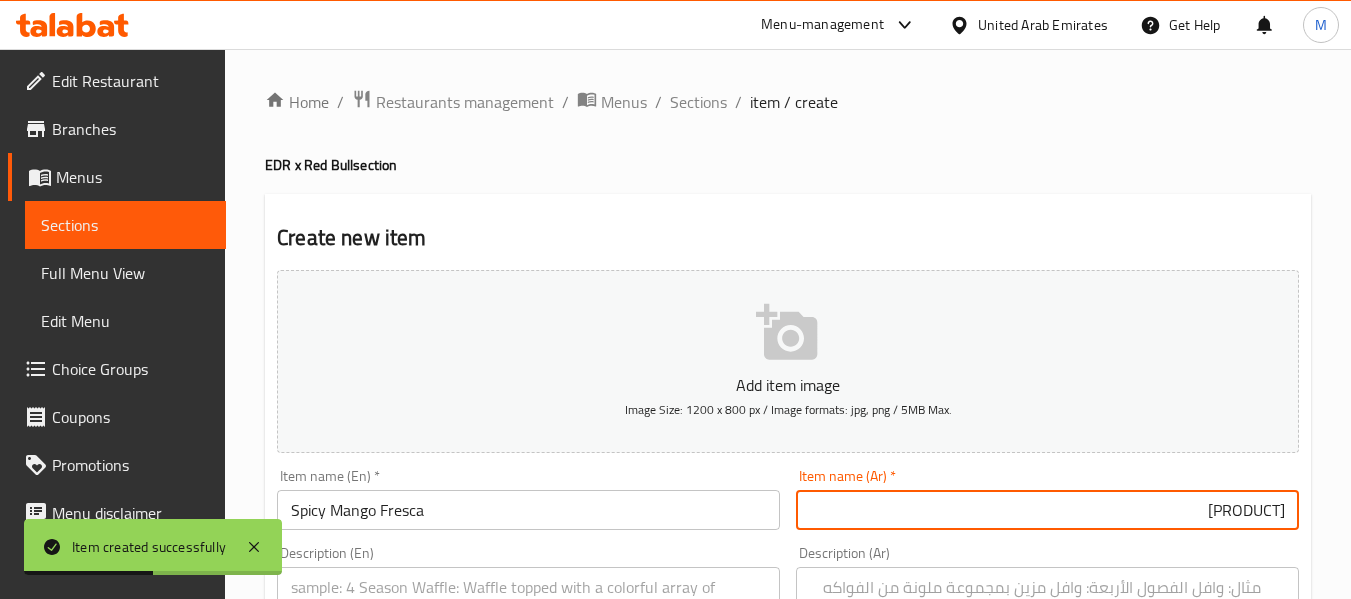 click on "مانجو فريسكا حار" at bounding box center [1047, 510] 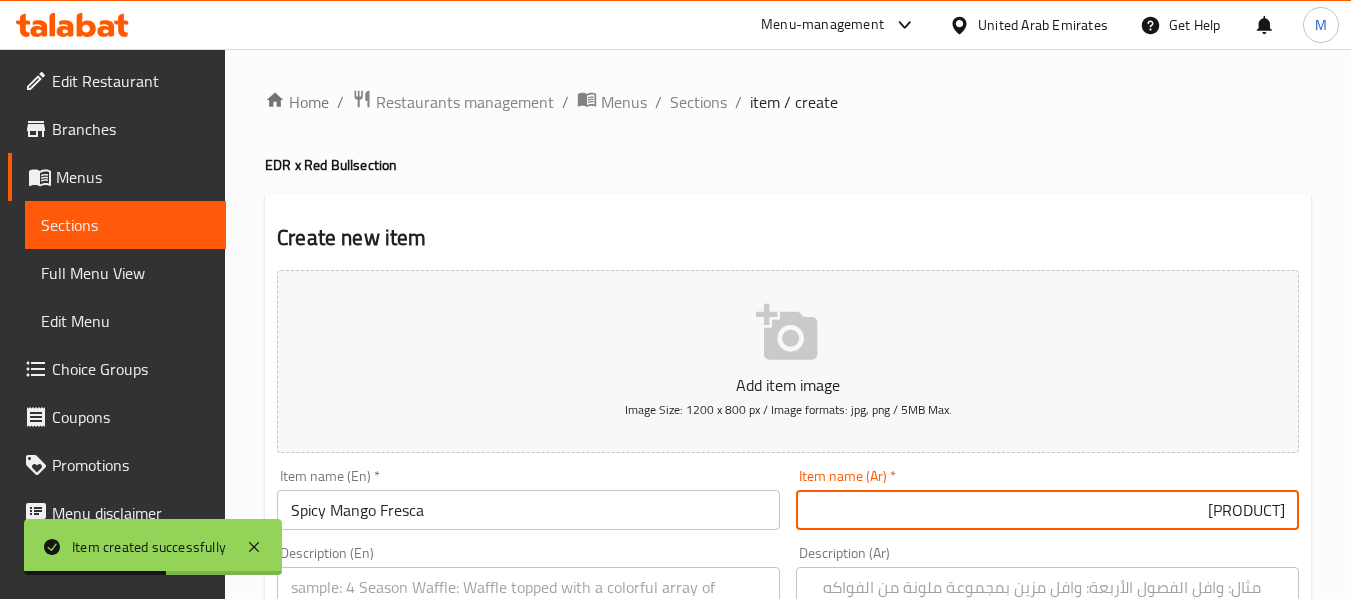click on "مانجو فريسكا حار" at bounding box center (1047, 510) 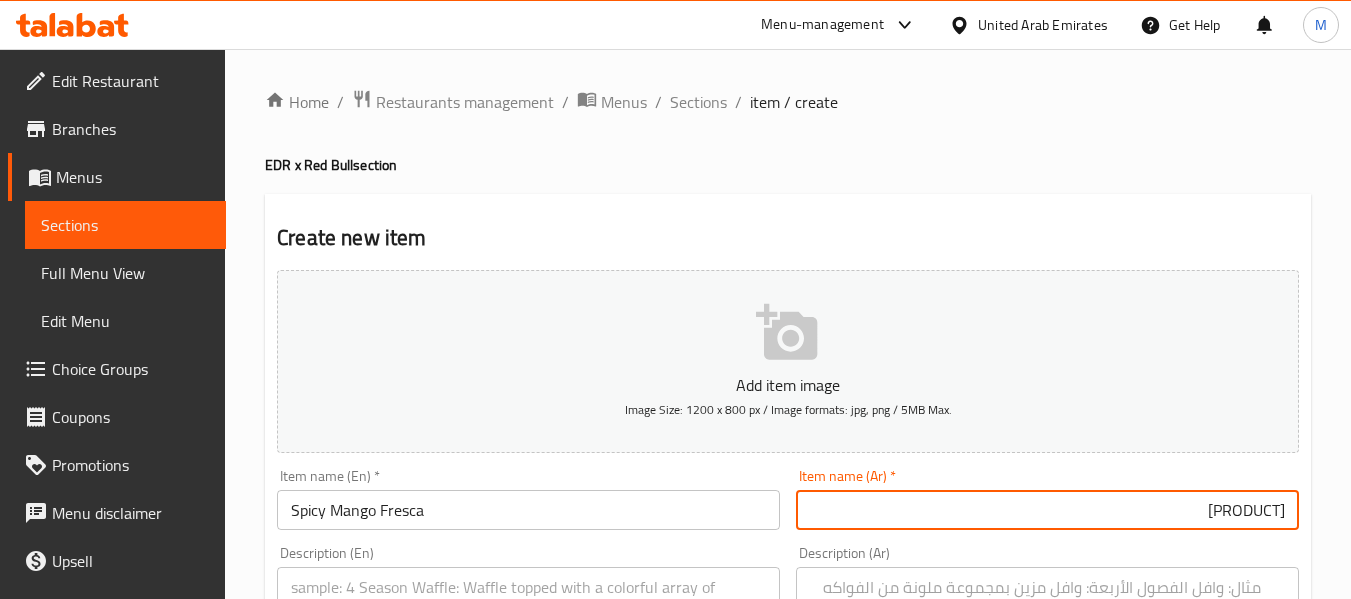 type on "سبايسي مانجو فريسكا" 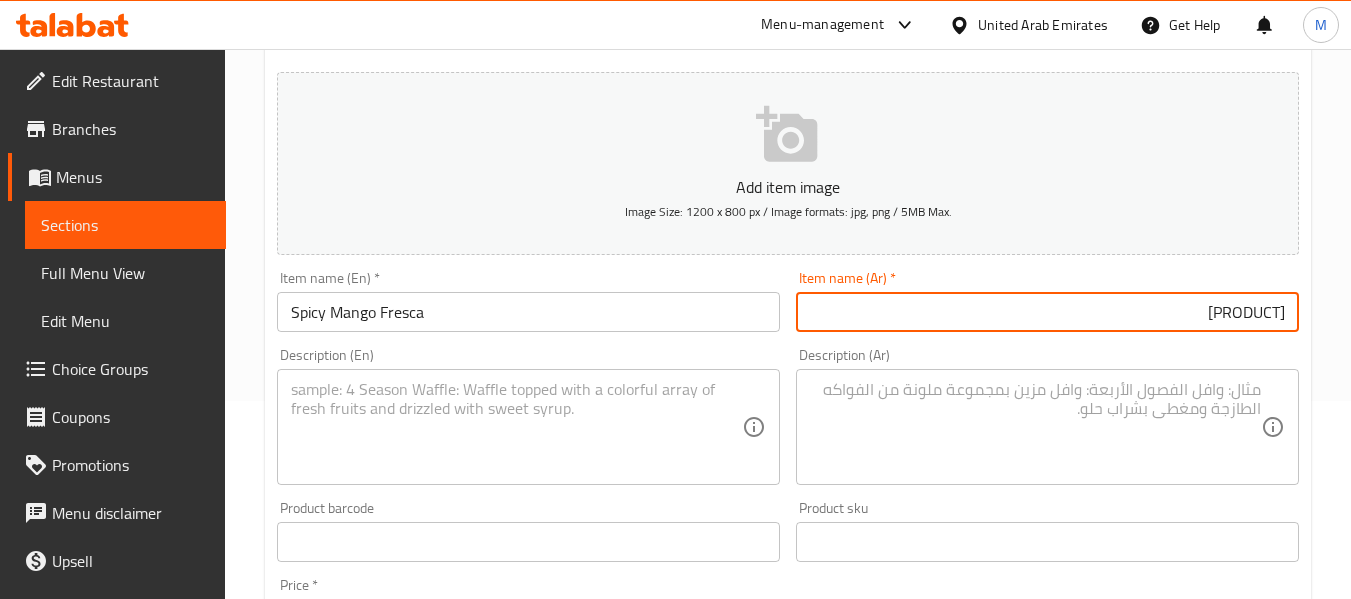 scroll, scrollTop: 200, scrollLeft: 0, axis: vertical 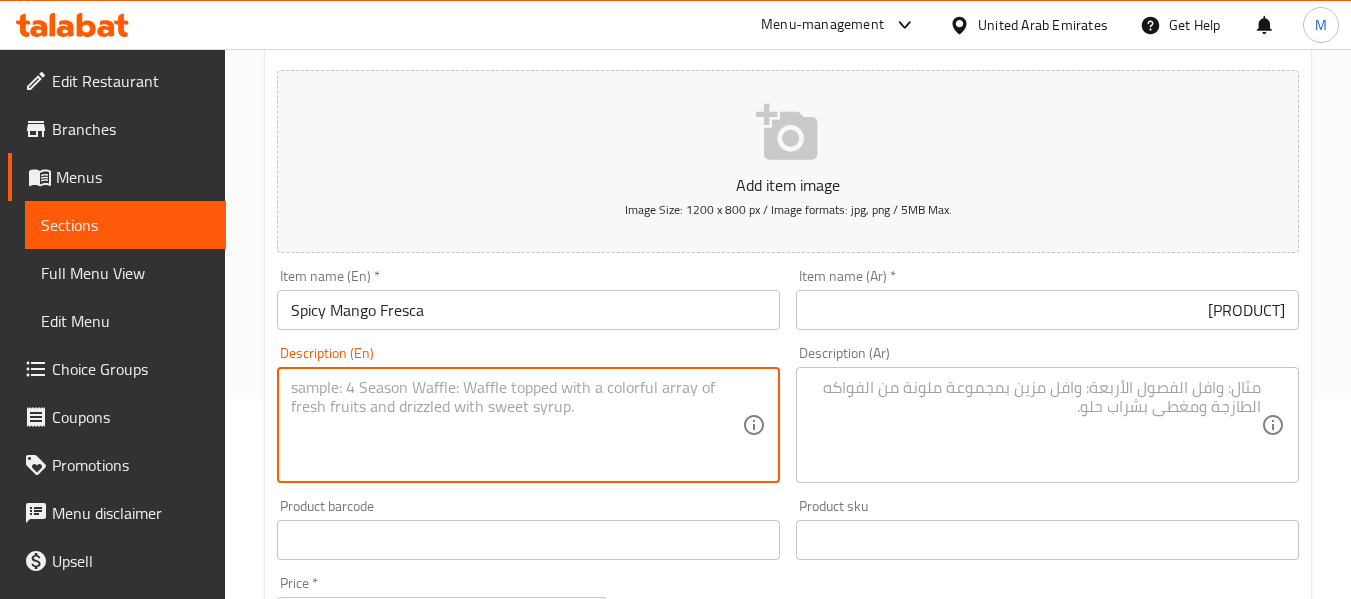 click at bounding box center (516, 425) 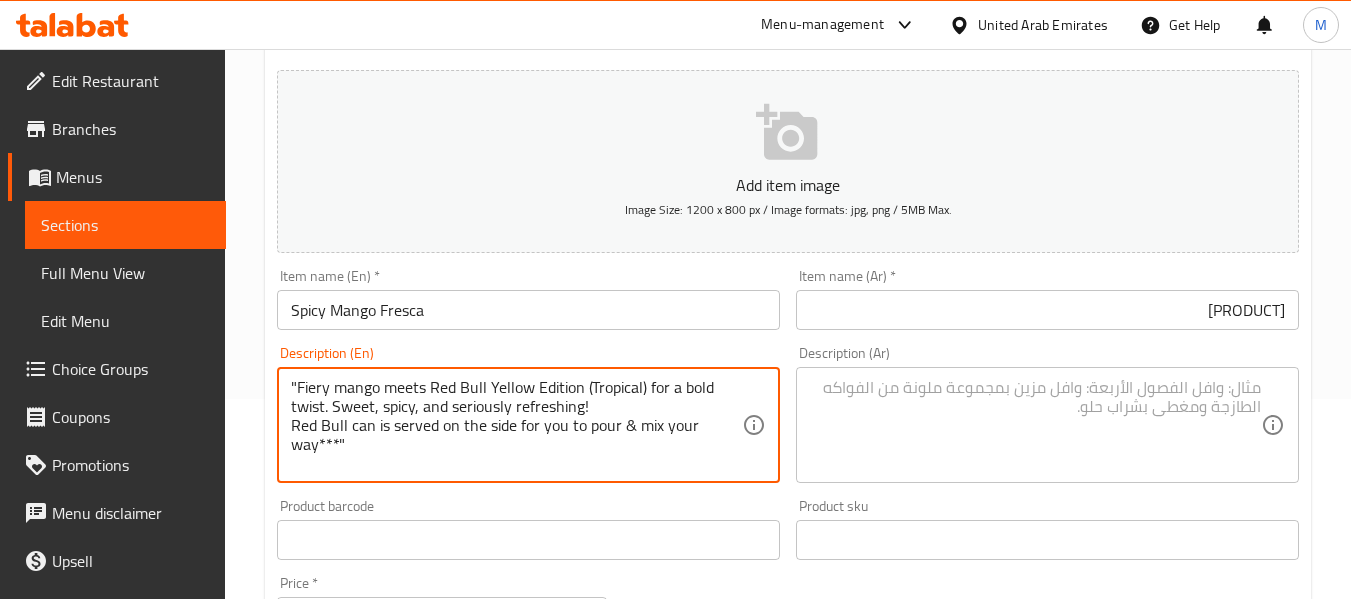 drag, startPoint x: 331, startPoint y: 444, endPoint x: 319, endPoint y: 444, distance: 12 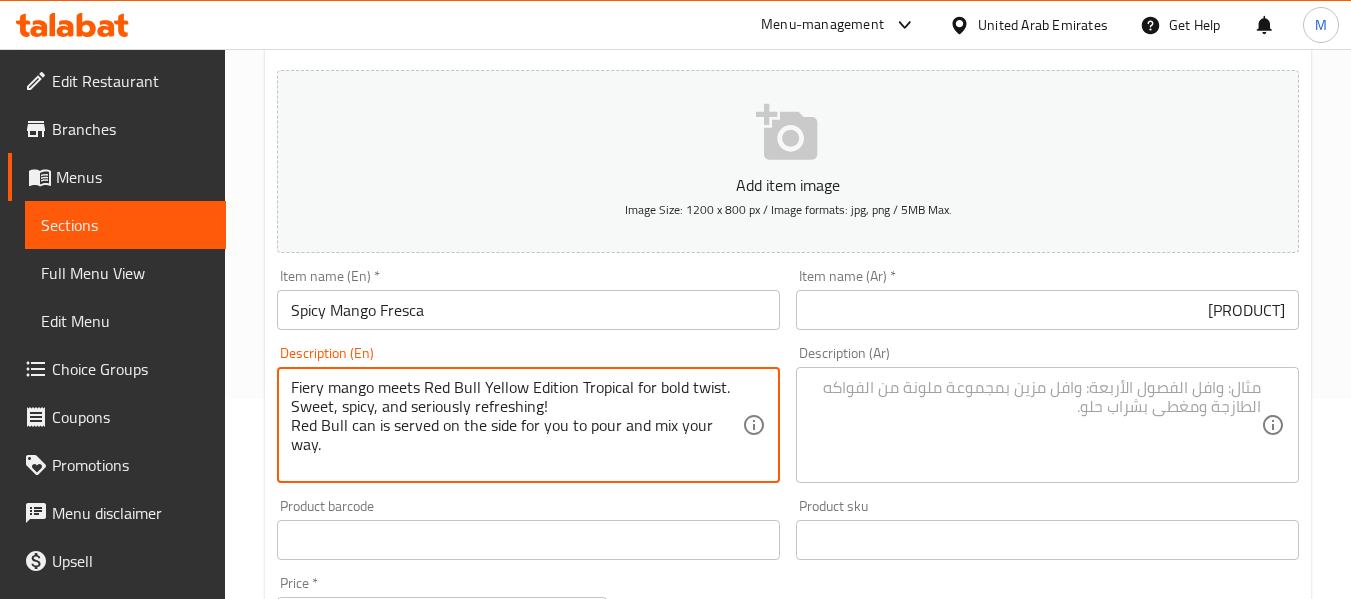 type on "Fiery mango meets Red Bull Yellow Edition Tropical for bold twist. Sweet, spicy, and seriously refreshing!
Red Bull can is served on the side for you to pour and mix your way." 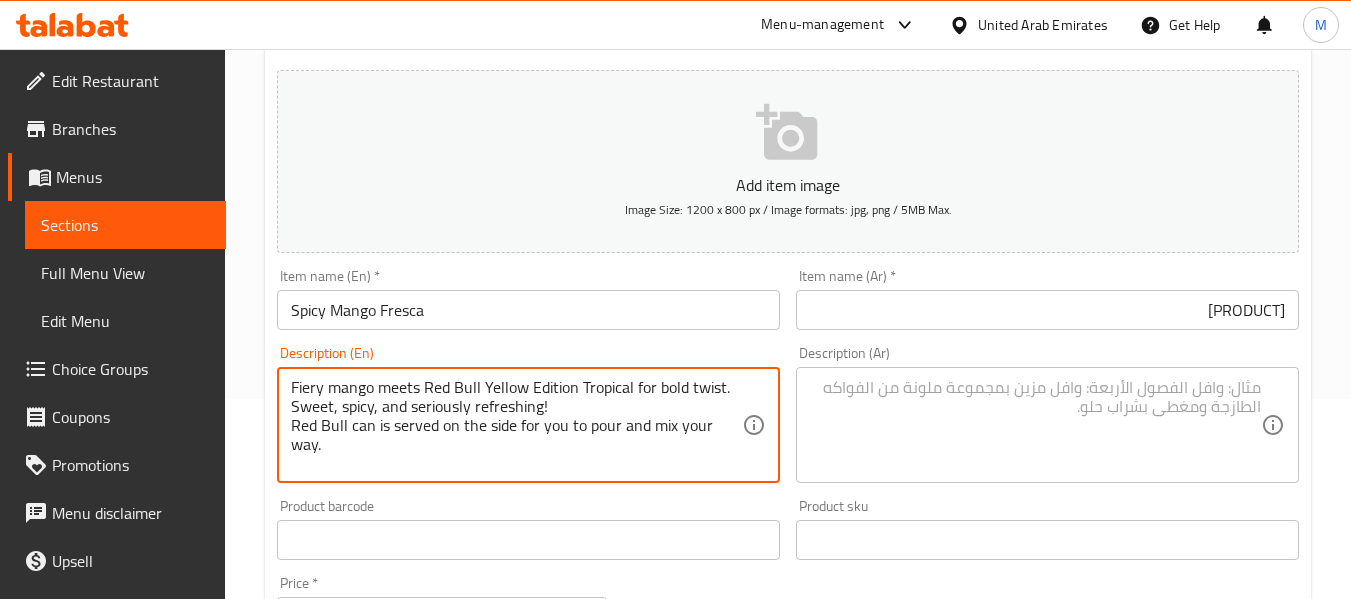 click at bounding box center (1035, 425) 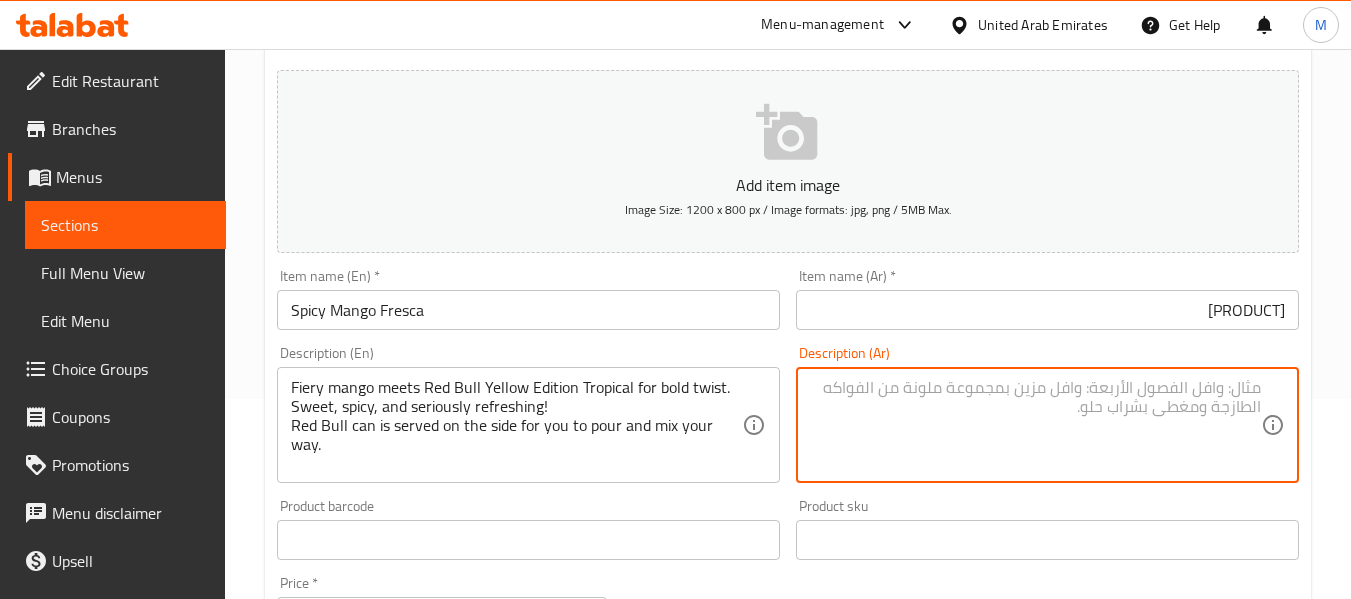 paste on "مزيجٌ جريءٌ من المانجو الحارّ مع ريد بُل النسخة الصفراء الاستوائية. حلوٌ، لاذع، ومنعشٌ للغاية!
تُقدّم علبة ريد بُل جانبًا لتسكبها وتخلطها على طريقتك." 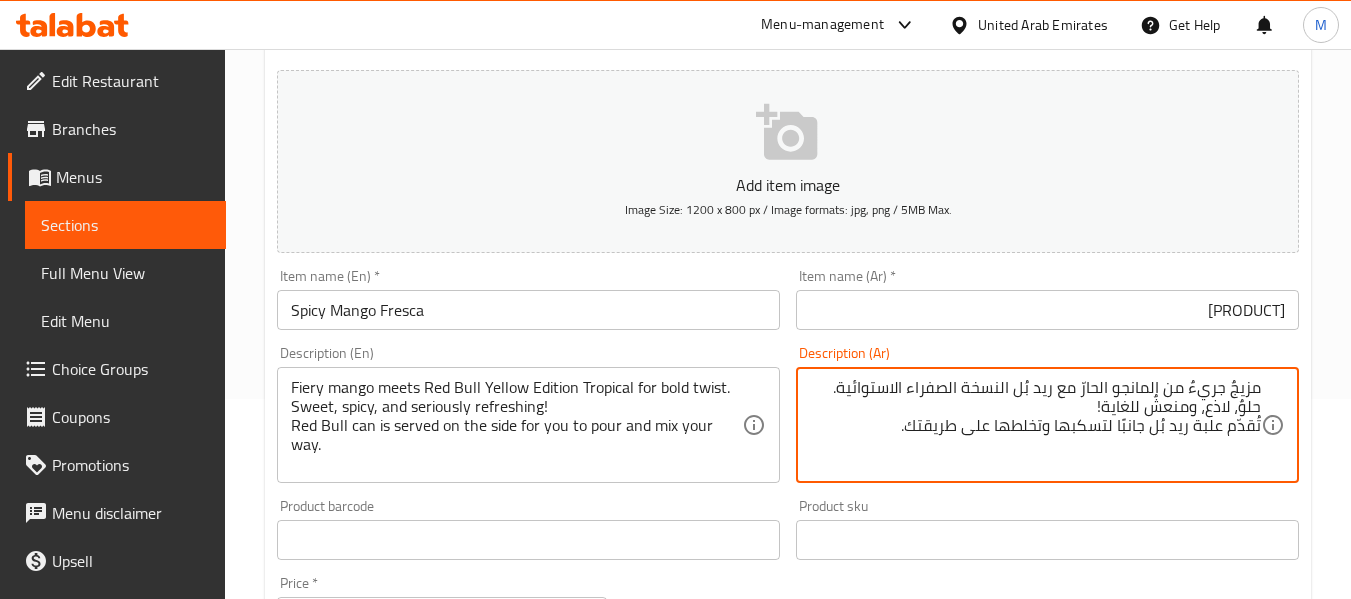click on "مزيجٌ جريءٌ من المانجو الحارّ مع ريد بُل النسخة الصفراء الاستوائية. حلوٌ، لاذع، ومنعشٌ للغاية!
تُقدّم علبة ريد بُل جانبًا لتسكبها وتخلطها على طريقتك." at bounding box center [1035, 425] 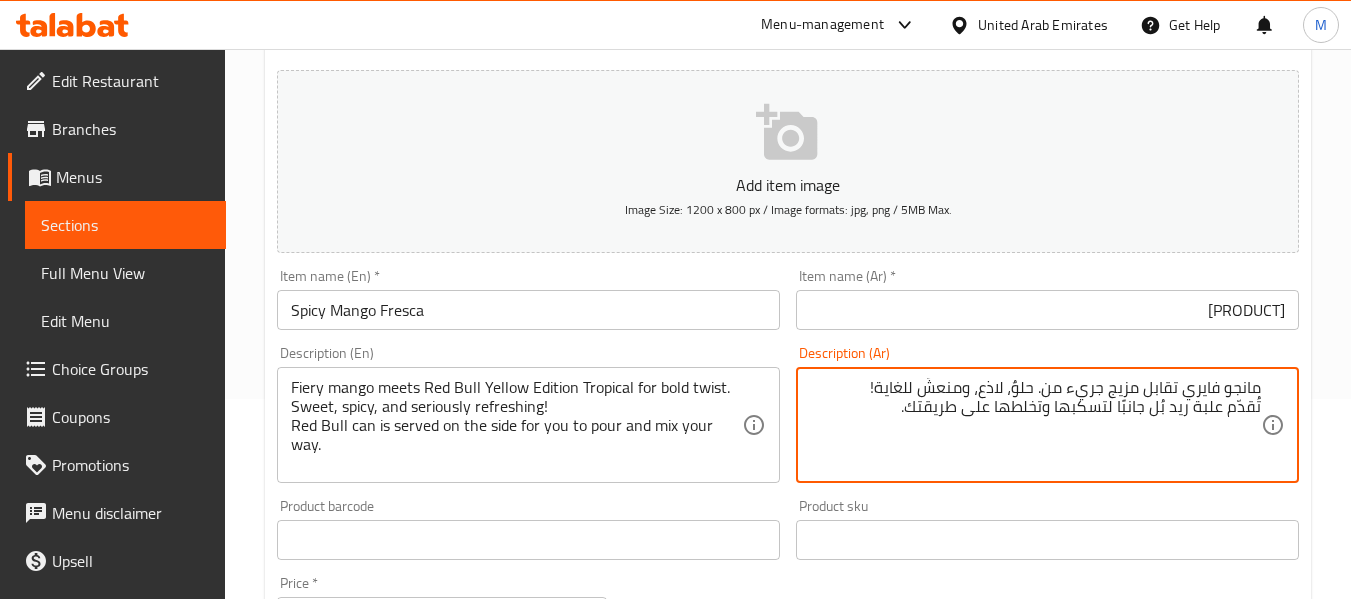 paste on "ريد بول النسخة الصفراء التروبيكال" 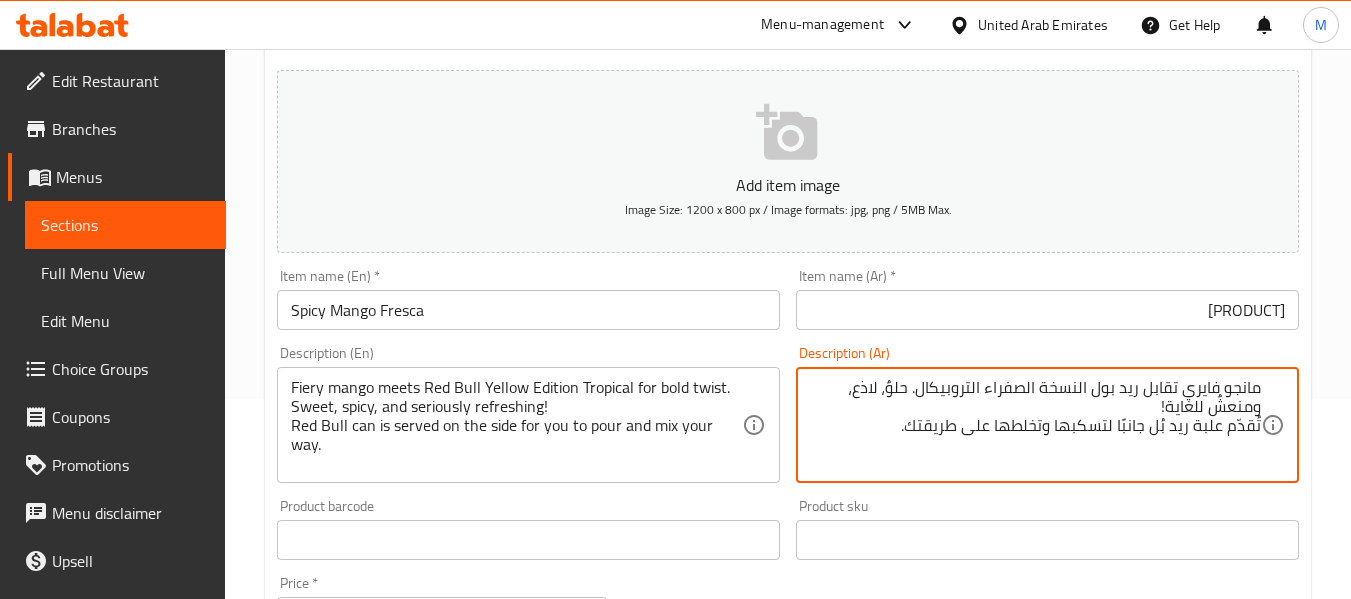 paste on "مزيج جريء من" 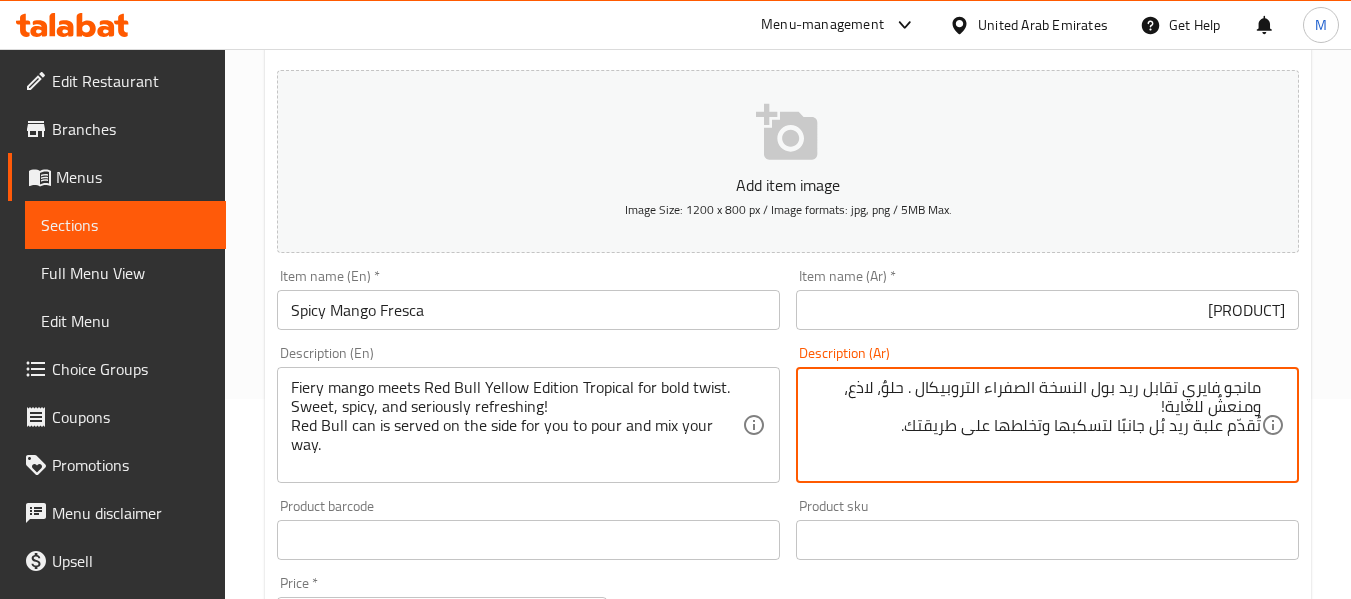 paste on "لتويست جريء" 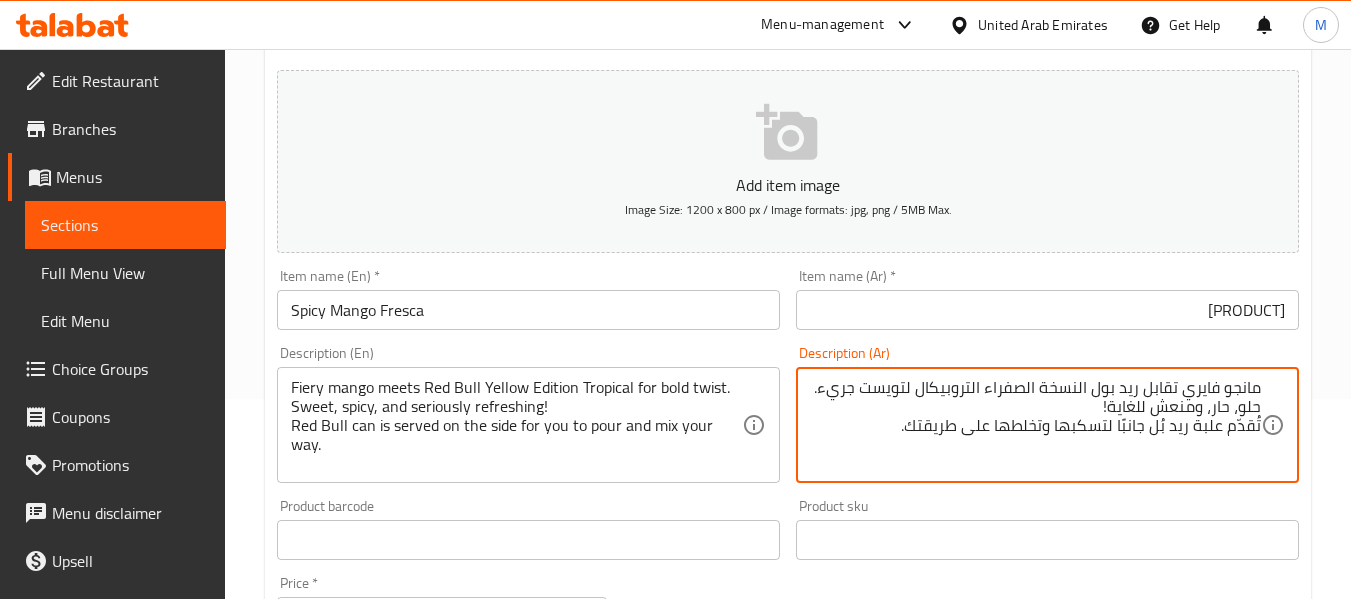 click on "مانجو فايري تقابل ريد بول النسخة الصفراء التروبيكال لتويست جريء. حلو، حار، ومنعش للغاية!
تُقدّم علبة ريد بُل جانبًا لتسكبها وتخلطها على طريقتك." at bounding box center (1035, 425) 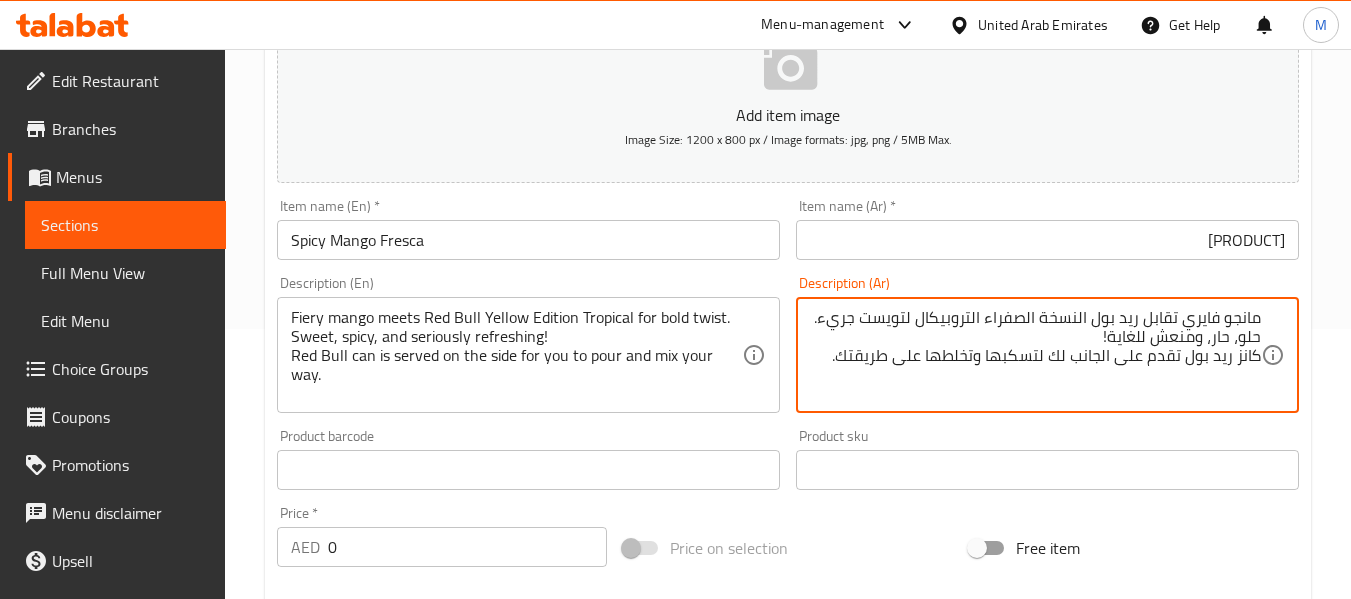 scroll, scrollTop: 300, scrollLeft: 0, axis: vertical 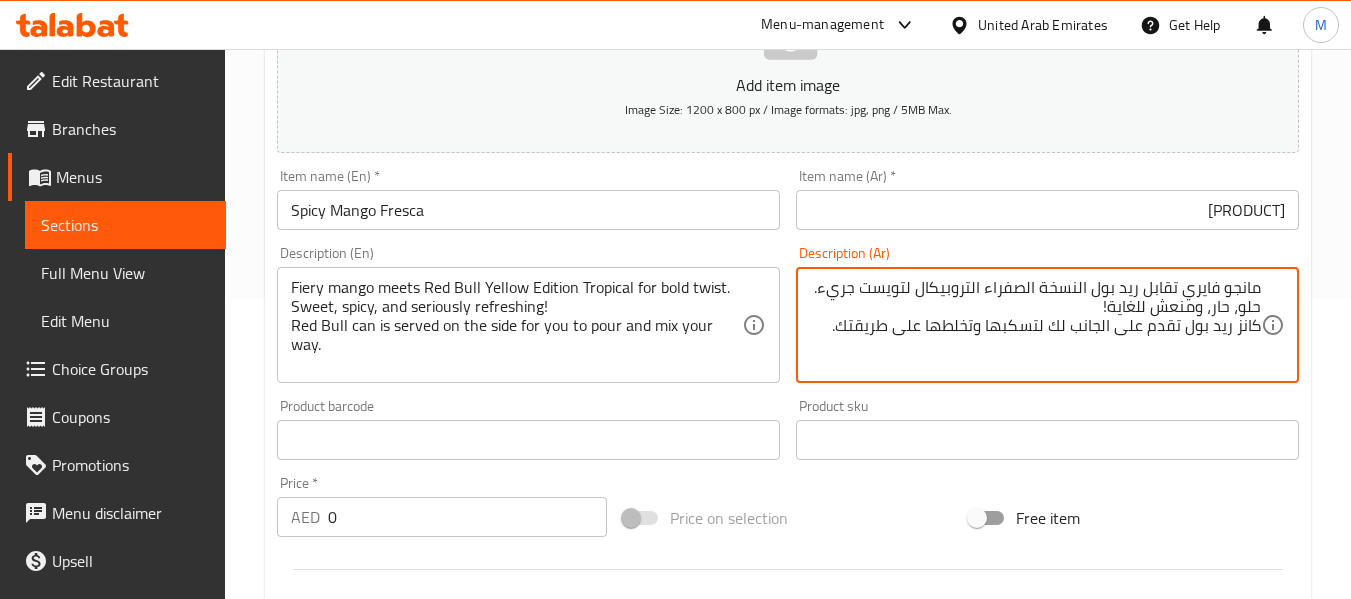 type on "مانجو فايري تقابل ريد بول النسخة الصفراء التروبيكال لتويست جريء. حلو، حار، ومنعش للغاية!
كانز ريد بول تقدم على الجانب لك لتسكبها وتخلطها على طريقتك." 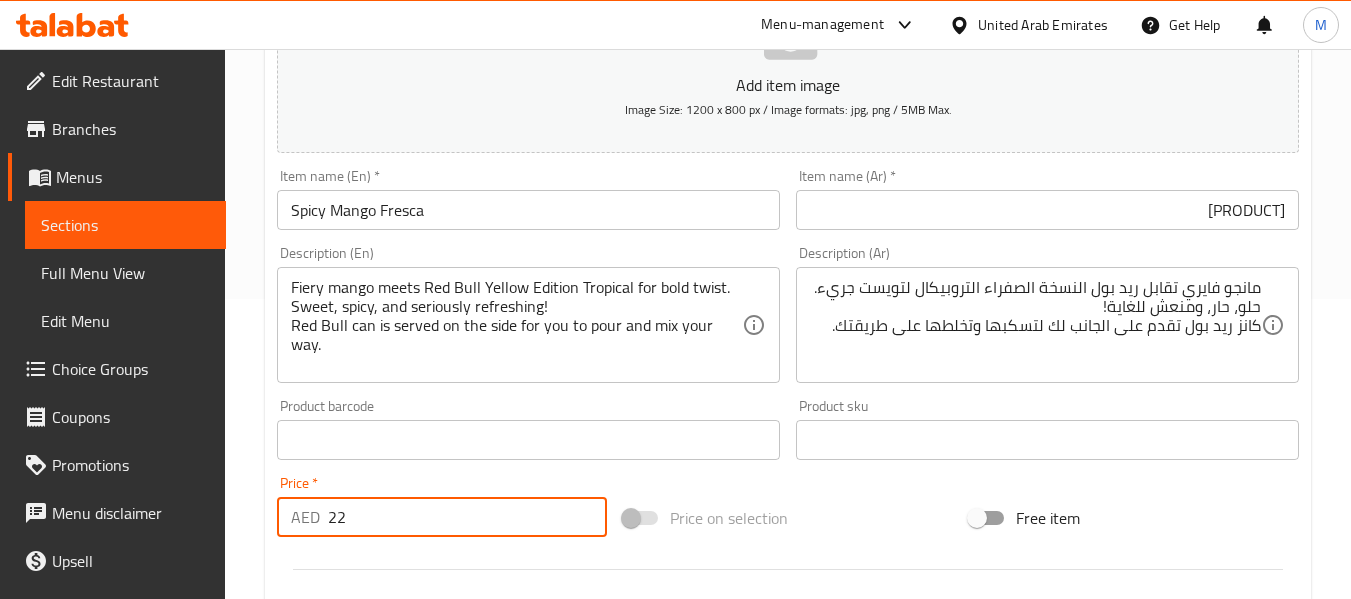 click on "22" at bounding box center (467, 517) 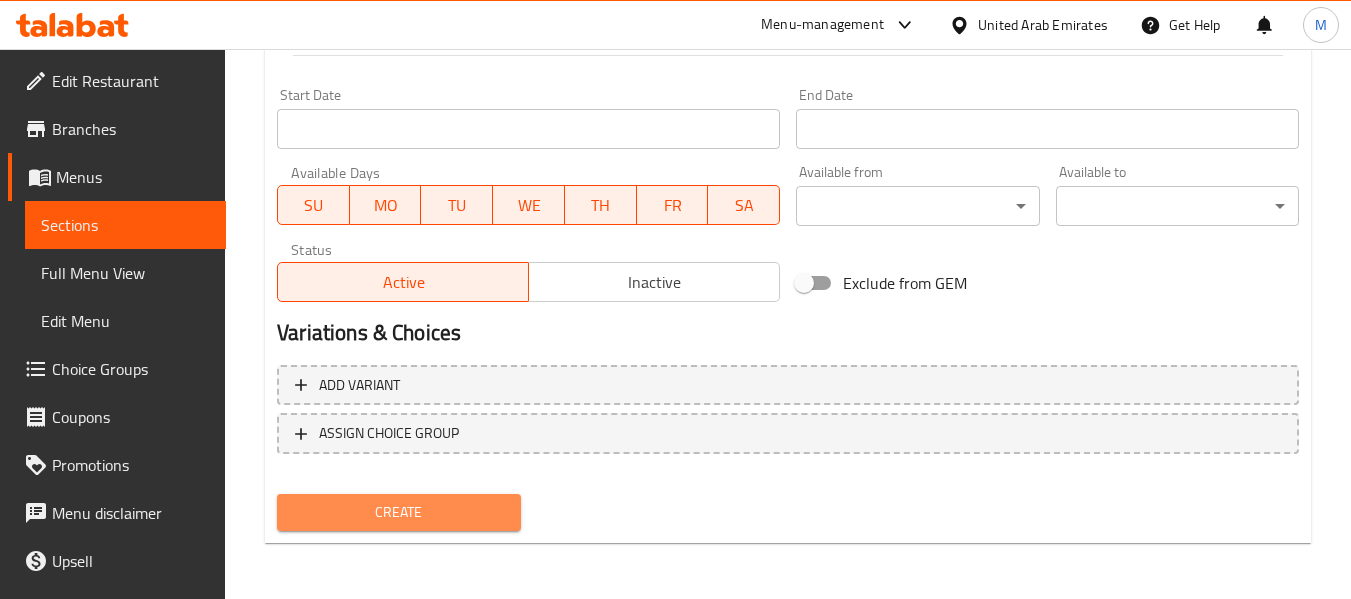 click on "Create" at bounding box center (398, 512) 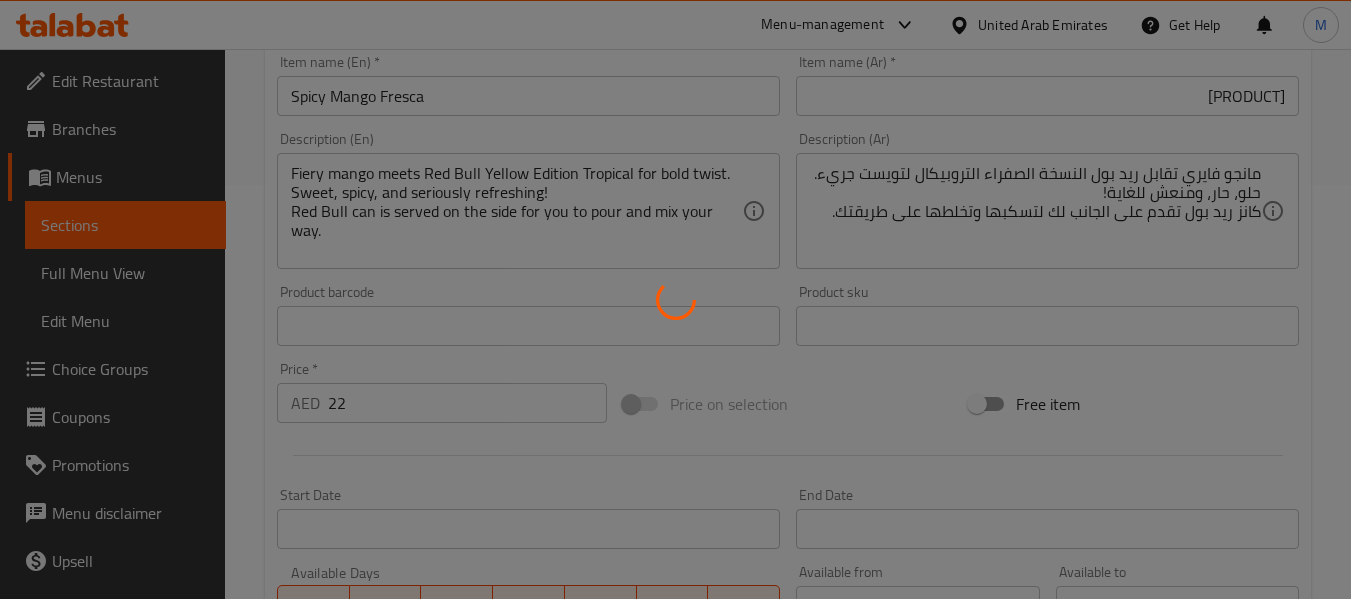 type 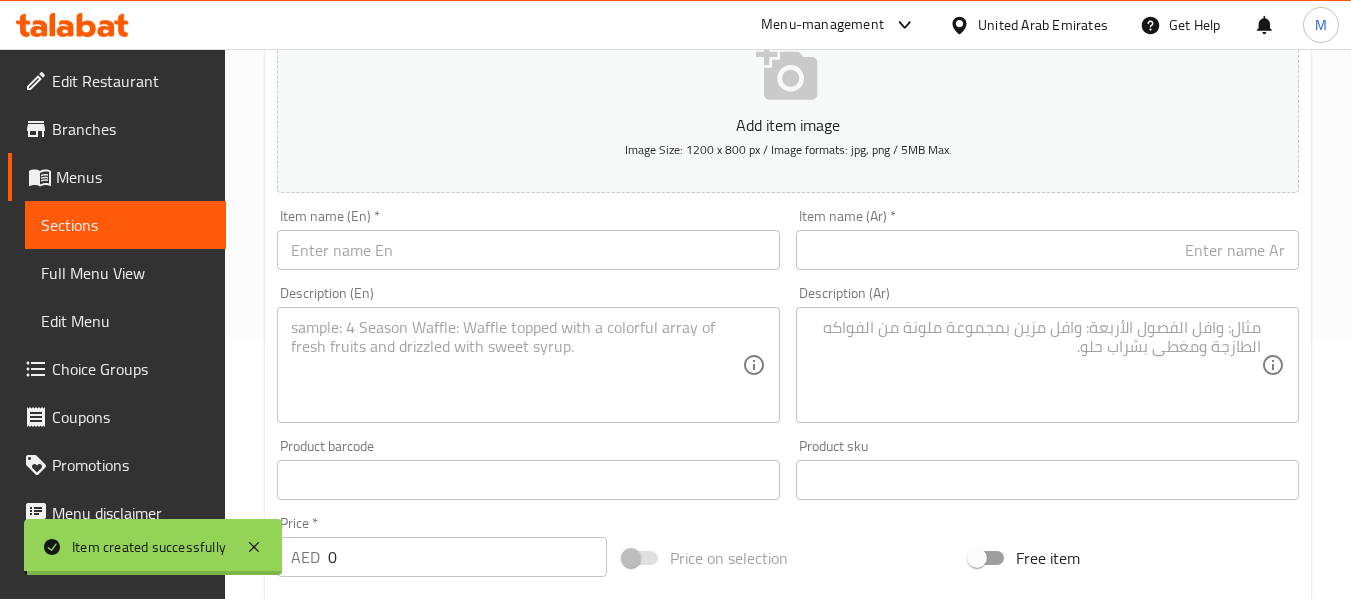 scroll, scrollTop: 114, scrollLeft: 0, axis: vertical 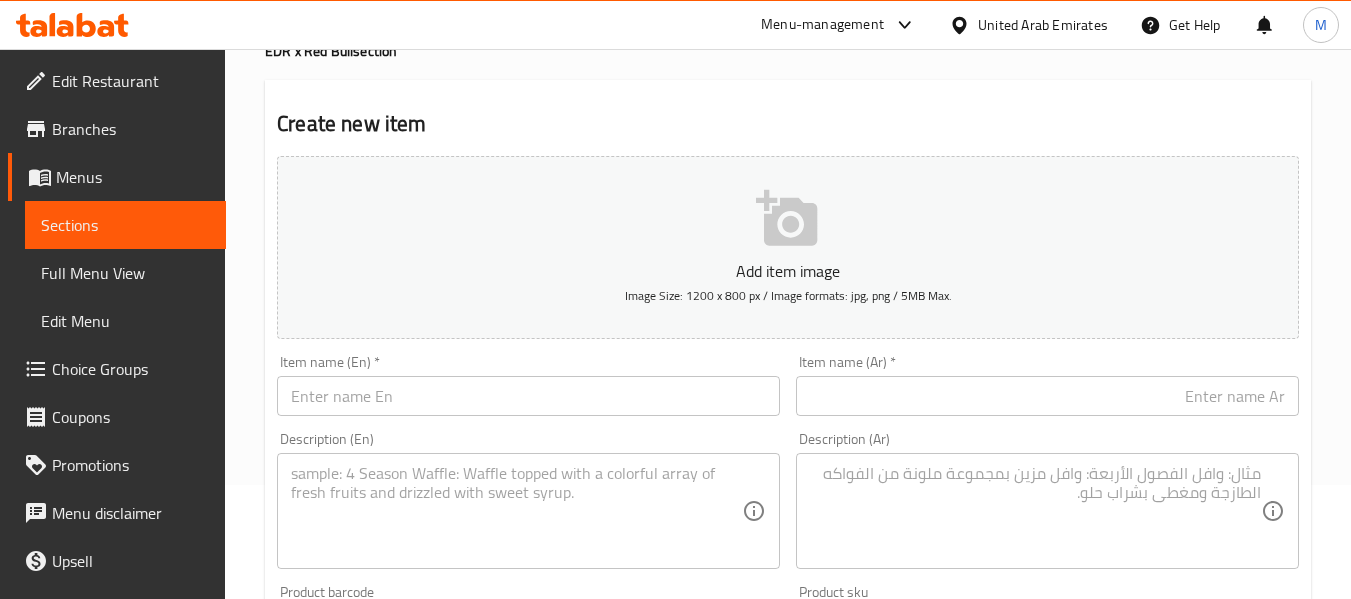 type 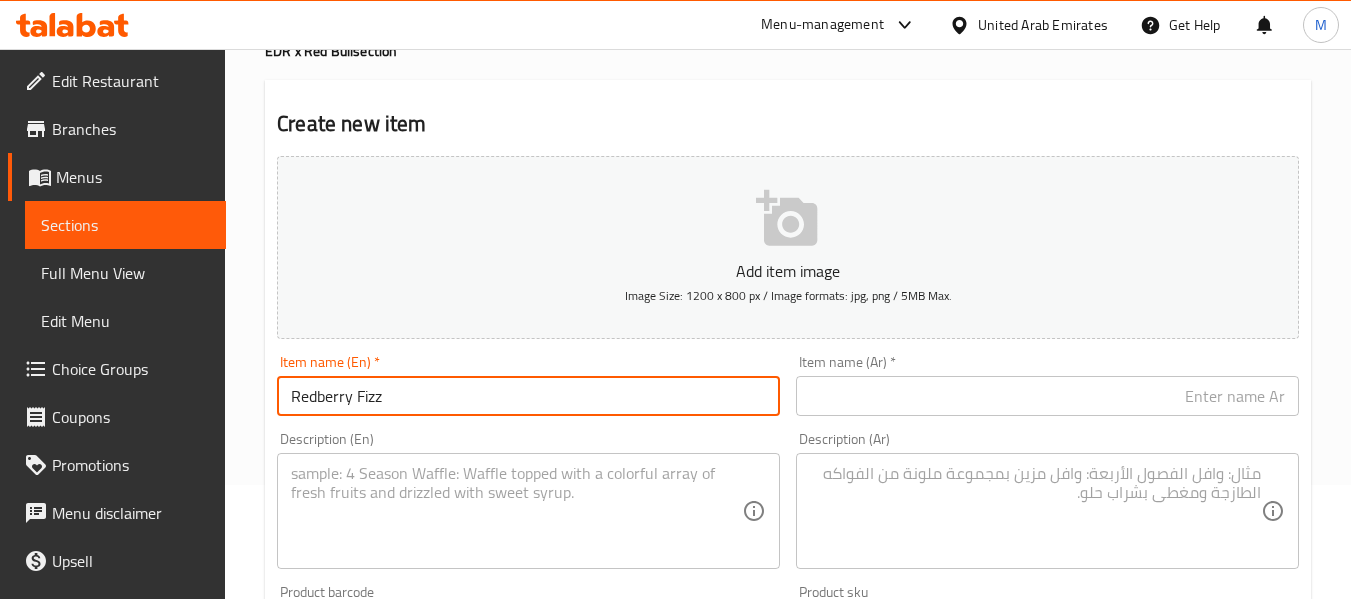 type on "Redberry Fizz" 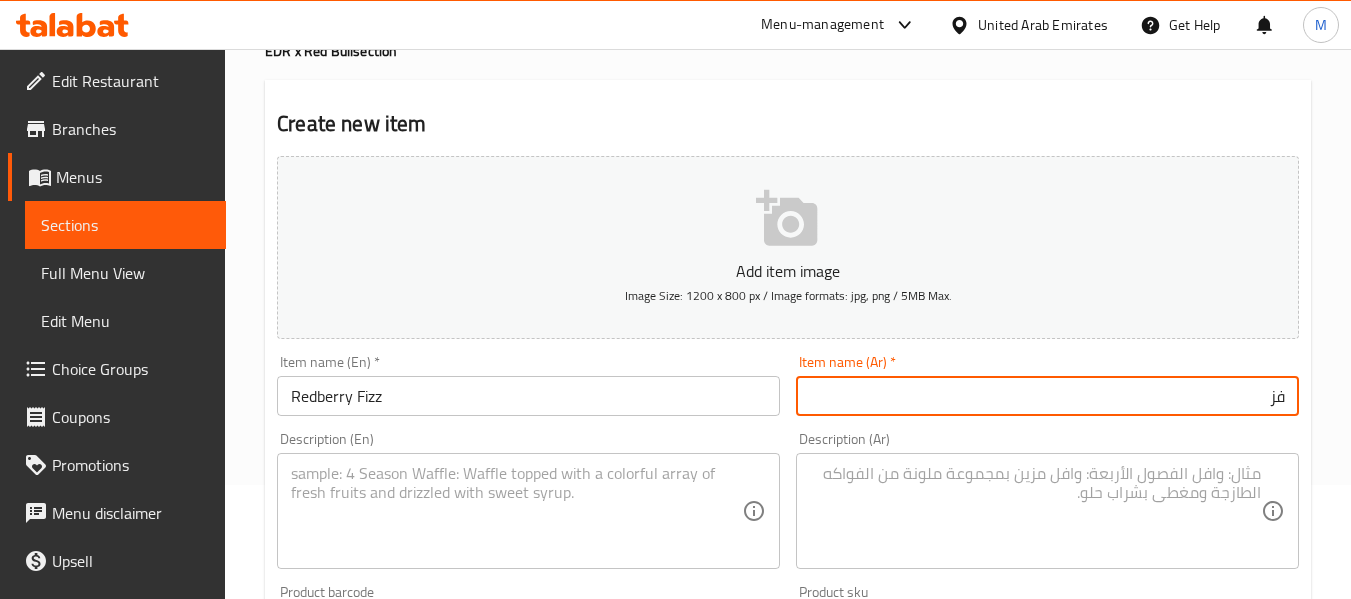 type on "ف" 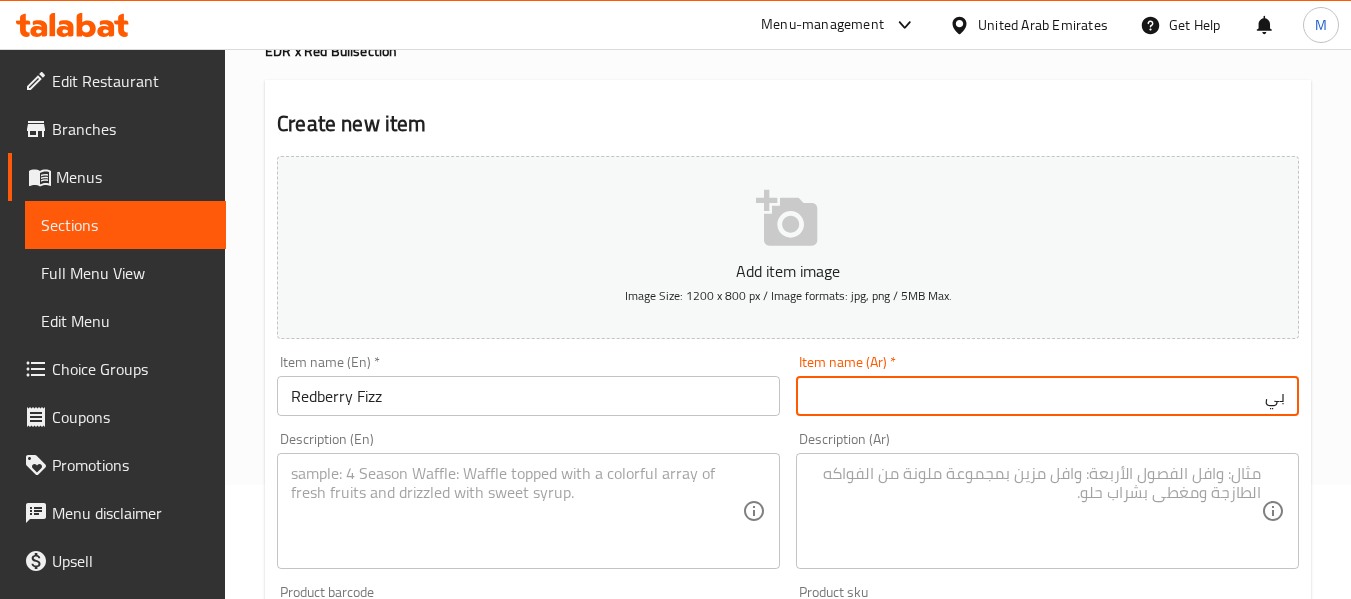 type on "ب" 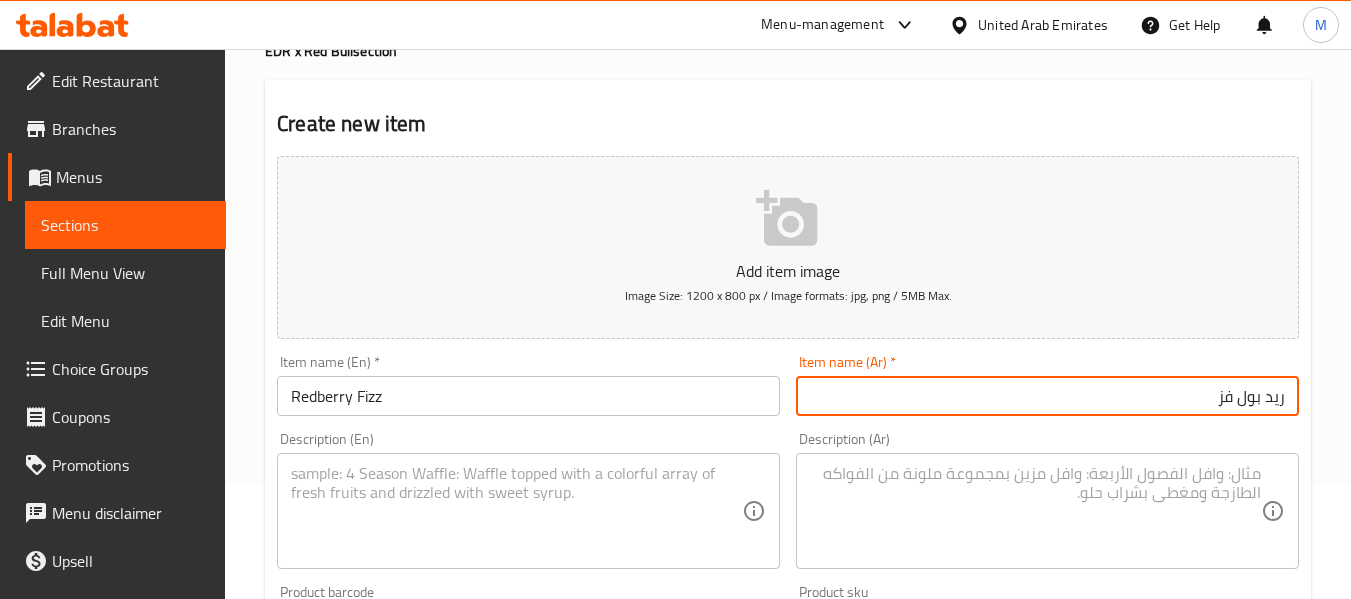 type on "ريد بول فز" 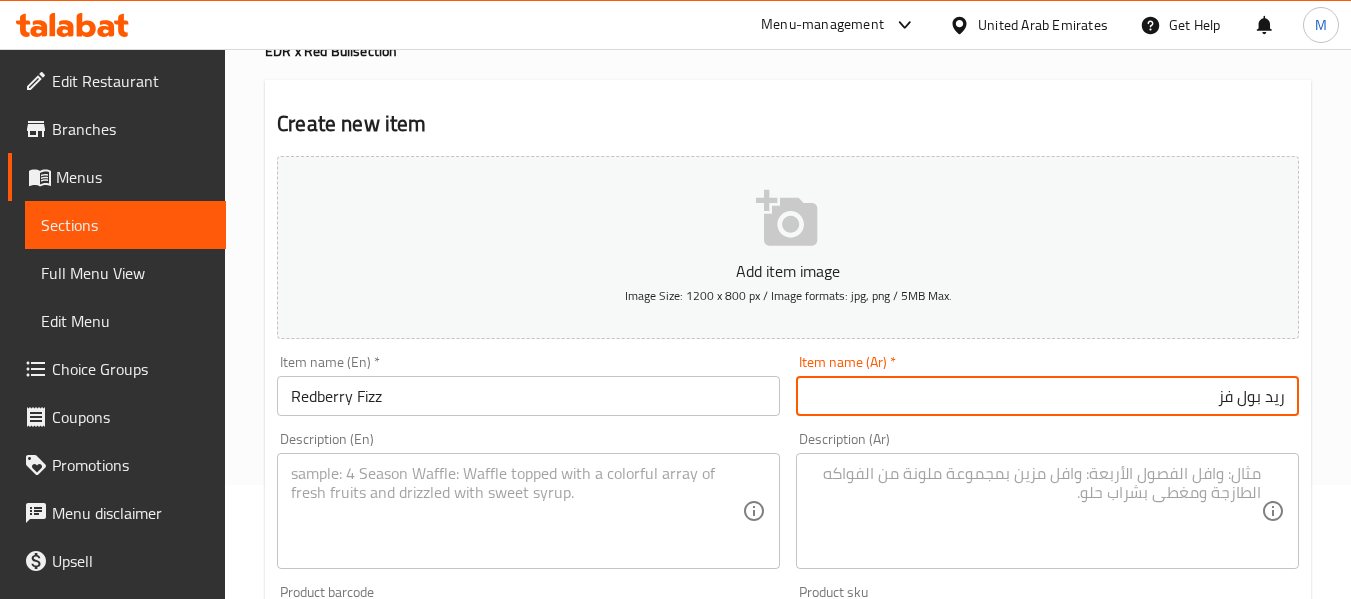 click at bounding box center (516, 511) 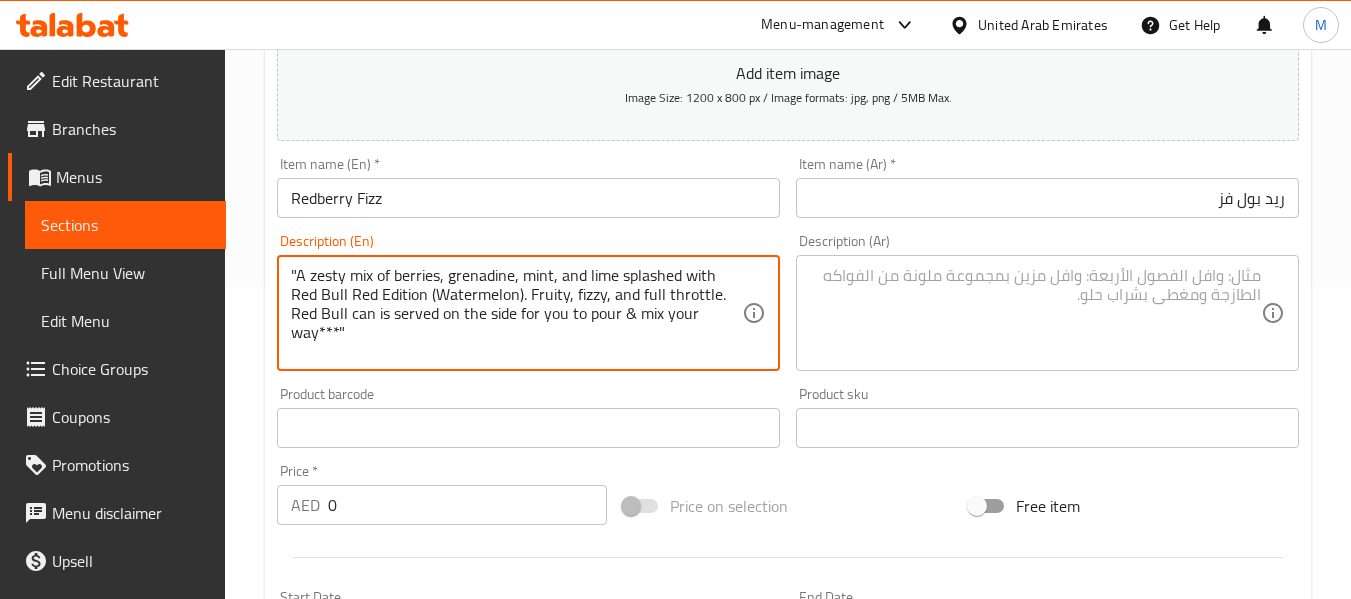 scroll, scrollTop: 314, scrollLeft: 0, axis: vertical 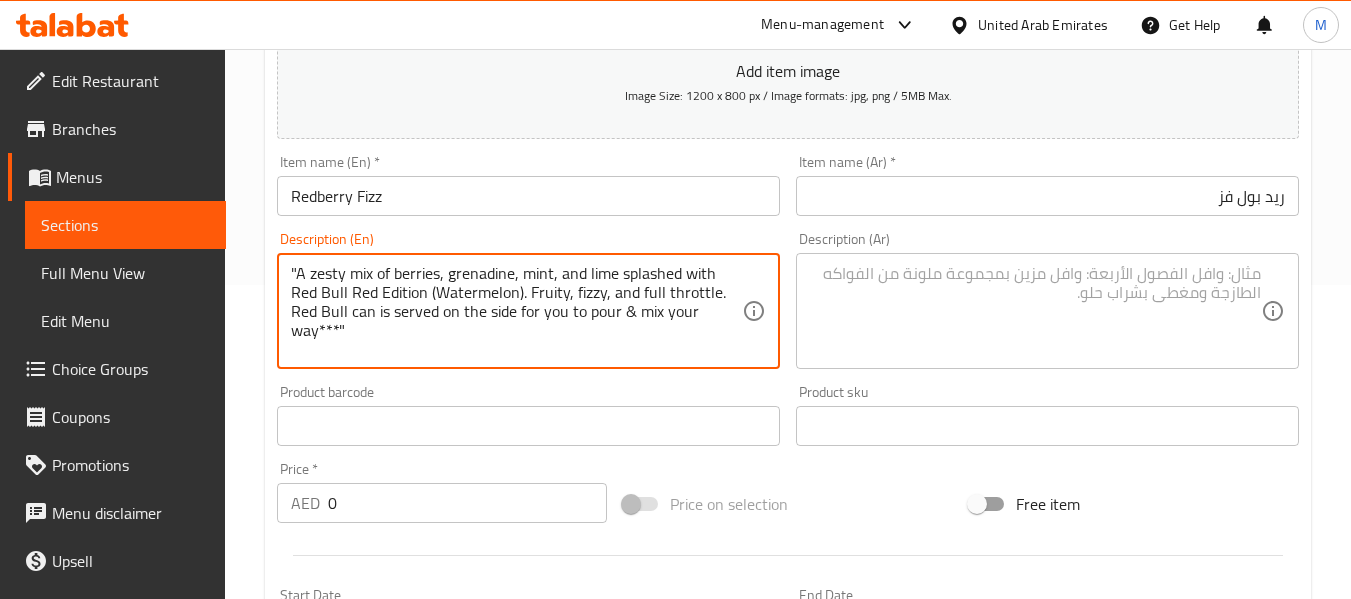 type on ""A zesty mix of berries, grenadine, mint, and lime splashed with Red Bull Red Edition (Watermelon). Fruity, fizzy, and full throttle.
Red Bull can is served on the side for you to pour & mix your way***"" 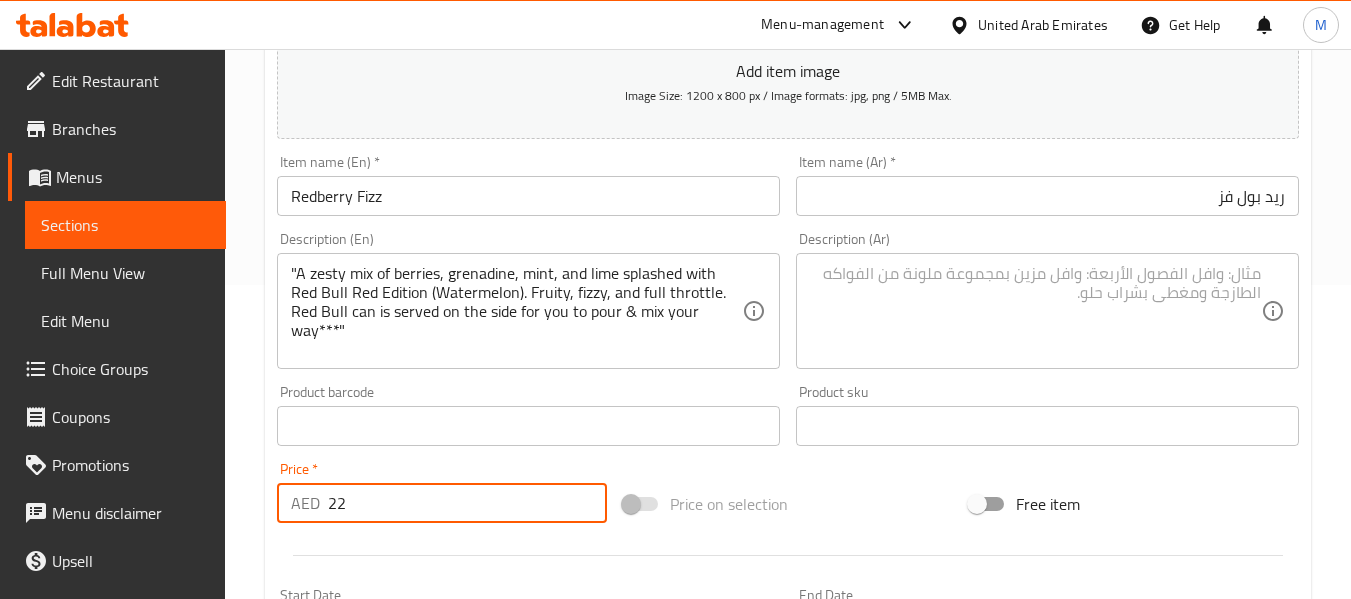 type on "22" 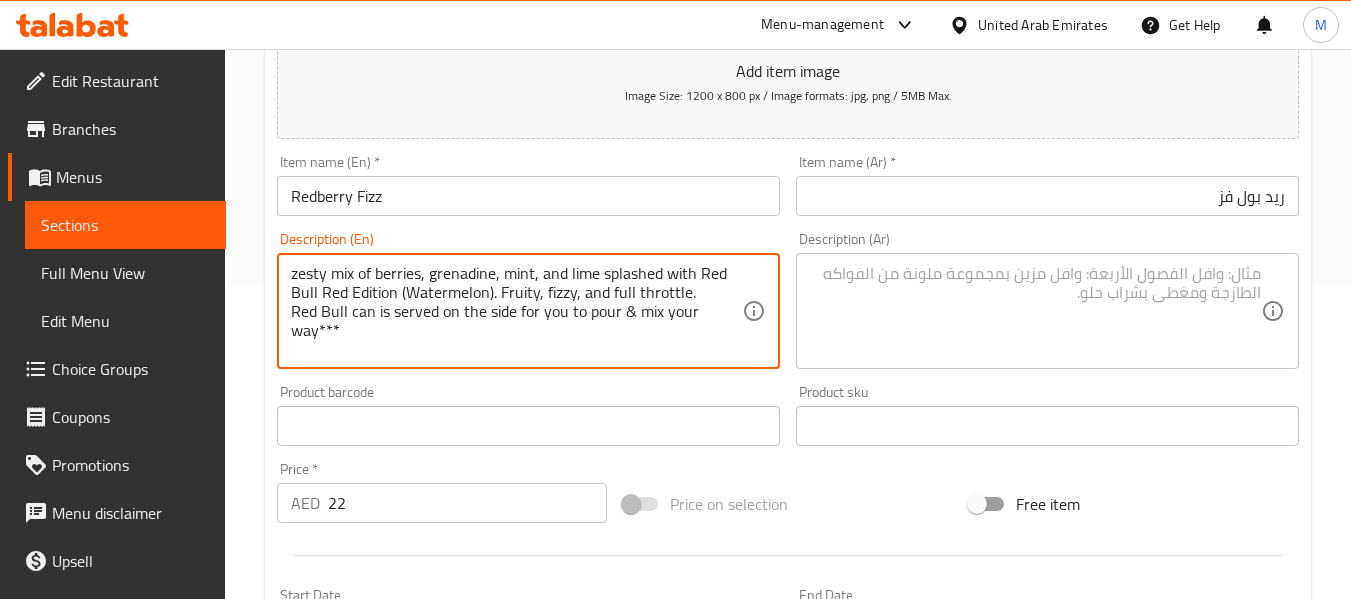 click on "zesty mix of berries, grenadine, mint, and lime splashed with Red Bull Red Edition (Watermelon). Fruity, fizzy, and full throttle.
Red Bull can is served on the side for you to pour & mix your way***"" at bounding box center (516, 311) 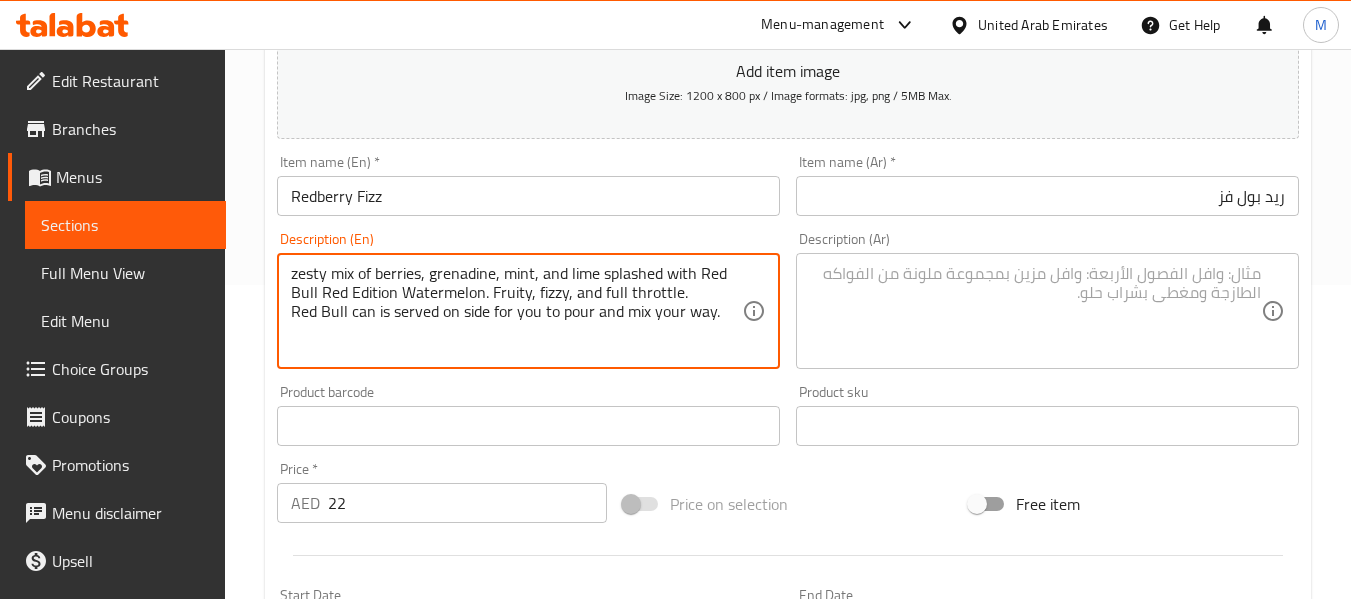 type on "zesty mix of berries, grenadine, mint, and lime splashed with Red Bull Red Edition Watermelon. Fruity, fizzy, and full throttle.
Red Bull can is served on side for you to pour and mix your way." 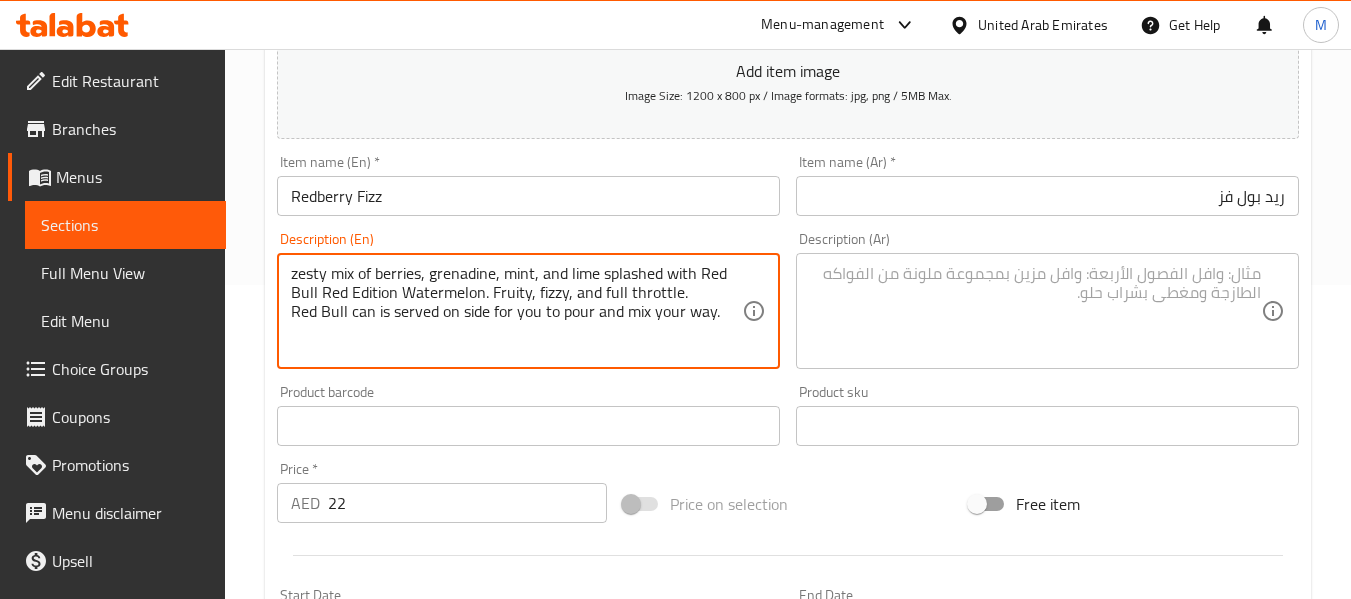 click at bounding box center [1035, 311] 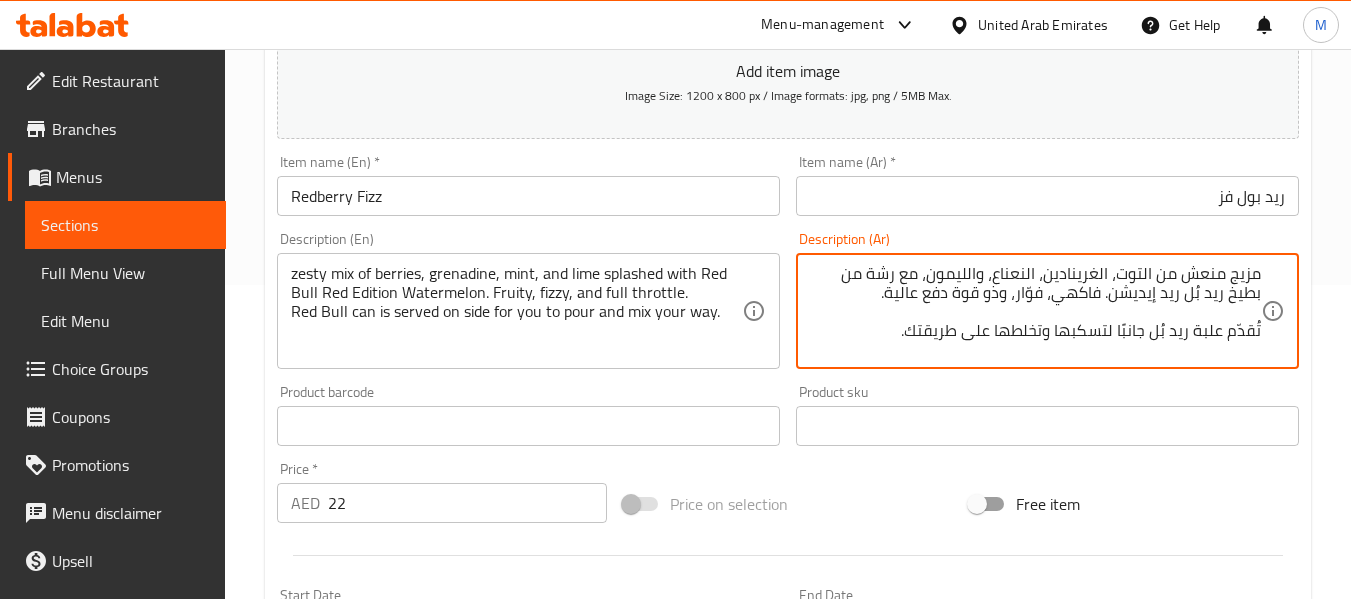 type on "مزيج منعش من التوت، الغرينادين، النعناع، والليمون، مع رشة من بطيخ ريد بُل ريد إيديشن. فاكهي، فوّار، وذو قوة دفع عالية.
تُقدّم علبة ريد بُل جانبًا لتسكبها وتخلطها على طريقتك." 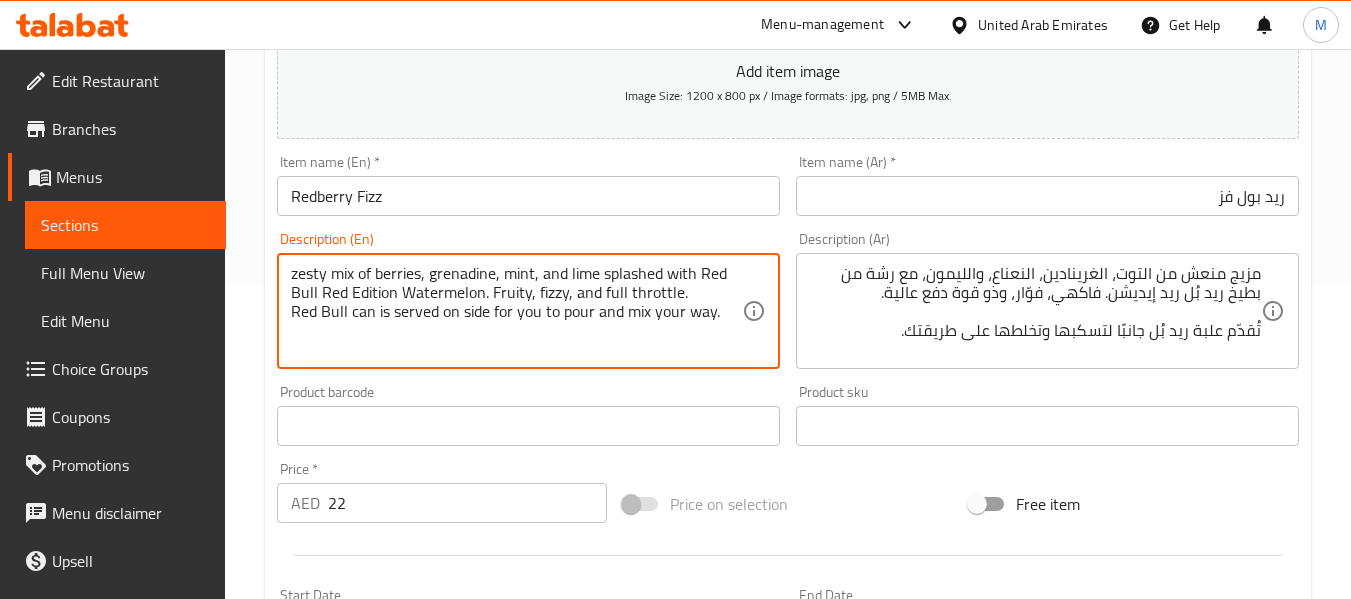 click on "zesty mix of berries, grenadine, mint, and lime splashed with Red Bull Red Edition Watermelon. Fruity, fizzy, and full throttle.
Red Bull can is served on side for you to pour and mix your way." at bounding box center [516, 311] 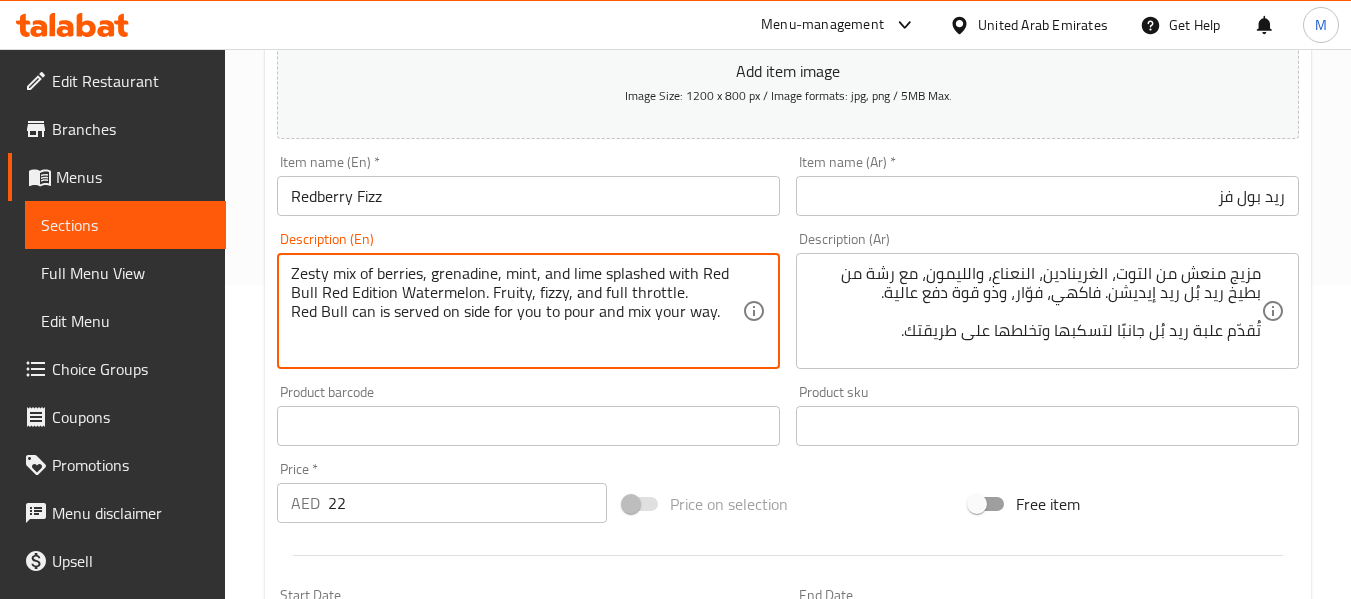 click on "Zesty mix of berries, grenadine, mint, and lime splashed with Red Bull Red Edition Watermelon. Fruity, fizzy, and full throttle.
Red Bull can is served on side for you to pour and mix your way." at bounding box center (516, 311) 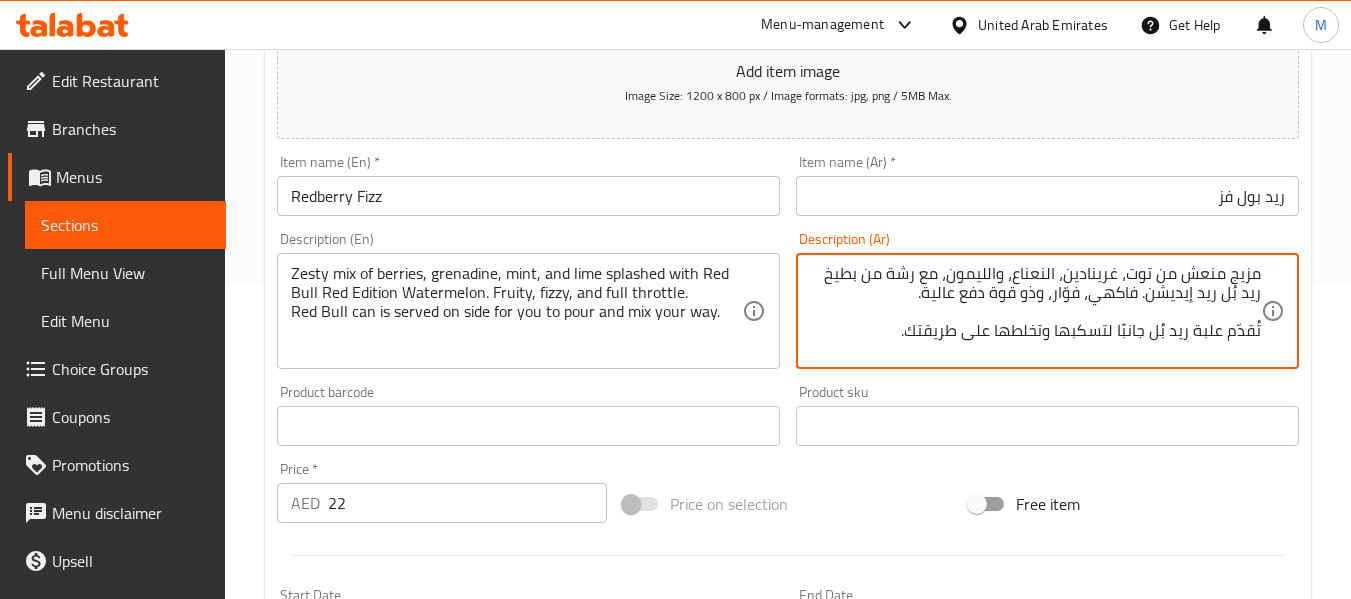 click on "Zesty mix of berries, grenadine, mint, and lime splashed with Red Bull Red Edition Watermelon. Fruity, fizzy, and full throttle.
Red Bull can is served on side for you to pour and mix your way." at bounding box center (516, 311) 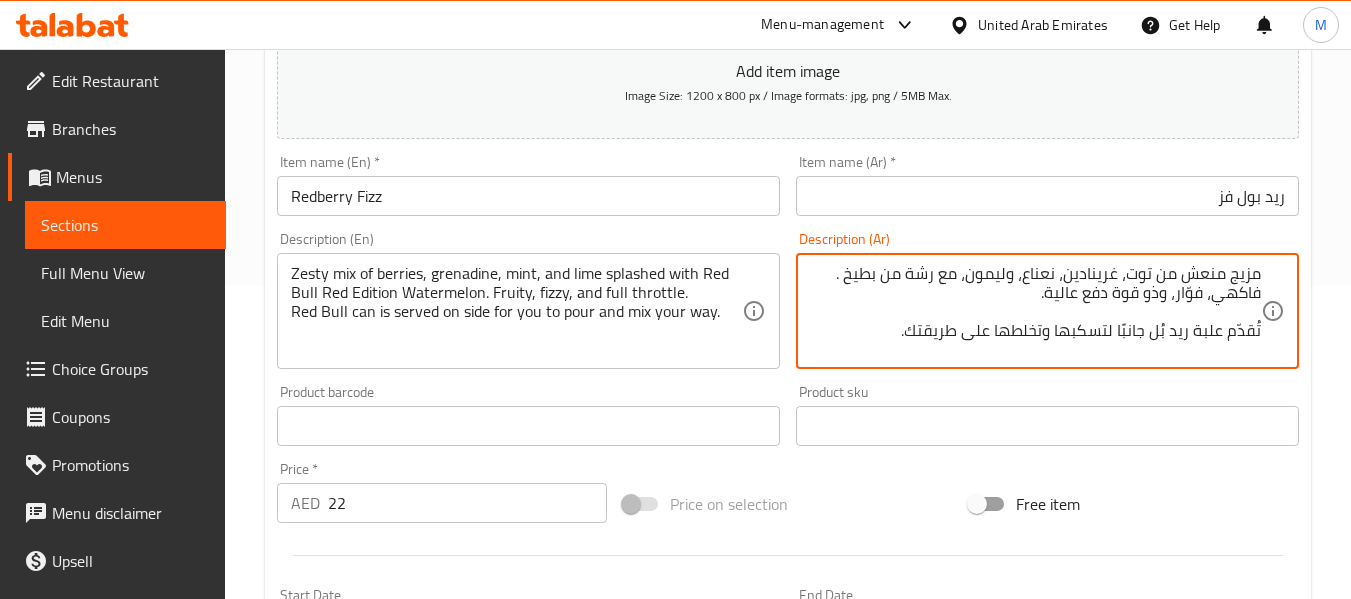 paste on "يد بُل ريد إيديشن" 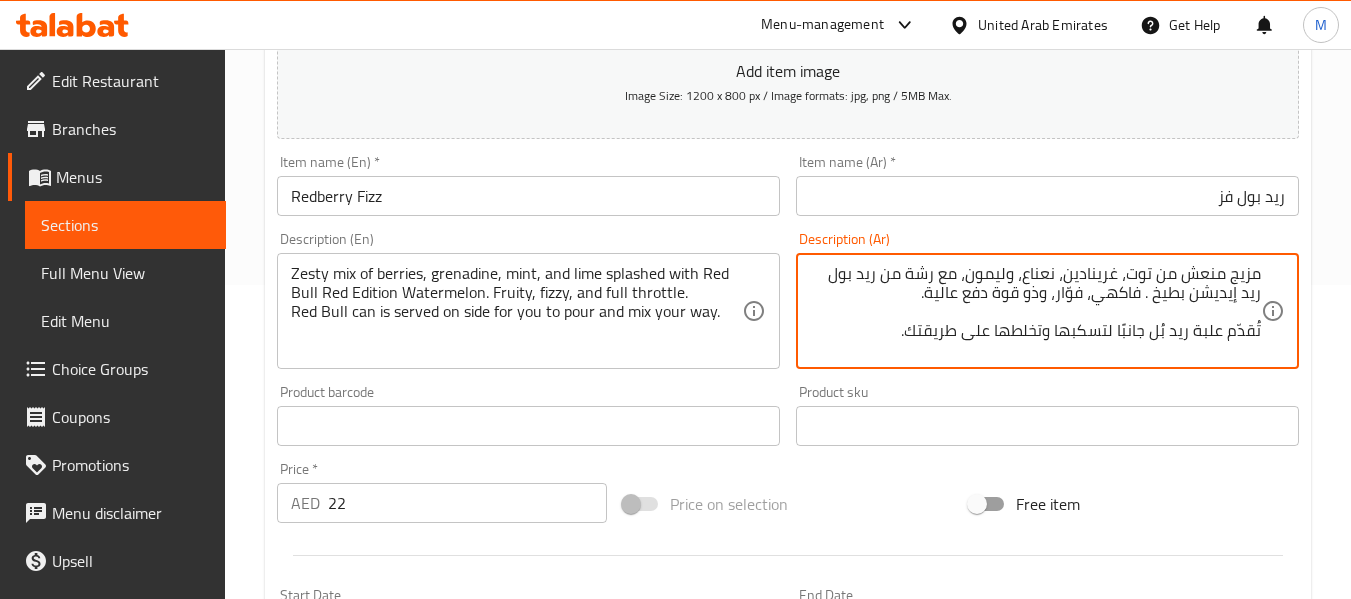 click on "مزيج منعش من توت، غرينادين، نعناع، وليمون، مع رشة من ريد بول ريد إيديشن بطيخ . فاكهي، فوّار، وذو قوة دفع عالية.
تُقدّم علبة ريد بُل جانبًا لتسكبها وتخلطها على طريقتك." at bounding box center (1035, 311) 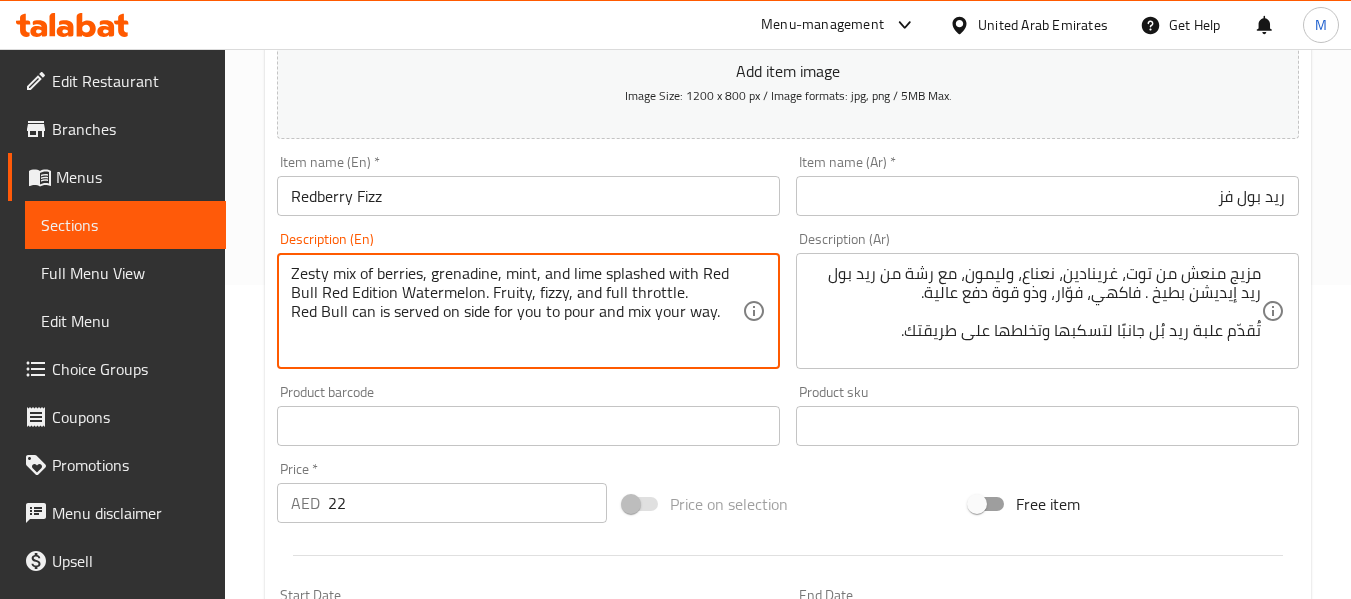 drag, startPoint x: 675, startPoint y: 290, endPoint x: 603, endPoint y: 295, distance: 72.1734 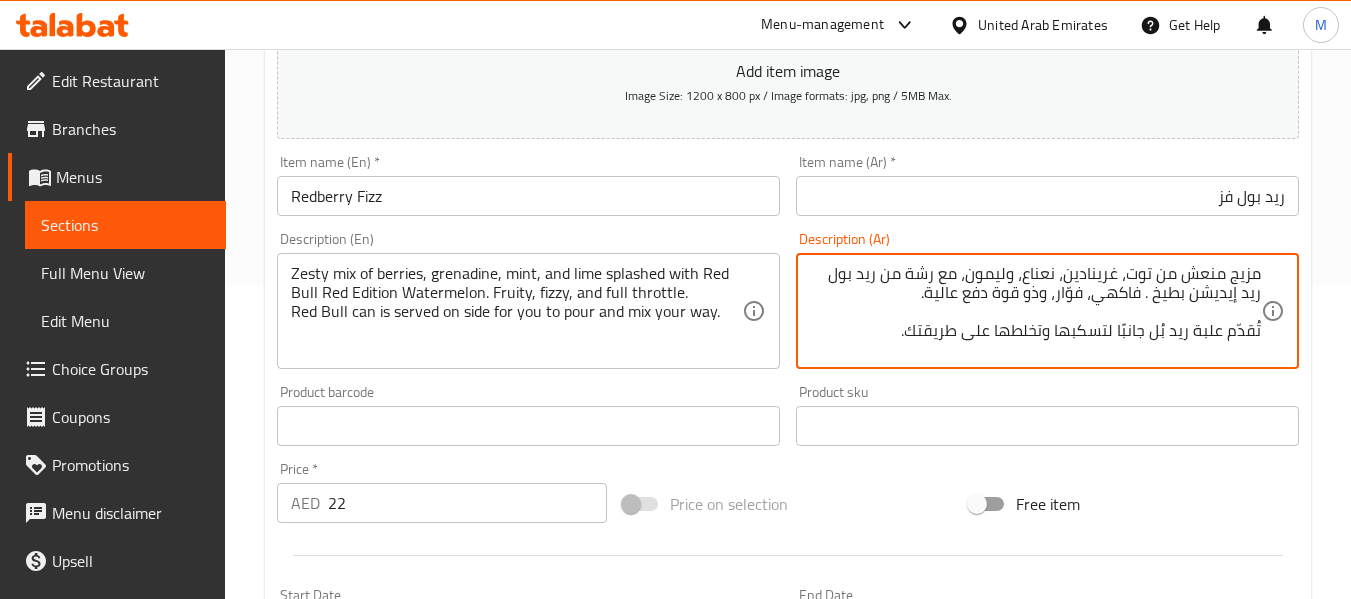 click on "مزيج منعش من توت، غرينادين، نعناع، وليمون، مع رشة من ريد بول ريد إيديشن بطيخ . فاكهي، فوّار، وذو قوة دفع عالية.
تُقدّم علبة ريد بُل جانبًا لتسكبها وتخلطها على طريقتك." at bounding box center [1035, 311] 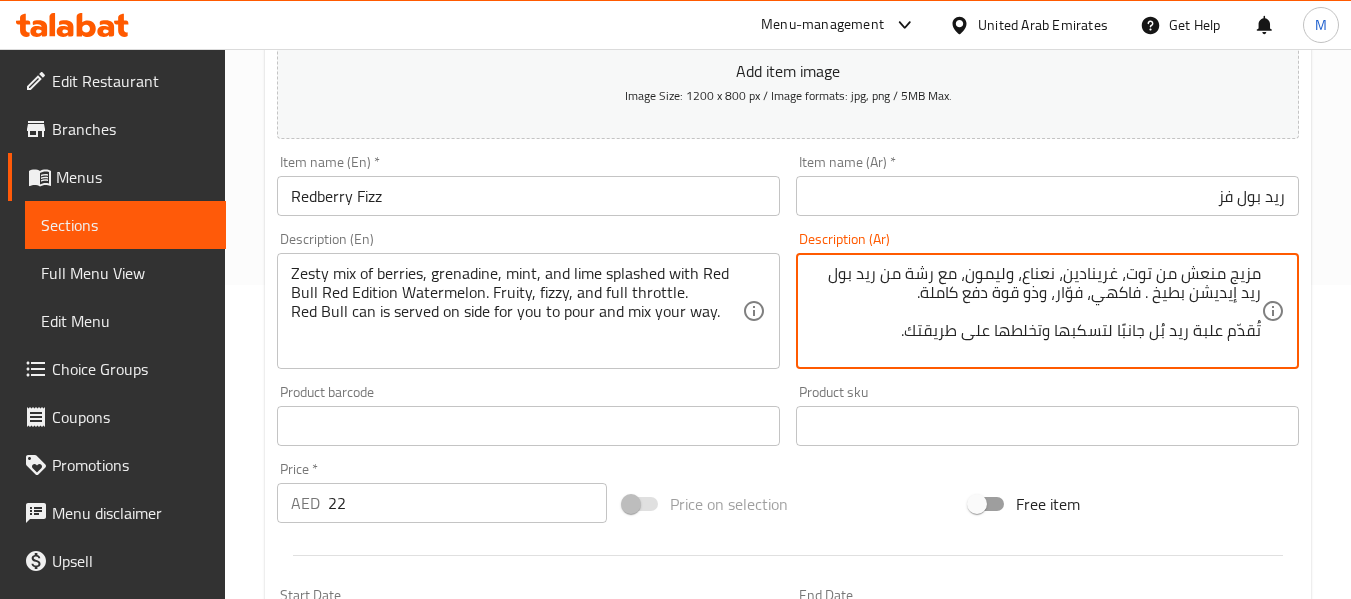 click on "مزيج منعش من توت، غرينادين، نعناع، وليمون، مع رشة من ريد بول ريد إيديشن بطيخ . فاكهي، فوّار، وذو قوة دفع كاملة.
تُقدّم علبة ريد بُل جانبًا لتسكبها وتخلطها على طريقتك." at bounding box center [1035, 311] 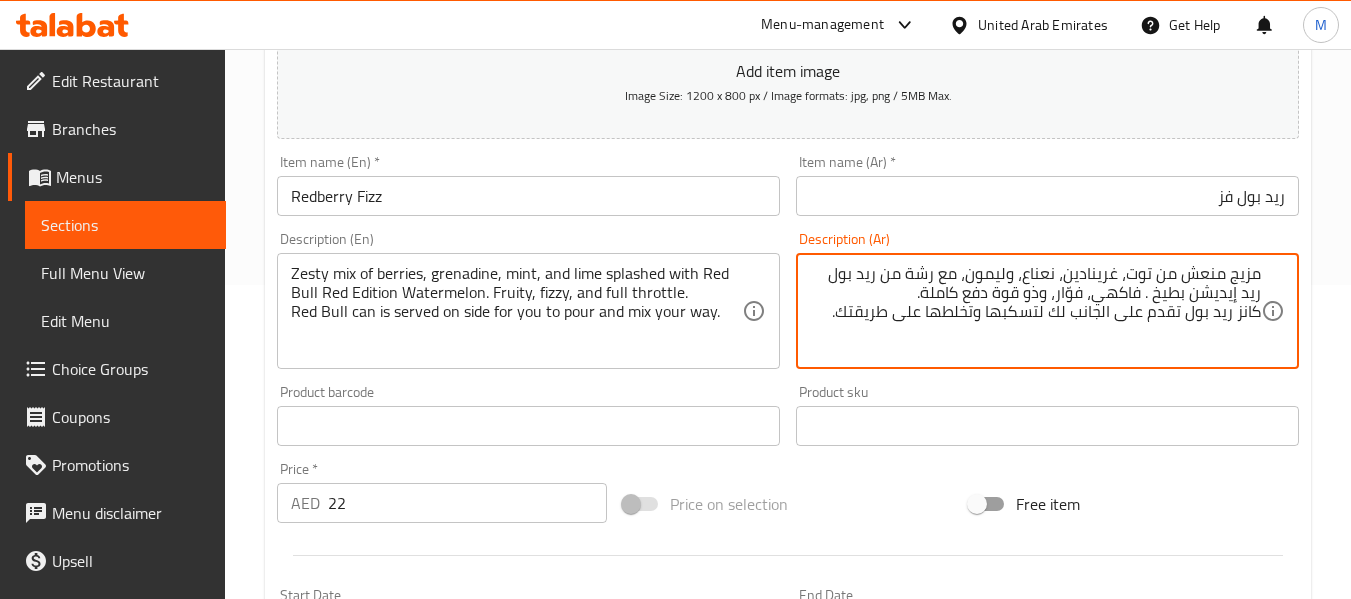type on "مزيج منعش من توت، غرينادين، نعناع، وليمون، مع رشة من ريد بول ريد إيديشن بطيخ . فاكهي، فوّار، وذو قوة دفع كاملة.
كانز ريد بول تقدم على الجانب لك لتسكبها وتخلطها على طريقتك." 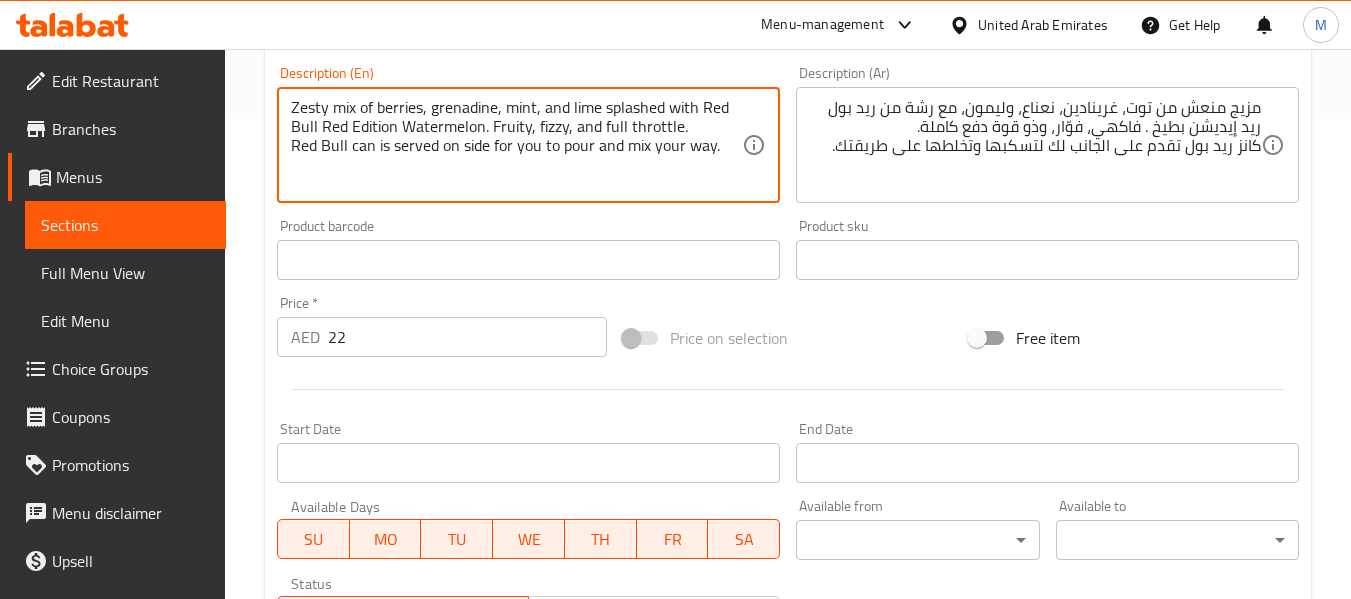 scroll, scrollTop: 814, scrollLeft: 0, axis: vertical 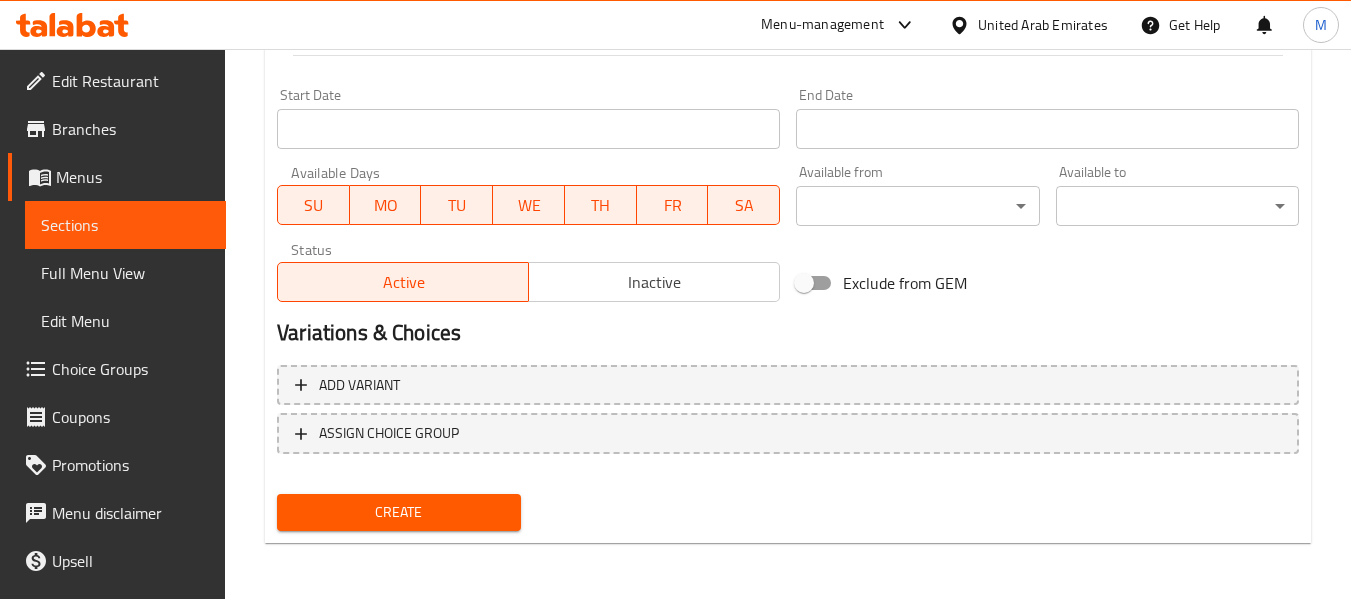 click on "Create" at bounding box center [398, 512] 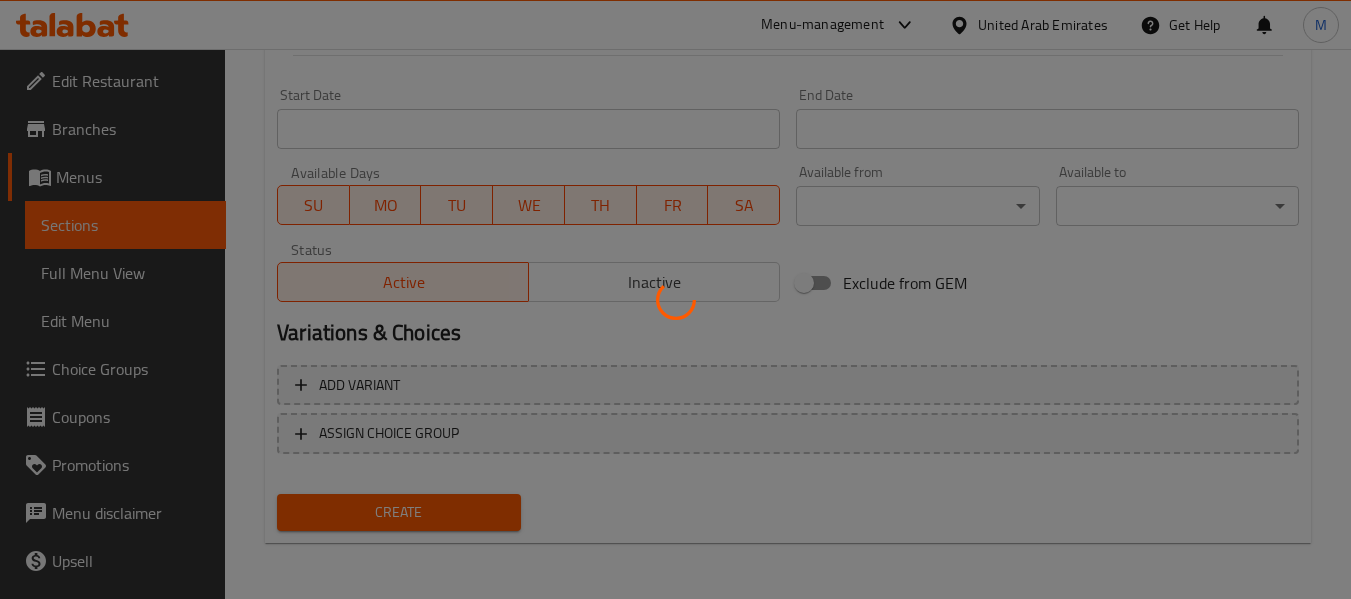 type 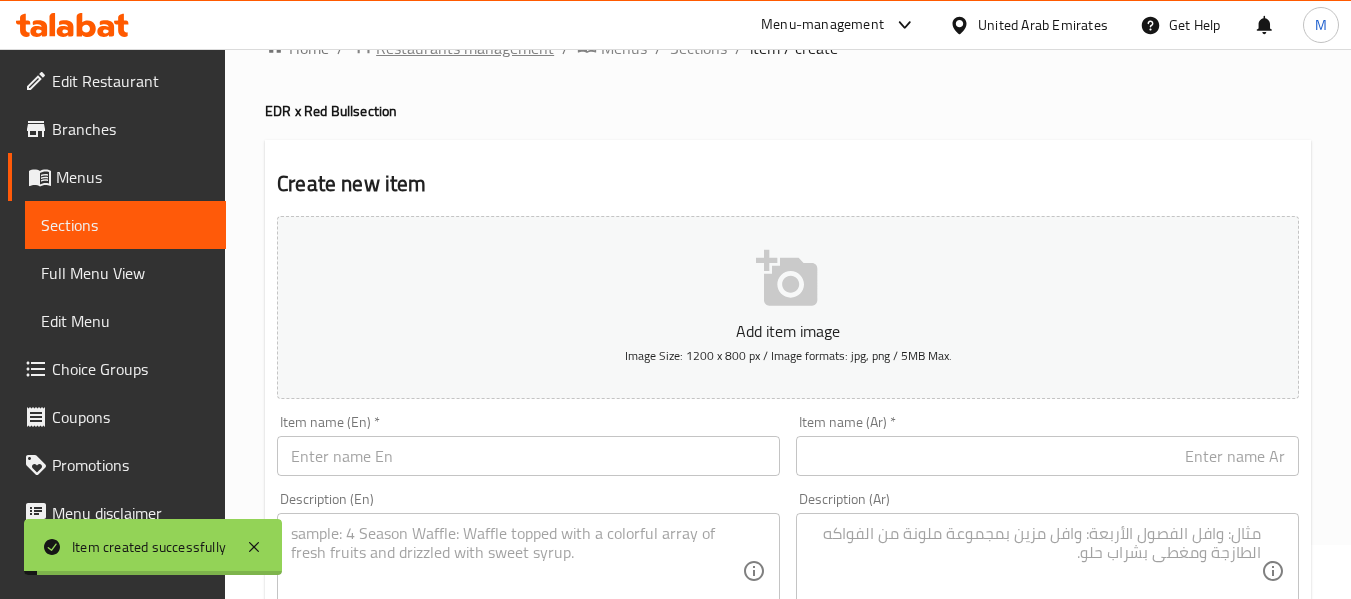scroll, scrollTop: 0, scrollLeft: 0, axis: both 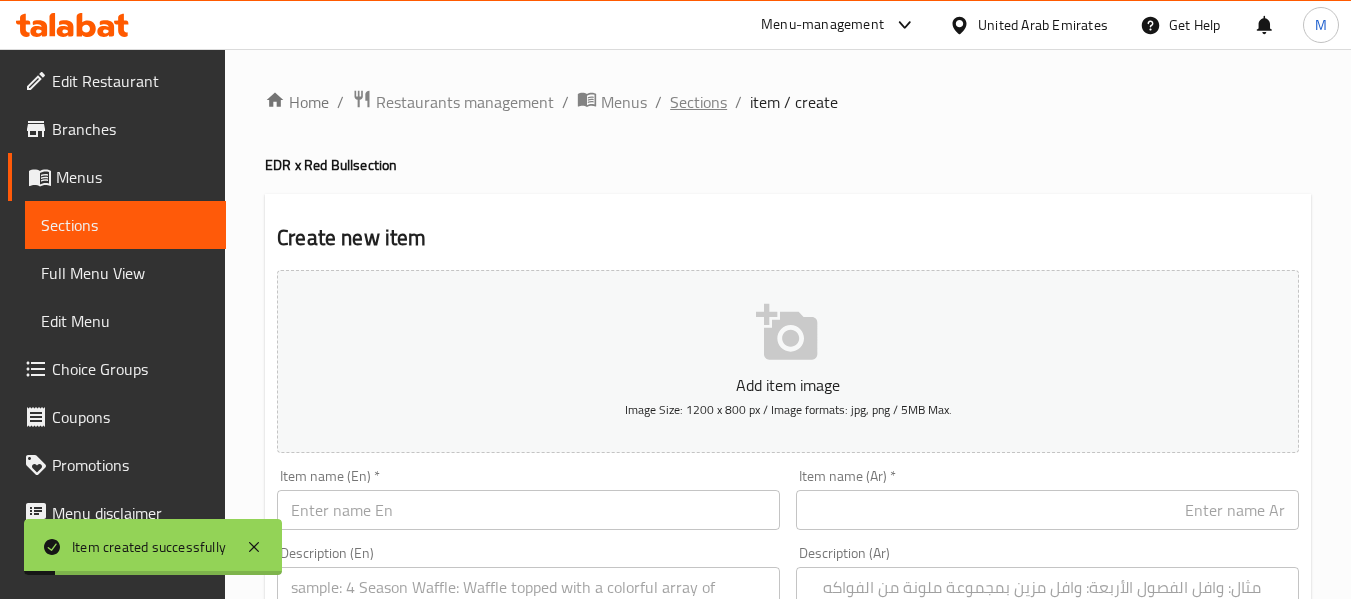 click on "Sections" at bounding box center [698, 102] 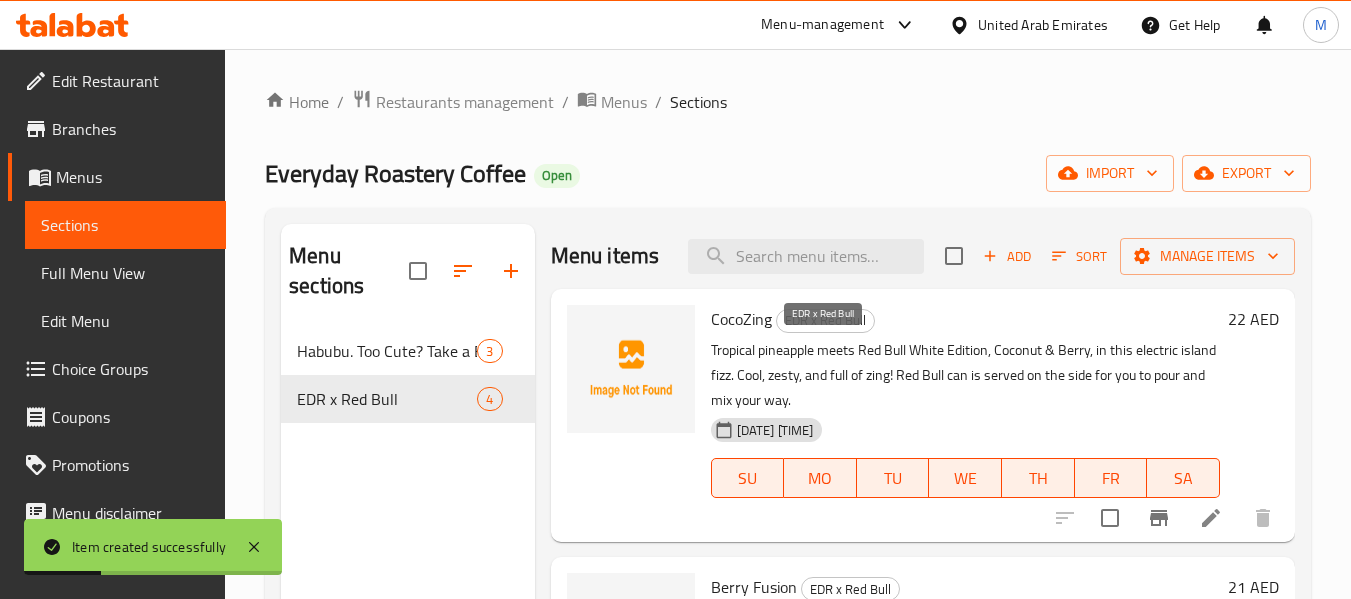 scroll, scrollTop: 530, scrollLeft: 0, axis: vertical 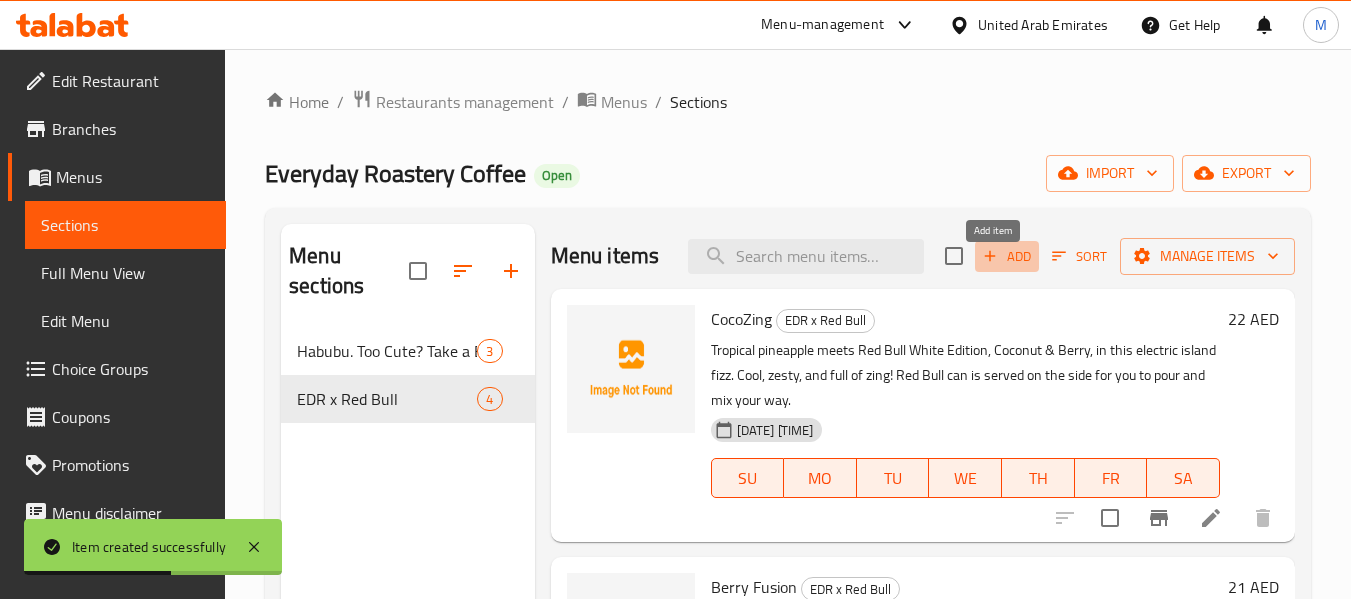 click on "Add" at bounding box center (1007, 256) 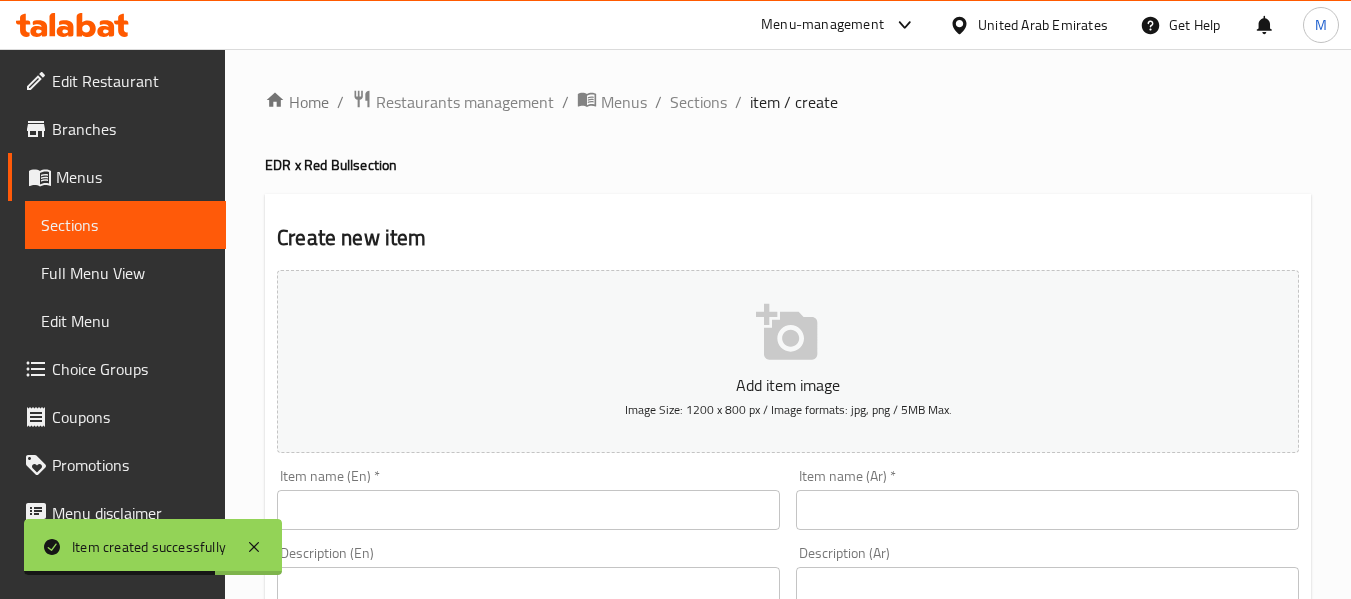click at bounding box center [528, 510] 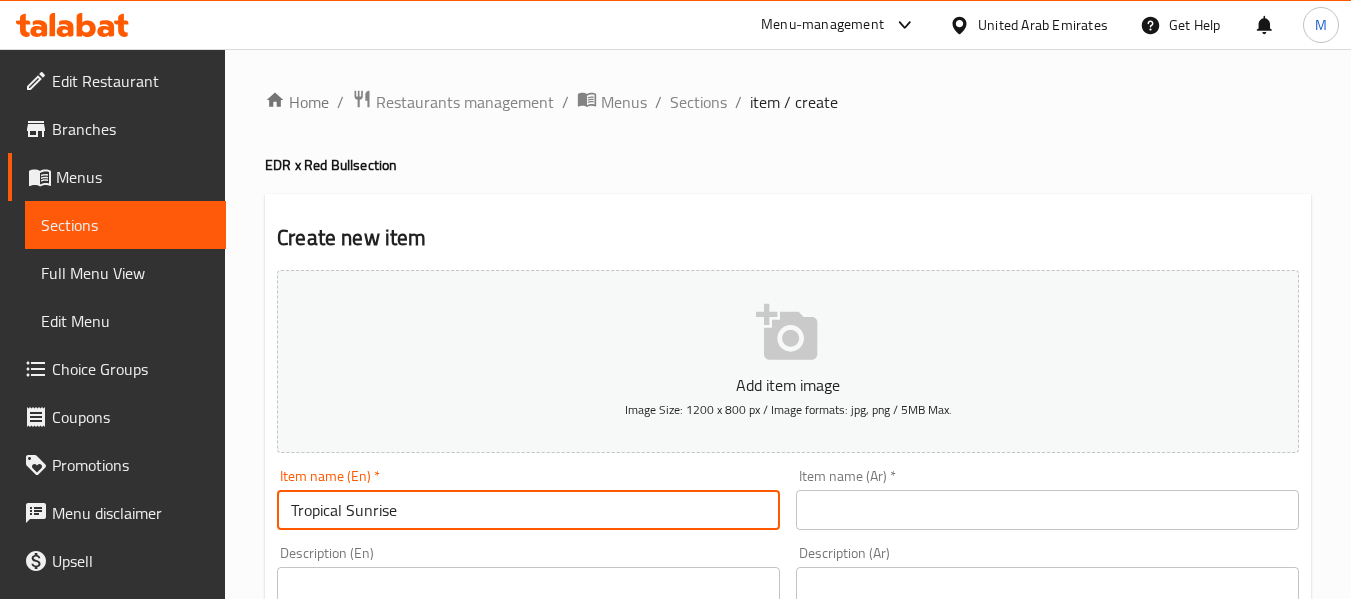 type on "Tropical Sunrise" 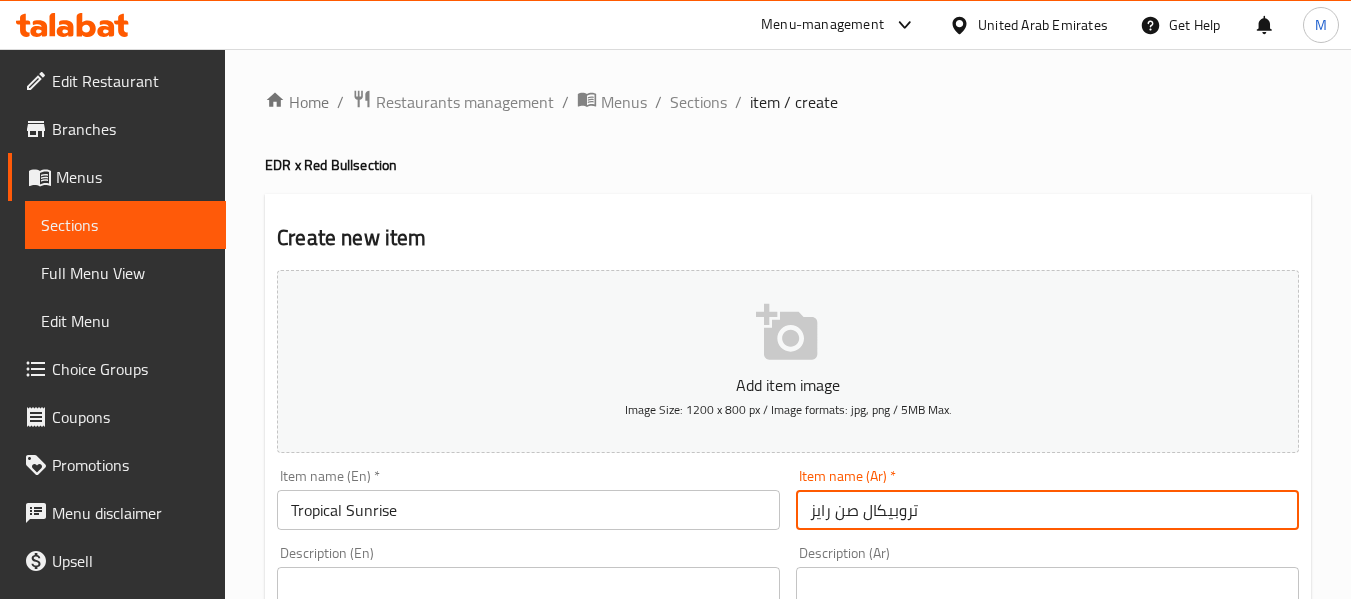 type on "تروبيكال صن رايز" 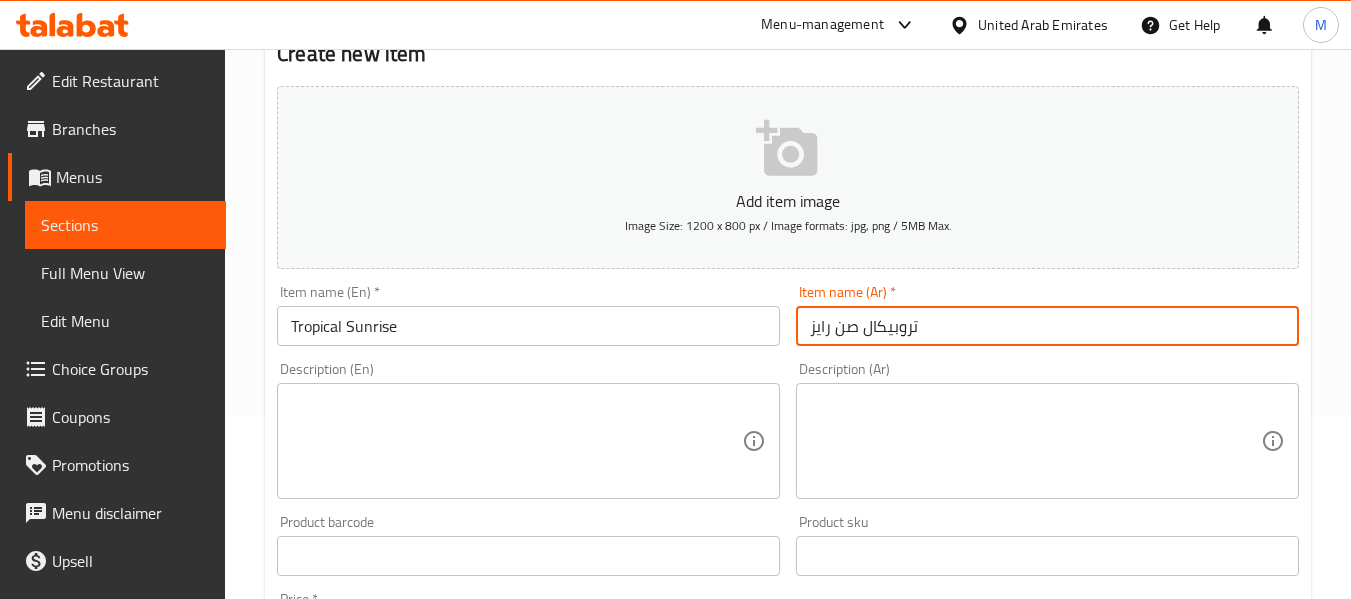 scroll, scrollTop: 200, scrollLeft: 0, axis: vertical 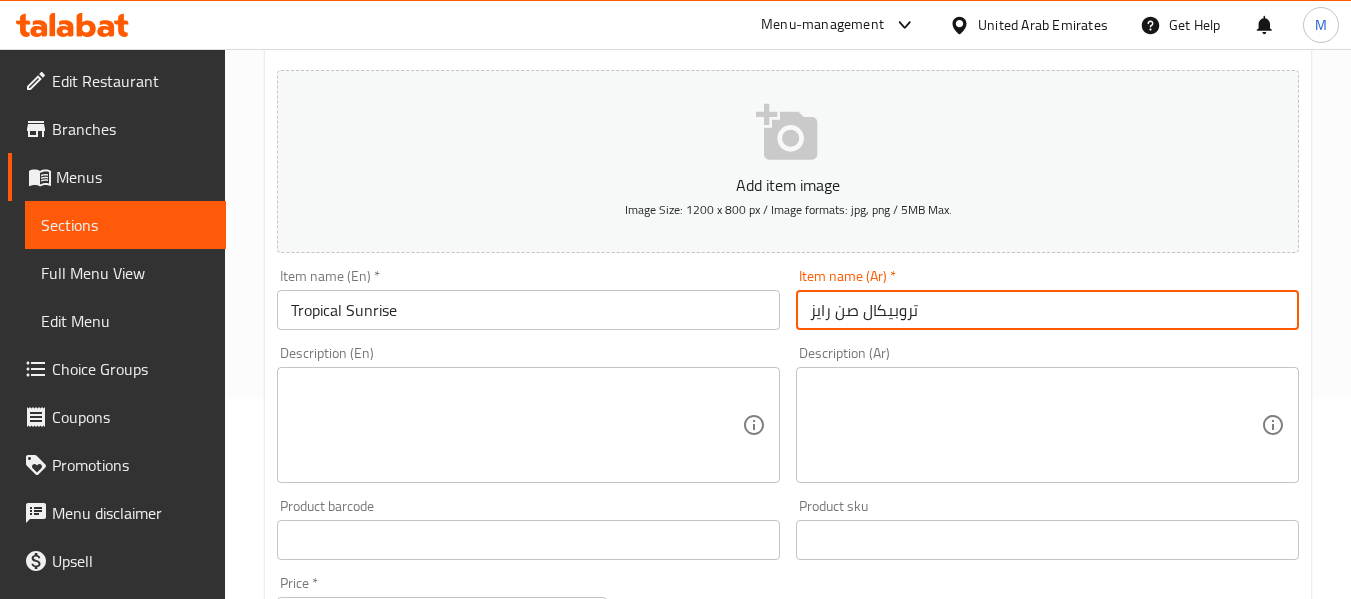 click at bounding box center (516, 425) 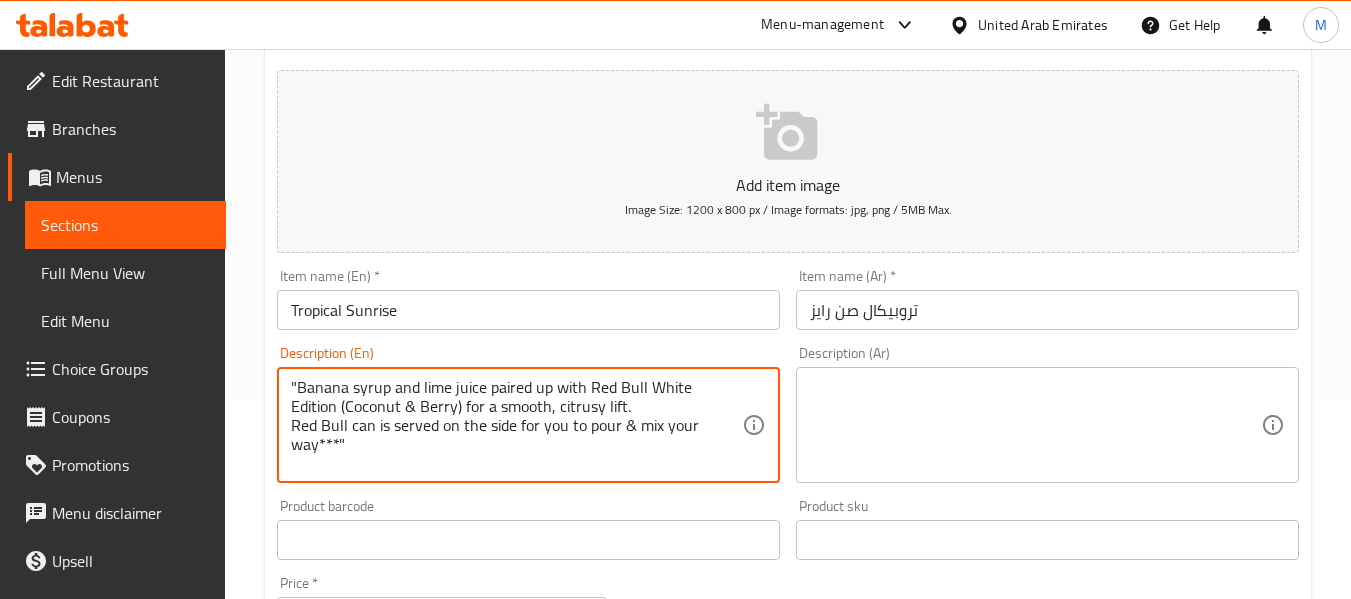 click on ""Banana syrup and lime juice paired up with Red Bull White Edition (Coconut & Berry) for a smooth, citrusy lift.
Red Bull can is served on the side for you to pour & mix your way***"" at bounding box center [516, 425] 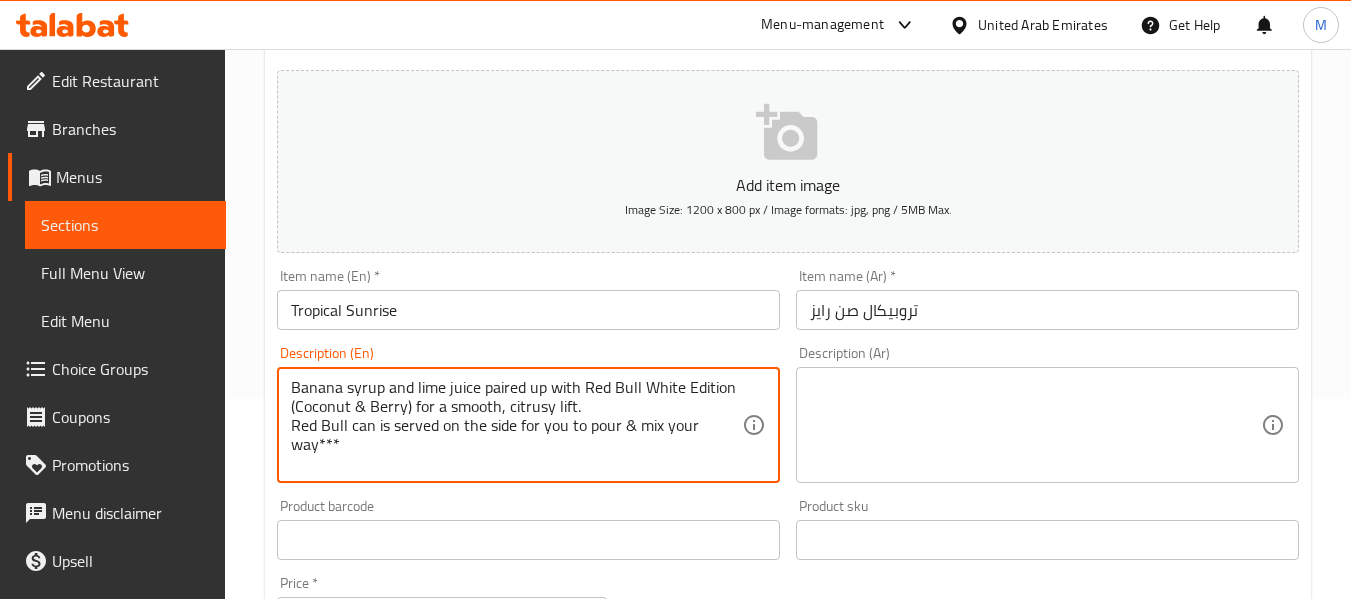 click on "Banana syrup and lime juice paired up with Red Bull White Edition (Coconut & Berry) for a smooth, citrusy lift.
Red Bull can is served on the side for you to pour & mix your way***"" at bounding box center (516, 425) 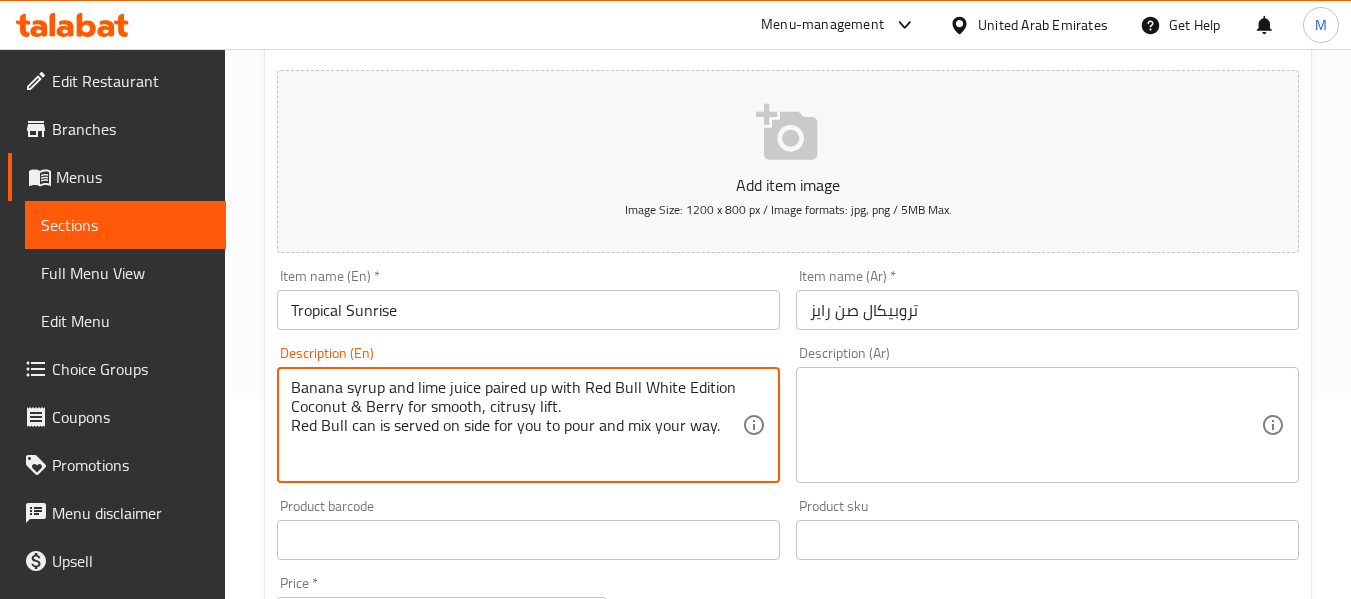drag, startPoint x: 576, startPoint y: 402, endPoint x: 241, endPoint y: 371, distance: 336.43127 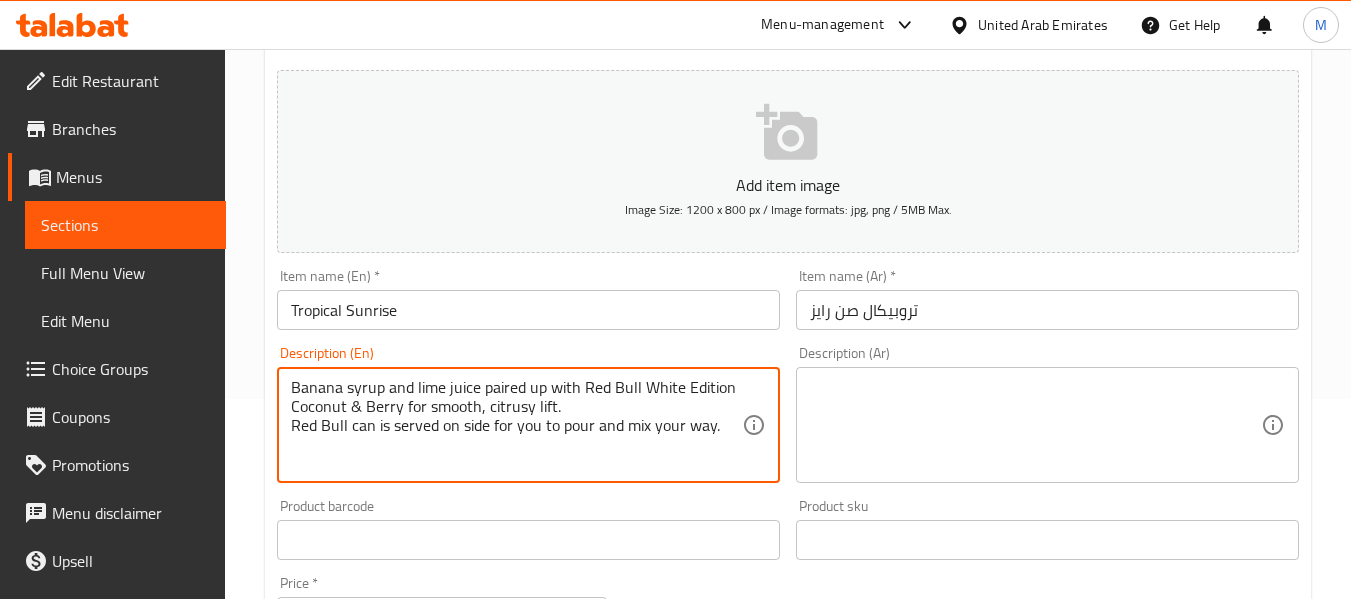 click at bounding box center [1035, 425] 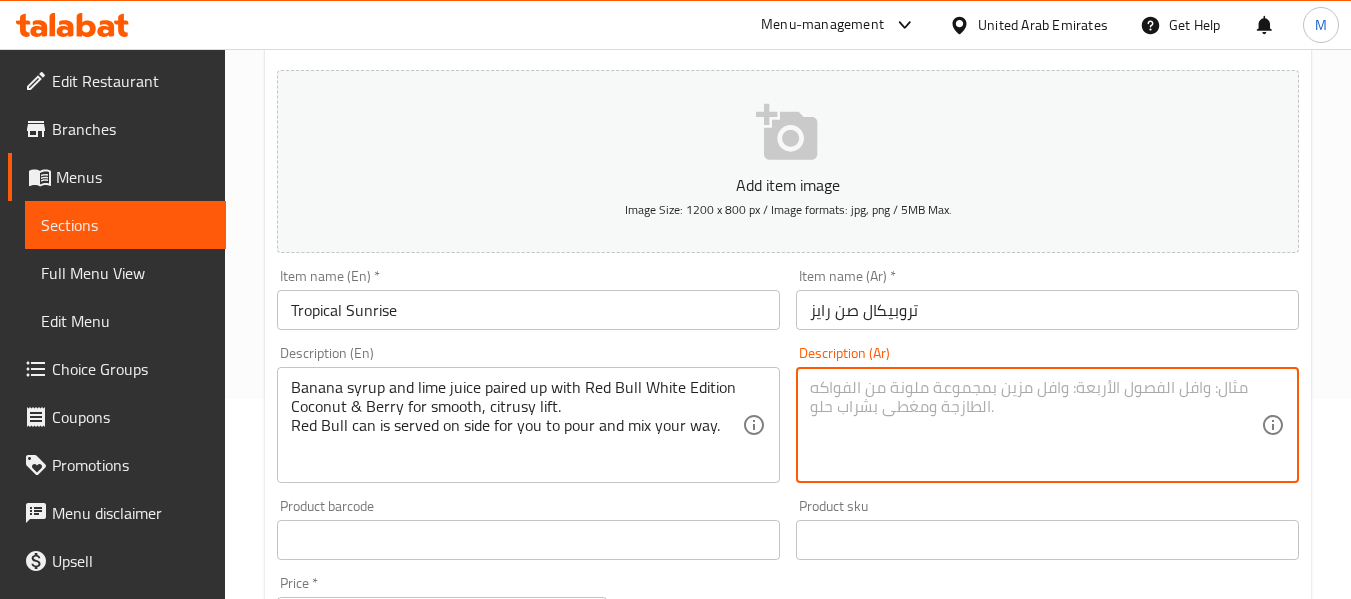 paste on "شراب الموز وعصير الليمون مقترنًا بـ Red Bull White Edition Coconut & Berry للحصول على مشروب ناعم بنكهة الحمضيات." 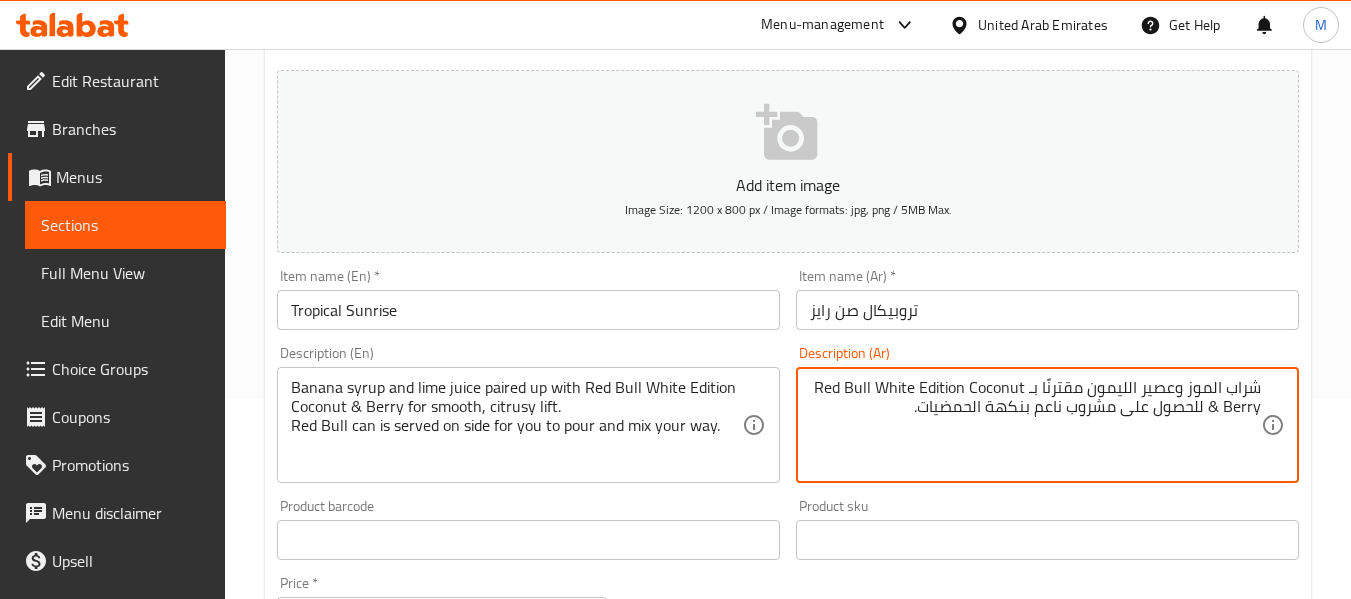 click on "شراب الموز وعصير الليمون مقترنًا بـ Red Bull White Edition Coconut & Berry للحصول على مشروب ناعم بنكهة الحمضيات. Description (Ar)" at bounding box center [1047, 425] 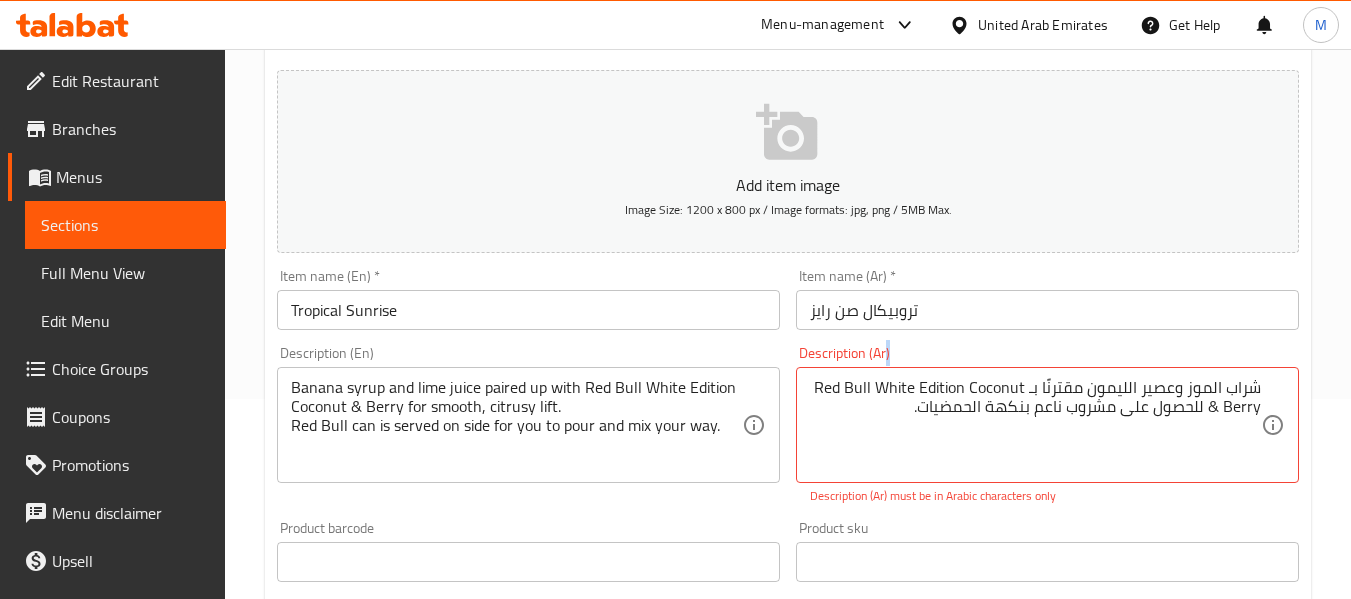 click on "شراب الموز وعصير الليمون مقترنًا بـ Red Bull White Edition Coconut & Berry للحصول على مشروب ناعم بنكهة الحمضيات. Description (Ar)" at bounding box center [1047, 425] 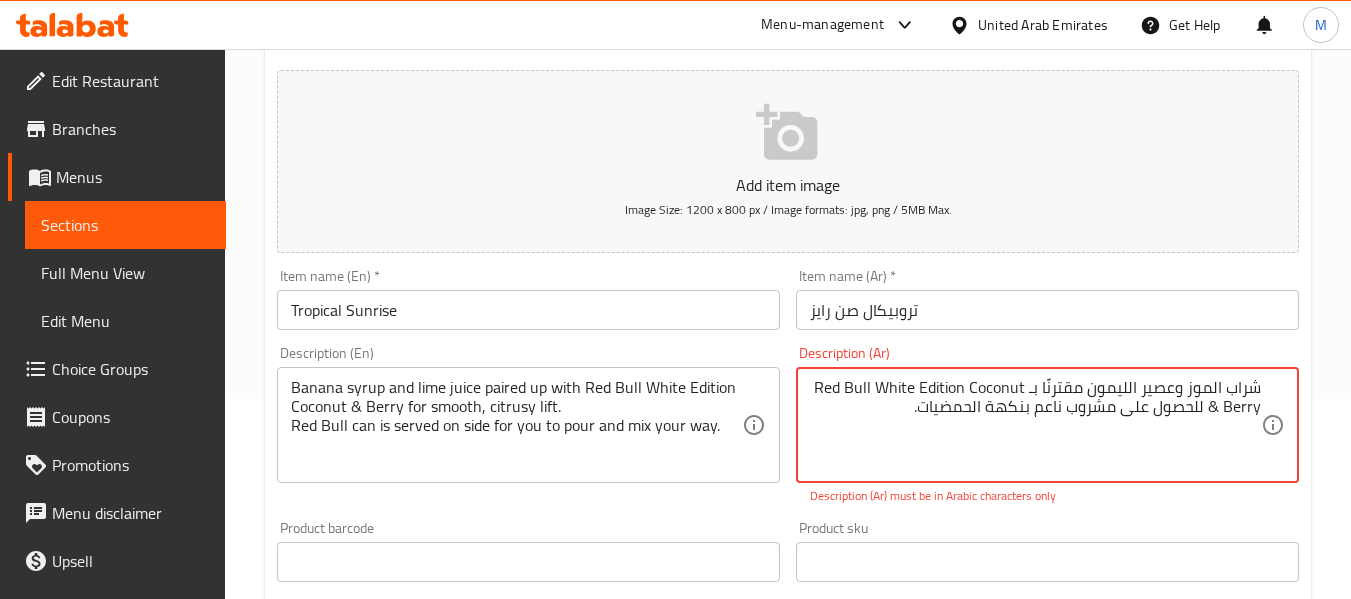 click on "شراب الموز وعصير الليمون مقترنًا بـ Red Bull White Edition Coconut & Berry للحصول على مشروب ناعم بنكهة الحمضيات." at bounding box center [1035, 425] 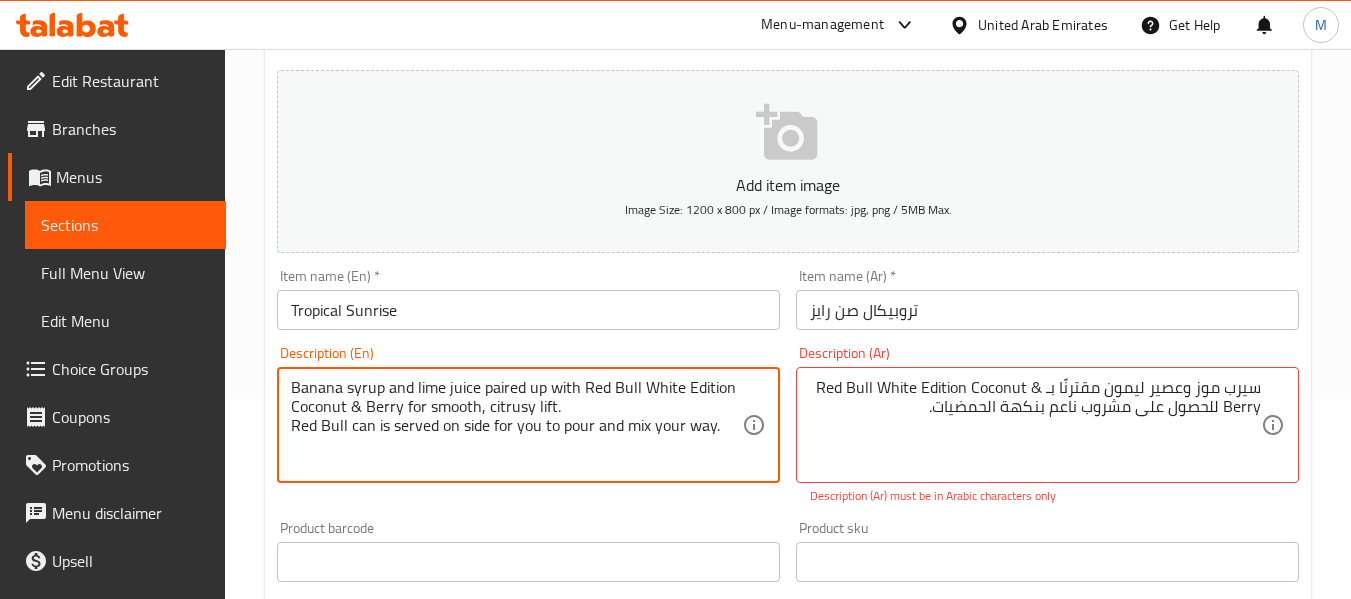 drag, startPoint x: 545, startPoint y: 390, endPoint x: 480, endPoint y: 379, distance: 65.9242 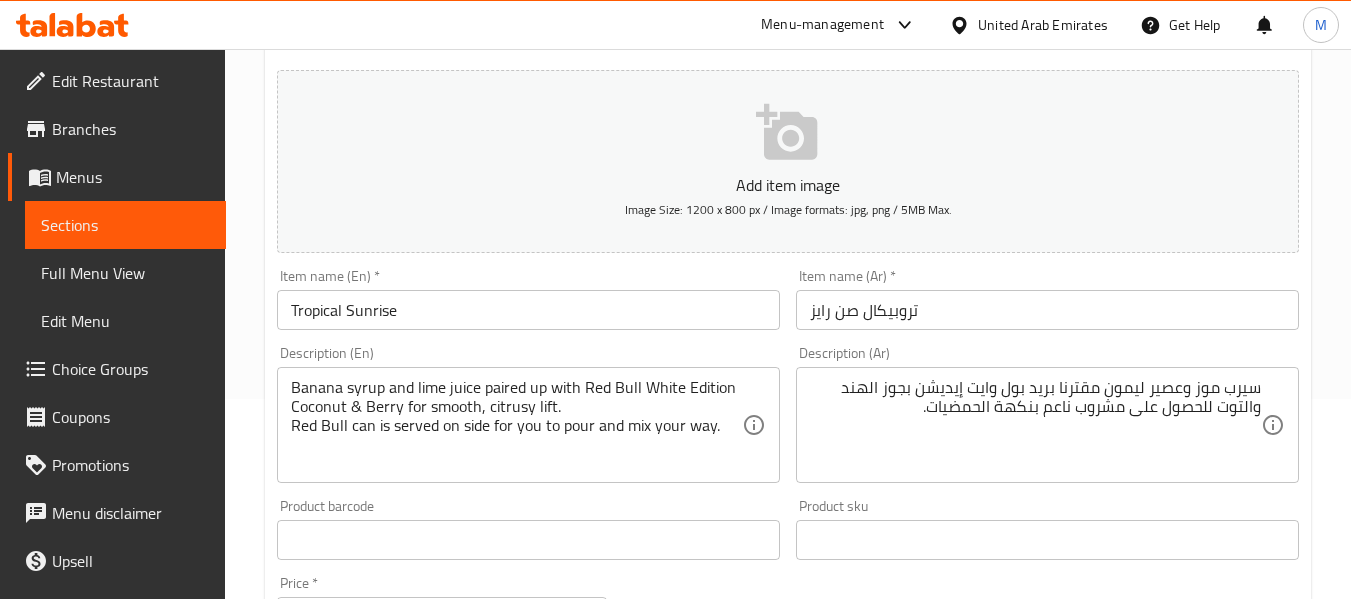 click on "Product sku Product sku" at bounding box center (1047, 529) 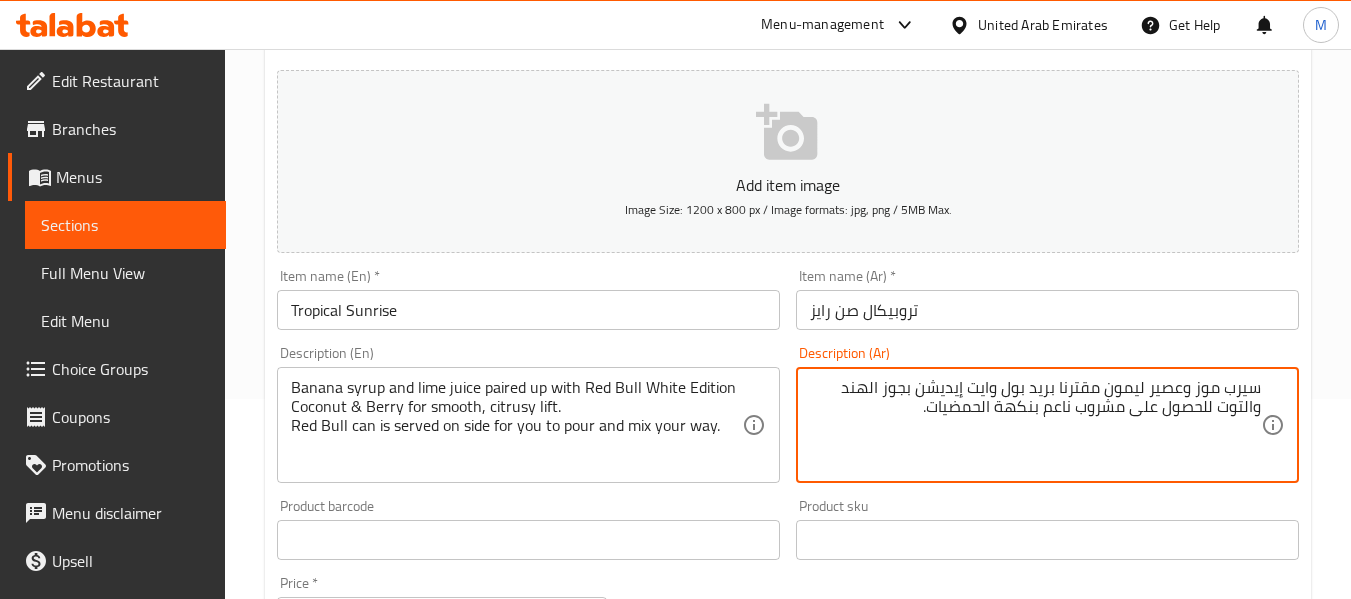 click on "سيرب موز وعصير ليمون مقترنا بريد بول وايت إيديشن بجوز الهند والتوت للحصول على مشروب ناعم بنكهة الحمضيات." at bounding box center [1035, 425] 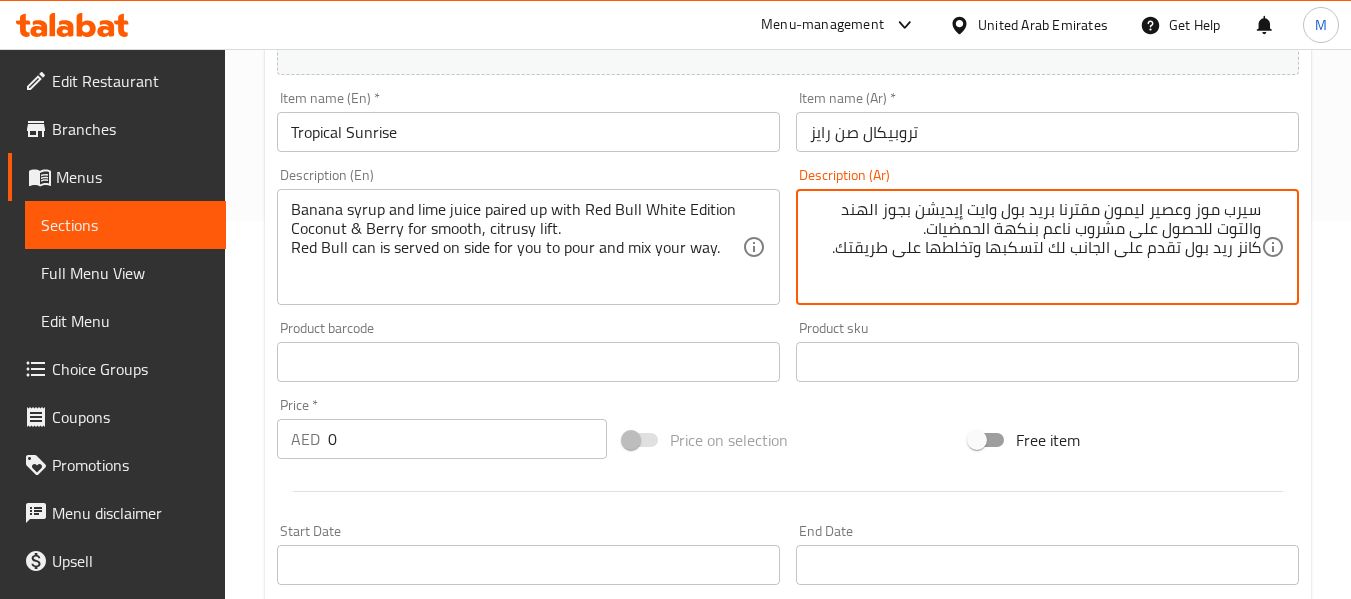 scroll, scrollTop: 400, scrollLeft: 0, axis: vertical 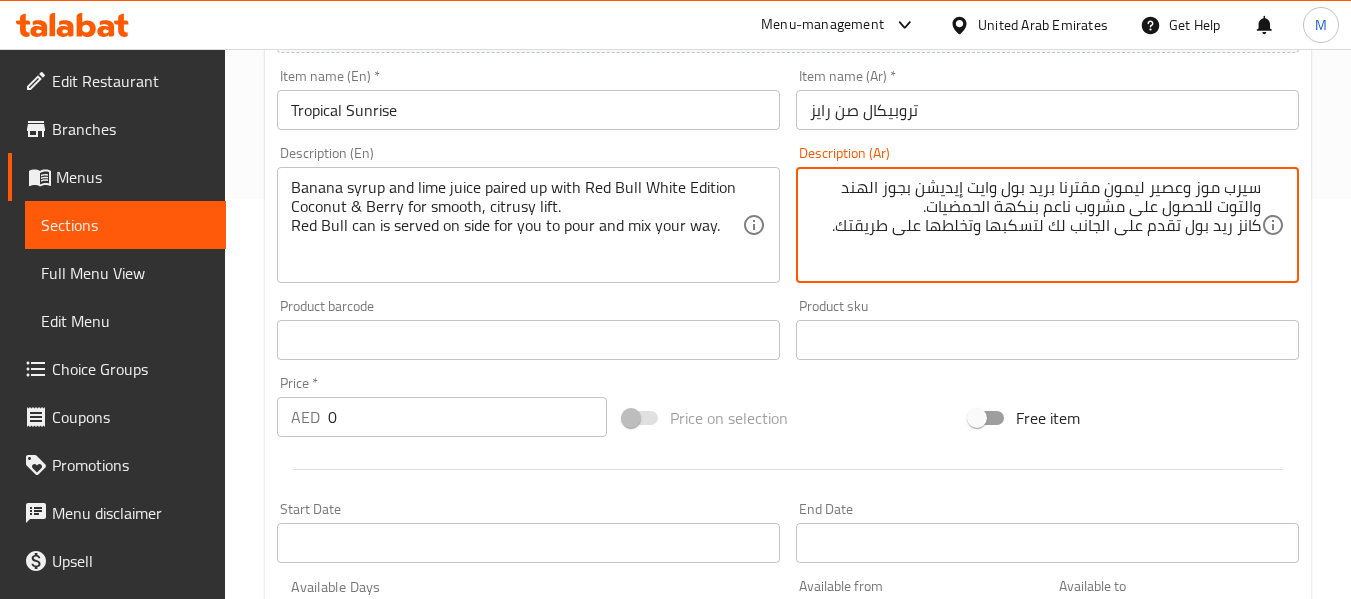 type on "سيرب موز وعصير ليمون مقترنا بريد بول وايت إيديشن بجوز الهند والتوت للحصول على مشروب ناعم بنكهة الحمضيات.
كانز ريد بول تقدم على الجانب لك لتسكبها وتخلطها على طريقتك." 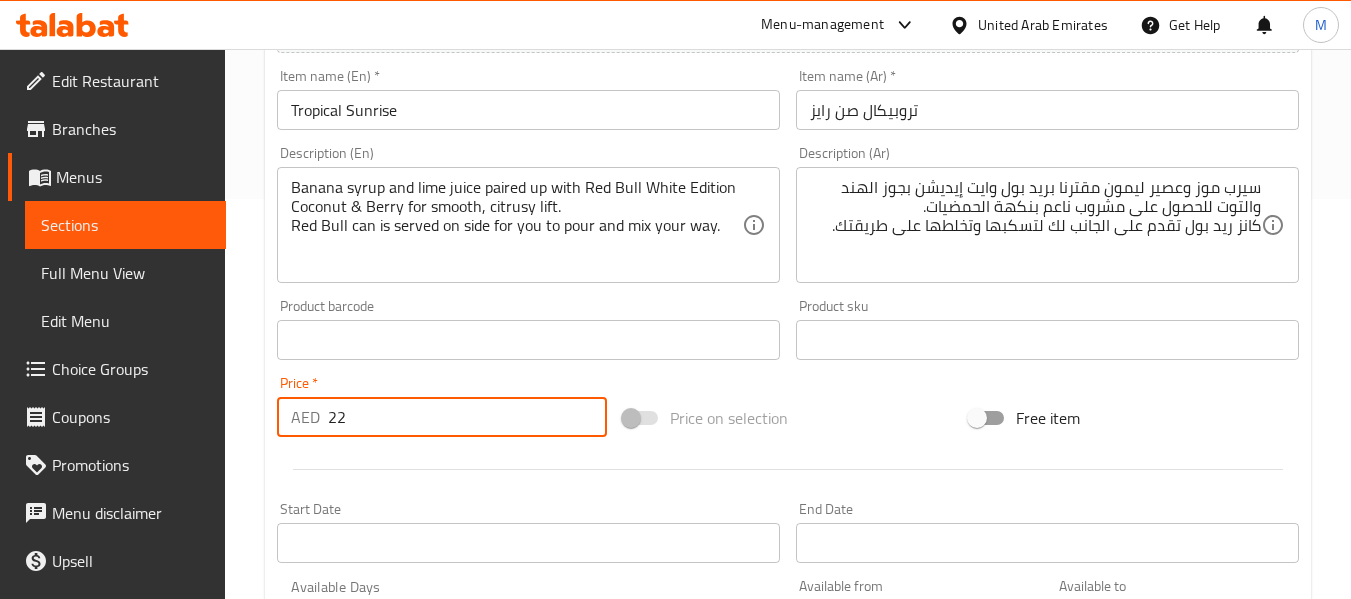 type on "22" 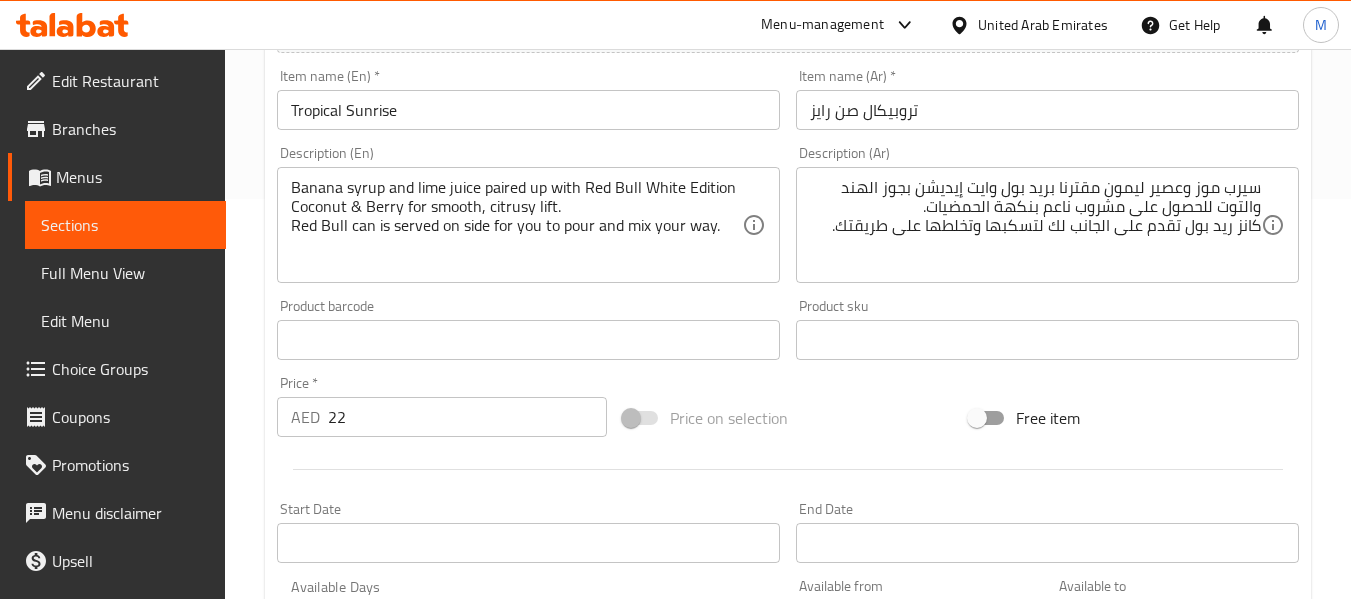 click at bounding box center (788, 469) 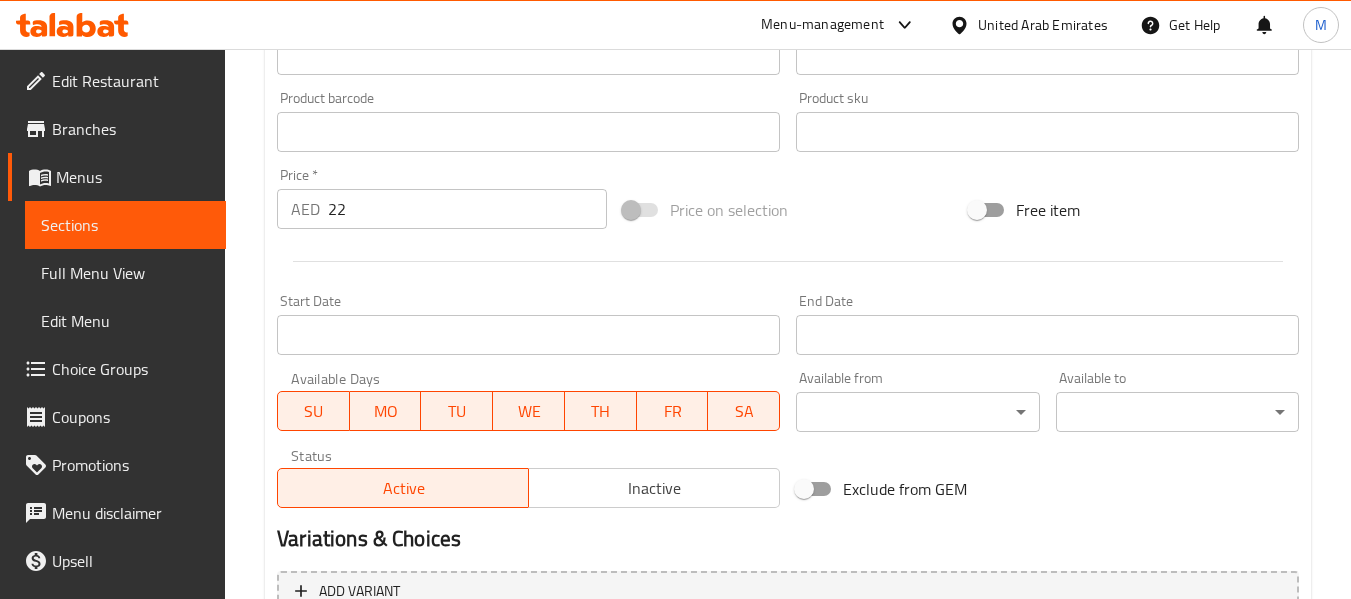 scroll, scrollTop: 800, scrollLeft: 0, axis: vertical 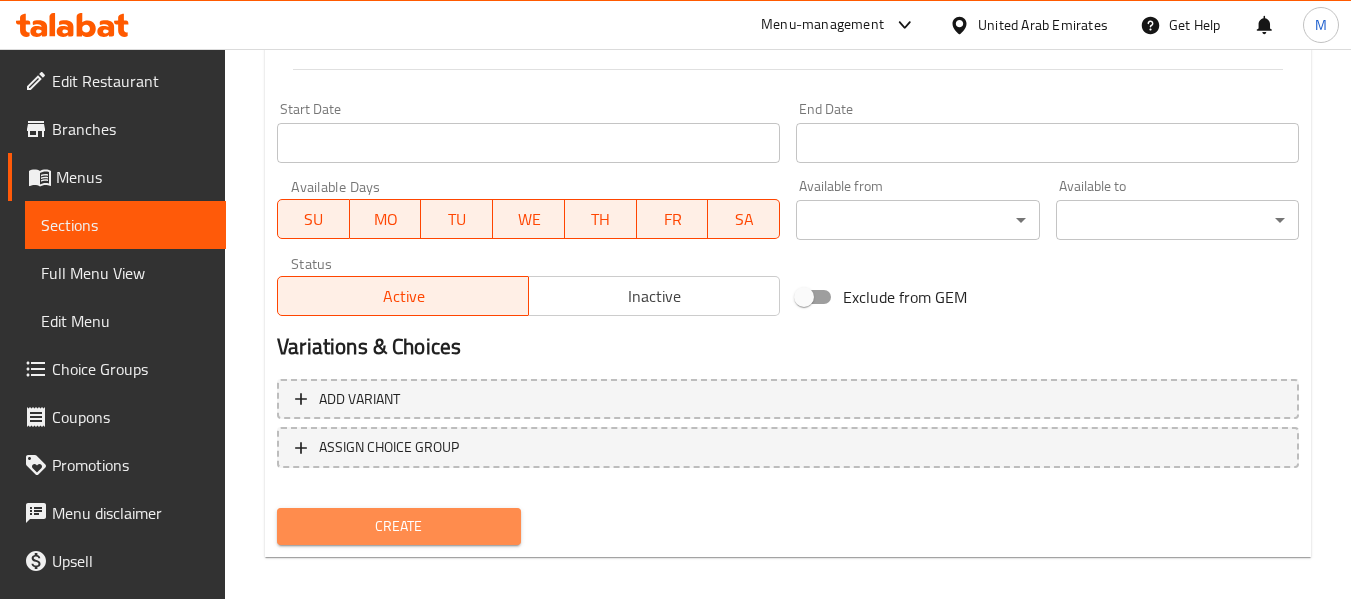 click on "Create" at bounding box center (398, 526) 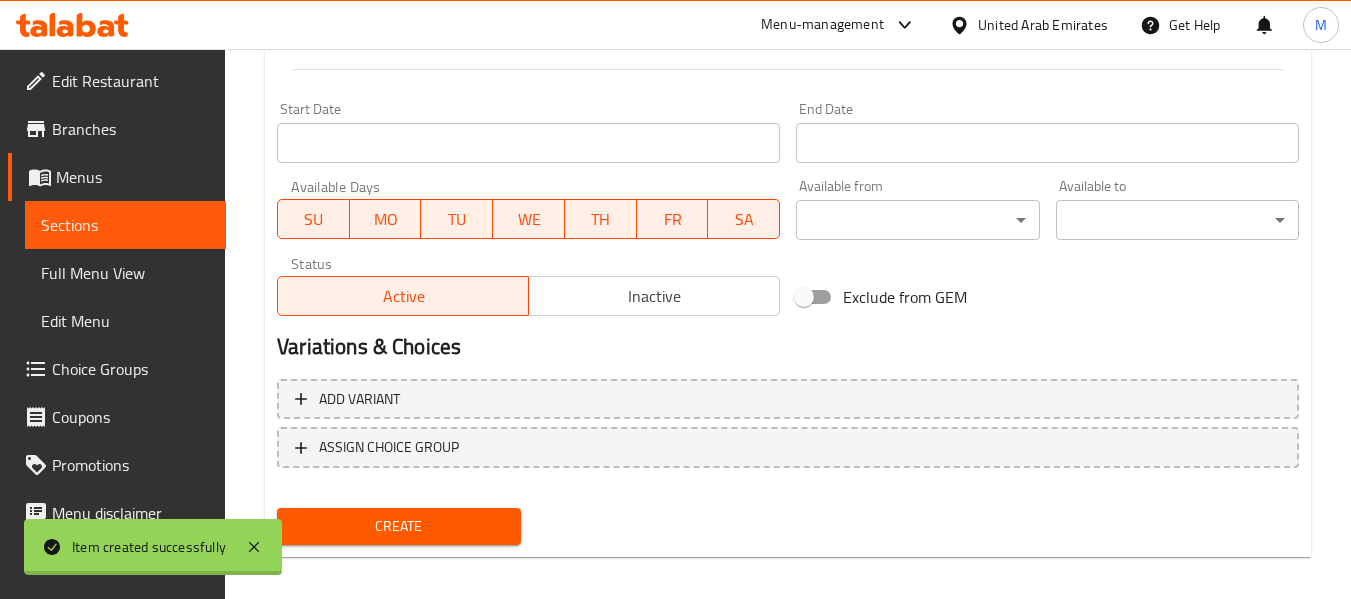 type 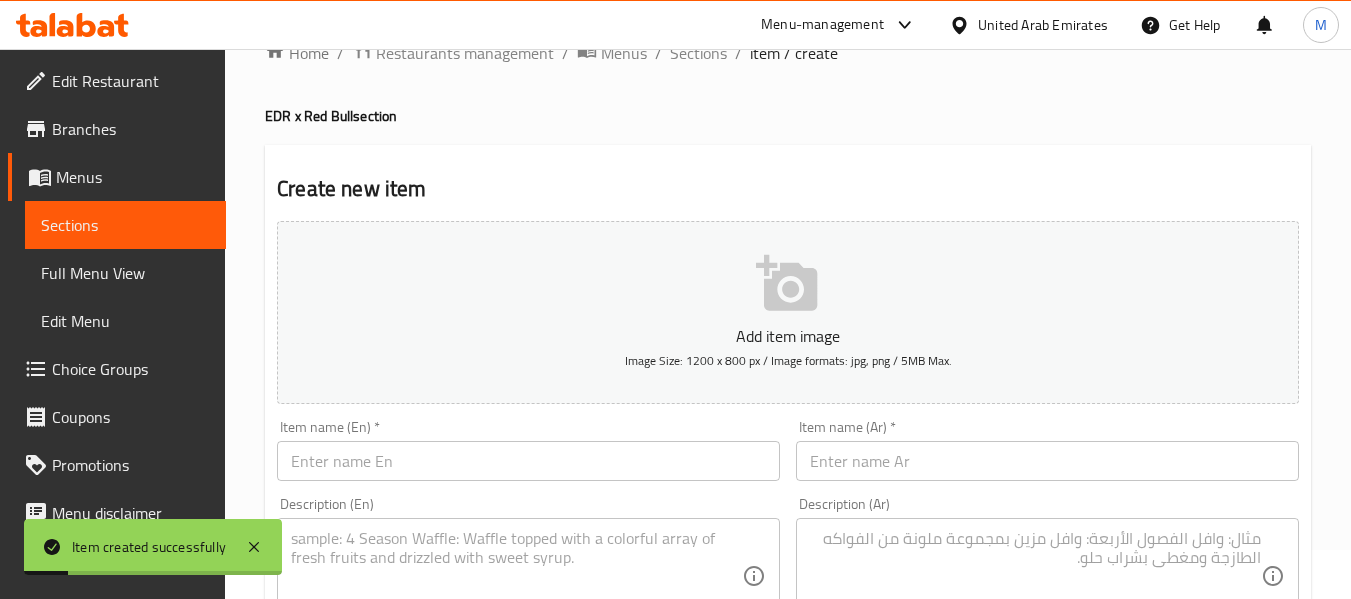 scroll, scrollTop: 0, scrollLeft: 0, axis: both 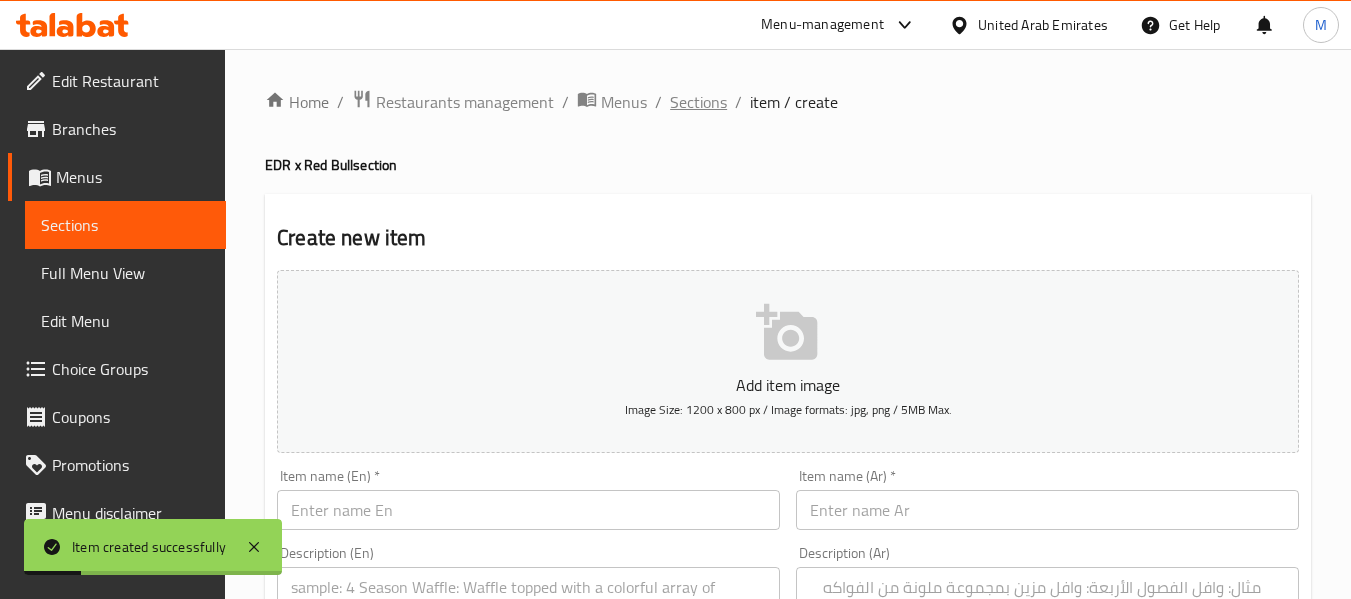 click on "Sections" at bounding box center (698, 102) 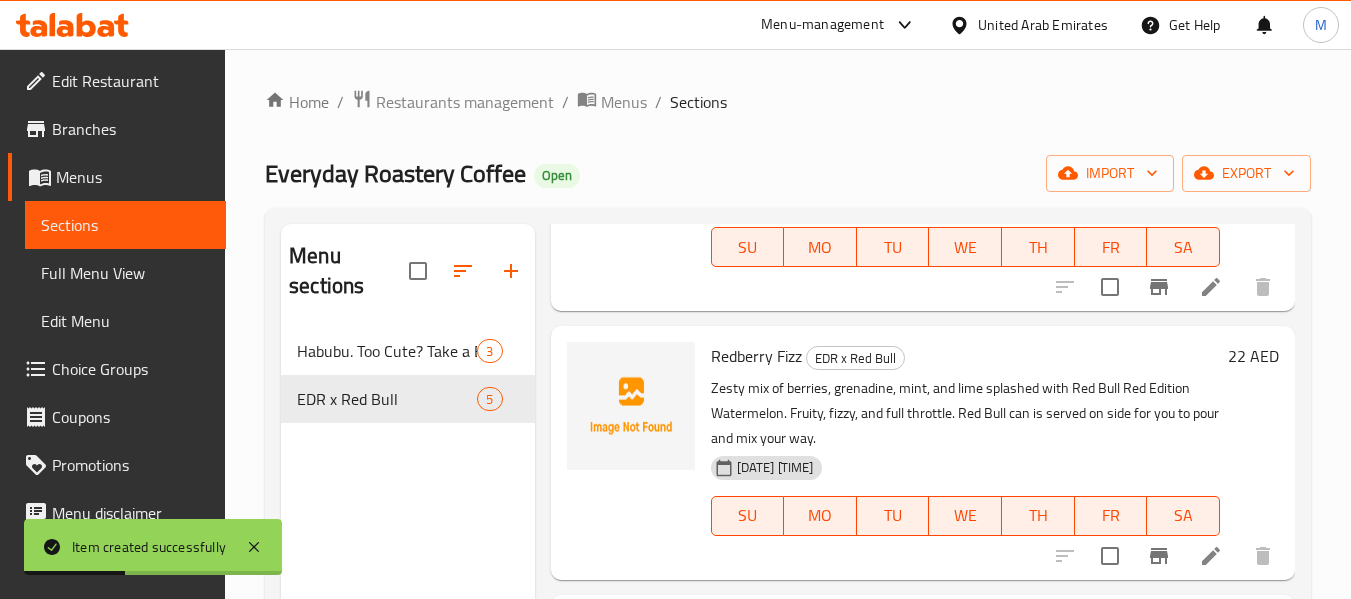 scroll, scrollTop: 798, scrollLeft: 0, axis: vertical 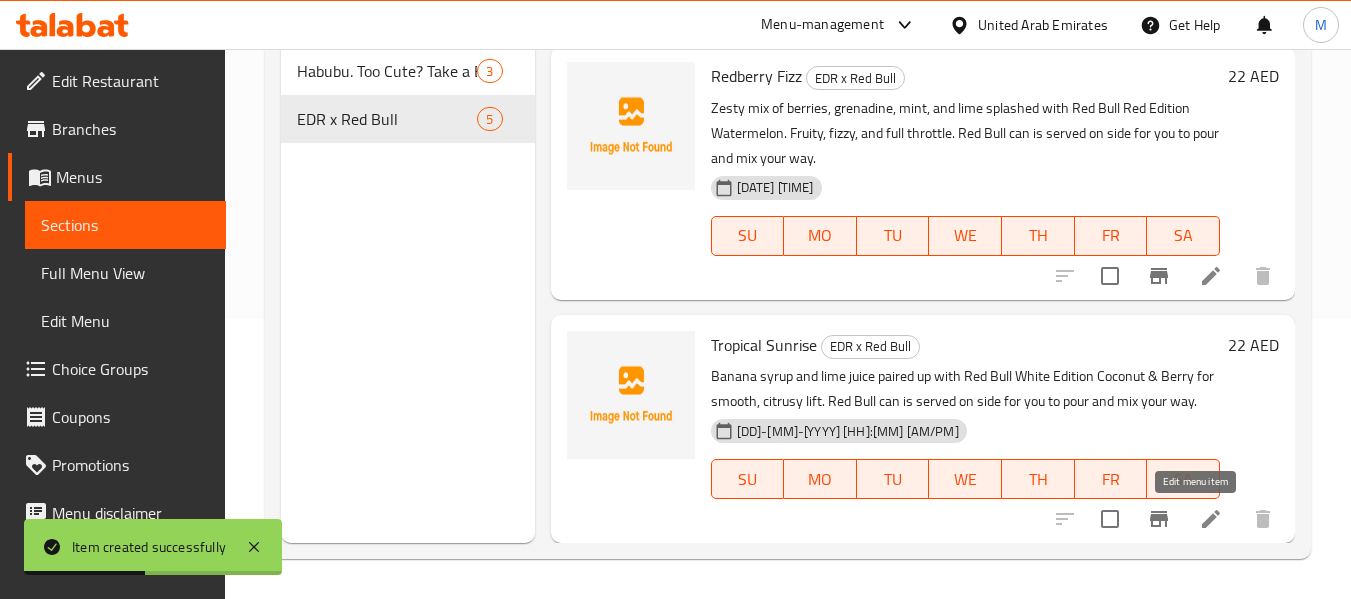 click 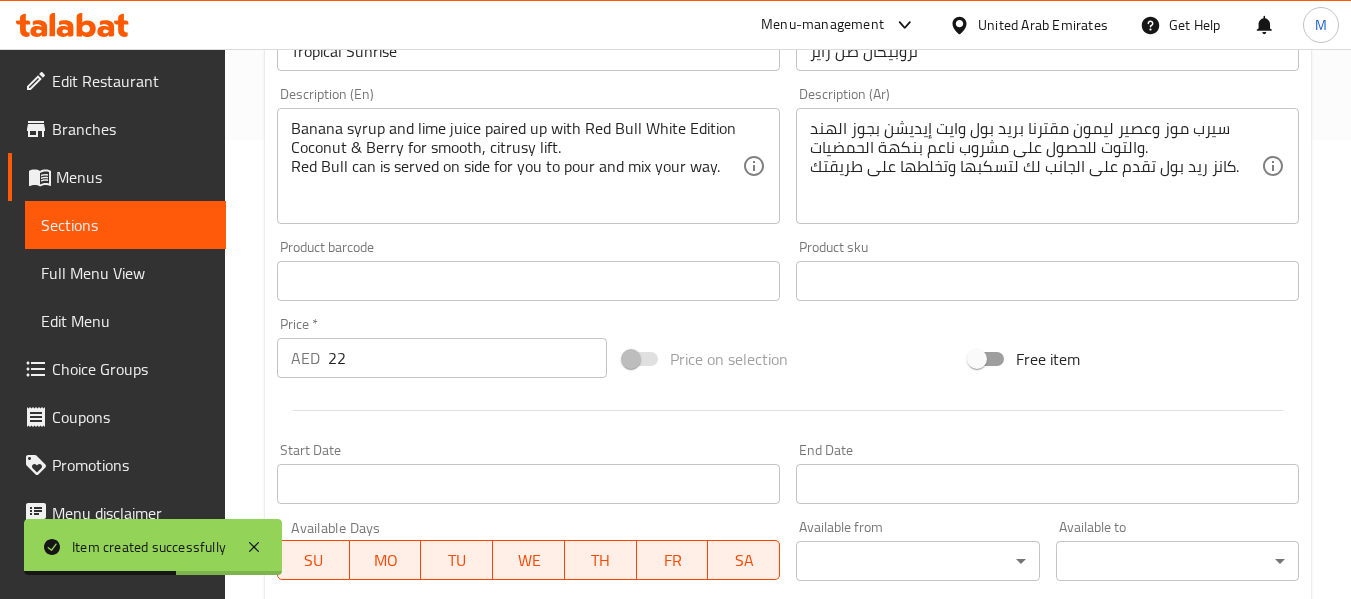 scroll, scrollTop: 600, scrollLeft: 0, axis: vertical 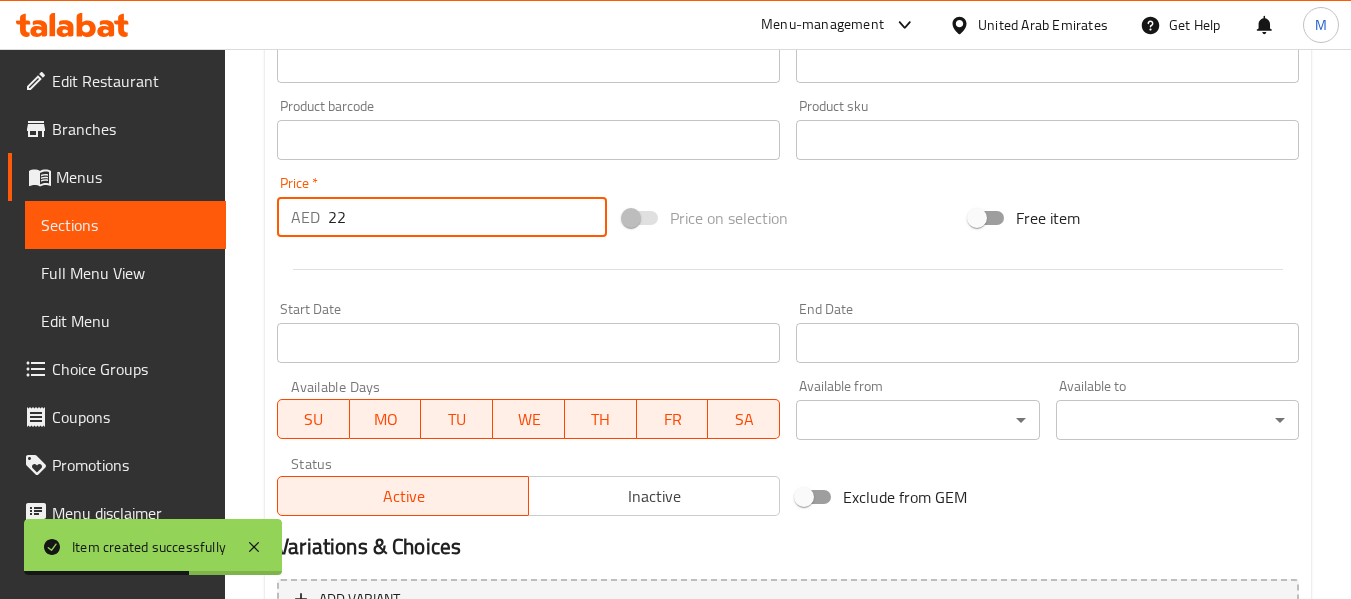 click on "22" at bounding box center [467, 217] 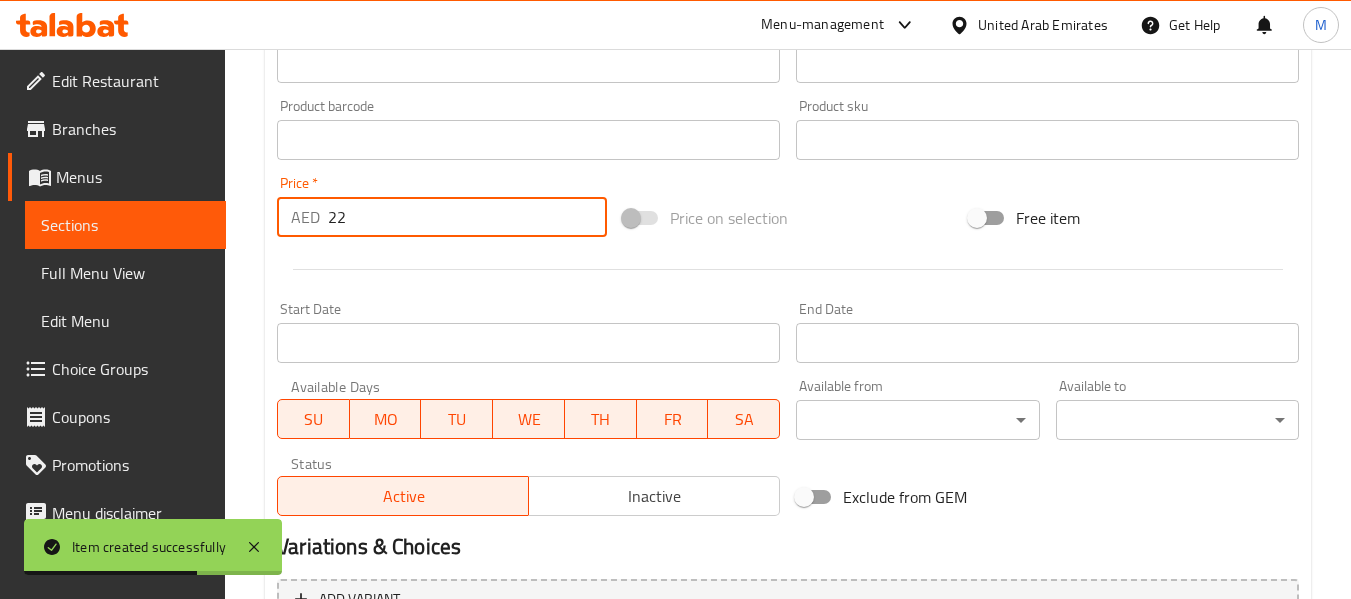 click on "22" at bounding box center [467, 217] 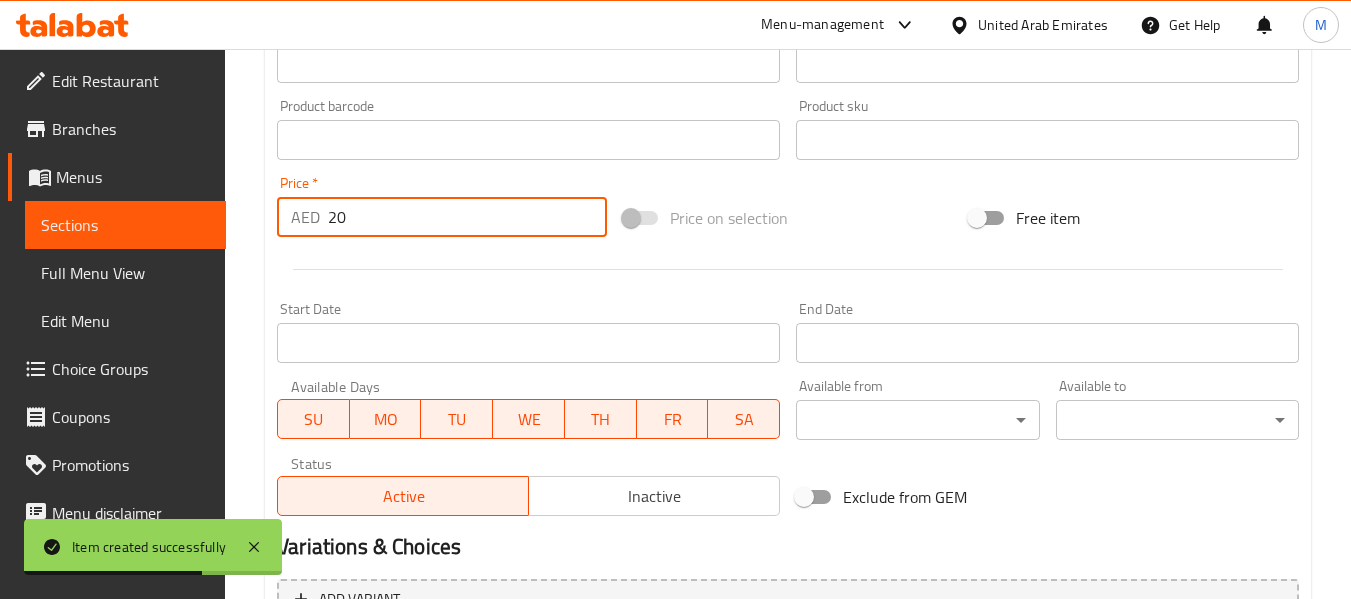 type on "20" 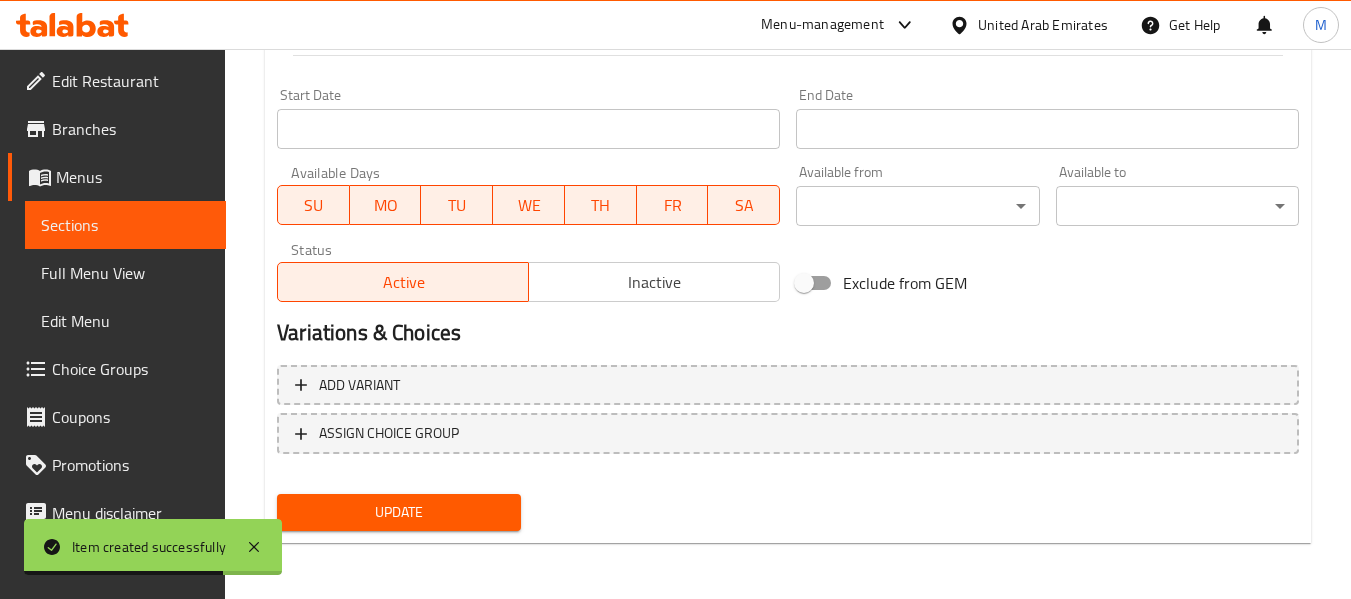 click on "Update" at bounding box center [398, 512] 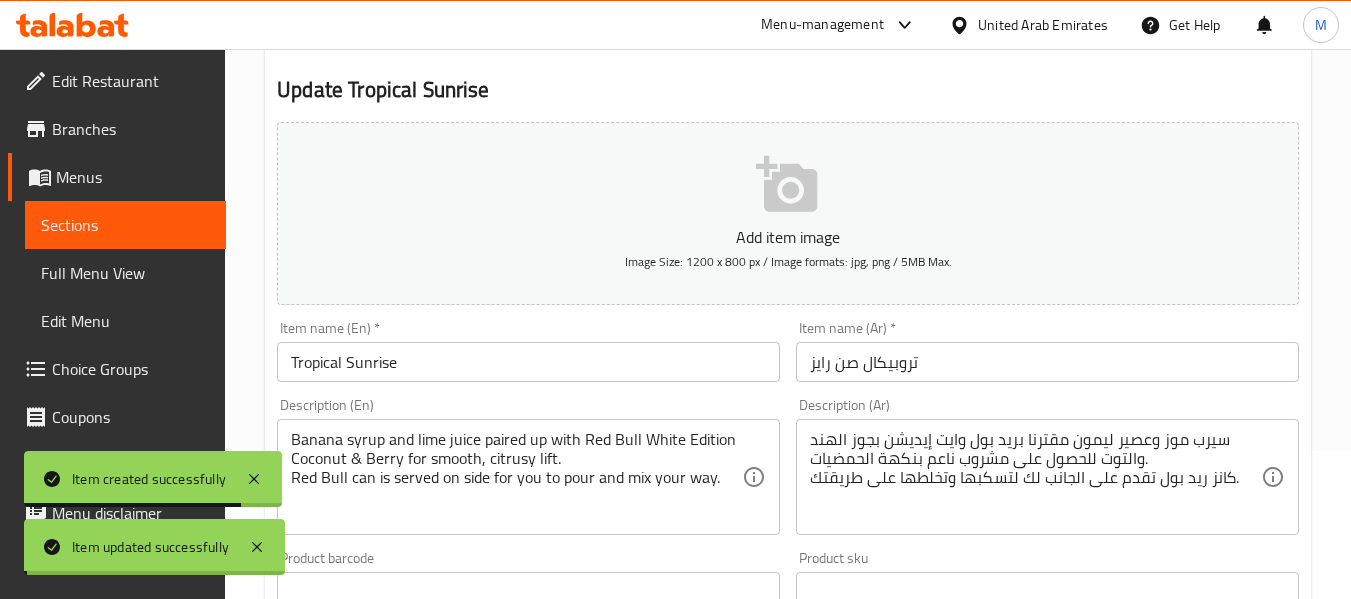scroll, scrollTop: 0, scrollLeft: 0, axis: both 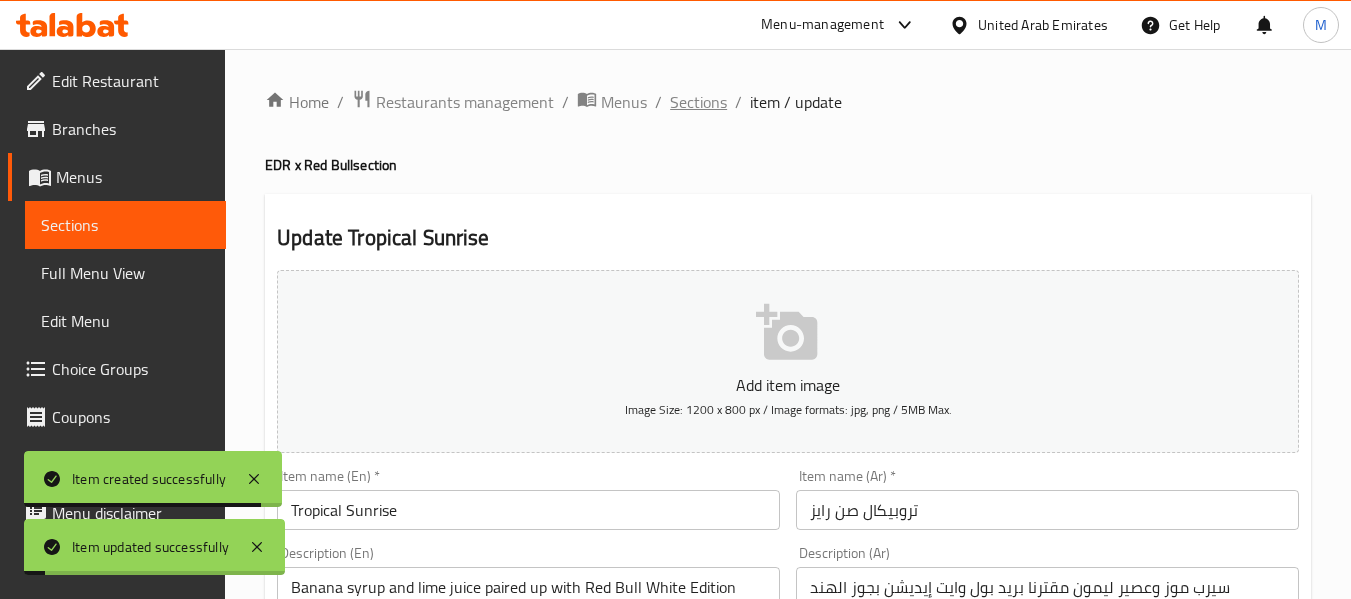 click on "Sections" at bounding box center [698, 102] 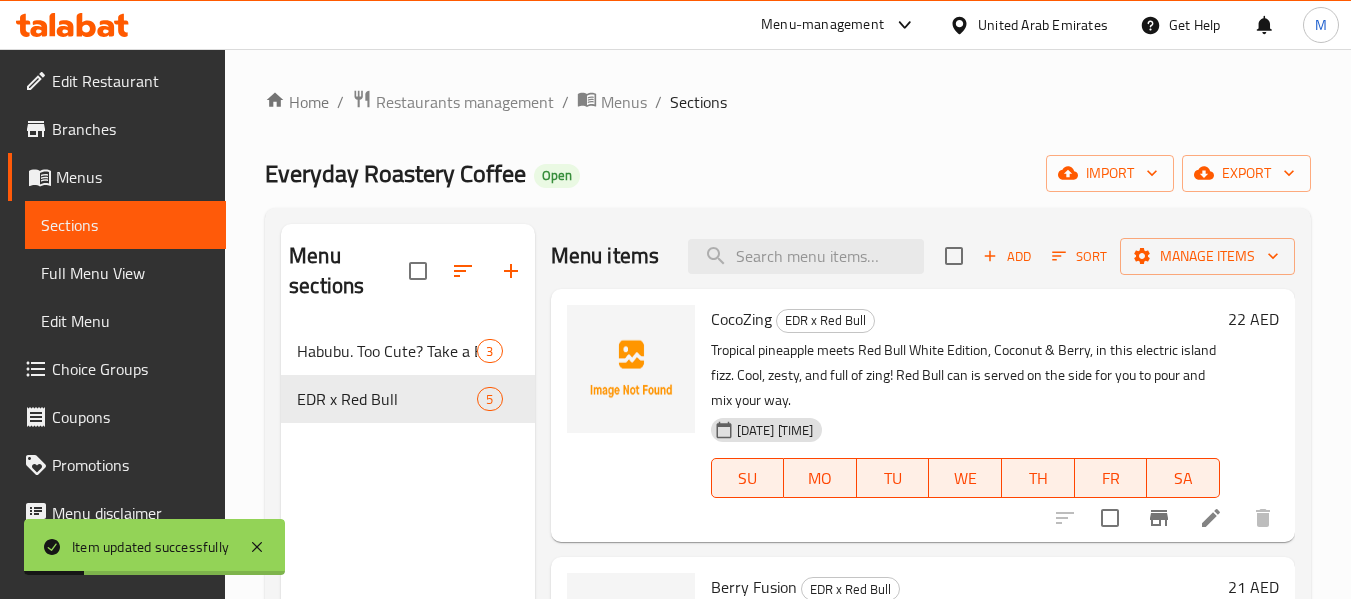 click 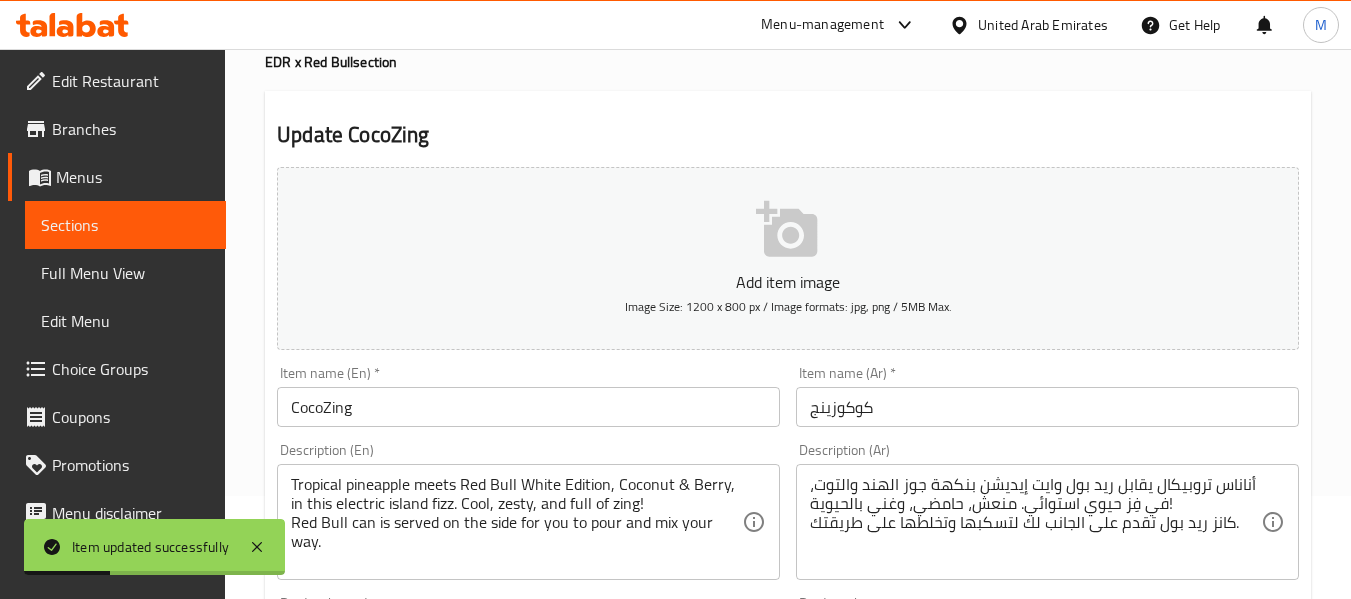 scroll, scrollTop: 200, scrollLeft: 0, axis: vertical 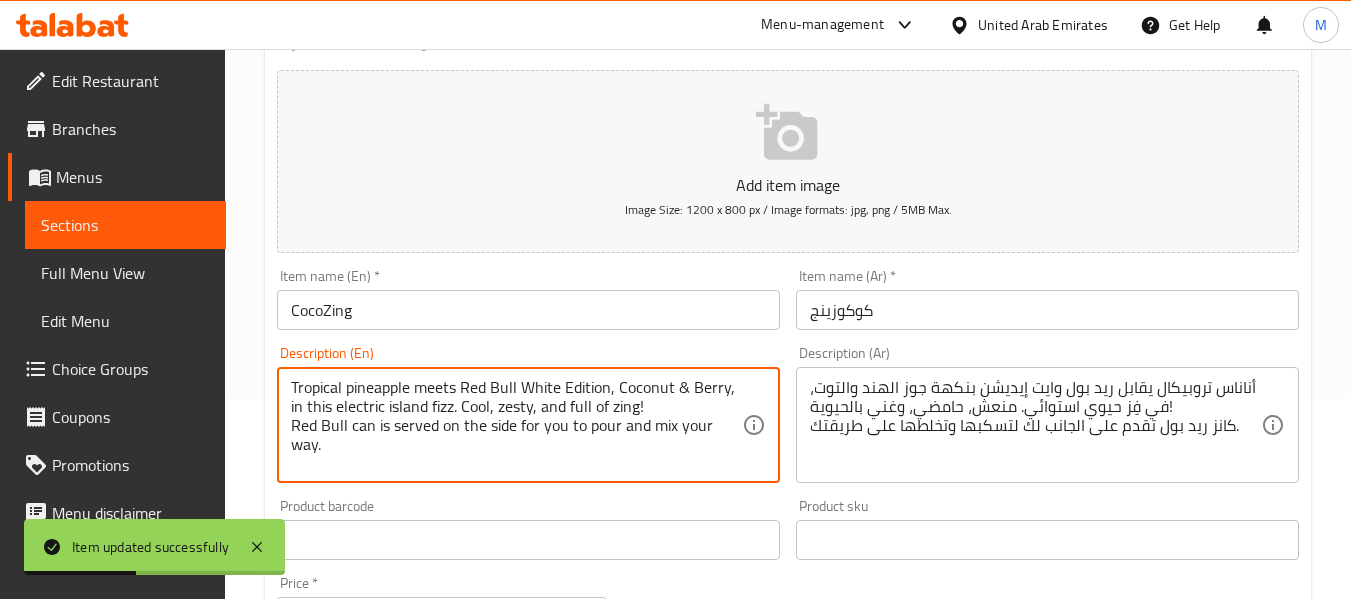 click on "Tropical pineapple meets Red Bull White Edition, Coconut & Berry, in this electric island fizz. Cool, zesty, and full of zing!
Red Bull can is served on the side for you to pour and mix your way." at bounding box center (516, 425) 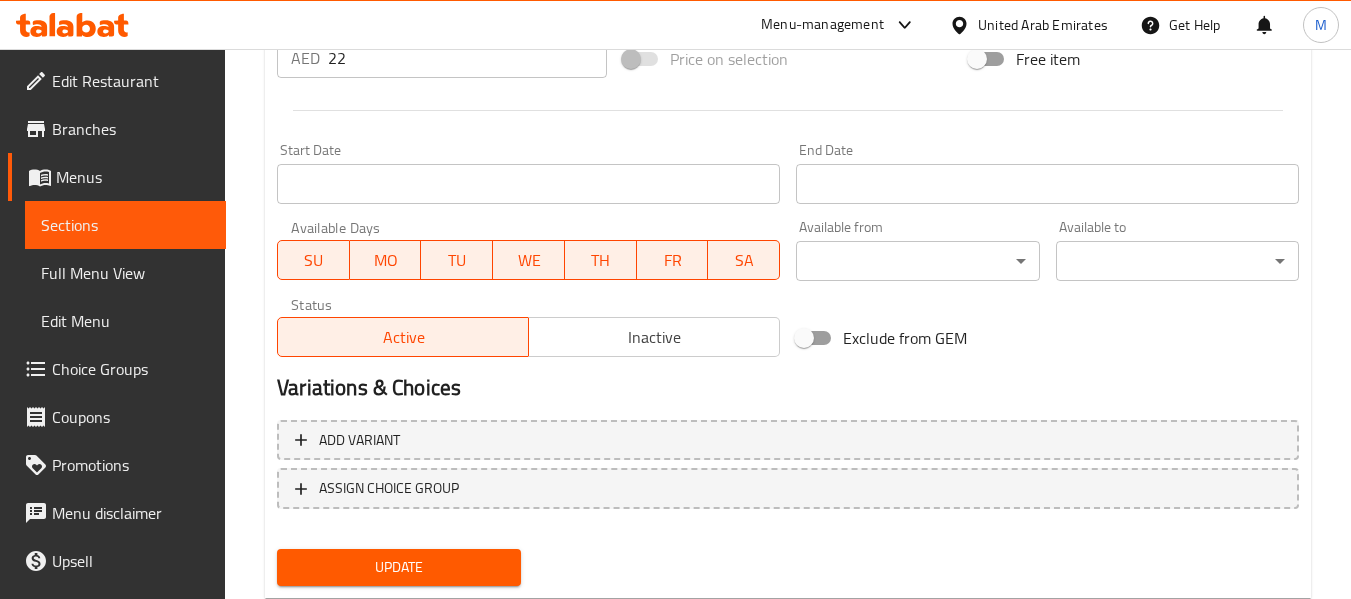 scroll, scrollTop: 814, scrollLeft: 0, axis: vertical 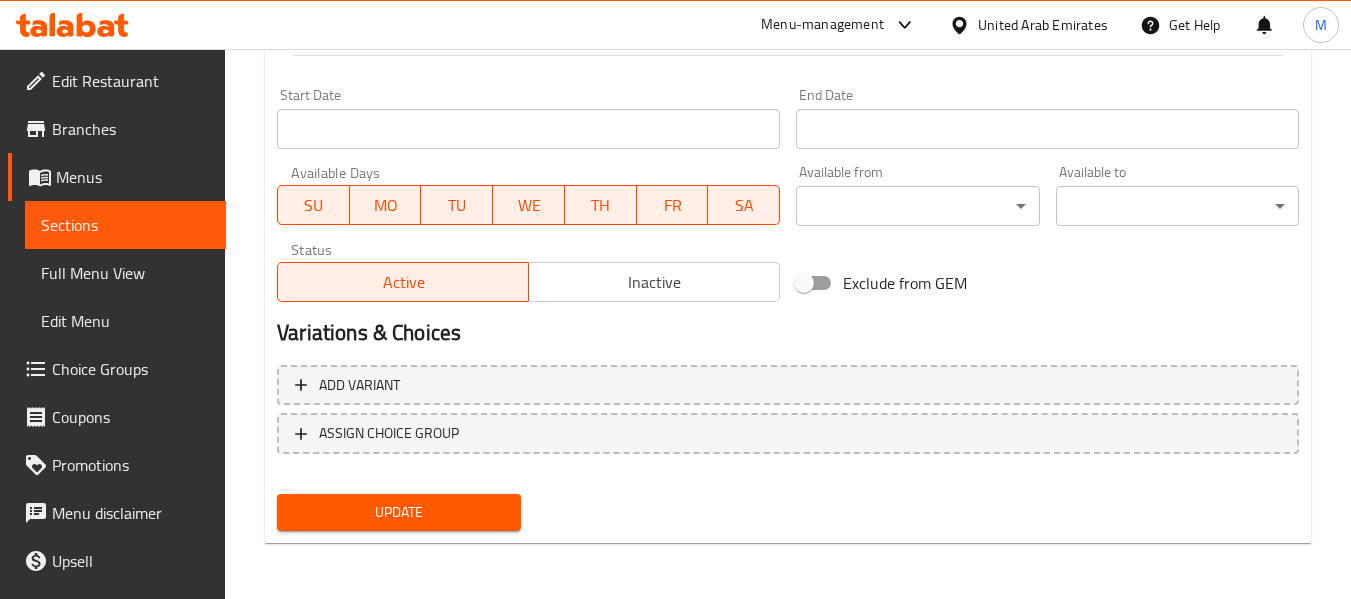type on "Tropical pineapple meets Red Bull White Edition, Coconut & Berry, in this electric island fizz. Cool, zesty, and full of zing!
Red Bull can is served on side for you to pour and mix your way." 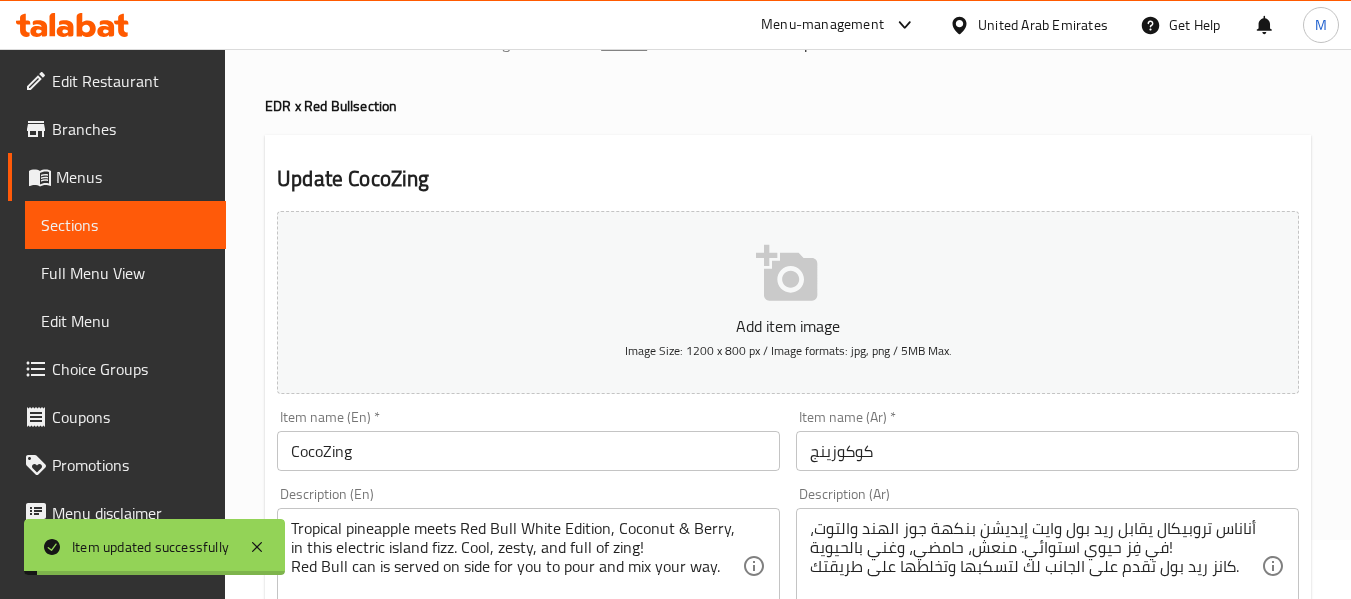 scroll, scrollTop: 0, scrollLeft: 0, axis: both 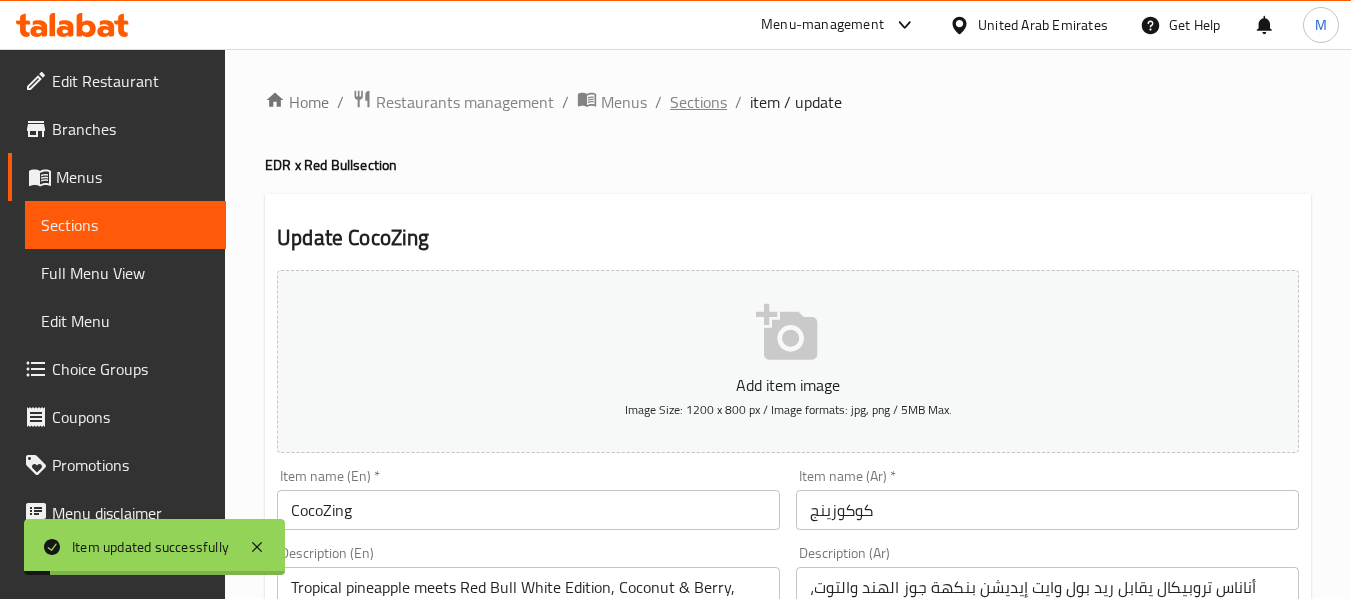 click on "Sections" at bounding box center (698, 102) 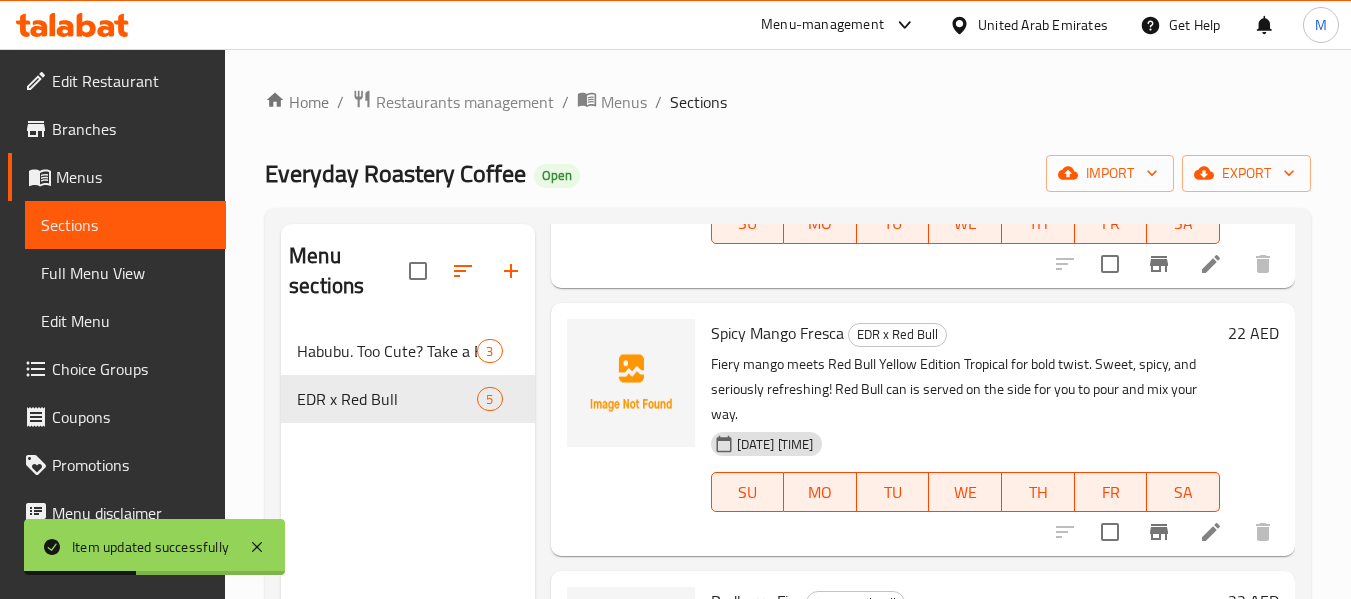 scroll, scrollTop: 500, scrollLeft: 0, axis: vertical 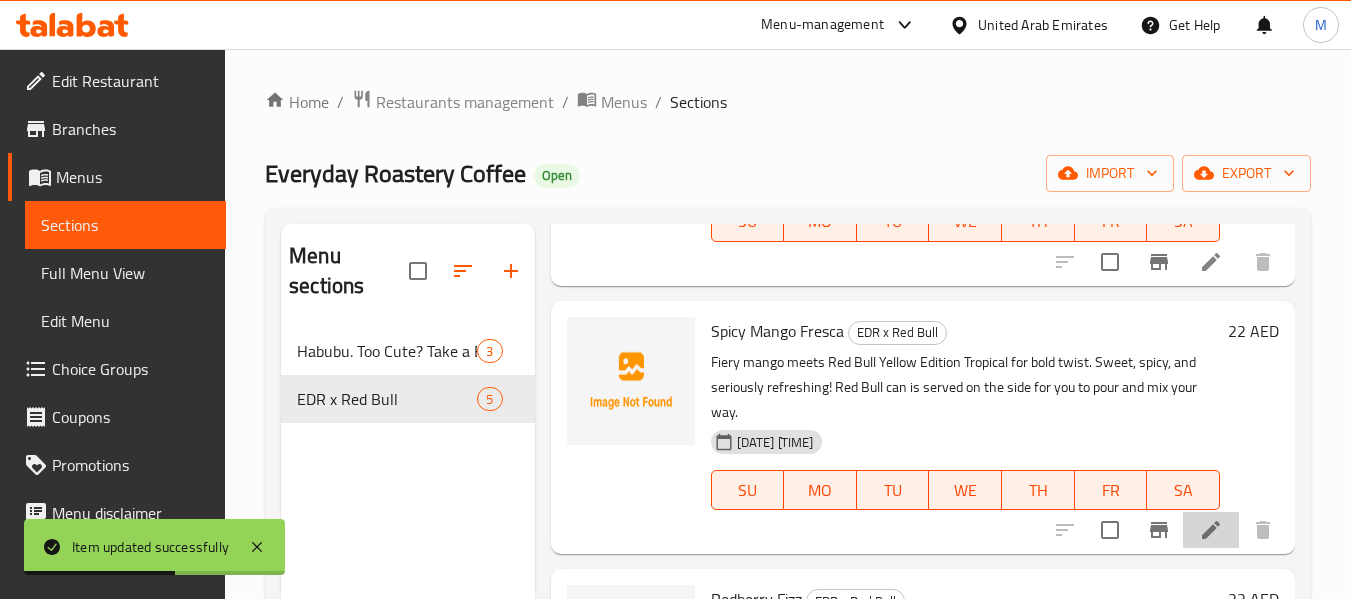 click 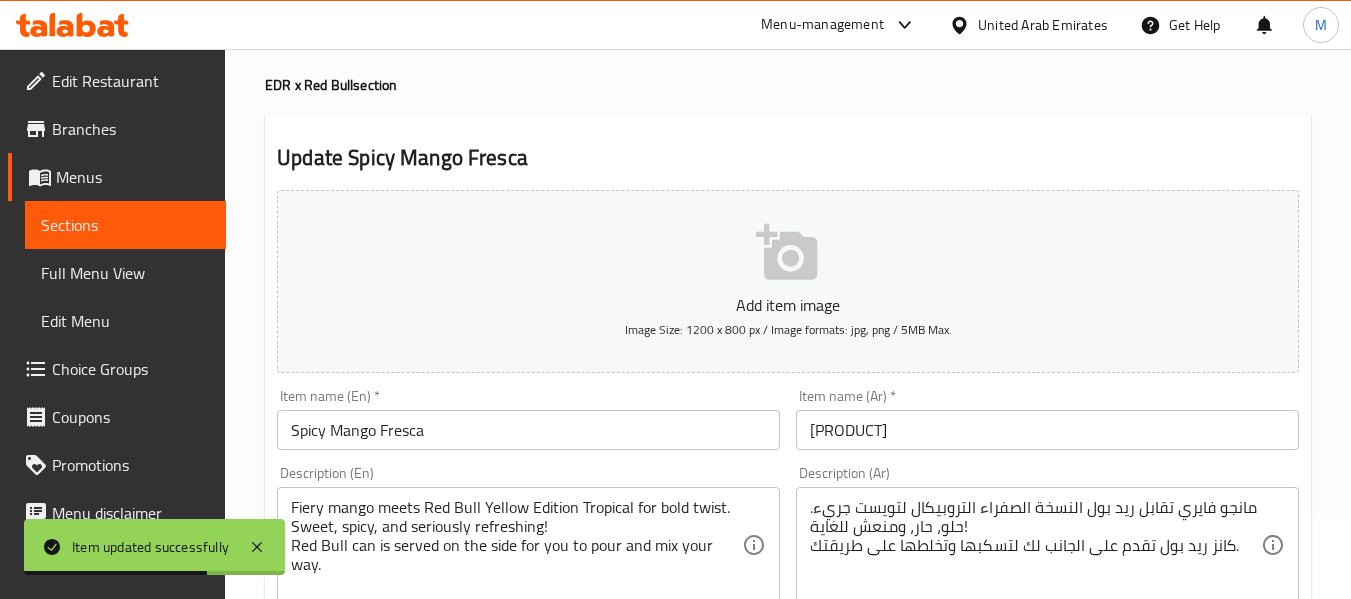 scroll, scrollTop: 200, scrollLeft: 0, axis: vertical 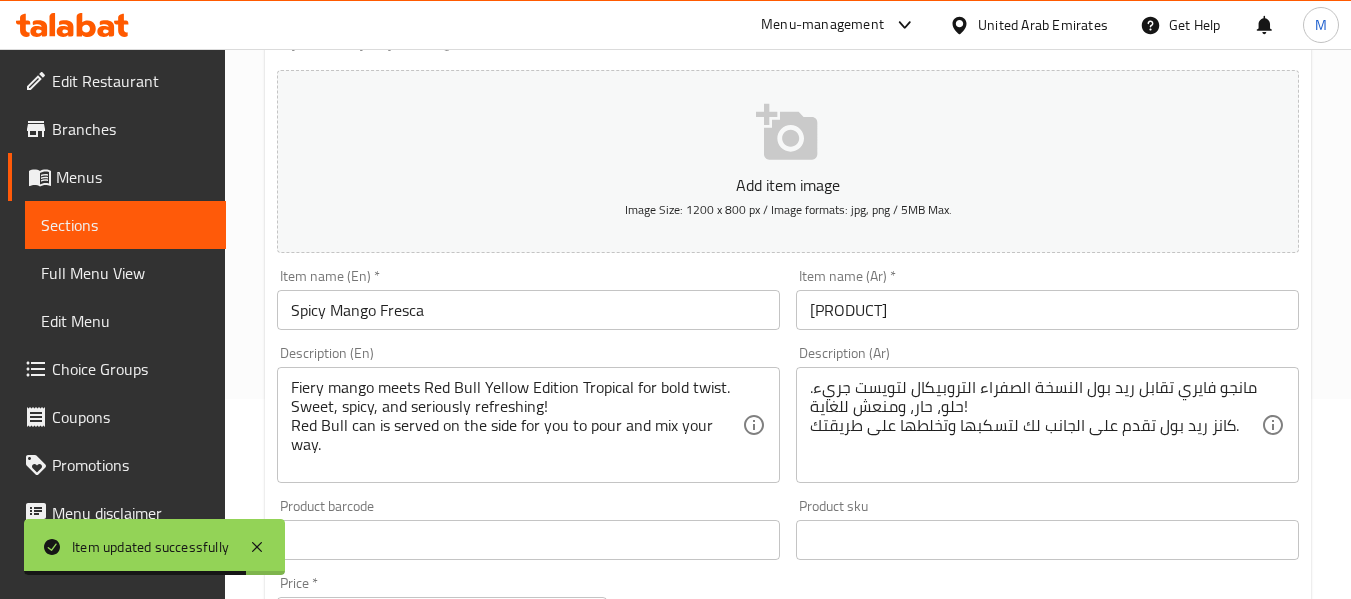 click on "Fiery mango meets Red Bull Yellow Edition Tropical for bold twist. Sweet, spicy, and seriously refreshing!
Red Bull can is served on the side for you to pour and mix your way." at bounding box center (516, 425) 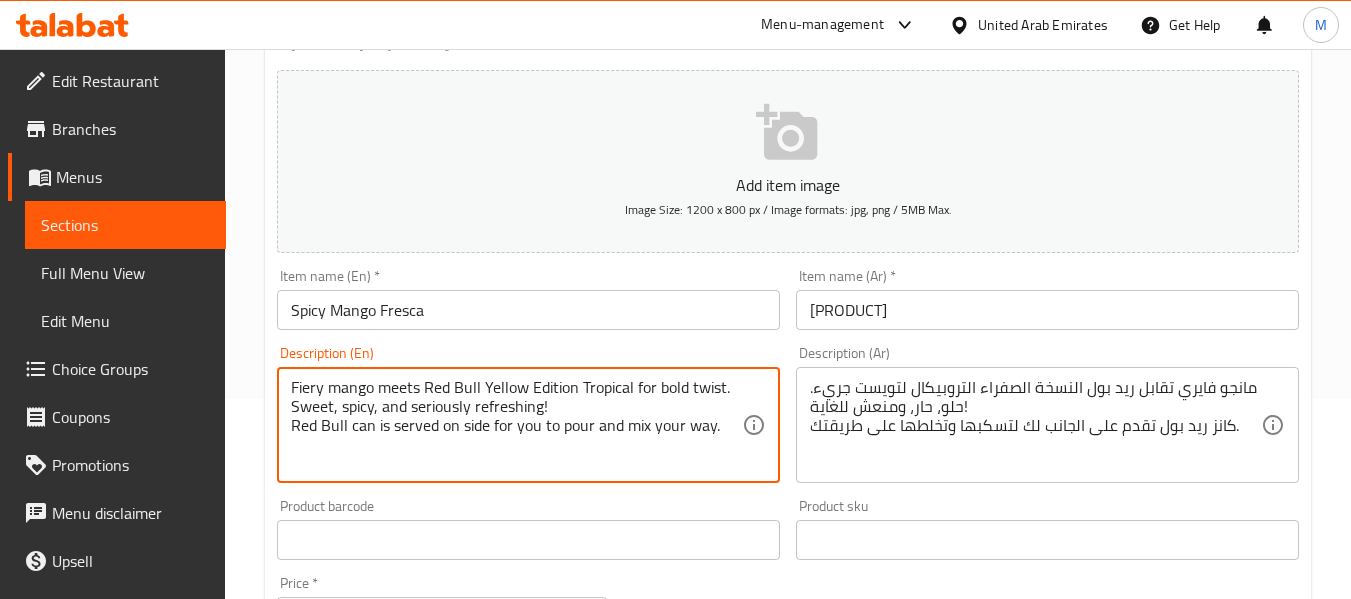 scroll, scrollTop: 814, scrollLeft: 0, axis: vertical 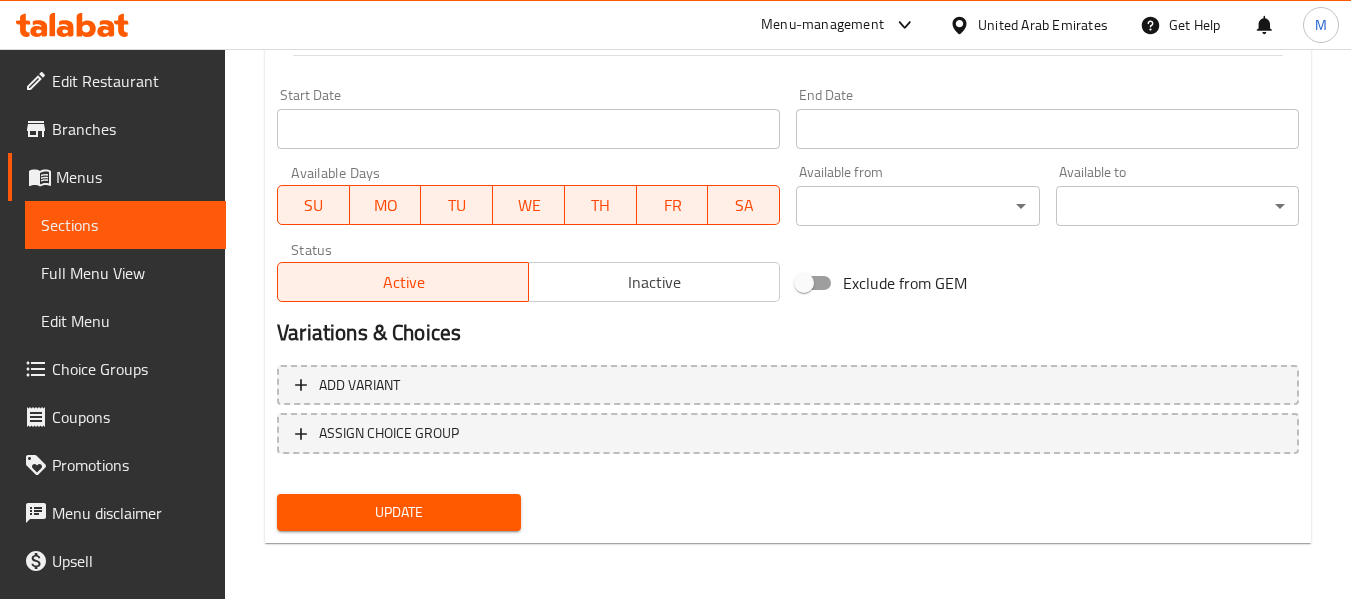 type on "Fiery mango meets Red Bull Yellow Edition Tropical for bold twist. Sweet, spicy, and seriously refreshing!
Red Bull can is served on side for you to pour and mix your way." 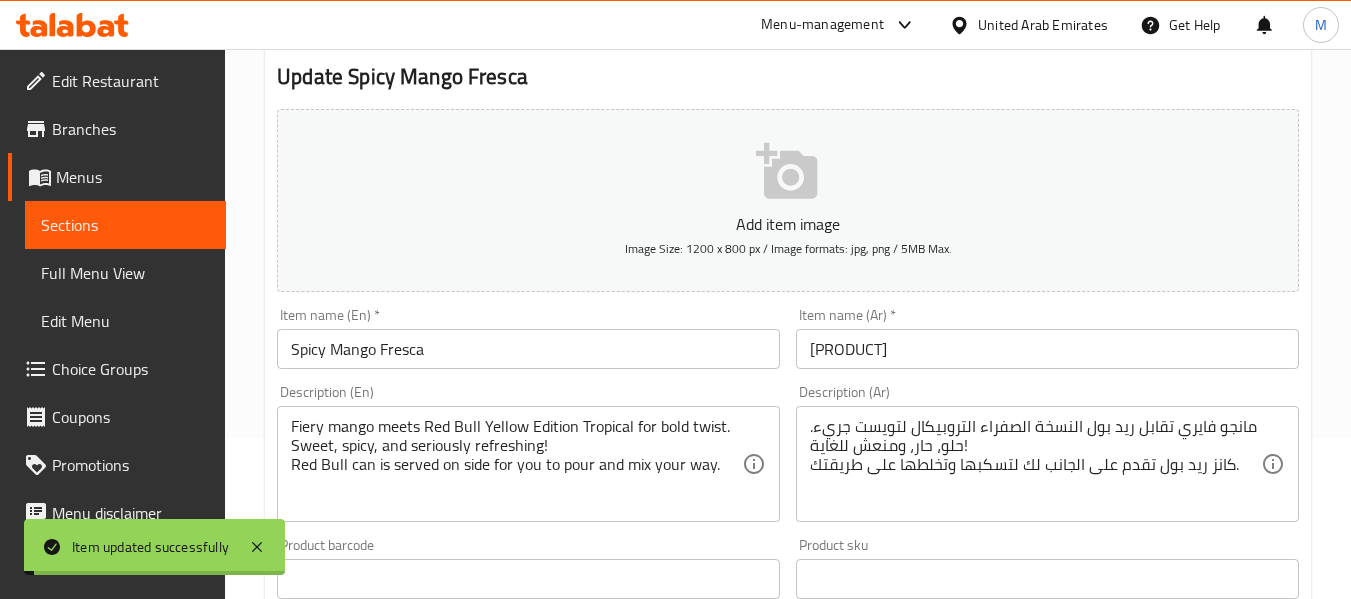 scroll, scrollTop: 0, scrollLeft: 0, axis: both 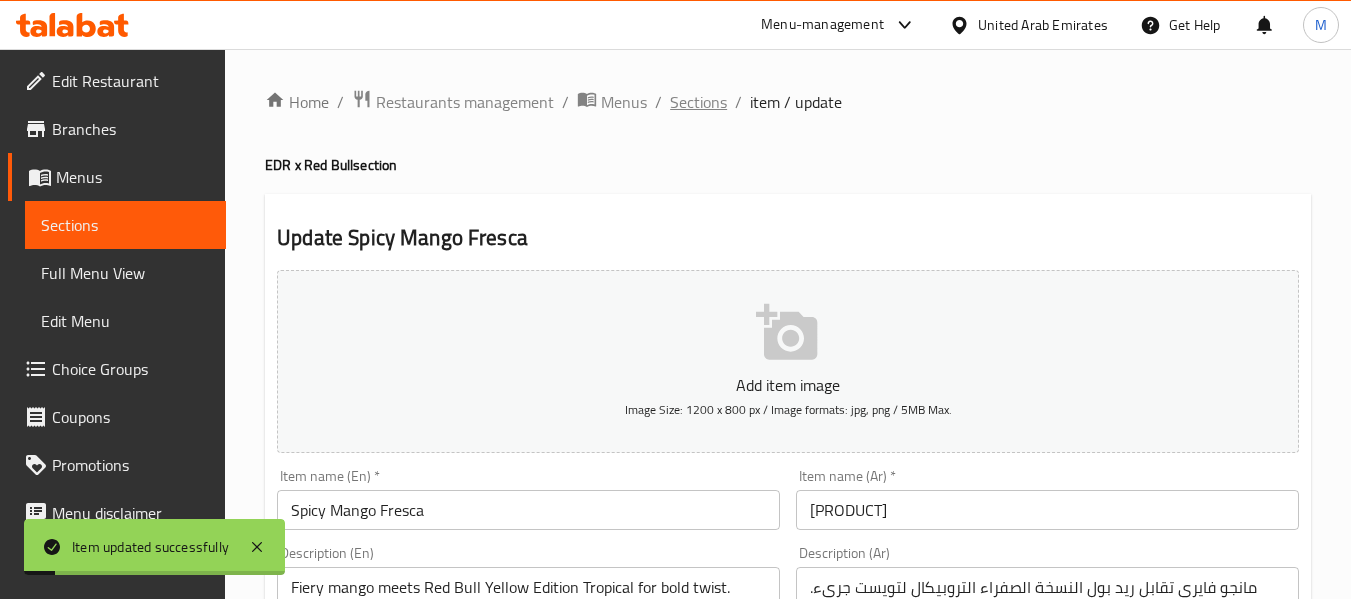 click on "Sections" at bounding box center [698, 102] 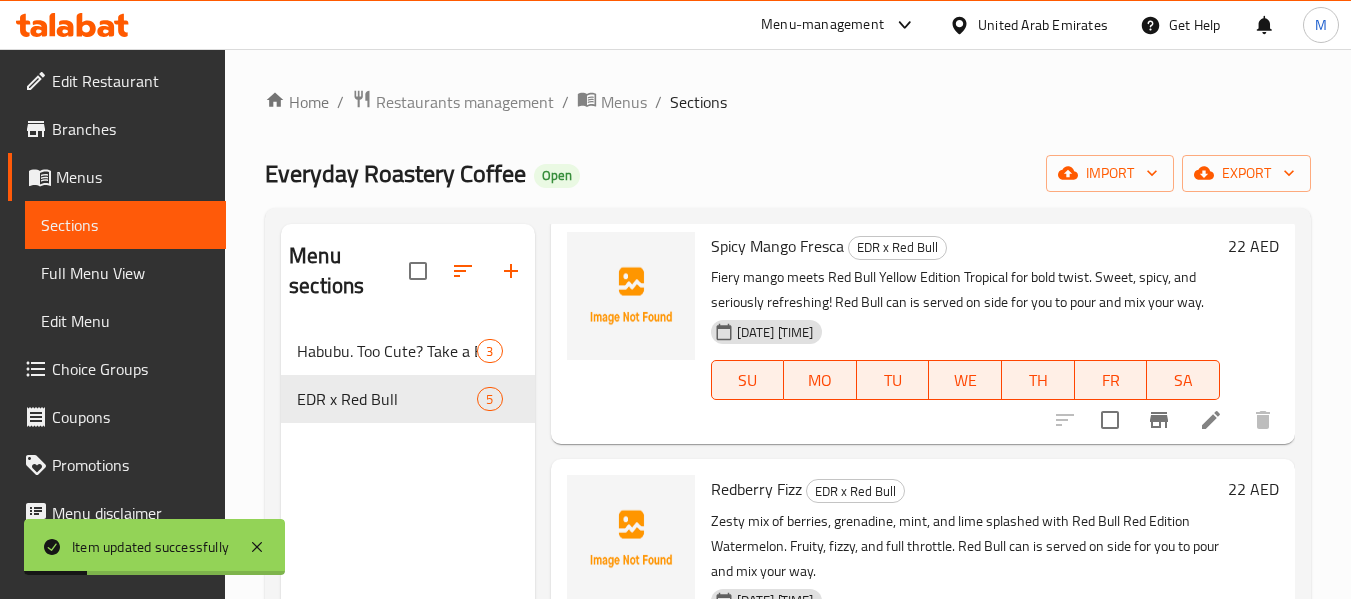 scroll, scrollTop: 773, scrollLeft: 0, axis: vertical 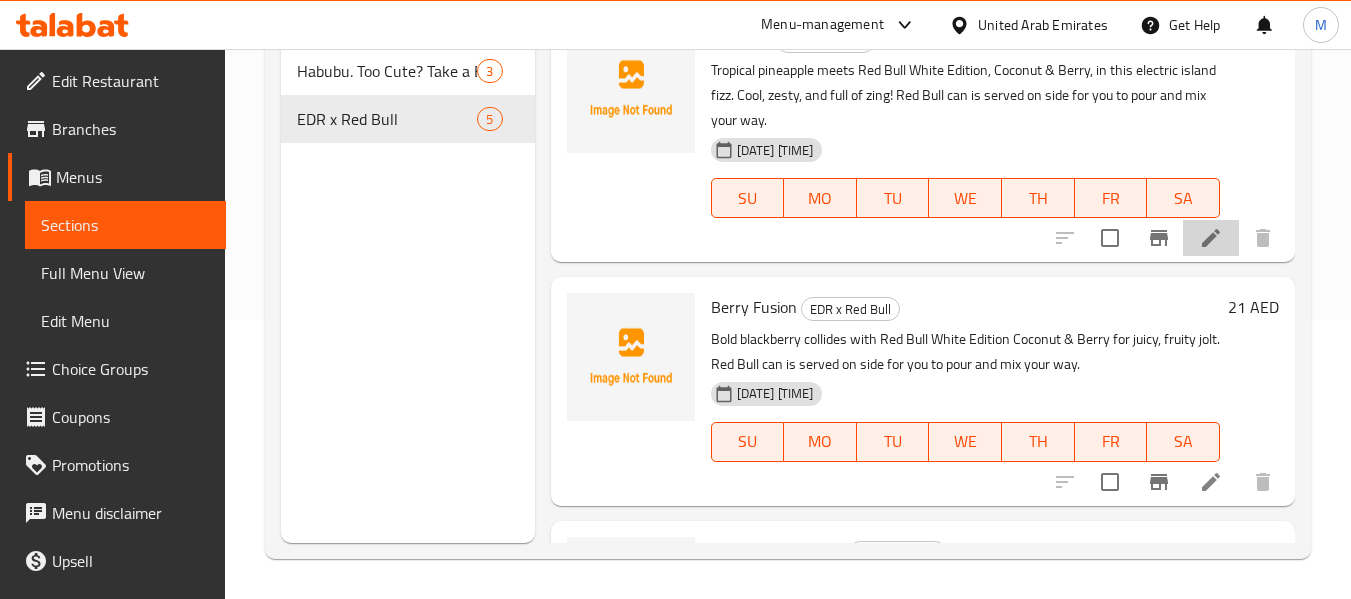 click at bounding box center [1211, 238] 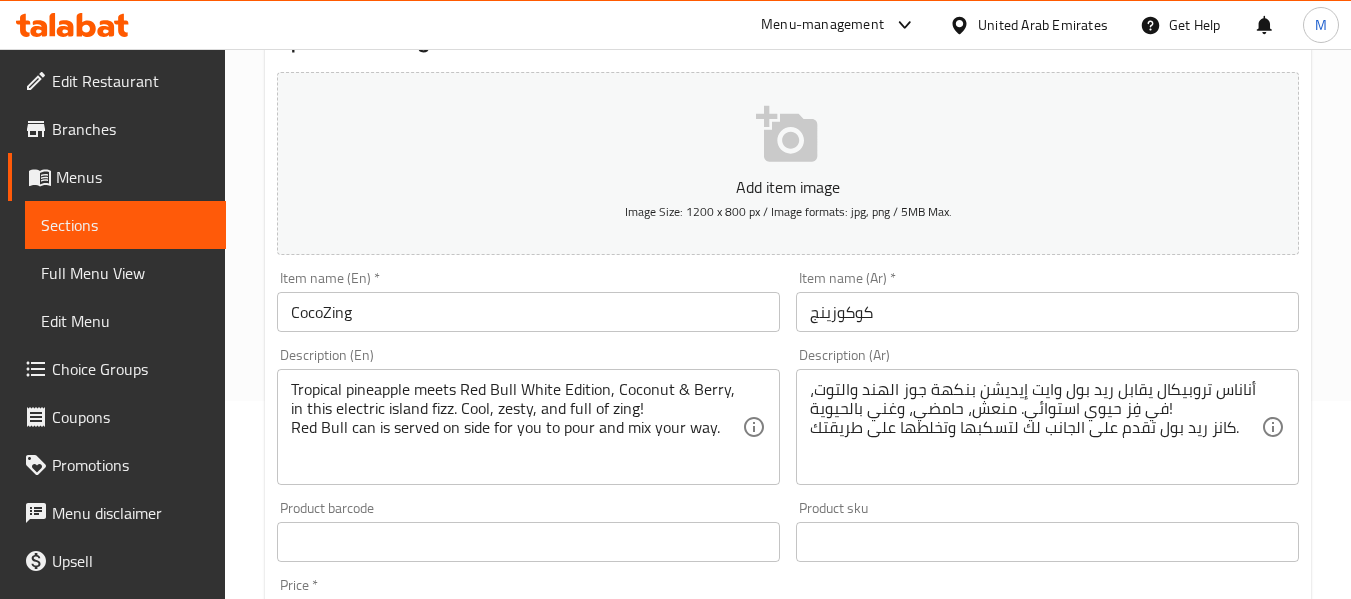 scroll 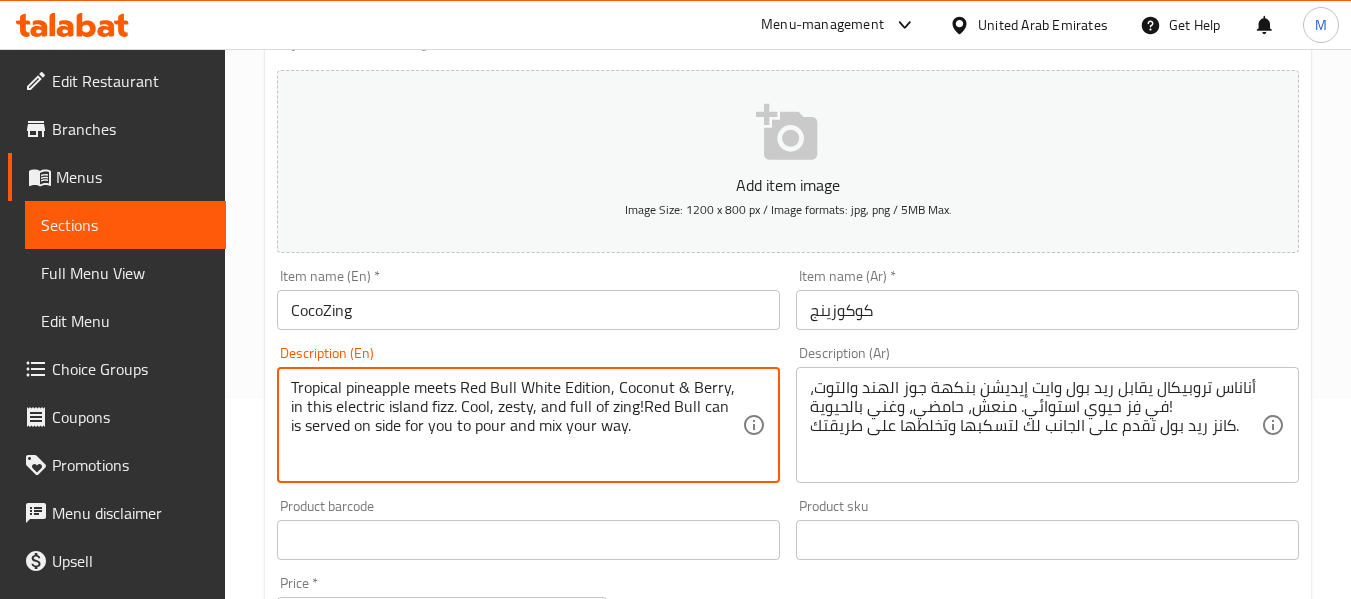 type on "Tropical pineapple meets Red Bull White Edition, Coconut & Berry, in this electric island fizz. Cool, zesty, and full of zing!
Red Bull can is served on side for you to pour and mix your way." 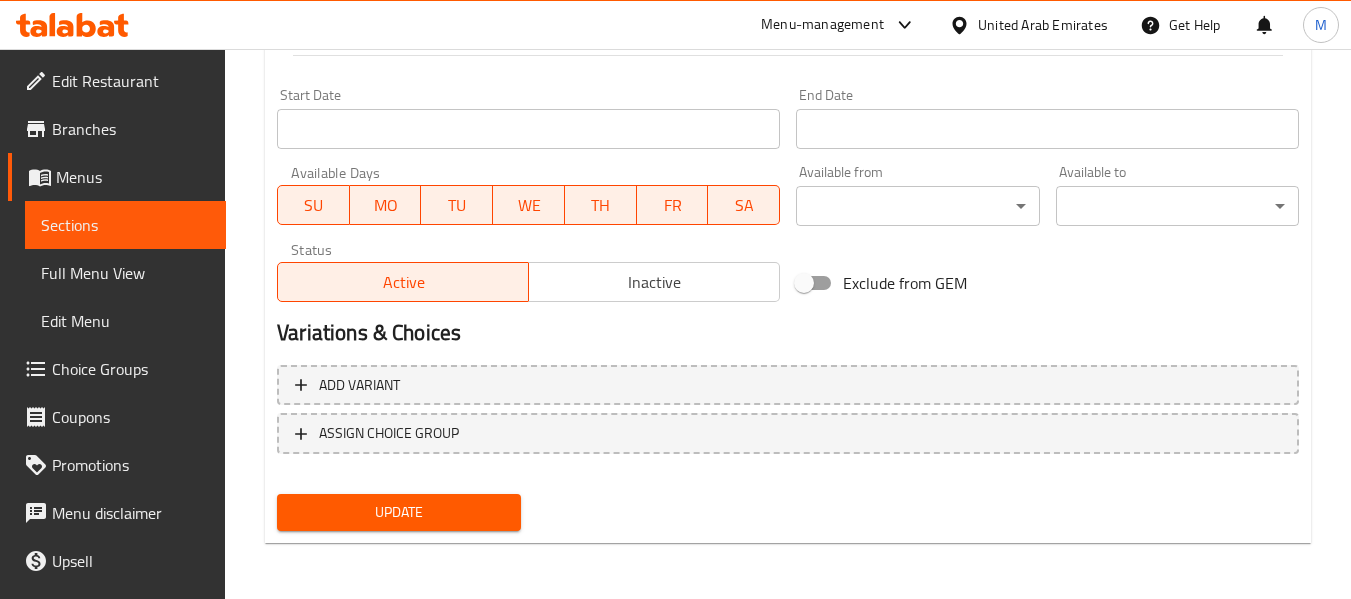 click on "Update" at bounding box center (398, 512) 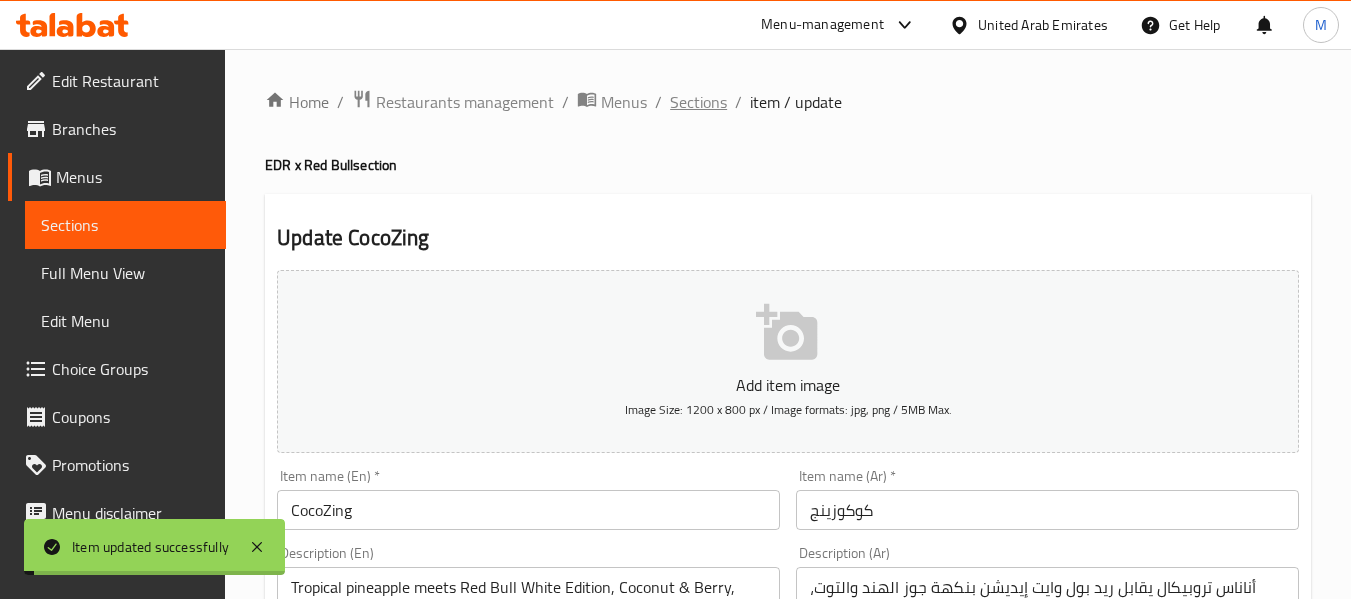 click on "Sections" at bounding box center (698, 102) 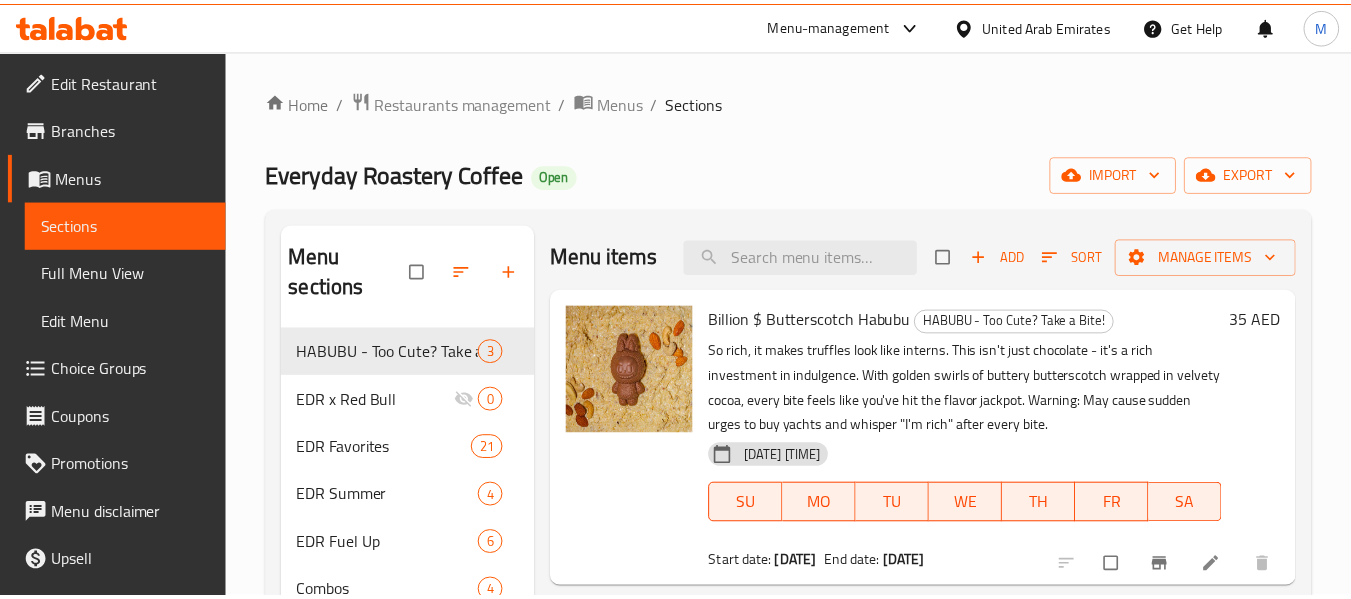scroll, scrollTop: 0, scrollLeft: 0, axis: both 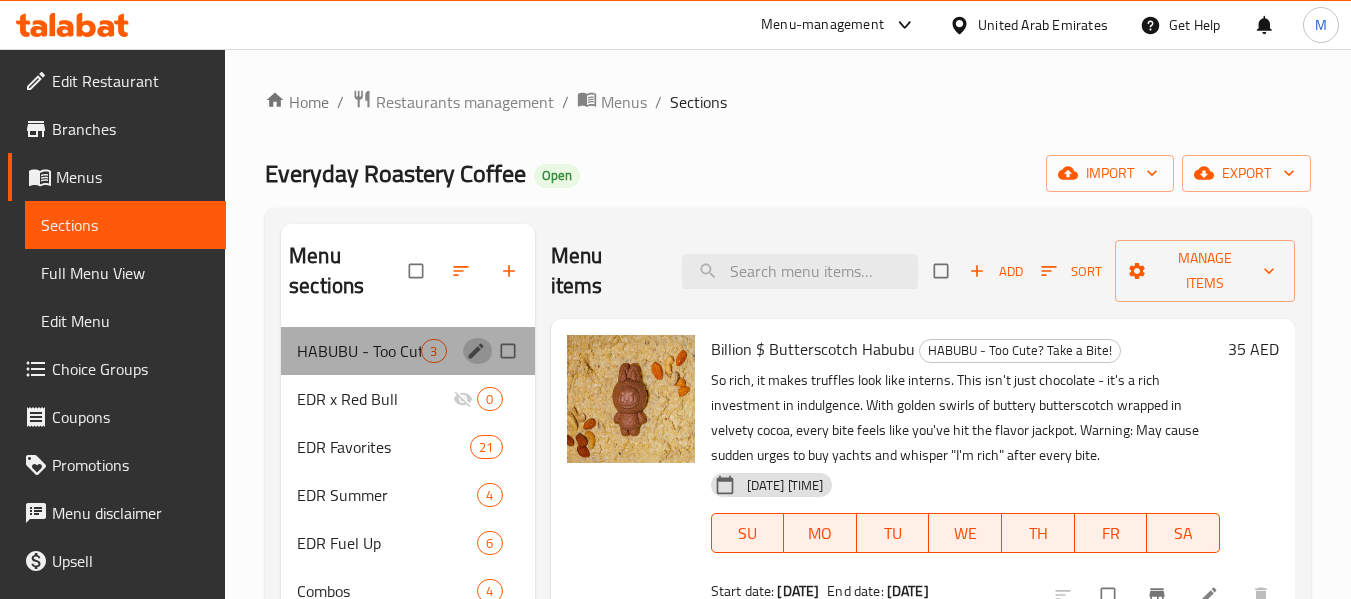 click 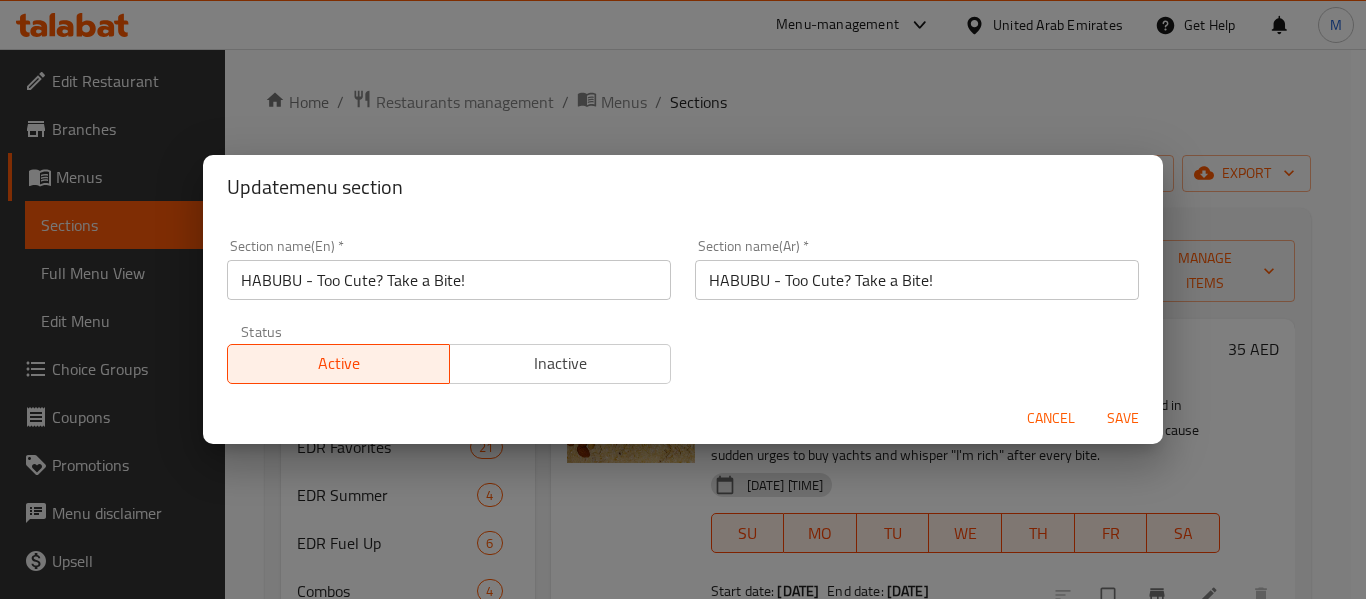 click on "HABUBU - Too Cute? Take a Bite!" at bounding box center [449, 280] 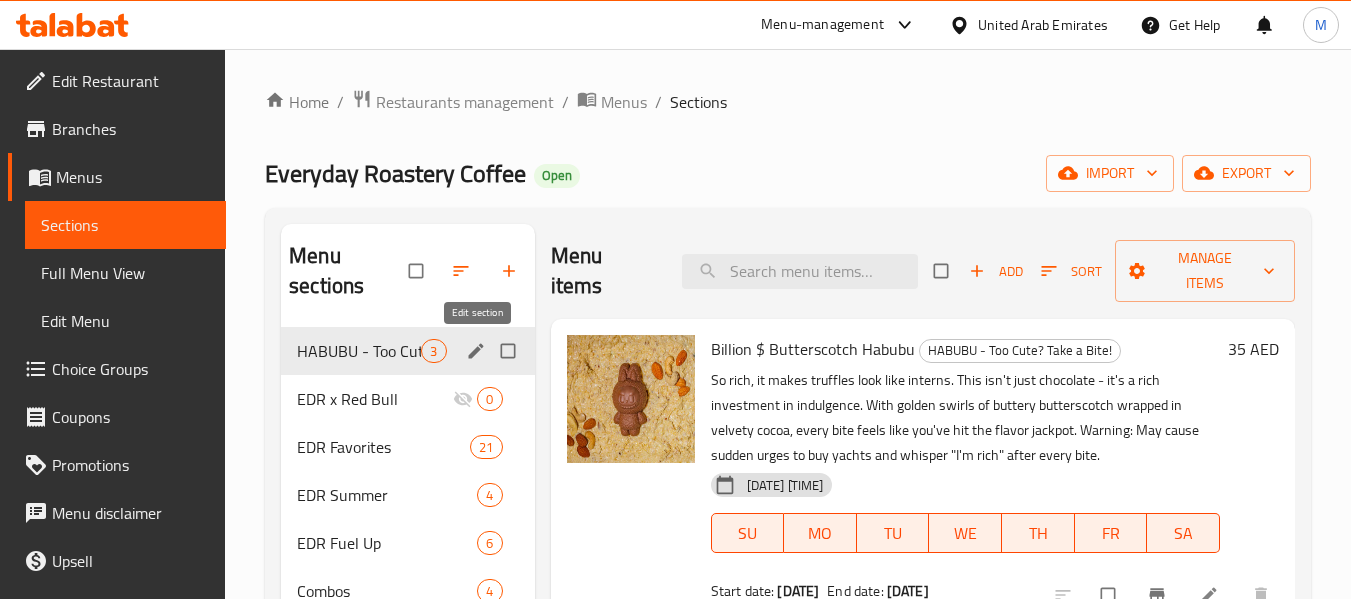 click 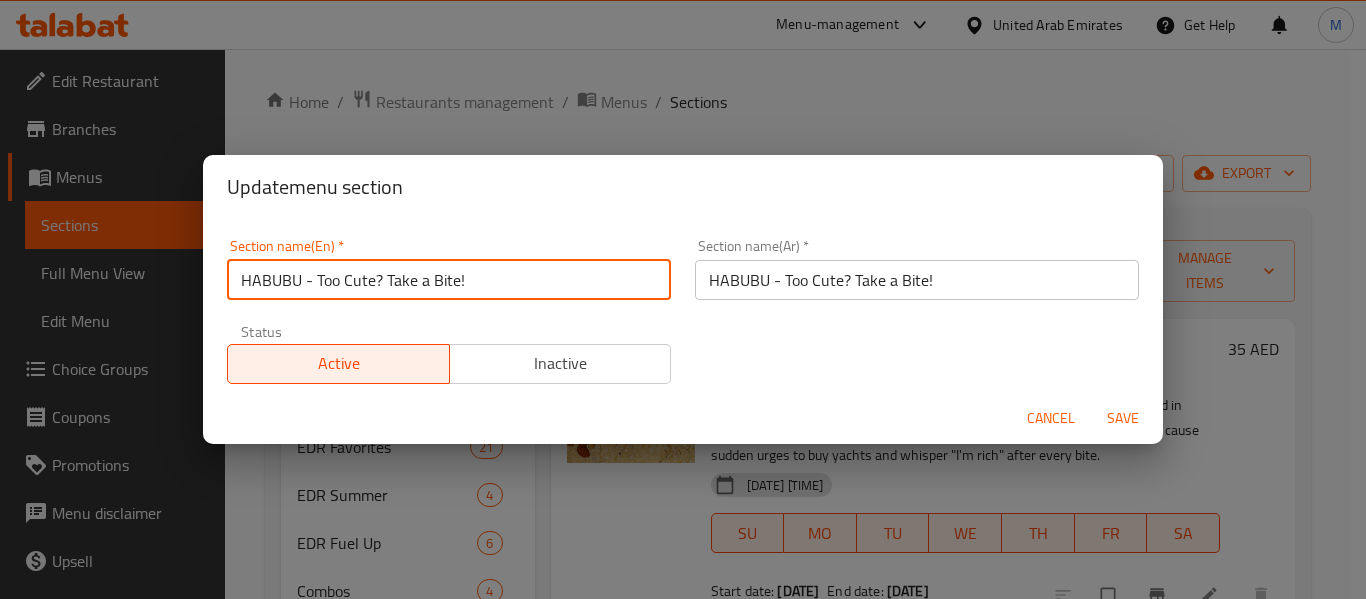 click on "HABUBU - Too Cute? Take a Bite!" at bounding box center (449, 280) 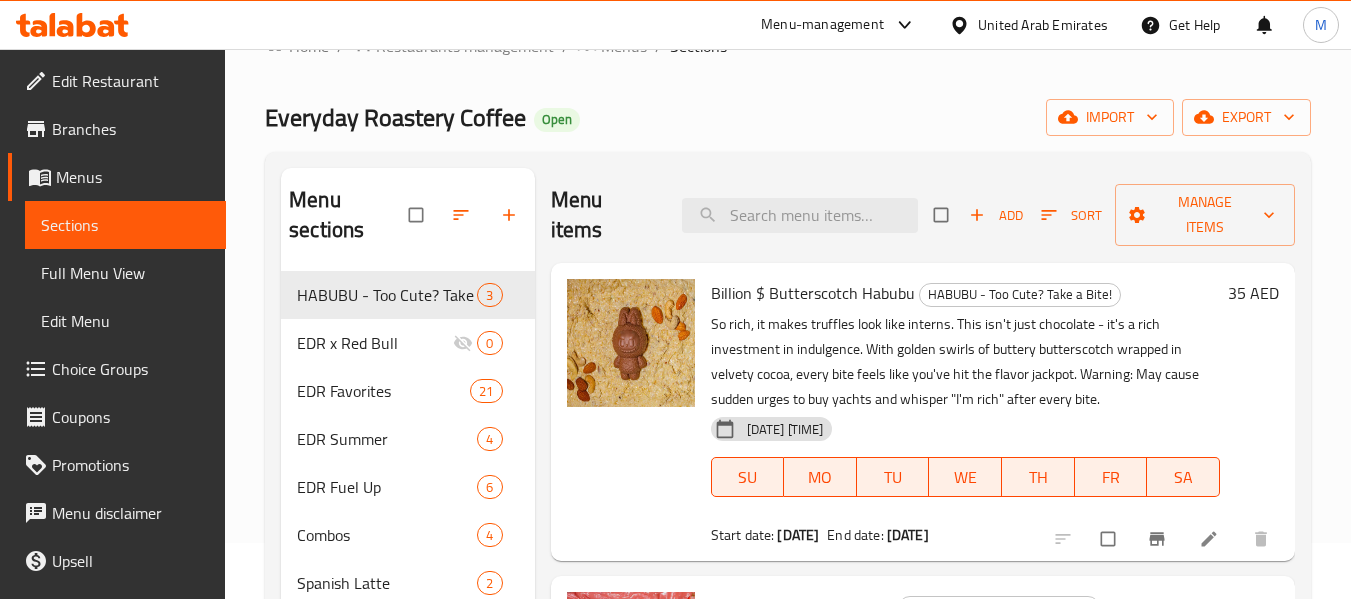 scroll, scrollTop: 100, scrollLeft: 0, axis: vertical 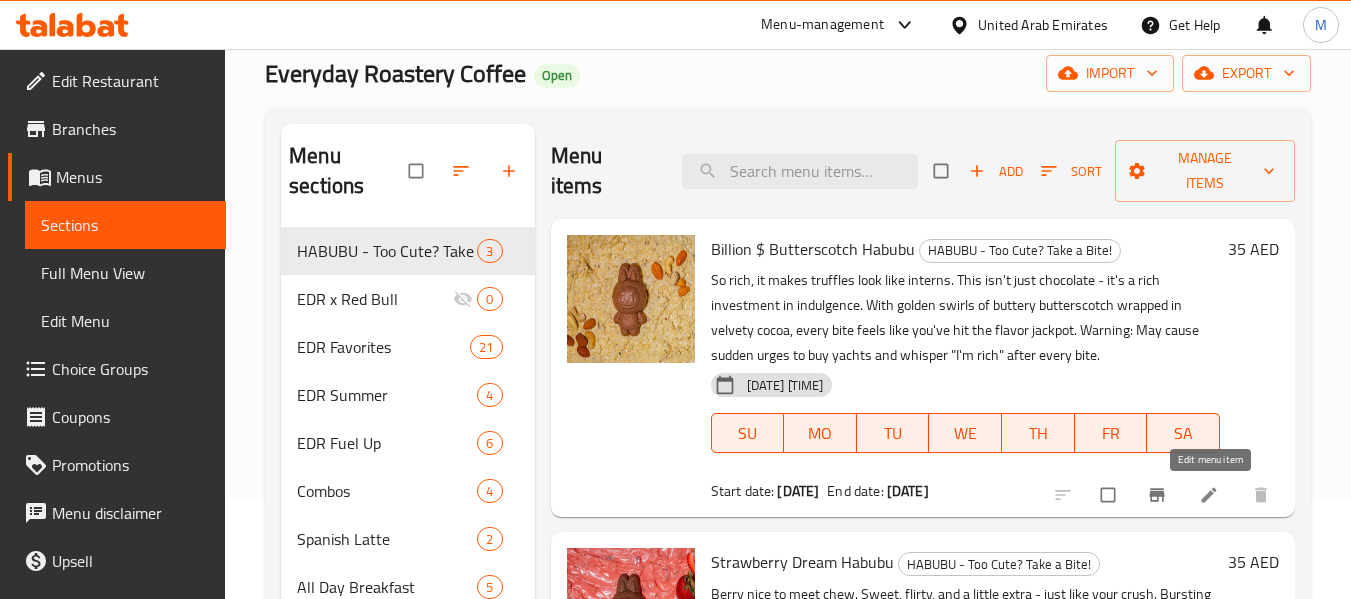 click at bounding box center [1211, 495] 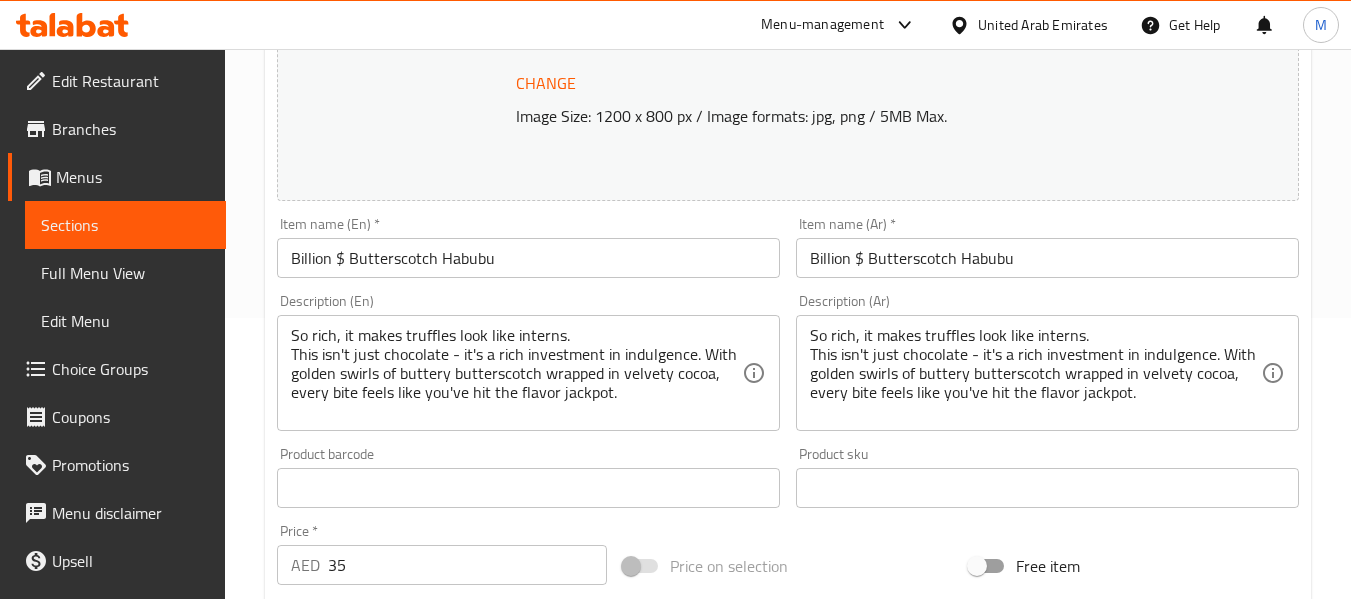 scroll, scrollTop: 265, scrollLeft: 0, axis: vertical 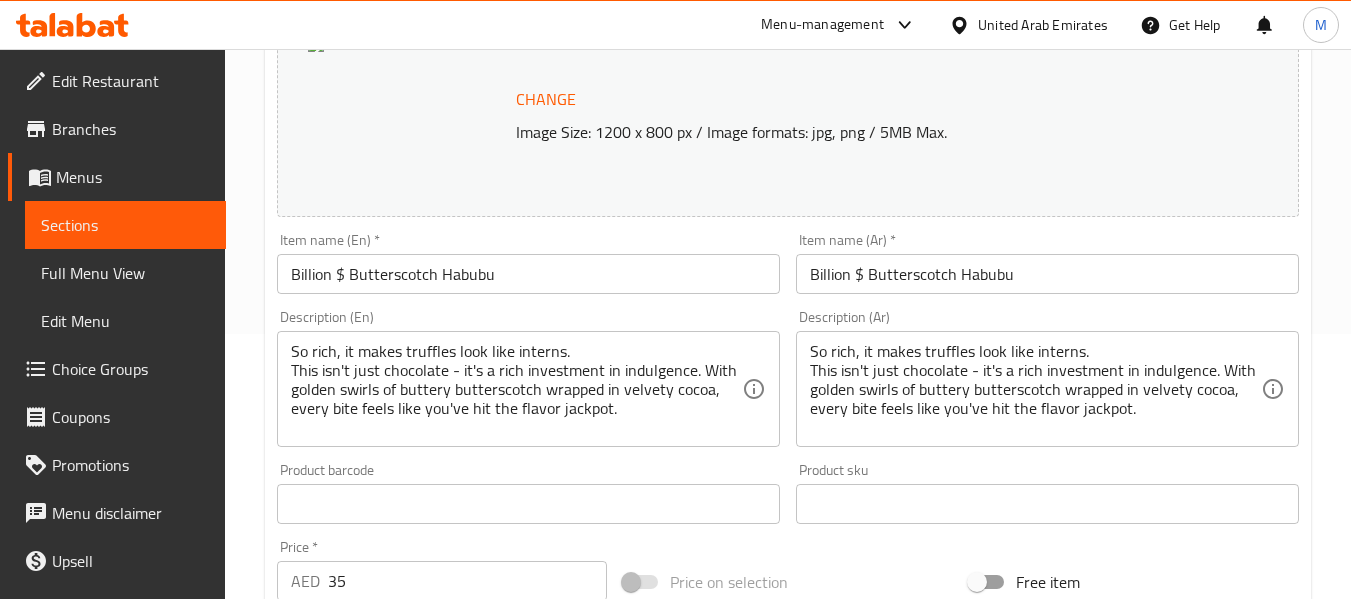 click on "Item name (En)   * Billion $ Butterscotch Habubu Item name (En)  *" at bounding box center [528, 263] 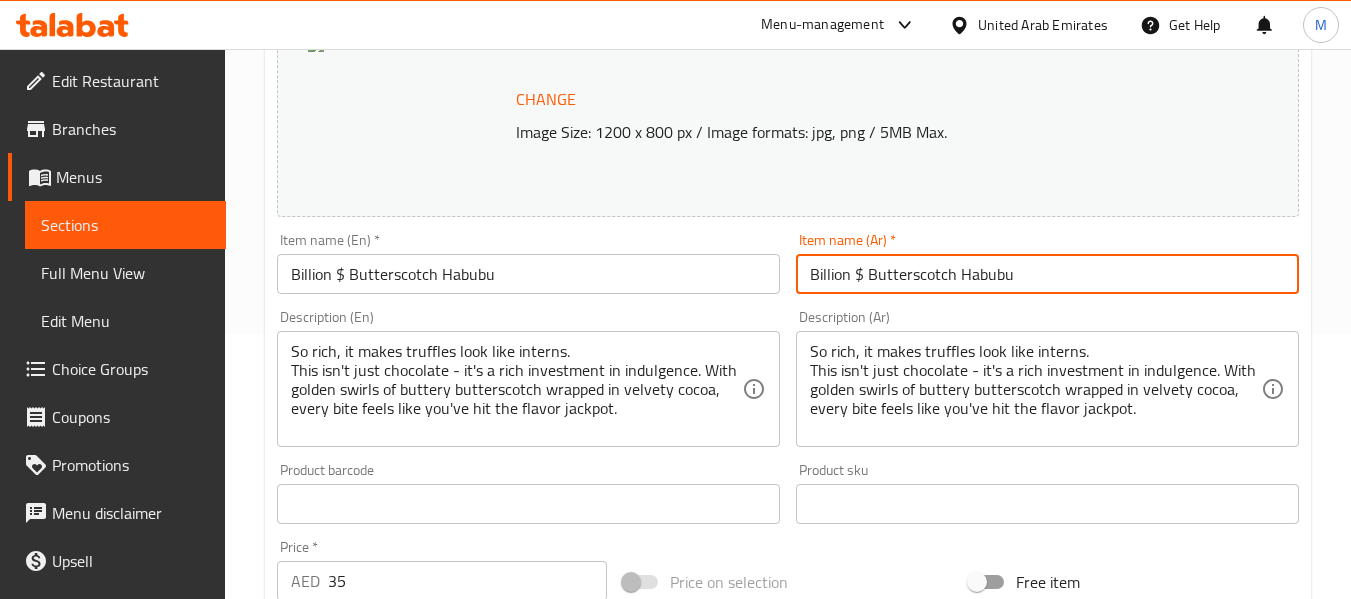 click on "Billion $ Butterscotch Habubu" at bounding box center [1047, 274] 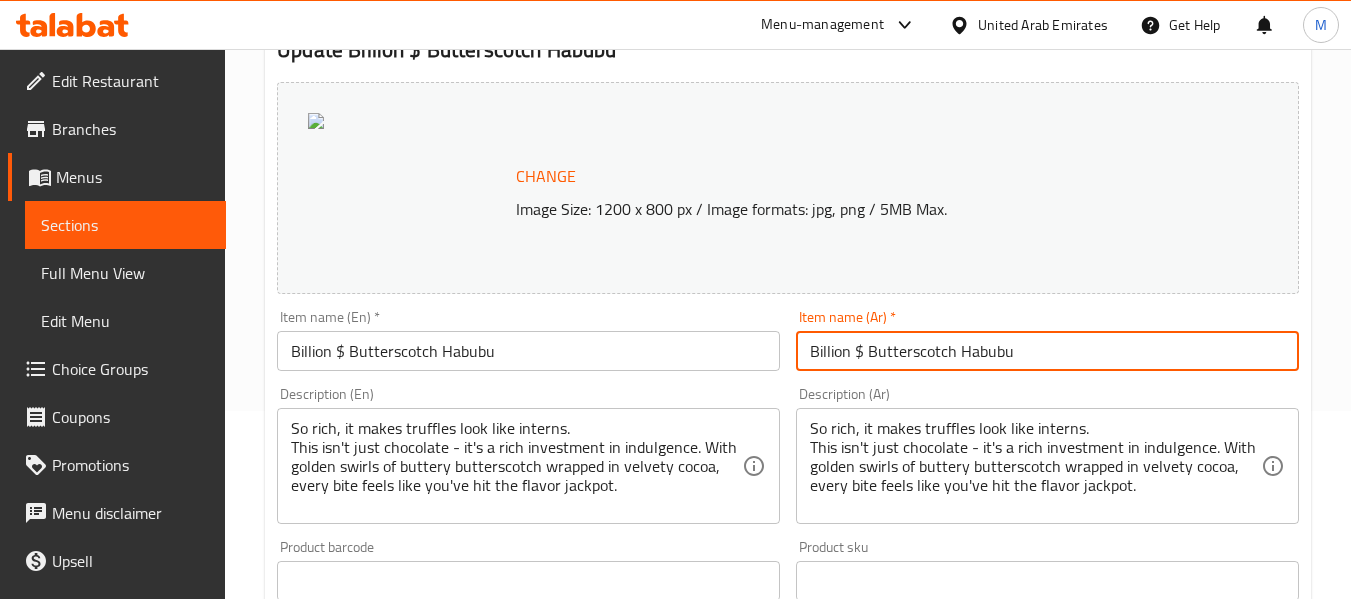 scroll, scrollTop: 365, scrollLeft: 0, axis: vertical 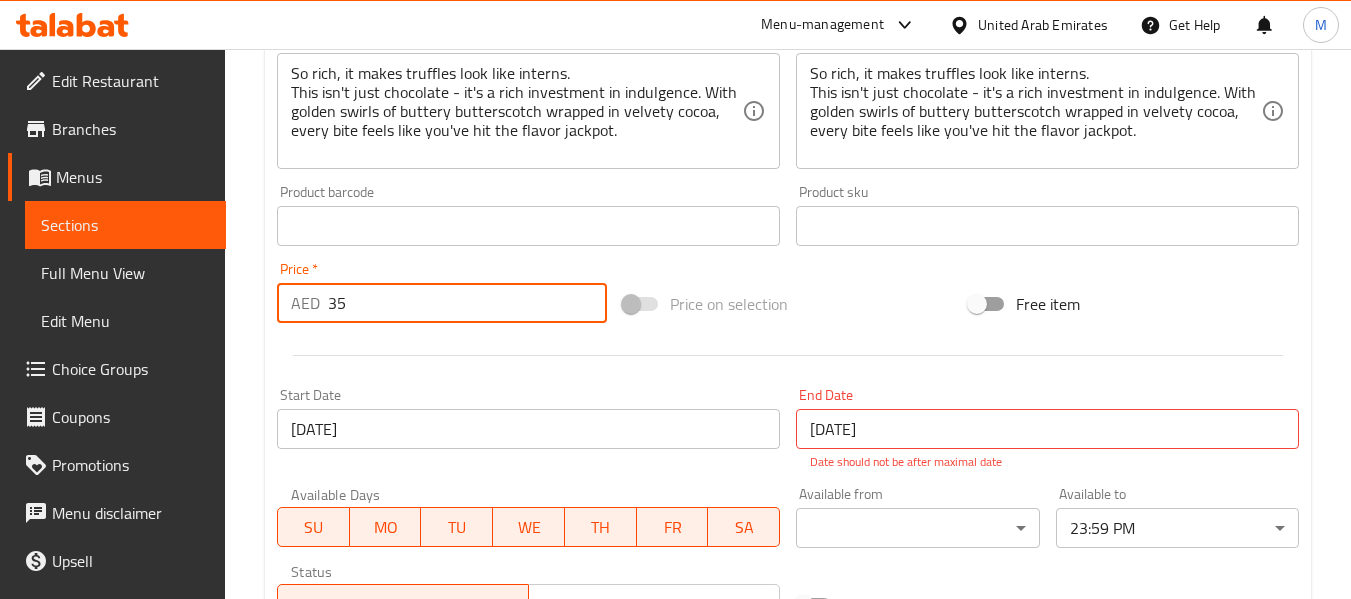 click on "35" at bounding box center [467, 303] 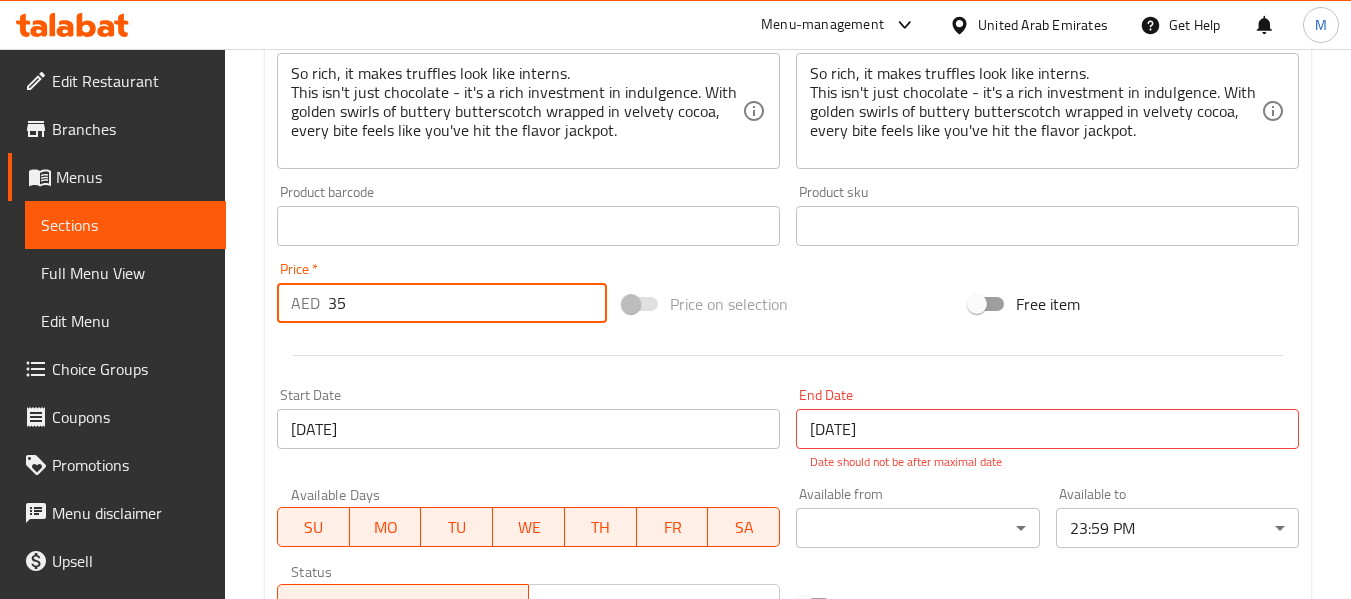scroll, scrollTop: 0, scrollLeft: 0, axis: both 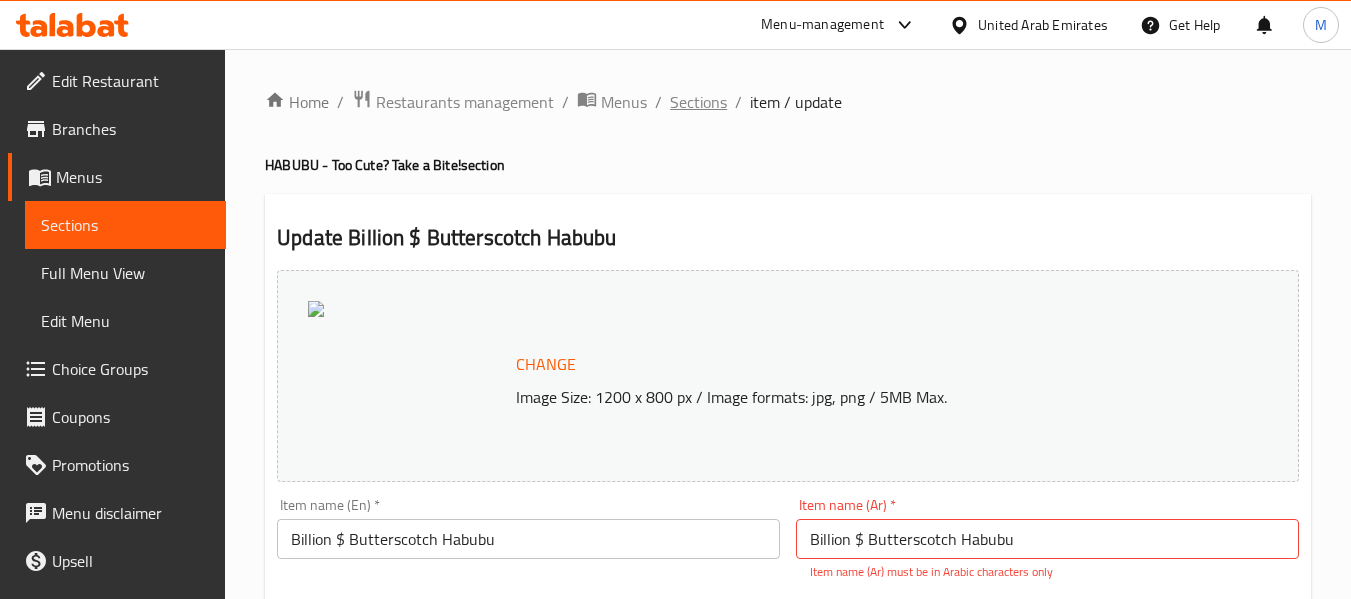 click on "Sections" at bounding box center (698, 102) 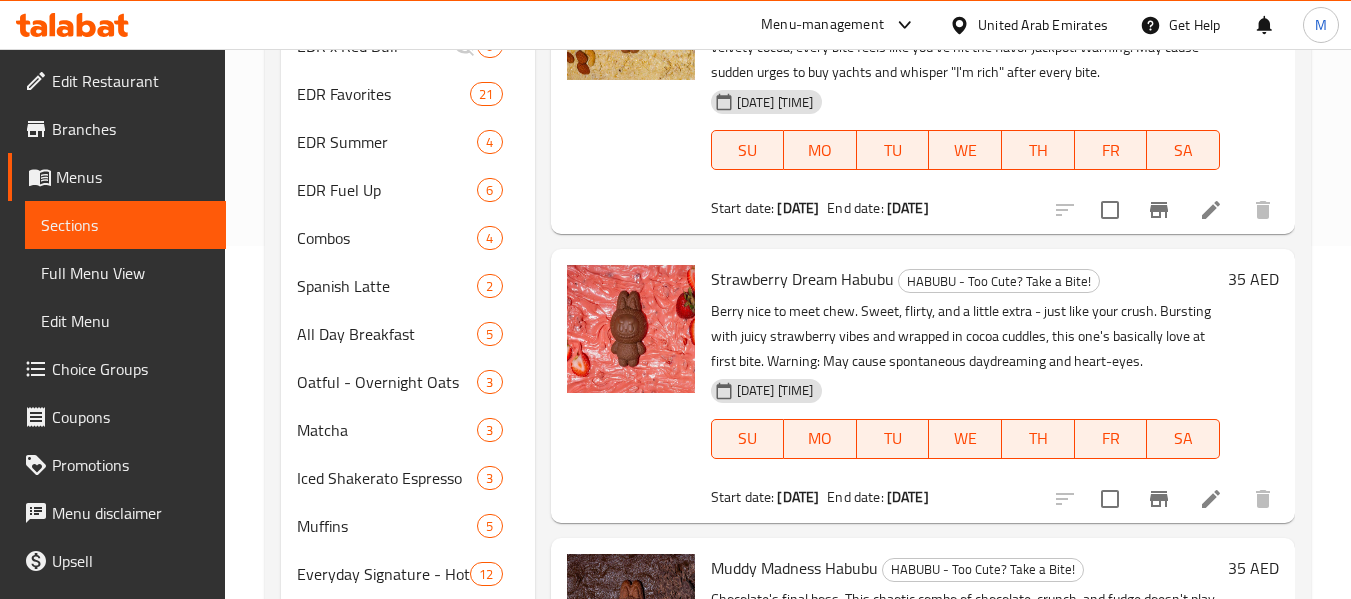 scroll, scrollTop: 400, scrollLeft: 0, axis: vertical 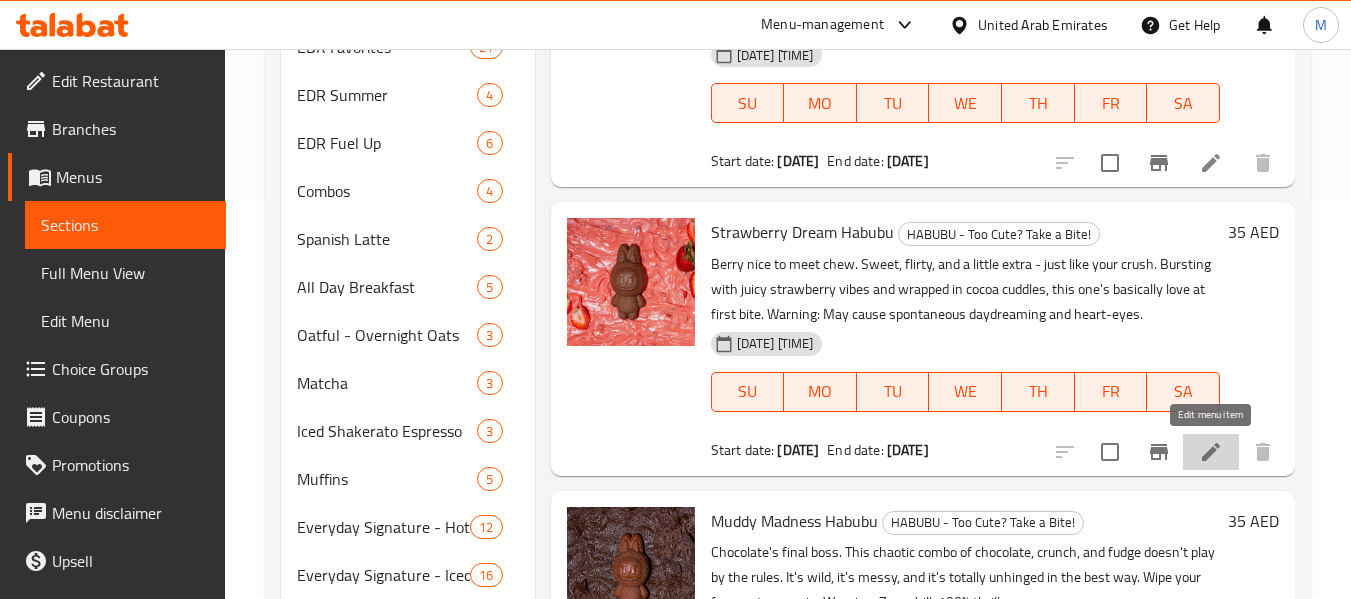 click 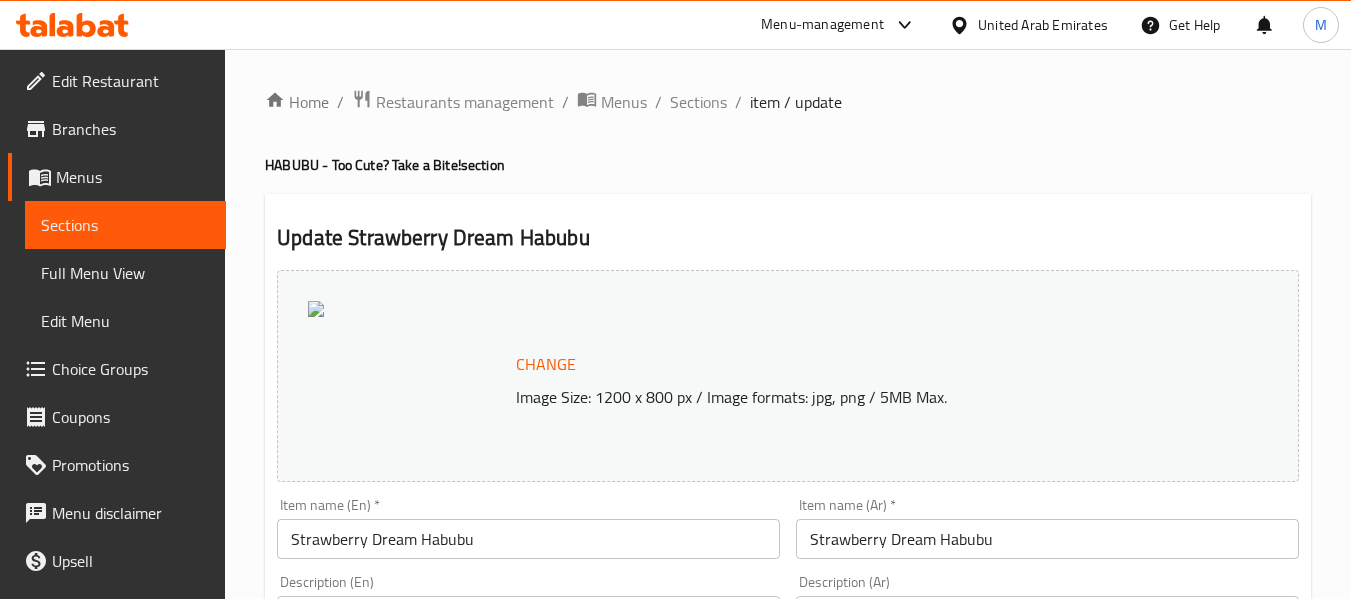click on "Strawberry Dream Habubu" at bounding box center [528, 539] 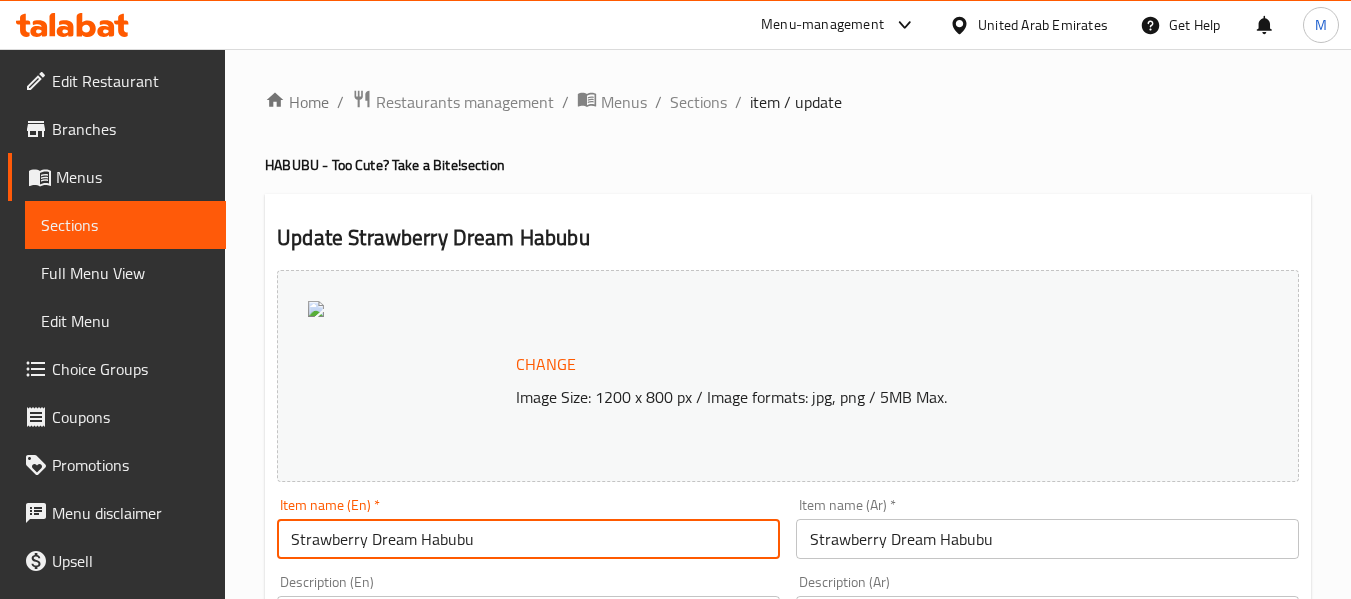 click on "Strawberry Dream Habubu" at bounding box center (1047, 539) 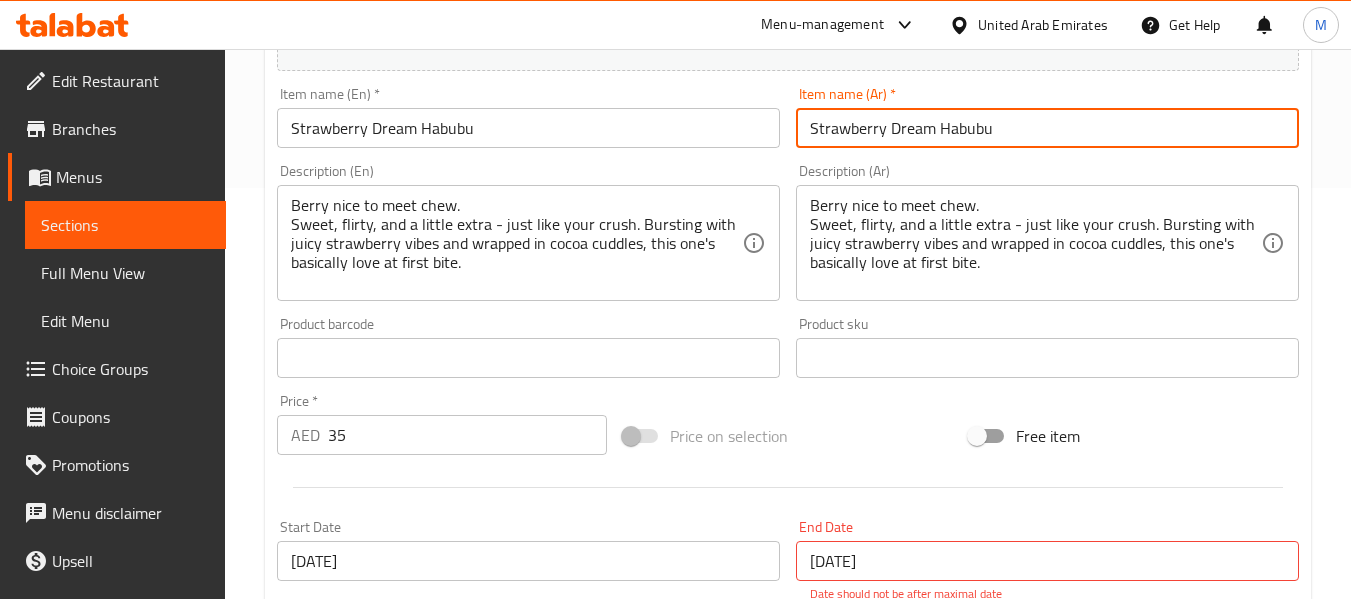 scroll, scrollTop: 400, scrollLeft: 0, axis: vertical 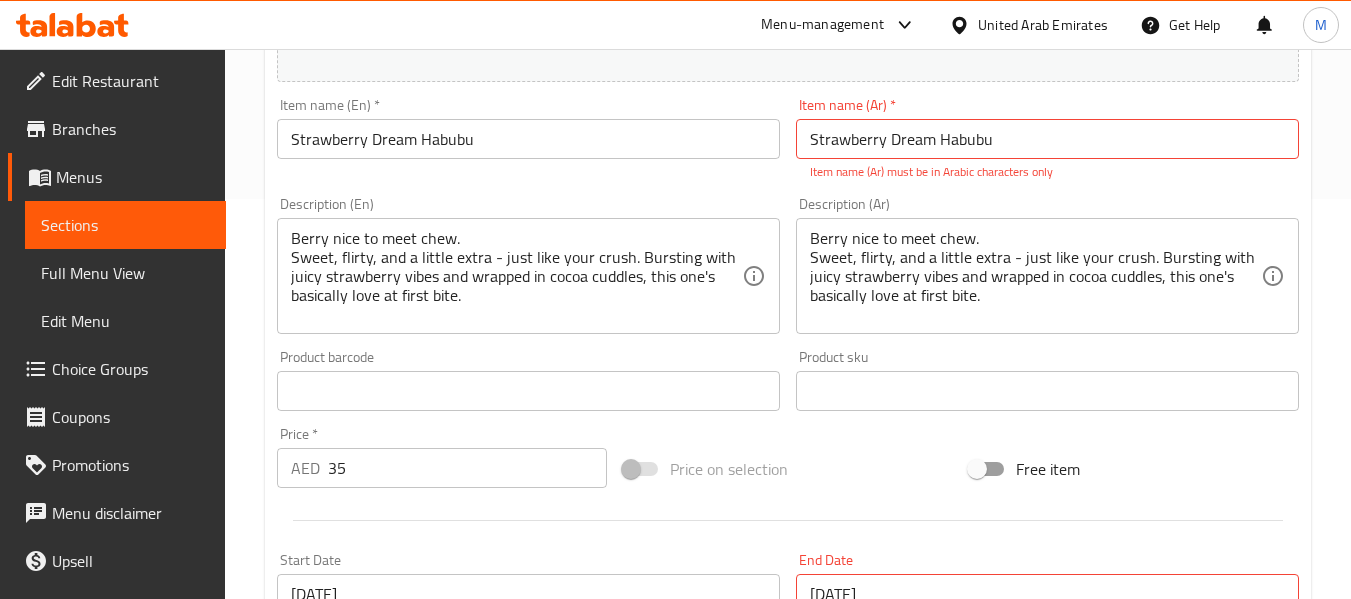click on "Item name (En)   * Strawberry Dream Habubu Item name (En)  *" at bounding box center (528, 139) 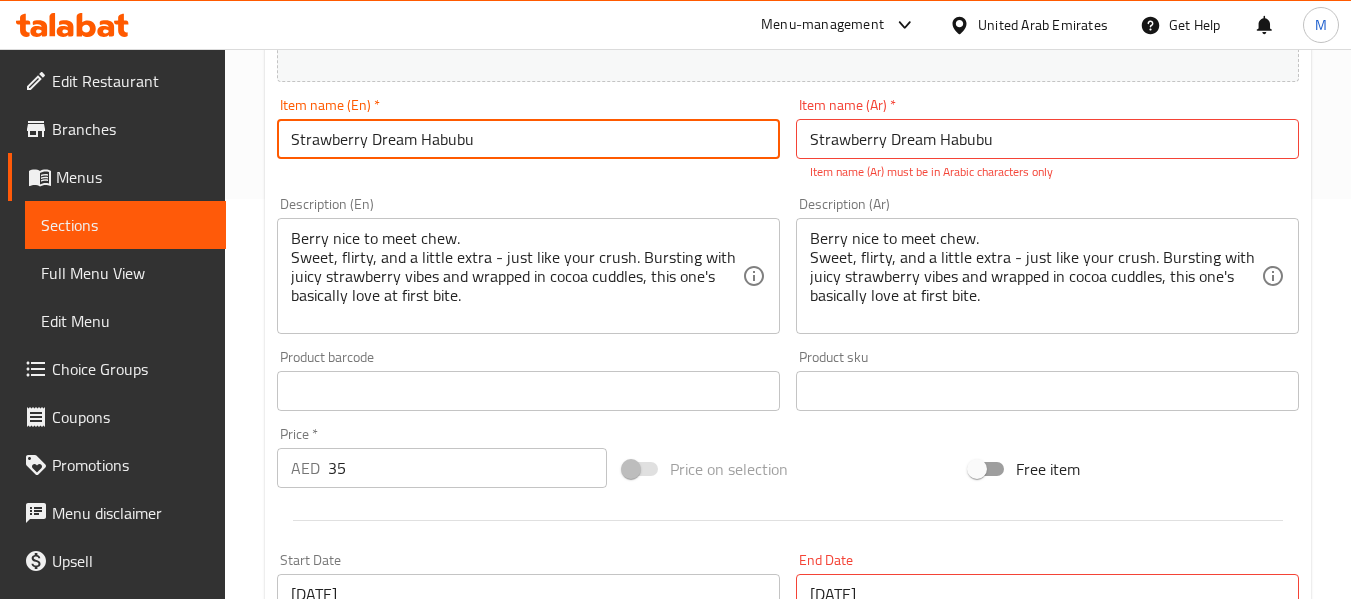 click on "Strawberry Dream Habubu" at bounding box center (528, 139) 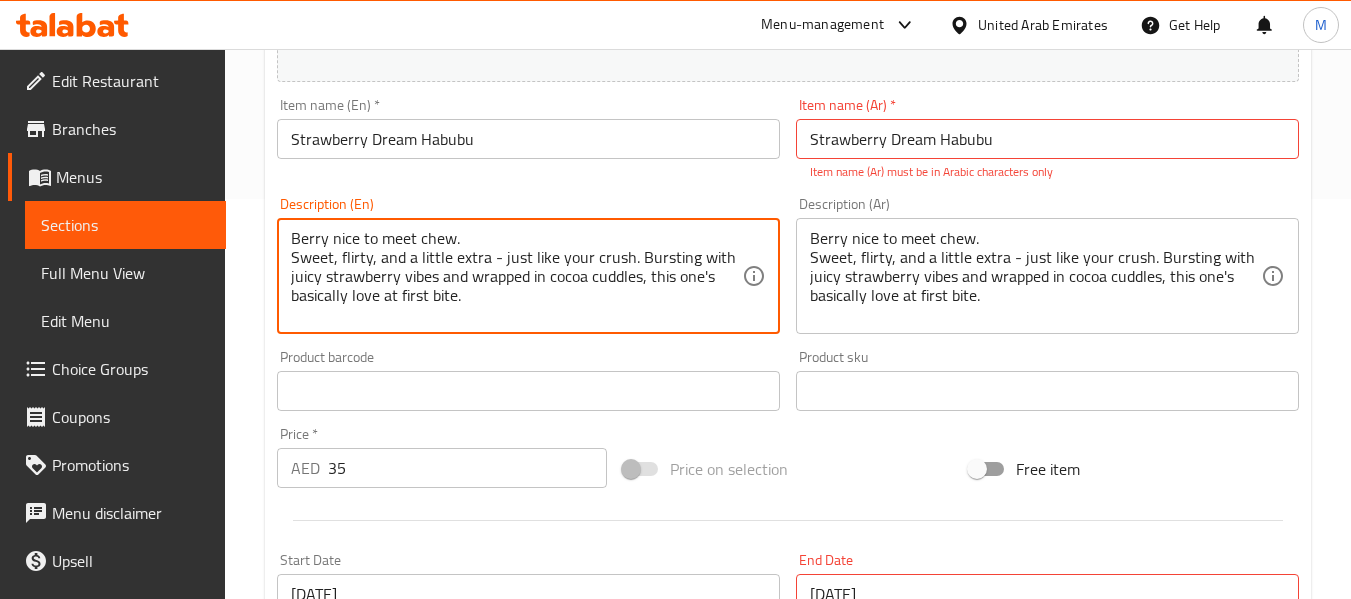 scroll, scrollTop: 24, scrollLeft: 0, axis: vertical 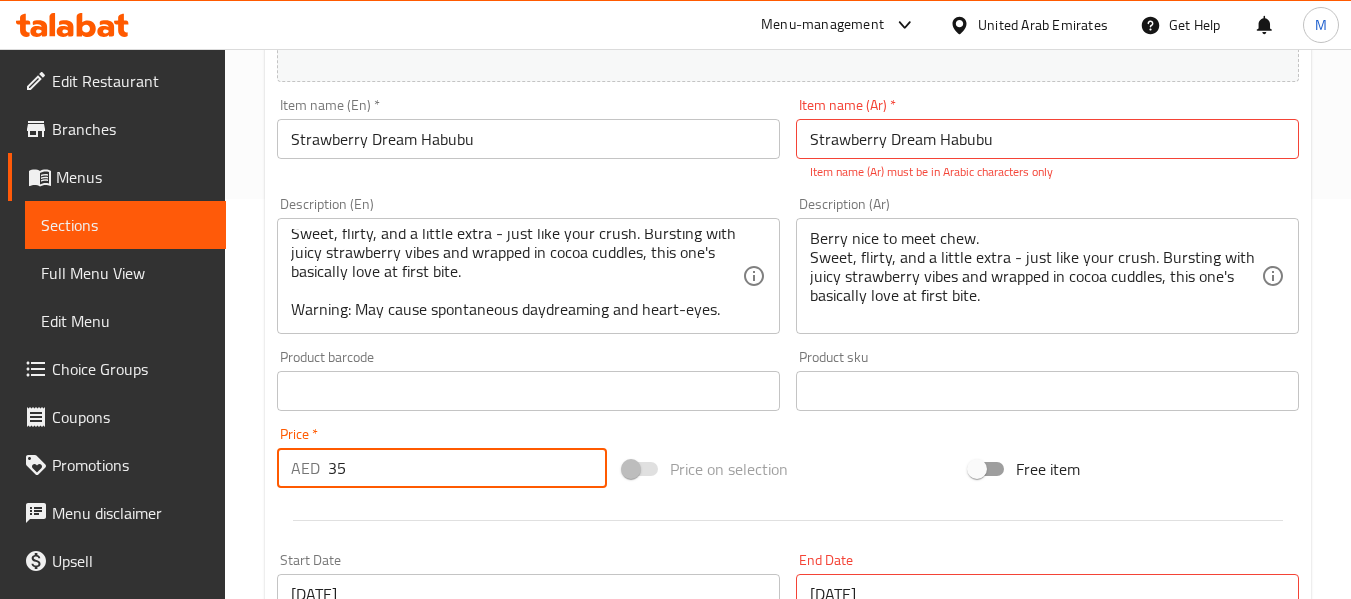 click on "35" at bounding box center (467, 468) 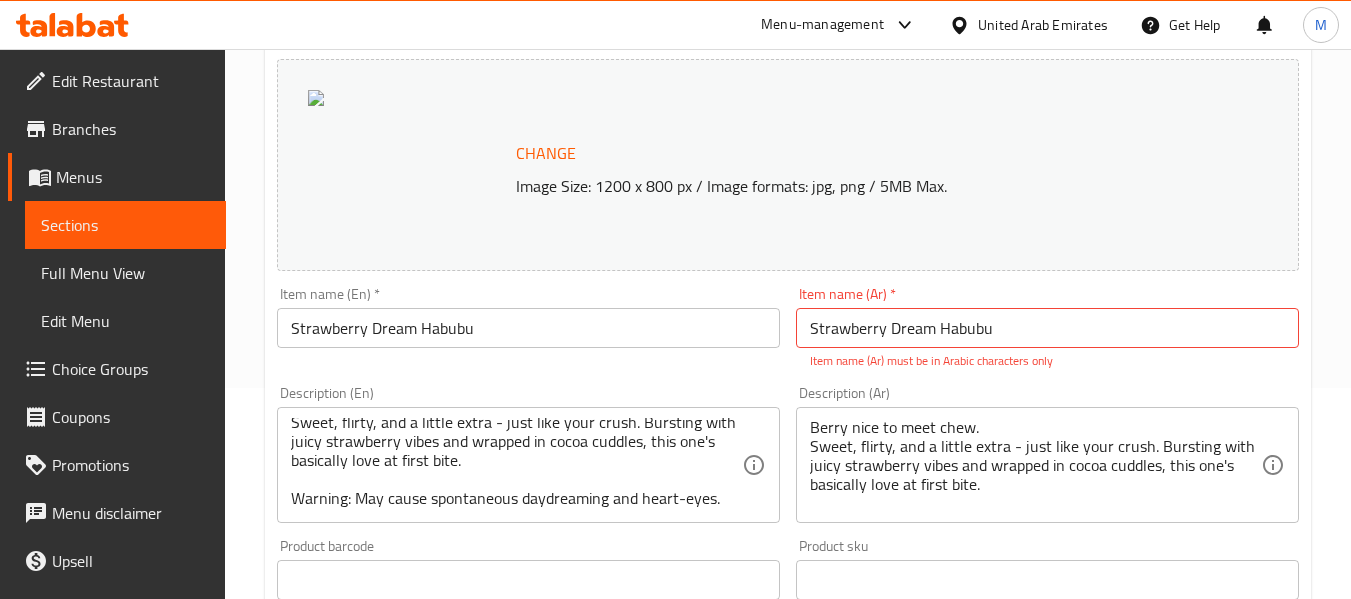 scroll, scrollTop: 0, scrollLeft: 0, axis: both 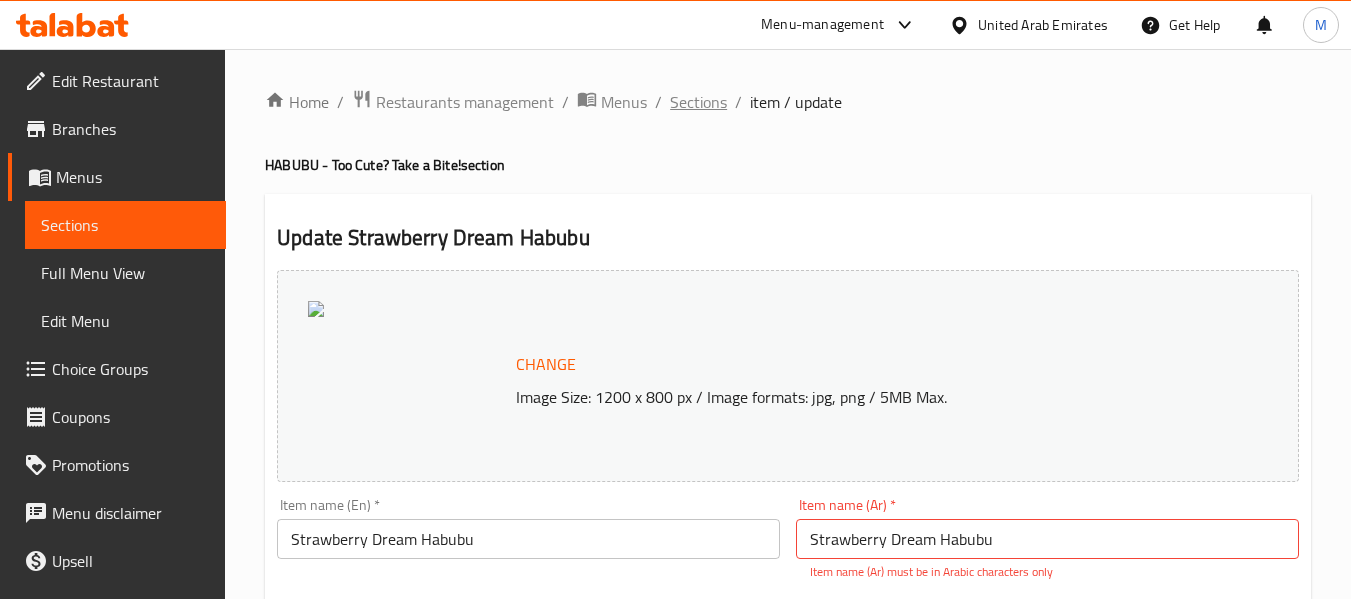 click on "Sections" at bounding box center (698, 102) 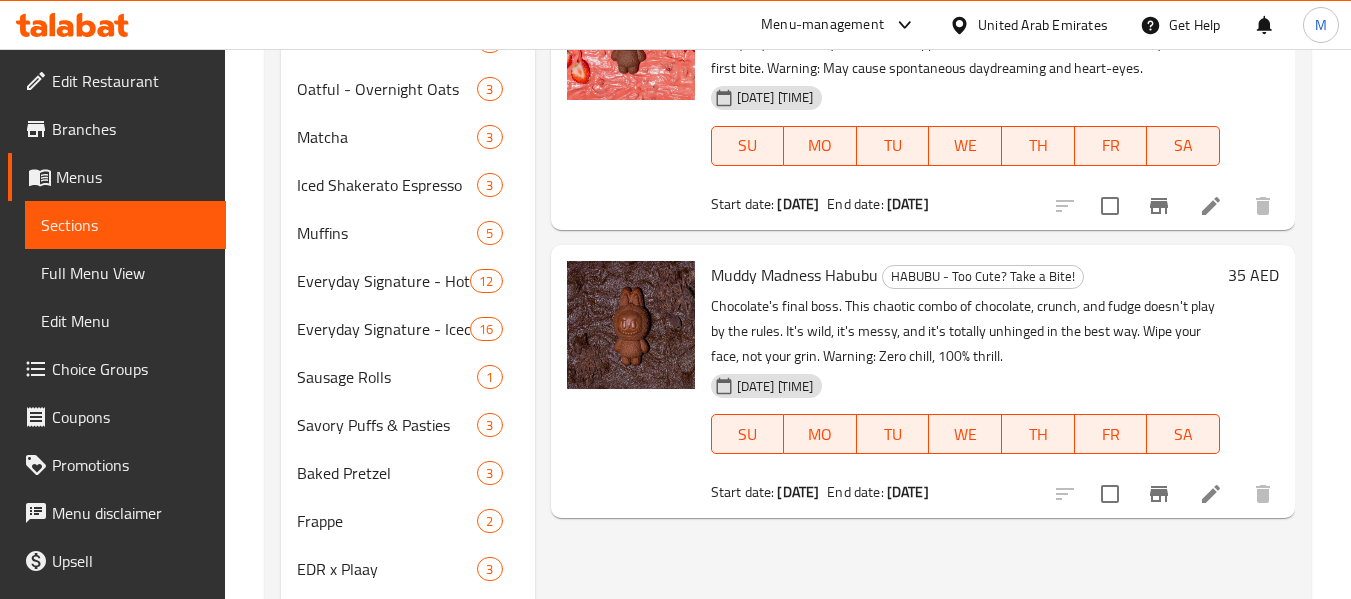 scroll, scrollTop: 600, scrollLeft: 0, axis: vertical 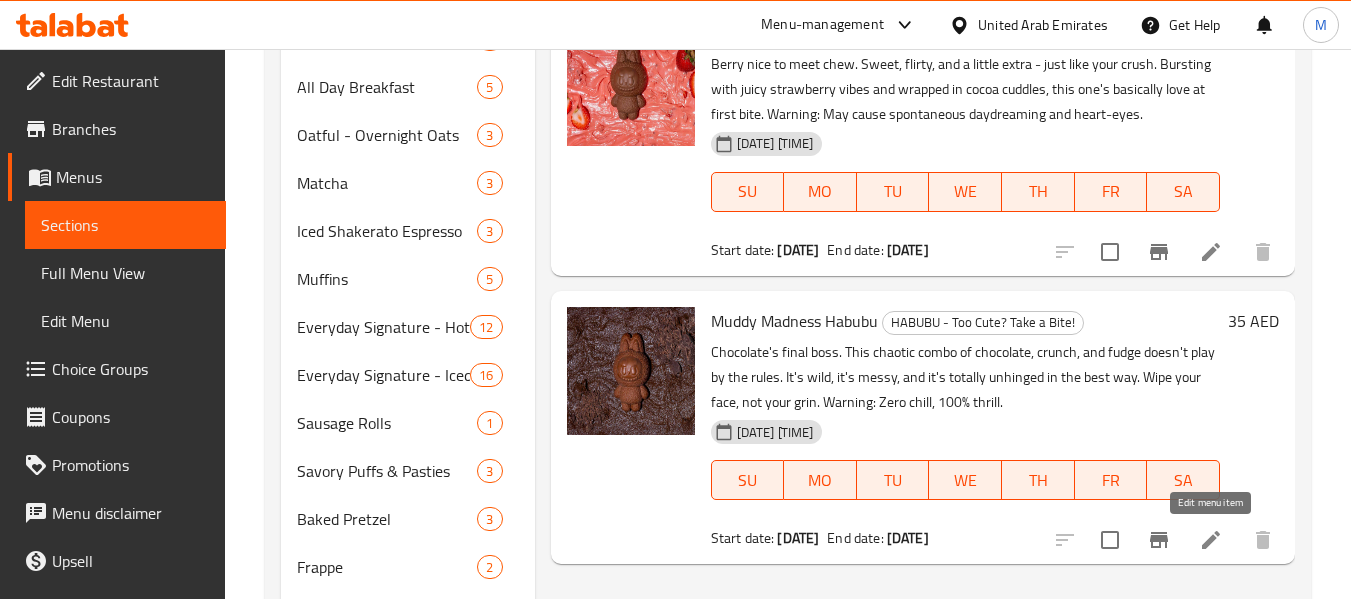 click at bounding box center (1211, 540) 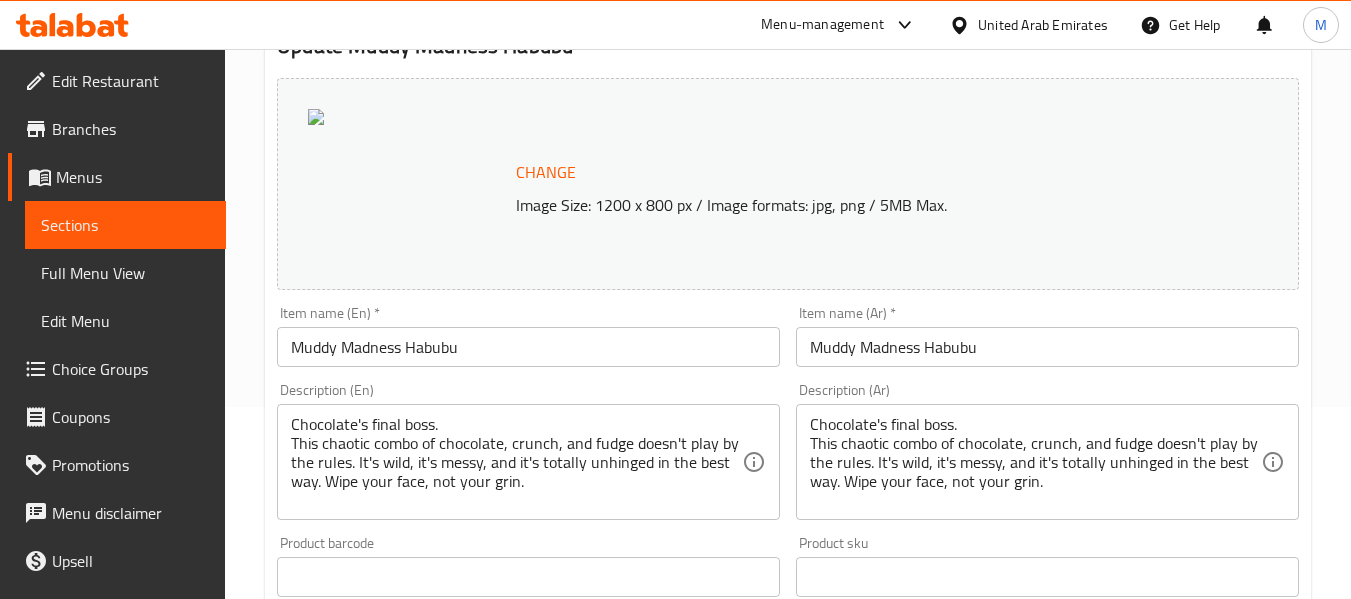 scroll, scrollTop: 200, scrollLeft: 0, axis: vertical 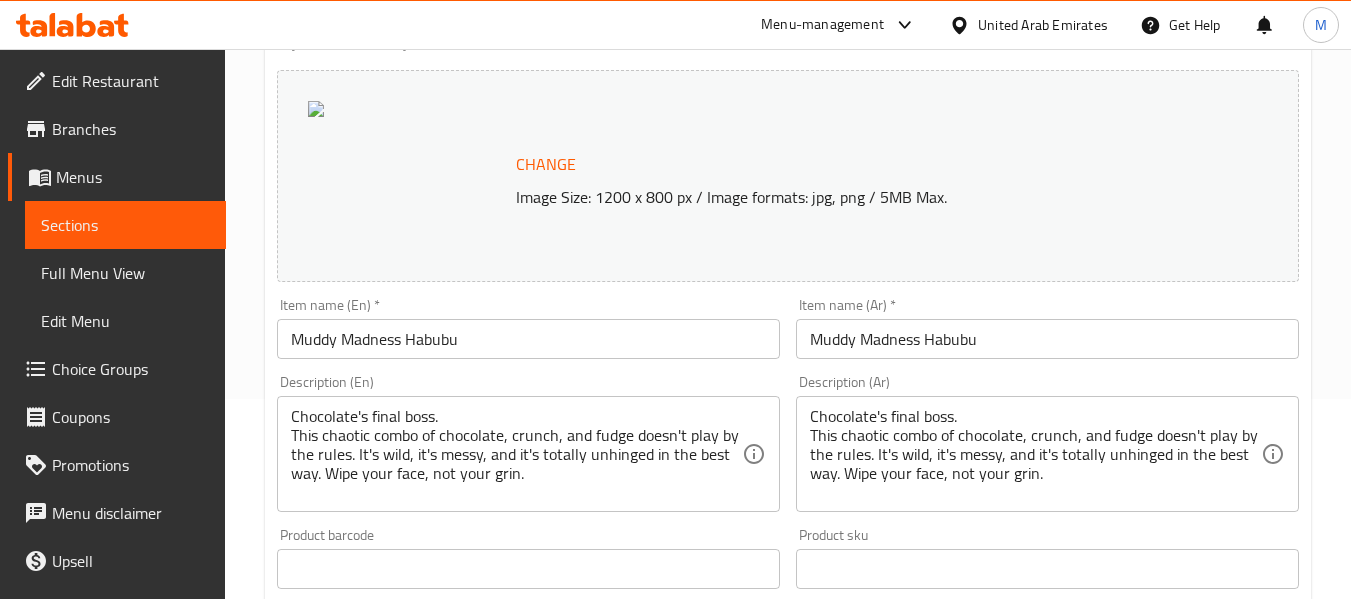 click on "Muddy Madness Habubu" at bounding box center (528, 339) 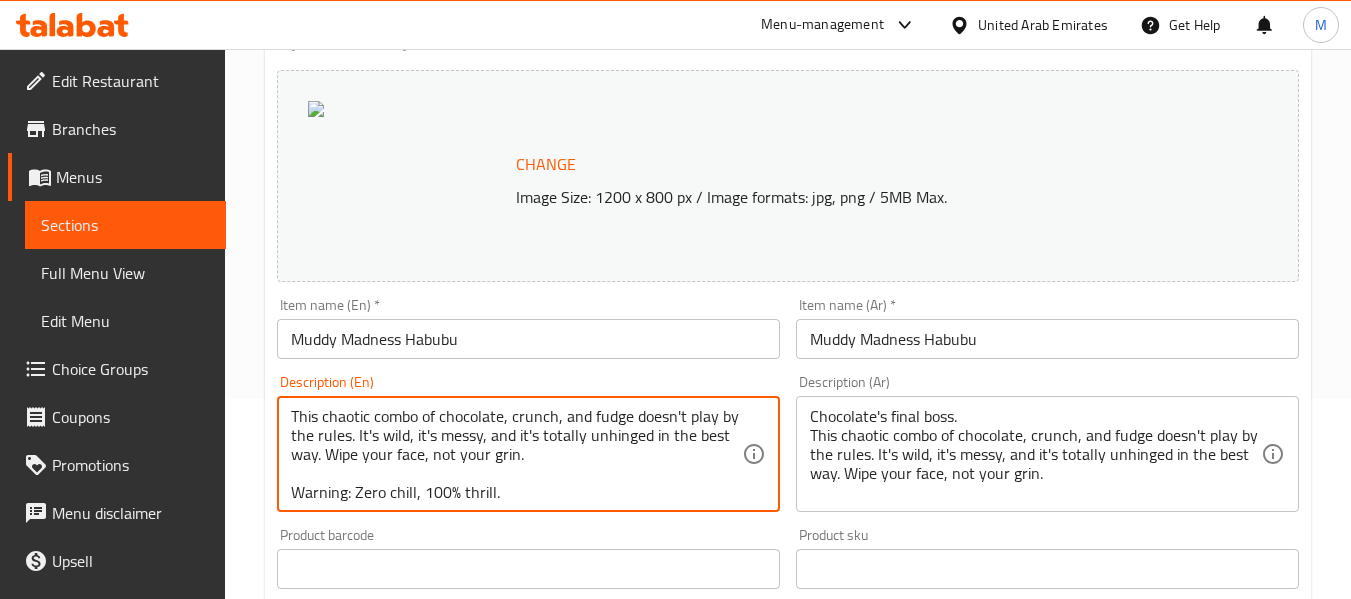 scroll, scrollTop: 24, scrollLeft: 0, axis: vertical 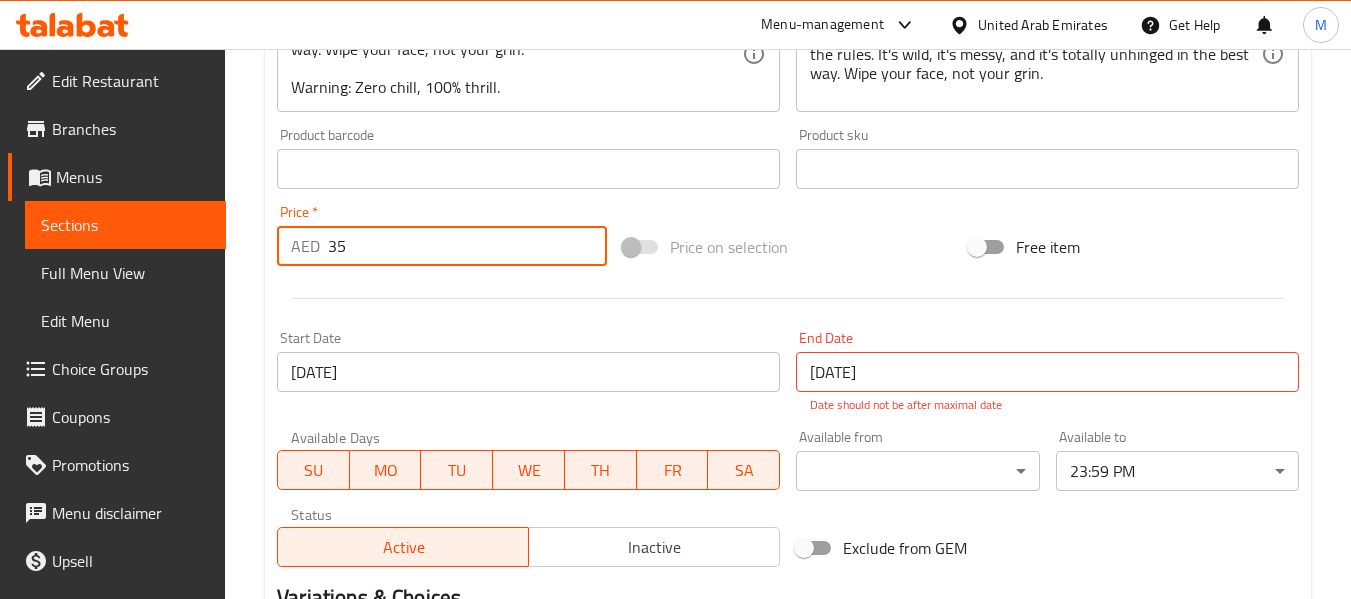 click on "35" at bounding box center (467, 246) 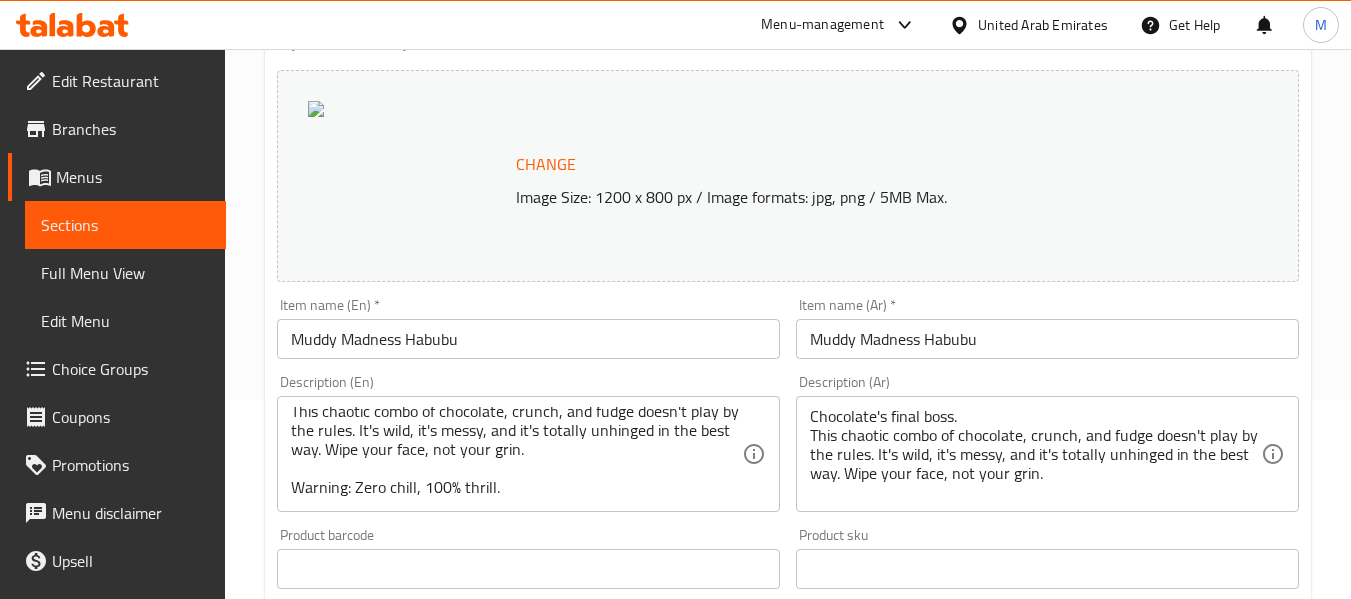 scroll, scrollTop: 0, scrollLeft: 0, axis: both 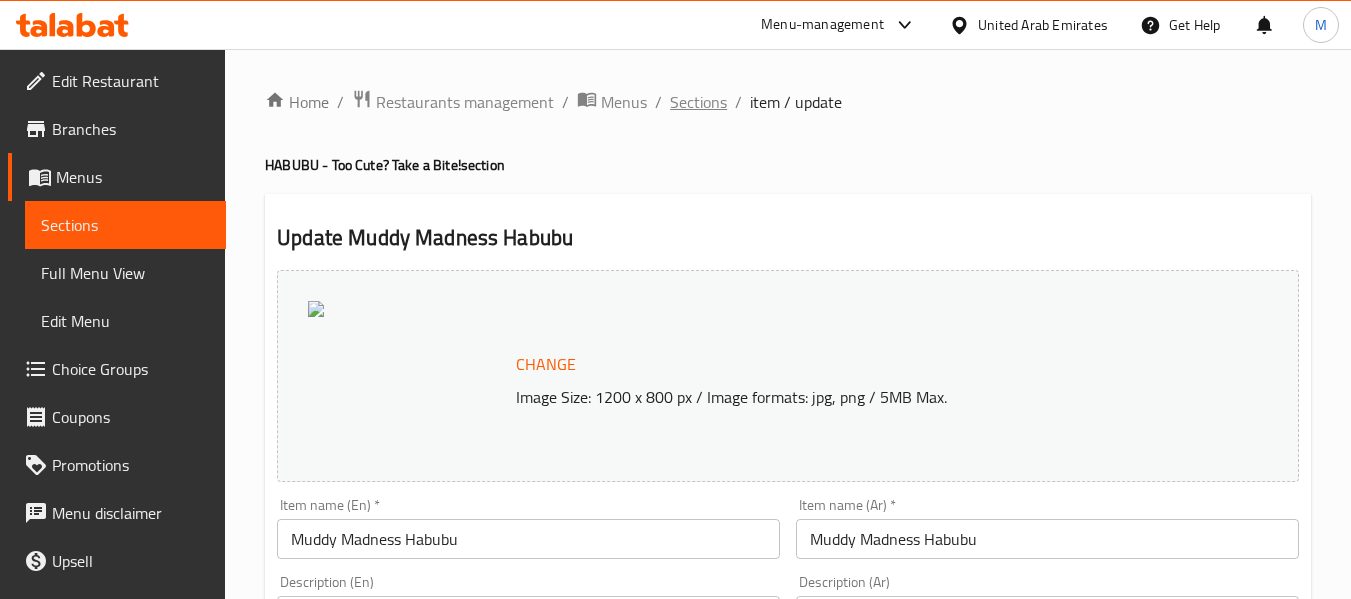 click on "Sections" at bounding box center (698, 102) 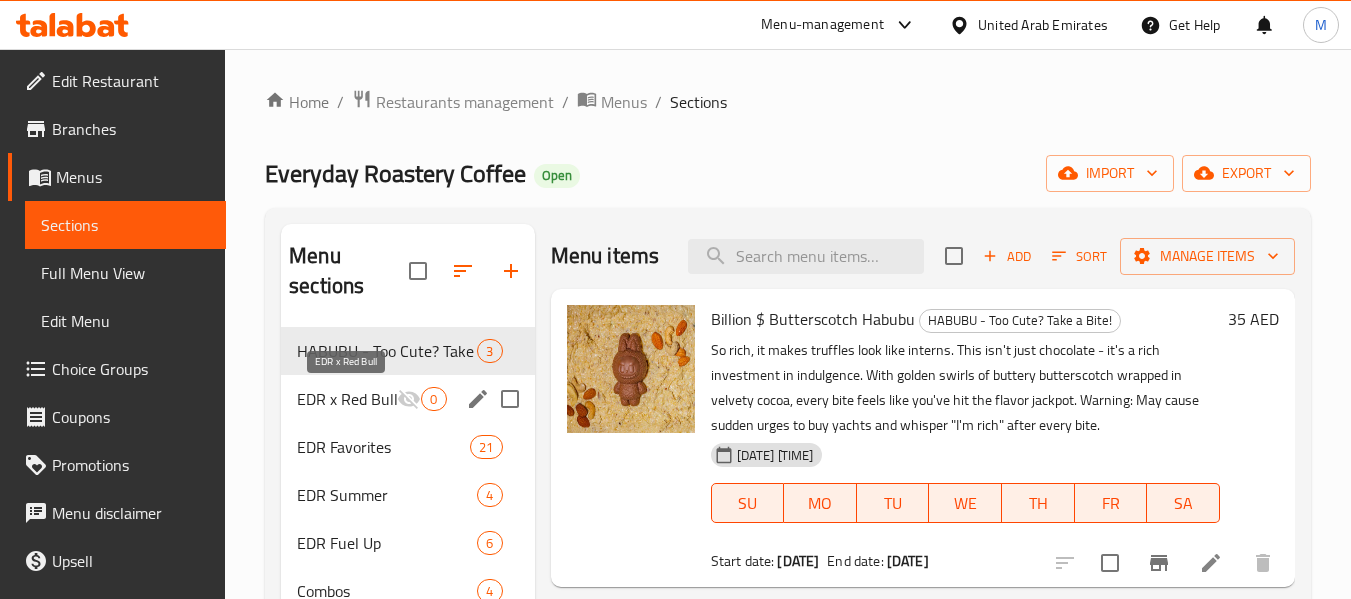 click on "EDR x Red Bull" at bounding box center (347, 399) 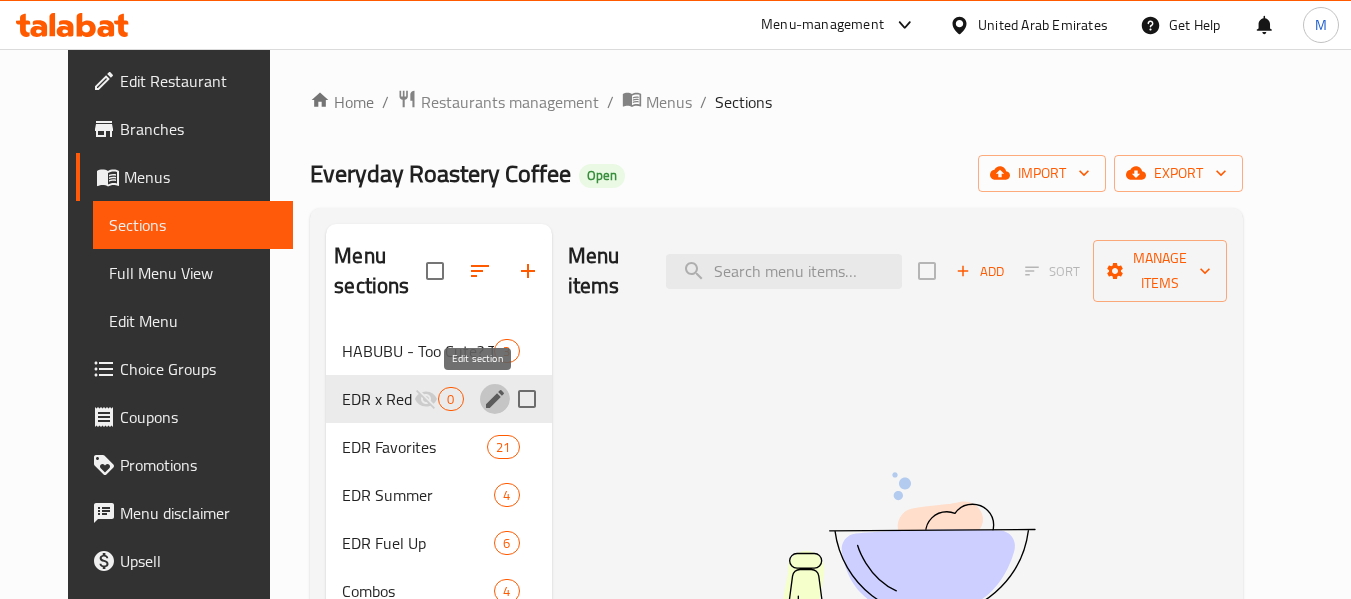 click 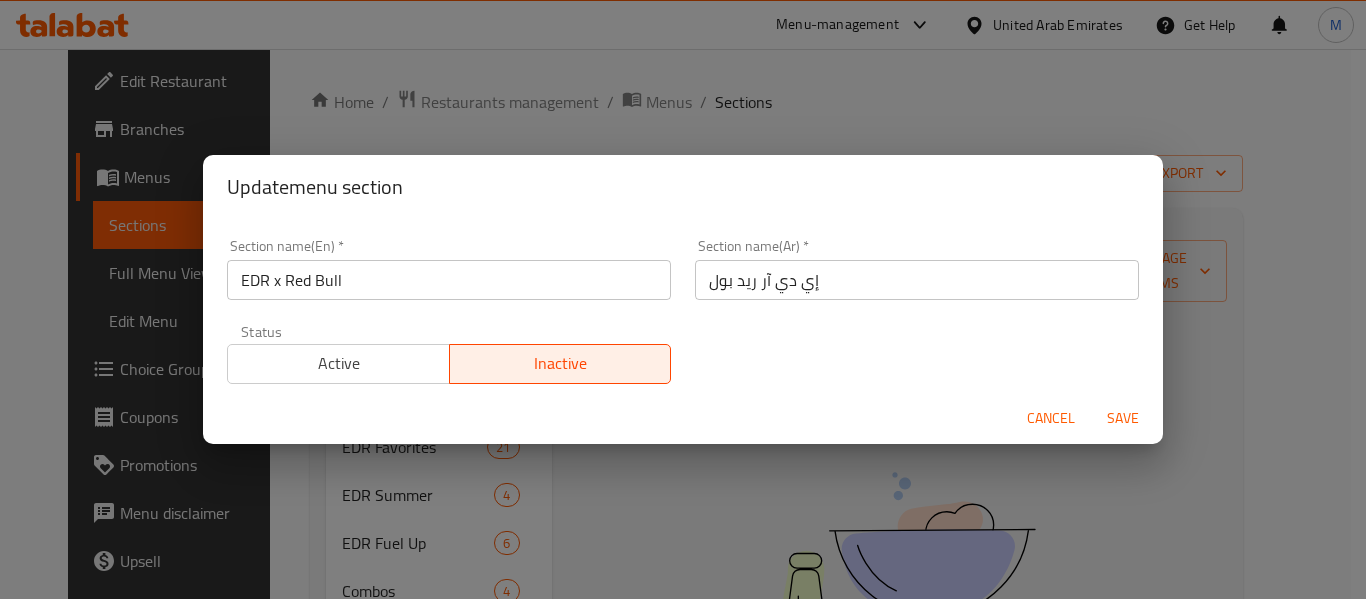 click on "EDR x Red Bull" at bounding box center [449, 280] 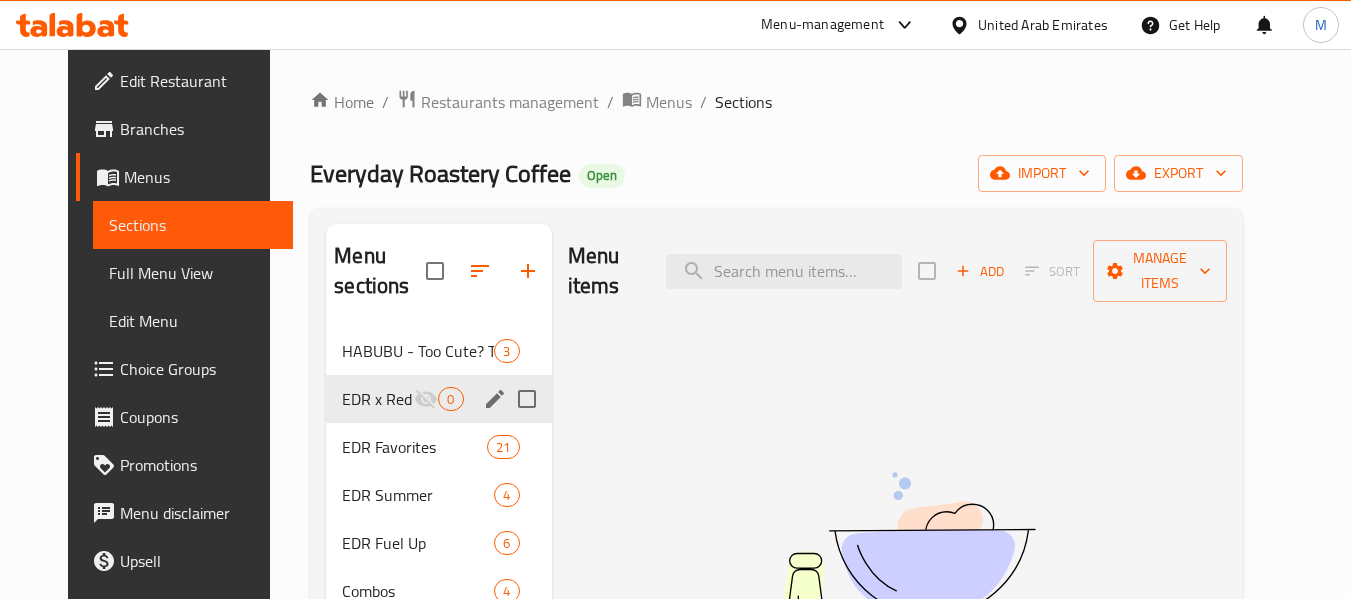 click 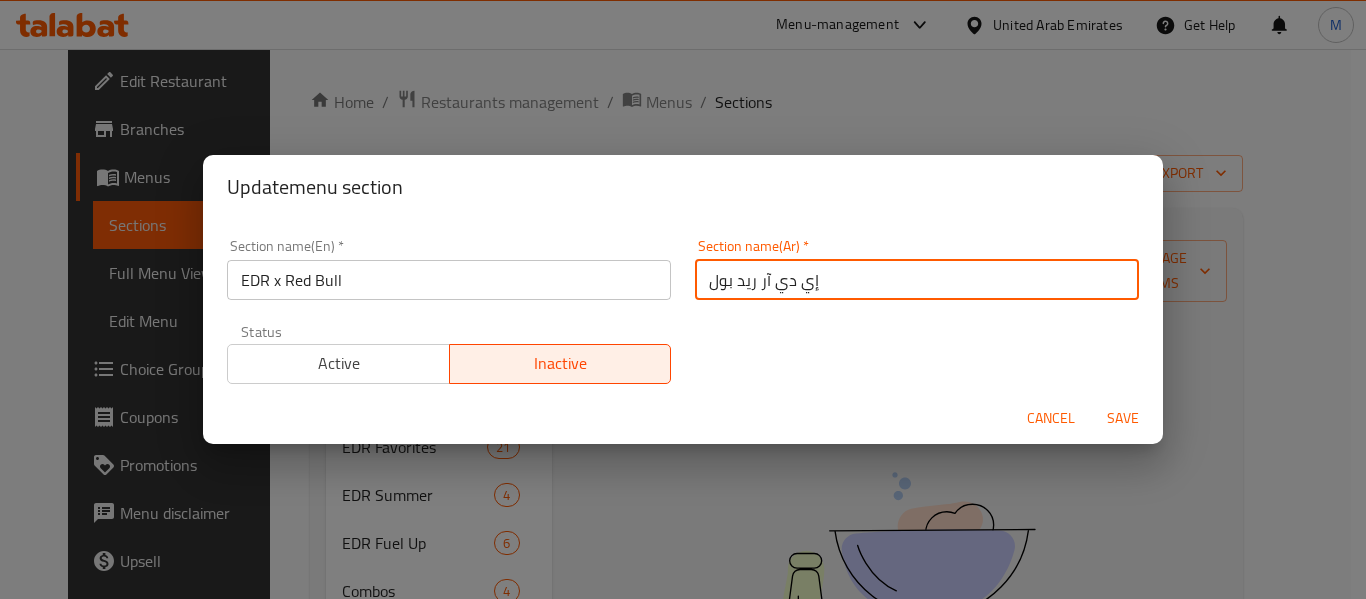 click on "إي دي آر ريد بول" at bounding box center (917, 280) 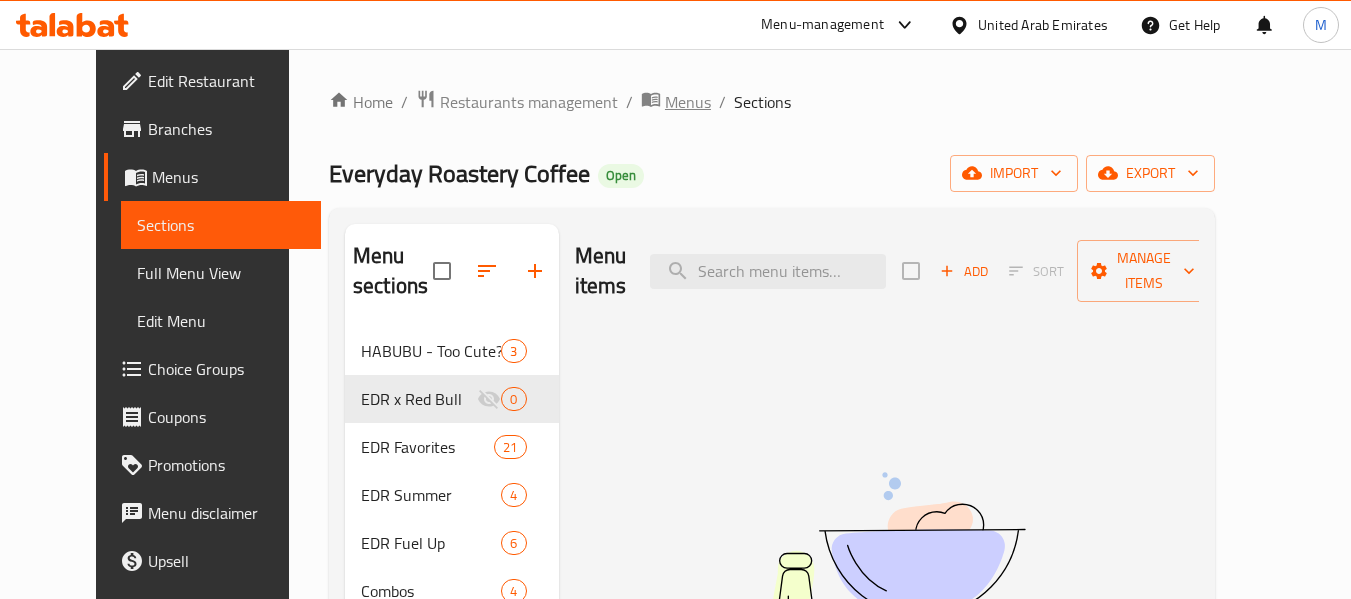 click at bounding box center (653, 102) 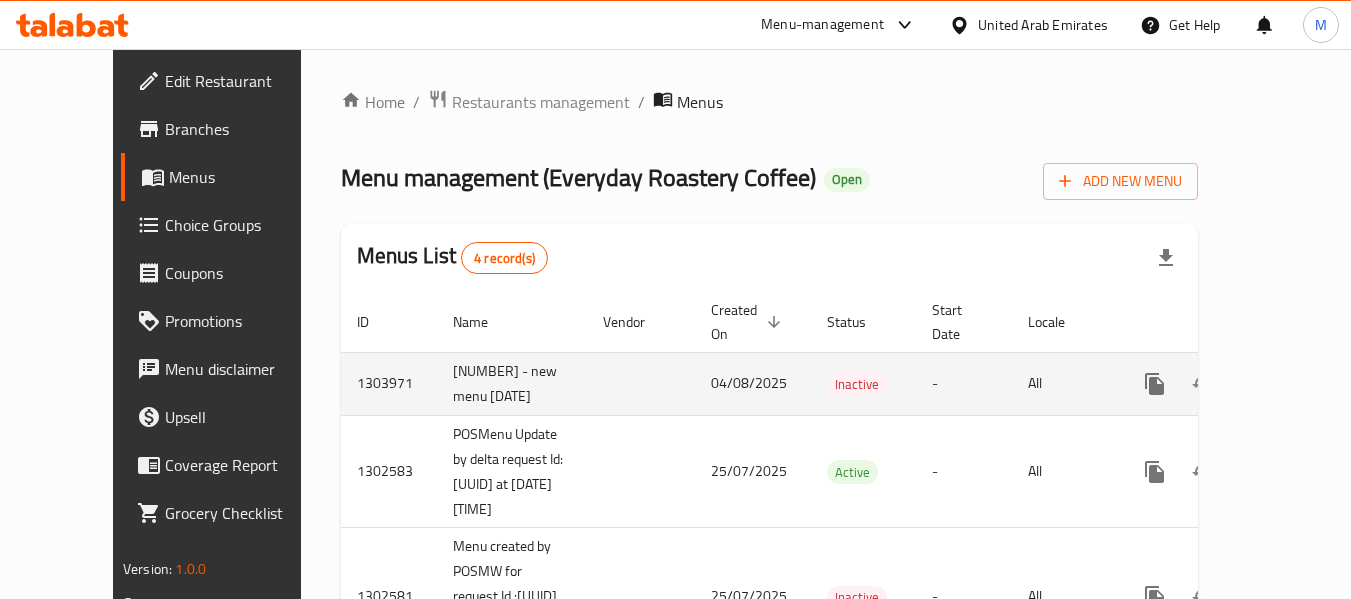click 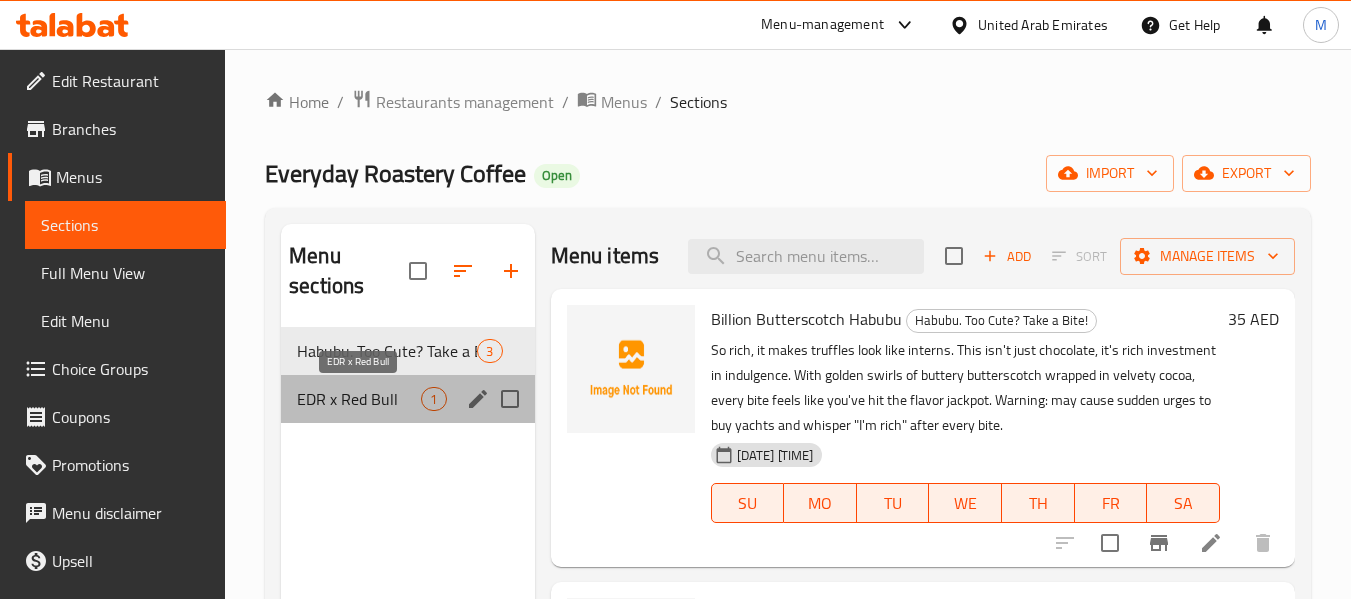 click on "EDR x Red Bull" at bounding box center [359, 399] 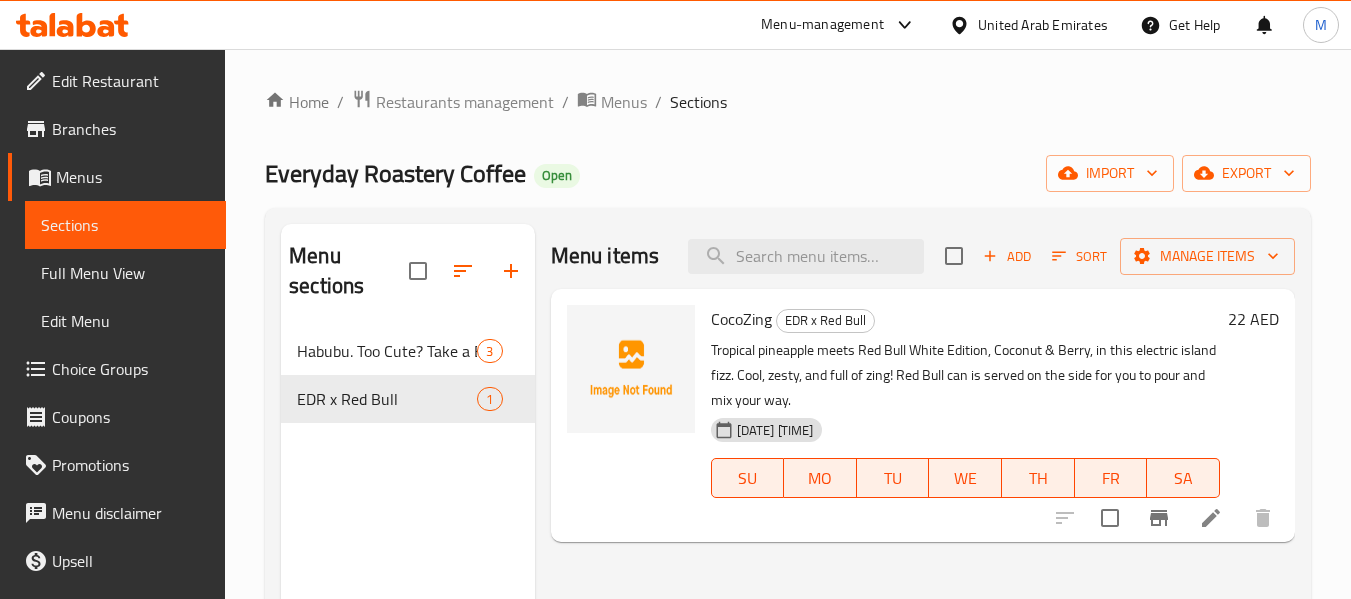 click 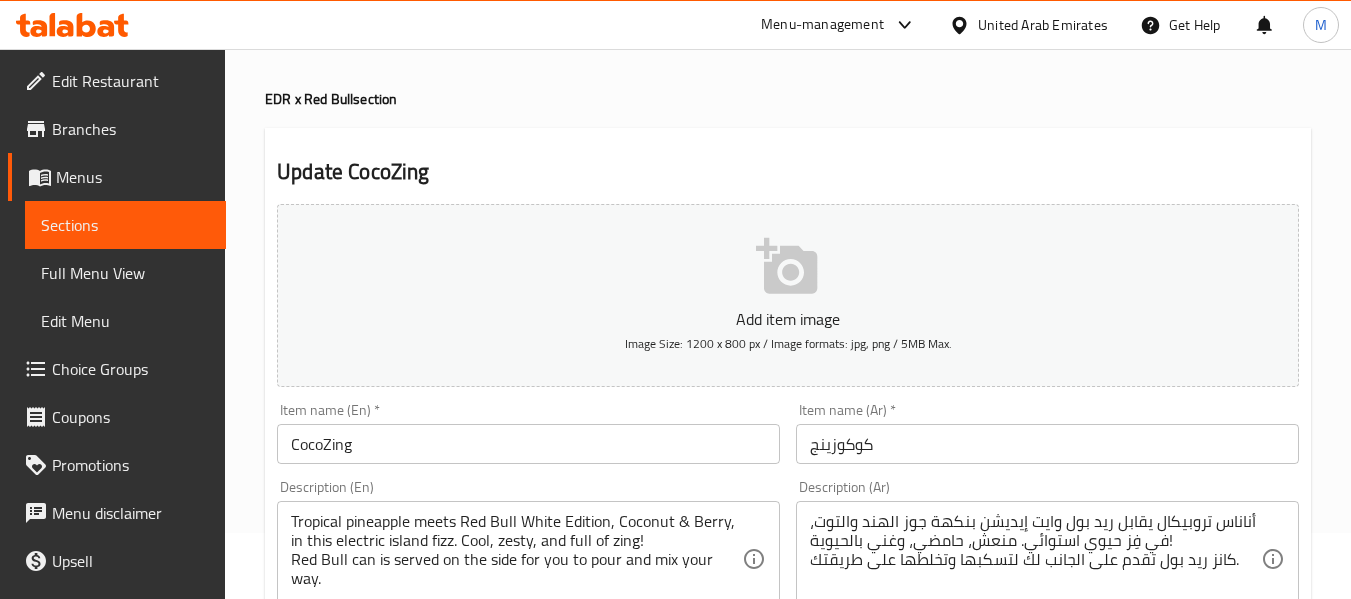 scroll, scrollTop: 200, scrollLeft: 0, axis: vertical 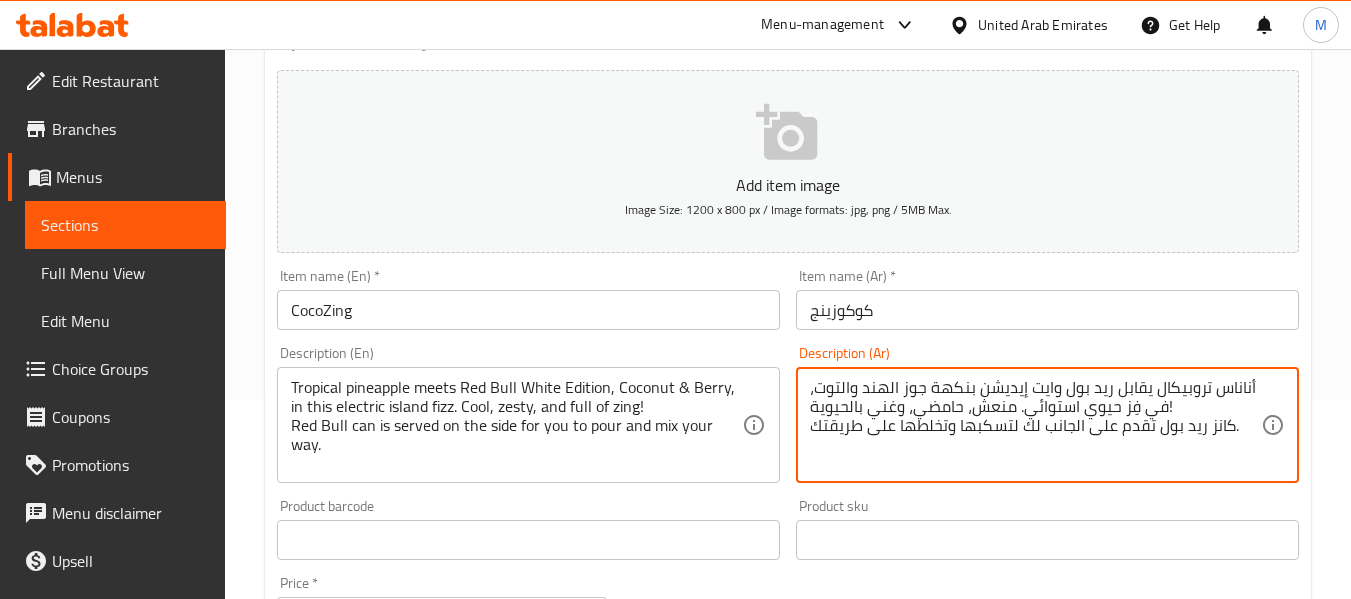 click on "أناناس تروبيكال يقابل ريد بول وايت إيديشن بنكهة جوز الهند والتوت، في فِز حيوي استوائي. منعش، حامضي، وغني بالحيوية!
كانز ريد بول تقدم على الجانب لك لتسكبها وتخلطها على طريقتك." at bounding box center [1035, 425] 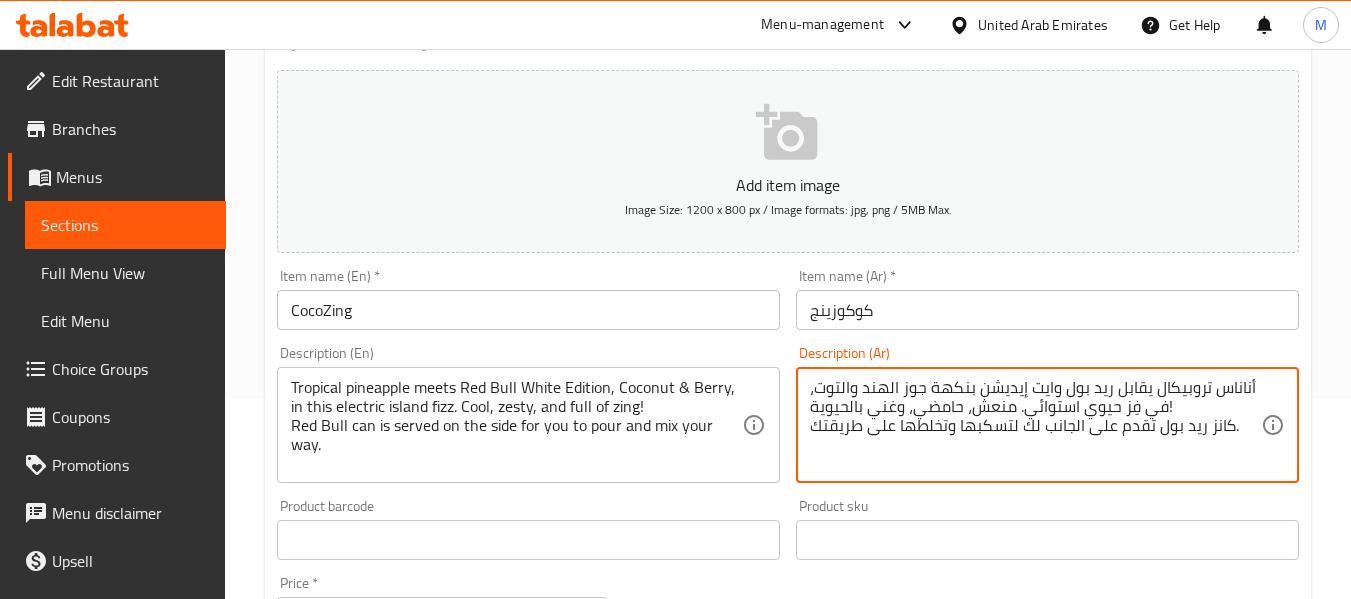 click on "أناناس تروبيكال يقابل ريد بول وايت إيديشن بنكهة جوز الهند والتوت، في فِز حيوي استوائي. منعش، حامضي، وغني بالحيوية!
كانز ريد بول تقدم على الجانب لك لتسكبها وتخلطها على طريقتك." at bounding box center [1035, 425] 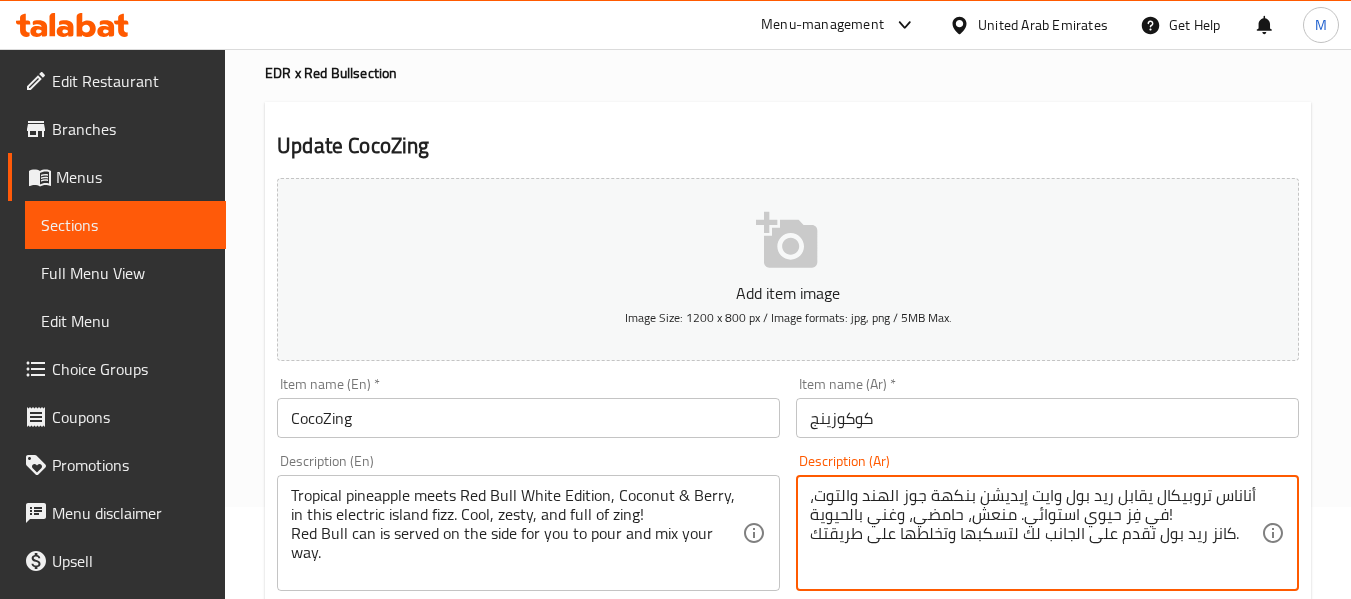 scroll, scrollTop: 0, scrollLeft: 0, axis: both 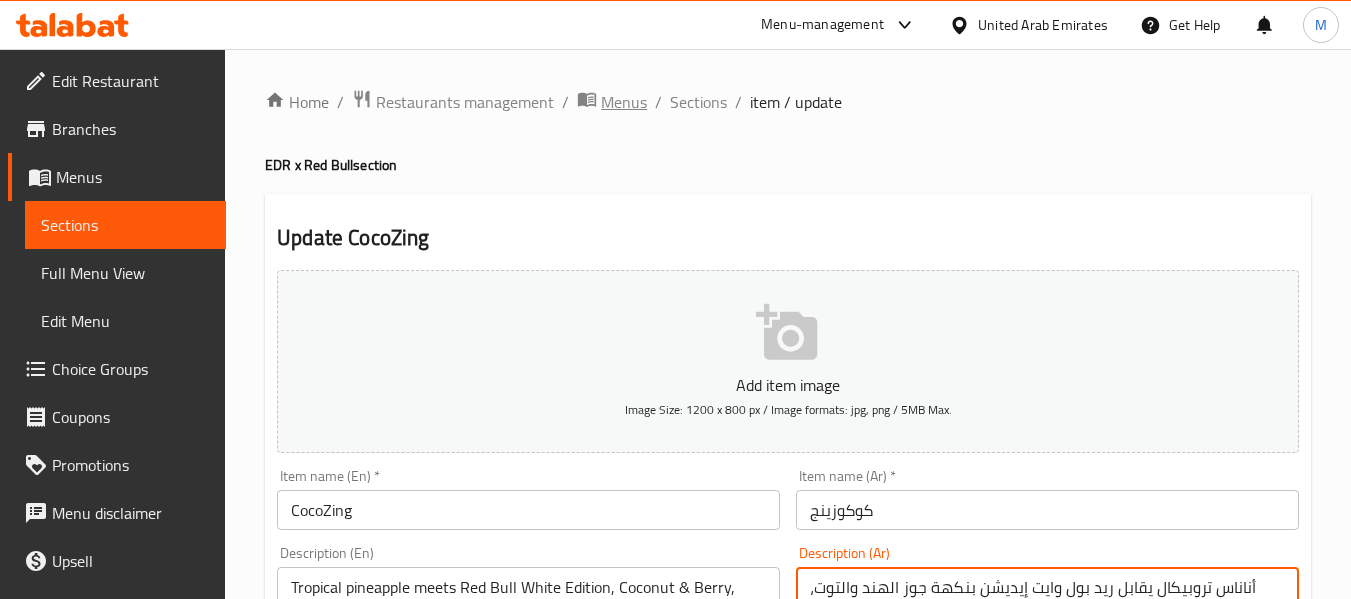 click on "Menus" at bounding box center [624, 102] 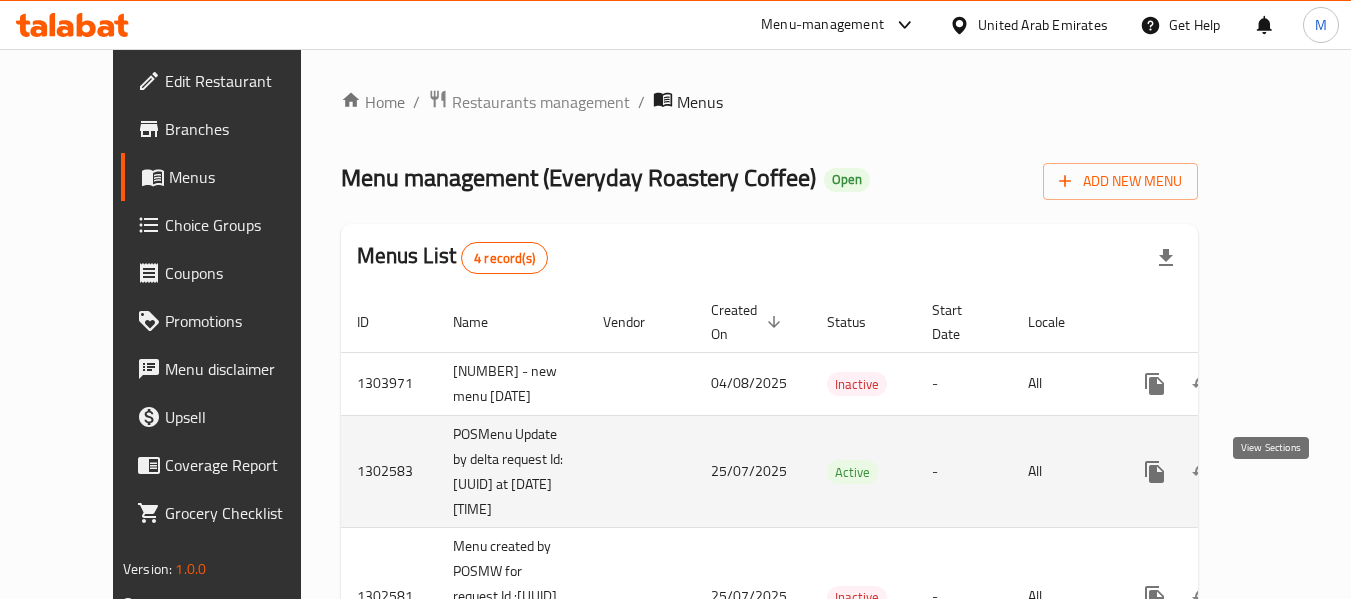 click 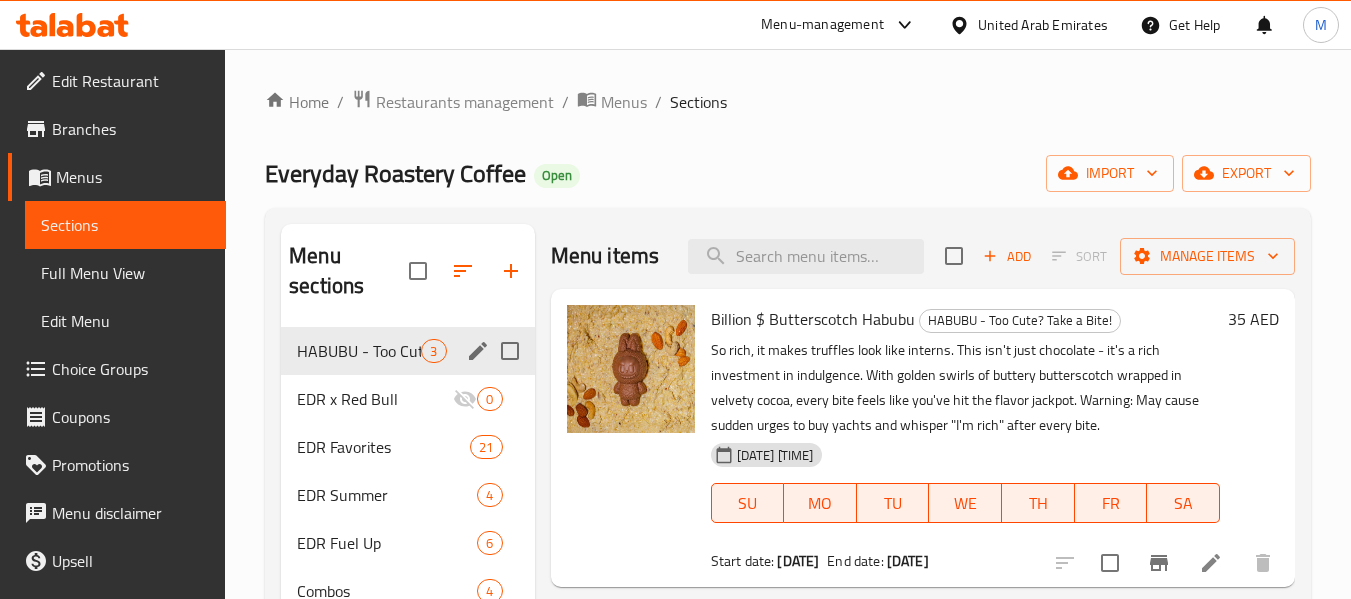 scroll, scrollTop: 100, scrollLeft: 0, axis: vertical 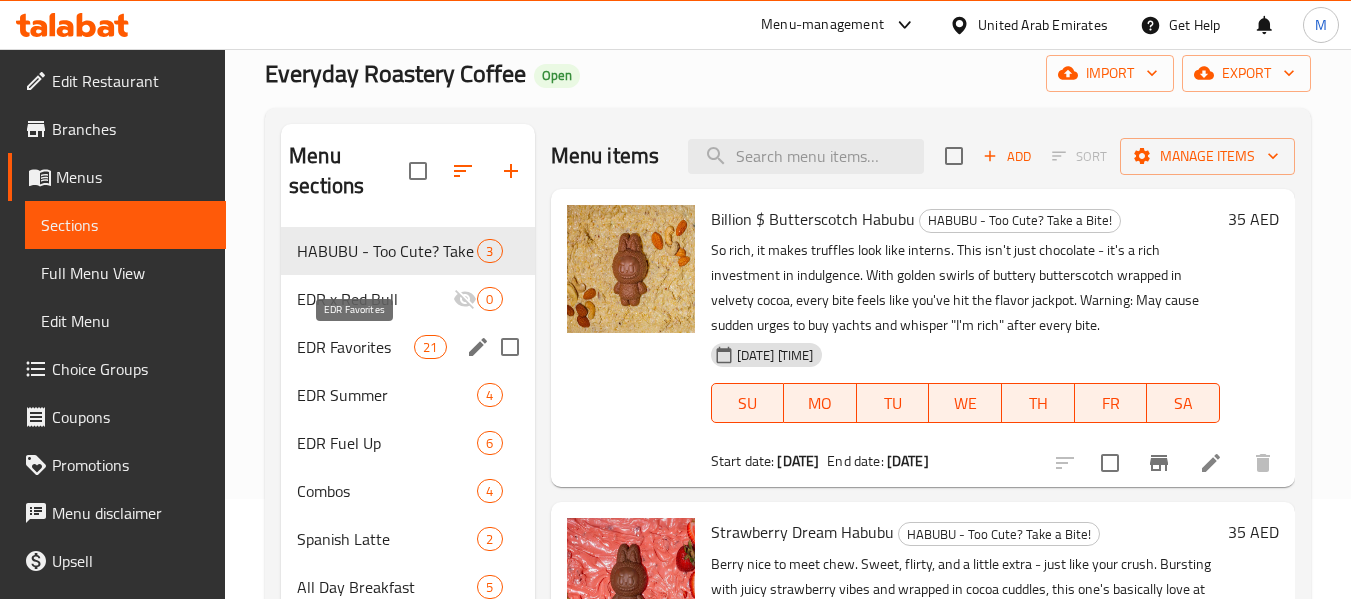 click on "EDR Favorites" at bounding box center [355, 347] 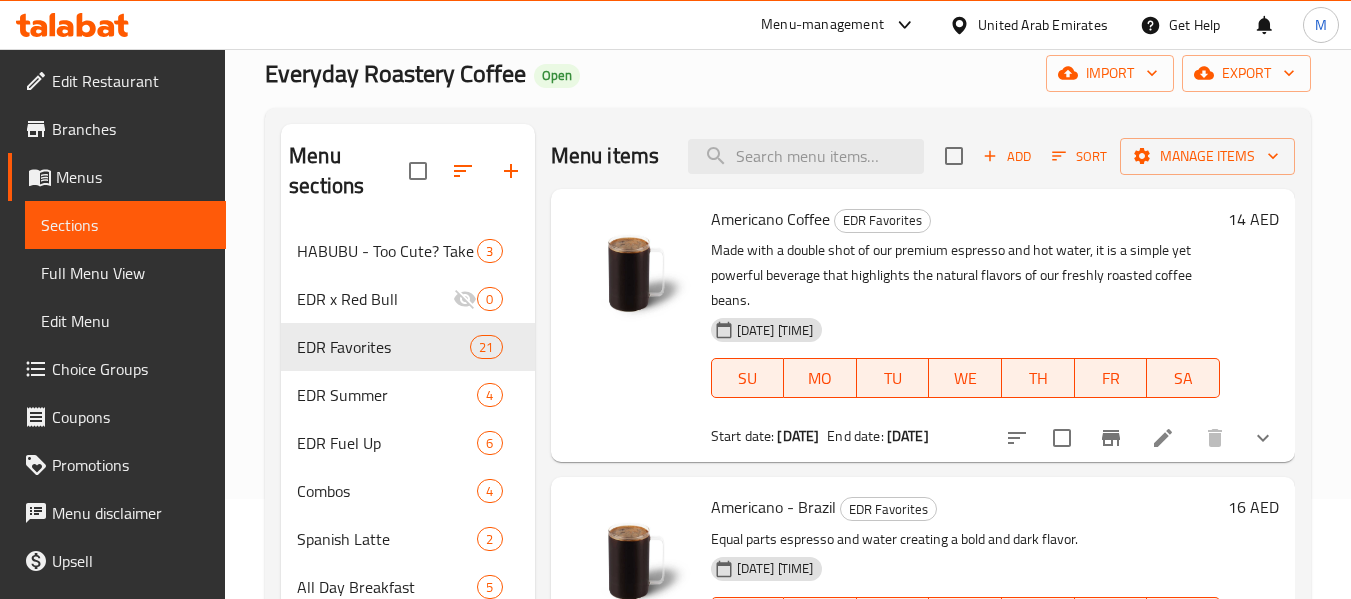 click at bounding box center (1163, 438) 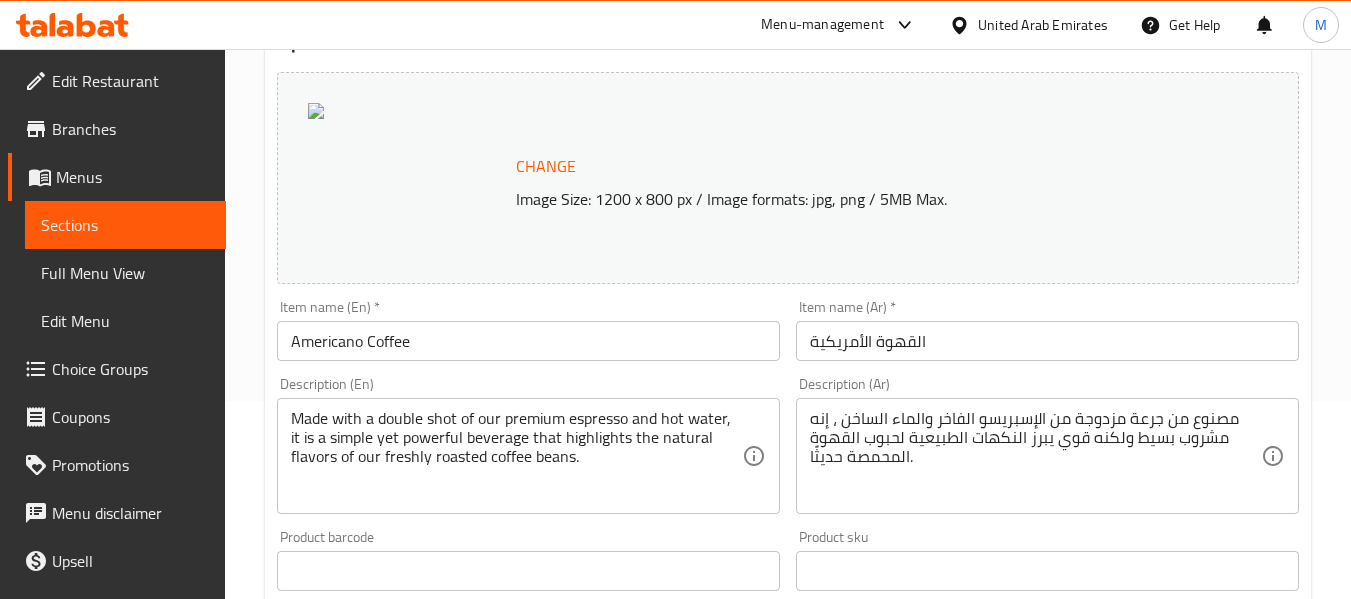scroll, scrollTop: 200, scrollLeft: 0, axis: vertical 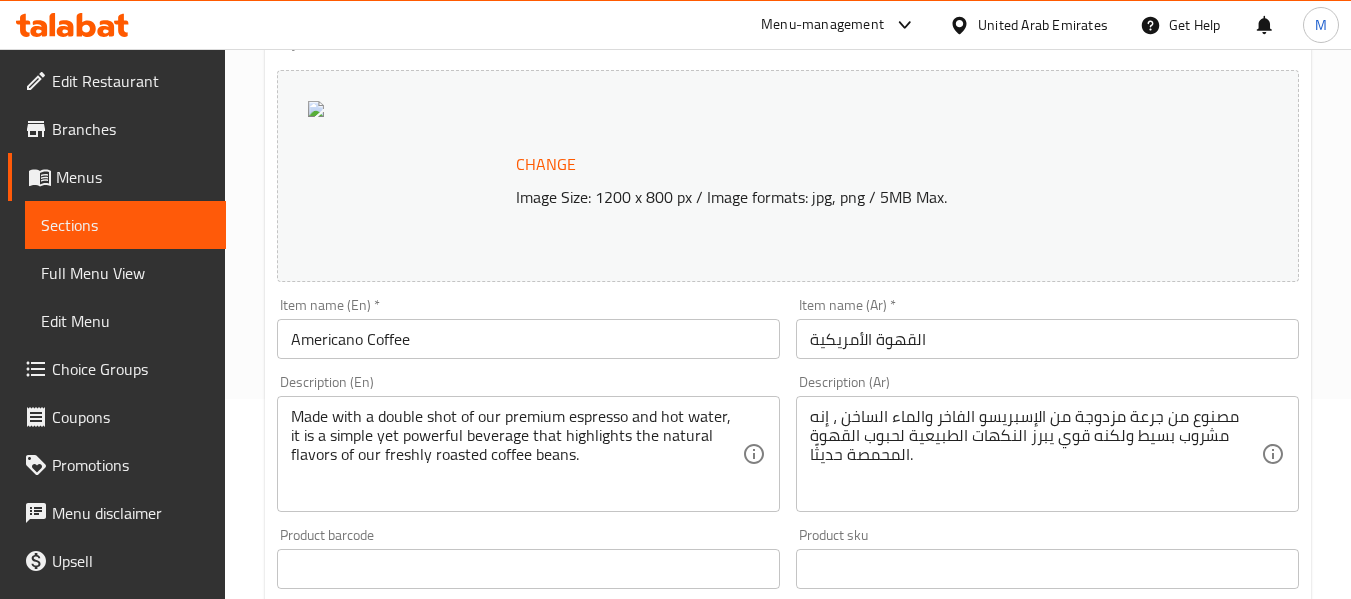 click on "Americano Coffee" at bounding box center [528, 339] 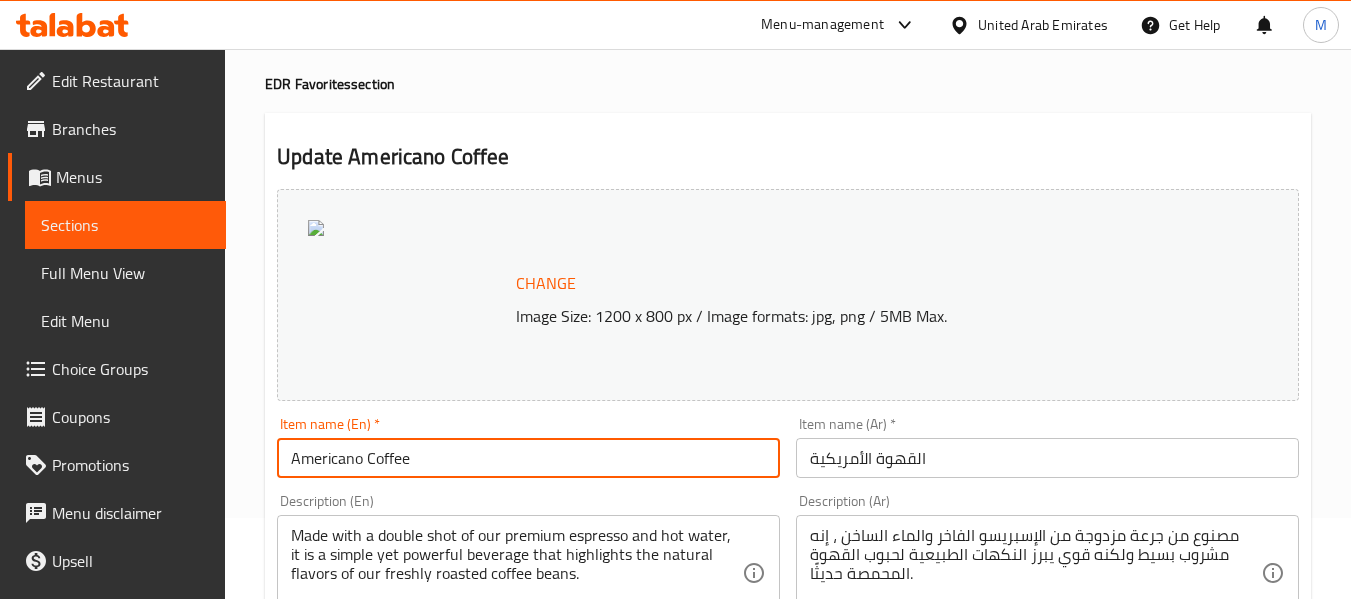 scroll, scrollTop: 0, scrollLeft: 0, axis: both 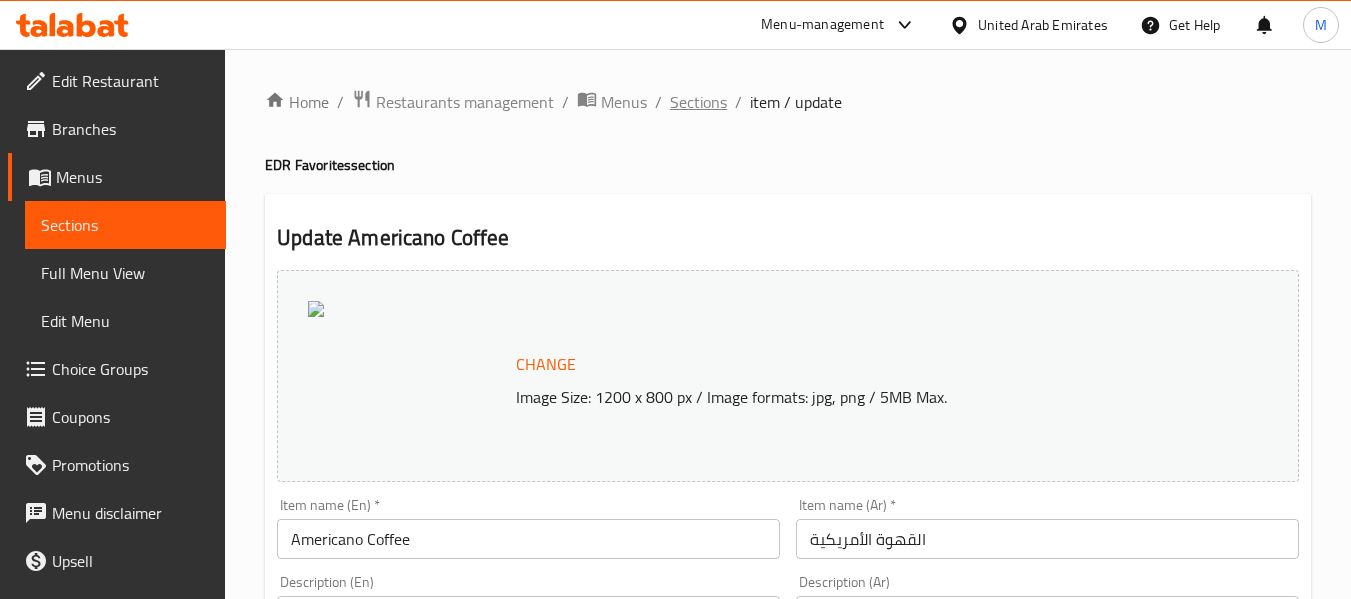 click on "Sections" at bounding box center (698, 102) 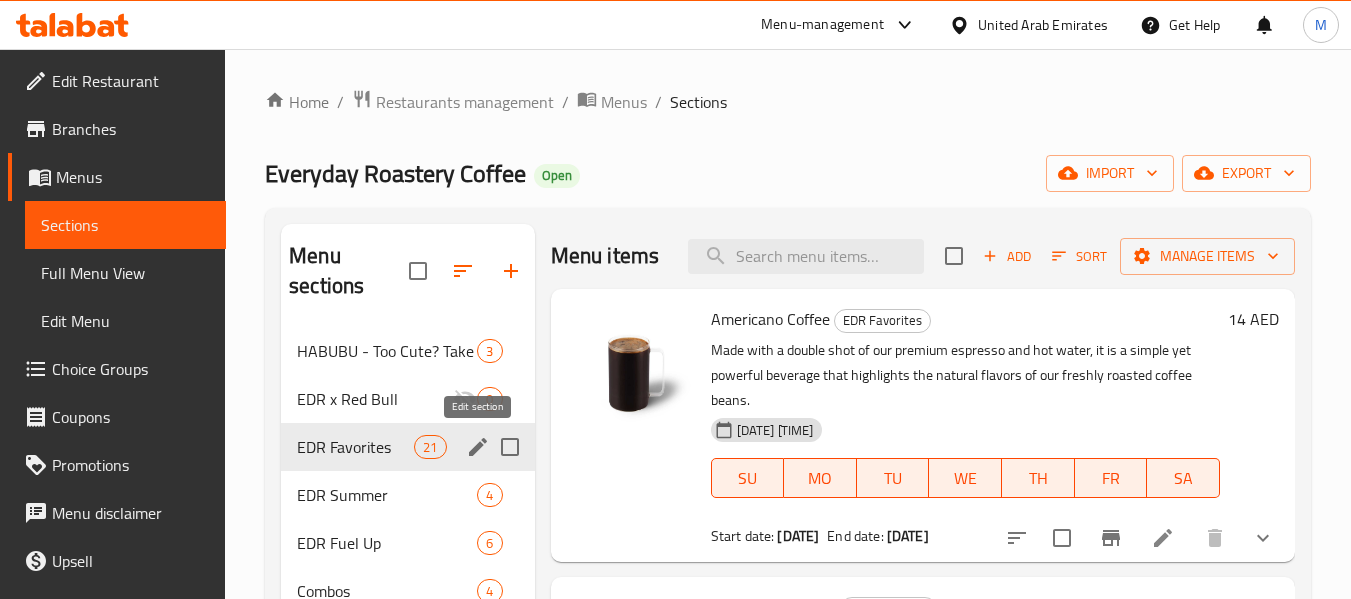 click 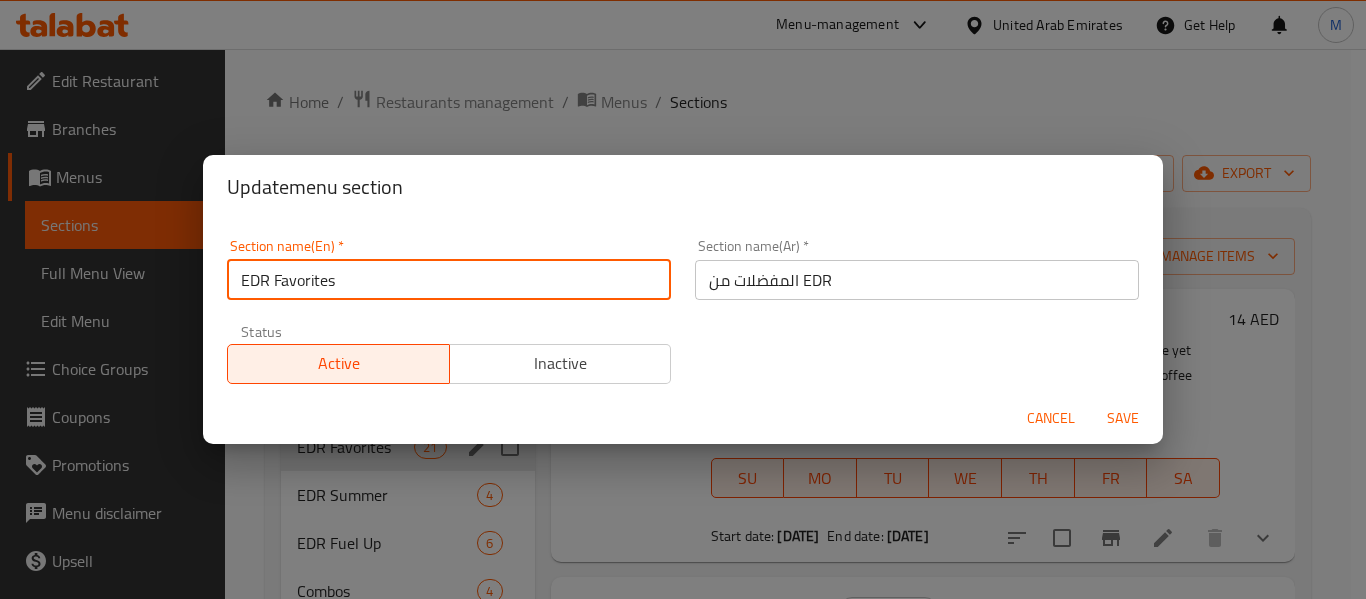click on "EDR Favorites" at bounding box center [449, 280] 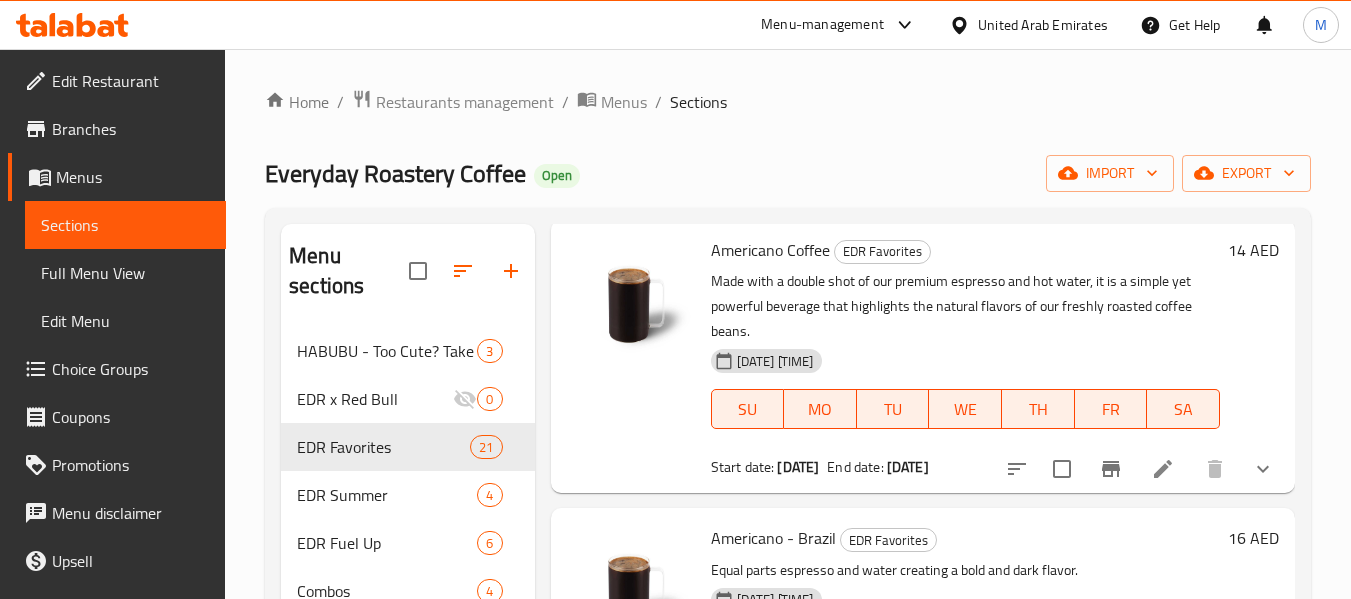 scroll, scrollTop: 200, scrollLeft: 0, axis: vertical 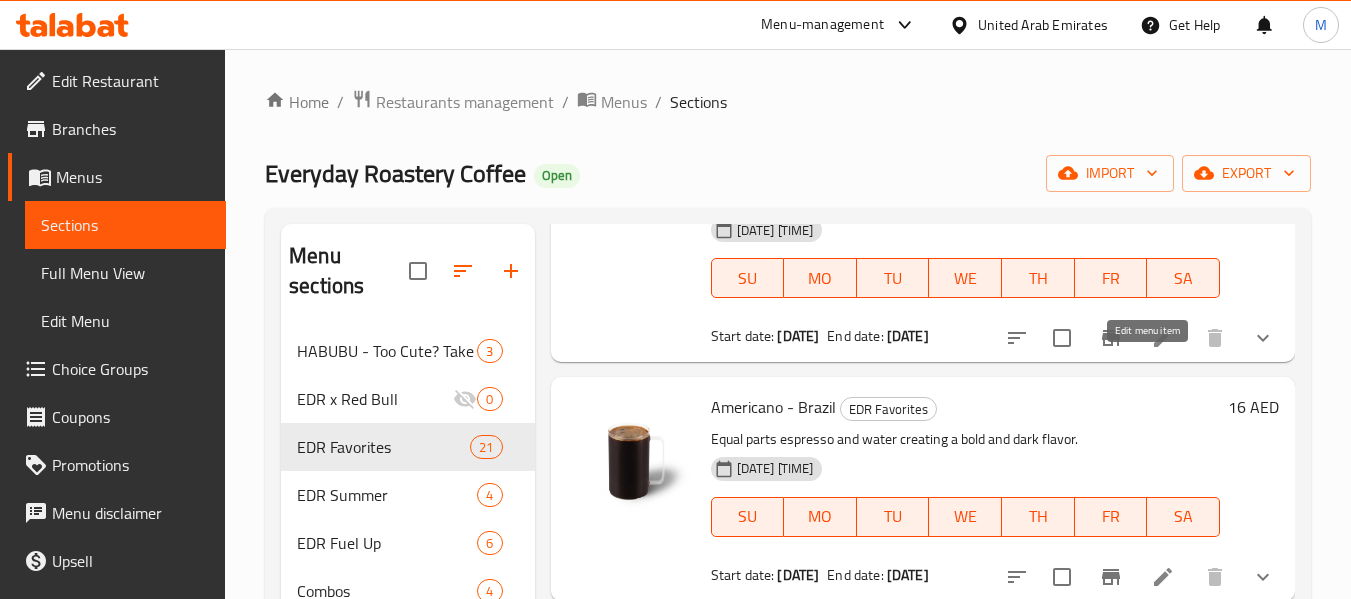 click 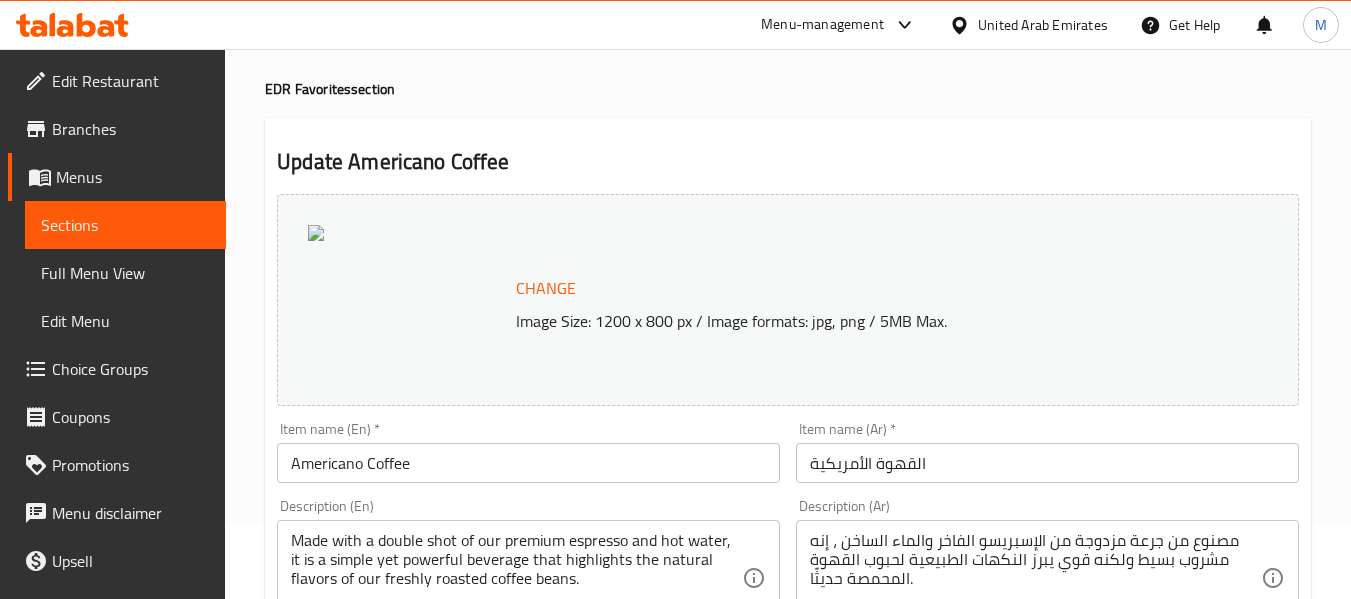 scroll, scrollTop: 200, scrollLeft: 0, axis: vertical 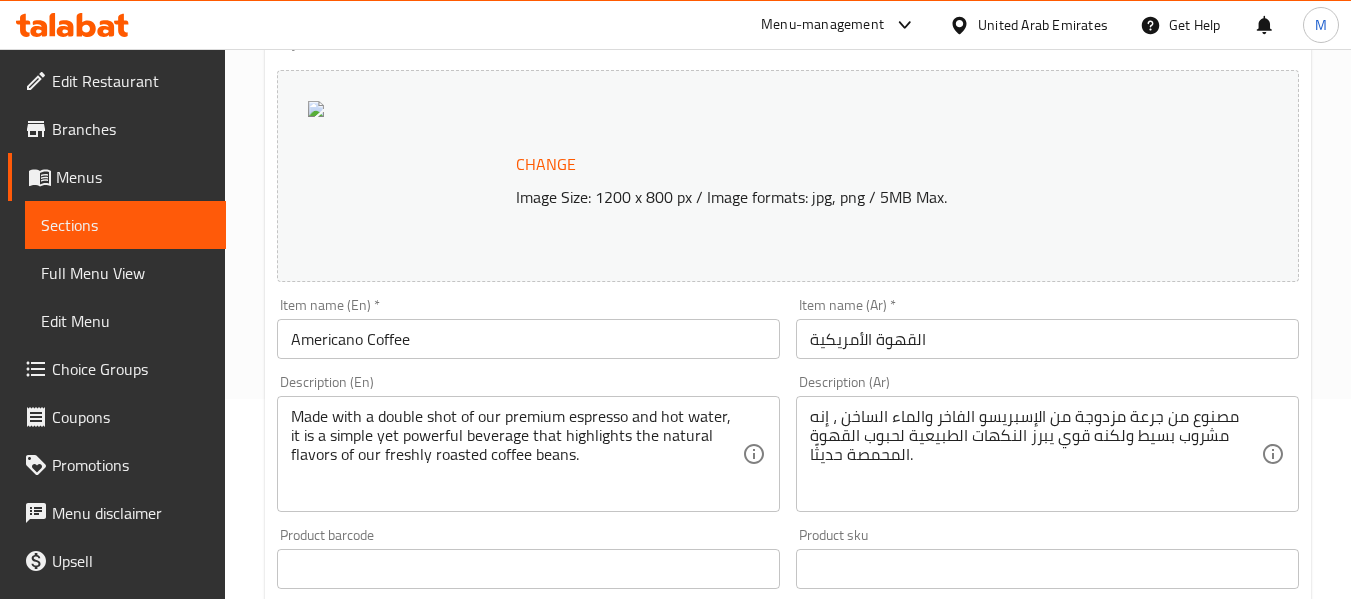 click on "Americano Coffee" at bounding box center (528, 339) 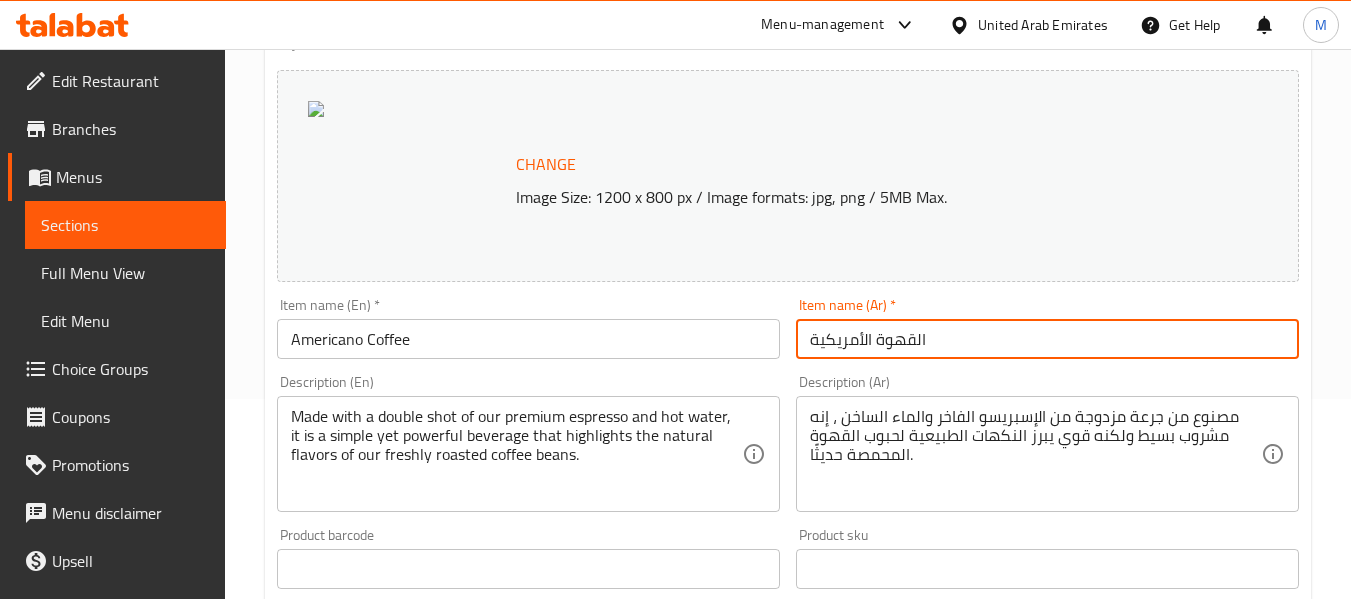 click on "القهوة الأمريكية" at bounding box center (1047, 339) 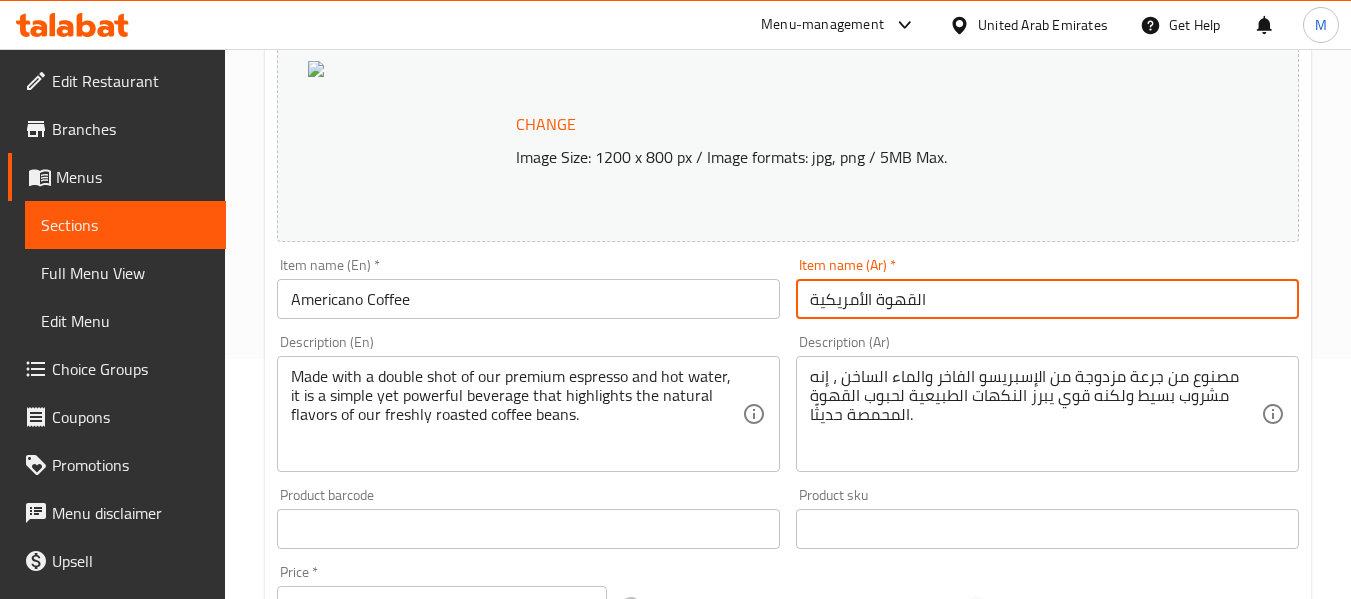 scroll, scrollTop: 300, scrollLeft: 0, axis: vertical 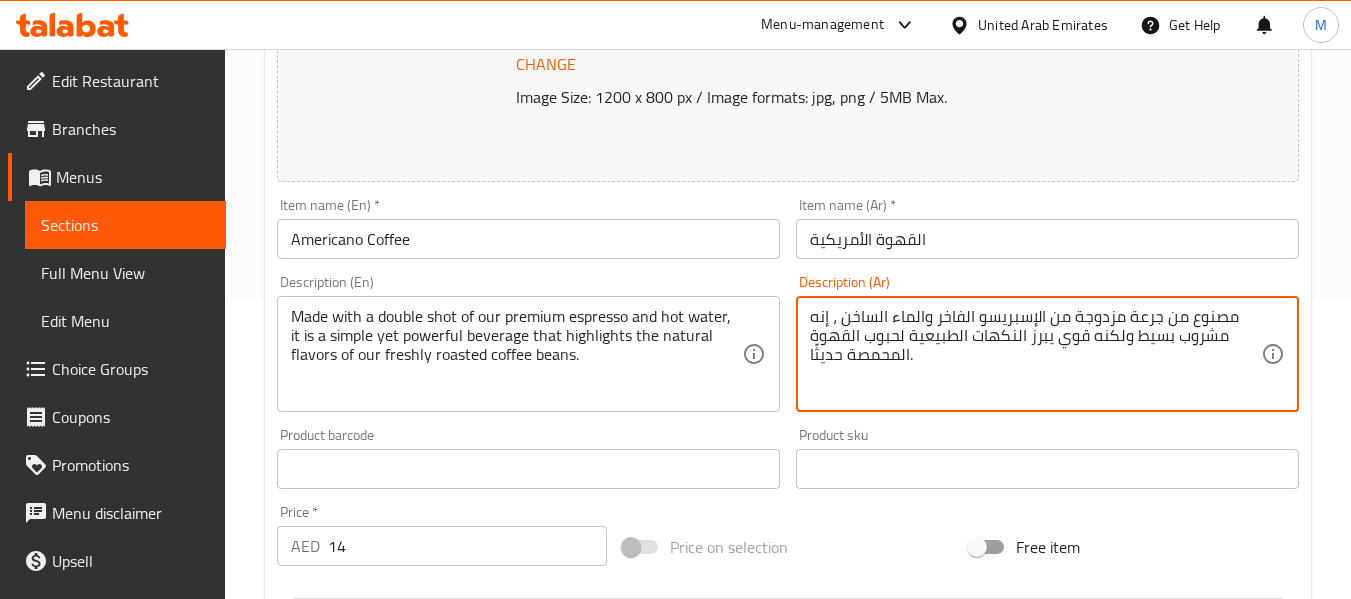 click on "مصنوع من جرعة مزدوجة من الإسبريسو الفاخر والماء الساخن ، إنه مشروب بسيط ولكنه قوي يبرز النكهات الطبيعية لحبوب القهوة المحمصة حديثًا." at bounding box center (1035, 354) 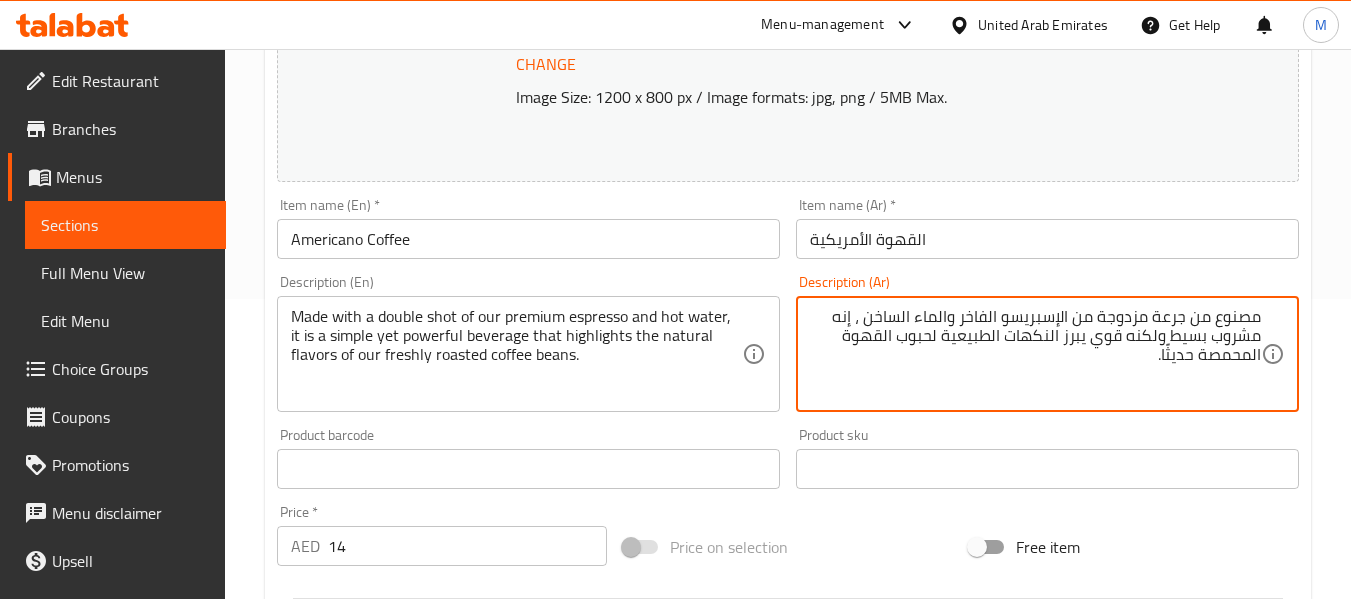 click on "مصنوع من جرعة مزدوجة من الإسبريسو الفاخر والماء الساخن ، إنه مشروب بسيط ولكنه قوي يبرز النكهات الطبيعية لحبوب القهوة المحمصة حديثًا." at bounding box center (1035, 354) 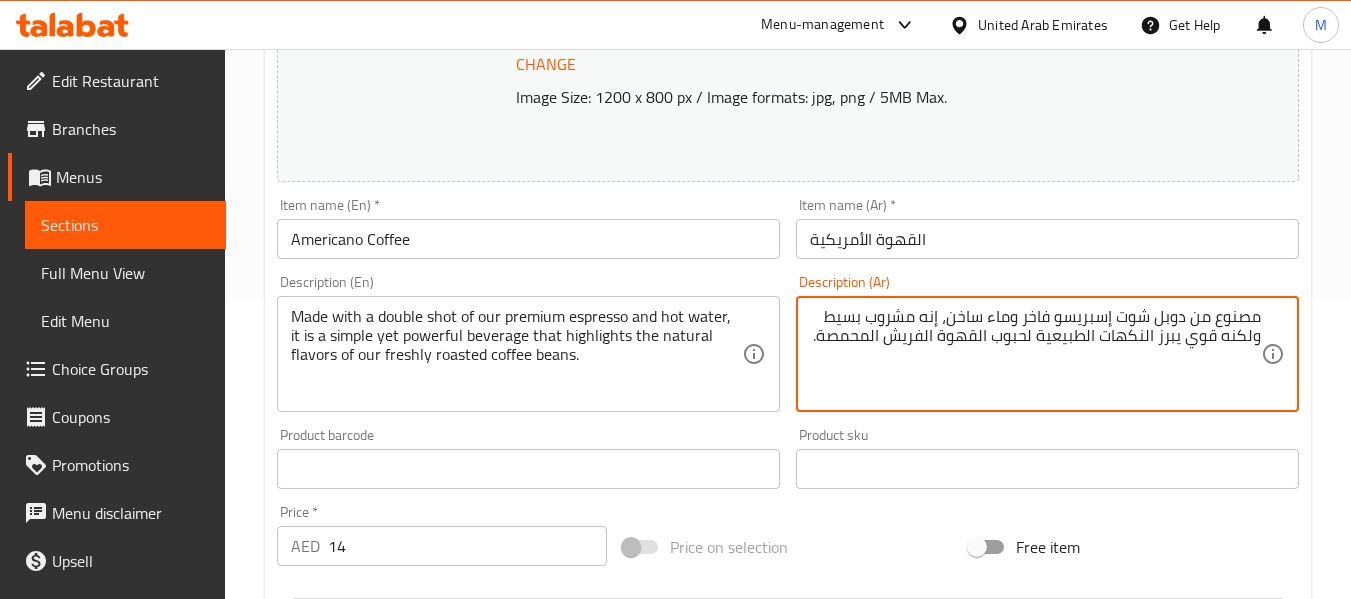 type on "مصنوع من دوبل شوت إسبريسو فاخر وماء ساخن، إنه مشروب بسيط ولكنه قوي يبرز النكهات الطبيعية لحبوب القهوة الفريش المحمصة." 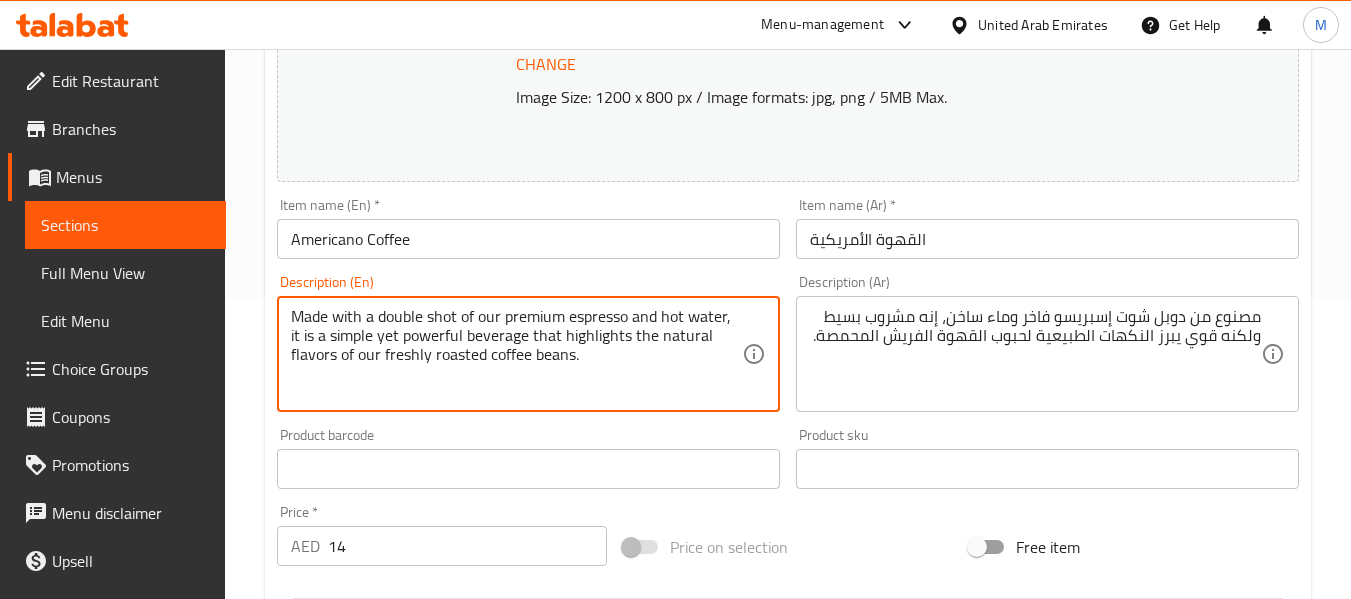 click on "Made with a double shot of our premium espresso and hot water, it is a simple yet powerful beverage that highlights the natural flavors of our freshly roasted coffee beans." at bounding box center [516, 354] 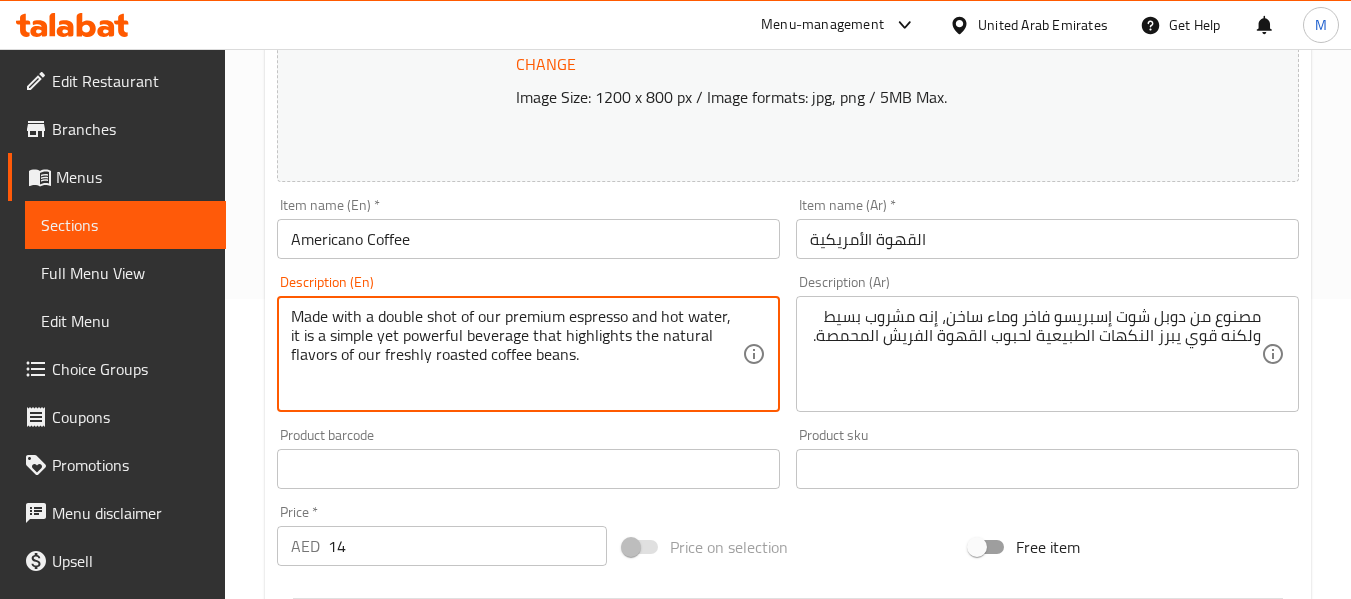 click on "Made with a double shot of our premium espresso and hot water, it is a simple yet powerful beverage that highlights the natural flavors of our freshly roasted coffee beans." at bounding box center [516, 354] 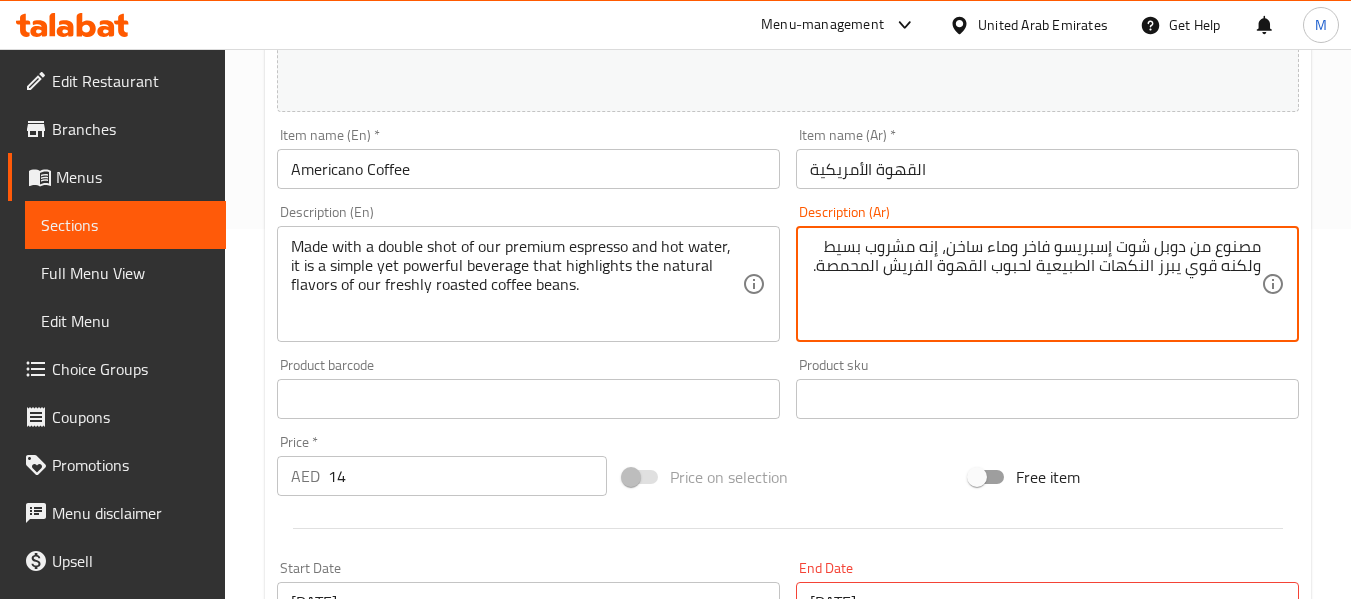 scroll, scrollTop: 400, scrollLeft: 0, axis: vertical 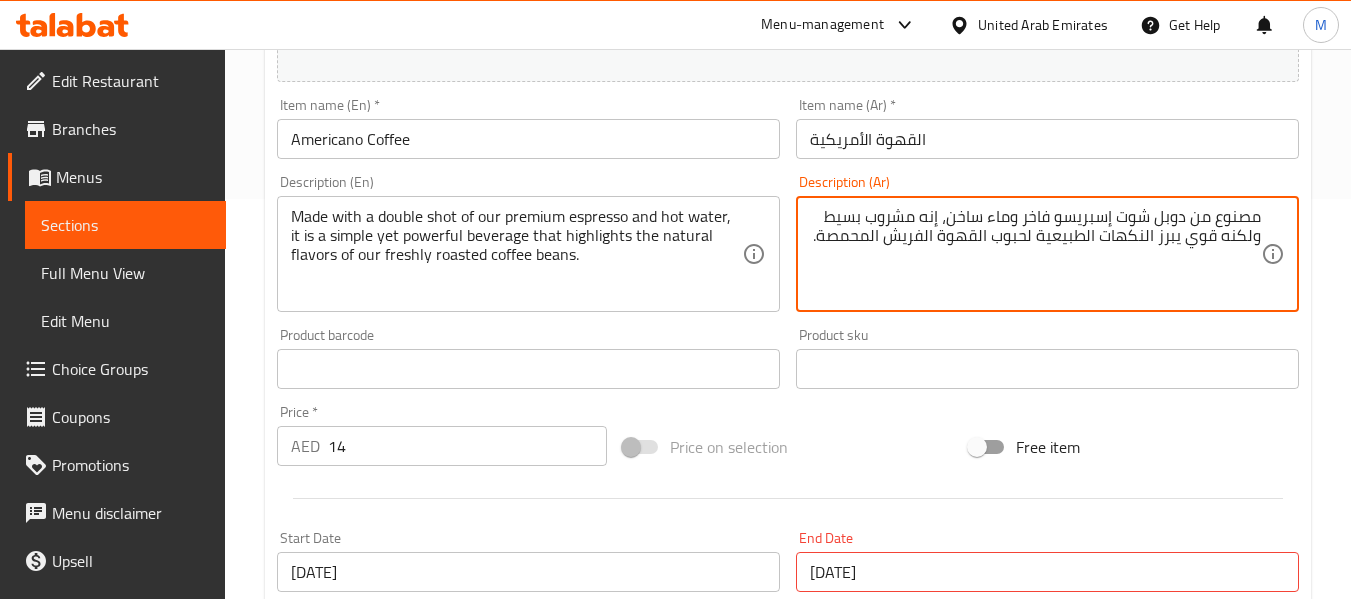 click on "14" at bounding box center (467, 446) 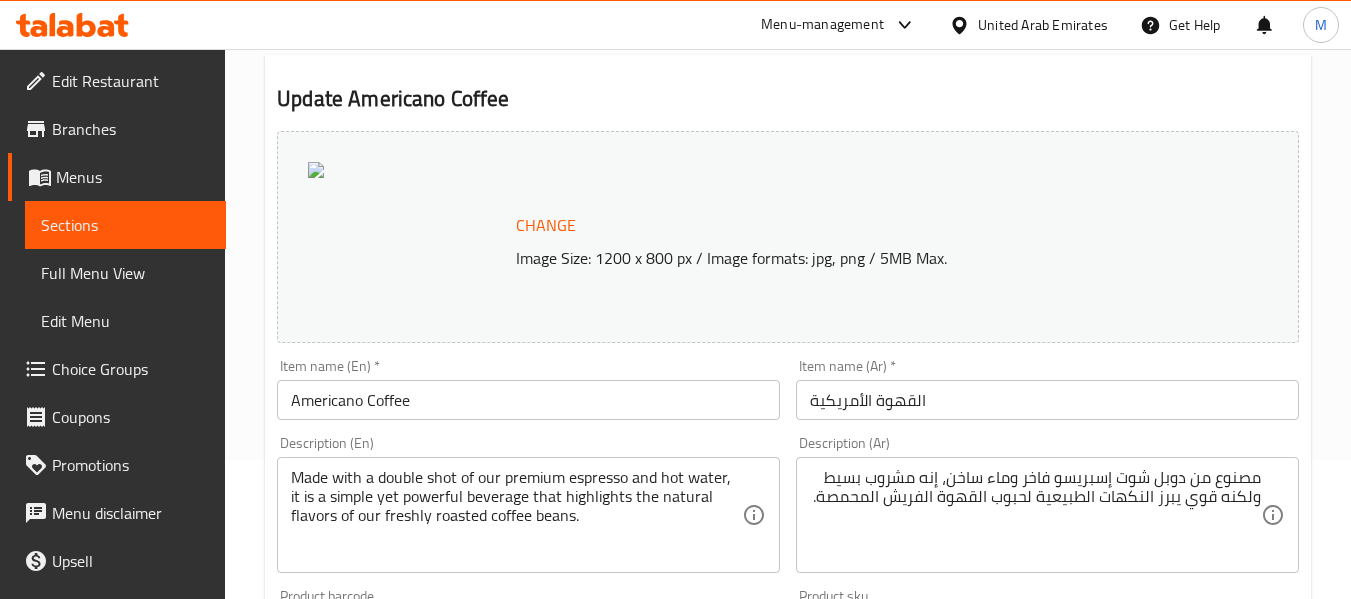 scroll, scrollTop: 0, scrollLeft: 0, axis: both 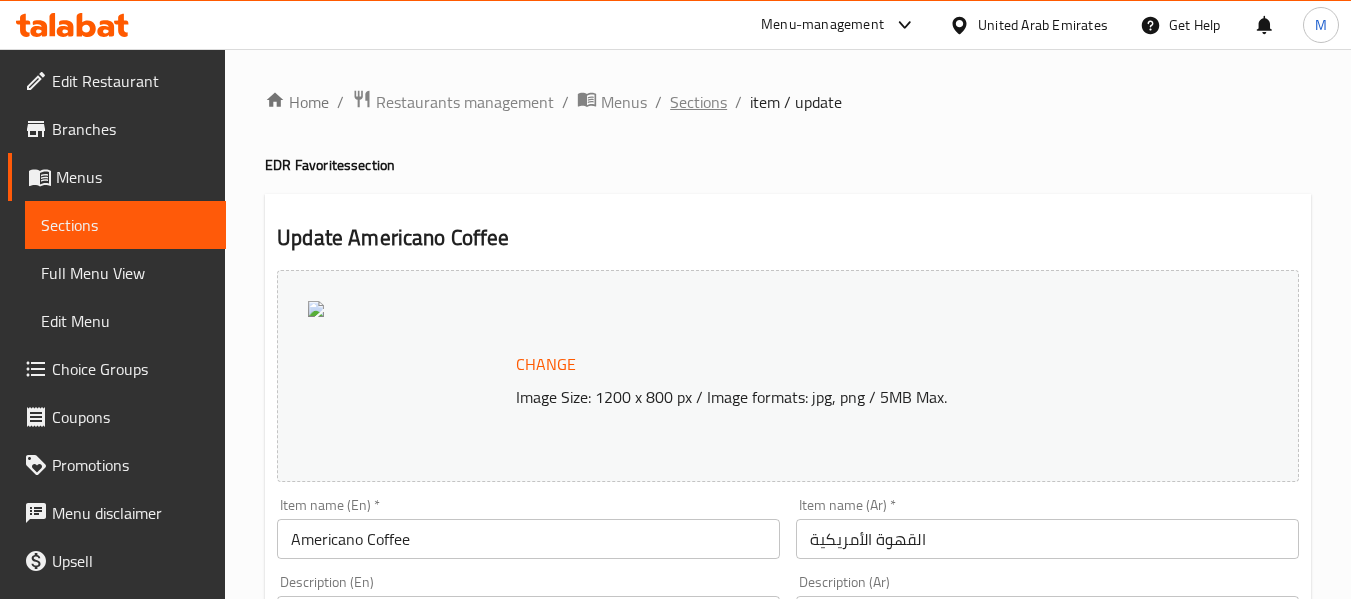 click on "Sections" at bounding box center [698, 102] 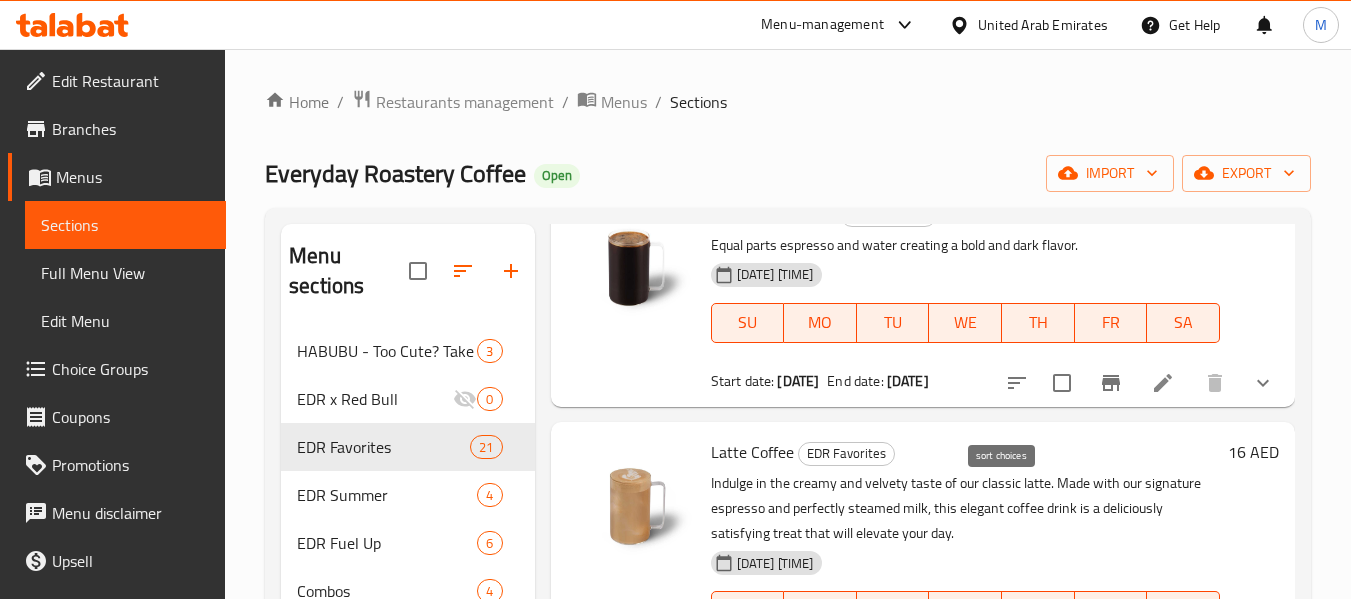 scroll, scrollTop: 400, scrollLeft: 0, axis: vertical 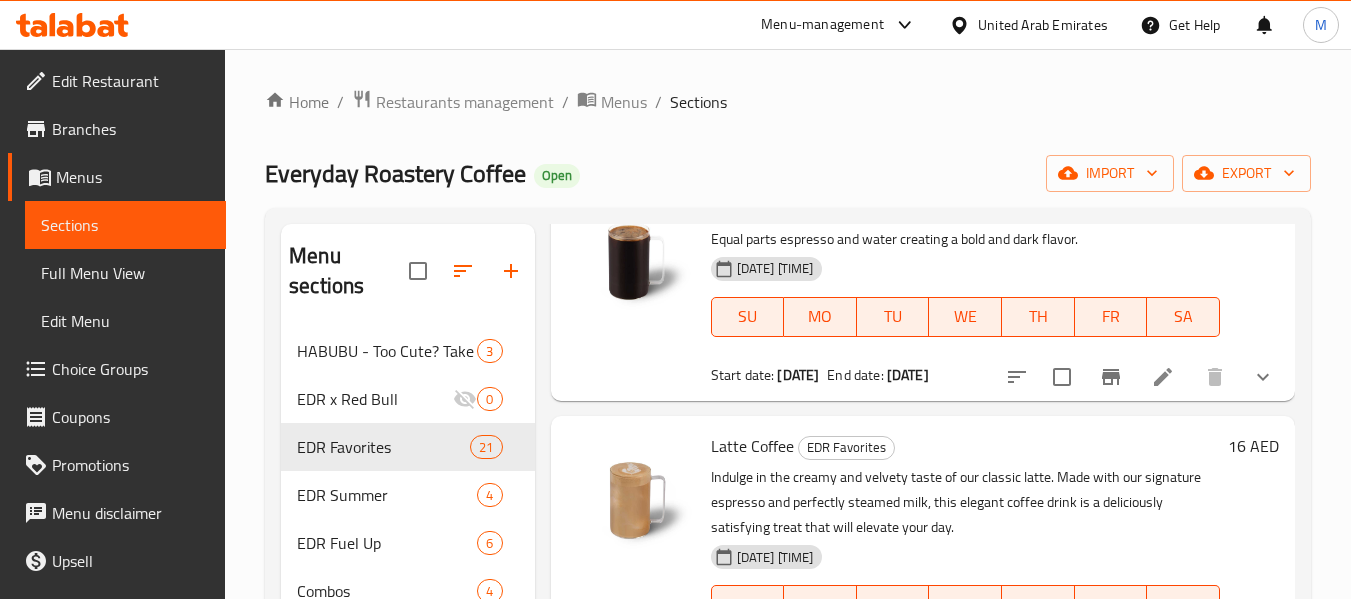 click 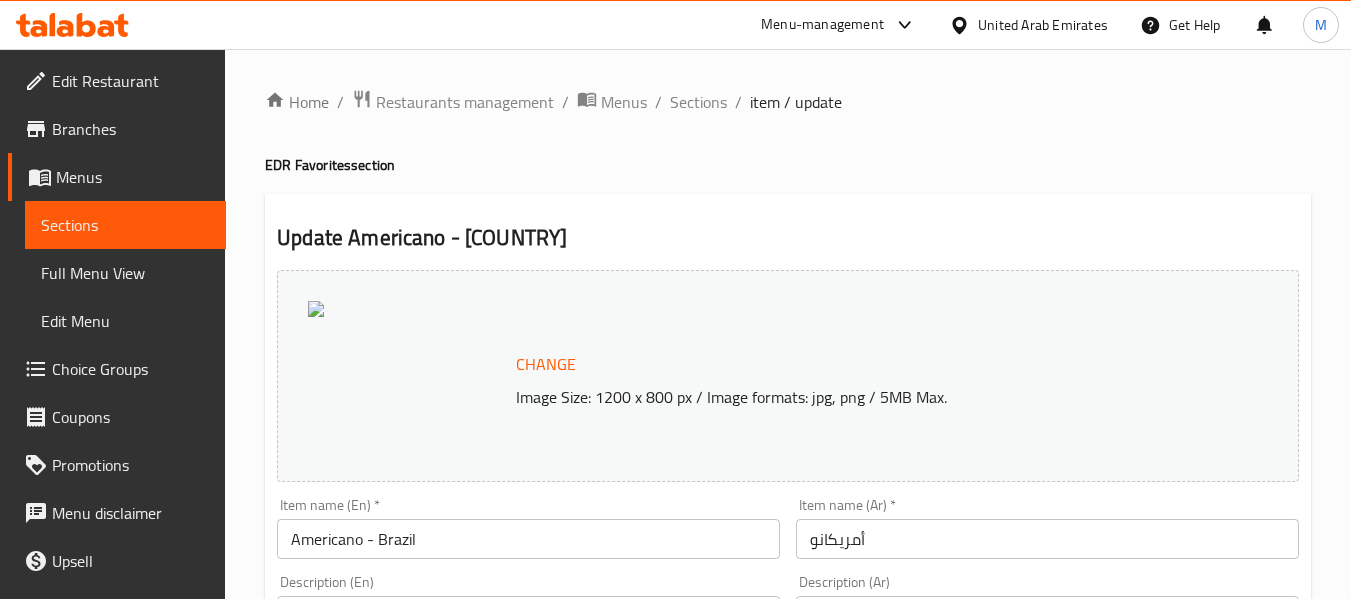 click on "Item name (En)   * Americano - Brazil Item name (En)  *" at bounding box center (528, 528) 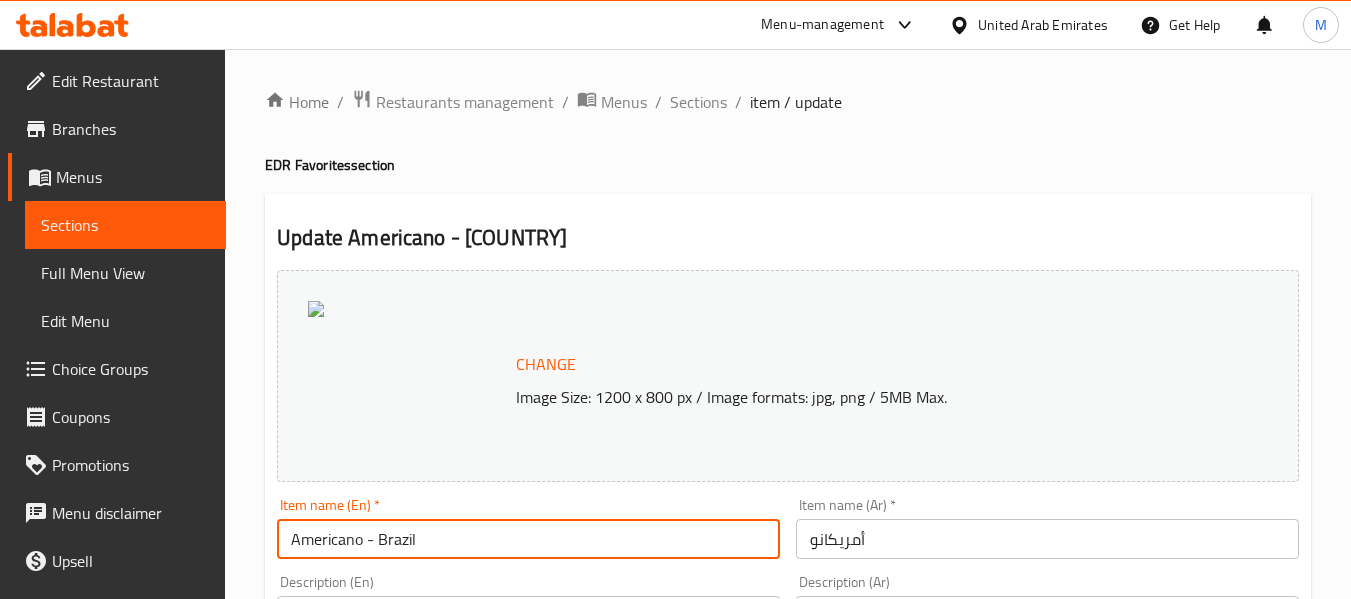 click on "Americano - Brazil" at bounding box center (528, 539) 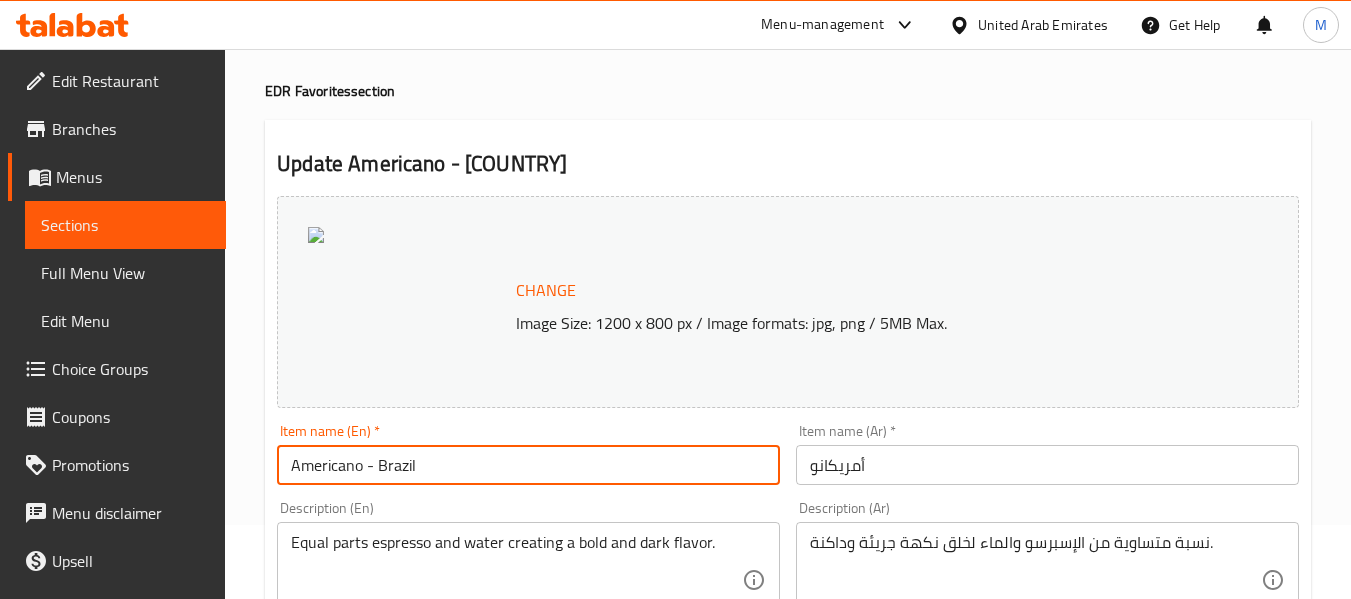 scroll, scrollTop: 200, scrollLeft: 0, axis: vertical 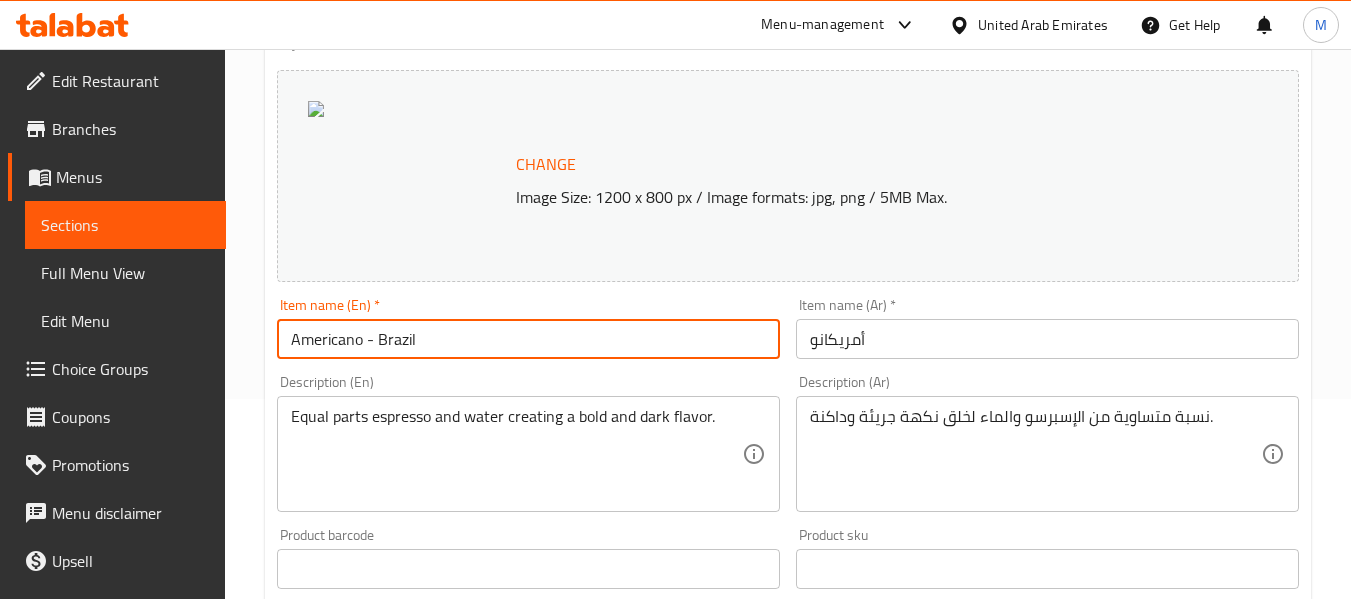 click on "Equal parts espresso and water creating a bold and dark flavor. Description (En)" at bounding box center (528, 454) 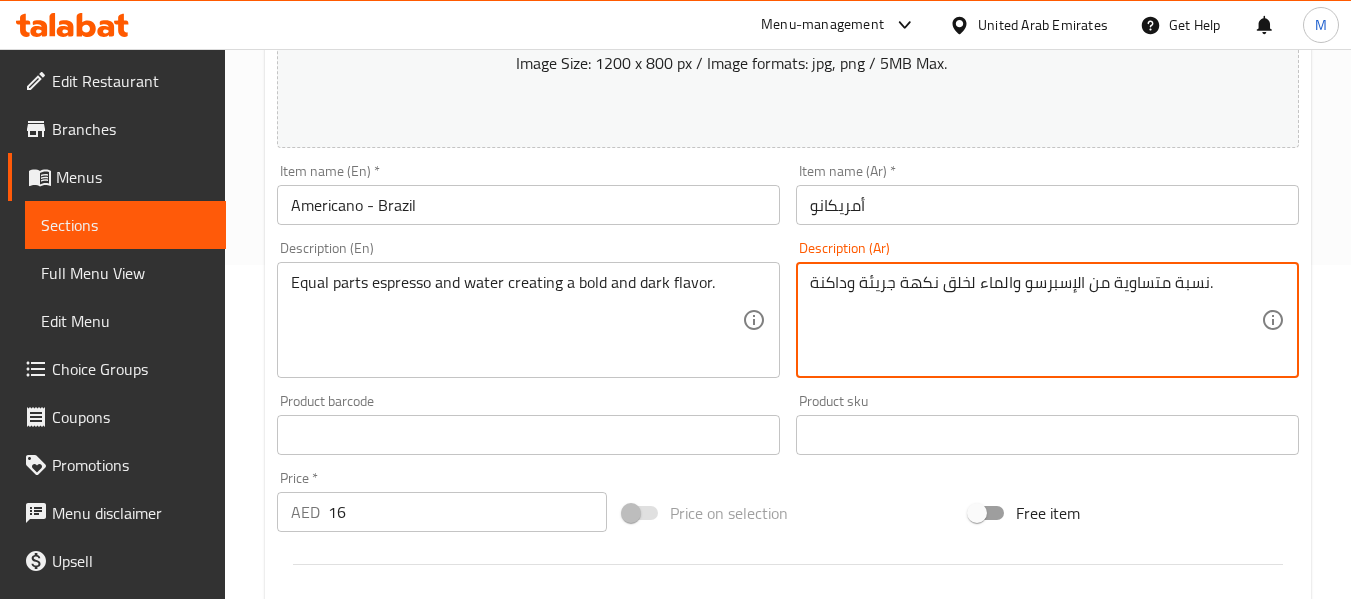 scroll, scrollTop: 500, scrollLeft: 0, axis: vertical 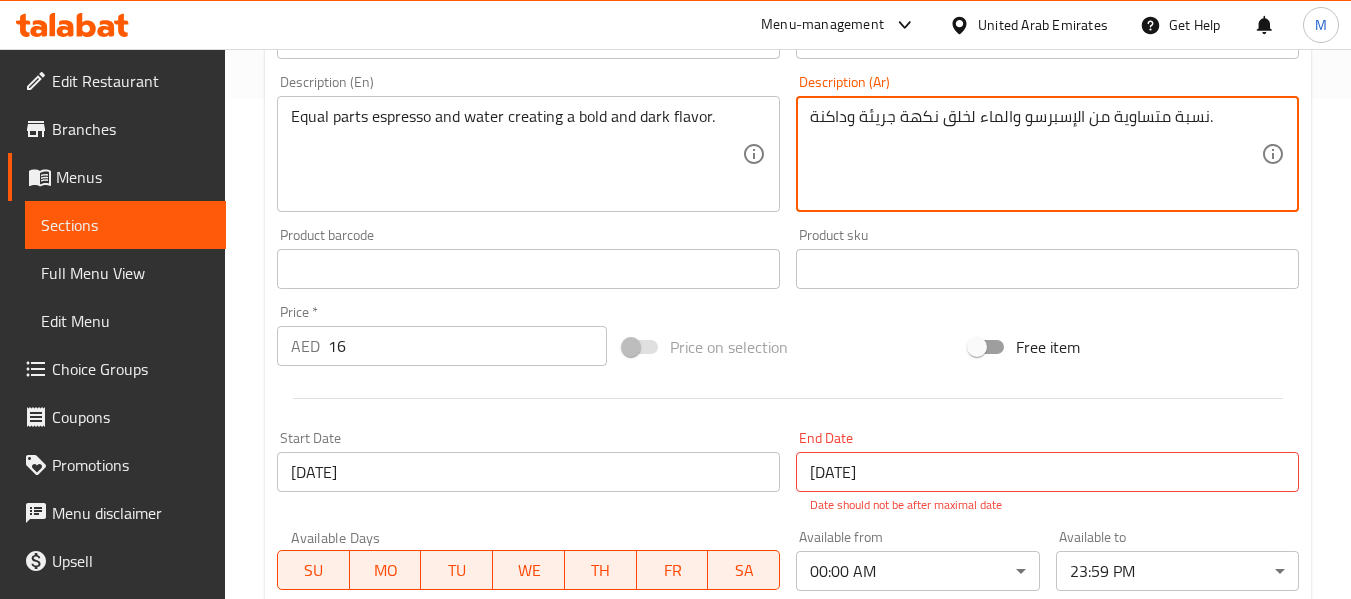 click on "16" at bounding box center (467, 346) 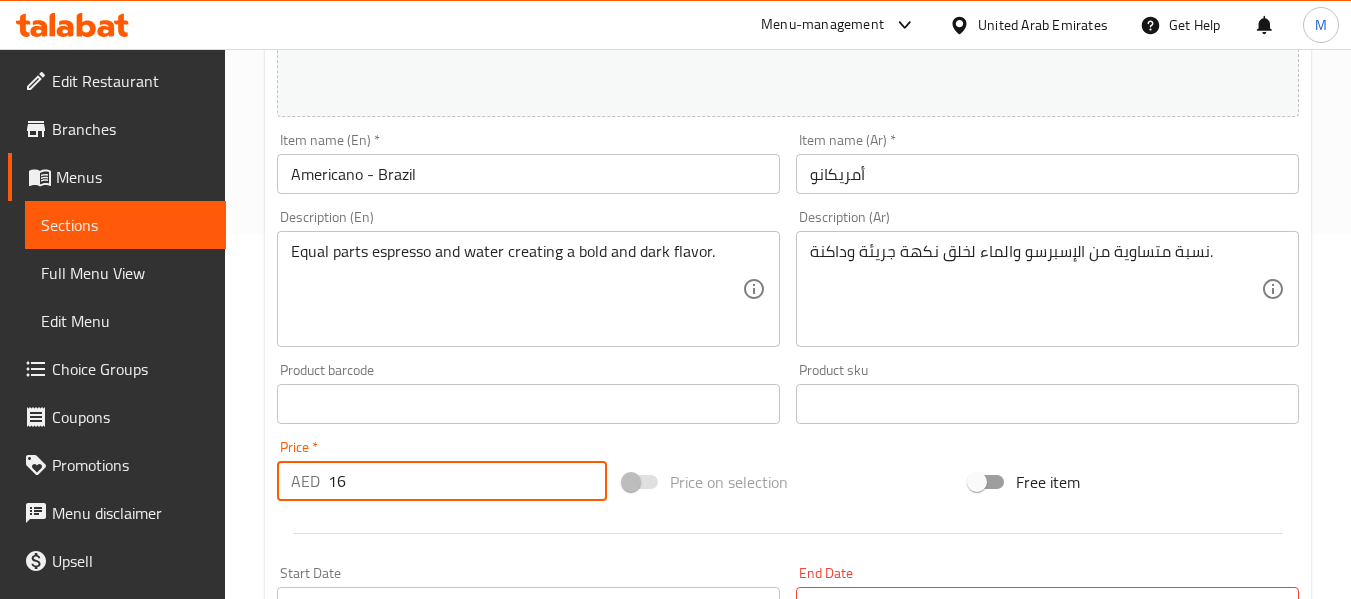 scroll, scrollTop: 565, scrollLeft: 0, axis: vertical 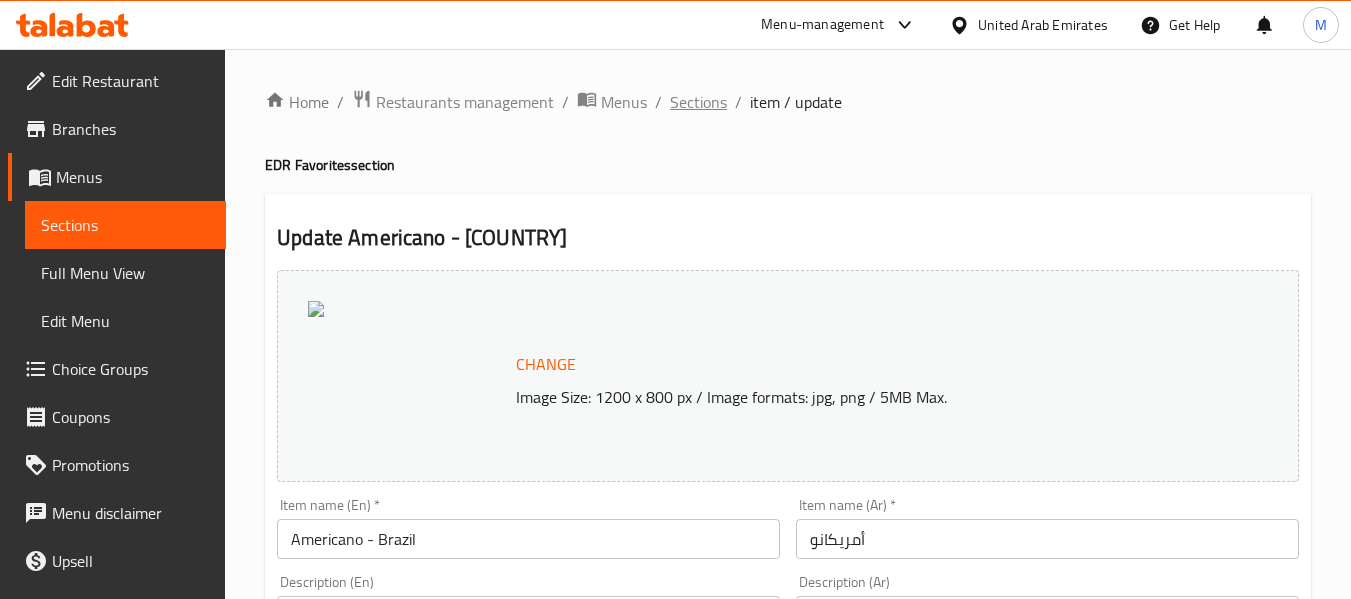 click on "Sections" at bounding box center (698, 102) 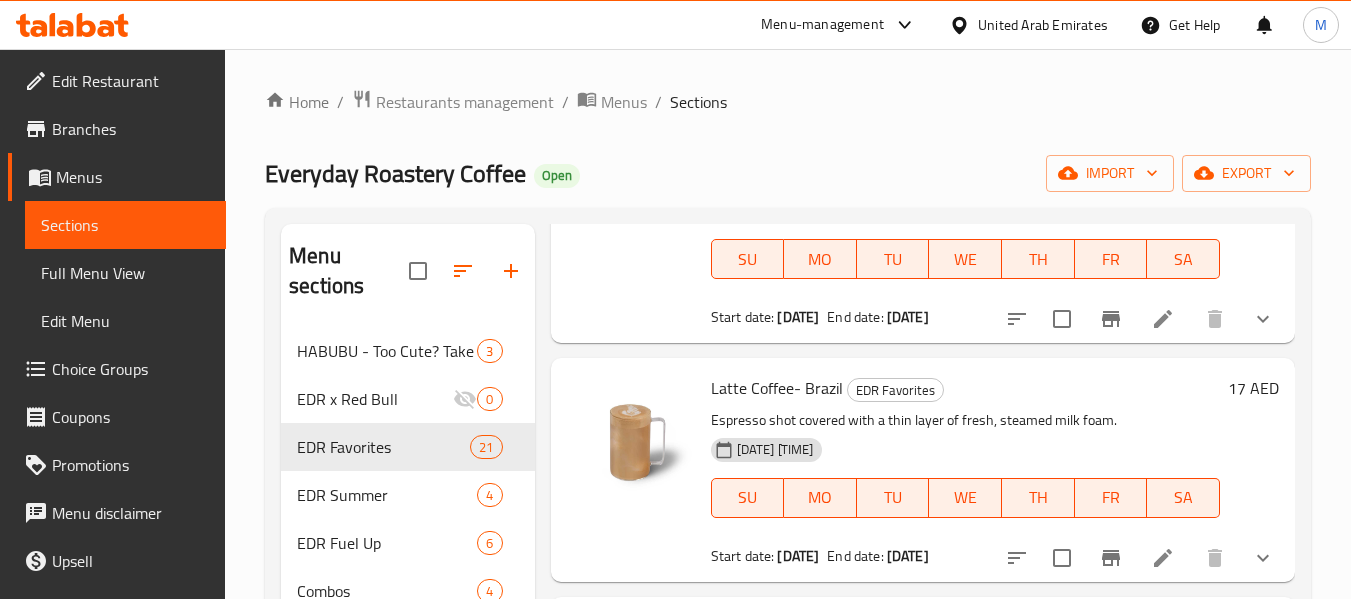scroll, scrollTop: 700, scrollLeft: 0, axis: vertical 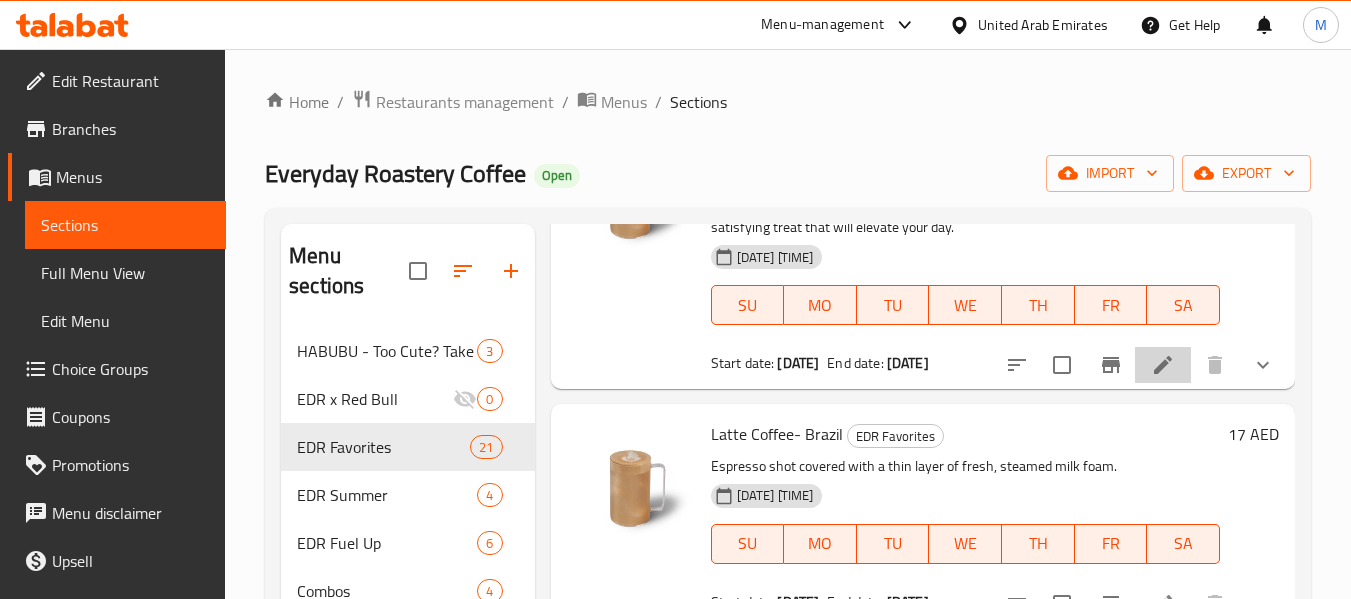 click at bounding box center (1163, 365) 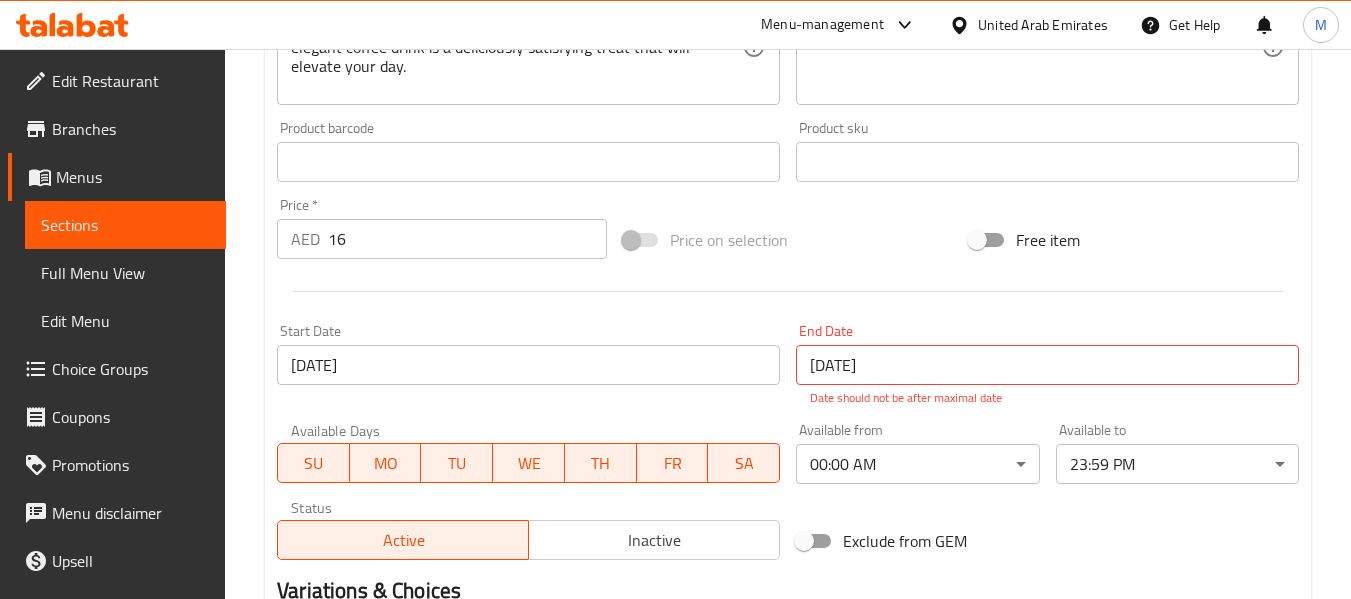 scroll, scrollTop: 165, scrollLeft: 0, axis: vertical 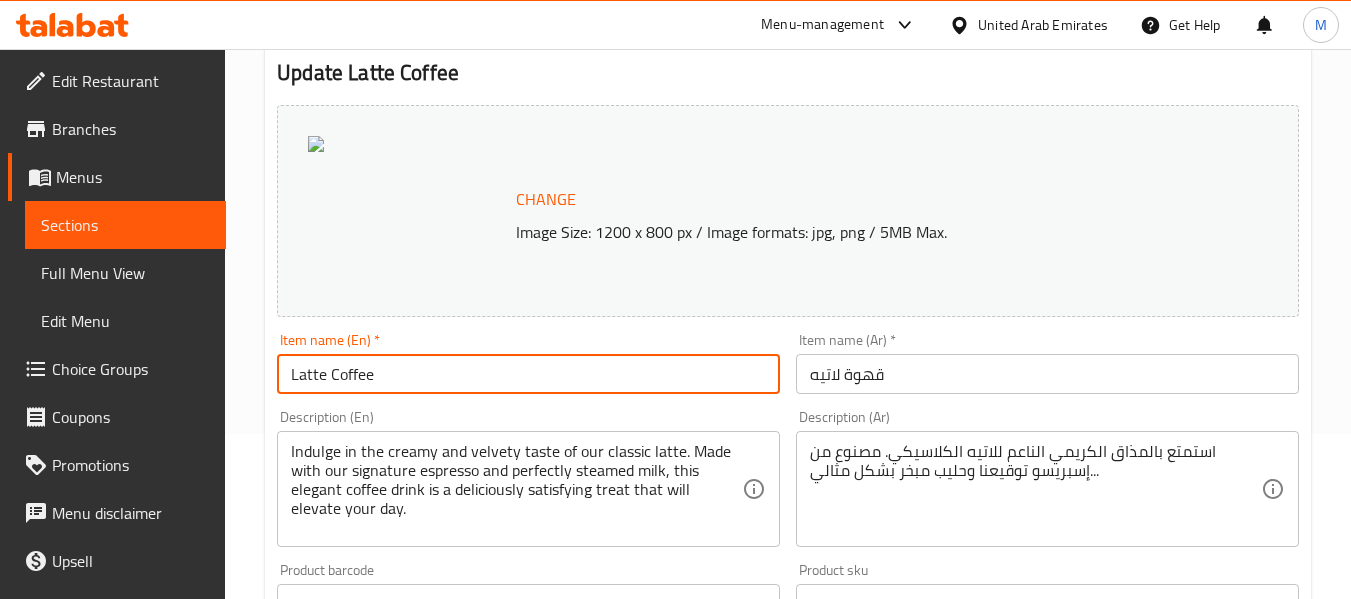click on "Latte Coffee" at bounding box center [528, 374] 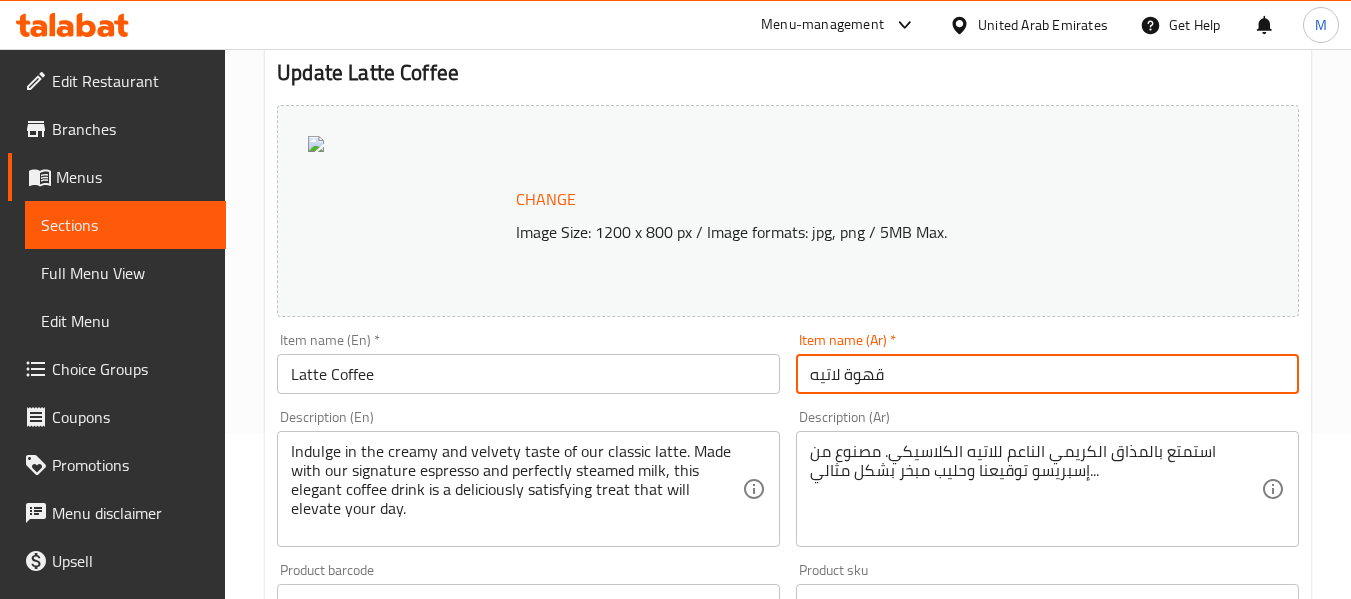 click on "Latte Coffee" at bounding box center [528, 374] 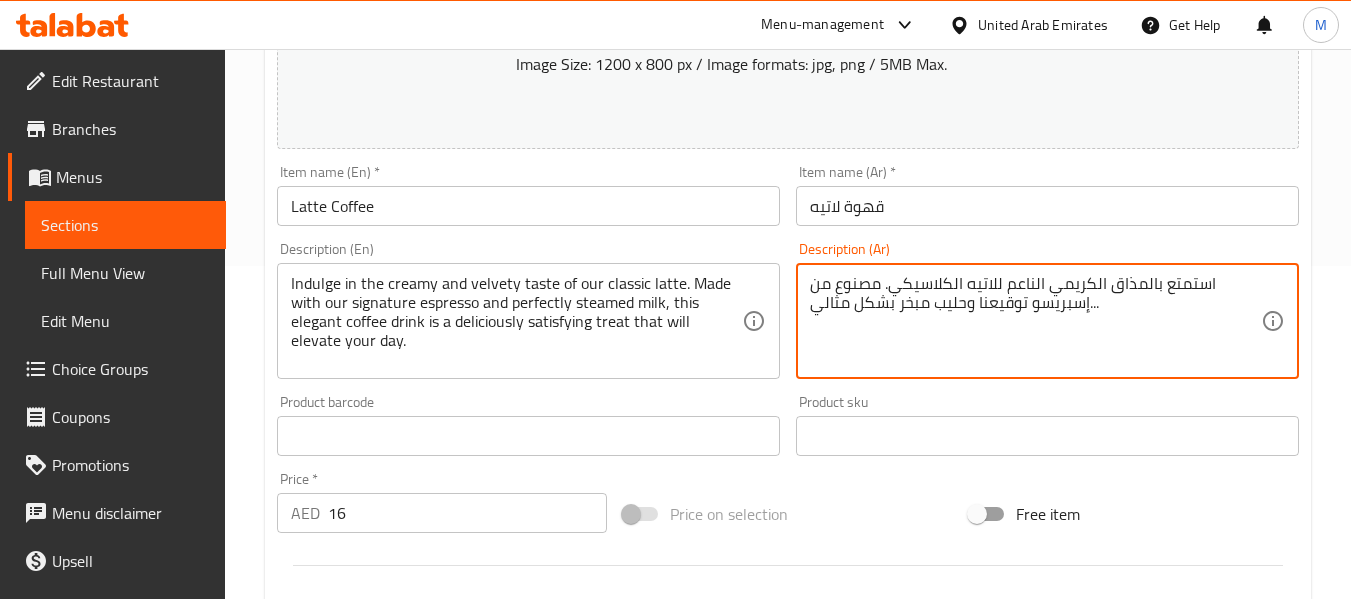 scroll, scrollTop: 565, scrollLeft: 0, axis: vertical 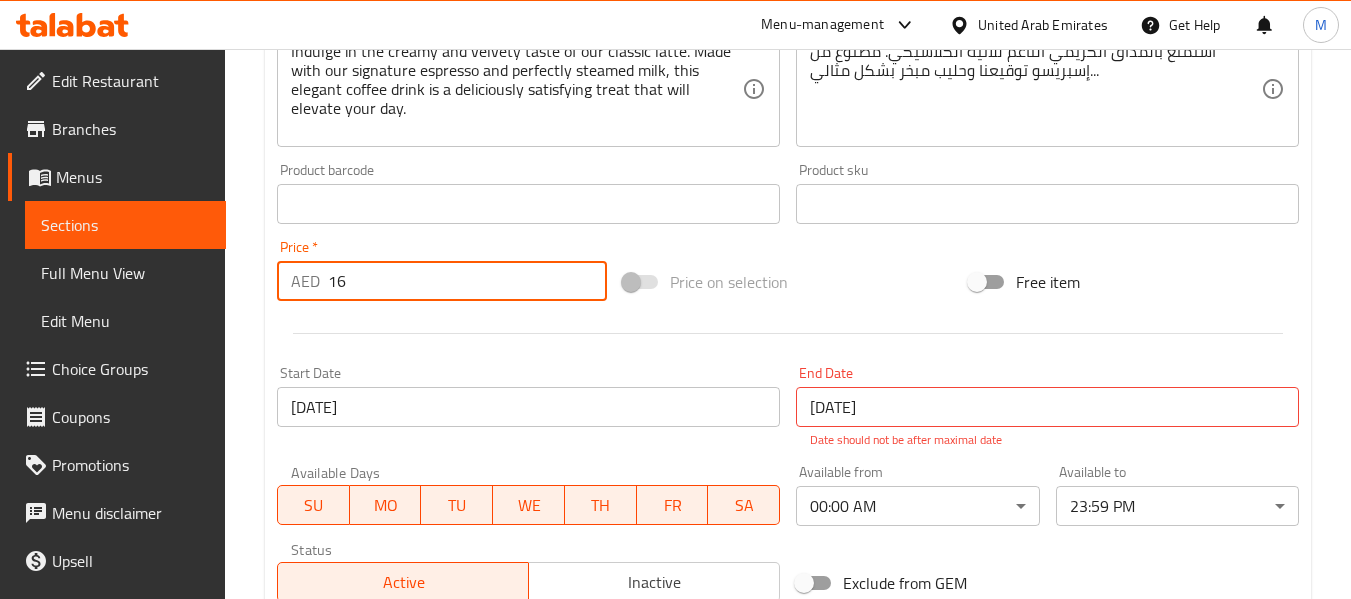 click on "16" at bounding box center (467, 281) 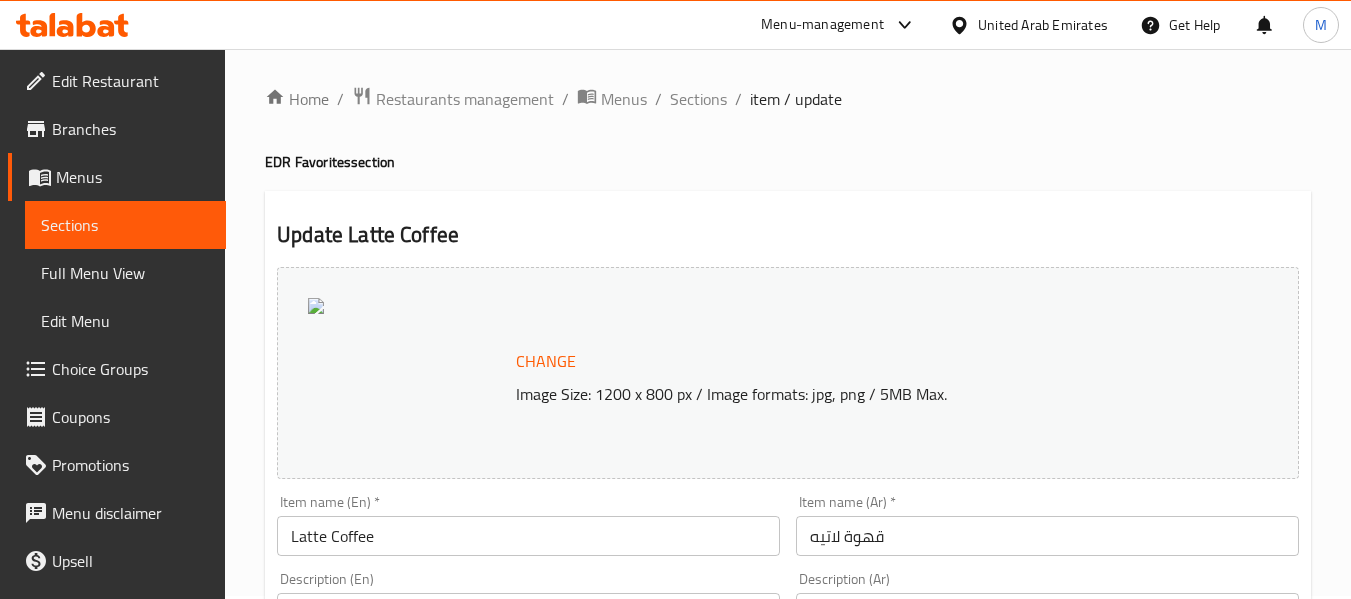 scroll, scrollTop: 0, scrollLeft: 0, axis: both 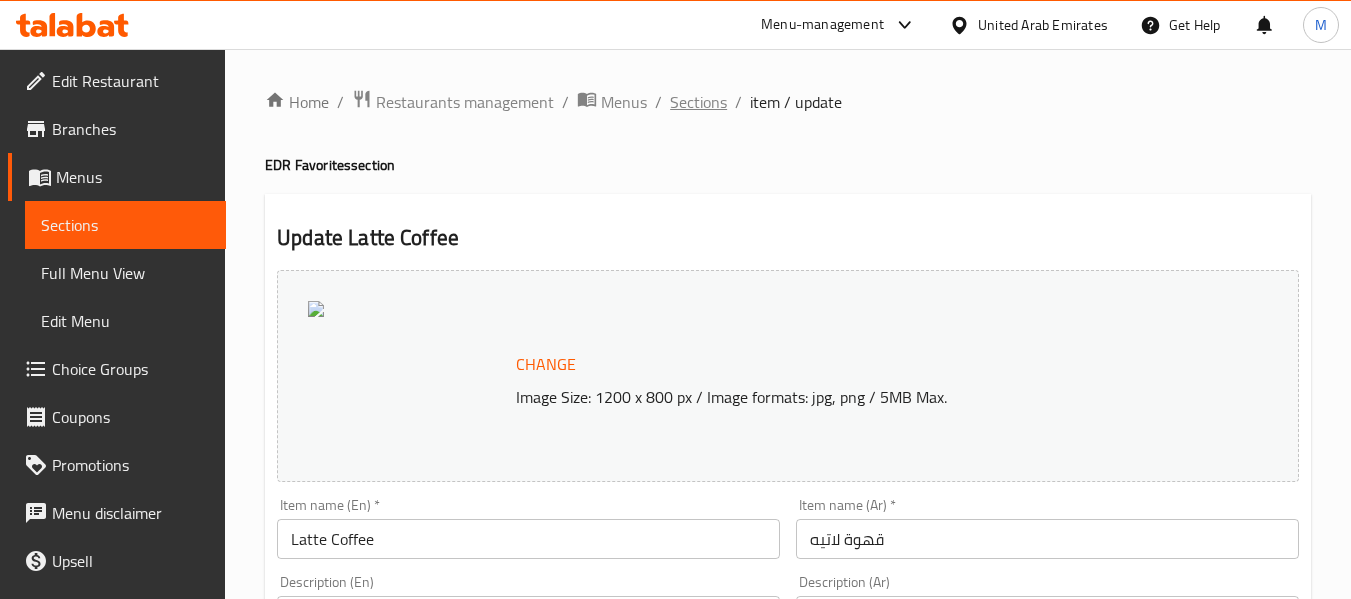 click on "Sections" at bounding box center (698, 102) 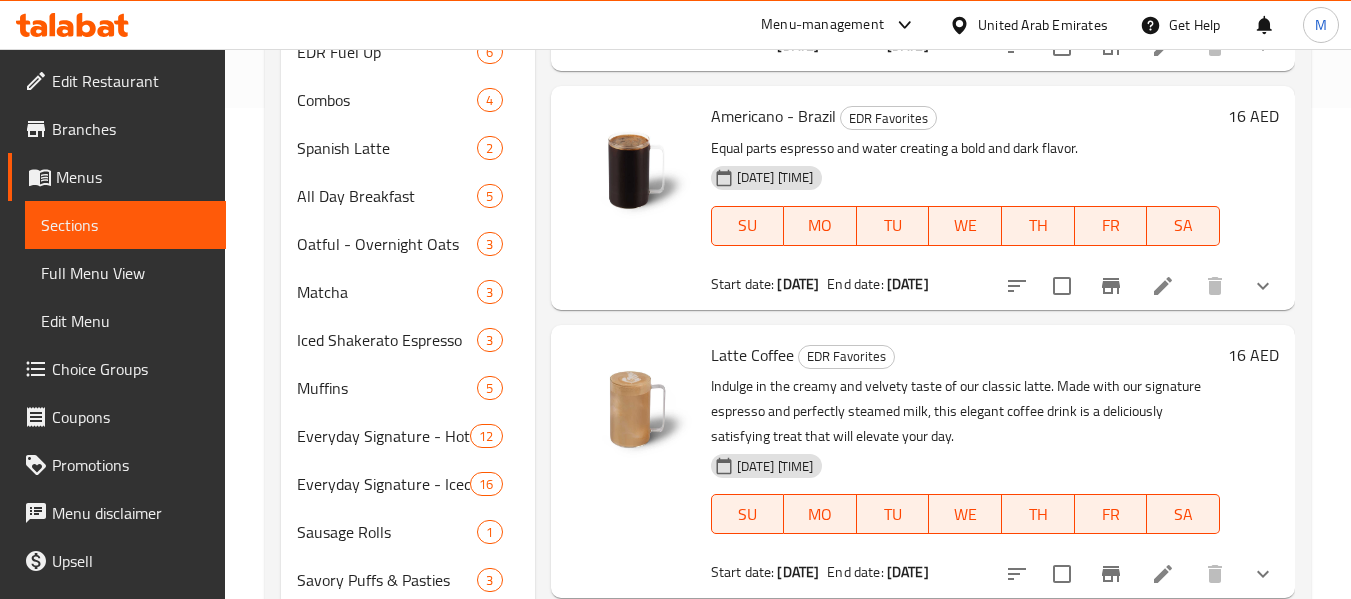 scroll, scrollTop: 500, scrollLeft: 0, axis: vertical 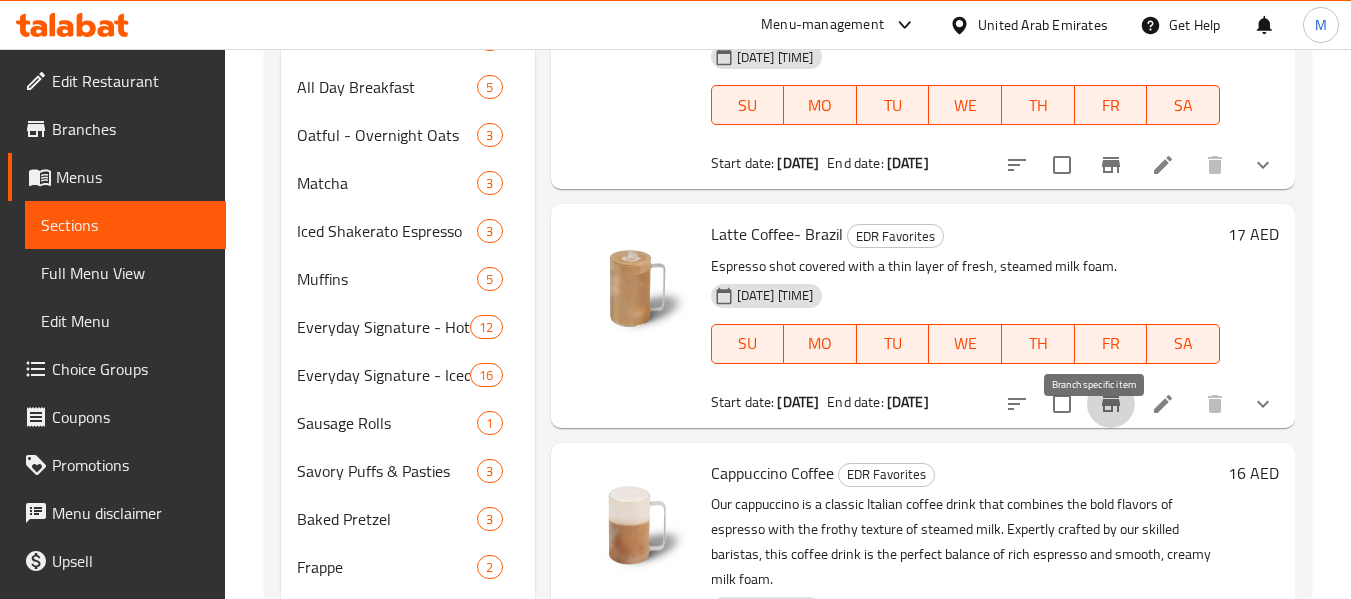 click at bounding box center [1111, 404] 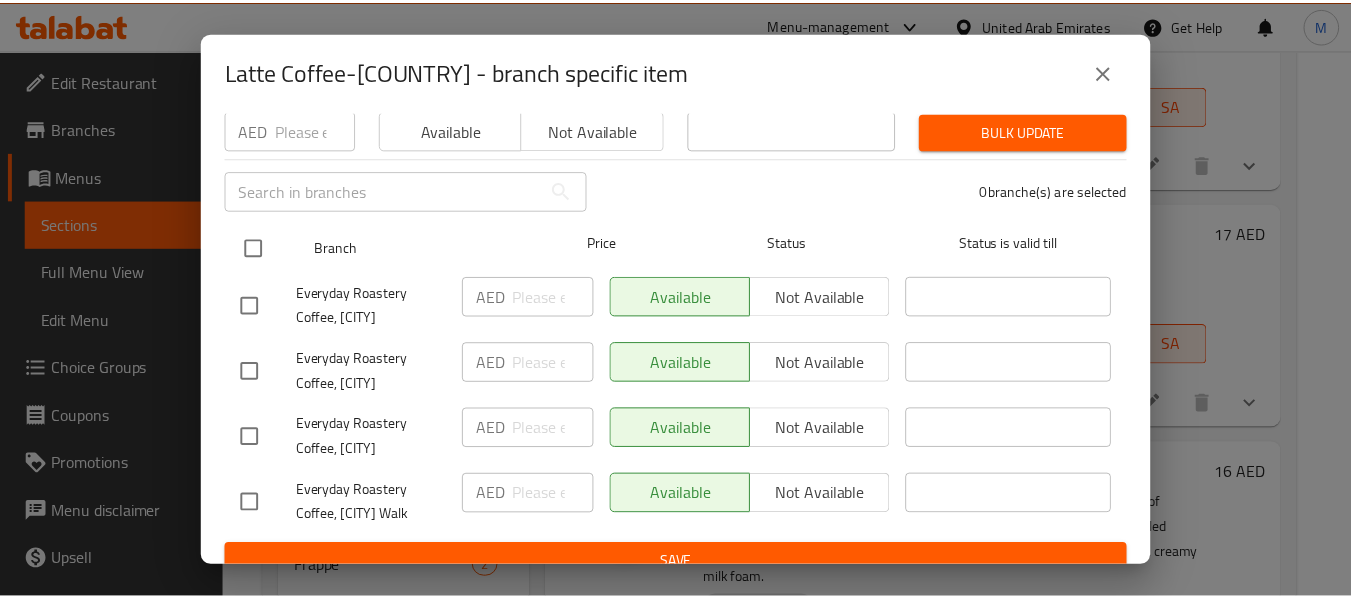 scroll, scrollTop: 264, scrollLeft: 0, axis: vertical 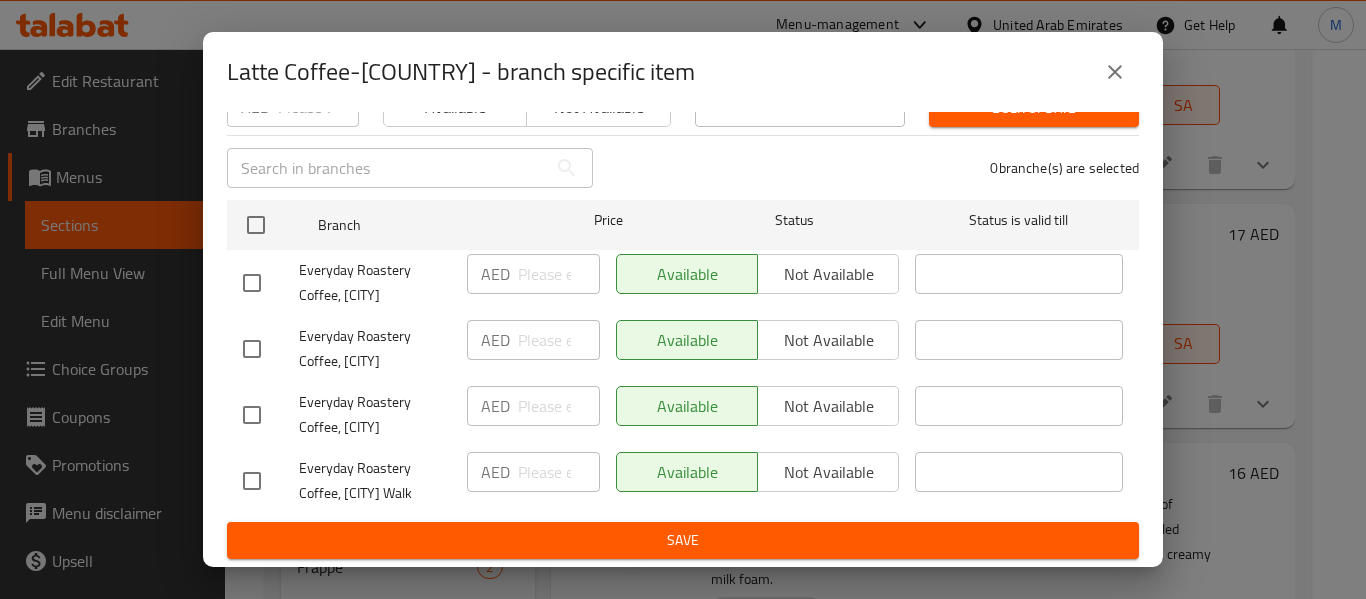 click 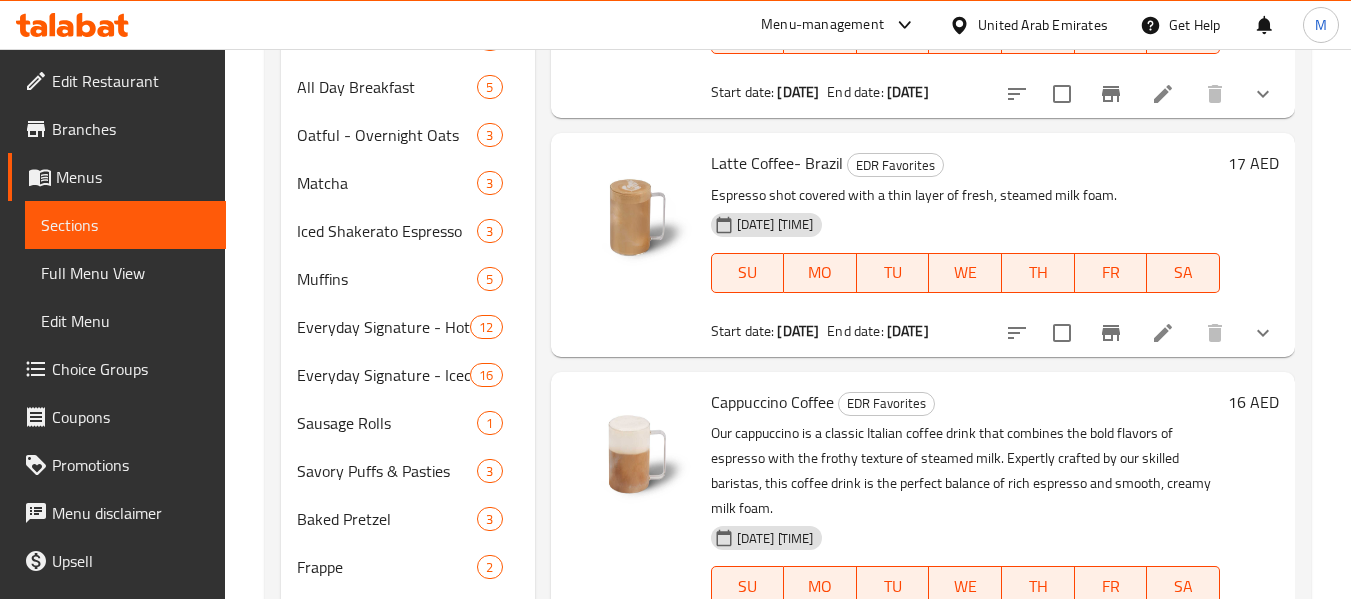 scroll, scrollTop: 400, scrollLeft: 0, axis: vertical 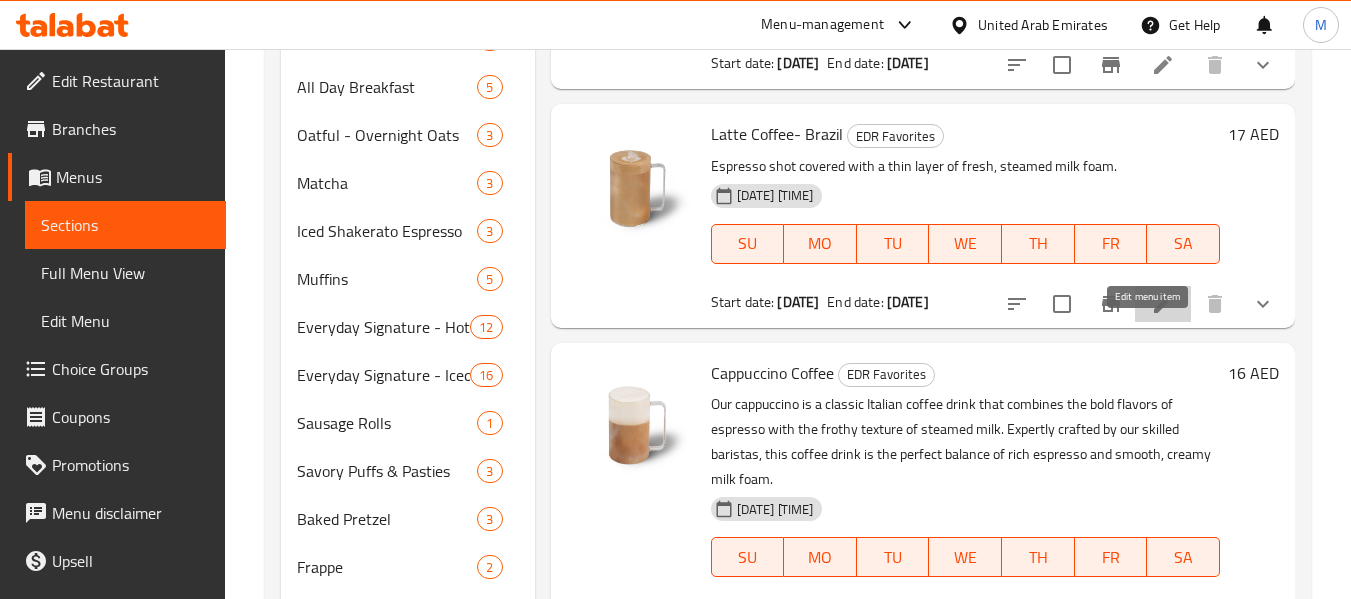 click 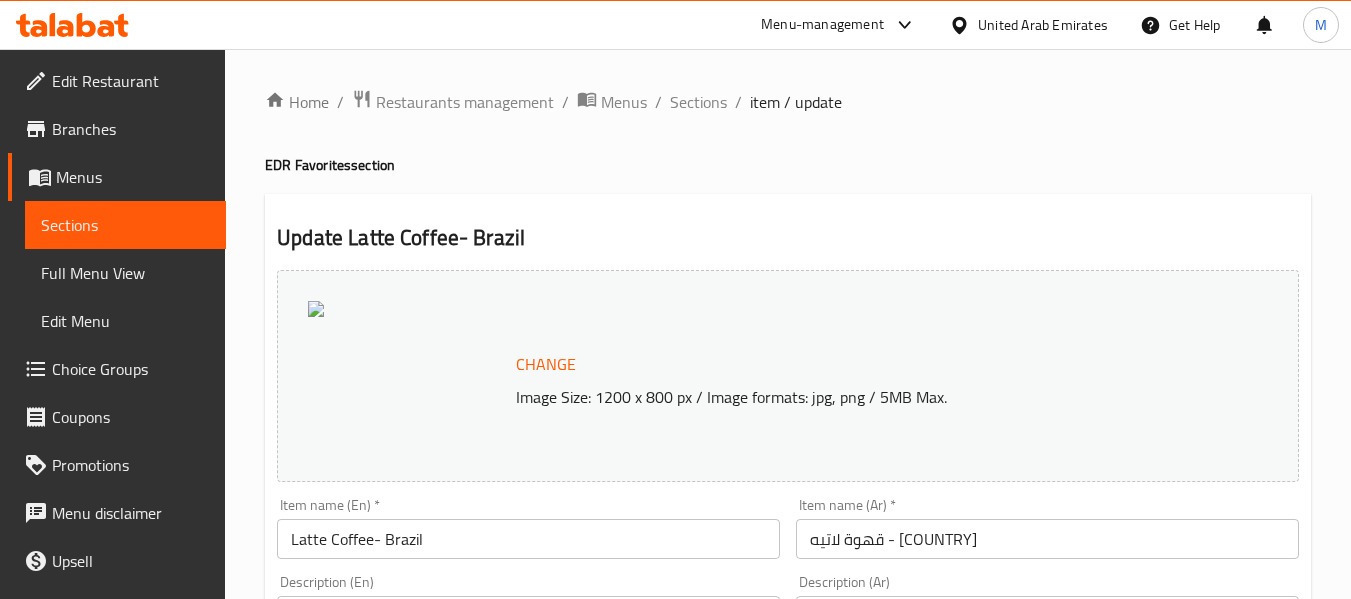 click on "Item name (En)   * Latte Coffee- Brazil Item name (En)  *" at bounding box center (528, 528) 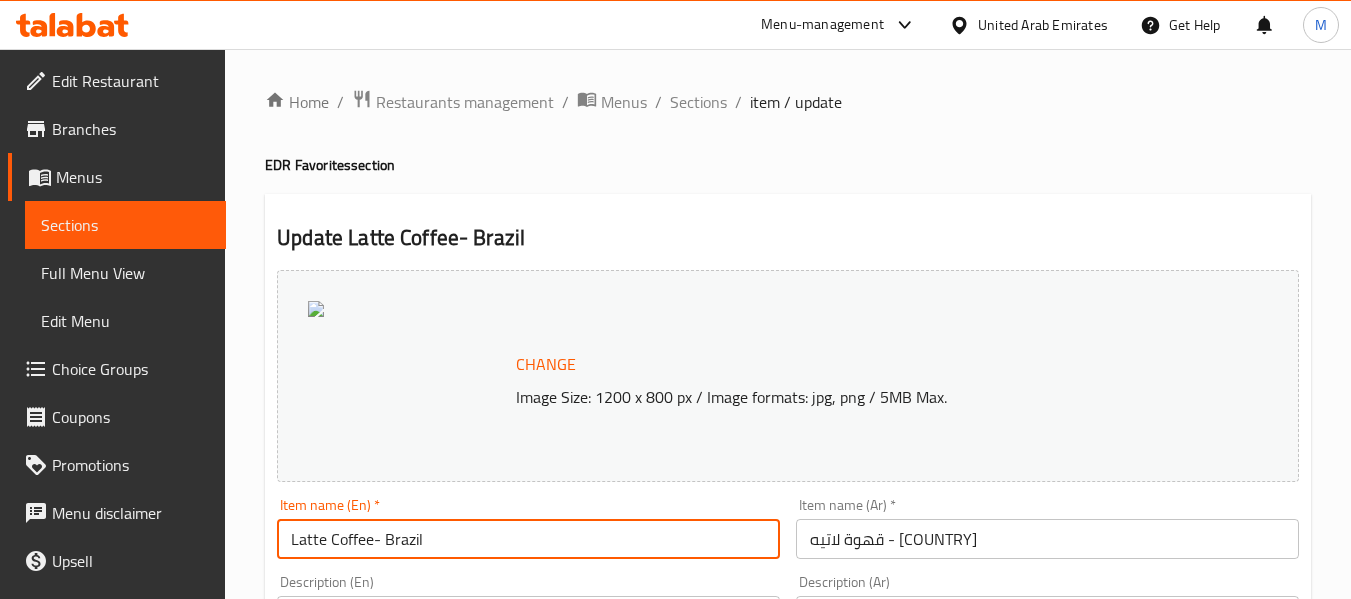 click on "قهوة لاتيه - البرازيل" at bounding box center (1047, 539) 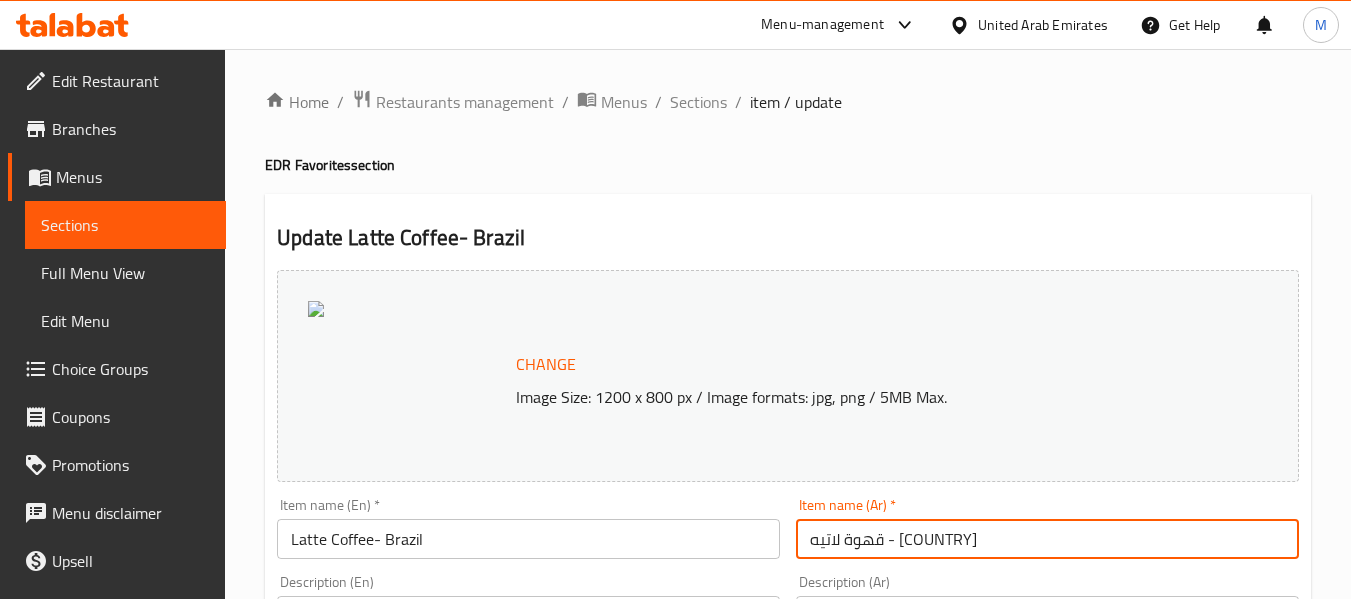 click on "قهوة لاتيه - البرازيل" at bounding box center [1047, 539] 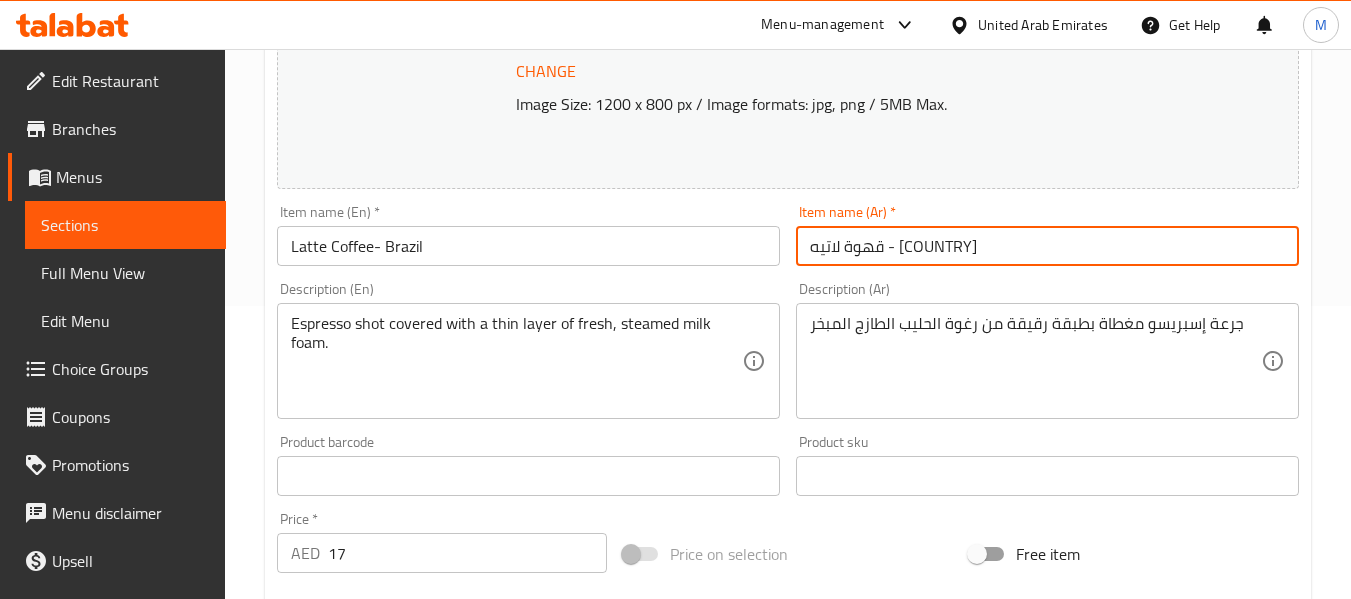 scroll, scrollTop: 300, scrollLeft: 0, axis: vertical 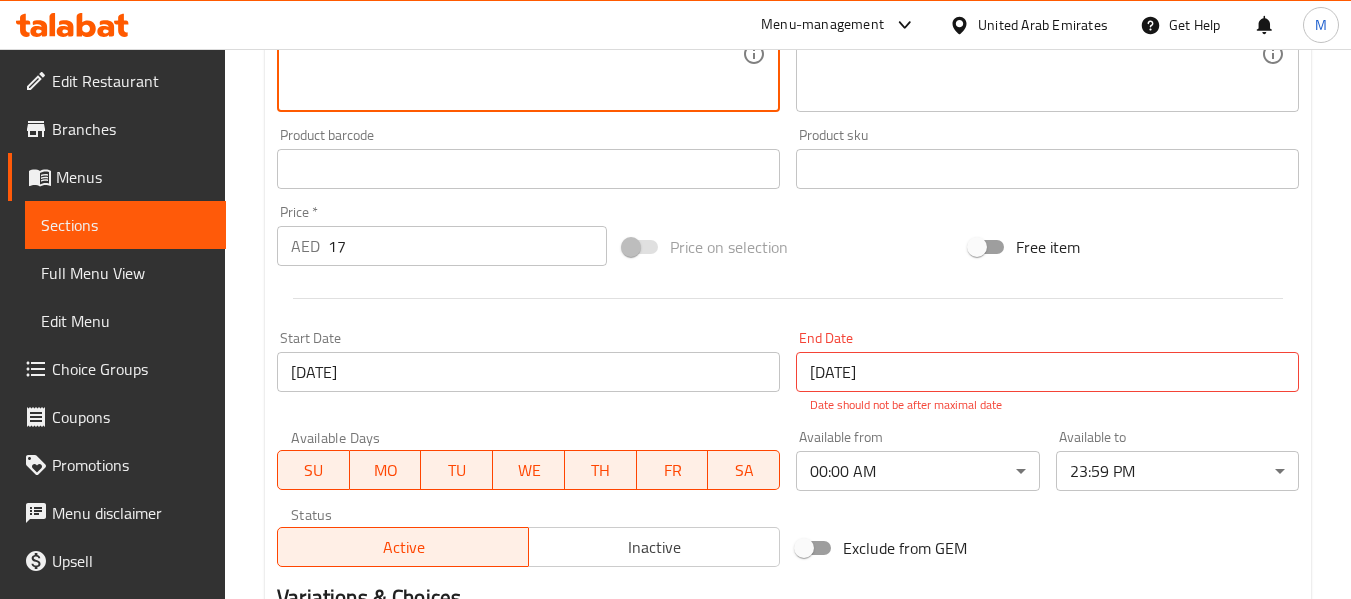 click on "17" at bounding box center [467, 246] 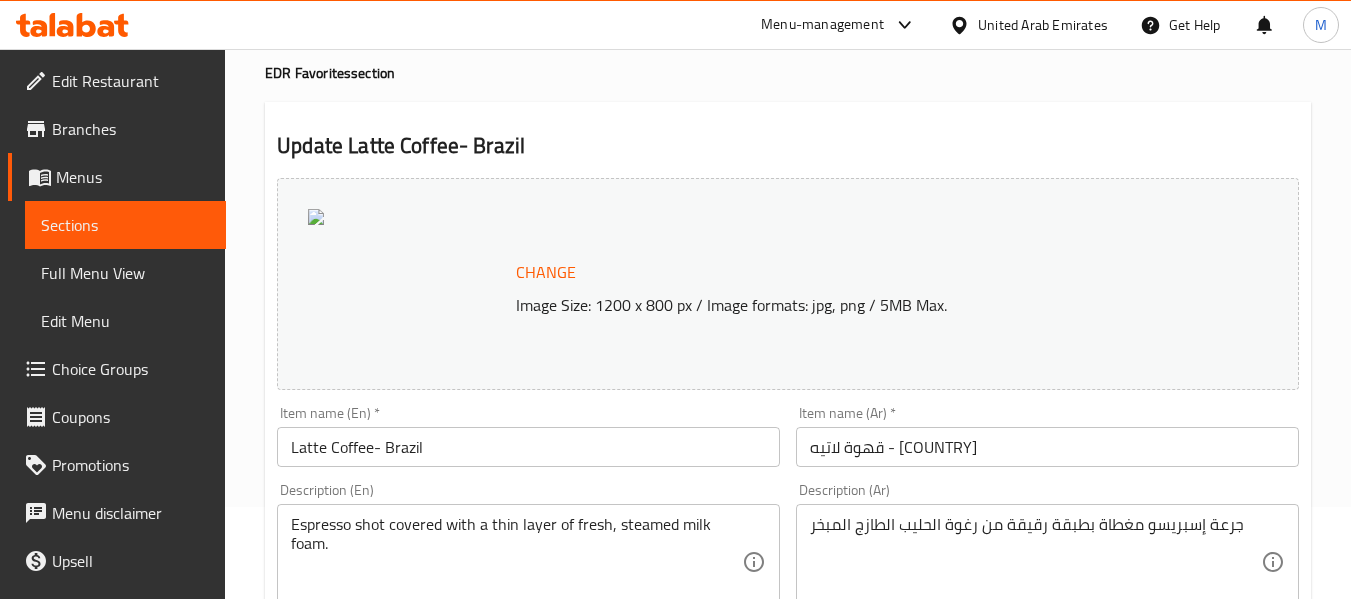 scroll, scrollTop: 0, scrollLeft: 0, axis: both 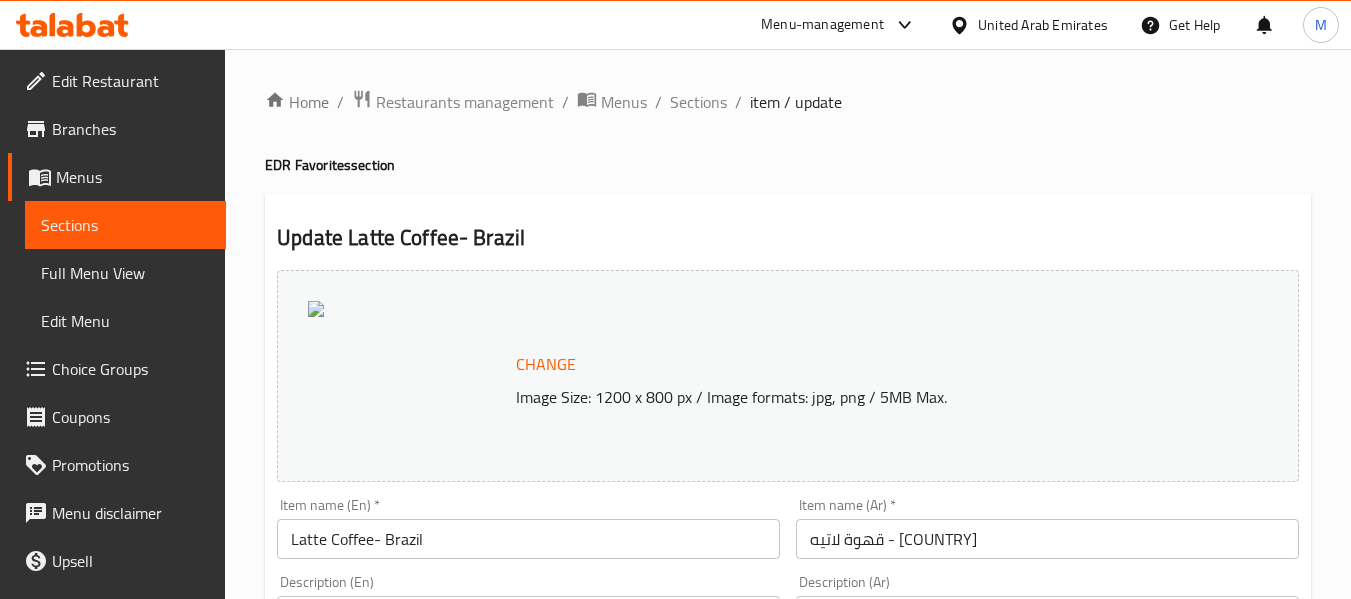 click on "Home / Restaurants management / Menus / Sections / item / update" at bounding box center (788, 102) 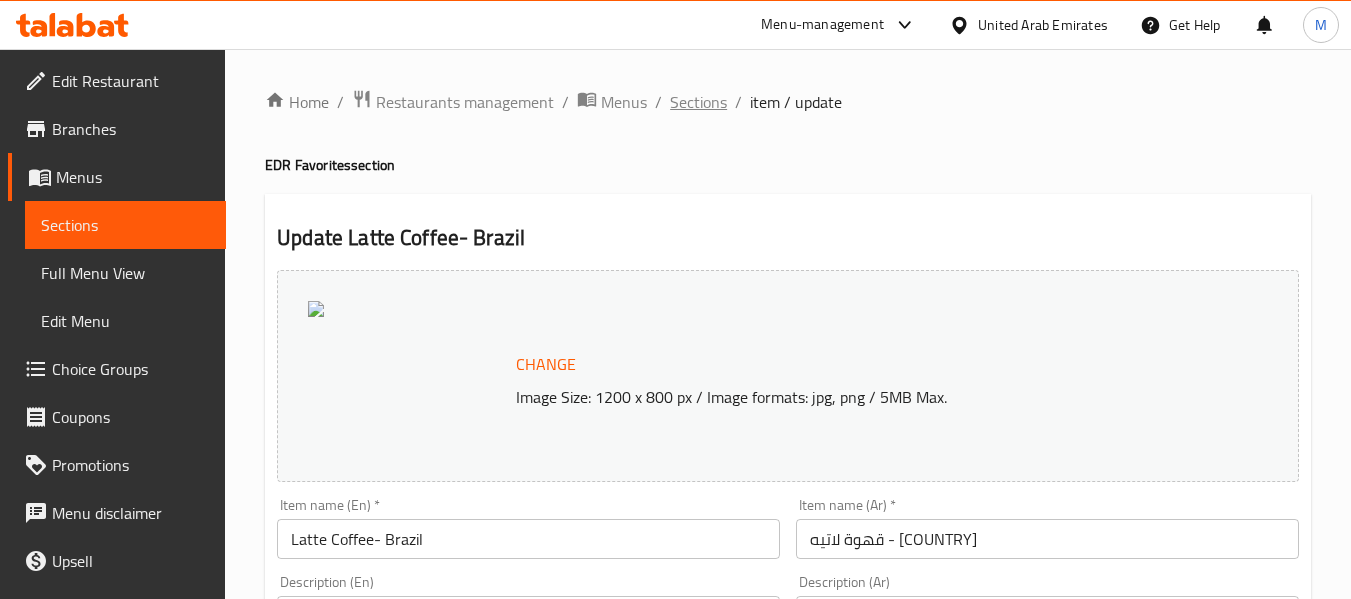 click on "Sections" at bounding box center (698, 102) 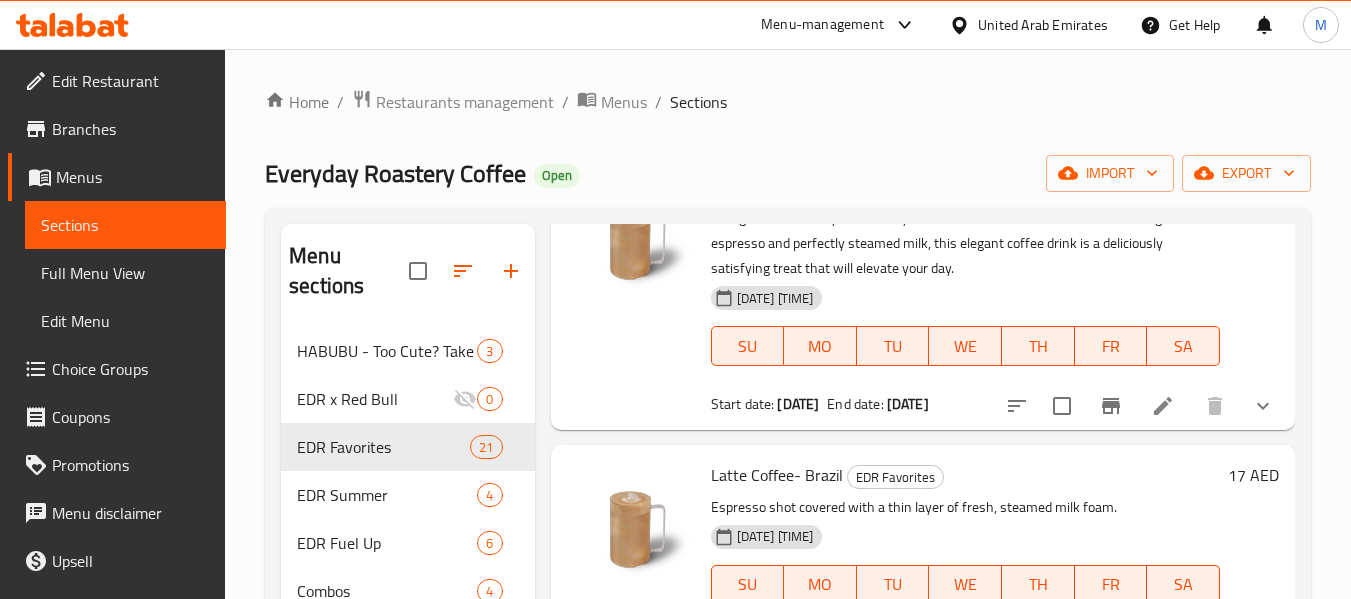 scroll, scrollTop: 900, scrollLeft: 0, axis: vertical 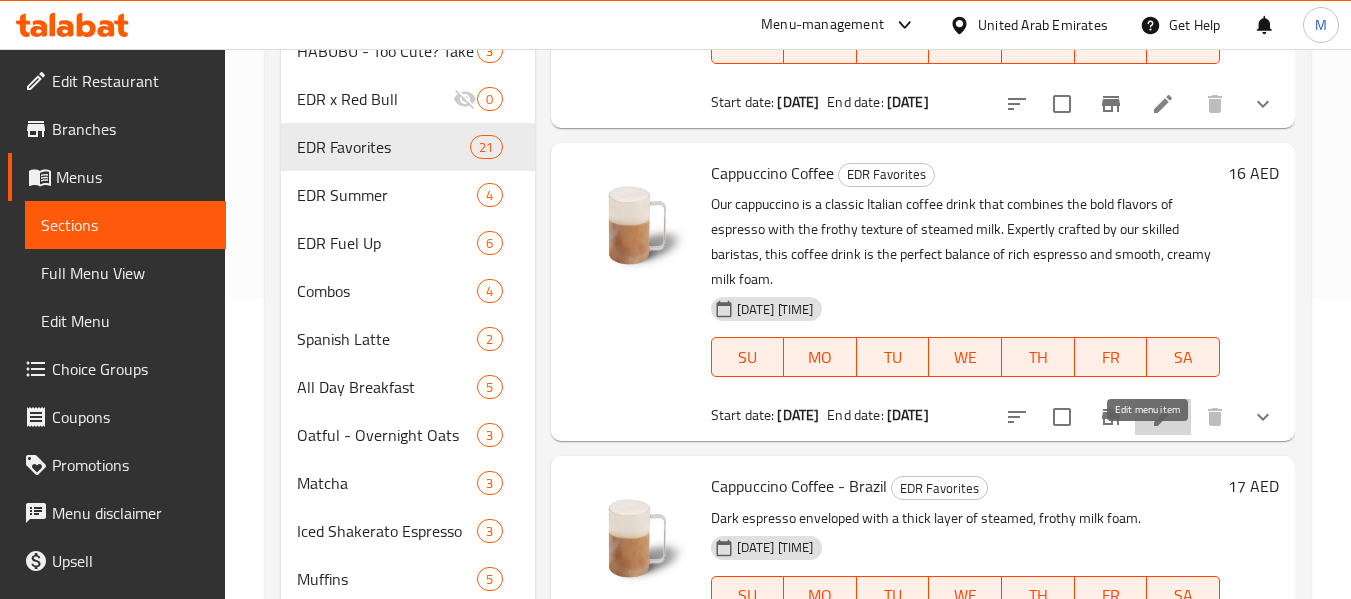 click 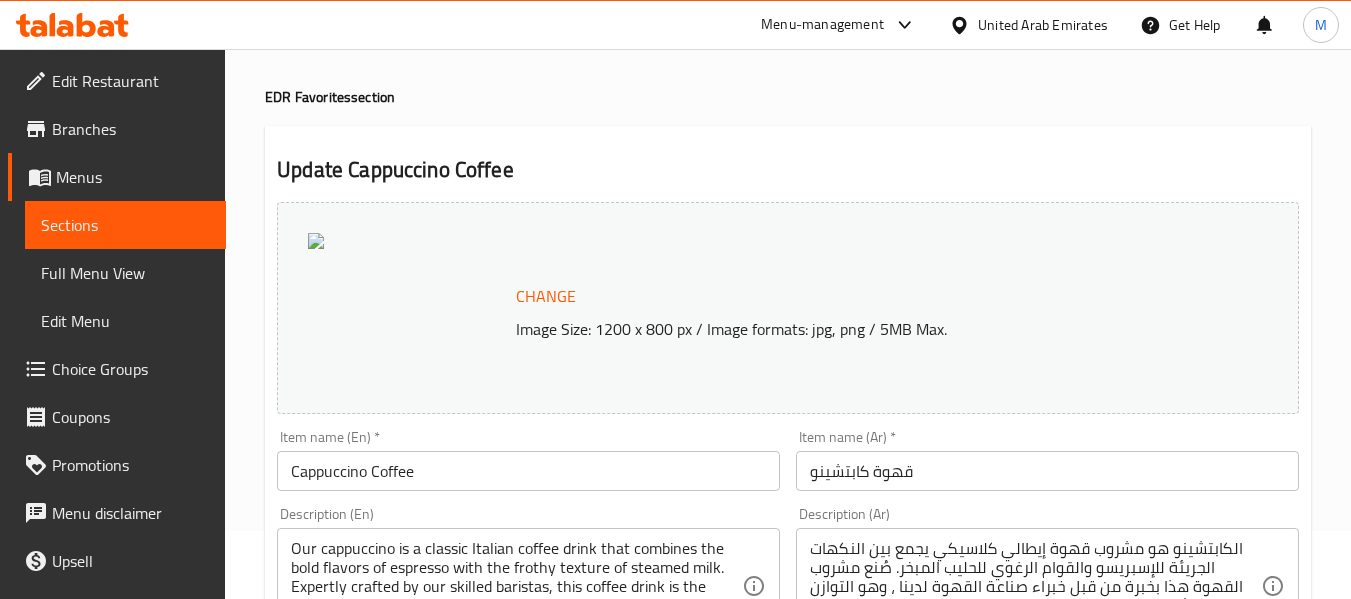 scroll, scrollTop: 100, scrollLeft: 0, axis: vertical 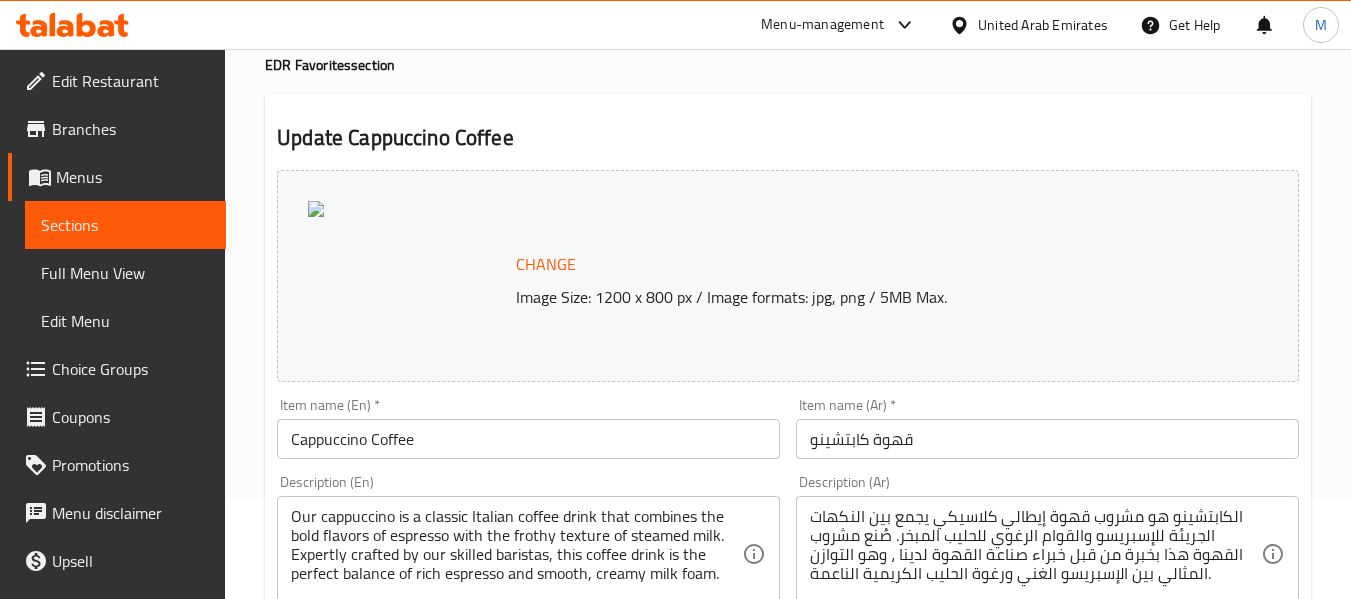 click on "Item name (En)   * Cappuccino Coffee Item name (En)  *" at bounding box center (528, 428) 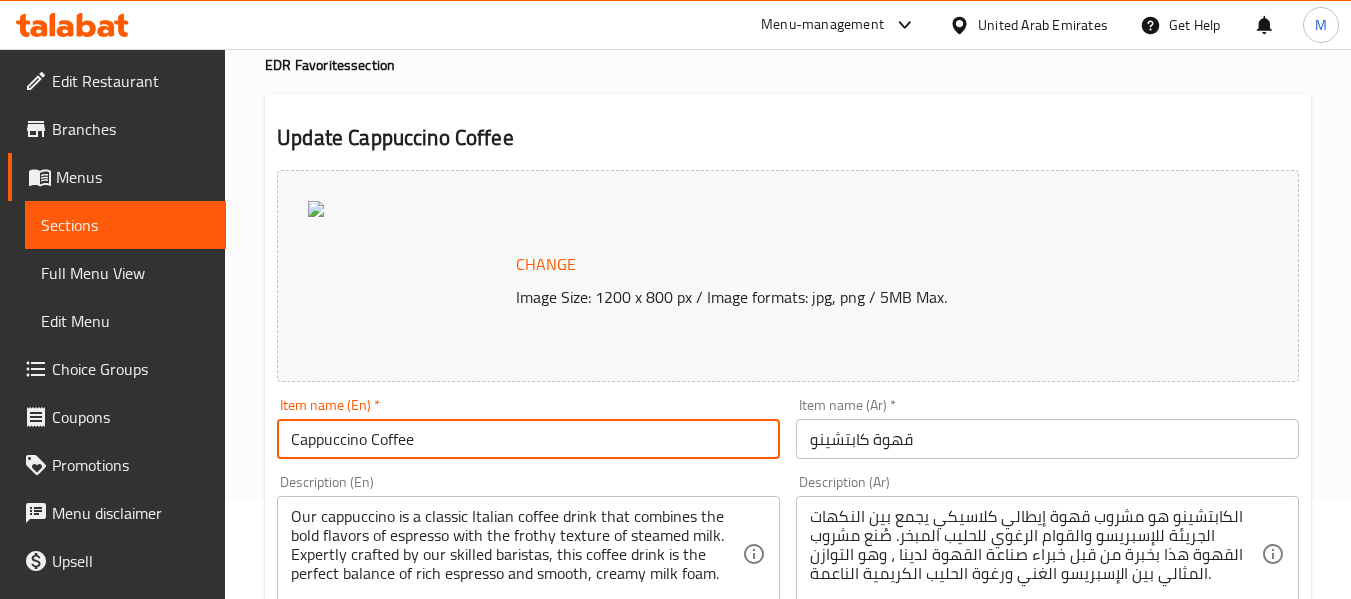 click on "قهوة كابتشينو" at bounding box center [1047, 439] 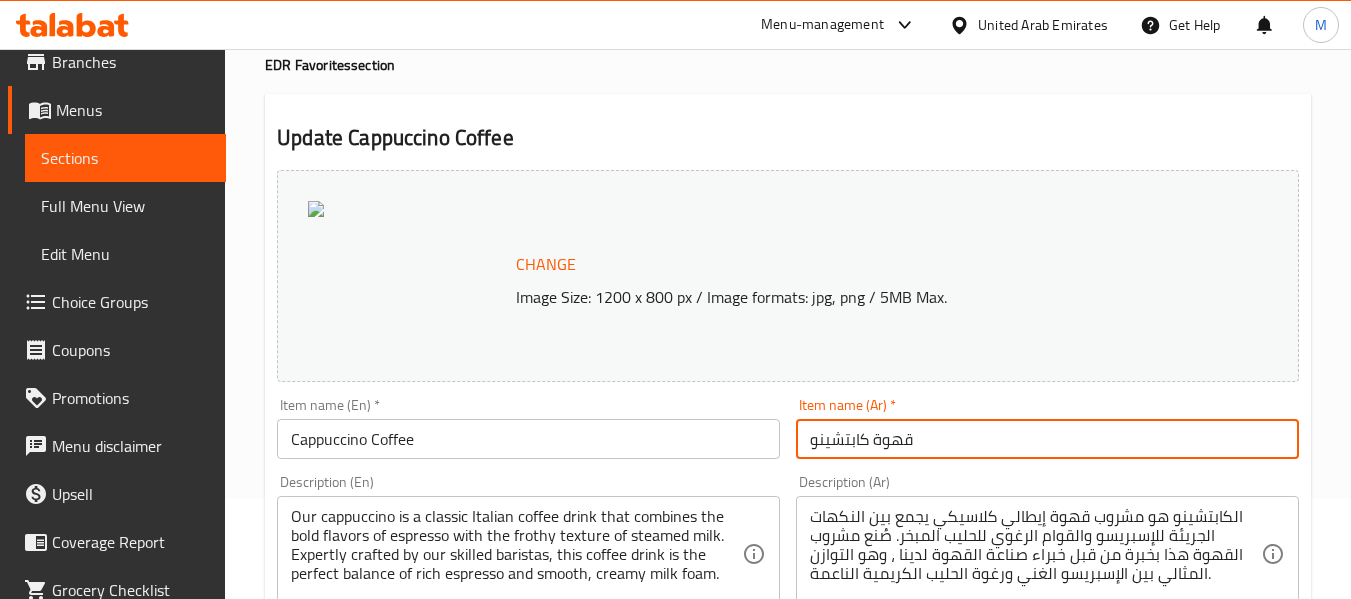 scroll, scrollTop: 143, scrollLeft: 0, axis: vertical 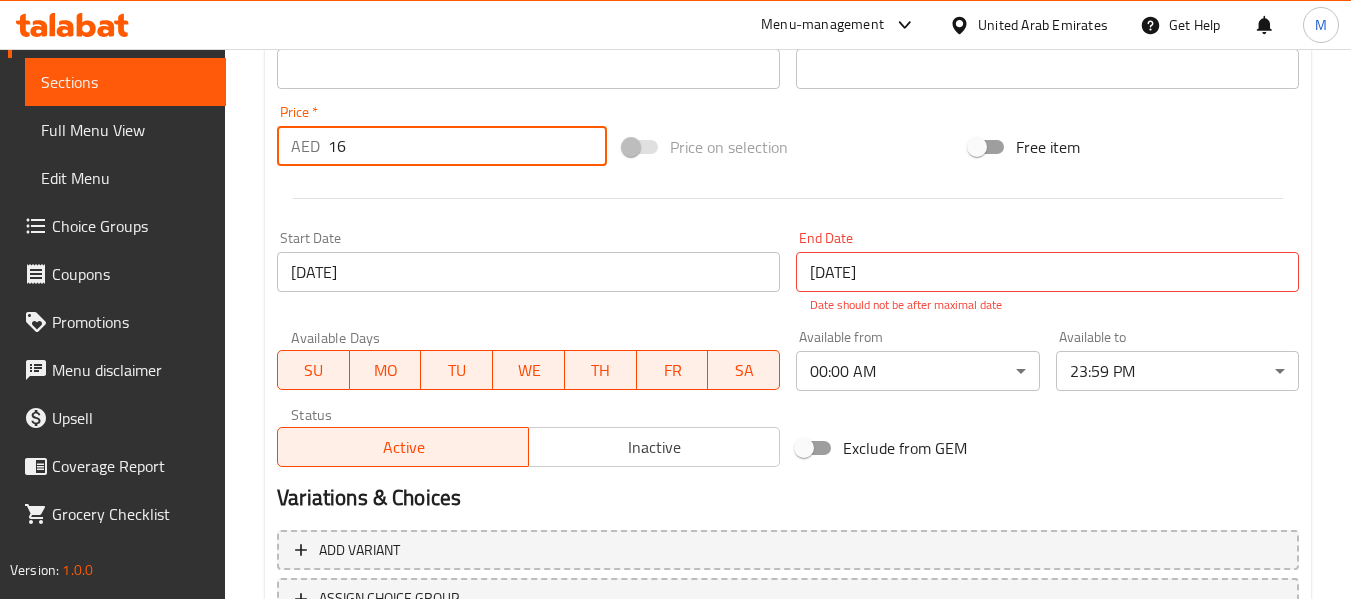 click on "16" at bounding box center [467, 146] 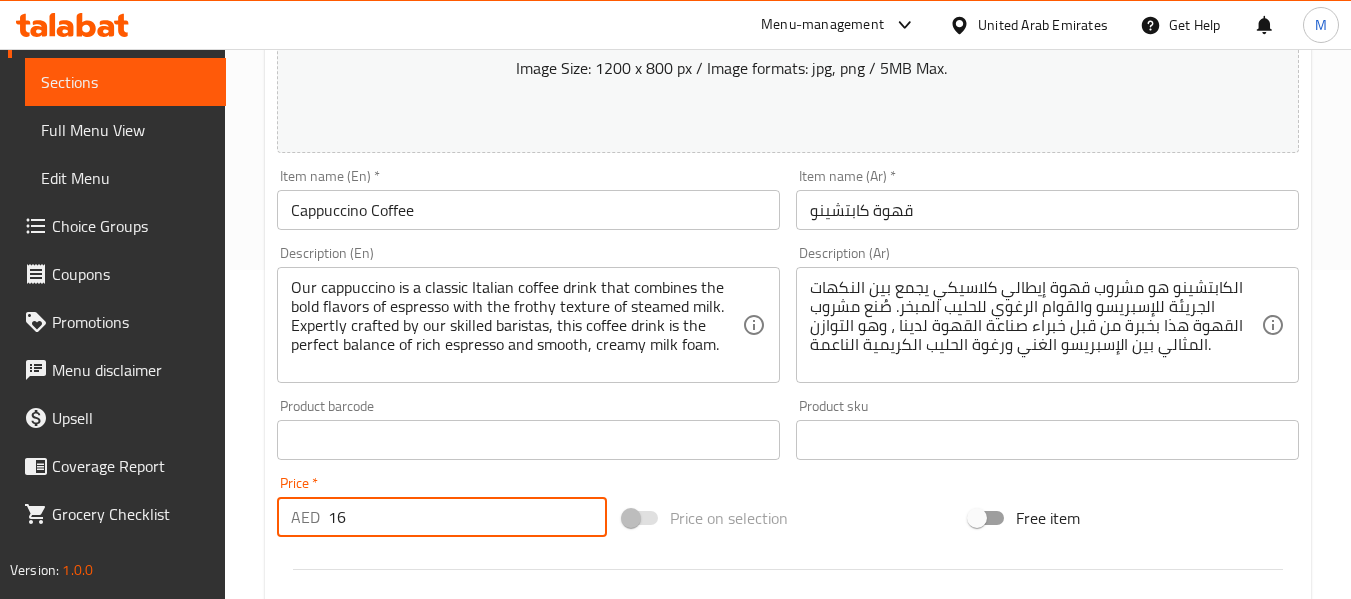 scroll, scrollTop: 0, scrollLeft: 0, axis: both 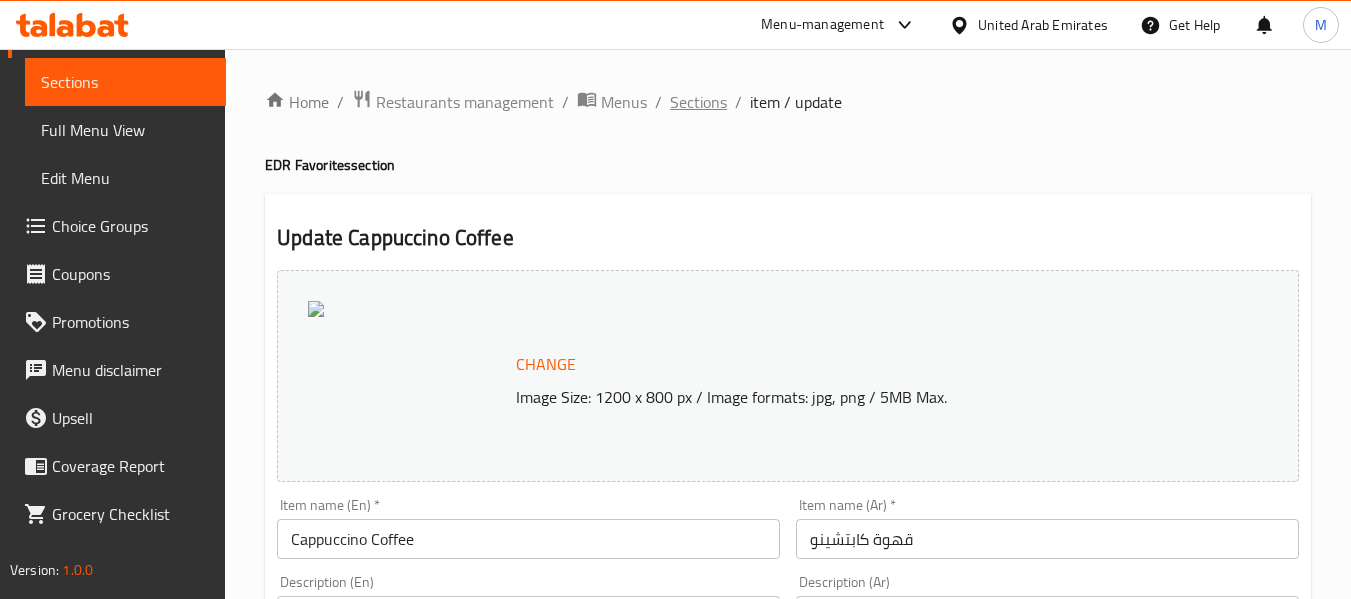 click on "Sections" at bounding box center [698, 102] 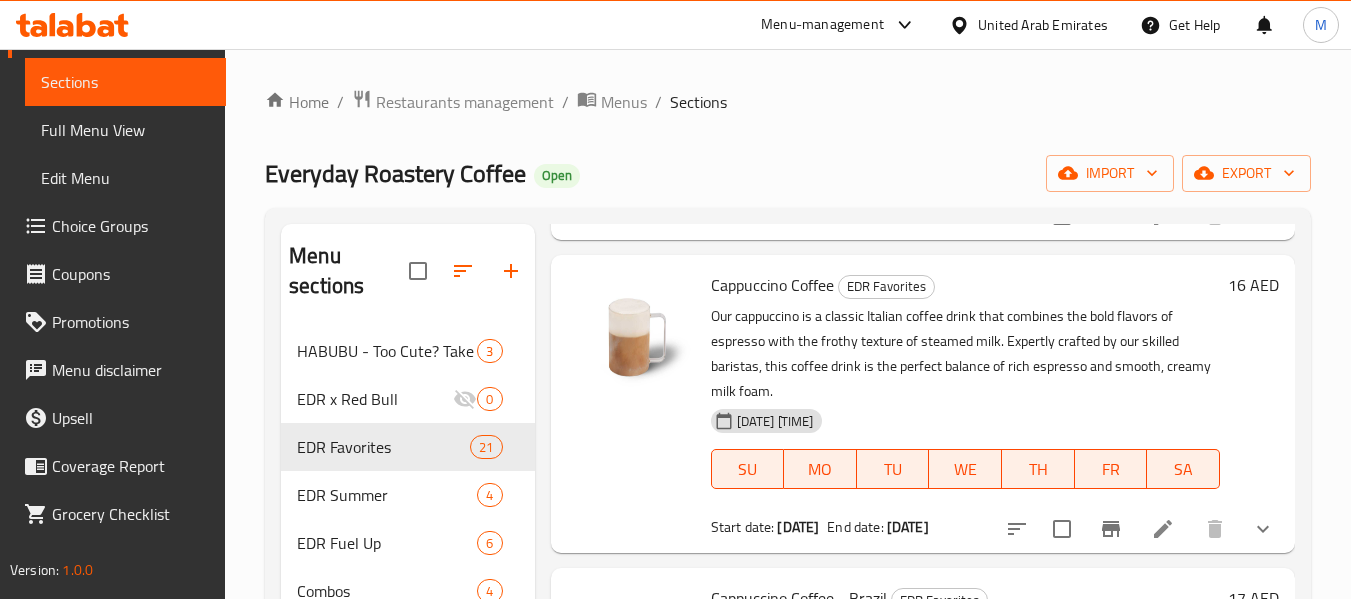 scroll, scrollTop: 1100, scrollLeft: 0, axis: vertical 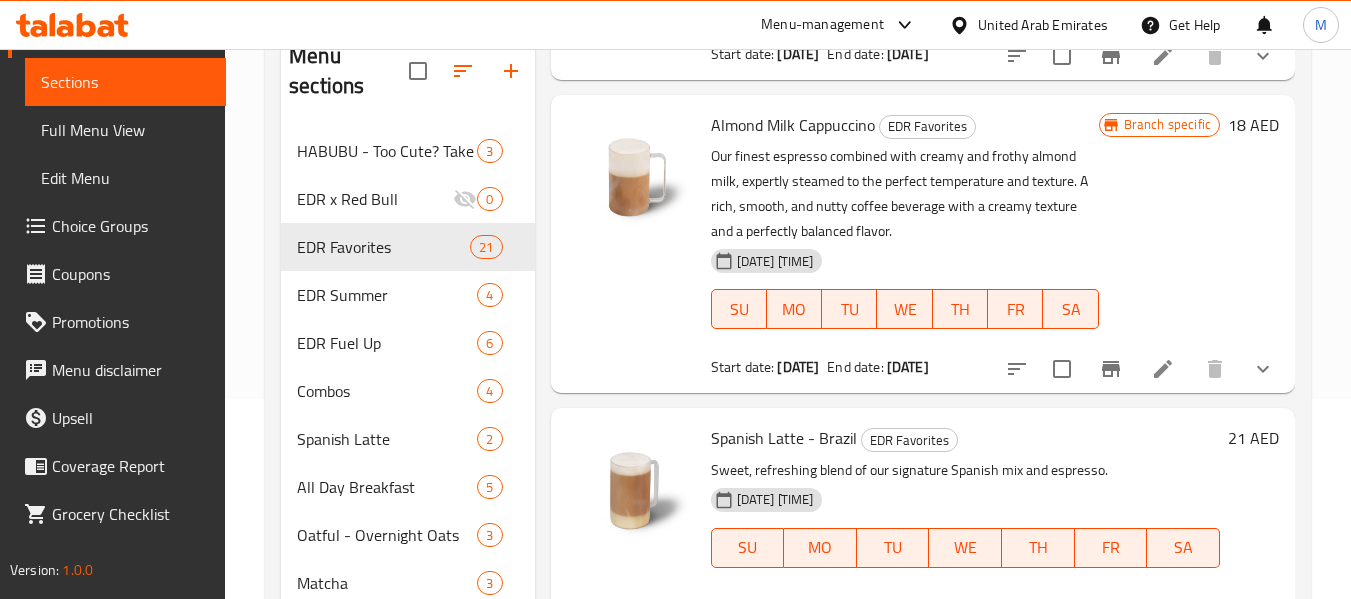 click on "Almond Milk Cappuccino" at bounding box center (793, 125) 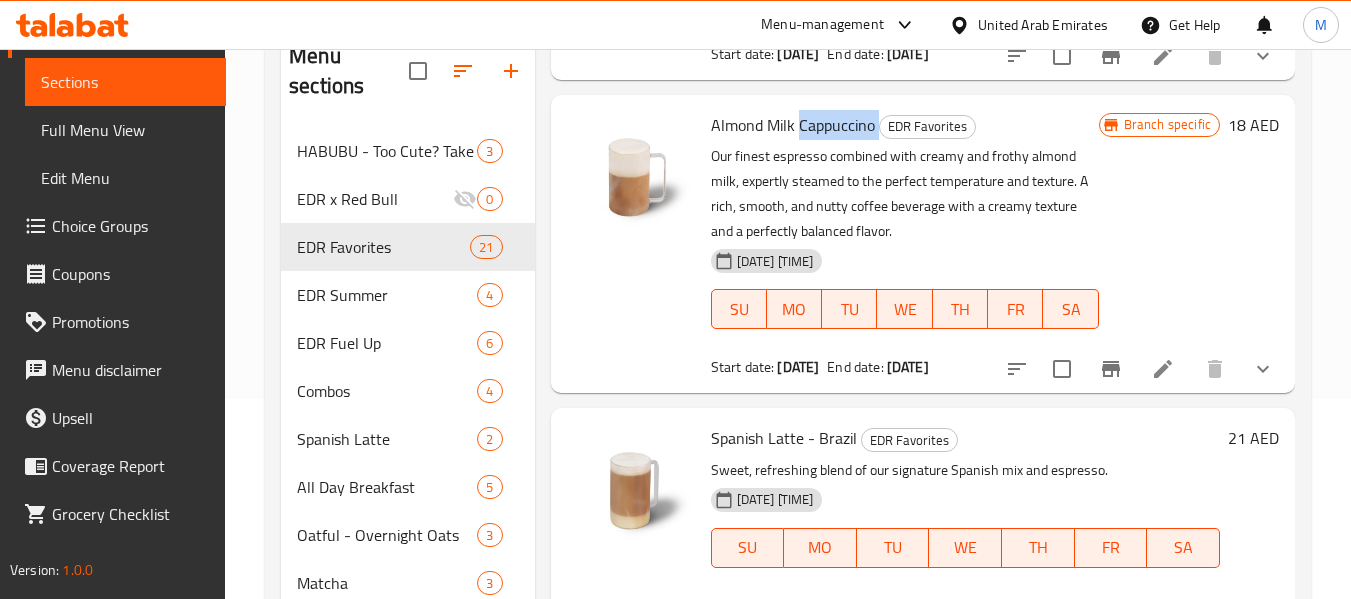 click on "Almond Milk Cappuccino" at bounding box center [793, 125] 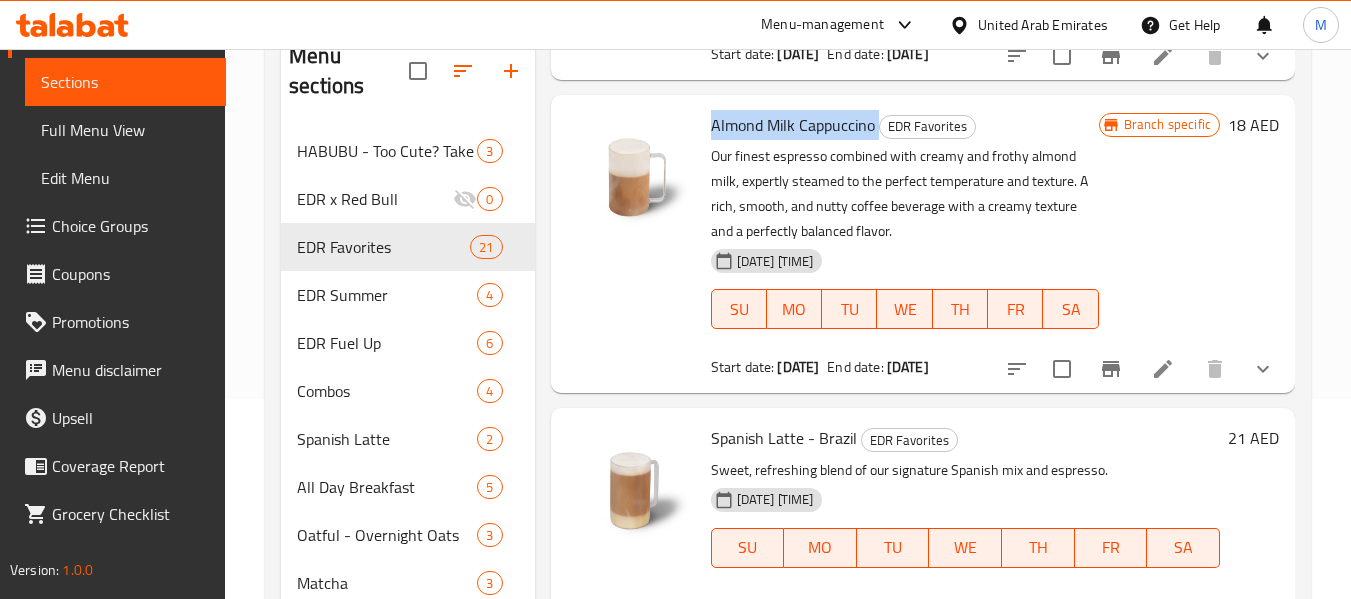 click on "Almond Milk Cappuccino" at bounding box center [793, 125] 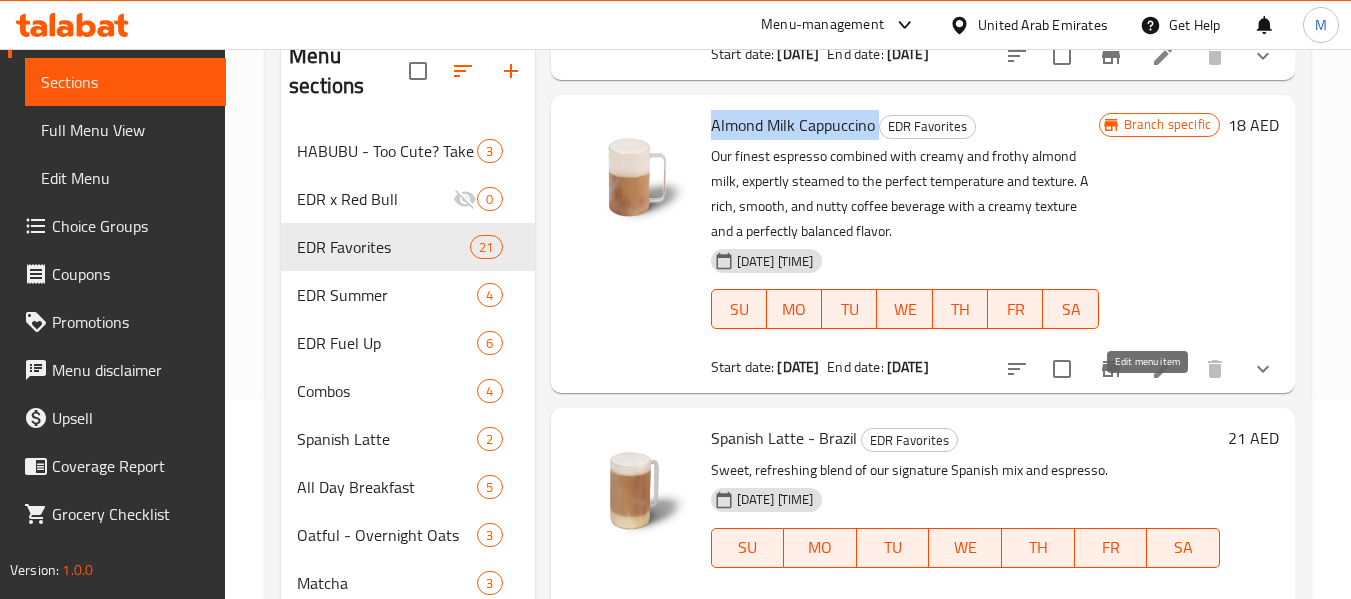 click 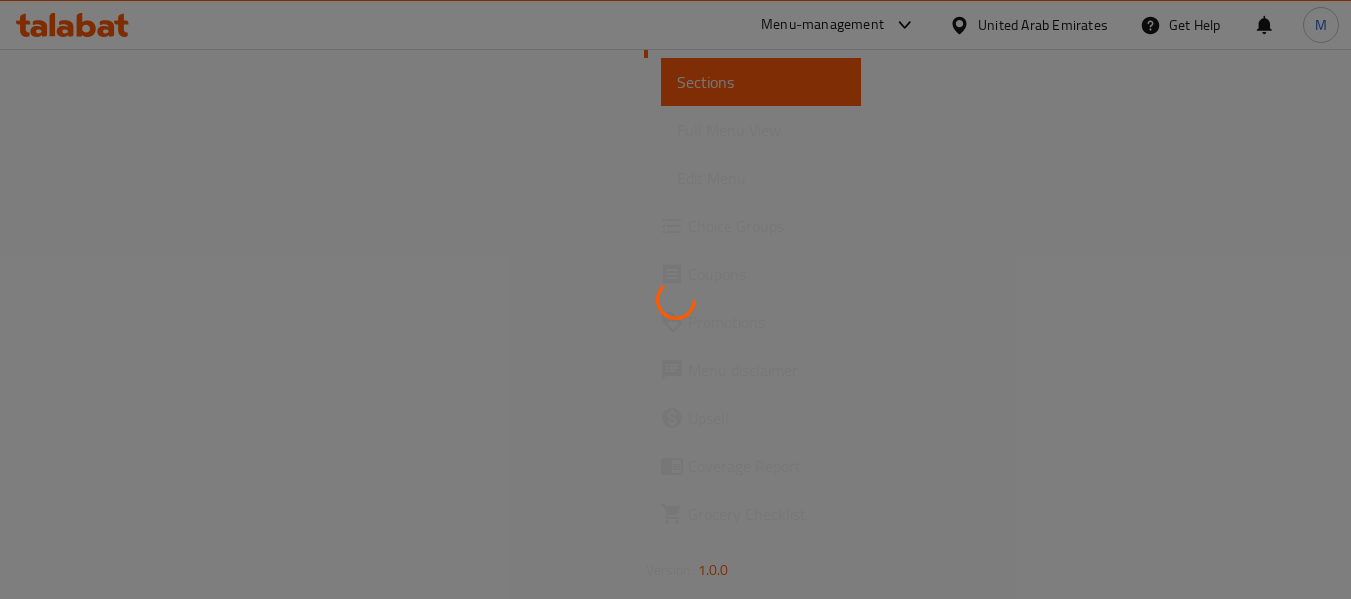 scroll, scrollTop: 0, scrollLeft: 0, axis: both 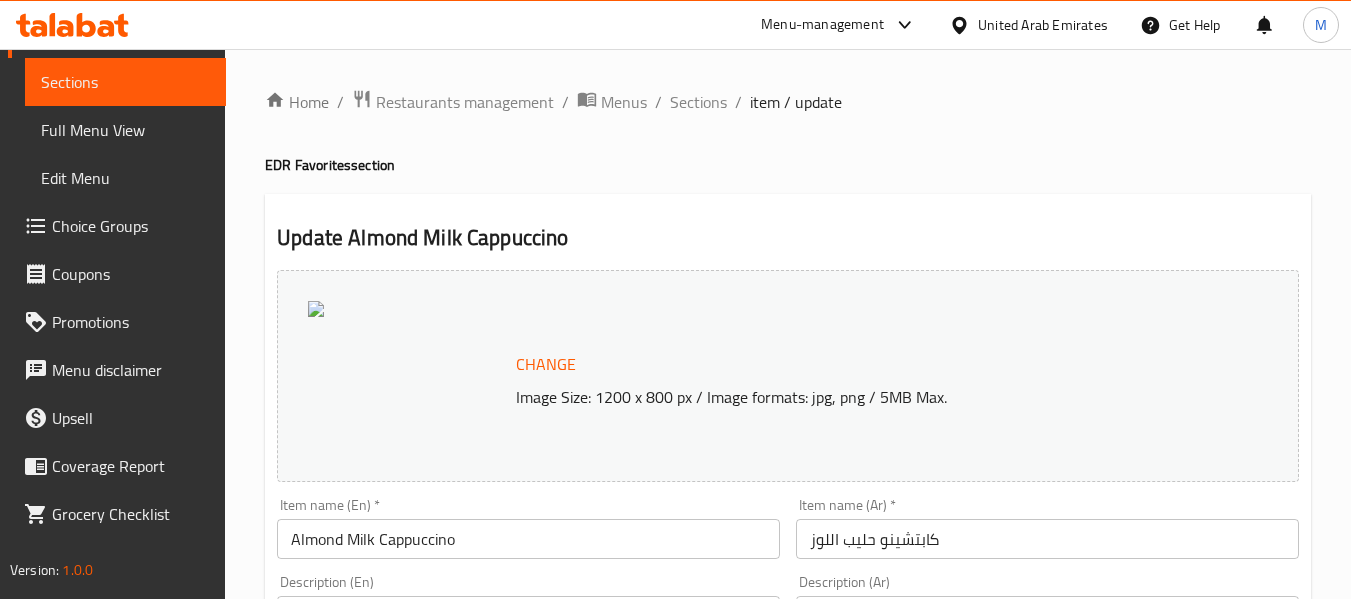 click on "كابتشينو حليب اللوز" at bounding box center (1047, 539) 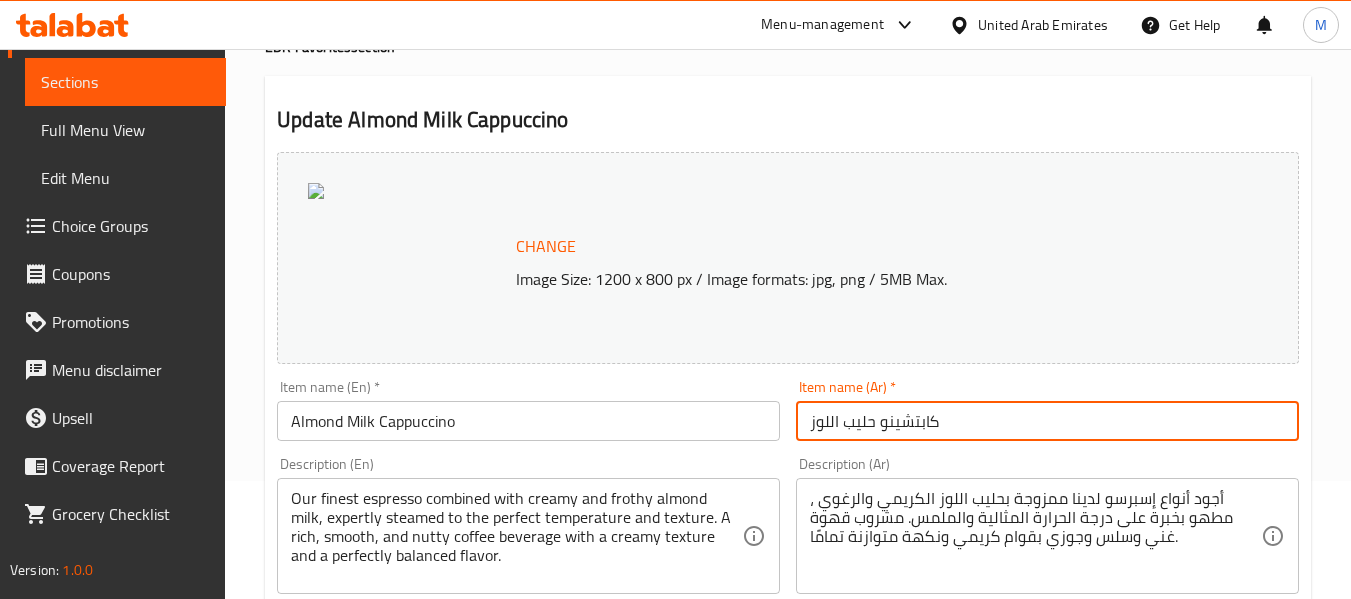 scroll, scrollTop: 200, scrollLeft: 0, axis: vertical 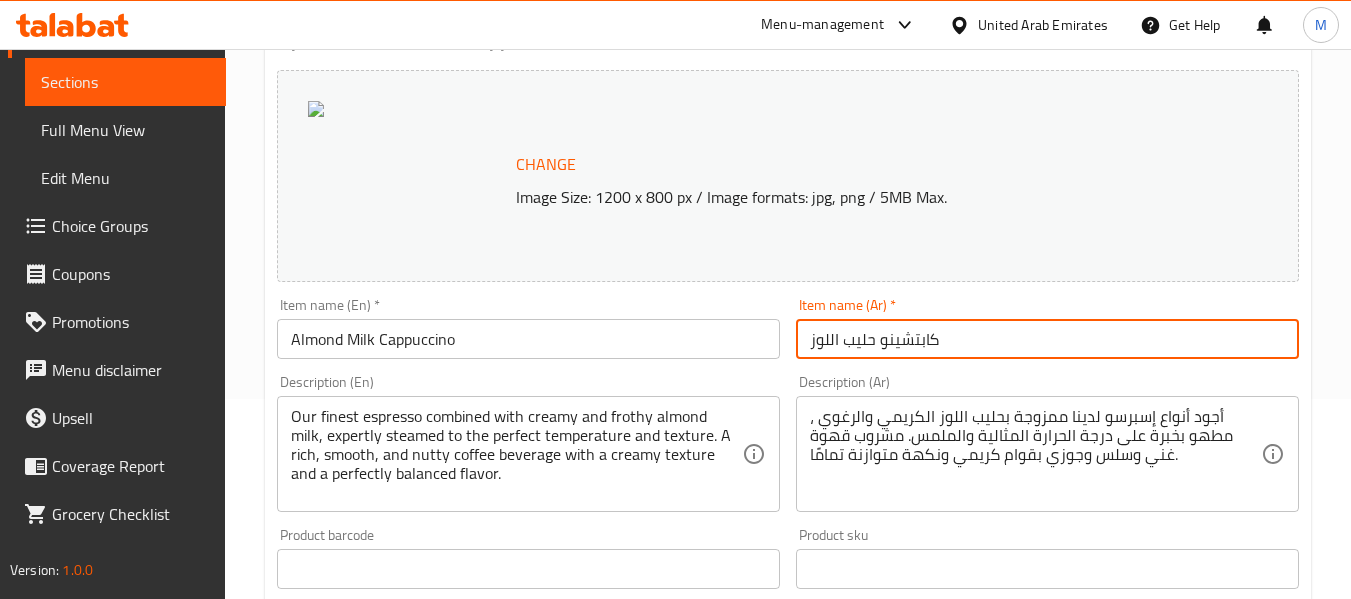 click on "كابتشينو حليب اللوز" at bounding box center (1047, 339) 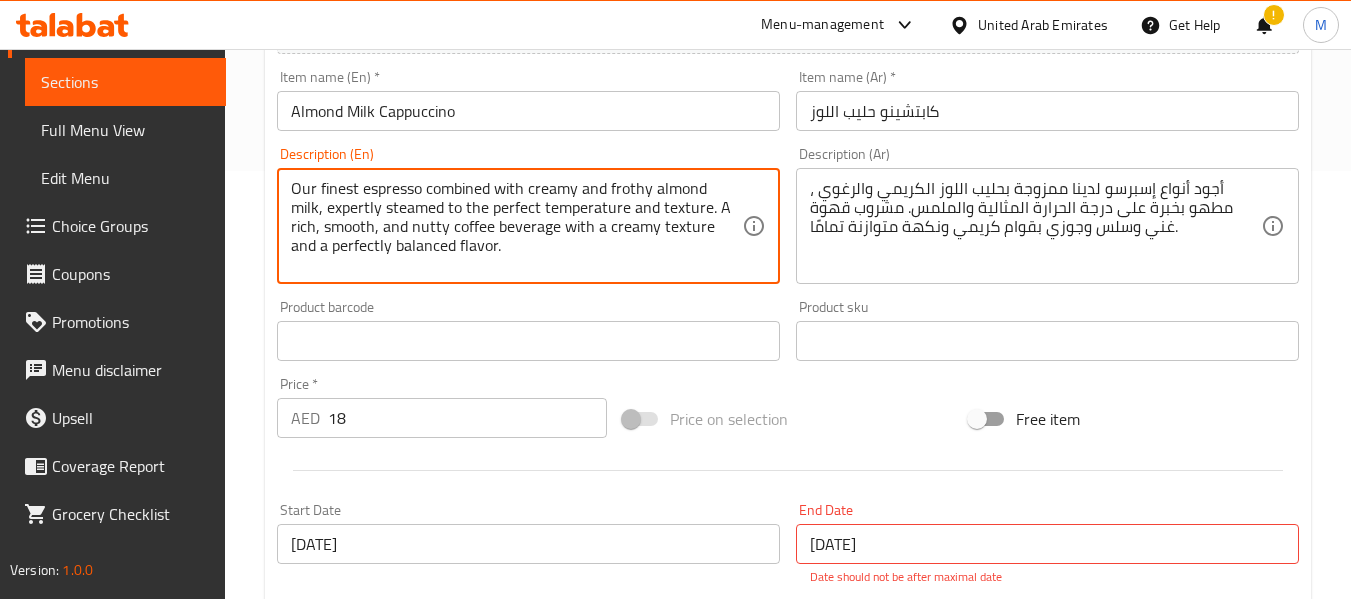 scroll, scrollTop: 700, scrollLeft: 0, axis: vertical 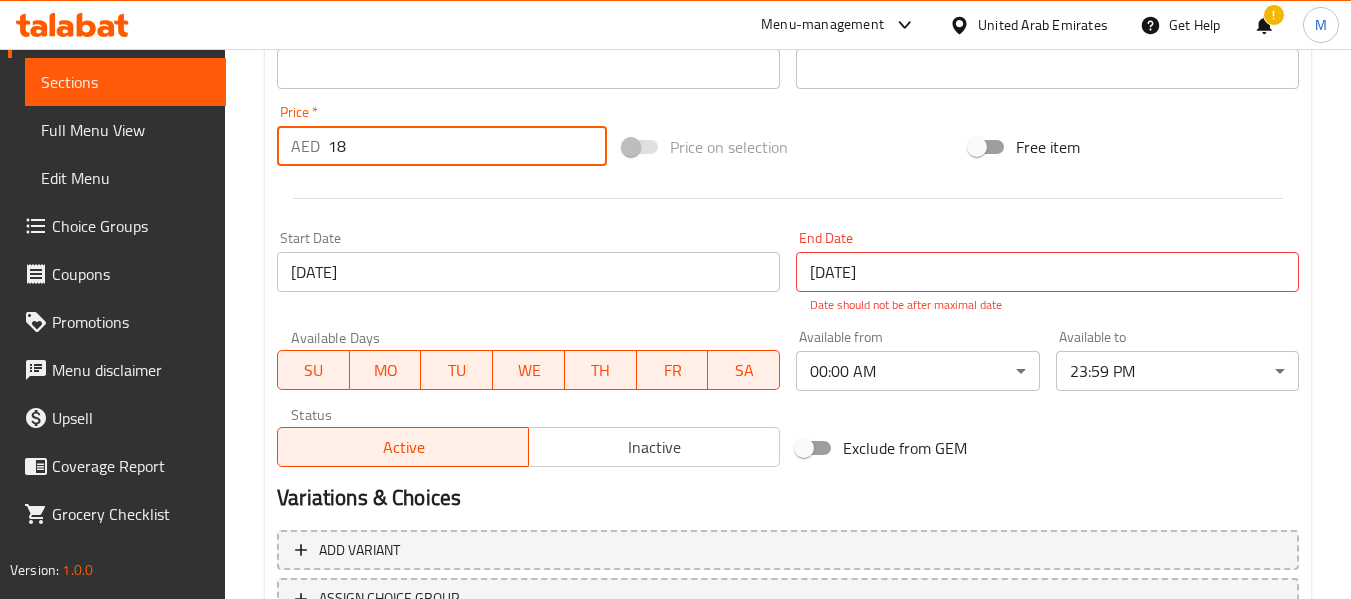 click on "18" at bounding box center (467, 146) 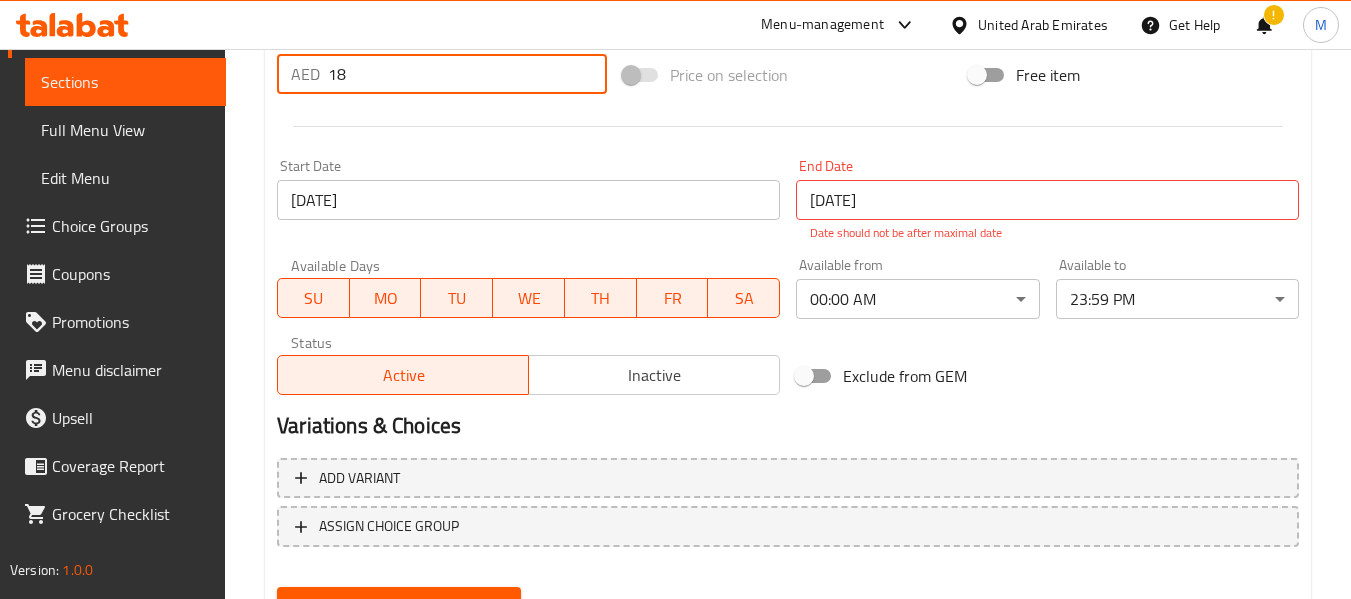 scroll, scrollTop: 865, scrollLeft: 0, axis: vertical 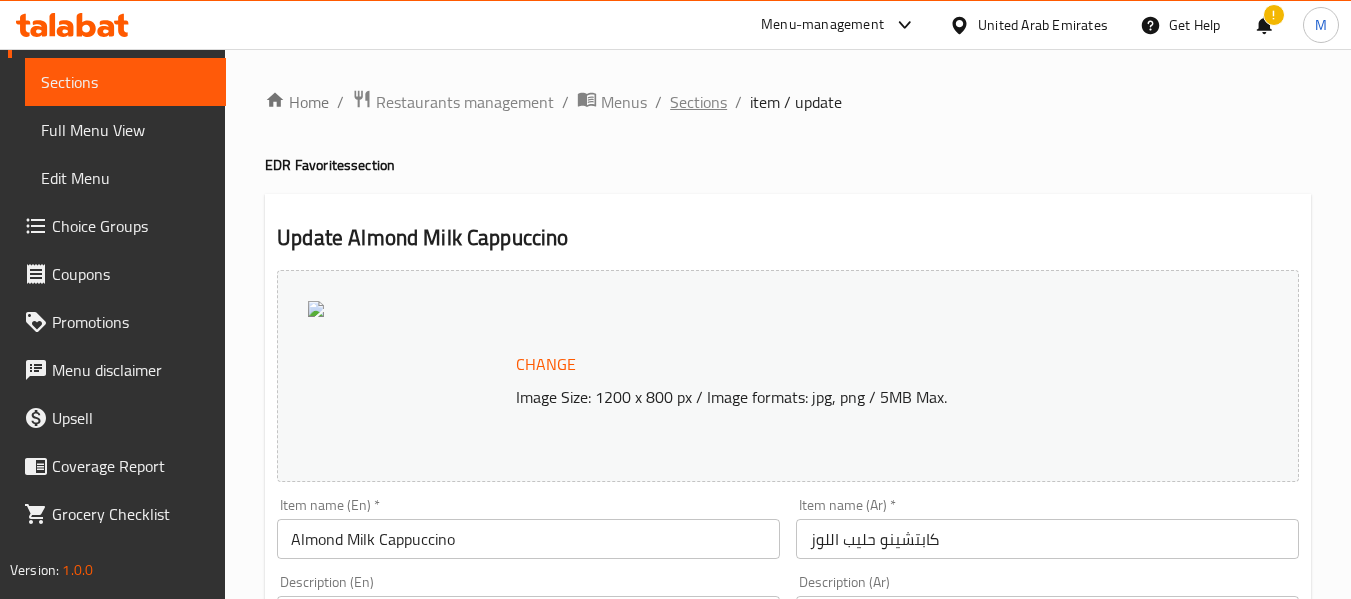 click on "Sections" at bounding box center (698, 102) 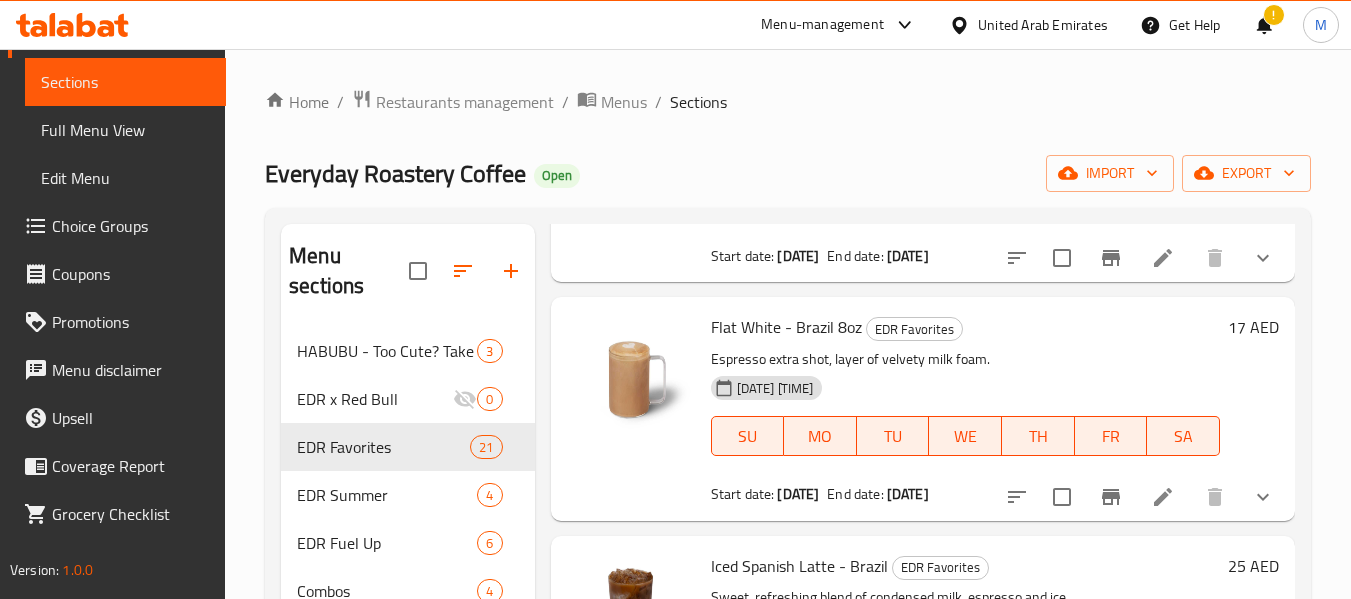 scroll, scrollTop: 2700, scrollLeft: 0, axis: vertical 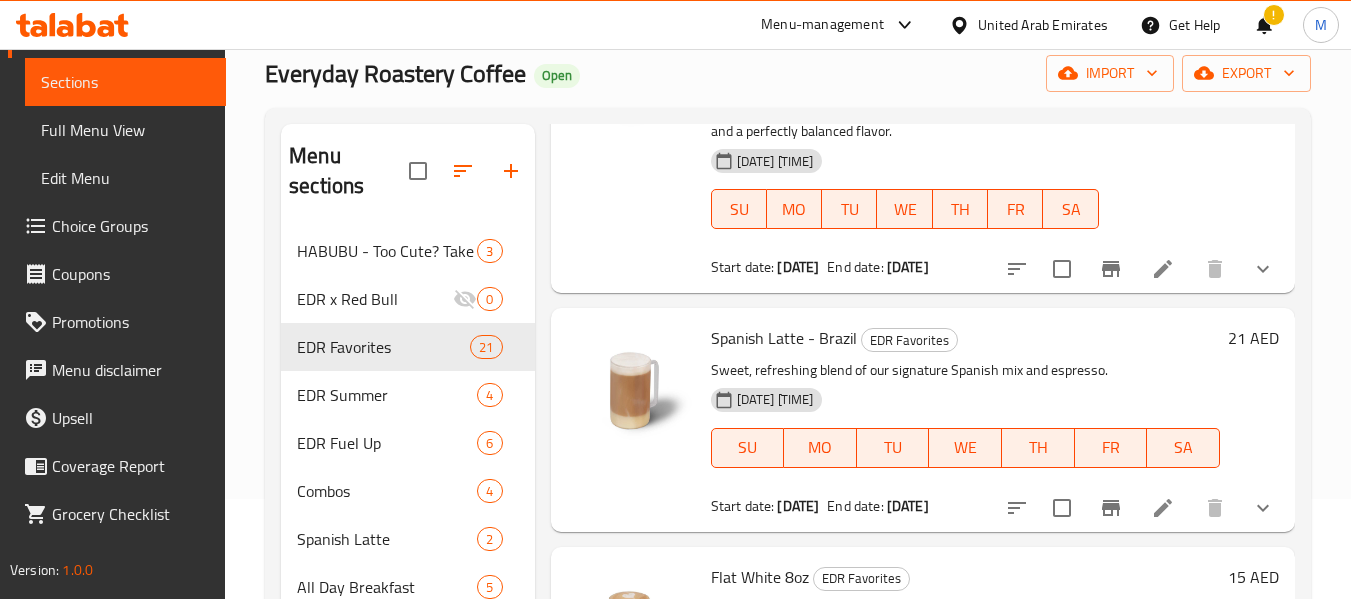 click at bounding box center (1163, 508) 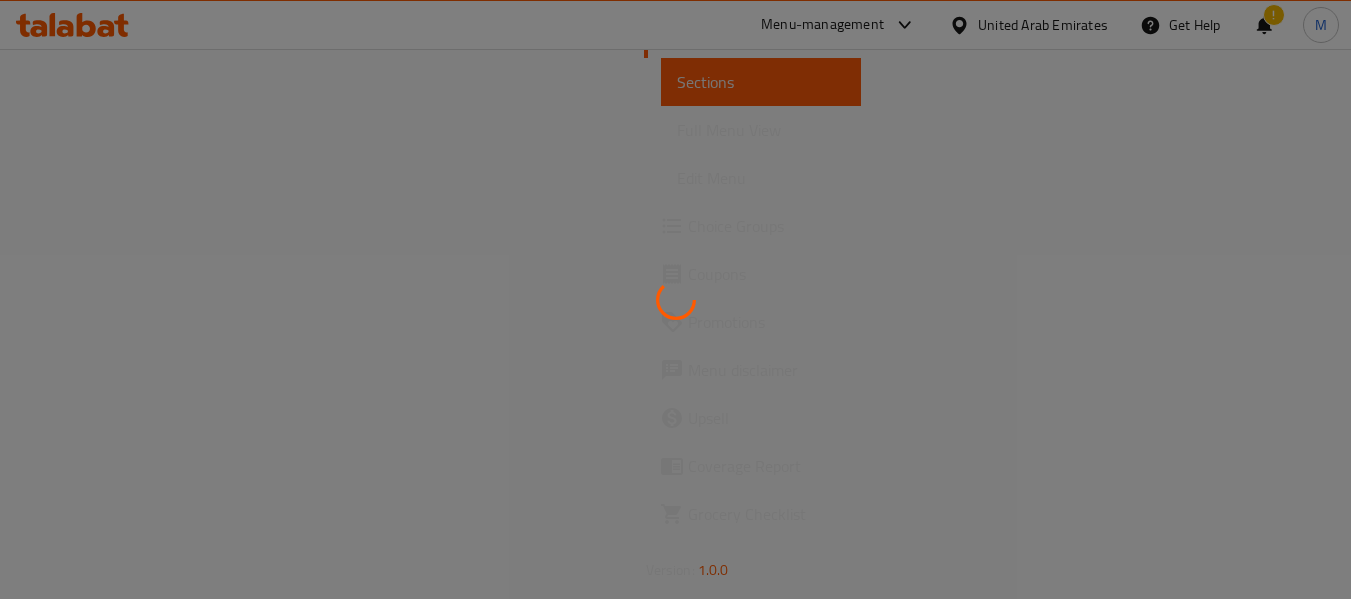 scroll, scrollTop: 0, scrollLeft: 0, axis: both 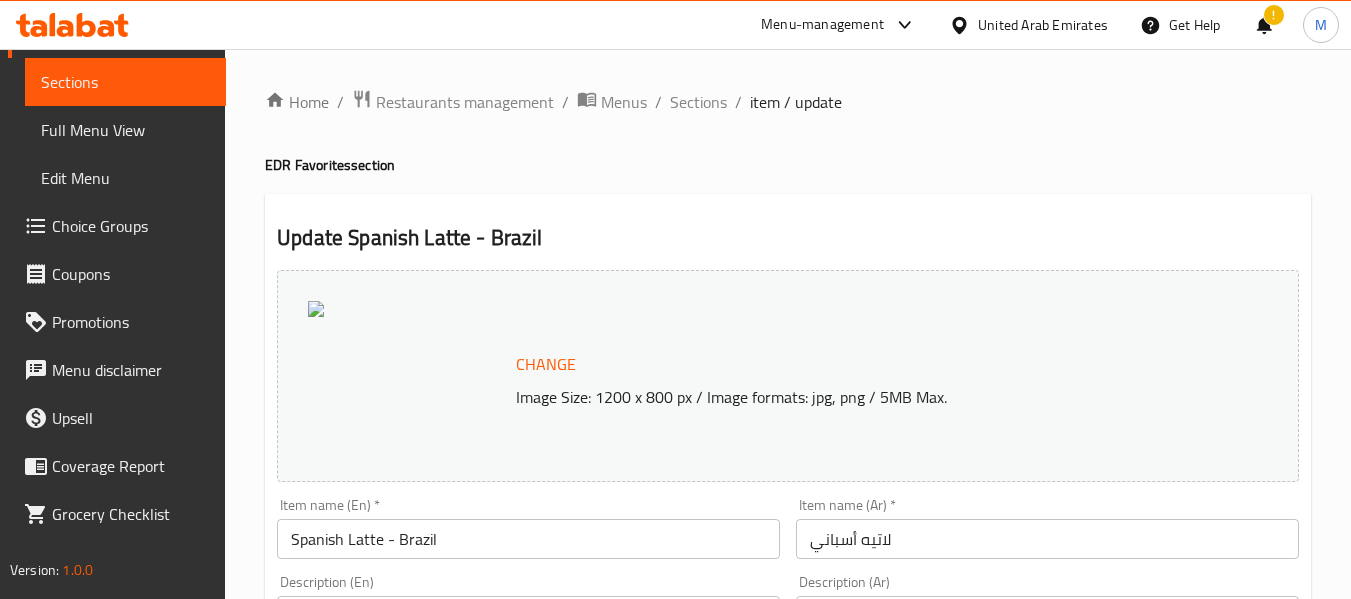 click on "Spanish Latte - Brazil" at bounding box center (528, 539) 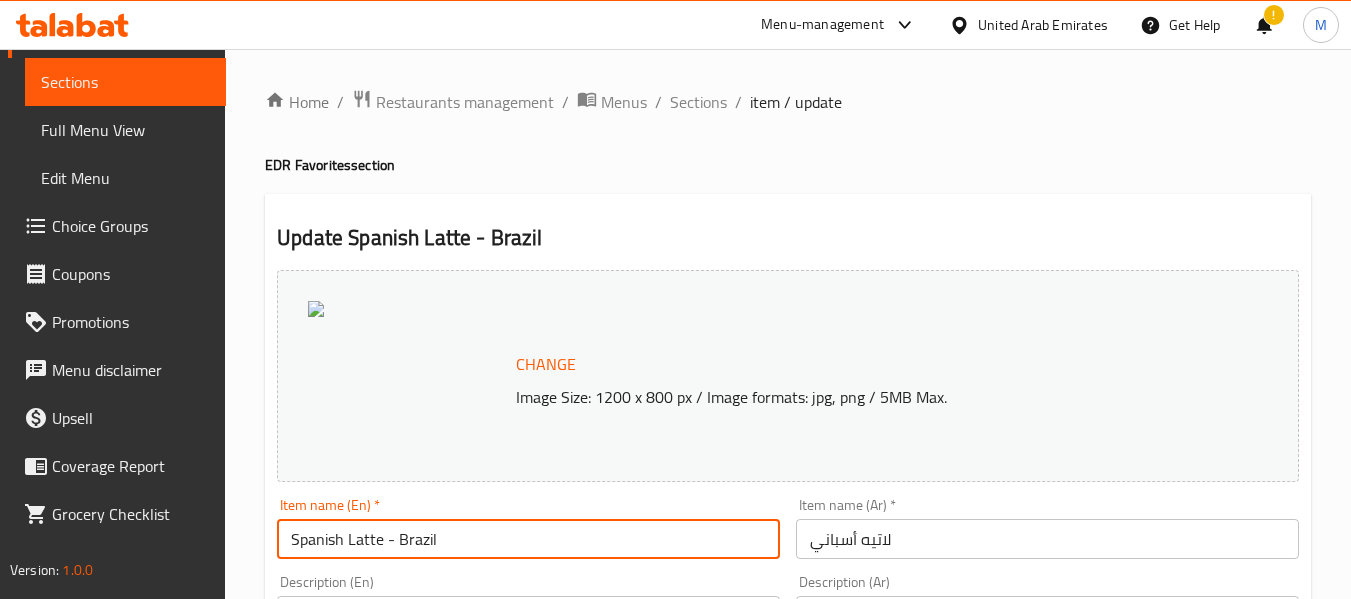 click on "لاتيه أسباني" at bounding box center (1047, 539) 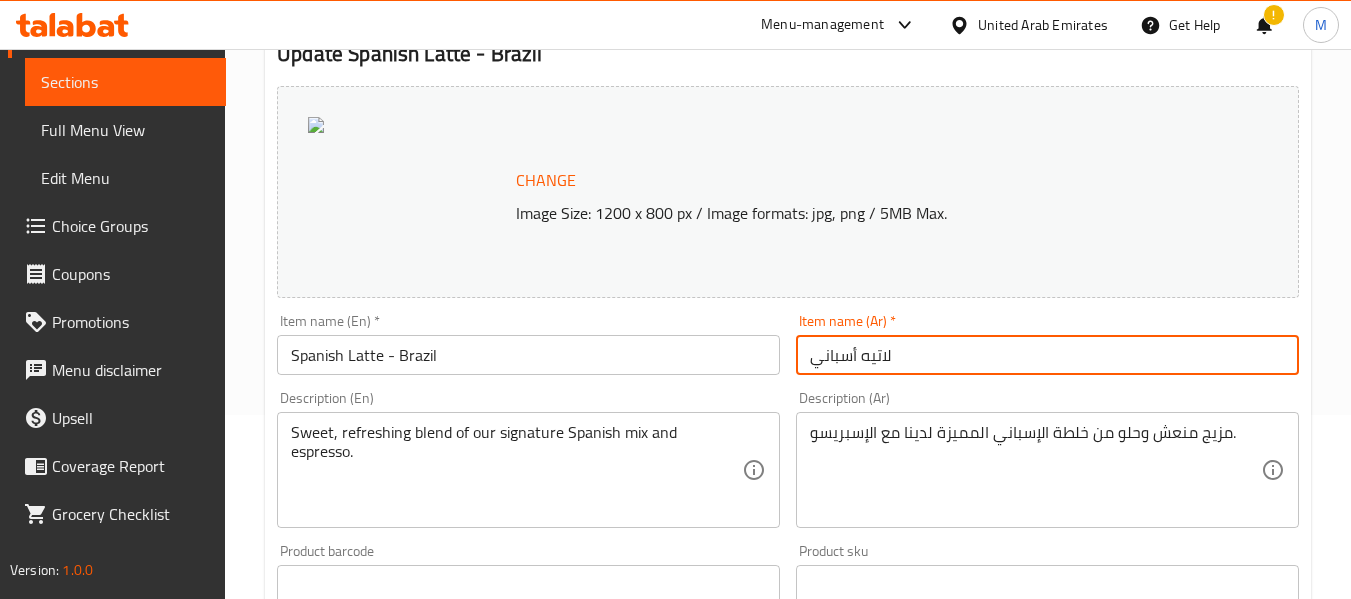 scroll, scrollTop: 200, scrollLeft: 0, axis: vertical 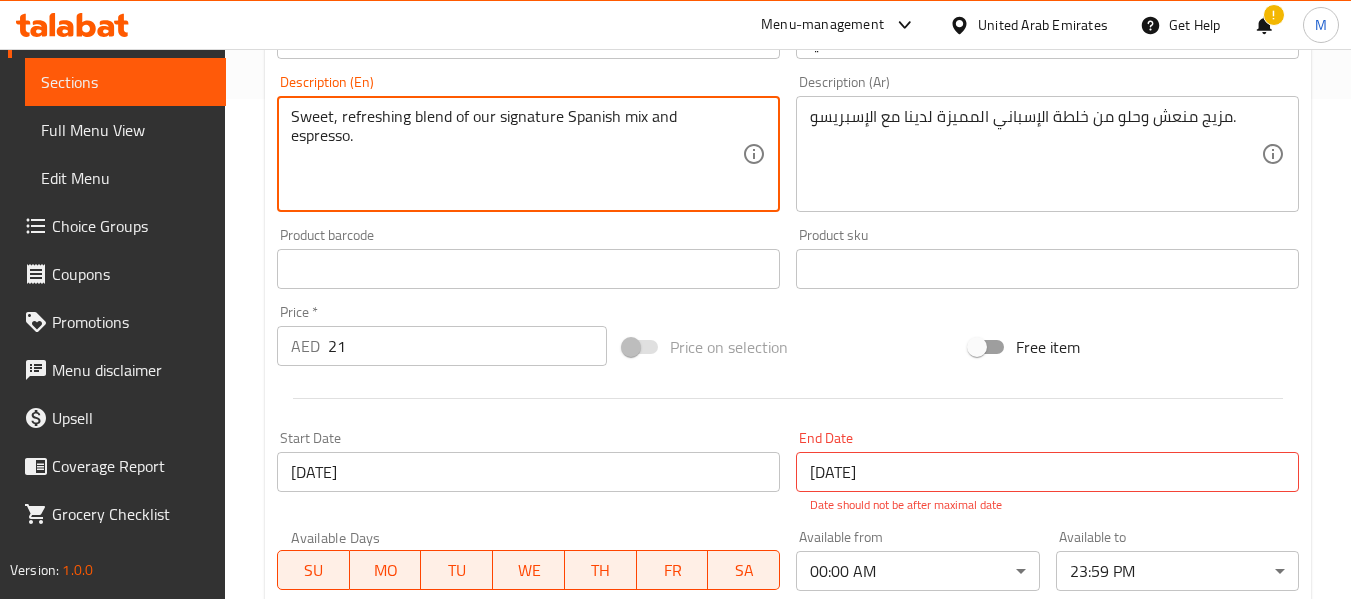 click on "21" at bounding box center (467, 346) 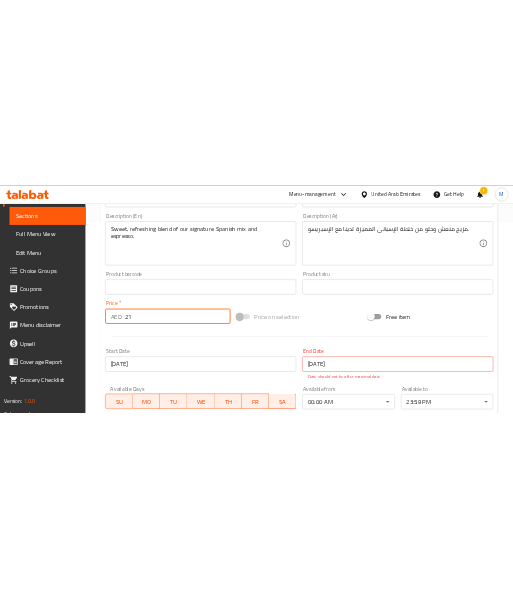 scroll, scrollTop: 167, scrollLeft: 0, axis: vertical 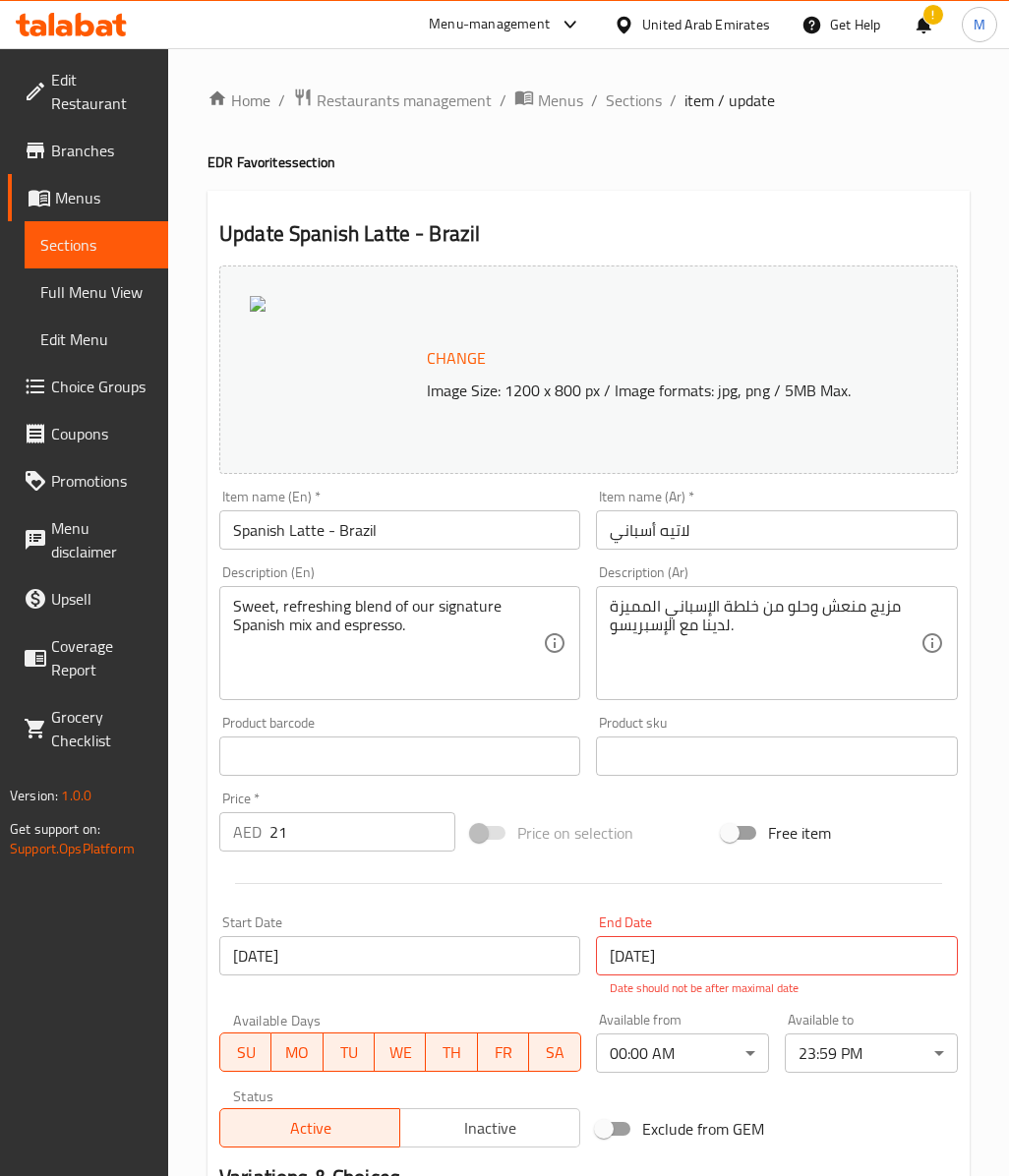 click on "Sections" at bounding box center [96, 245] 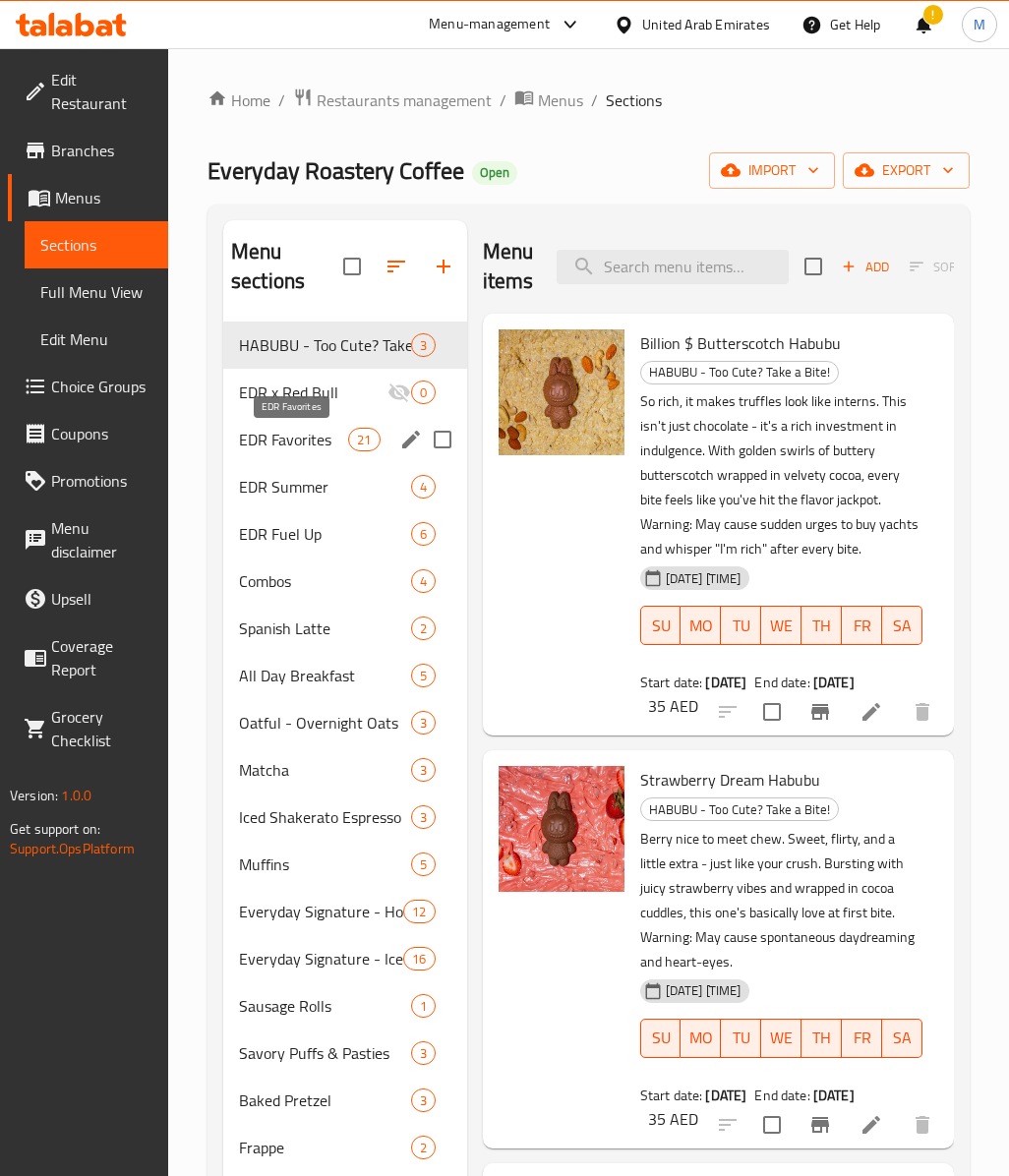 click on "EDR Favorites" at bounding box center [293, 440] 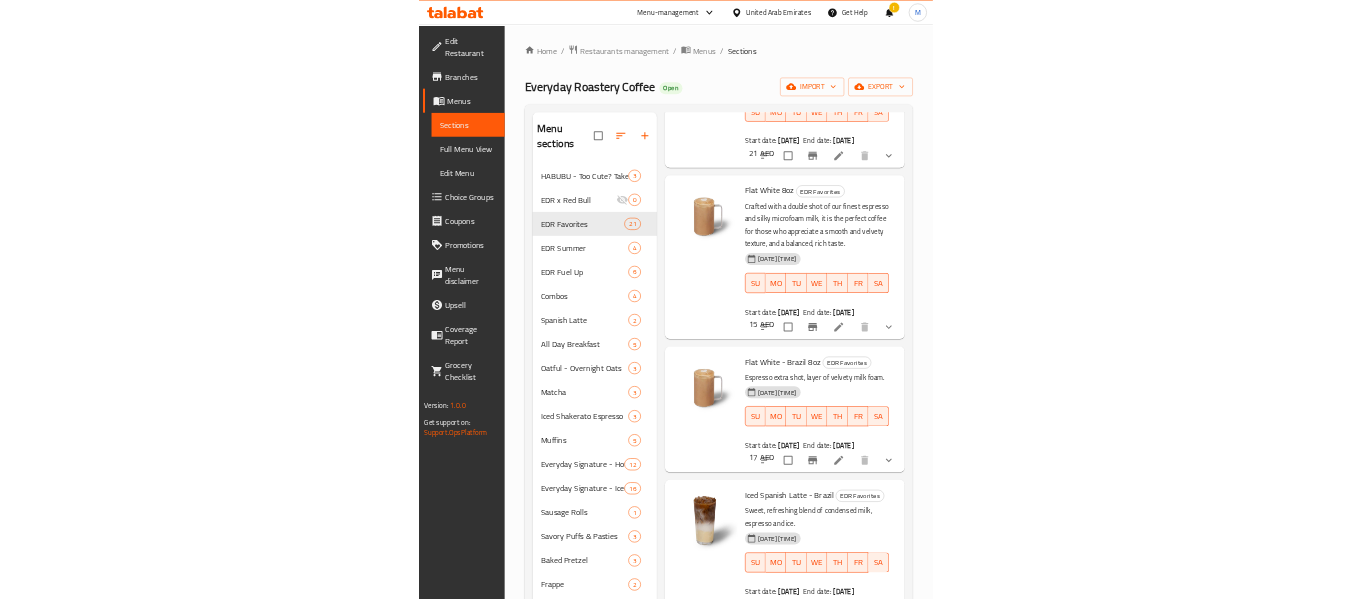 scroll, scrollTop: 2800, scrollLeft: 0, axis: vertical 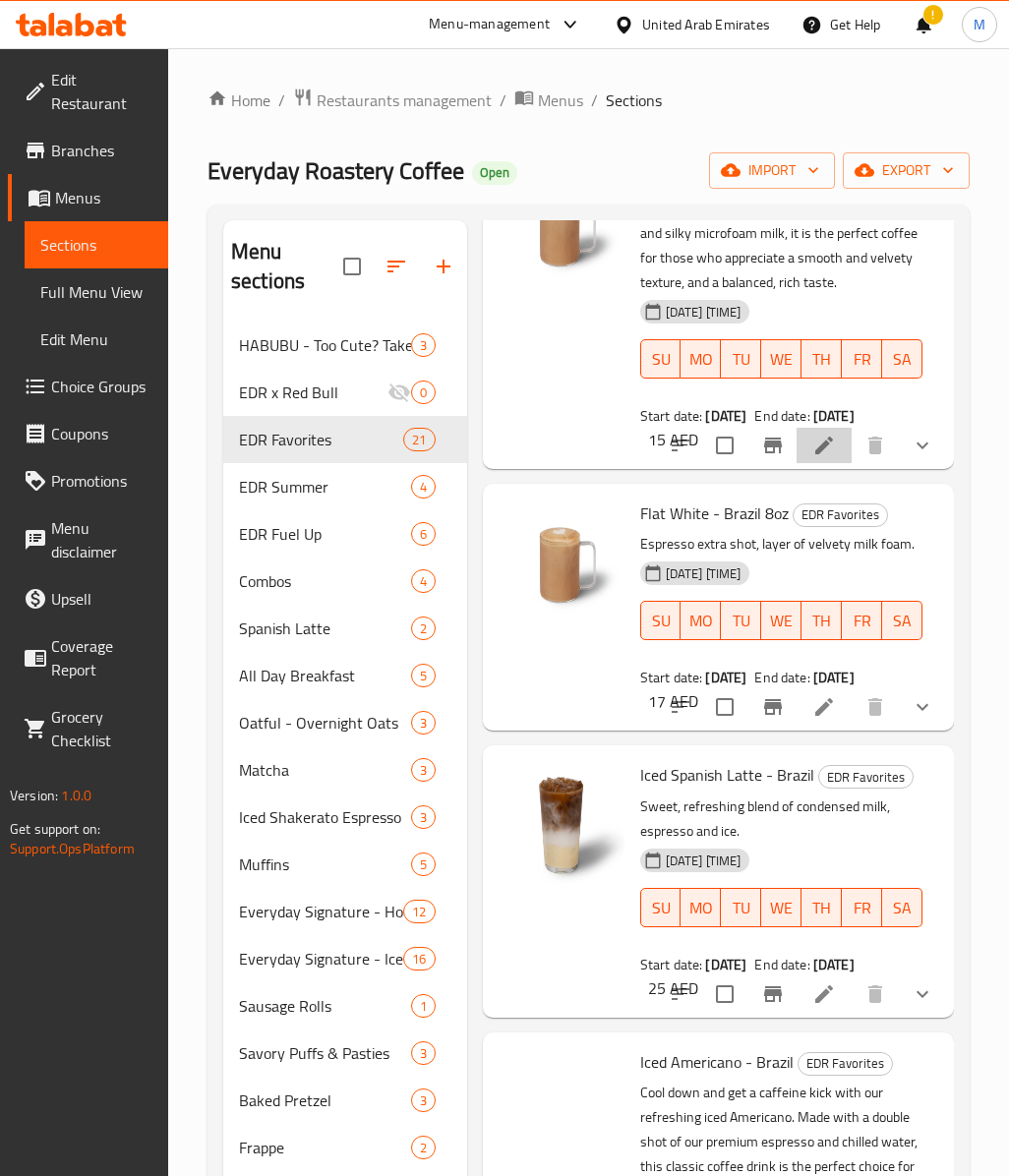 click 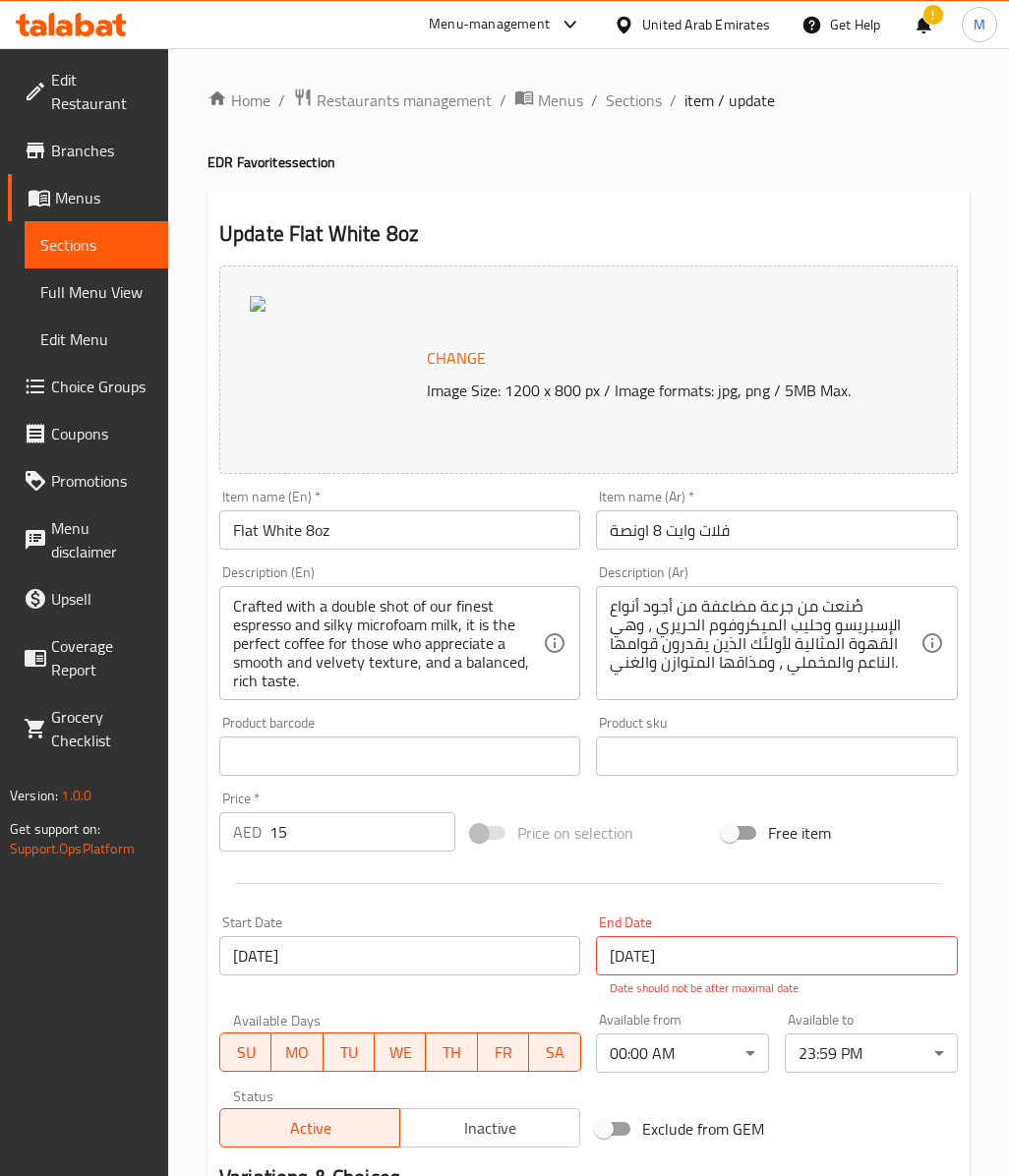 click on "Description (En) Crafted with a double shot of our finest espresso and silky microfoam milk, it is the perfect coffee for those who appreciate a smooth and velvety texture, and a balanced, rich taste. Description (En)" at bounding box center (399, 632) 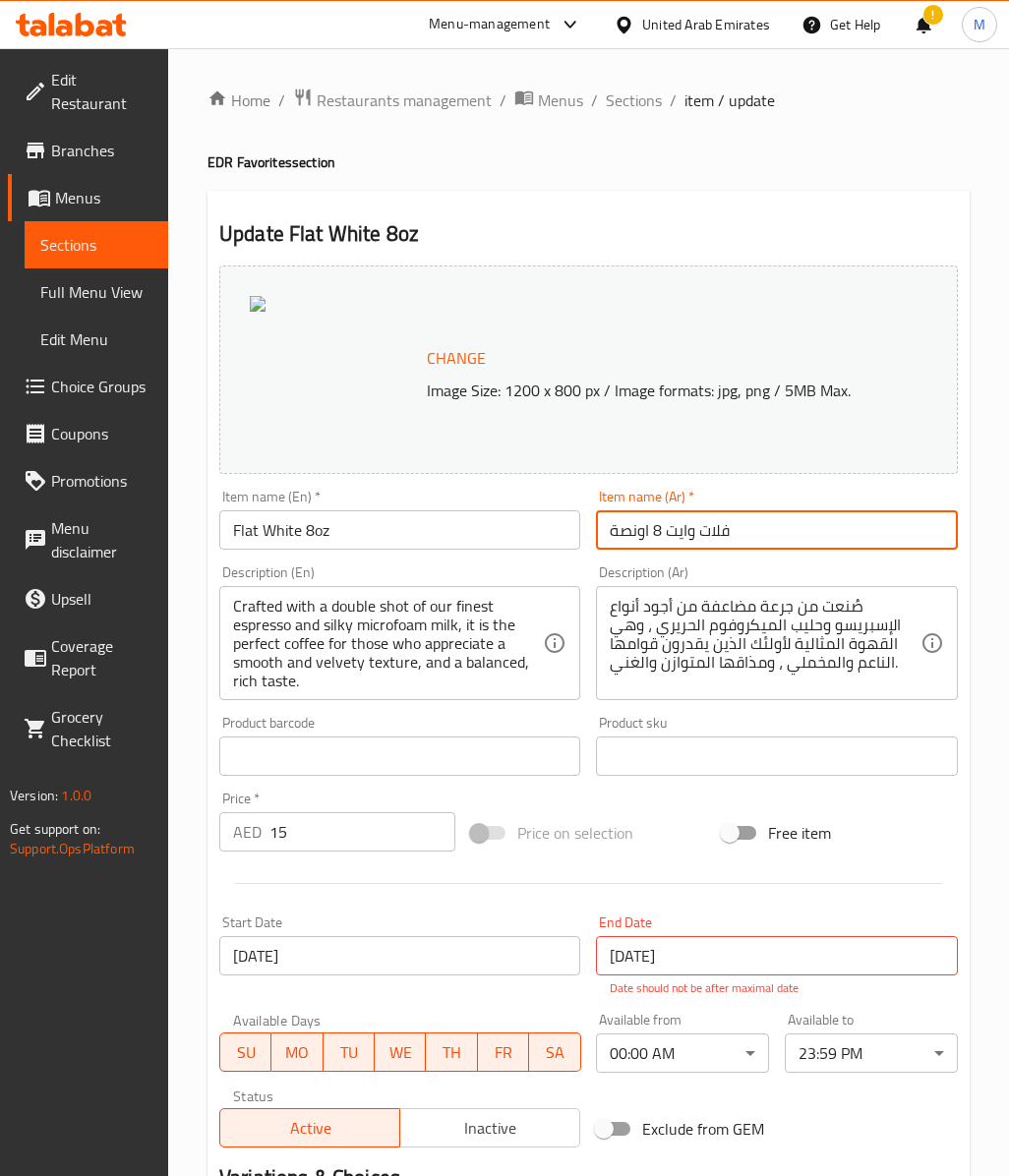 click on "فلات وايت 8 اونصة" at bounding box center (776, 530) 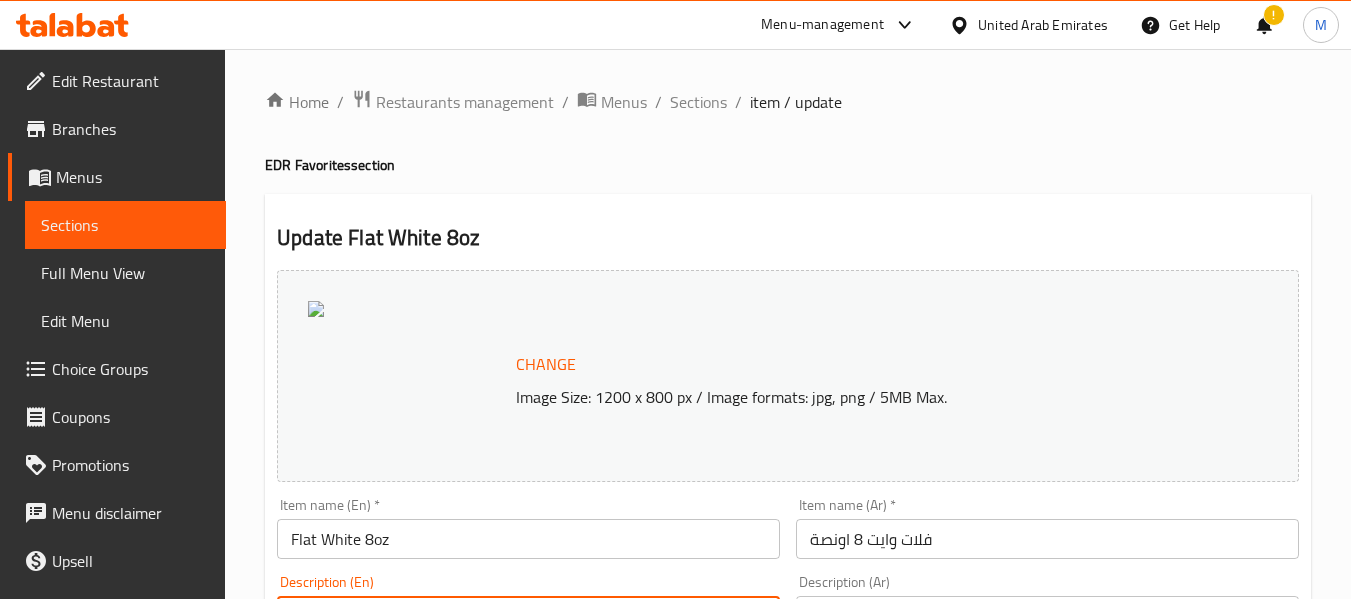 scroll, scrollTop: 300, scrollLeft: 0, axis: vertical 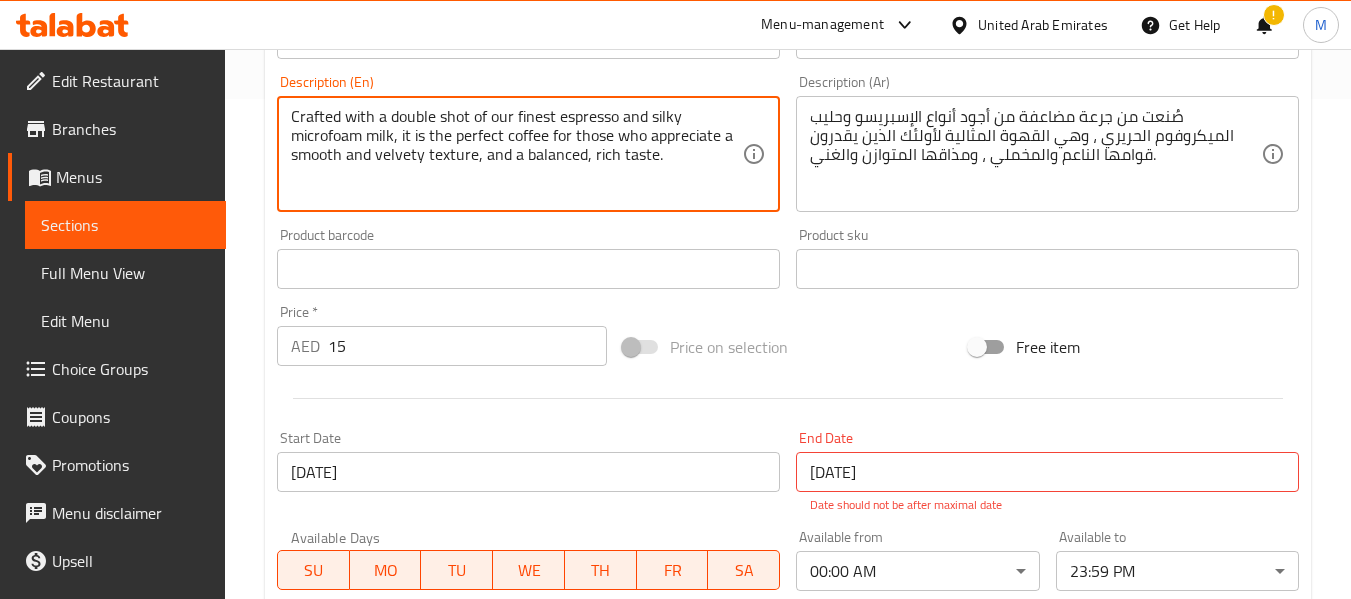 click on "15" at bounding box center [467, 346] 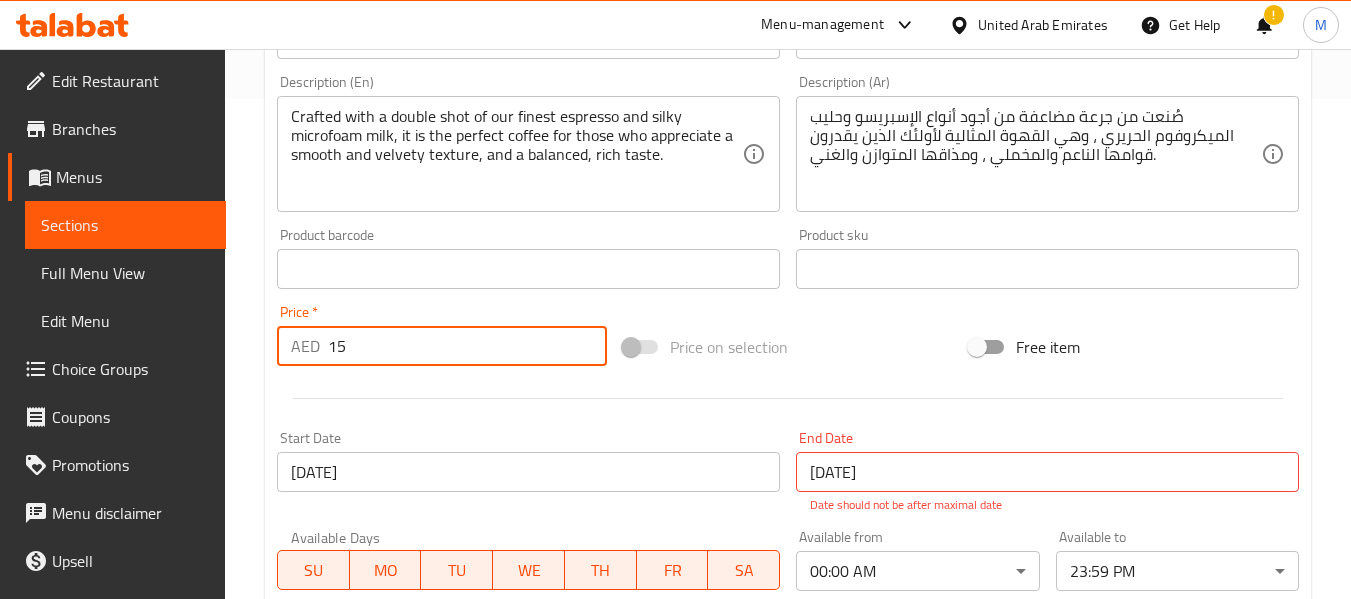 scroll, scrollTop: 0, scrollLeft: 0, axis: both 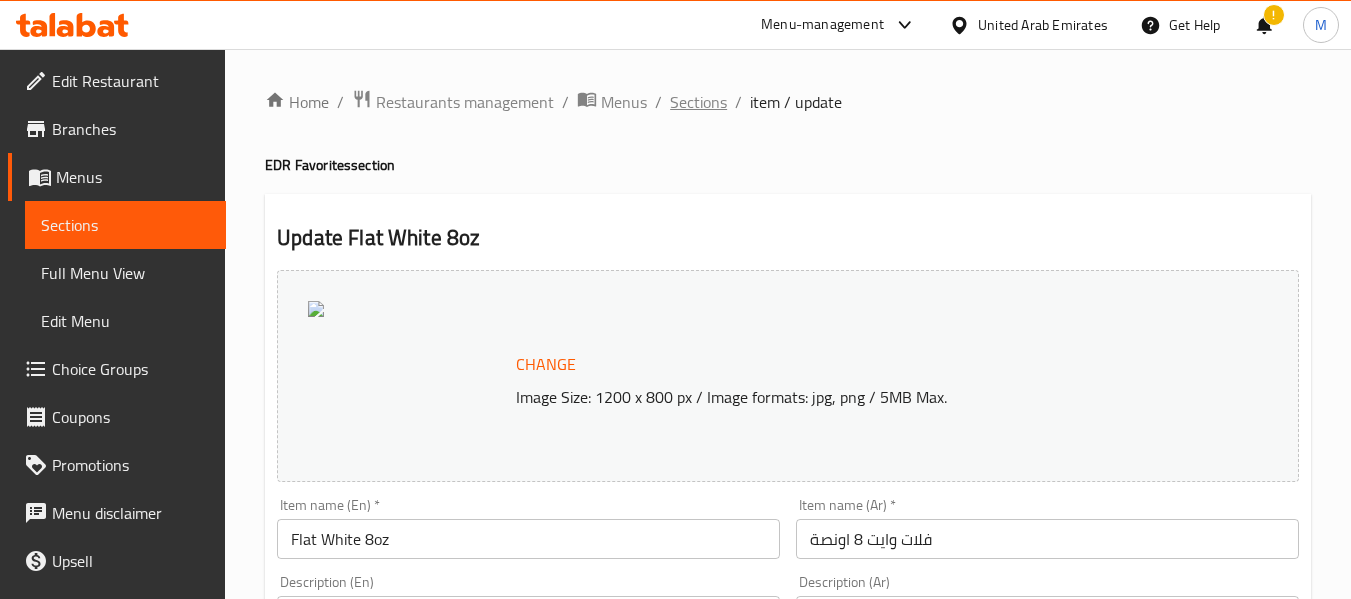 click on "Sections" at bounding box center [698, 102] 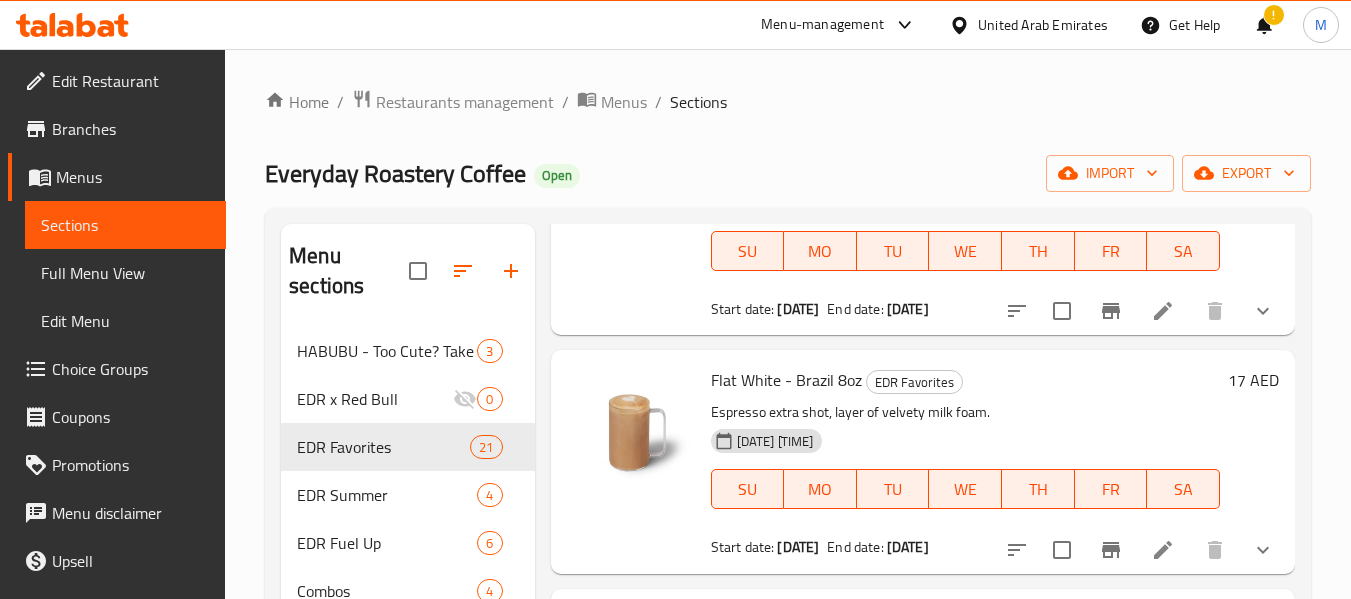 scroll, scrollTop: 2500, scrollLeft: 0, axis: vertical 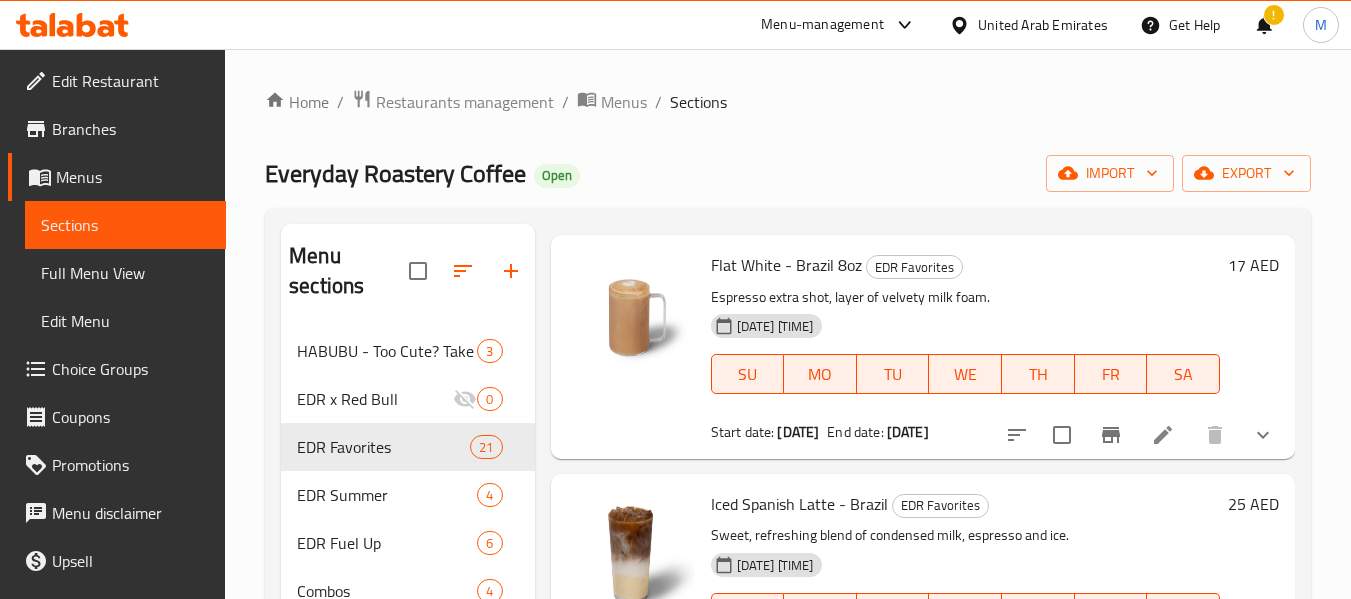 click on "Flat White - Brazil 8oz" at bounding box center [786, 265] 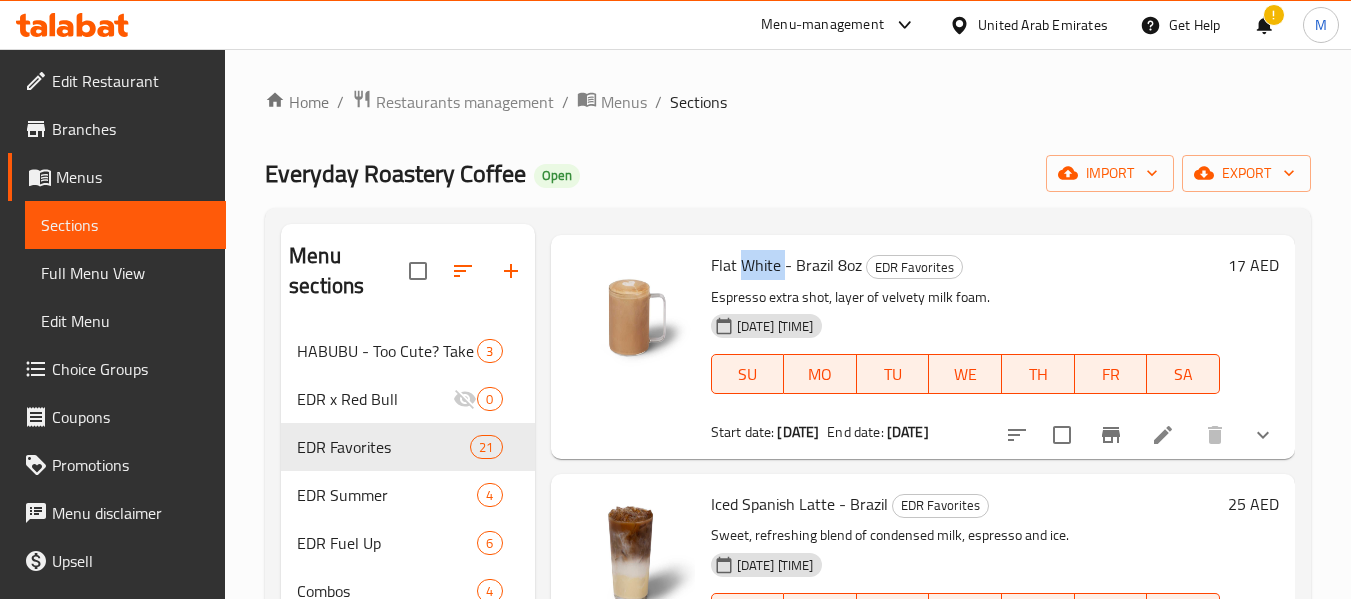 click on "Flat White - Brazil 8oz" at bounding box center (786, 265) 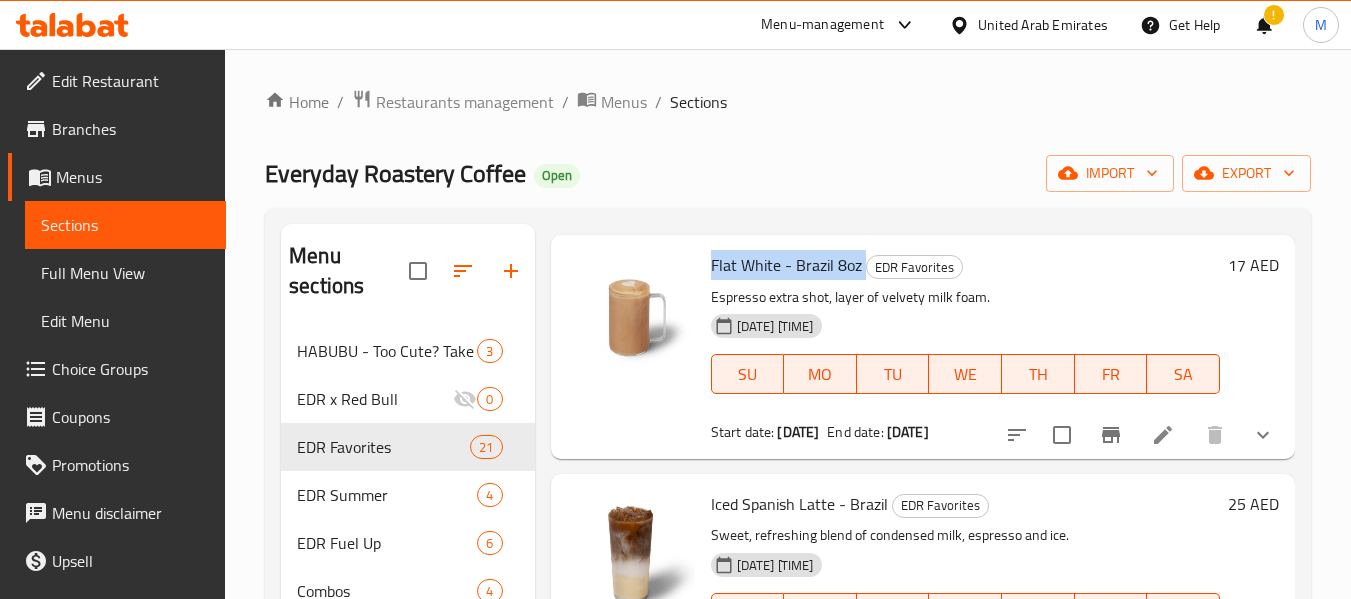 click on "Flat White - Brazil 8oz" at bounding box center [786, 265] 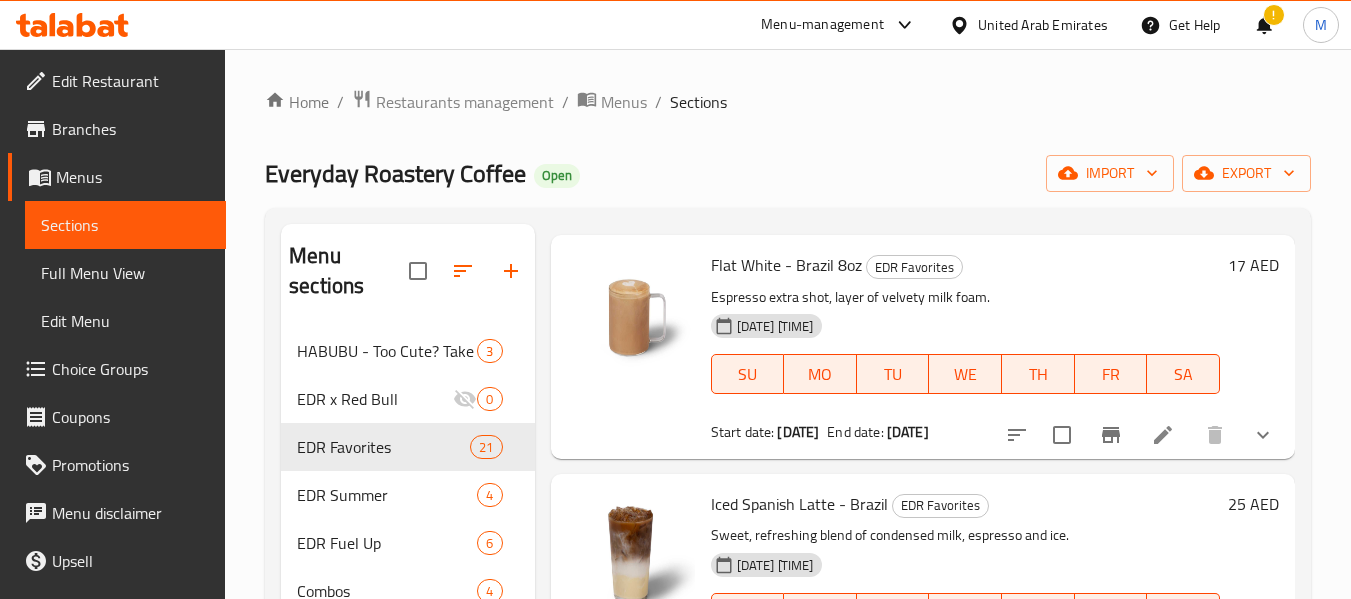 click on "Espresso extra shot, layer of velvety milk foam." at bounding box center [965, 297] 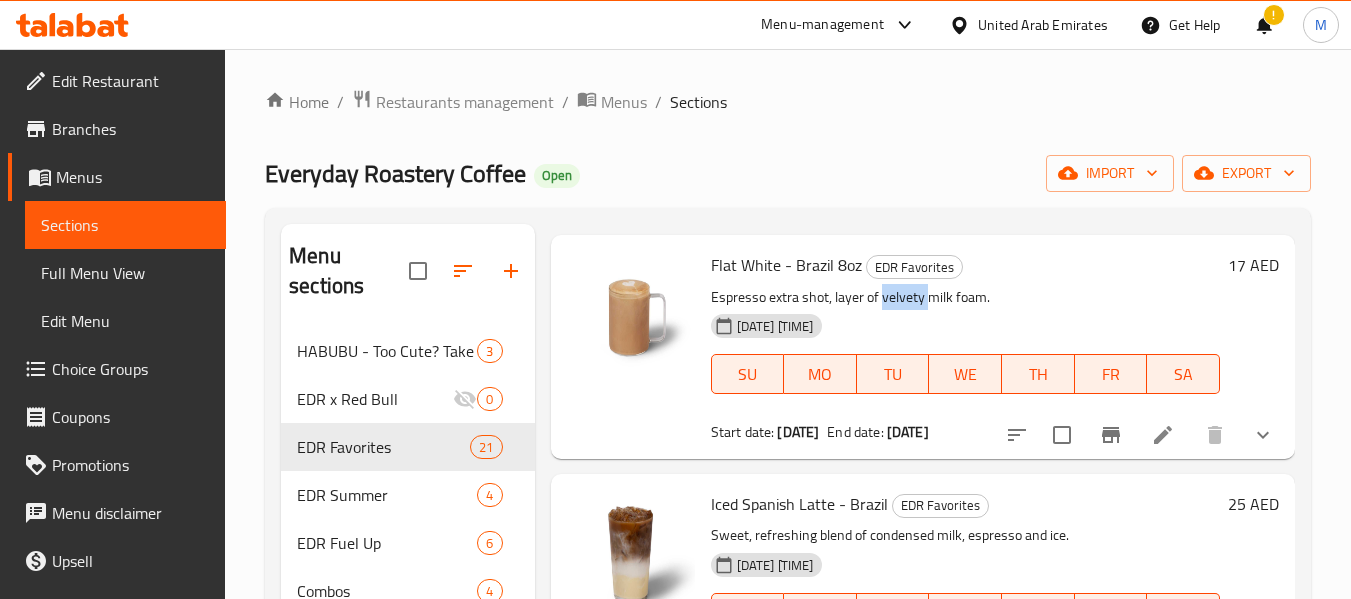 click on "Espresso extra shot, layer of velvety milk foam." at bounding box center [965, 297] 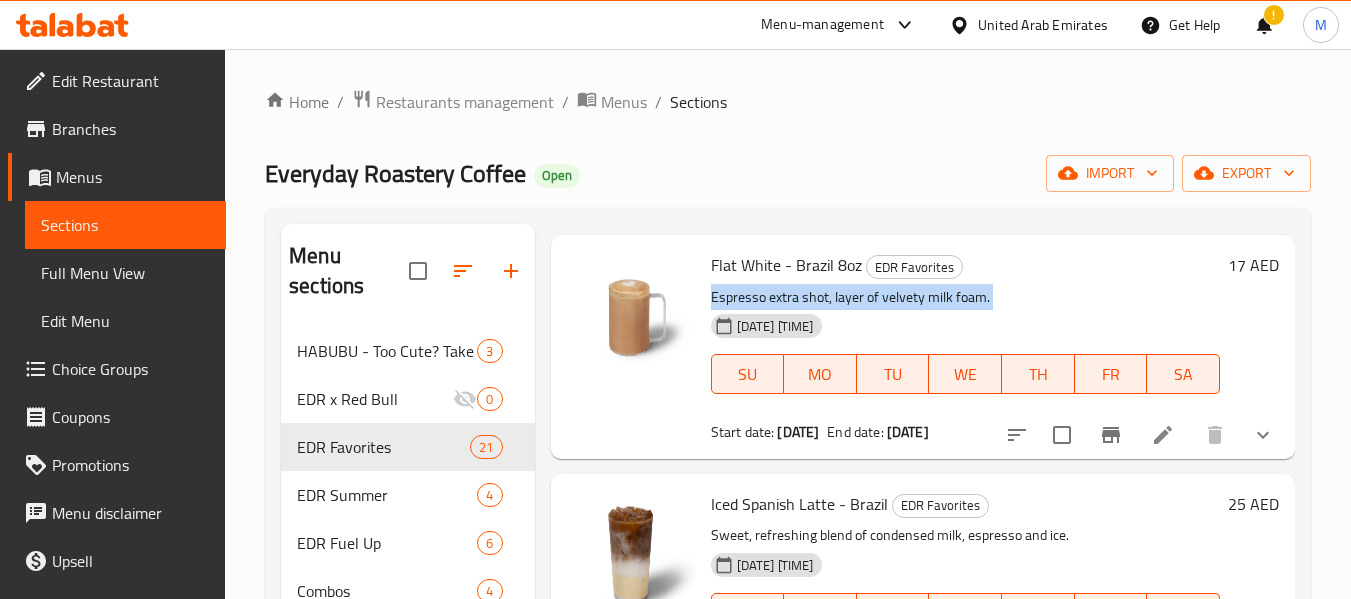 click on "Espresso extra shot, layer of velvety milk foam." at bounding box center [965, 297] 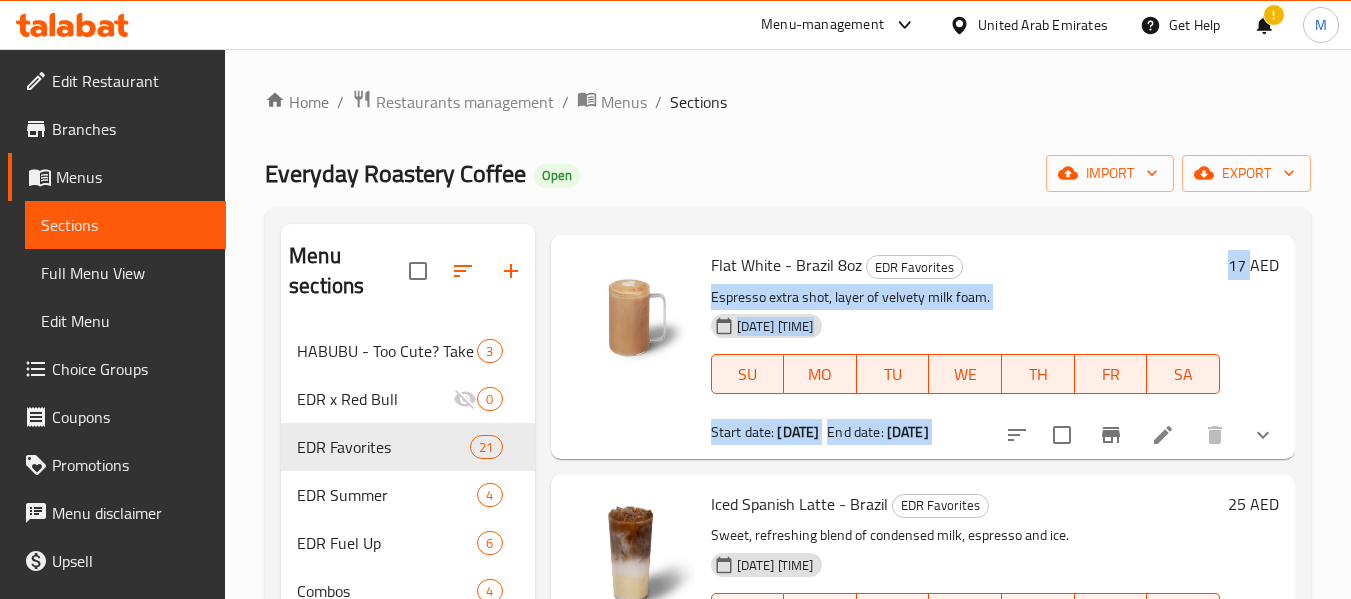 drag, startPoint x: 1218, startPoint y: 289, endPoint x: 1234, endPoint y: 303, distance: 21.260292 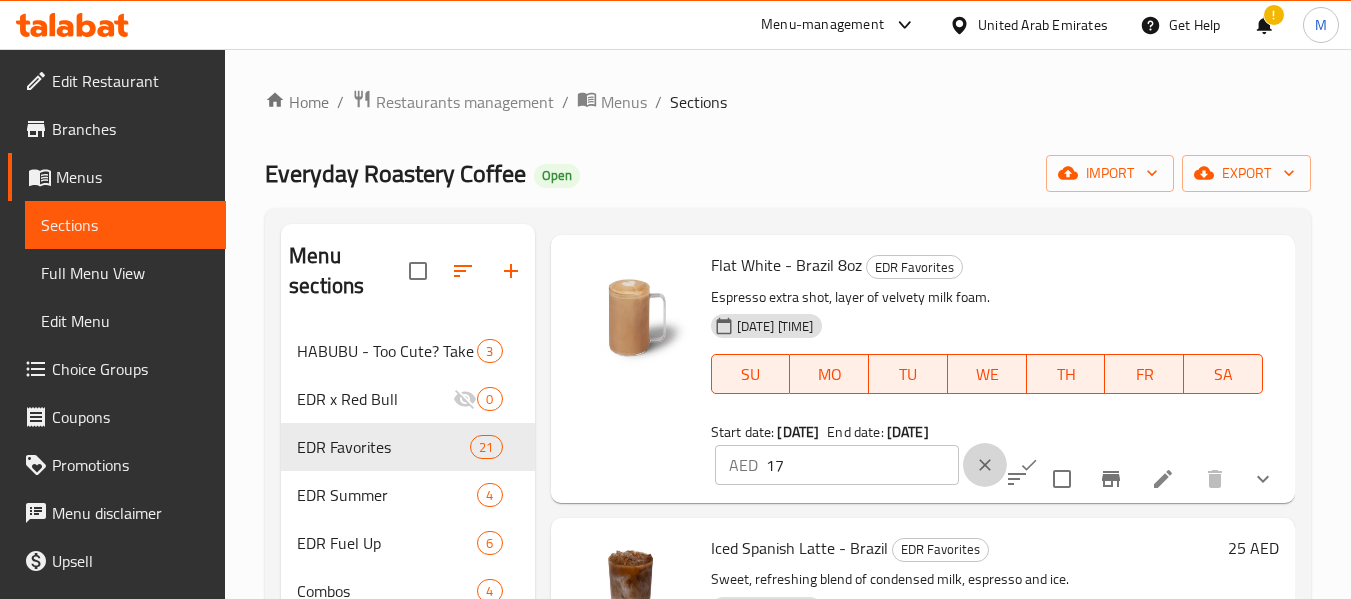 drag, startPoint x: 961, startPoint y: 496, endPoint x: 1245, endPoint y: 240, distance: 382.35062 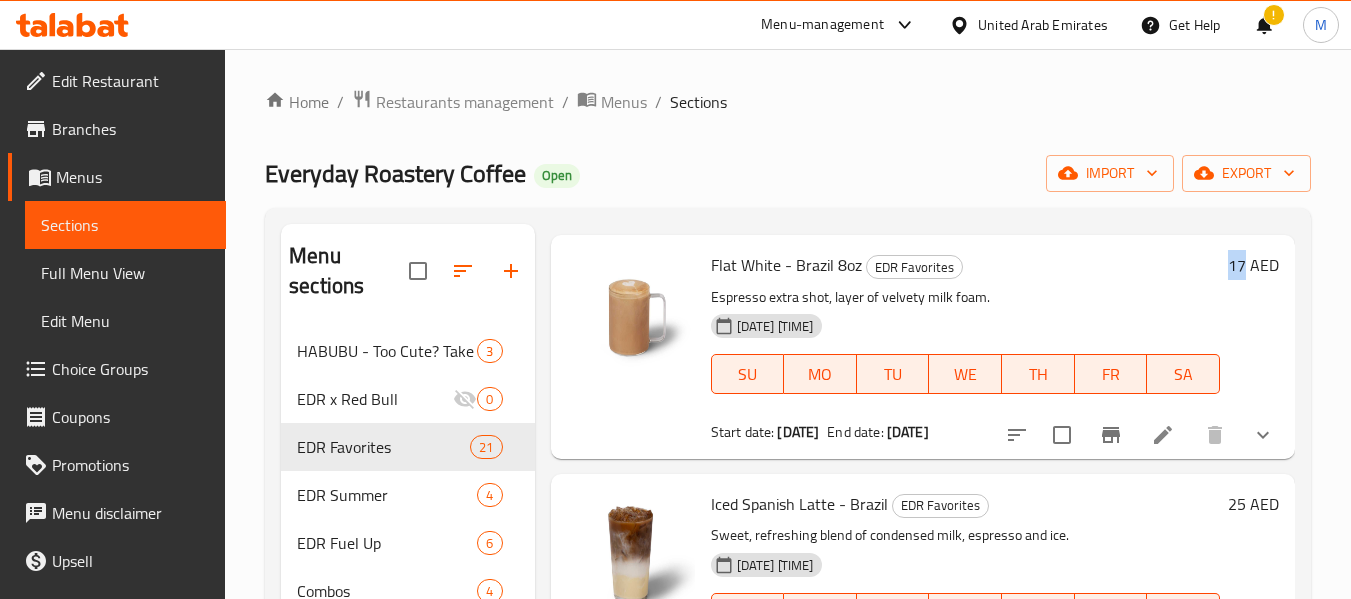 drag, startPoint x: 1226, startPoint y: 292, endPoint x: 1214, endPoint y: 294, distance: 12.165525 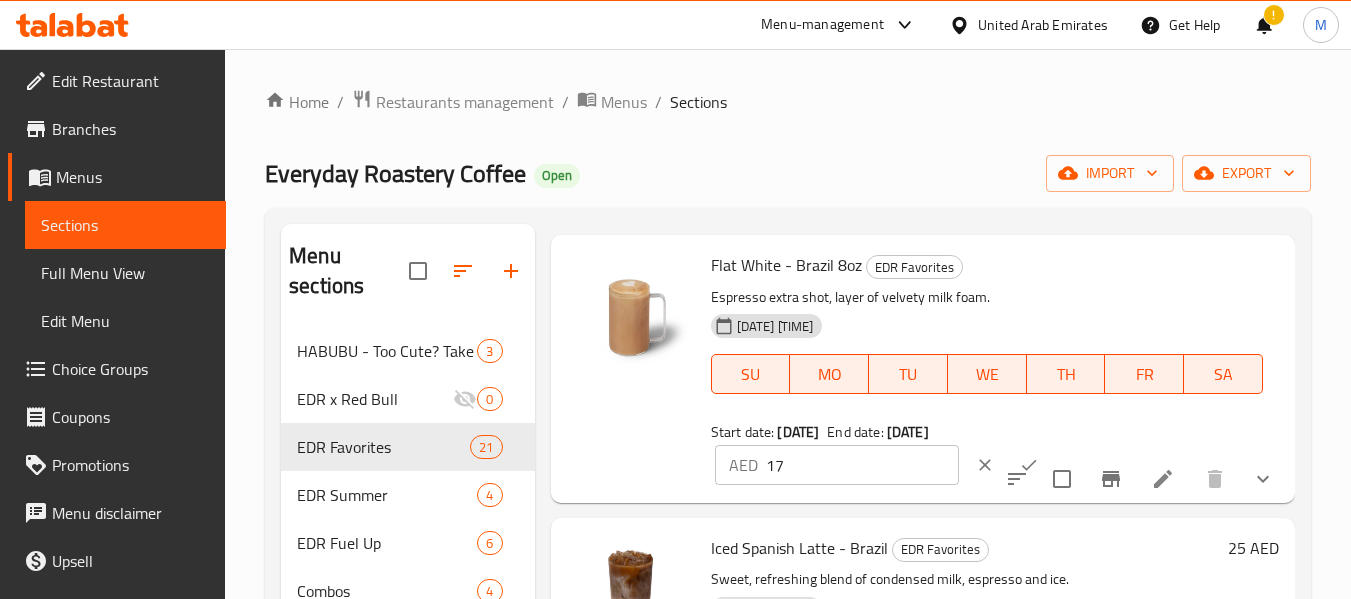 click on "17" at bounding box center [862, 465] 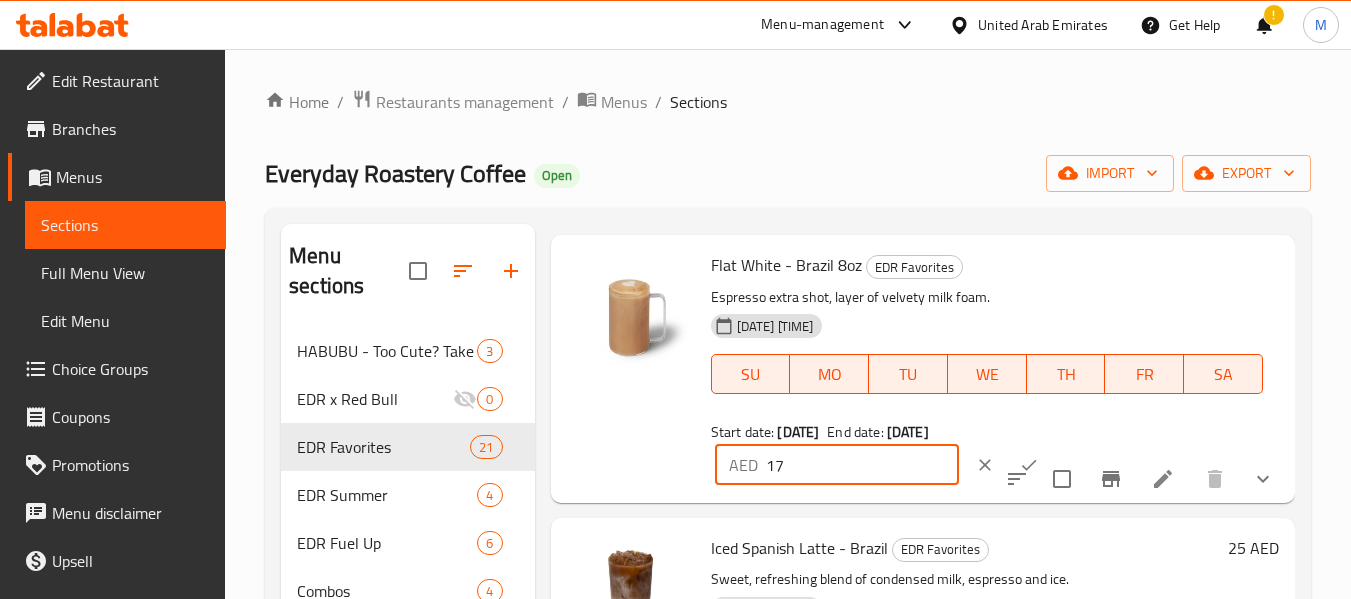 click on "17" at bounding box center [862, 465] 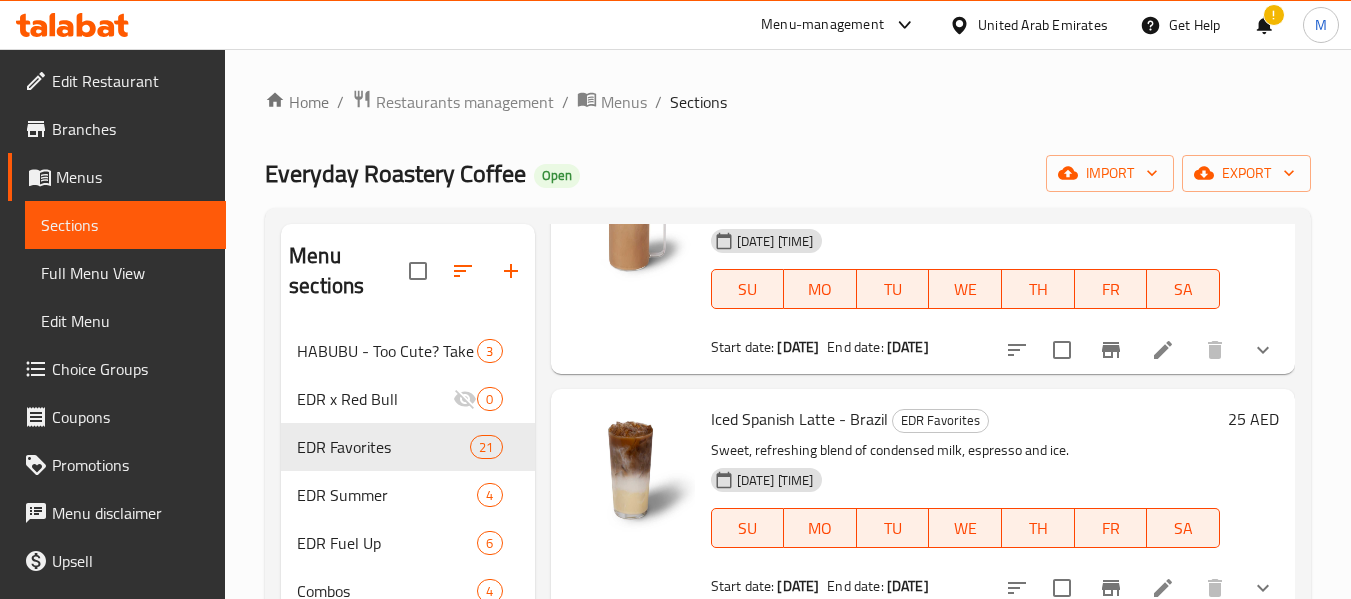 scroll, scrollTop: 2700, scrollLeft: 0, axis: vertical 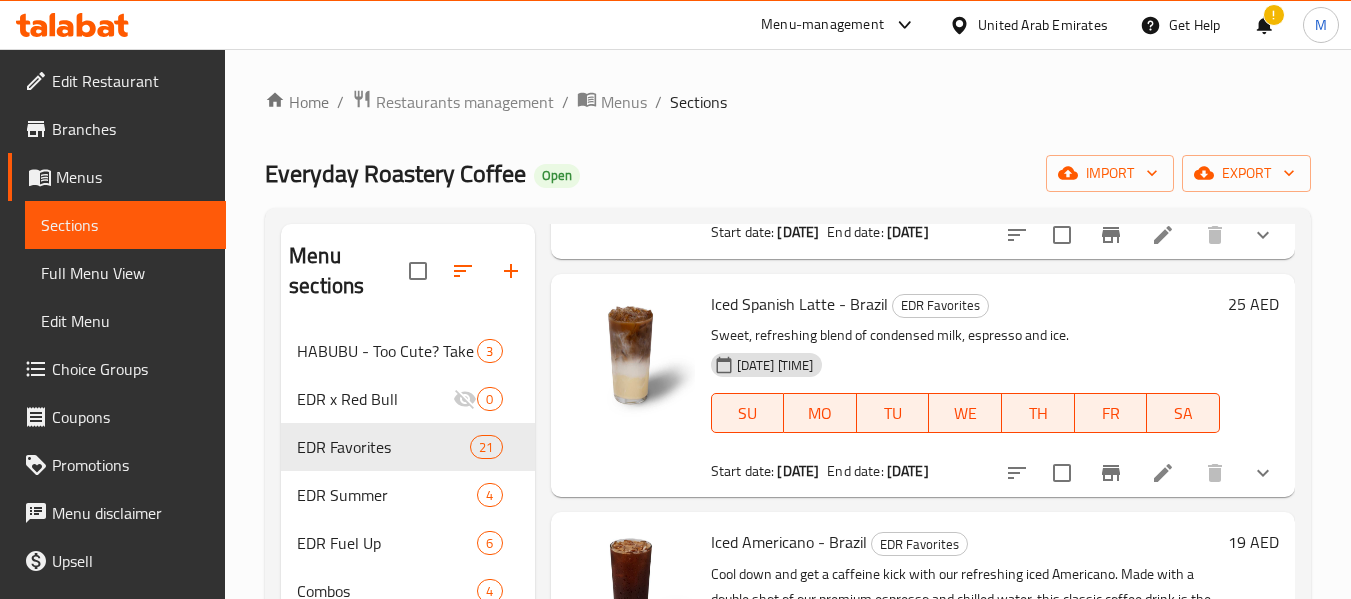 click on "Iced Spanish Latte - Brazil" at bounding box center [799, 304] 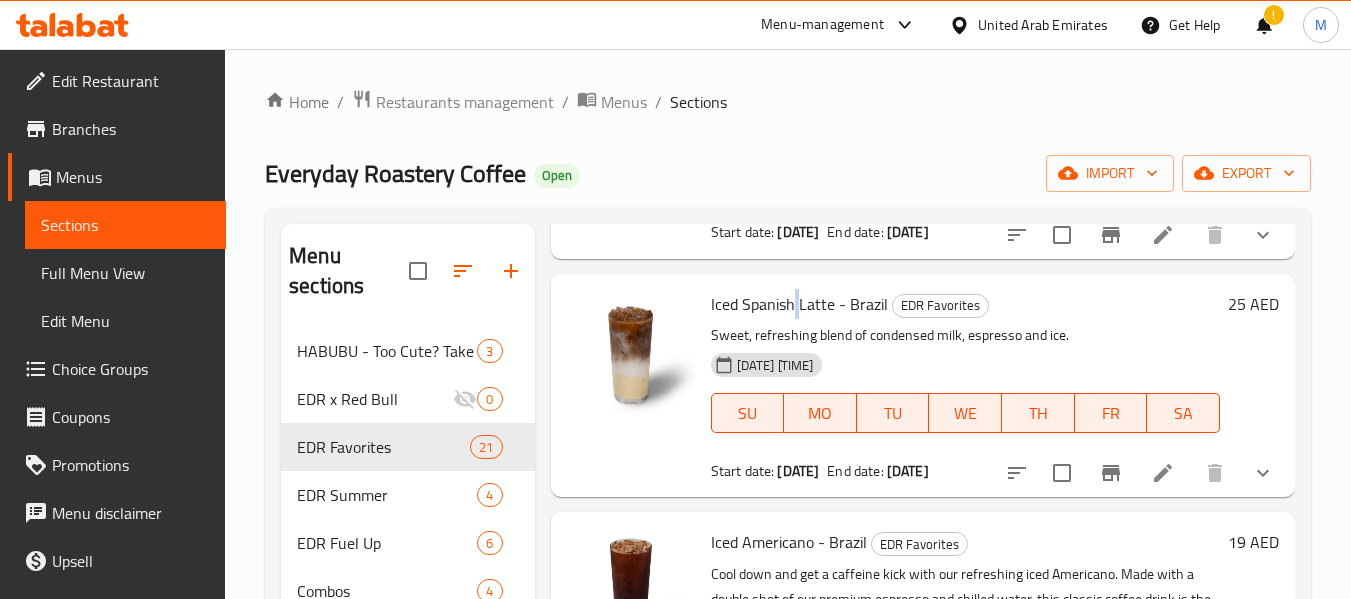 click on "Iced Spanish Latte - Brazil" at bounding box center (799, 304) 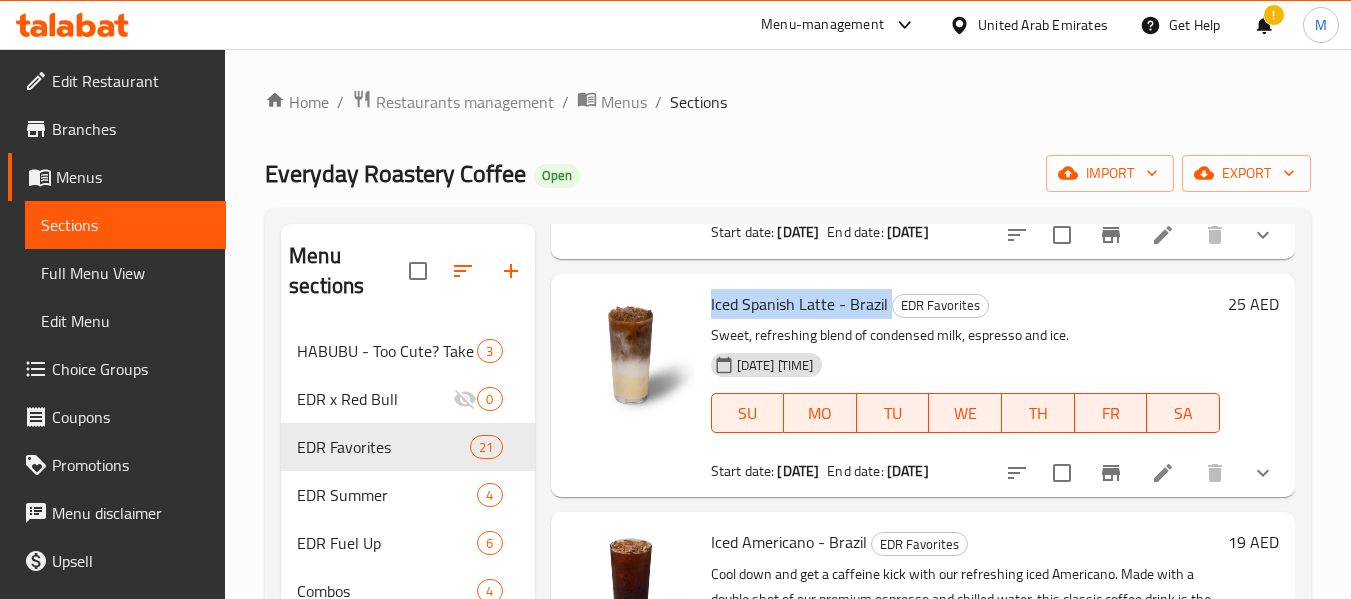 click on "Iced Spanish Latte - Brazil" at bounding box center (799, 304) 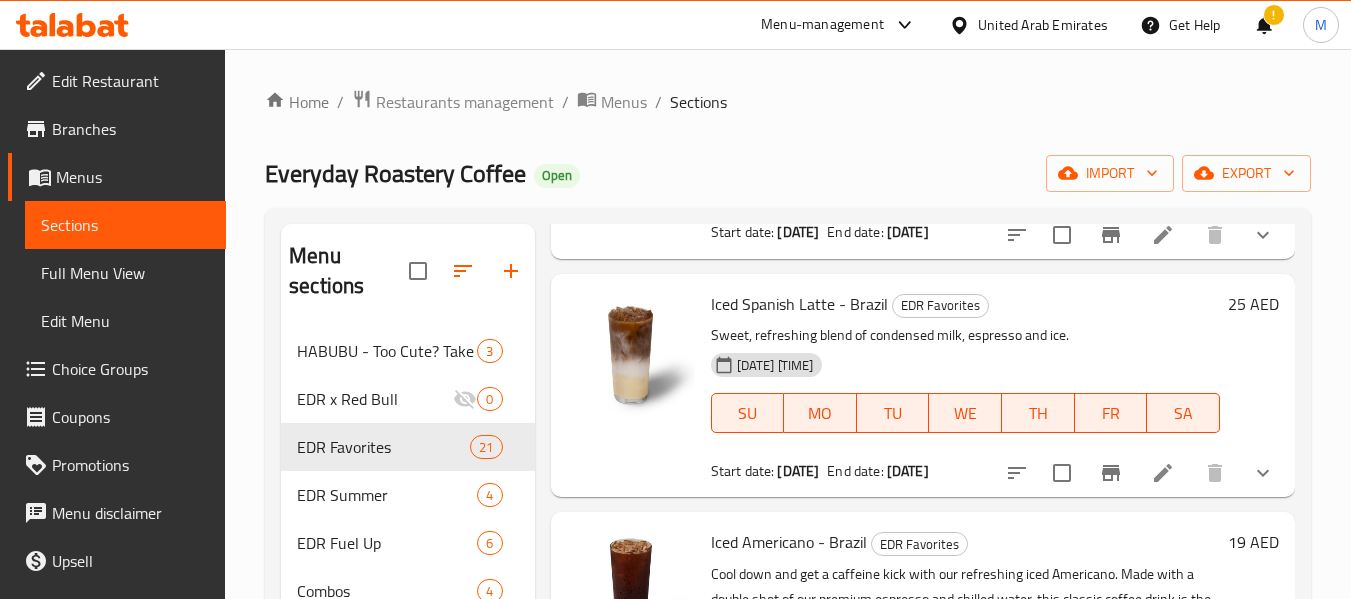 click on "Sweet, refreshing blend of condensed milk, espresso and ice." at bounding box center [965, 335] 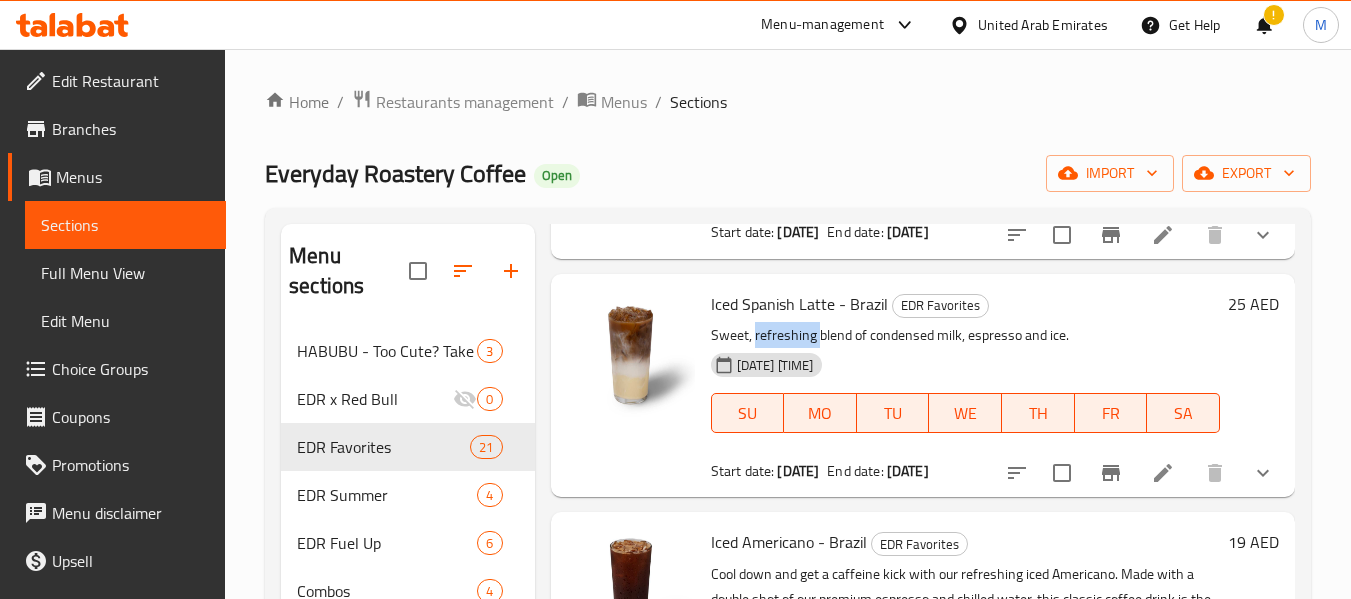click on "Sweet, refreshing blend of condensed milk, espresso and ice." at bounding box center [965, 335] 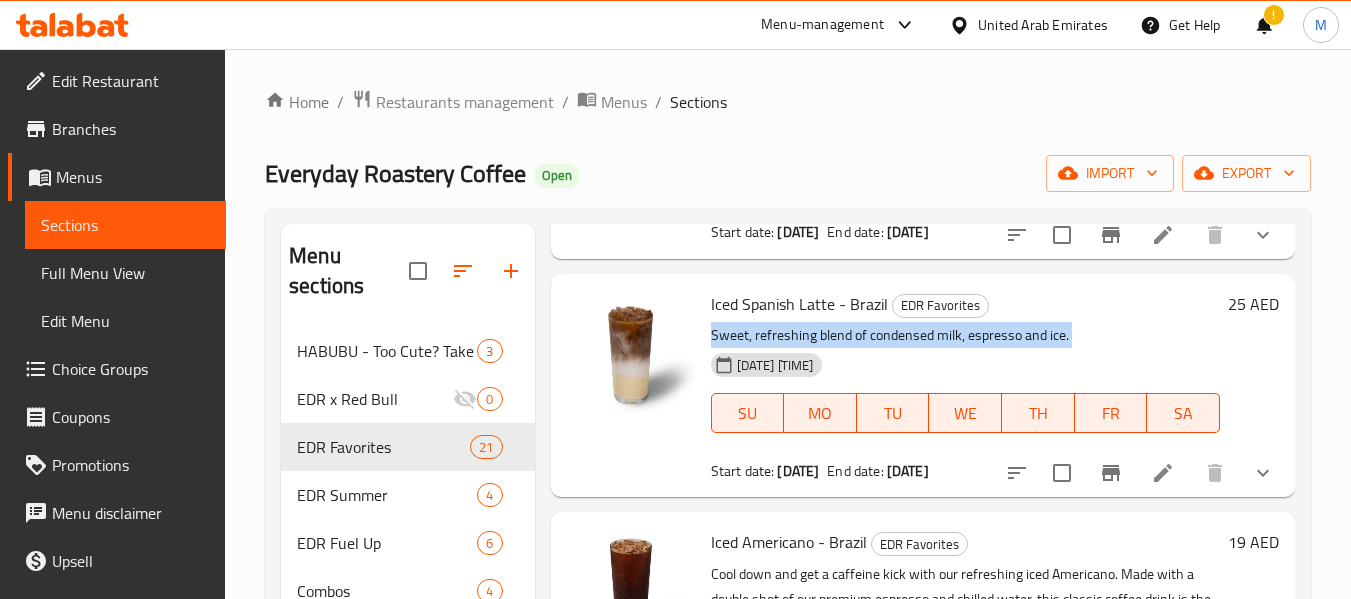 click on "Sweet, refreshing blend of condensed milk, espresso and ice." at bounding box center [965, 335] 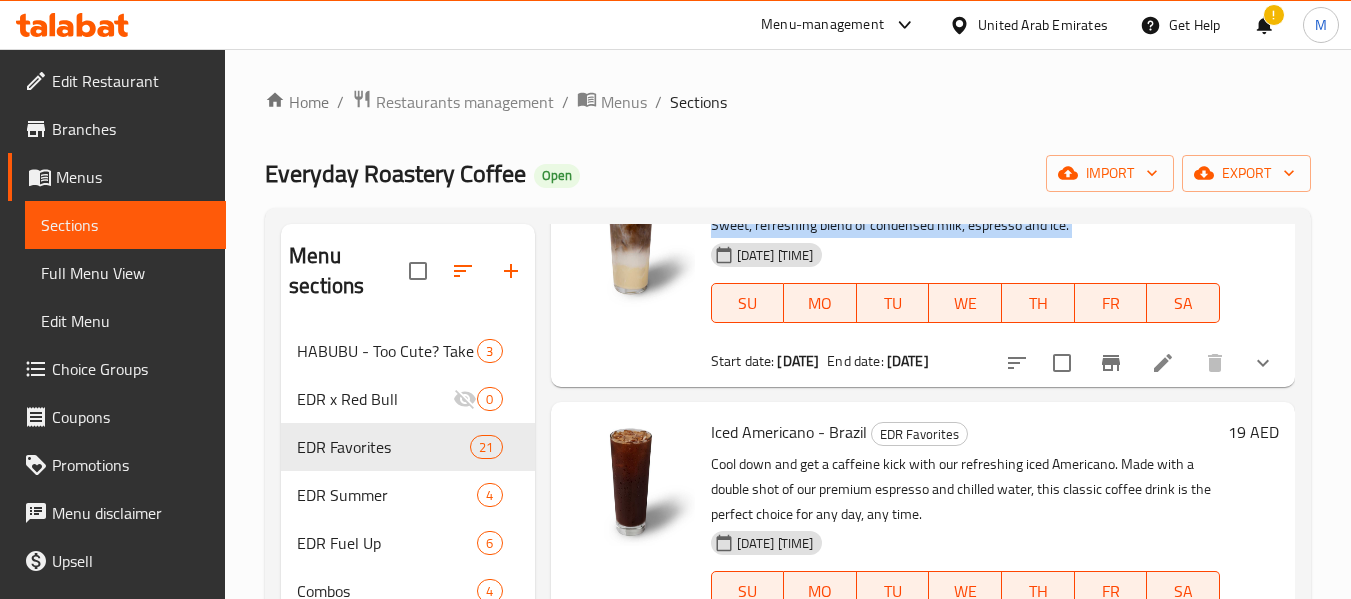 scroll, scrollTop: 3000, scrollLeft: 0, axis: vertical 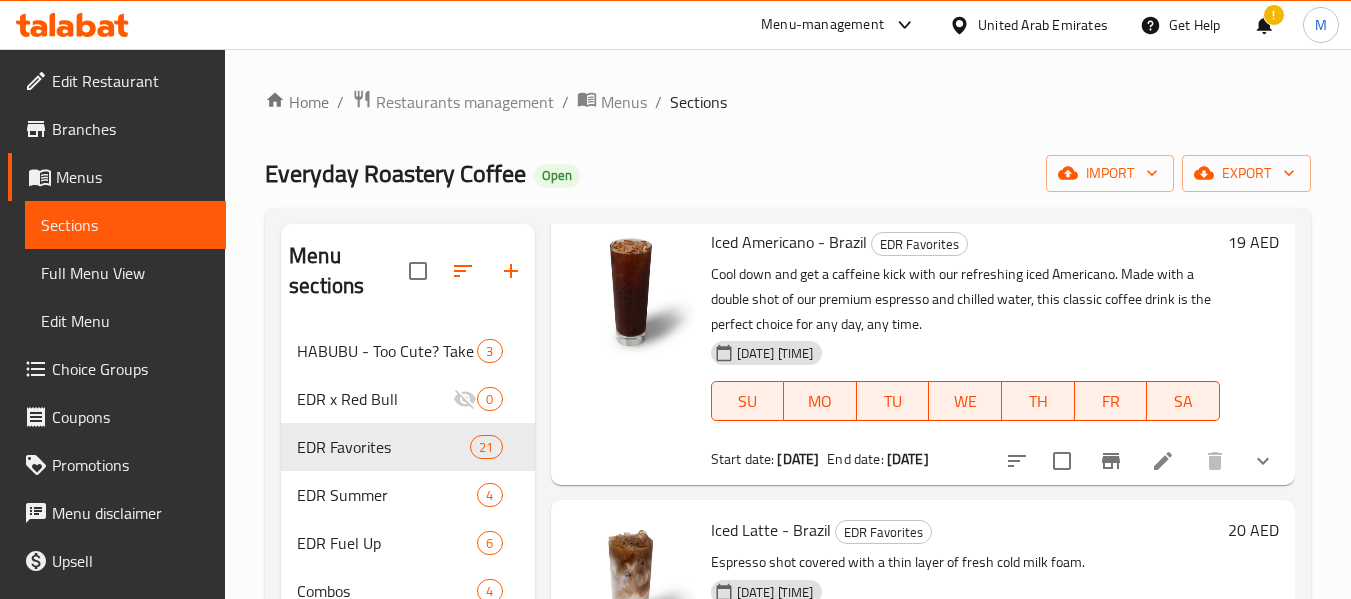 click on "Iced Americano - Brazil" at bounding box center (789, 242) 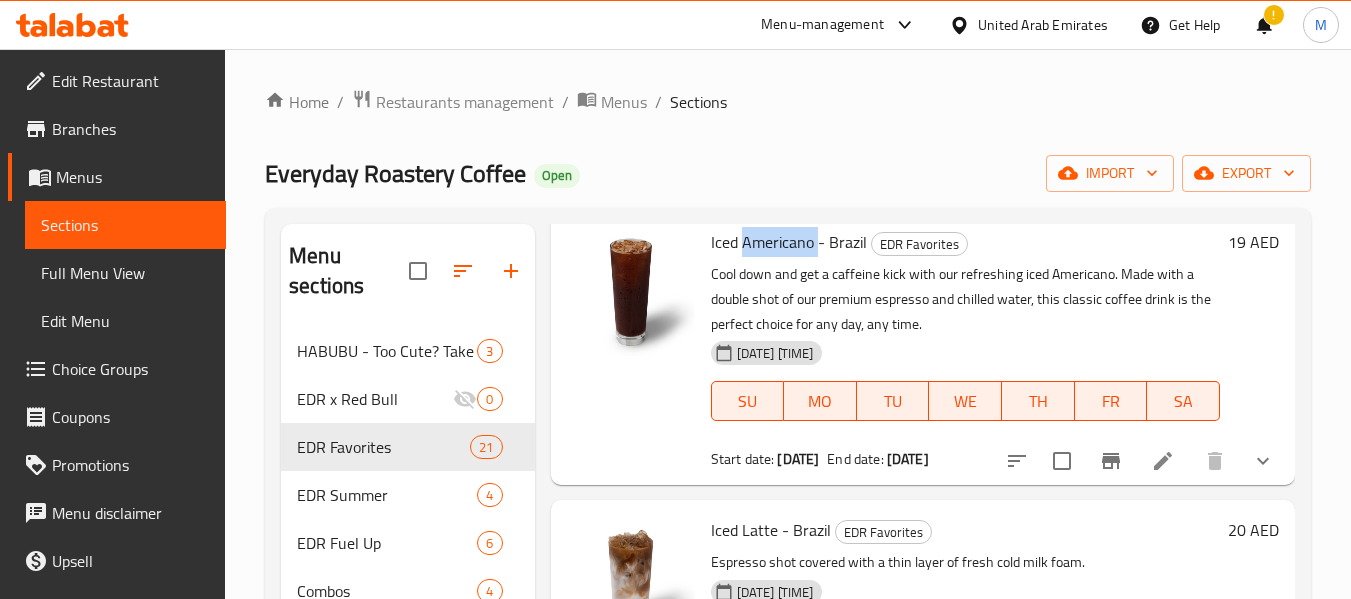 click on "Iced Americano - Brazil" at bounding box center (789, 242) 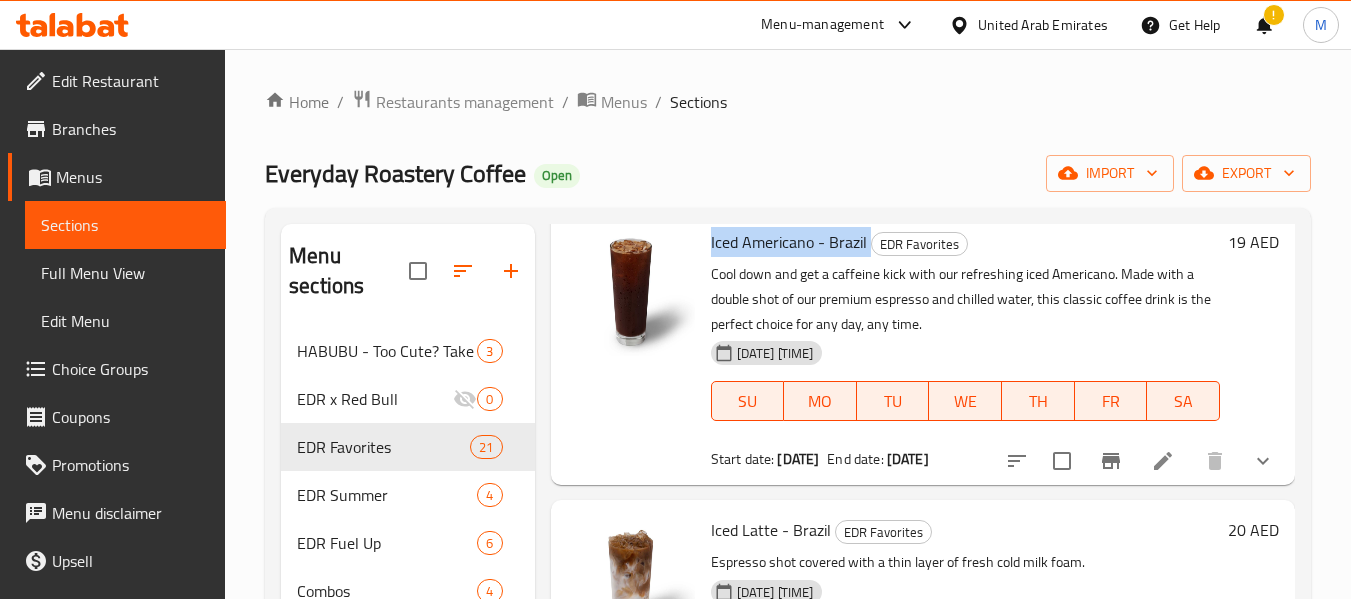 click on "Iced Americano - Brazil" at bounding box center [789, 242] 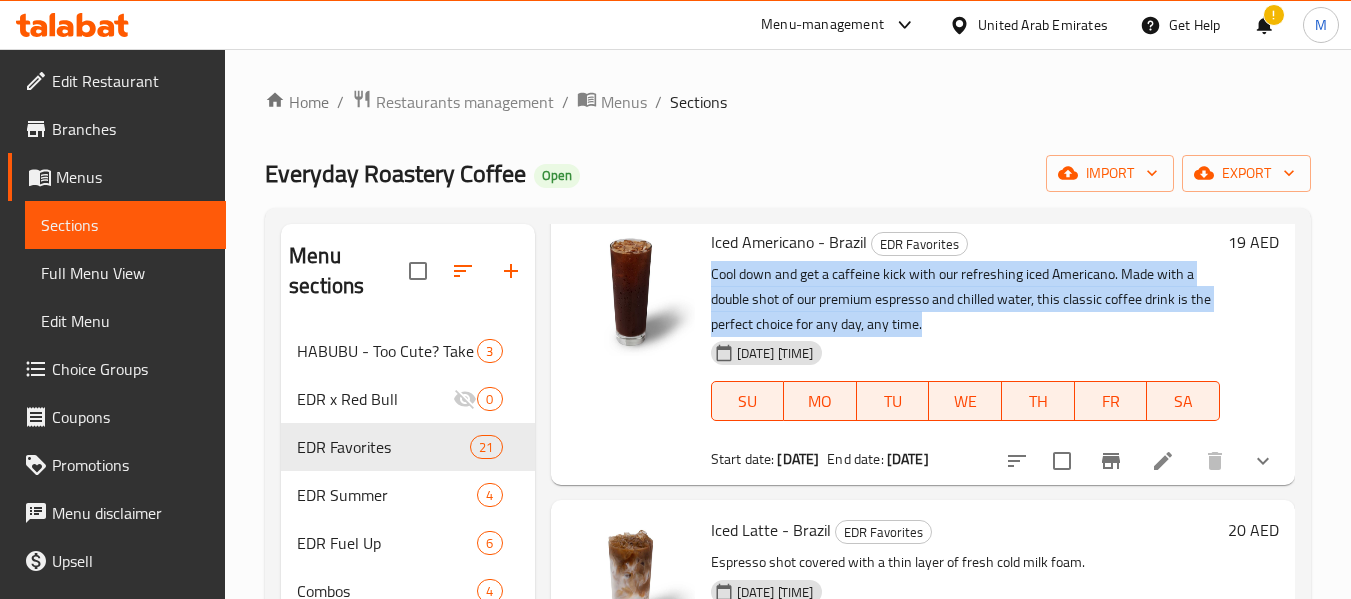 drag, startPoint x: 705, startPoint y: 300, endPoint x: 951, endPoint y: 356, distance: 252.29347 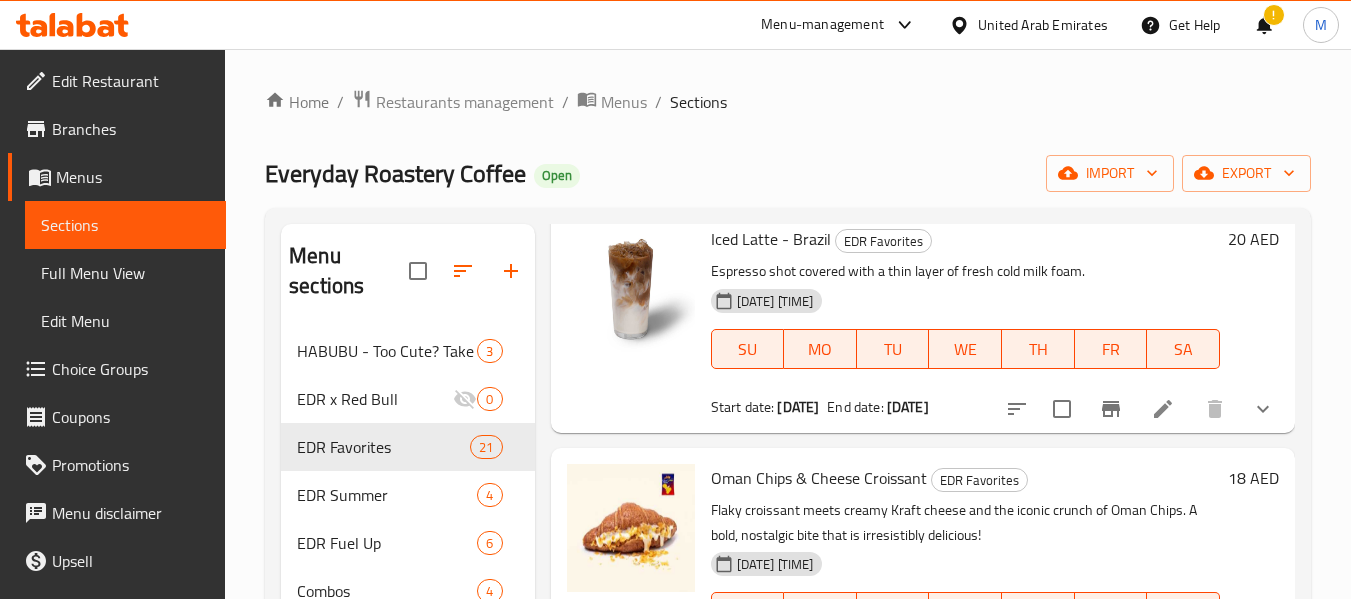 scroll, scrollTop: 3300, scrollLeft: 0, axis: vertical 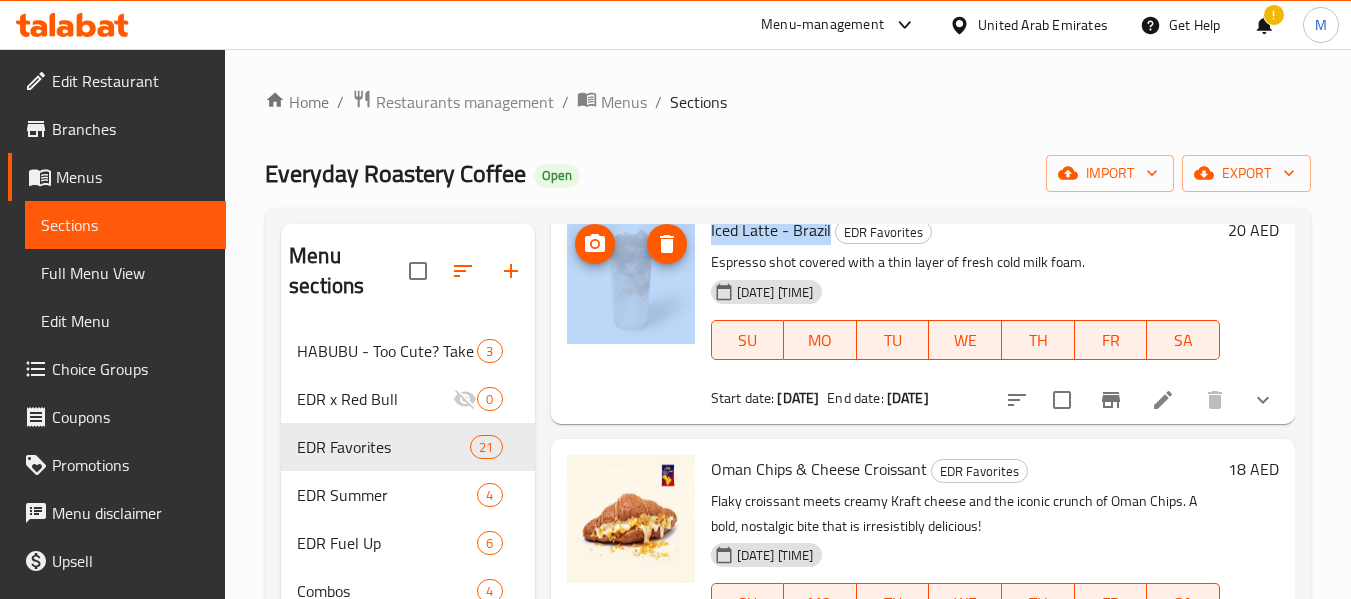 drag, startPoint x: 827, startPoint y: 259, endPoint x: 645, endPoint y: 259, distance: 182 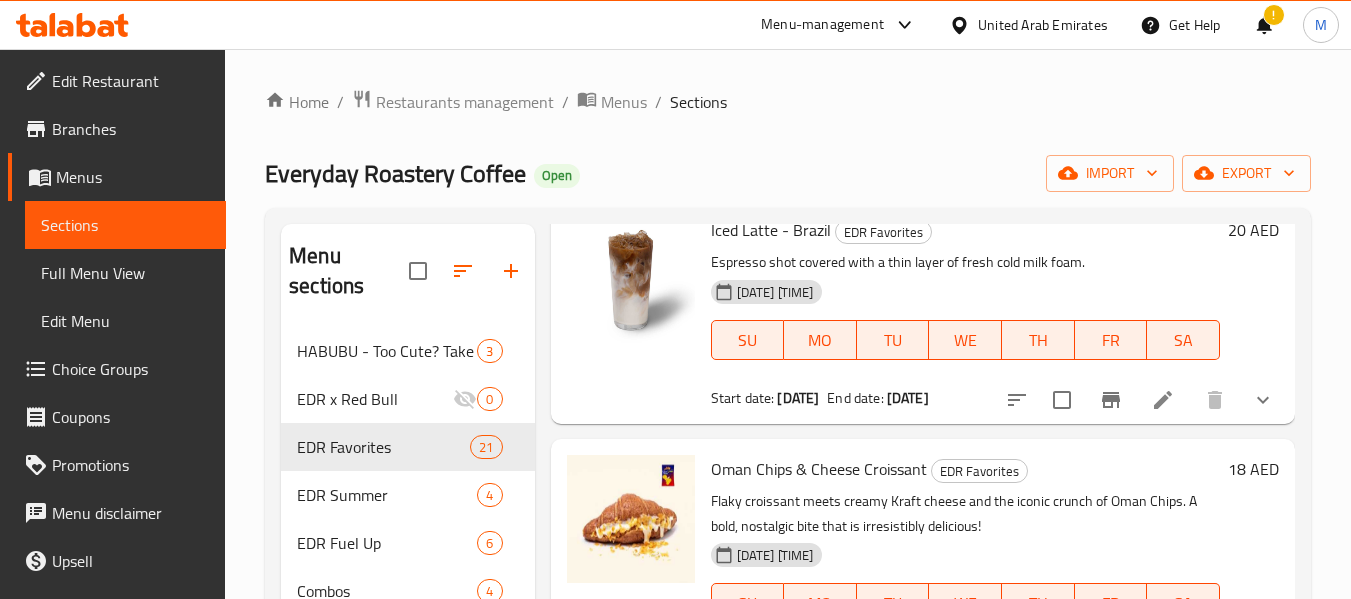 click on "Espresso shot covered with a thin layer of fresh cold milk foam." at bounding box center (965, 262) 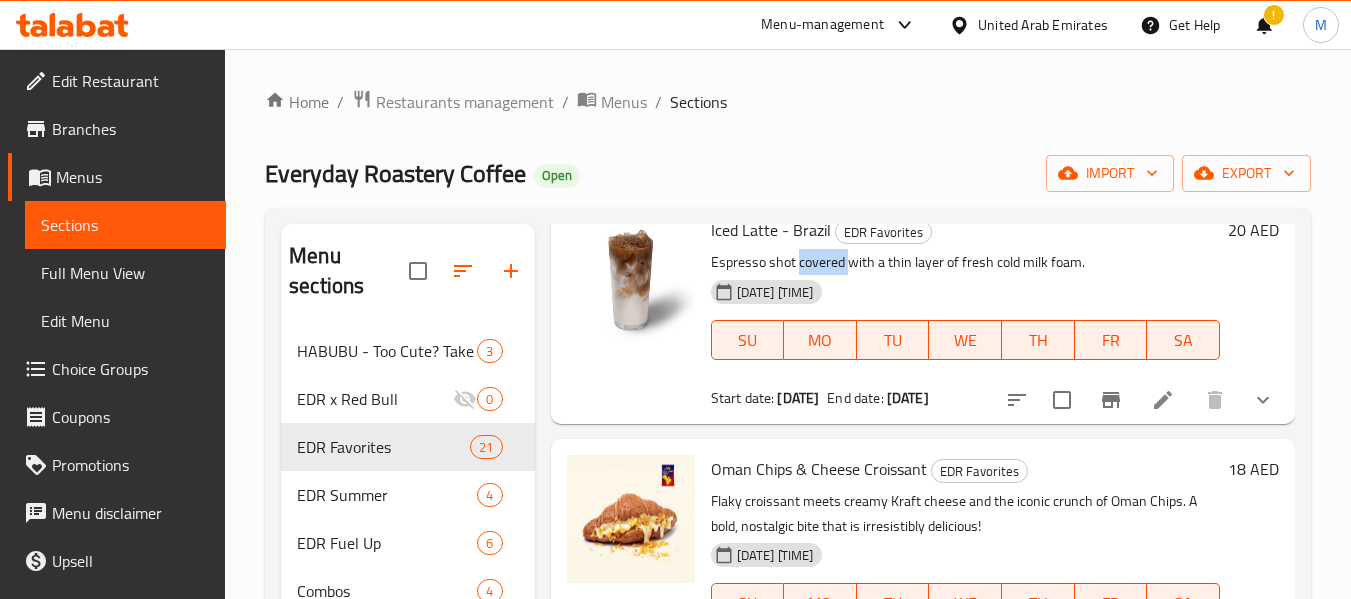 click on "Espresso shot covered with a thin layer of fresh cold milk foam." at bounding box center (965, 262) 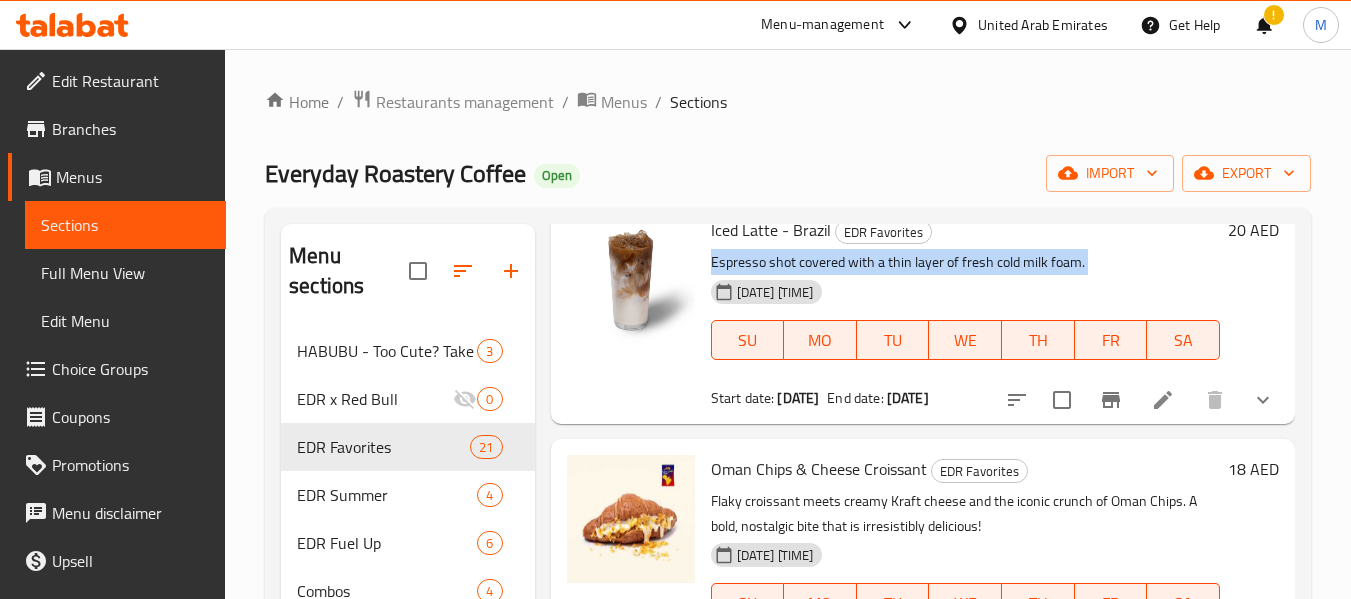 click on "Espresso shot covered with a thin layer of fresh cold milk foam." at bounding box center [965, 262] 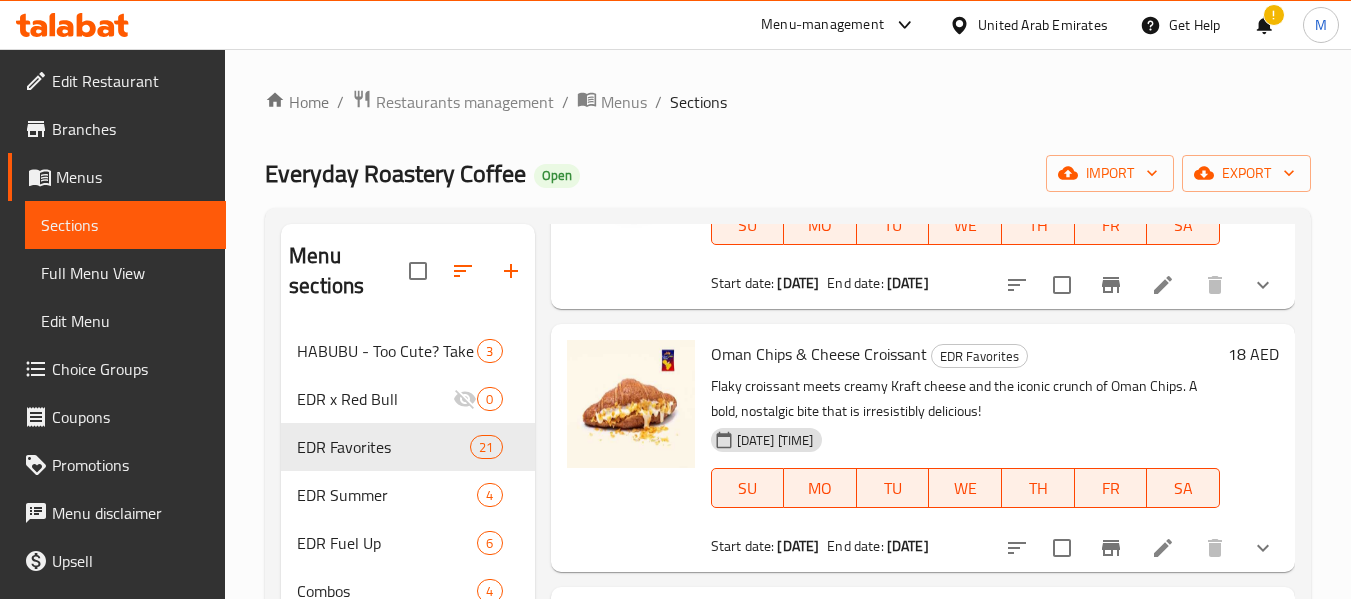 scroll, scrollTop: 3500, scrollLeft: 0, axis: vertical 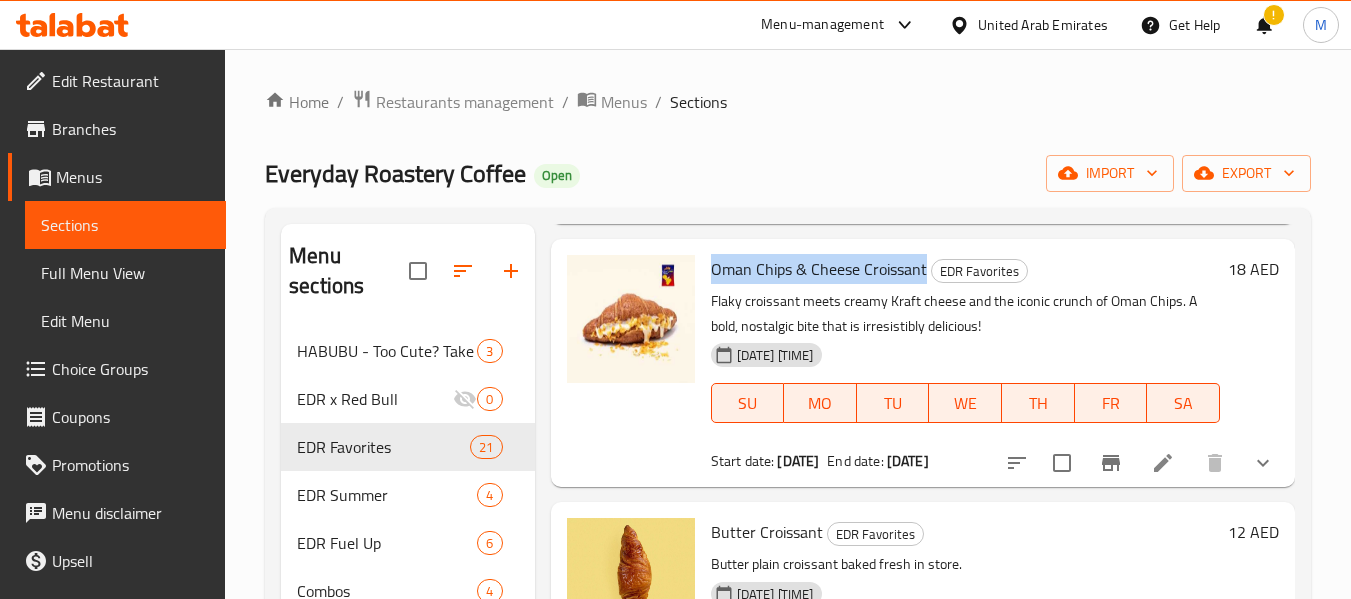 drag, startPoint x: 924, startPoint y: 297, endPoint x: 714, endPoint y: 302, distance: 210.05951 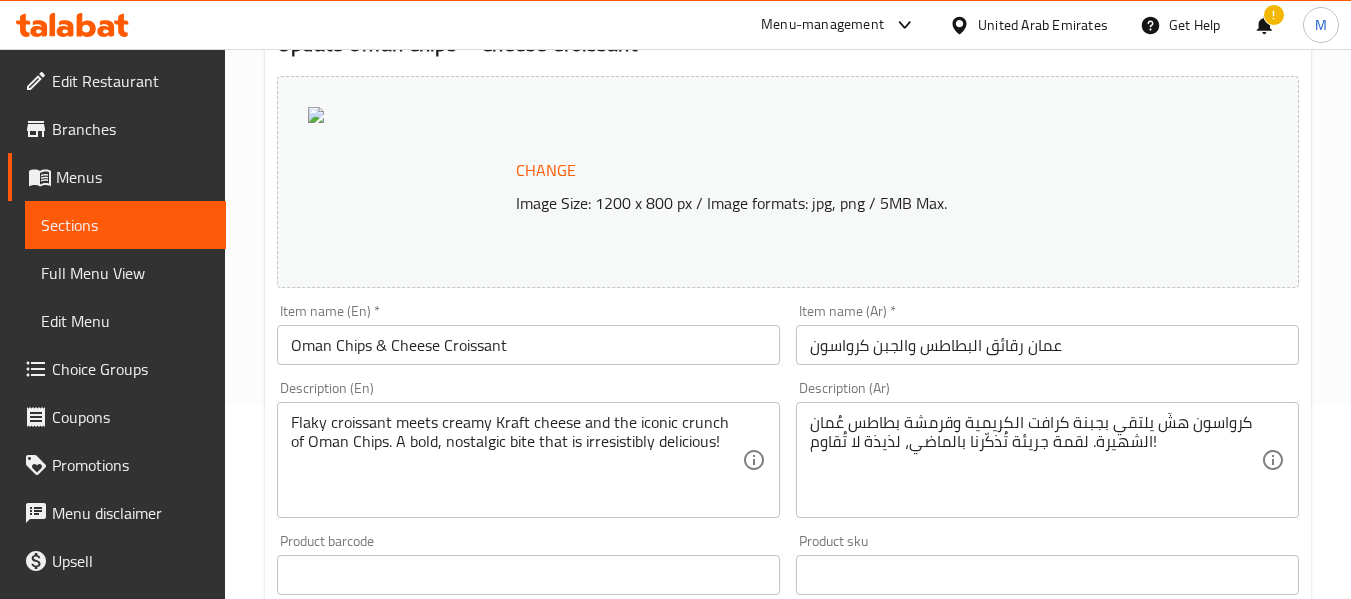 scroll, scrollTop: 200, scrollLeft: 0, axis: vertical 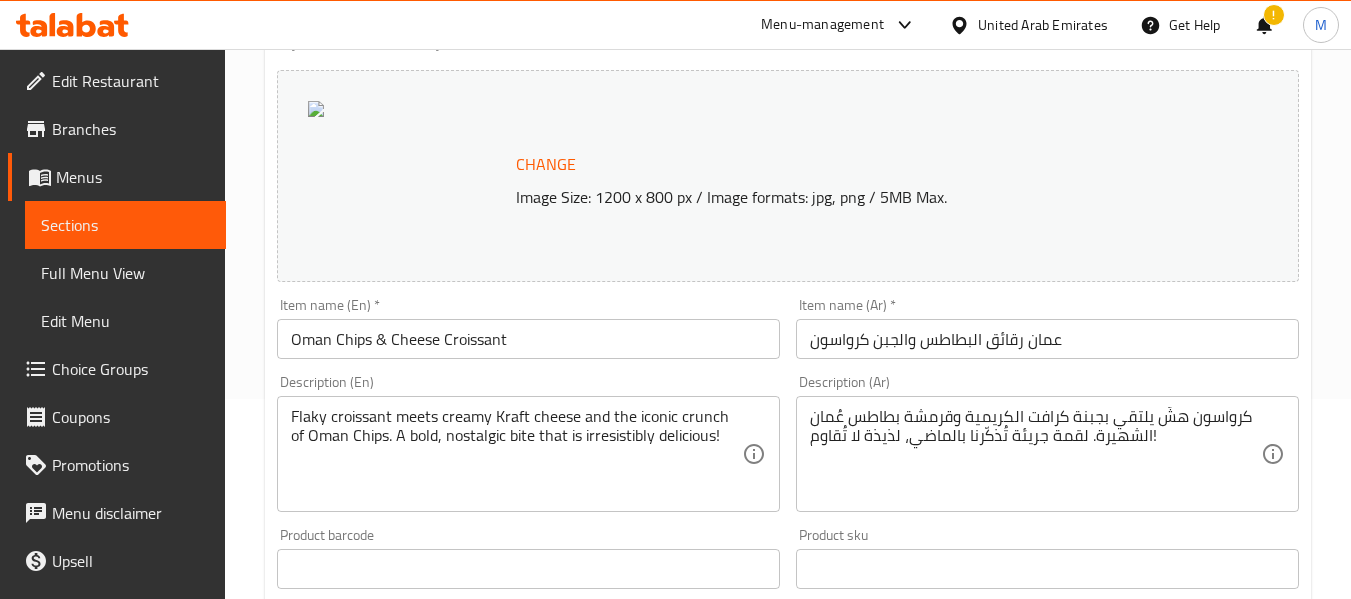 drag, startPoint x: 383, startPoint y: 425, endPoint x: 379, endPoint y: 407, distance: 18.439089 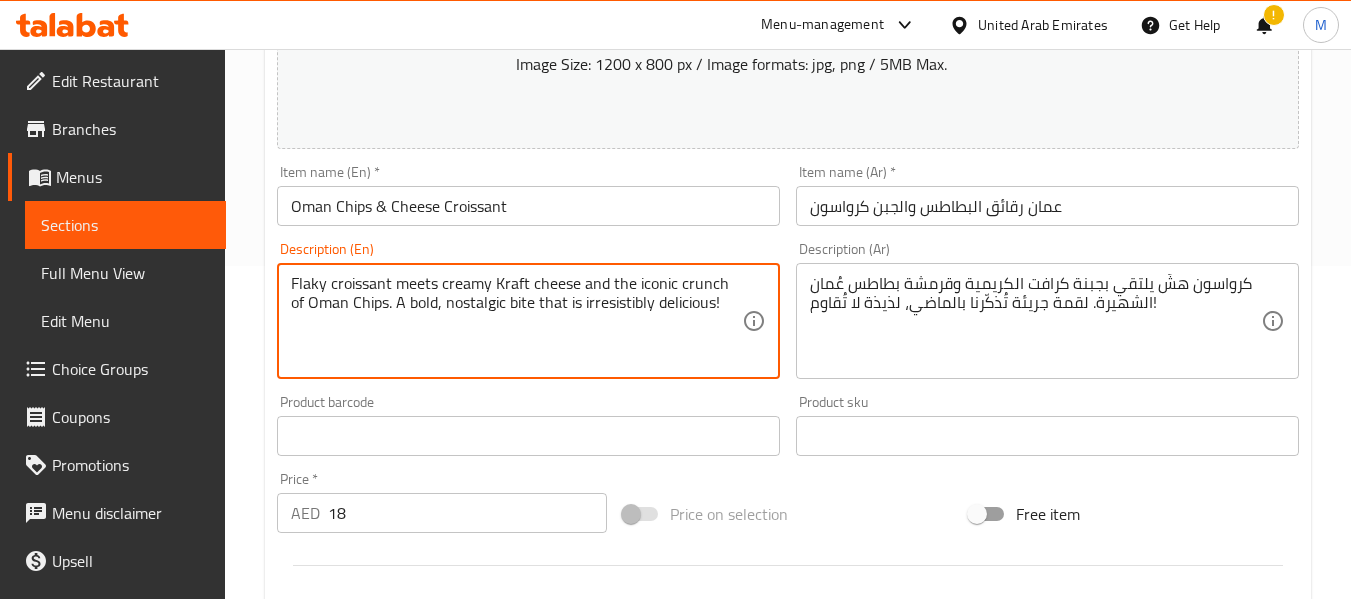 scroll, scrollTop: 500, scrollLeft: 0, axis: vertical 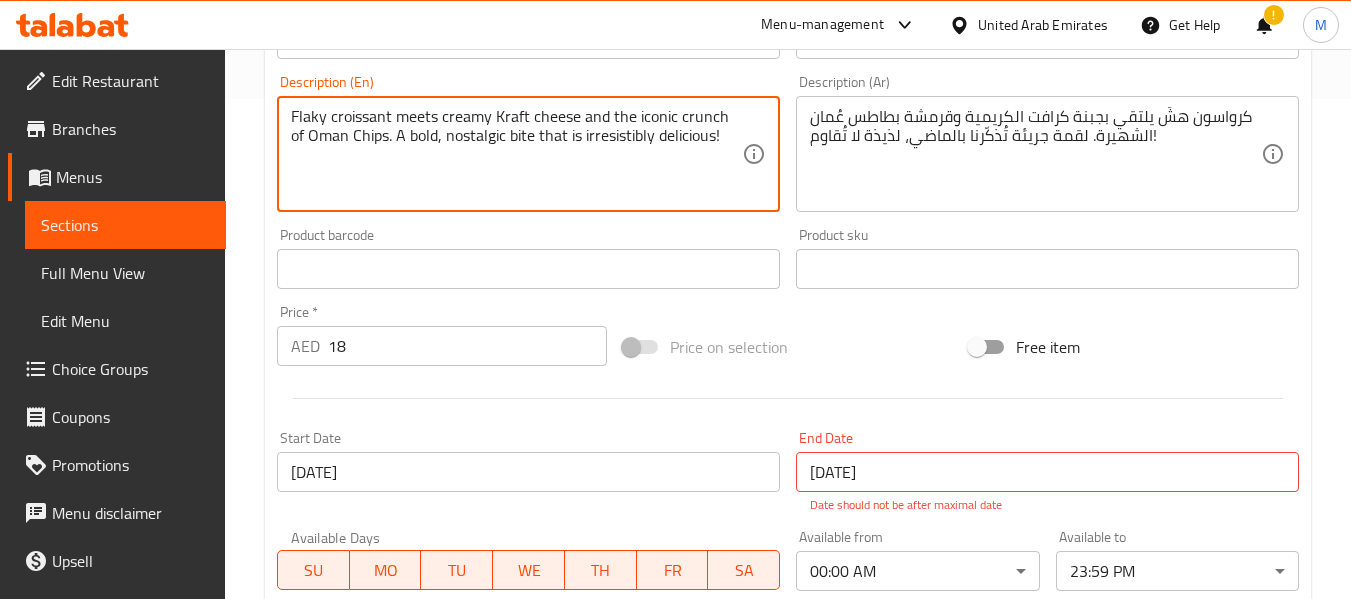 click on "18" at bounding box center (467, 346) 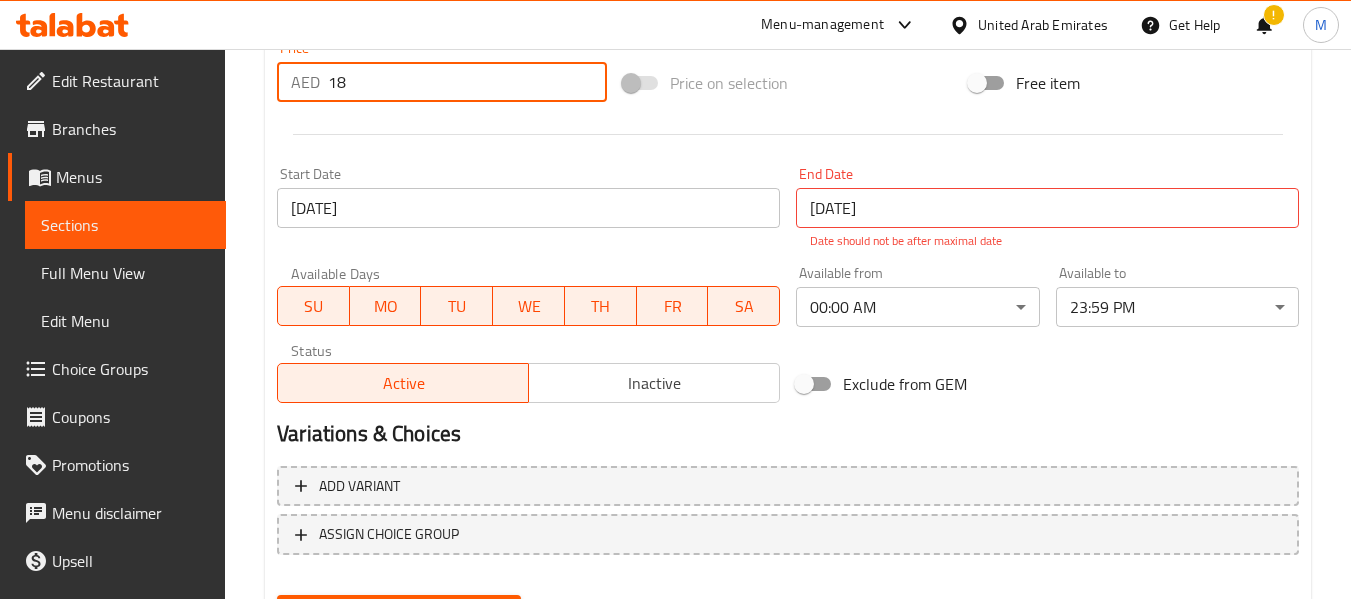 scroll, scrollTop: 865, scrollLeft: 0, axis: vertical 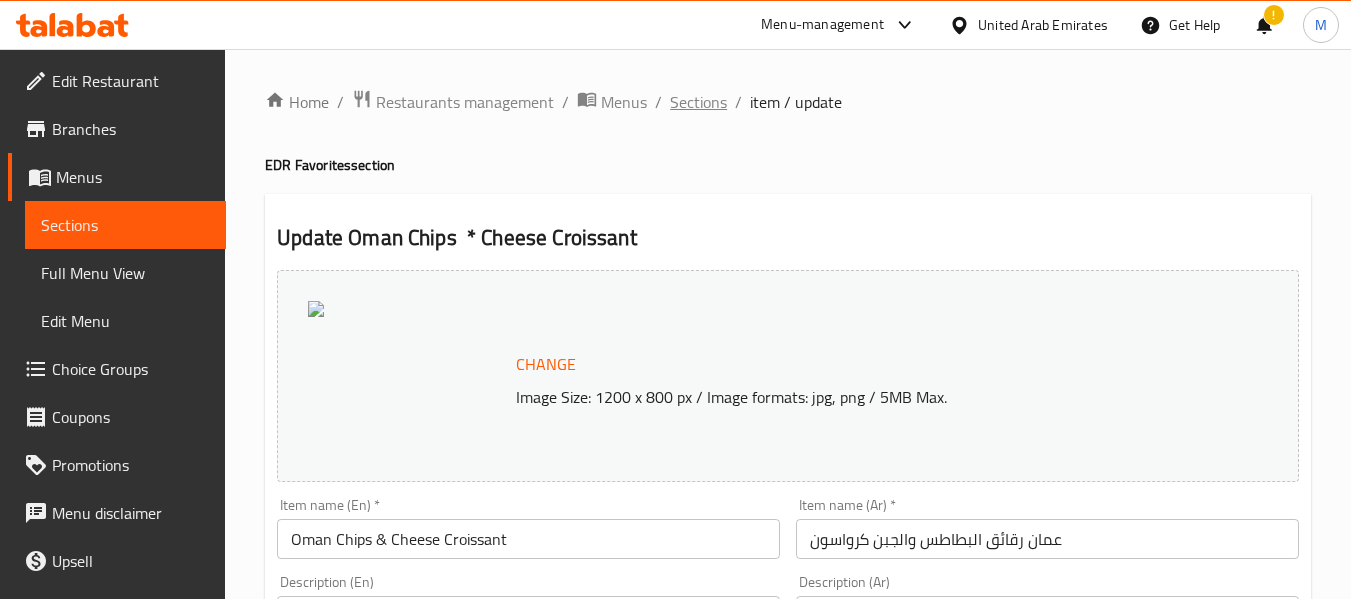 click on "Sections" at bounding box center (698, 102) 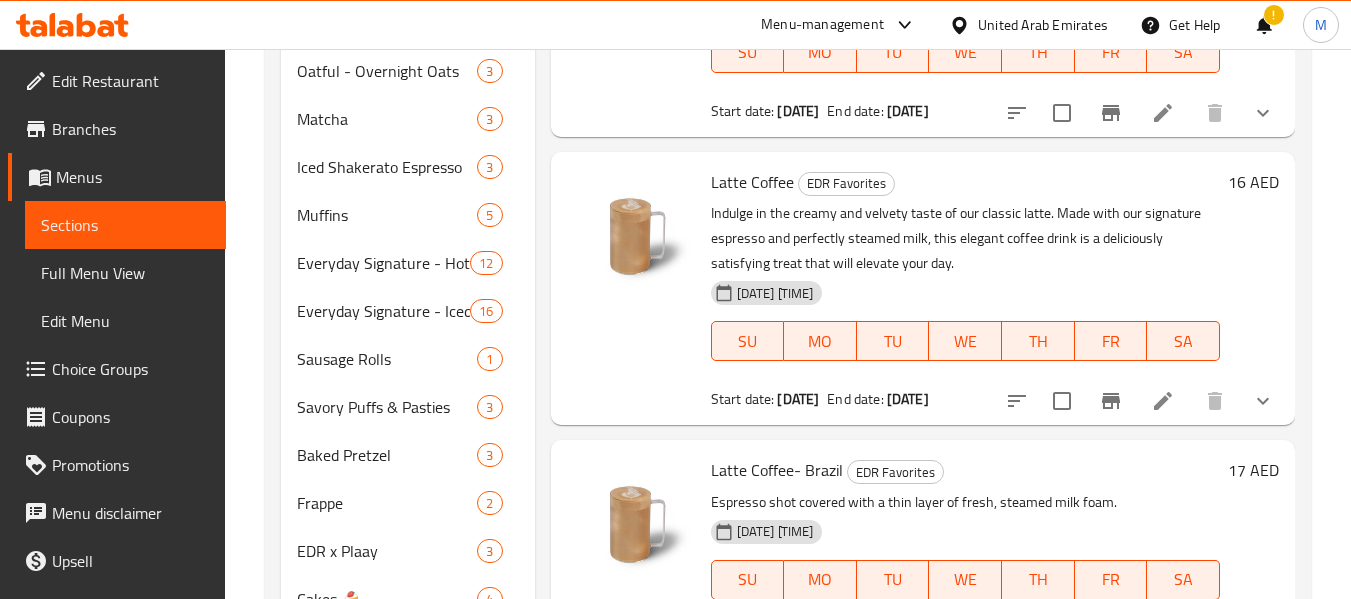 scroll, scrollTop: 900, scrollLeft: 0, axis: vertical 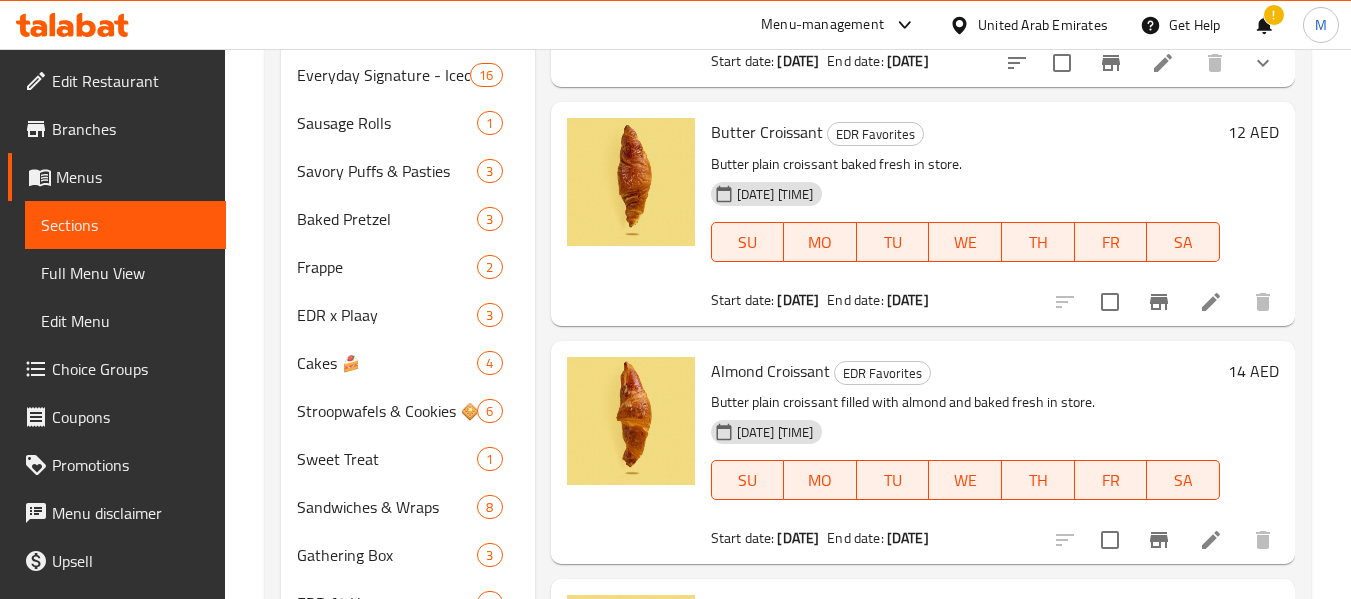 click on "Butter Croissant" at bounding box center (767, 132) 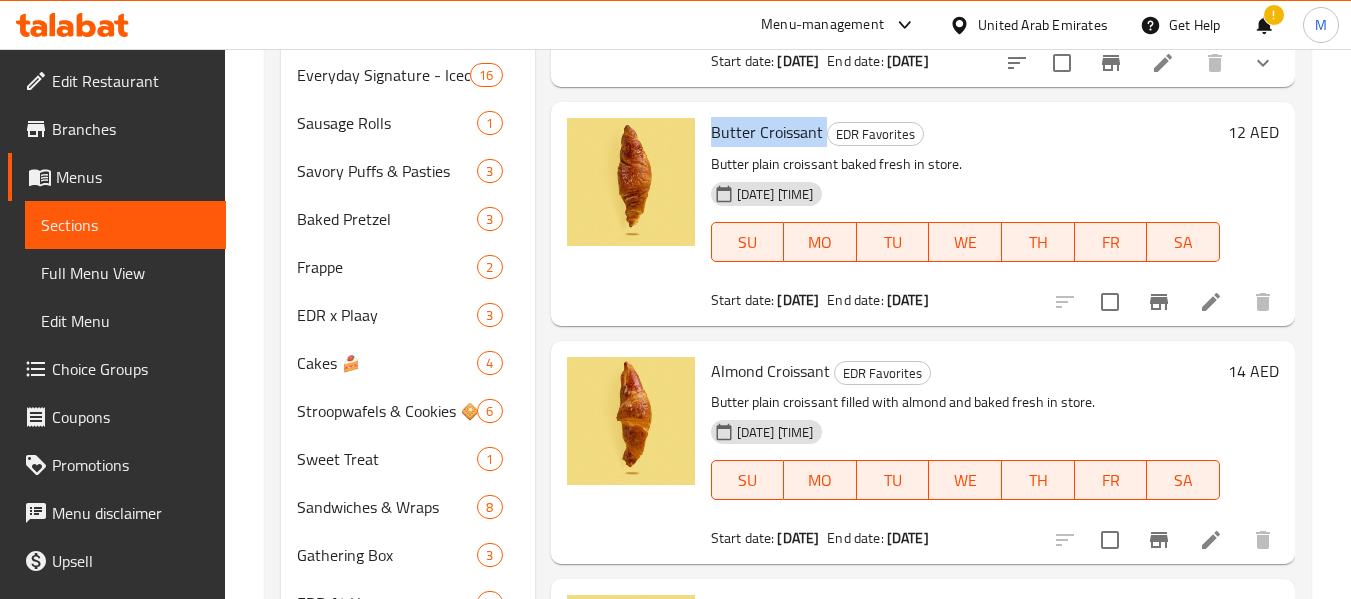 click on "Butter Croissant" at bounding box center [767, 132] 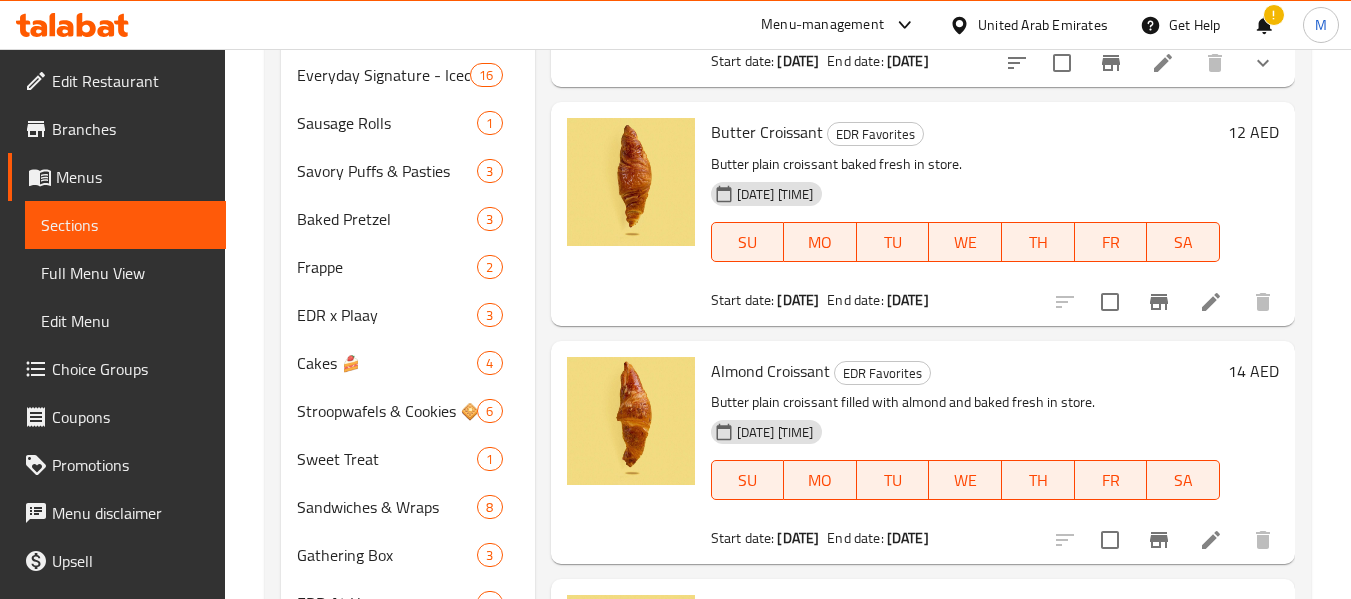 click on "Butter plain croissant baked fresh in store." at bounding box center (965, 164) 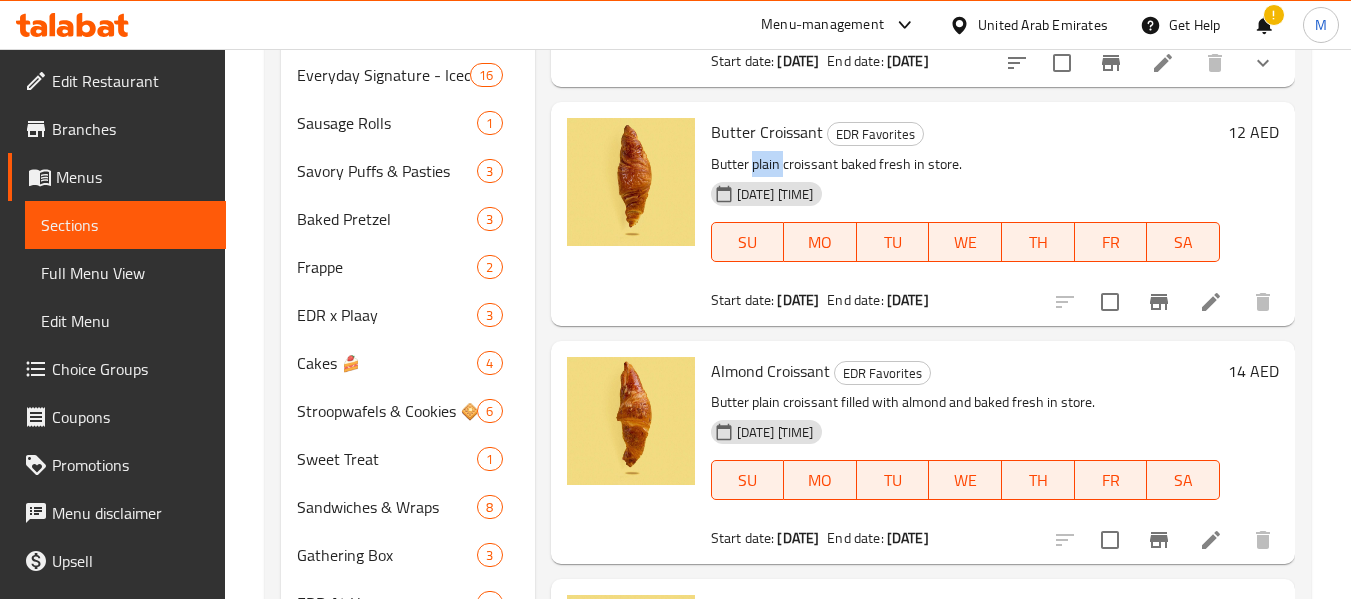 click on "Butter plain croissant baked fresh in store." at bounding box center (965, 164) 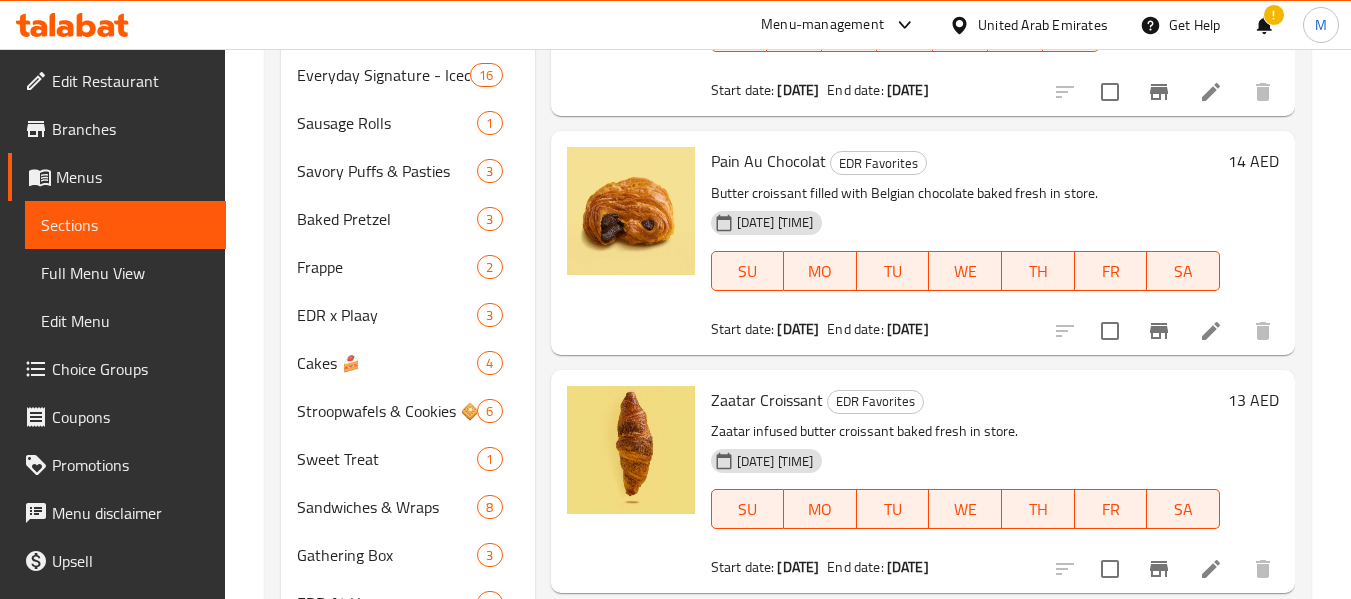 scroll, scrollTop: 4081, scrollLeft: 0, axis: vertical 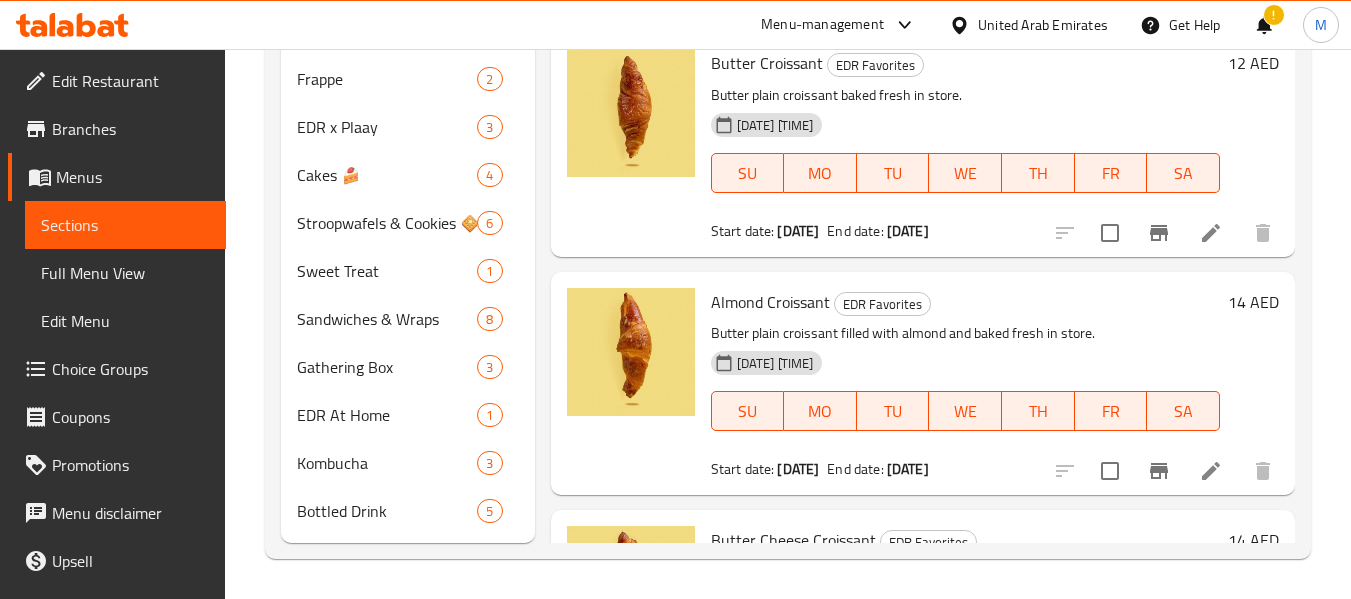 click on "Almond Croissant" at bounding box center (770, 302) 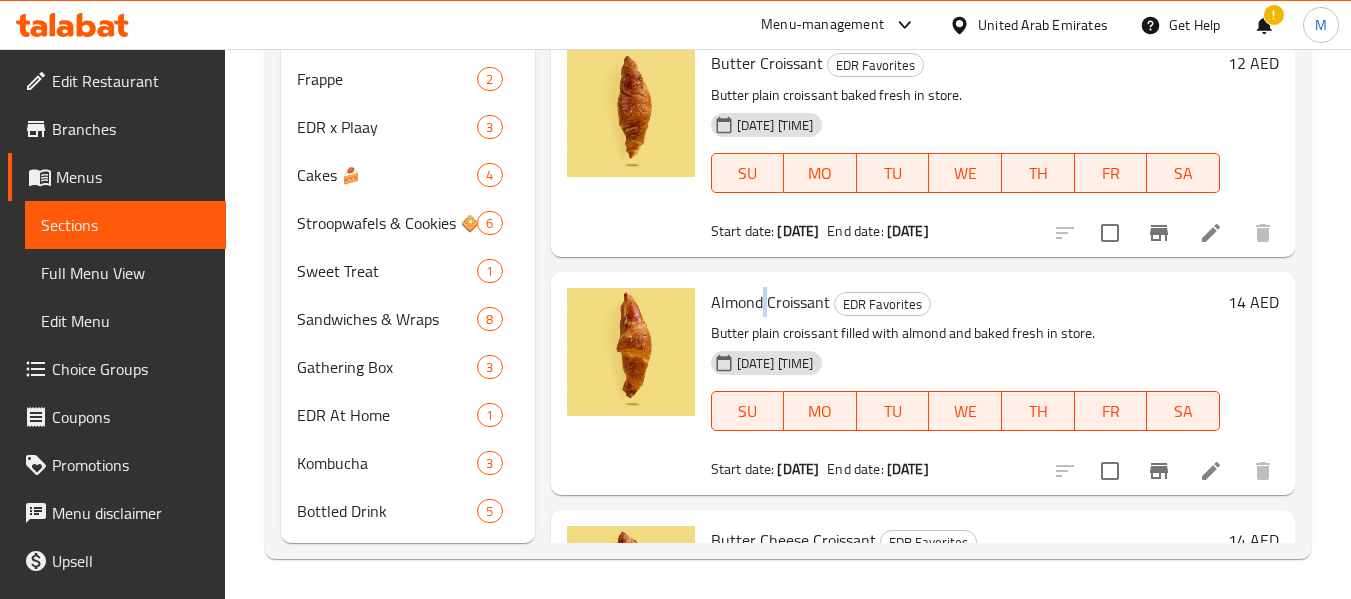 click on "Almond Croissant" at bounding box center [770, 302] 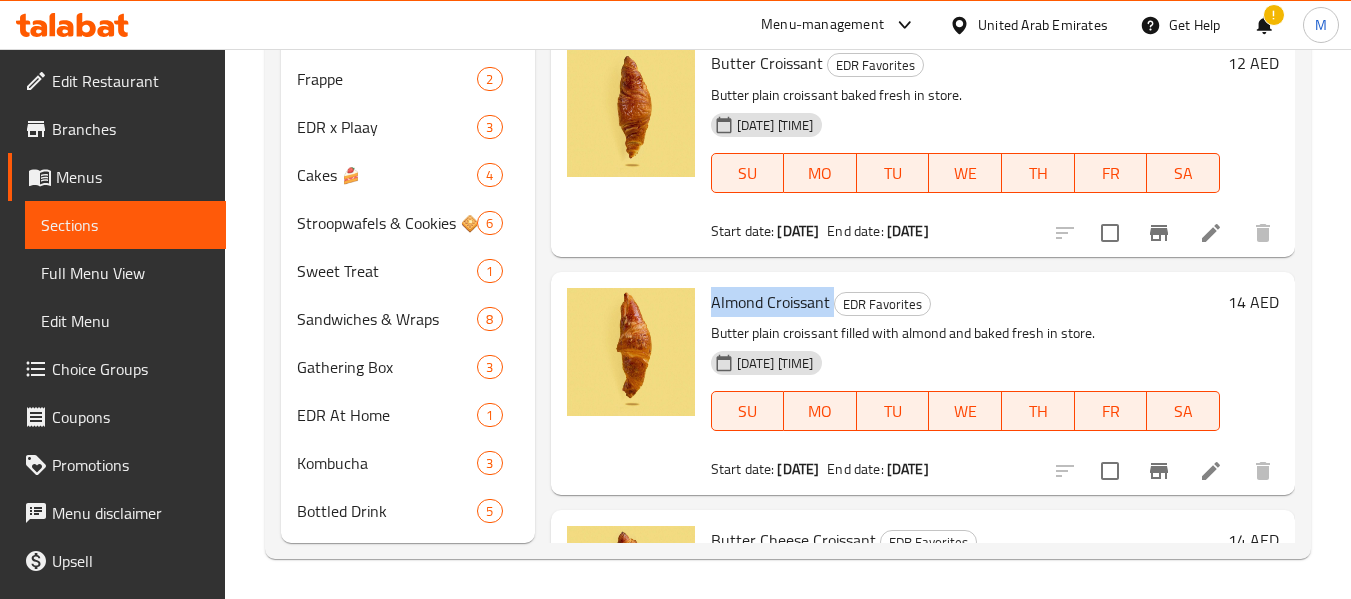 click on "Almond Croissant" at bounding box center (770, 302) 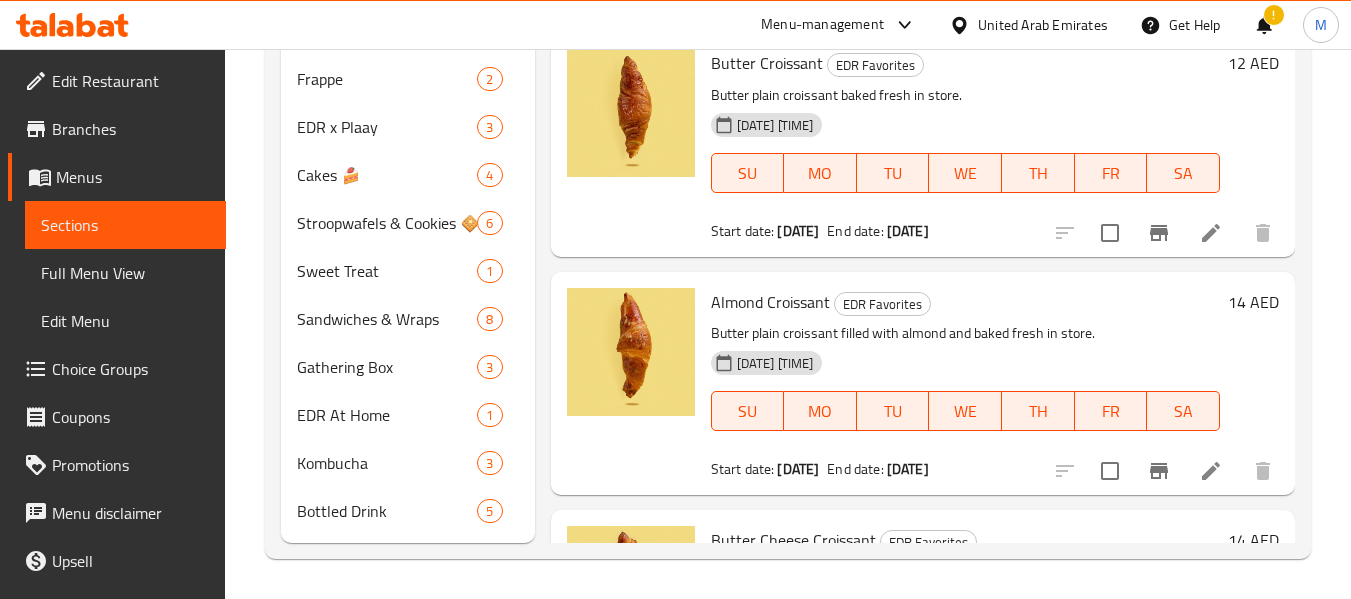 click on "Butter plain croissant filled with almond and baked fresh in store." at bounding box center [965, 333] 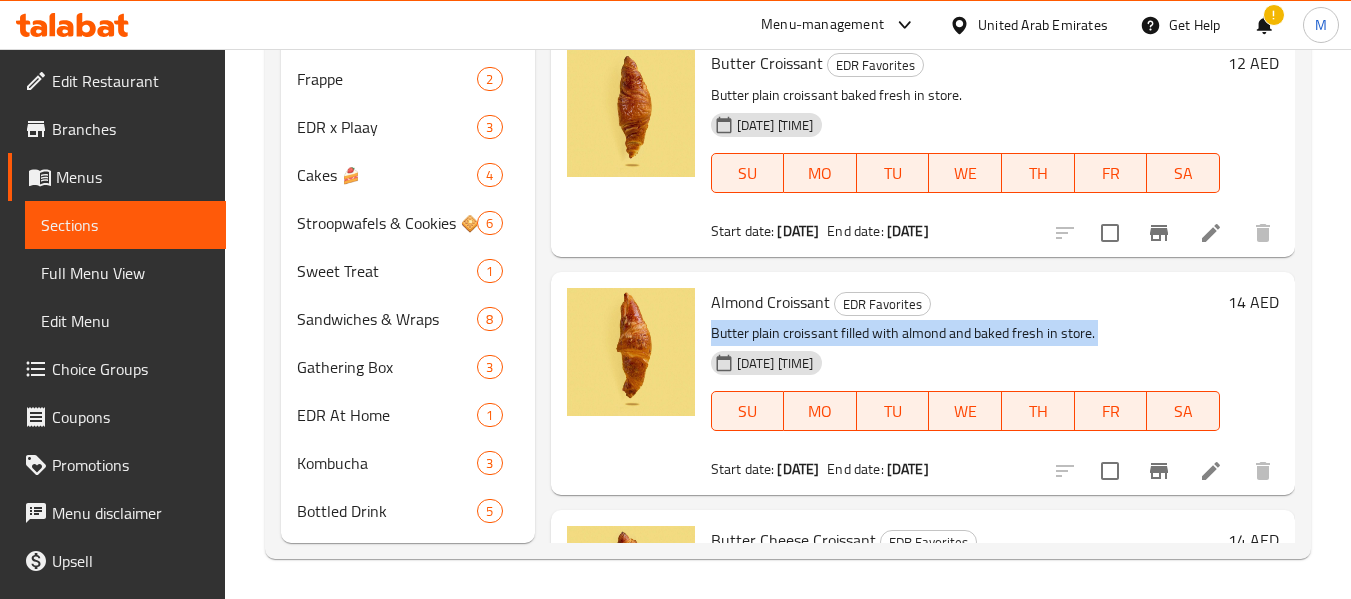 click on "Butter plain croissant filled with almond and baked fresh in store." at bounding box center [965, 333] 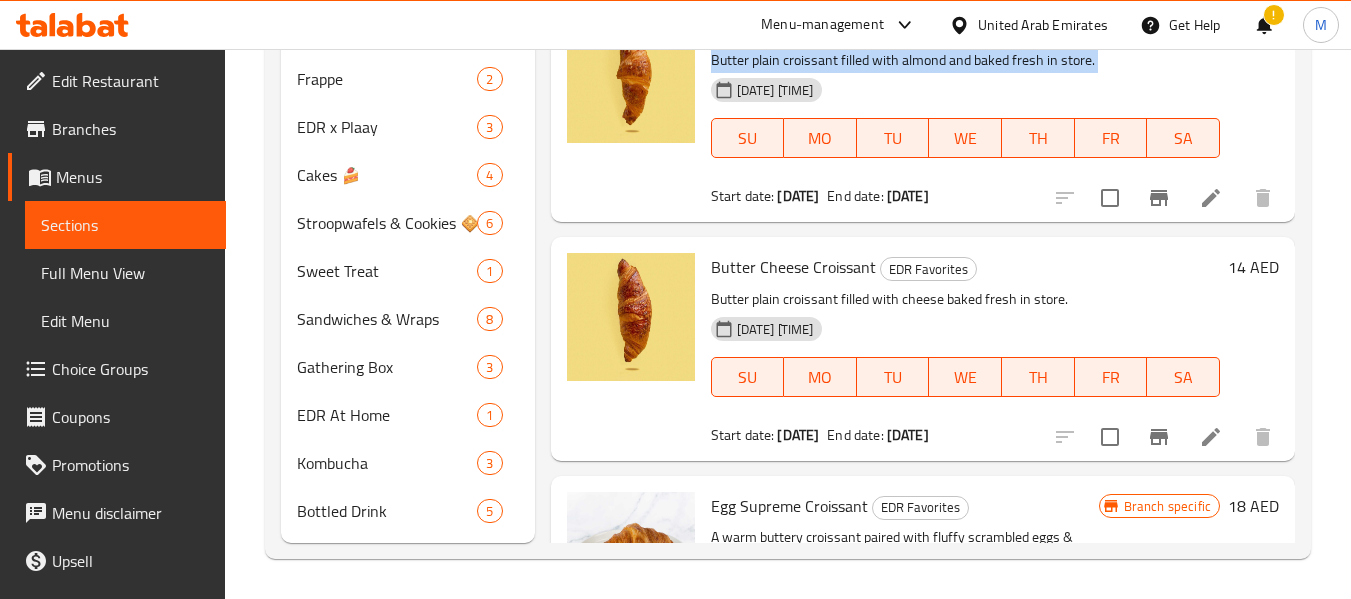 scroll, scrollTop: 3181, scrollLeft: 0, axis: vertical 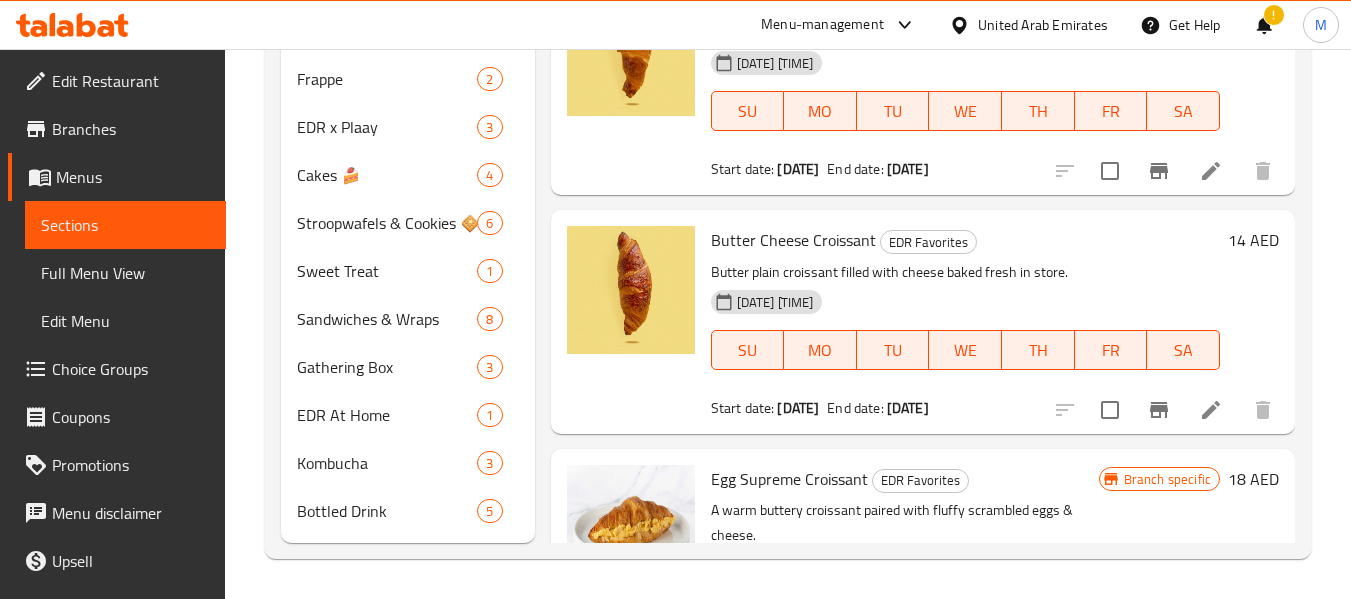 click on "Butter Cheese Croissant" at bounding box center (793, 240) 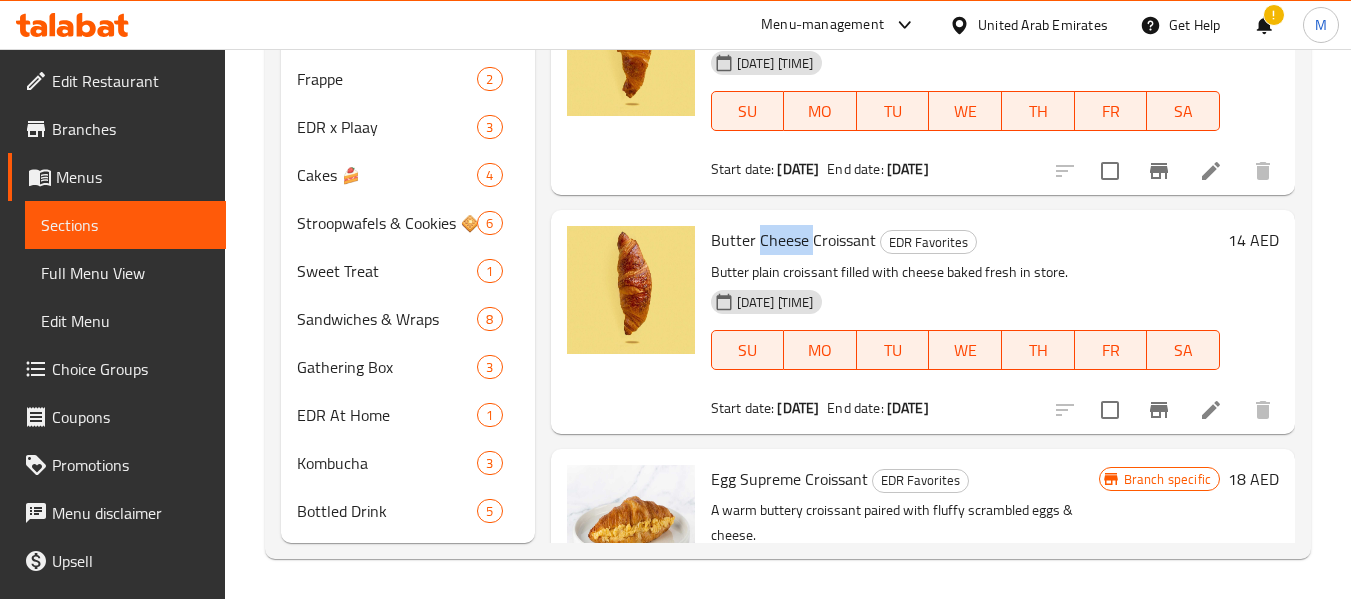 click on "Butter Cheese Croissant" at bounding box center [793, 240] 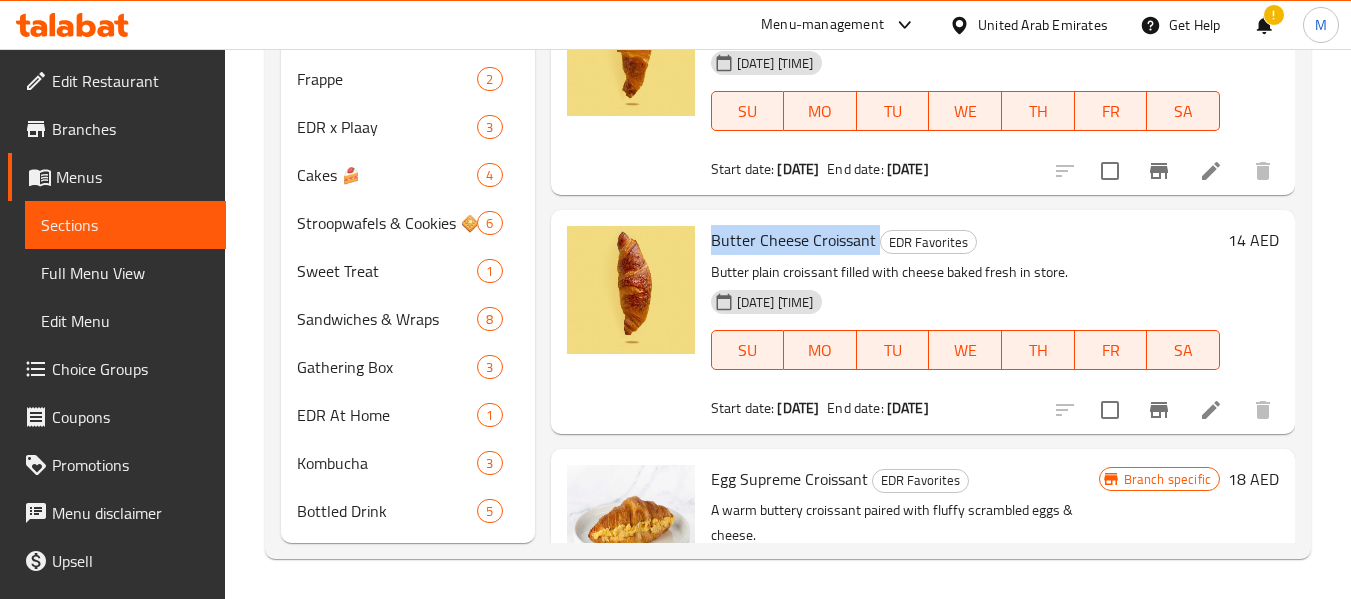 click on "Butter Cheese Croissant" at bounding box center [793, 240] 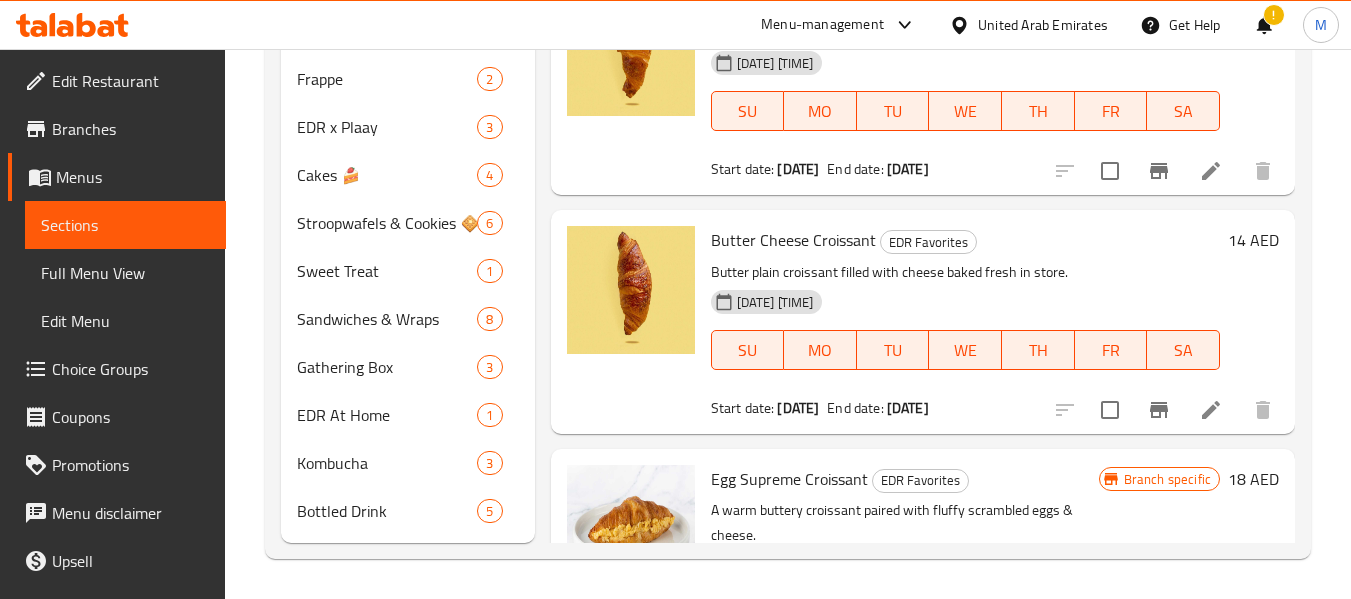 click on "Butter plain croissant filled with cheese baked fresh in store." at bounding box center [965, 272] 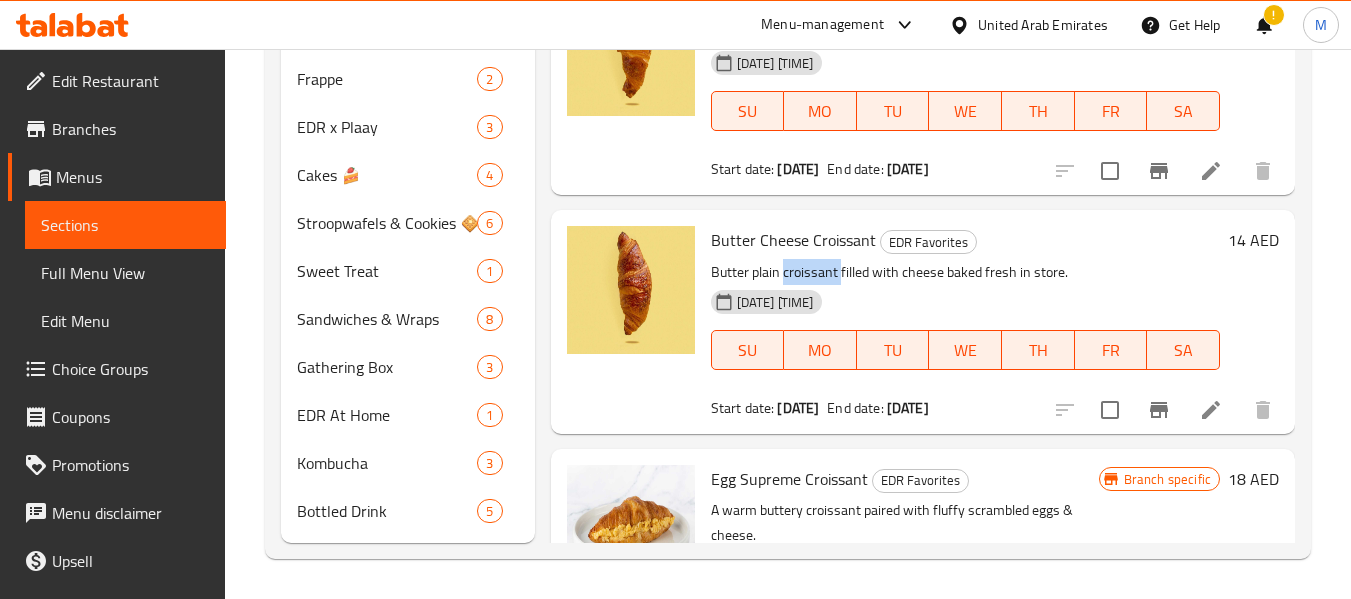 click on "Butter plain croissant filled with cheese baked fresh in store." at bounding box center (965, 272) 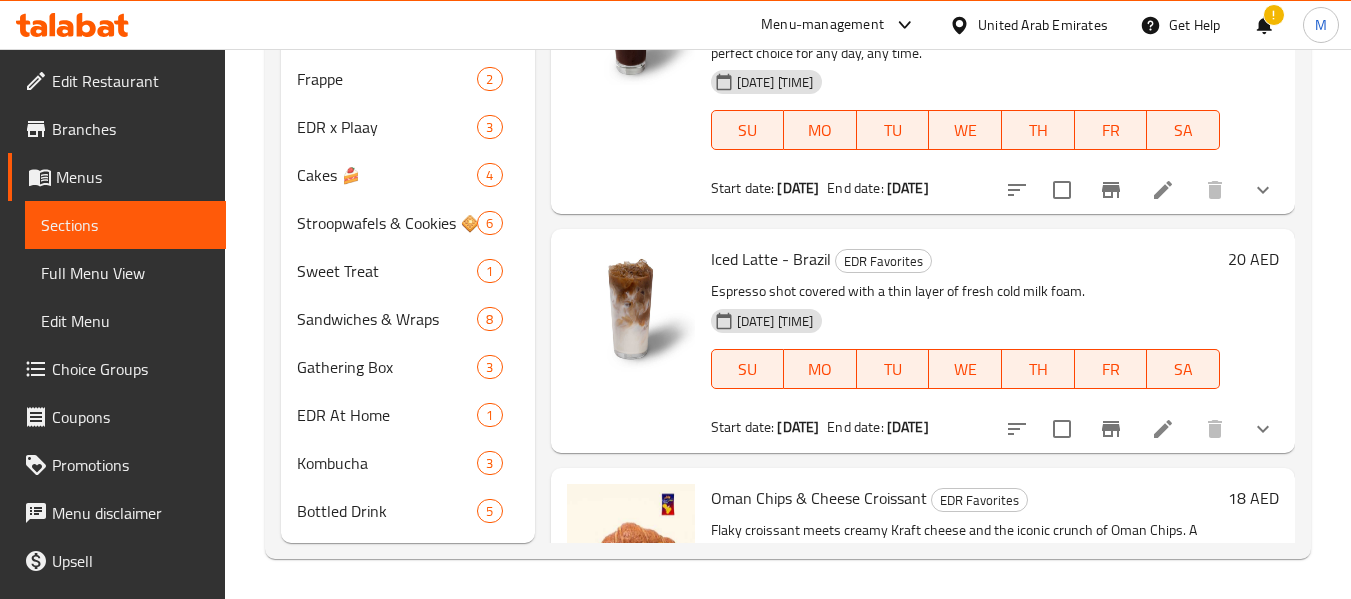 scroll, scrollTop: 1781, scrollLeft: 0, axis: vertical 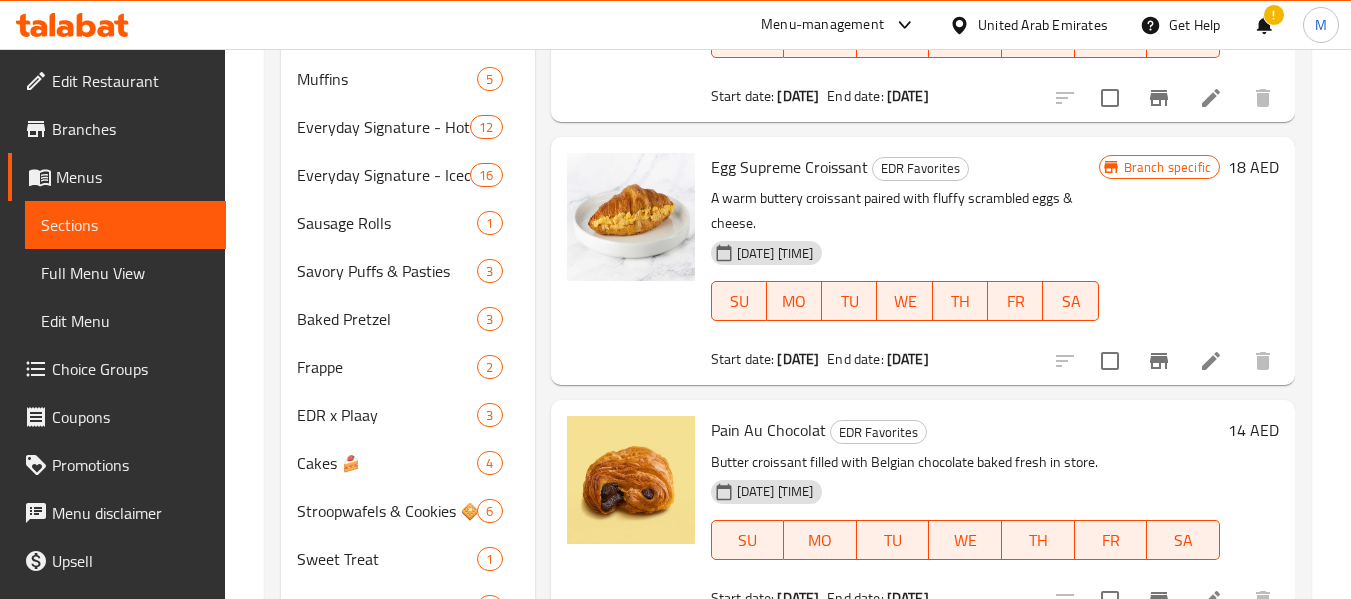 click on "Egg Supreme Croissant" at bounding box center [789, 167] 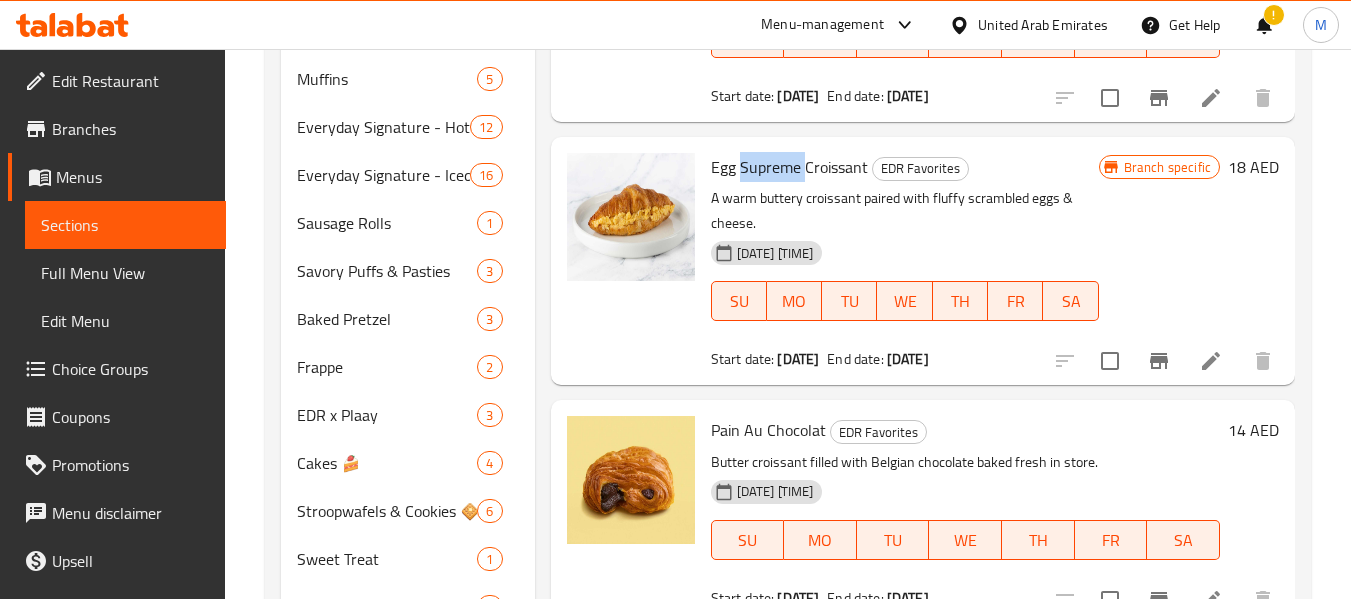 click on "Egg Supreme Croissant" at bounding box center (789, 167) 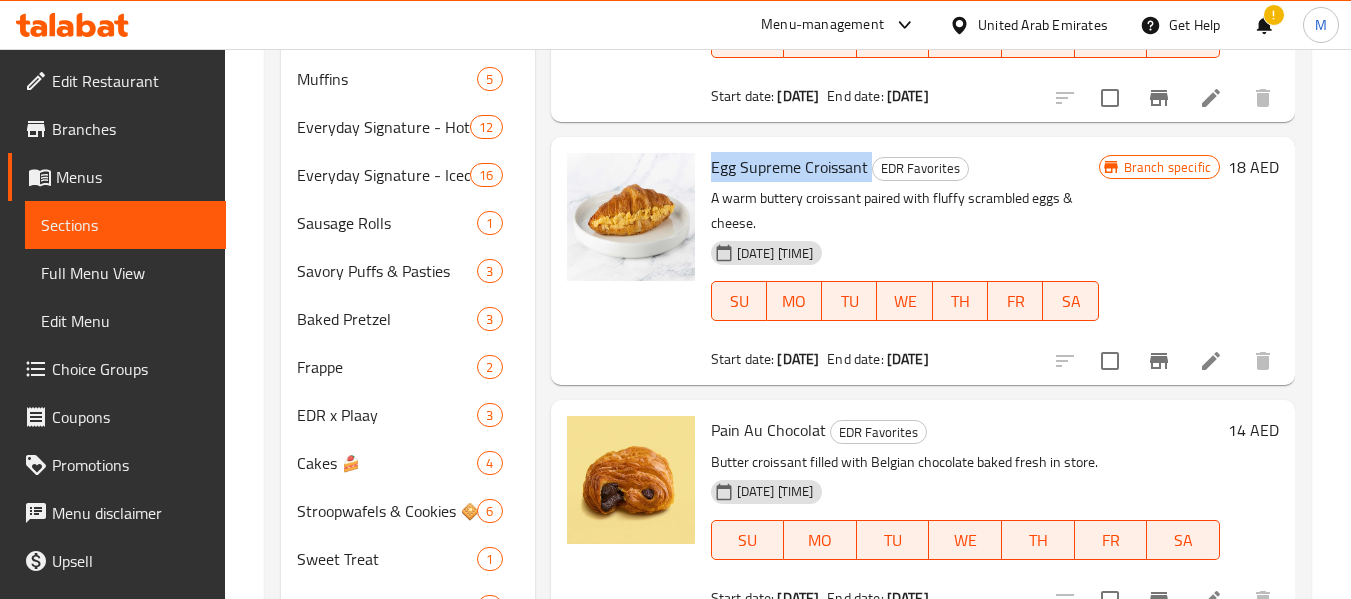 click on "Egg Supreme Croissant" at bounding box center (789, 167) 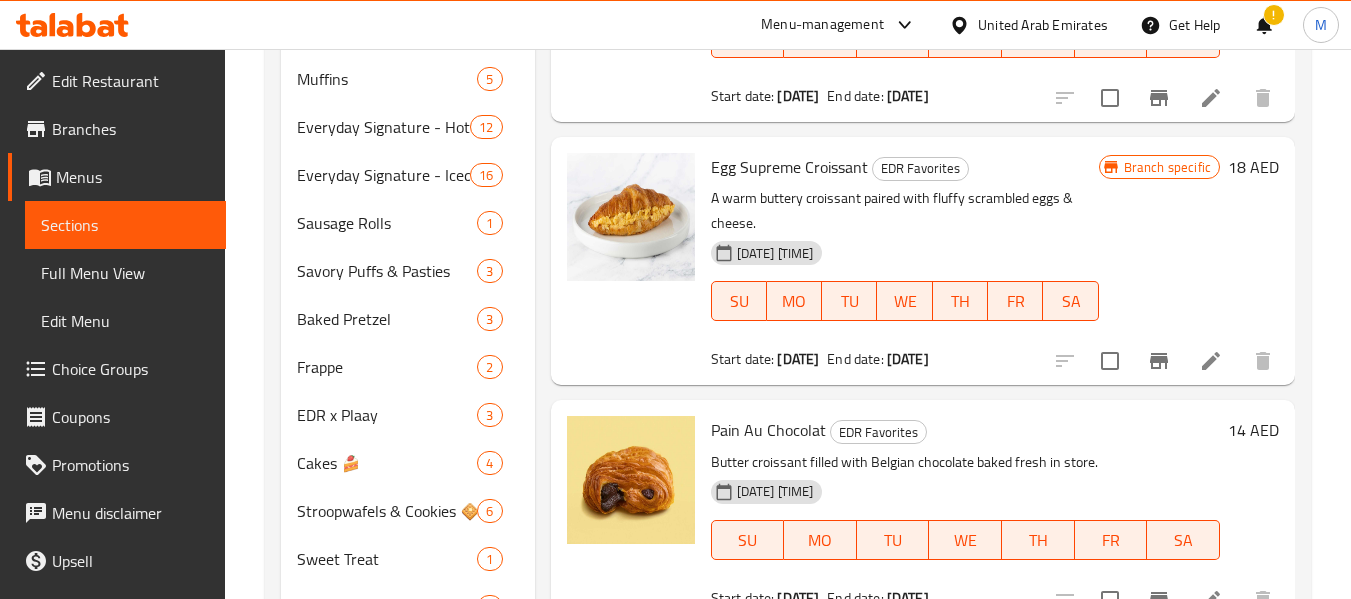 click on "A warm buttery croissant paired with fluffy scrambled eggs & cheese." at bounding box center (905, 211) 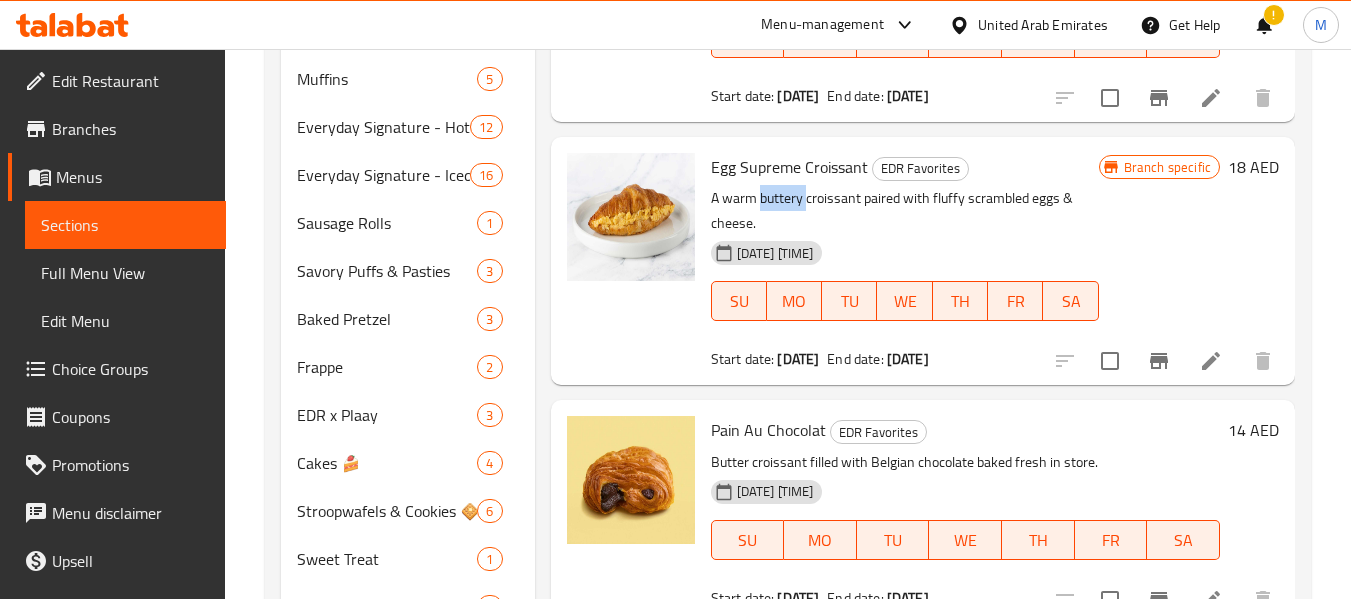 click on "A warm buttery croissant paired with fluffy scrambled eggs & cheese." at bounding box center [905, 211] 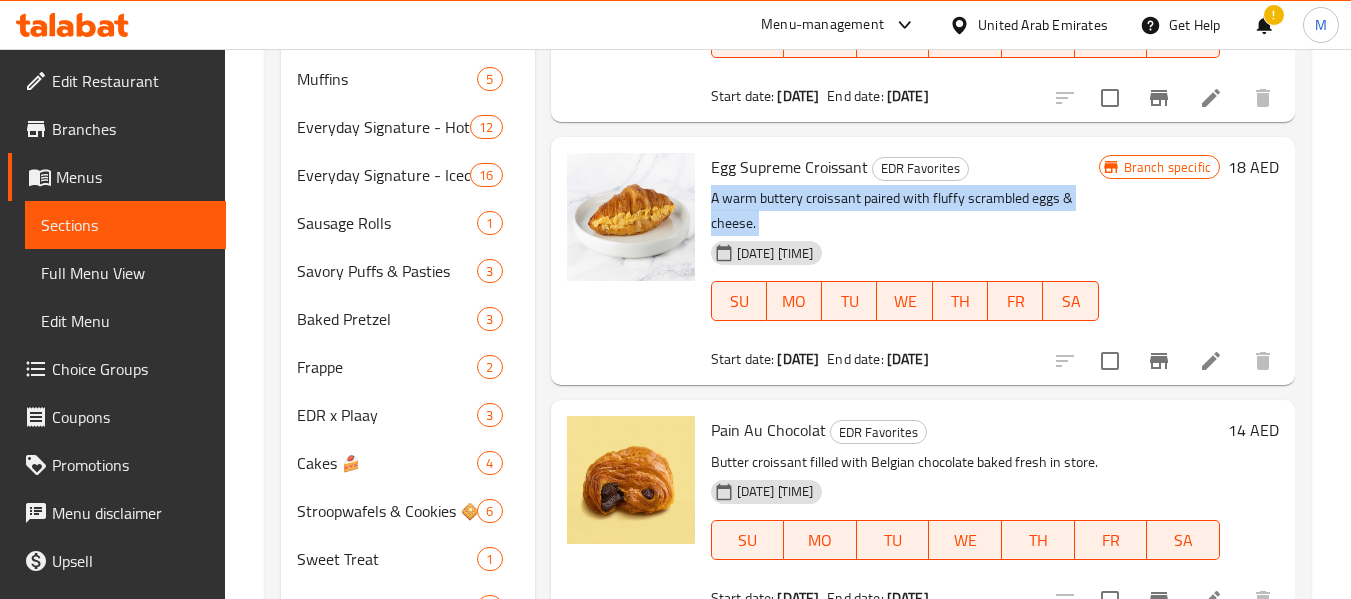 click on "A warm buttery croissant paired with fluffy scrambled eggs & cheese." at bounding box center [905, 211] 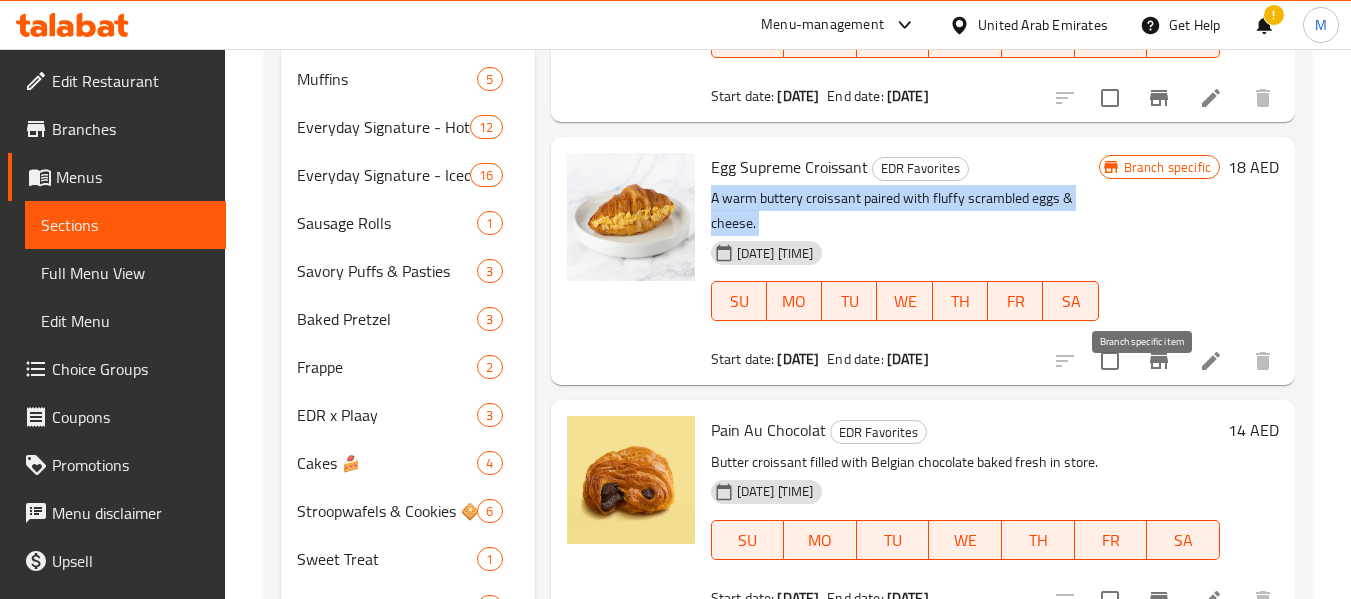 click 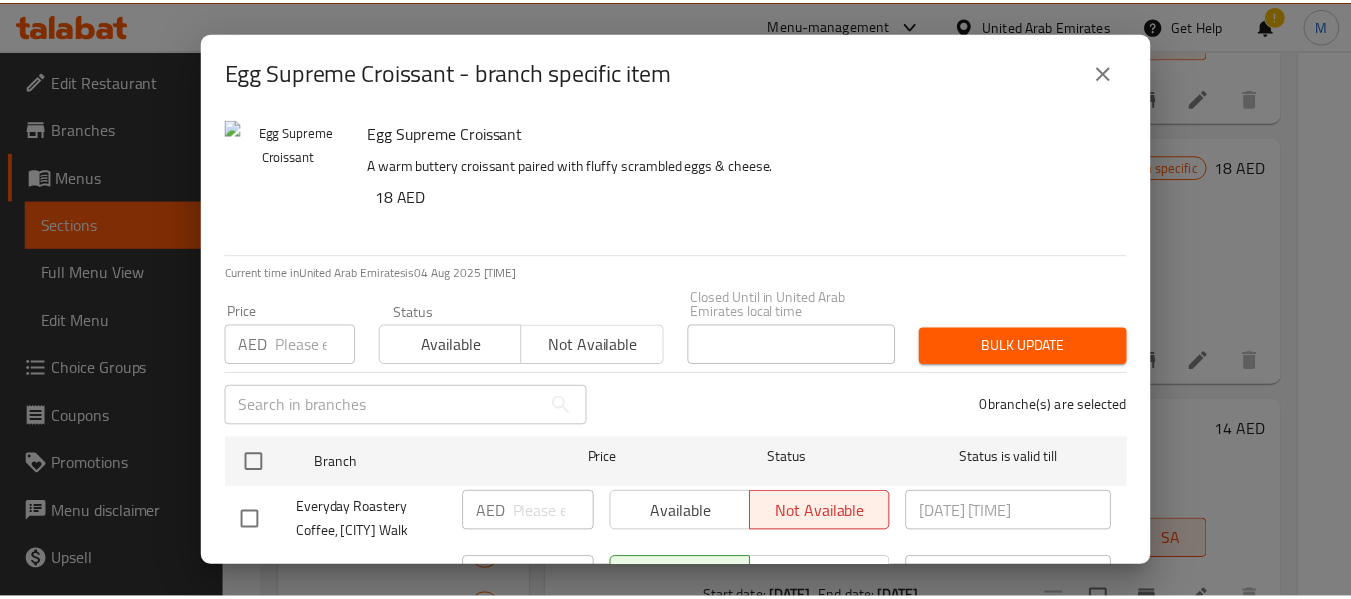 scroll, scrollTop: 0, scrollLeft: 0, axis: both 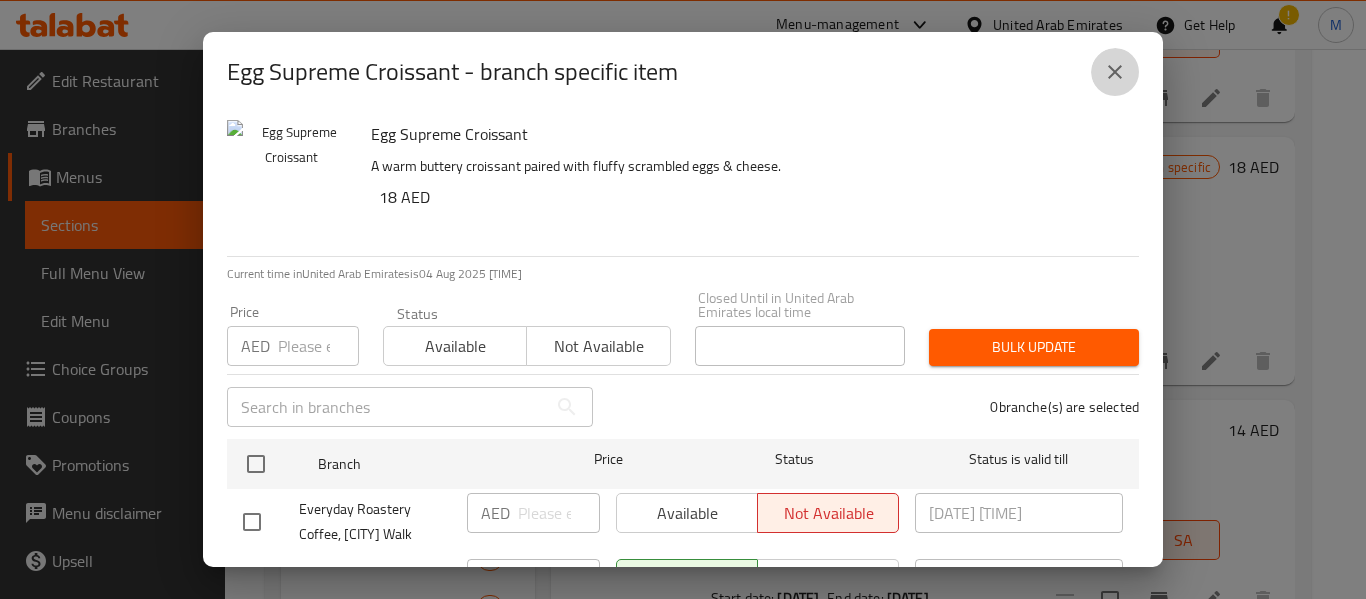 click at bounding box center [1115, 72] 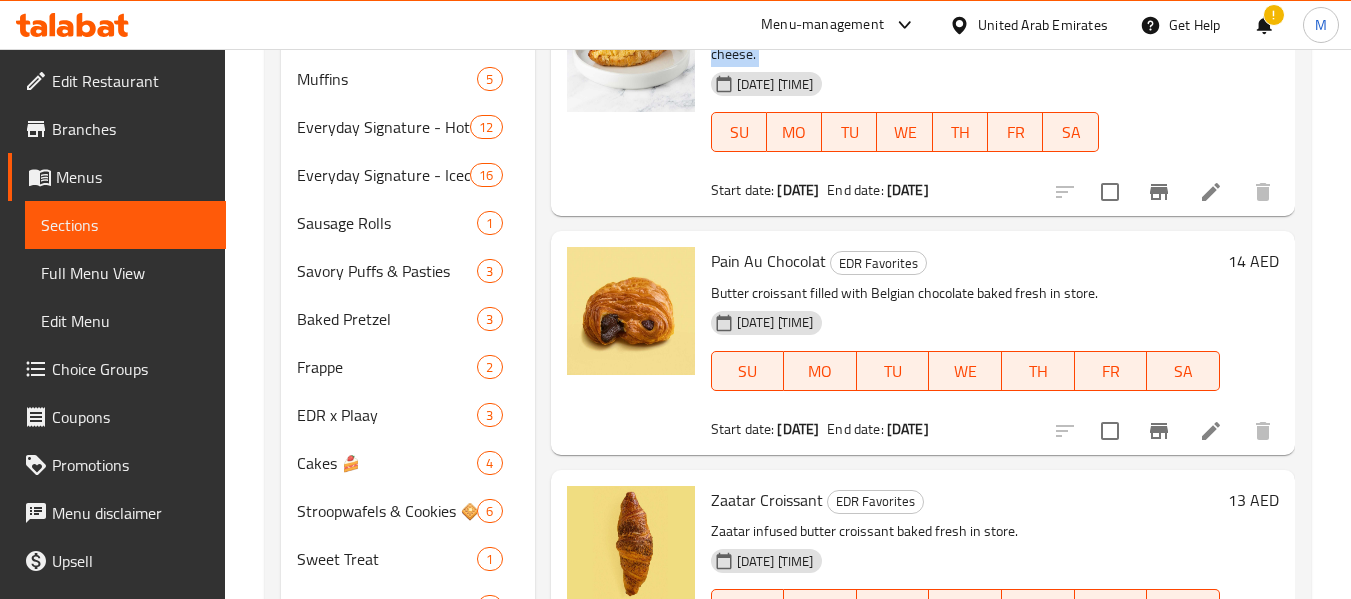 scroll, scrollTop: 3981, scrollLeft: 0, axis: vertical 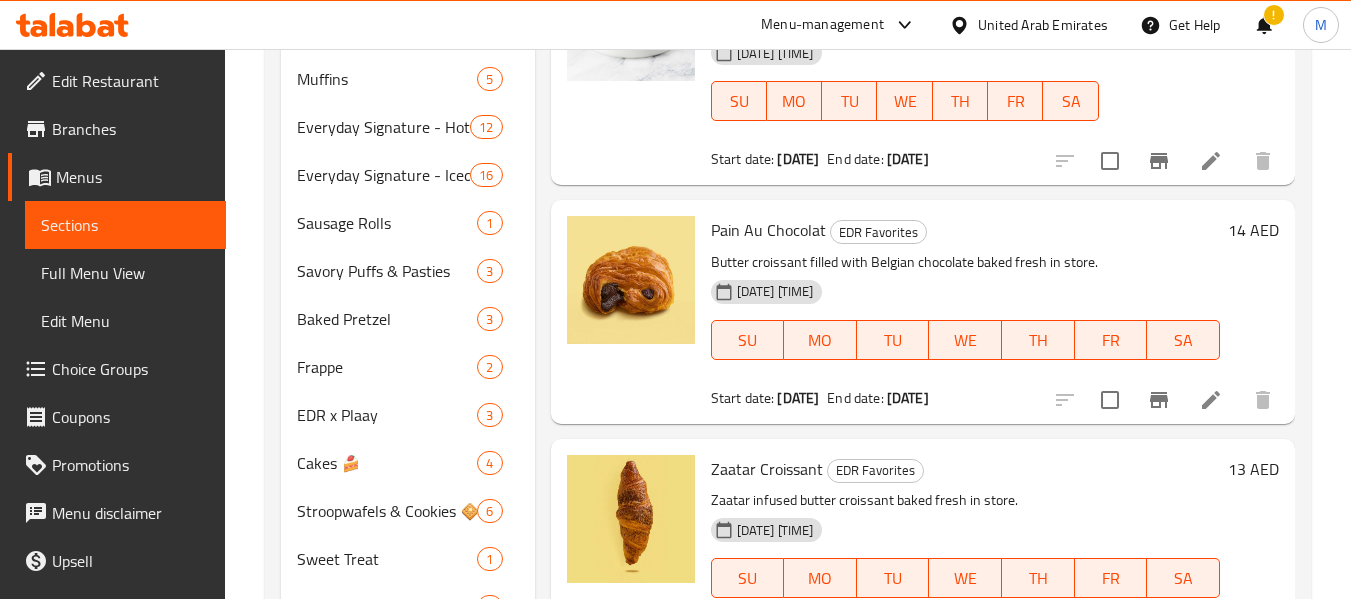 click on "Pain Au Chocolat" at bounding box center [768, 230] 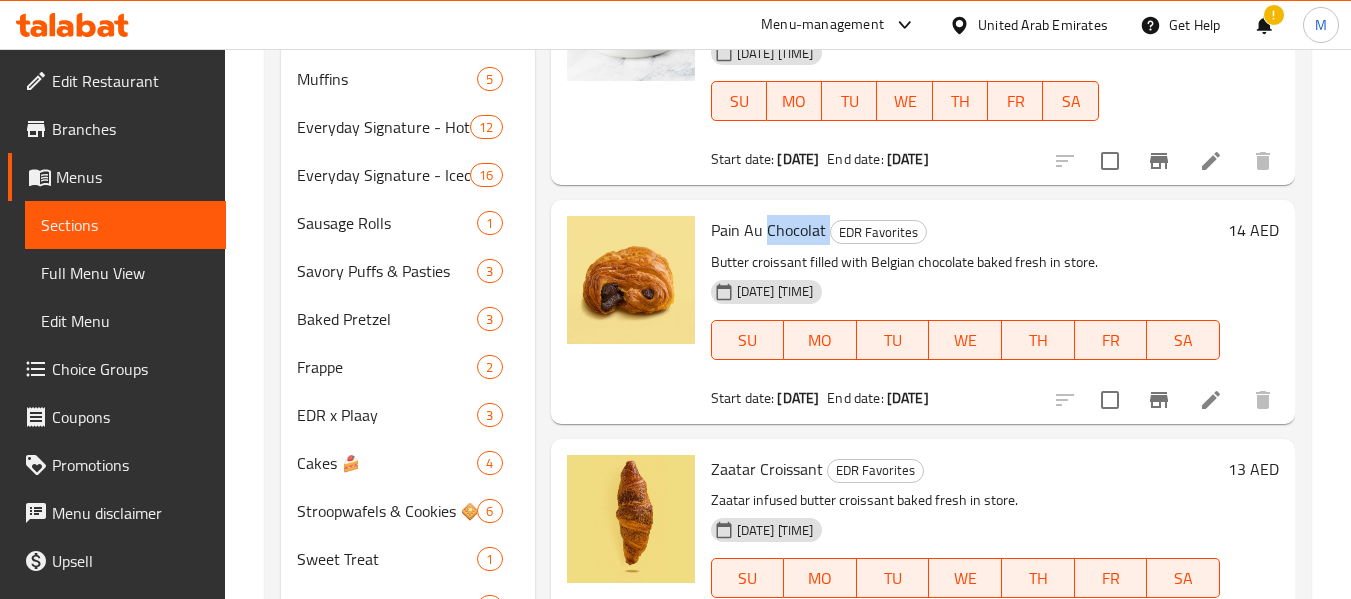 click on "Pain Au Chocolat" at bounding box center (768, 230) 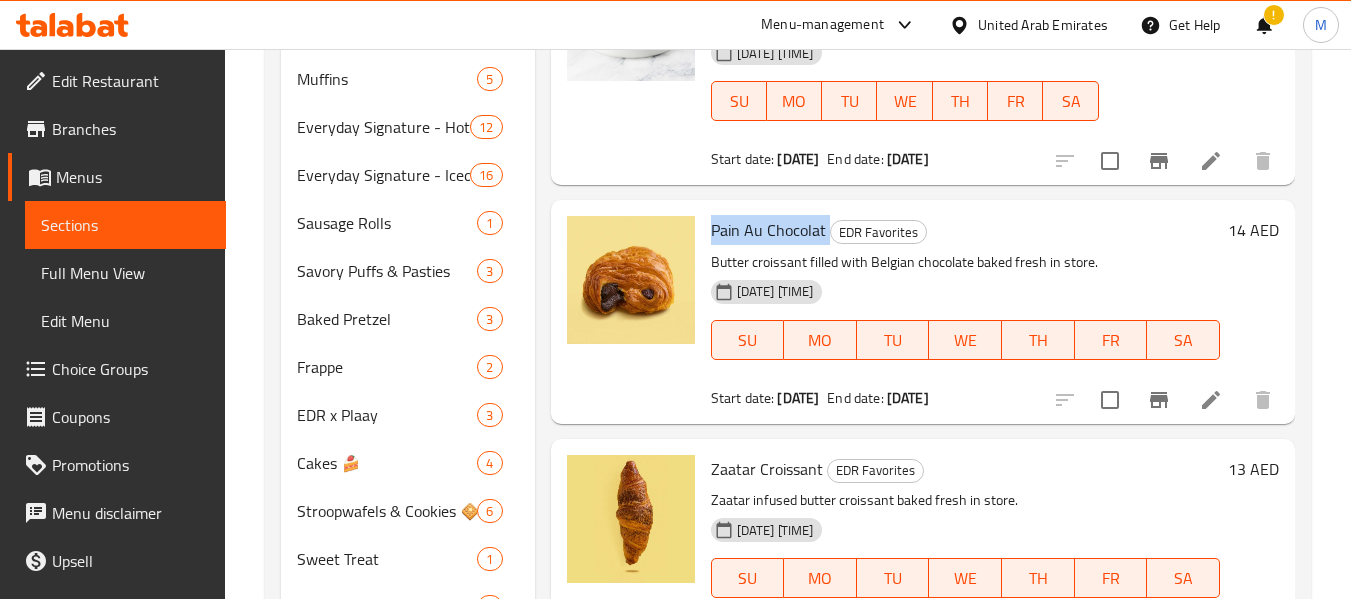 click on "Pain Au Chocolat" at bounding box center (768, 230) 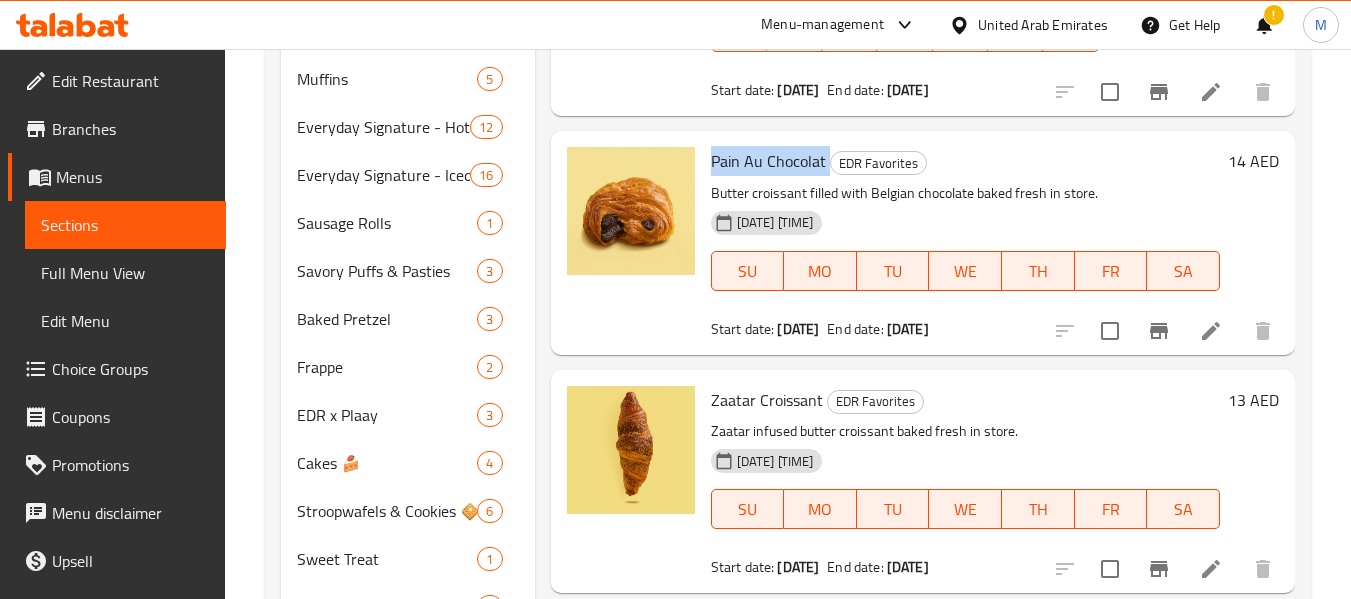 scroll, scrollTop: 4081, scrollLeft: 0, axis: vertical 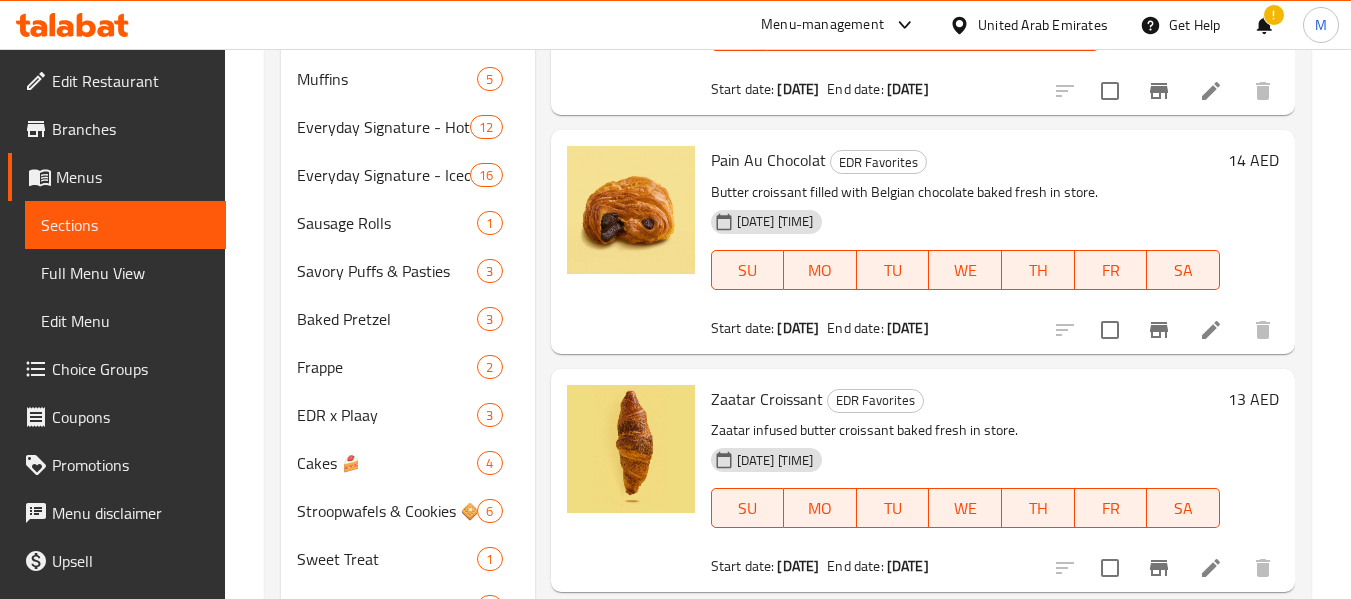 click on "Butter croissant filled with Belgian chocolate baked fresh in store." at bounding box center [965, 192] 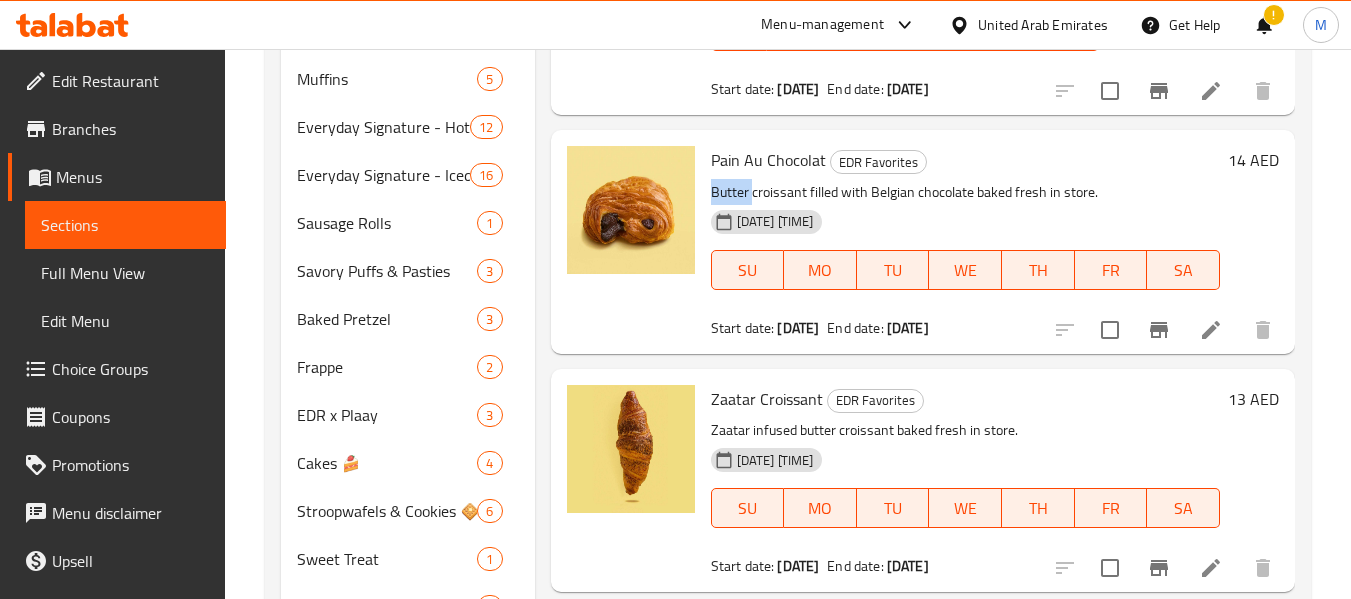 click on "Butter croissant filled with Belgian chocolate baked fresh in store." at bounding box center (965, 192) 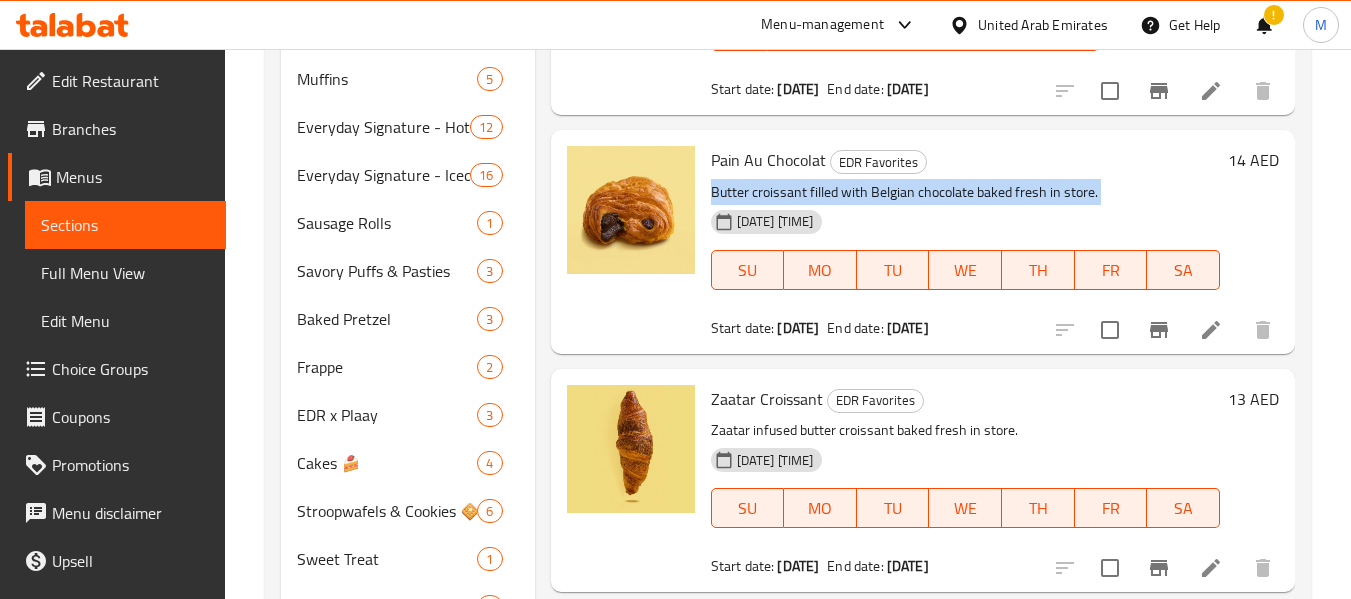 click on "Butter croissant filled with Belgian chocolate baked fresh in store." at bounding box center (965, 192) 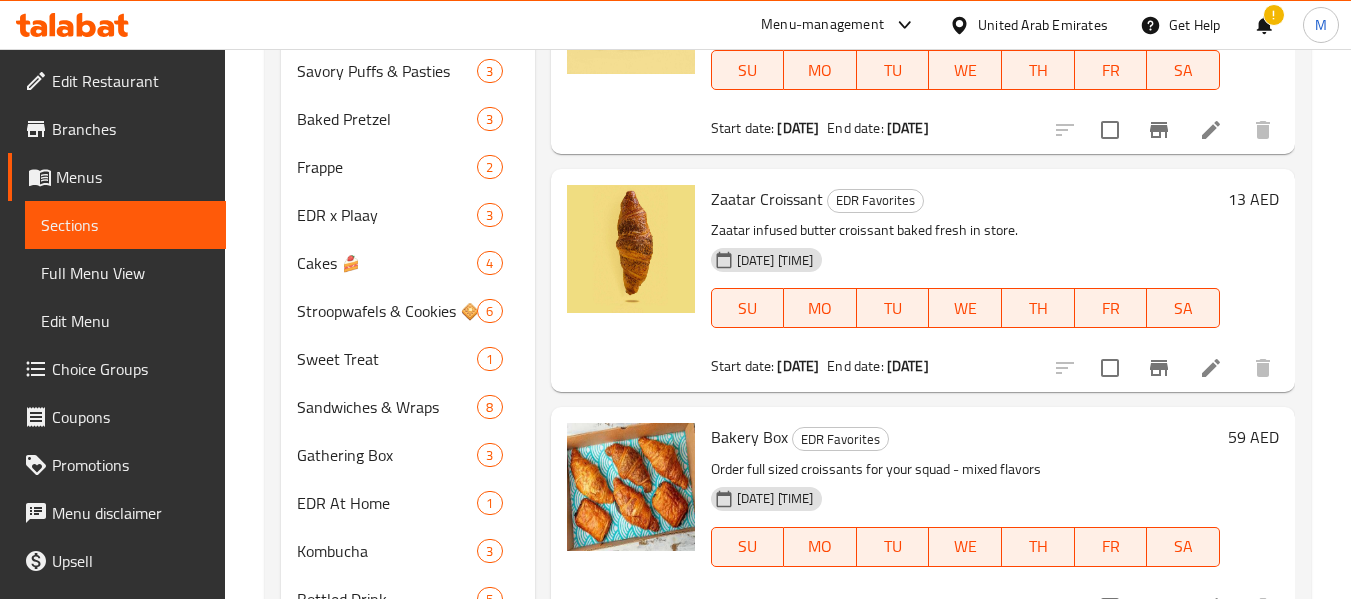 click on "Zaatar Croissant" at bounding box center [767, 199] 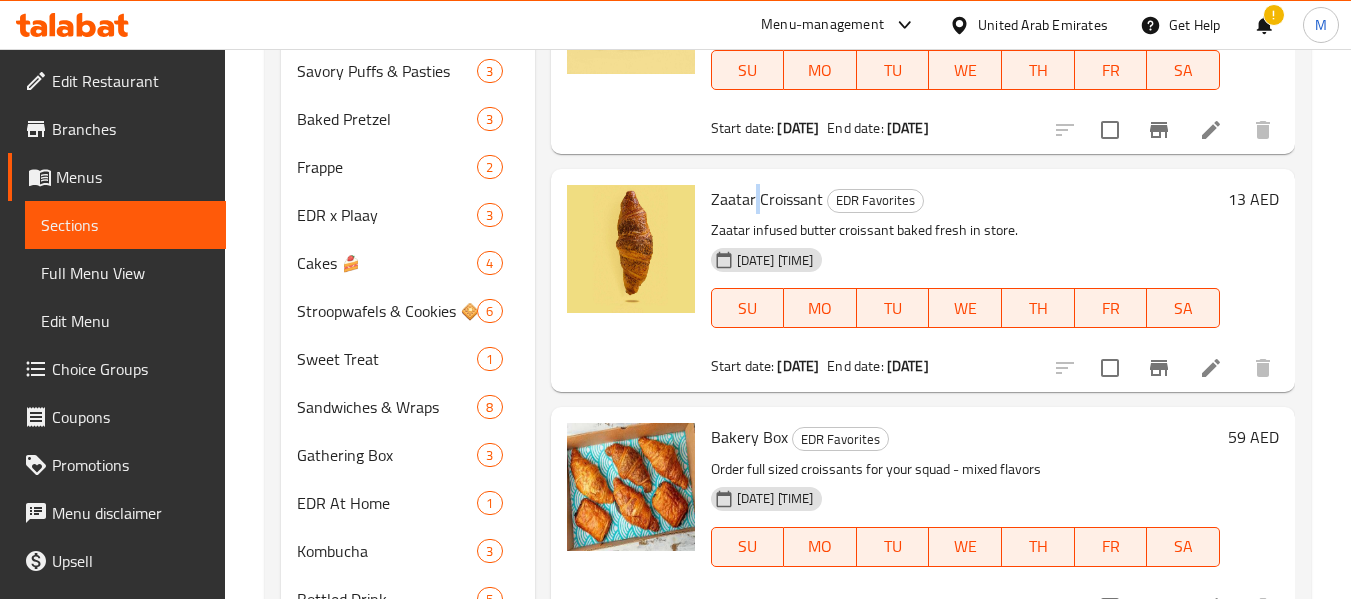 click on "Zaatar Croissant" at bounding box center (767, 199) 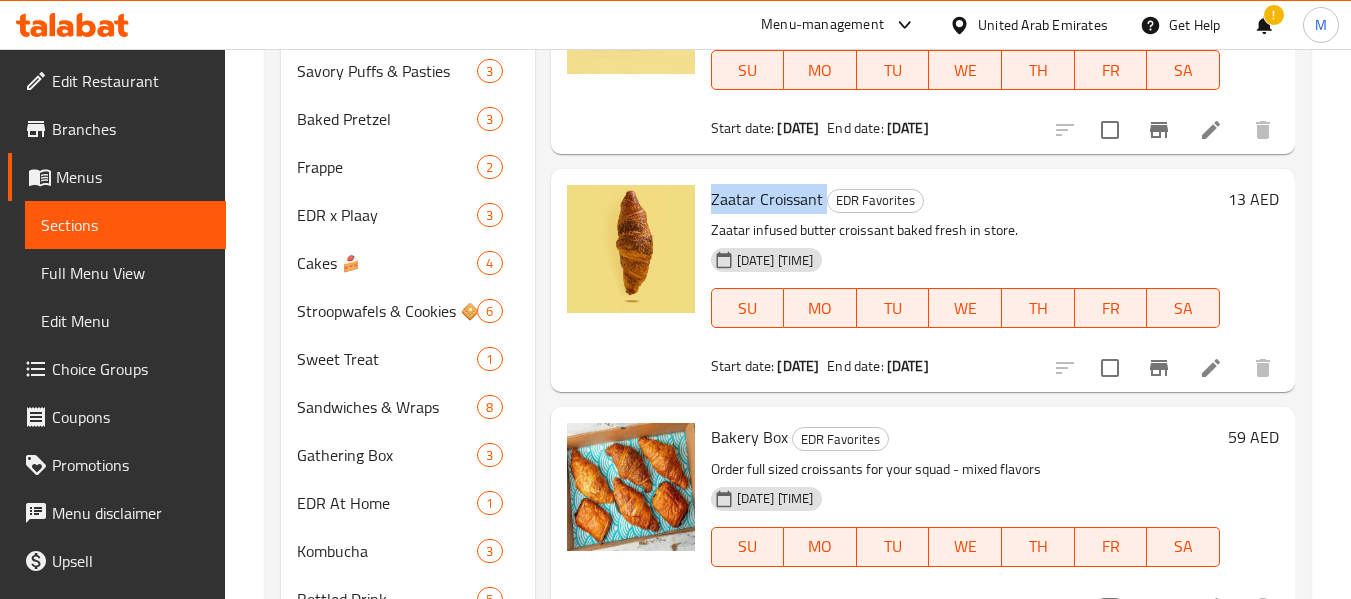 click on "Zaatar Croissant" at bounding box center (767, 199) 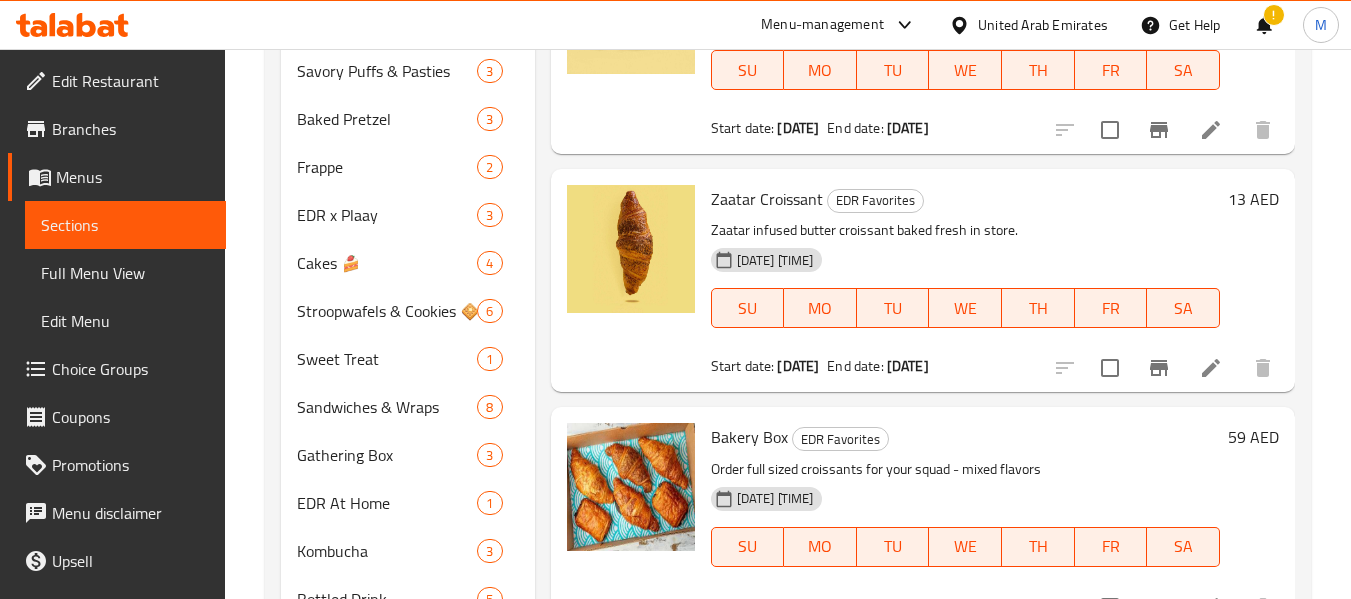 click on "Zaatar Croissant   EDR Favorites Zaatar infused butter croissant baked fresh in store. 25-07-2025 07:47 AM SU MO TU WE TH FR SA Start date:    28-07-2025 End date:    28-07-2125" at bounding box center [965, 280] 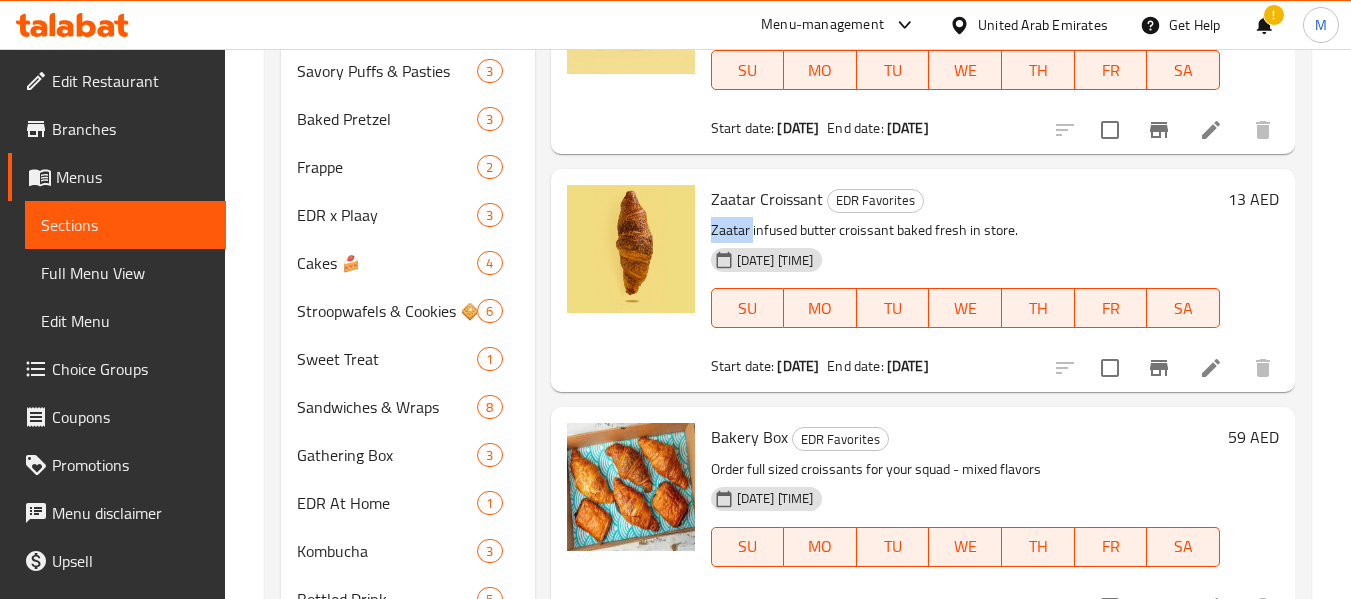 click on "Zaatar infused butter croissant baked fresh in store." at bounding box center [965, 230] 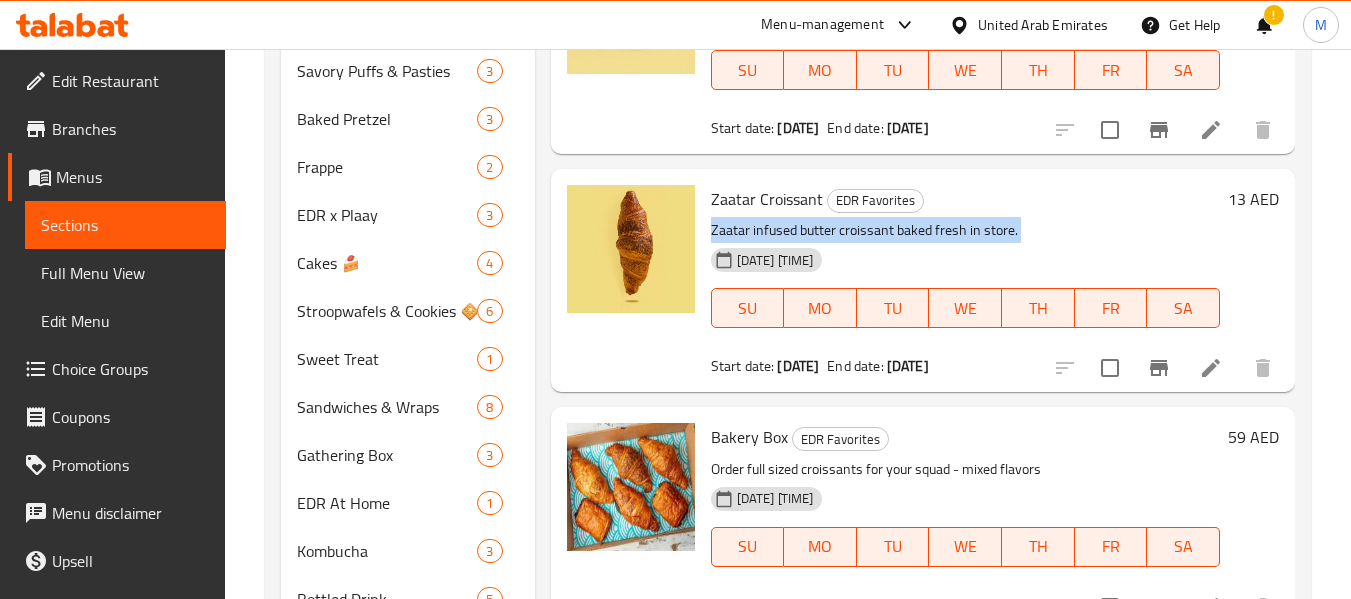 click on "Zaatar infused butter croissant baked fresh in store." at bounding box center (965, 230) 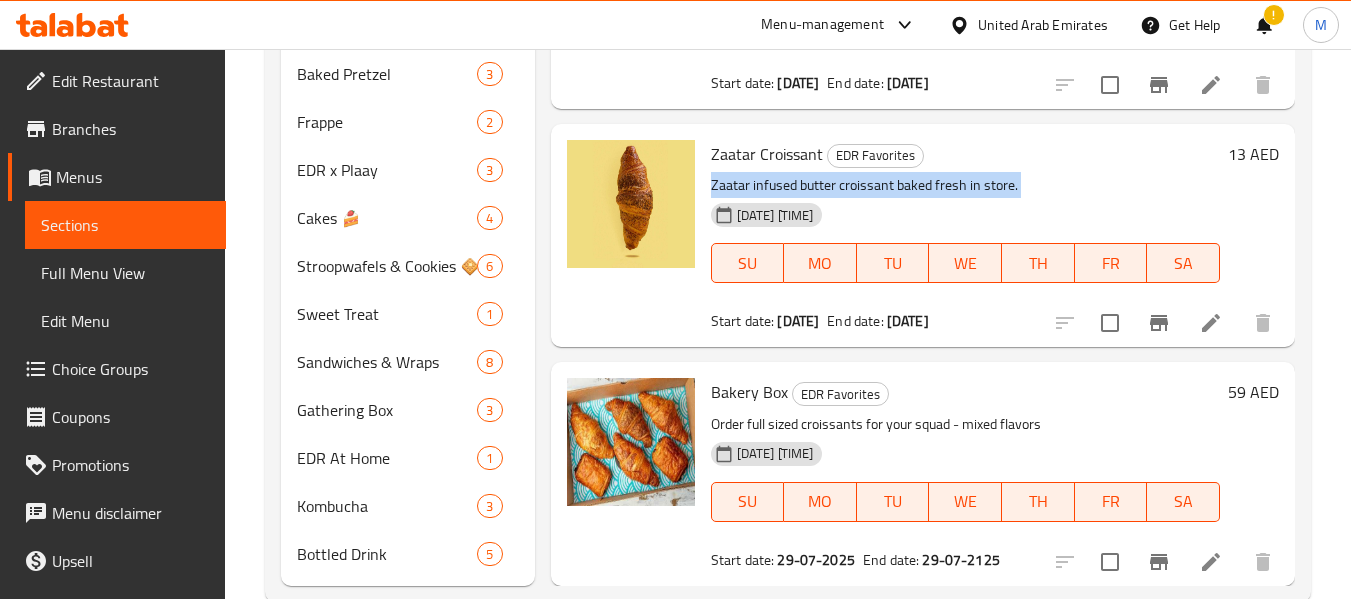 scroll, scrollTop: 1088, scrollLeft: 0, axis: vertical 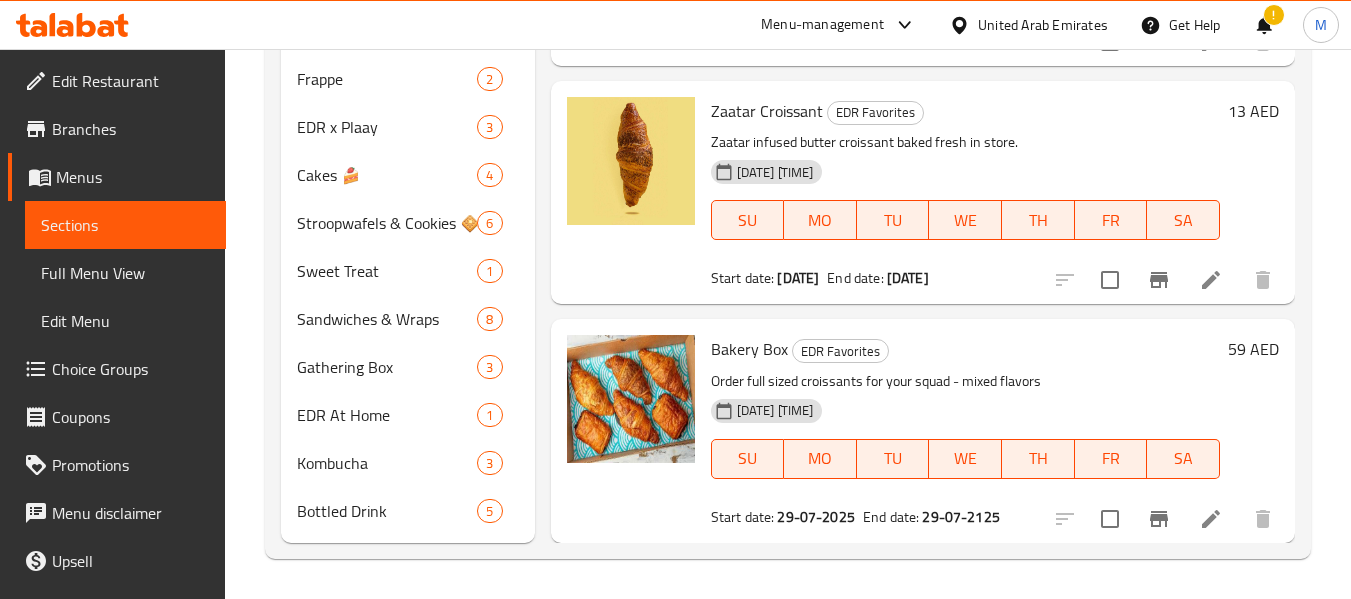 click on "Bakery Box" at bounding box center [749, 349] 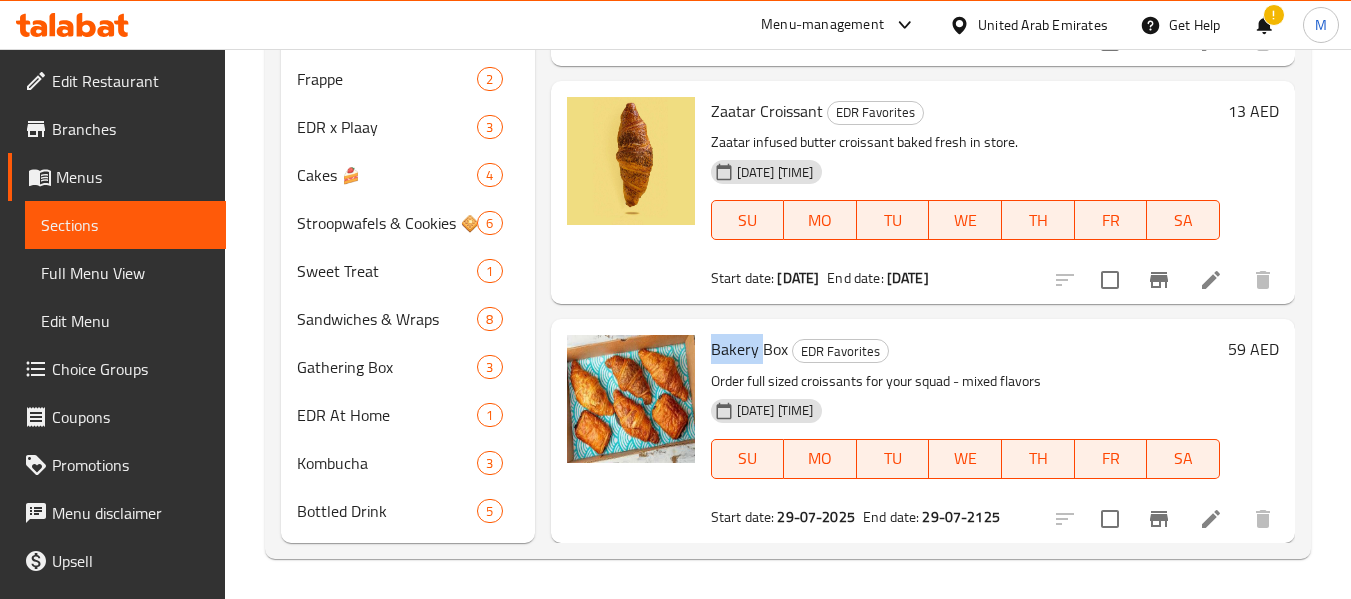 click on "Bakery Box" at bounding box center [749, 349] 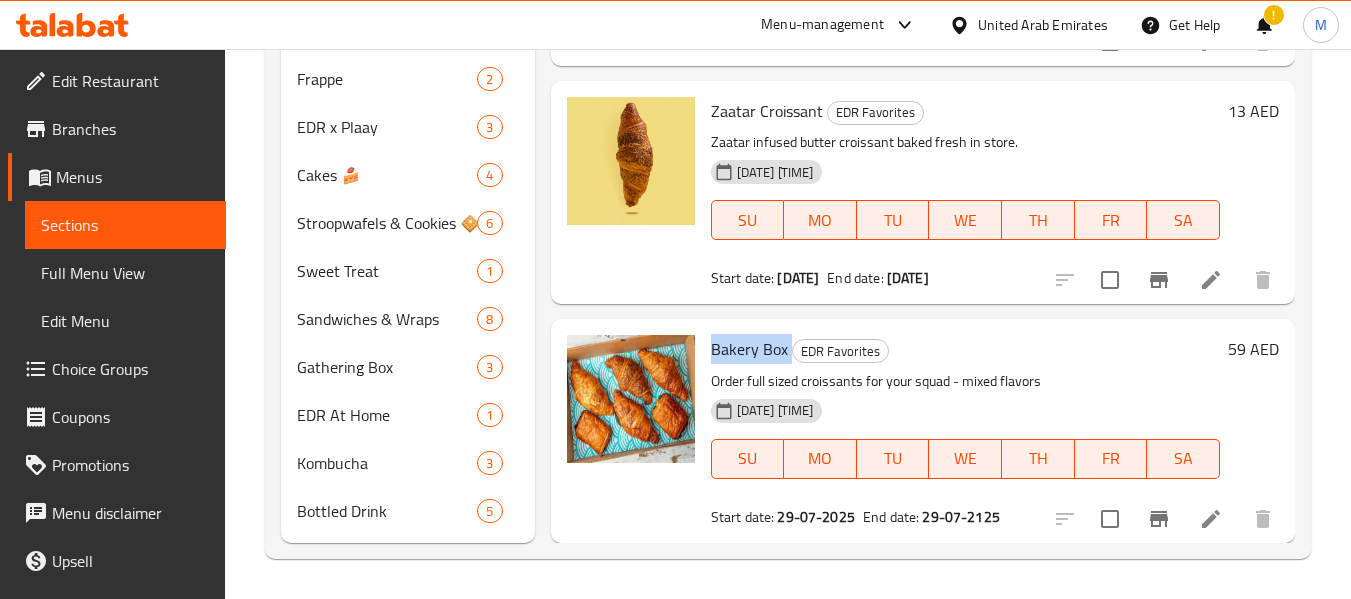 click on "Bakery Box" at bounding box center [749, 349] 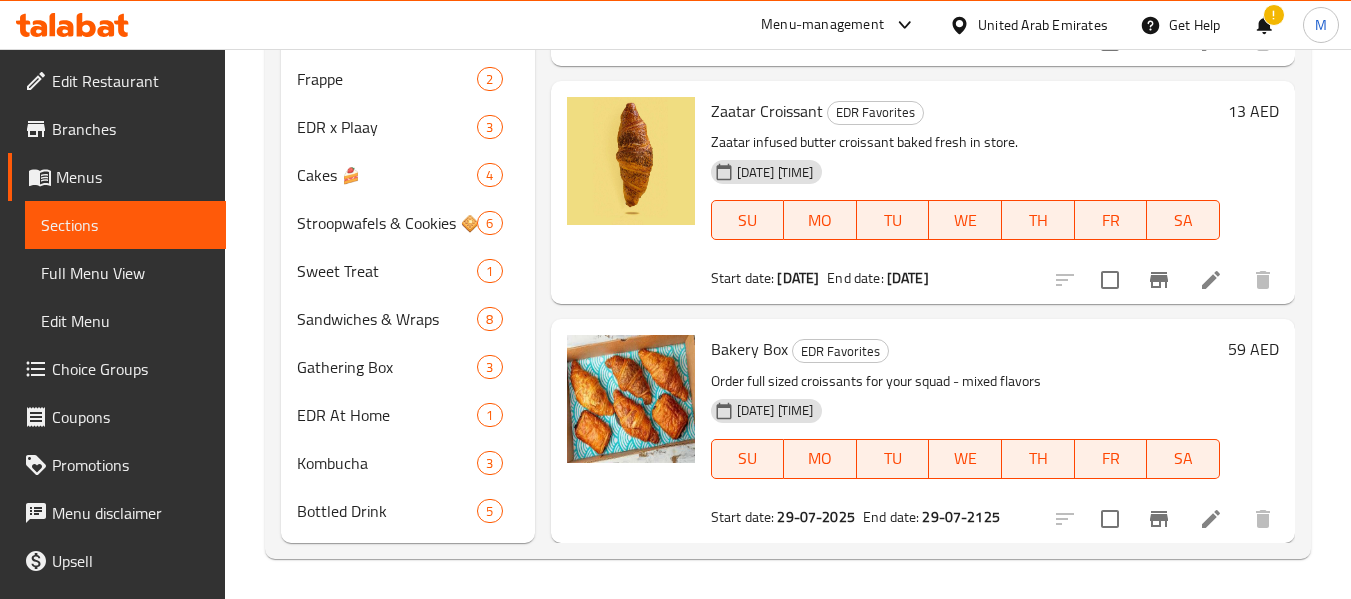 click on "Order full sized croissants for your squad - mixed flavors" at bounding box center [965, 381] 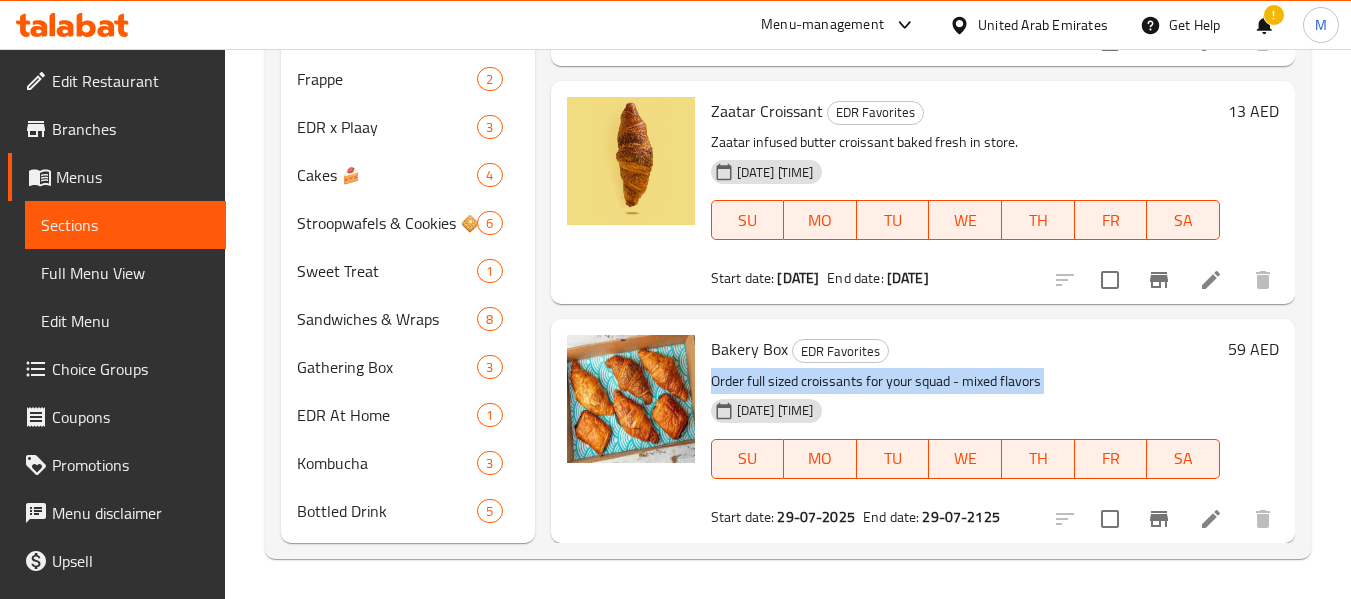 click on "Order full sized croissants for your squad - mixed flavors" at bounding box center [965, 381] 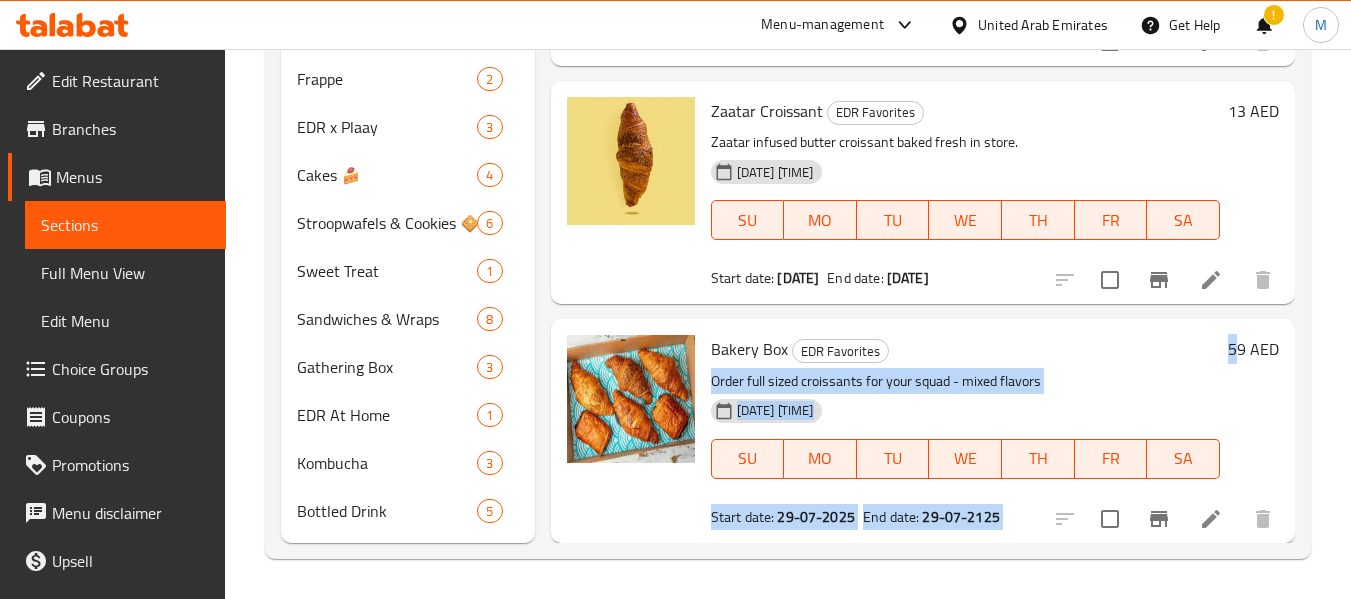 drag, startPoint x: 1185, startPoint y: 347, endPoint x: 1224, endPoint y: 354, distance: 39.623226 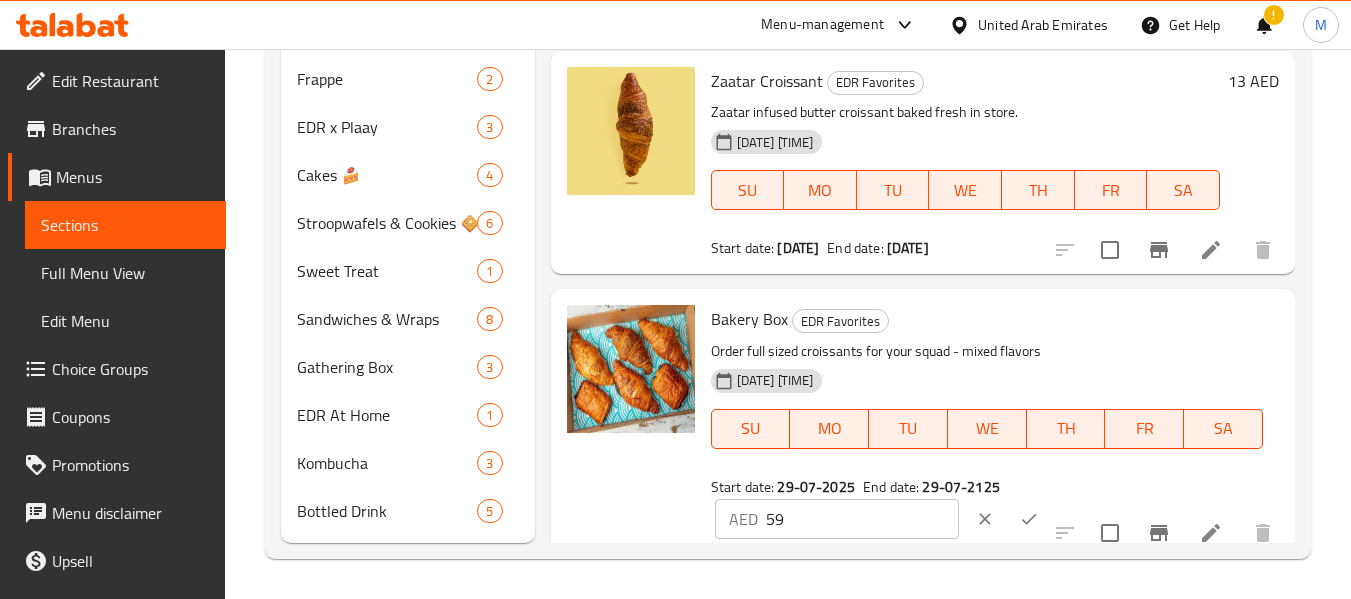 scroll, scrollTop: 4125, scrollLeft: 0, axis: vertical 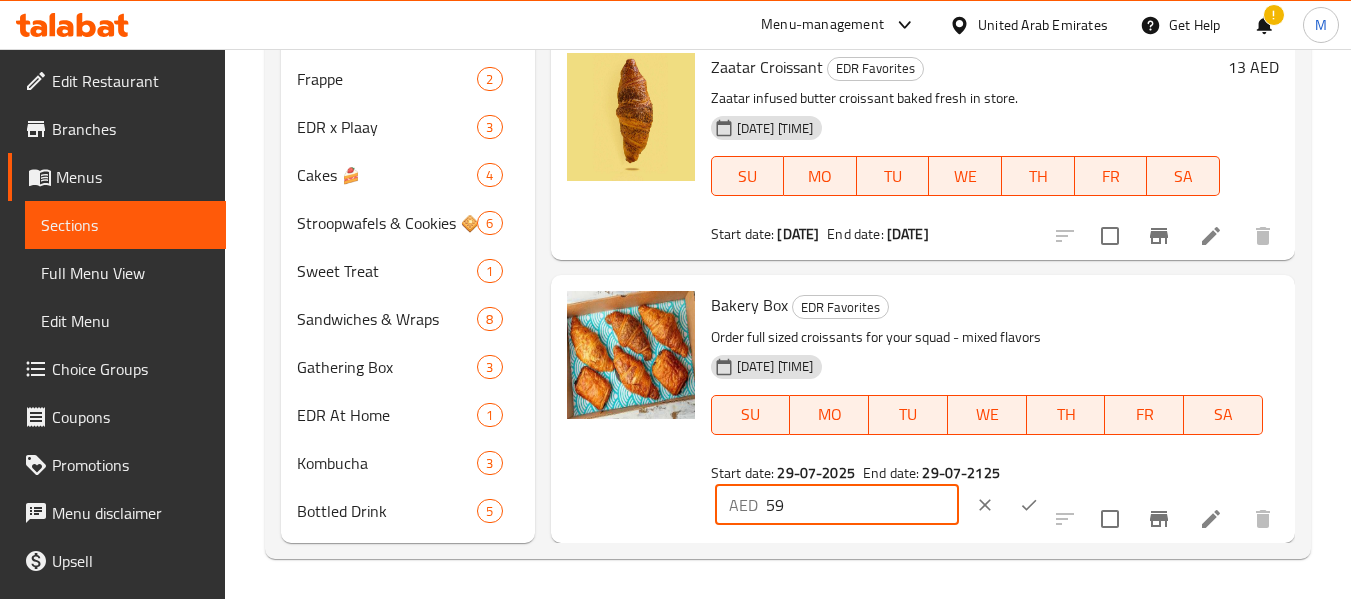 click on "59" at bounding box center [862, 505] 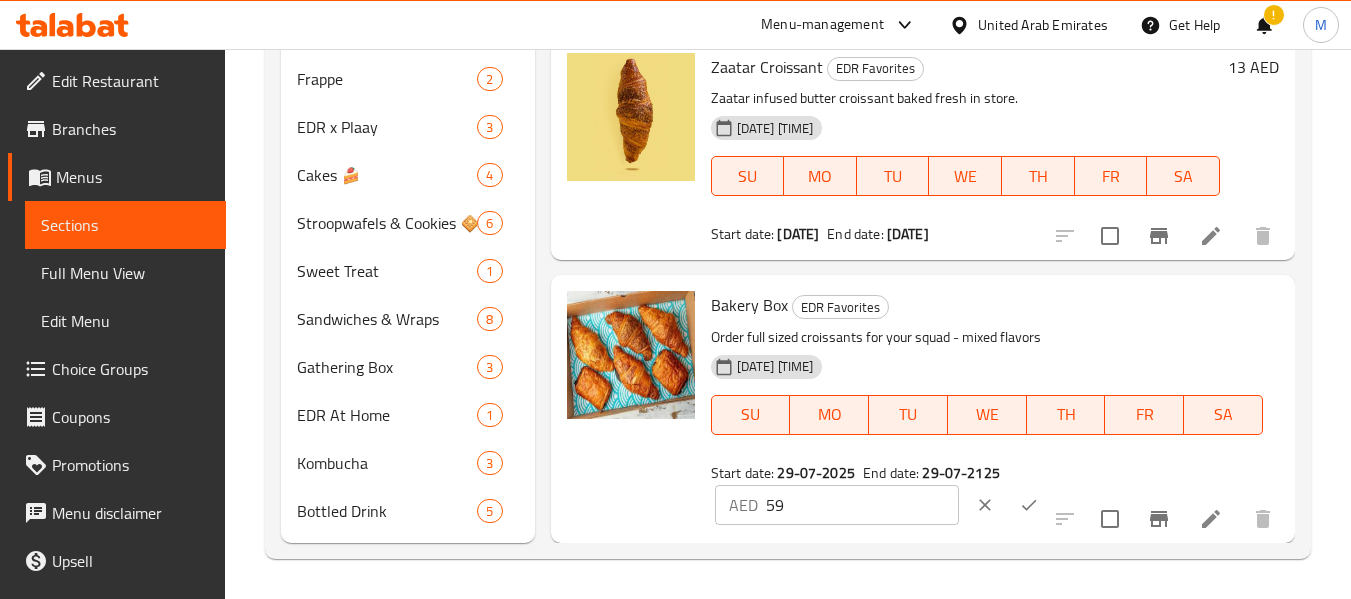click 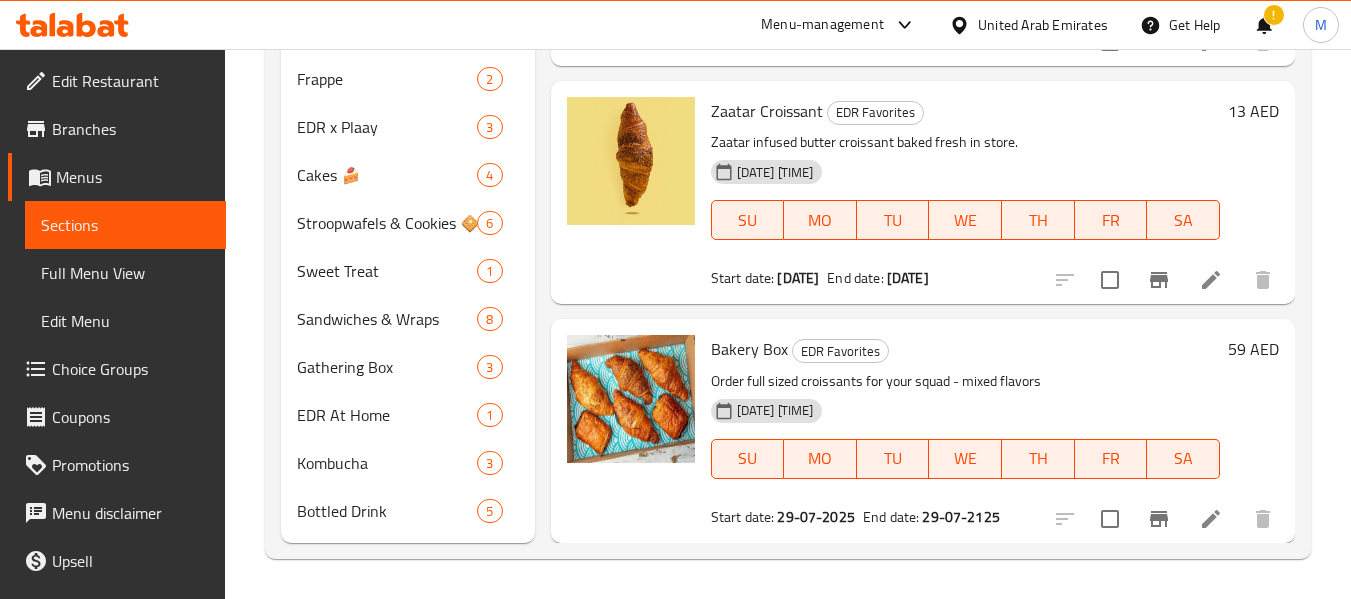 scroll, scrollTop: 3681, scrollLeft: 0, axis: vertical 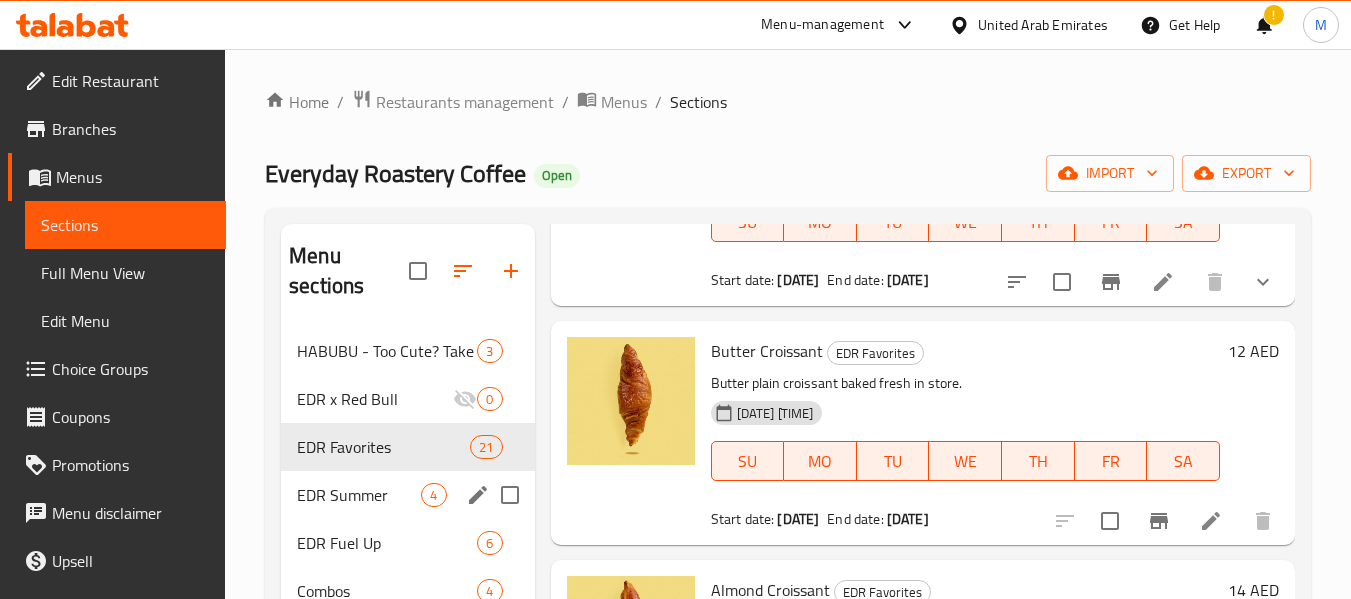 click on "EDR Summer" at bounding box center [359, 495] 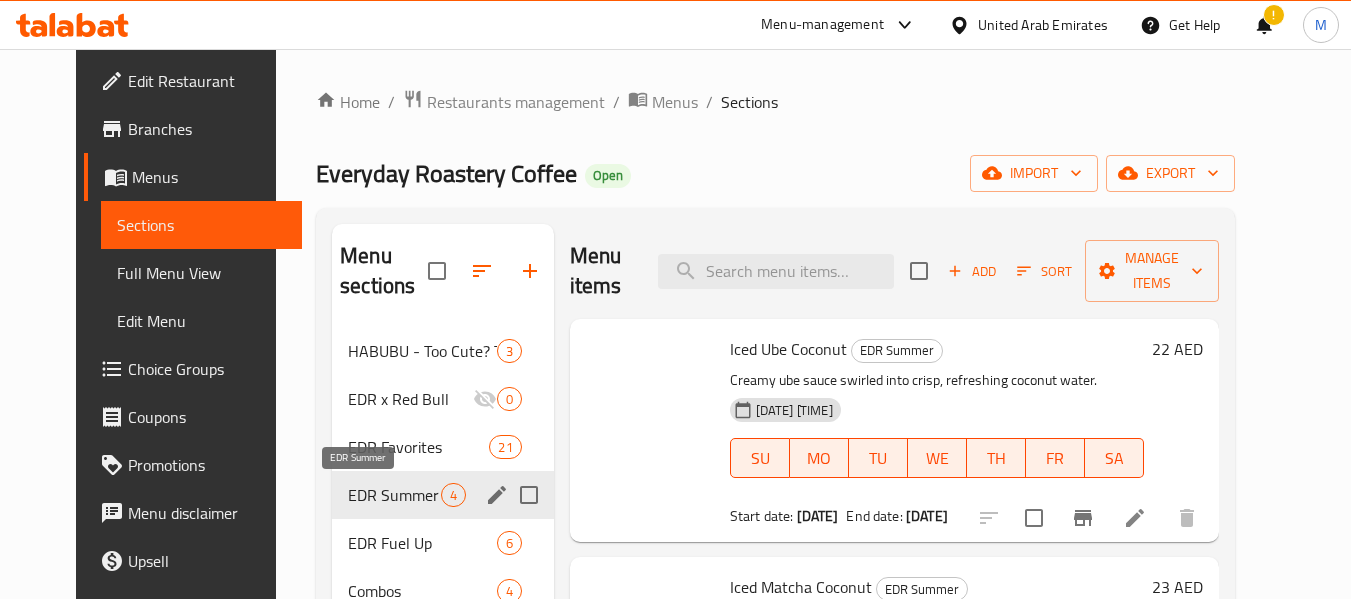 scroll, scrollTop: 0, scrollLeft: 0, axis: both 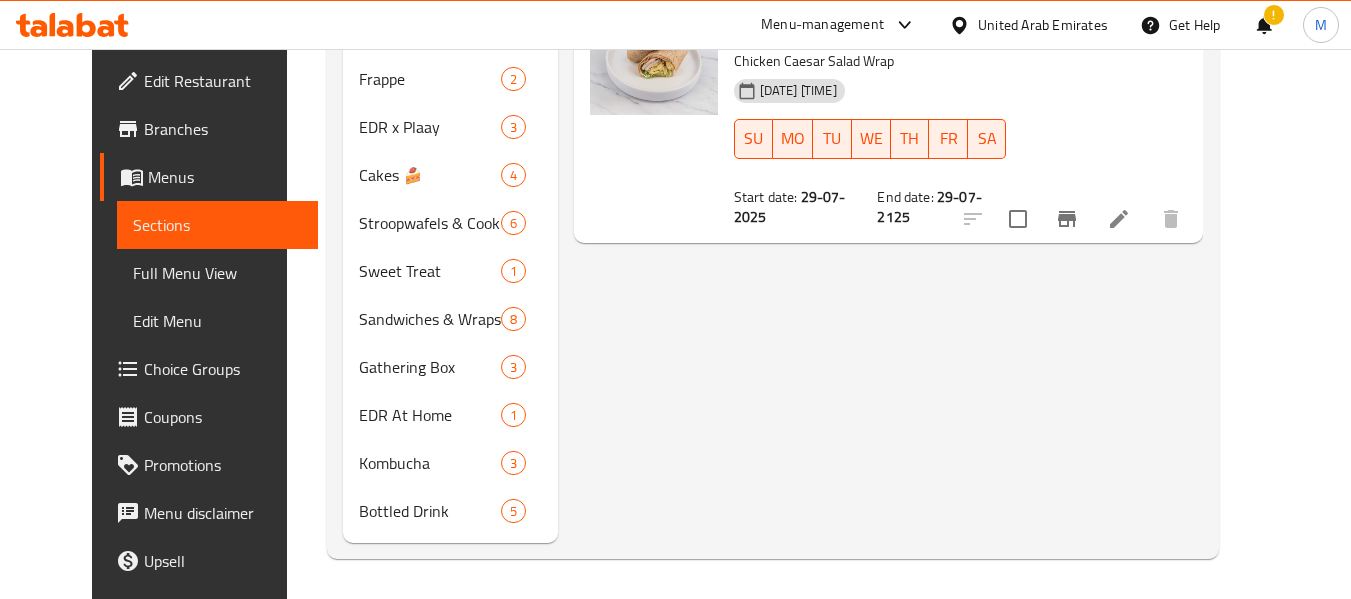 click on "Bottled Drink" at bounding box center (430, 511) 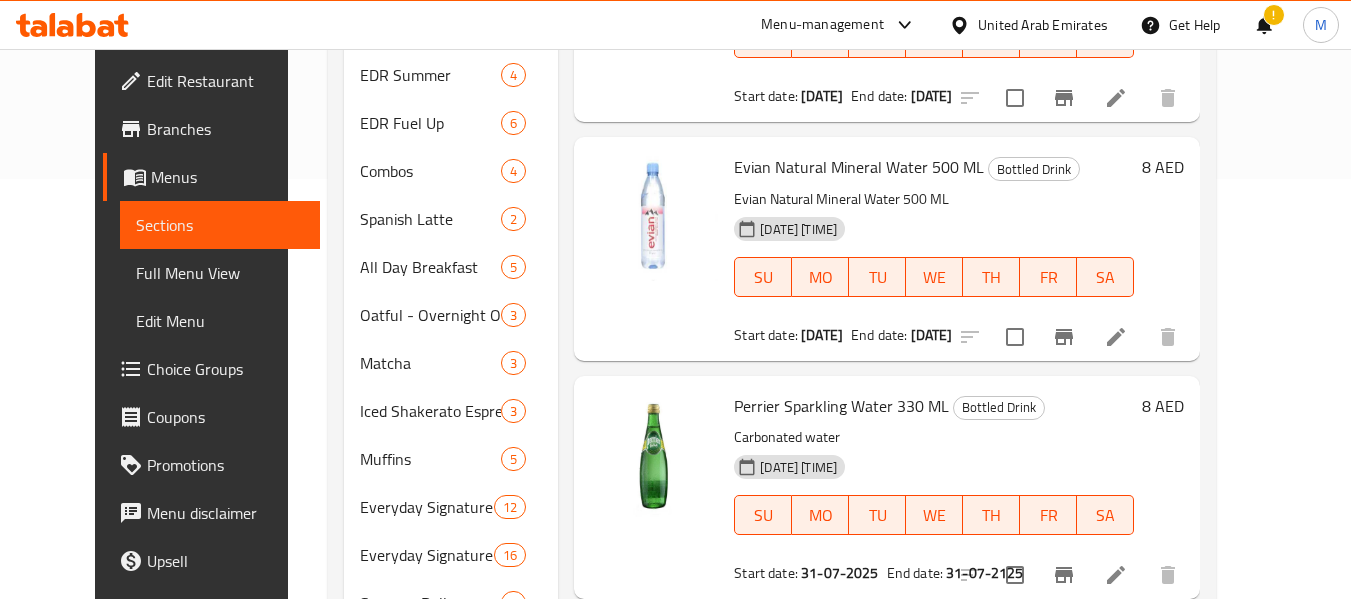 scroll, scrollTop: 1088, scrollLeft: 0, axis: vertical 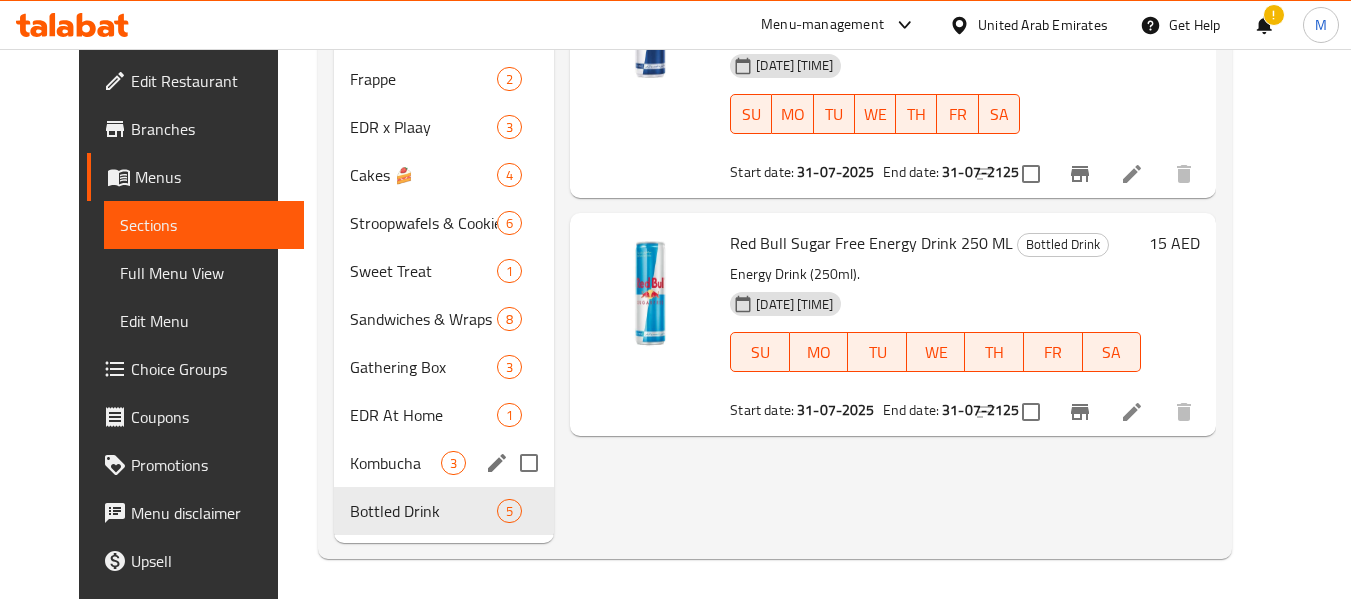 click on "Kombucha" at bounding box center [395, 463] 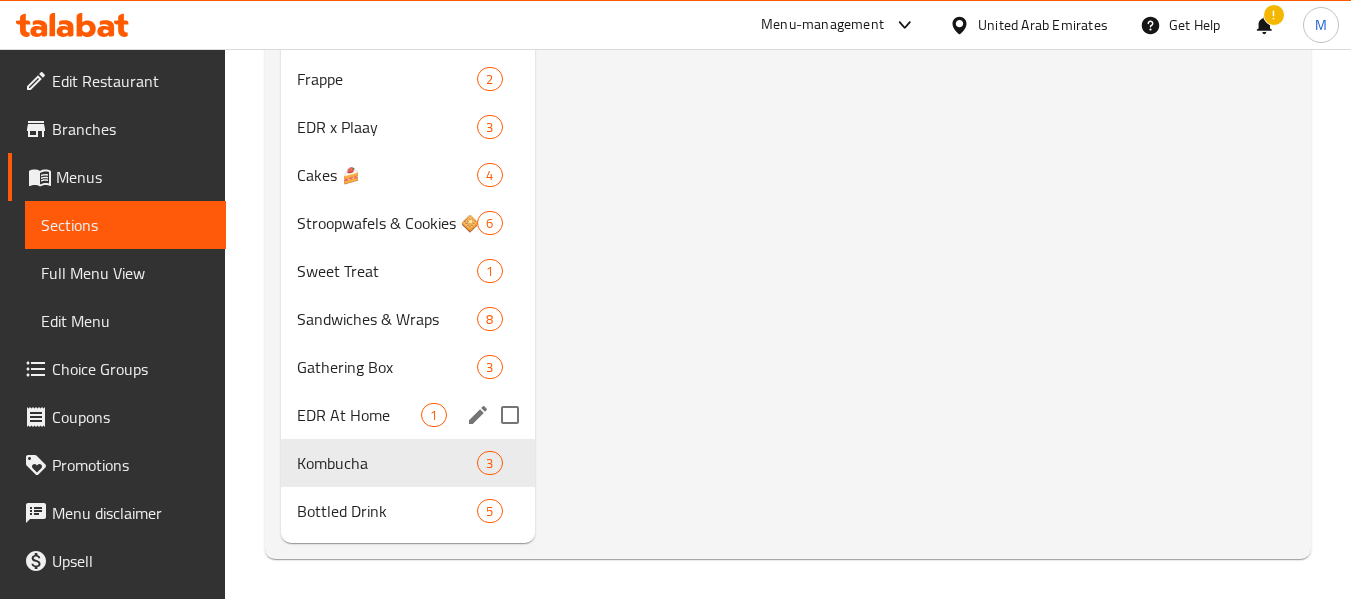click on "EDR At Home" at bounding box center [359, 415] 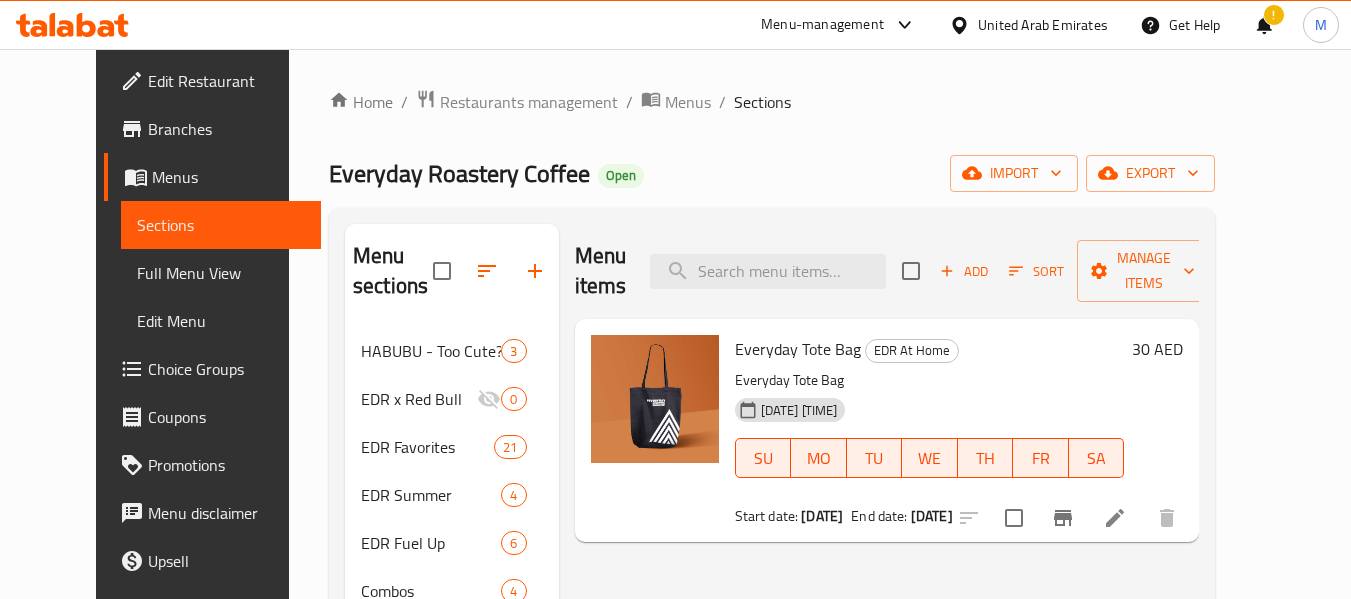 scroll, scrollTop: 100, scrollLeft: 0, axis: vertical 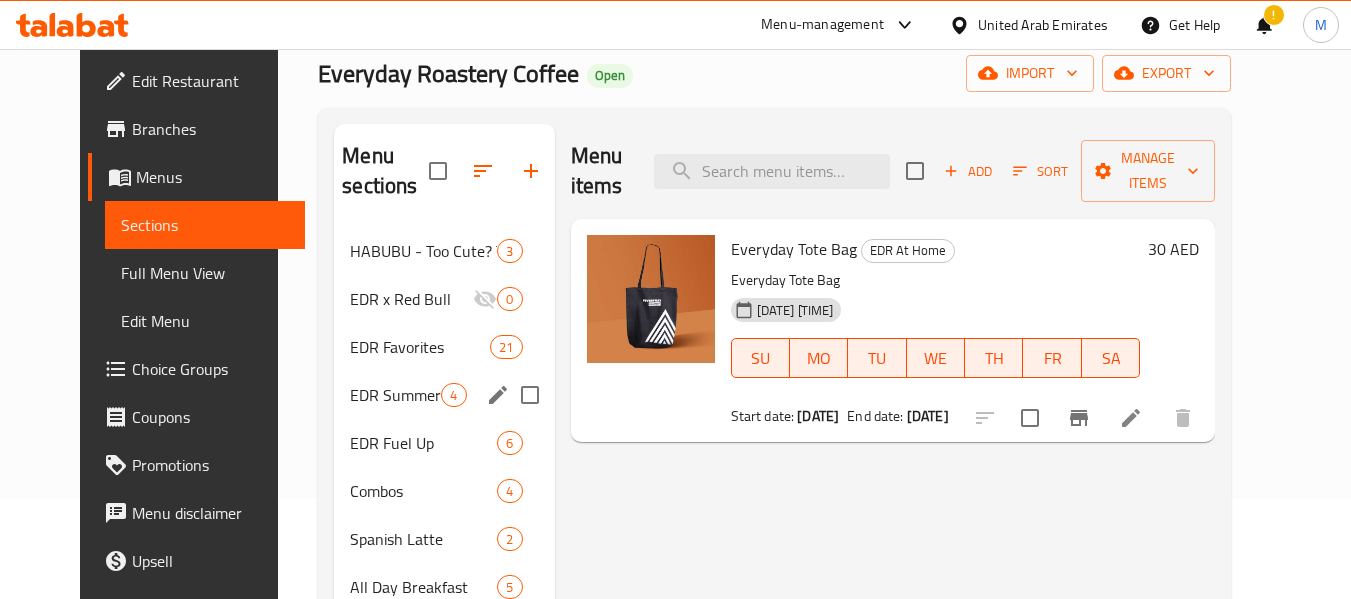 click on "EDR Summer" at bounding box center (395, 395) 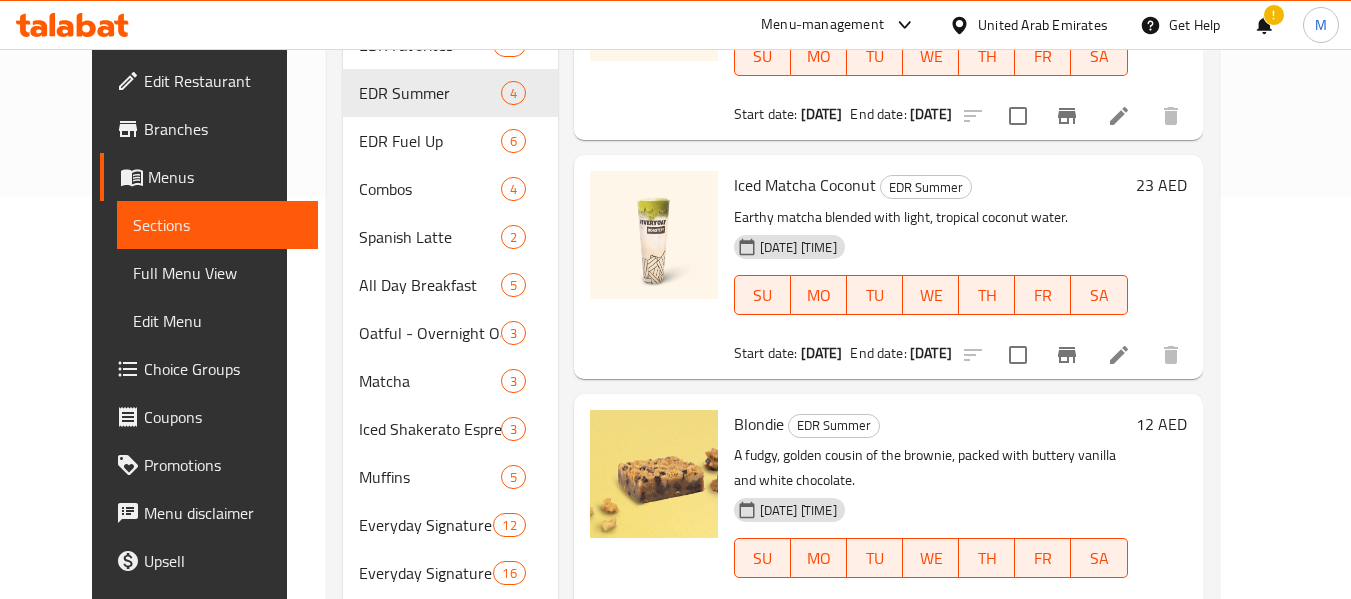 scroll, scrollTop: 400, scrollLeft: 0, axis: vertical 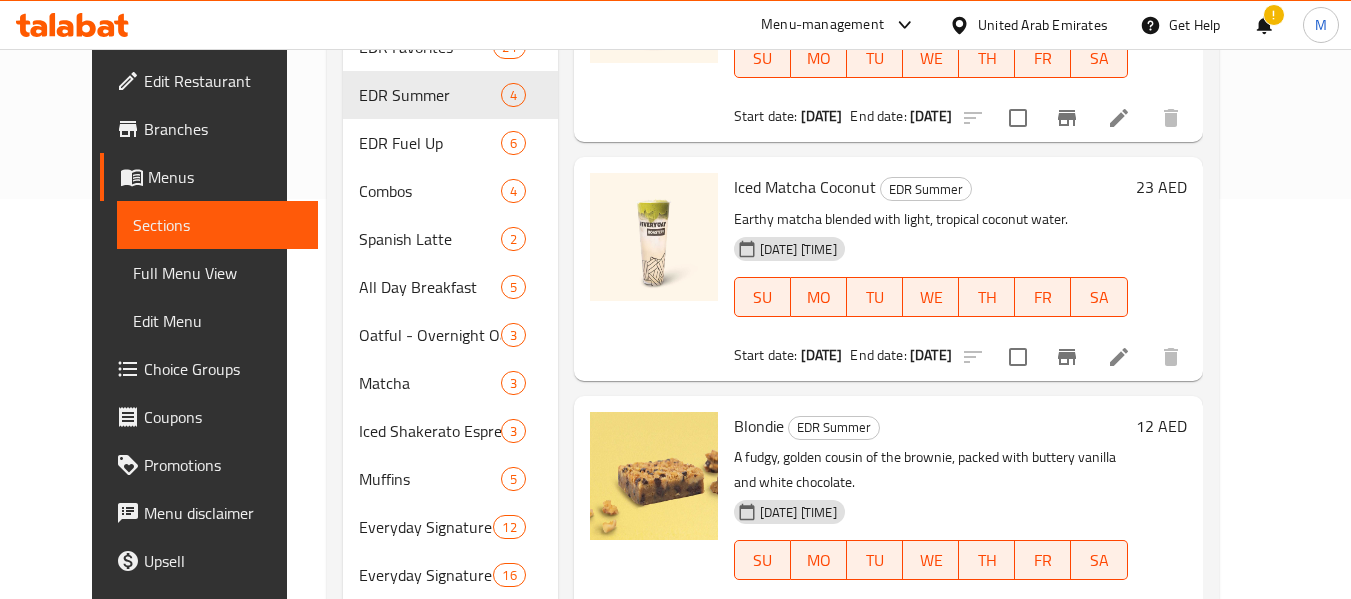 click at bounding box center (1119, 357) 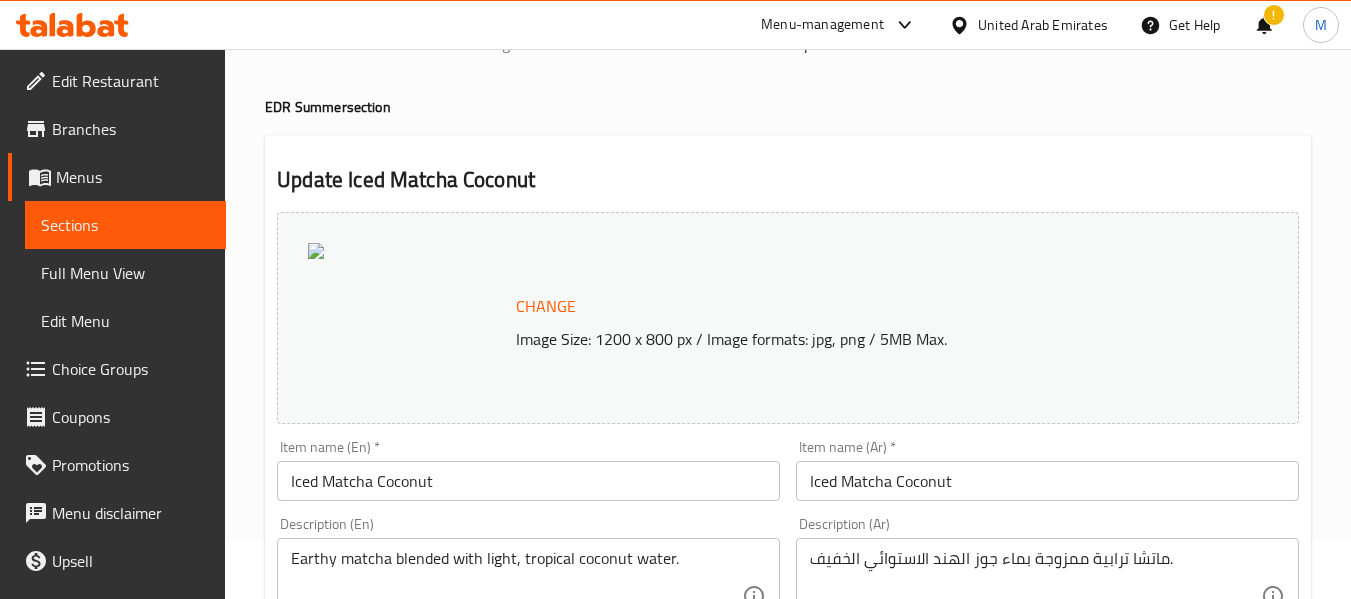 scroll, scrollTop: 0, scrollLeft: 0, axis: both 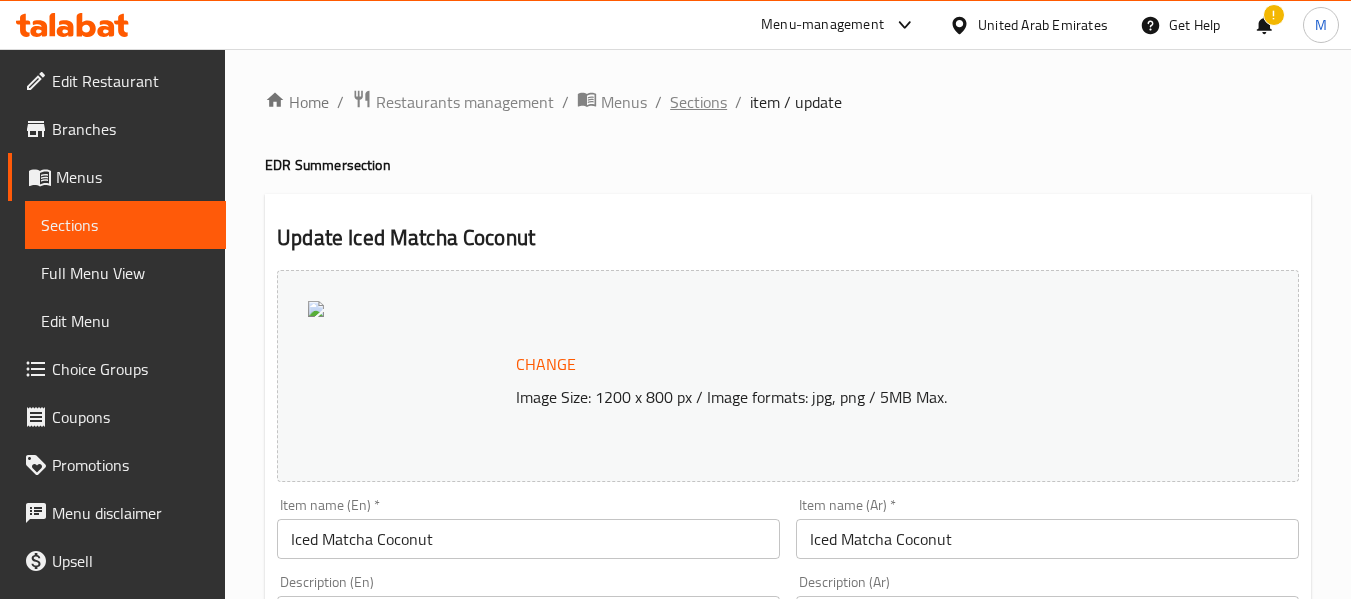 click on "Sections" at bounding box center [698, 102] 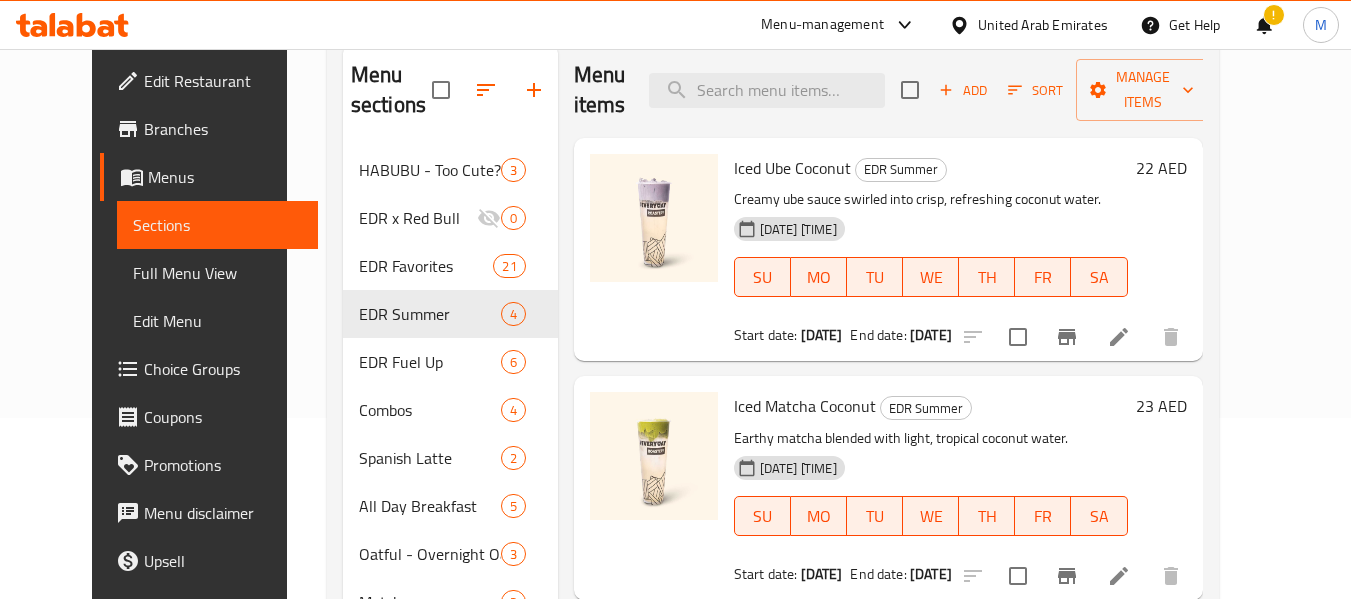scroll, scrollTop: 200, scrollLeft: 0, axis: vertical 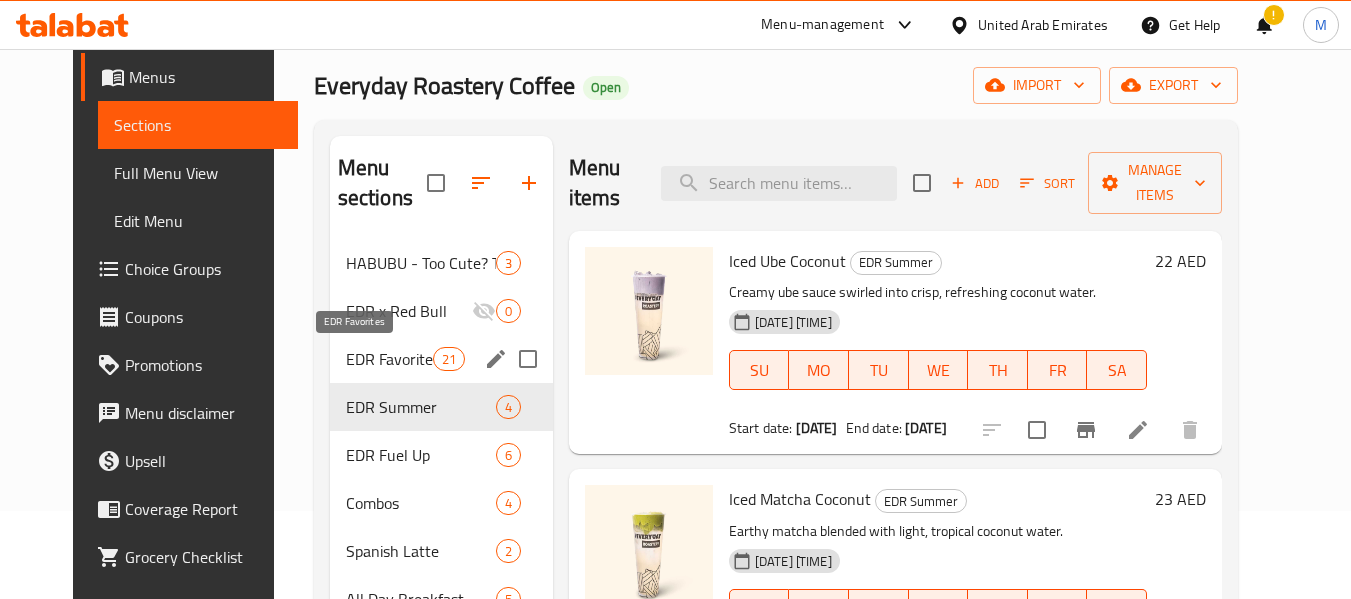 click on "EDR Favorites" at bounding box center [389, 359] 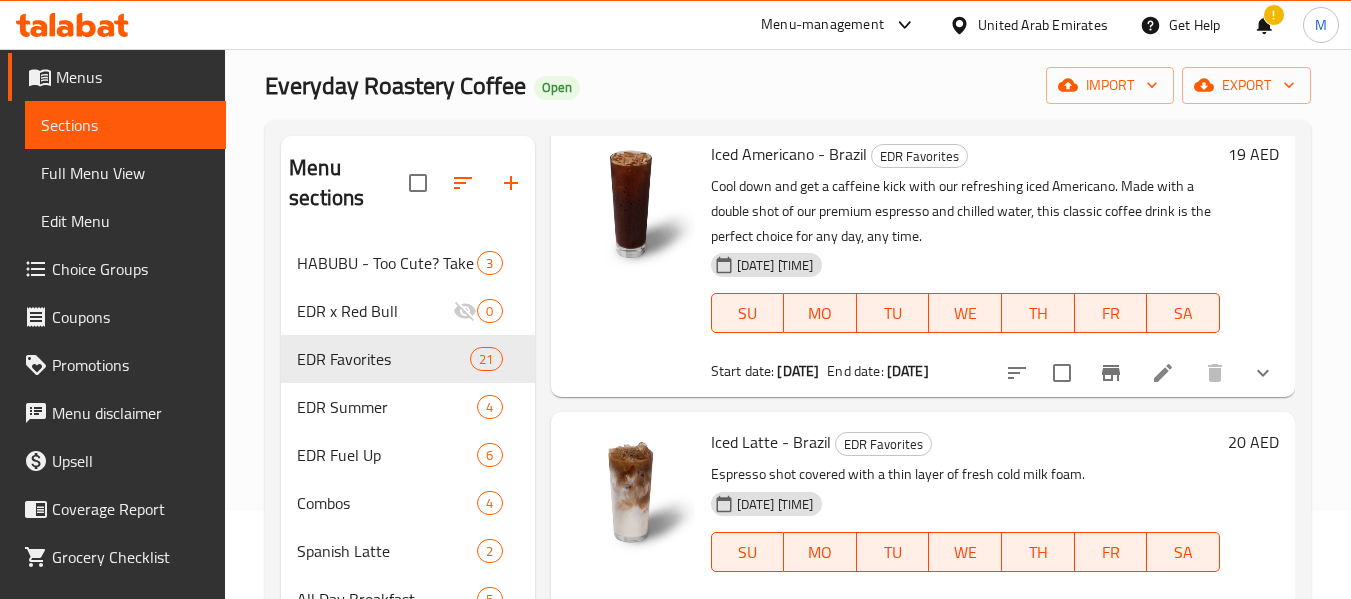 scroll, scrollTop: 4081, scrollLeft: 0, axis: vertical 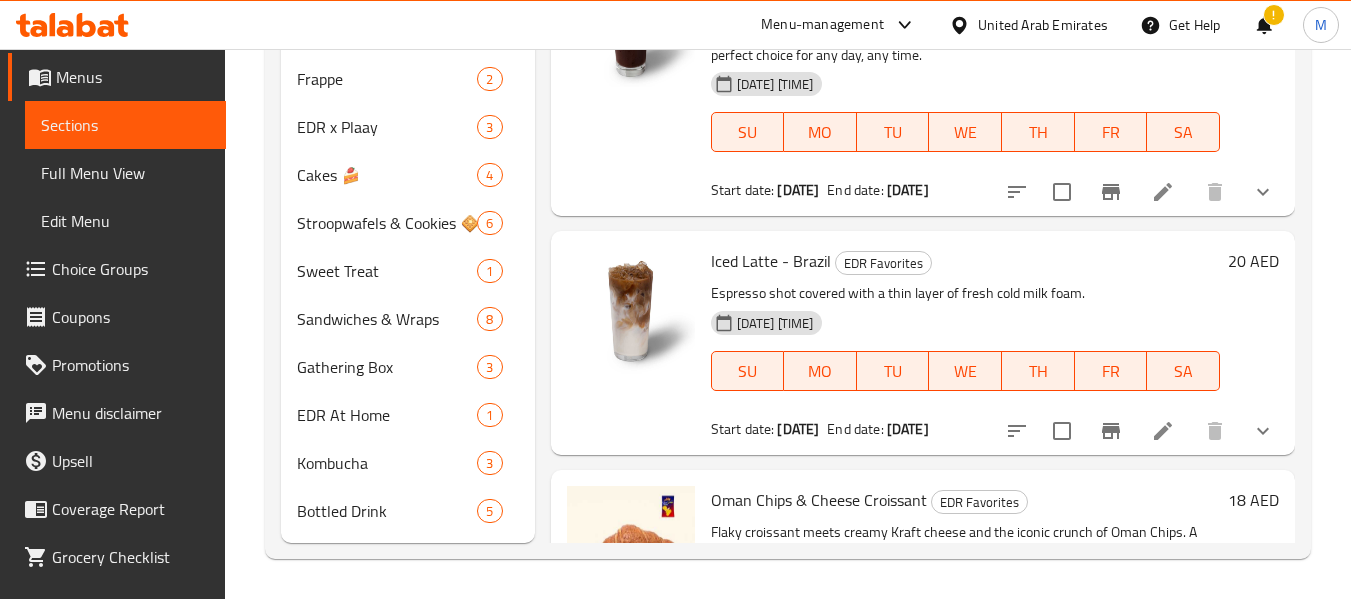 click on "Iced Latte - Brazil" at bounding box center [771, 261] 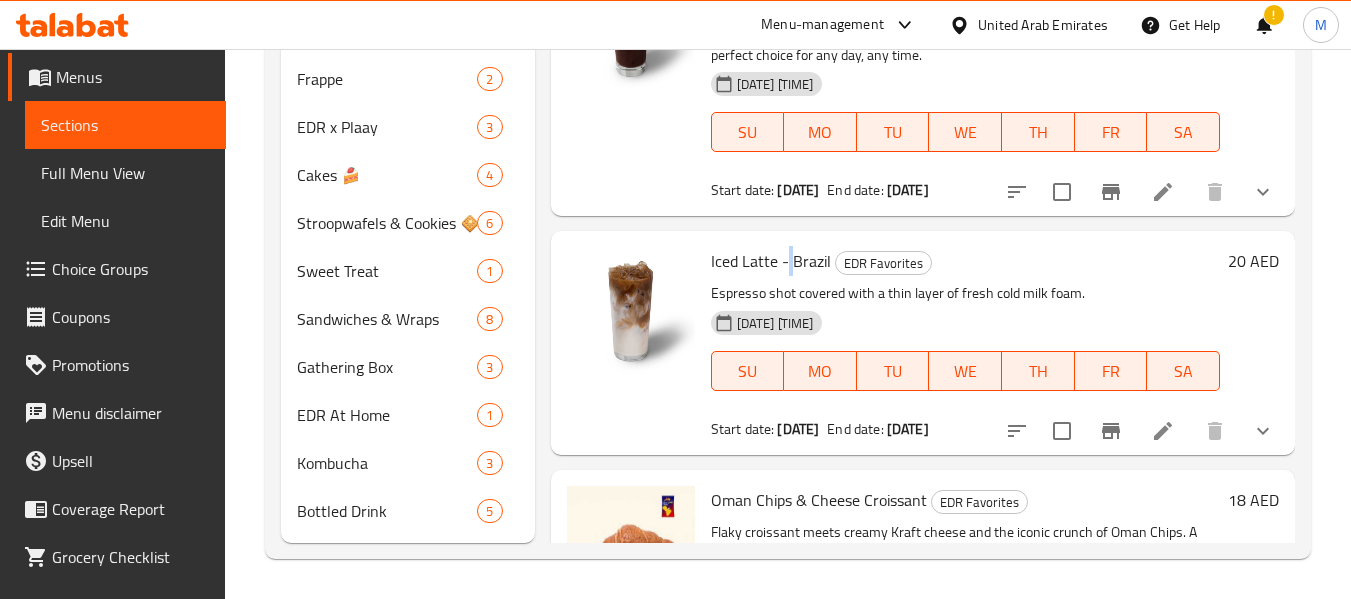 click on "Iced Latte - Brazil" at bounding box center [771, 261] 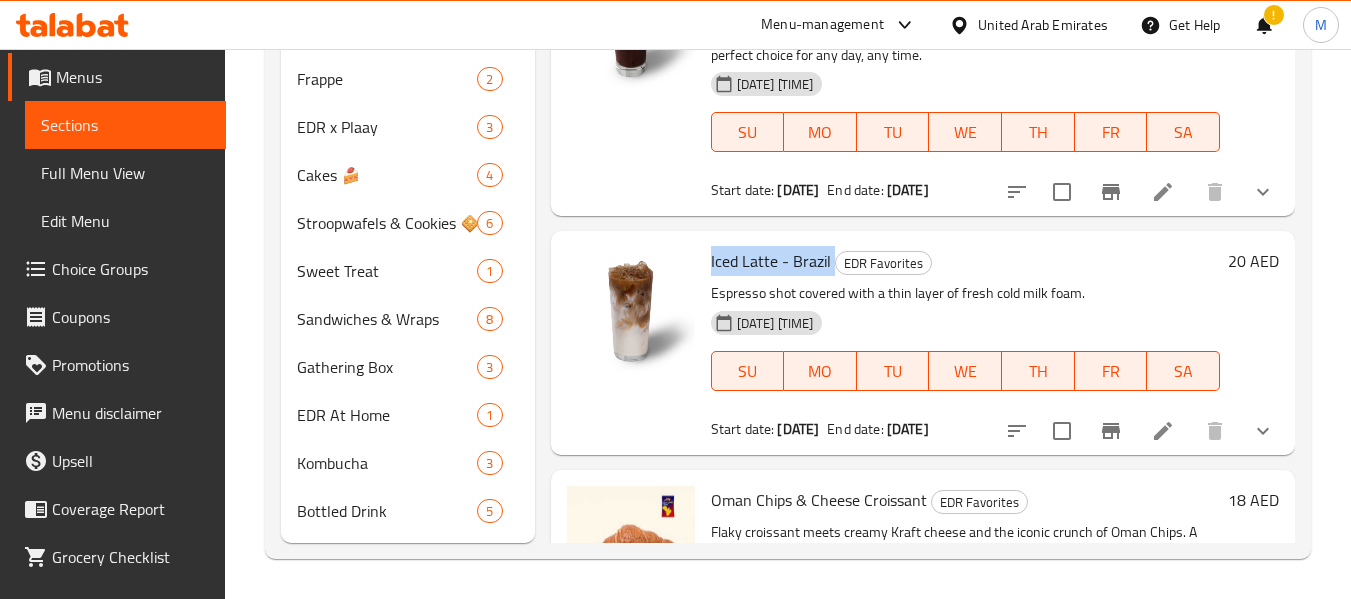 click on "Iced Latte - Brazil" at bounding box center (771, 261) 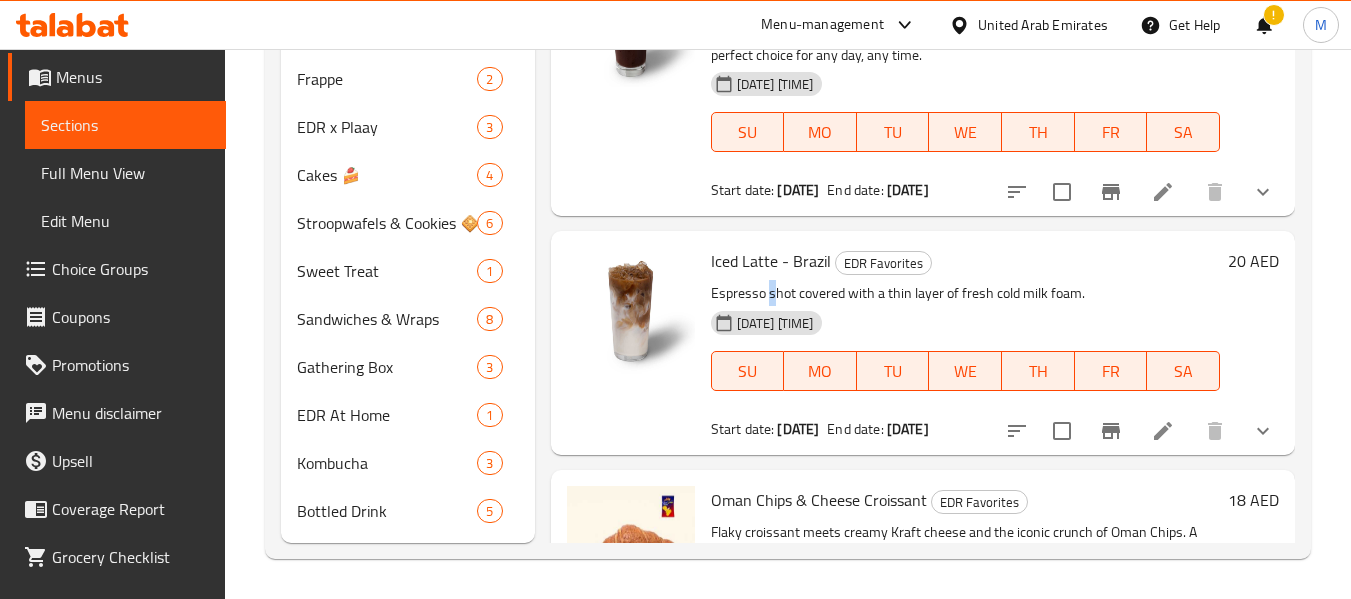 click on "Espresso shot covered with a thin layer of fresh cold milk foam." at bounding box center (965, 293) 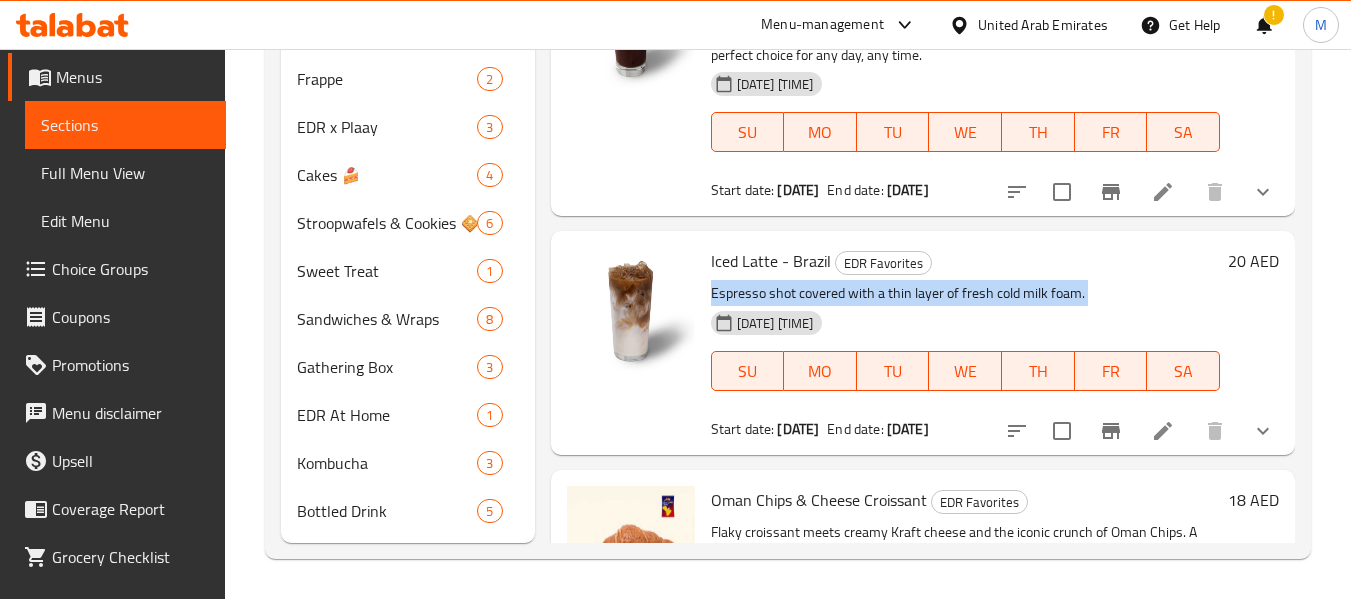 click on "Espresso shot covered with a thin layer of fresh cold milk foam." at bounding box center [965, 293] 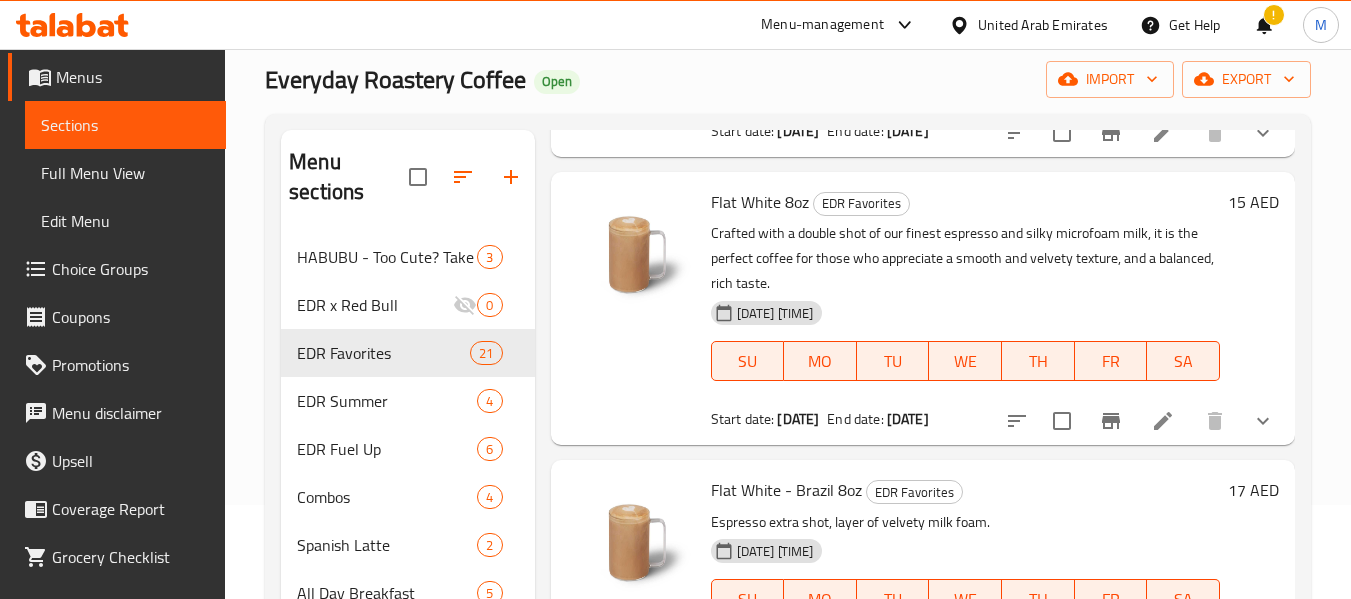 scroll, scrollTop: 0, scrollLeft: 0, axis: both 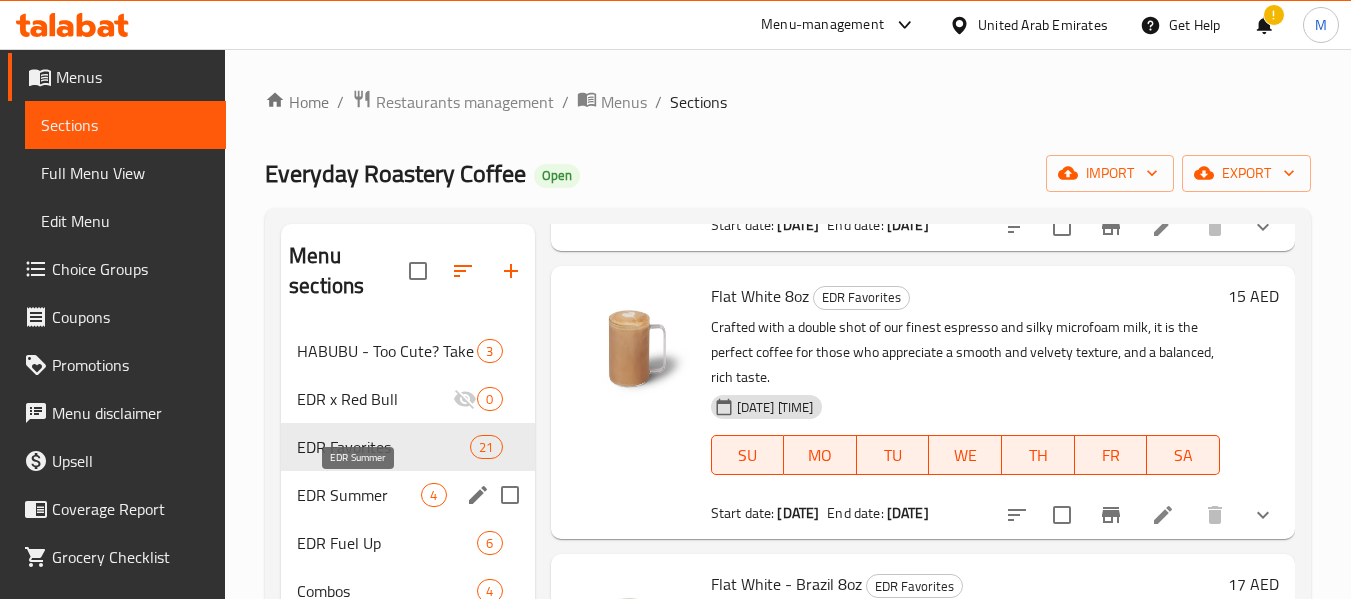 click on "EDR Summer" at bounding box center (359, 495) 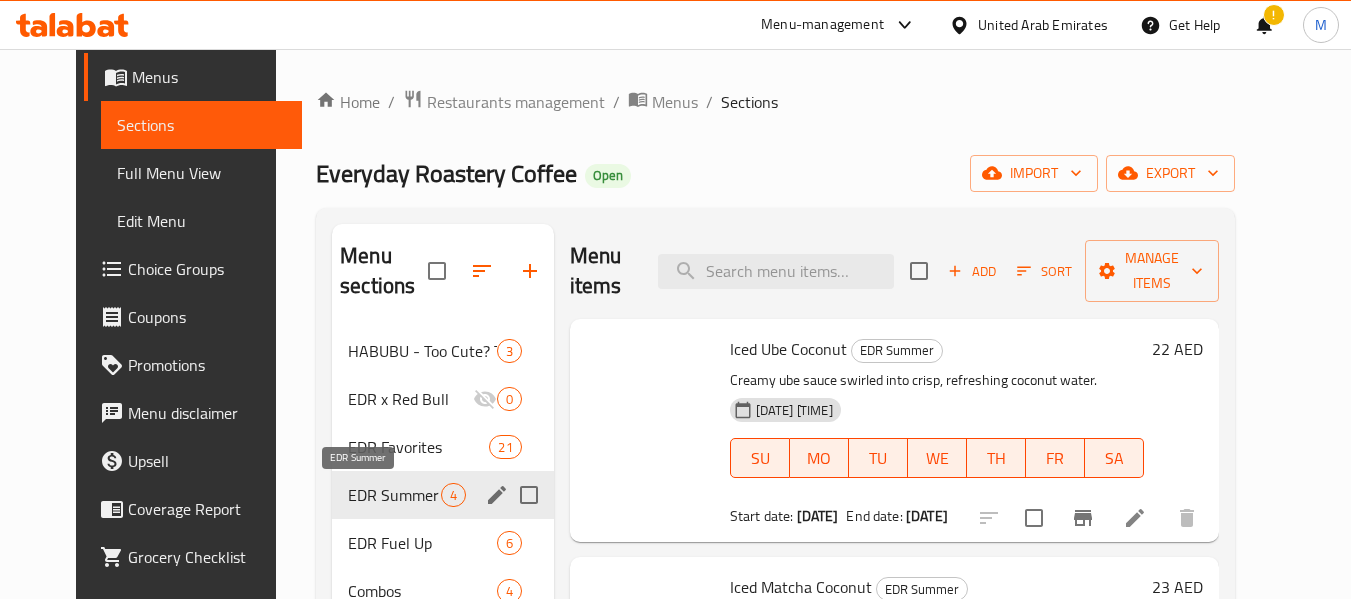 scroll, scrollTop: 0, scrollLeft: 0, axis: both 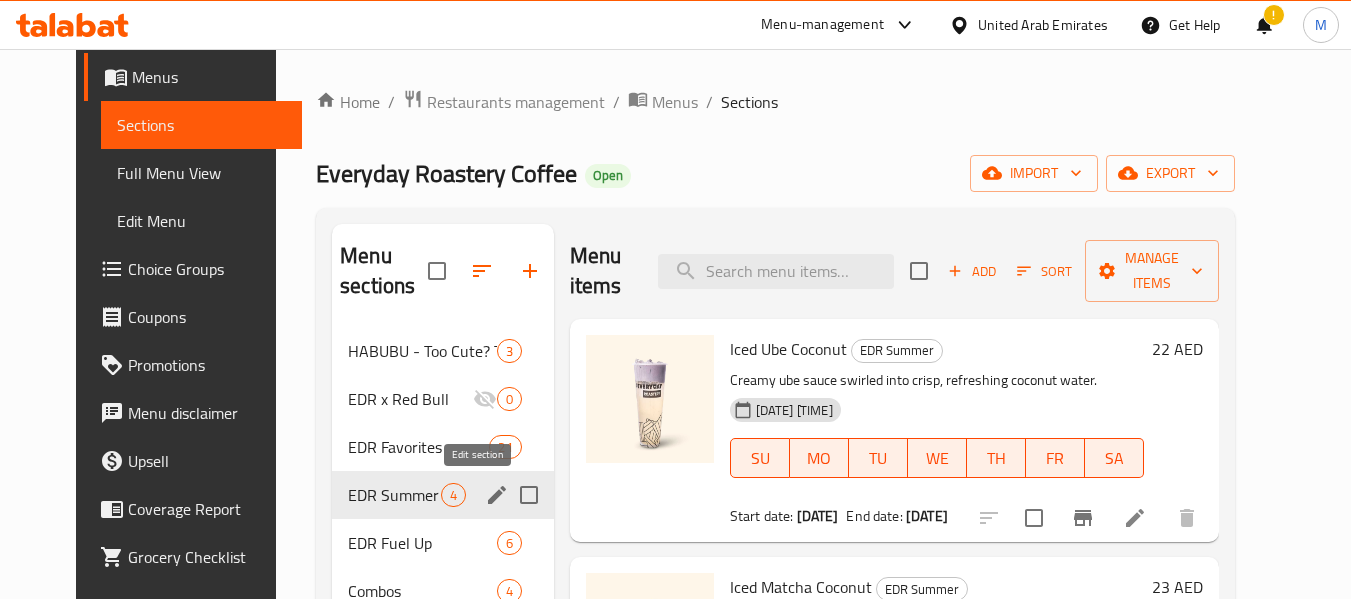 click 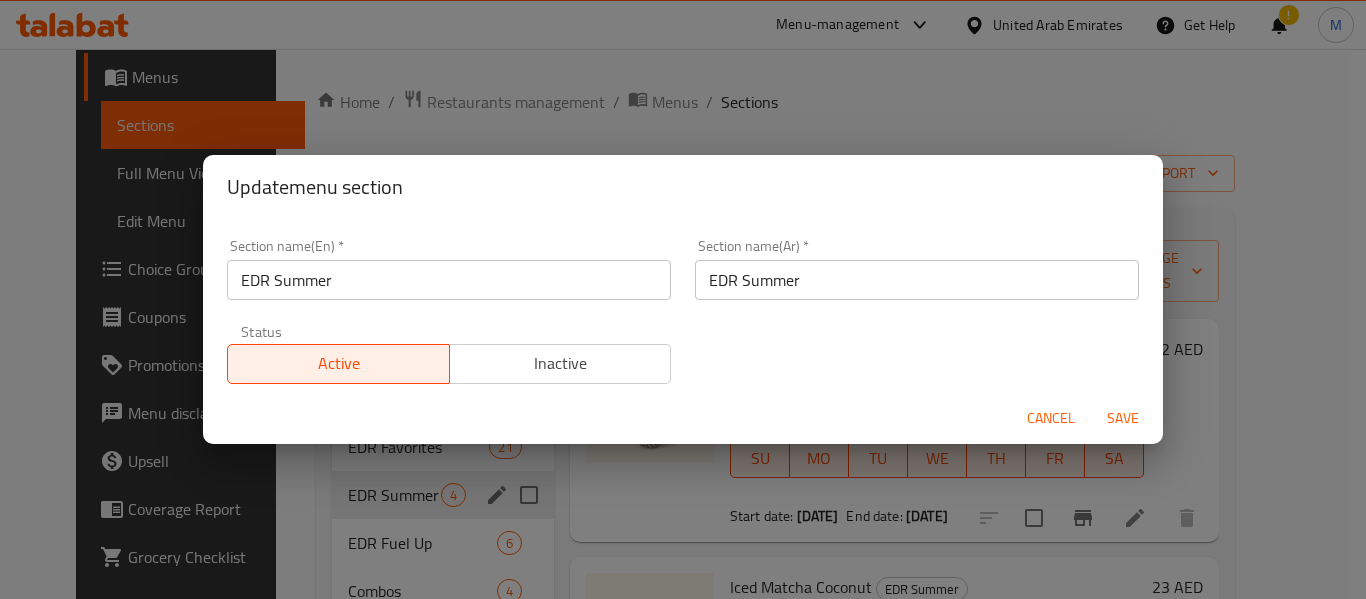 click on "EDR Summer" at bounding box center (449, 280) 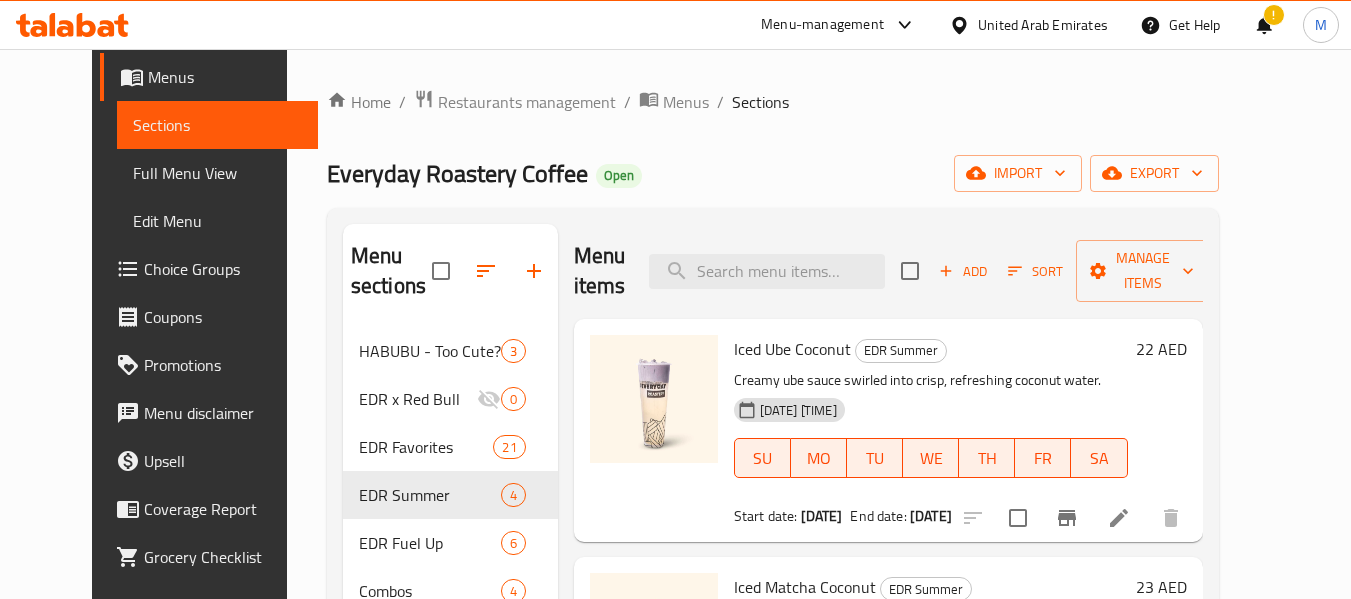 click on "Iced Ube Coconut" at bounding box center [792, 349] 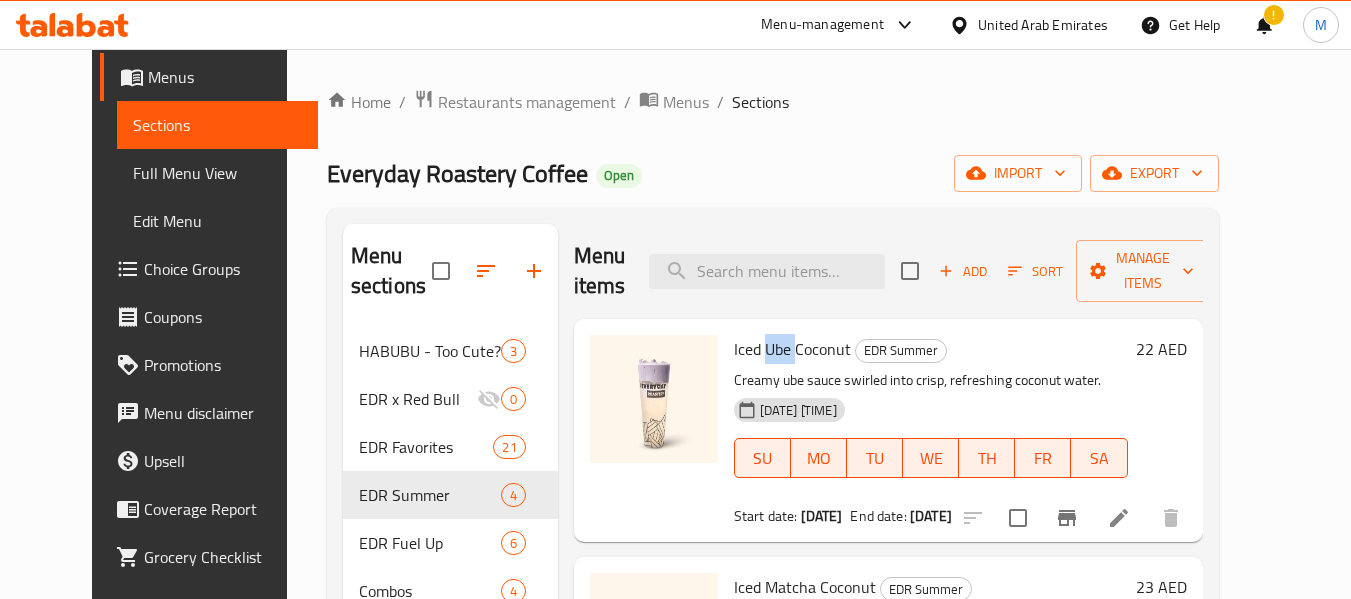 click on "Iced Ube Coconut" at bounding box center (792, 349) 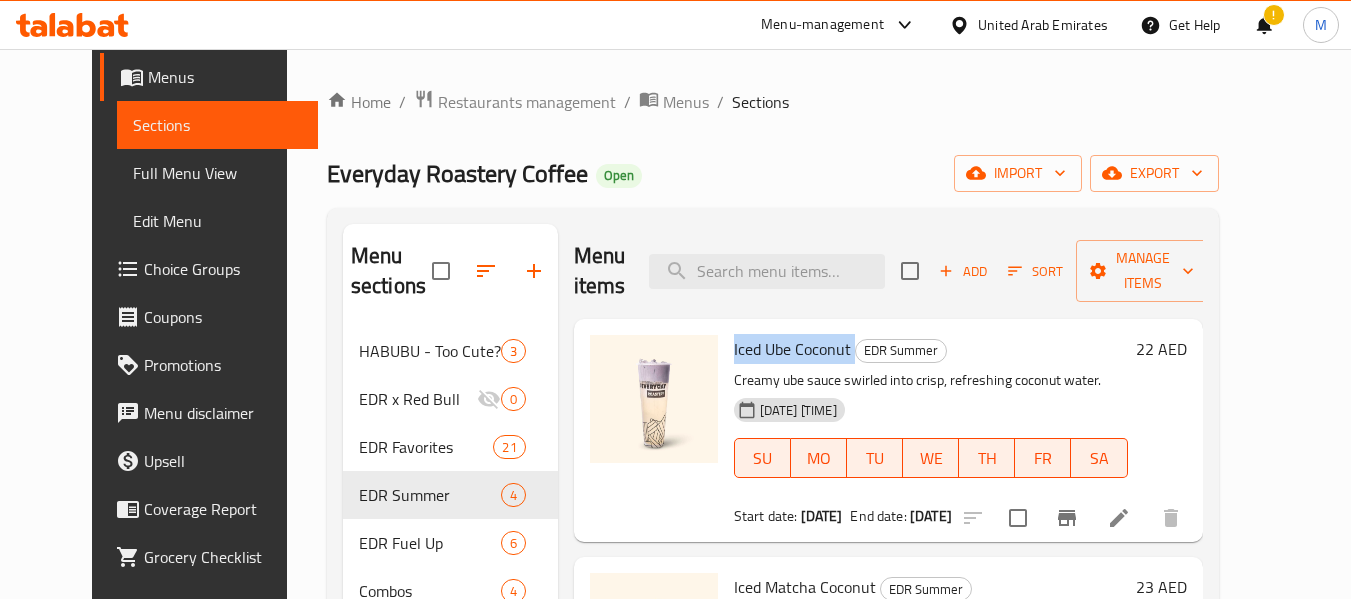click on "Iced Ube Coconut" at bounding box center [792, 349] 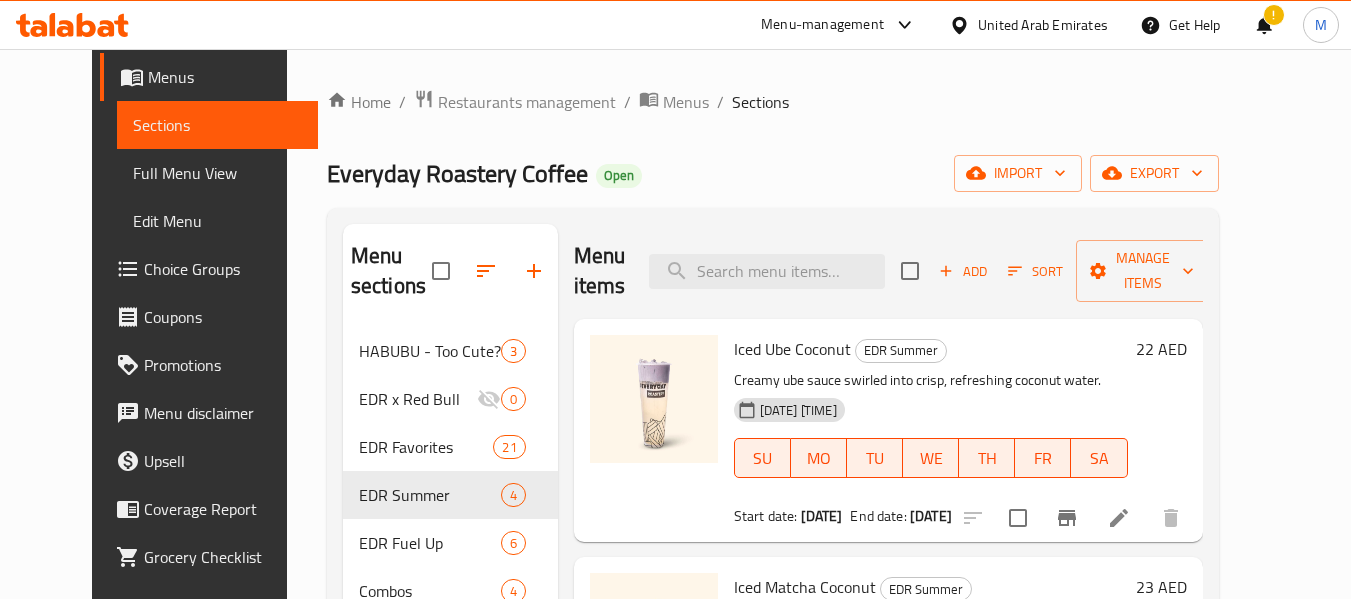 click on "Creamy ube sauce swirled into crisp, refreshing coconut water." at bounding box center [931, 380] 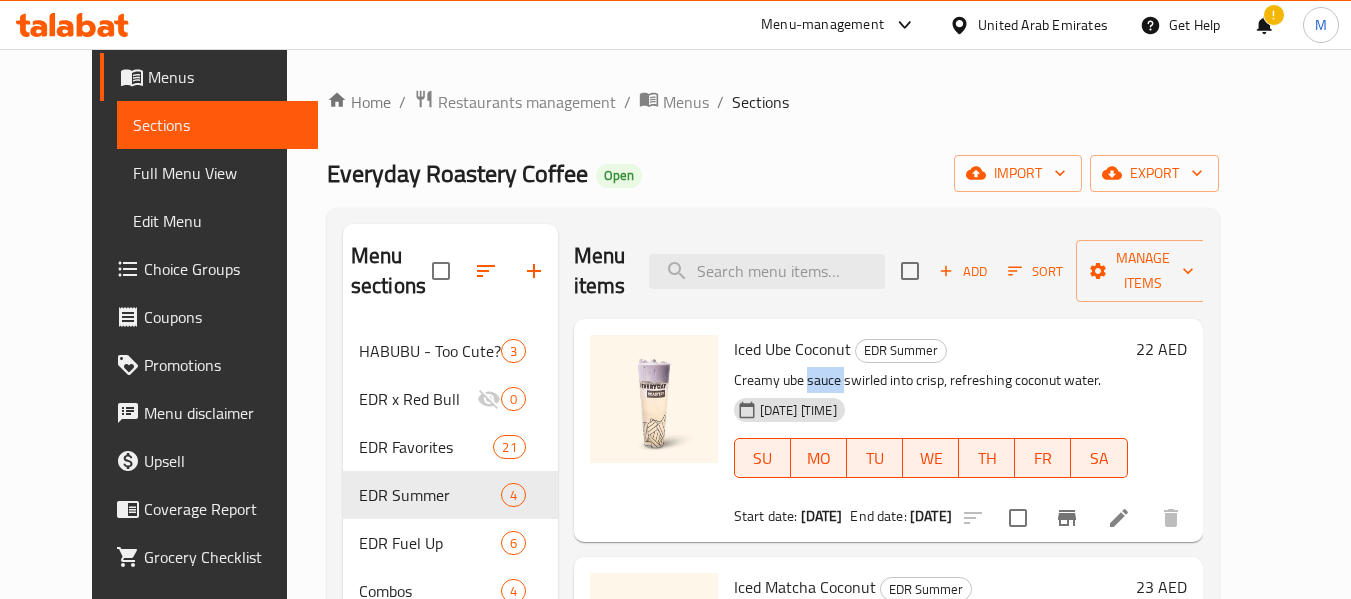click on "Creamy ube sauce swirled into crisp, refreshing coconut water." at bounding box center (931, 380) 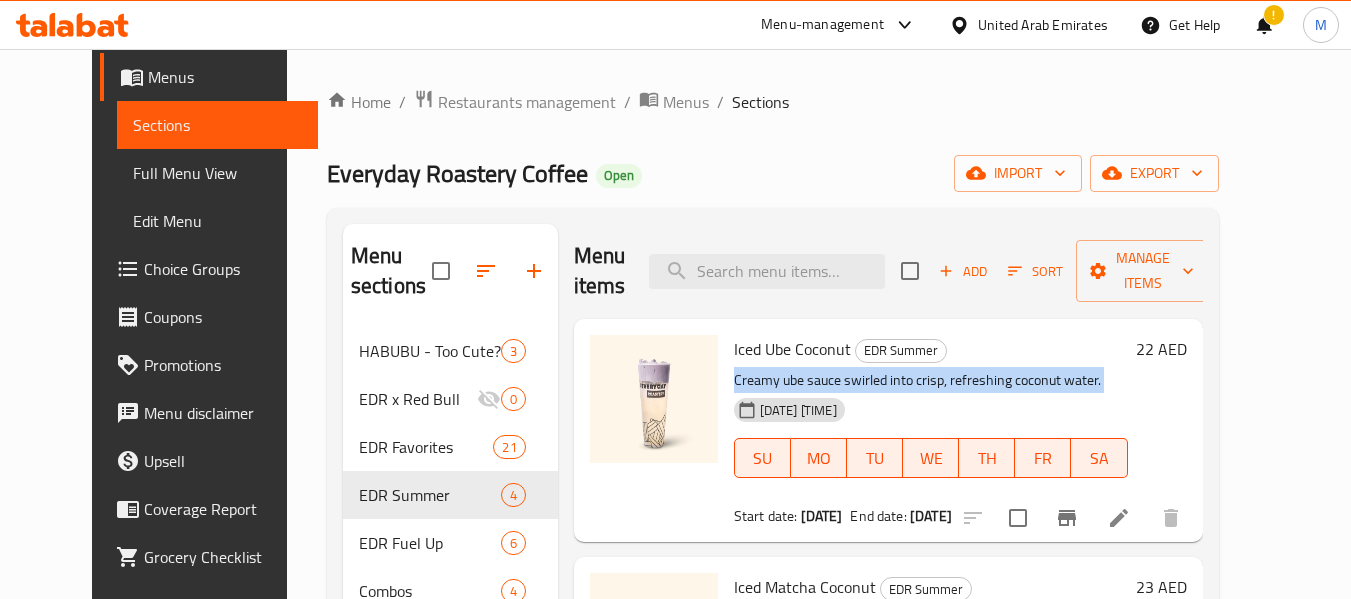 drag, startPoint x: 788, startPoint y: 346, endPoint x: 418, endPoint y: 9, distance: 500.46878 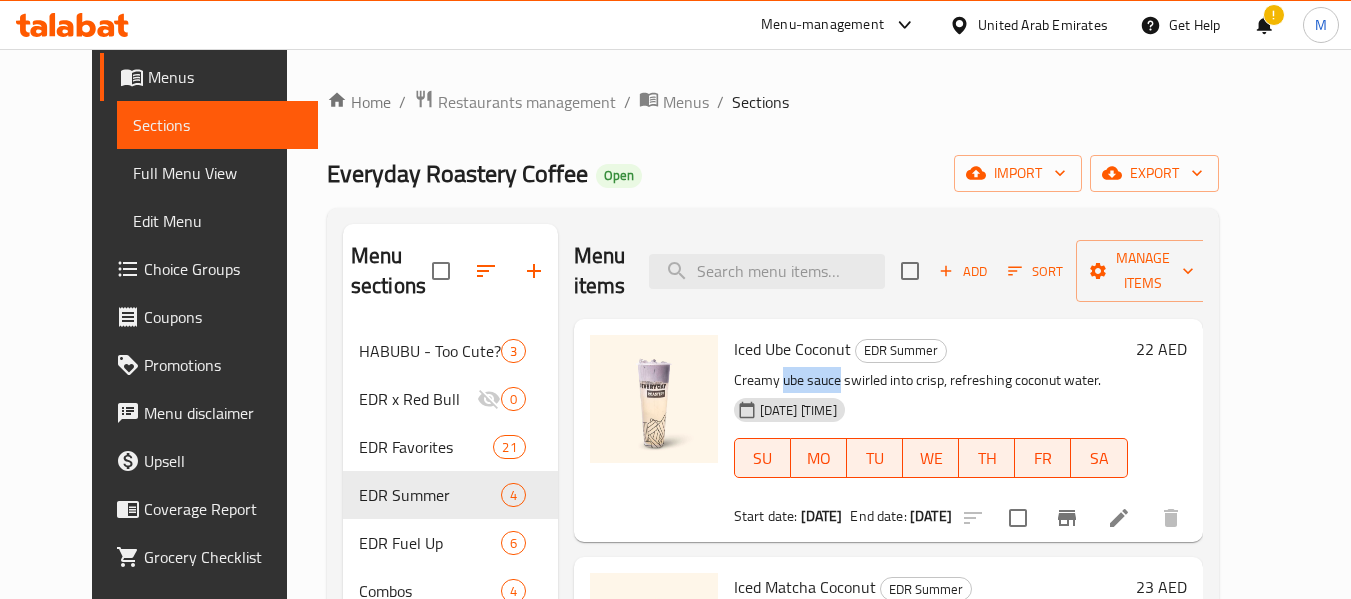 drag, startPoint x: 761, startPoint y: 353, endPoint x: 817, endPoint y: 353, distance: 56 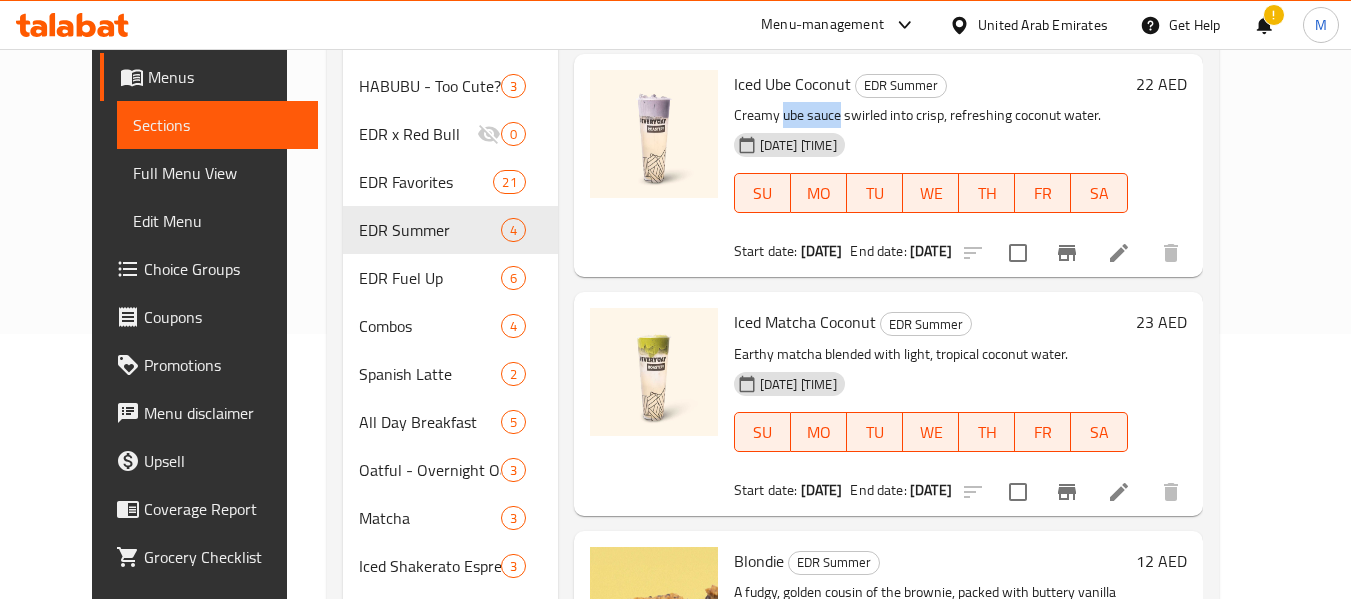 scroll, scrollTop: 300, scrollLeft: 0, axis: vertical 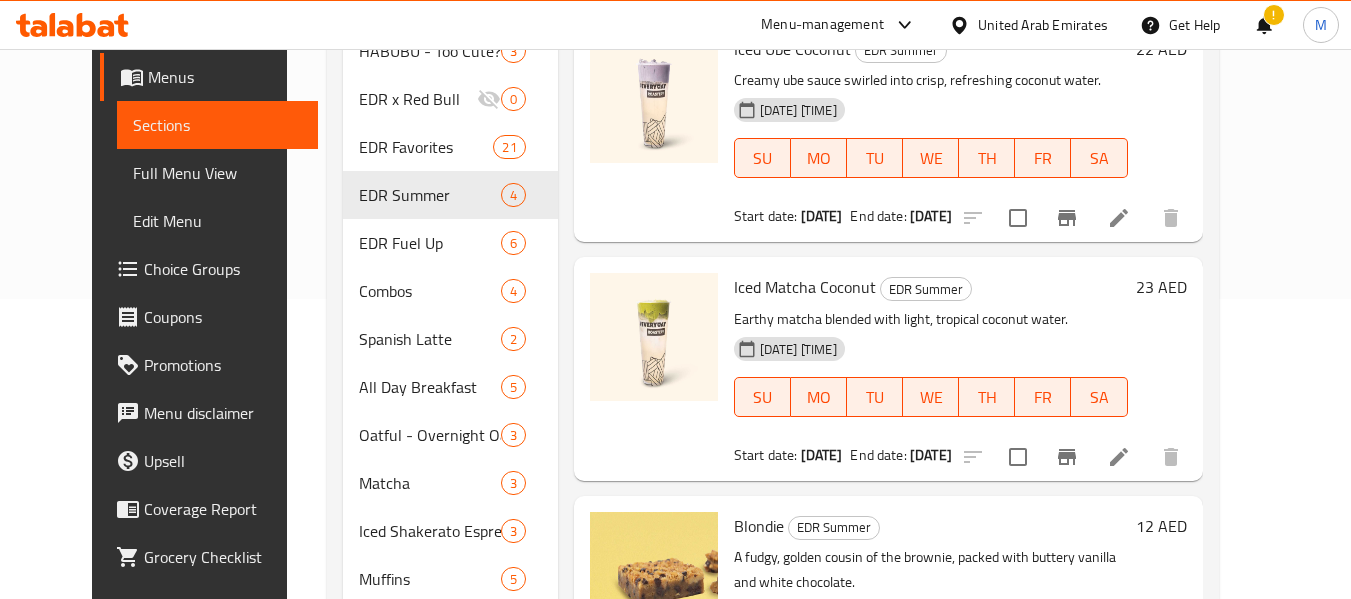 click on "Iced Matcha Coconut" at bounding box center (805, 287) 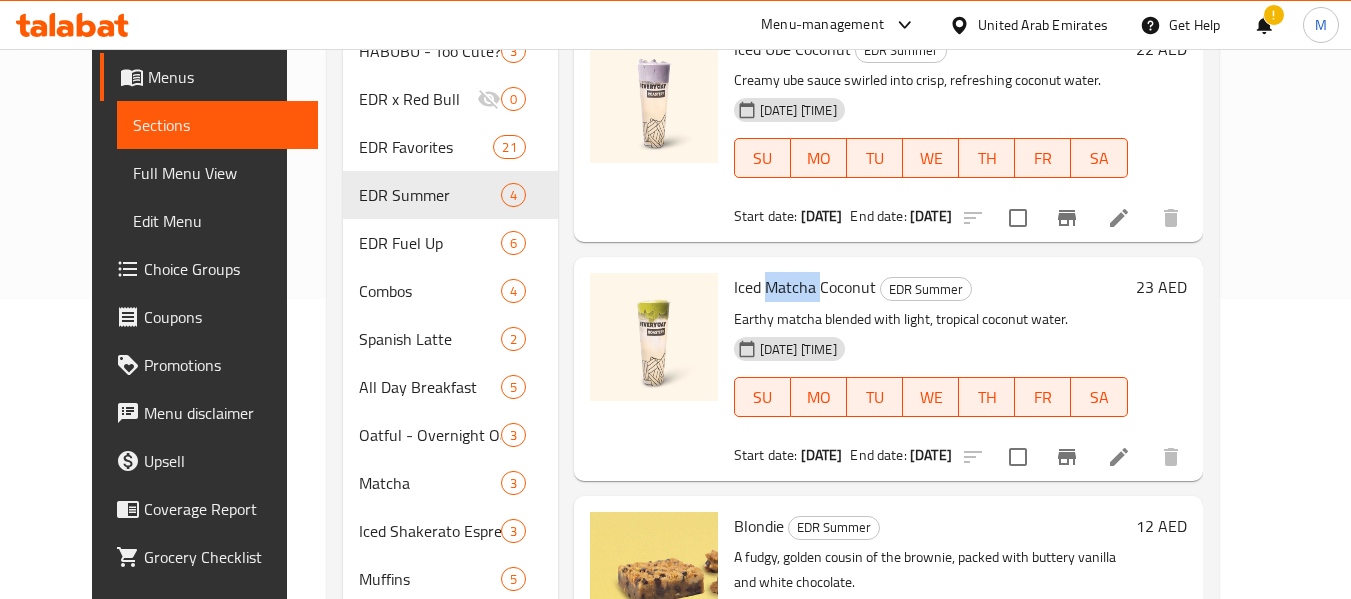 click on "Iced Matcha Coconut" at bounding box center [805, 287] 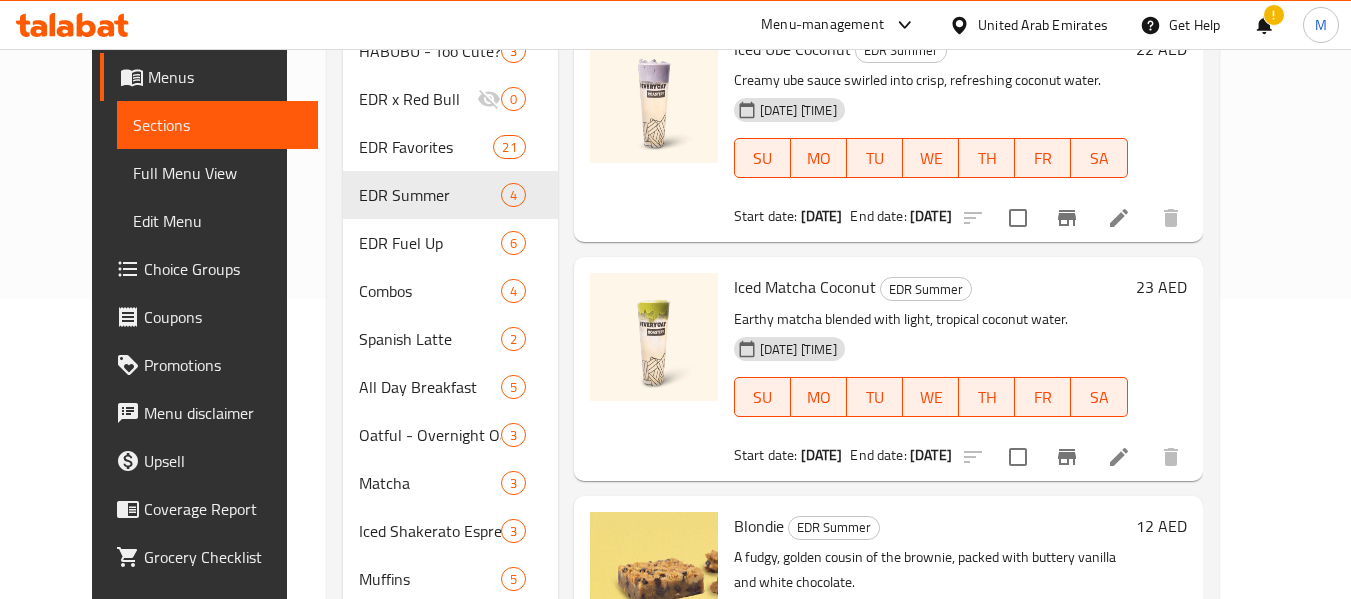 click on "Earthy matcha blended with light, tropical coconut water." at bounding box center (931, 319) 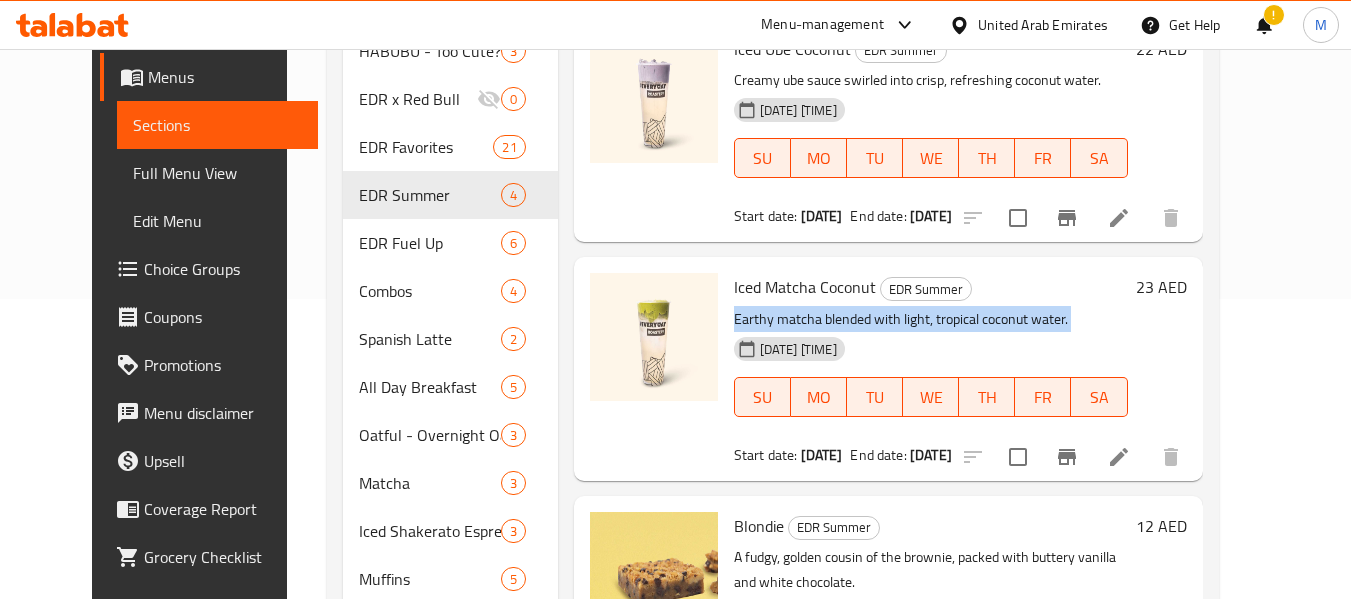 click on "Earthy matcha blended with light, tropical coconut water." at bounding box center [931, 319] 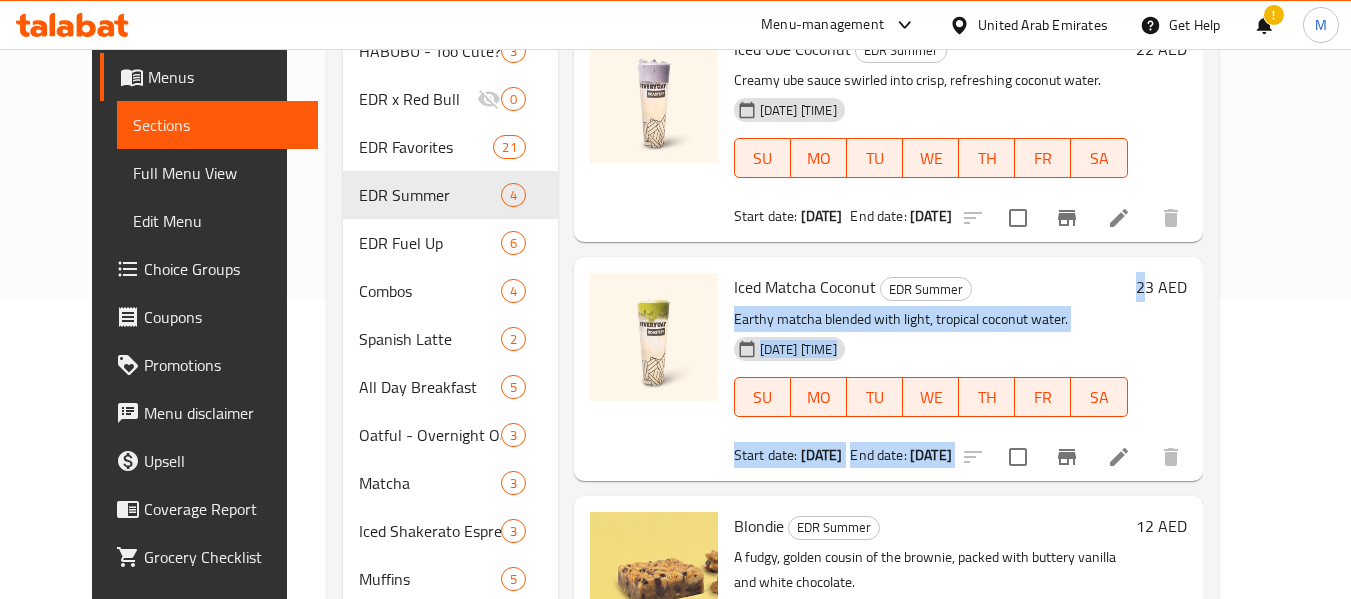drag, startPoint x: 1226, startPoint y: 254, endPoint x: 1242, endPoint y: 256, distance: 16.124516 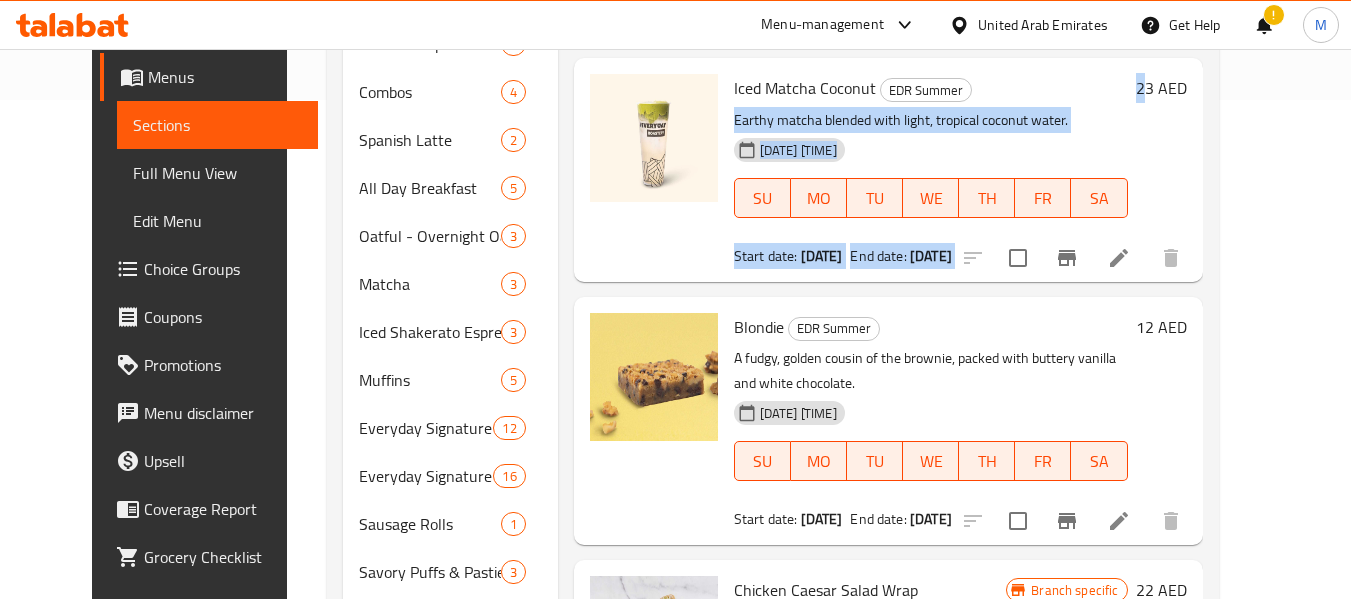 scroll, scrollTop: 500, scrollLeft: 0, axis: vertical 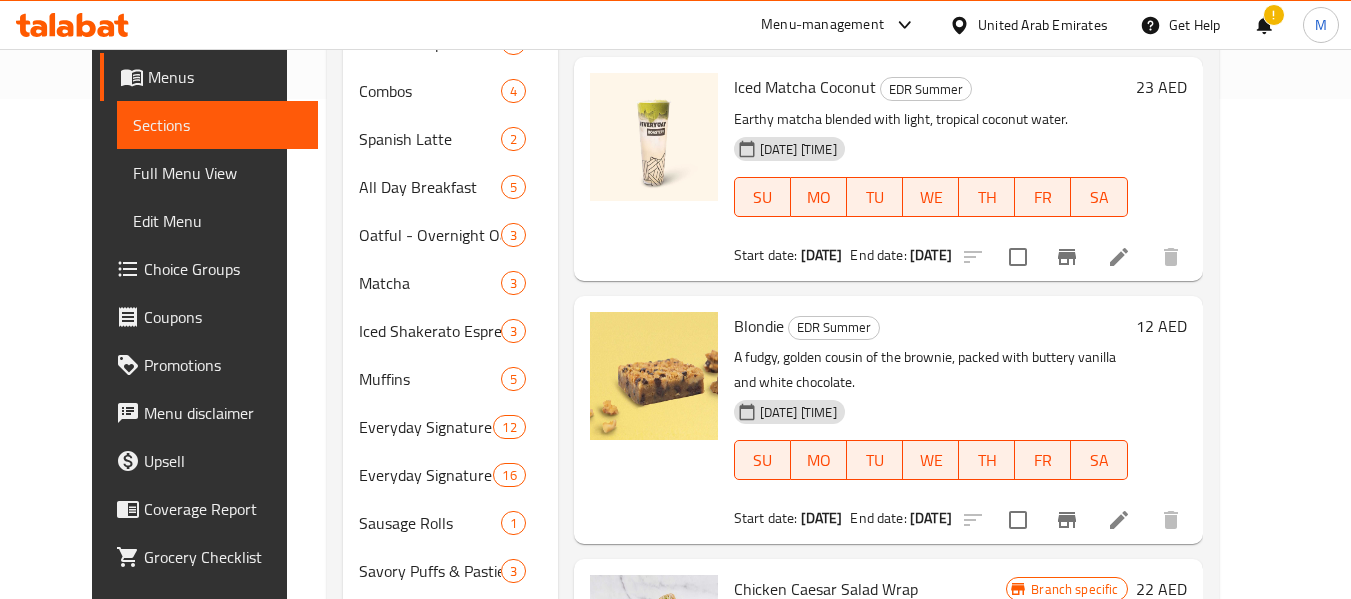 click on "Blondie" at bounding box center [759, 326] 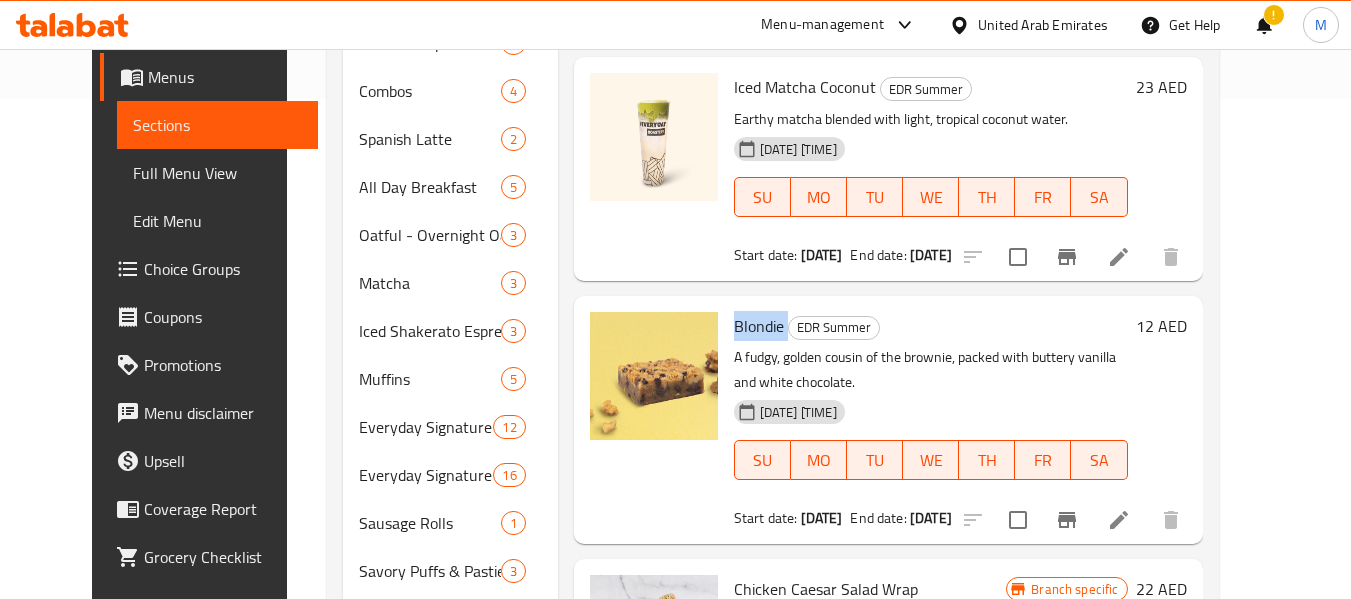 click on "Blondie" at bounding box center (759, 326) 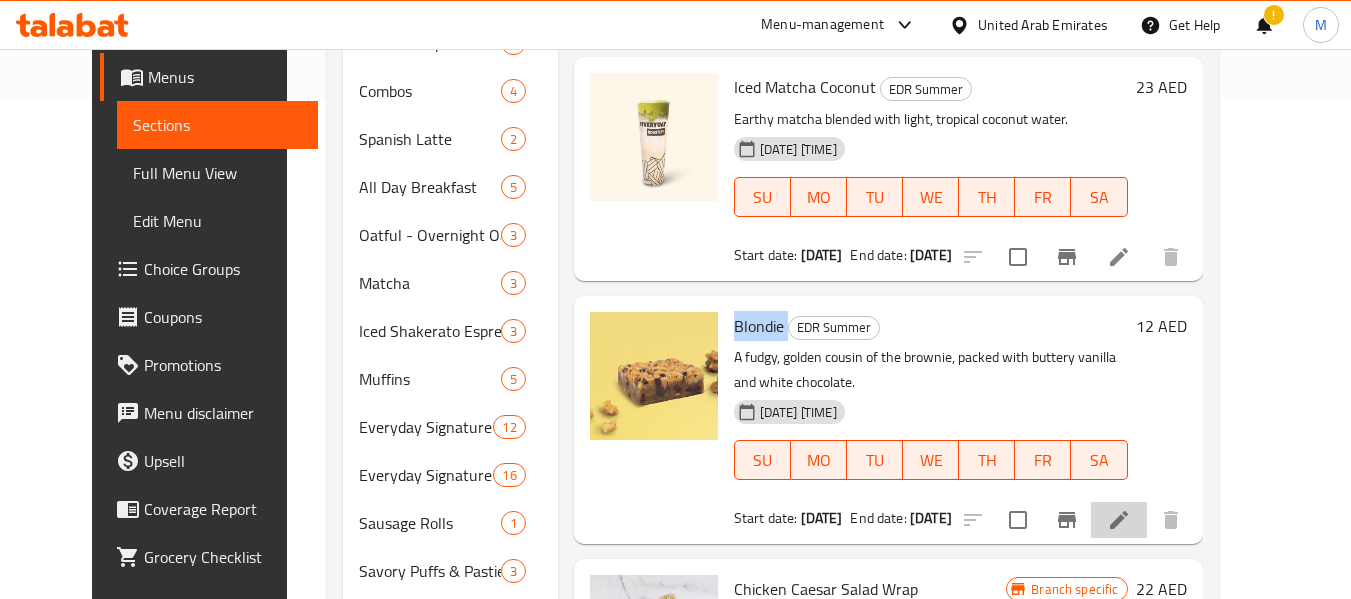 click 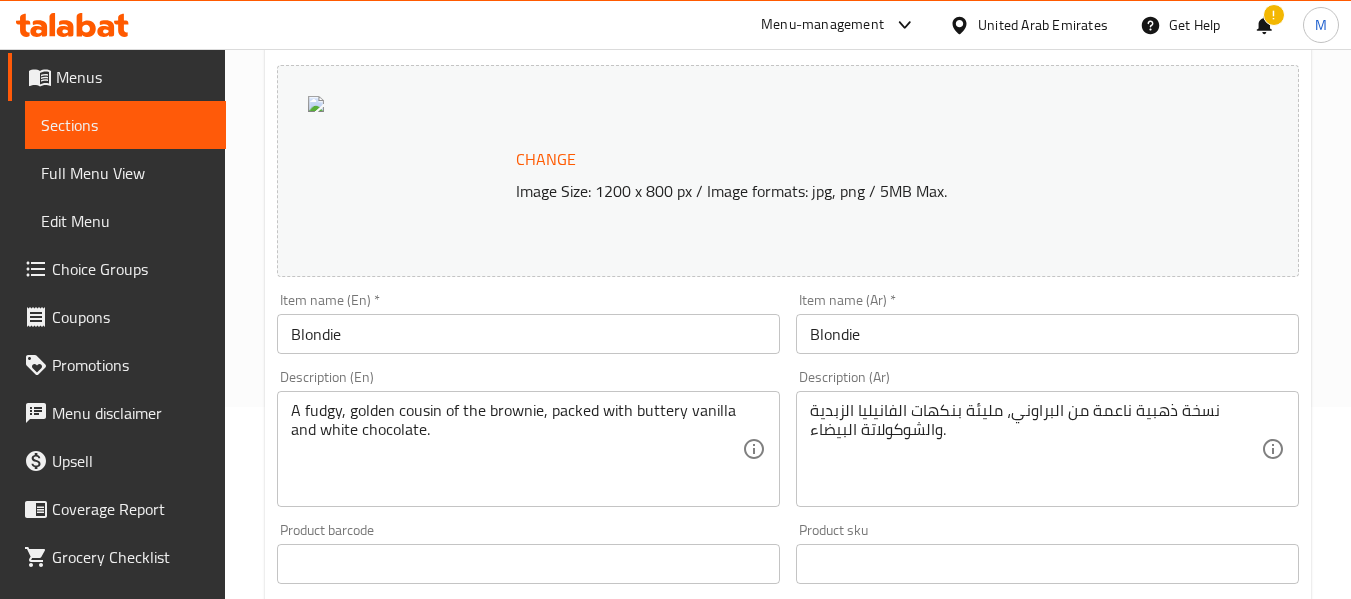 scroll, scrollTop: 0, scrollLeft: 0, axis: both 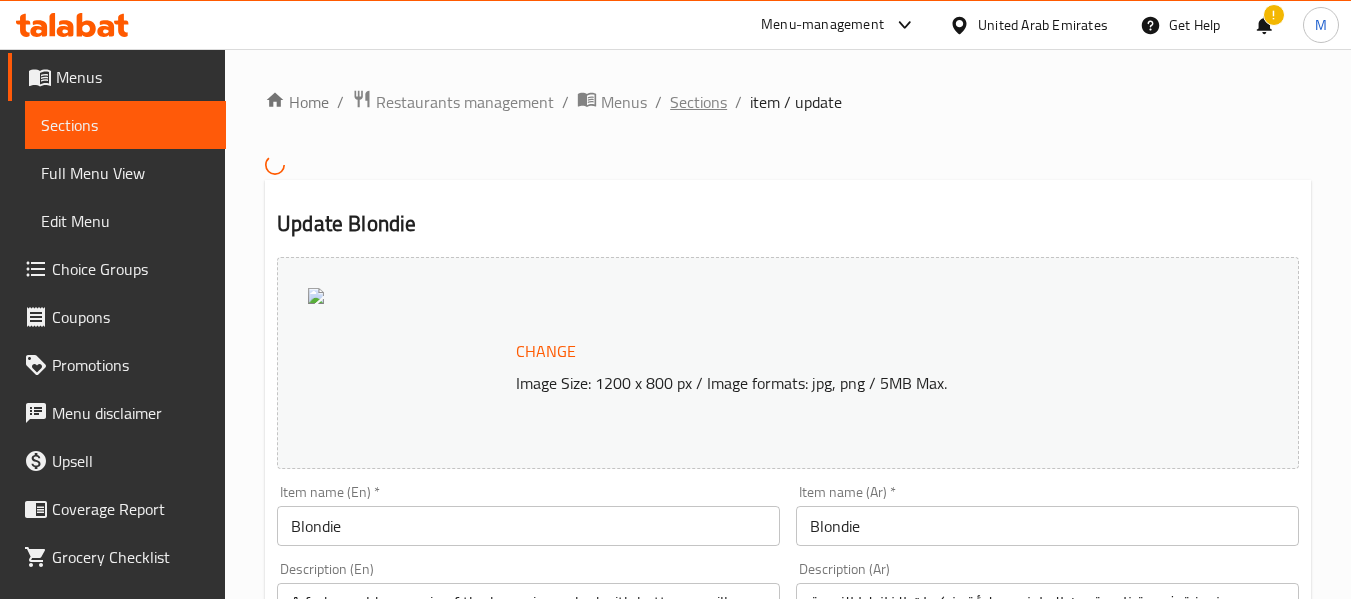 click on "Sections" at bounding box center (698, 102) 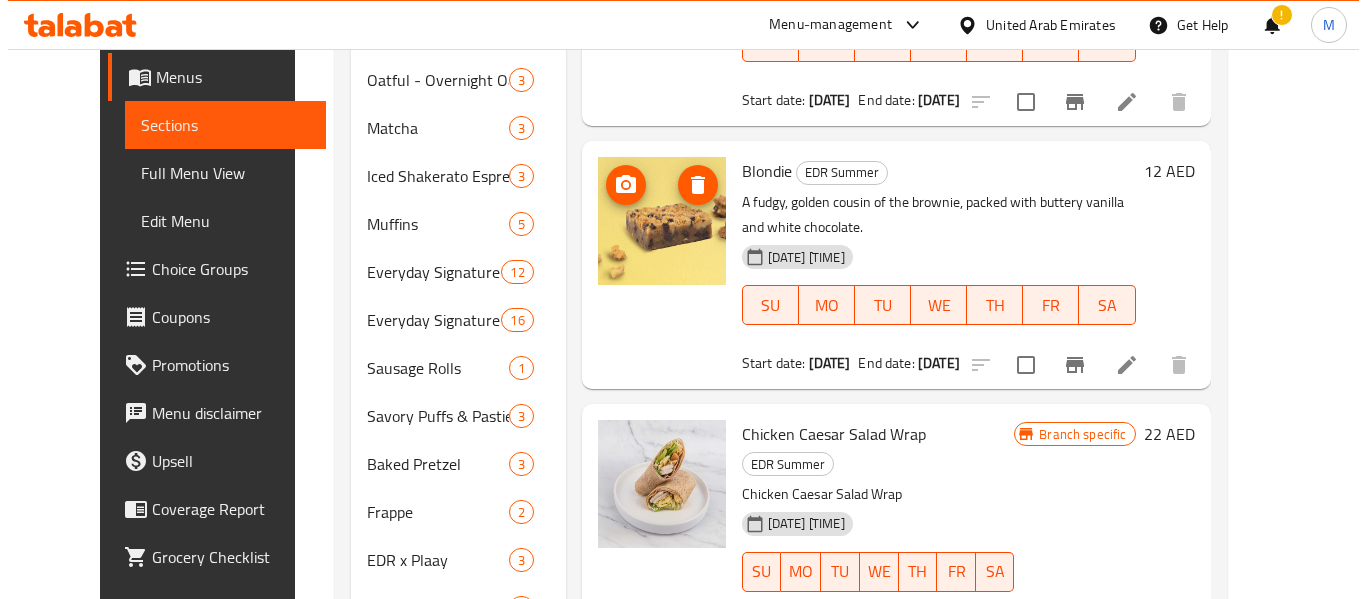 scroll, scrollTop: 700, scrollLeft: 0, axis: vertical 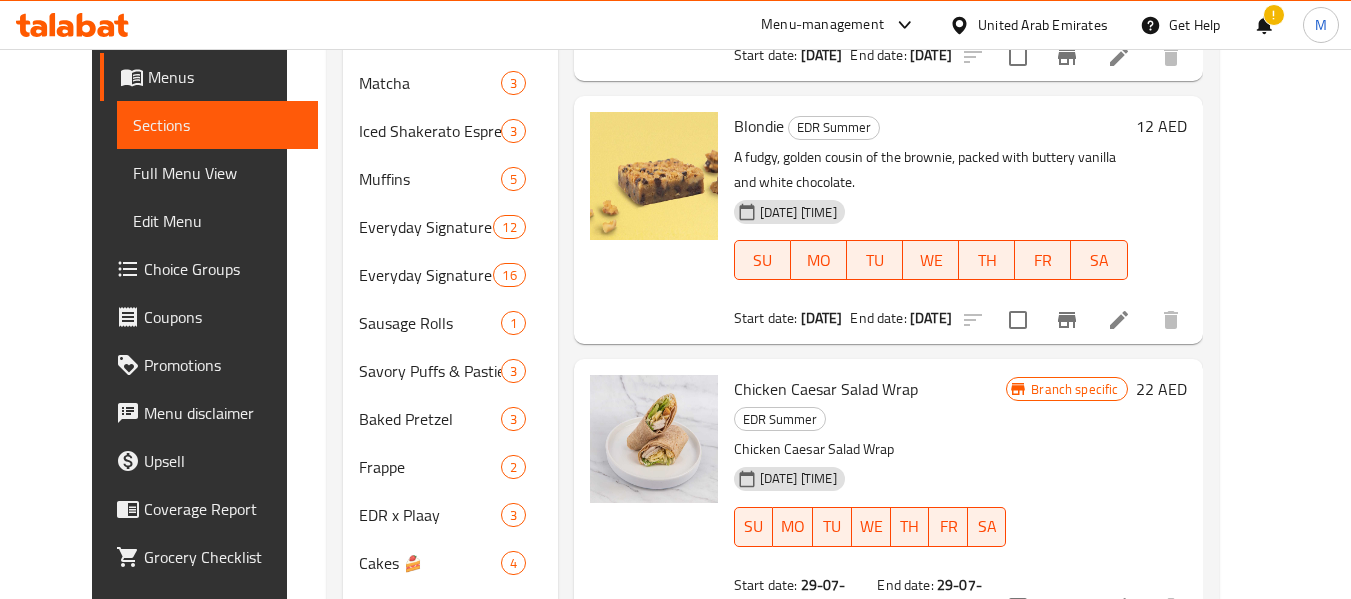 click on "Blondie   EDR Summer A fudgy, golden cousin of the brownie, packed with buttery vanilla and white chocolate. 25-07-2025 07:47 AM SU MO TU WE TH FR SA Start date:    25-07-2025 End date:    25-07-2125" at bounding box center (931, 220) 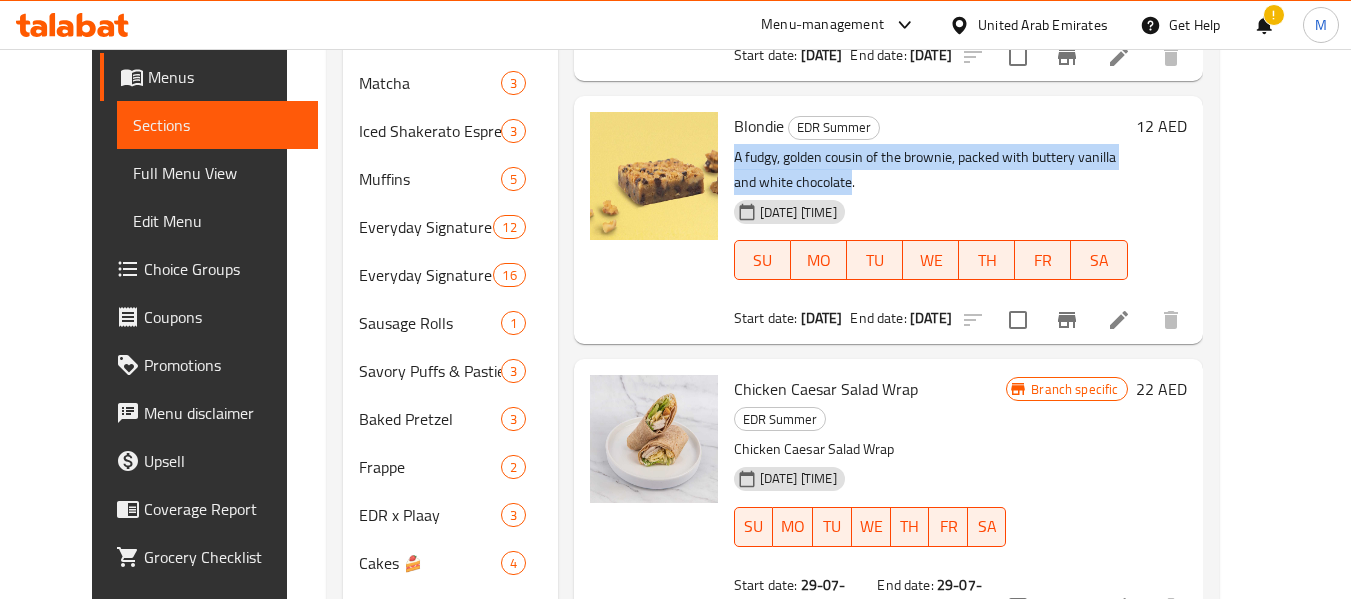 drag, startPoint x: 713, startPoint y: 131, endPoint x: 1214, endPoint y: 126, distance: 501.02496 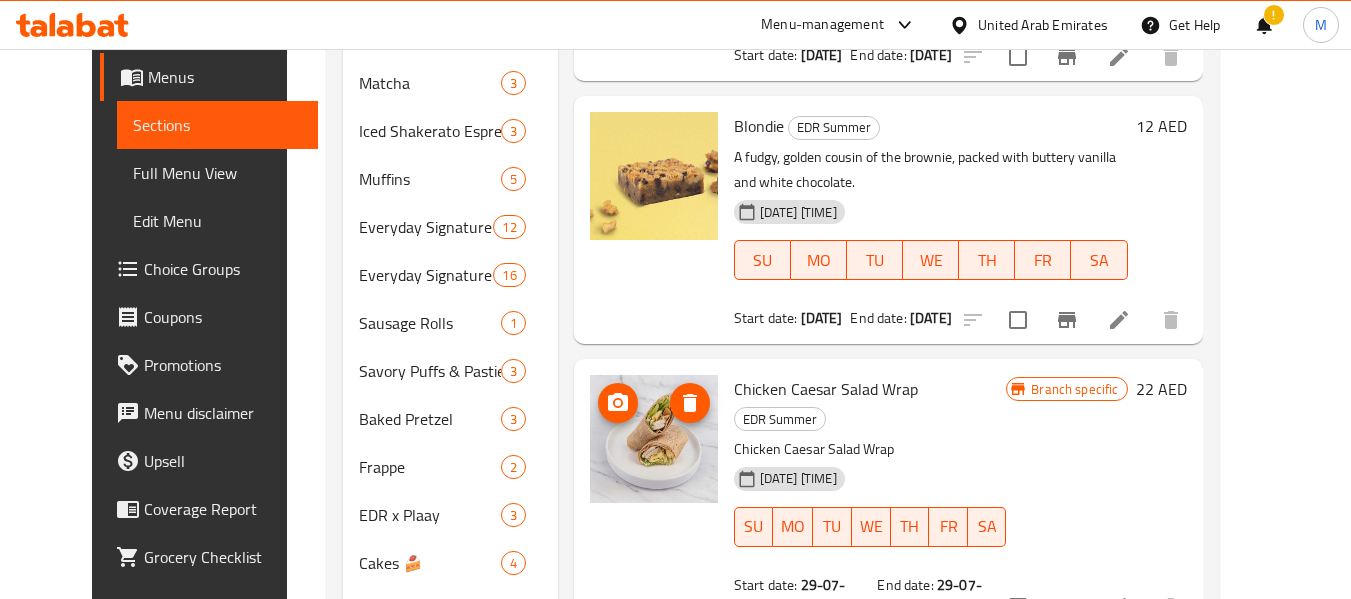 click on "Chicken Caesar Salad Wrap" at bounding box center (826, 389) 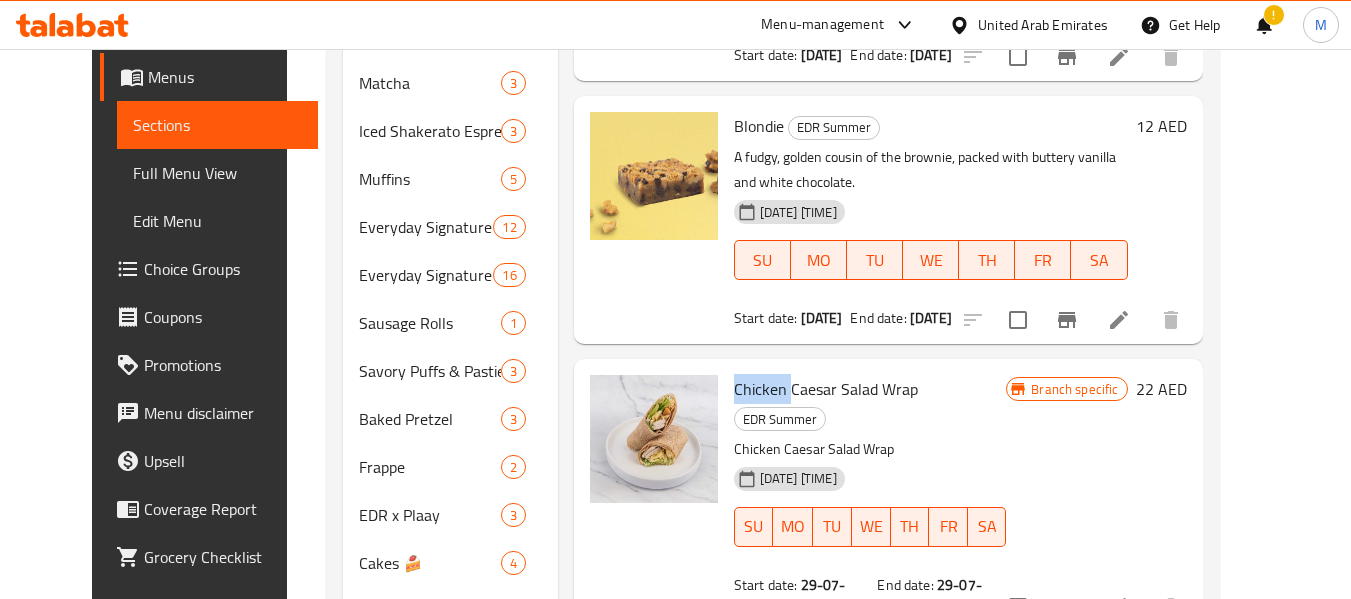 click on "Chicken Caesar Salad Wrap" at bounding box center (826, 389) 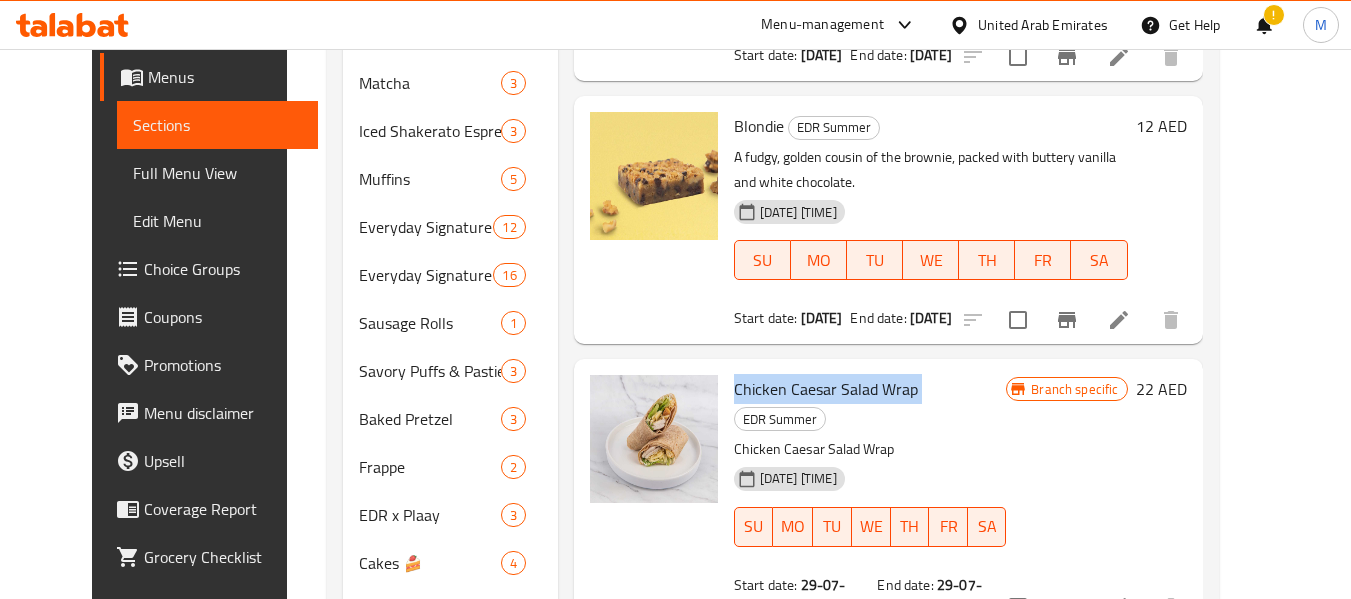 click on "Chicken Caesar Salad Wrap" at bounding box center [826, 389] 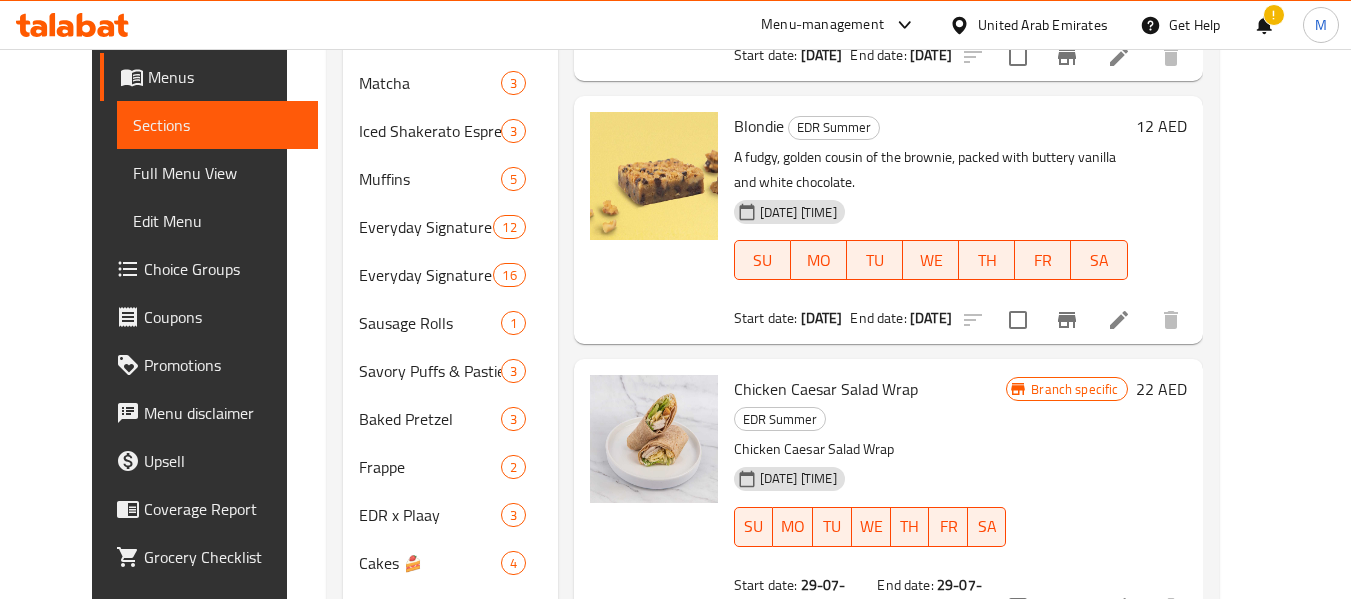 click on "Chicken Caesar Salad Wrap" at bounding box center [870, 449] 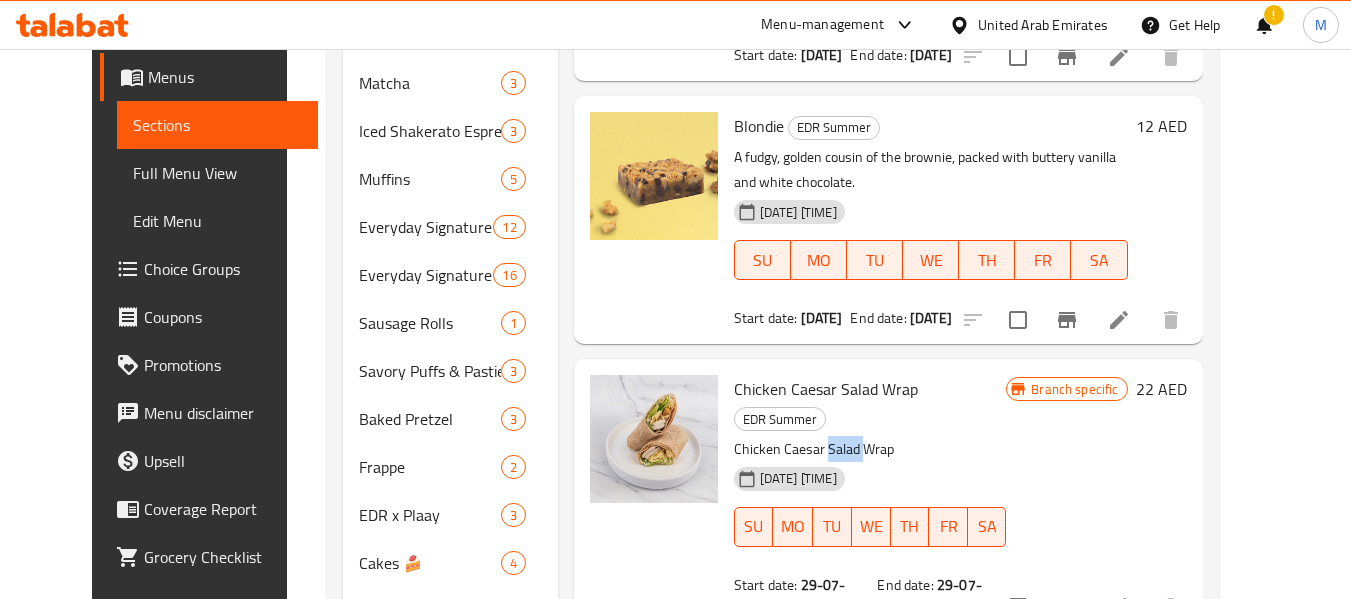 click on "Chicken Caesar Salad Wrap" at bounding box center (870, 449) 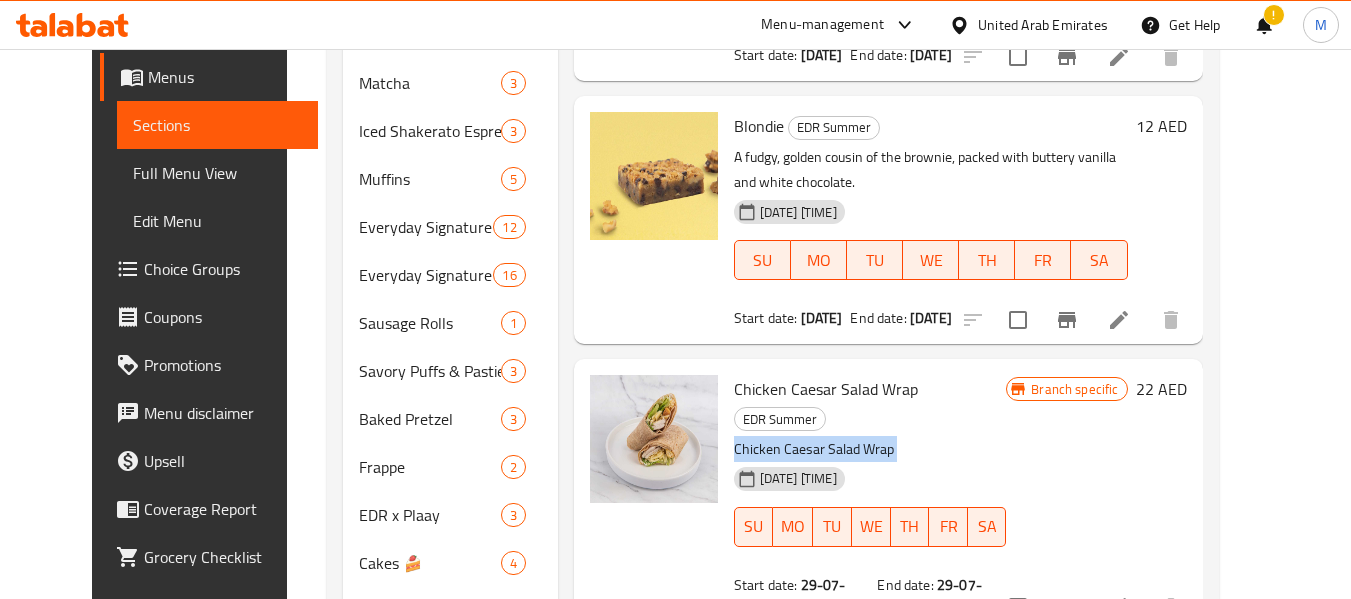 click on "Chicken Caesar Salad Wrap" at bounding box center (870, 449) 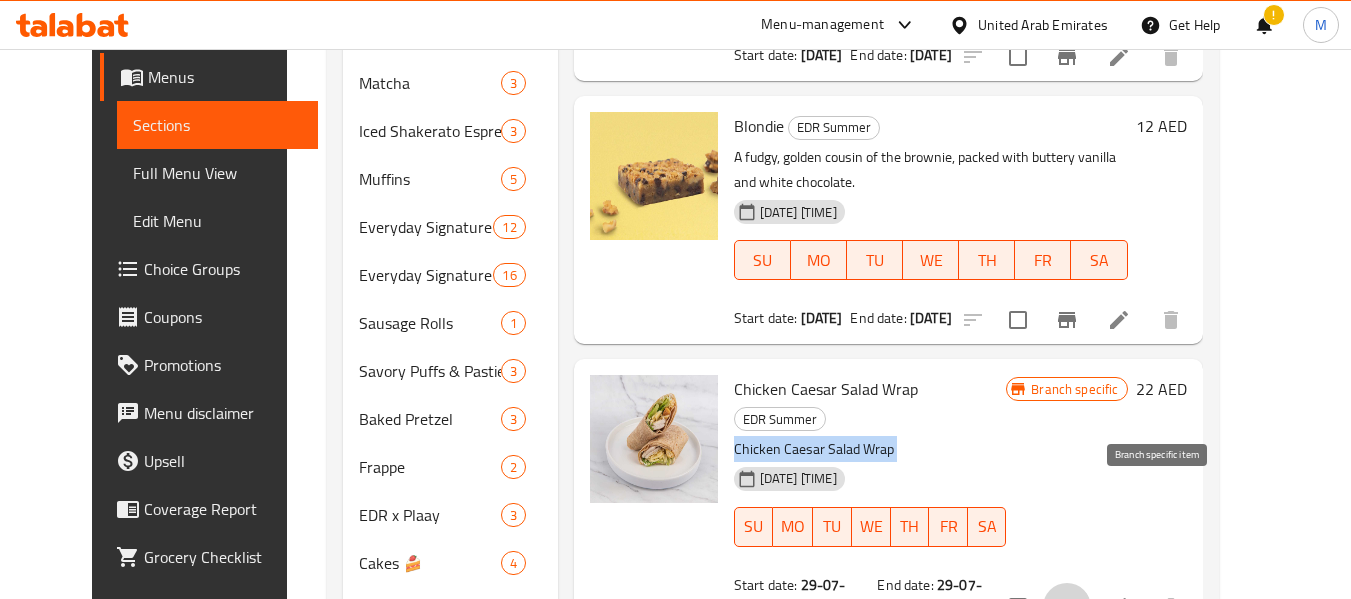 click at bounding box center (1067, 607) 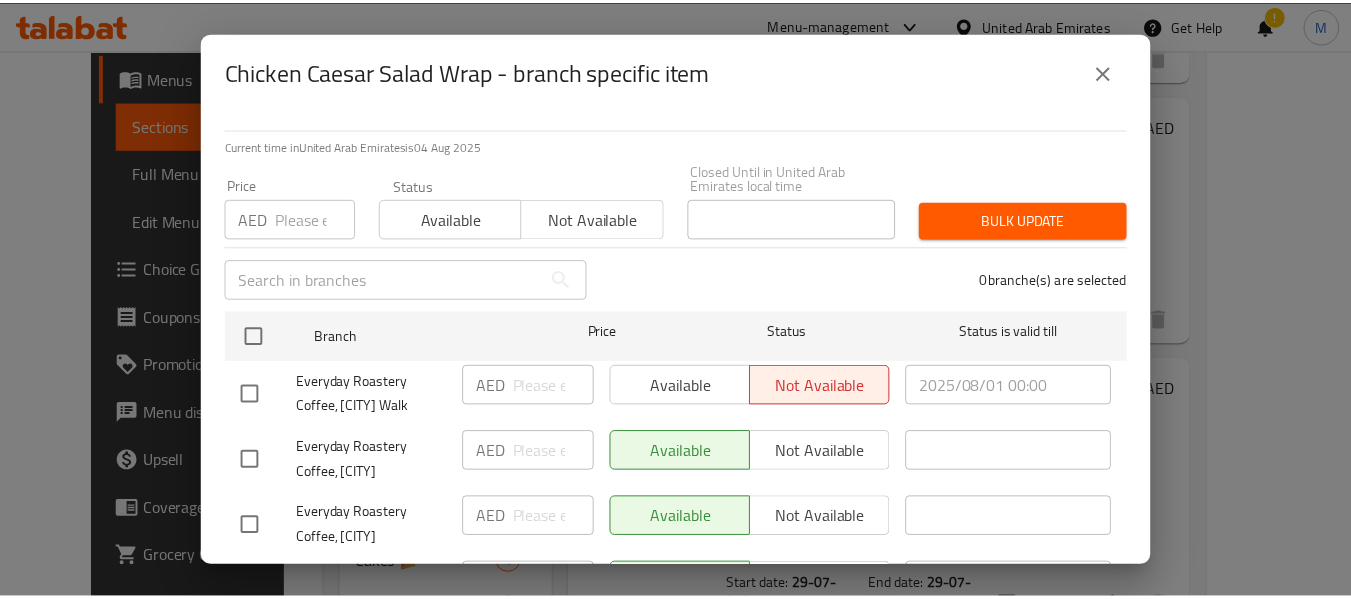 scroll, scrollTop: 264, scrollLeft: 0, axis: vertical 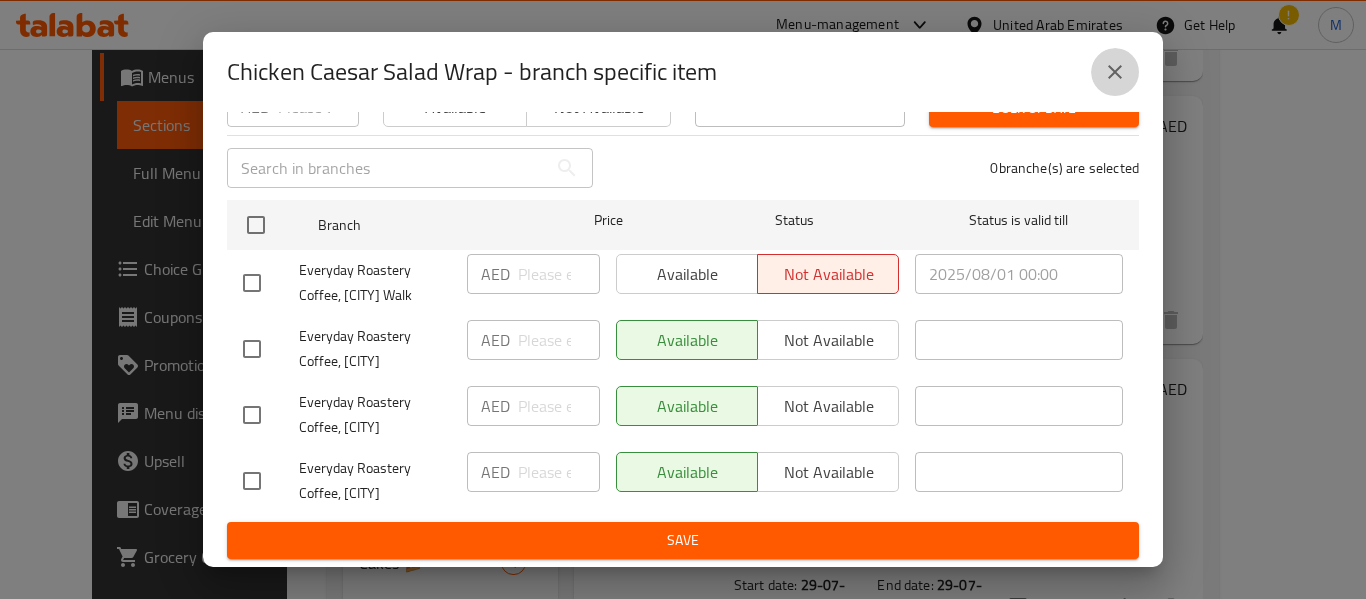 drag, startPoint x: 1125, startPoint y: 68, endPoint x: 1029, endPoint y: 52, distance: 97.3242 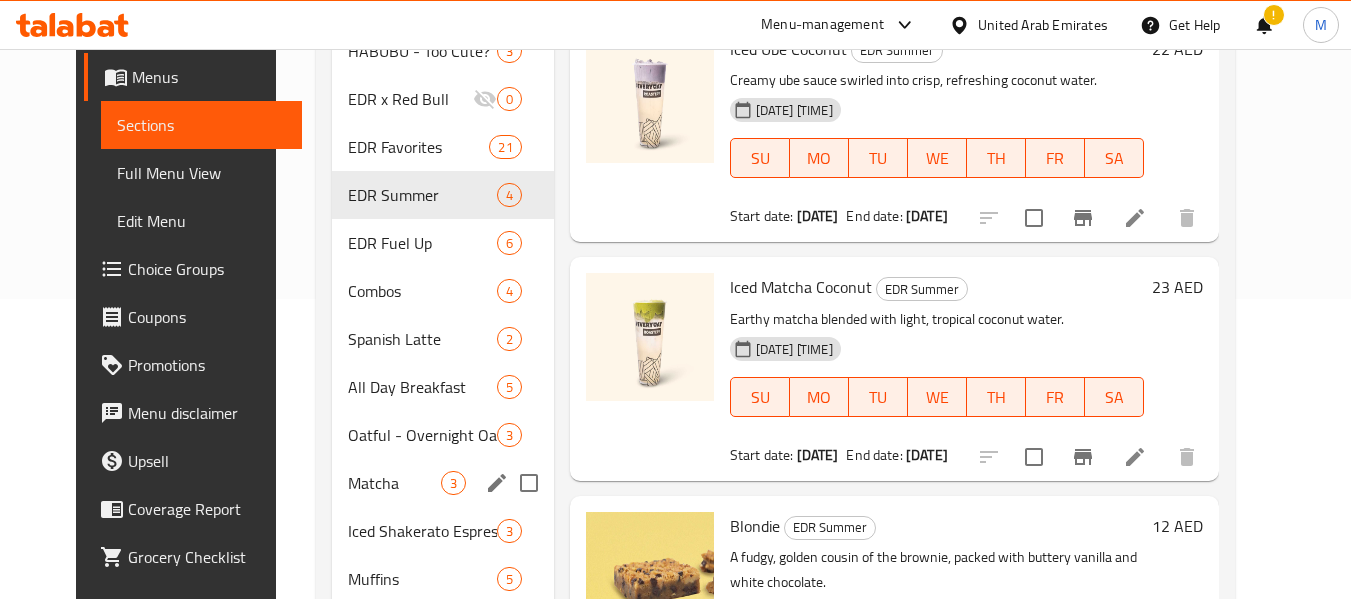 scroll, scrollTop: 200, scrollLeft: 0, axis: vertical 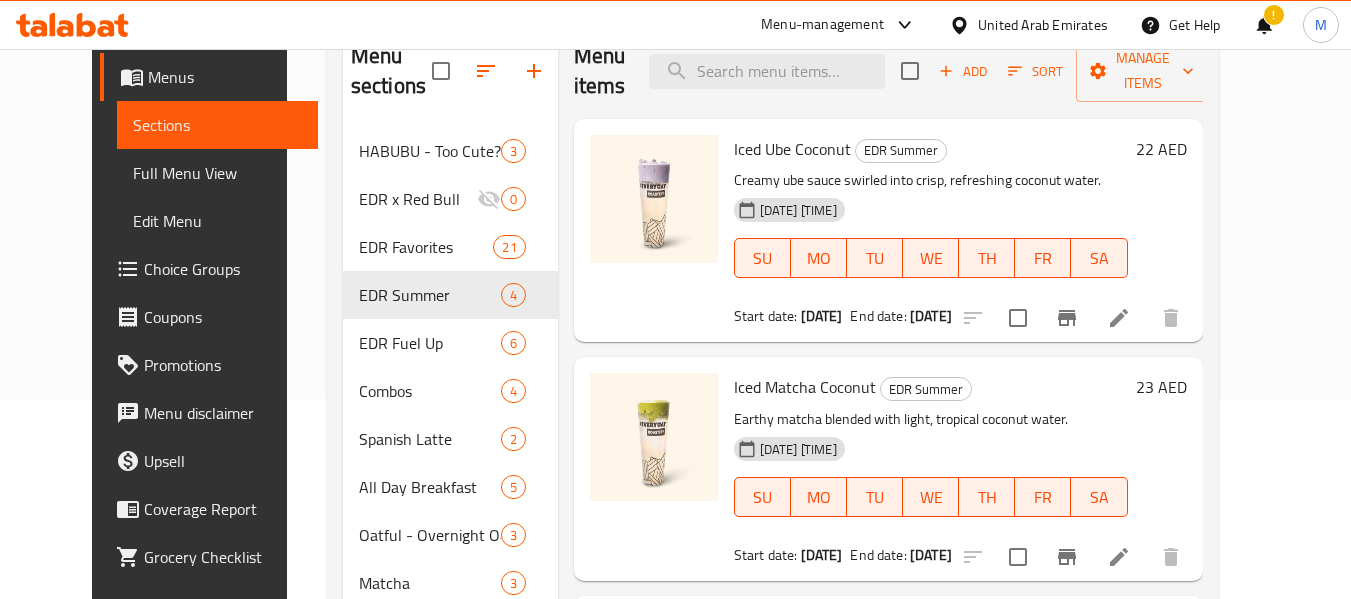 click on "EDR Fuel Up" at bounding box center (430, 343) 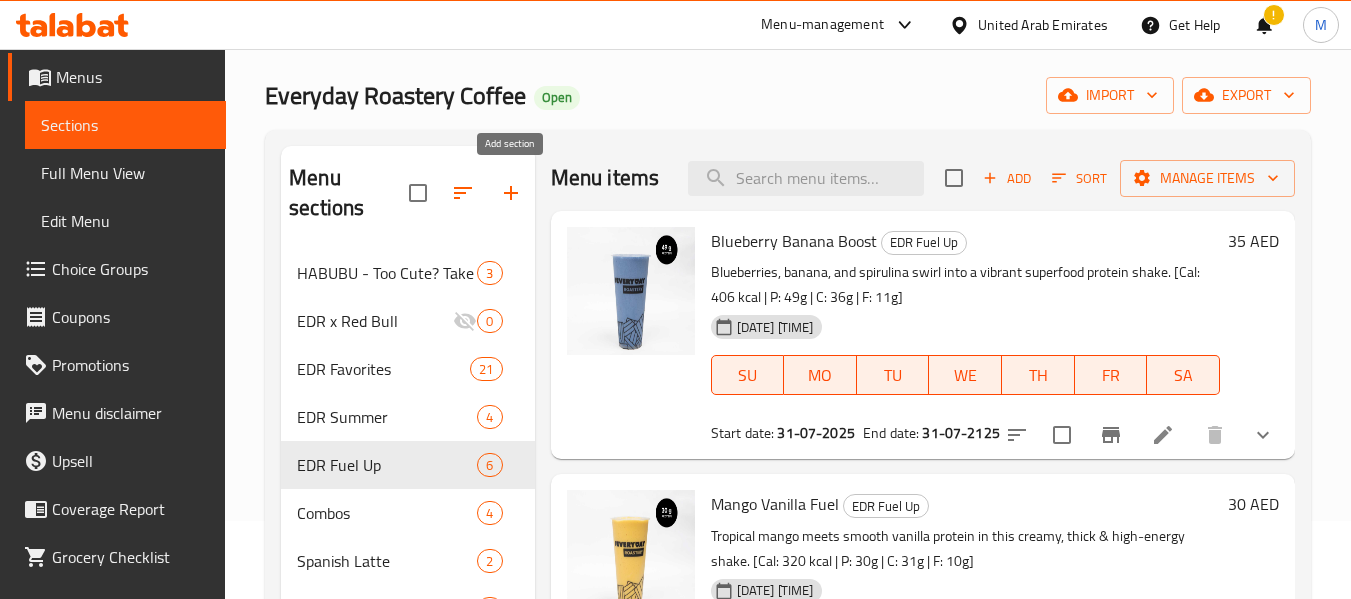 scroll, scrollTop: 200, scrollLeft: 0, axis: vertical 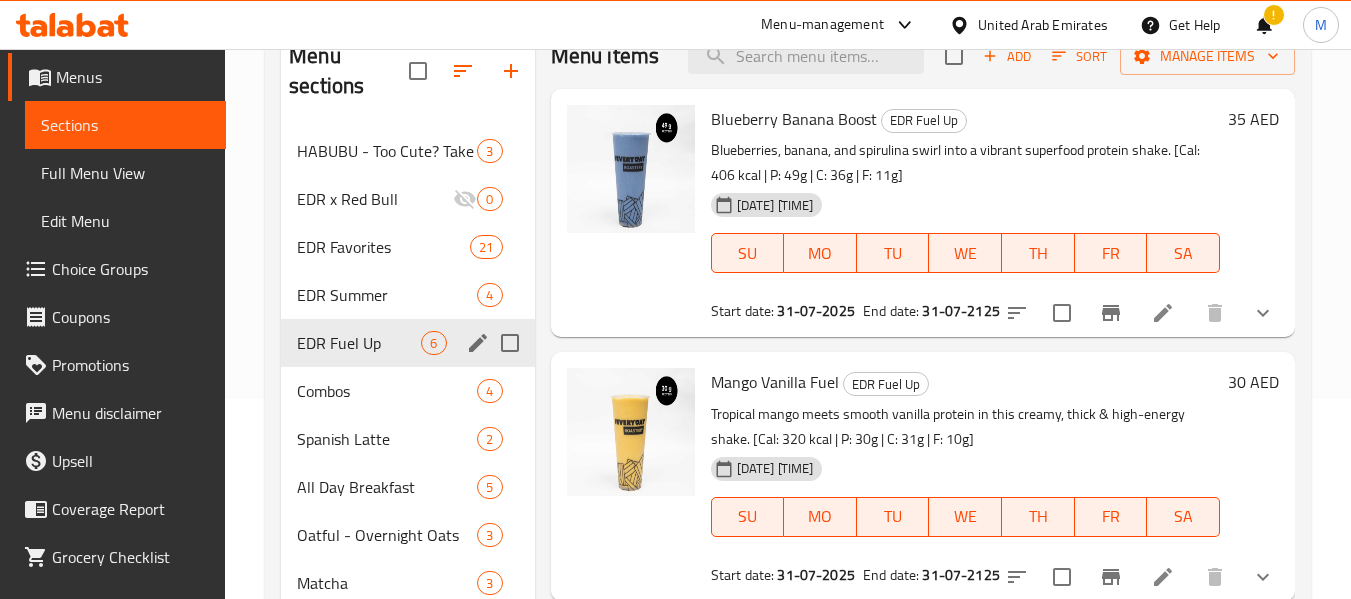 click 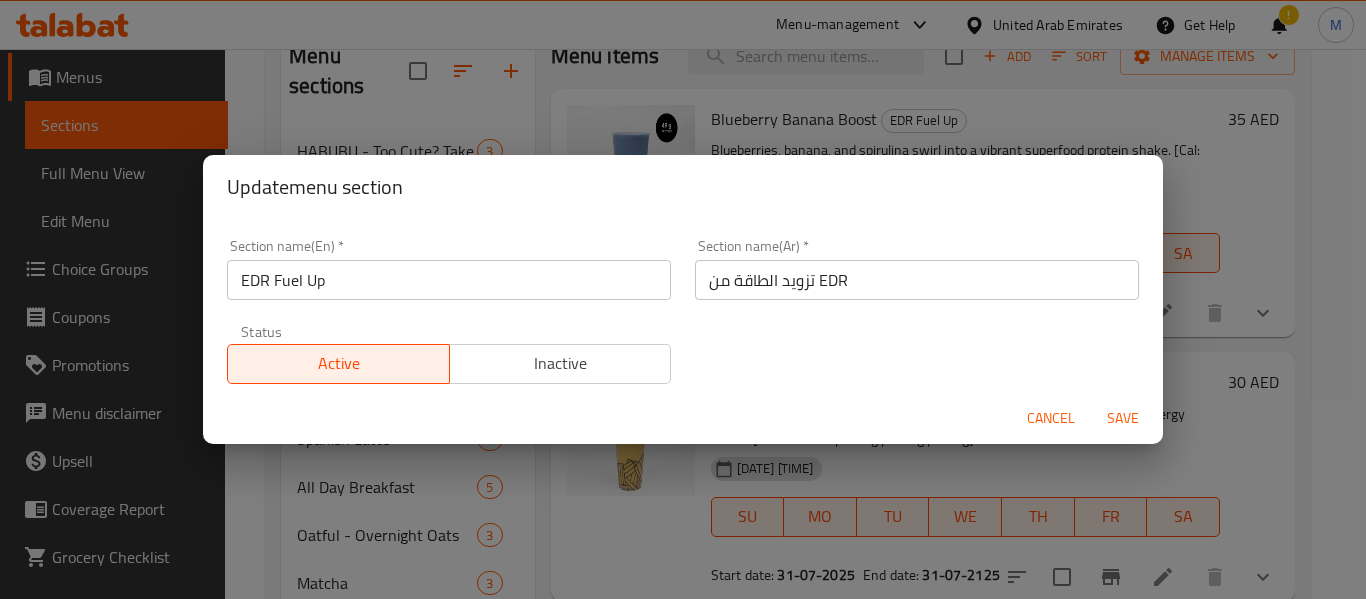 click on "EDR Fuel Up" at bounding box center [449, 280] 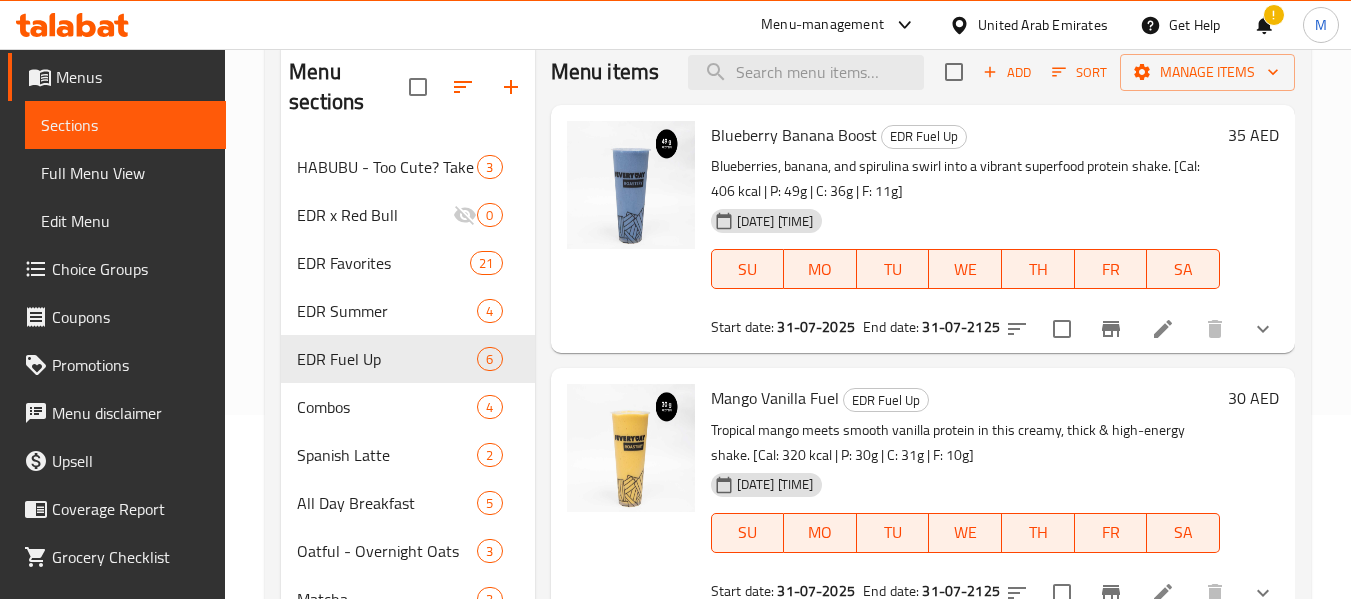 scroll, scrollTop: 0, scrollLeft: 0, axis: both 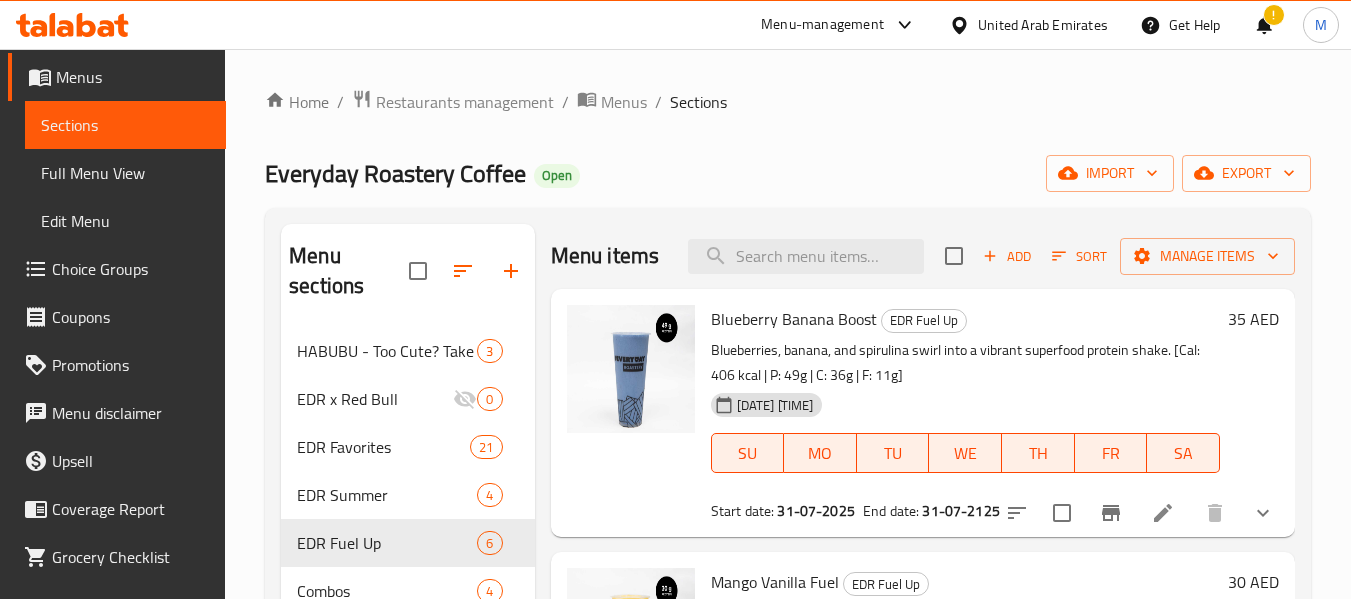 click on "Blueberry Banana Boost" at bounding box center [794, 319] 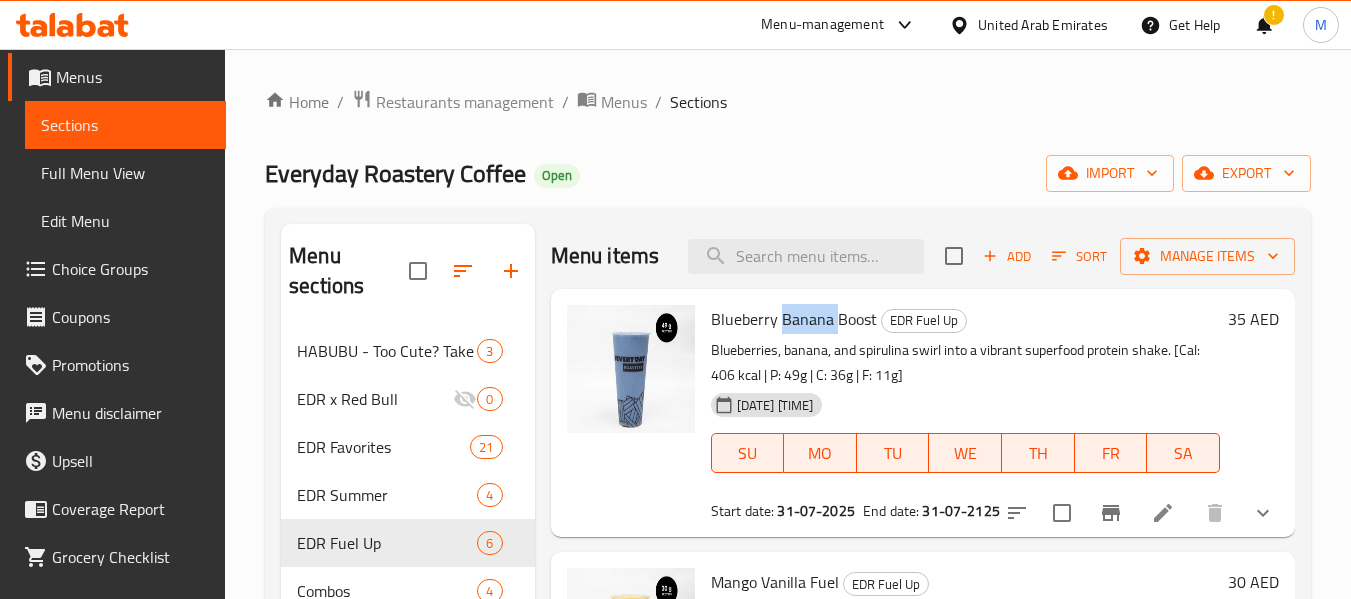 click on "Blueberry Banana Boost" at bounding box center [794, 319] 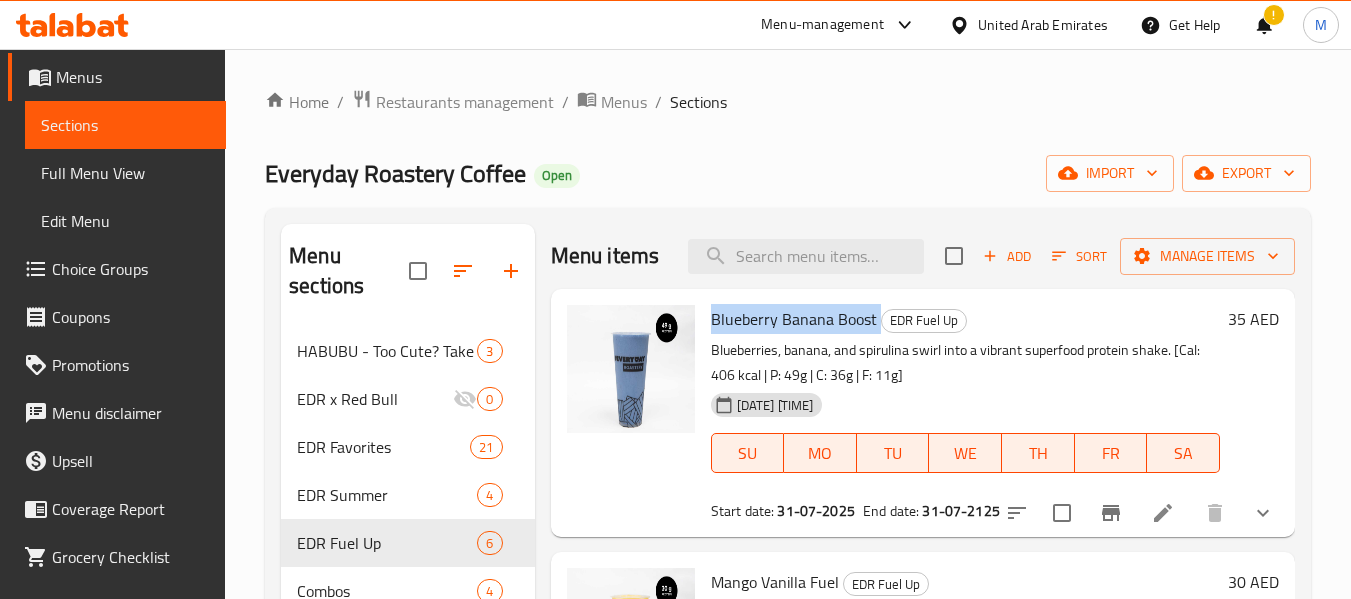 click on "Blueberry Banana Boost" at bounding box center (794, 319) 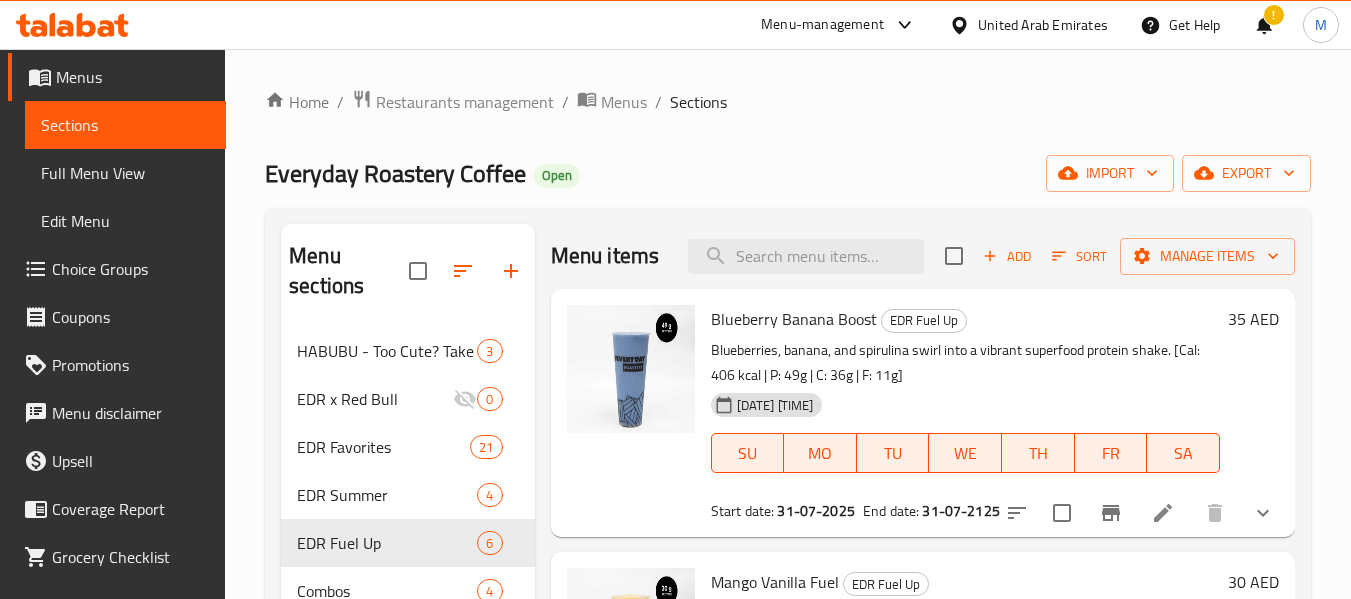 click on "Blueberries, banana, and spirulina swirl into a vibrant superfood protein shake.
[Cal: 406 kcal | P: 49g | C: 36g | F: 11g]" at bounding box center (965, 363) 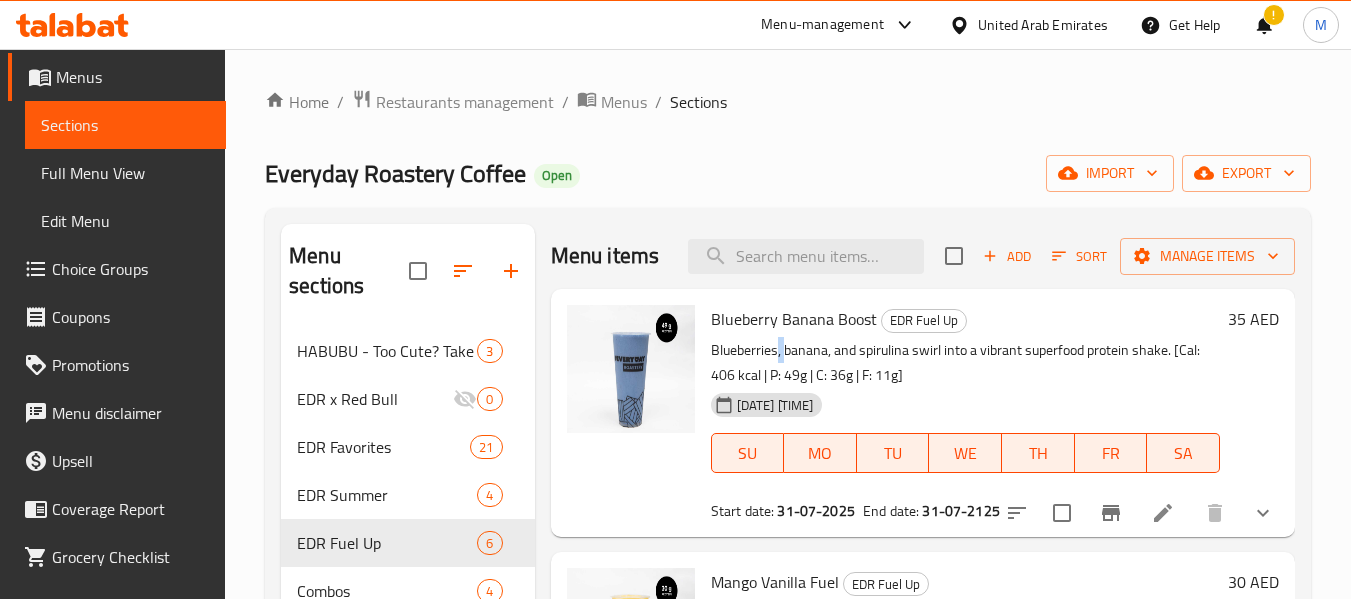 click on "Blueberries, banana, and spirulina swirl into a vibrant superfood protein shake.
[Cal: 406 kcal | P: 49g | C: 36g | F: 11g]" at bounding box center [965, 363] 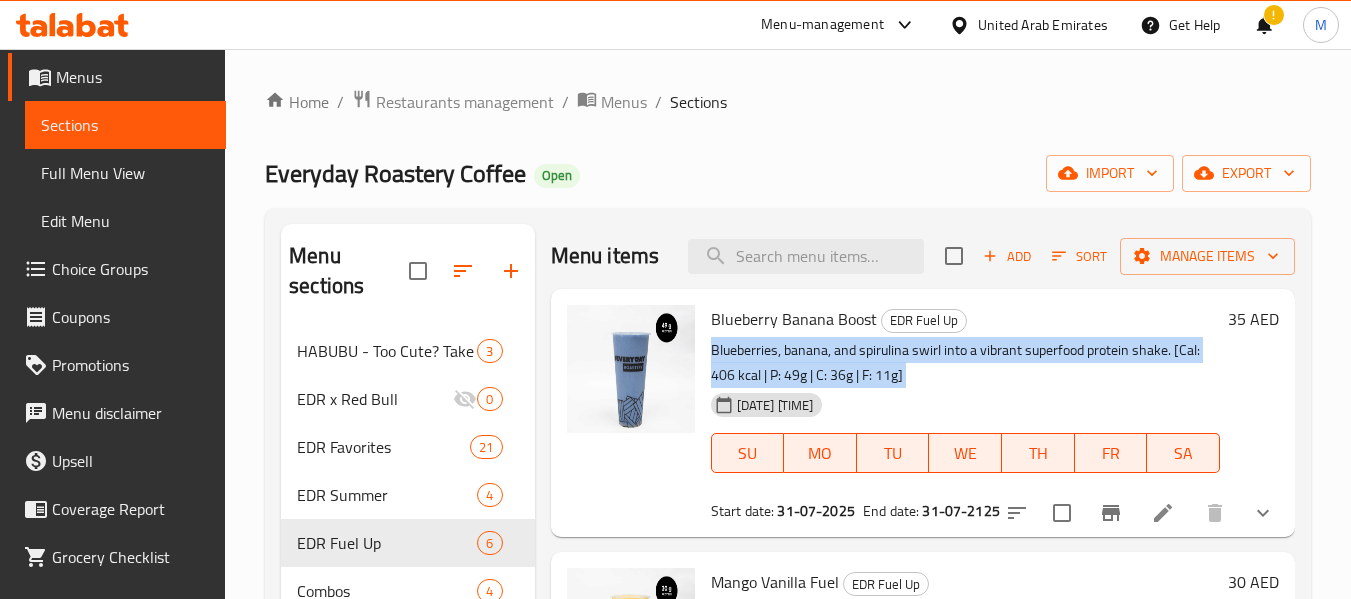 click 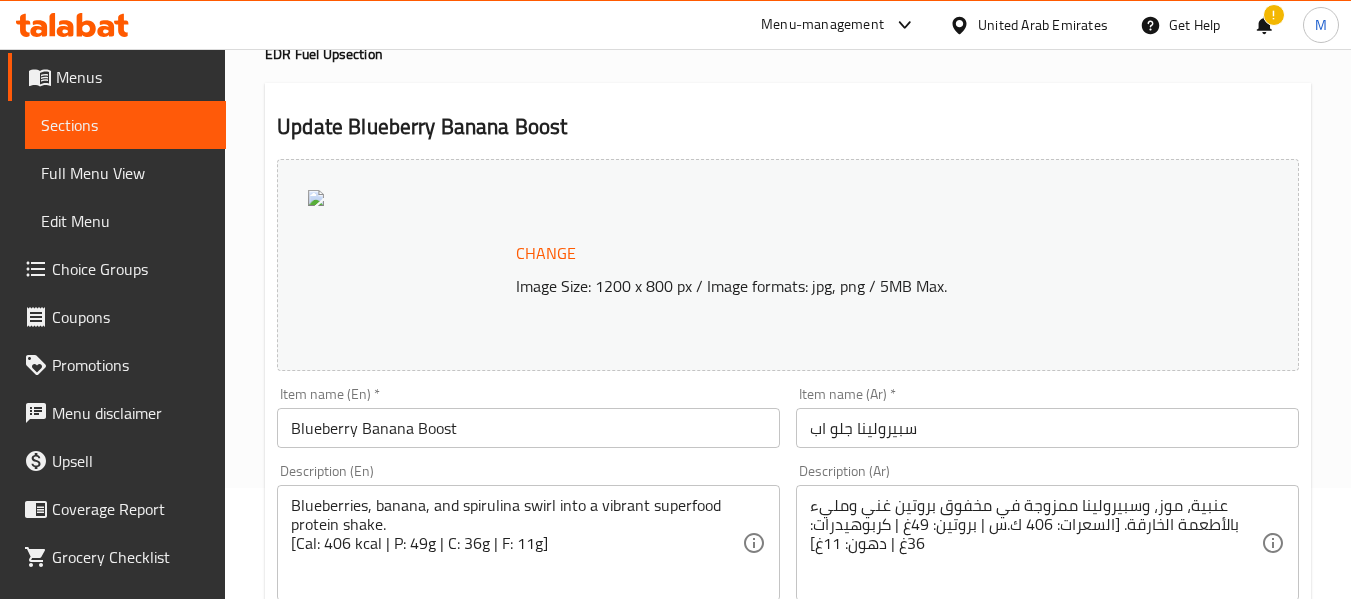 scroll, scrollTop: 0, scrollLeft: 0, axis: both 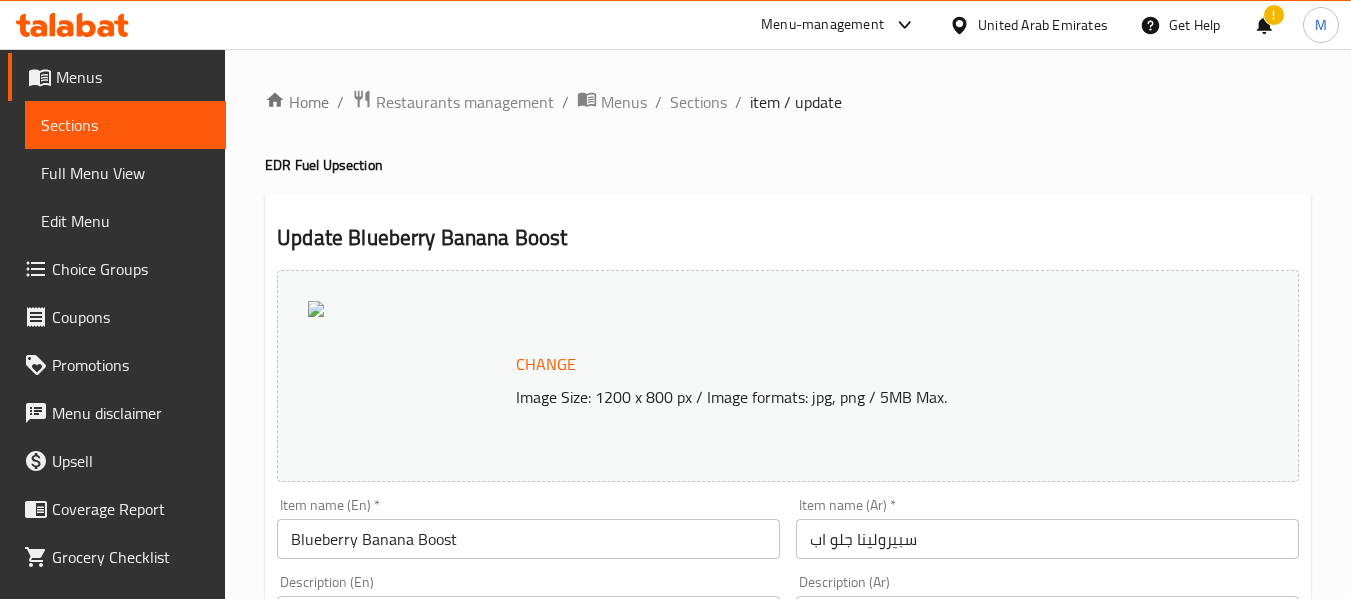 click on "Sections" at bounding box center [698, 102] 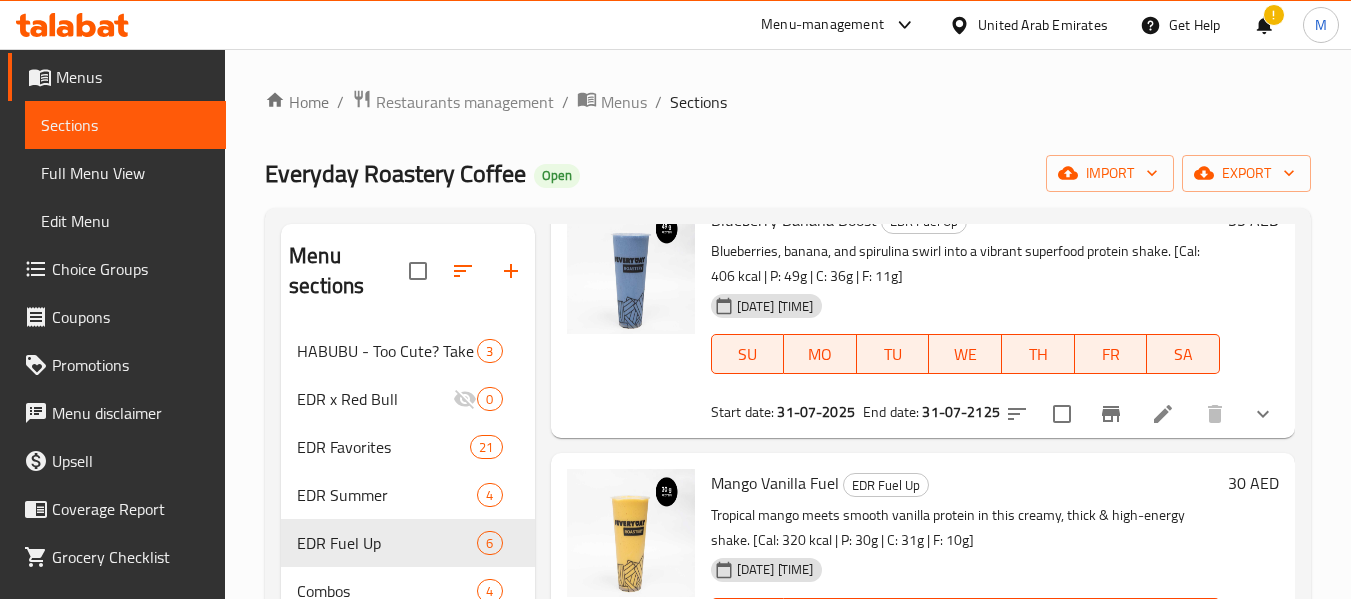 scroll, scrollTop: 254, scrollLeft: 0, axis: vertical 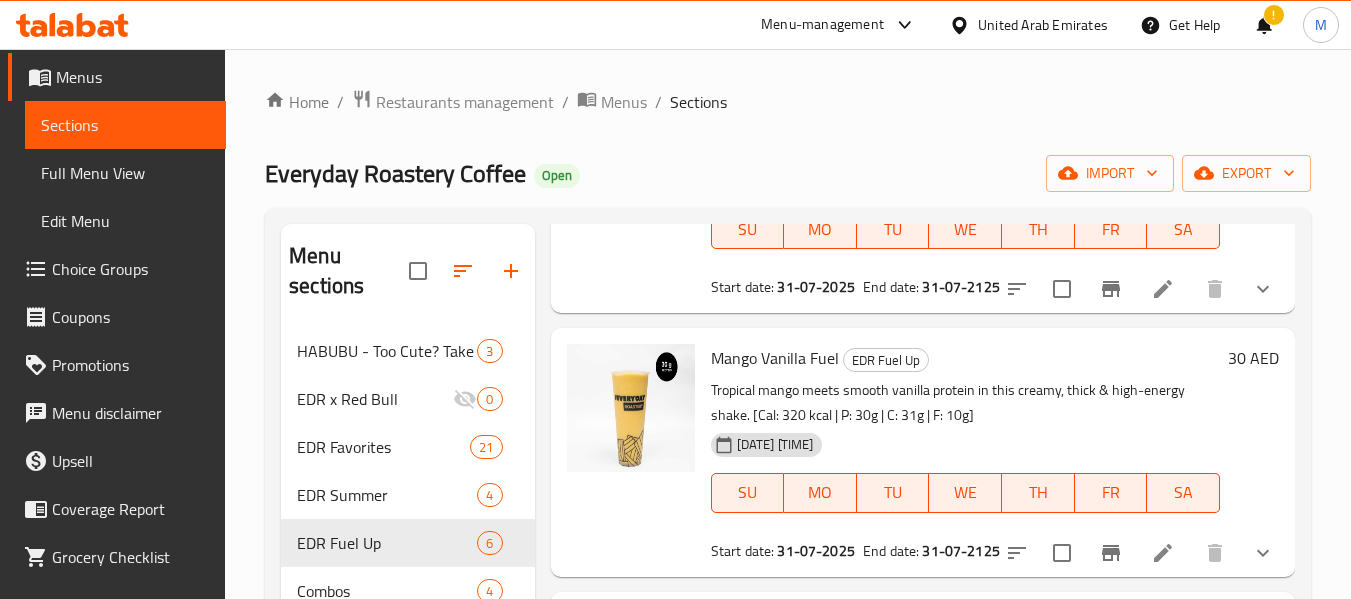 click on "Mango Vanilla Fuel" at bounding box center (775, 358) 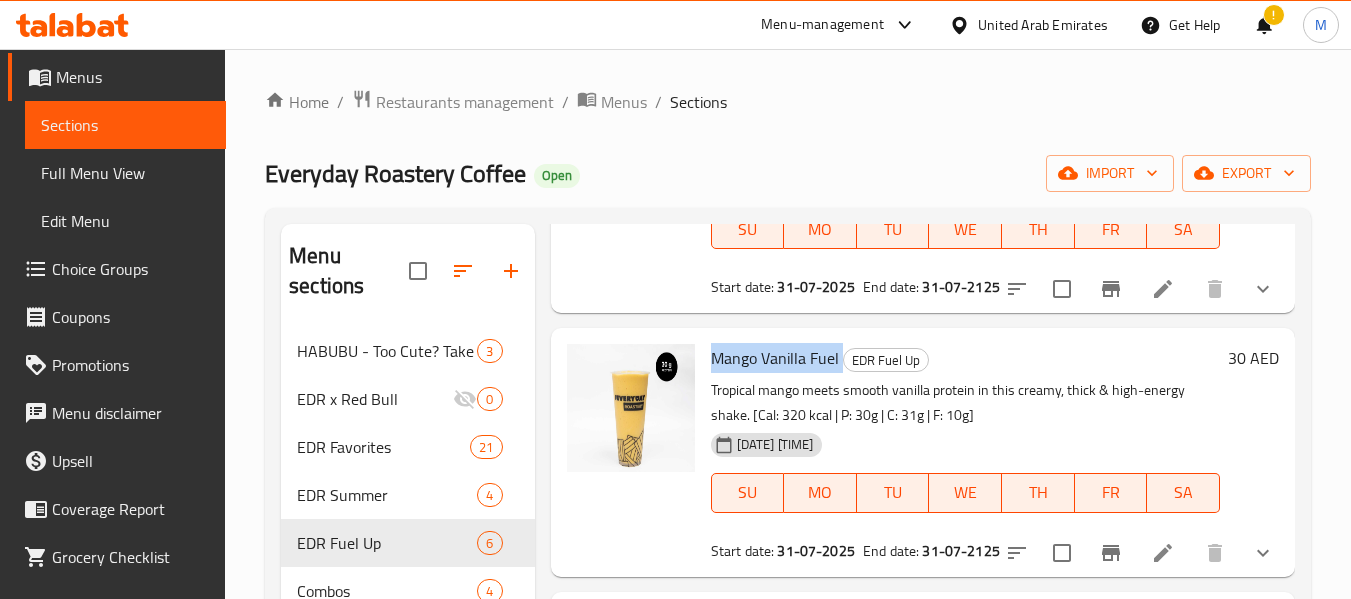 click on "Mango Vanilla Fuel" at bounding box center (775, 358) 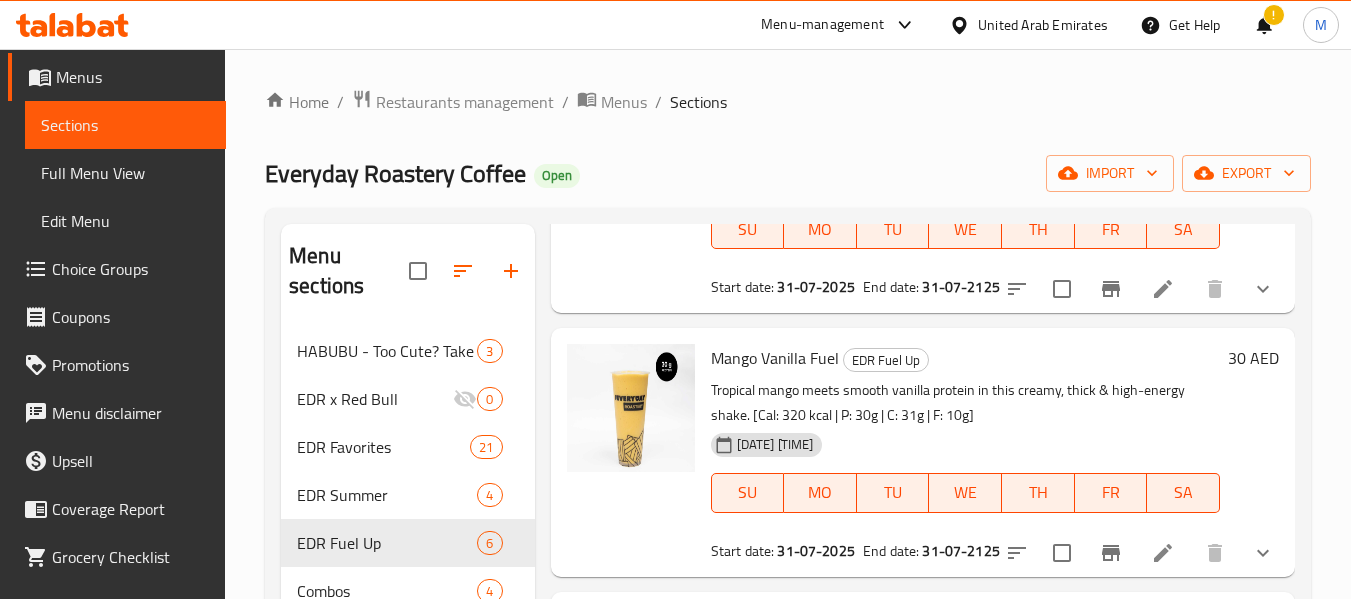 click on "Tropical mango meets smooth vanilla protein in this creamy, thick & high-energy shake.
[Cal: 320 kcal | P: 30g | C: 31g | F: 10g]" at bounding box center (965, 403) 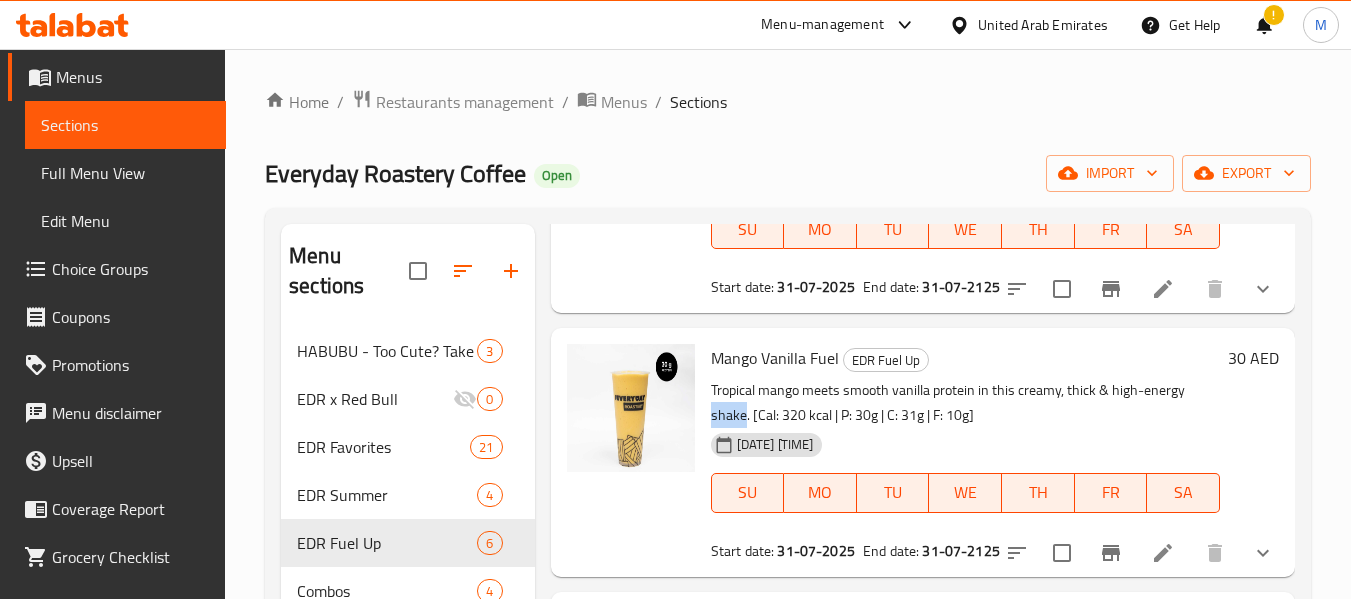 click on "Tropical mango meets smooth vanilla protein in this creamy, thick & high-energy shake.
[Cal: 320 kcal | P: 30g | C: 31g | F: 10g]" at bounding box center [965, 403] 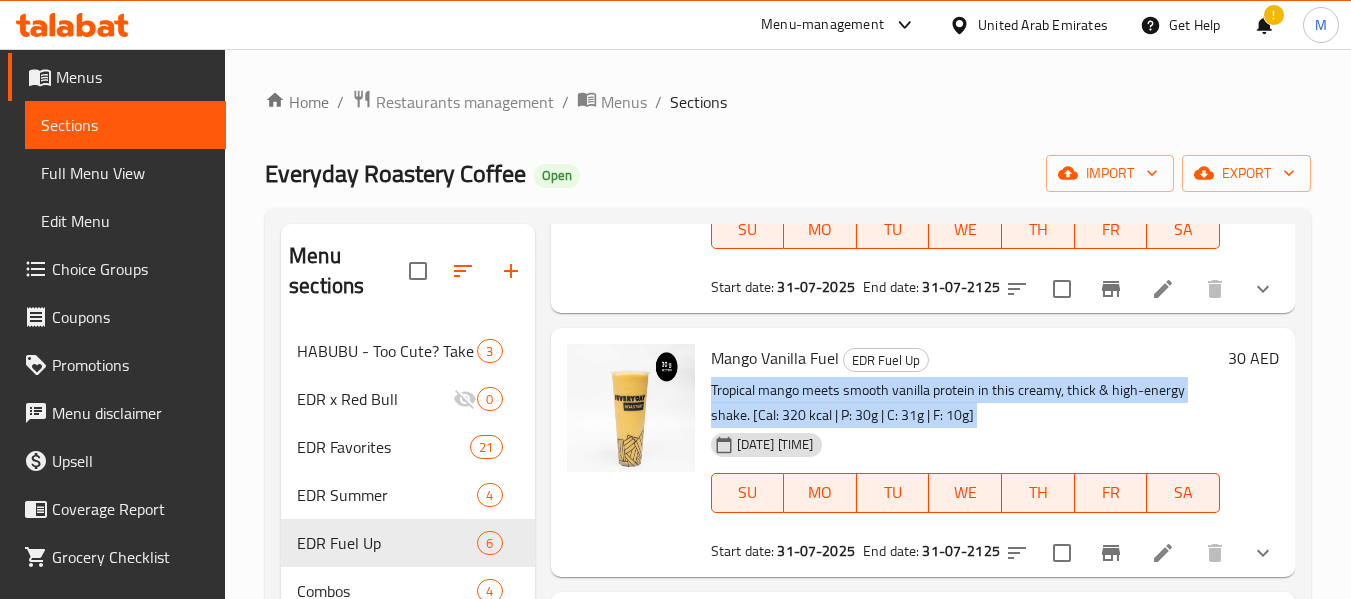 click on "Tropical mango meets smooth vanilla protein in this creamy, thick & high-energy shake.
[Cal: 320 kcal | P: 30g | C: 31g | F: 10g]" at bounding box center [965, 403] 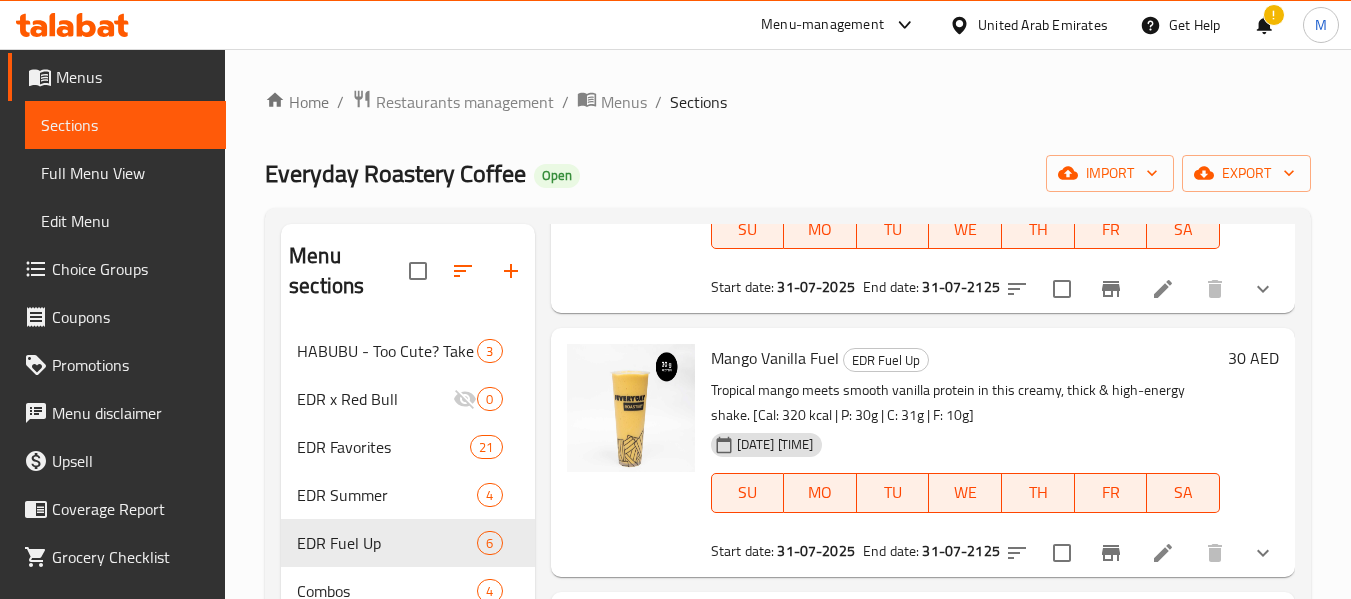drag, startPoint x: 789, startPoint y: 438, endPoint x: 767, endPoint y: 402, distance: 42.190044 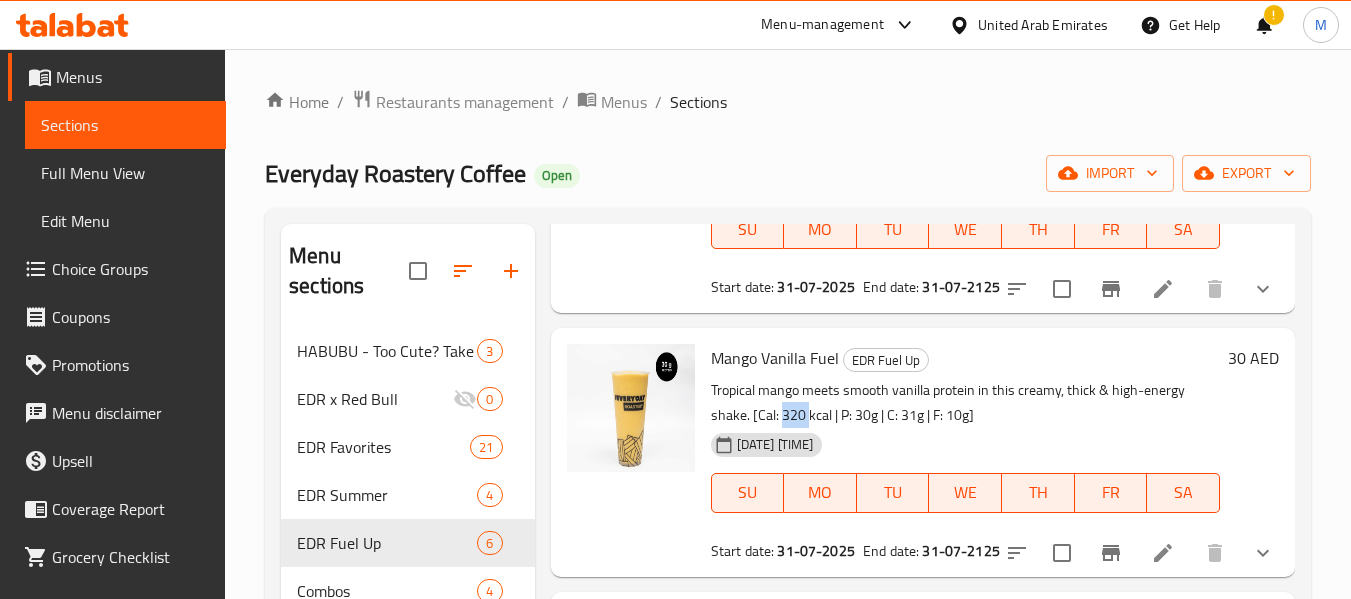click on "Tropical mango meets smooth vanilla protein in this creamy, thick & high-energy shake.
[Cal: 320 kcal | P: 30g | C: 31g | F: 10g]" at bounding box center [965, 403] 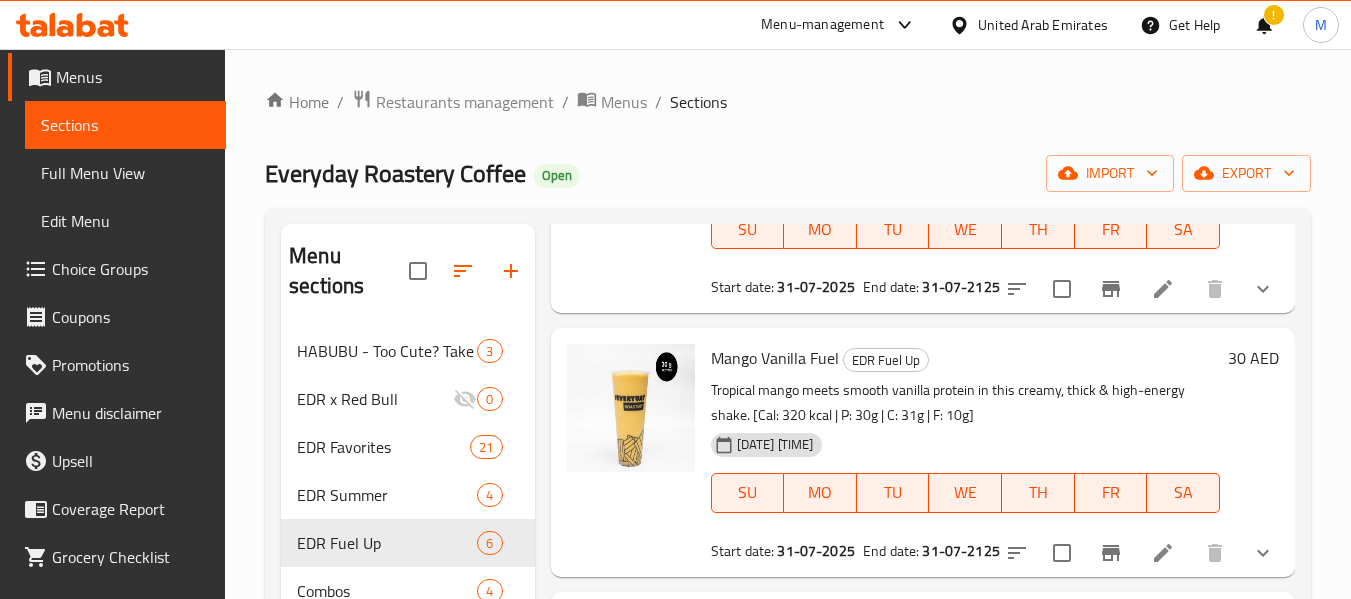 click on "Tropical mango meets smooth vanilla protein in this creamy, thick & high-energy shake.
[Cal: 320 kcal | P: 30g | C: 31g | F: 10g]" at bounding box center [965, 403] 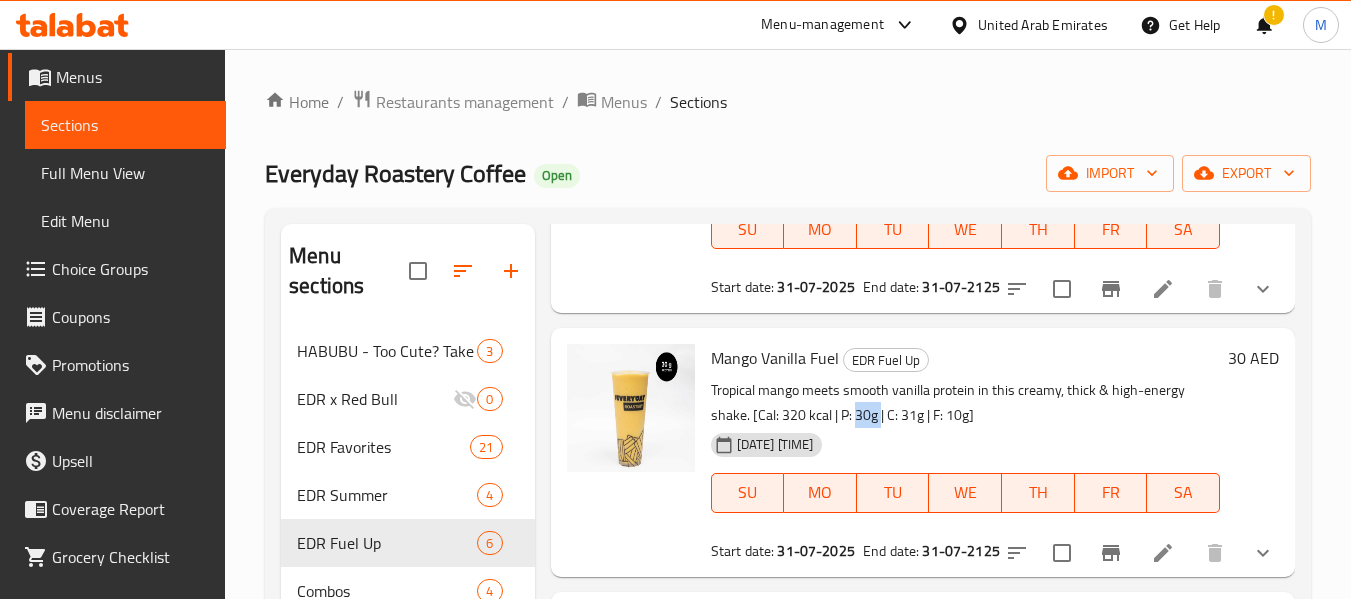click on "Tropical mango meets smooth vanilla protein in this creamy, thick & high-energy shake.
[Cal: 320 kcal | P: 30g | C: 31g | F: 10g]" at bounding box center (965, 403) 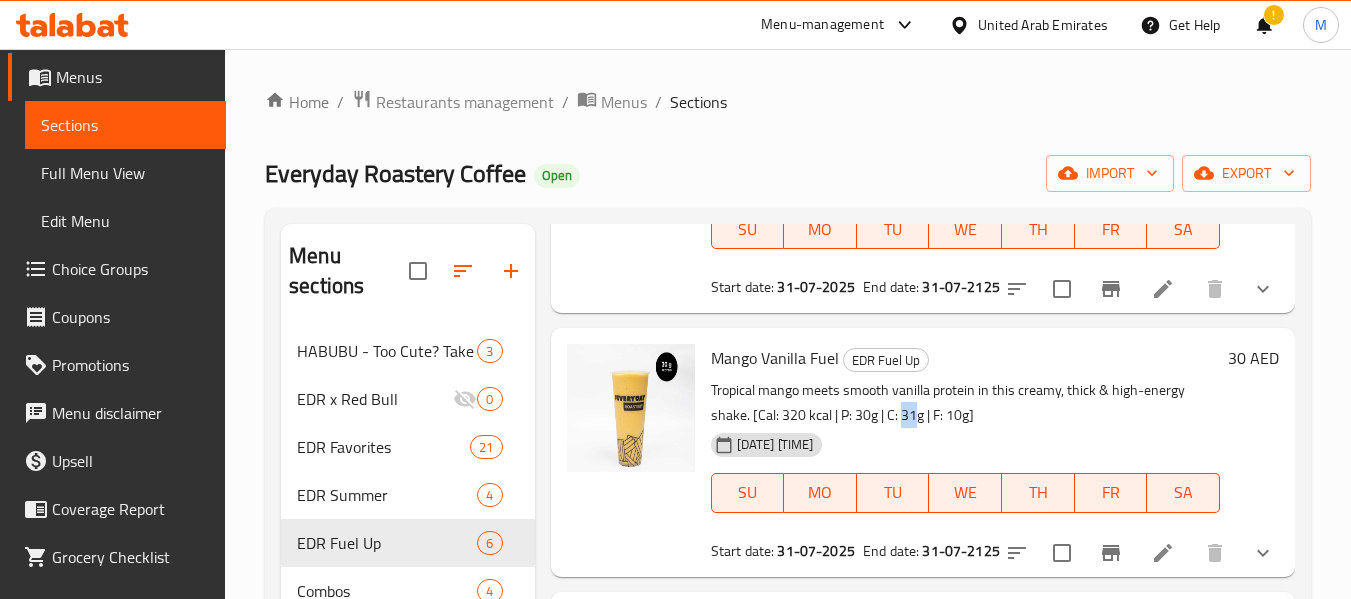 click on "Tropical mango meets smooth vanilla protein in this creamy, thick & high-energy shake.
[Cal: 320 kcal | P: 30g | C: 31g | F: 10g]" at bounding box center [965, 403] 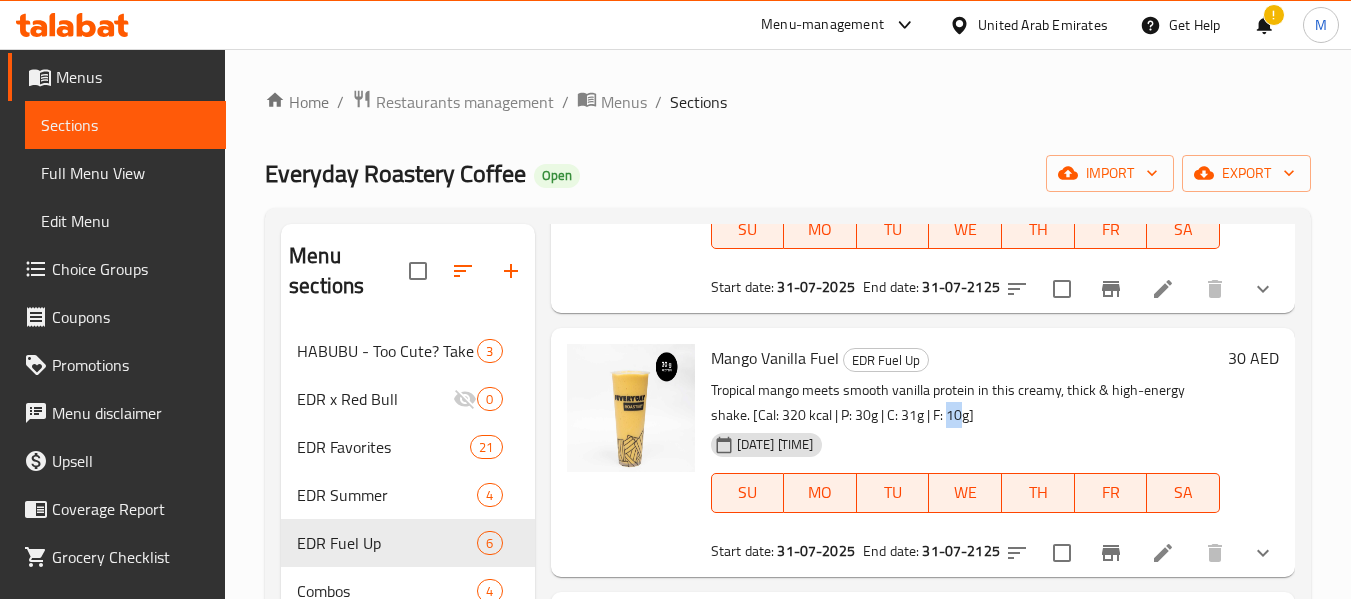 drag, startPoint x: 947, startPoint y: 417, endPoint x: 960, endPoint y: 417, distance: 13 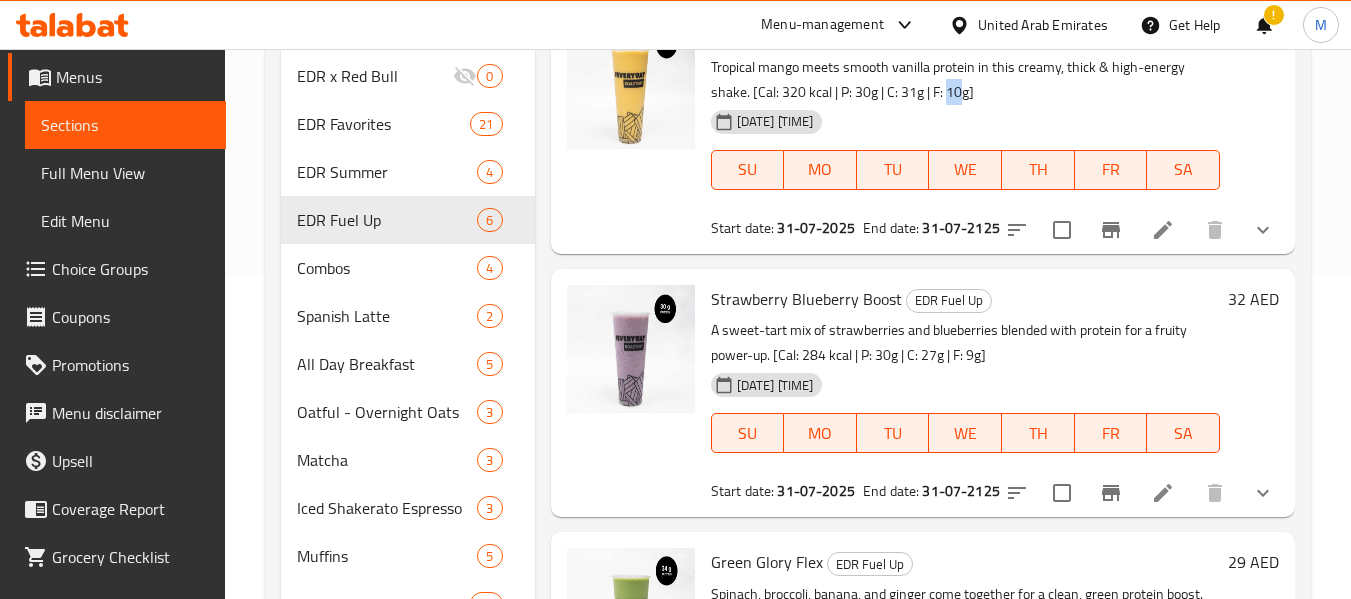 scroll, scrollTop: 400, scrollLeft: 0, axis: vertical 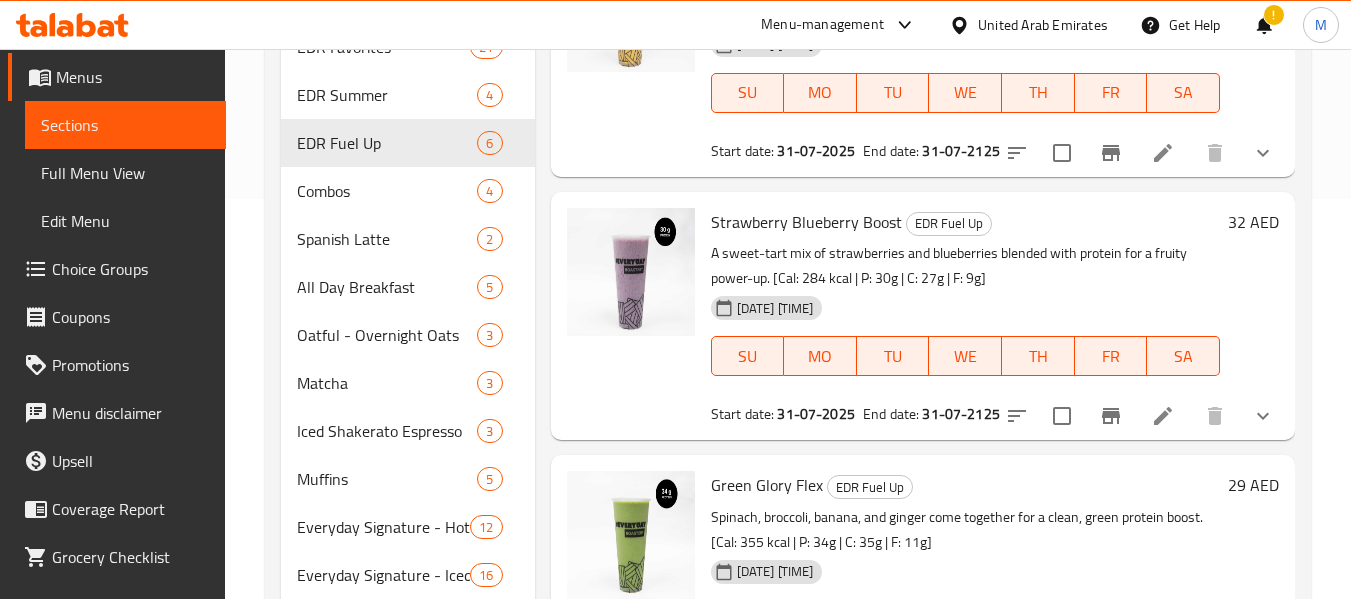 click on "Strawberry Blueberry Boost" at bounding box center [806, 222] 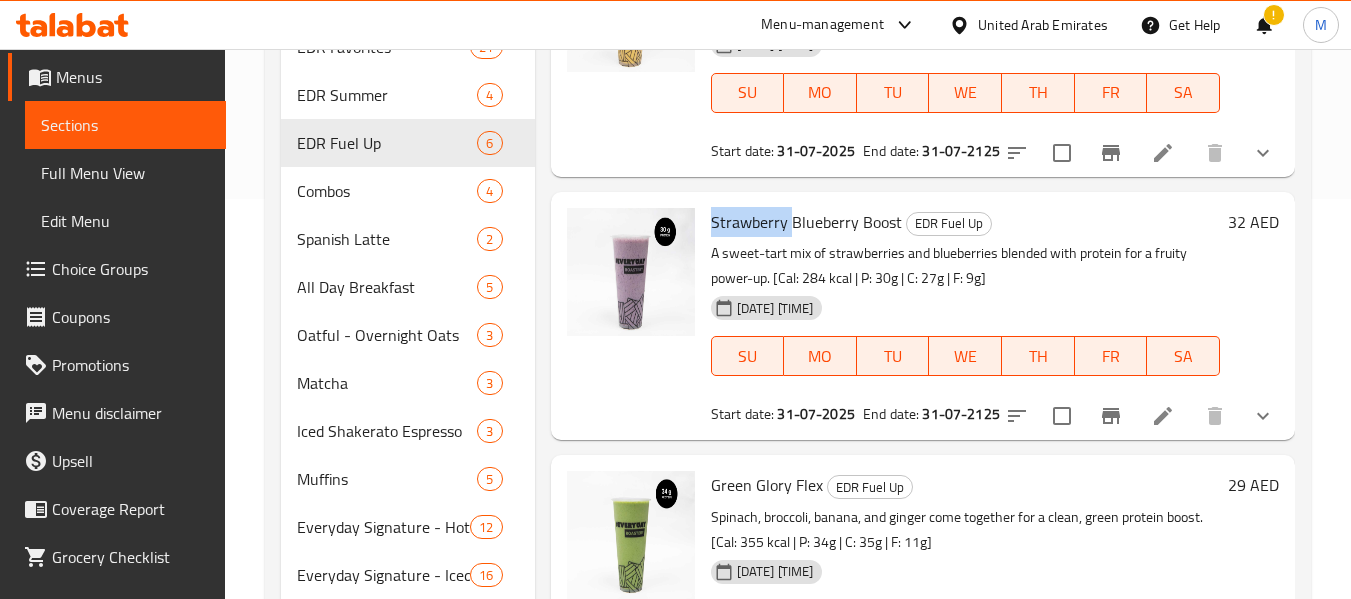 click on "Strawberry Blueberry Boost" at bounding box center (806, 222) 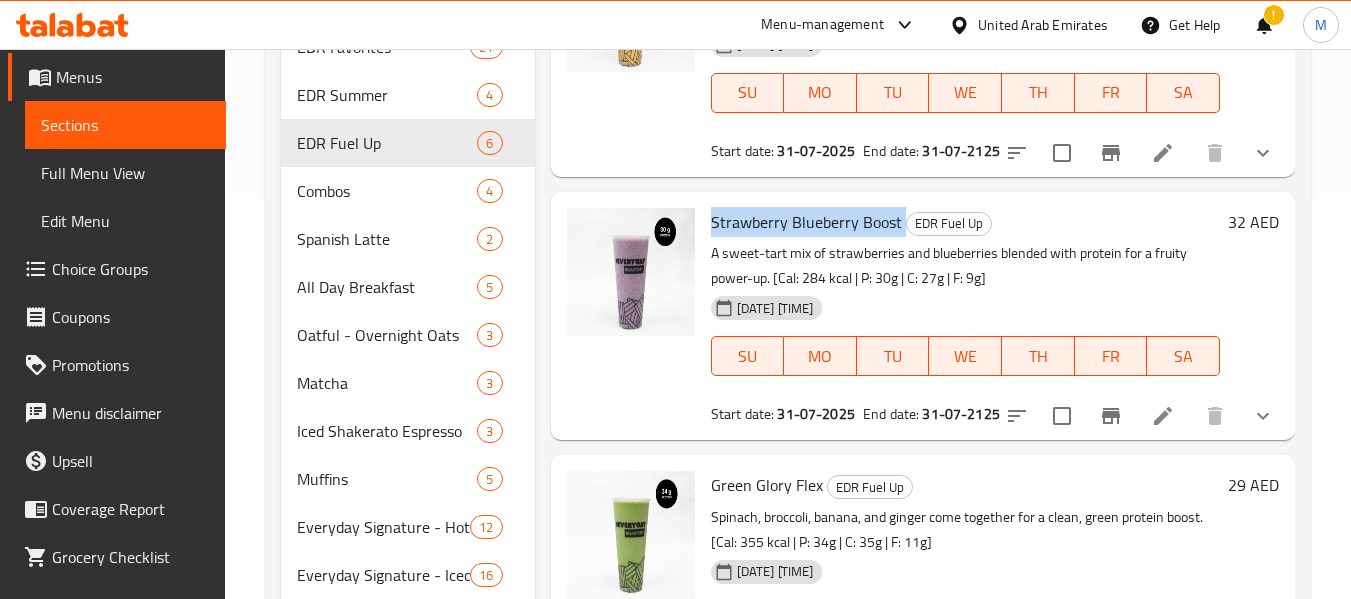 click on "Strawberry Blueberry Boost" at bounding box center [806, 222] 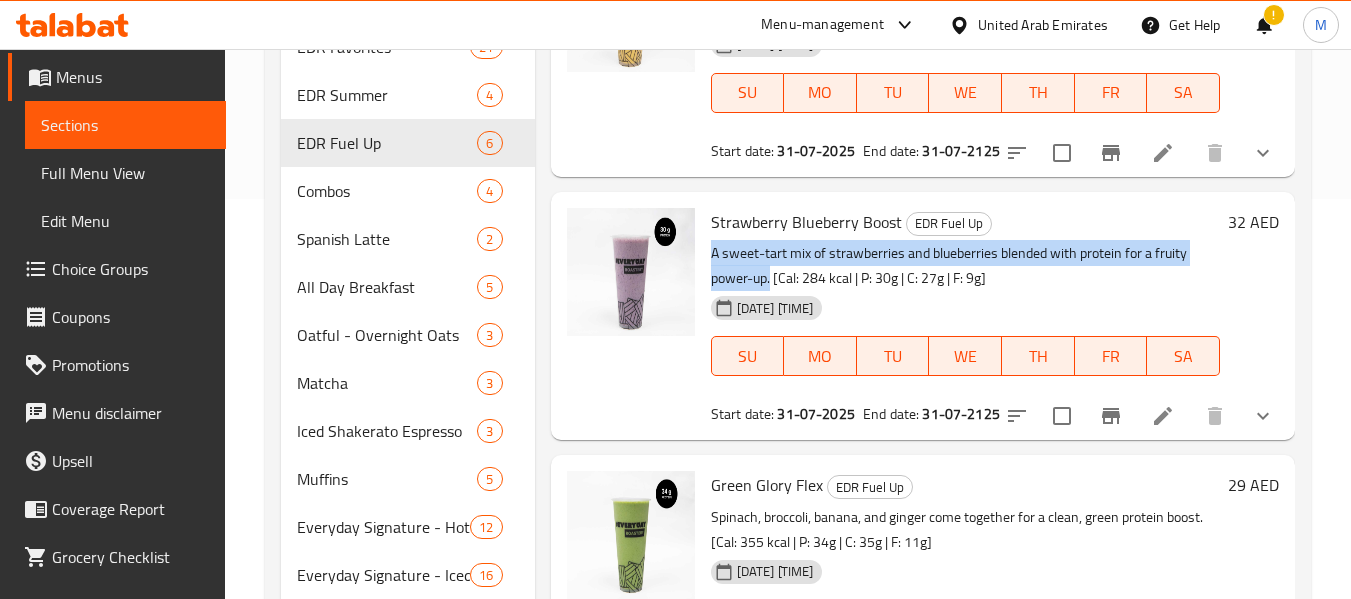 drag, startPoint x: 710, startPoint y: 257, endPoint x: 770, endPoint y: 280, distance: 64.25729 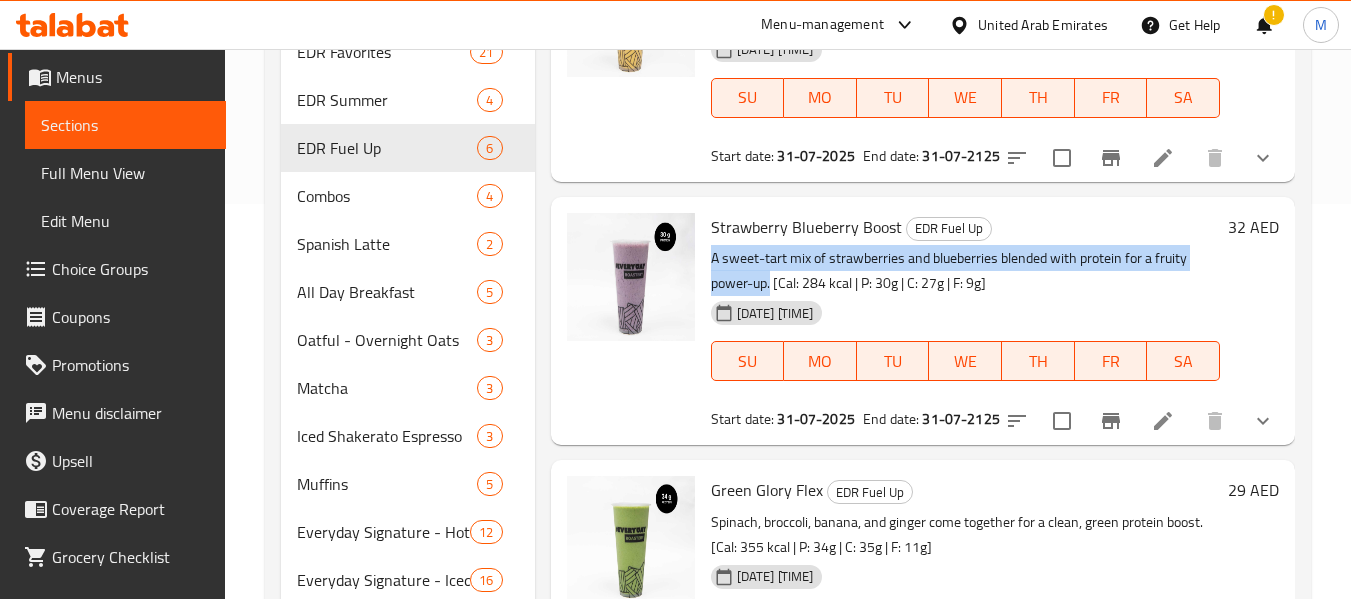 scroll, scrollTop: 388, scrollLeft: 0, axis: vertical 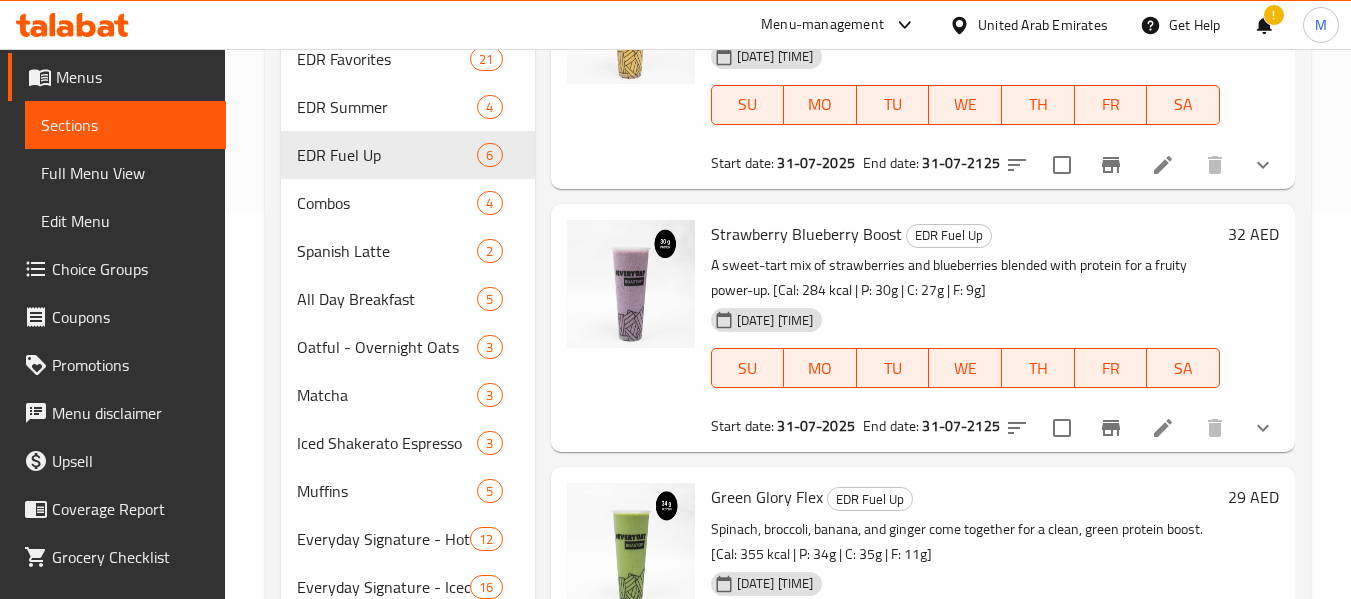 click on "A sweet-tart mix of strawberries and blueberries blended with protein for a fruity power-up.
[Cal: 284 kcal | P: 30g | C: 27g | F: 9g]" at bounding box center [965, 278] 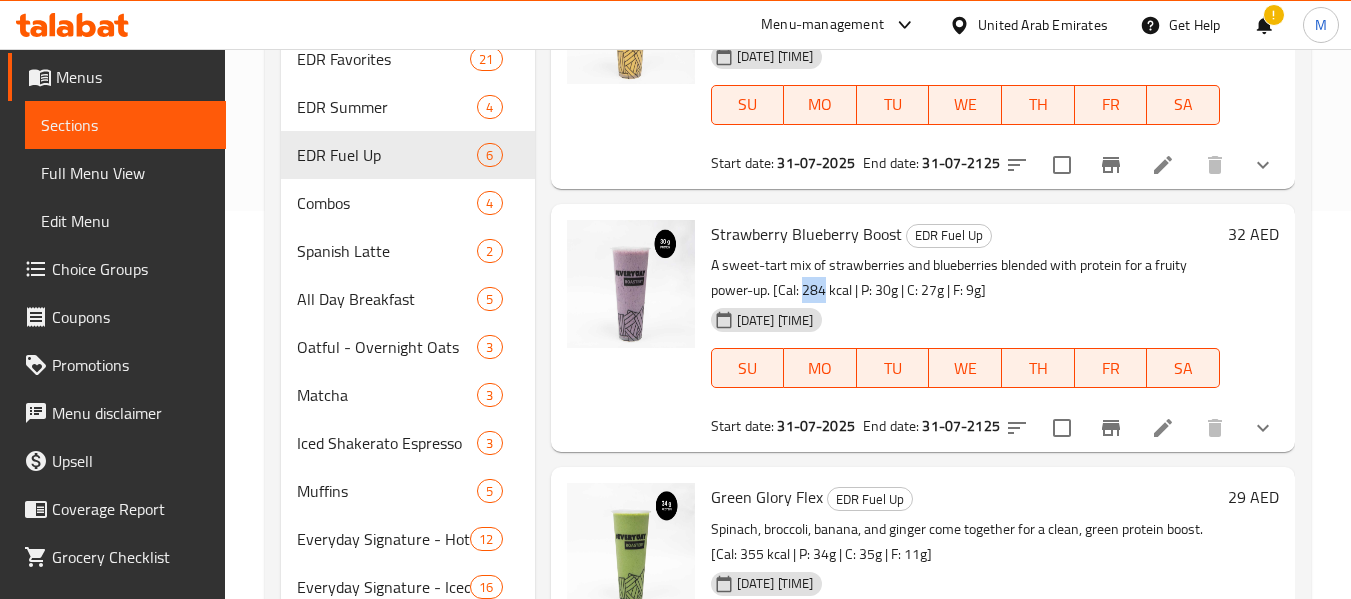 drag, startPoint x: 805, startPoint y: 289, endPoint x: 825, endPoint y: 281, distance: 21.540659 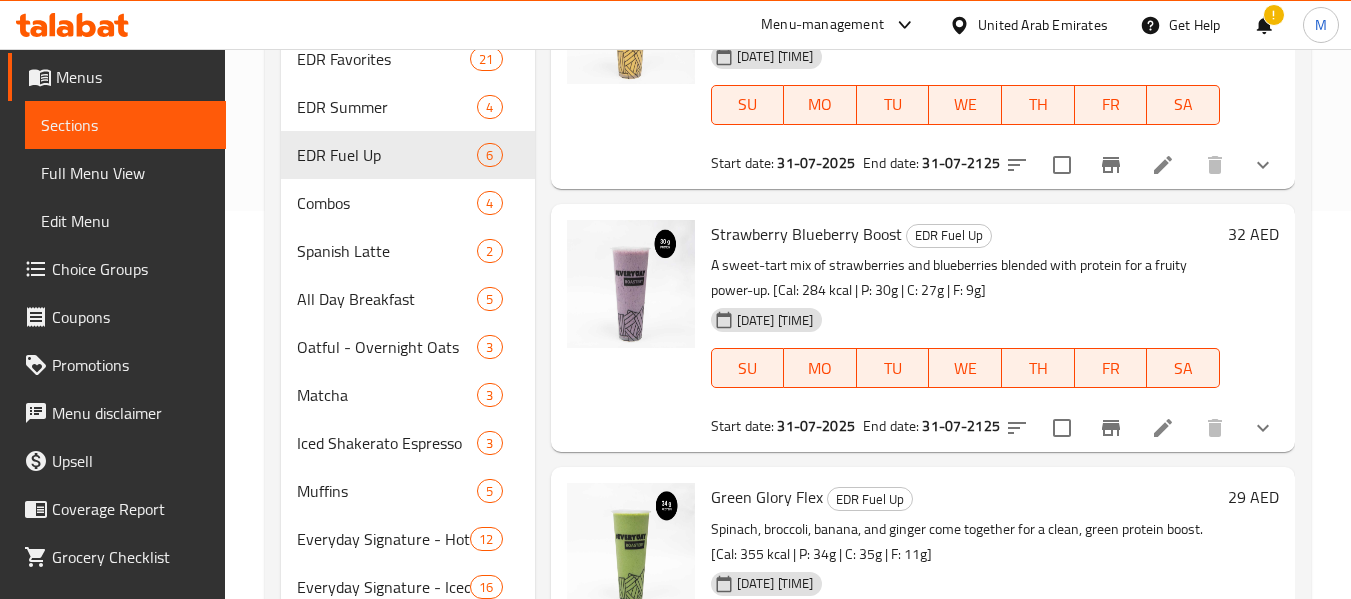 click on "A sweet-tart mix of strawberries and blueberries blended with protein for a fruity power-up.
[Cal: 284 kcal | P: 30g | C: 27g | F: 9g]" at bounding box center [965, 278] 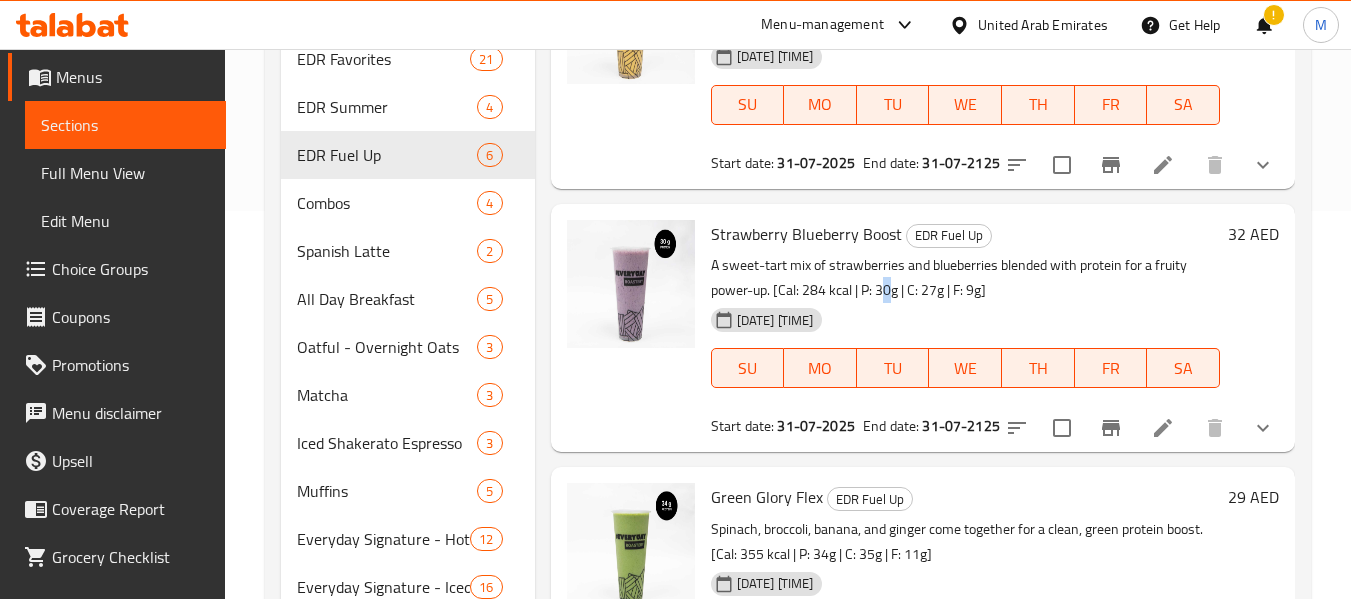 click on "A sweet-tart mix of strawberries and blueberries blended with protein for a fruity power-up.
[Cal: 284 kcal | P: 30g | C: 27g | F: 9g]" at bounding box center [965, 278] 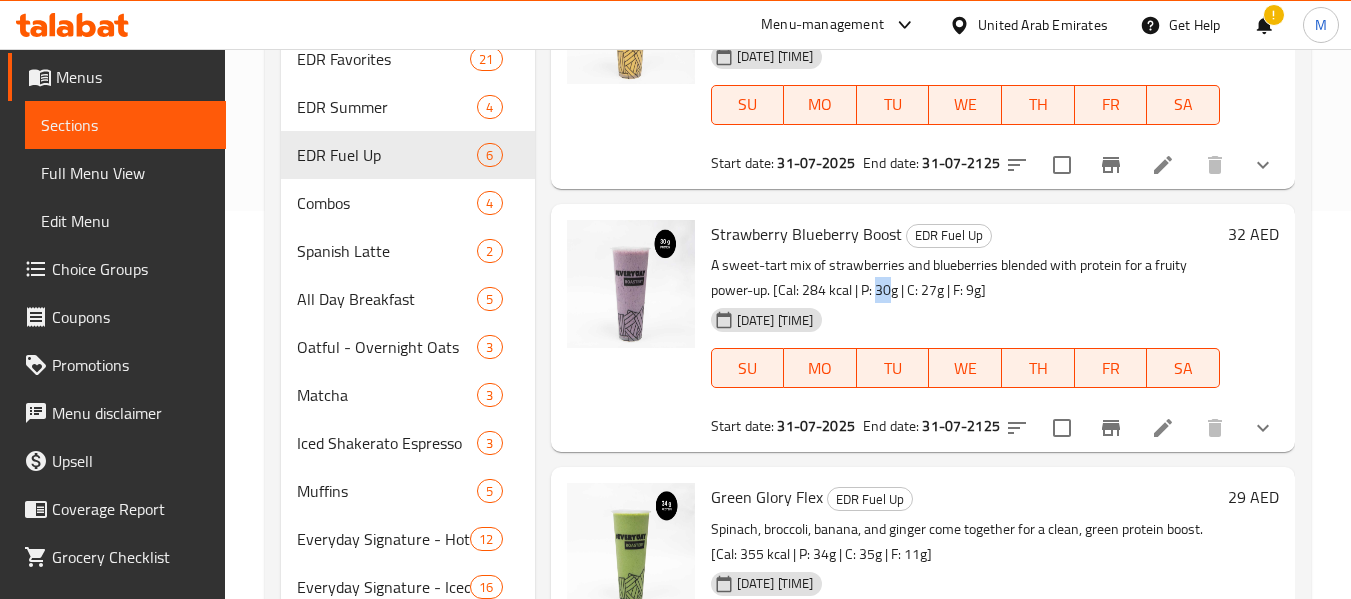 click on "A sweet-tart mix of strawberries and blueberries blended with protein for a fruity power-up.
[Cal: 284 kcal | P: 30g | C: 27g | F: 9g]" at bounding box center [965, 278] 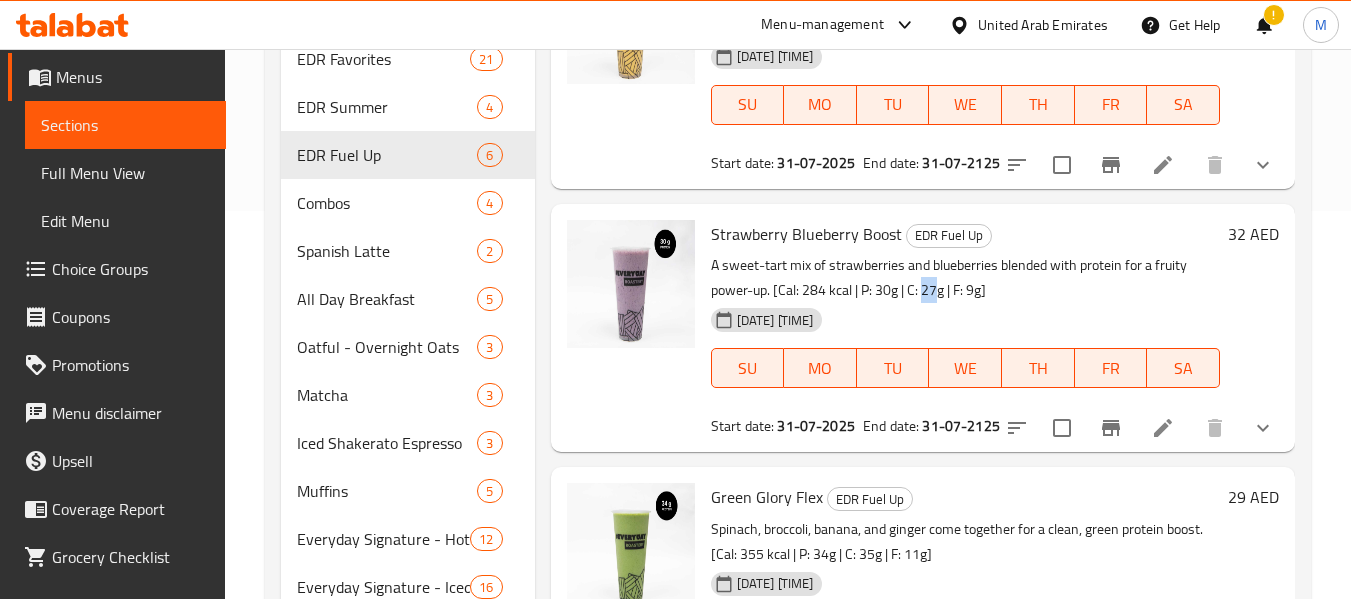 drag, startPoint x: 923, startPoint y: 290, endPoint x: 935, endPoint y: 291, distance: 12.0415945 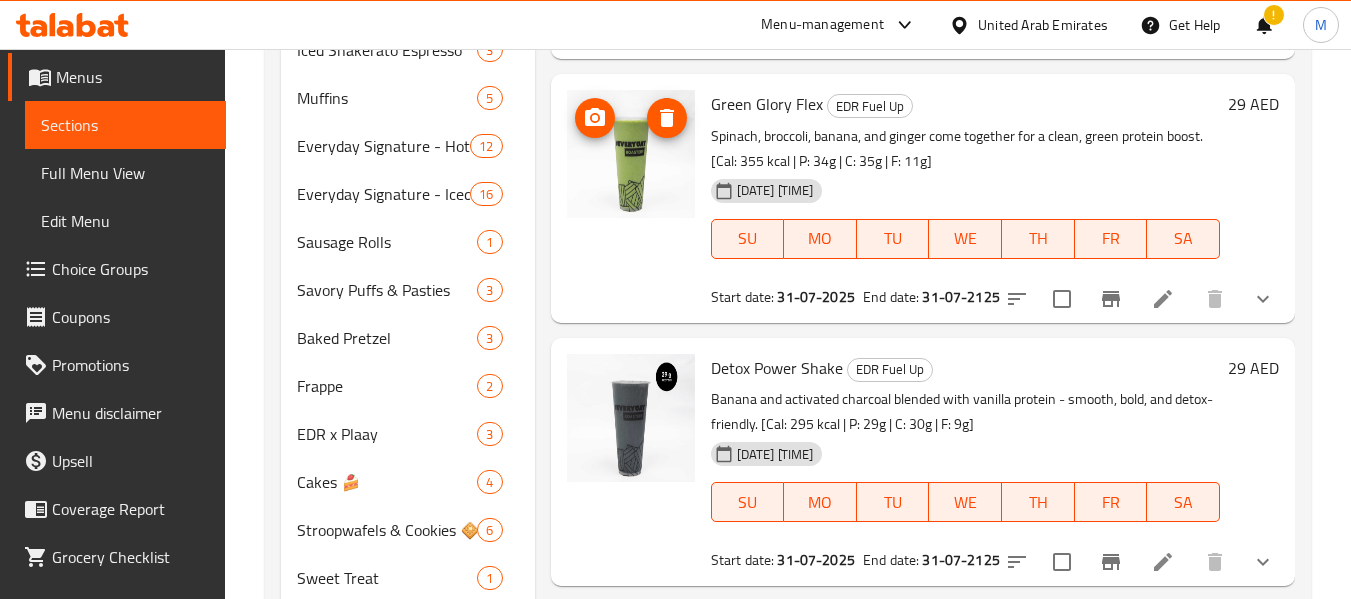 scroll, scrollTop: 788, scrollLeft: 0, axis: vertical 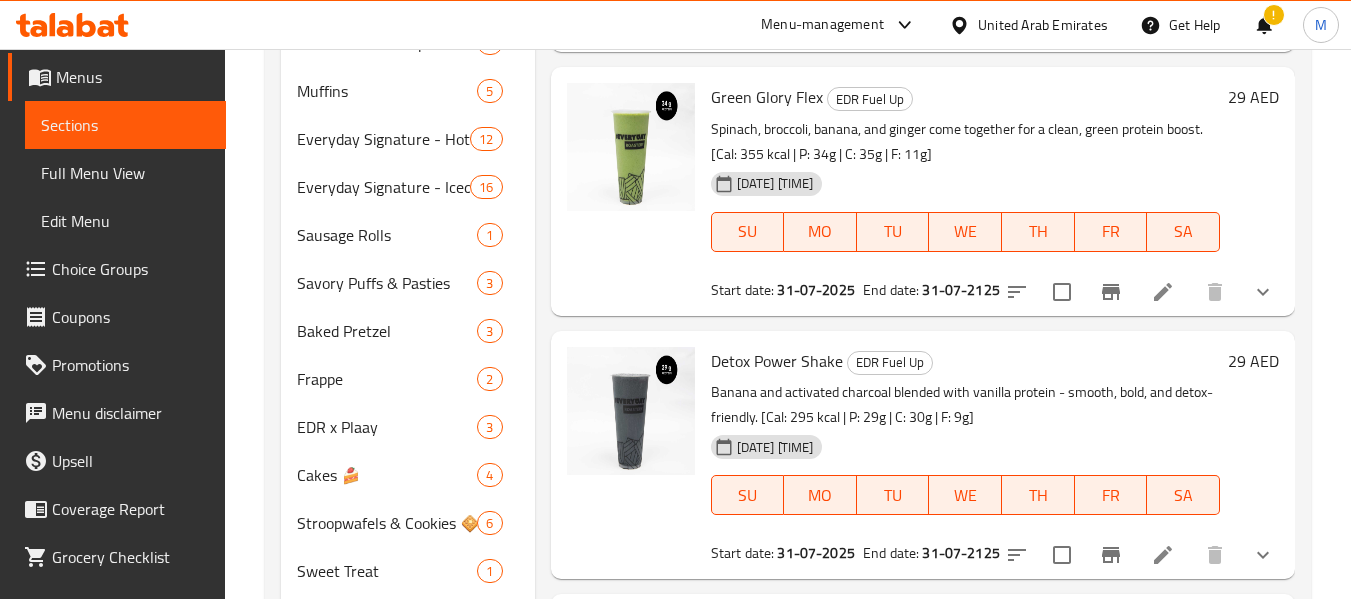 click on "Green Glory Flex" at bounding box center (767, 97) 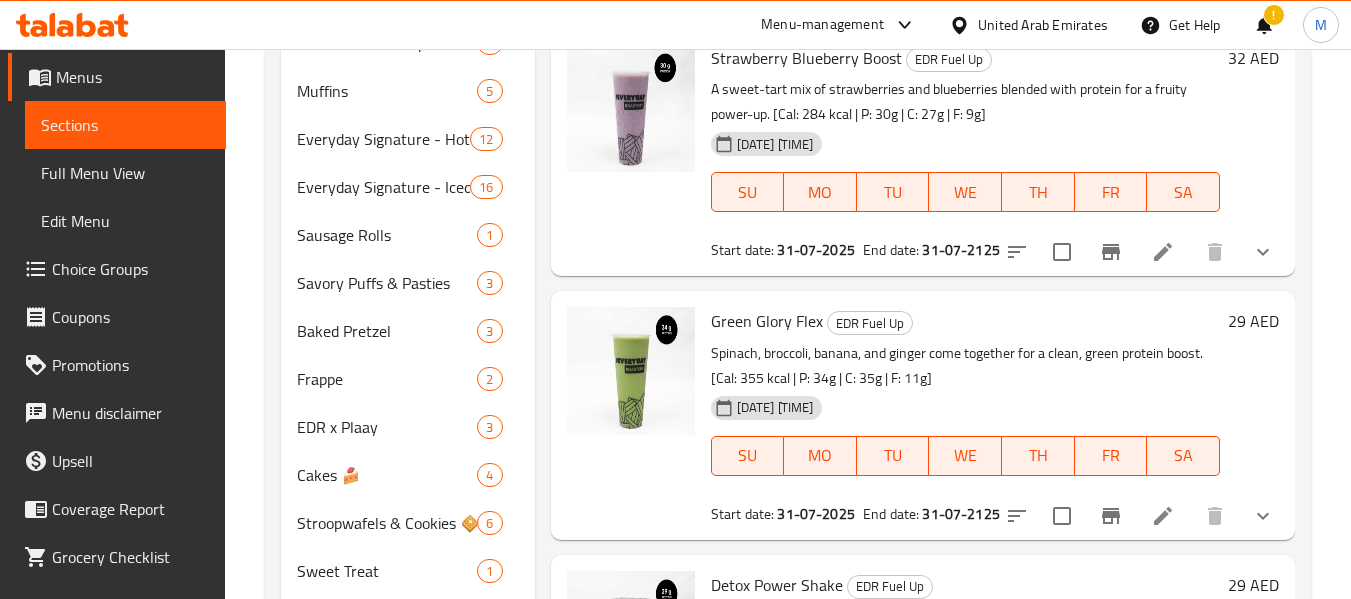 click on "Green Glory Flex" at bounding box center (767, 321) 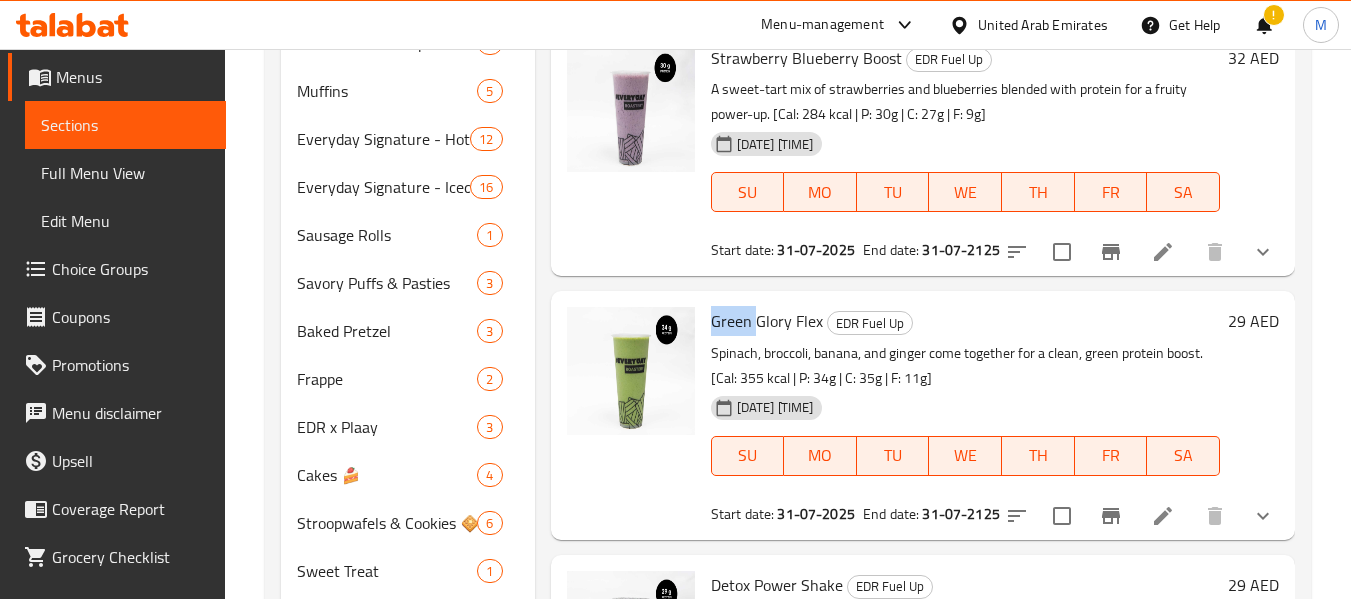click on "Green Glory Flex" at bounding box center [767, 321] 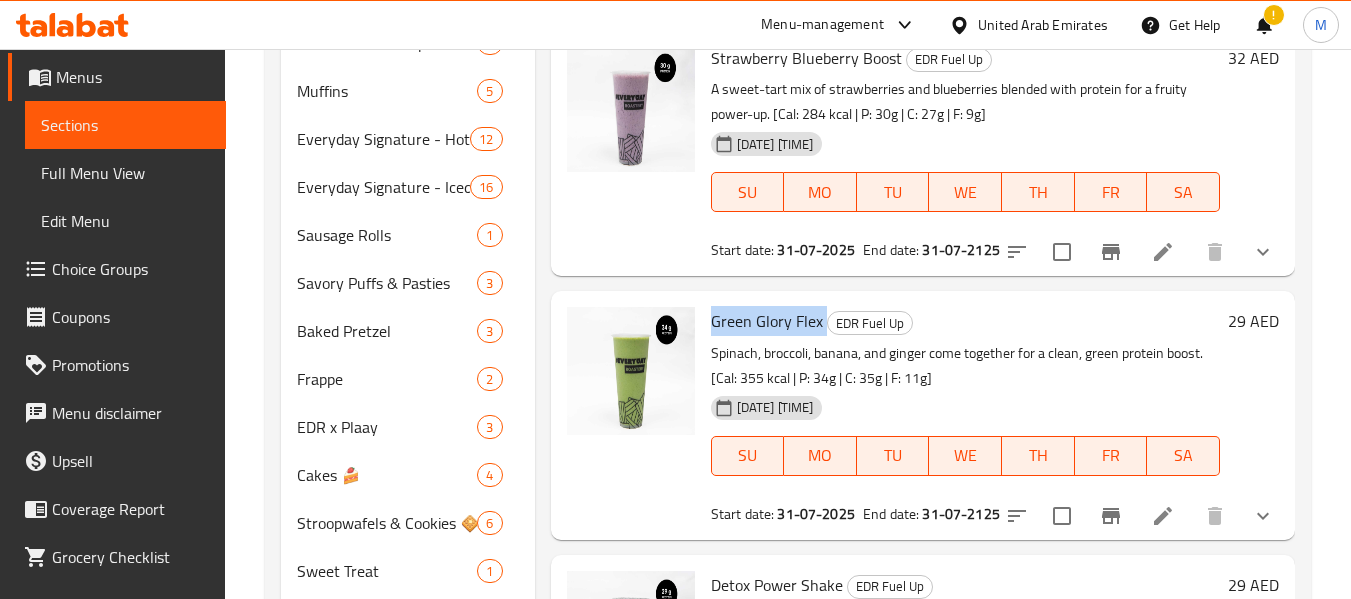 click on "Green Glory Flex" at bounding box center [767, 321] 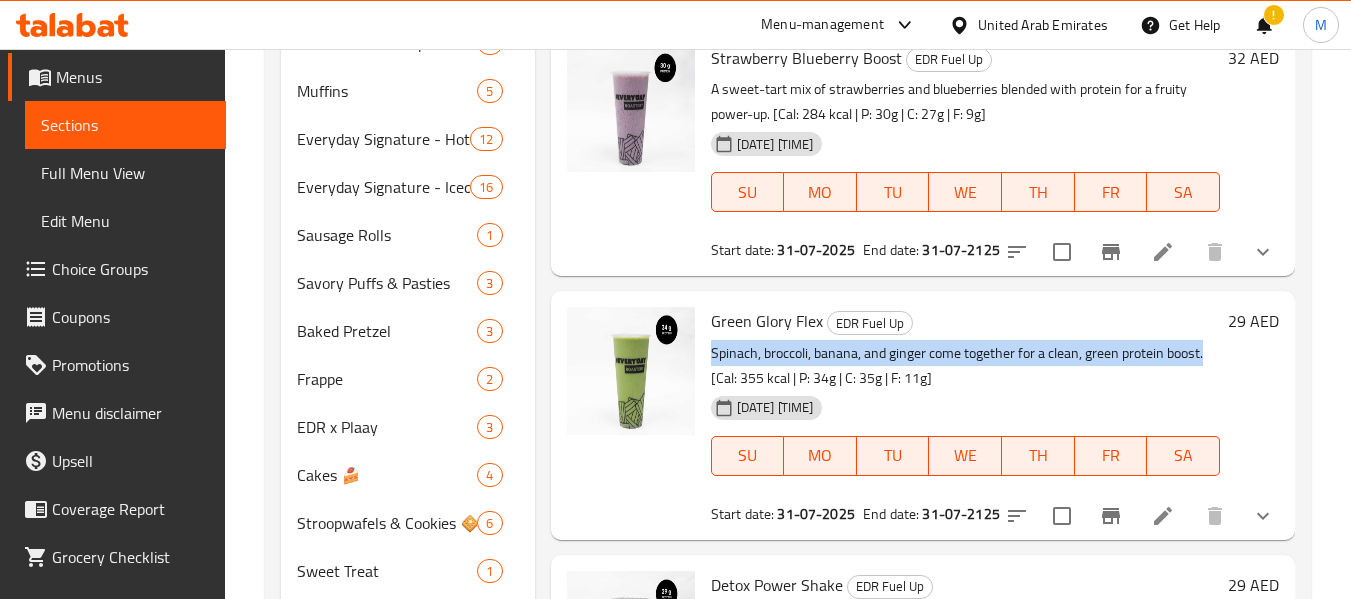 drag, startPoint x: 709, startPoint y: 383, endPoint x: 1203, endPoint y: 388, distance: 494.0253 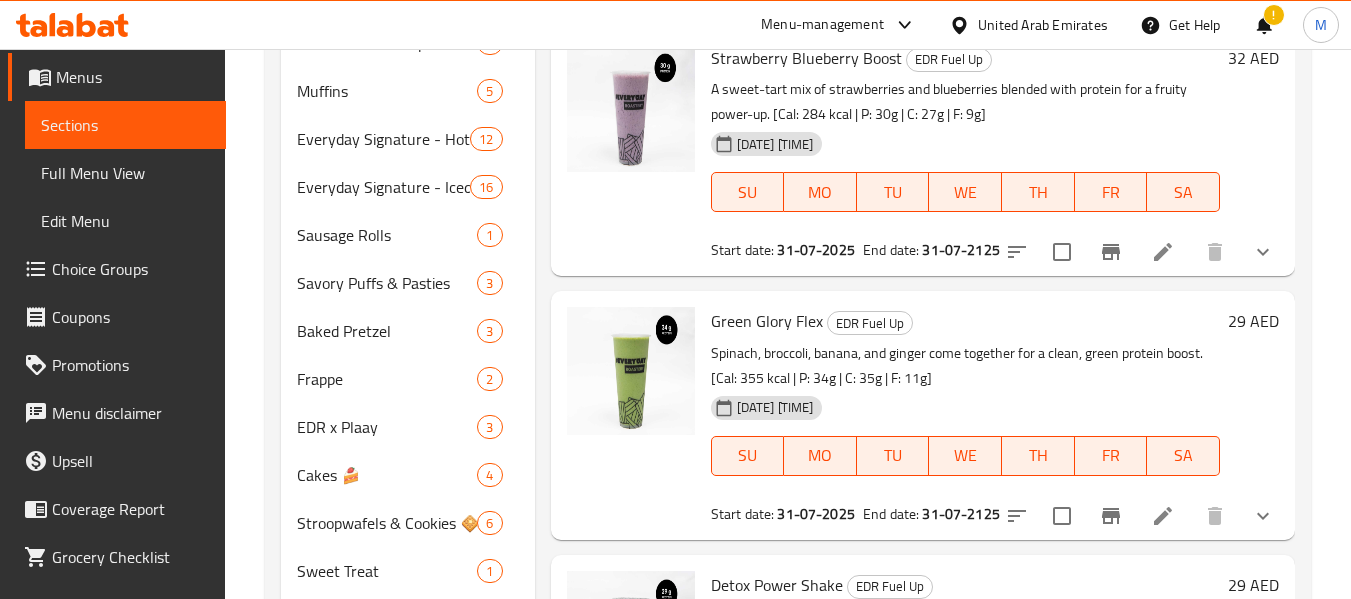 click on "Spinach, broccoli, banana, and ginger come together for a clean, green protein boost.
[Cal: 355 kcal | P: 34g | C: 35g | F: 11g]" at bounding box center (965, 366) 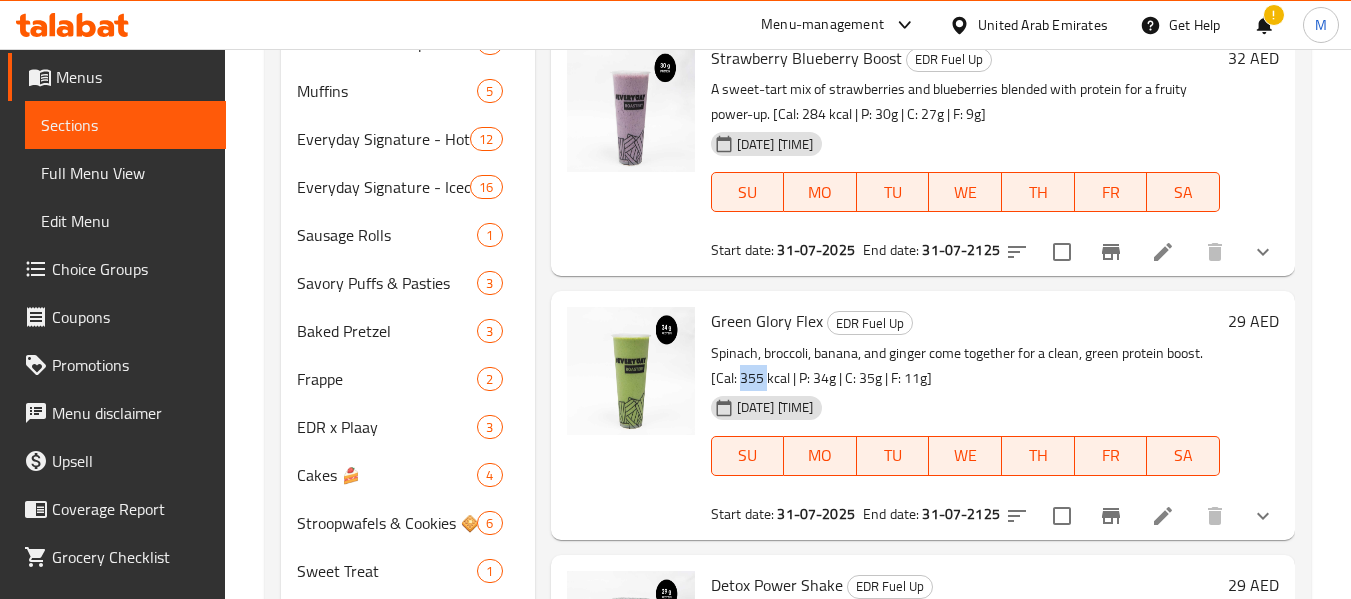 click on "Spinach, broccoli, banana, and ginger come together for a clean, green protein boost.
[Cal: 355 kcal | P: 34g | C: 35g | F: 11g]" at bounding box center (965, 366) 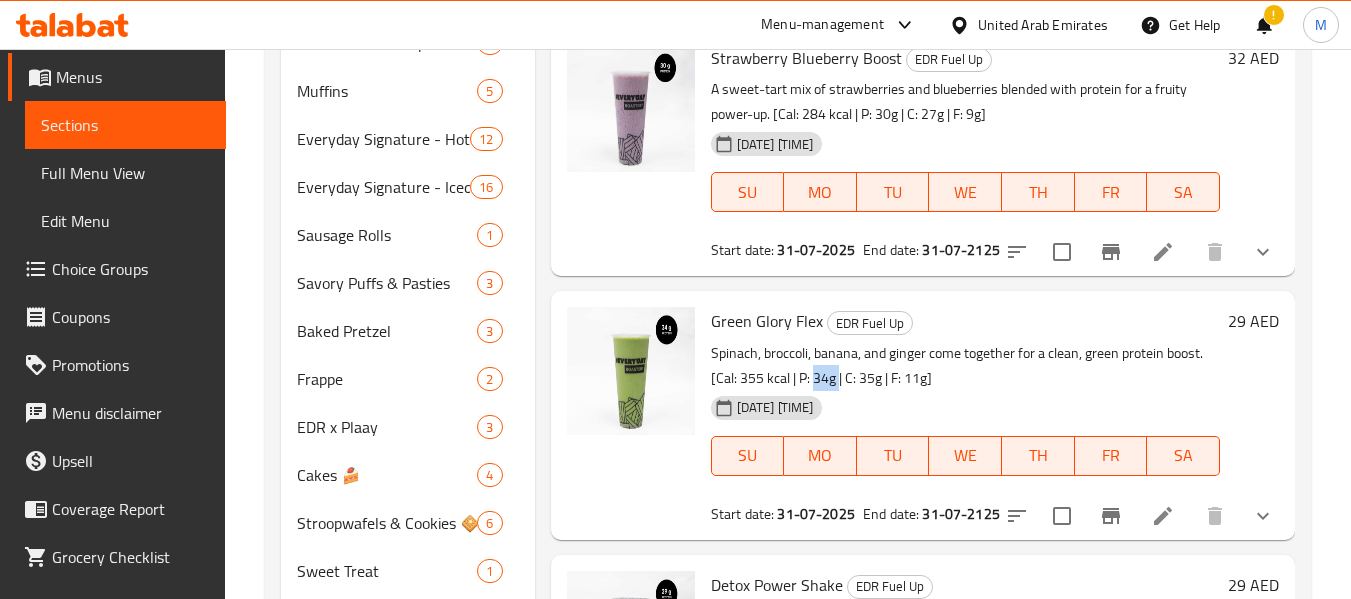 click on "Spinach, broccoli, banana, and ginger come together for a clean, green protein boost.
[Cal: 355 kcal | P: 34g | C: 35g | F: 11g]" at bounding box center (965, 366) 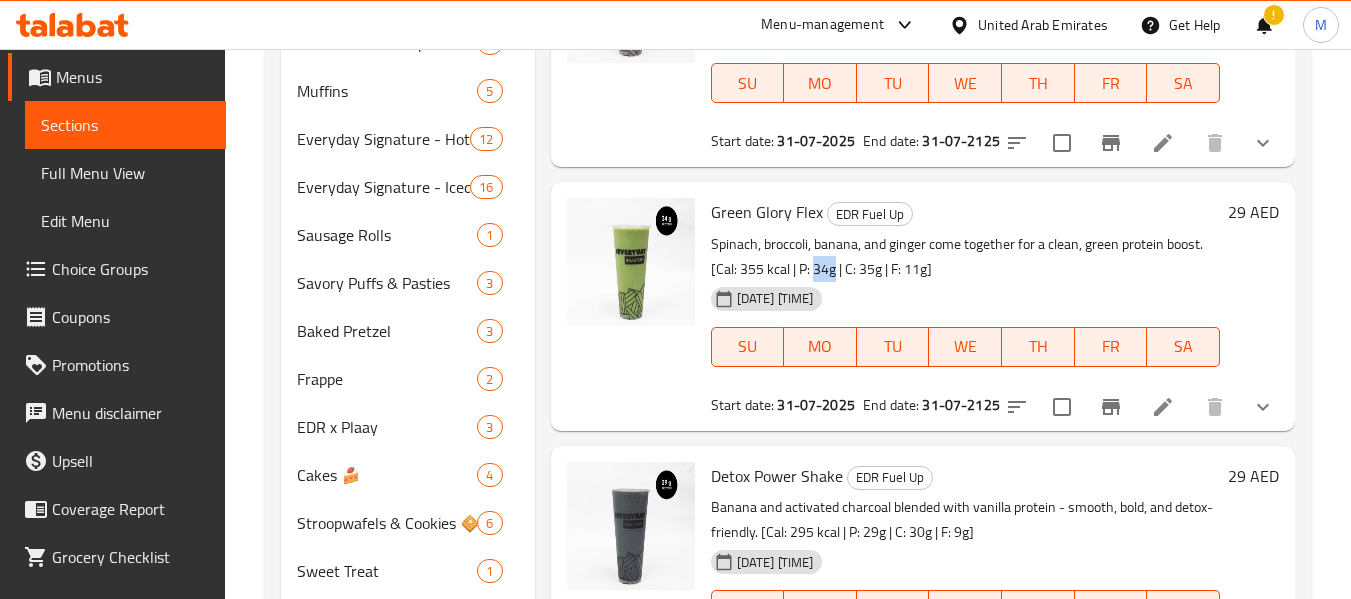 scroll, scrollTop: 254, scrollLeft: 0, axis: vertical 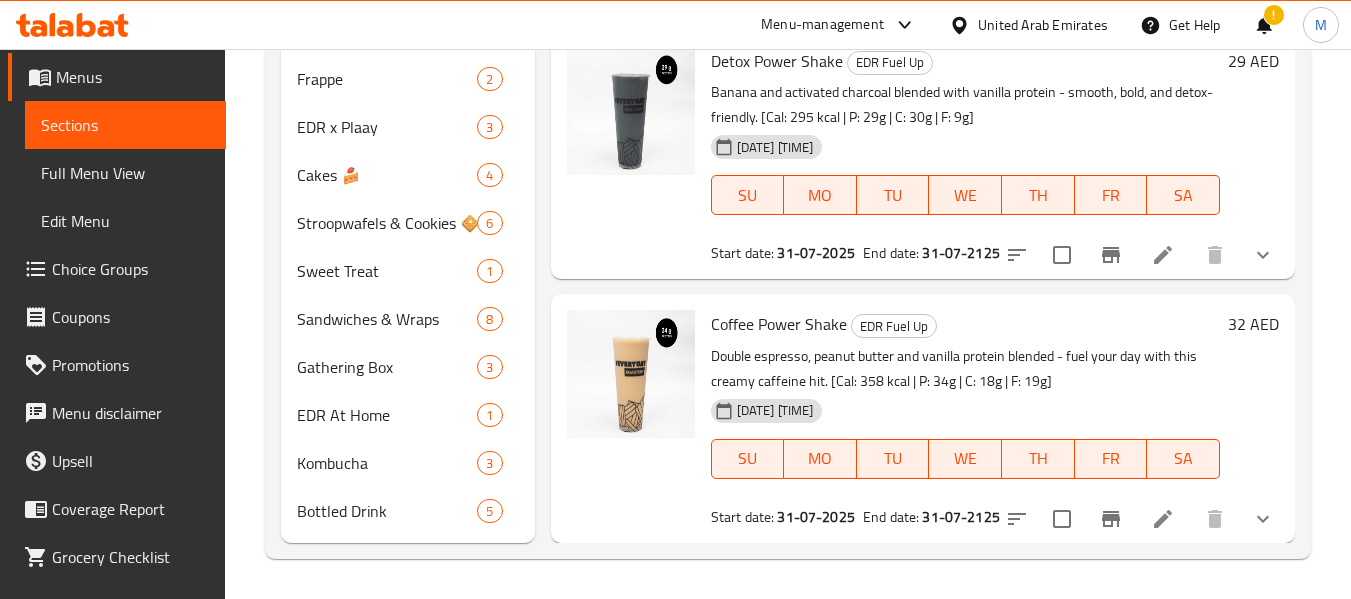 click on "Detox Power Shake   EDR Fuel Up Banana and activated charcoal blended with vanilla protein - smooth, bold, and detox-friendly.
[Cal: 295 kcal | P: 29g | C: 30g | F: 9g] 25-07-2025 07:47 AM SU MO TU WE TH FR SA Start date:    31-07-2025 End date:    31-07-2125" at bounding box center [965, 155] 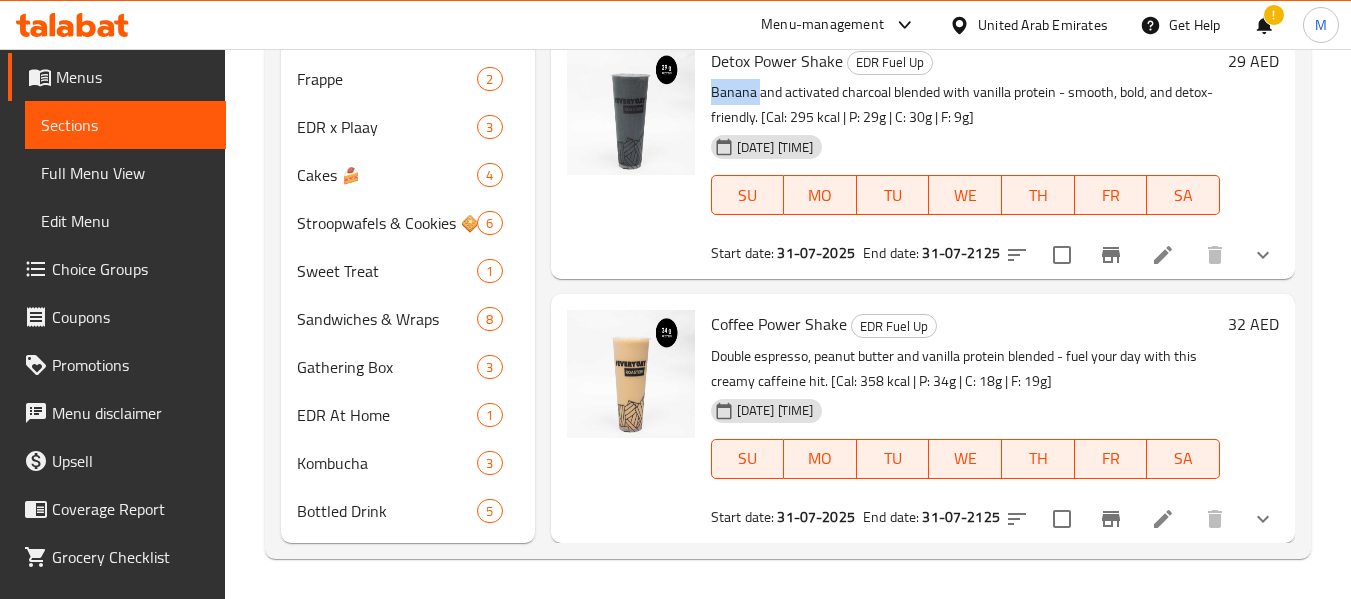 click on "Detox Power Shake   EDR Fuel Up Banana and activated charcoal blended with vanilla protein - smooth, bold, and detox-friendly.
[Cal: 295 kcal | P: 29g | C: 30g | F: 9g] 25-07-2025 07:47 AM SU MO TU WE TH FR SA Start date:    31-07-2025 End date:    31-07-2125" at bounding box center (965, 155) 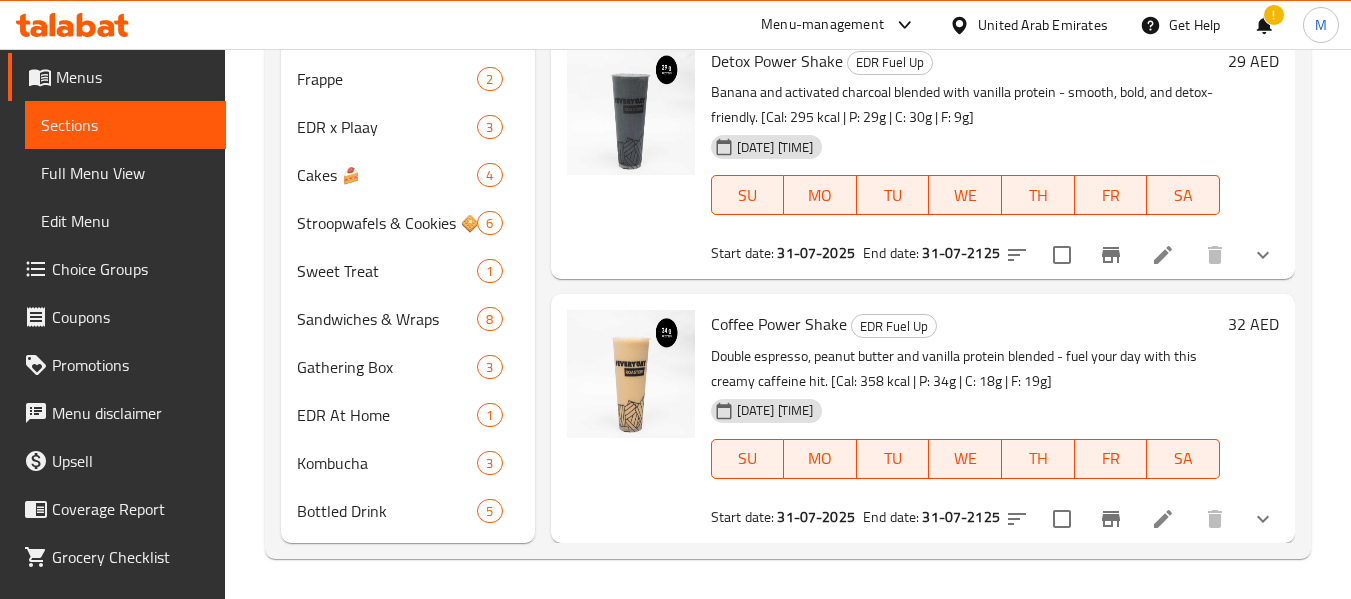click on "Detox Power Shake" at bounding box center (777, 61) 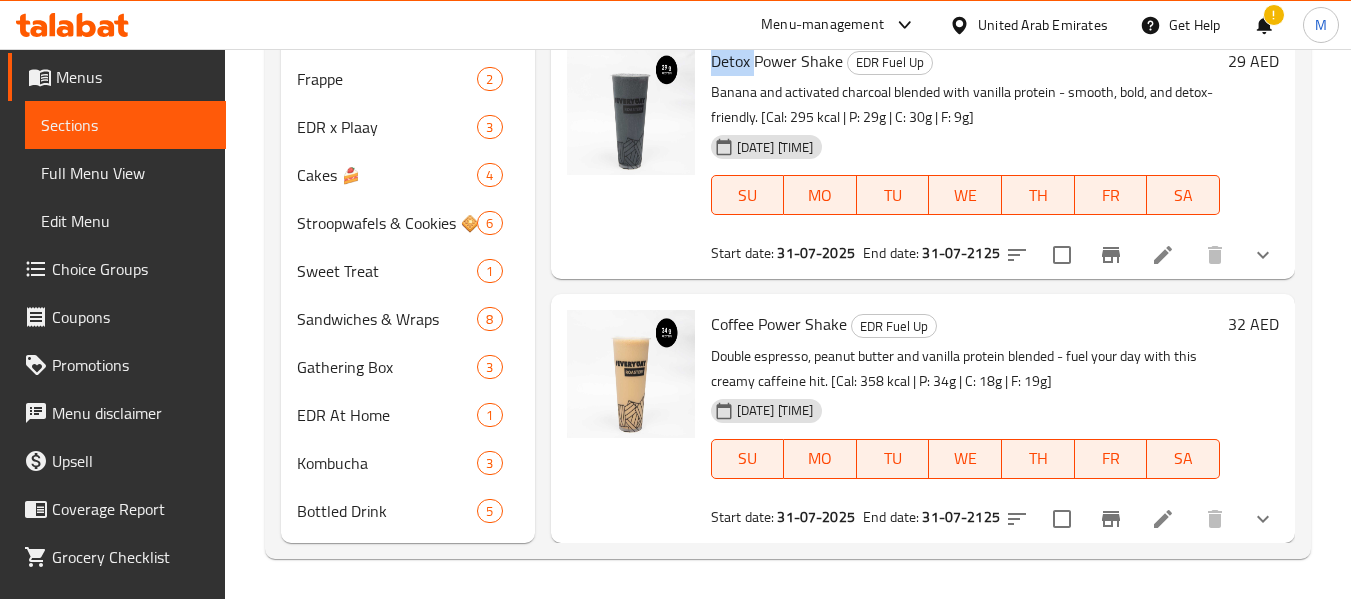 click on "Detox Power Shake" at bounding box center [777, 61] 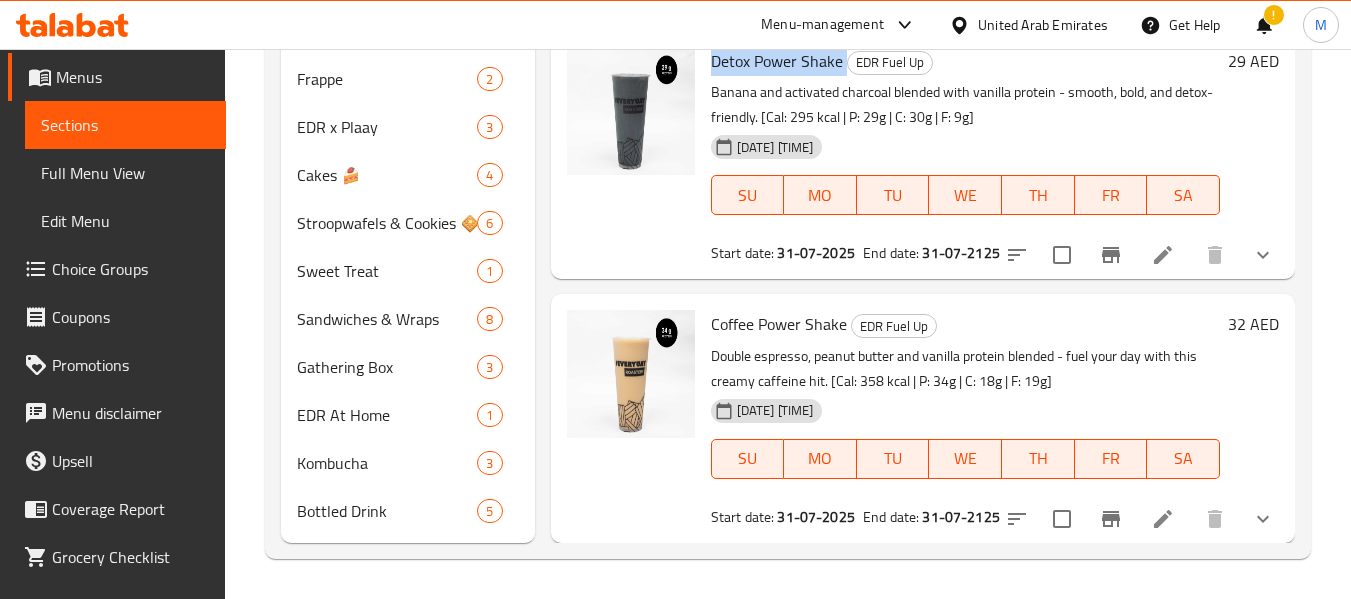 click on "Detox Power Shake" at bounding box center (777, 61) 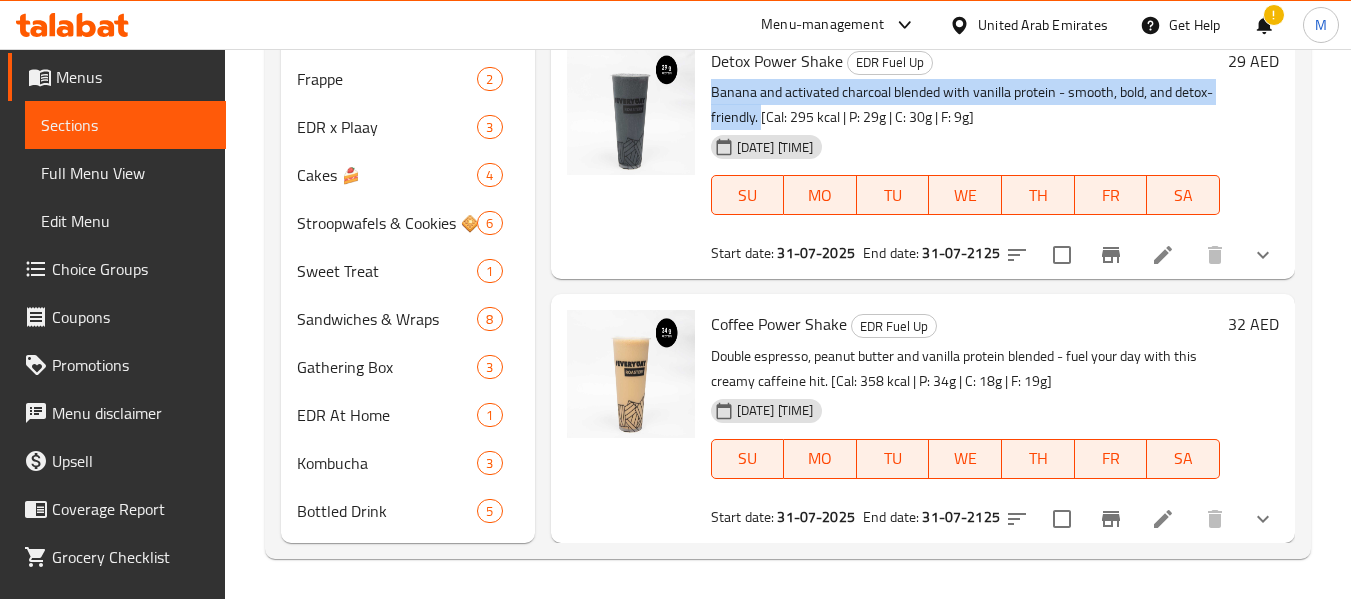 drag, startPoint x: 708, startPoint y: 95, endPoint x: 798, endPoint y: 124, distance: 94.55686 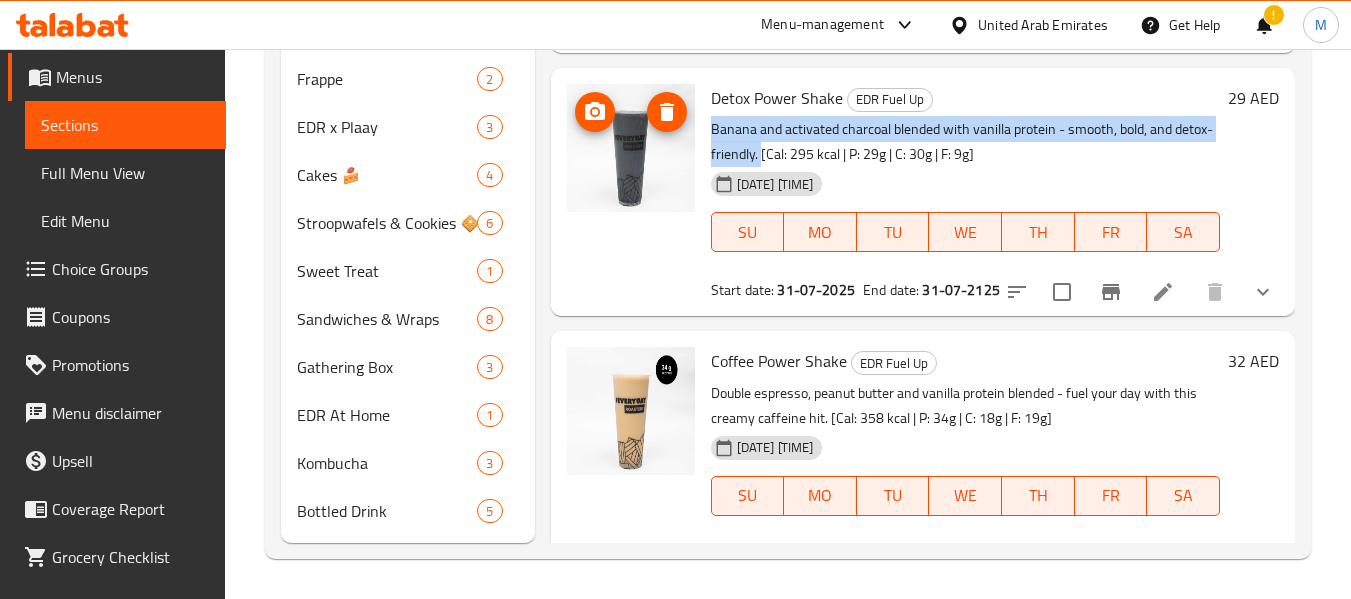 scroll, scrollTop: 154, scrollLeft: 0, axis: vertical 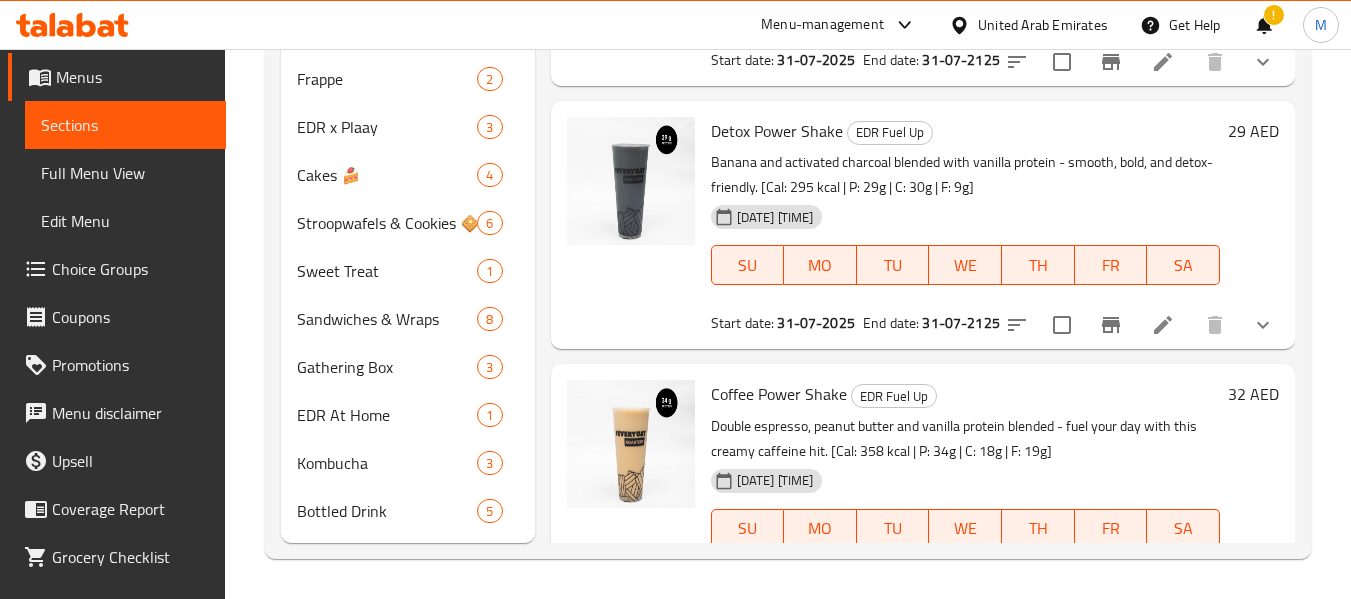 click on "Banana and activated charcoal blended with vanilla protein - smooth, bold, and detox-friendly.
[Cal: 295 kcal | P: 29g | C: 30g | F: 9g]" at bounding box center [965, 175] 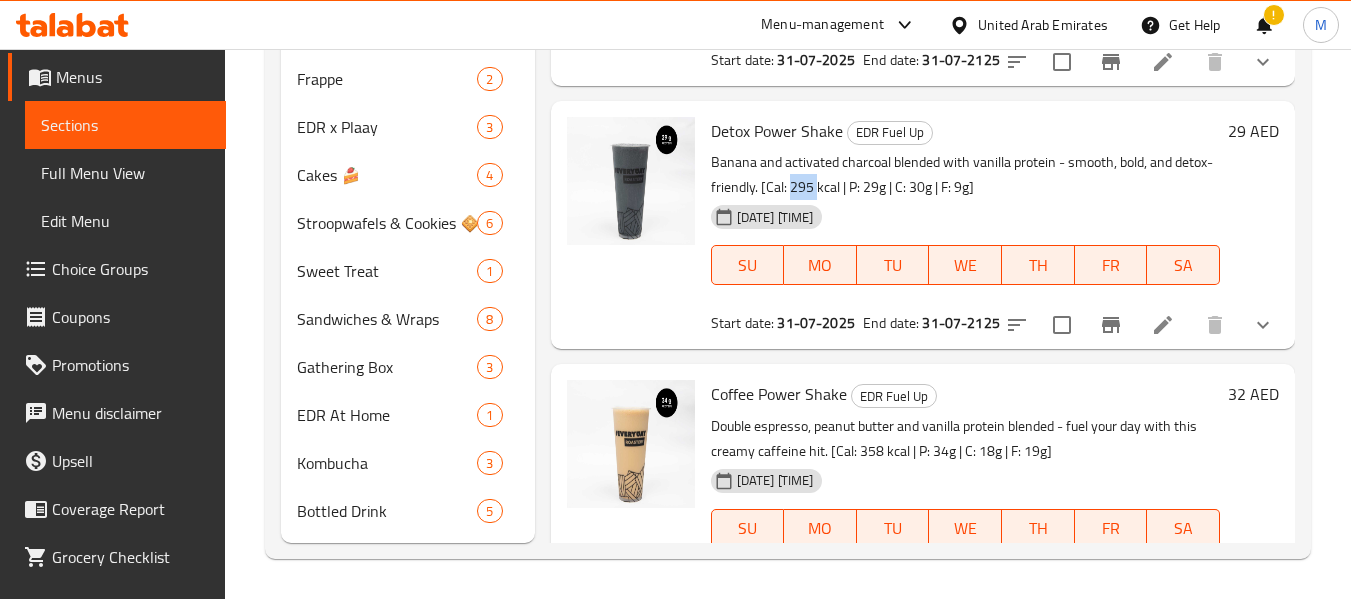 click on "Banana and activated charcoal blended with vanilla protein - smooth, bold, and detox-friendly.
[Cal: 295 kcal | P: 29g | C: 30g | F: 9g]" at bounding box center (965, 175) 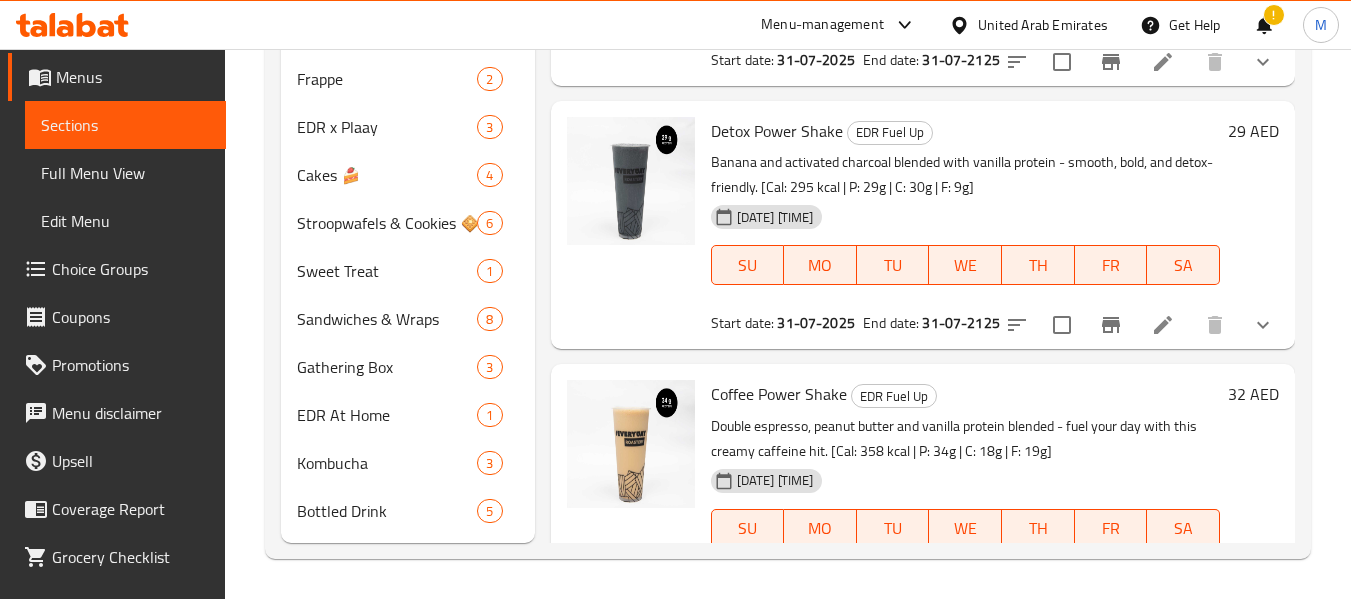click on "Banana and activated charcoal blended with vanilla protein - smooth, bold, and detox-friendly.
[Cal: 295 kcal | P: 29g | C: 30g | F: 9g]" at bounding box center (965, 175) 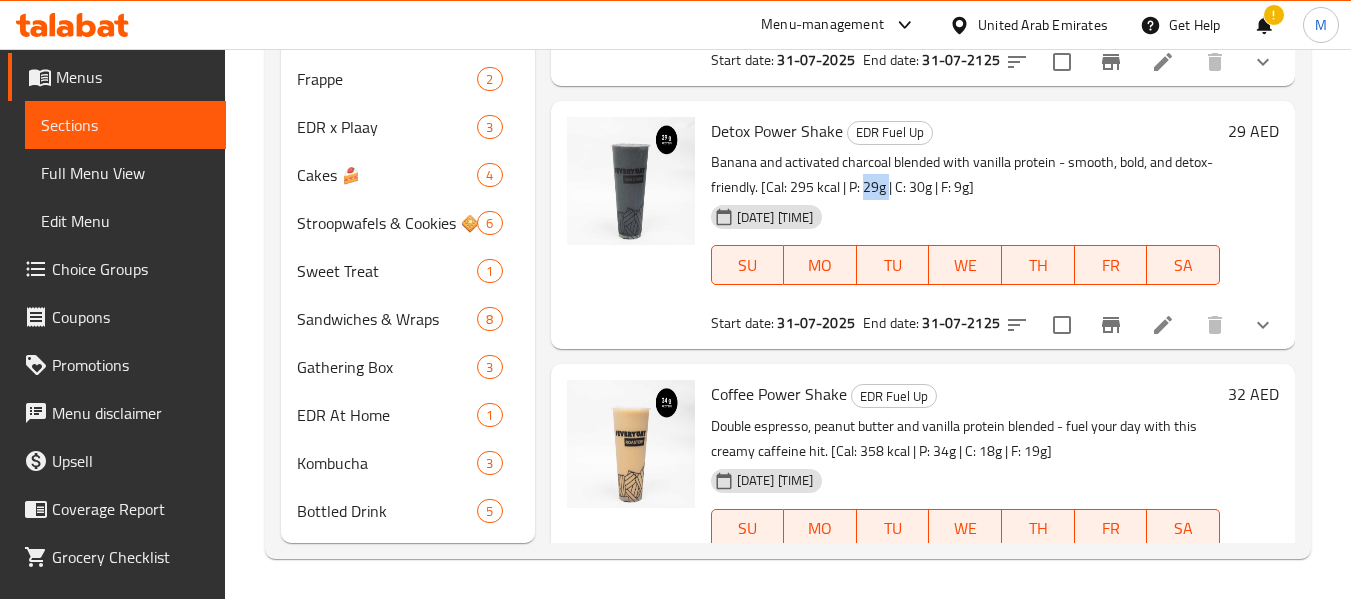 click on "Banana and activated charcoal blended with vanilla protein - smooth, bold, and detox-friendly.
[Cal: 295 kcal | P: 29g | C: 30g | F: 9g]" at bounding box center (965, 175) 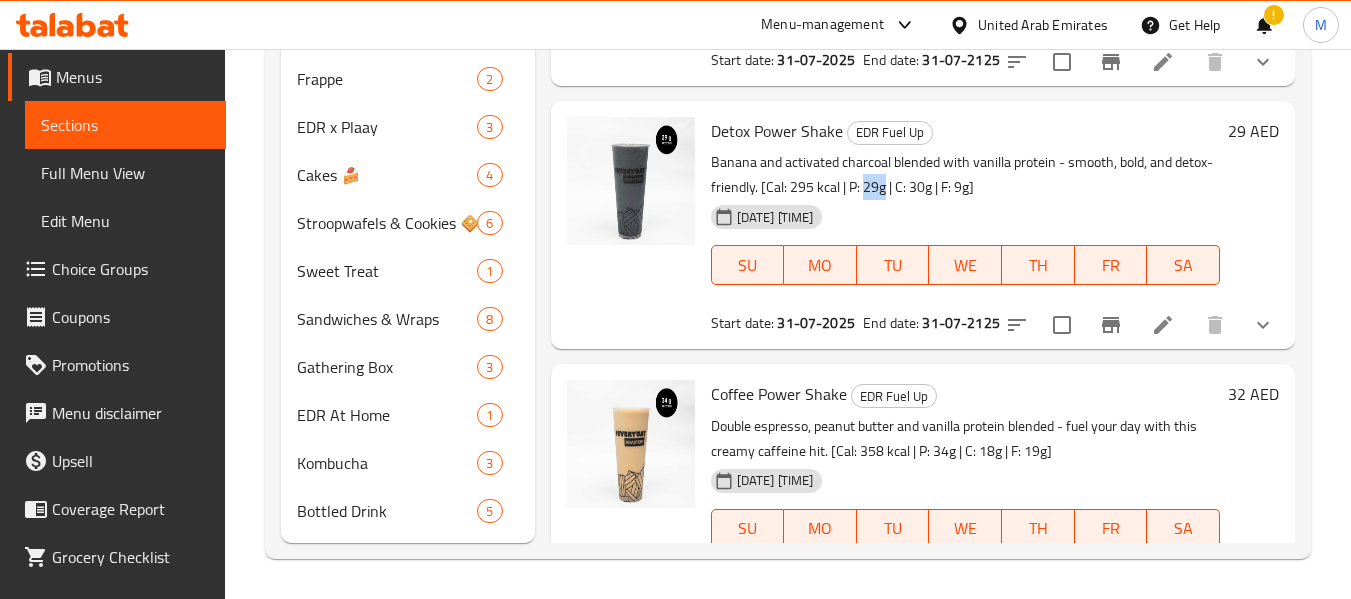 drag, startPoint x: 912, startPoint y: 218, endPoint x: 902, endPoint y: 220, distance: 10.198039 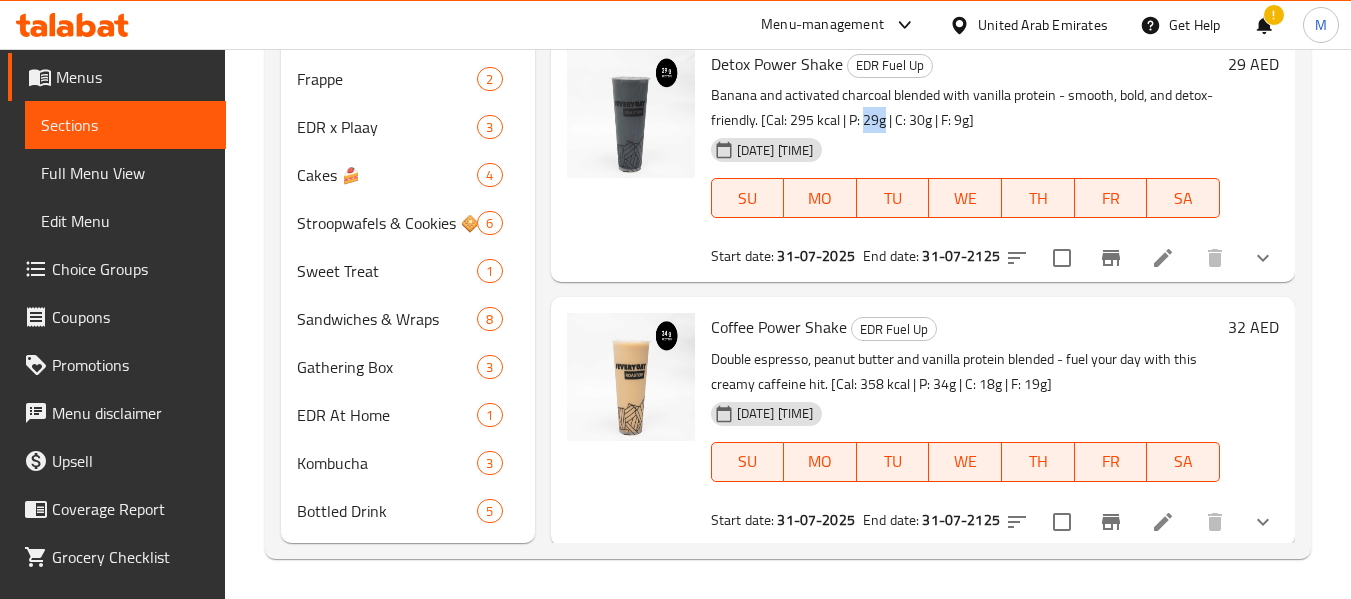scroll, scrollTop: 254, scrollLeft: 0, axis: vertical 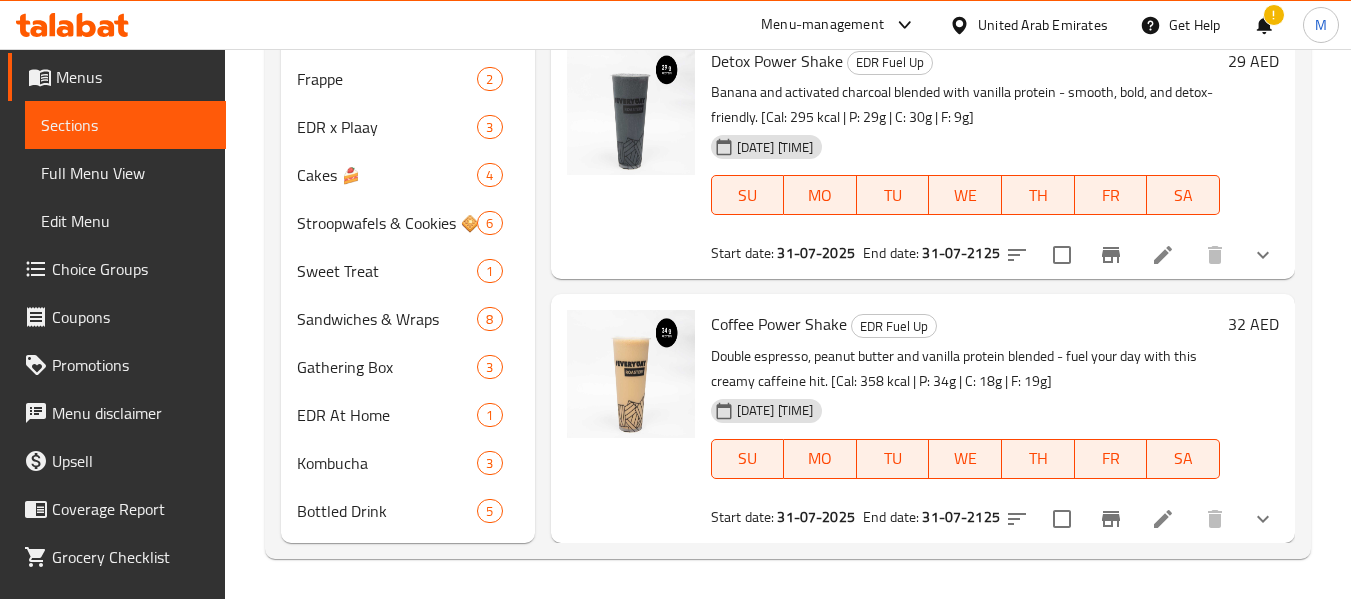 click on "Coffee Power Shake" at bounding box center (779, 324) 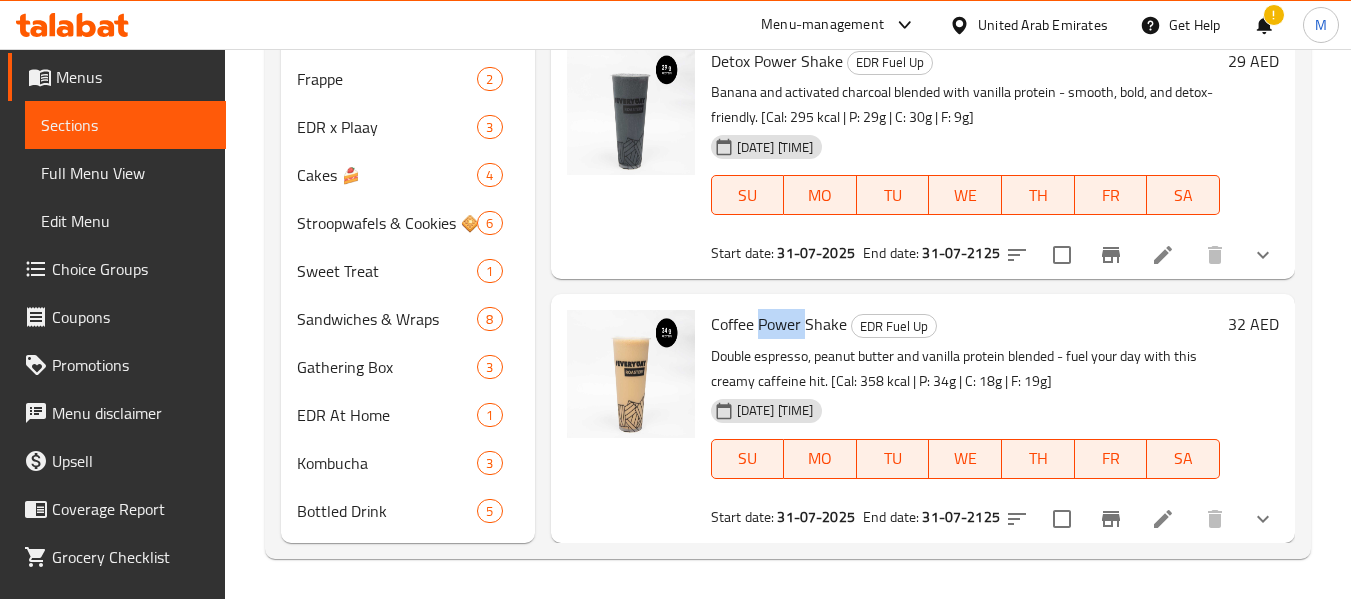 click on "Coffee Power Shake" at bounding box center (779, 324) 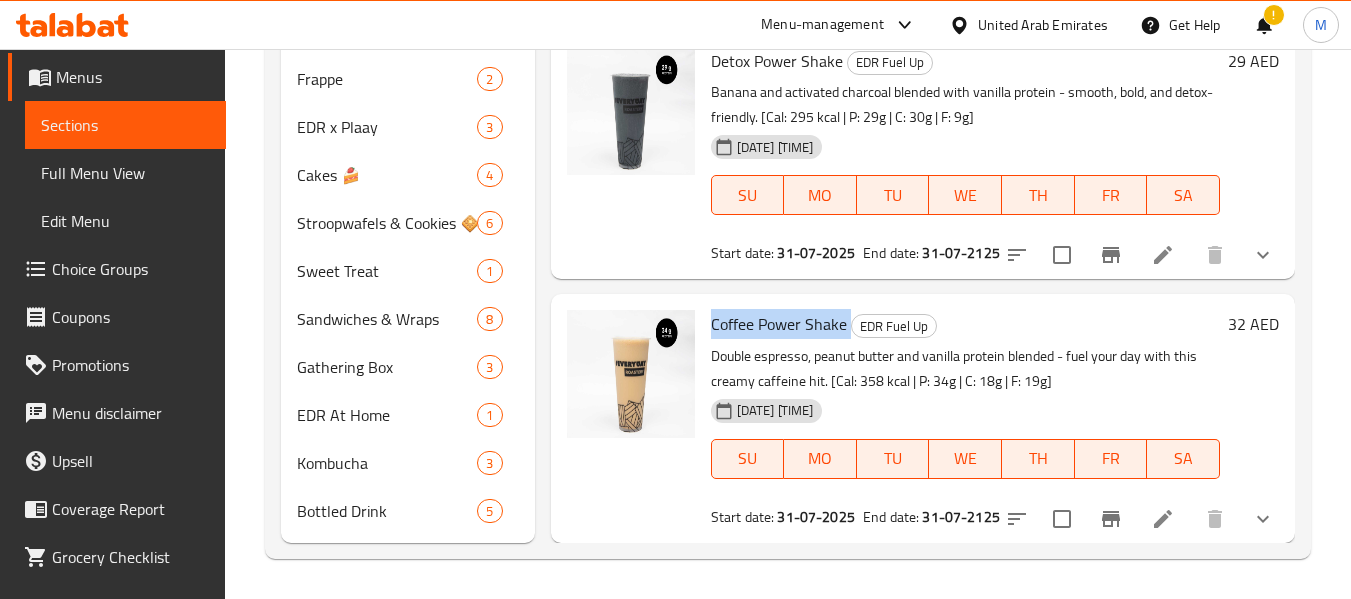 click on "Coffee Power Shake" at bounding box center [779, 324] 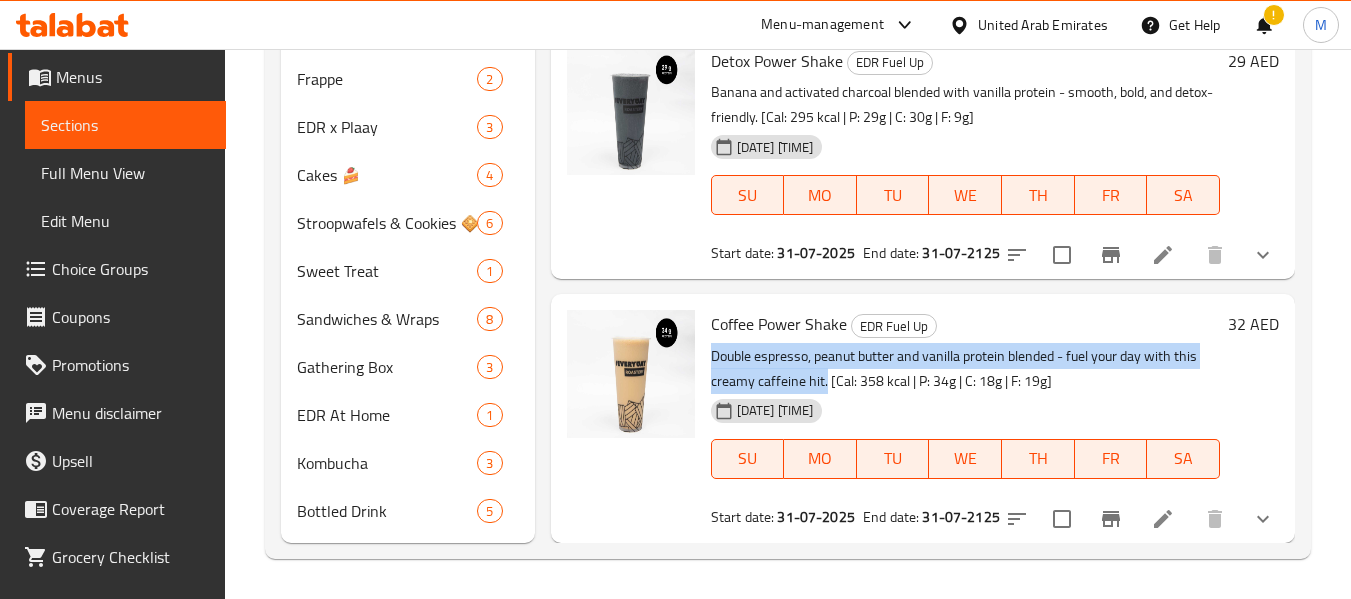 drag, startPoint x: 710, startPoint y: 360, endPoint x: 826, endPoint y: 387, distance: 119.1008 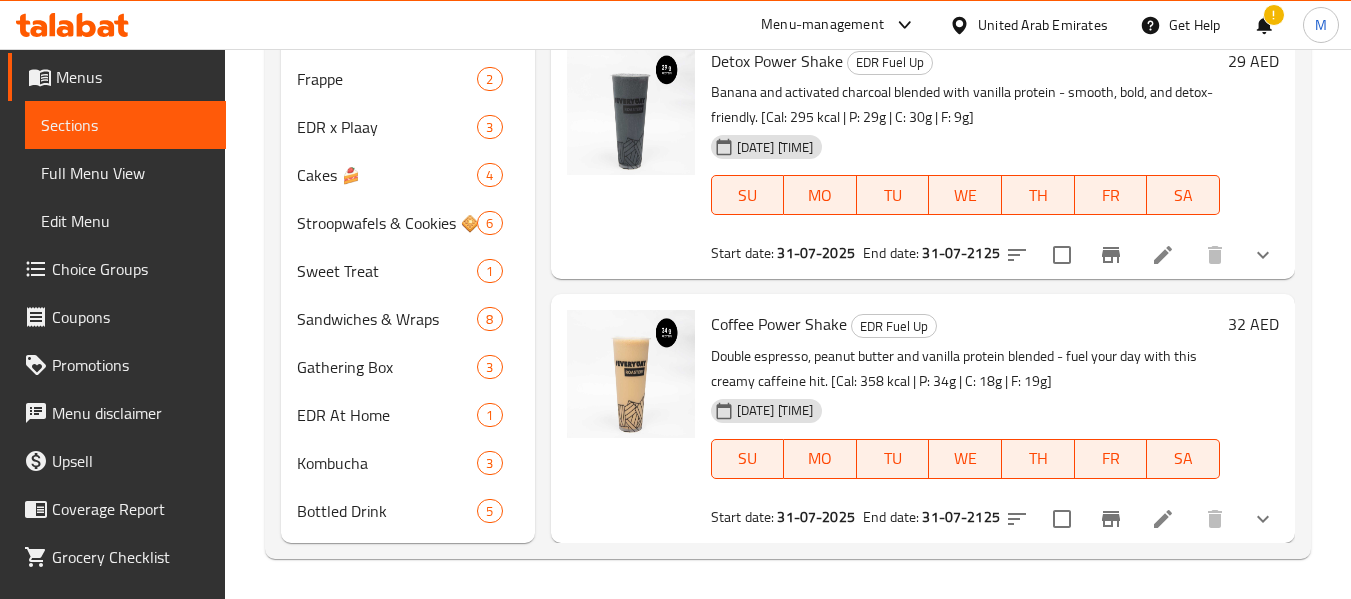 click on "Double espresso, peanut butter and vanilla protein blended - fuel your day with this creamy caffeine hit.
[Cal: 358 kcal | P: 34g | C: 18g | F: 19g]" at bounding box center [965, 369] 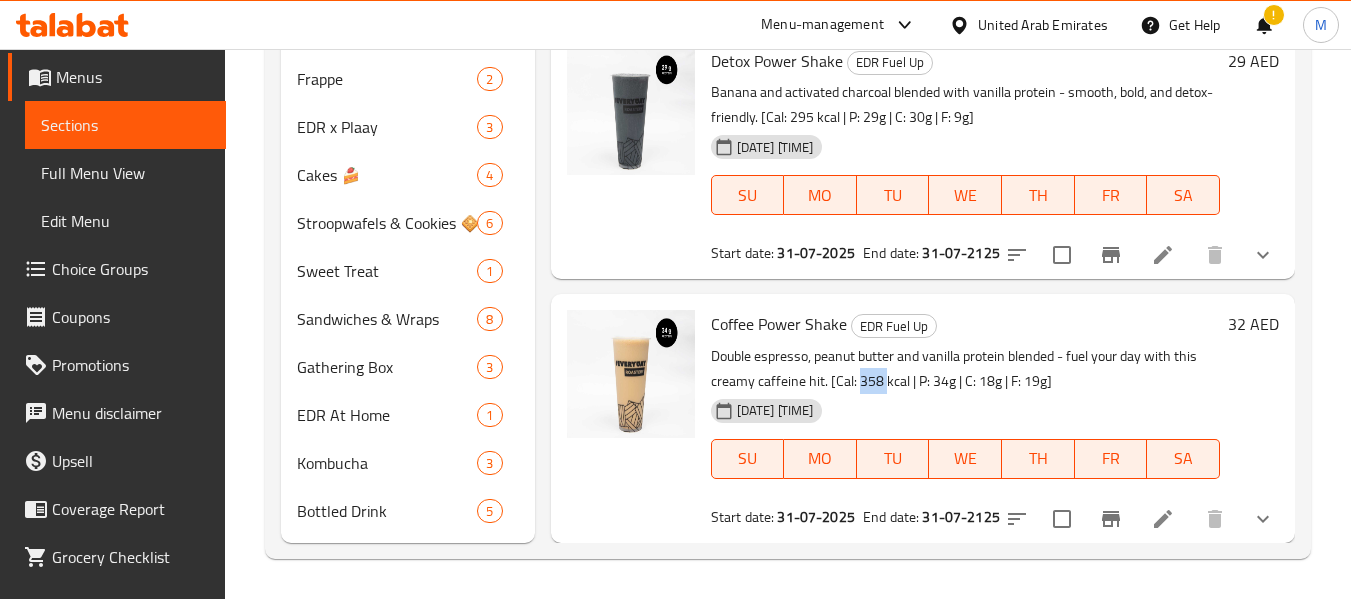 click on "Double espresso, peanut butter and vanilla protein blended - fuel your day with this creamy caffeine hit.
[Cal: 358 kcal | P: 34g | C: 18g | F: 19g]" at bounding box center (965, 369) 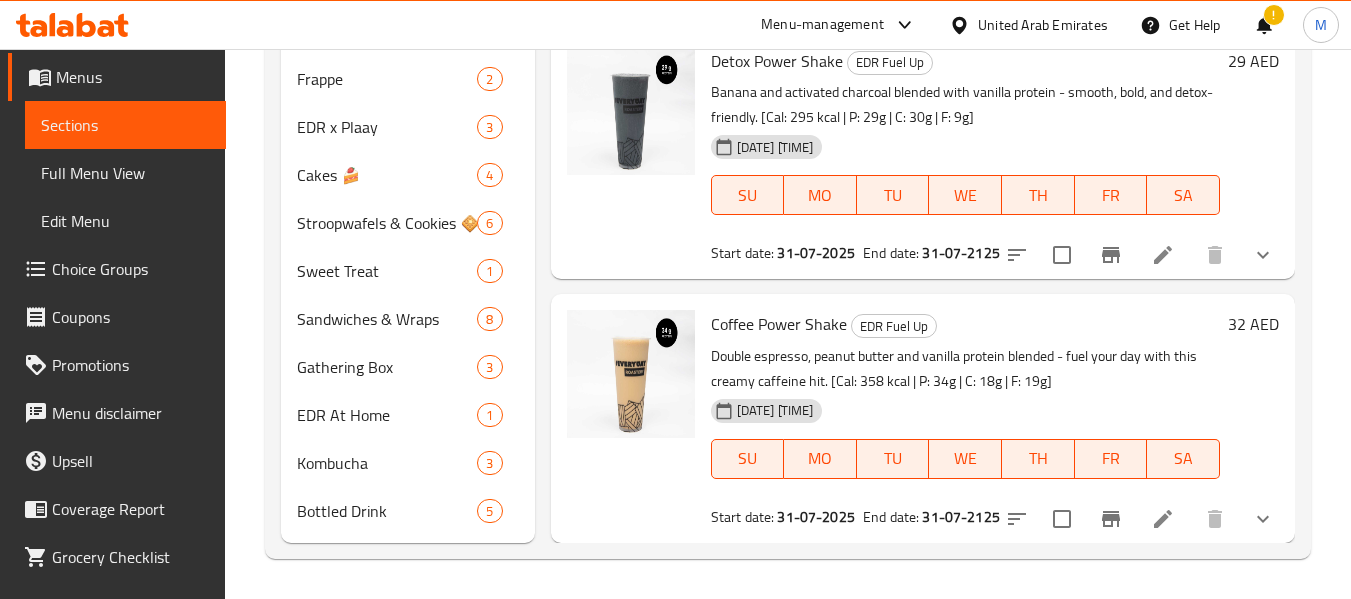 click on "Double espresso, peanut butter and vanilla protein blended - fuel your day with this creamy caffeine hit.
[Cal: 358 kcal | P: 34g | C: 18g | F: 19g]" at bounding box center [965, 369] 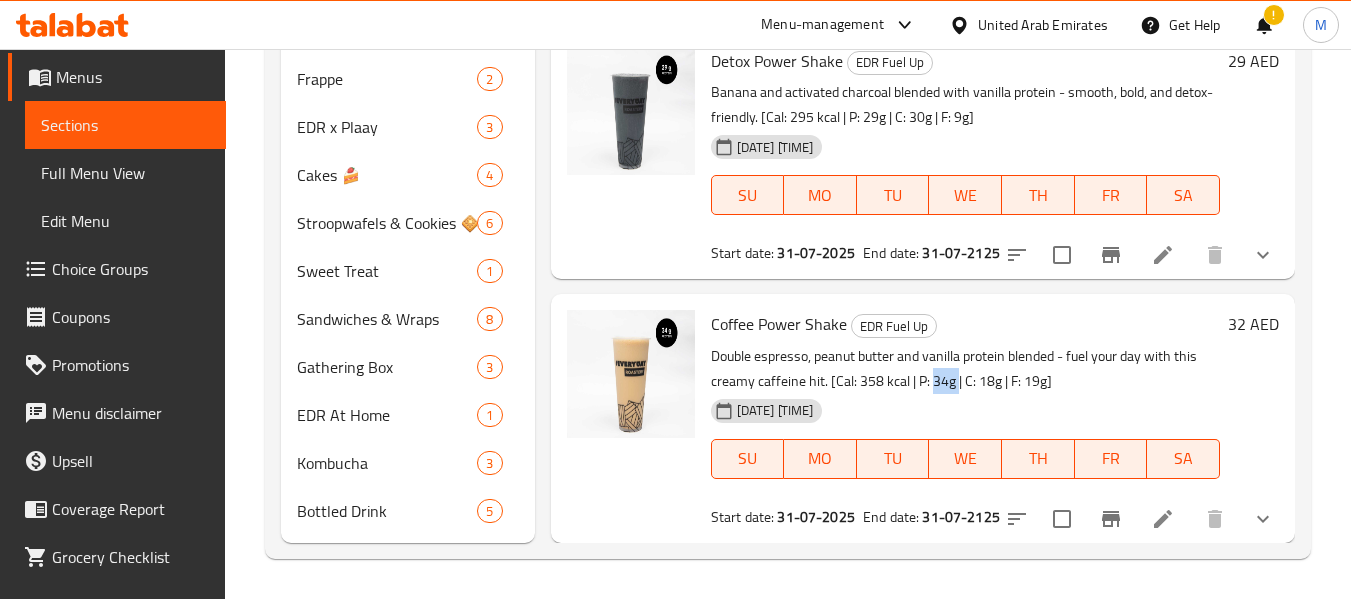 click on "Double espresso, peanut butter and vanilla protein blended - fuel your day with this creamy caffeine hit.
[Cal: 358 kcal | P: 34g | C: 18g | F: 19g]" at bounding box center [965, 369] 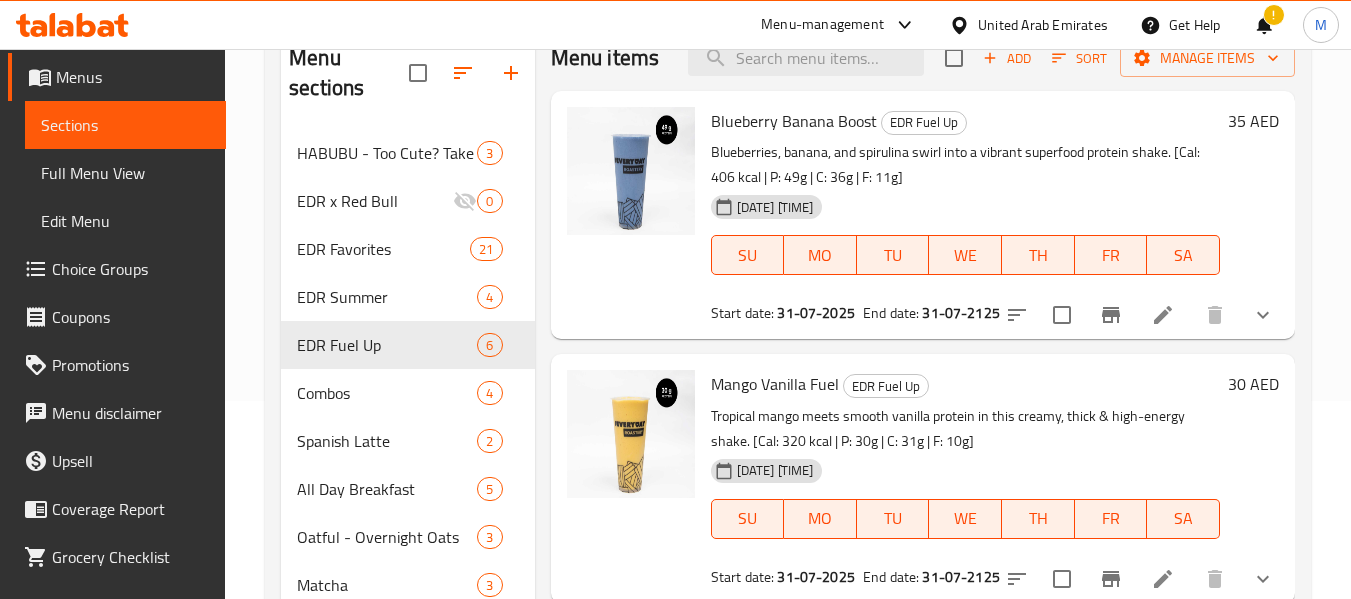 scroll, scrollTop: 188, scrollLeft: 0, axis: vertical 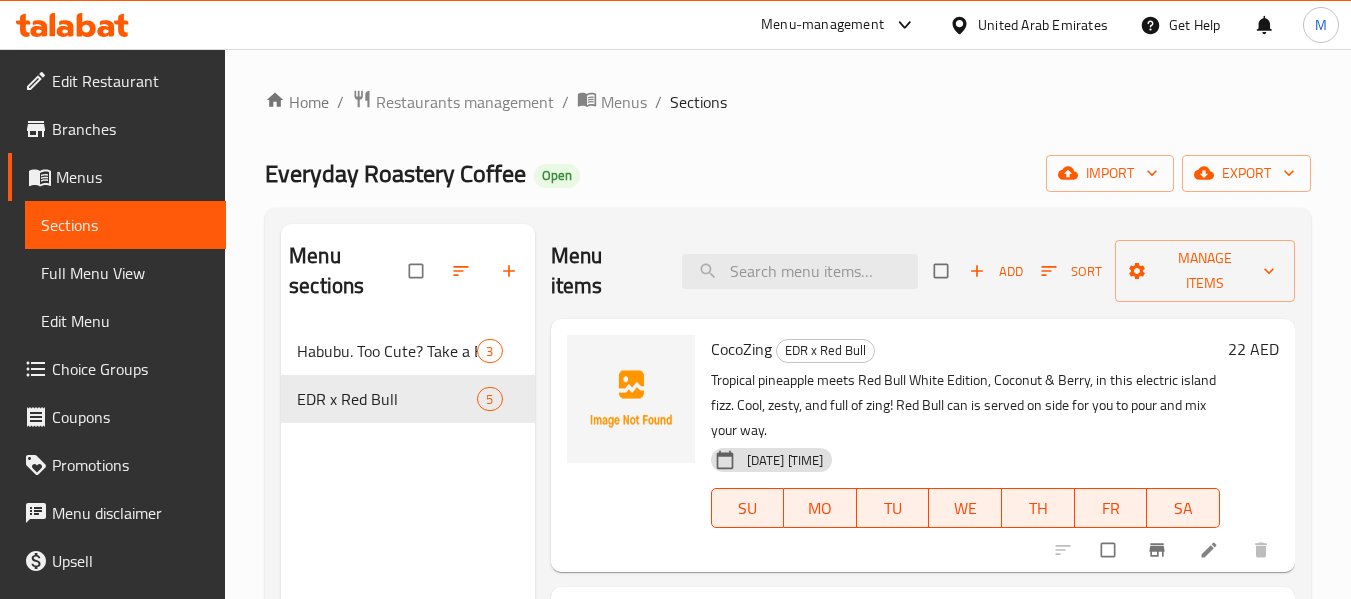 click on "Add" at bounding box center [996, 271] 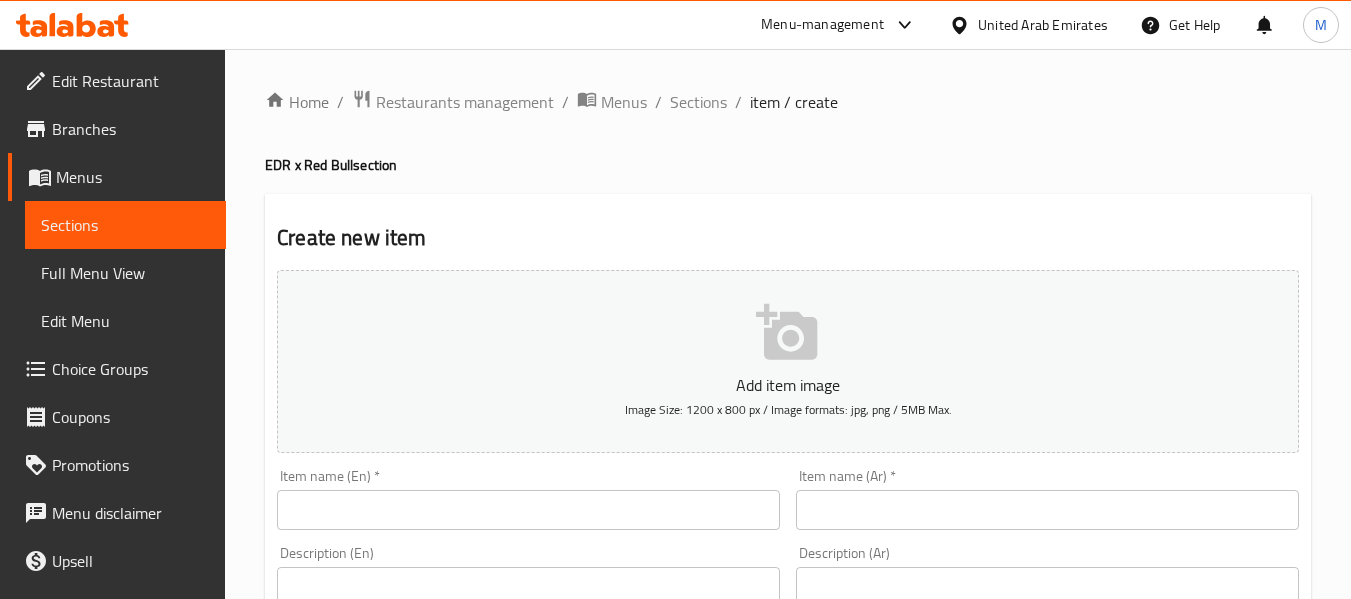 paste on "Ginger Cooler" 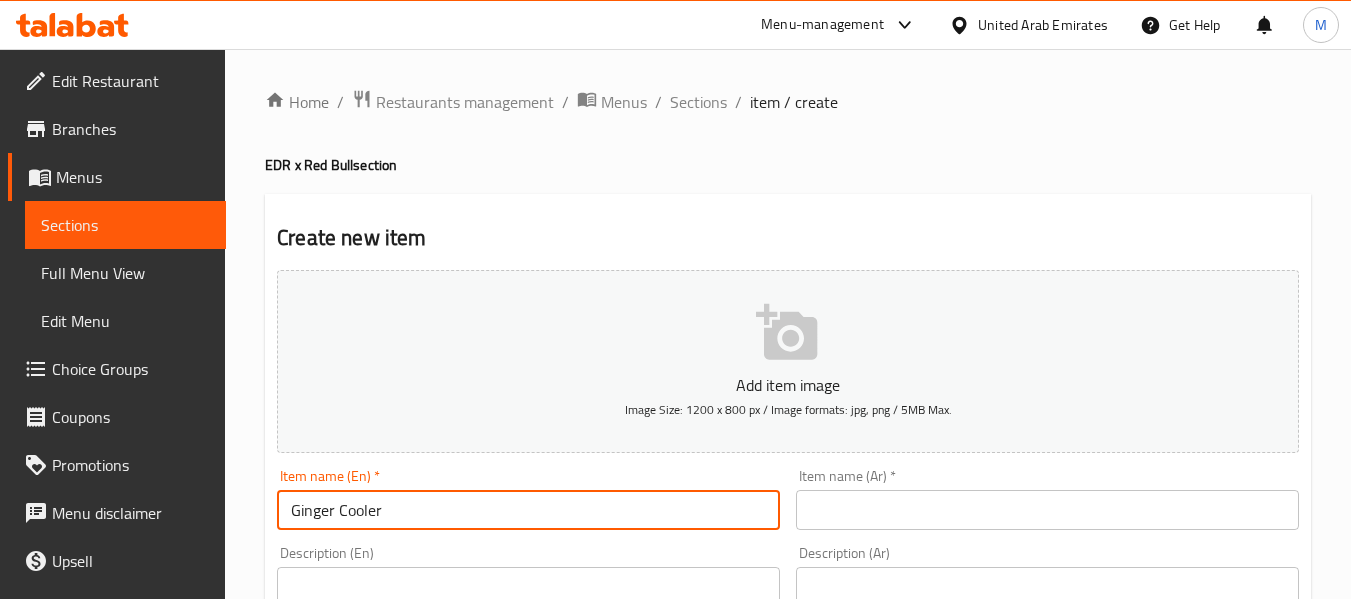 click on "Ginger Cooler" at bounding box center (528, 510) 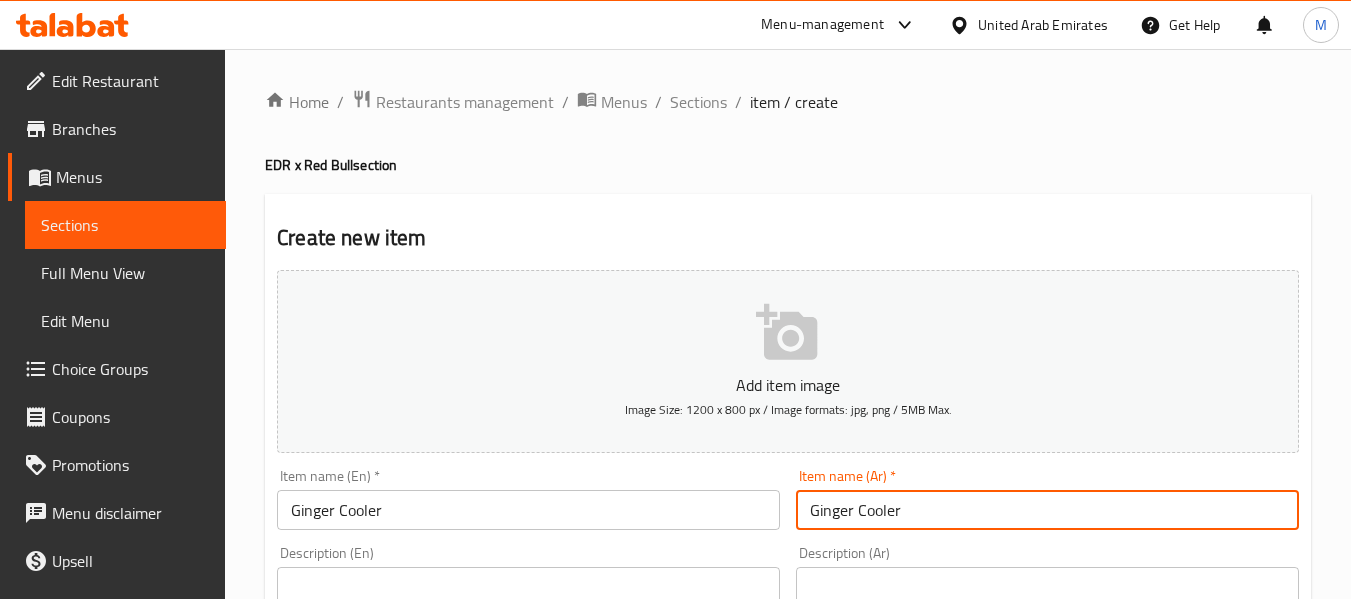 type on "Ginger Cooler" 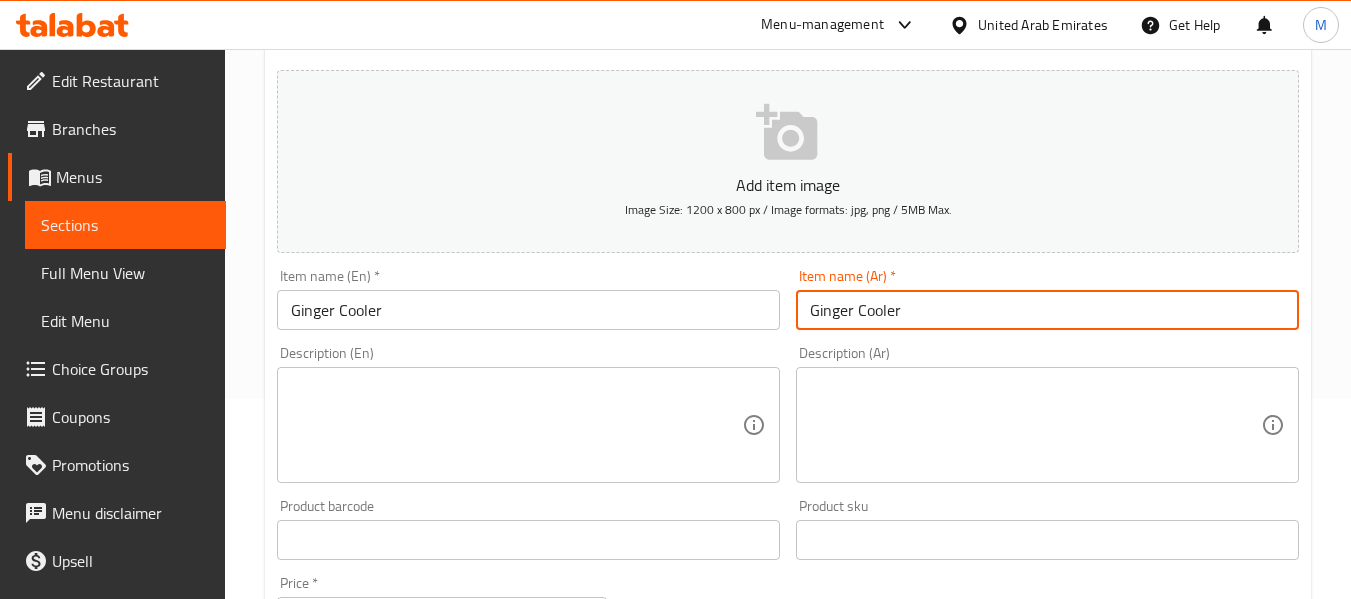 click at bounding box center (516, 425) 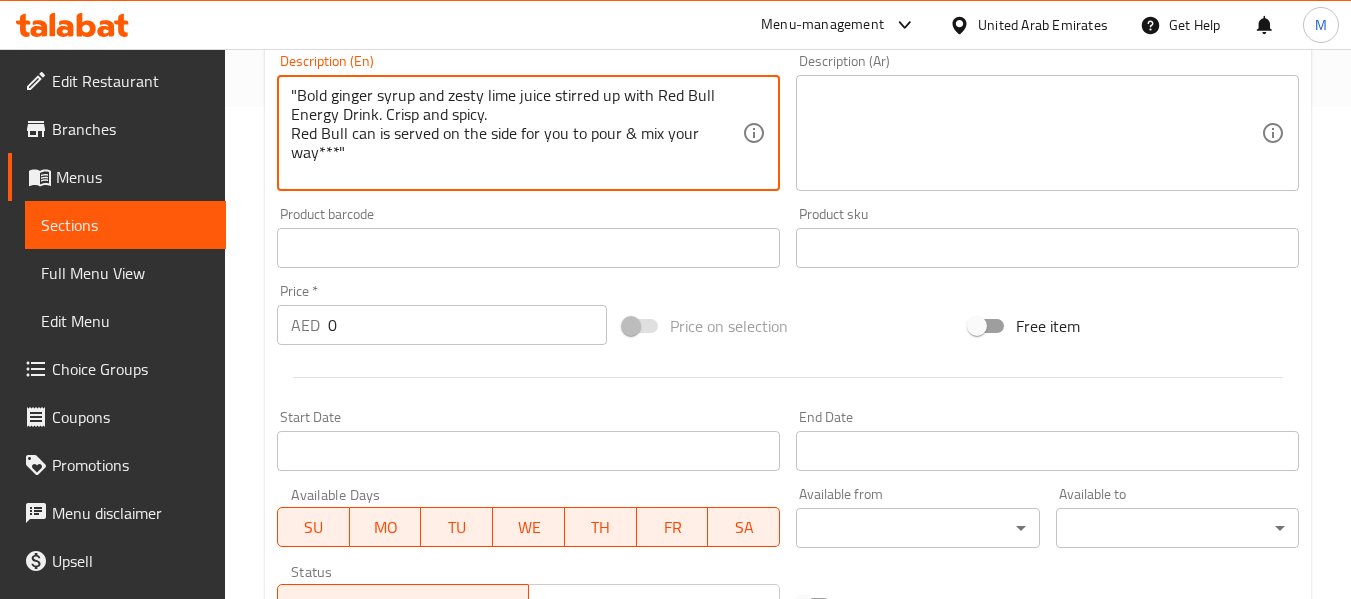 scroll, scrollTop: 500, scrollLeft: 0, axis: vertical 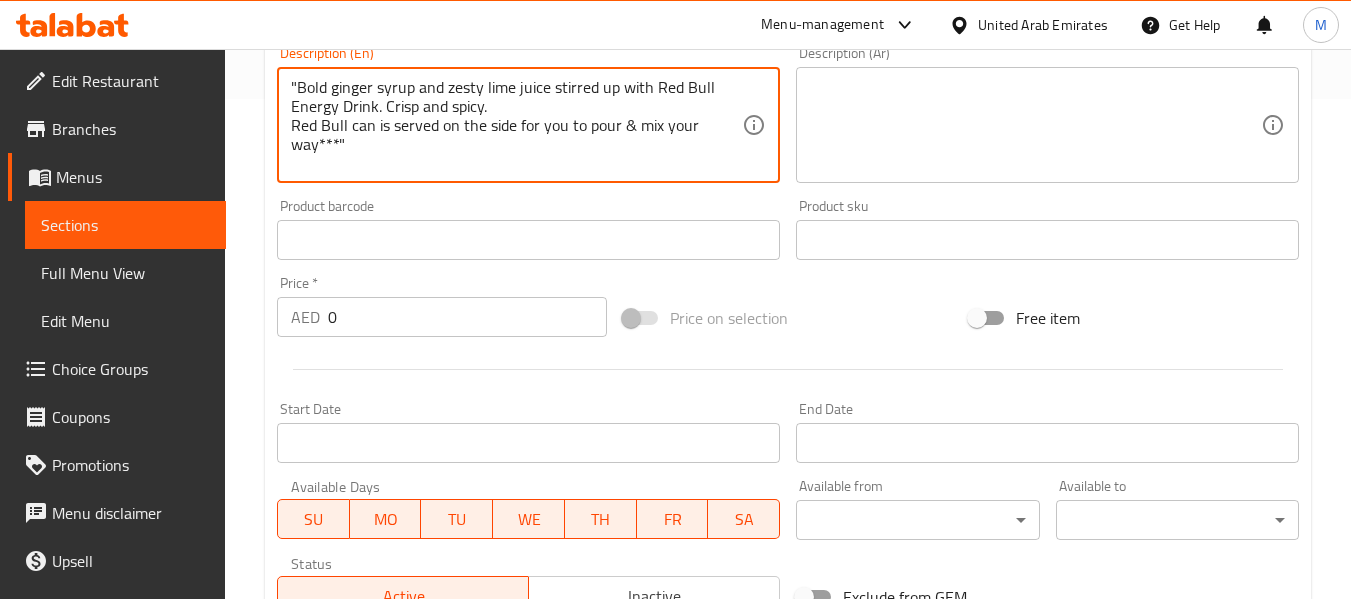 type on ""Bold ginger syrup and zesty lime juice stirred up with Red Bull Energy Drink. Crisp and spicy.
Red Bull can is served on the side for you to pour & mix your way***"" 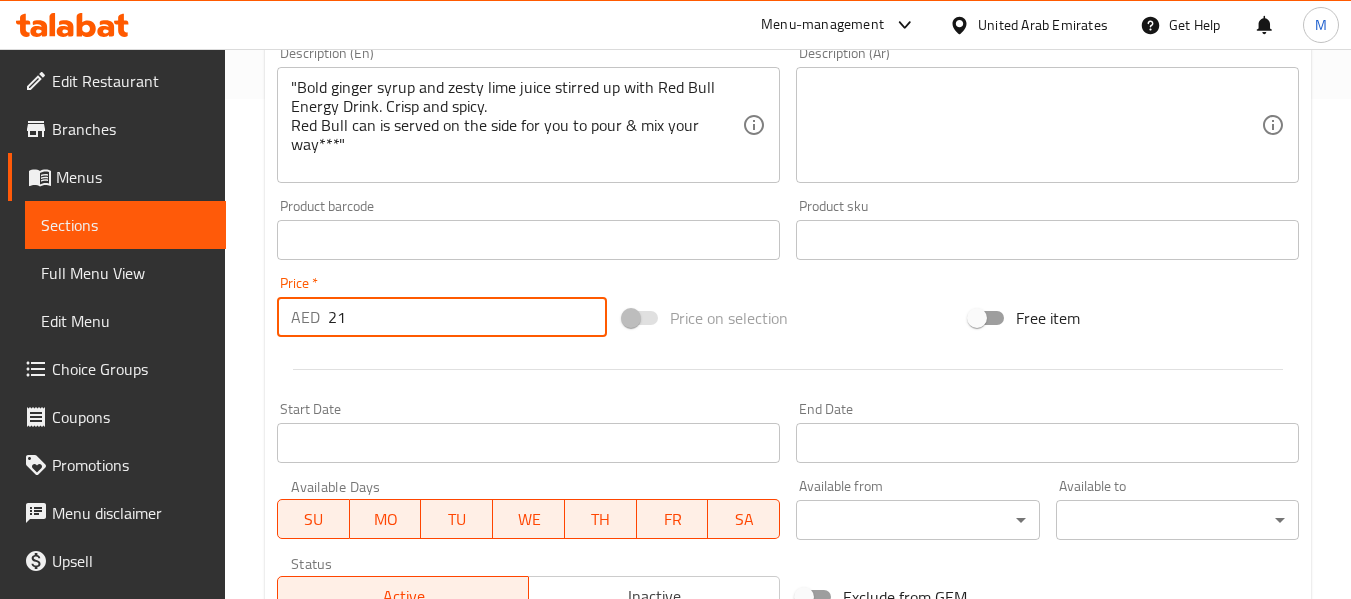 type on "21" 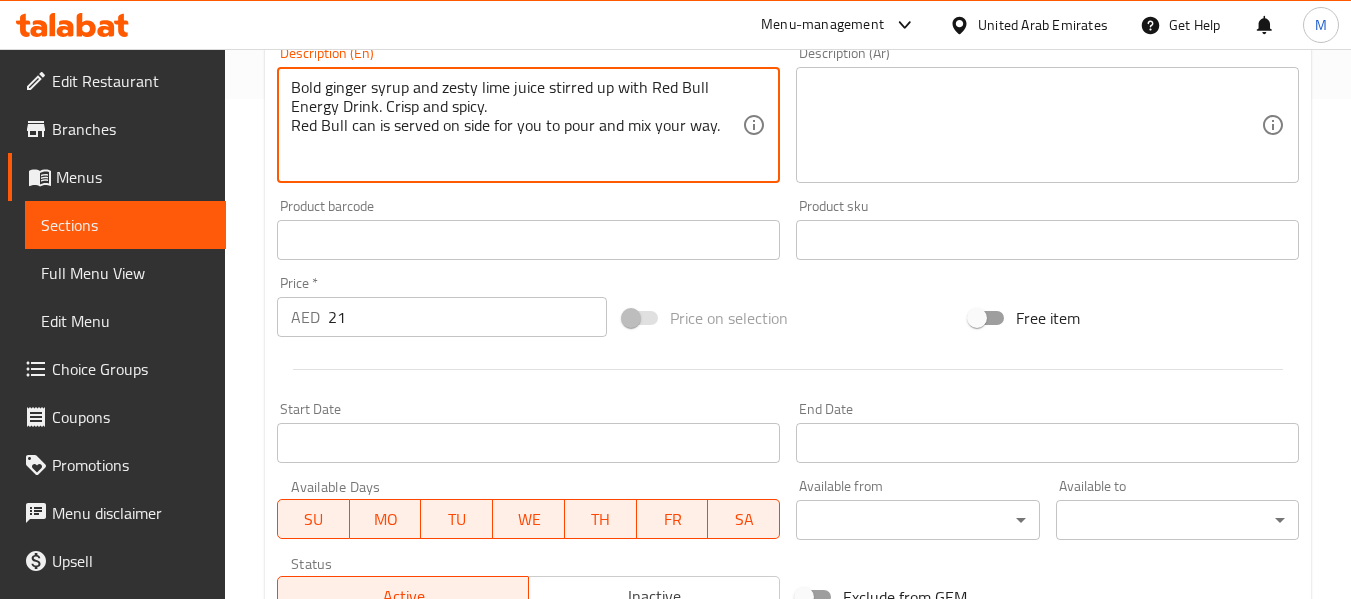 type on "Bold ginger syrup and zesty lime juice stirred up with Red Bull Energy Drink. Crisp and spicy.
Red Bull can is served on side for you to pour and mix your way." 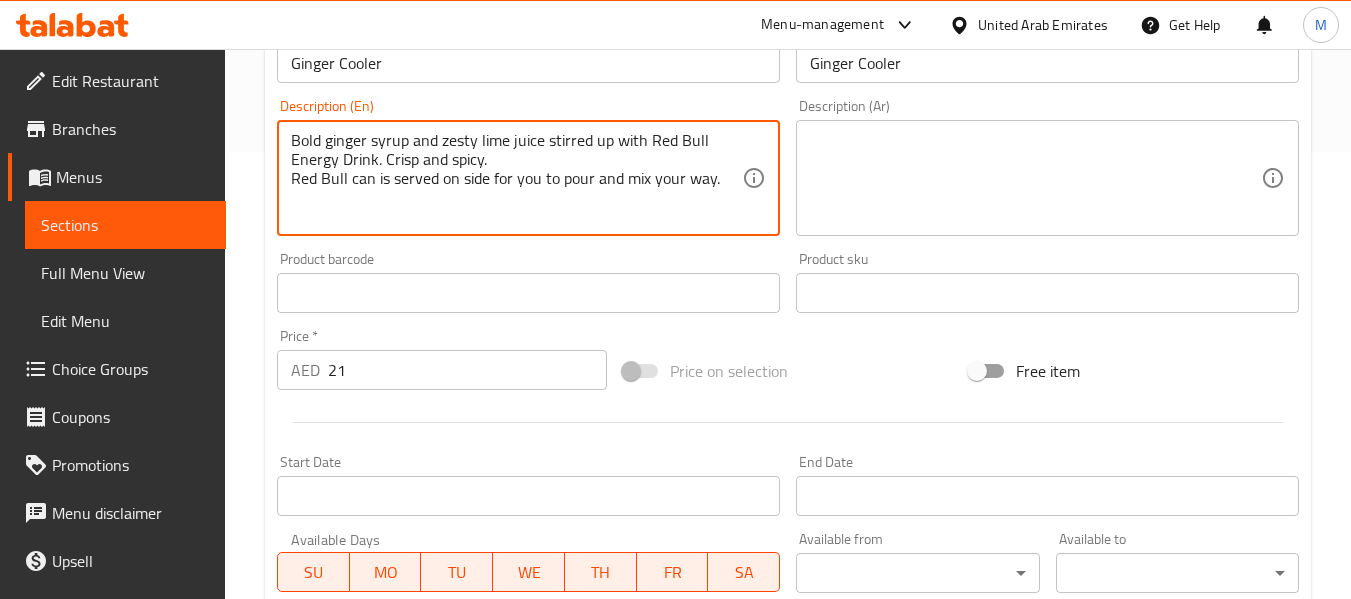 scroll, scrollTop: 400, scrollLeft: 0, axis: vertical 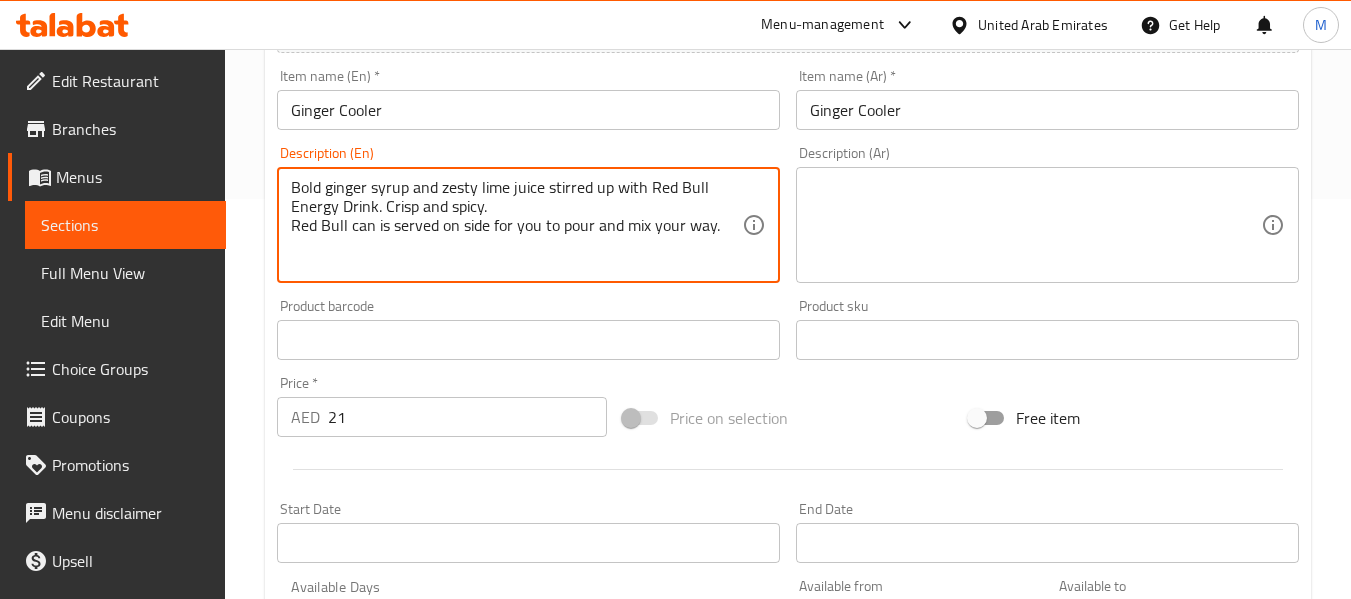 click on "Bold ginger syrup and zesty lime juice stirred up with Red Bull Energy Drink. Crisp and spicy.
Red Bull can is served on side for you to pour and mix your way." at bounding box center [516, 225] 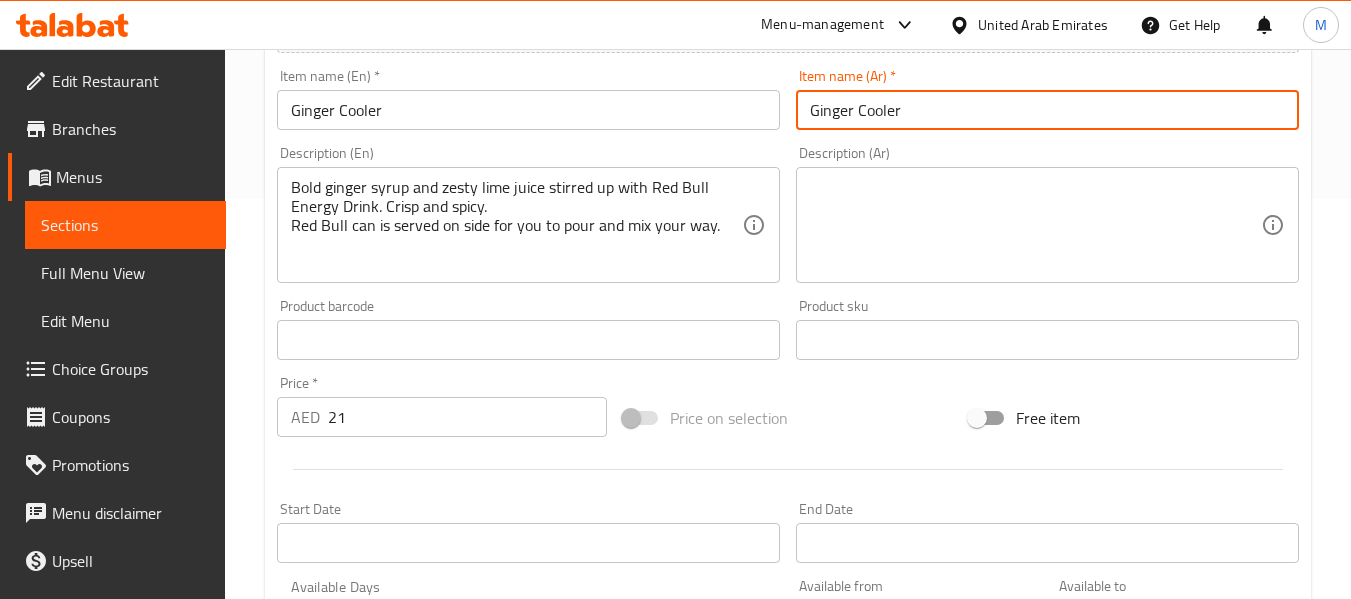 click on "Ginger Cooler" at bounding box center (1047, 110) 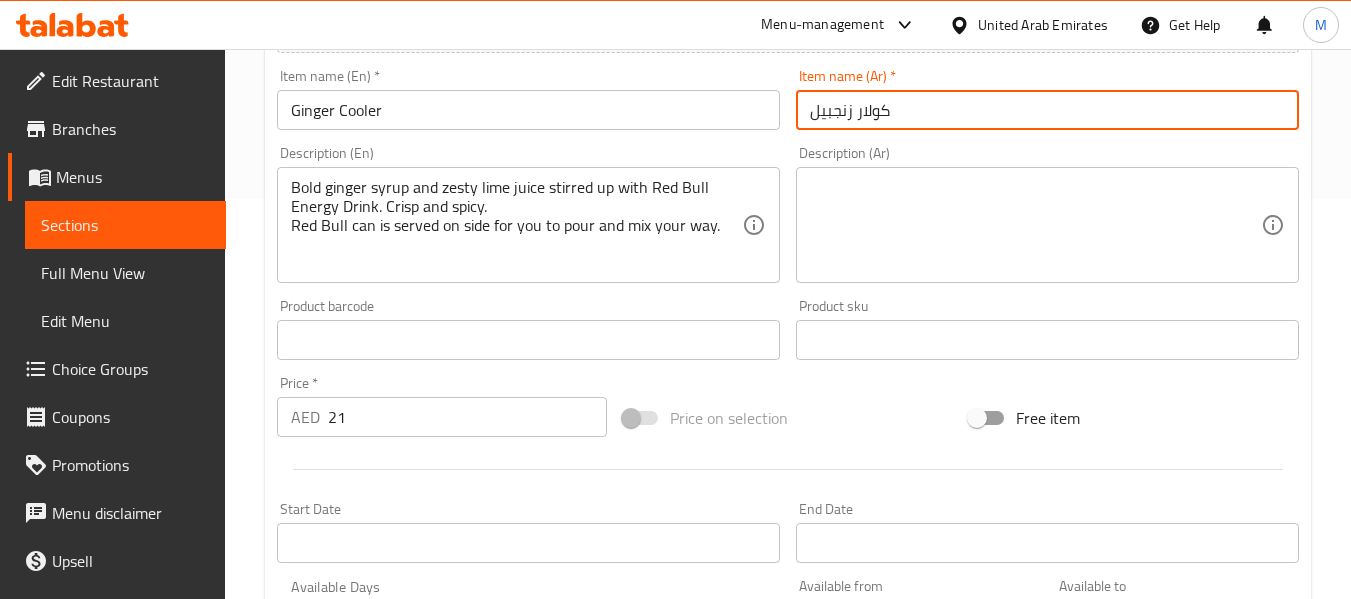 type on "كولار زنجبيل" 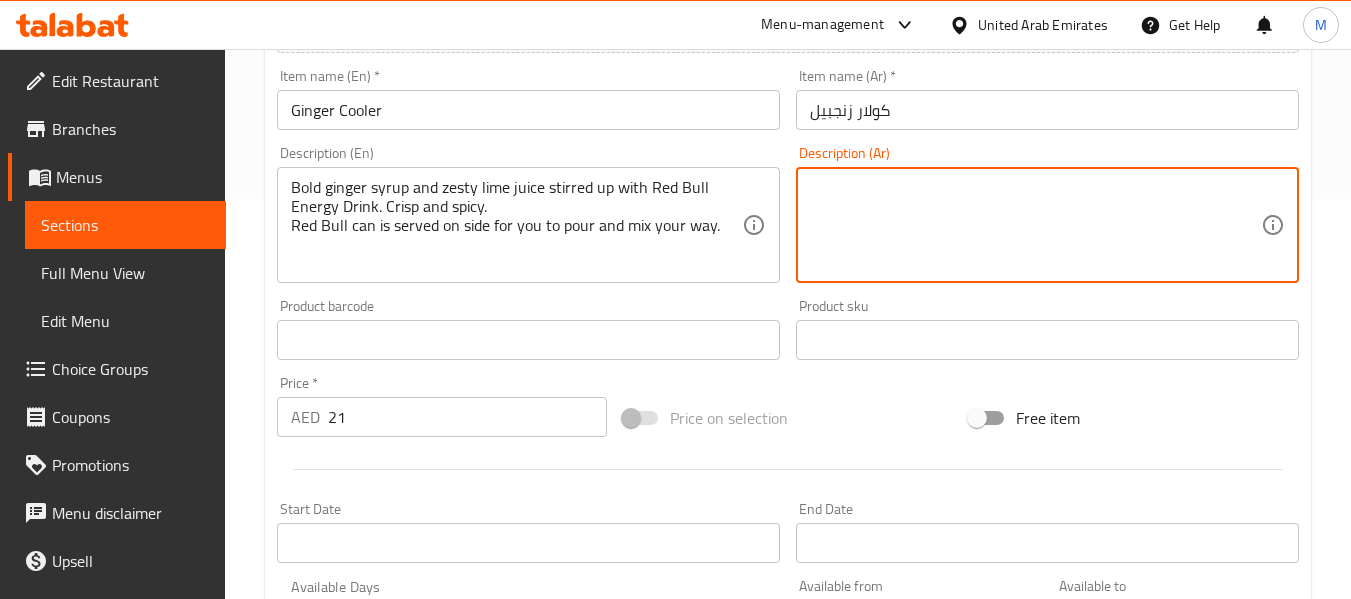 paste on "Bold ginger syrup and zesty lime juice stirred up with Red Bull Energy Drink. Crisp and spicy." 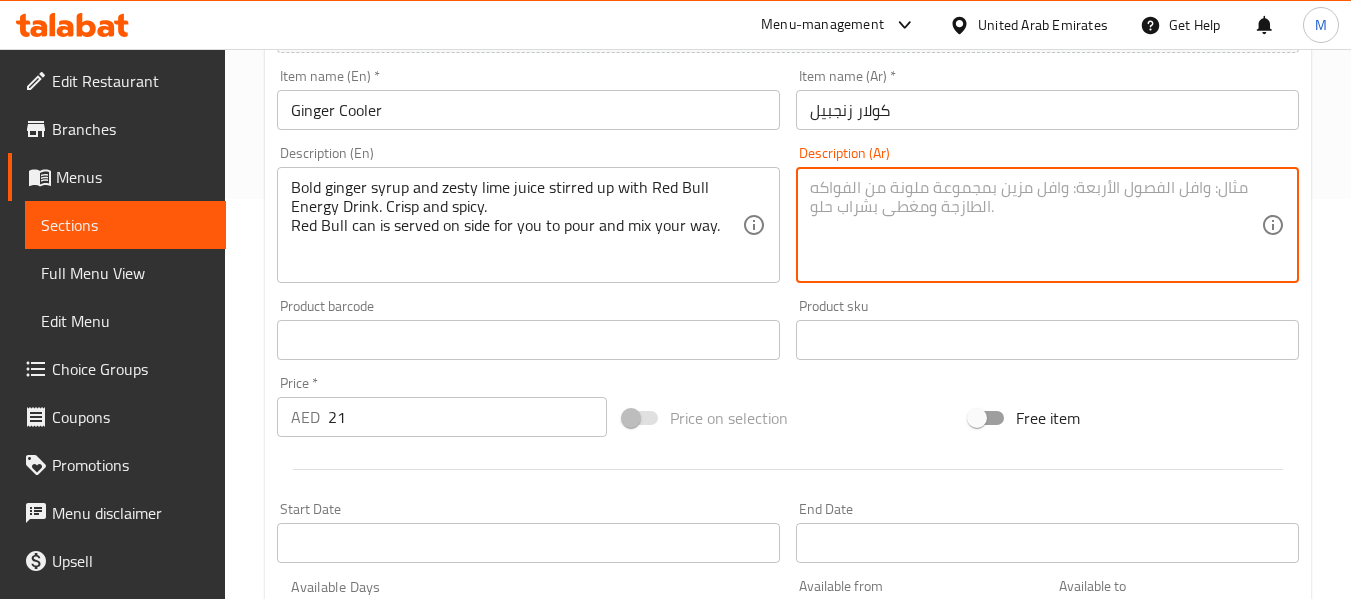 type on "Bold ginger syrup and zesty lime juice stirred up with Red Bull Energy Drink. Crisp and spicy." 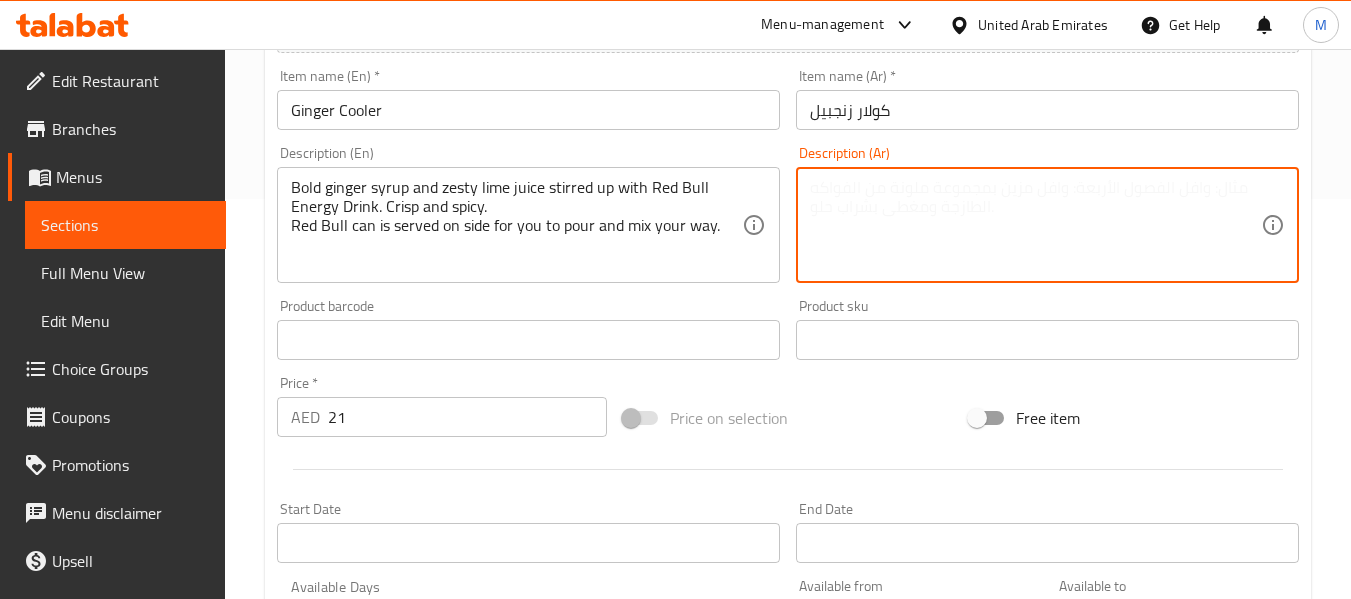paste on "شراب الزنجبيل القوي وعصير الليمون المنعش ممزوجان بمشروب الطاقة ريد بُل. نكهة منعشة وحارة." 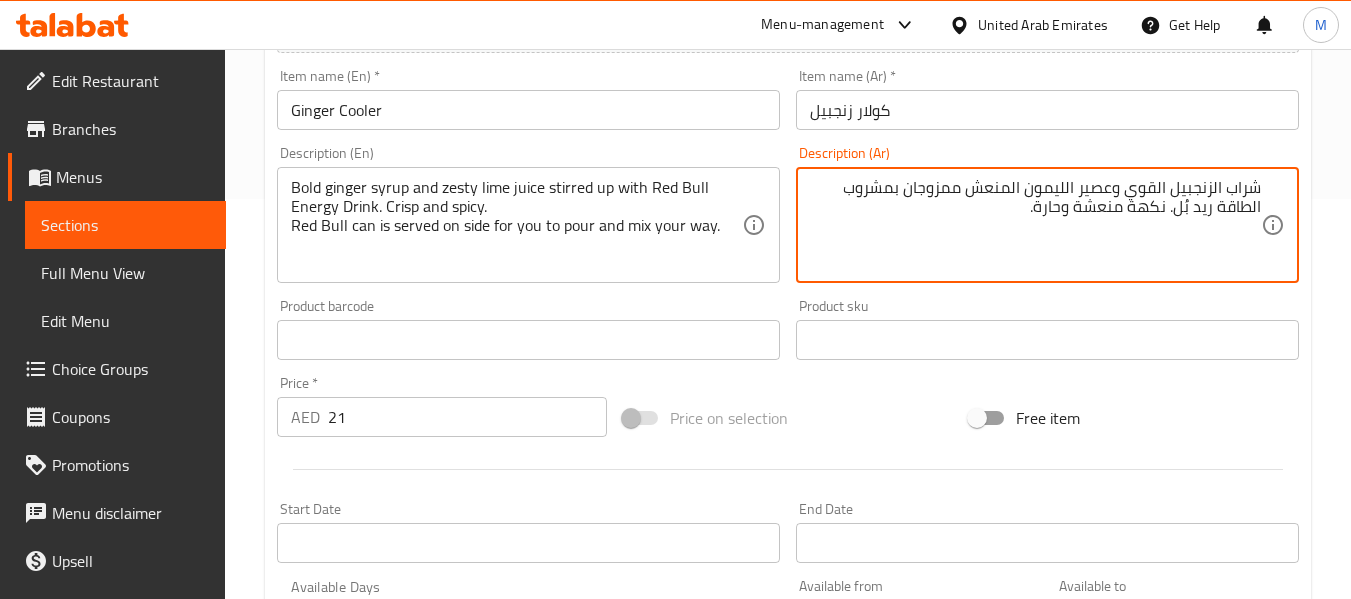 click on "شراب الزنجبيل القوي وعصير الليمون المنعش ممزوجان بمشروب الطاقة ريد بُل. نكهة منعشة وحارة." at bounding box center (1035, 225) 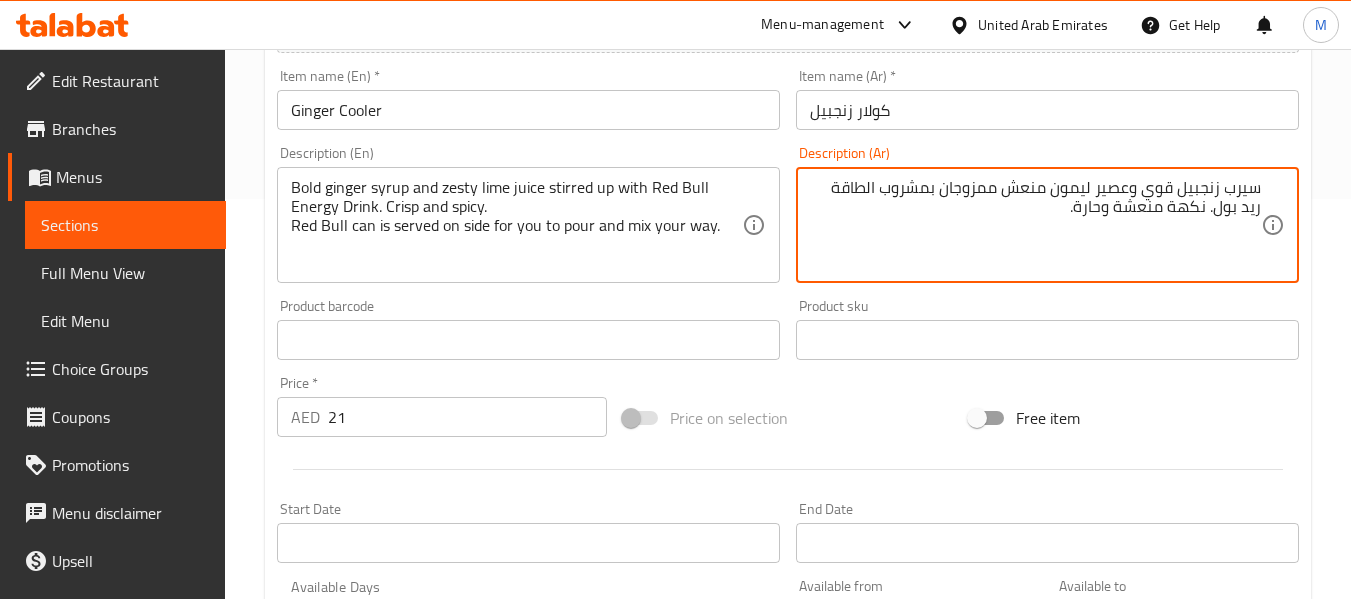 type on "سيرب زنجبيل قوي وعصير ليمون منعش ممزوجان بمشروب الطاقة ريد بول. نكهة منعشة وحارة." 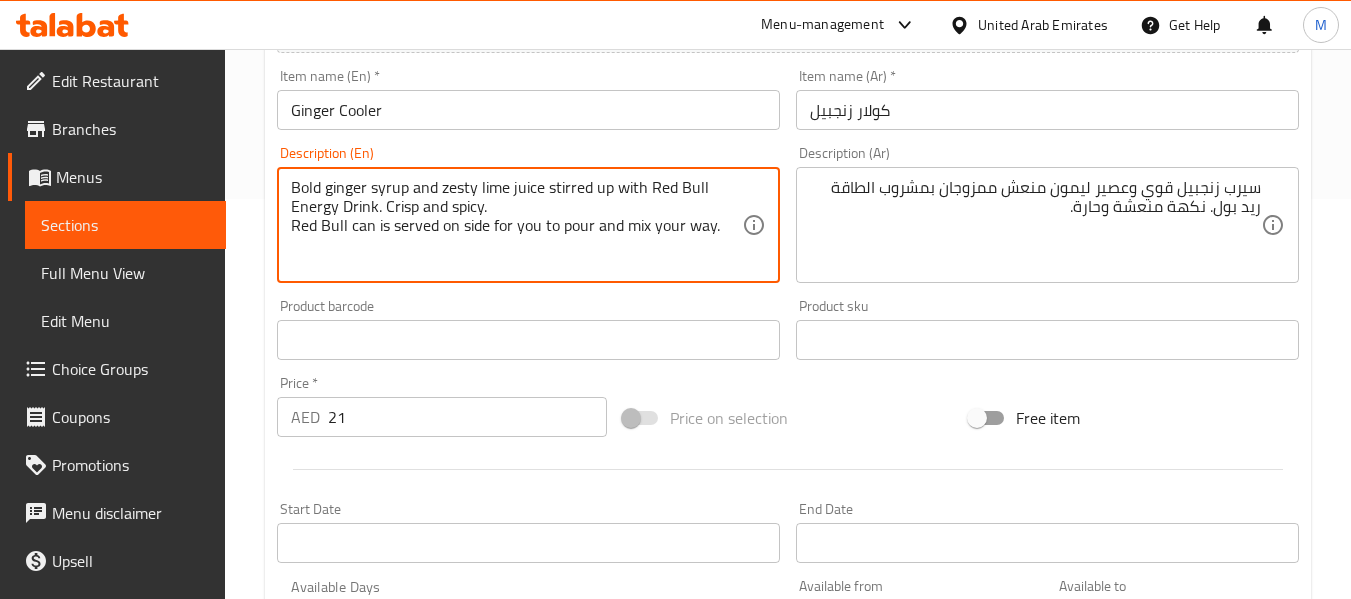 drag, startPoint x: 353, startPoint y: 206, endPoint x: 288, endPoint y: 208, distance: 65.03076 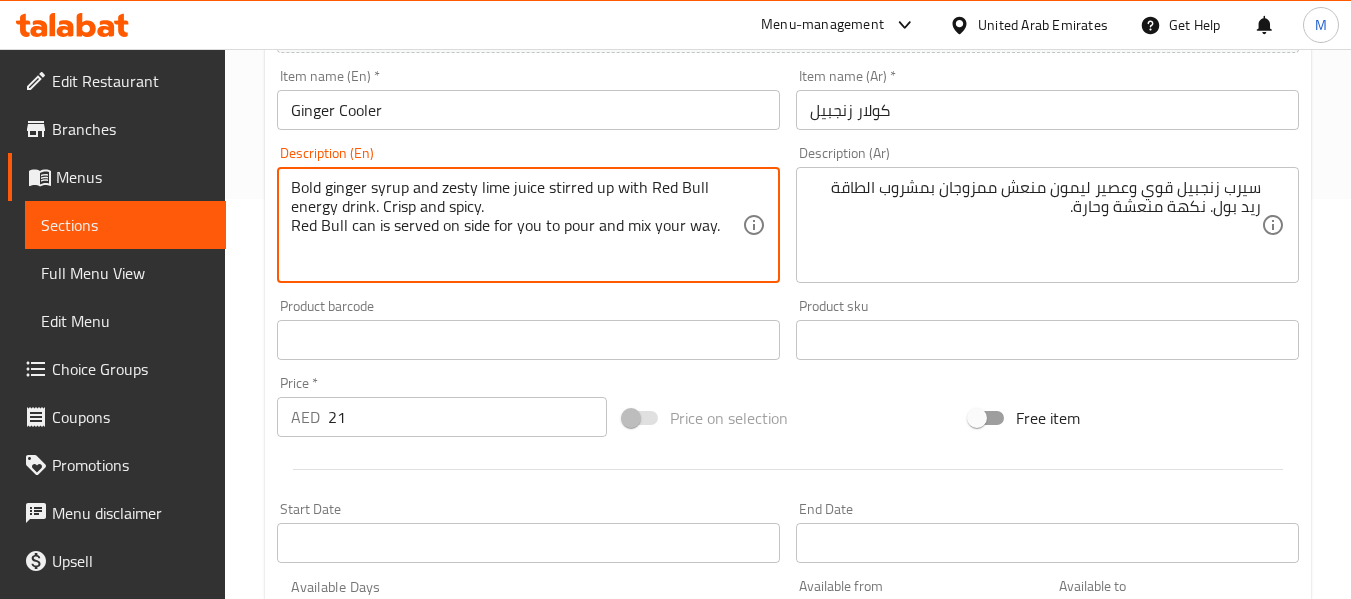 click on "Bold ginger syrup and zesty lime juice stirred up with Red Bull energy drink. Crisp and spicy.
Red Bull can is served on side for you to pour and mix your way." at bounding box center [516, 225] 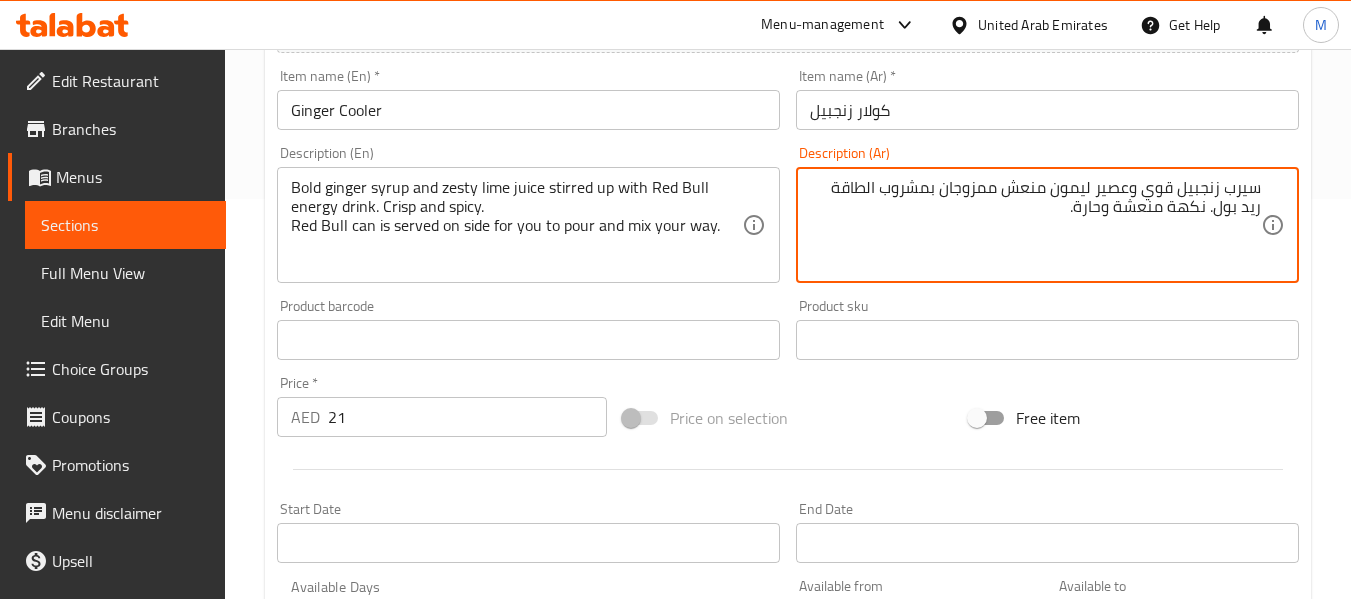 click on "سيرب زنجبيل قوي وعصير ليمون منعش ممزوجان بمشروب الطاقة ريد بول. نكهة منعشة وحارة." at bounding box center [1035, 225] 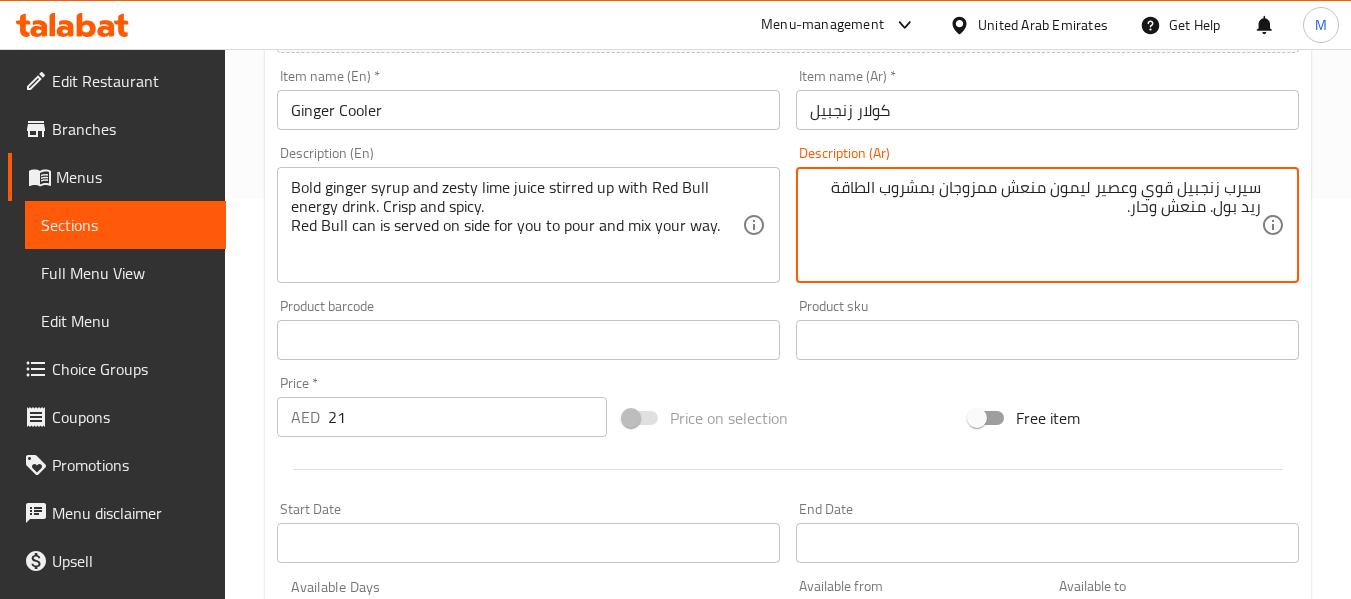 click on "سيرب زنجبيل قوي وعصير ليمون منعش ممزوجان بمشروب الطاقة ريد بول. منعش وحار." at bounding box center [1035, 225] 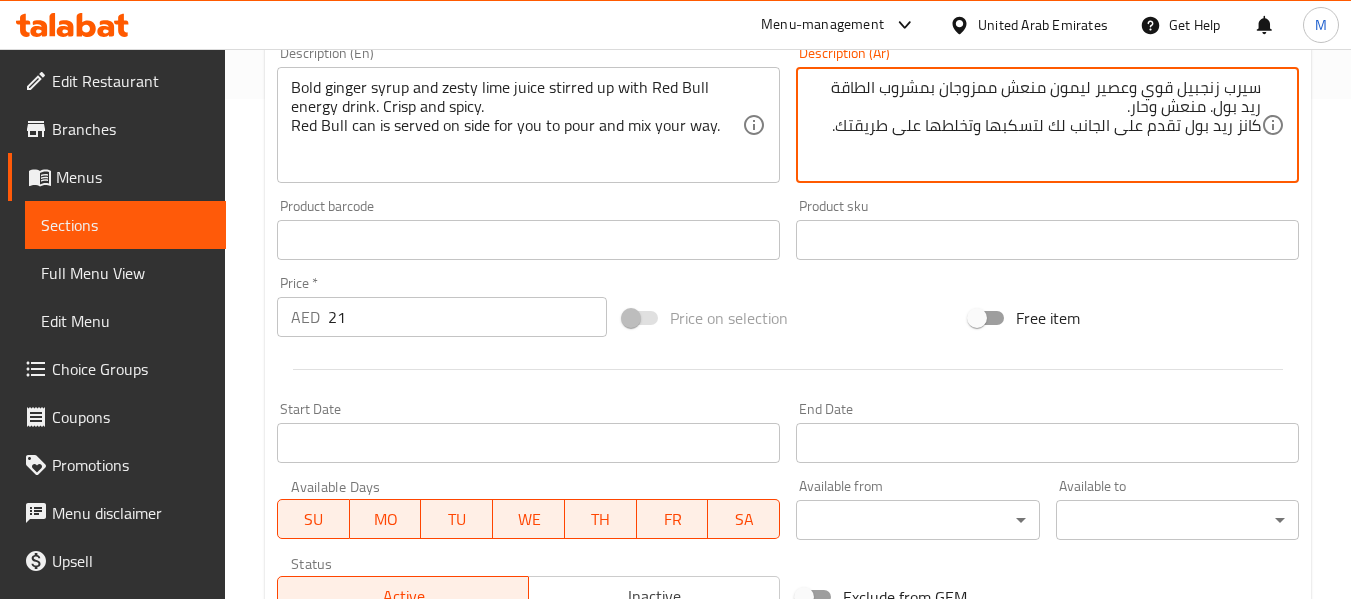 type on "سيرب زنجبيل قوي وعصير ليمون منعش ممزوجان بمشروب الطاقة ريد بول. منعش وحار.
كانز ريد بول تقدم على الجانب لك لتسكبها وتخلطها على طريقتك." 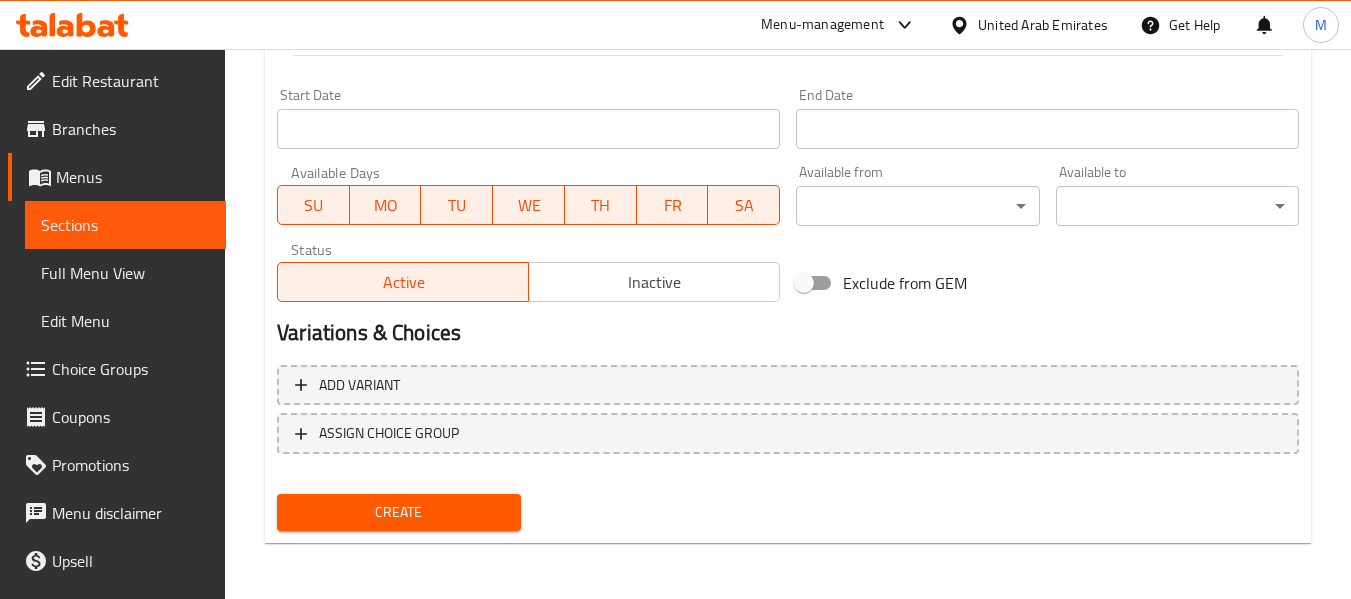 click on "Create" at bounding box center [398, 512] 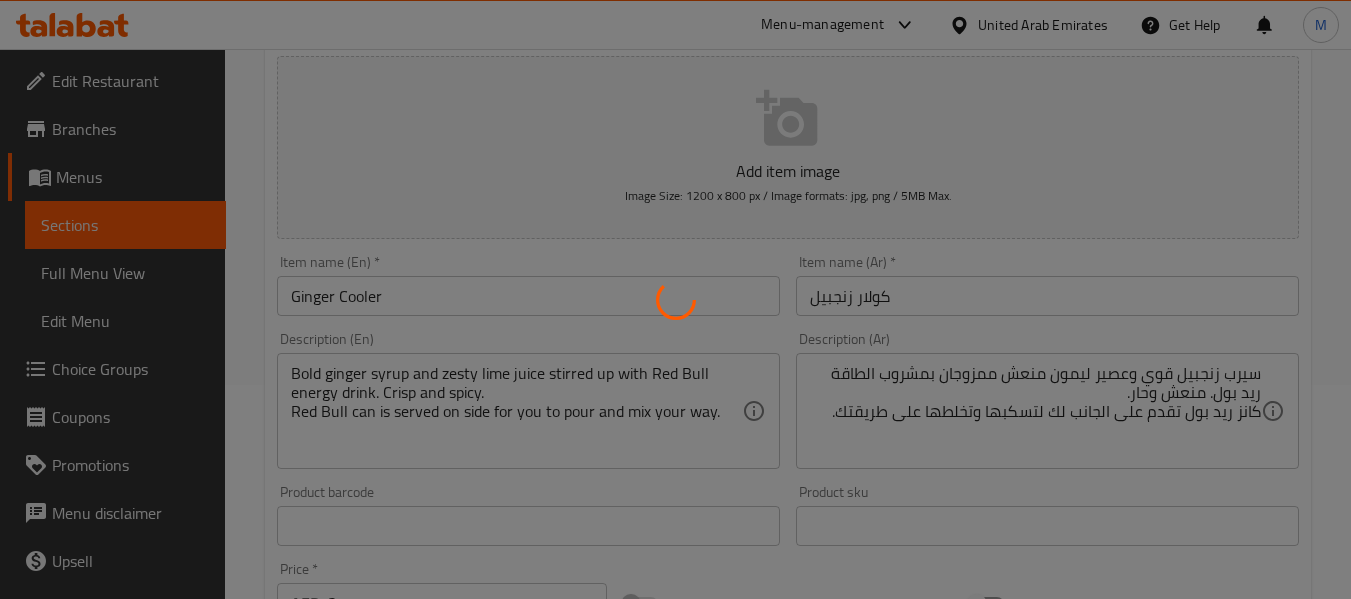 type 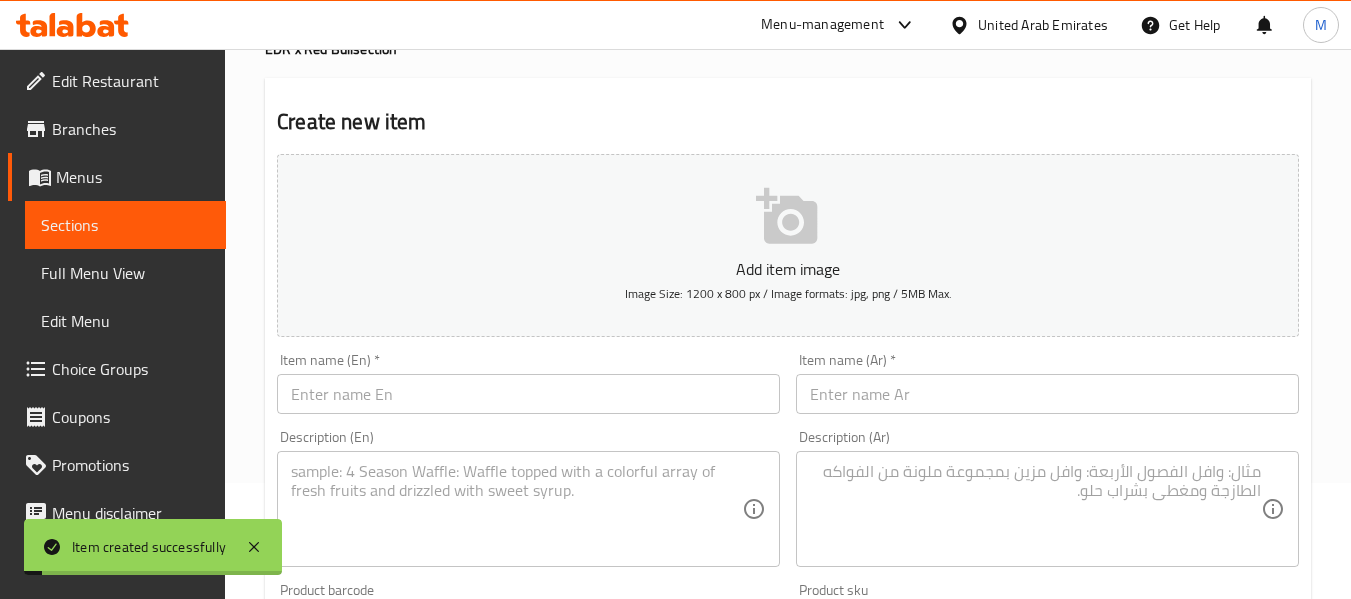 scroll, scrollTop: 0, scrollLeft: 0, axis: both 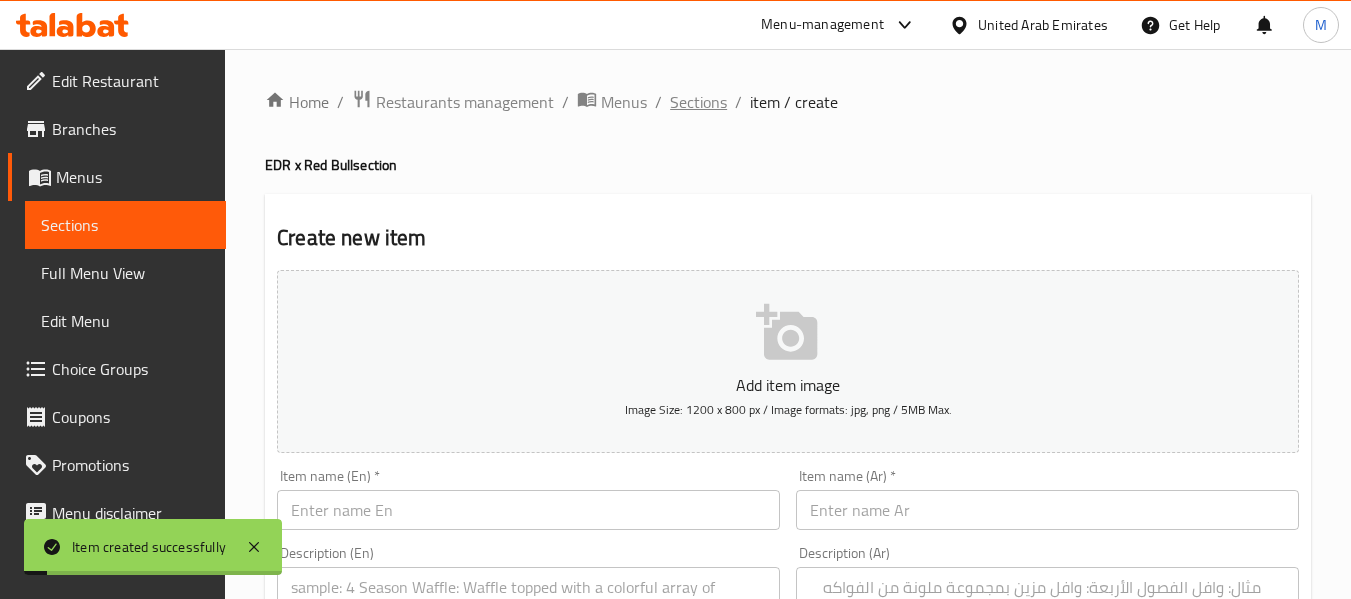click on "Sections" at bounding box center [698, 102] 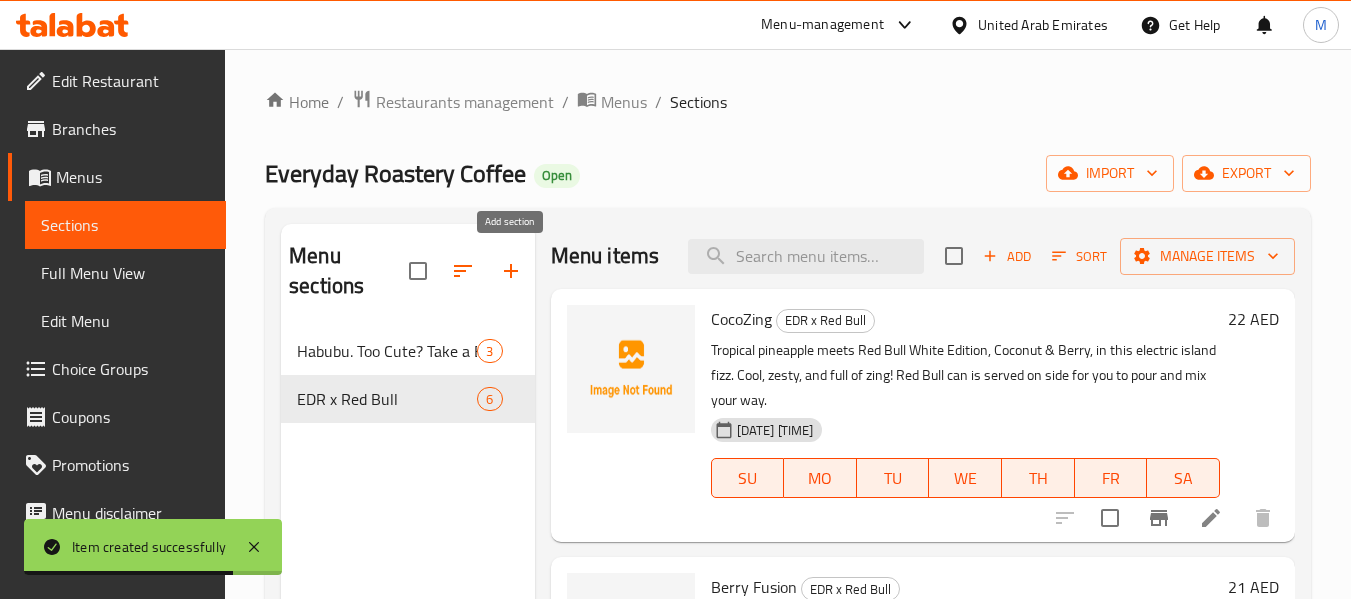 click 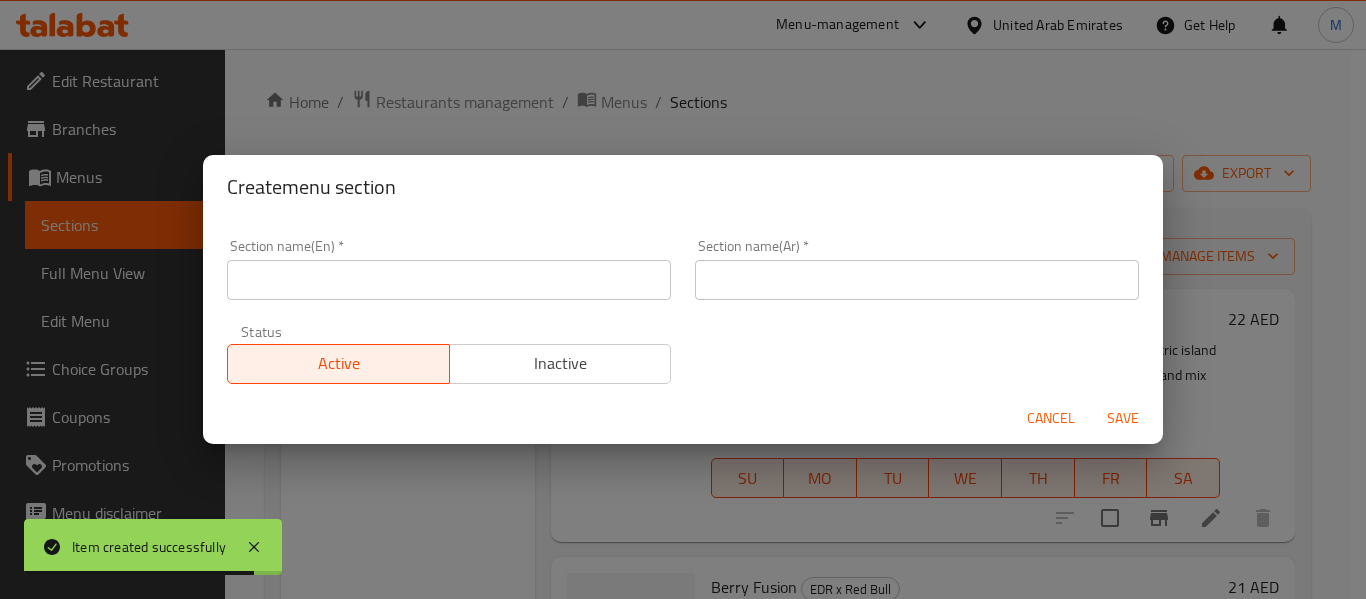 click at bounding box center (449, 280) 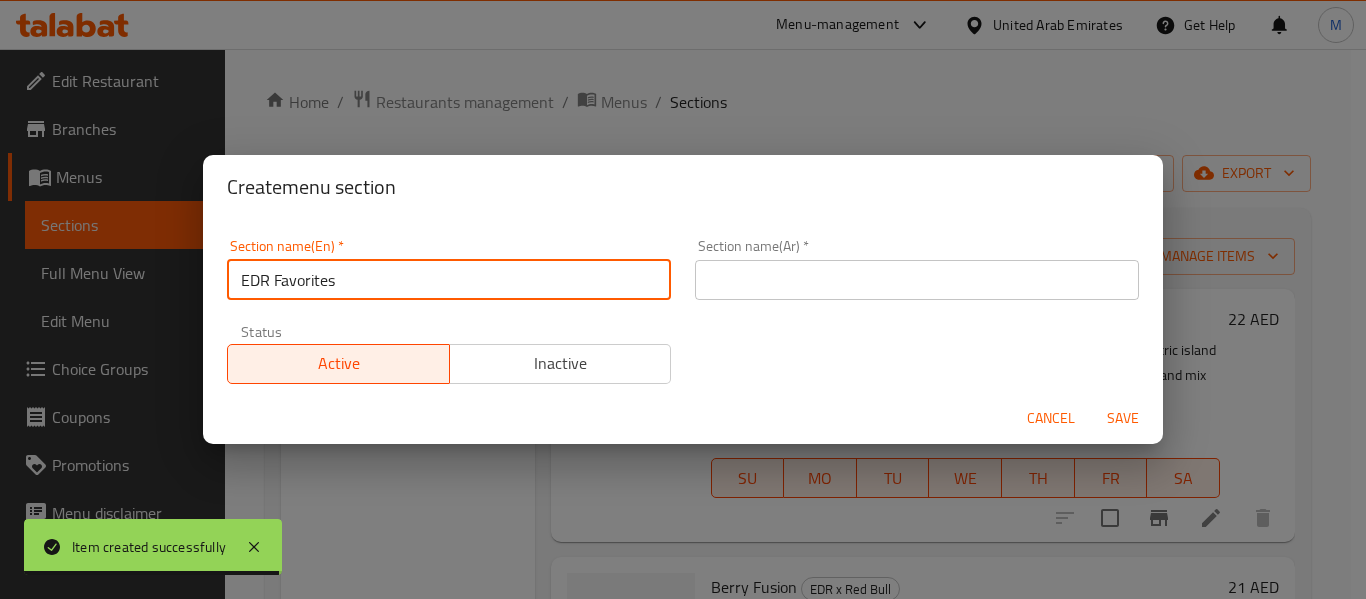 type on "EDR Favorites" 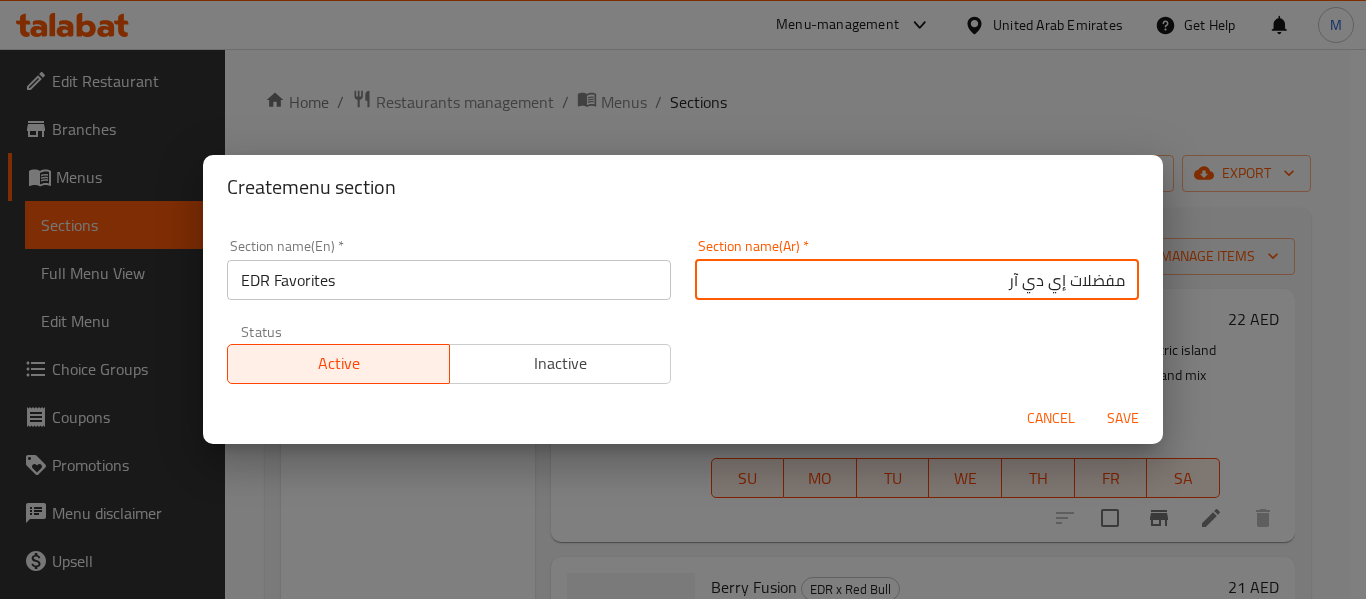 type on "مفضلات إي دي آر" 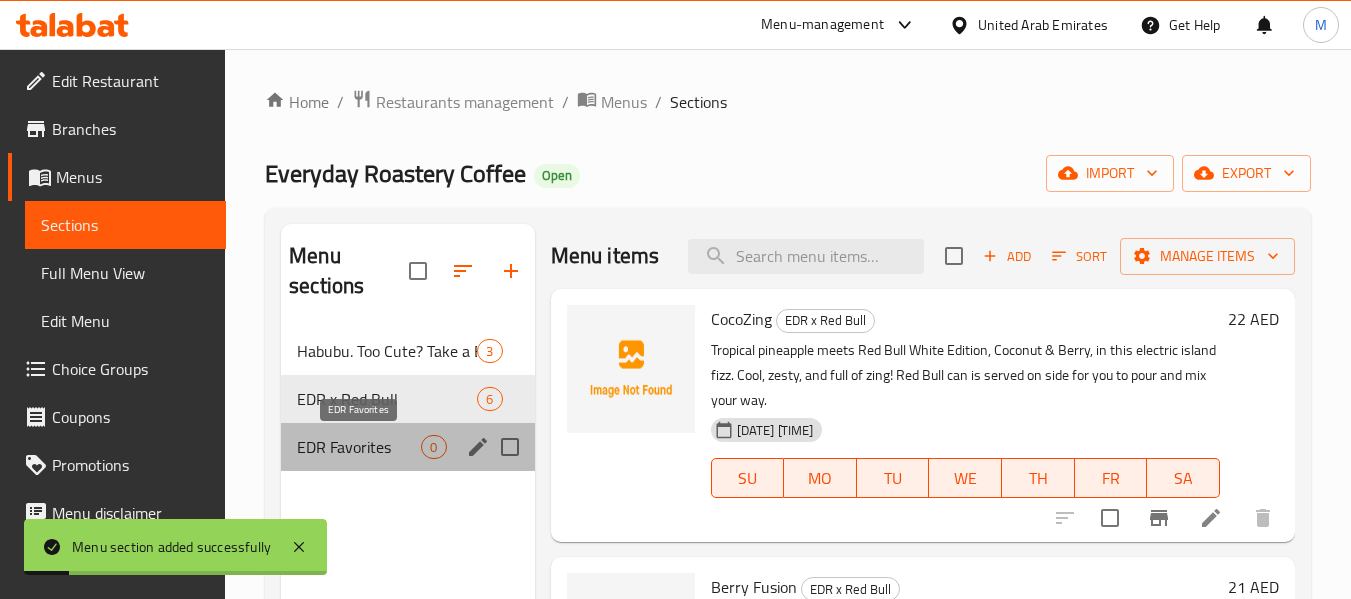 click on "EDR Favorites" at bounding box center [359, 447] 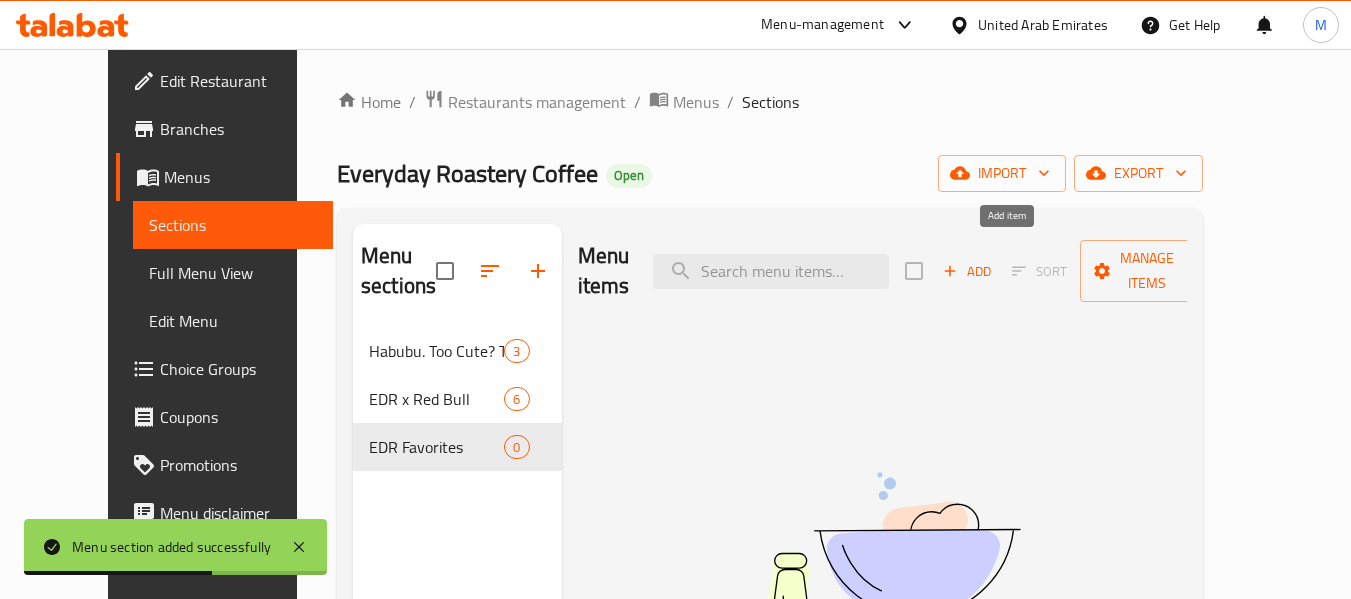 click on "Add" at bounding box center (967, 271) 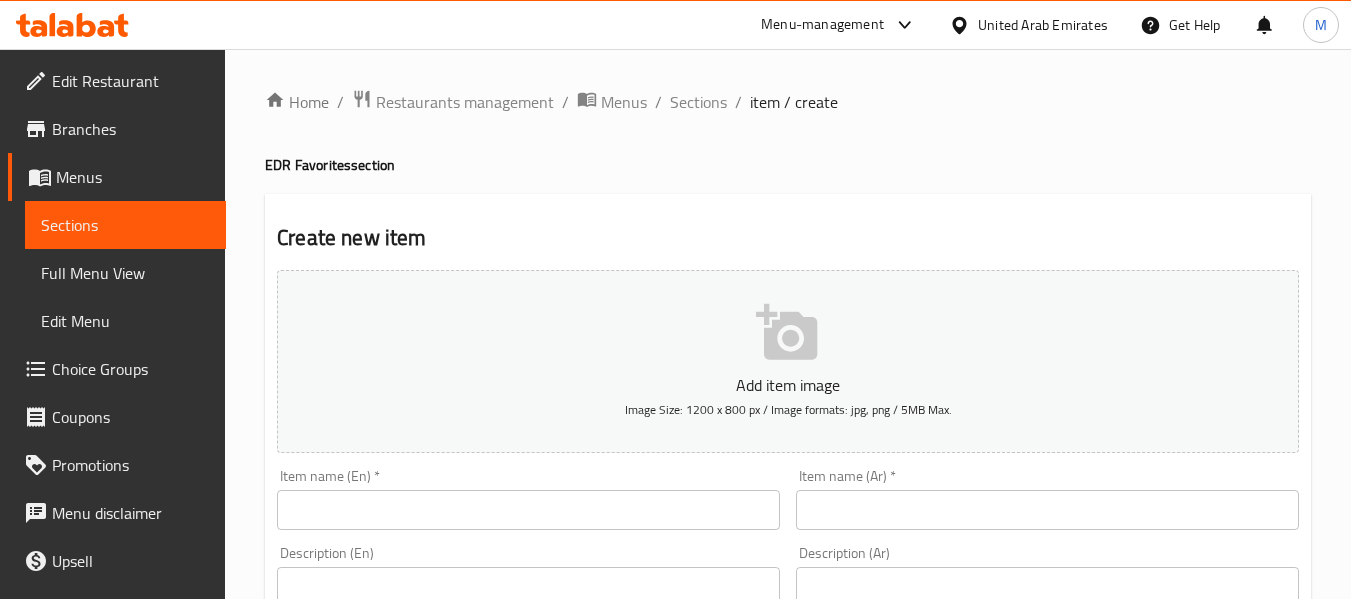 click at bounding box center (528, 510) 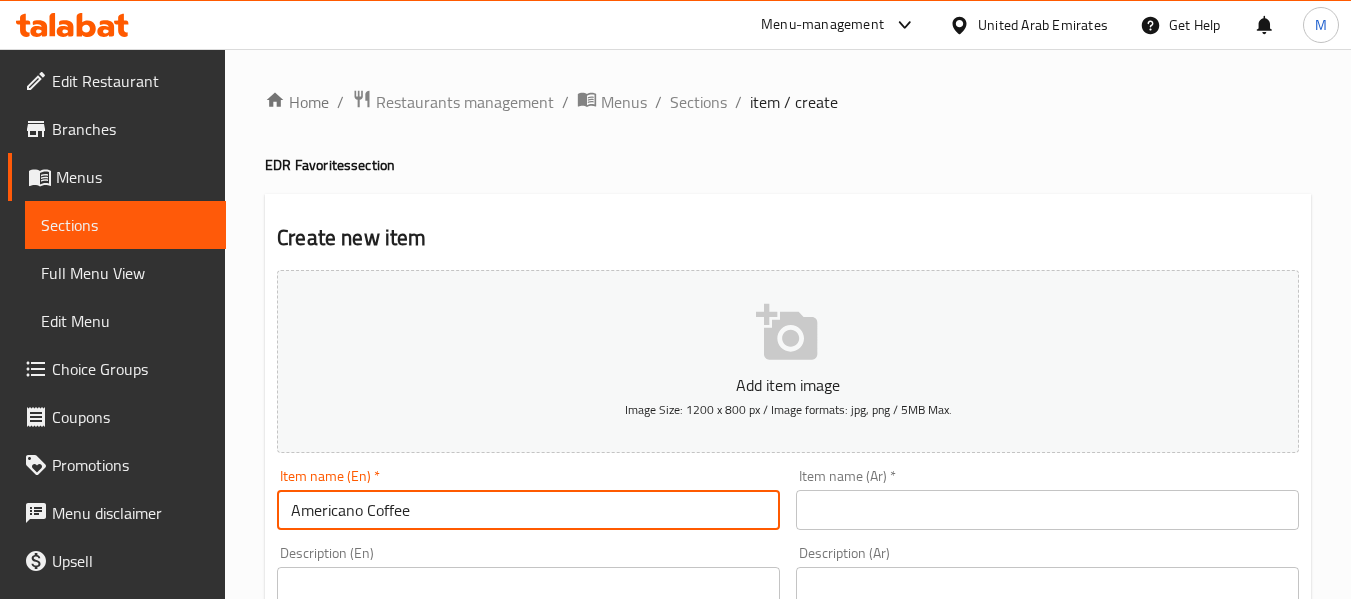 type on "Americano Coffee" 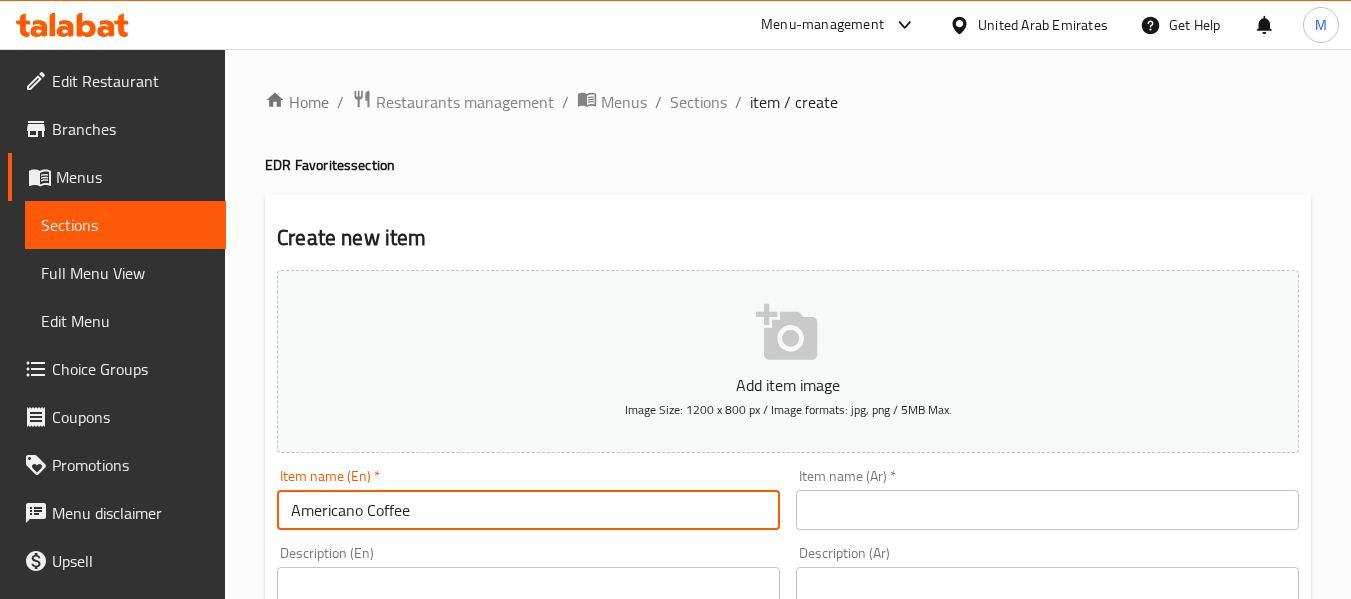 click at bounding box center [1047, 510] 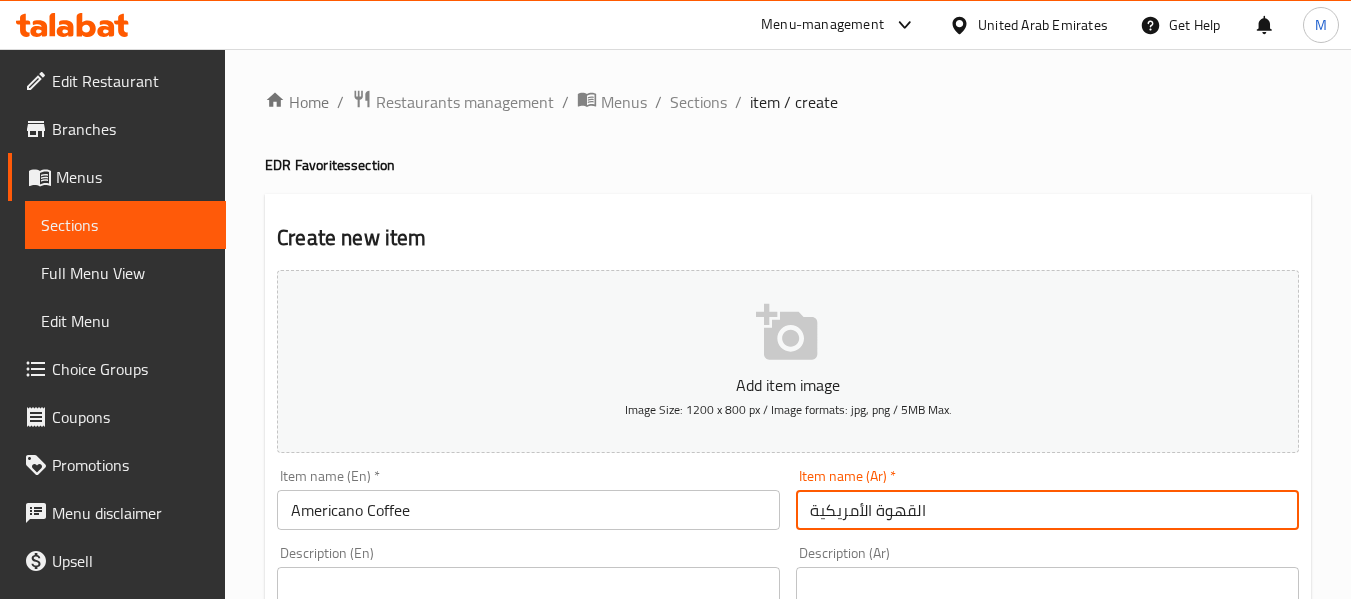 click on "Americano Coffee" at bounding box center (528, 510) 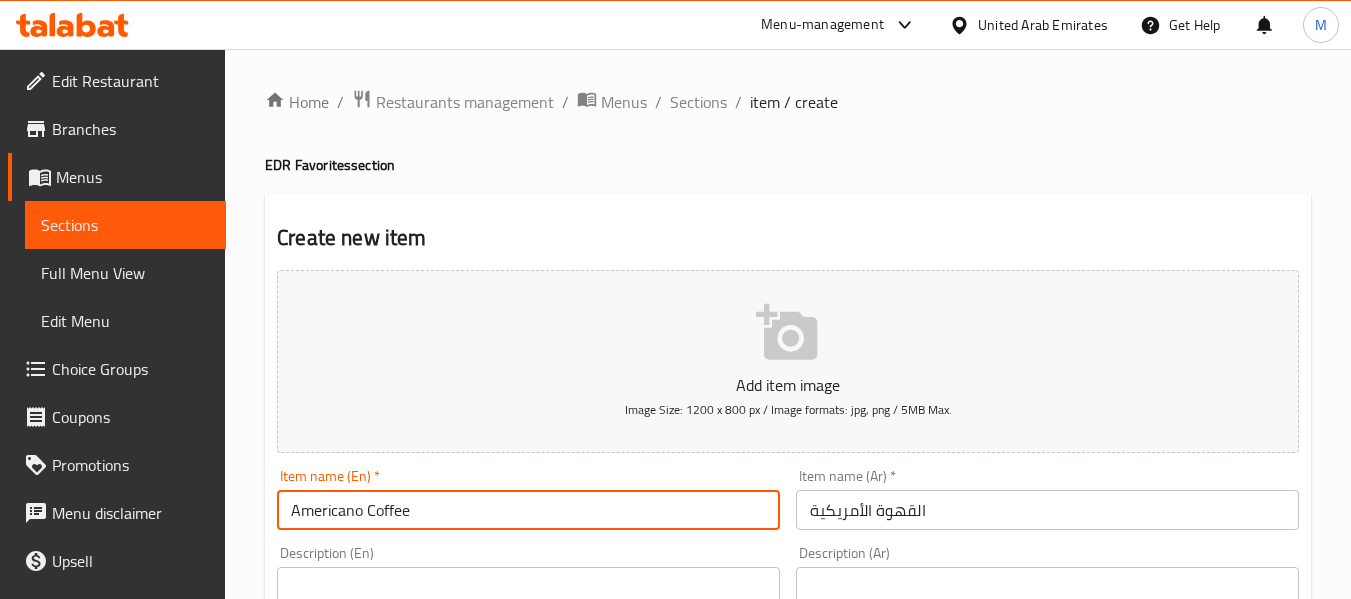 click on "القهوة الأمريكية" at bounding box center [1047, 510] 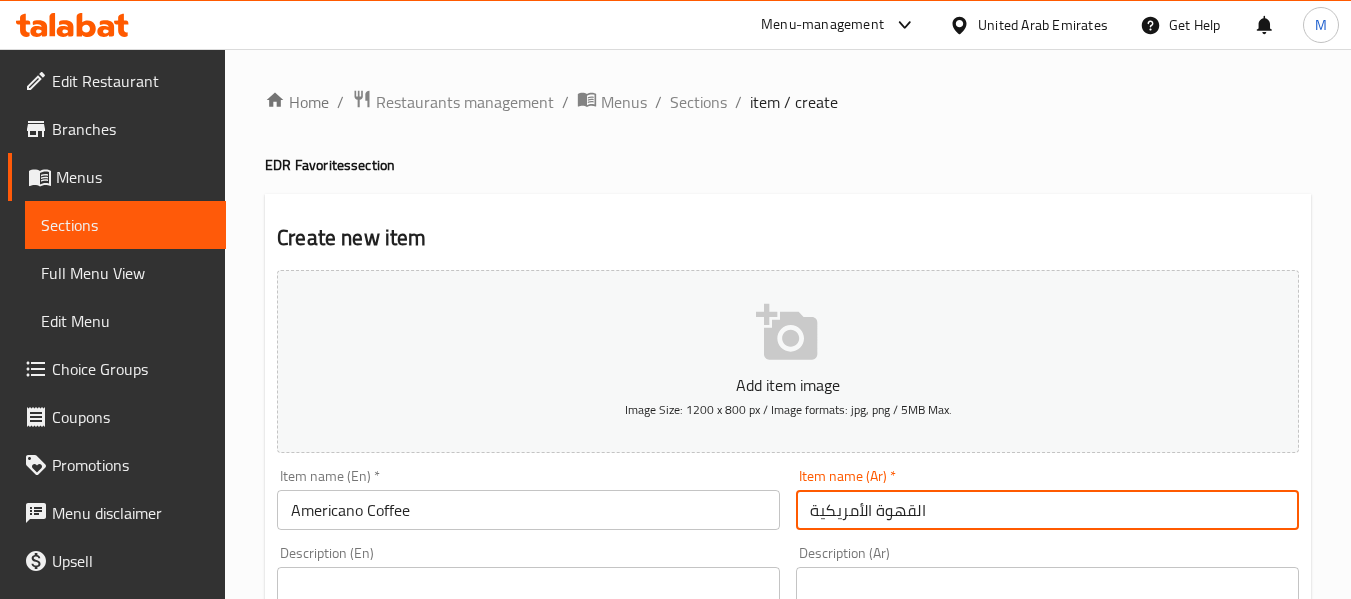 paste on "قهوة أمريكانو" 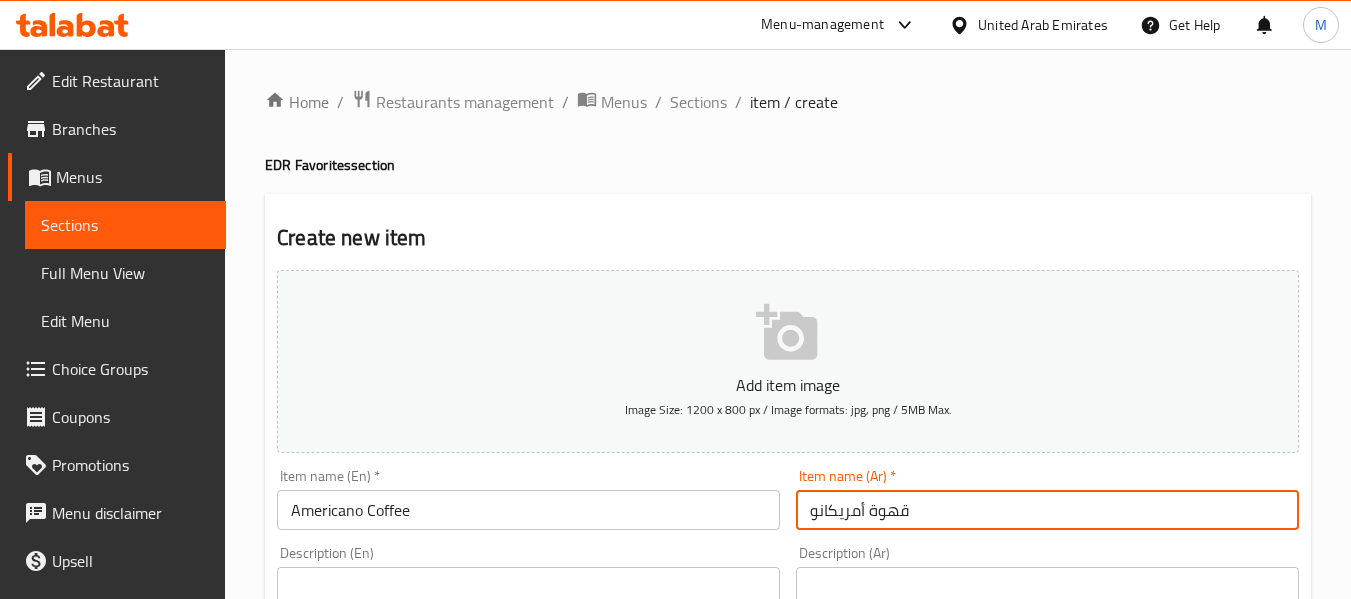 type on "قهوة أمريكانو" 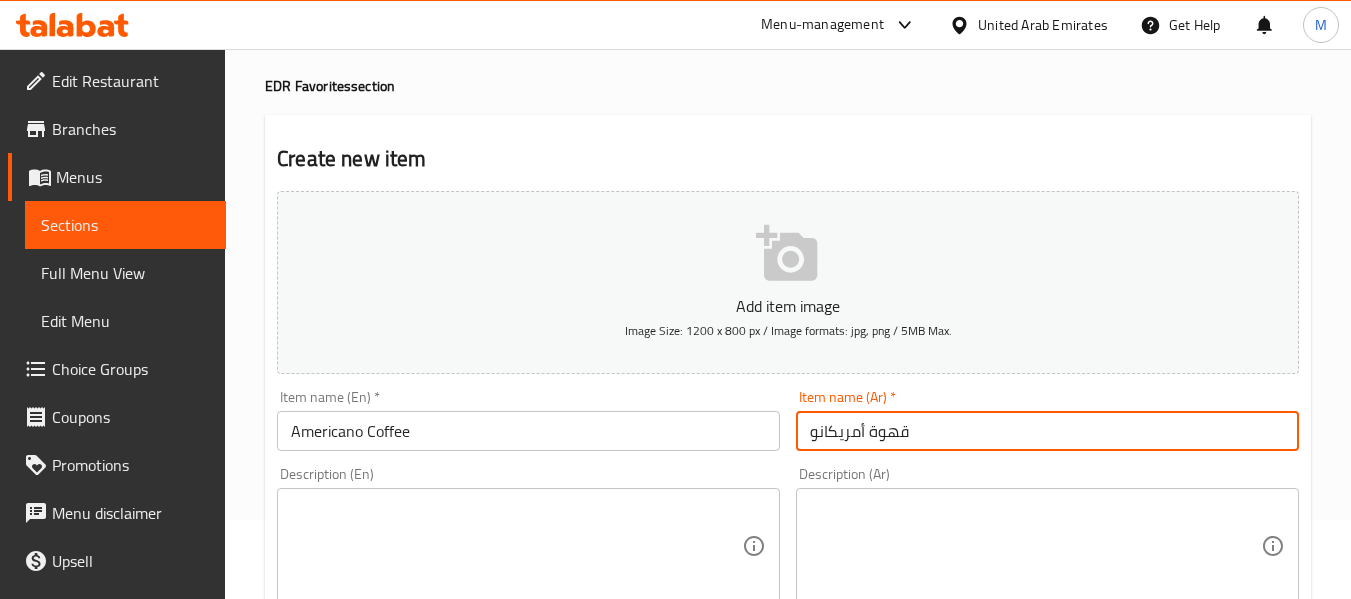 scroll, scrollTop: 200, scrollLeft: 0, axis: vertical 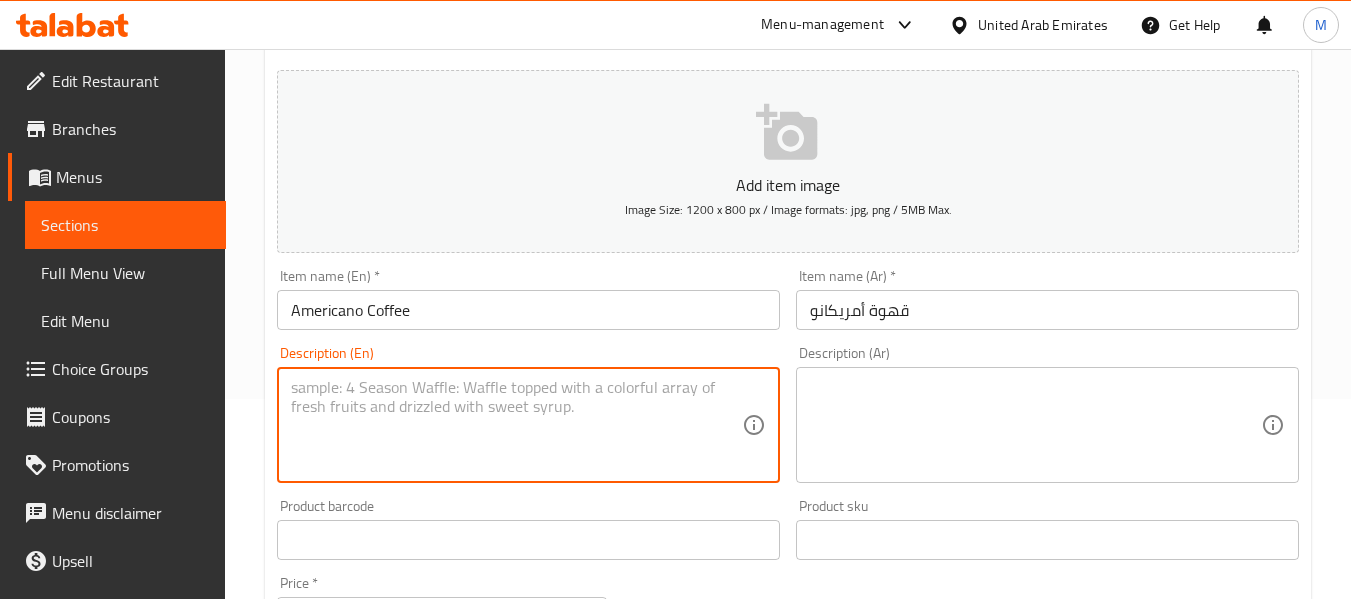 click at bounding box center [516, 425] 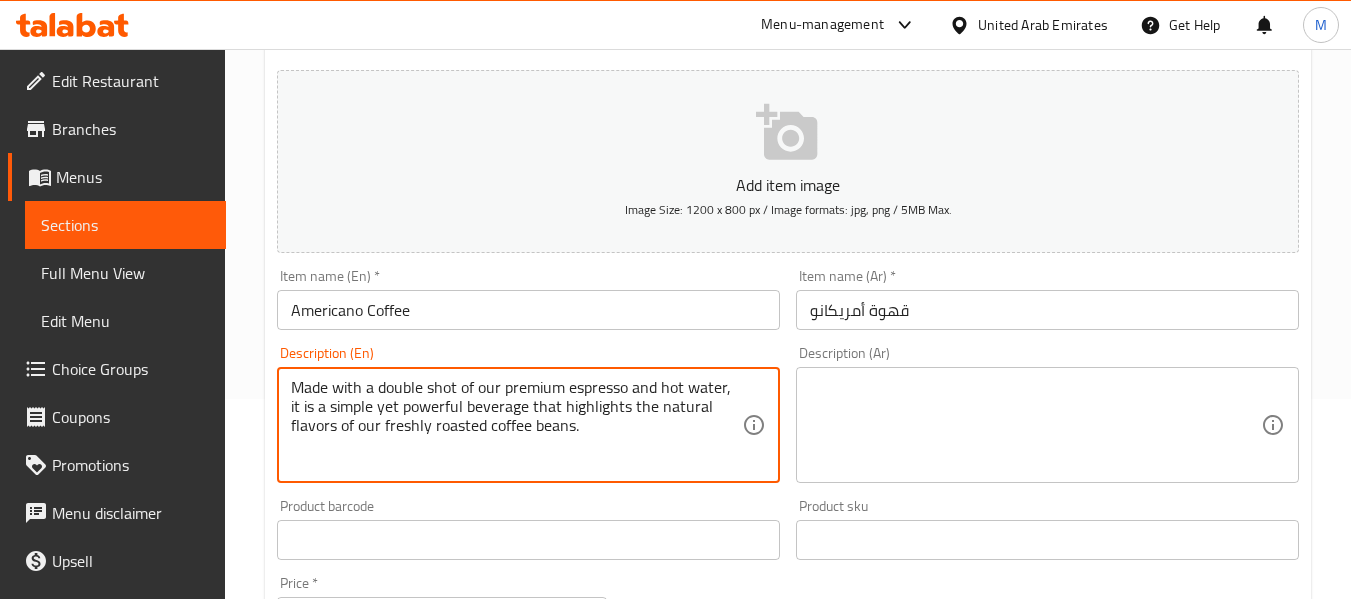 click on "Made with a double shot of our premium espresso and hot water, it is a simple yet powerful beverage that highlights the natural flavors of our freshly roasted coffee beans." at bounding box center [516, 425] 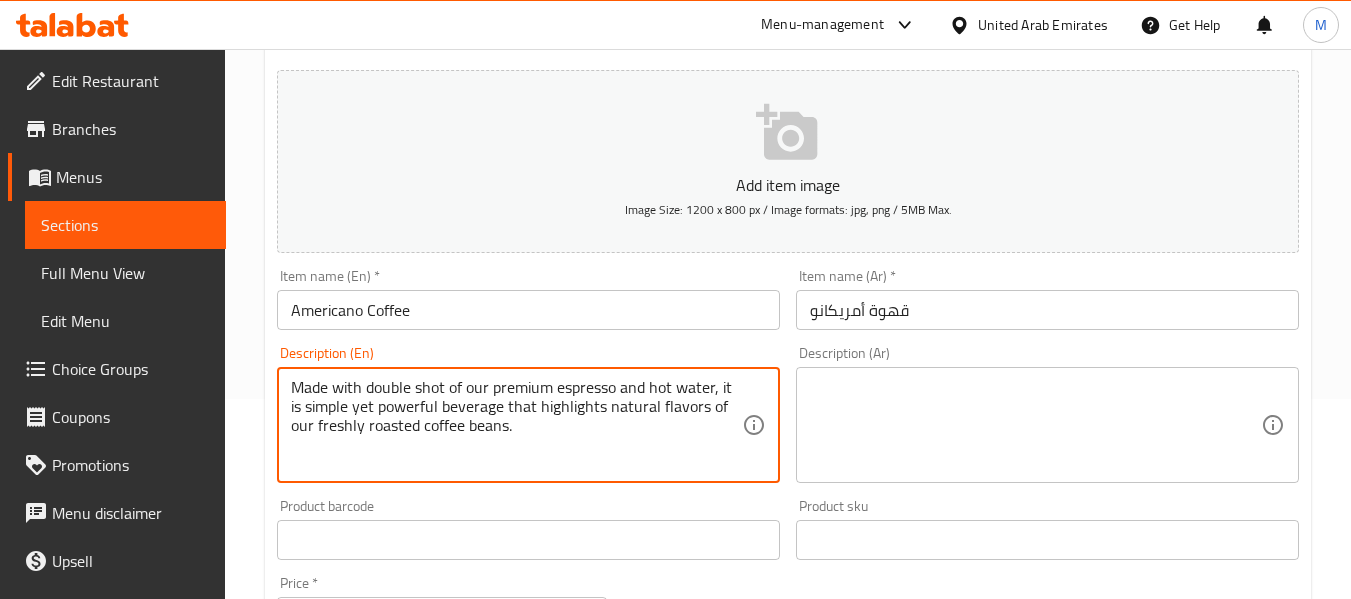 type on "Made with double shot of our premium espresso and hot water, it is simple yet powerful beverage that highlights natural flavors of our freshly roasted coffee beans." 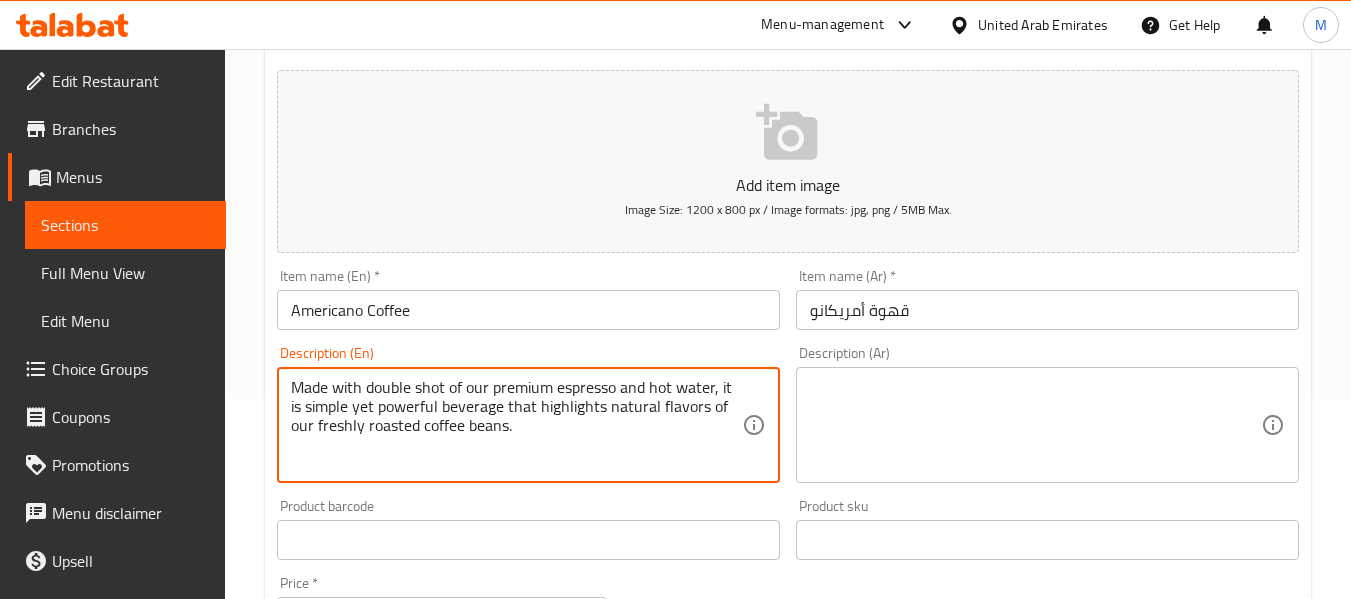 click at bounding box center [1035, 425] 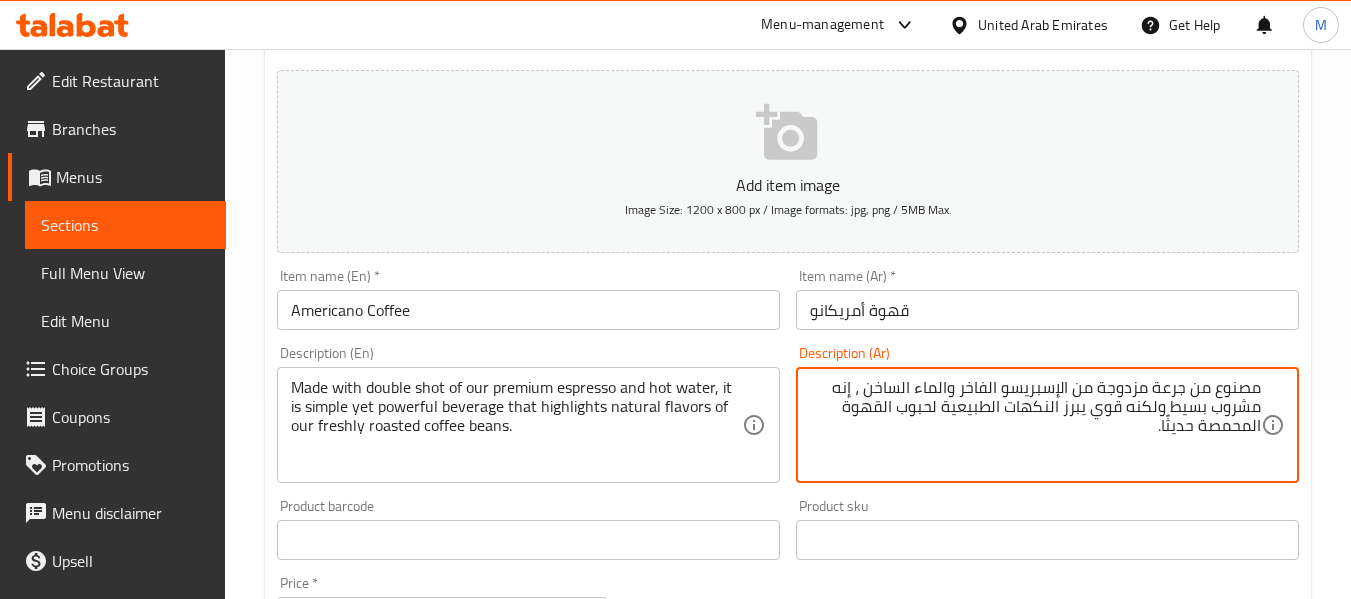 click on "Made with double shot of our premium espresso and hot water, it is simple yet powerful beverage that highlights natural flavors of our freshly roasted coffee beans." at bounding box center [516, 425] 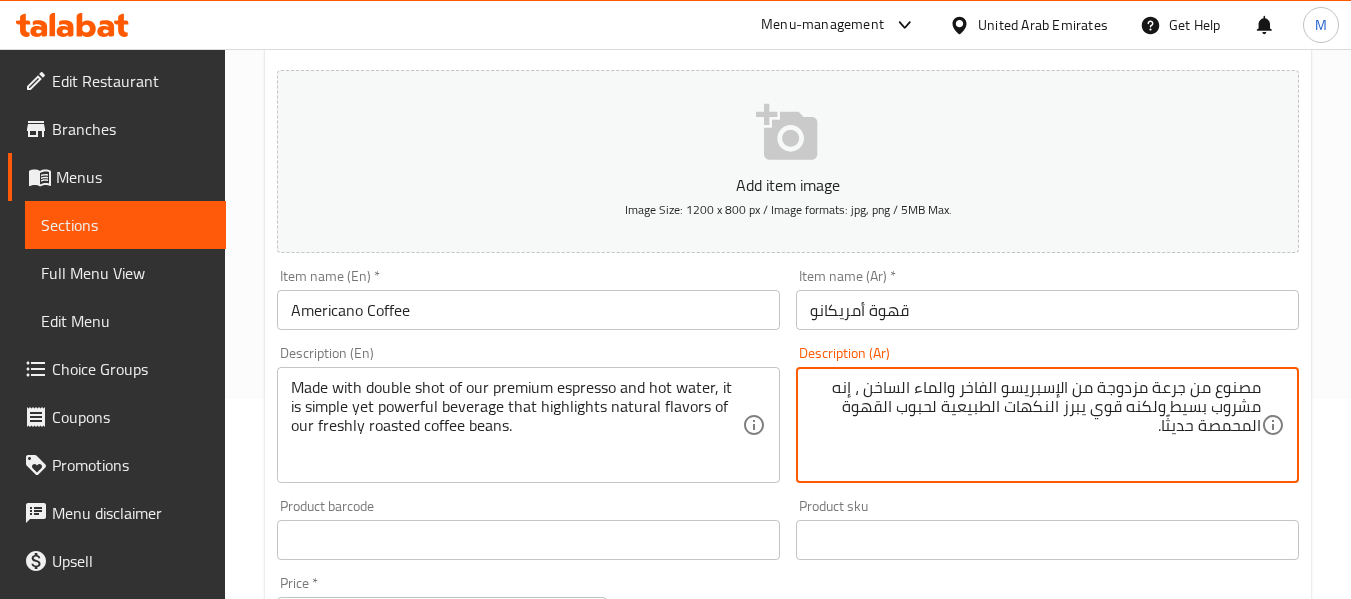 drag, startPoint x: 939, startPoint y: 411, endPoint x: 935, endPoint y: 441, distance: 30.265491 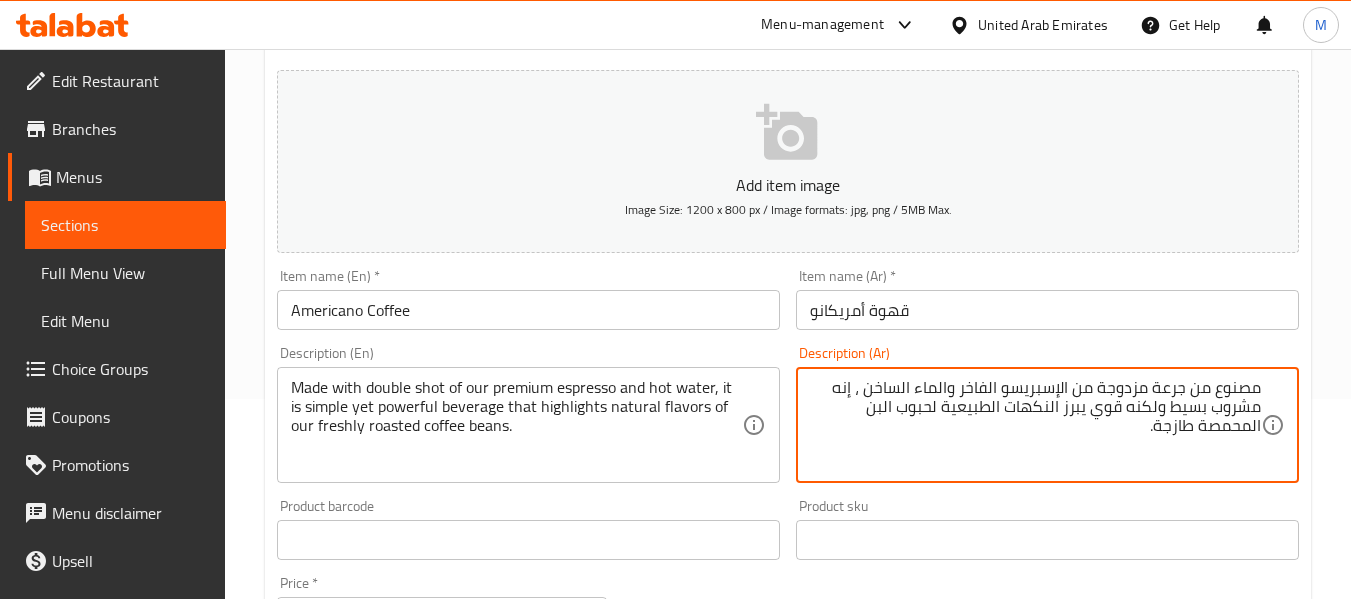 paste on "وبل شوت إسبريسو فاخر وماء ساخن، إنه مشروب بسيط ولكنه قوي يبرز النكهات الطبيعية لحبوب القهوة الفريش المحمص" 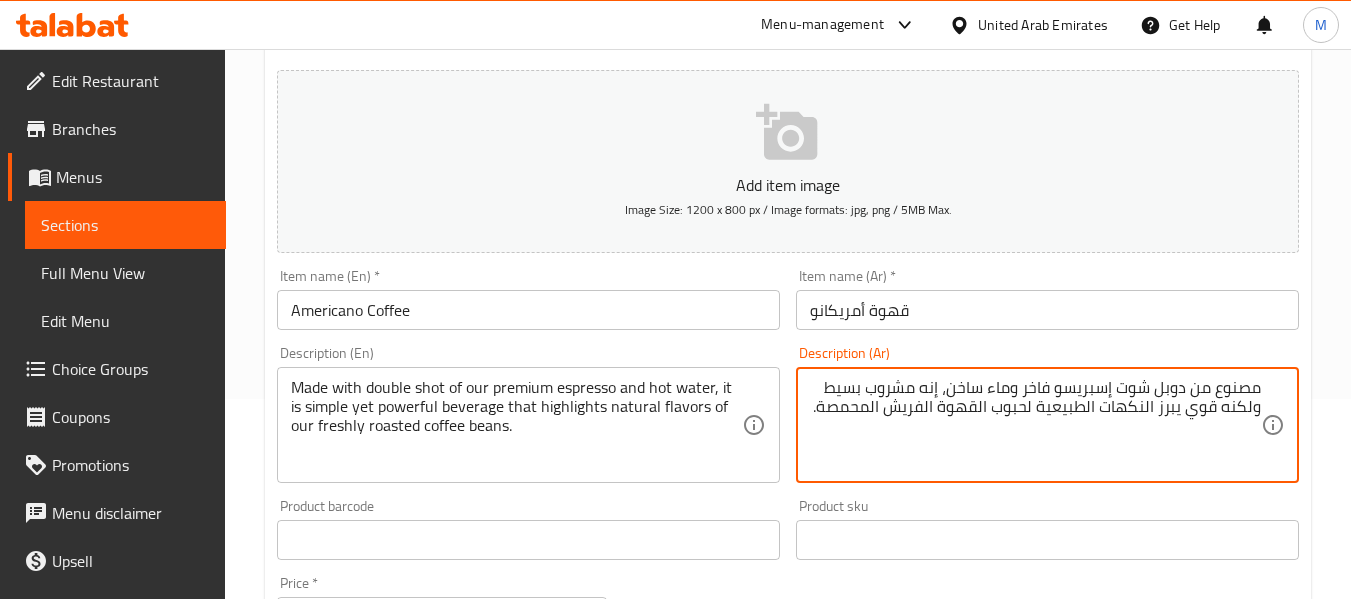 click on "مصنوع من دوبل شوت إسبريسو فاخر وماء ساخن، إنه مشروب بسيط ولكنه قوي يبرز النكهات الطبيعية لحبوب القهوة الفريش المحمصة." at bounding box center [1035, 425] 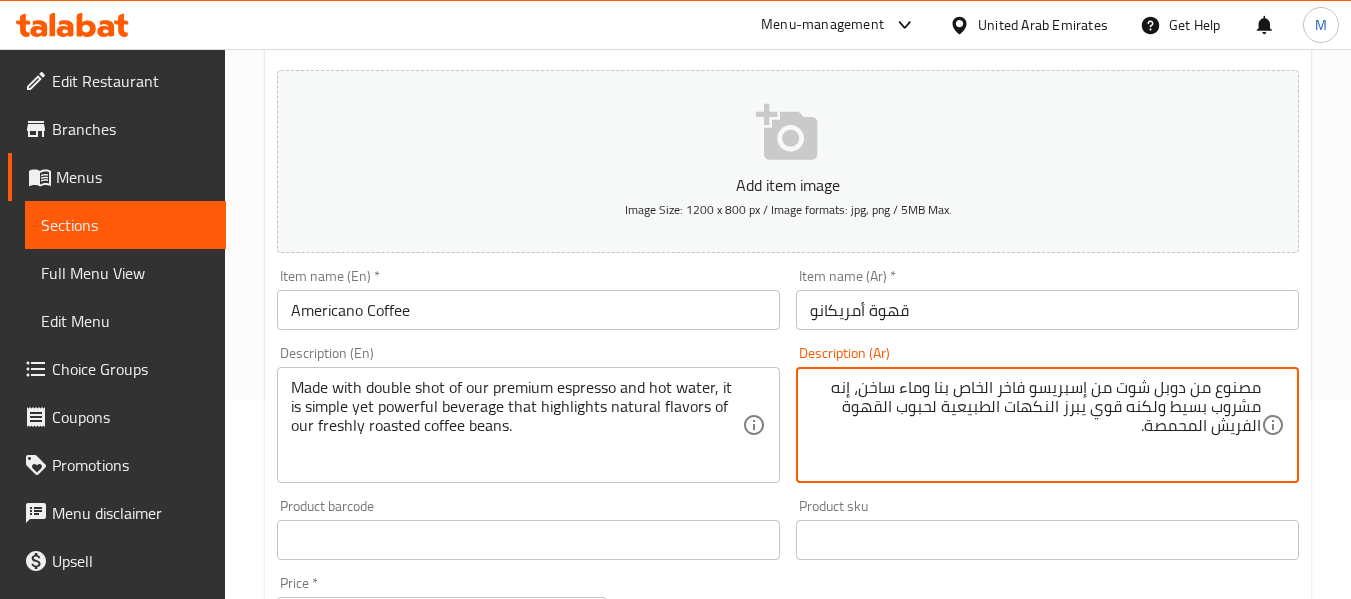 type on "مصنوع من دوبل شوت من إسبريسو فاخر الخاص بنا وماء ساخن، إنه مشروب بسيط ولكنه قوي يبرز النكهات الطبيعية لحبوب القهوة الفريش المحمصة." 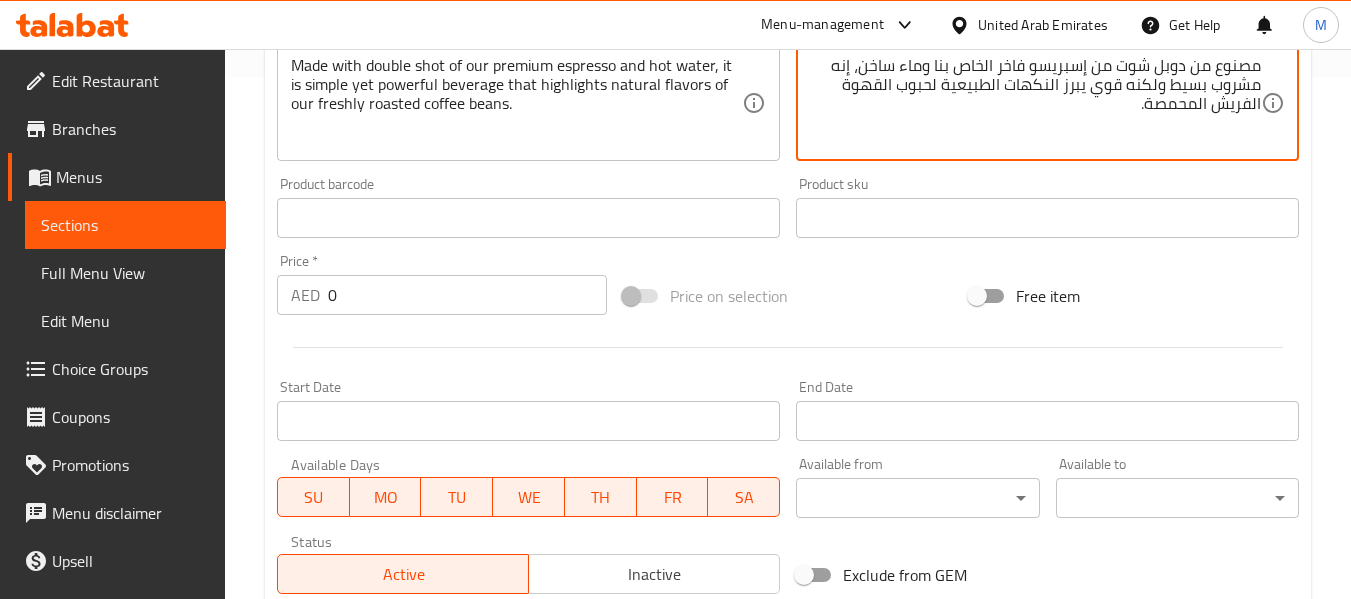 scroll, scrollTop: 700, scrollLeft: 0, axis: vertical 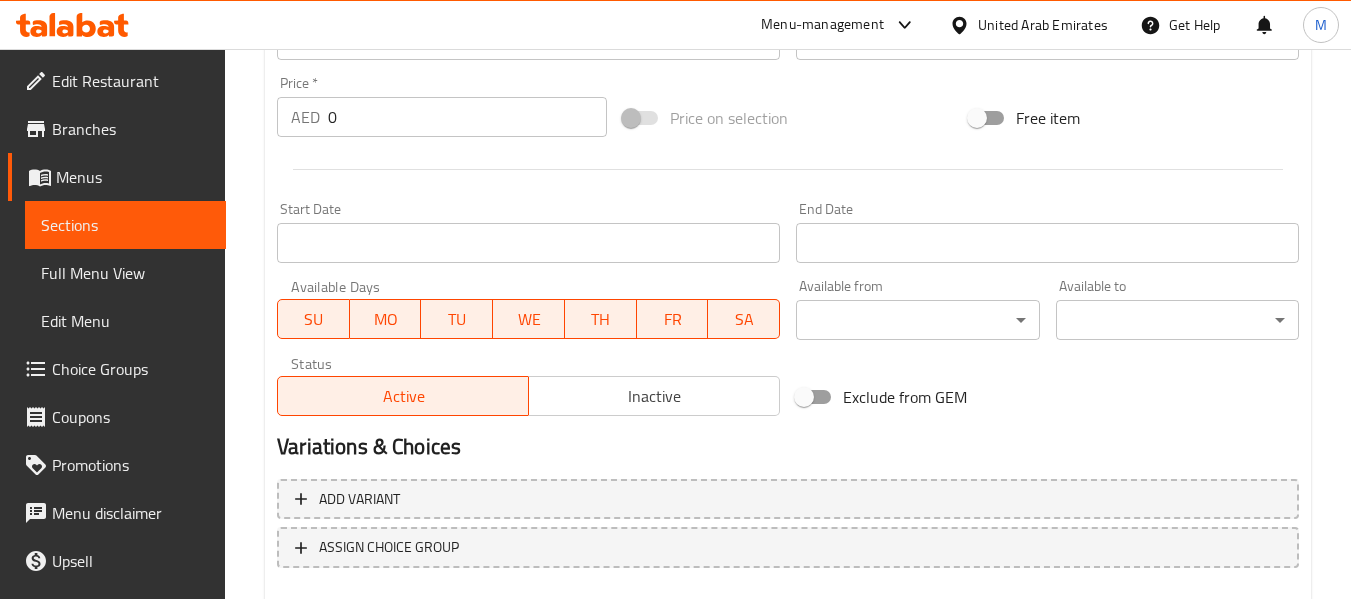 click on "0" at bounding box center [467, 117] 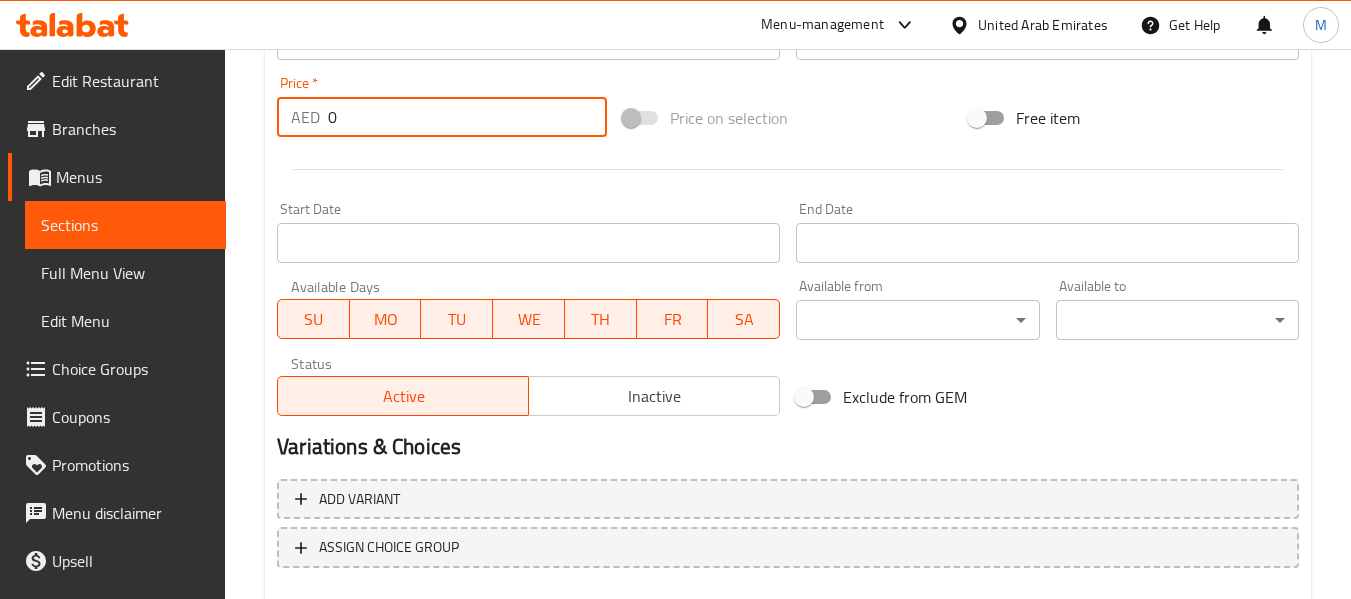click on "0" at bounding box center (467, 117) 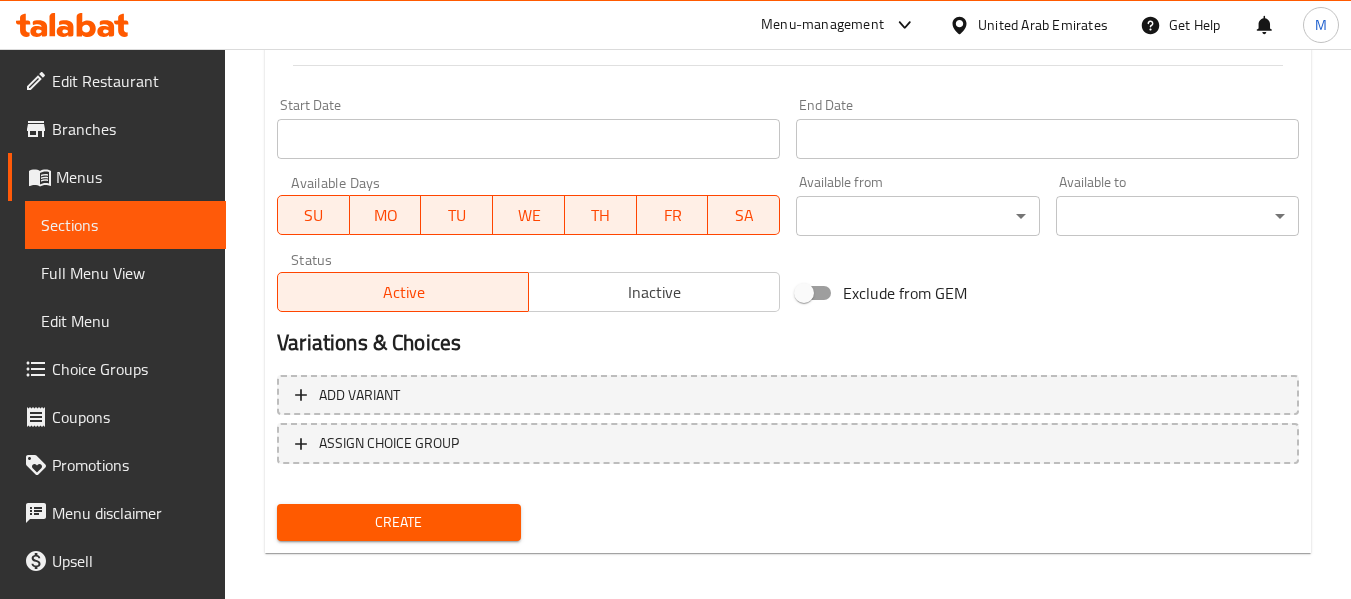 scroll, scrollTop: 814, scrollLeft: 0, axis: vertical 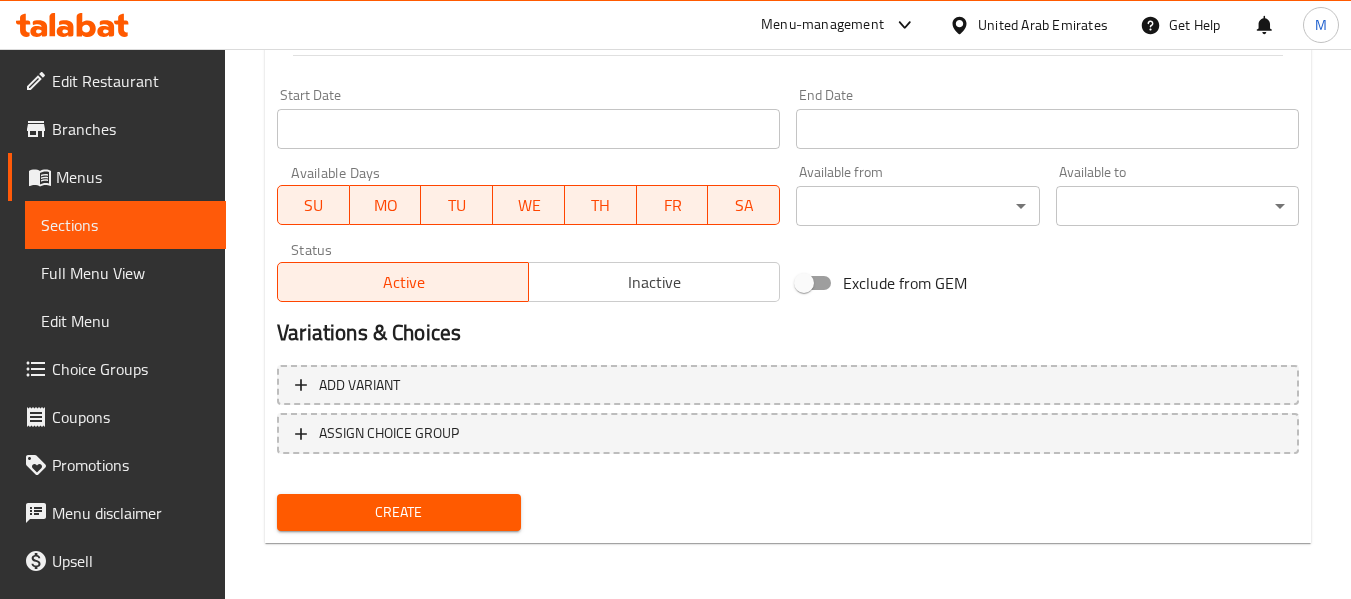 type on "14" 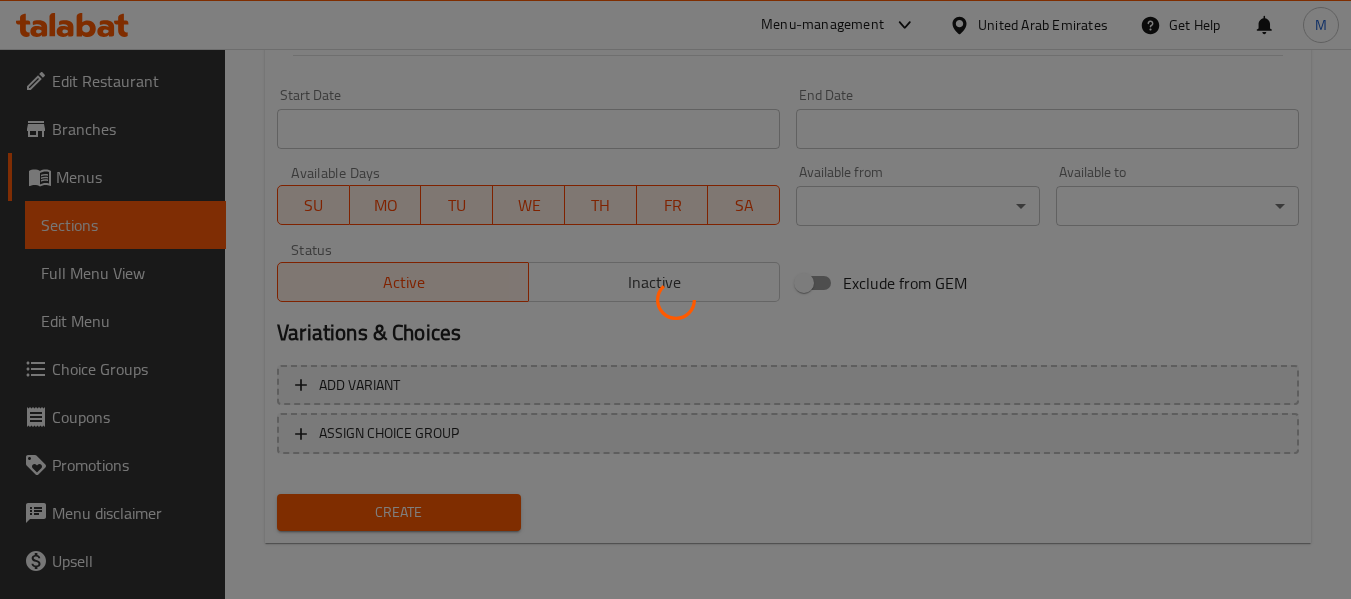 type 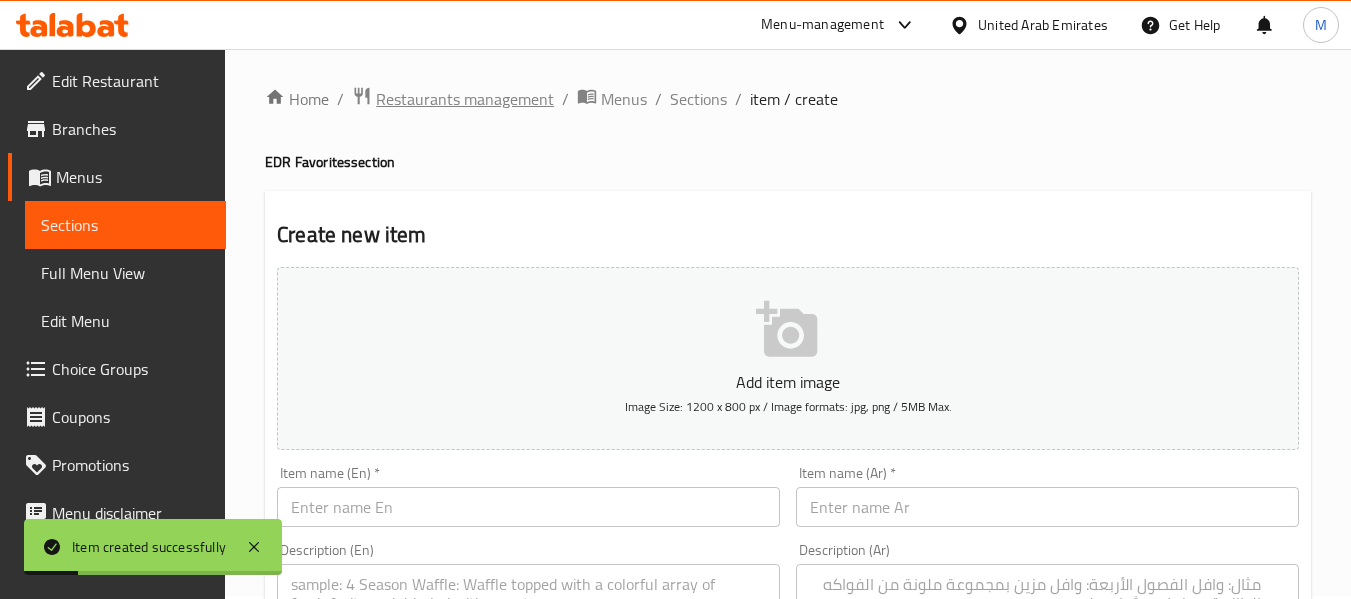 scroll, scrollTop: 0, scrollLeft: 0, axis: both 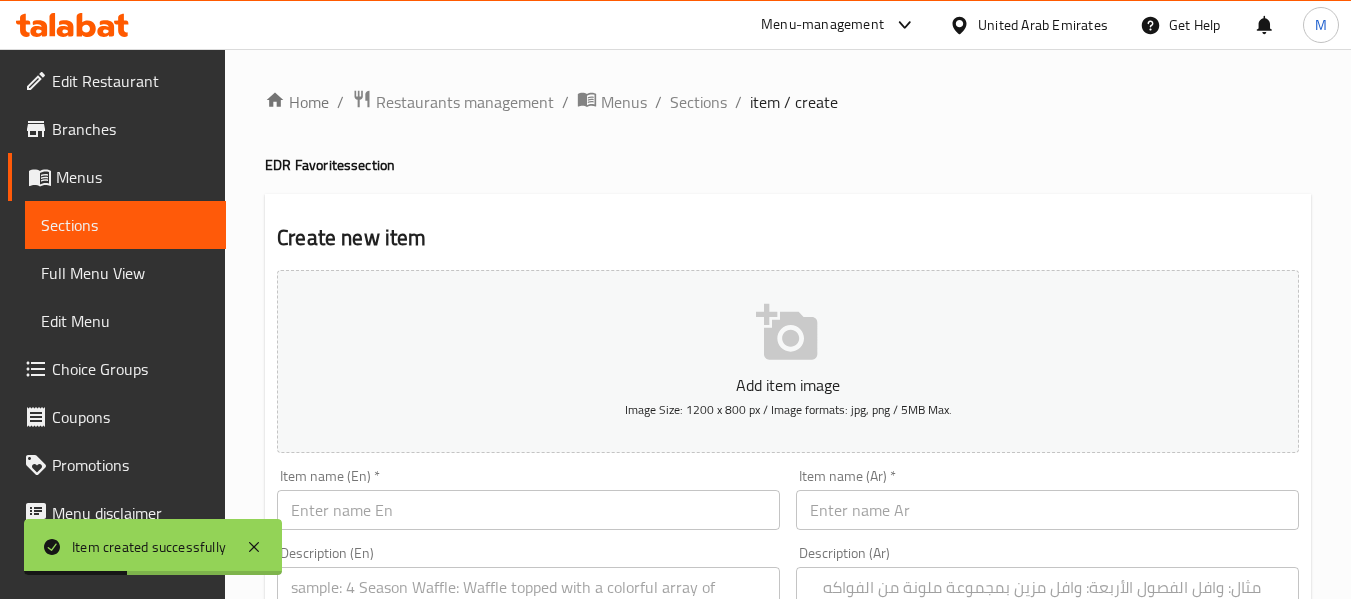 type 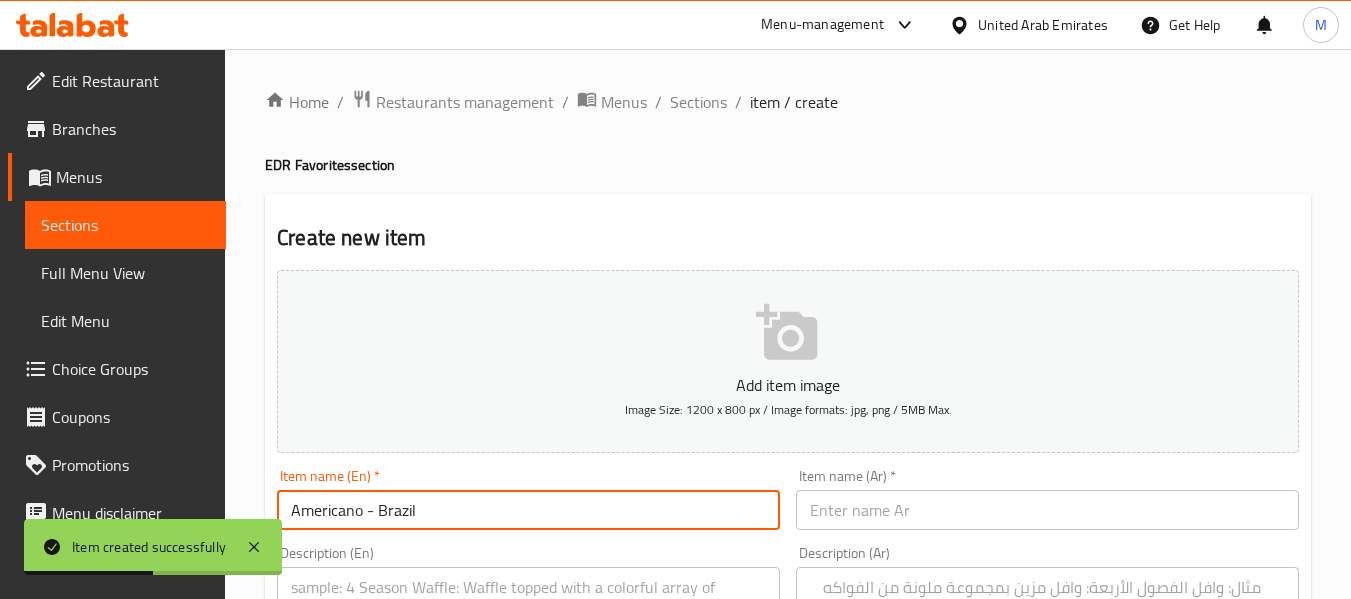 drag, startPoint x: 369, startPoint y: 511, endPoint x: 379, endPoint y: 512, distance: 10.049875 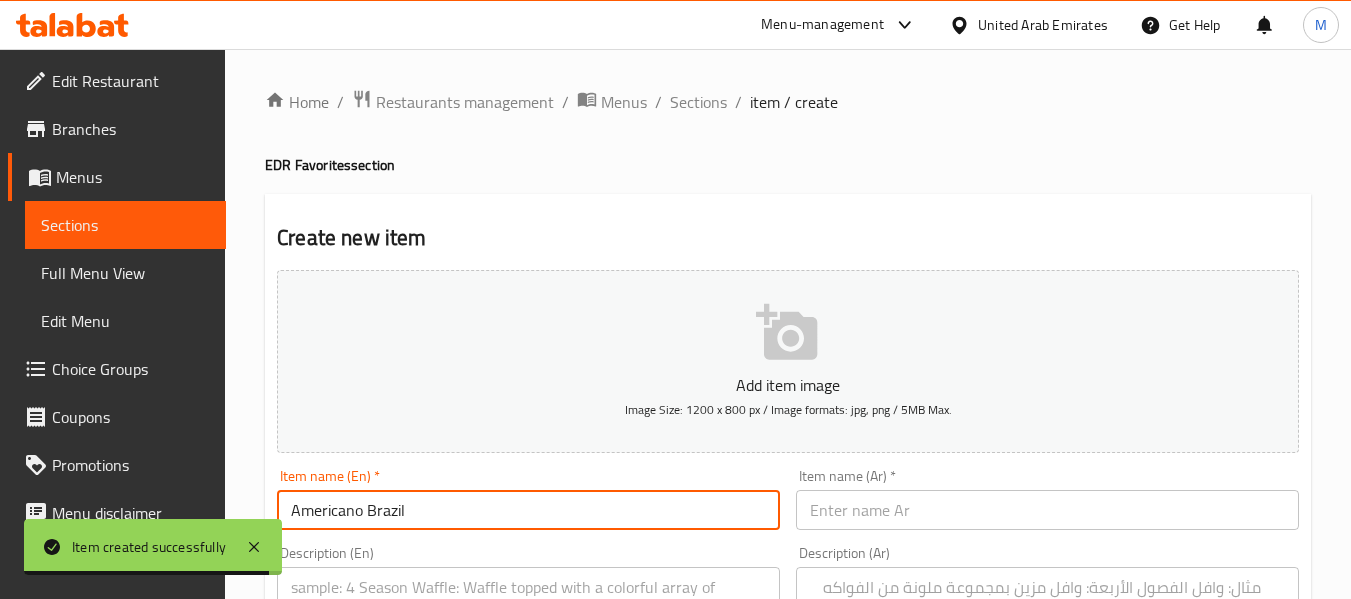 type on "Americano Brazil" 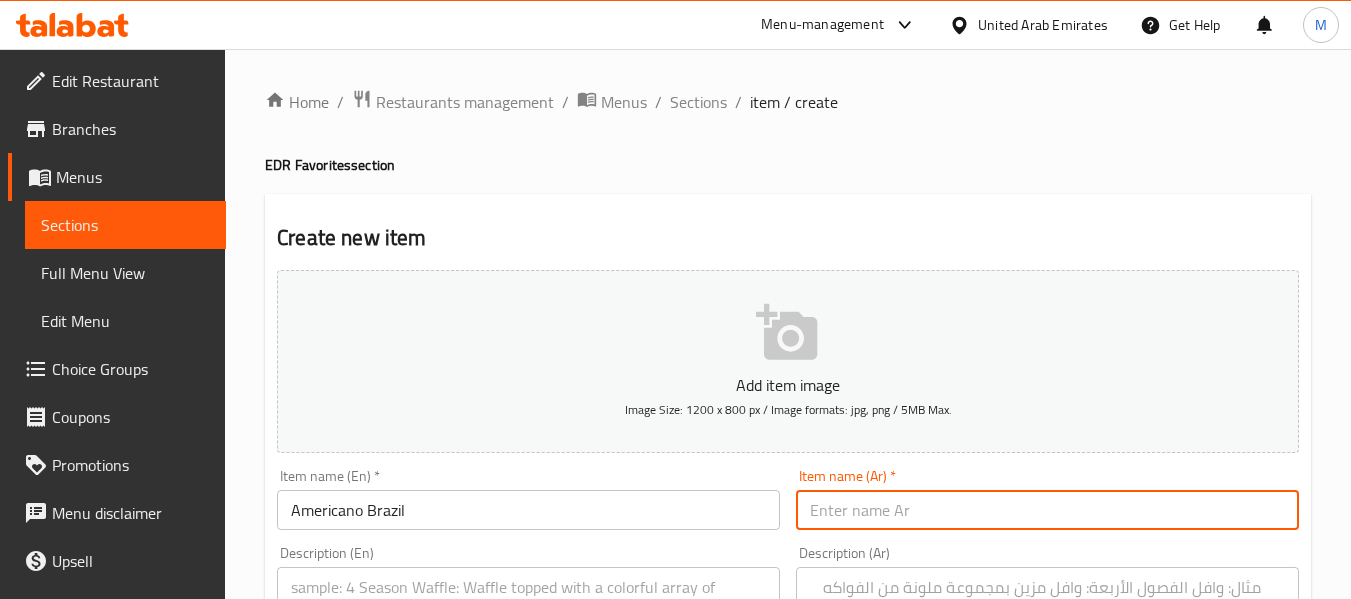 paste on "أمريكانو البرازيل" 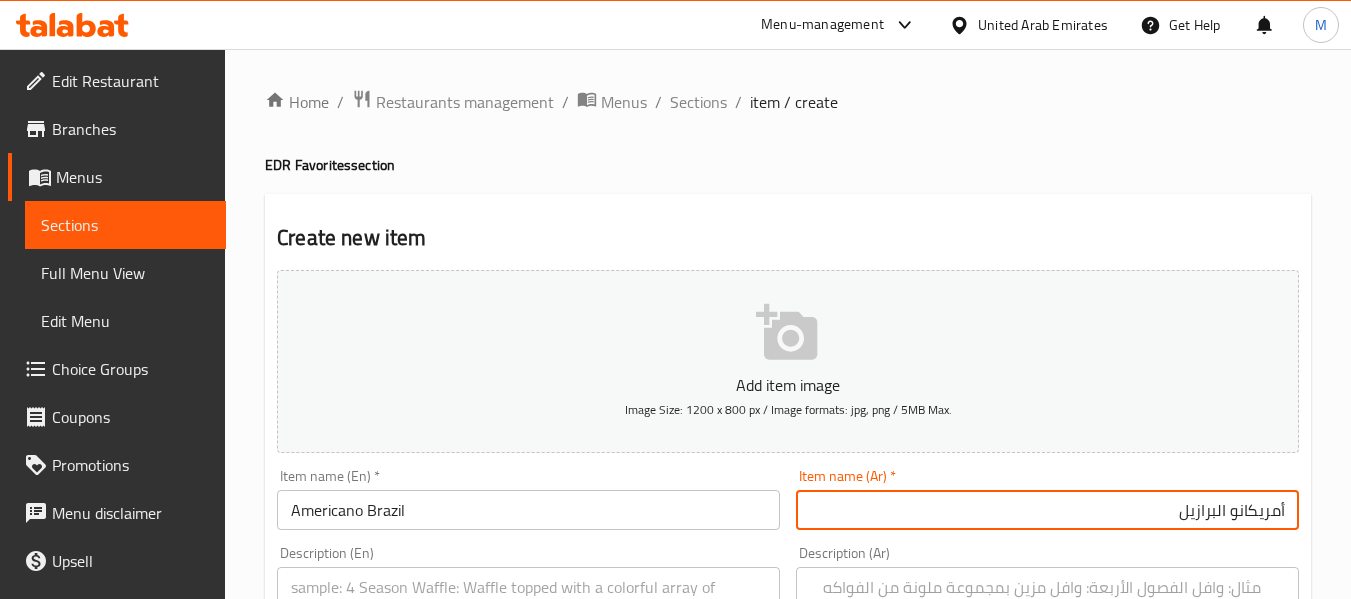type on "أمريكانو البرازيل" 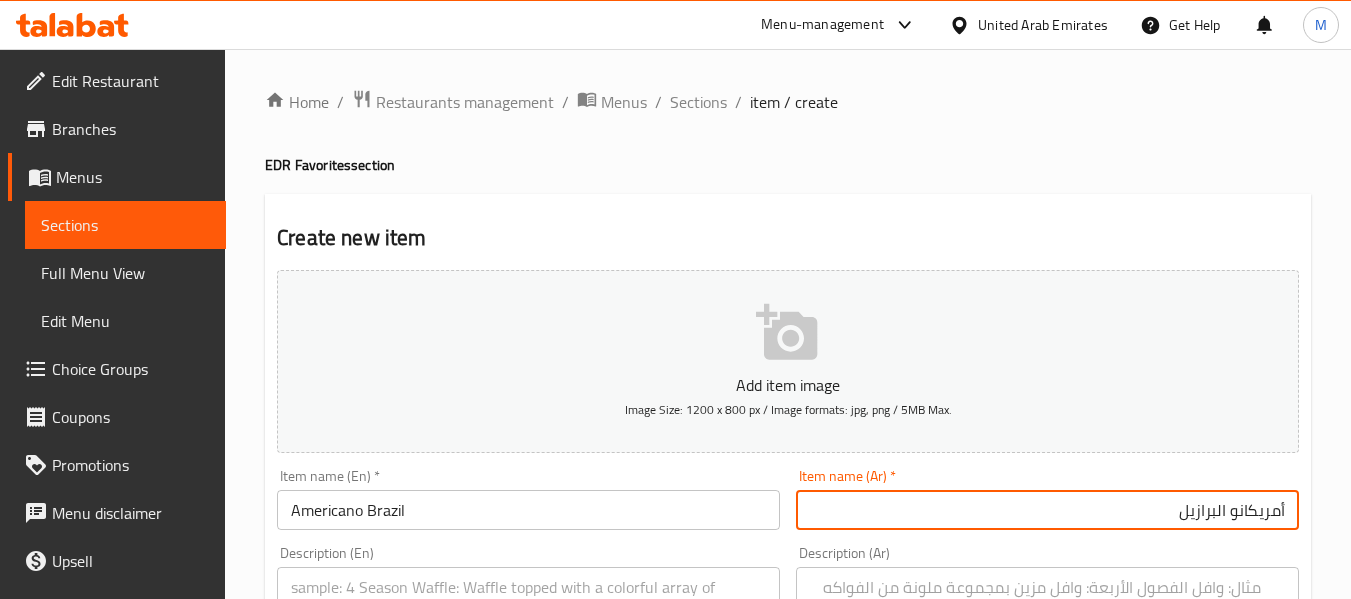 click at bounding box center (516, 625) 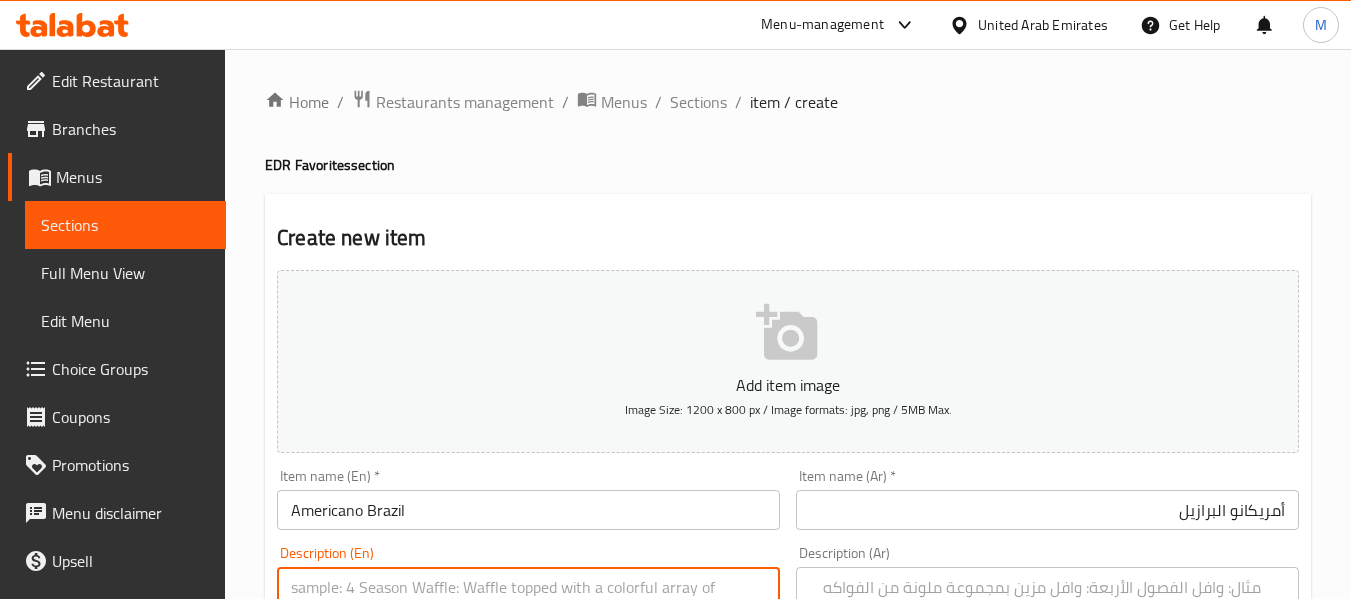 paste on "Equal parts espresso and water creating a bold and dark flavor." 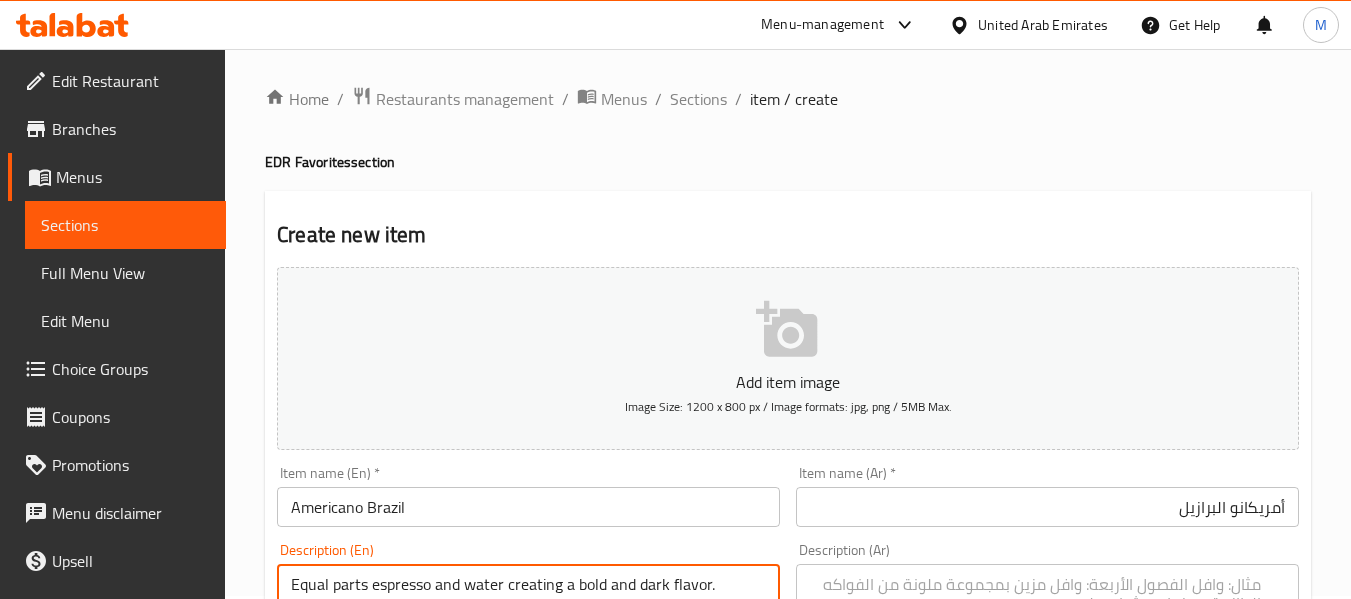 scroll, scrollTop: 103, scrollLeft: 0, axis: vertical 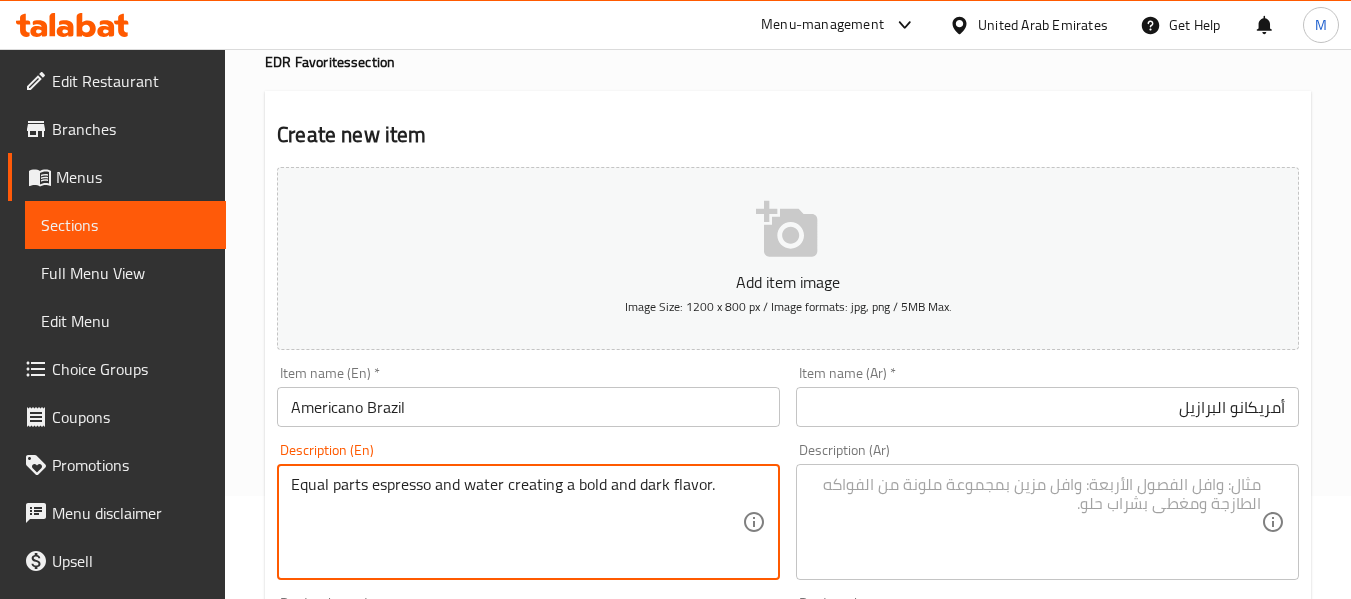 drag, startPoint x: 565, startPoint y: 495, endPoint x: 592, endPoint y: 456, distance: 47.434166 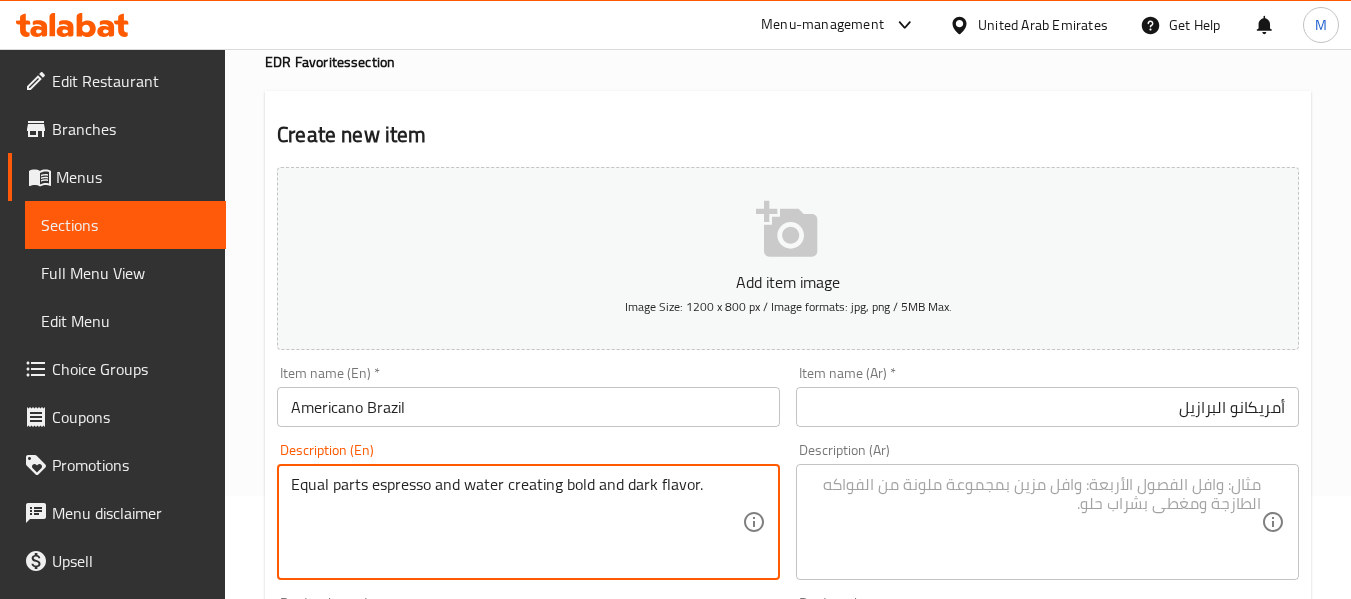 type on "Equal parts espresso and water creating bold and dark flavor." 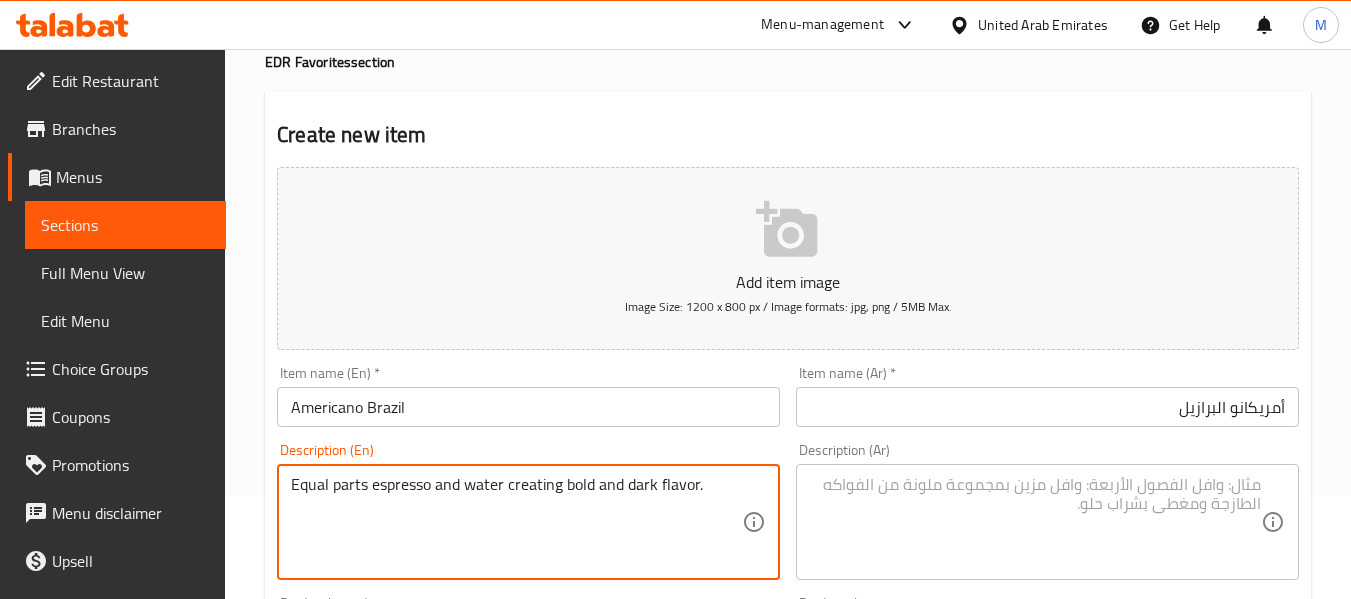 click at bounding box center [1035, 522] 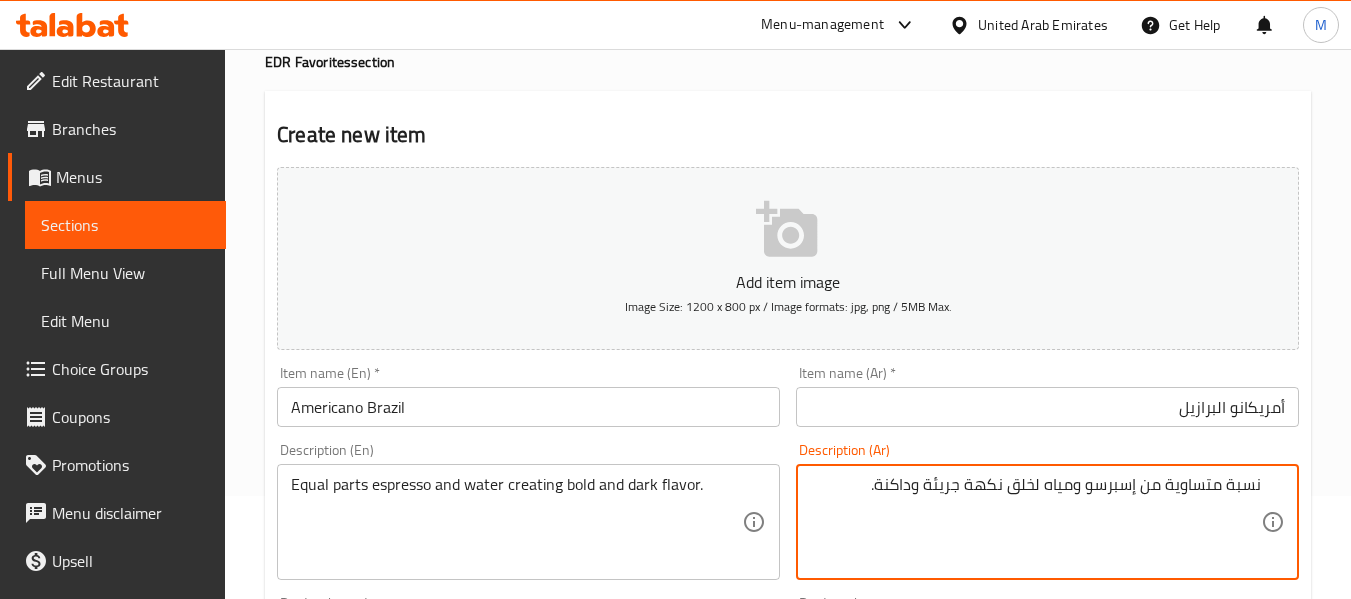 type on "نسبة متساوية من إسبرسو ومياه لخلق نكهة جريئة وداكنة." 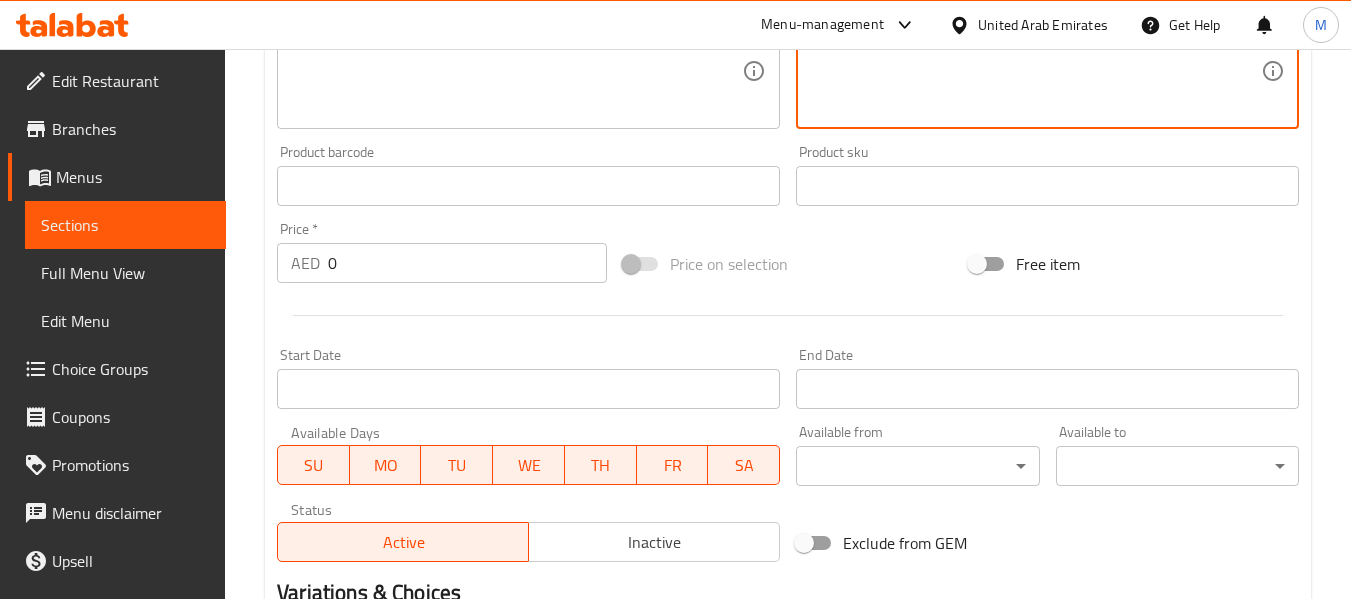 scroll, scrollTop: 603, scrollLeft: 0, axis: vertical 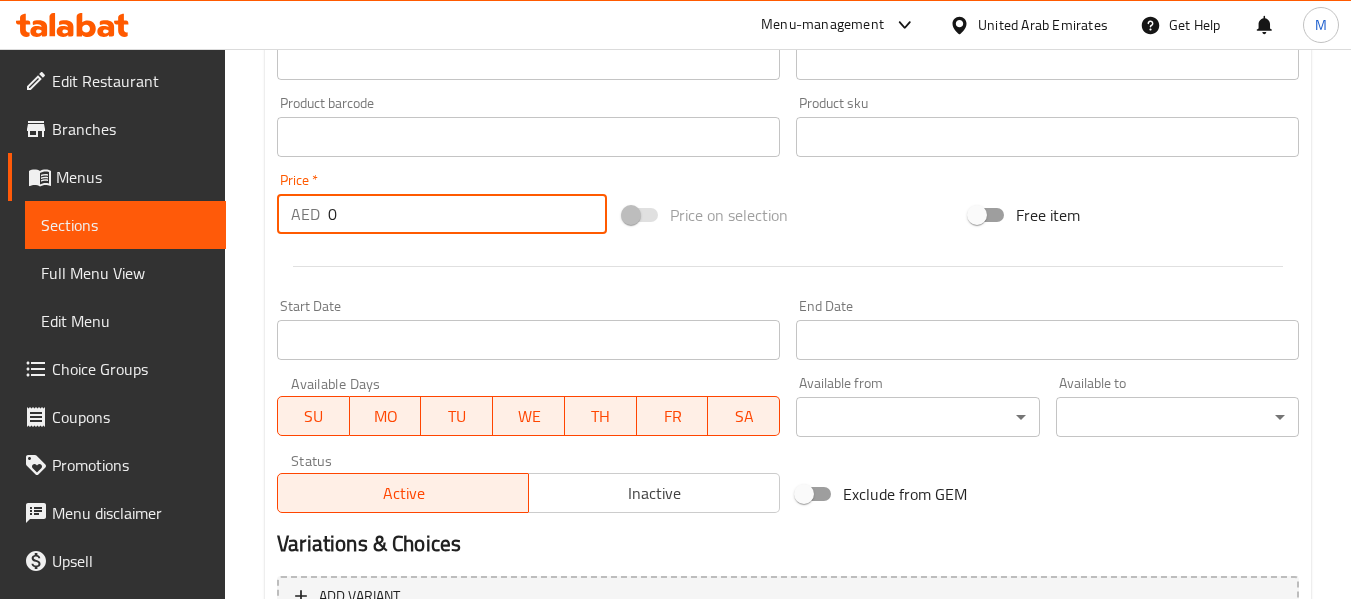 click on "0" at bounding box center [467, 214] 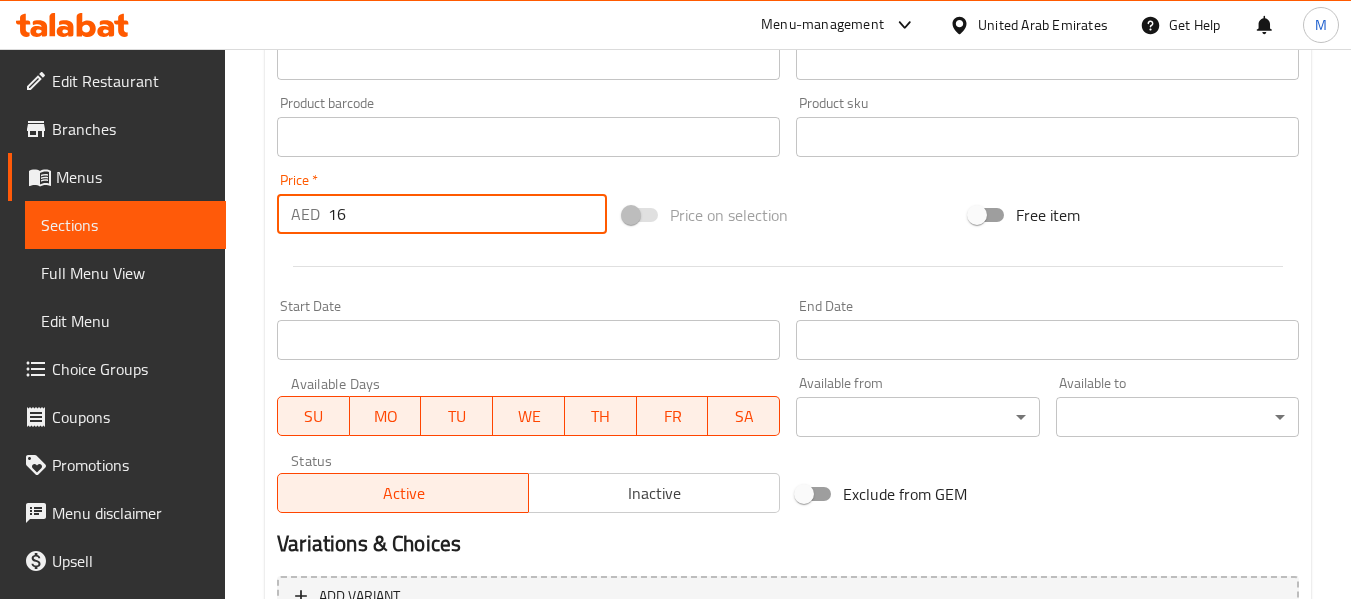 type on "16" 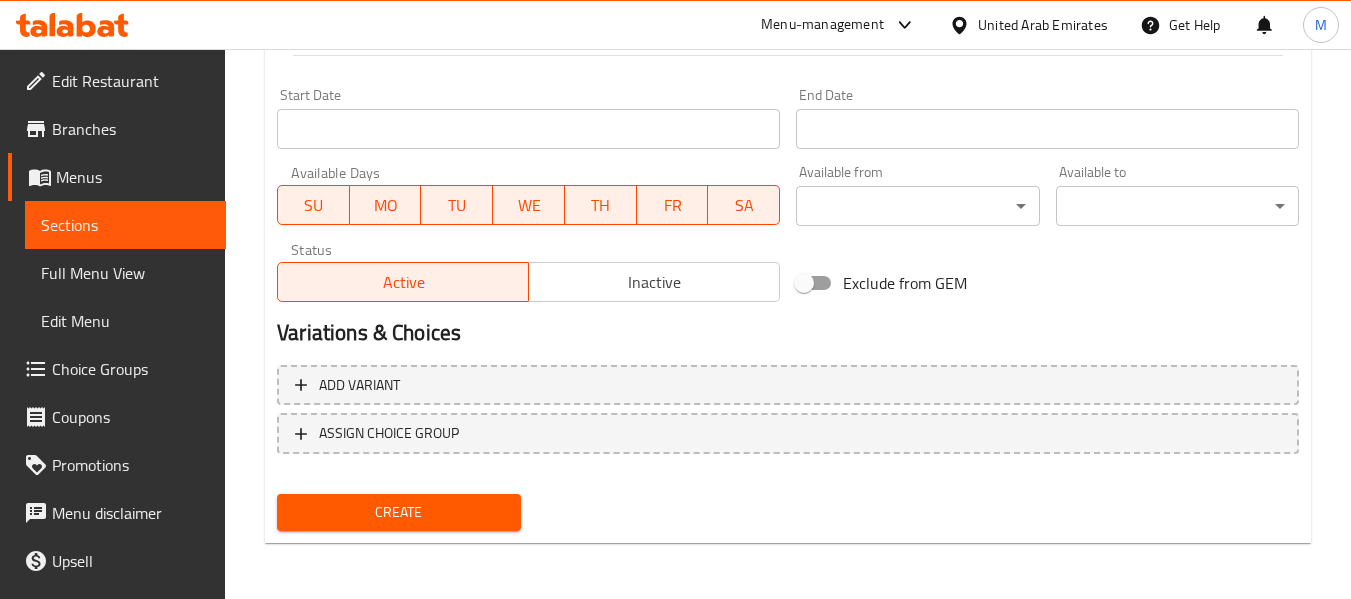 click on "Create" at bounding box center (398, 512) 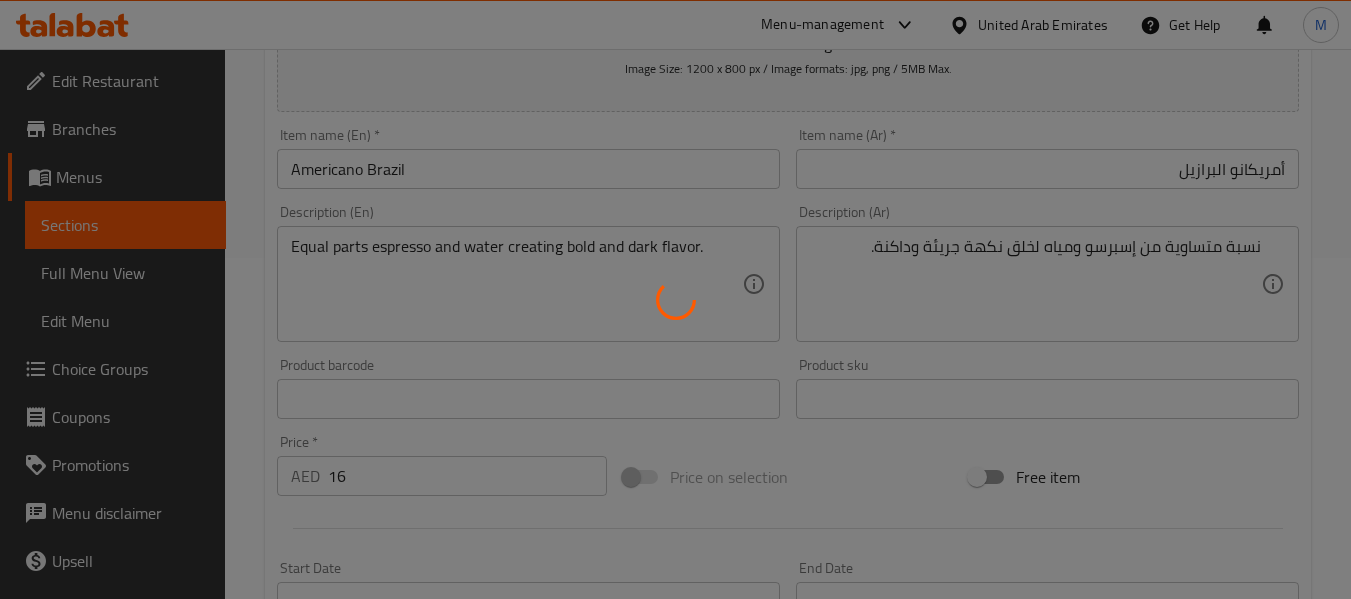 type 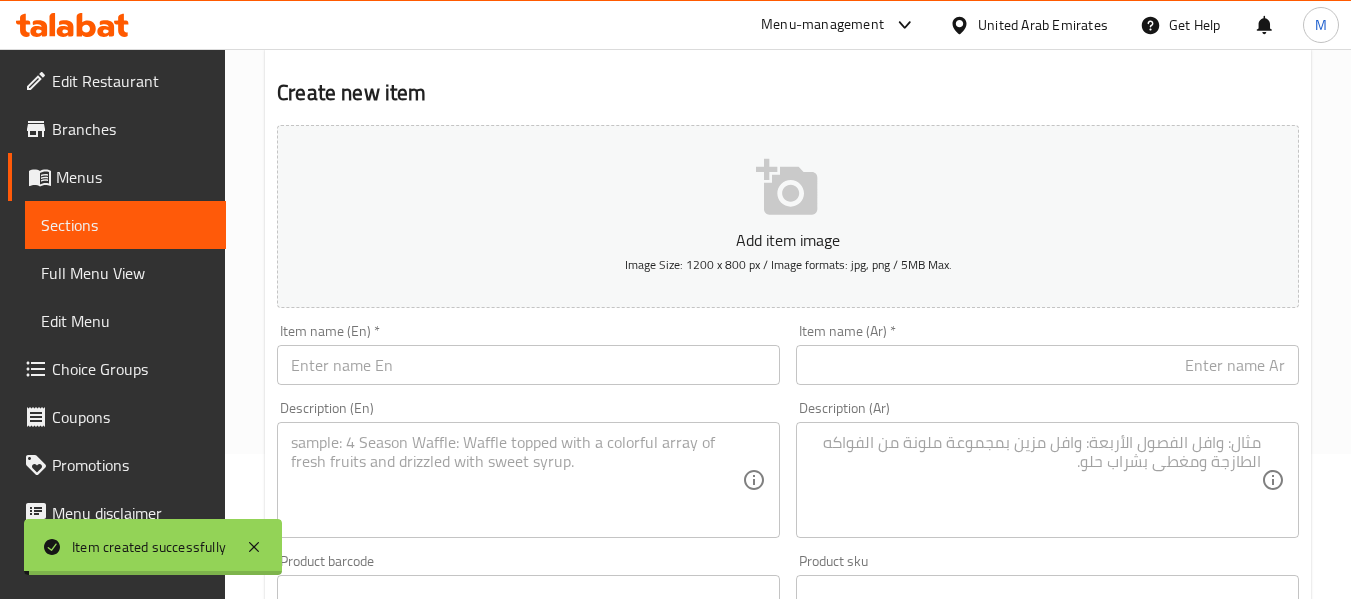 scroll, scrollTop: 0, scrollLeft: 0, axis: both 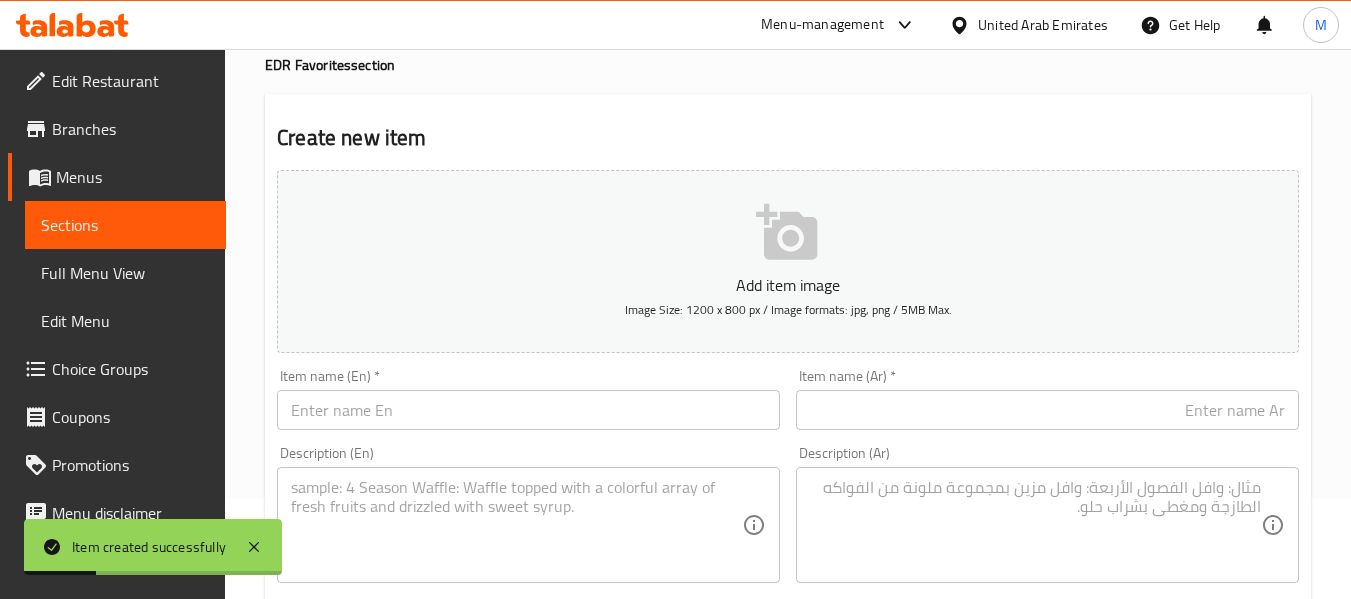 drag, startPoint x: 389, startPoint y: 411, endPoint x: 389, endPoint y: 397, distance: 14 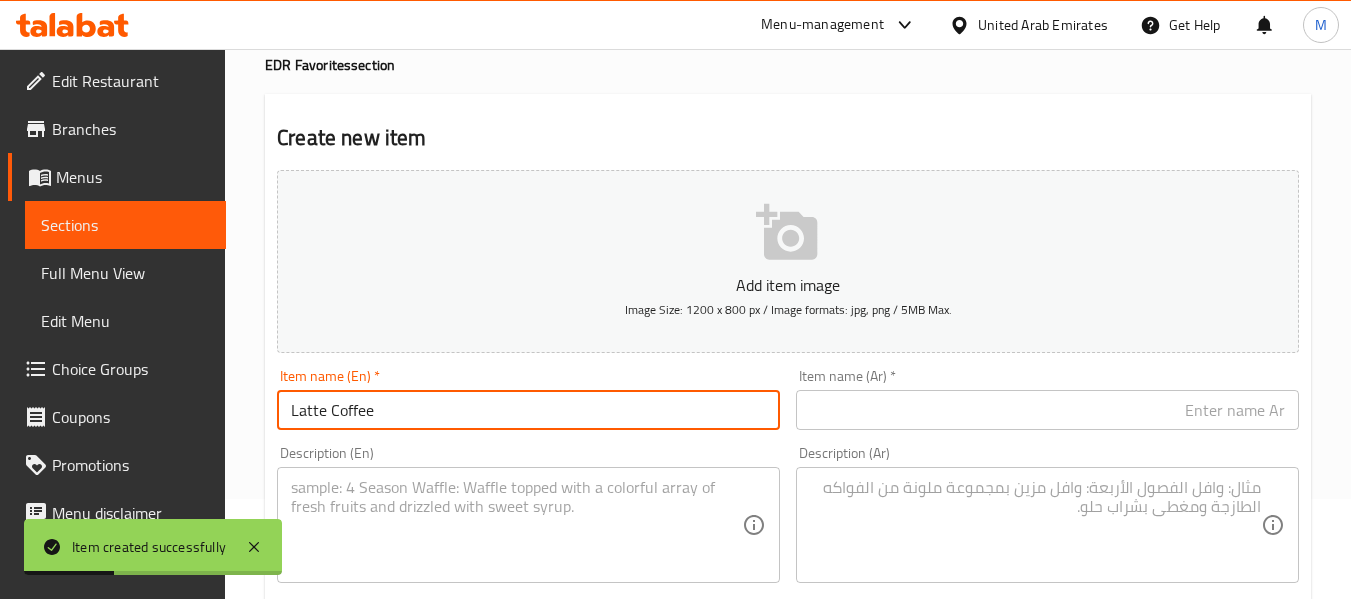 type on "Latte Coffee" 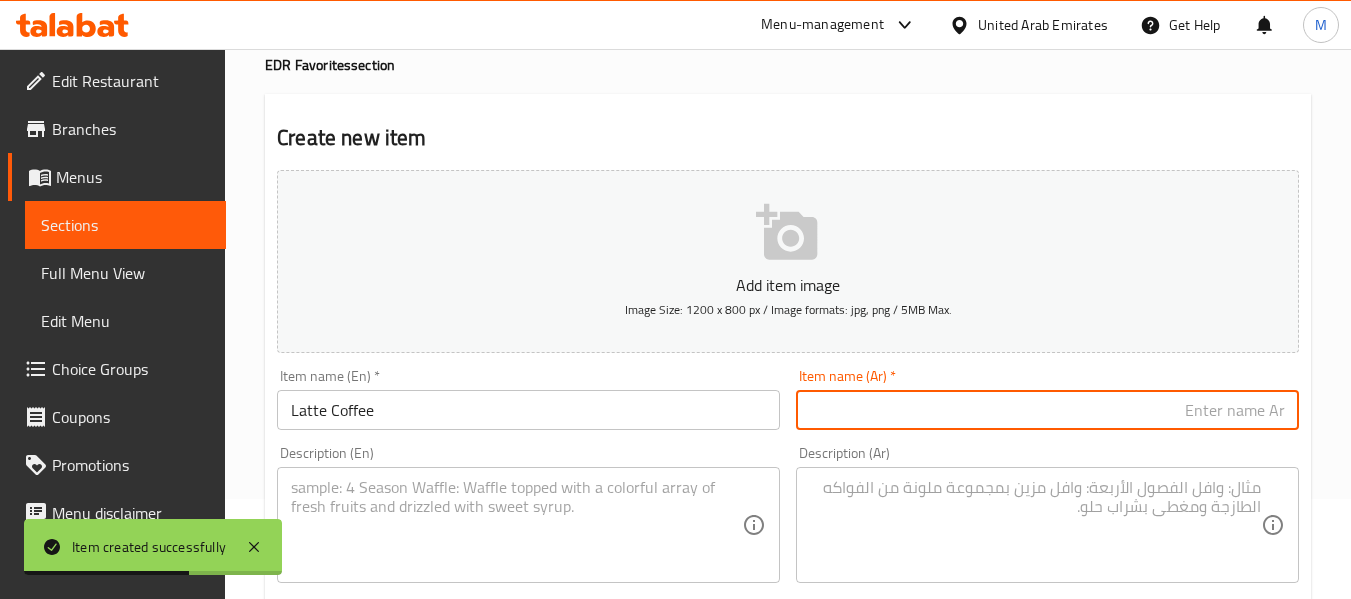 drag, startPoint x: 831, startPoint y: 401, endPoint x: 866, endPoint y: 406, distance: 35.35534 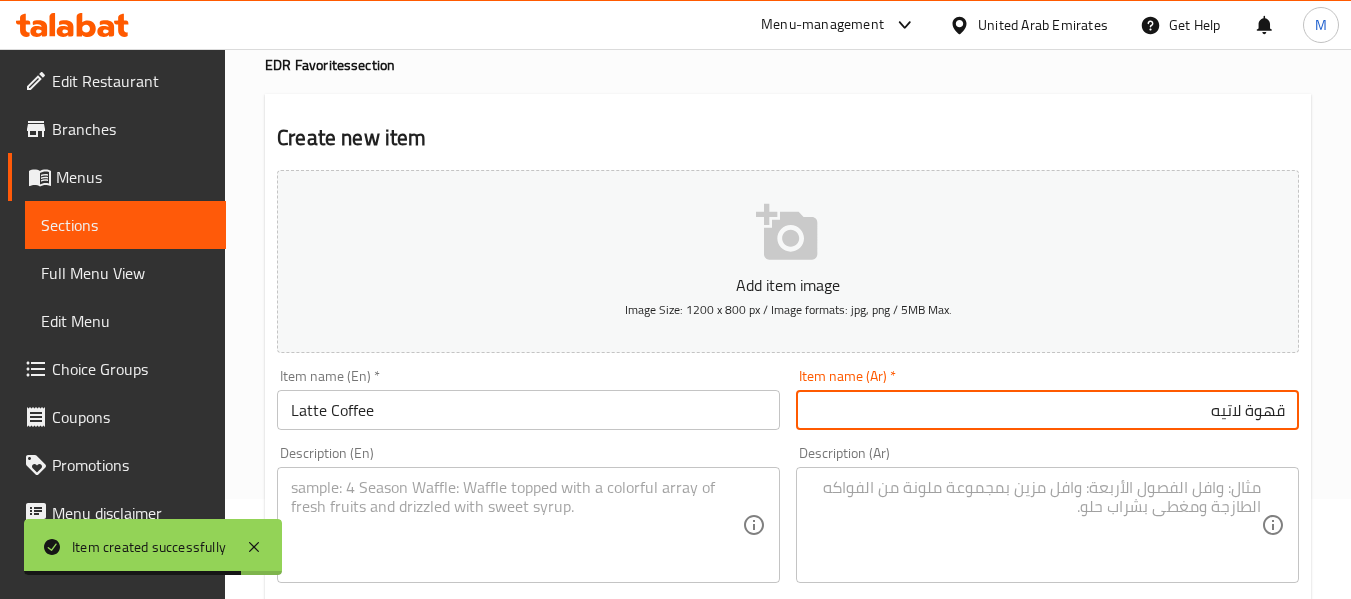type on "قهوة لاتيه" 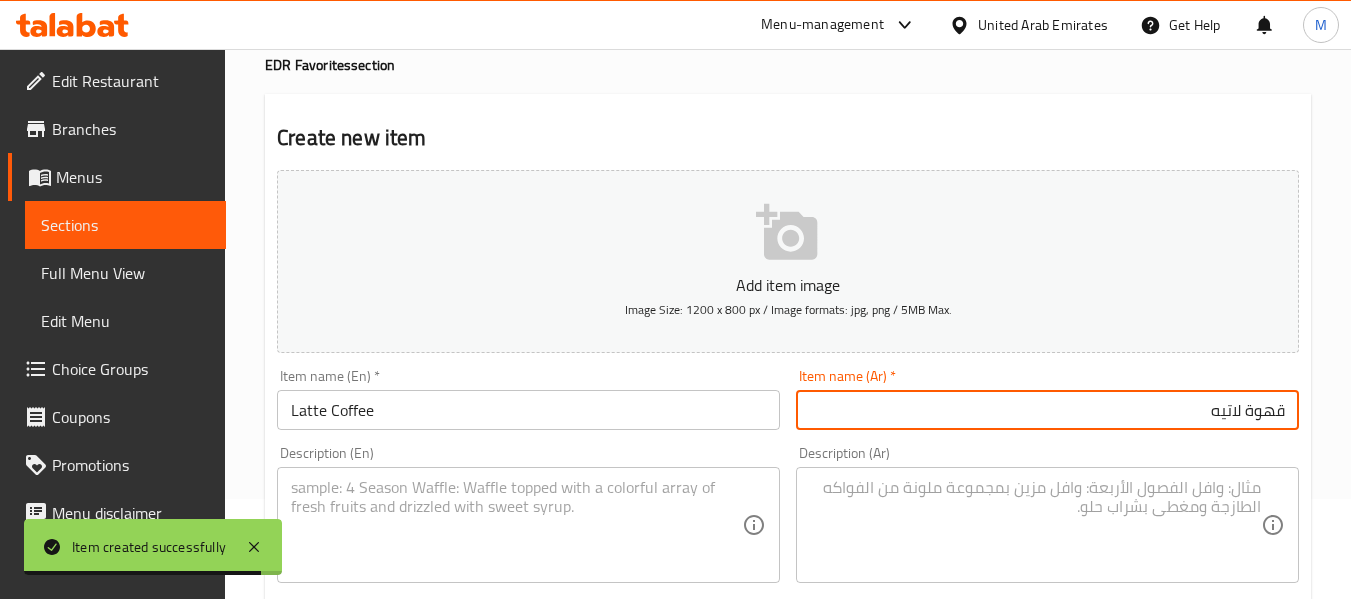 click at bounding box center [516, 525] 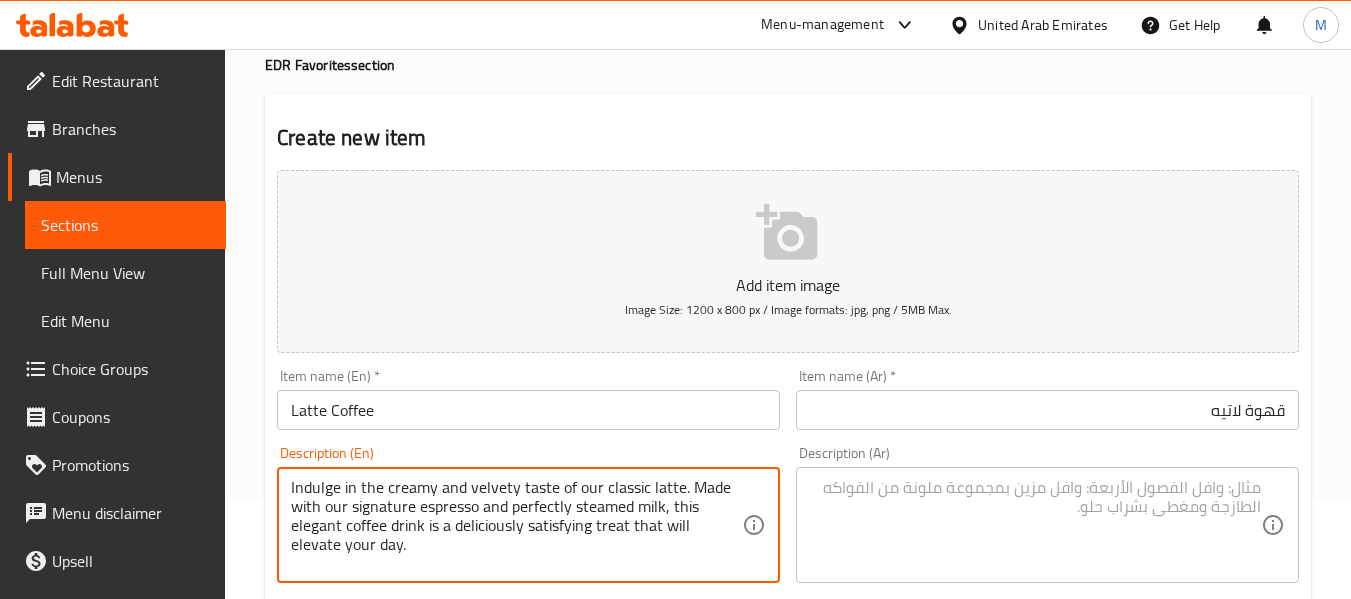 type on "Indulge in the creamy and velvety taste of our classic latte. Made with our signature espresso and perfectly steamed milk, this elegant coffee drink is a deliciously satisfying treat that will elevate your day." 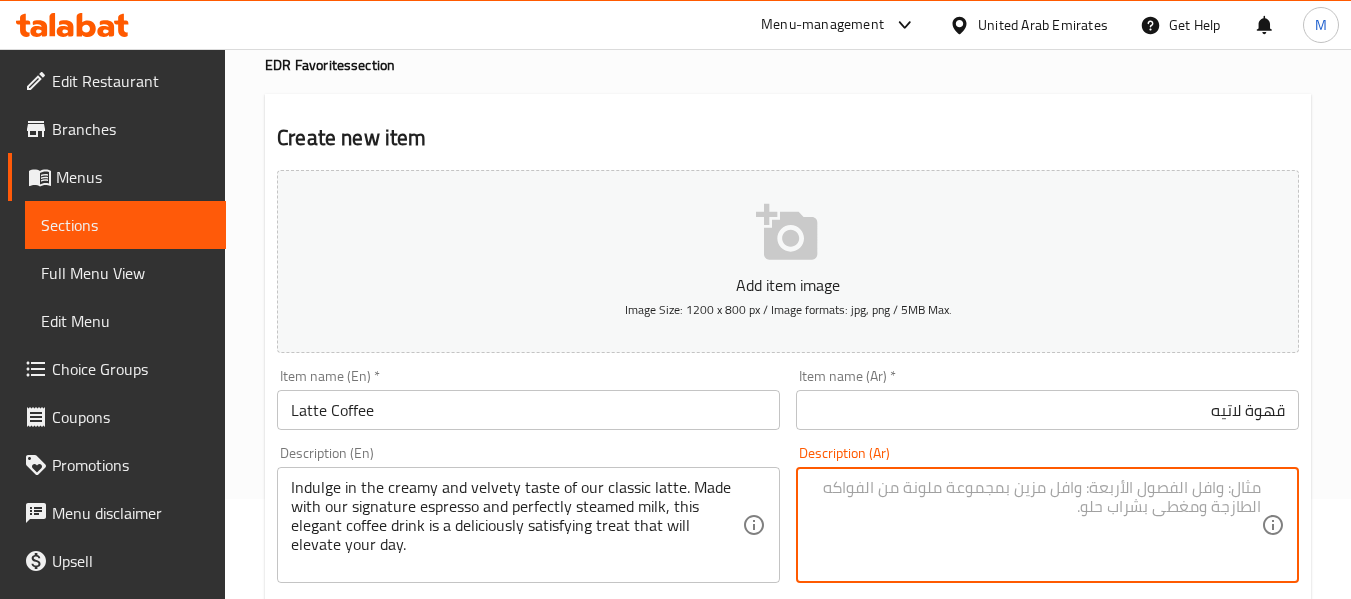 click at bounding box center (1035, 525) 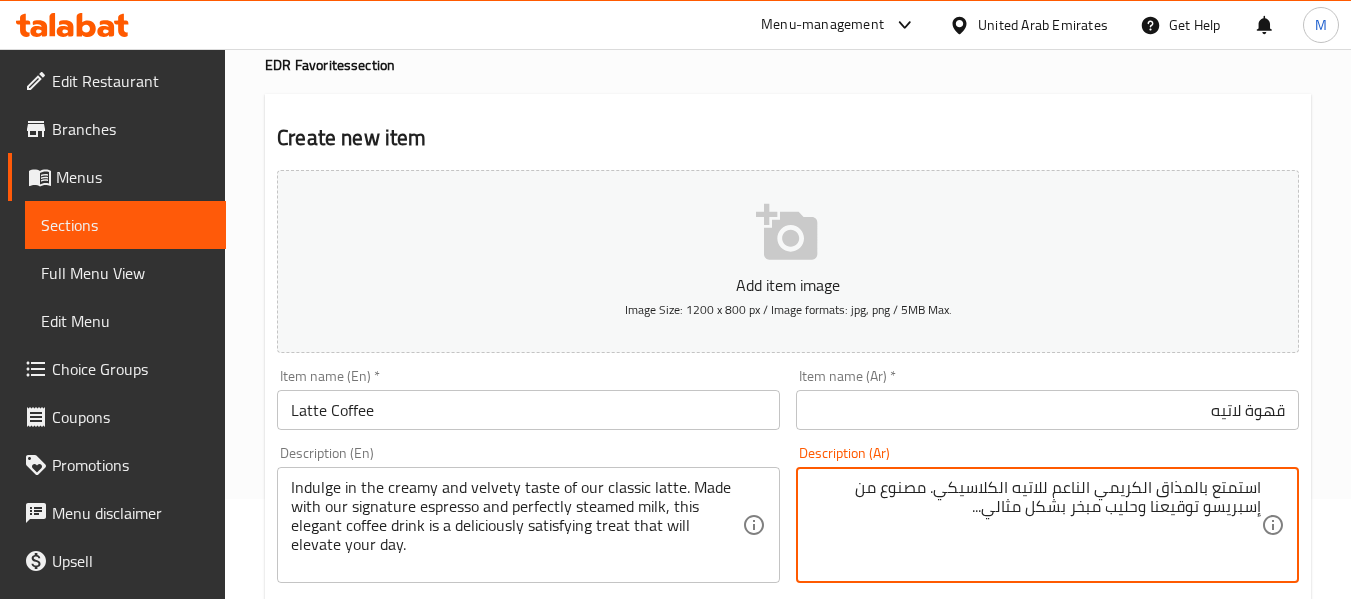 click on "استمتع بالمذاق الكريمي الناعم للاتيه الكلاسيكي. مصنوع من إسبريسو توقيعنا وحليب مبخر بشكل مثالي..." at bounding box center [1035, 525] 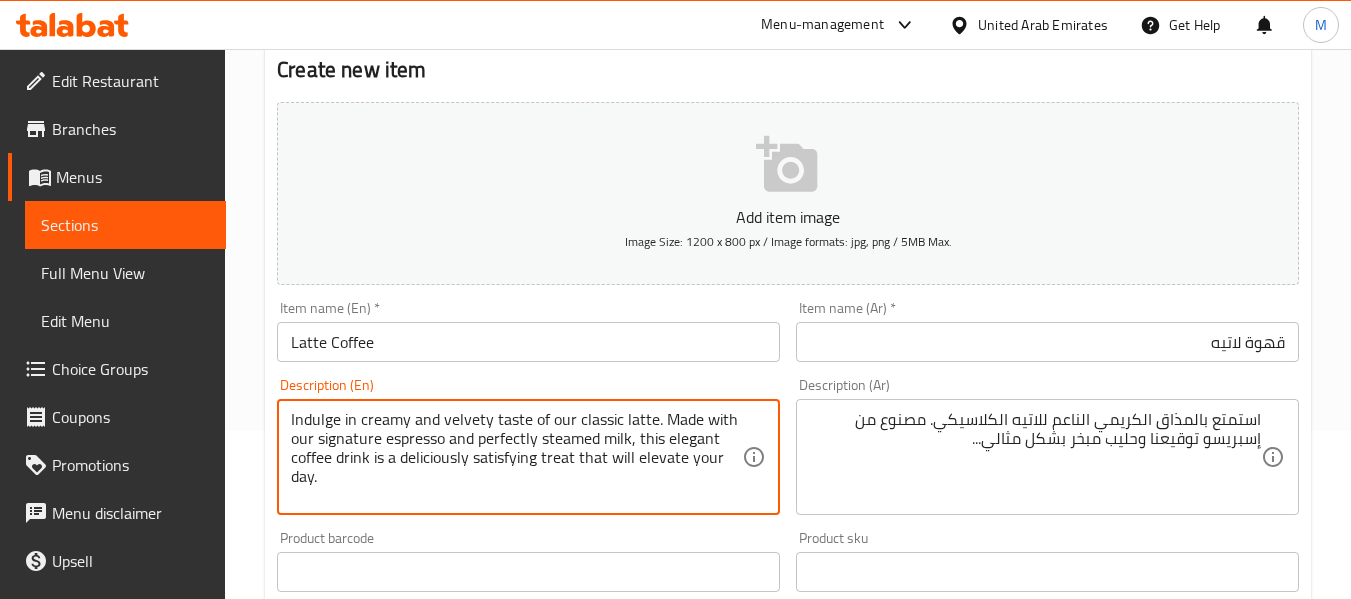 scroll, scrollTop: 200, scrollLeft: 0, axis: vertical 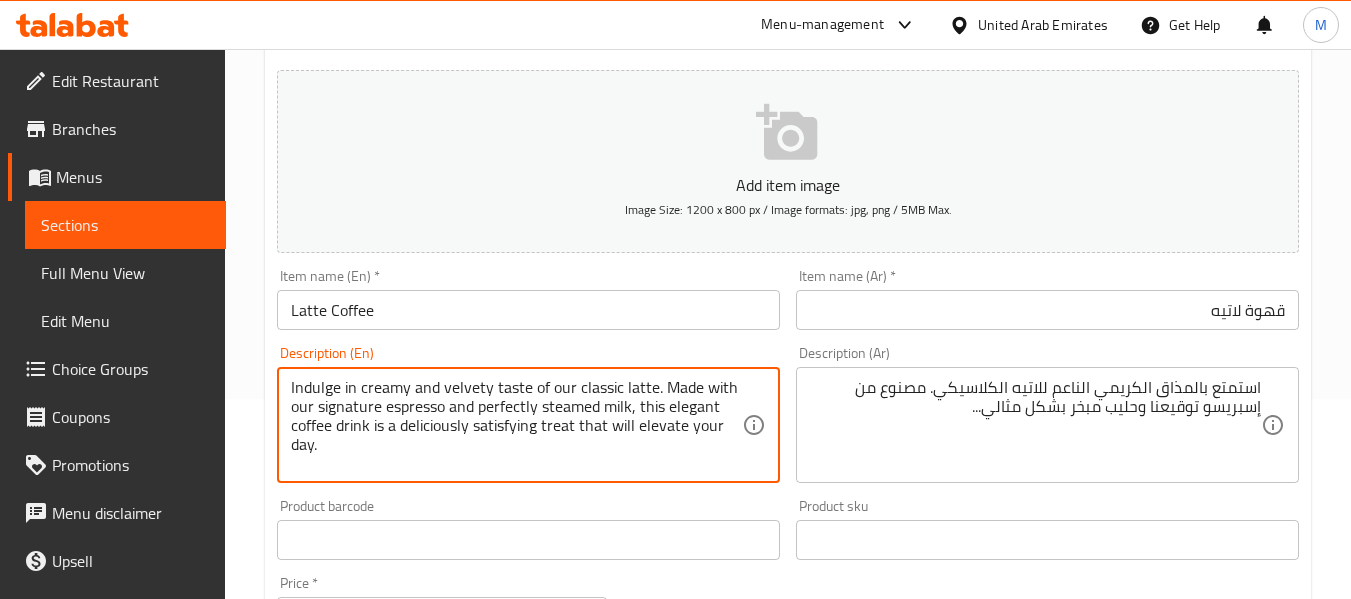 click on "Indulge in creamy and velvety taste of our classic latte. Made with our signature espresso and perfectly steamed milk, this elegant coffee drink is a deliciously satisfying treat that will elevate your day." at bounding box center [516, 425] 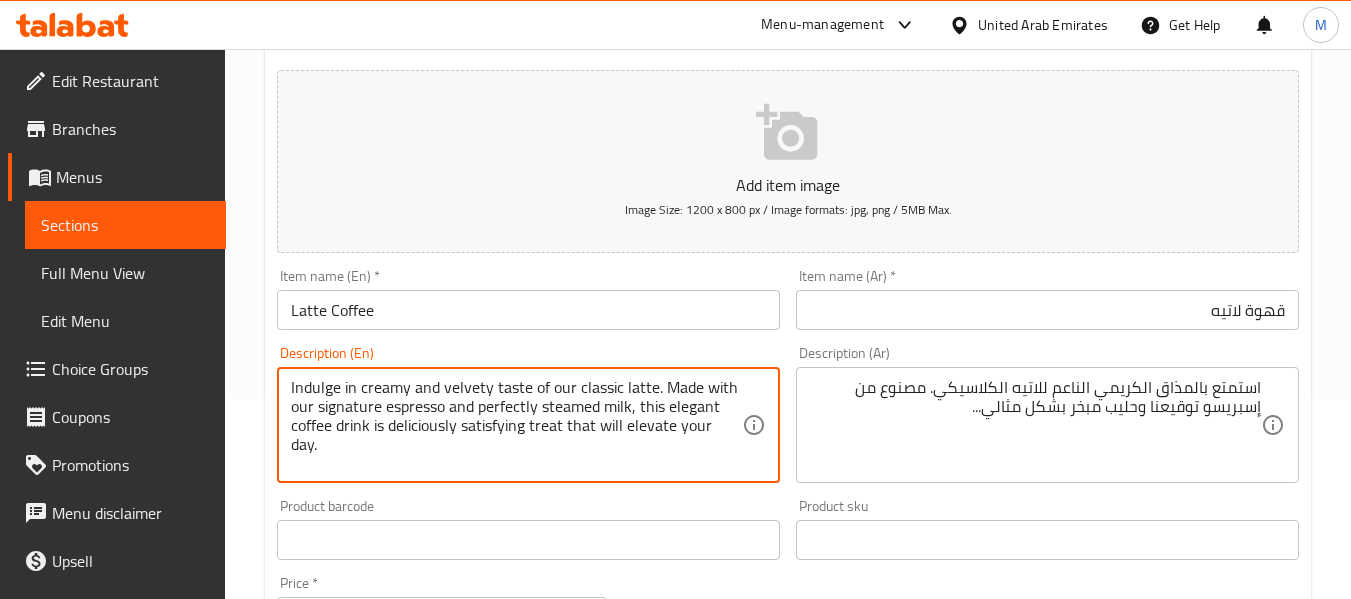 click on "Indulge in creamy and velvety taste of our classic latte. Made with our signature espresso and perfectly steamed milk, this elegant coffee drink is deliciously satisfying treat that will elevate your day." at bounding box center [516, 425] 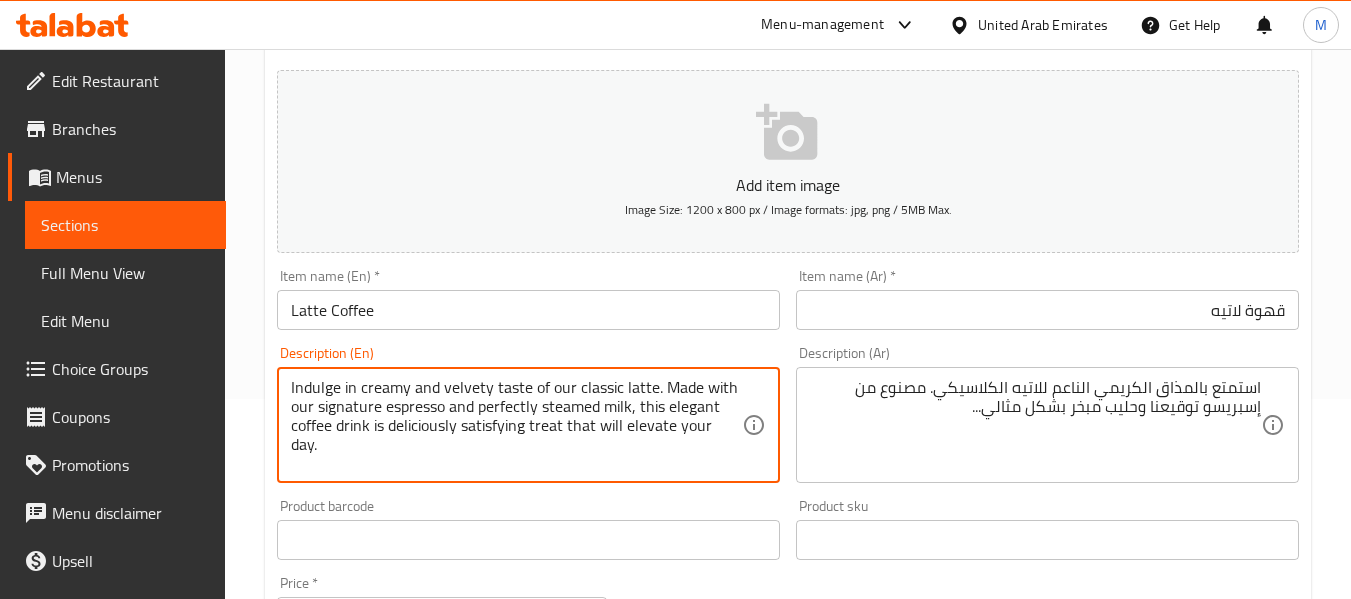 type on "Indulge in creamy and velvety taste of our classic latte. Made with our signature espresso and perfectly steamed milk, this elegant coffee drink is deliciously satisfying treat that will elevate your day." 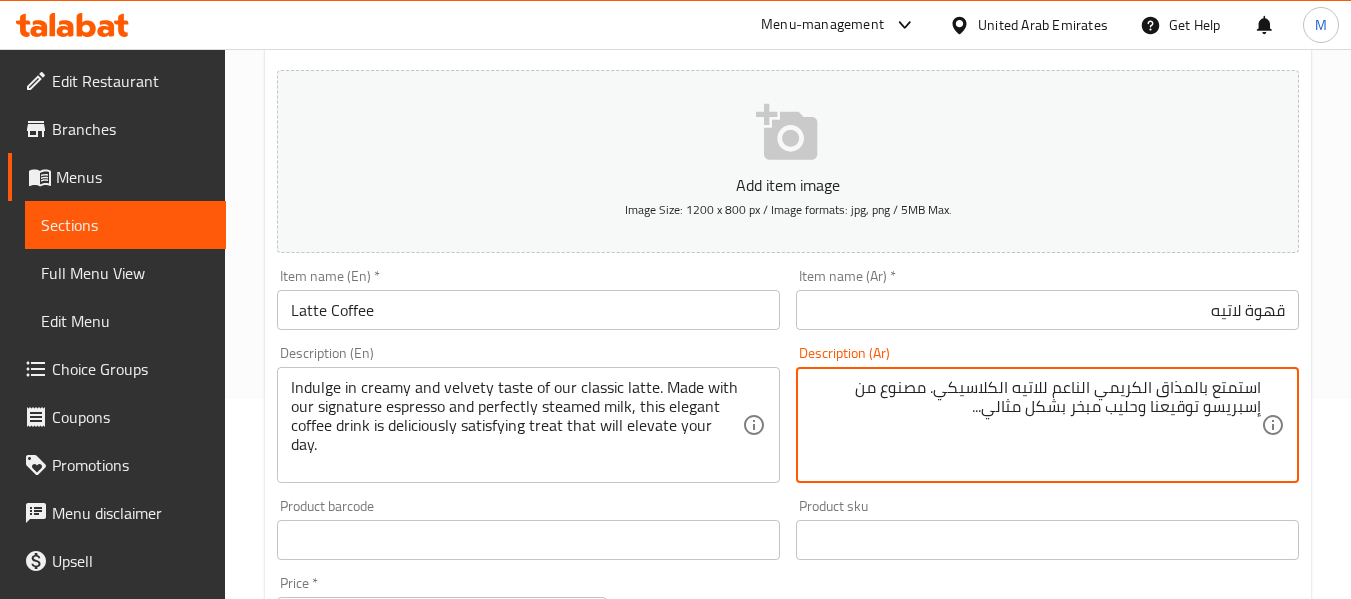 click on "استمتع بالمذاق الكريمي الناعم للاتيه الكلاسيكي. مصنوع من إسبريسو توقيعنا وحليب مبخر بشكل مثالي..." at bounding box center [1035, 425] 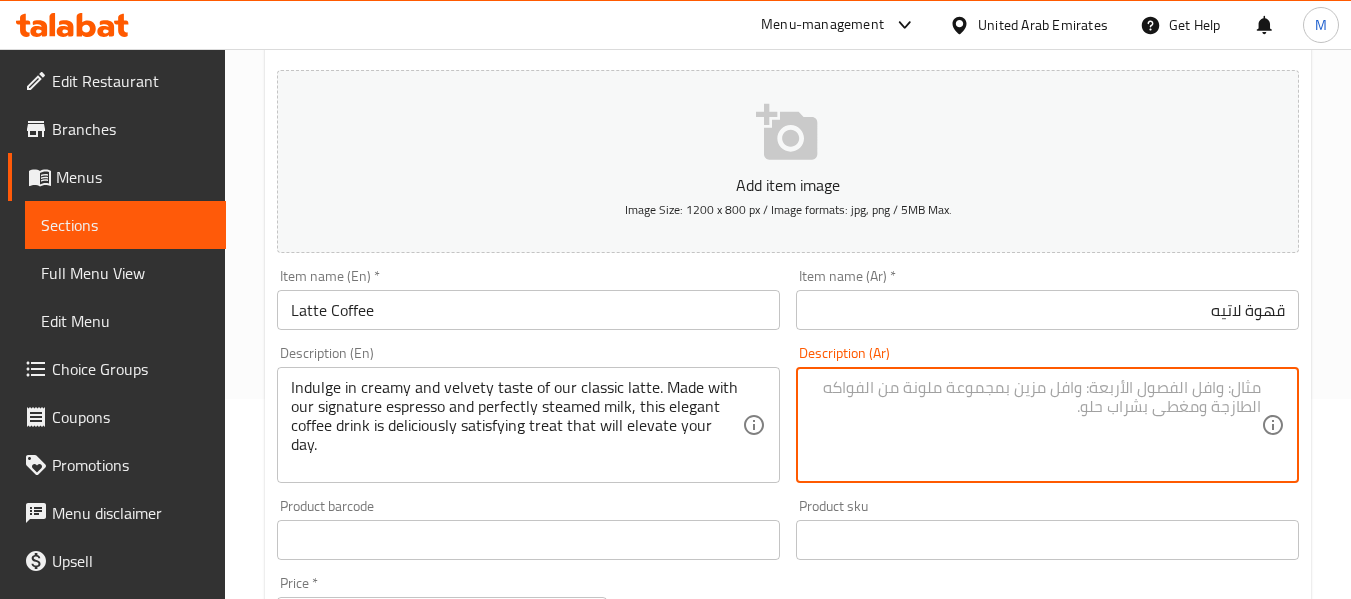 click at bounding box center [1035, 425] 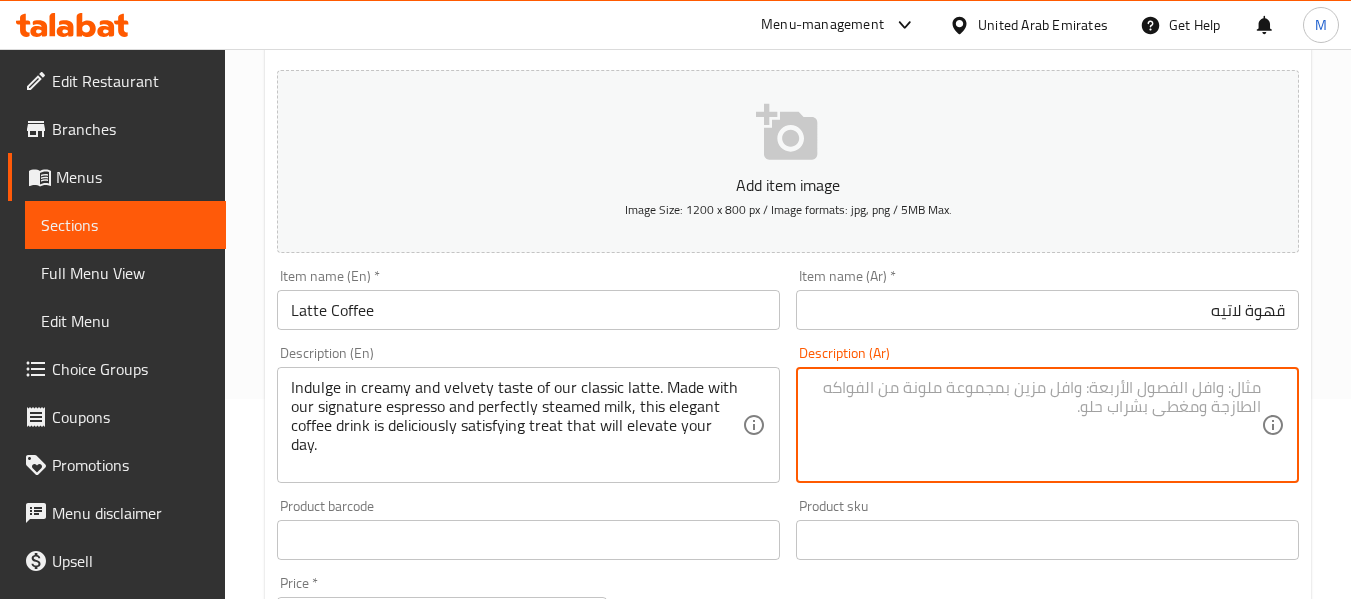 paste on "استمتع بنكهة لاتيه كلاسيكية كريمية وناعمة. مصنوع من قهوة الإسبريسو المميزة لدينا والحليب المبخر بإتقان، هذا المشروب الأنيق هو متعة لذيذة تُضفي على يومك رونقًا خاصًا." 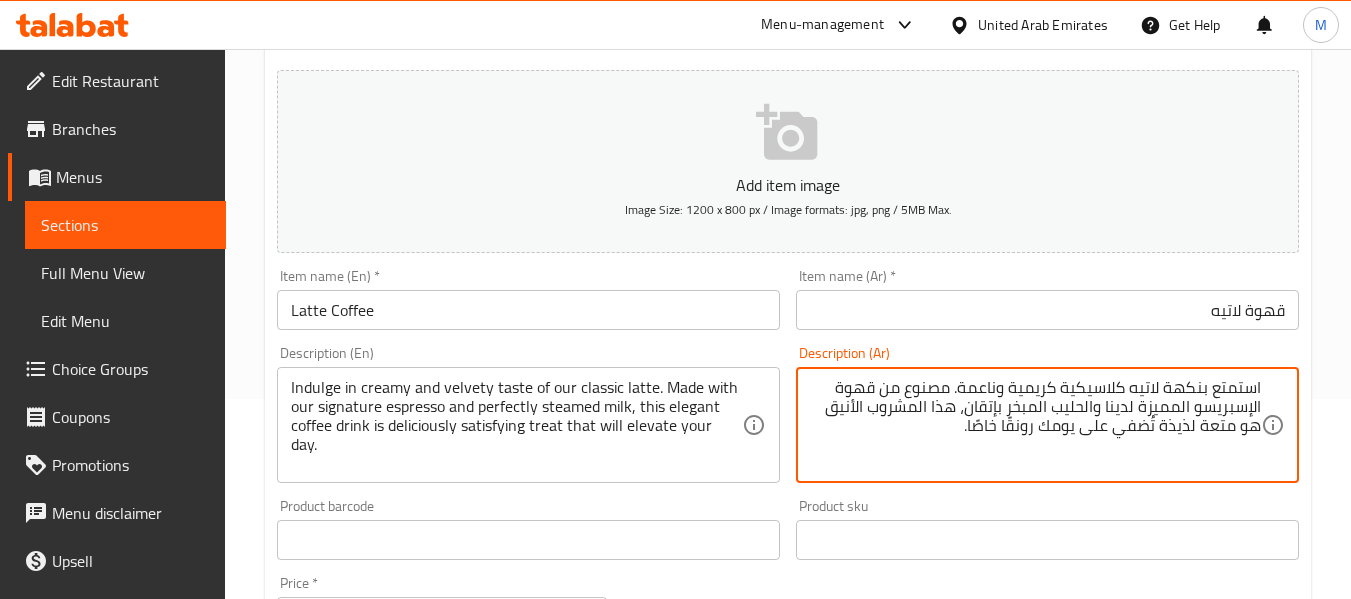click on "استمتع بنكهة لاتيه كلاسيكية كريمية وناعمة. مصنوع من قهوة الإسبريسو المميزة لدينا والحليب المبخر بإتقان، هذا المشروب الأنيق هو متعة لذيذة تُضفي على يومك رونقًا خاصًا." at bounding box center (1035, 425) 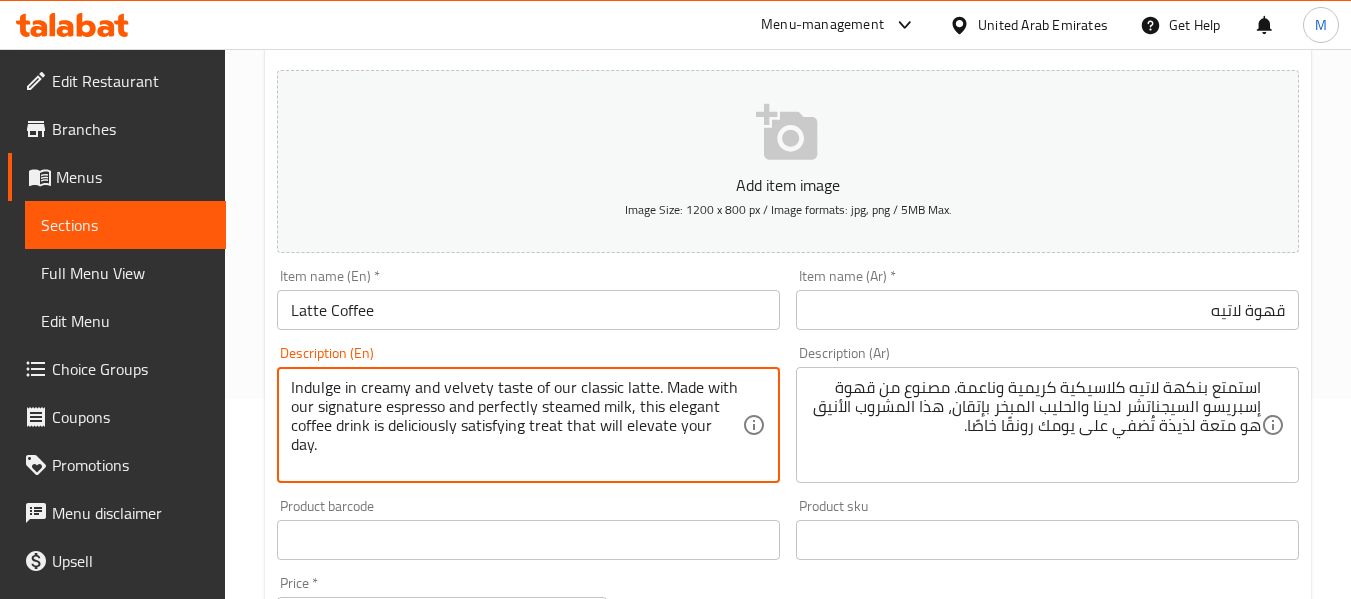 click on "Indulge in creamy and velvety taste of our classic latte. Made with our signature espresso and perfectly steamed milk, this elegant coffee drink is deliciously satisfying treat that will elevate your day." at bounding box center (516, 425) 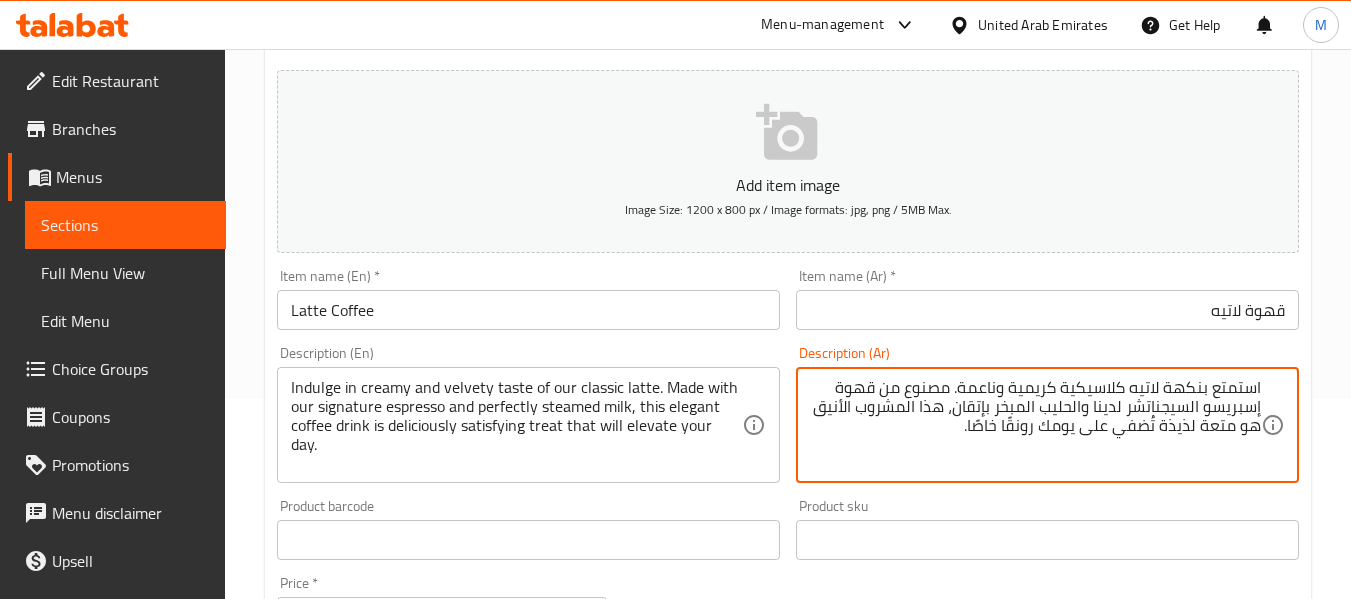 drag, startPoint x: 1037, startPoint y: 405, endPoint x: 995, endPoint y: 402, distance: 42.107006 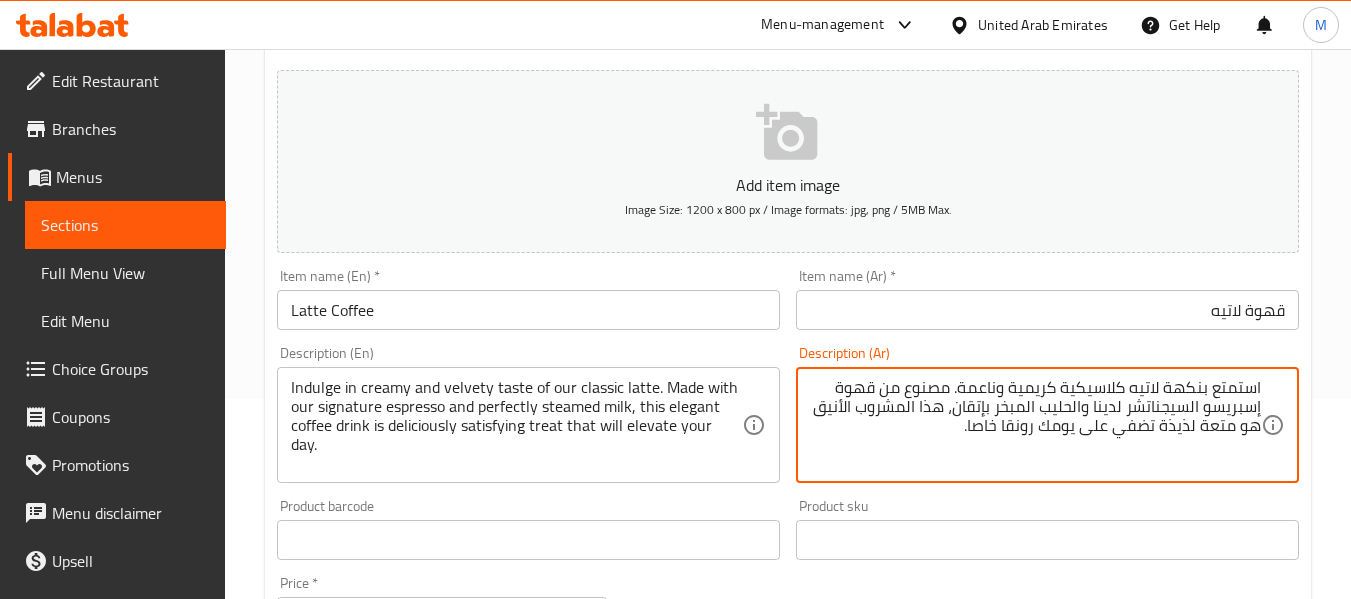 click on "استمتع بنكهة لاتيه كلاسيكية كريمية وناعمة. مصنوع من قهوة إسبريسو السيجناتشر لدينا والحليب المبخر بإتقان، هذا المشروب الأنيق هو متعة لذيذة تضفي على يومك رونقا خاصا." at bounding box center (1035, 425) 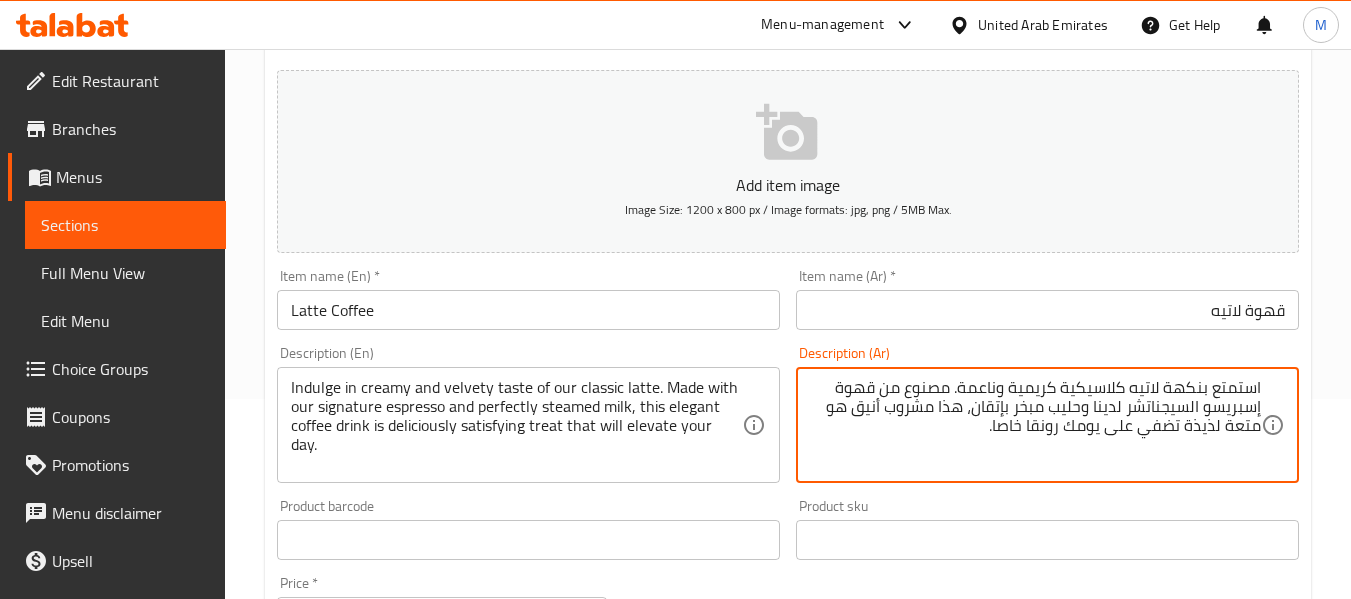 click on "استمتع بنكهة لاتيه كلاسيكية كريمية وناعمة. مصنوع من قهوة إسبريسو السيجناتشر لدينا وحليب مبخر بإتقان، هذا مشروب أنيق هو متعة لذيذة تضفي على يومك رونقا خاصا." at bounding box center (1035, 425) 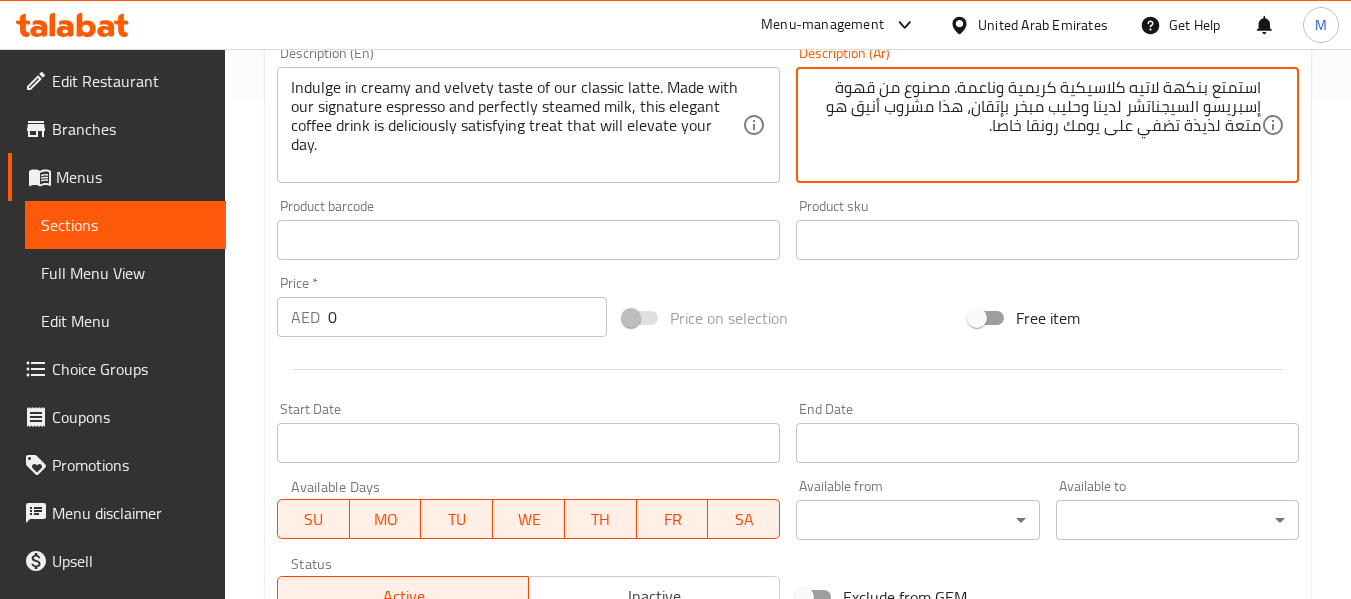 click on "0" at bounding box center (467, 317) 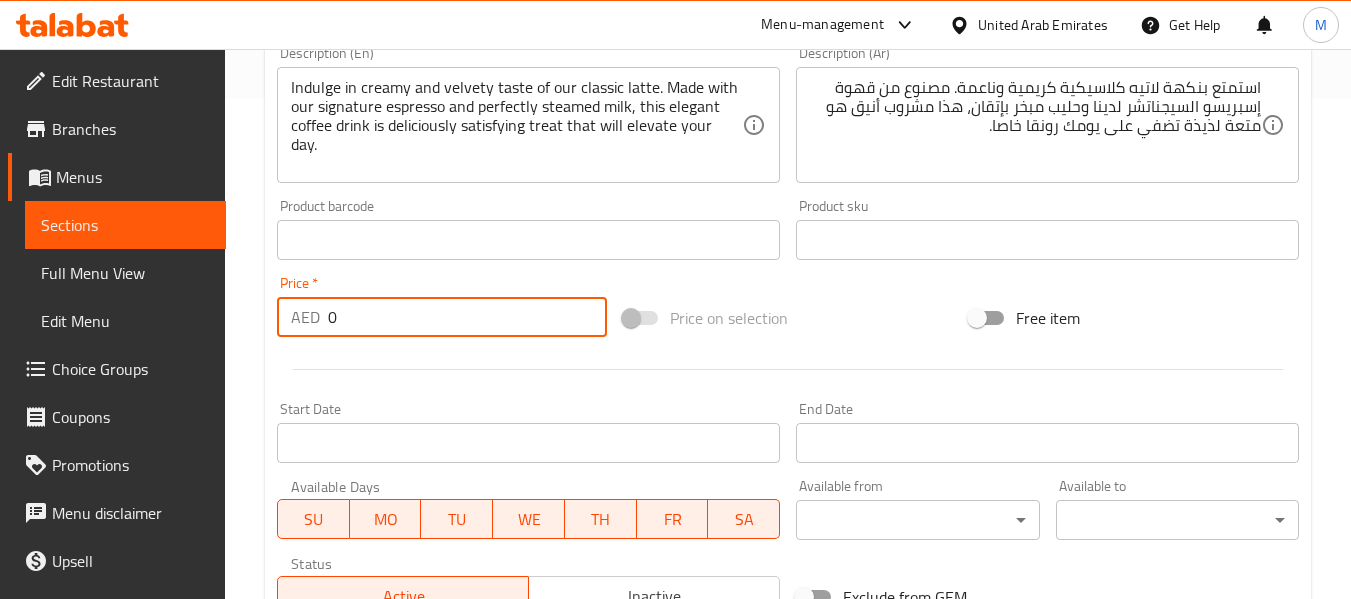 click on "0" at bounding box center (467, 317) 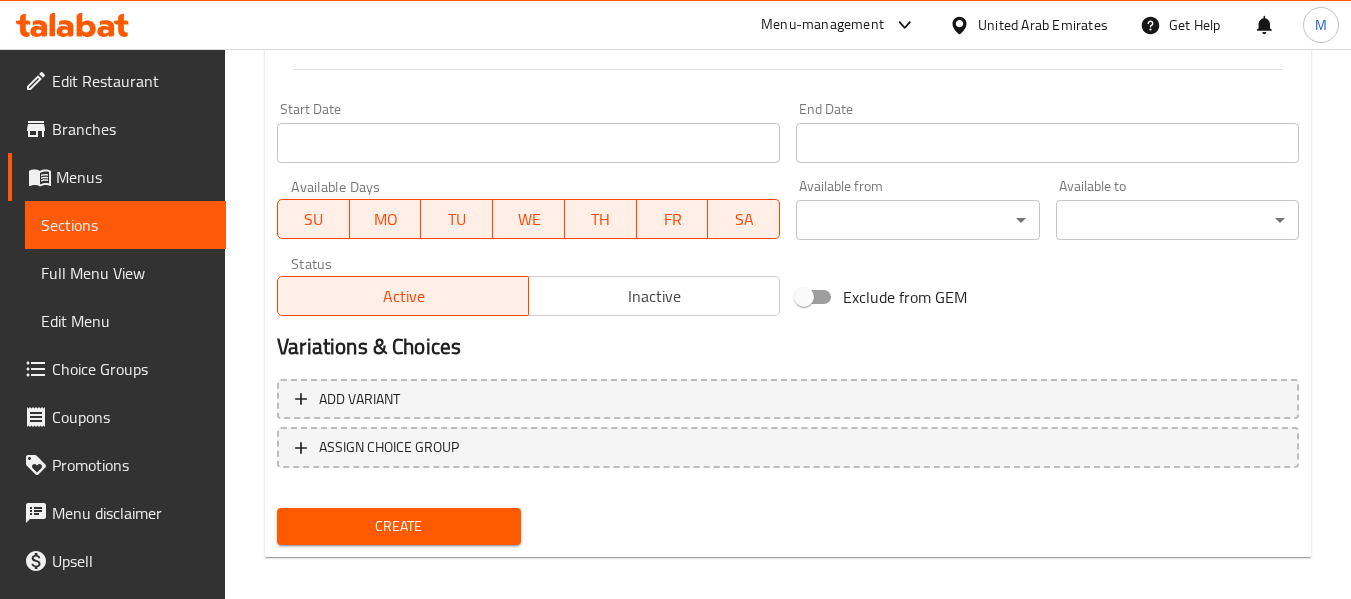 type on "16" 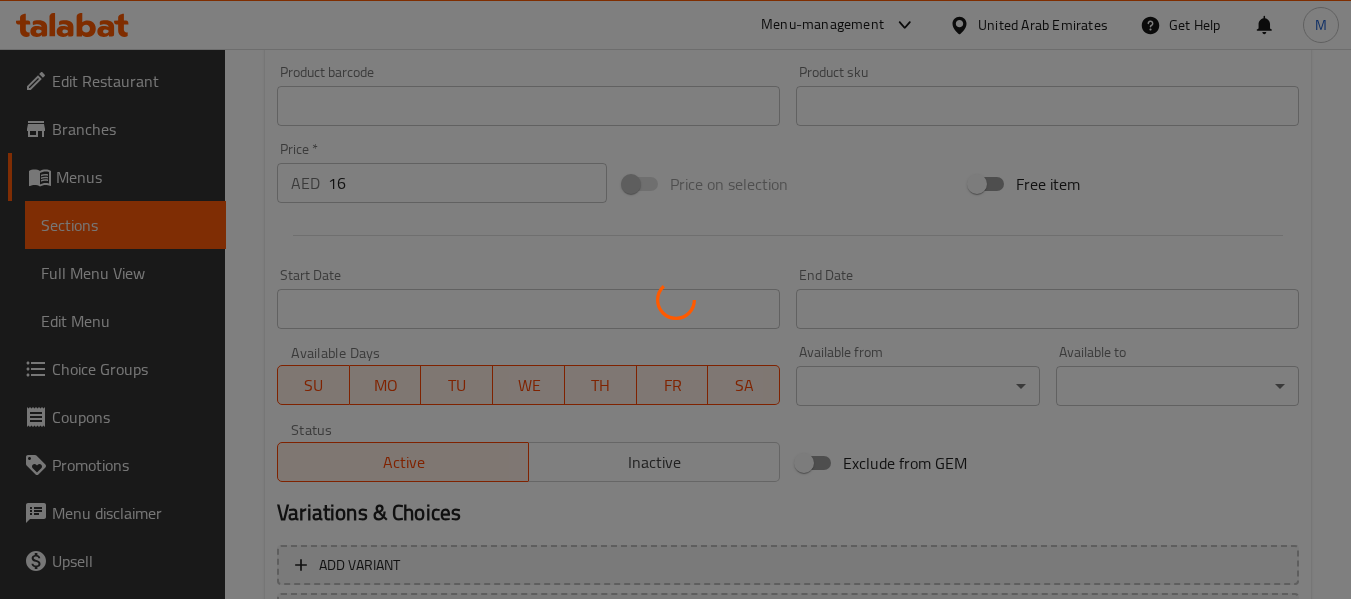 scroll, scrollTop: 300, scrollLeft: 0, axis: vertical 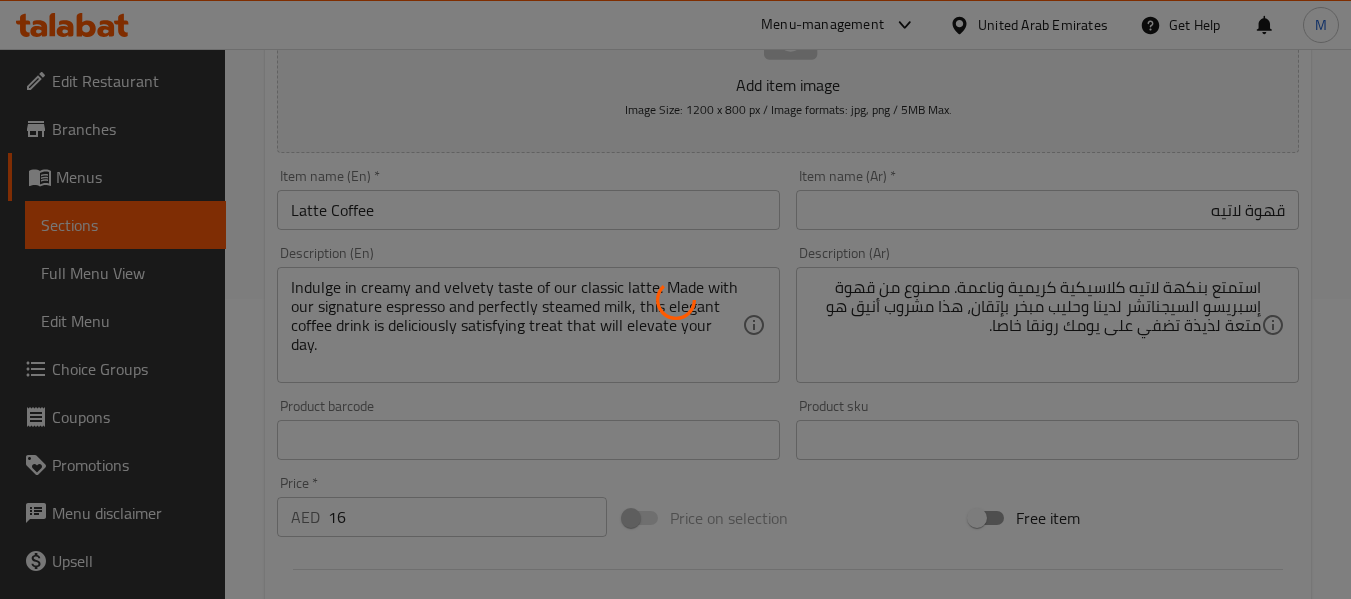 type 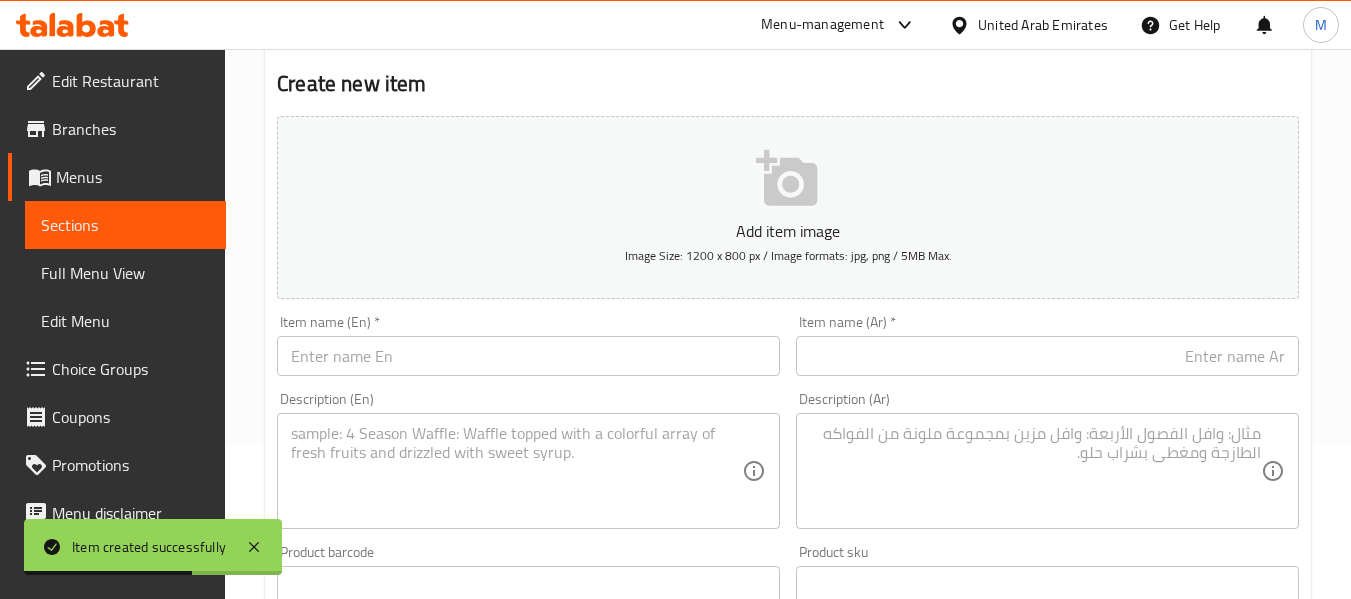 scroll, scrollTop: 0, scrollLeft: 0, axis: both 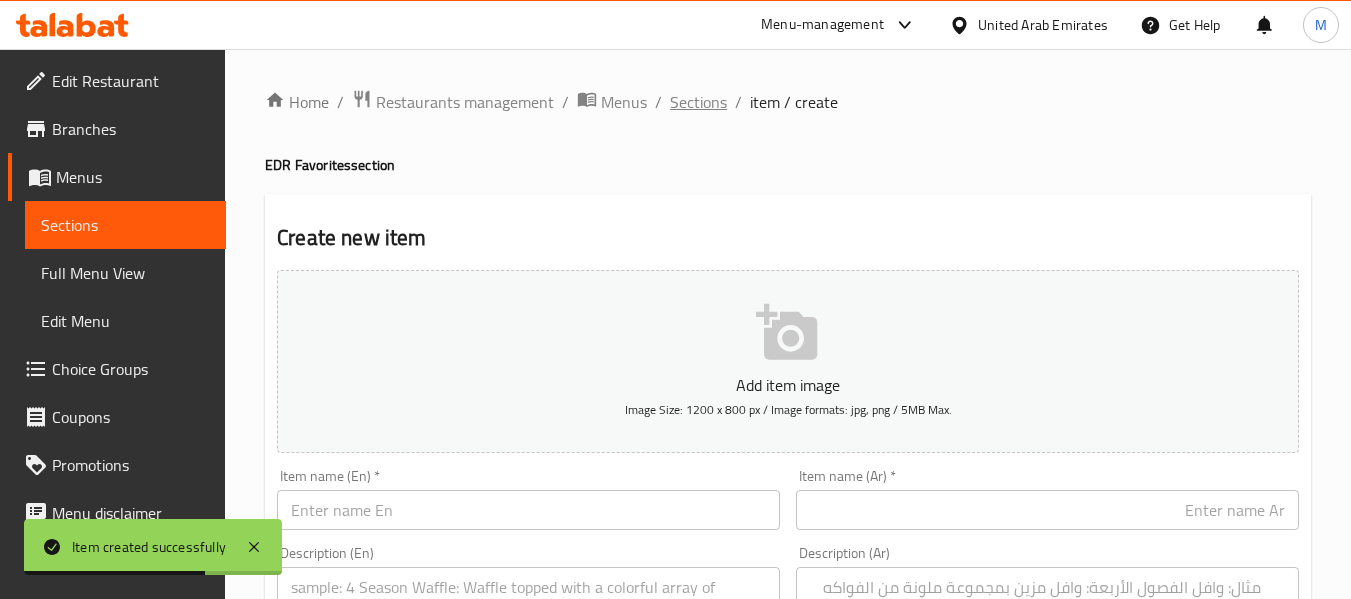 click on "Sections" at bounding box center (698, 102) 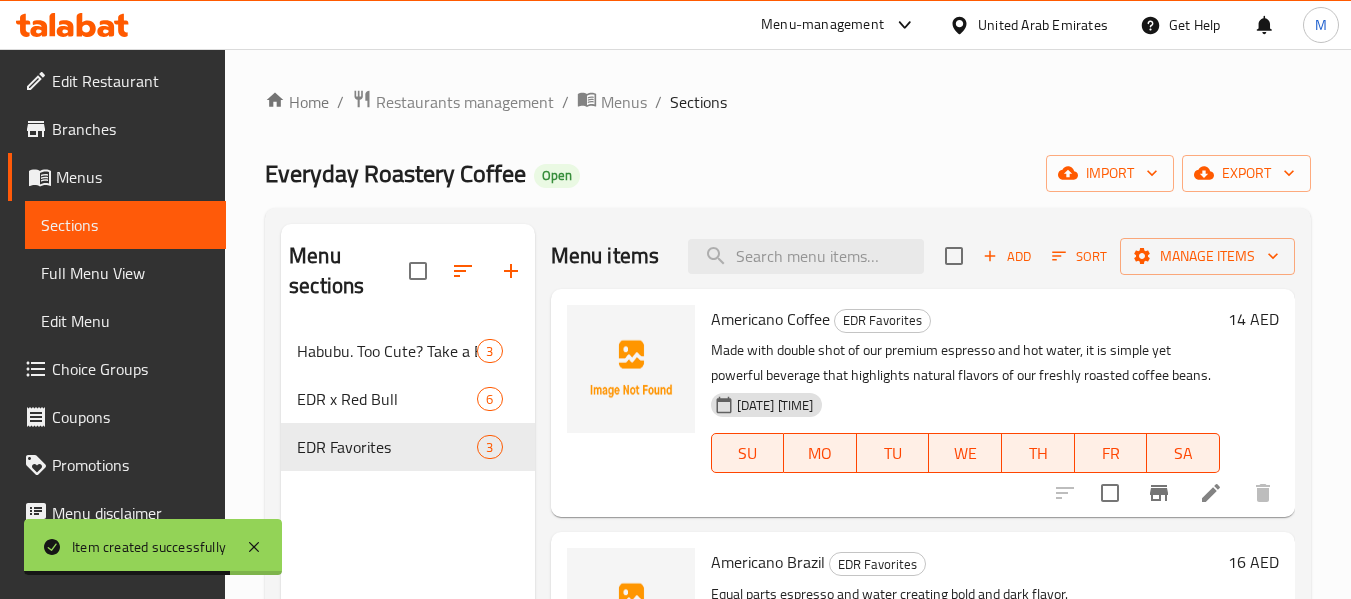 scroll, scrollTop: 236, scrollLeft: 0, axis: vertical 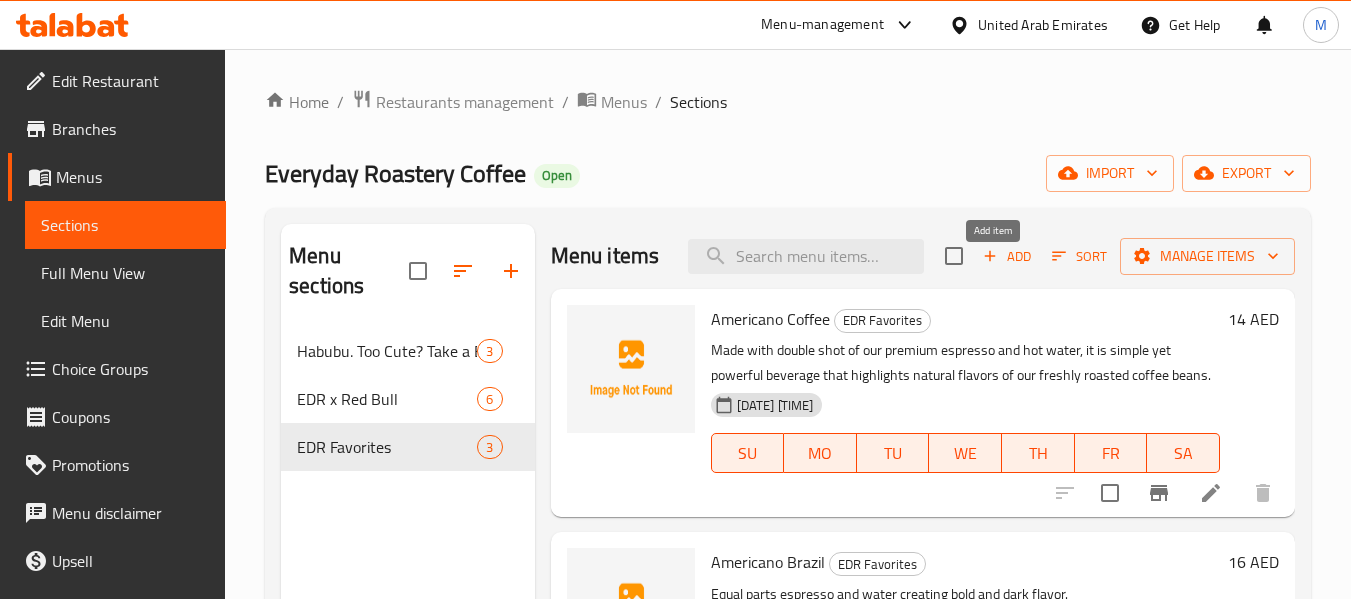 click on "Add" at bounding box center (1007, 256) 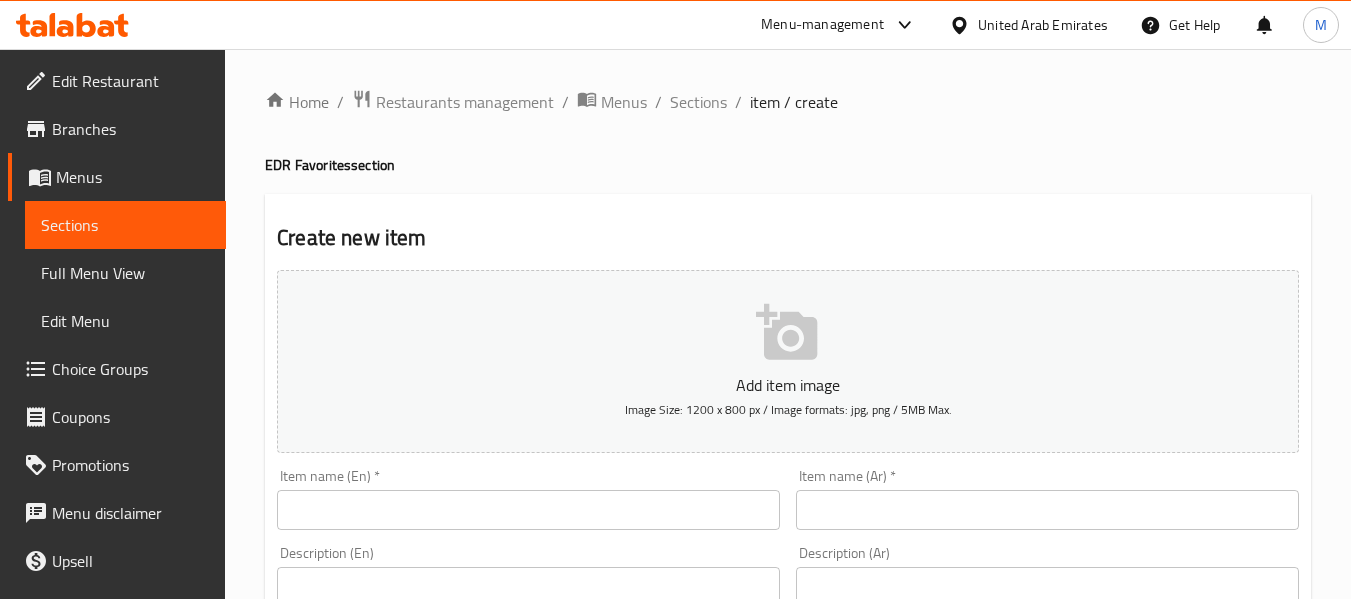 drag, startPoint x: 411, startPoint y: 481, endPoint x: 406, endPoint y: 515, distance: 34.36568 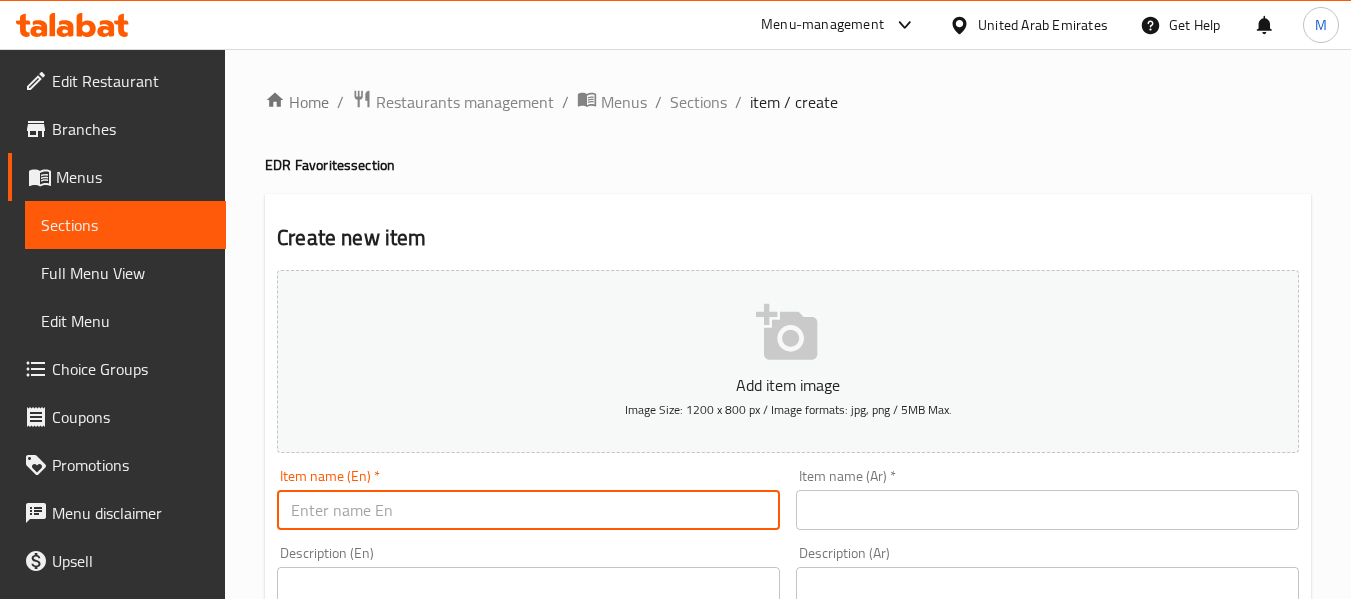 click at bounding box center (528, 510) 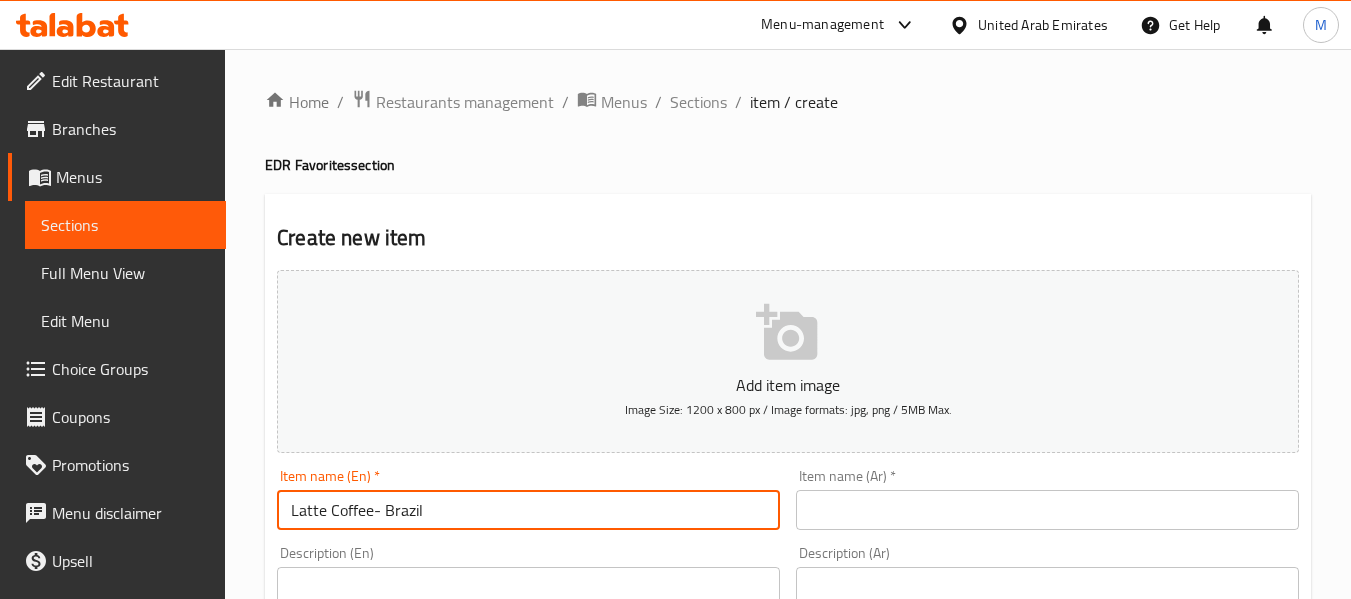 click on "Latte Coffee- Brazil" at bounding box center (528, 510) 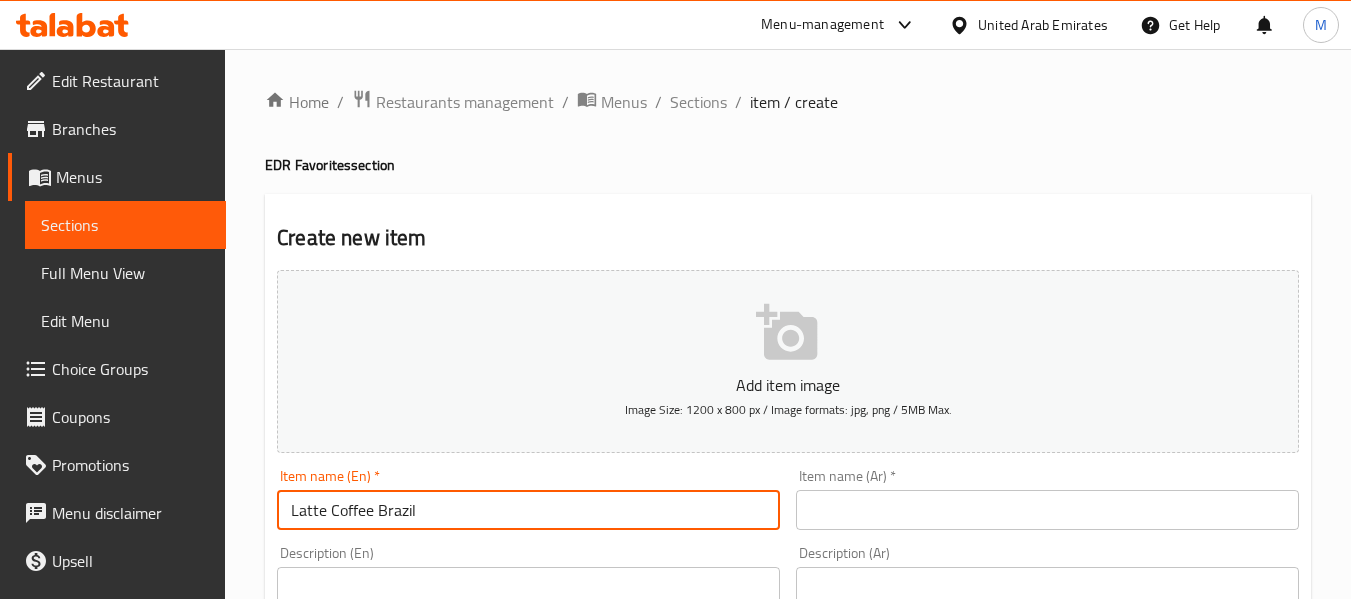 type on "Latte Coffee Brazil" 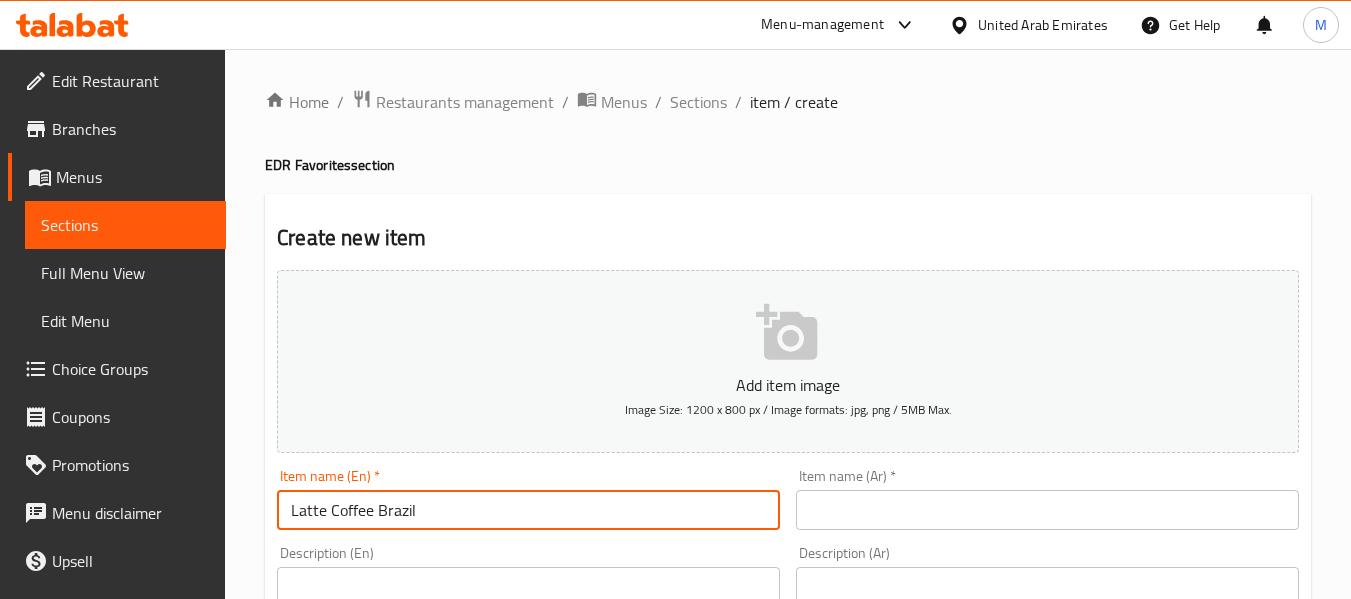 click at bounding box center (1047, 510) 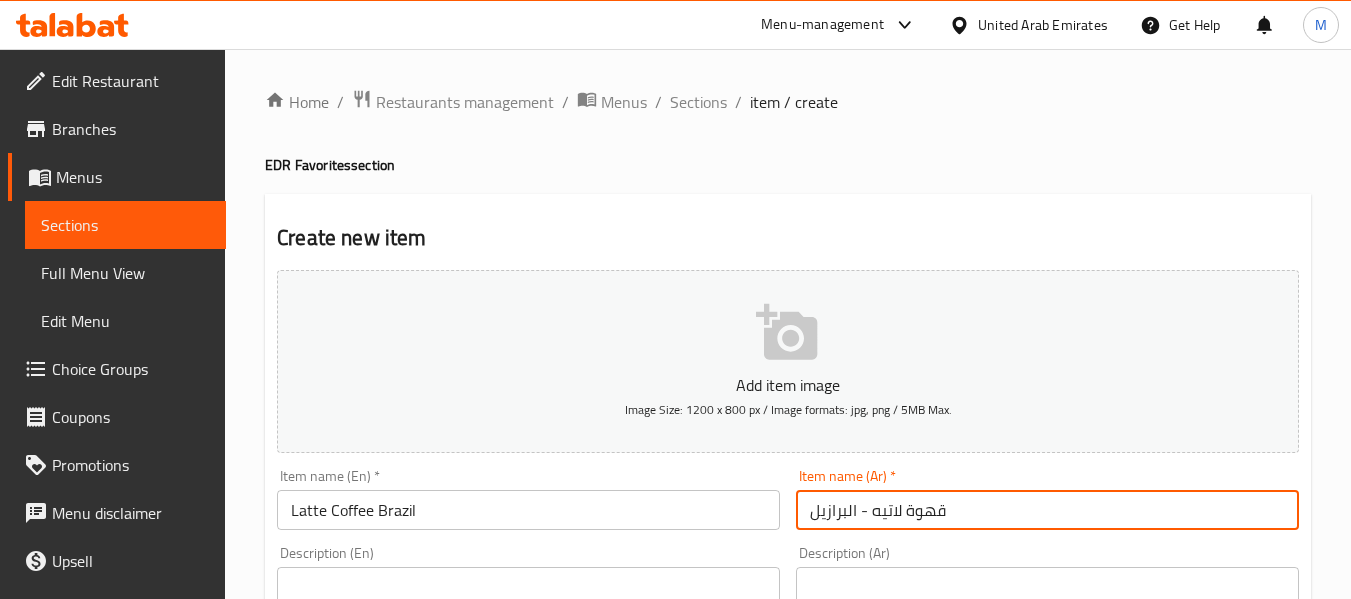 drag, startPoint x: 858, startPoint y: 509, endPoint x: 869, endPoint y: 504, distance: 12.083046 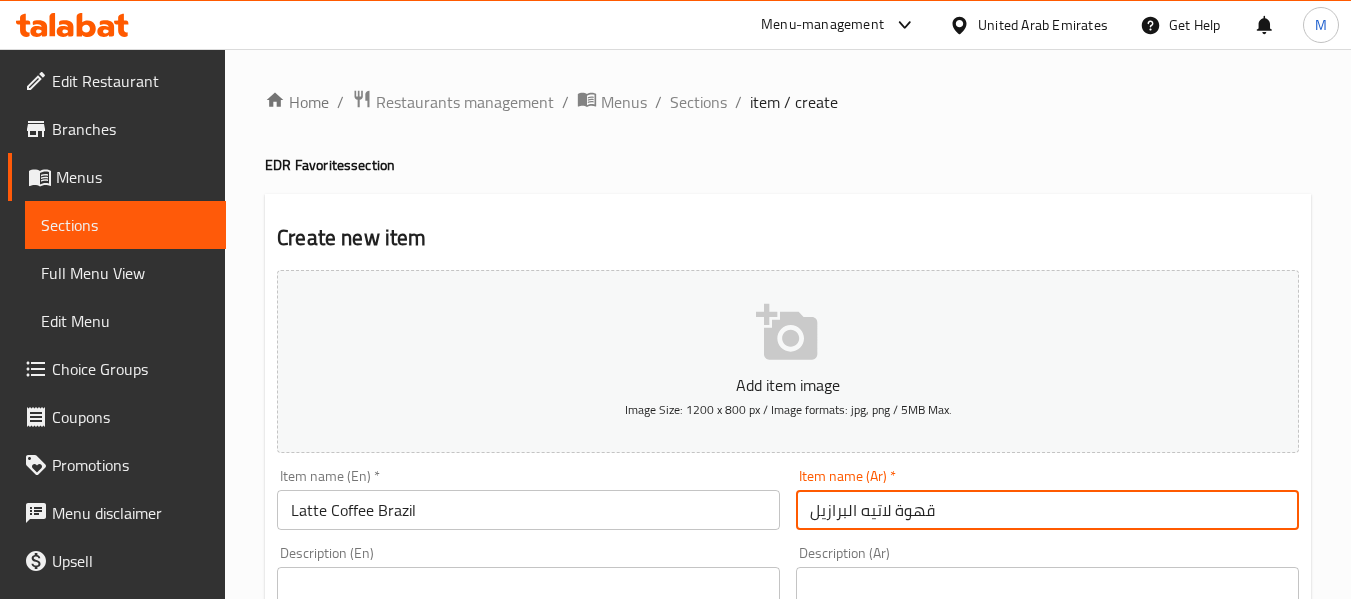 type on "قهوة لاتيه البرازيل" 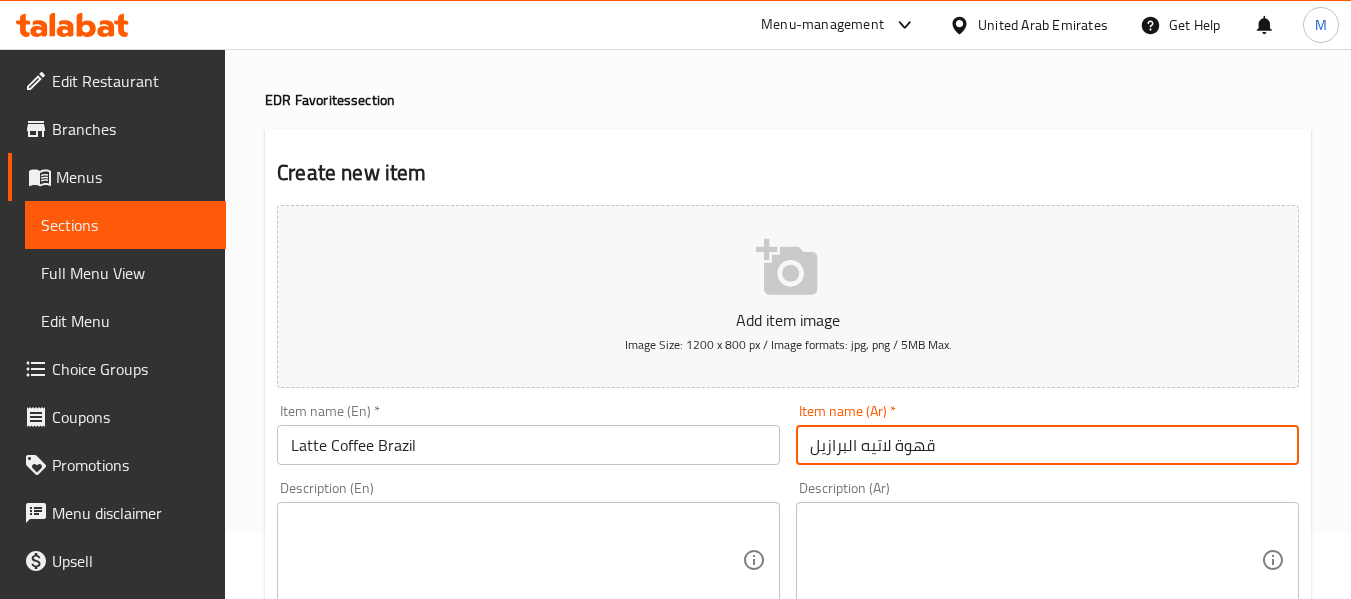 scroll, scrollTop: 100, scrollLeft: 0, axis: vertical 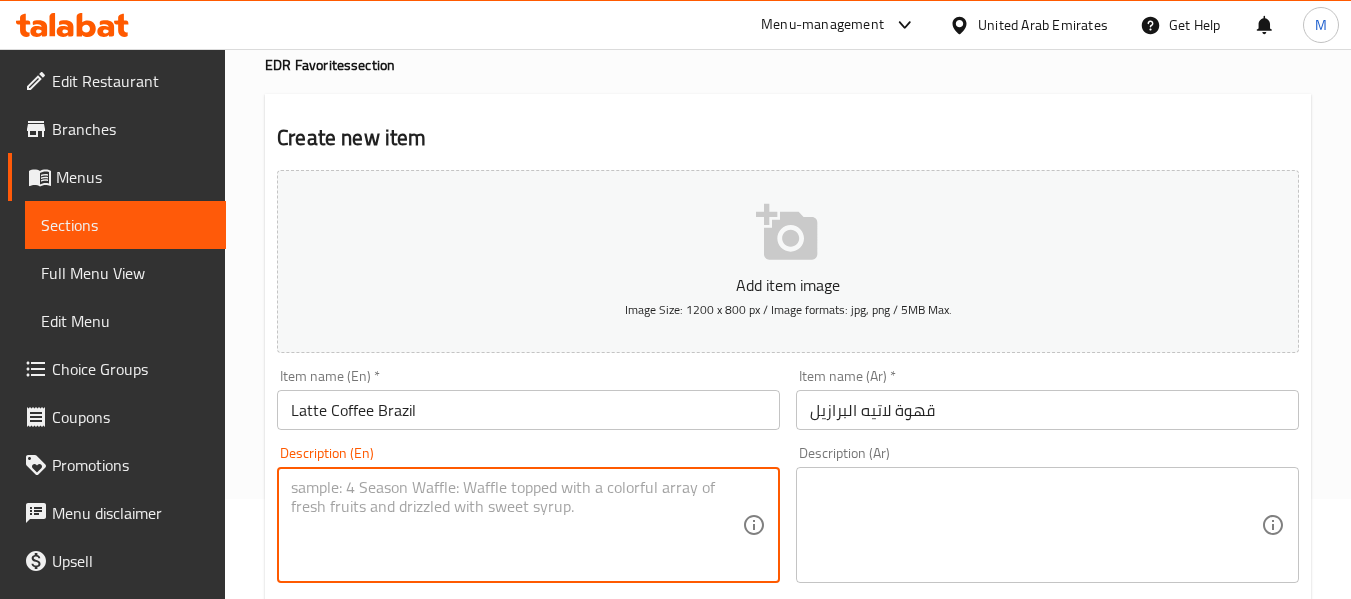 click at bounding box center (516, 525) 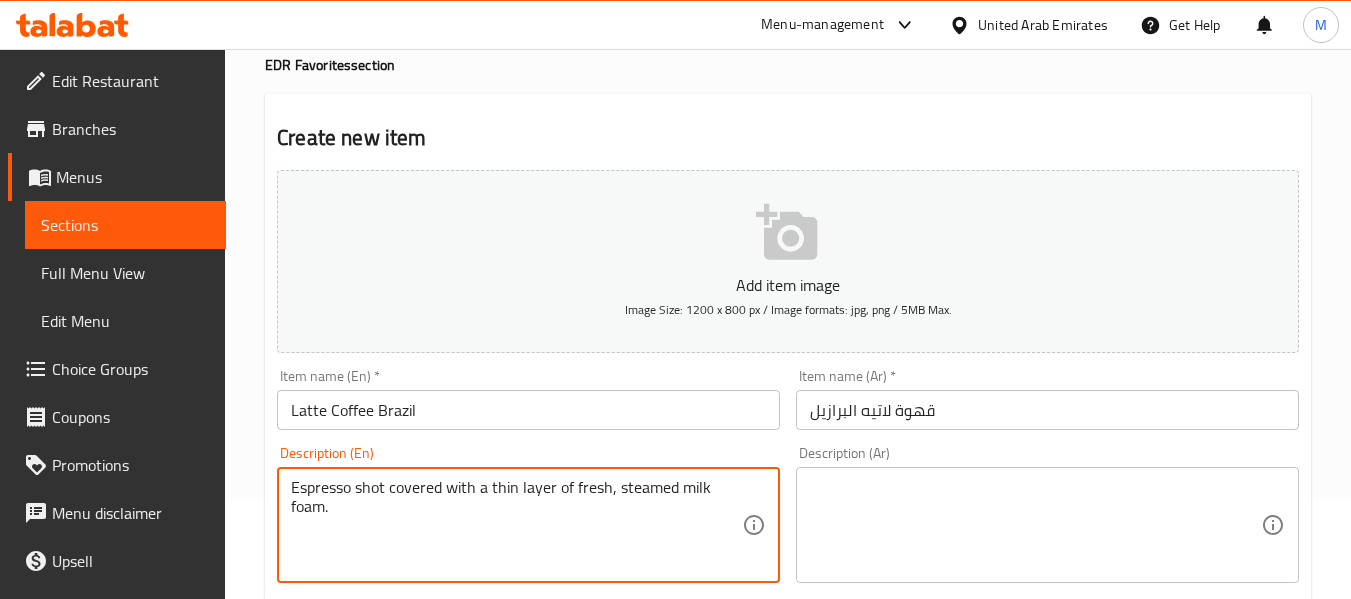 drag, startPoint x: 483, startPoint y: 499, endPoint x: 496, endPoint y: 491, distance: 15.264338 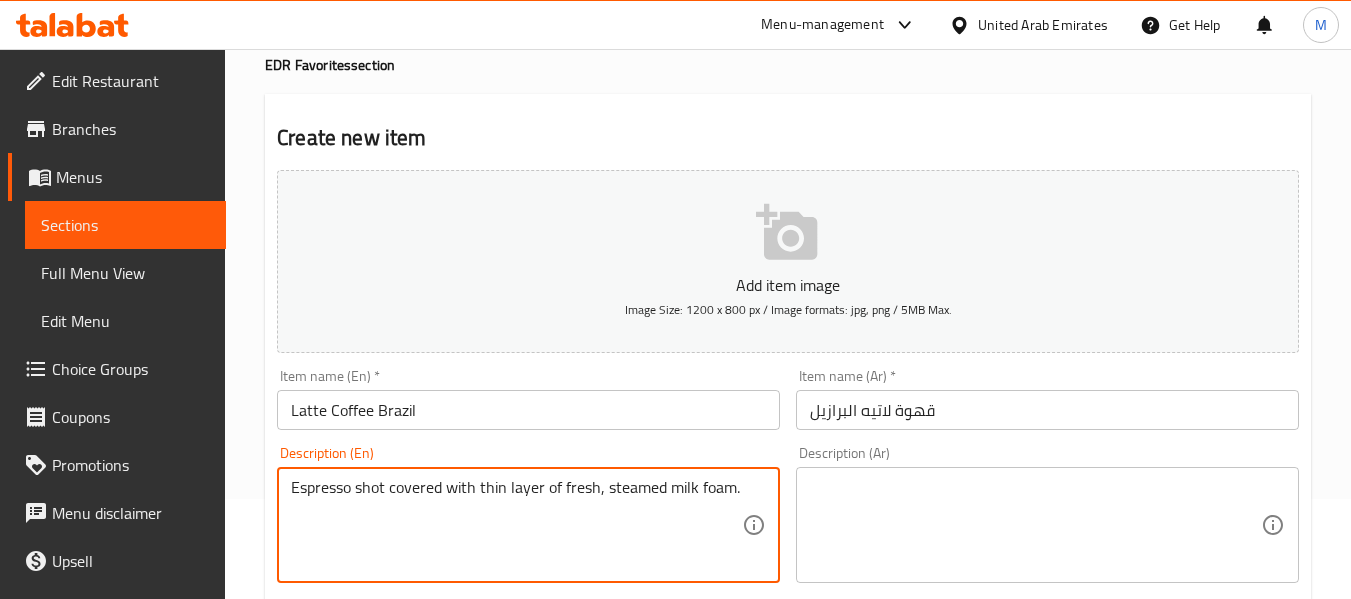 type on "Espresso shot covered with thin layer of fresh, steamed milk foam." 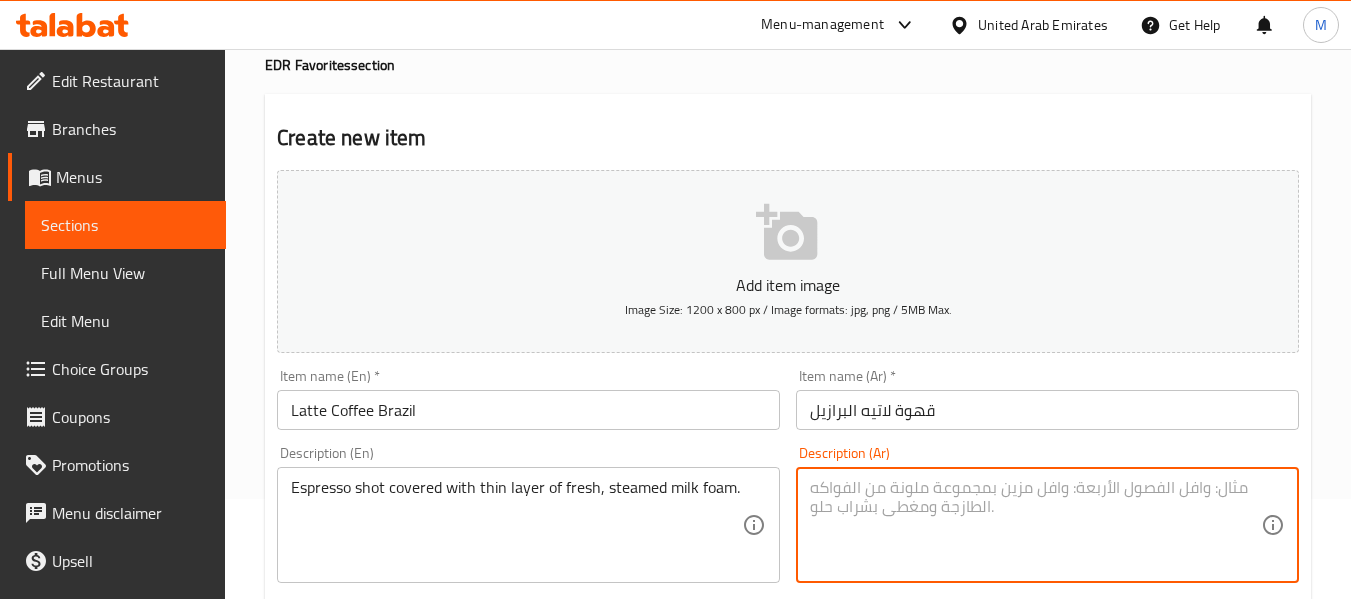 click at bounding box center [1035, 525] 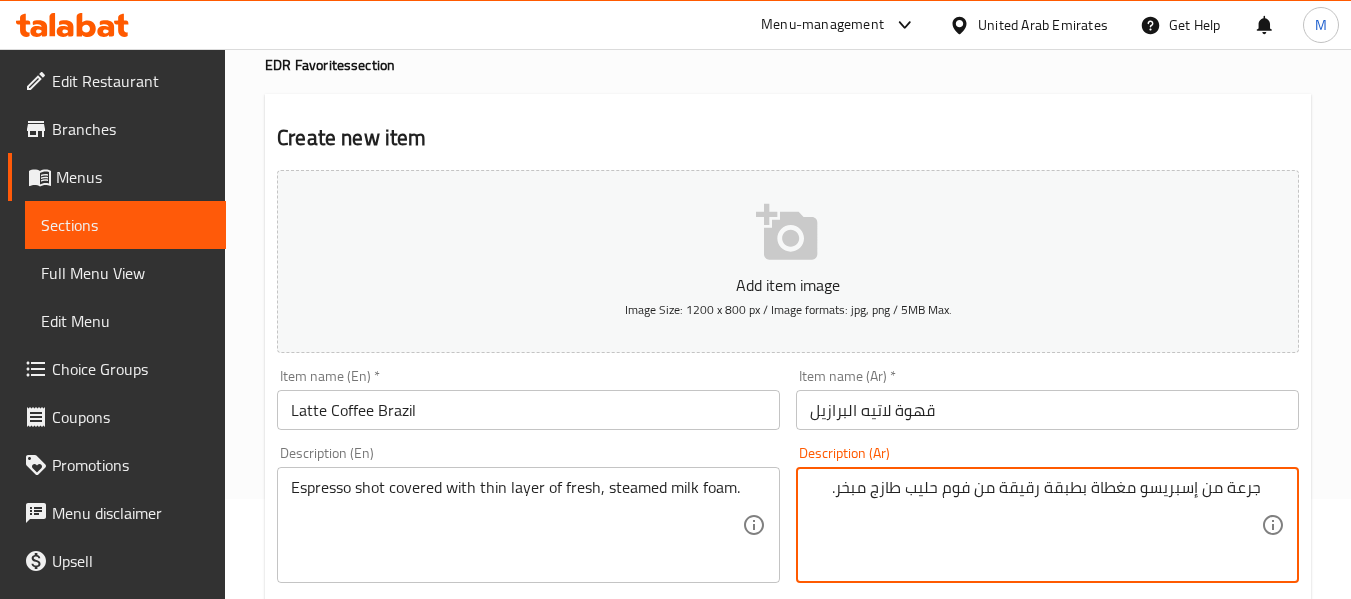 type on "جرعة من إسبريسو مغطاة بطبقة رقيقة من فوم حليب طازج مبخر." 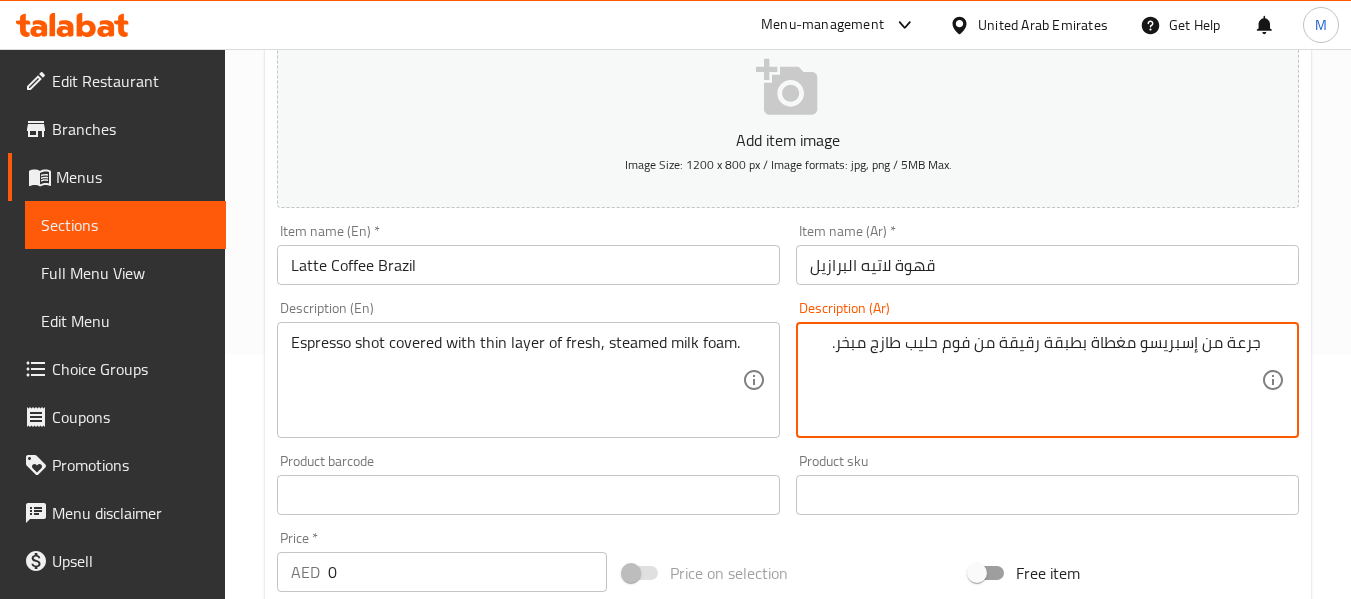 scroll, scrollTop: 400, scrollLeft: 0, axis: vertical 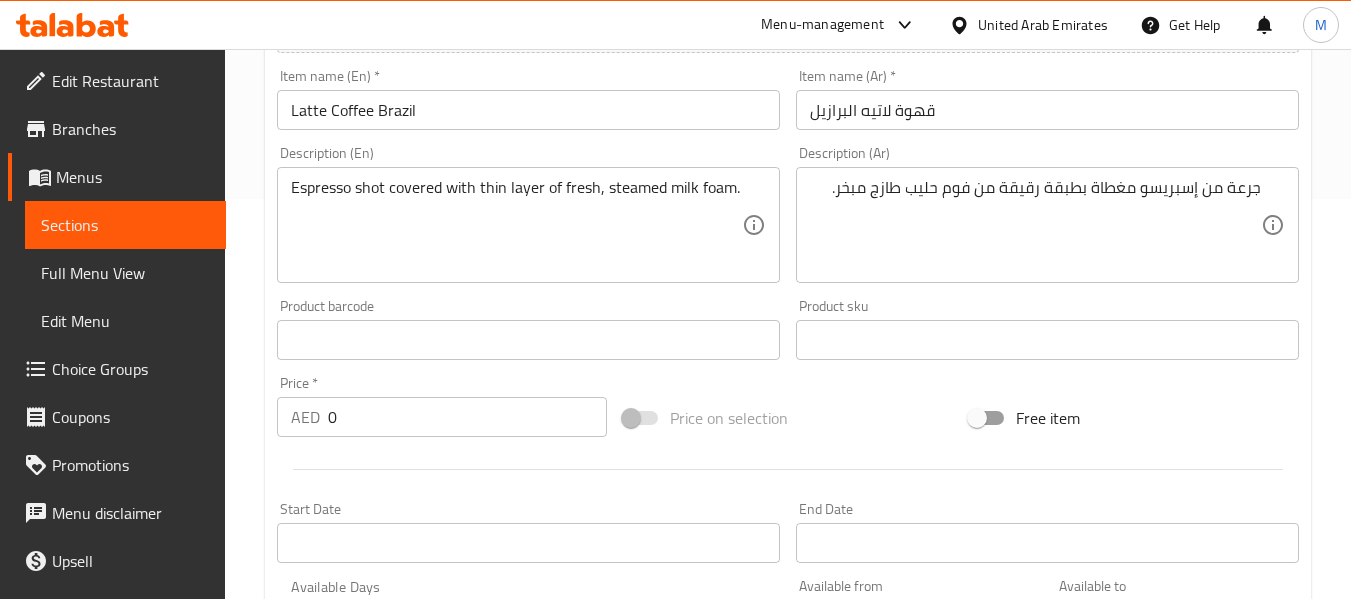 click on "Price   * AED 0 Price  *" at bounding box center (442, 406) 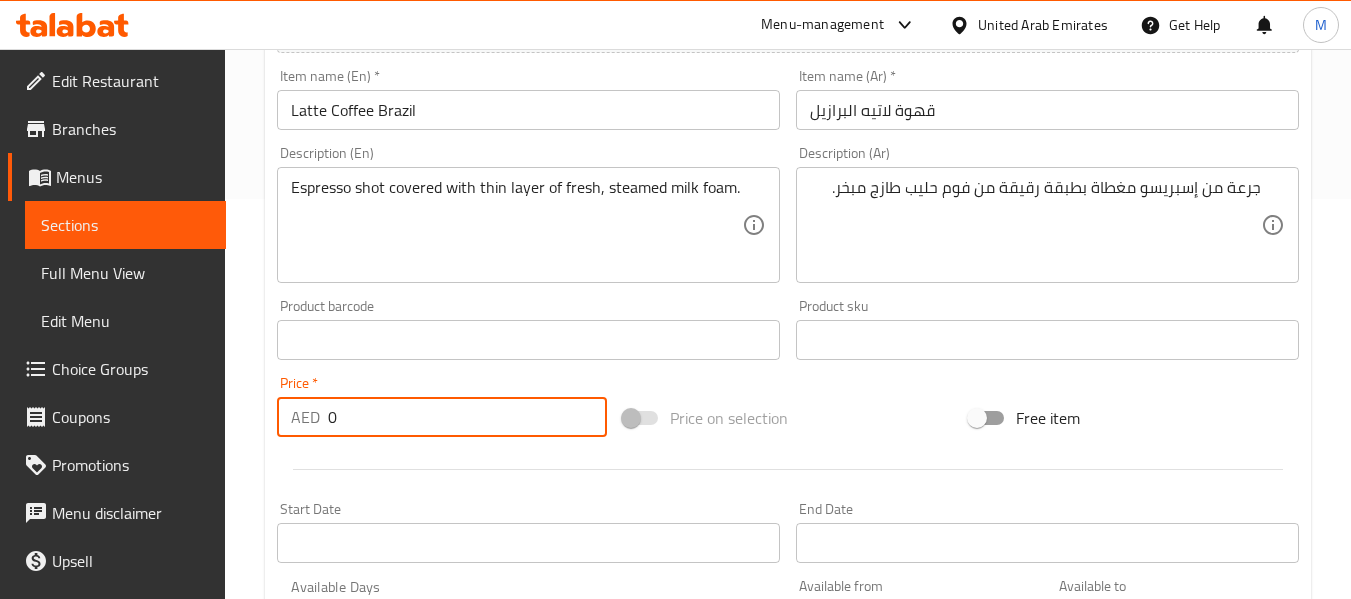 click on "0" at bounding box center [467, 417] 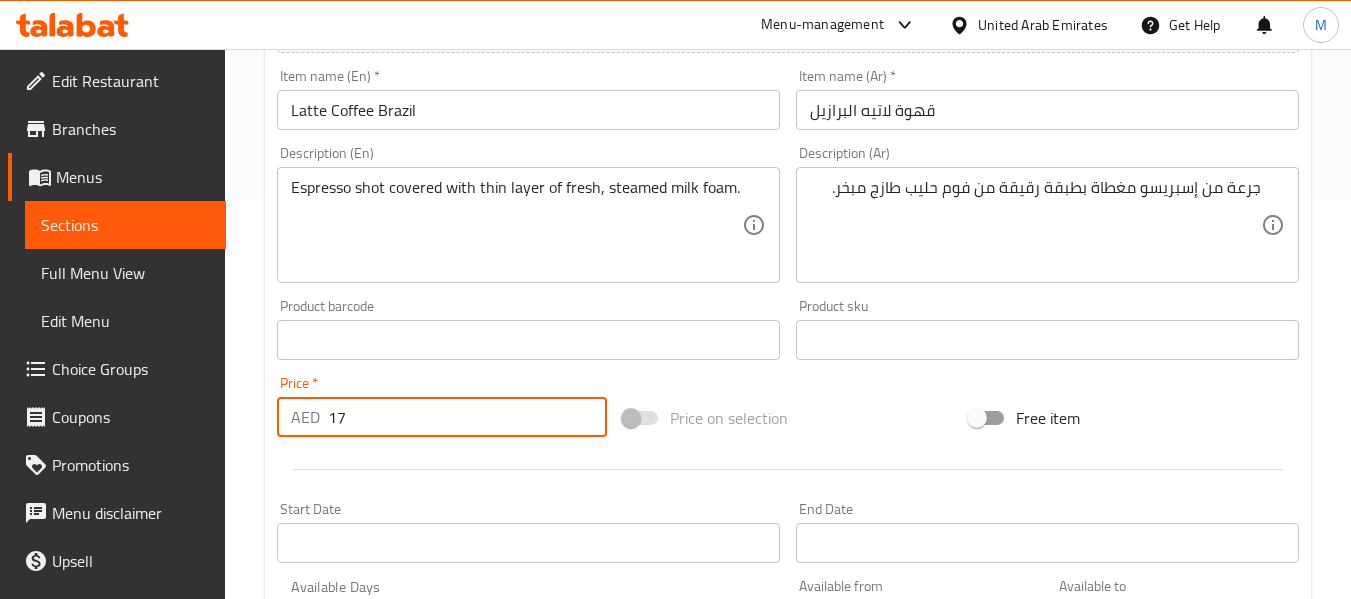 type on "17" 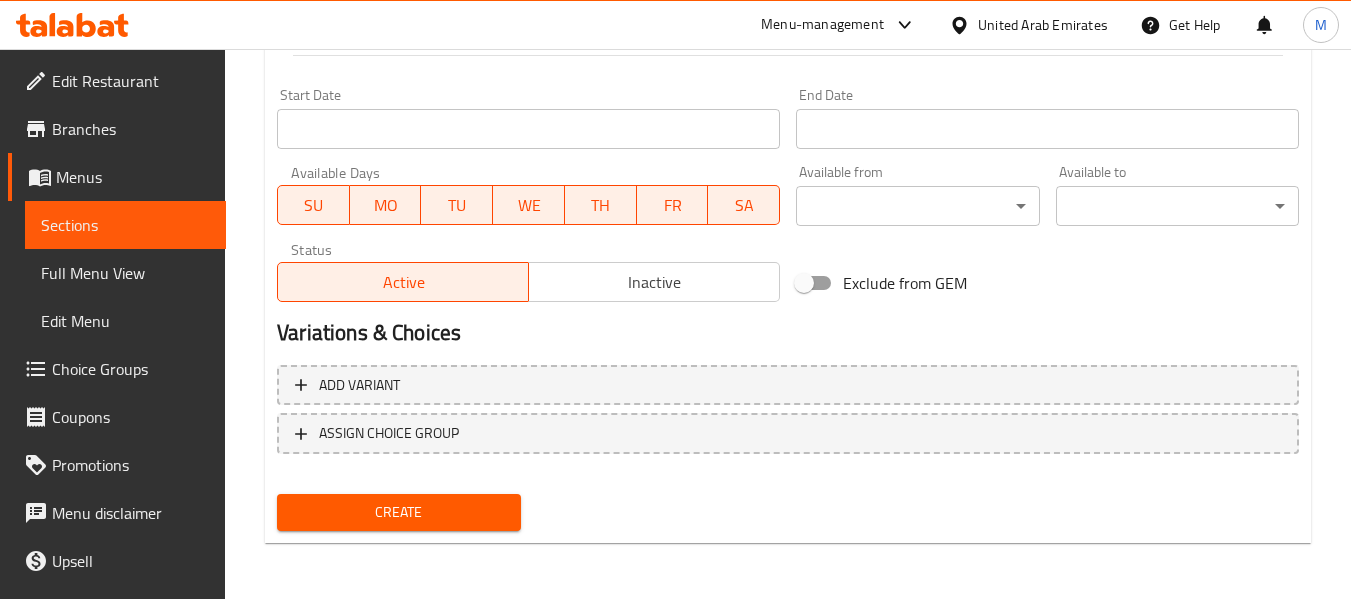 drag, startPoint x: 372, startPoint y: 513, endPoint x: 378, endPoint y: 429, distance: 84.21401 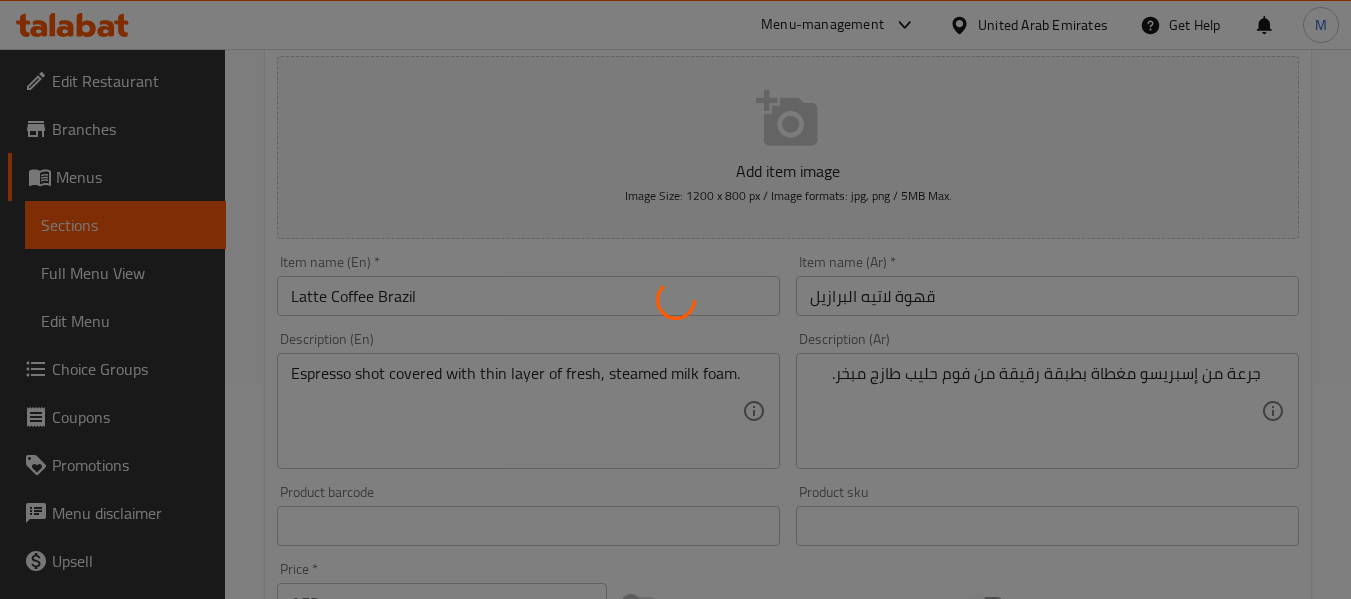 type 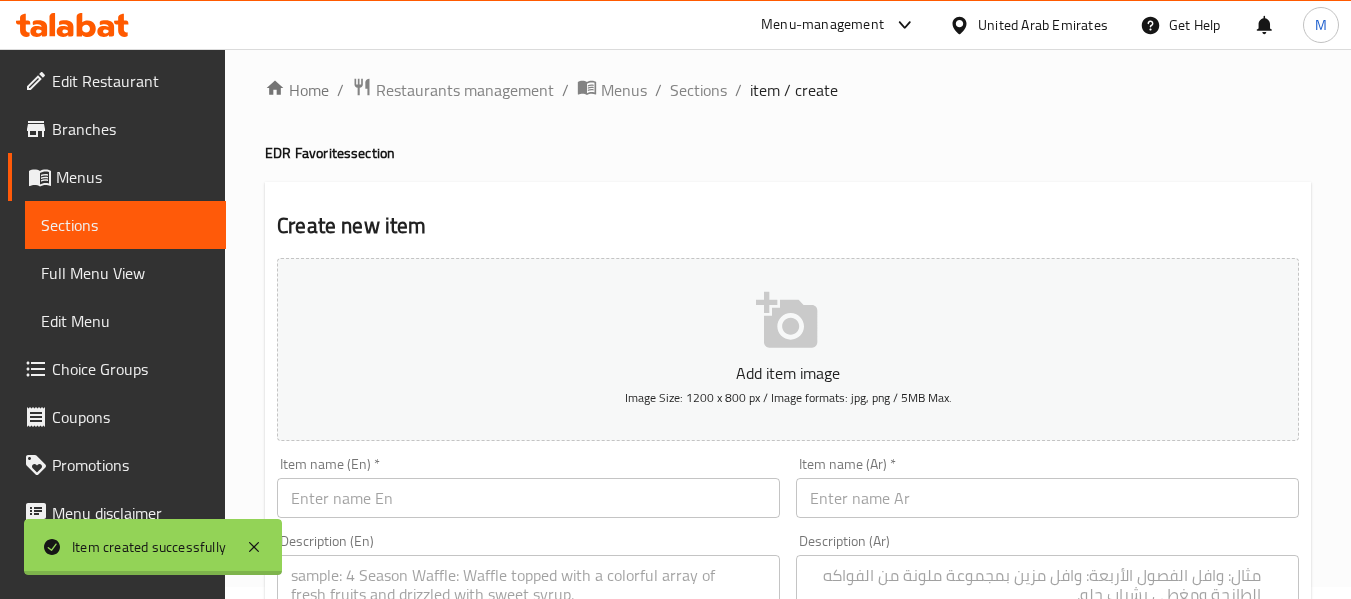 scroll, scrollTop: 0, scrollLeft: 0, axis: both 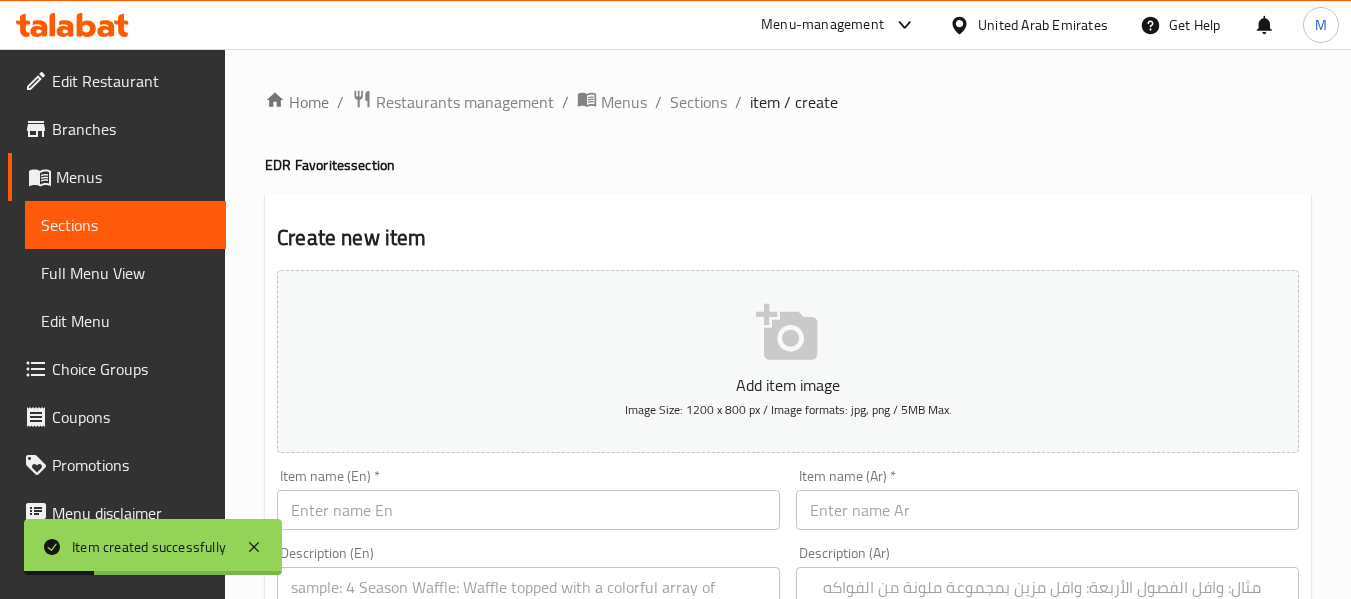 click on "Item name (En)   * Item name (En)  *" at bounding box center (528, 499) 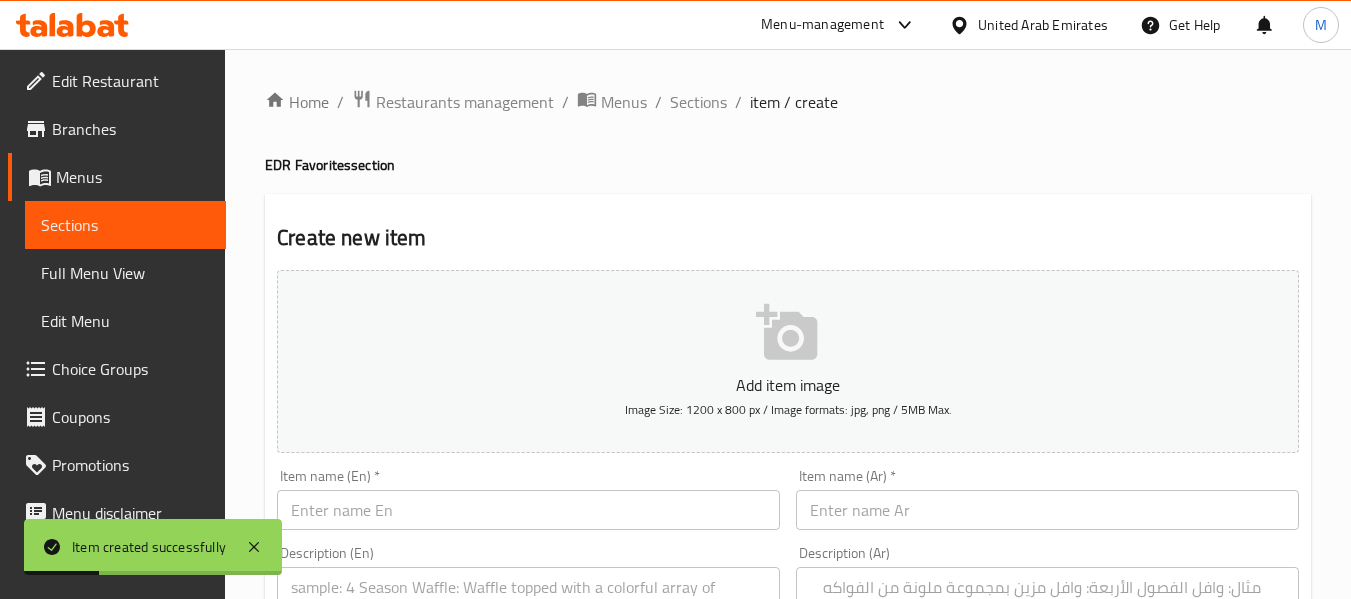 paste on "Cappuccino Coffee" 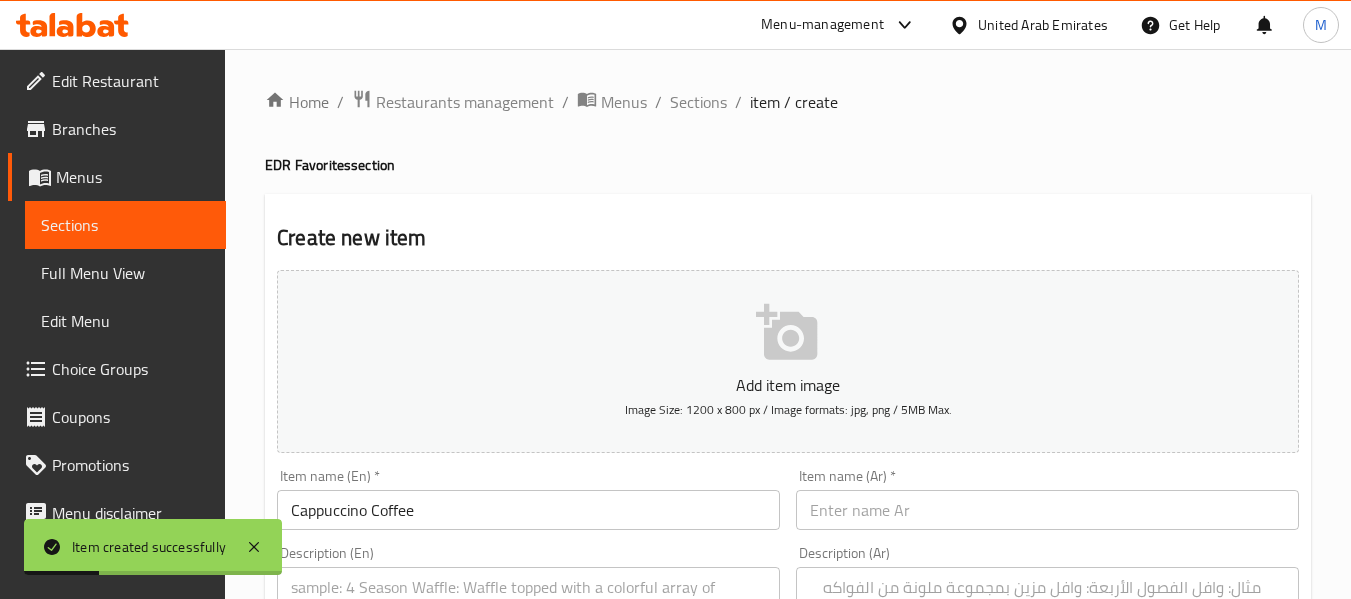 click on "Cappuccino Coffee" at bounding box center [528, 510] 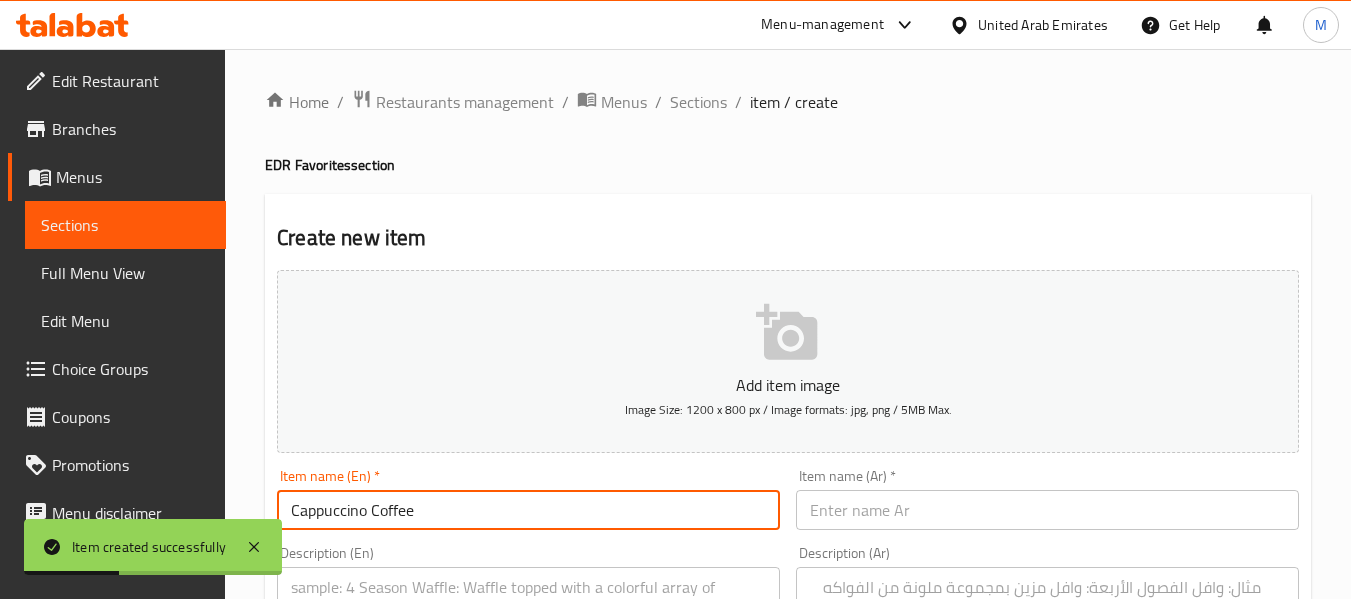 type on "Cappuccino Coffee" 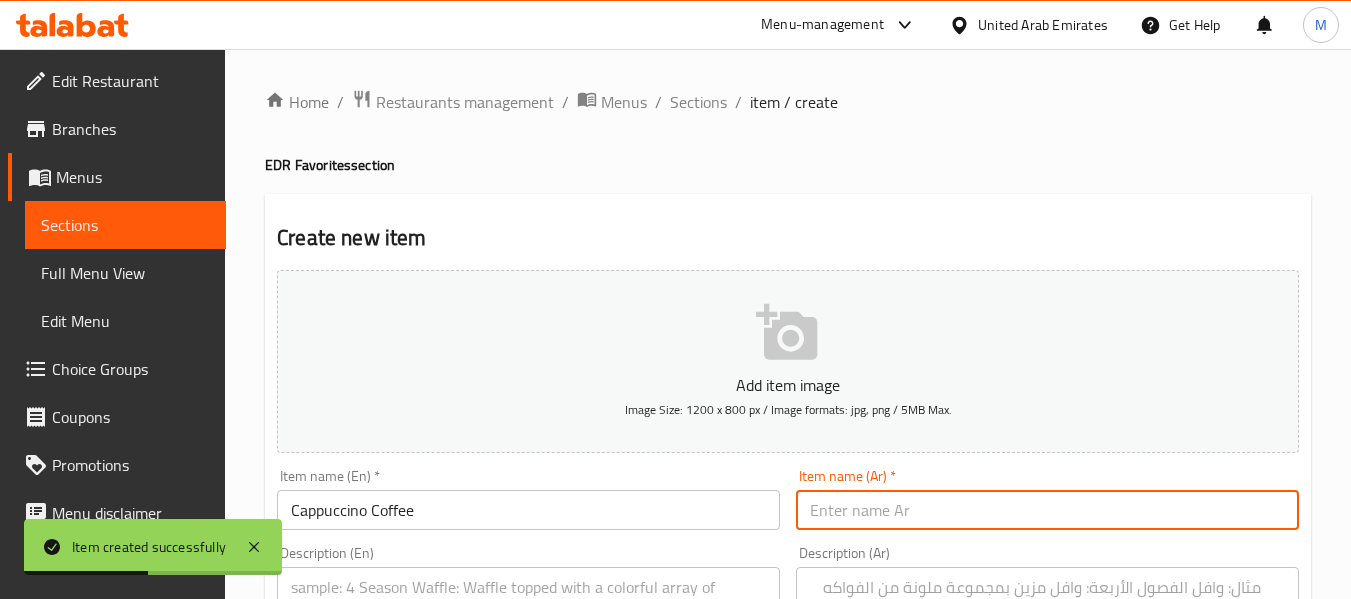 click at bounding box center (1047, 510) 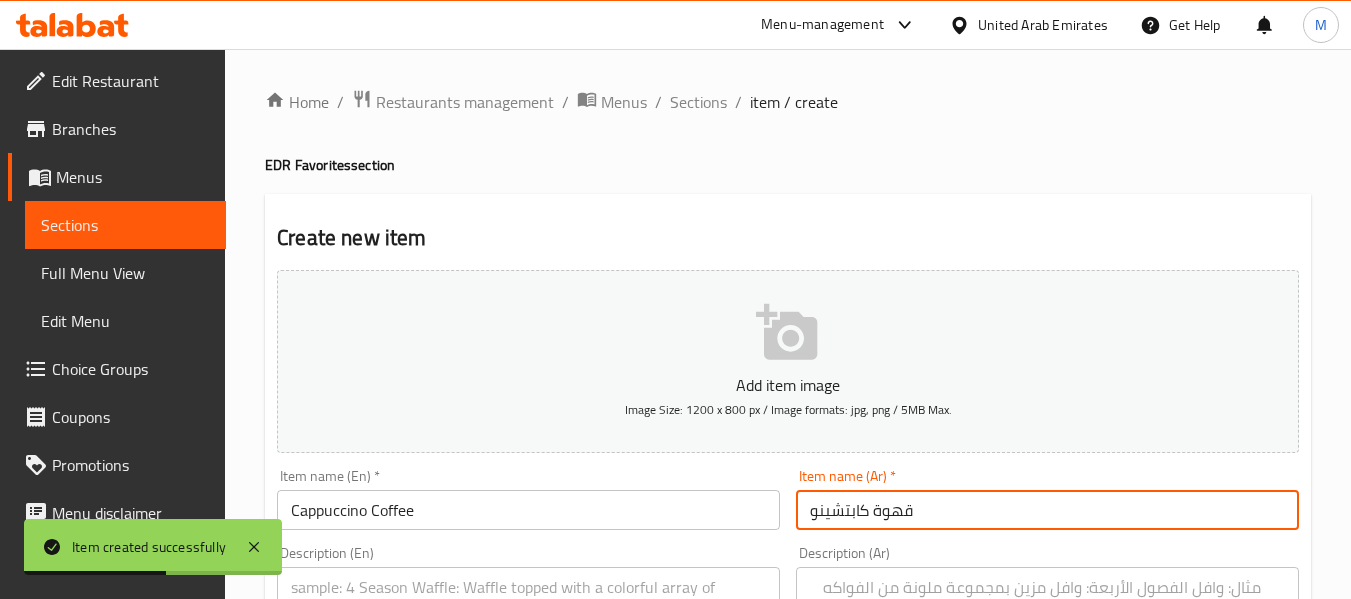 type on "قهوة كابتشينو" 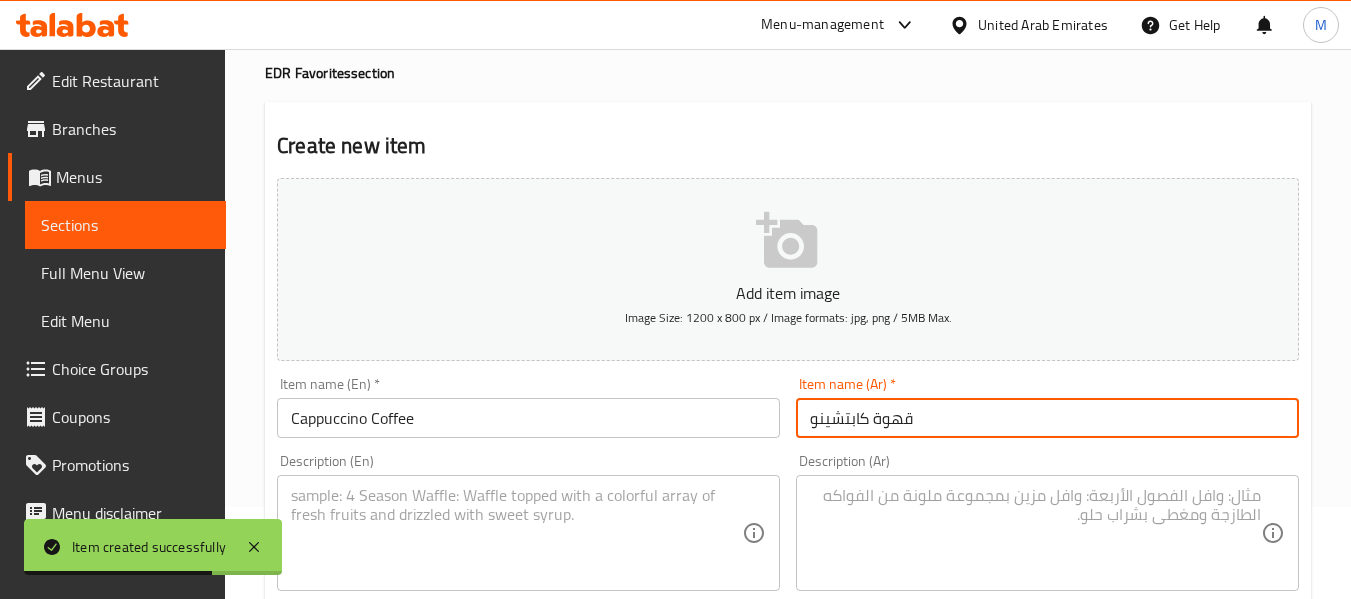scroll, scrollTop: 200, scrollLeft: 0, axis: vertical 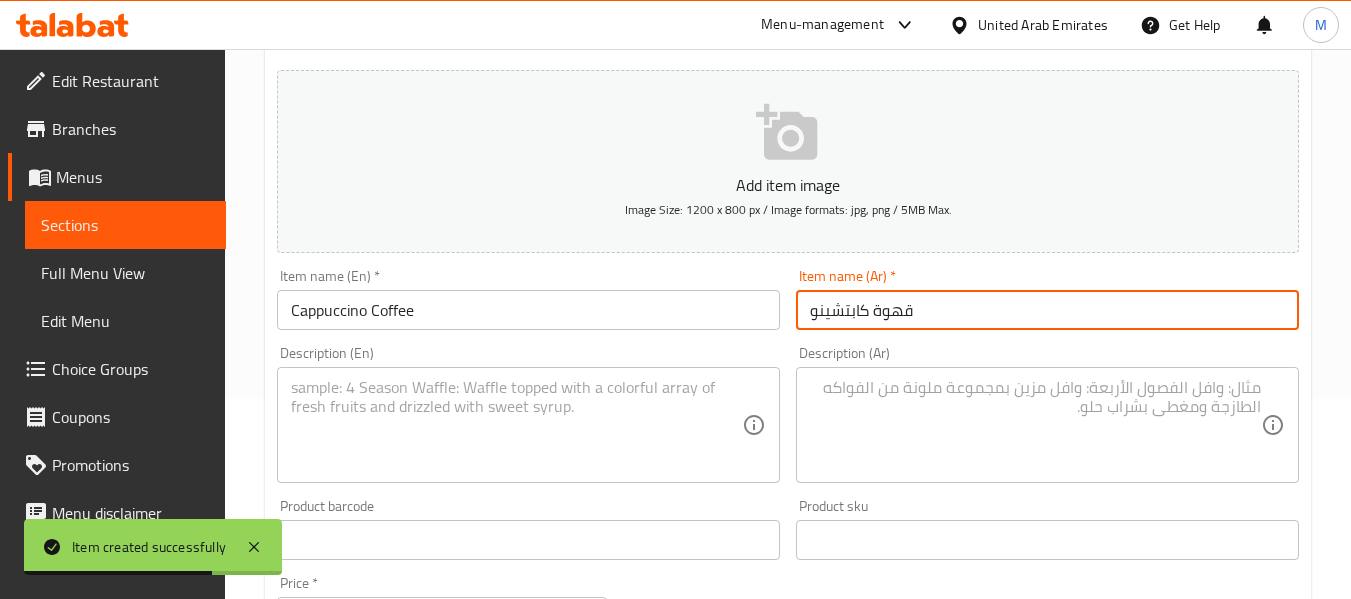 click at bounding box center (516, 425) 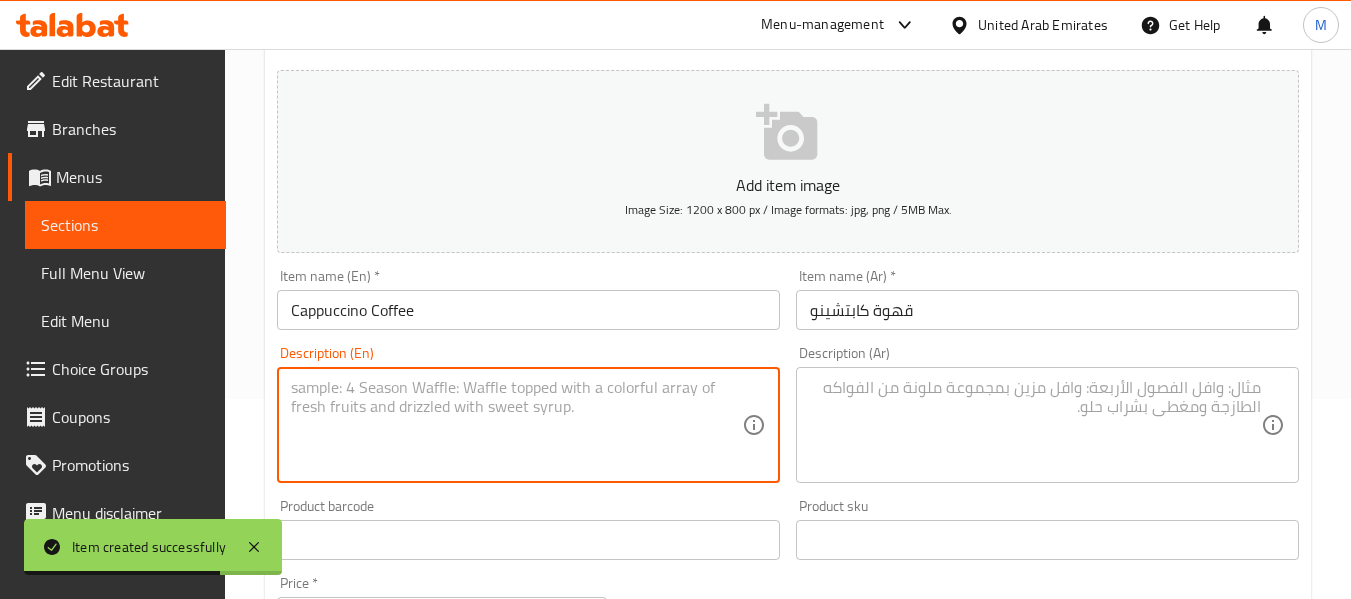 paste on "Our cappuccino is a classic Italian coffee drink that combines the bold flavors of espresso with the frothy texture of steamed milk. Expertly crafted by our skilled baristas, this coffee drink is the perfect balance of rich espresso and smooth, creamy milk foam." 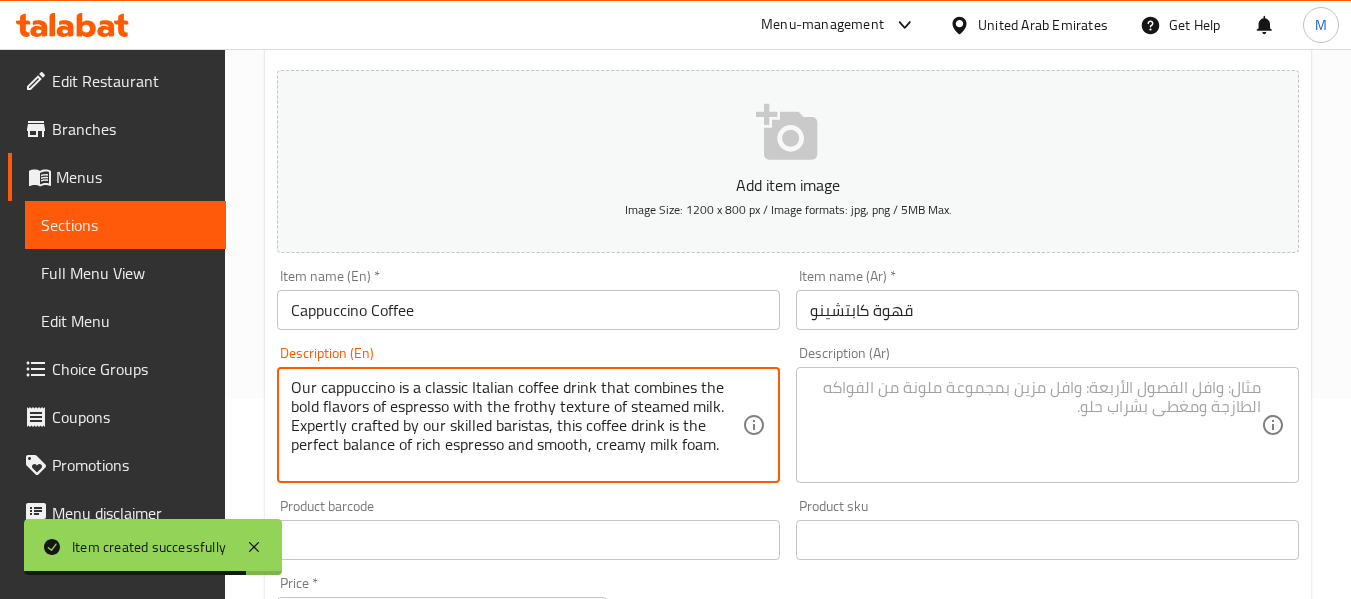 type on "Our cappuccino is a classic Italian coffee drink that combines the bold flavors of espresso with the frothy texture of steamed milk. Expertly crafted by our skilled baristas, this coffee drink is the perfect balance of rich espresso and smooth, creamy milk foam." 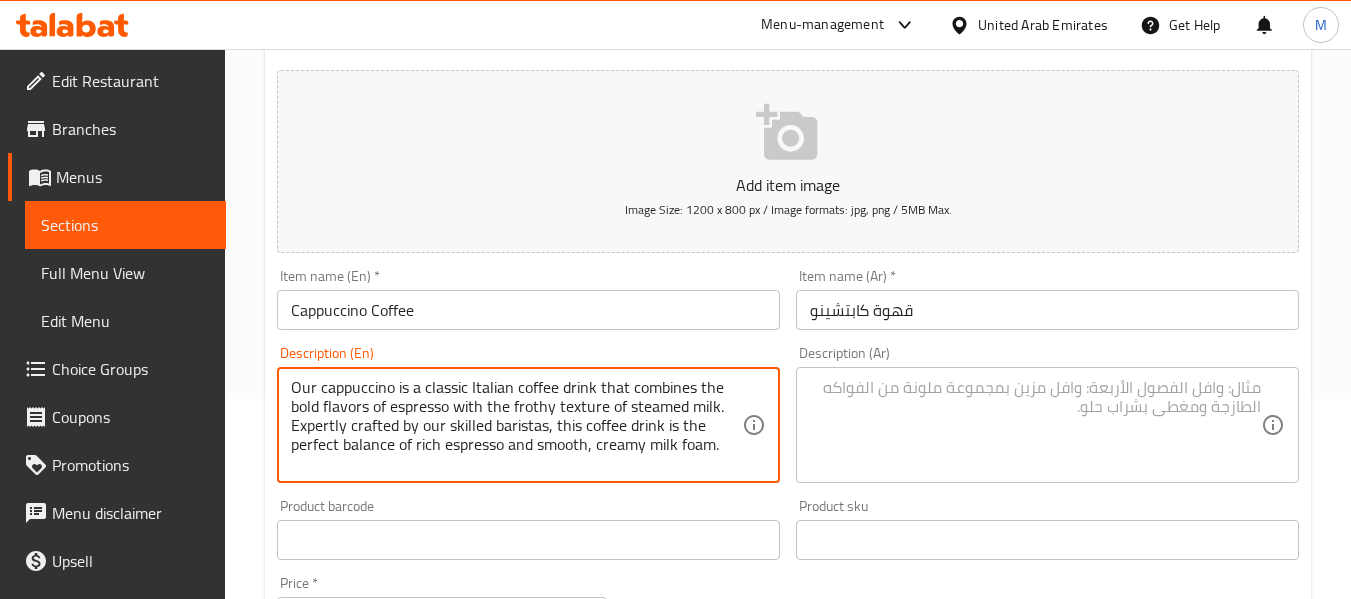 click at bounding box center [1035, 425] 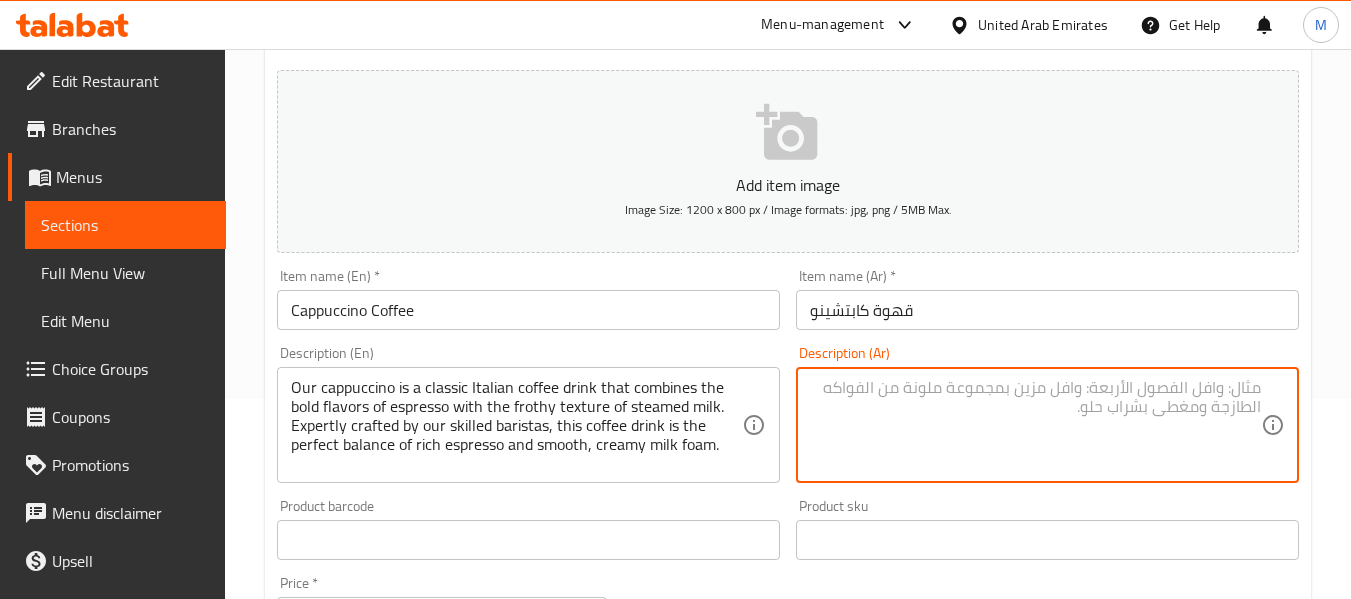 paste on "كابتشينو لدينا هو مشروب قهوة إيطالي كلاسيكي يجمع بين نكهات الإسبريسو القوية وقوام الحليب المبخر الرغوي. يُحضّر هذا المشروب بخبرة على يد خبراء تحضير القهوة لدينا، ليُقدّم مزيجًا مثاليًا من الإسبريسو الغني ورغوة الحليب الناعمة والكريمية." 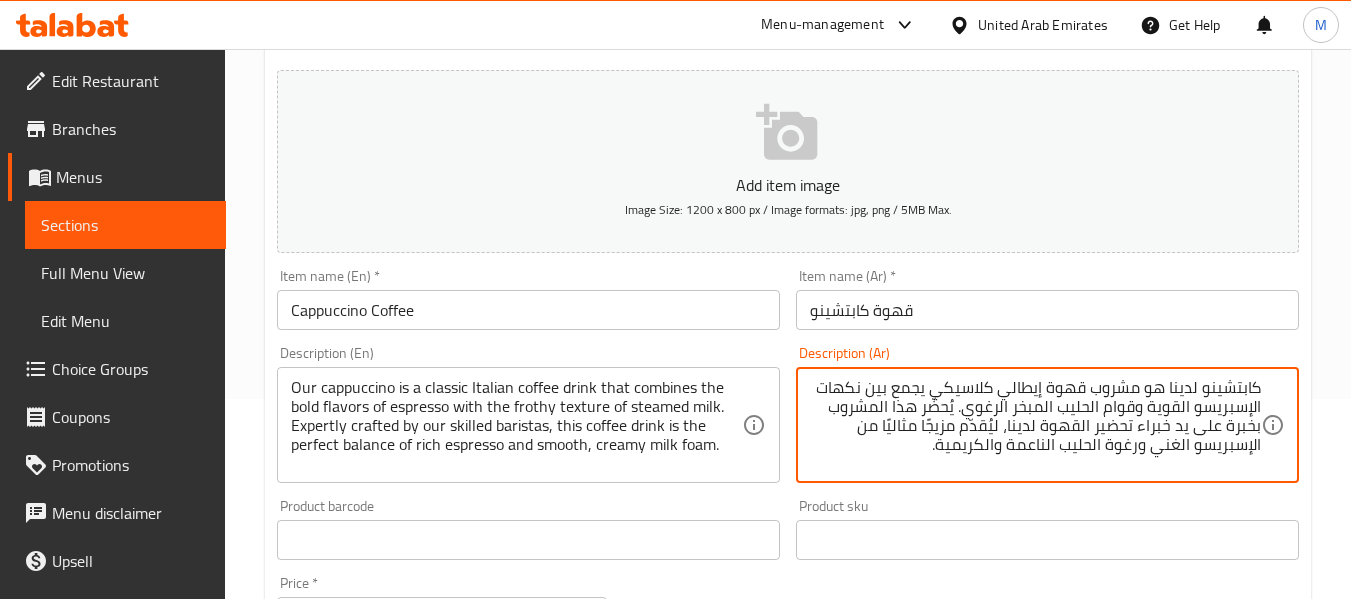 click on "كابتشينو لدينا هو مشروب قهوة إيطالي كلاسيكي يجمع بين نكهات الإسبريسو القوية وقوام الحليب المبخر الرغوي. يُحضّر هذا المشروب بخبرة على يد خبراء تحضير القهوة لدينا، ليُقدّم مزيجًا مثاليًا من الإسبريسو الغني ورغوة الحليب الناعمة والكريمية." at bounding box center [1035, 425] 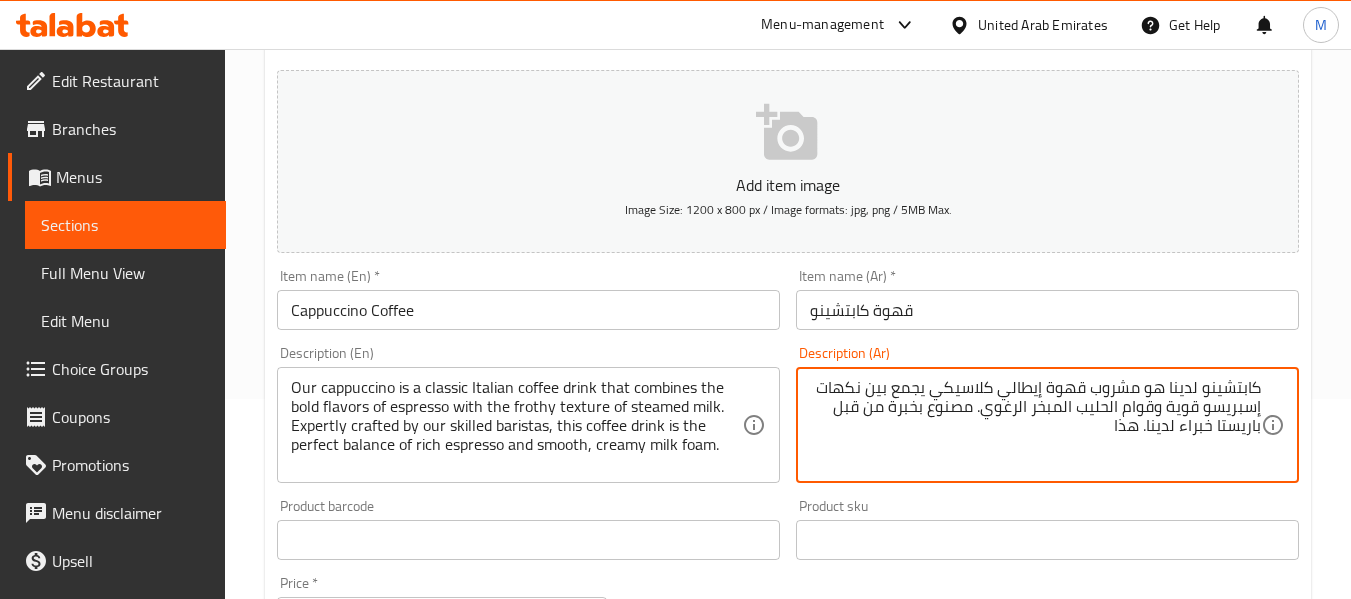 type on "كابتشينو لدينا هو مشروب قهوة إيطالي كلاسيكي يجمع بين نكهات إسبريسو قوية وقوام الحليب المبخر الرغوي. مصنوع بخبرة من قبل باريستا خبراء لدينا. هذا" 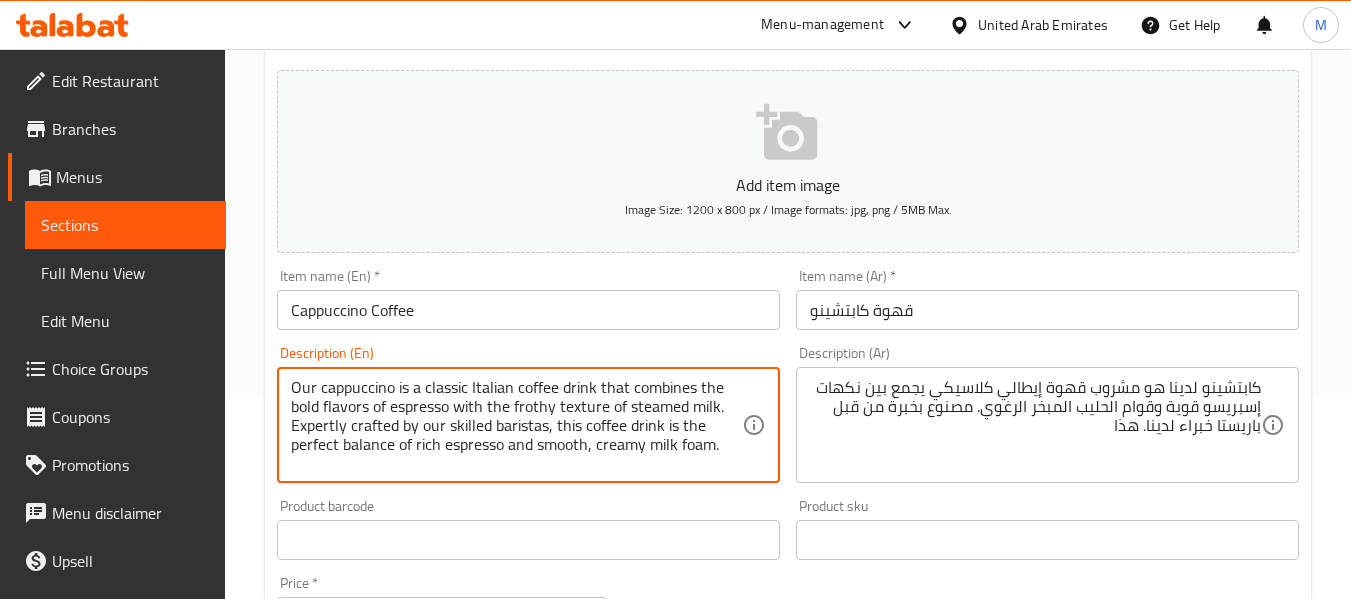 click on "Our cappuccino is a classic Italian coffee drink that combines the bold flavors of espresso with the frothy texture of steamed milk. Expertly crafted by our skilled baristas, this coffee drink is the perfect balance of rich espresso and smooth, creamy milk foam." at bounding box center [516, 425] 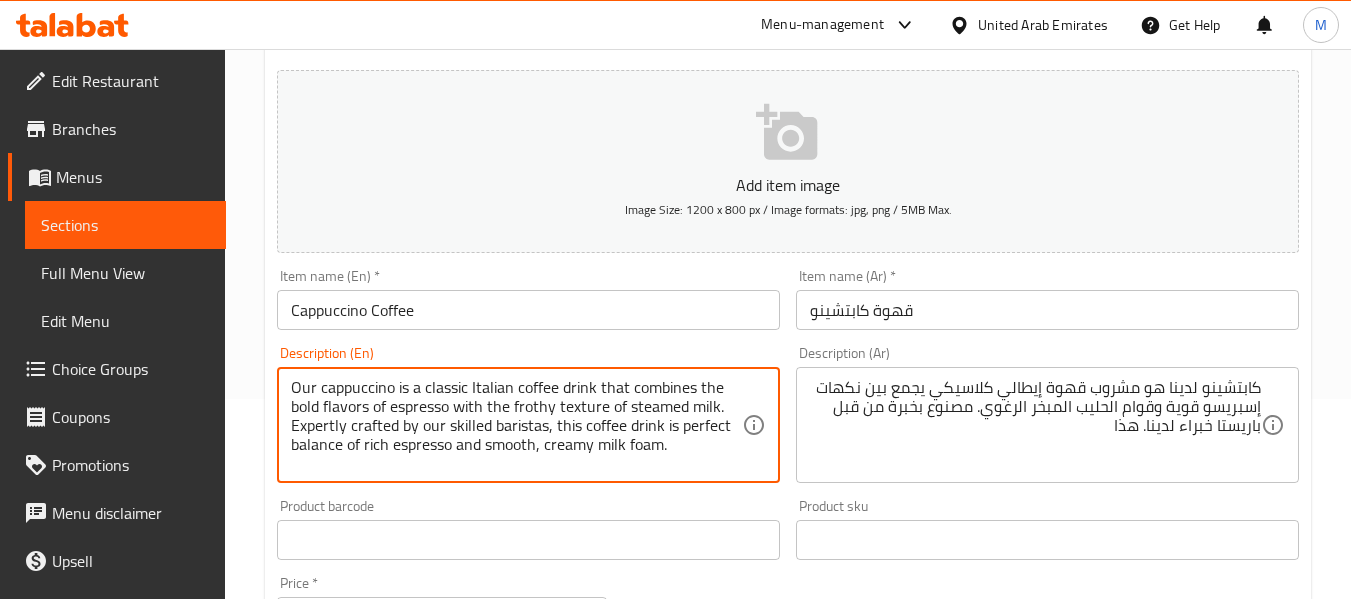 click on "Our cappuccino is a classic Italian coffee drink that combines the bold flavors of espresso with the frothy texture of steamed milk. Expertly crafted by our skilled baristas, this coffee drink is perfect balance of rich espresso and smooth, creamy milk foam." at bounding box center [516, 425] 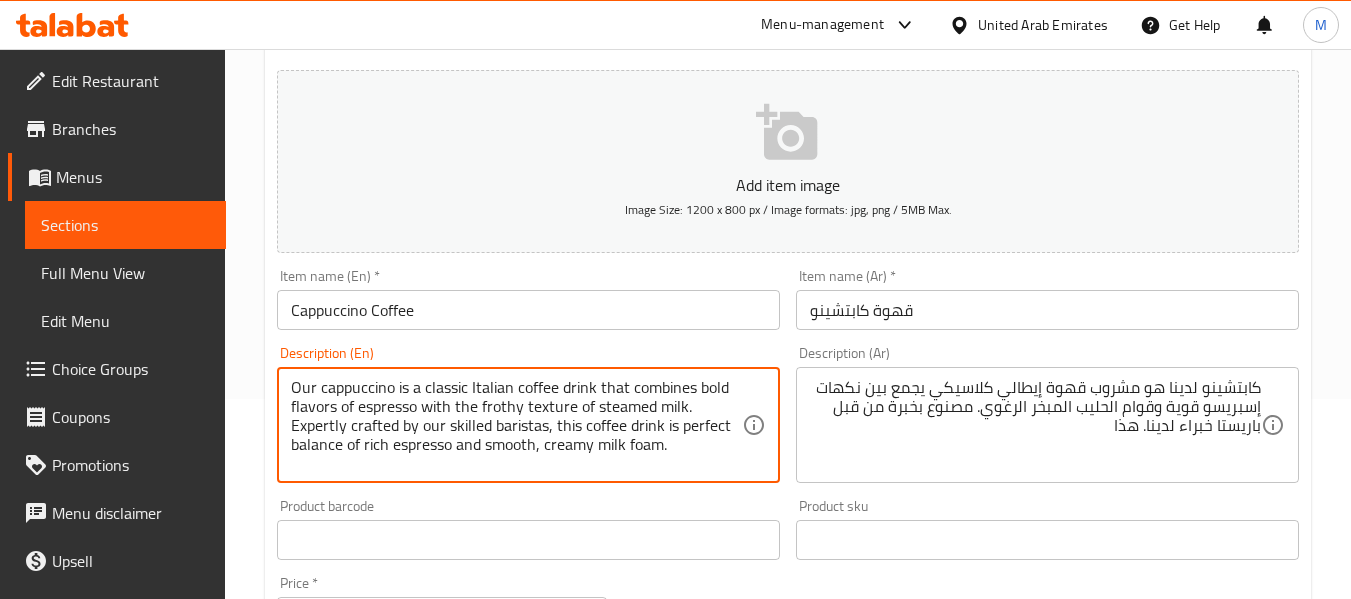 click on "Our cappuccino is a classic Italian coffee drink that combines bold flavors of espresso with the frothy texture of steamed milk. Expertly crafted by our skilled baristas, this coffee drink is perfect balance of rich espresso and smooth, creamy milk foam." at bounding box center (516, 425) 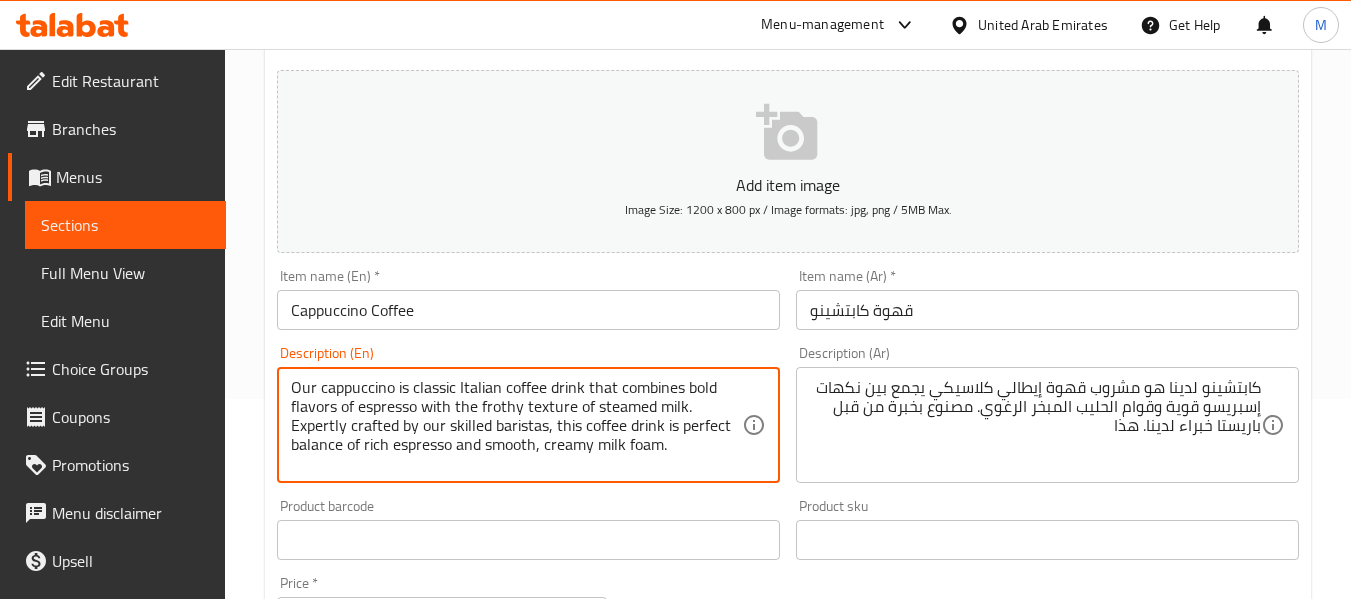 click on "Our cappuccino is classic Italian coffee drink that combines bold flavors of espresso with the frothy texture of steamed milk. Expertly crafted by our skilled baristas, this coffee drink is perfect balance of rich espresso and smooth, creamy milk foam." at bounding box center (516, 425) 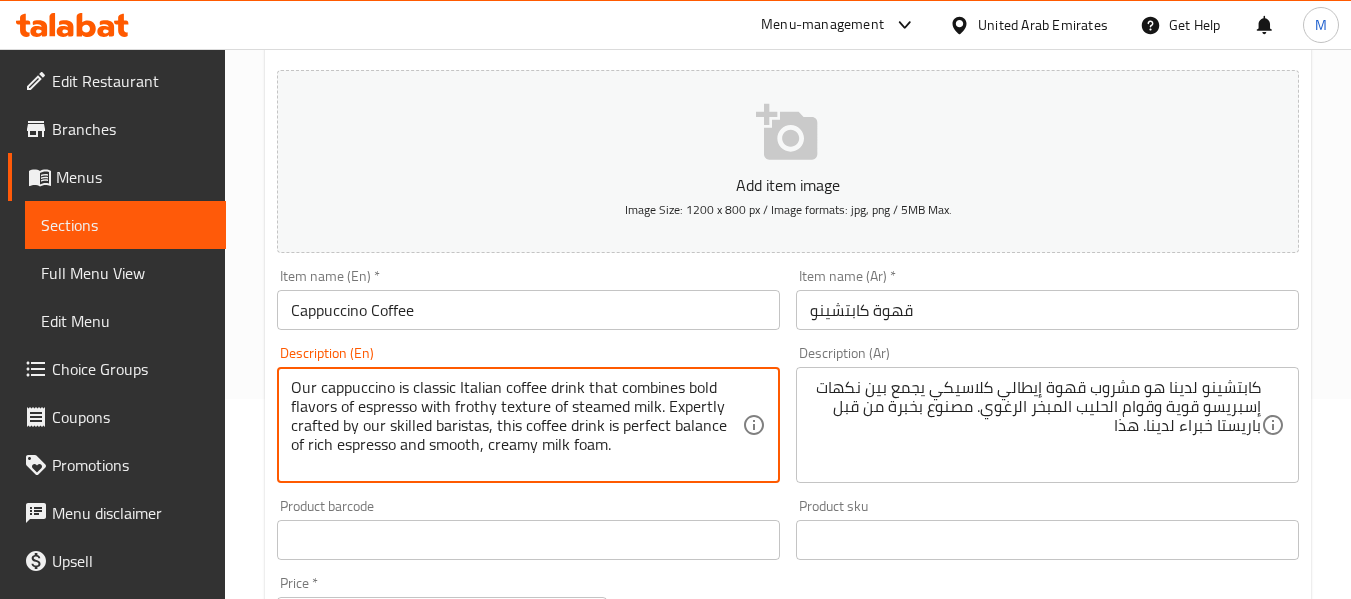 type on "Our cappuccino is classic Italian coffee drink that combines bold flavors of espresso with frothy texture of steamed milk. Expertly crafted by our skilled baristas, this coffee drink is perfect balance of rich espresso and smooth, creamy milk foam." 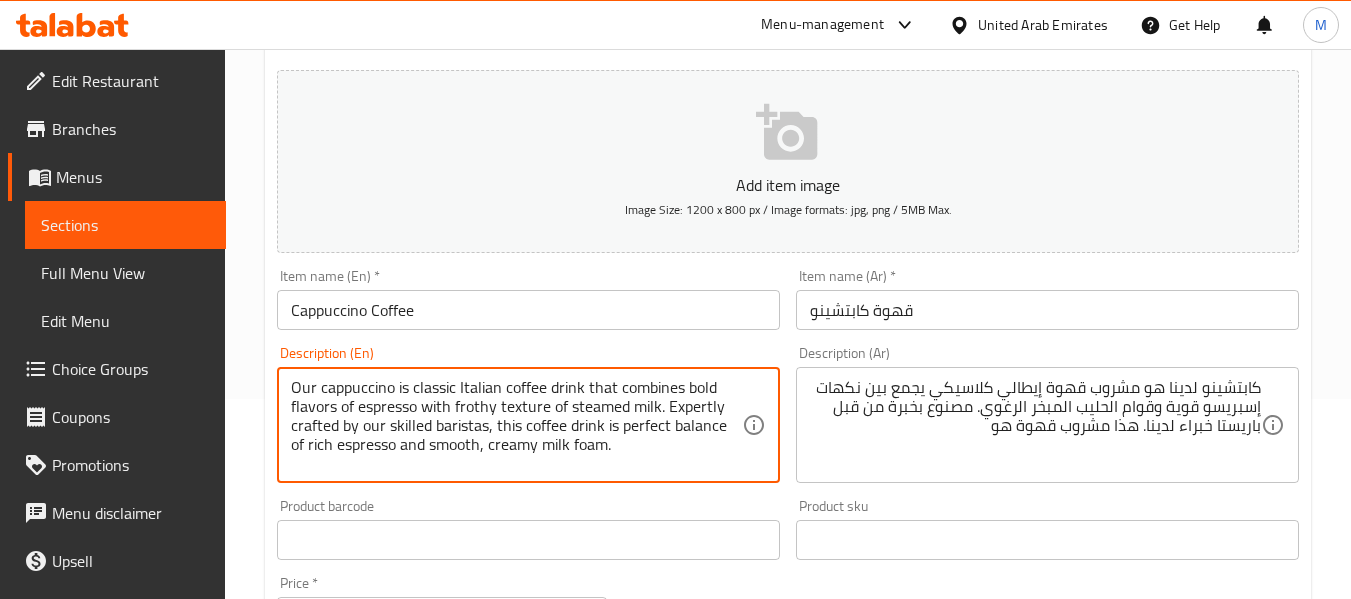 drag, startPoint x: 619, startPoint y: 424, endPoint x: 722, endPoint y: 428, distance: 103.077644 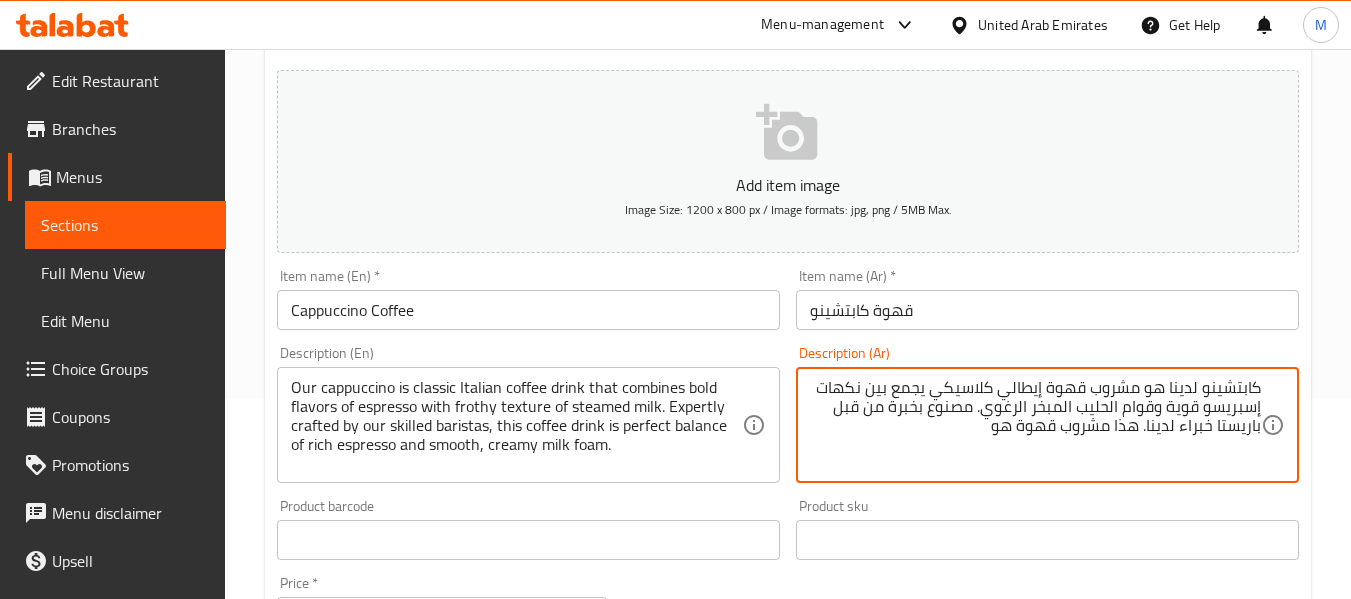 paste on "التوازن المثالي" 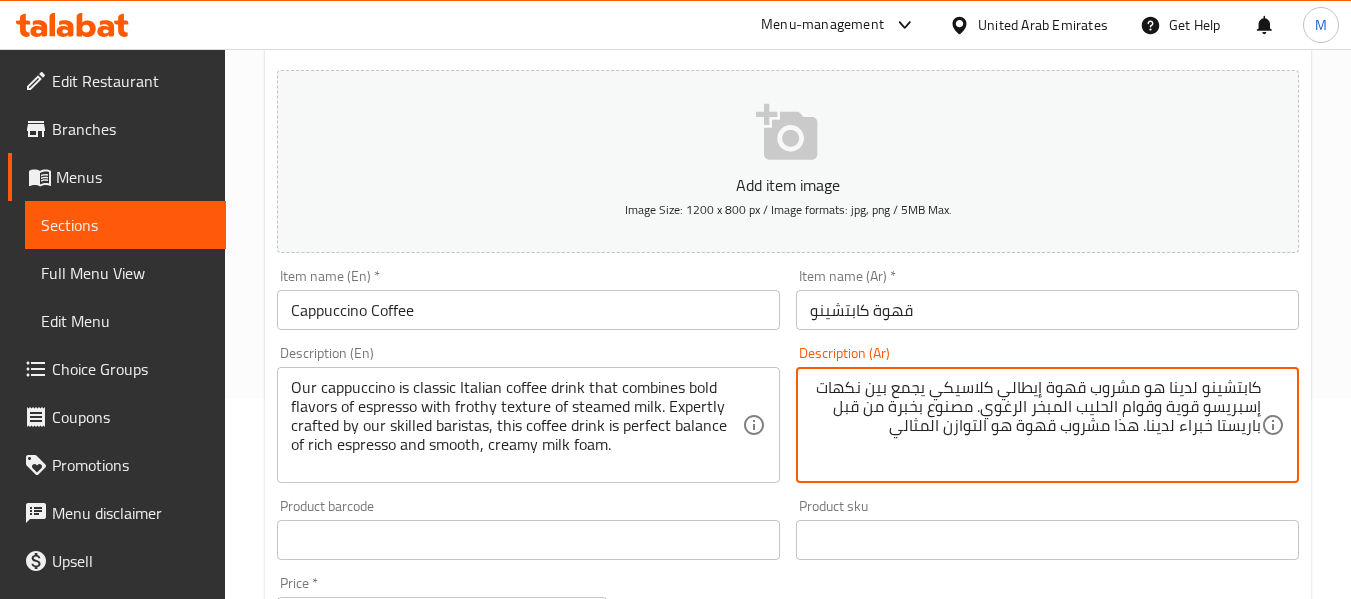 click on "كابتشينو لدينا هو مشروب قهوة إيطالي كلاسيكي يجمع بين نكهات إسبريسو قوية وقوام الحليب المبخر الرغوي. مصنوع بخبرة من قبل باريستا خبراء لدينا. هذا مشروب قهوة هو التوازن المثالي" at bounding box center (1035, 425) 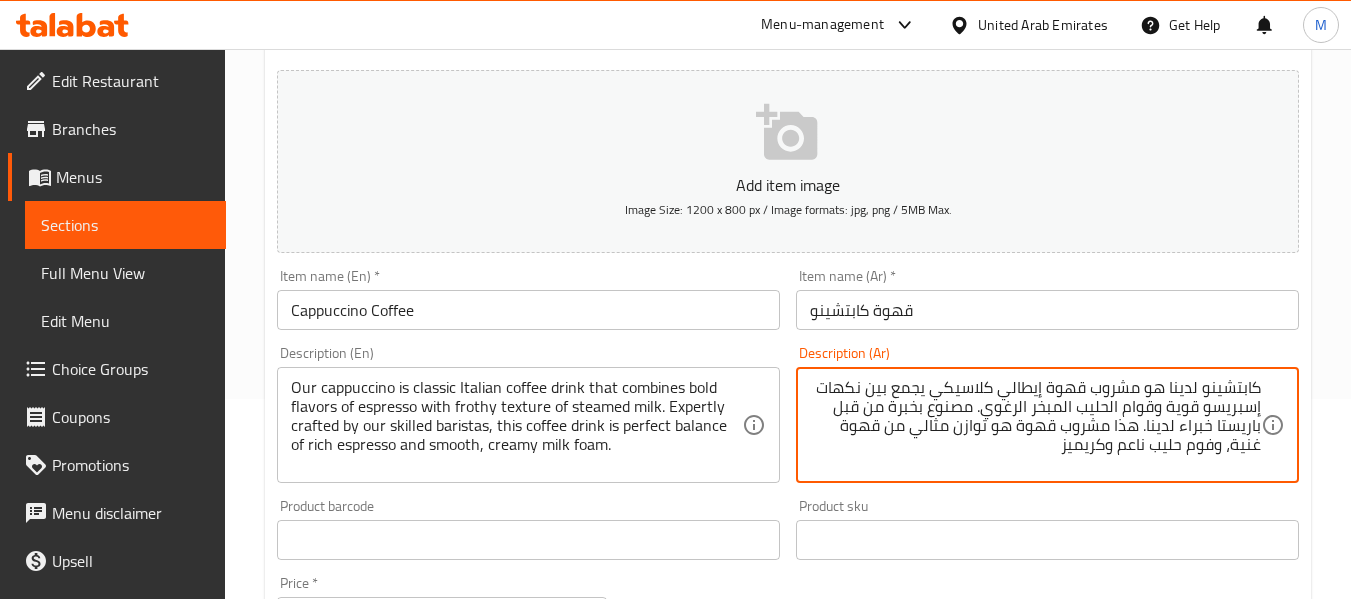 type on "كابتشينو لدينا هو مشروب قهوة إيطالي كلاسيكي يجمع بين نكهات إسبريسو قوية وقوام الحليب المبخر الرغوي. مصنوع بخبرة من قبل باريستا خبراء لدينا. هذا مشروب قهوة هو توازن مثالي من قهوة غنية، وفوم حليب ناعم وكريميز" 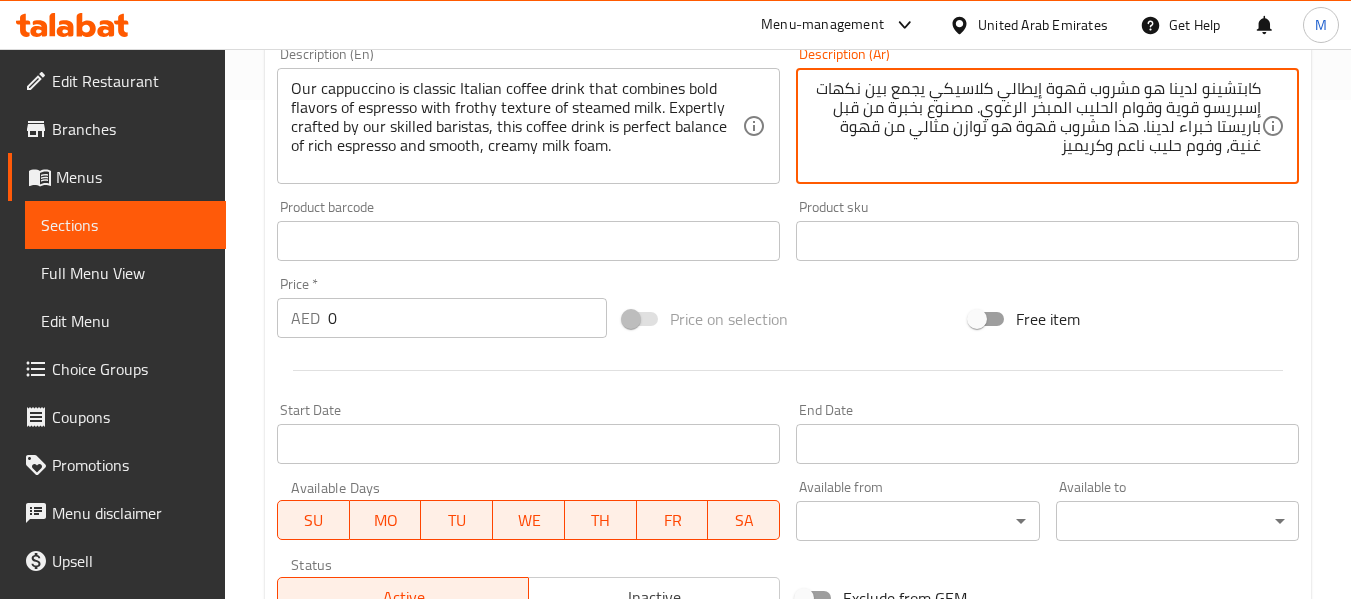 scroll, scrollTop: 500, scrollLeft: 0, axis: vertical 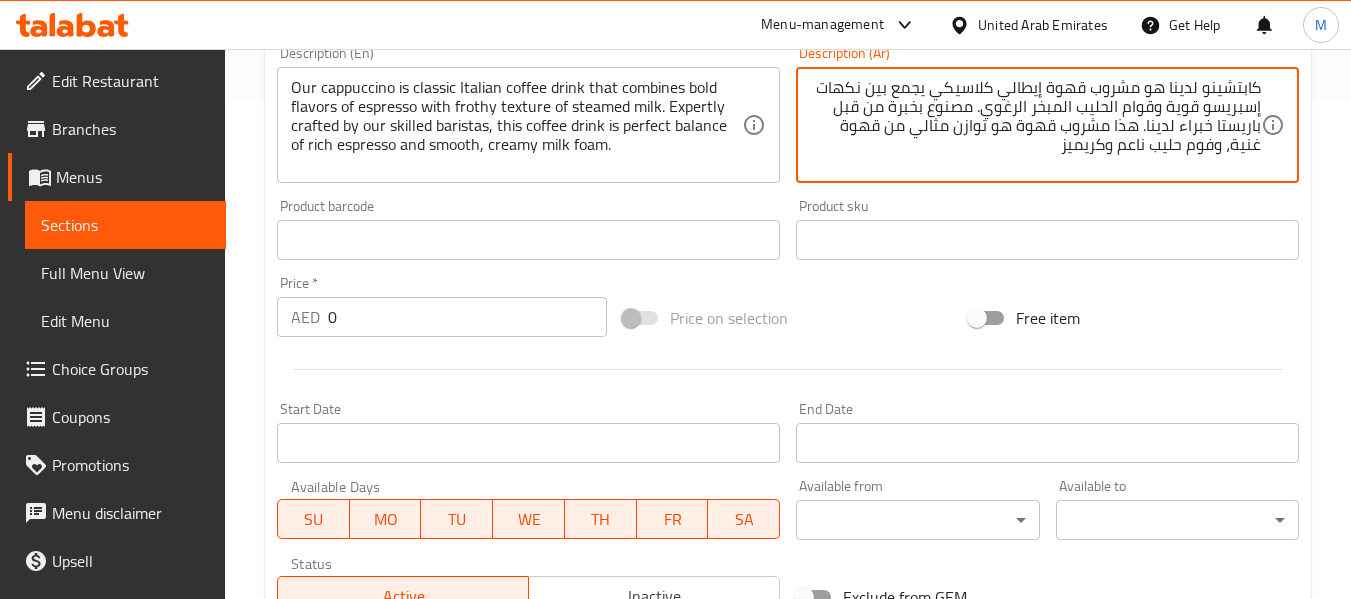 click on "0" at bounding box center (467, 317) 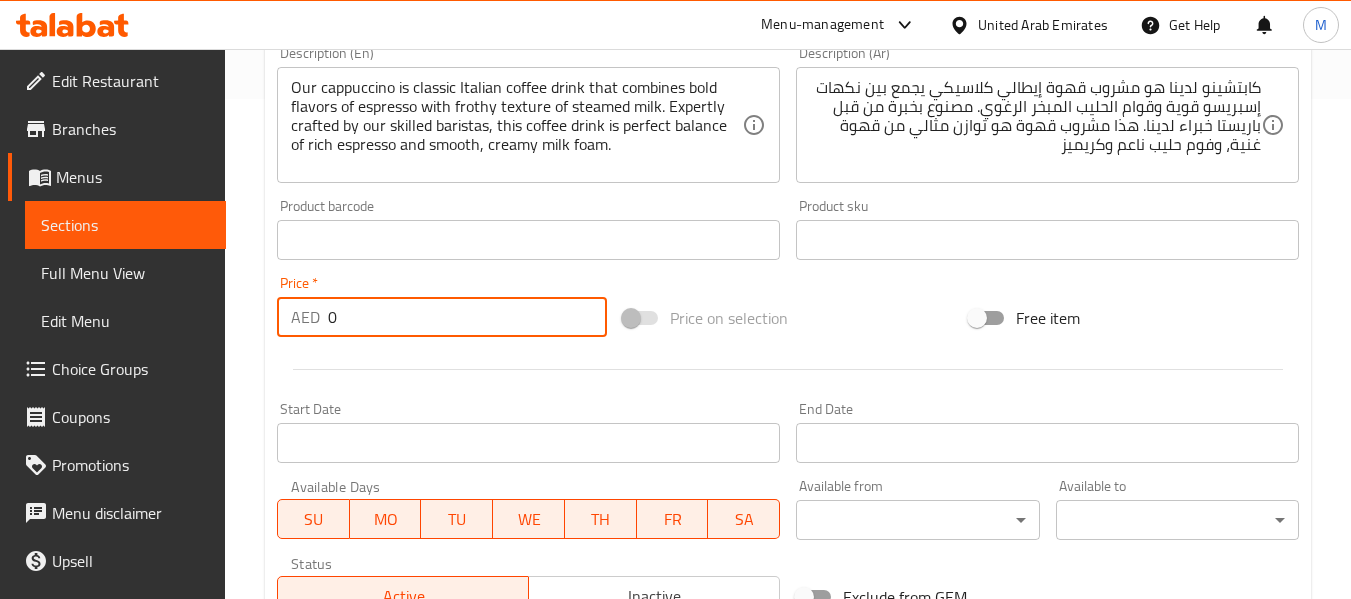 click on "0" at bounding box center [467, 317] 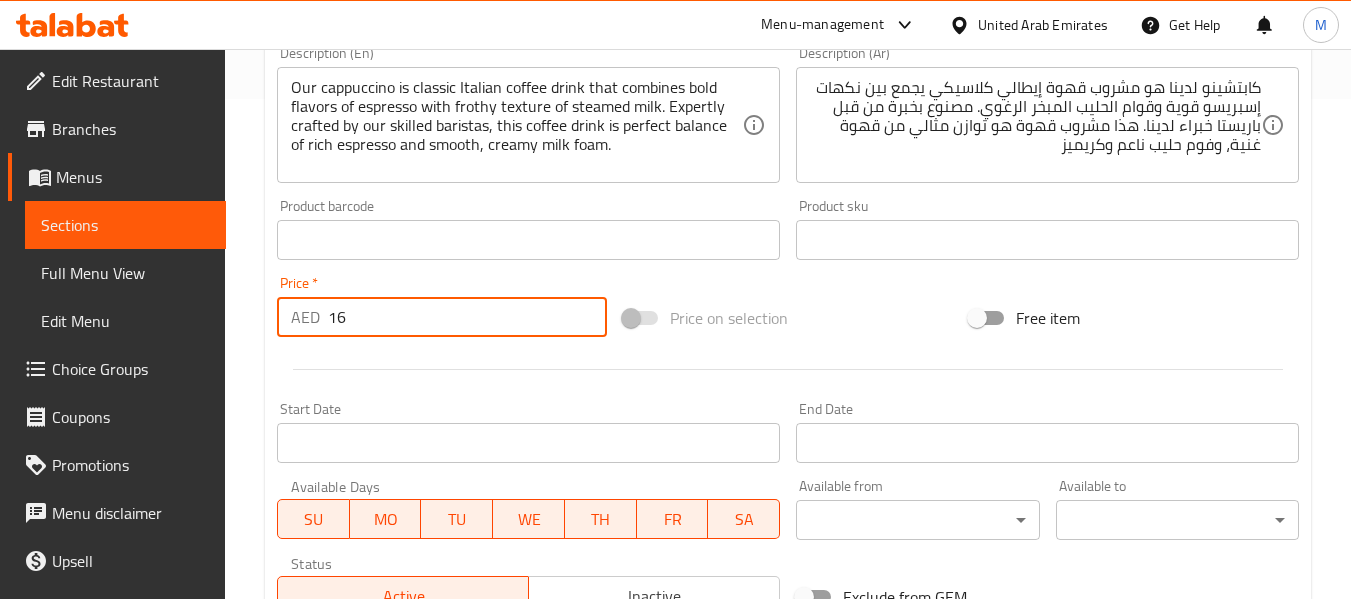 type on "16" 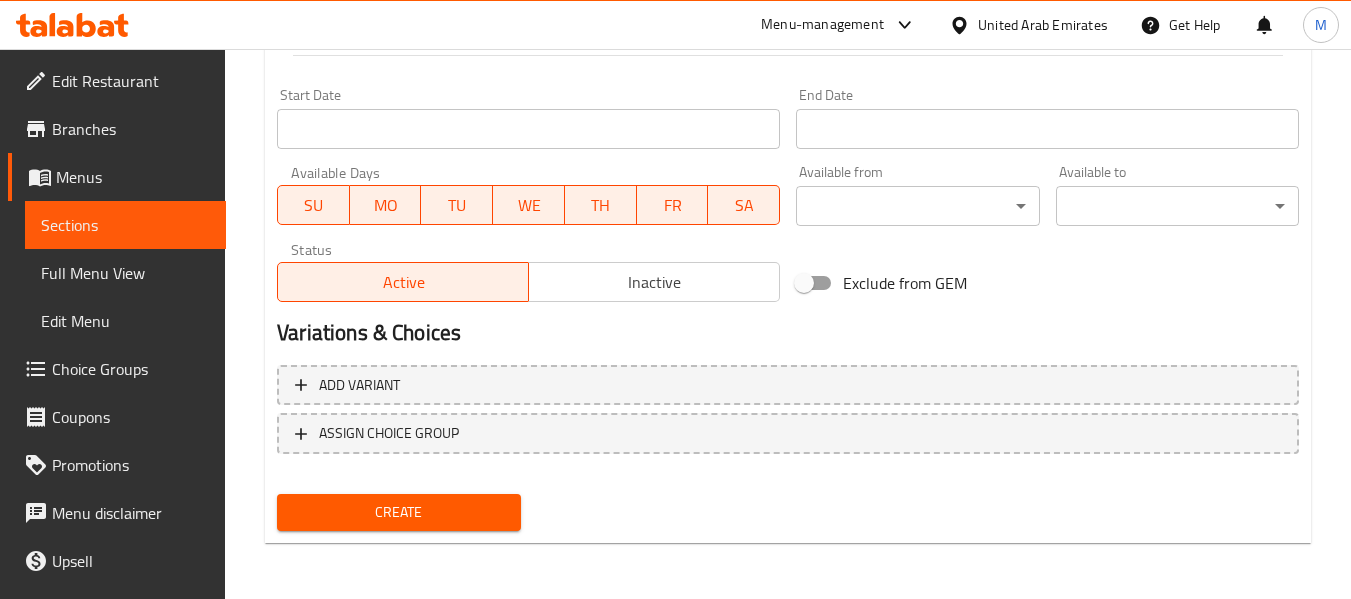 click on "Create" at bounding box center (398, 512) 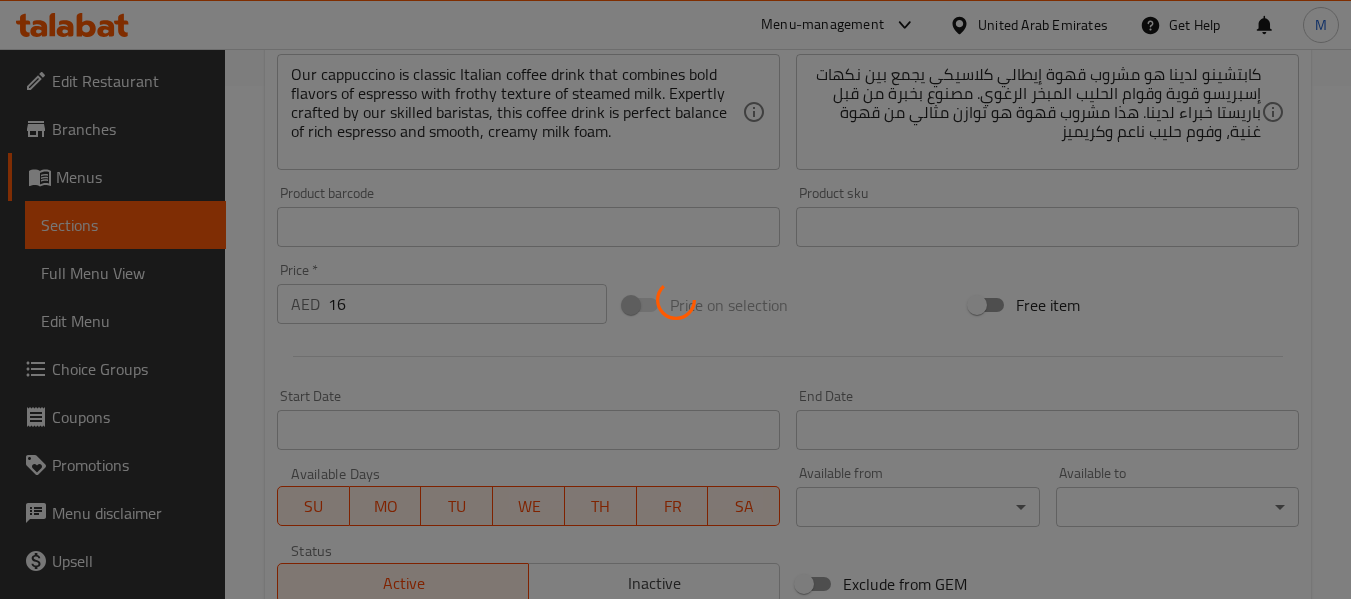 type 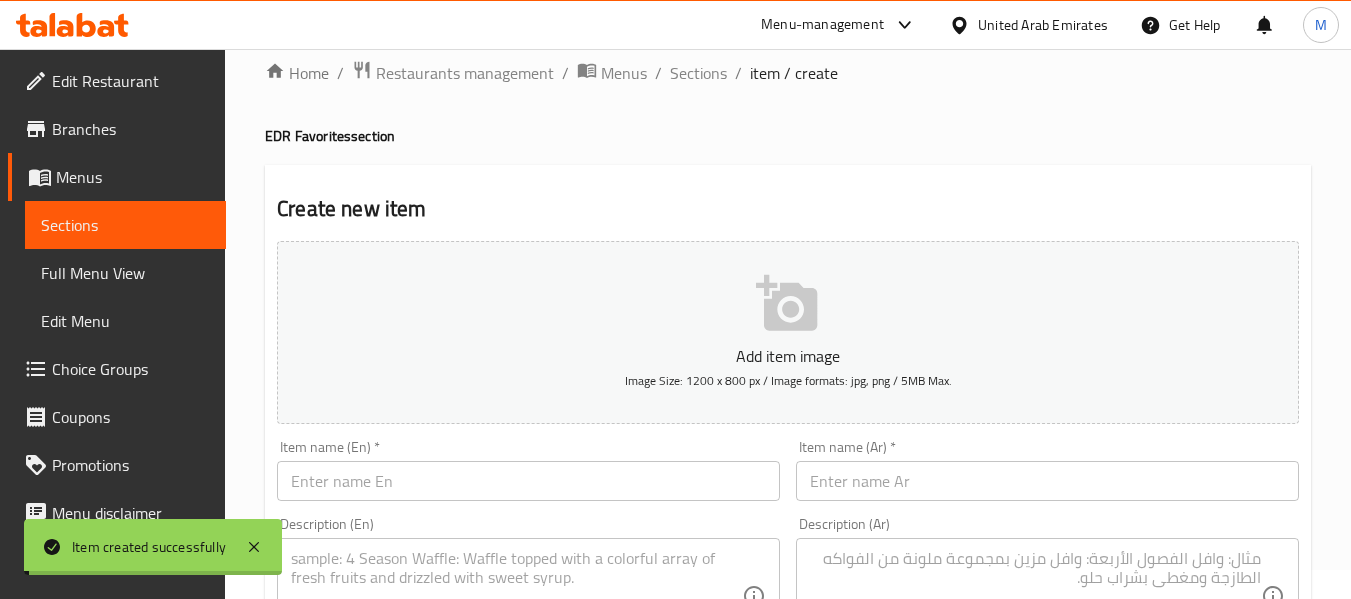 scroll, scrollTop: 0, scrollLeft: 0, axis: both 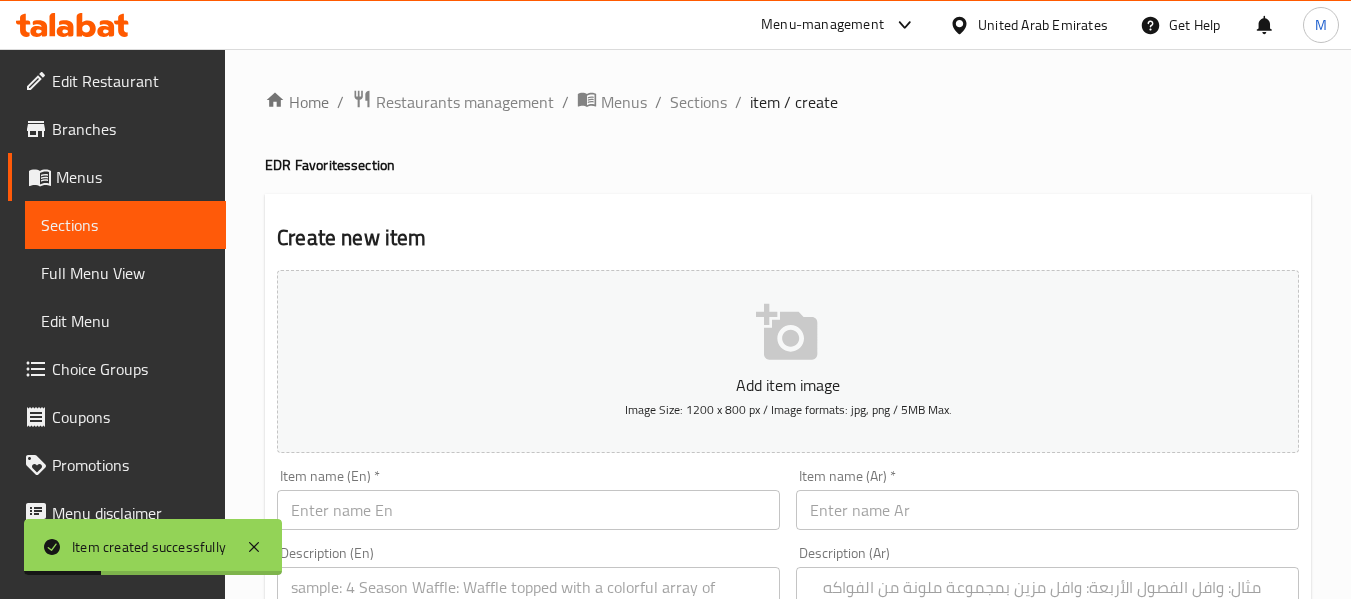 type 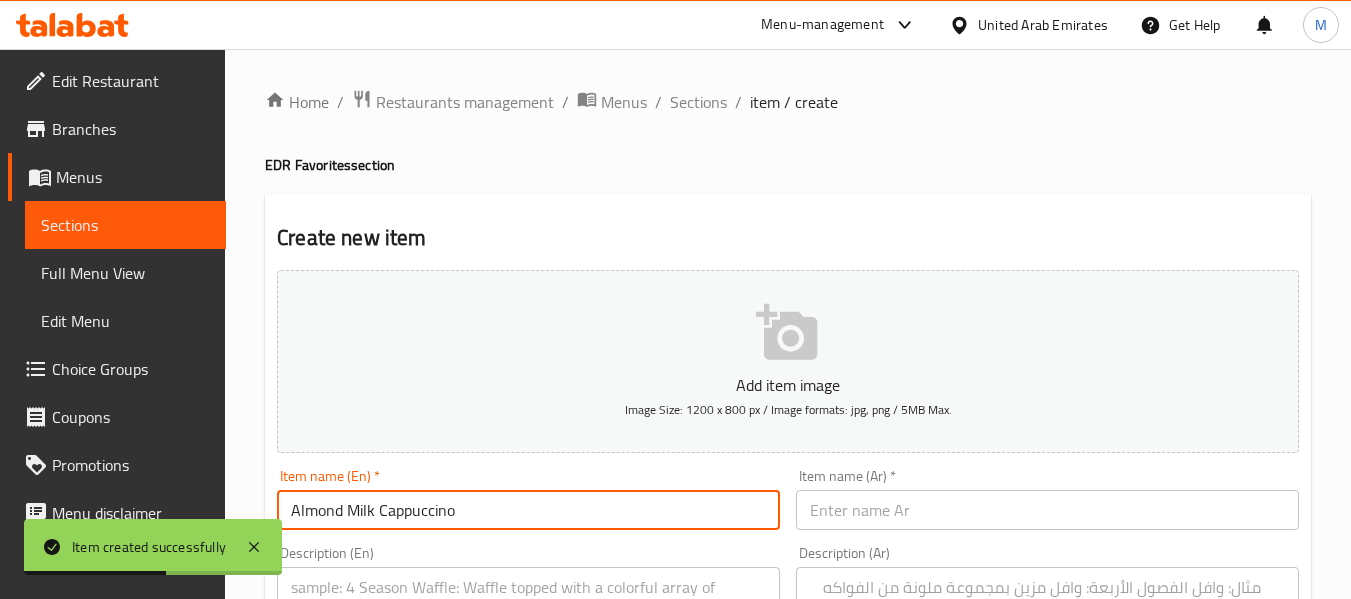 type on "Almond Milk Cappuccino" 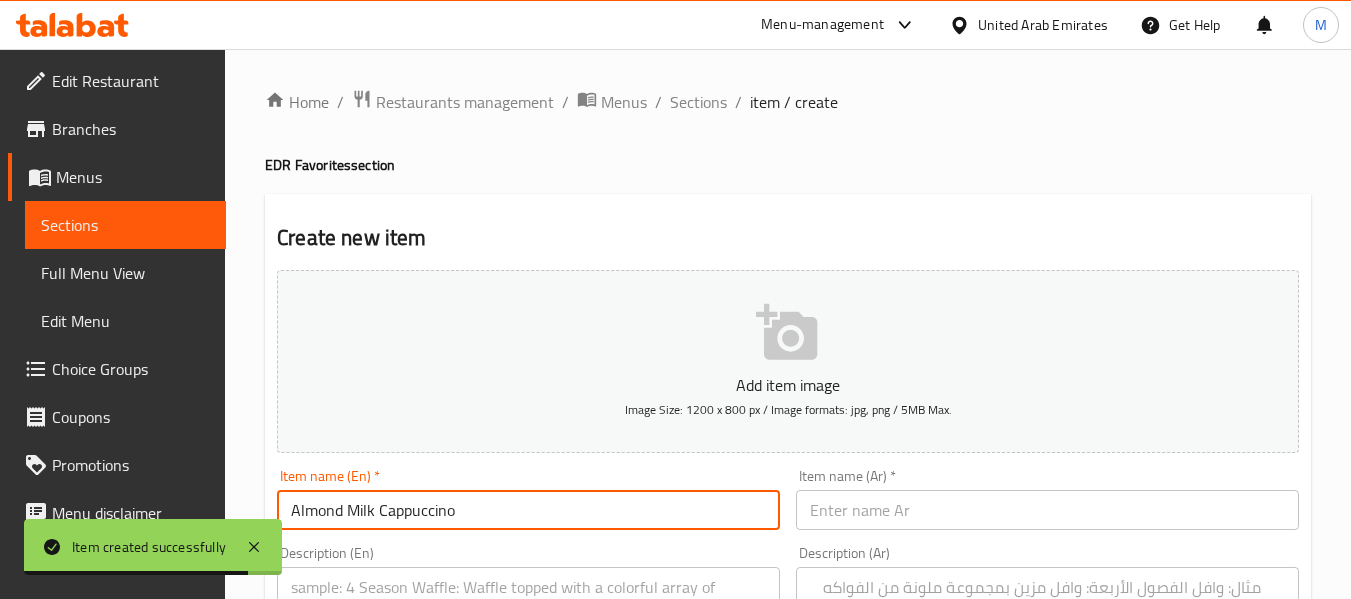click at bounding box center [1047, 510] 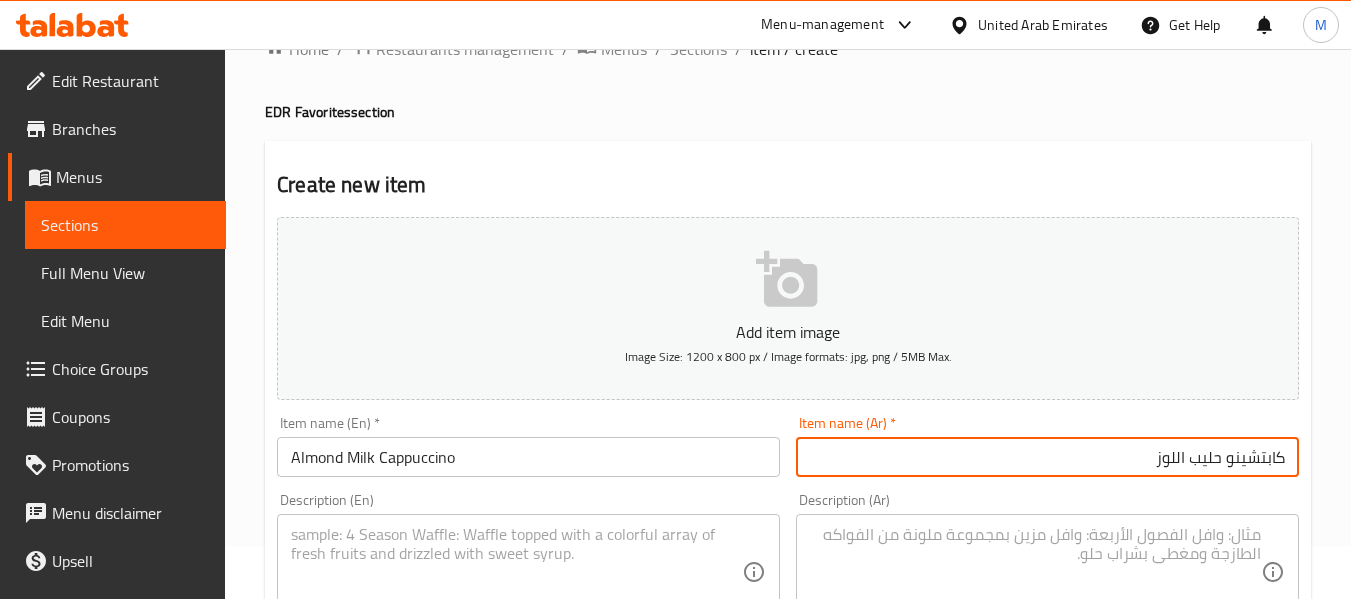 scroll, scrollTop: 100, scrollLeft: 0, axis: vertical 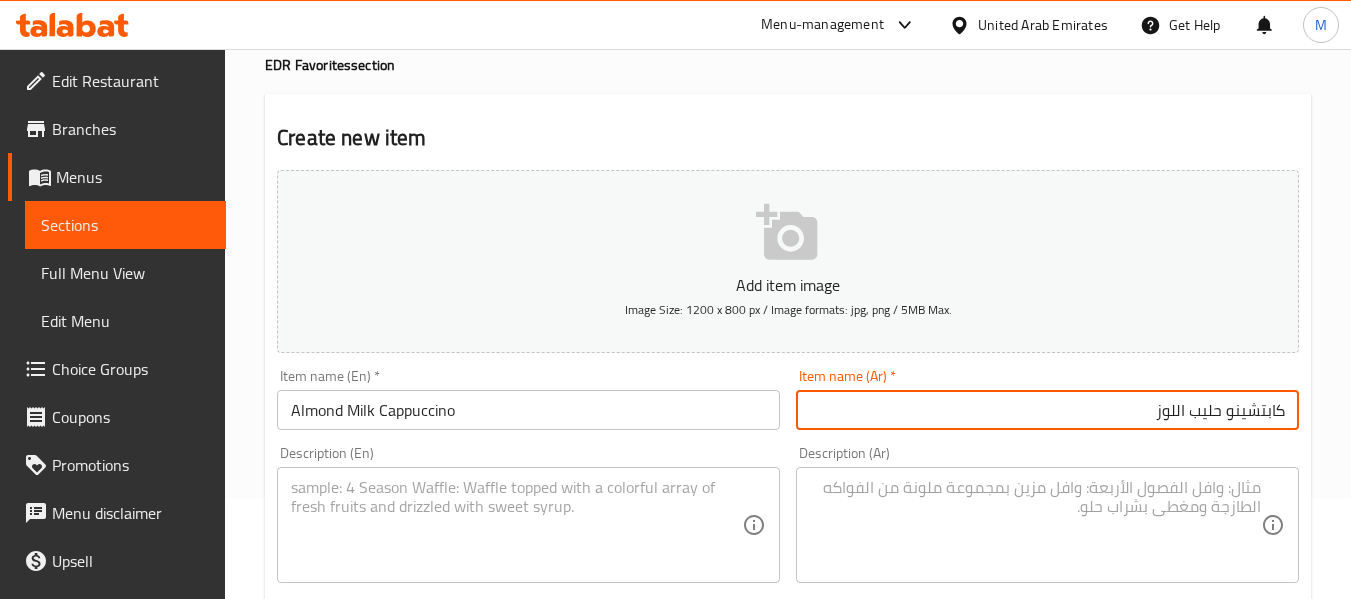 type on "كابتشينو حليب اللوز" 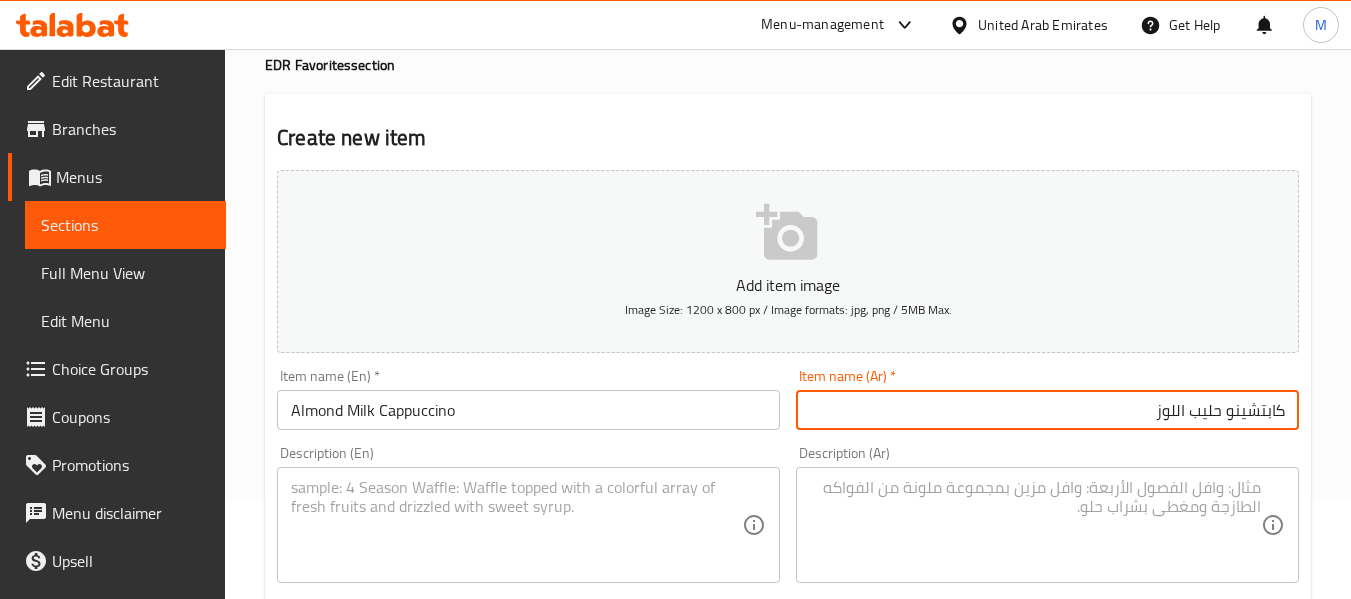 click at bounding box center (516, 525) 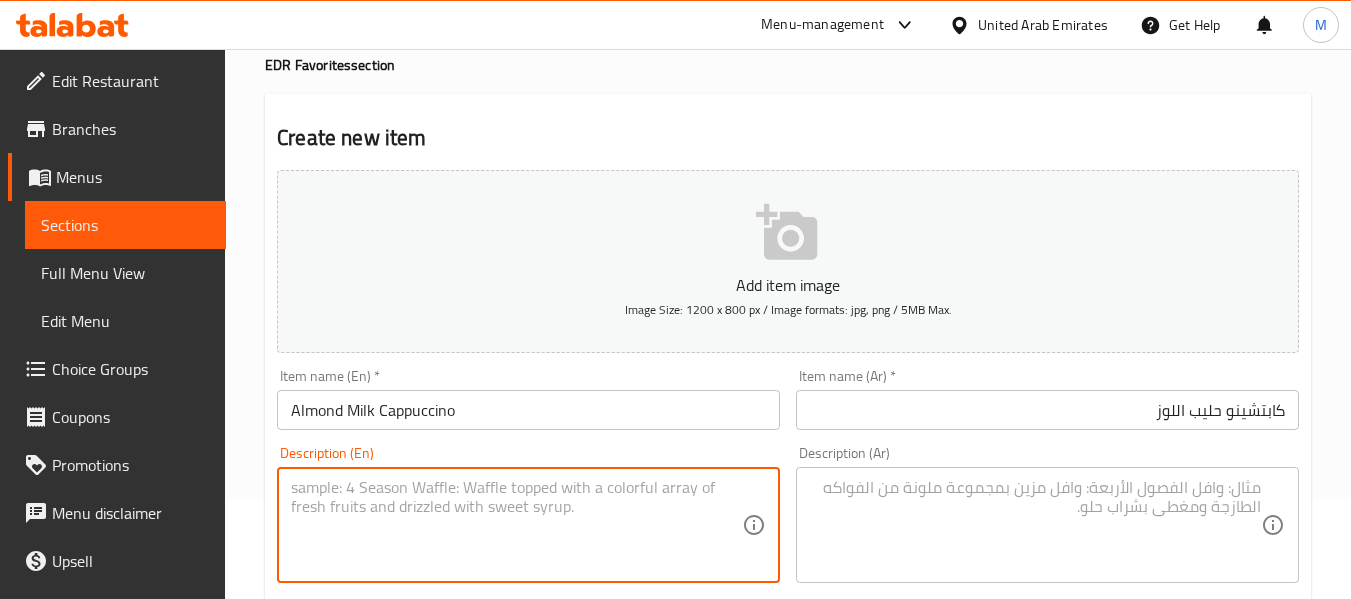 paste on "Our finest espresso combined with creamy and frothy almond milk, expertly steamed to the perfect temperature and texture. A rich, smooth, and nutty coffee beverage with a creamy texture and a perfectly balanced flavor." 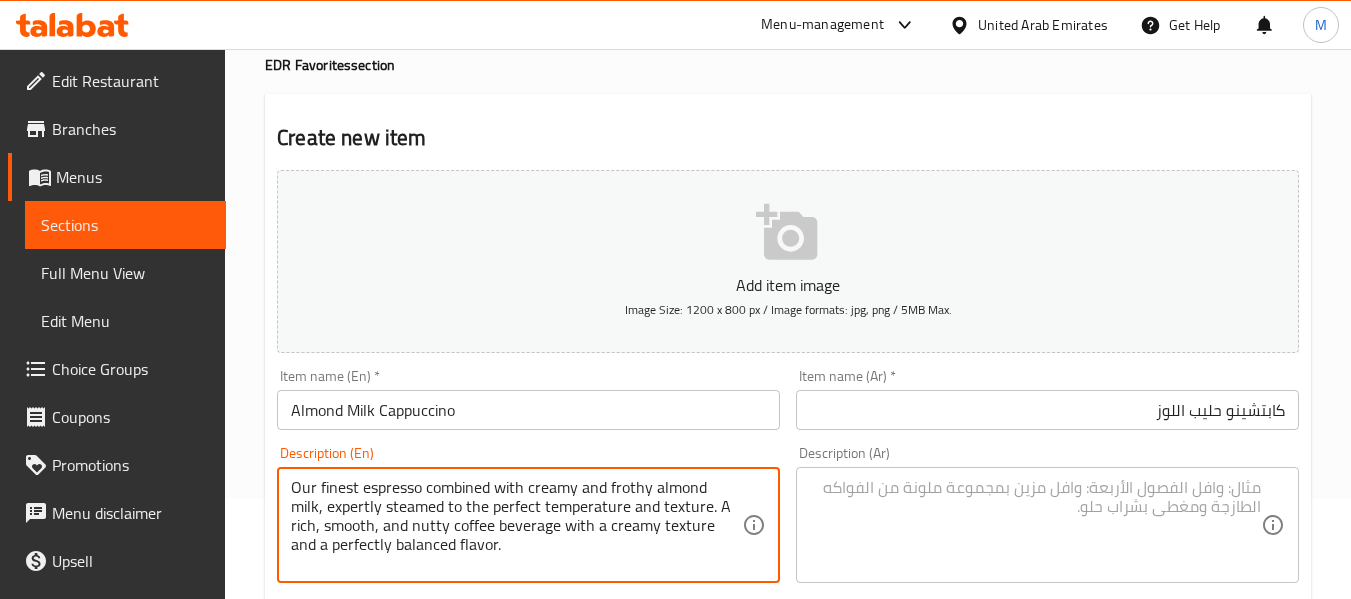type on "Our finest espresso combined with creamy and frothy almond milk, expertly steamed to the perfect temperature and texture. A rich, smooth, and nutty coffee beverage with a creamy texture and a perfectly balanced flavor." 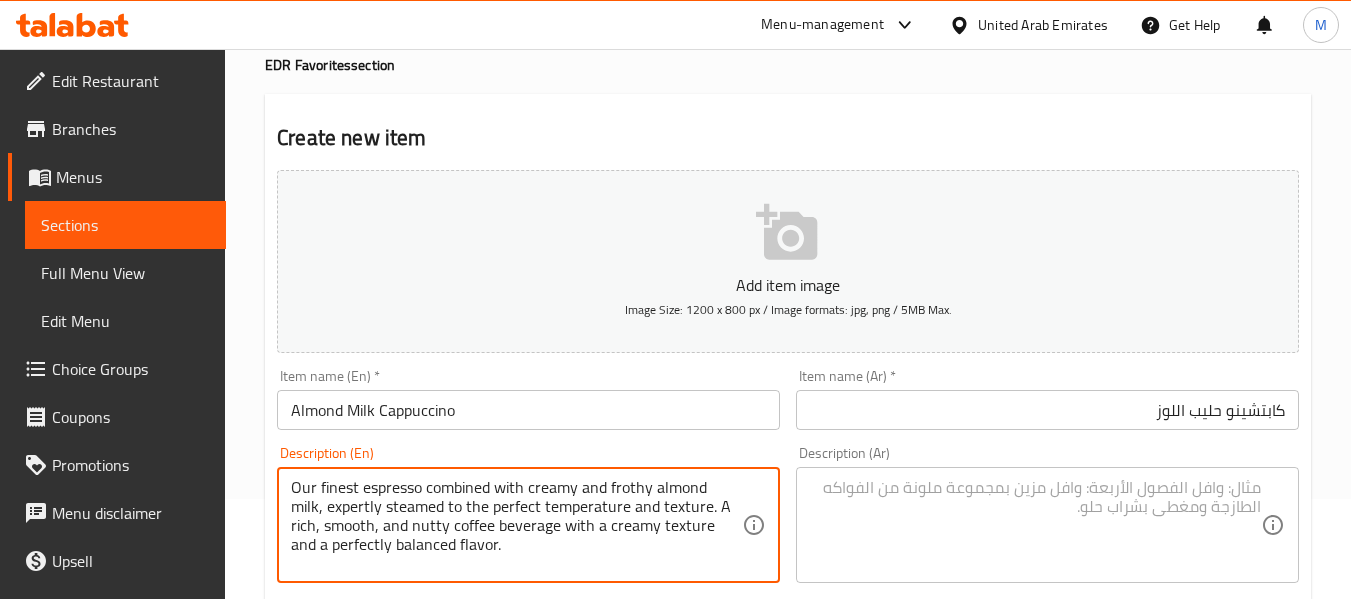 click at bounding box center (1035, 525) 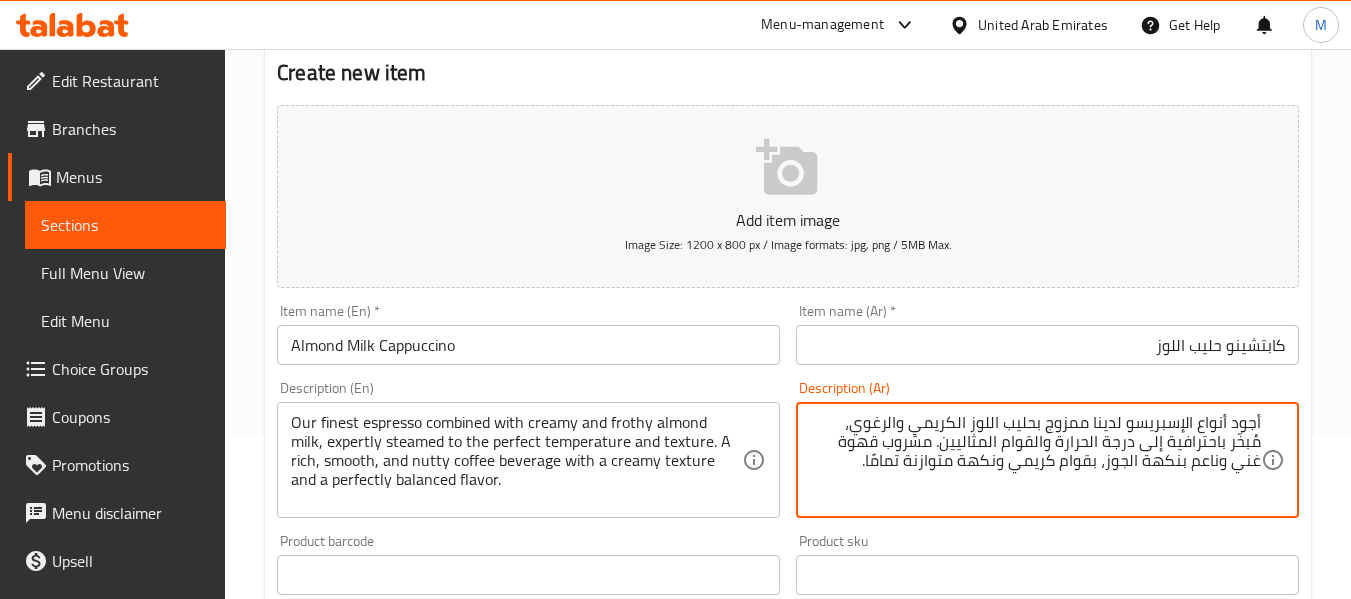 scroll, scrollTop: 200, scrollLeft: 0, axis: vertical 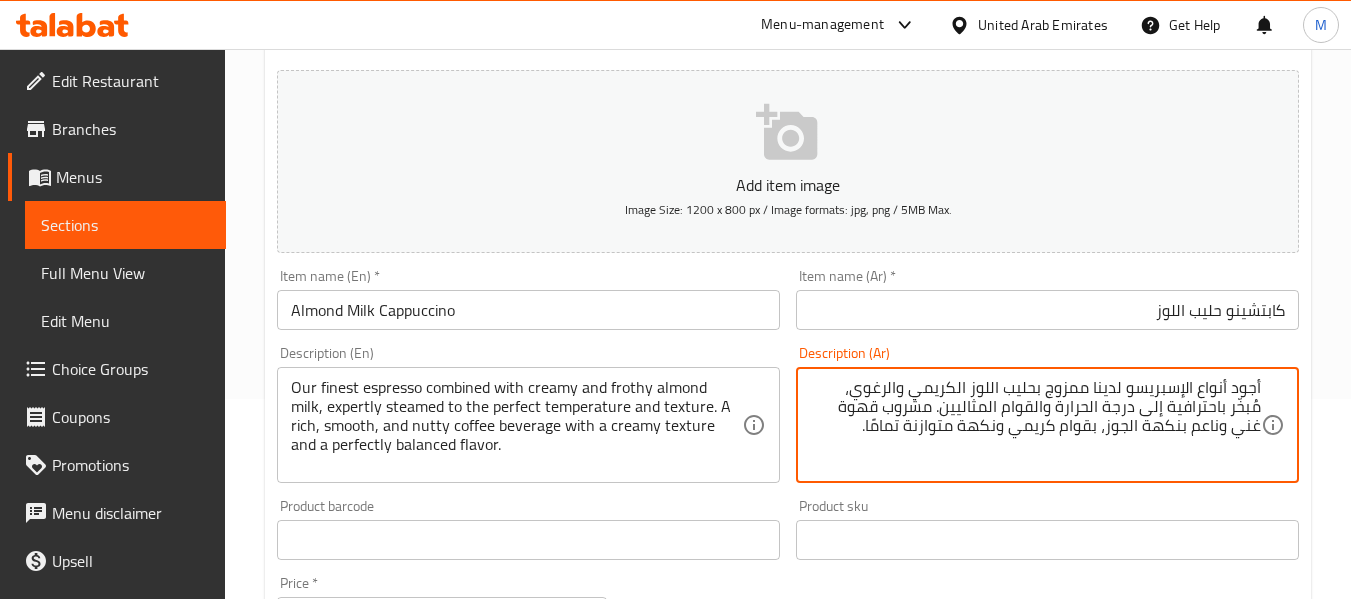 click on "أجود أنواع الإسبريسو لدينا ممزوج بحليب اللوز الكريمي والرغوي، مُبخّر باحترافية إلى درجة الحرارة والقوام المثاليين. مشروب قهوة غني وناعم بنكهة الجوز، بقوام كريمي ونكهة متوازنة تمامًا." at bounding box center (1035, 425) 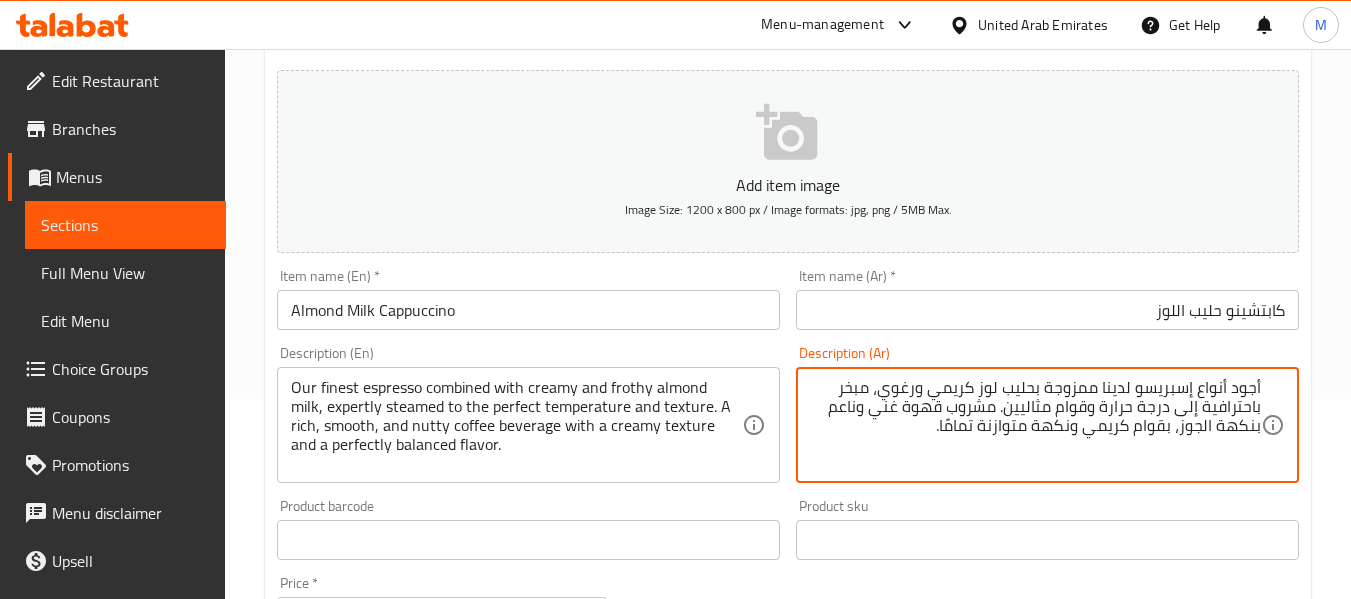 type on "أجود أنواع إسبريسو لدينا ممزوجة بحليب لوز كريمي ورغوي، مبخر باحترافية إلى درجة حرارة وقوام مثاليين. مشروب قهوة غني وناعم بنكهة الجوز، بقوام كريمي ونكهة متوازنة تمامًا." 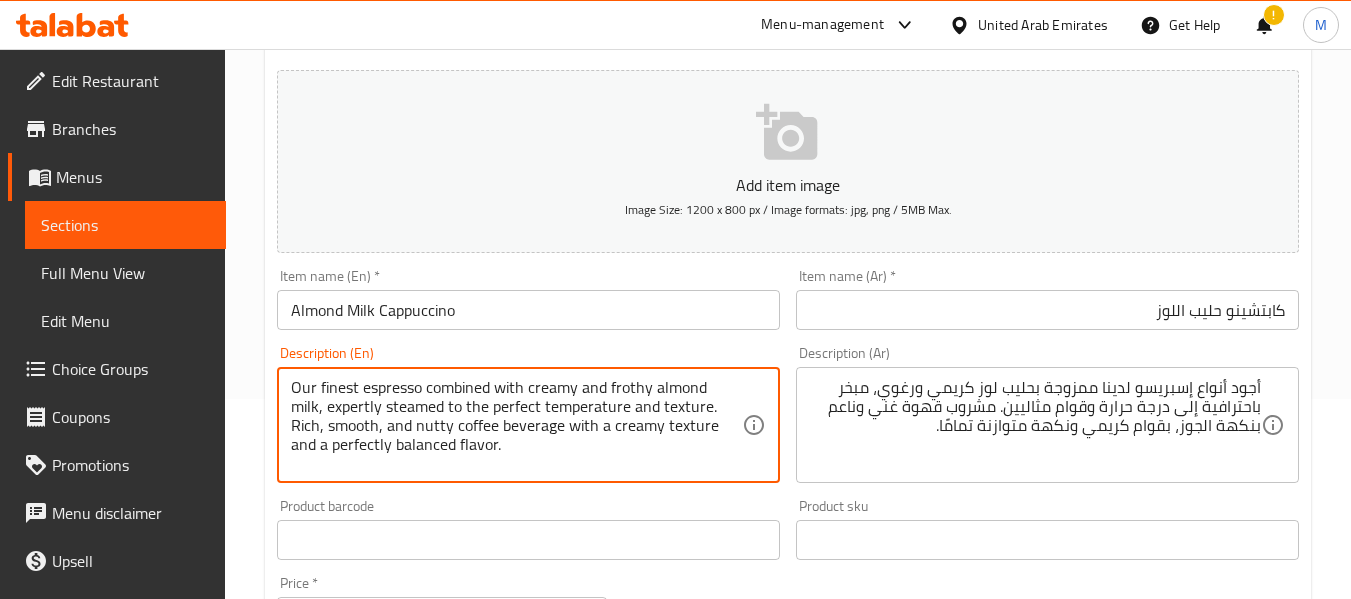 drag, startPoint x: 680, startPoint y: 403, endPoint x: 670, endPoint y: 460, distance: 57.870544 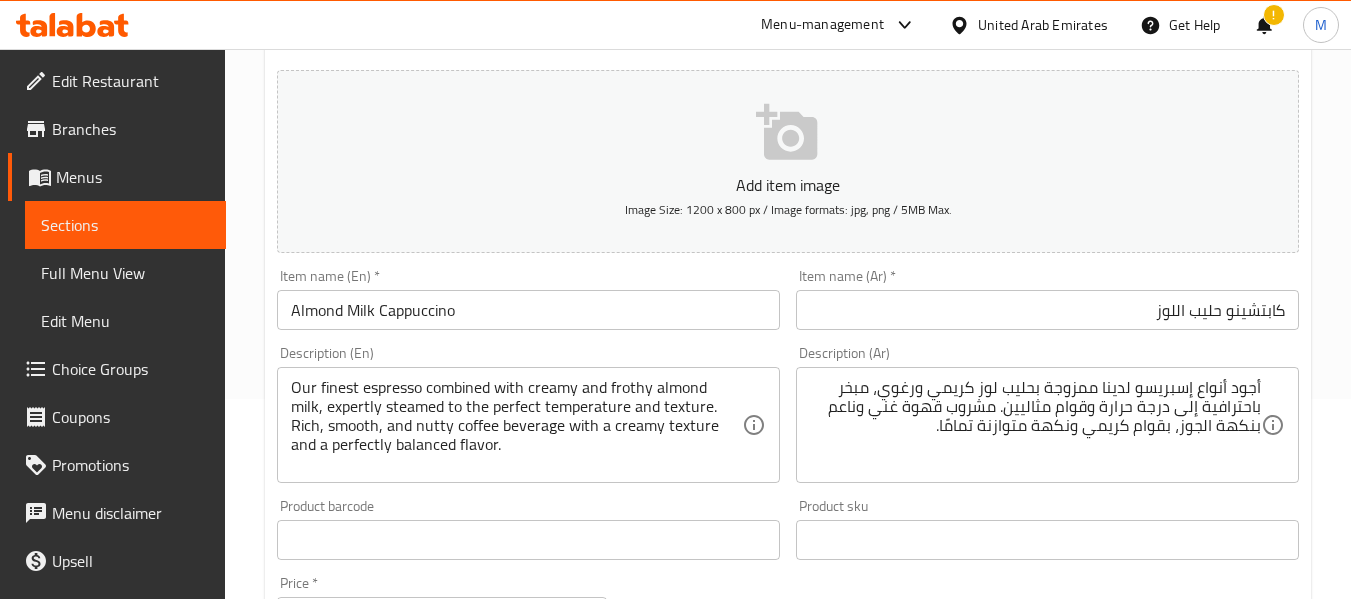 click on "Our finest espresso combined with creamy and frothy almond milk, expertly steamed to the perfect temperature and texture. Rich, smooth, and nutty coffee beverage with a creamy texture and a perfectly balanced flavor. Description (En)" at bounding box center [528, 425] 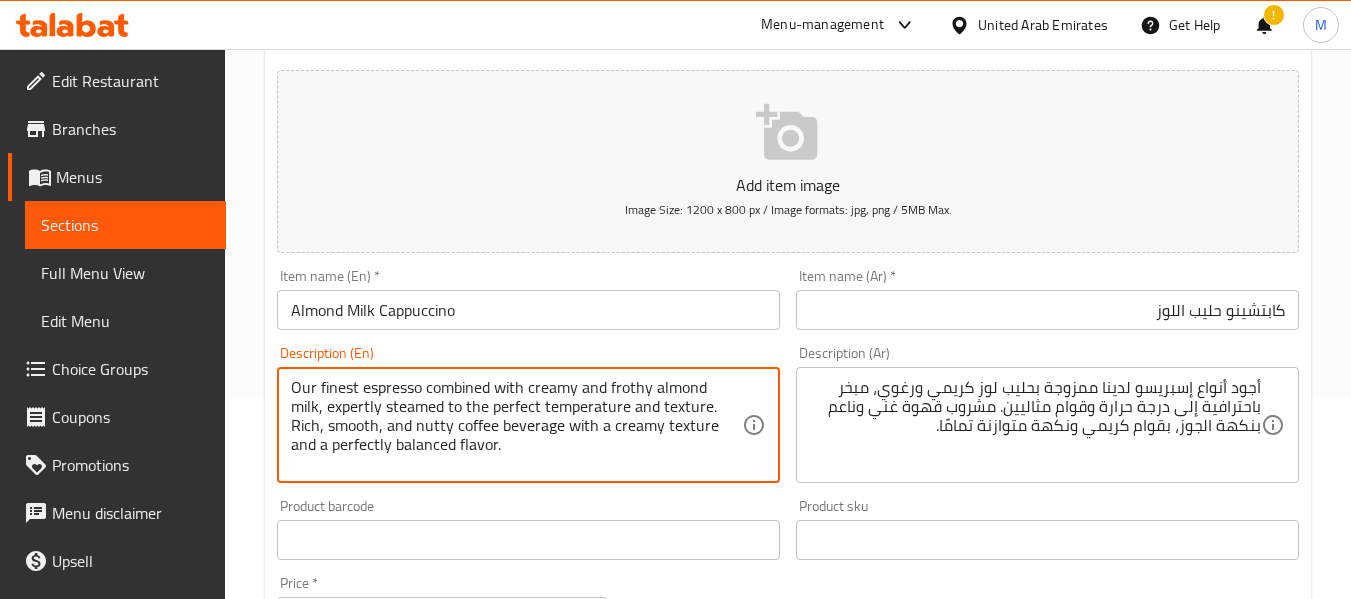 click on "Our finest espresso combined with creamy and frothy almond milk, expertly steamed to the perfect temperature and texture. Rich, smooth, and nutty coffee beverage with a creamy texture and a perfectly balanced flavor." at bounding box center (516, 425) 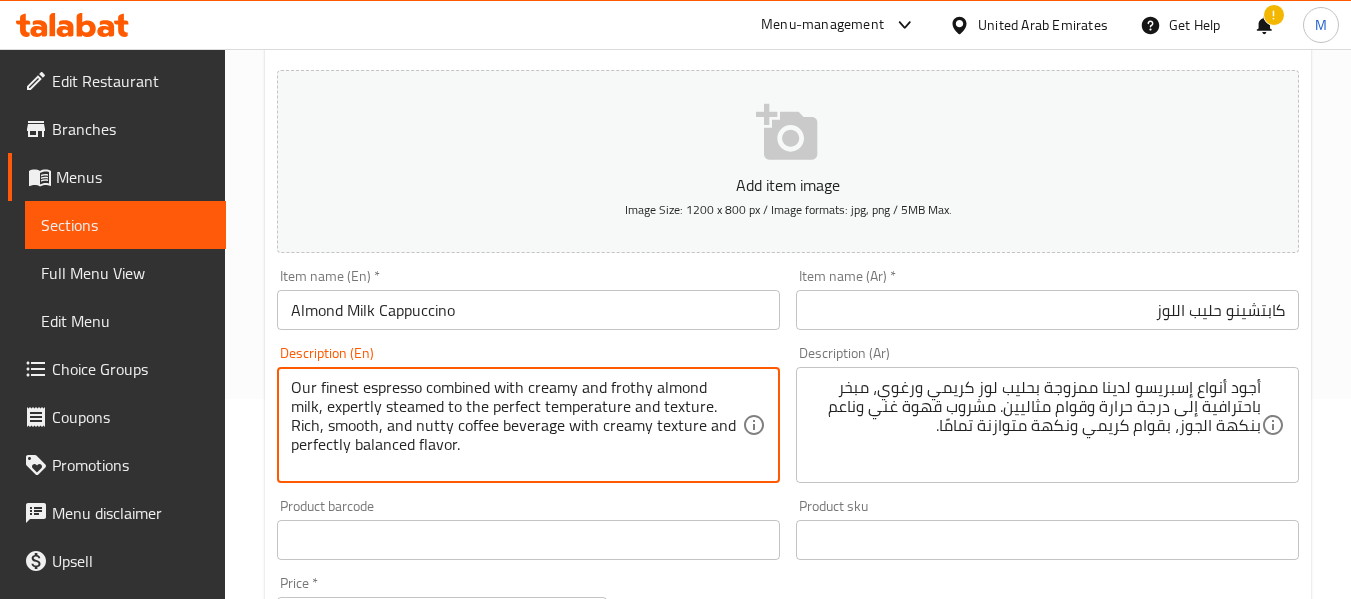 drag, startPoint x: 678, startPoint y: 404, endPoint x: 529, endPoint y: 503, distance: 178.89102 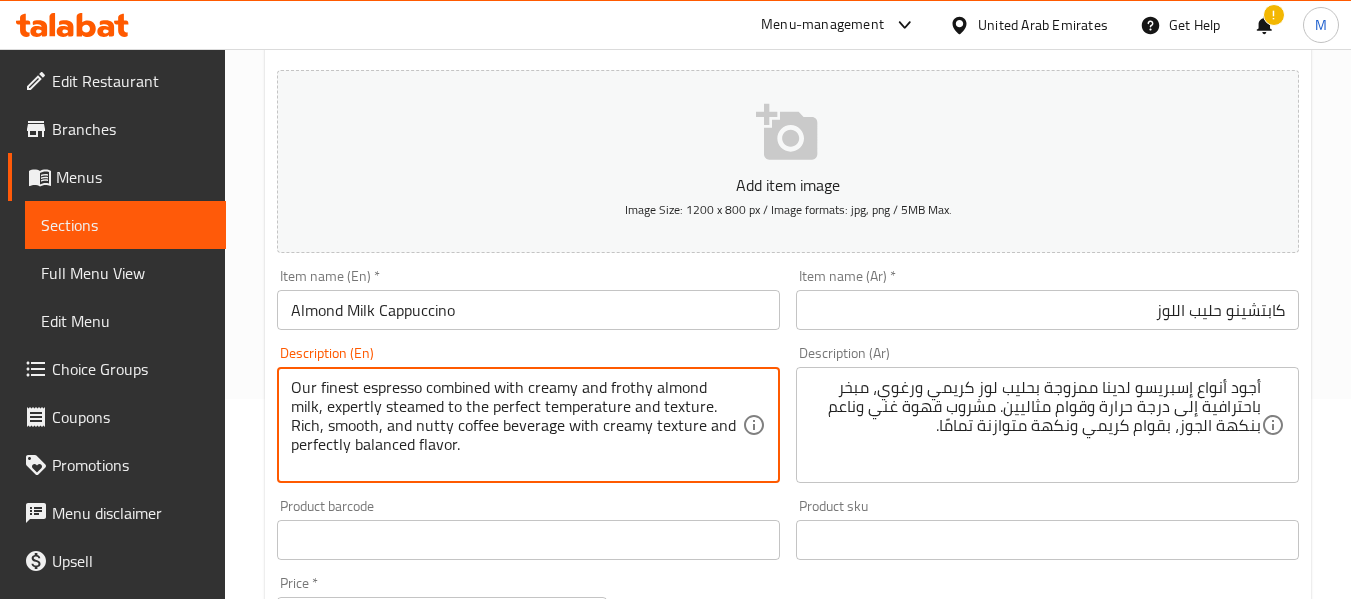 click on "أجود أنواع إسبريسو لدينا ممزوجة بحليب لوز كريمي ورغوي، مبخر باحترافية إلى درجة حرارة وقوام مثاليين. مشروب قهوة غني وناعم بنكهة الجوز، بقوام كريمي ونكهة متوازنة تمامًا." at bounding box center (1035, 425) 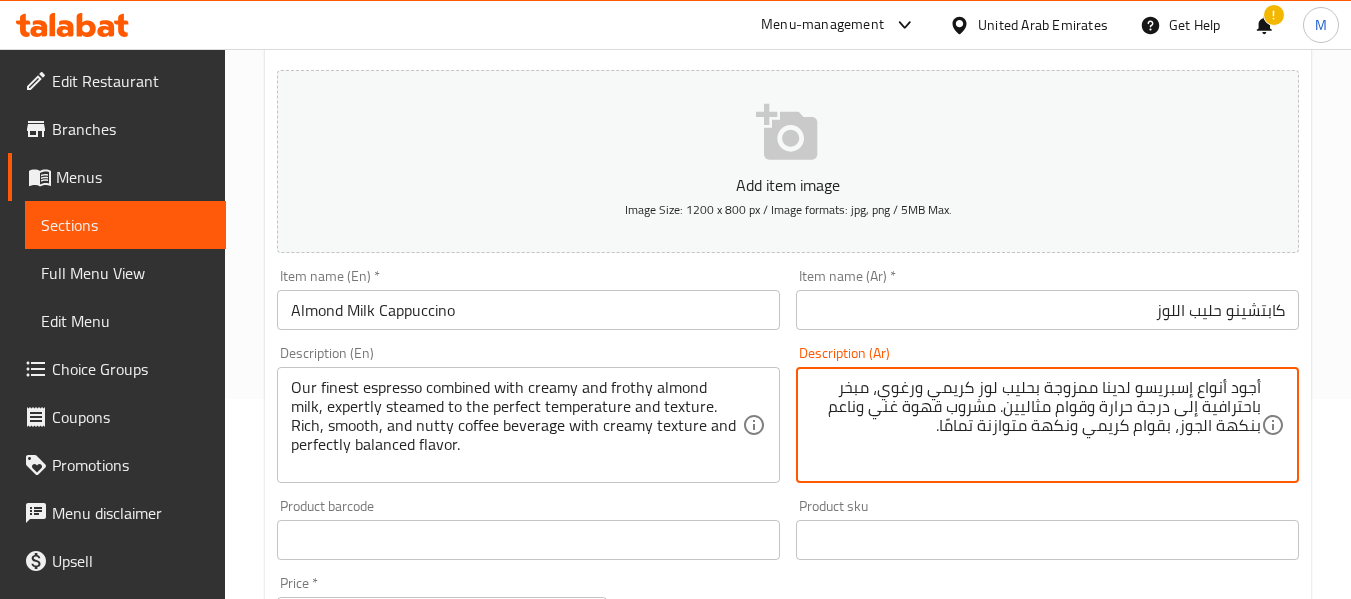 click on "أجود أنواع إسبريسو لدينا ممزوجة بحليب لوز كريمي ورغوي، مبخر باحترافية إلى درجة حرارة وقوام مثاليين. مشروب قهوة غني وناعم بنكهة الجوز، بقوام كريمي ونكهة متوازنة تمامًا." at bounding box center [1035, 425] 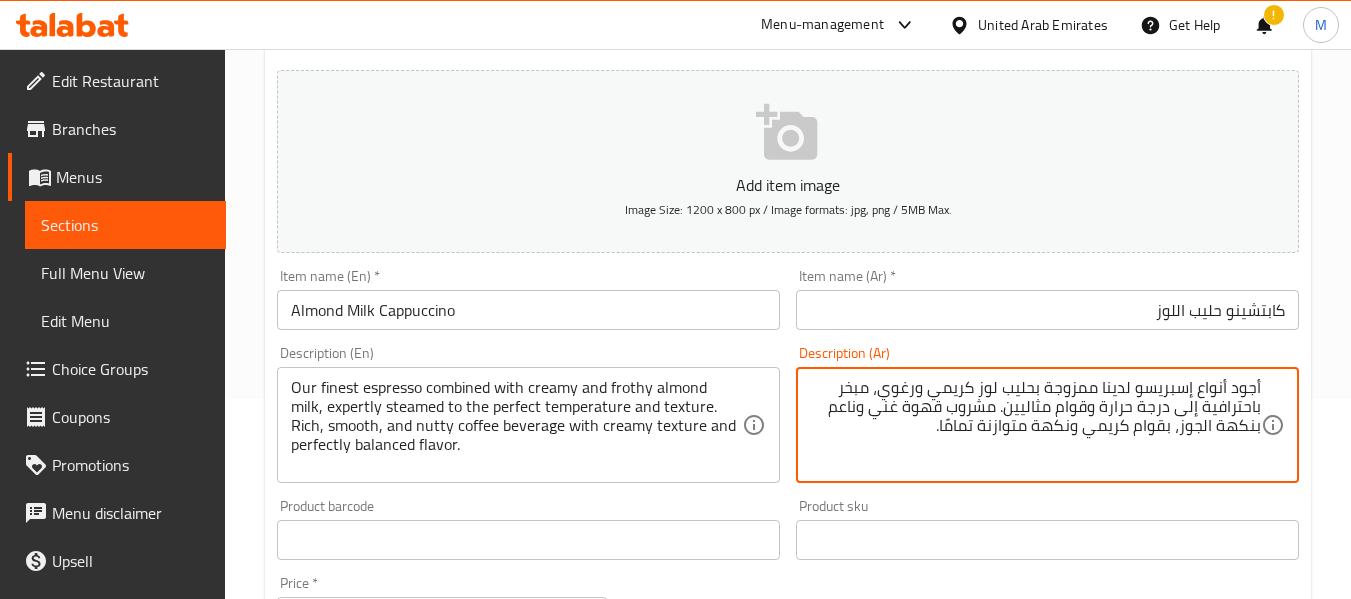 click on "أجود أنواع إسبريسو لدينا ممزوجة بحليب لوز كريمي ورغوي، مبخر باحترافية إلى درجة حرارة وقوام مثاليين. مشروب قهوة غني وناعم بنكهة الجوز، بقوام كريمي ونكهة متوازنة تمامًا." at bounding box center (1035, 425) 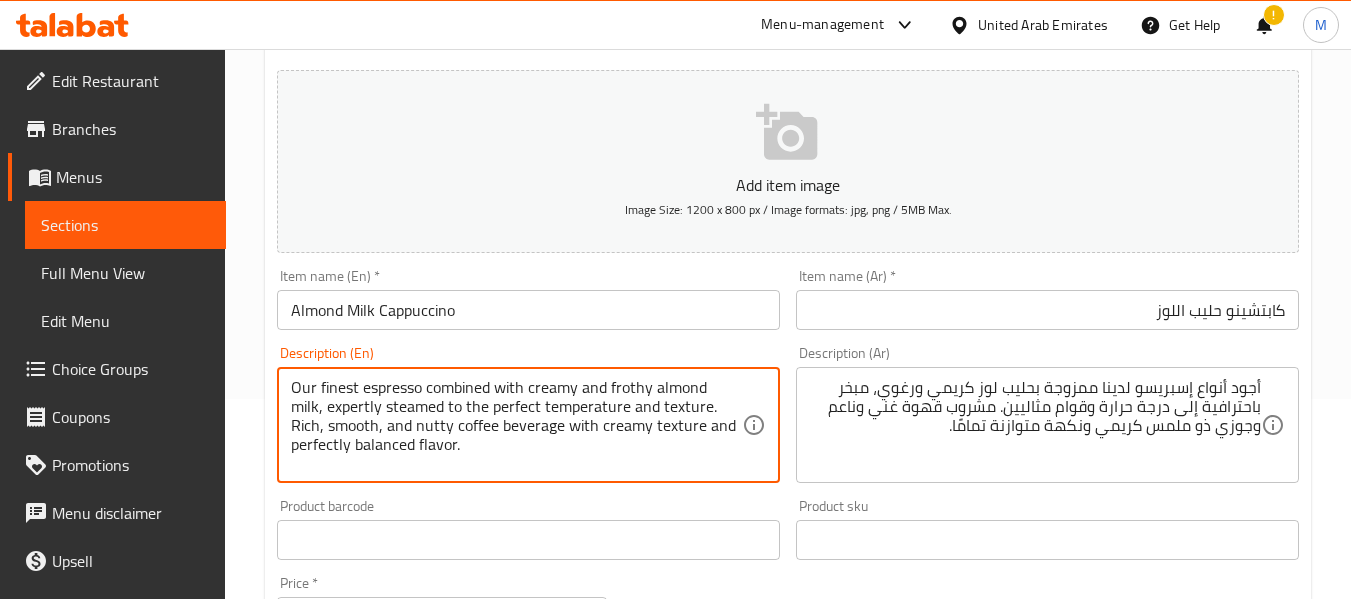 click on "Our finest espresso combined with creamy and frothy almond milk, expertly steamed to the perfect temperature and texture. Rich, smooth, and nutty coffee beverage with creamy texture and perfectly balanced flavor." at bounding box center (516, 425) 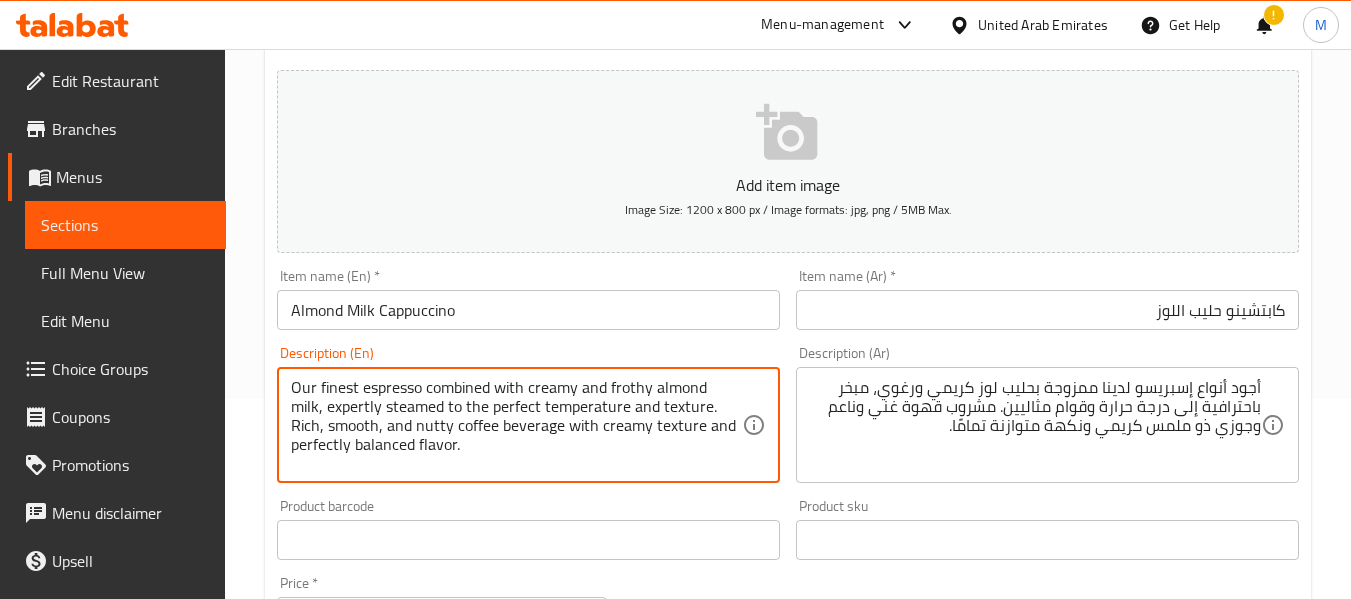 click on "Our finest espresso combined with creamy and frothy almond milk, expertly steamed to the perfect temperature and texture. Rich, smooth, and nutty coffee beverage with creamy texture and perfectly balanced flavor." at bounding box center [516, 425] 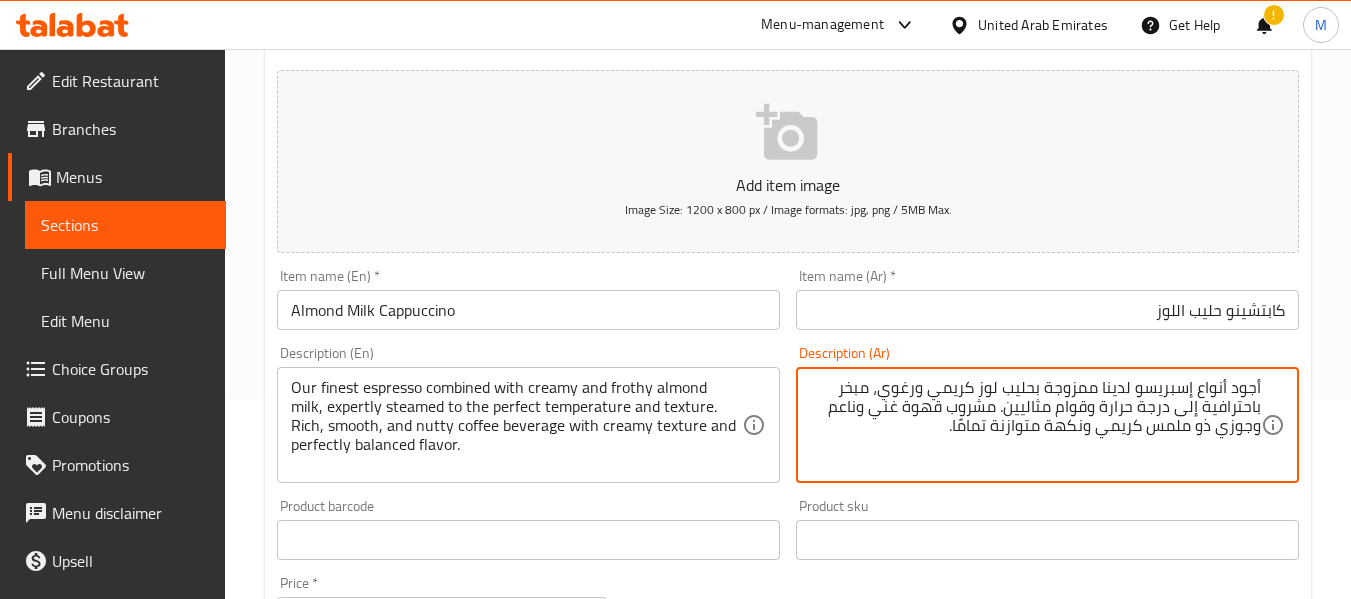click on "أجود أنواع إسبريسو لدينا ممزوجة بحليب لوز كريمي ورغوي، مبخر باحترافية إلى درجة حرارة وقوام مثاليين. مشروب قهوة غني وناعم وجوزي ذو ملمس كريمي ونكهة متوازنة تمامًا." at bounding box center (1035, 425) 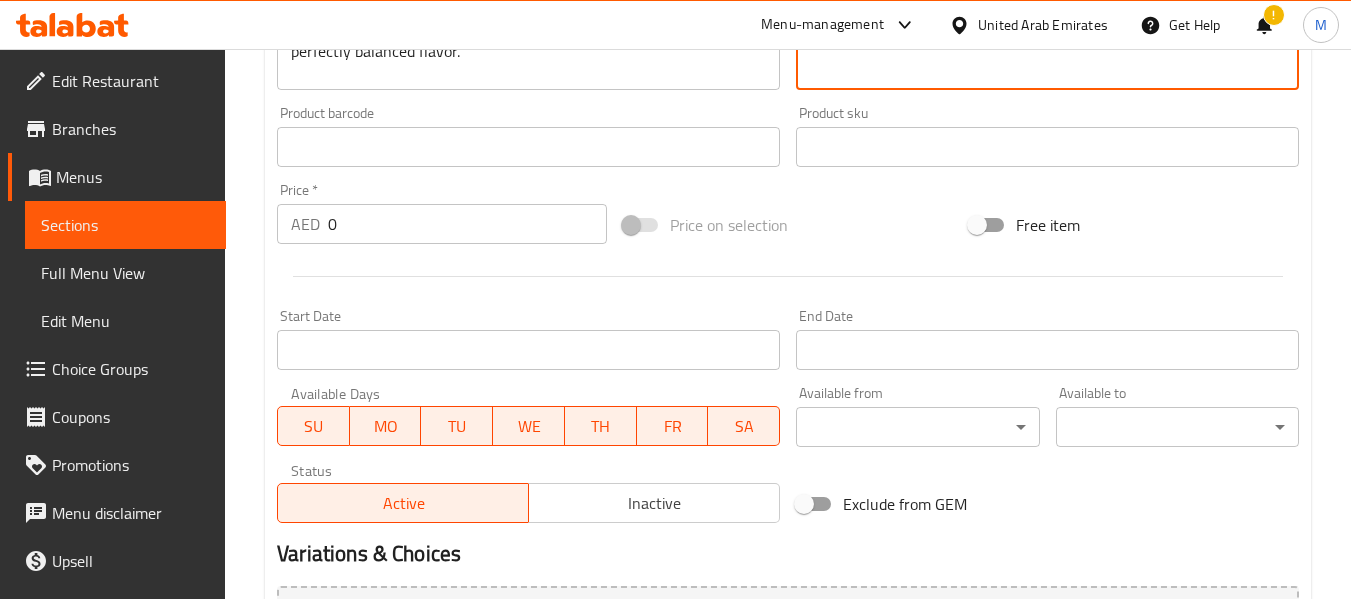 scroll, scrollTop: 600, scrollLeft: 0, axis: vertical 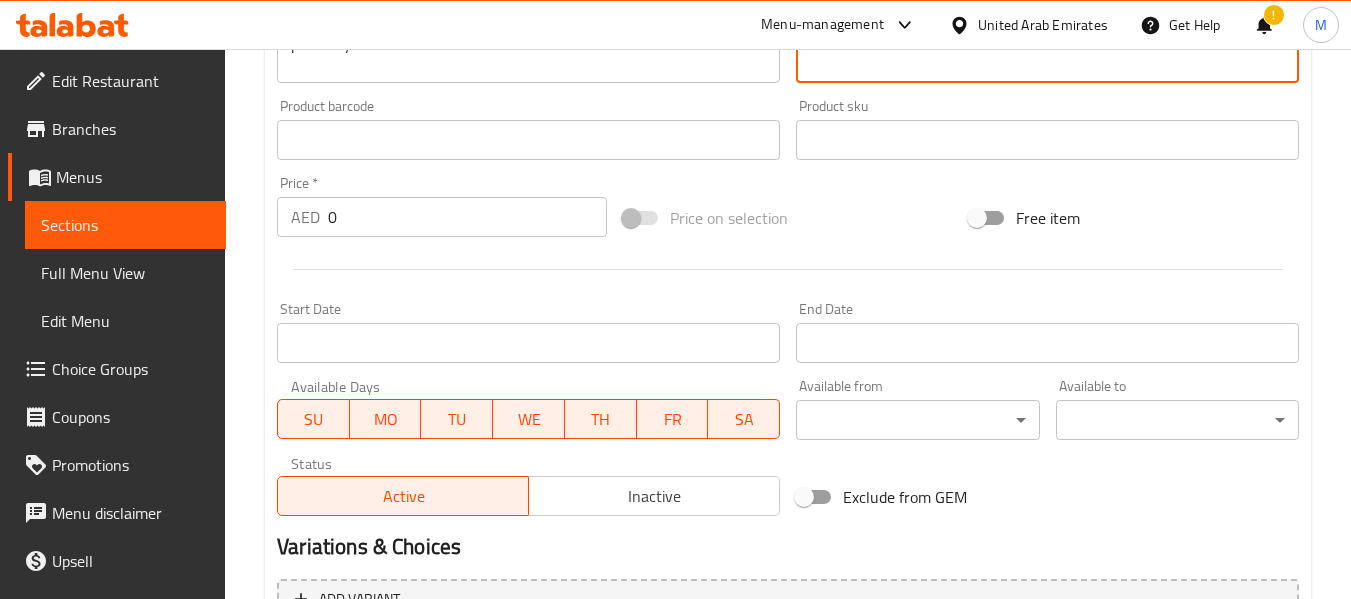 type on "أجود أنواع إسبريسو لدينا ممزوجة بحليب لوز كريمي ورغوي، مبخر باحترافية إلى درجة حرارة وقوام مثاليين. مشروب قهوة غني وناعم وجوزي ذو ملمس كريمي ونكهة متوازنة تماما." 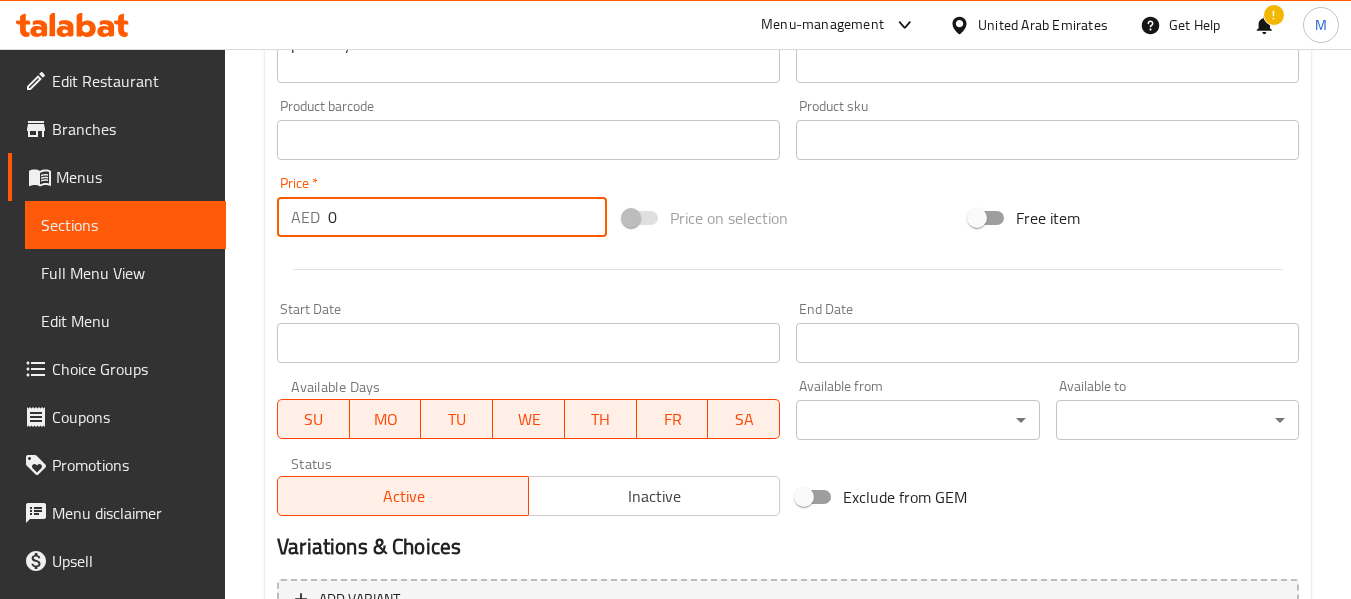 click on "0" at bounding box center (467, 217) 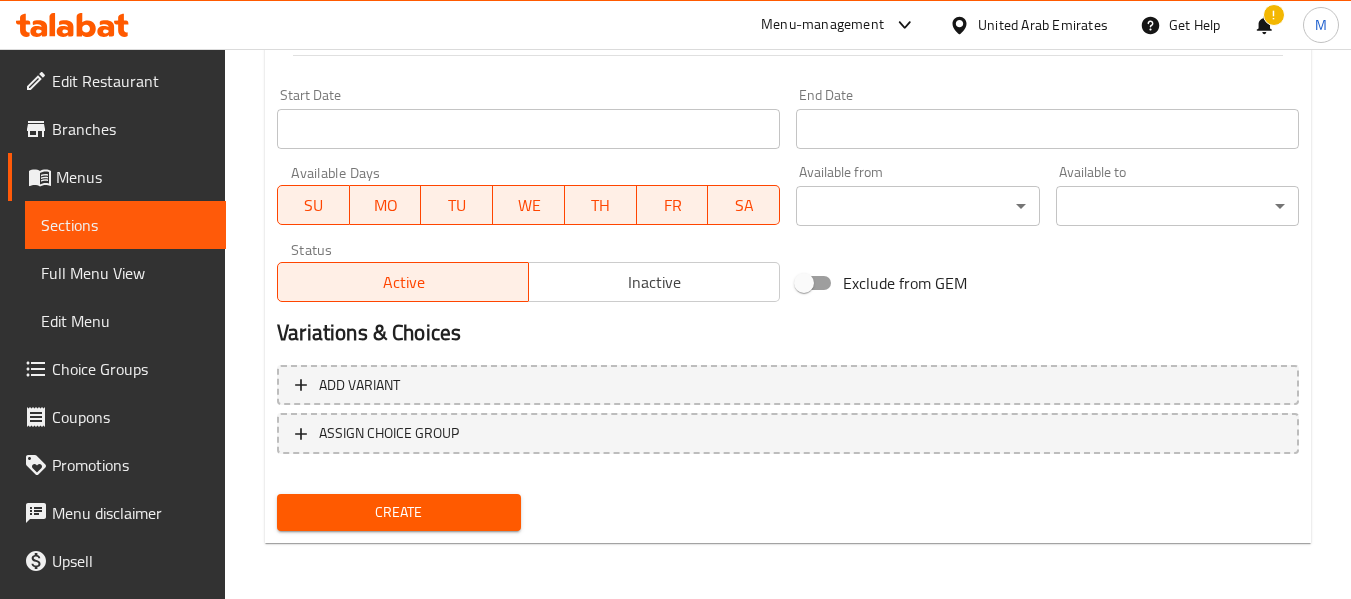 type on "18" 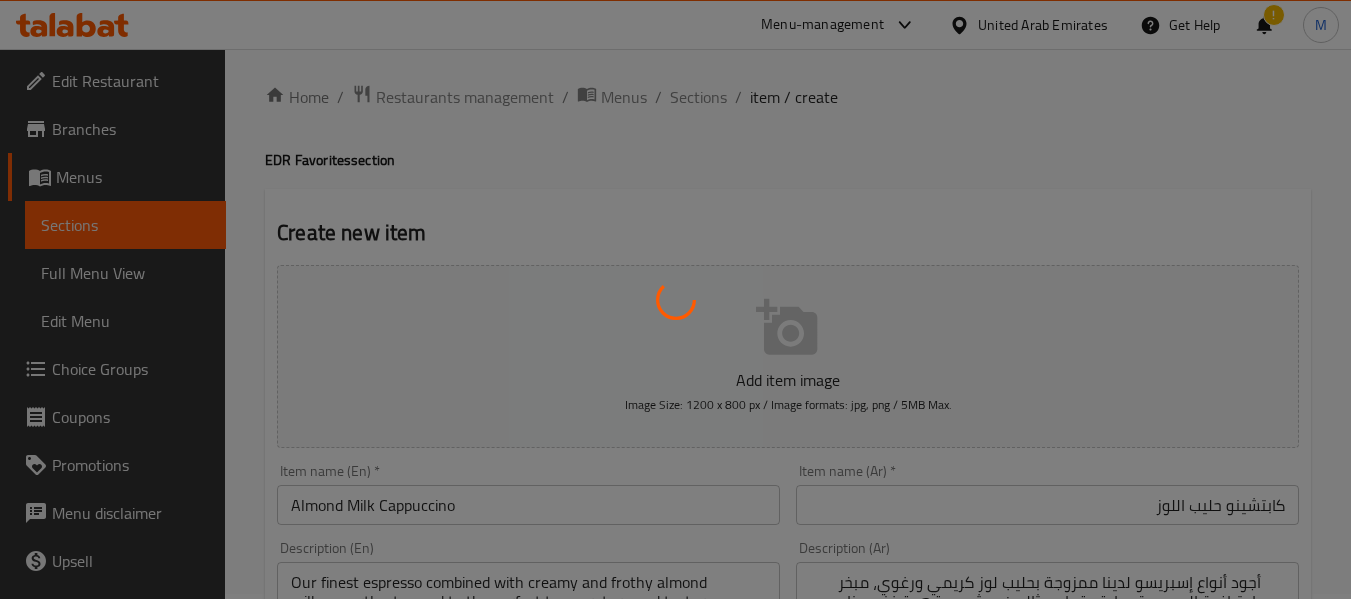 scroll, scrollTop: 0, scrollLeft: 0, axis: both 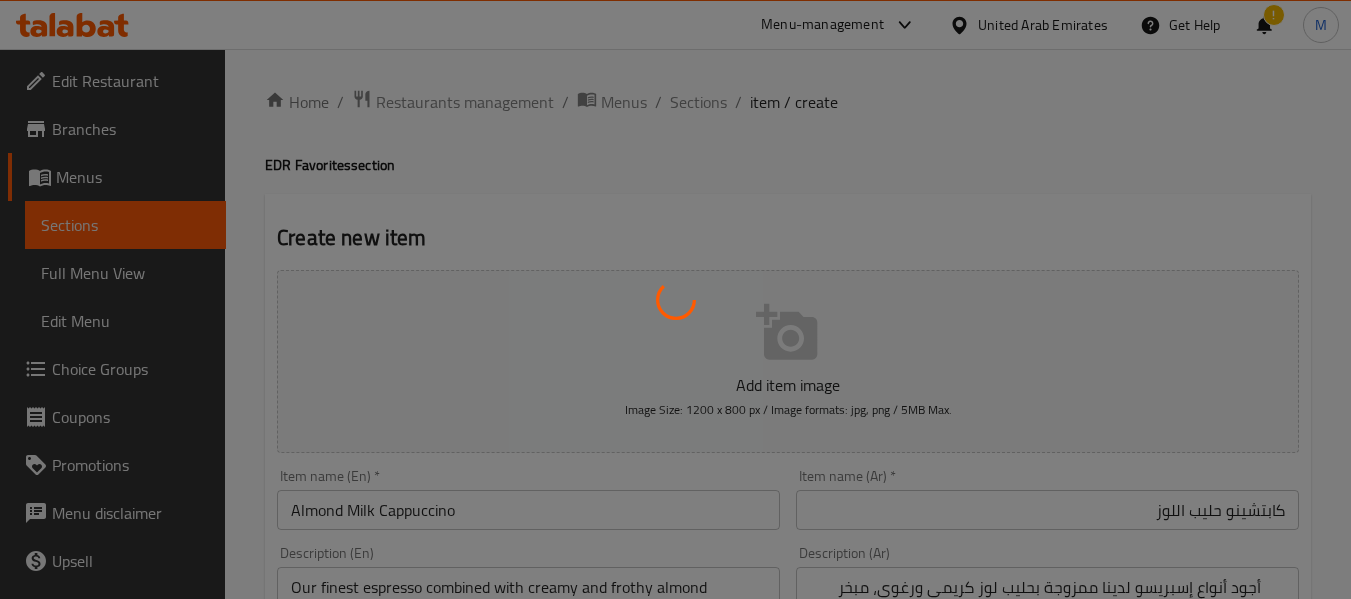 type 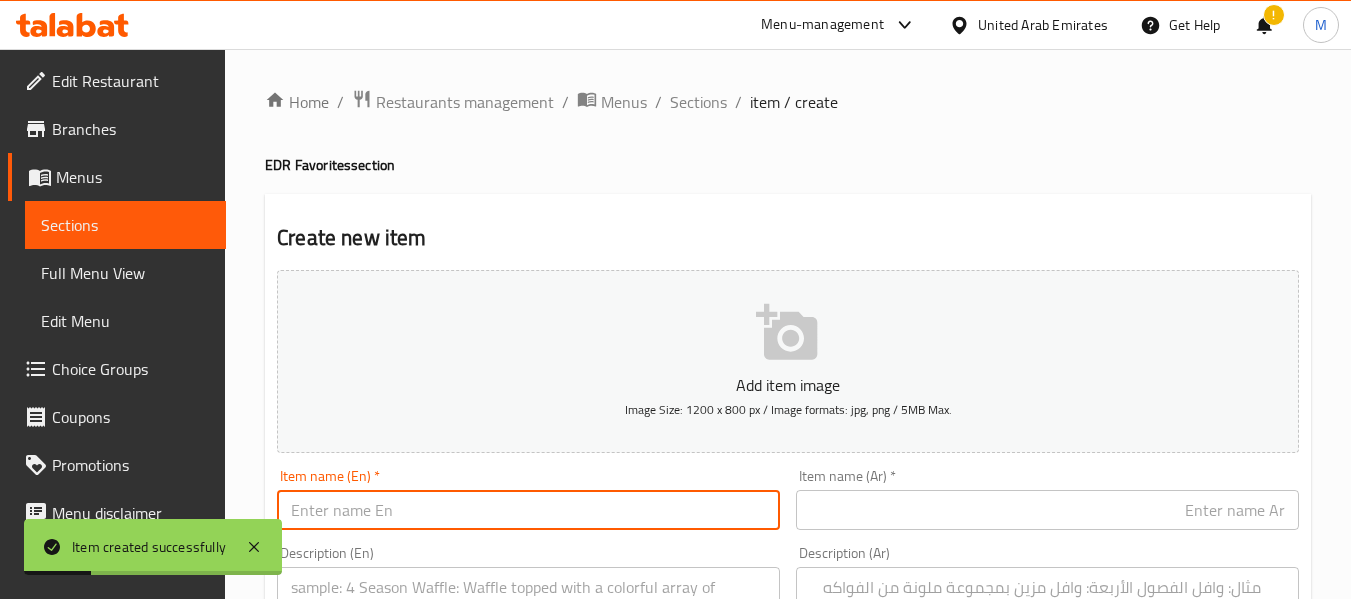 click at bounding box center (528, 510) 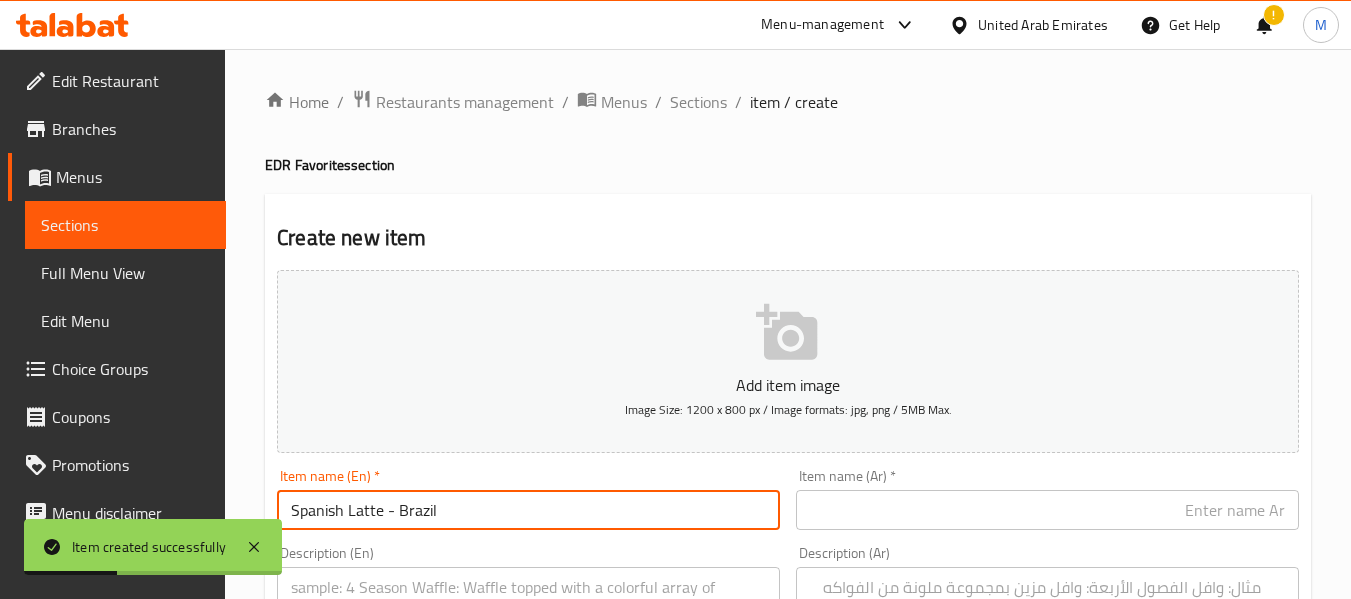 drag, startPoint x: 381, startPoint y: 511, endPoint x: 398, endPoint y: 506, distance: 17.720045 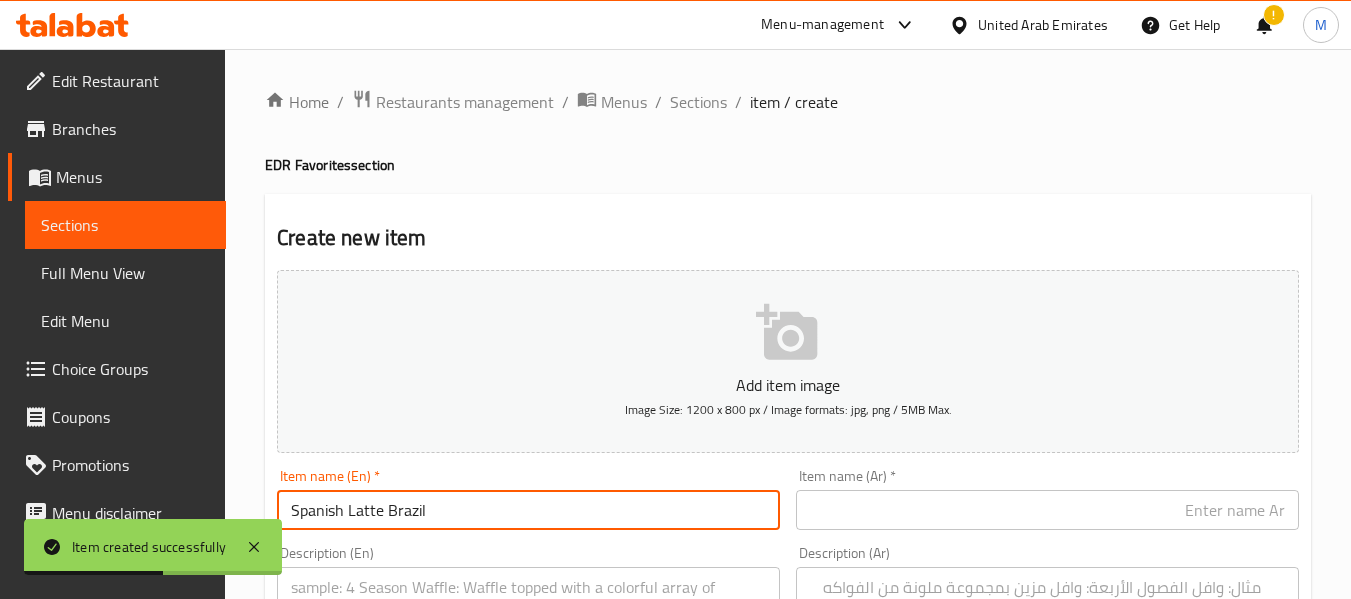 type on "Spanish Latte Brazil" 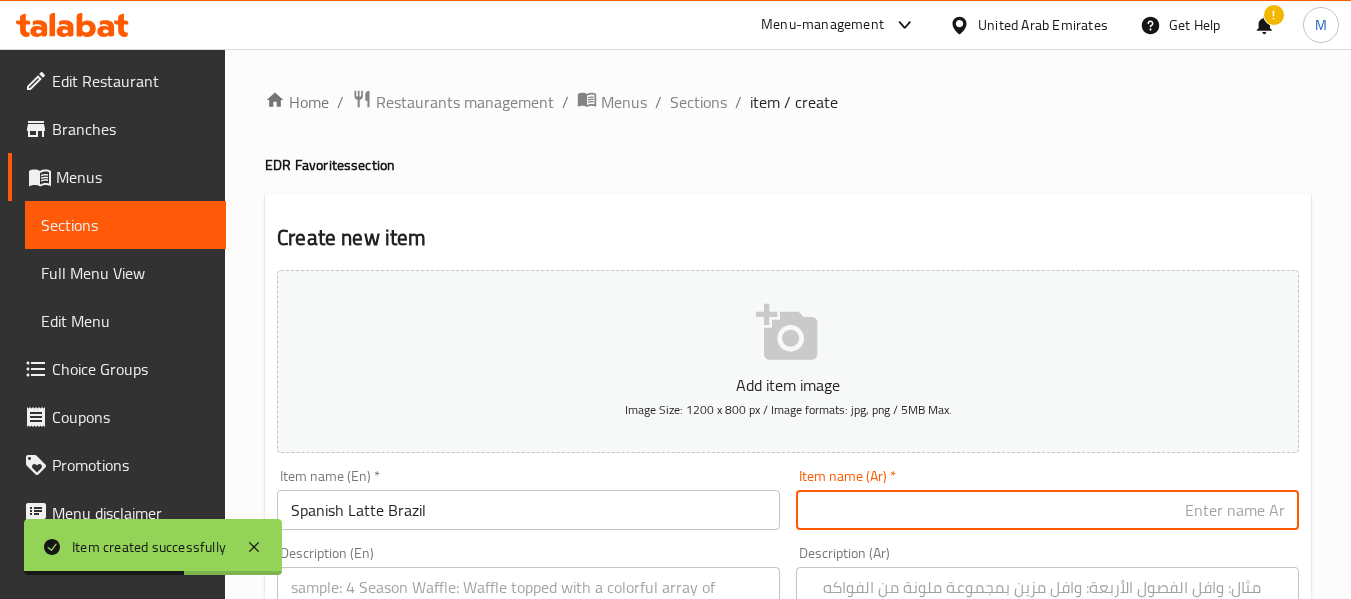 click at bounding box center [1047, 510] 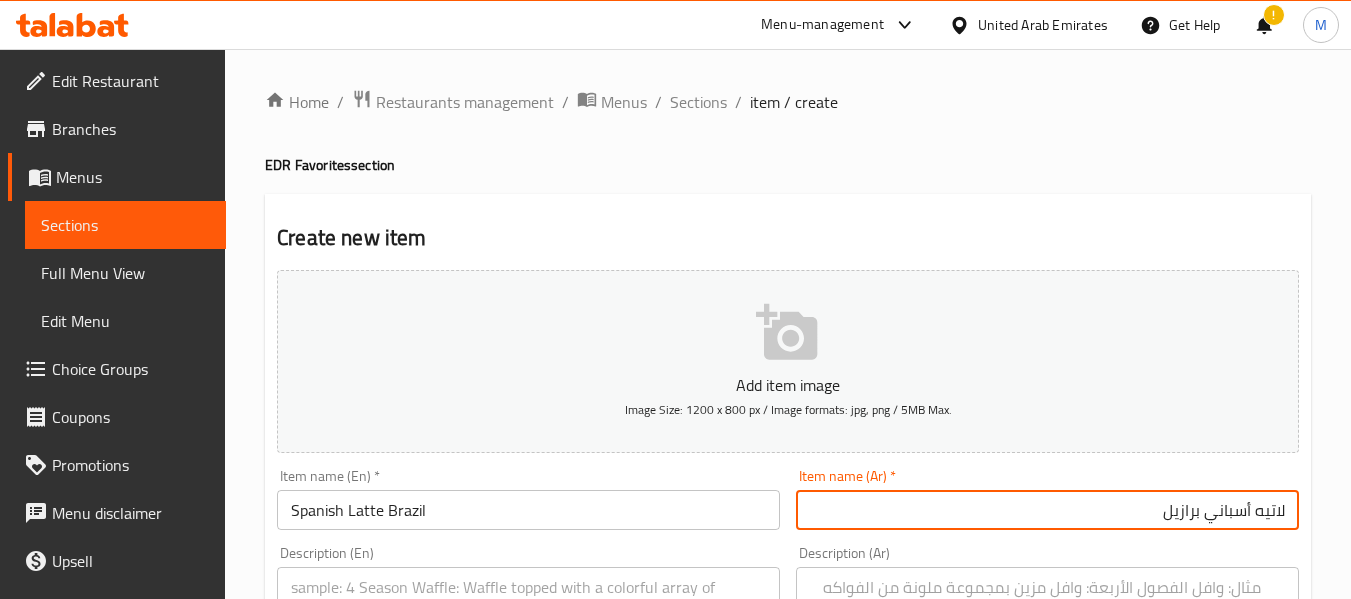 type on "لاتيه أسباني برازيل" 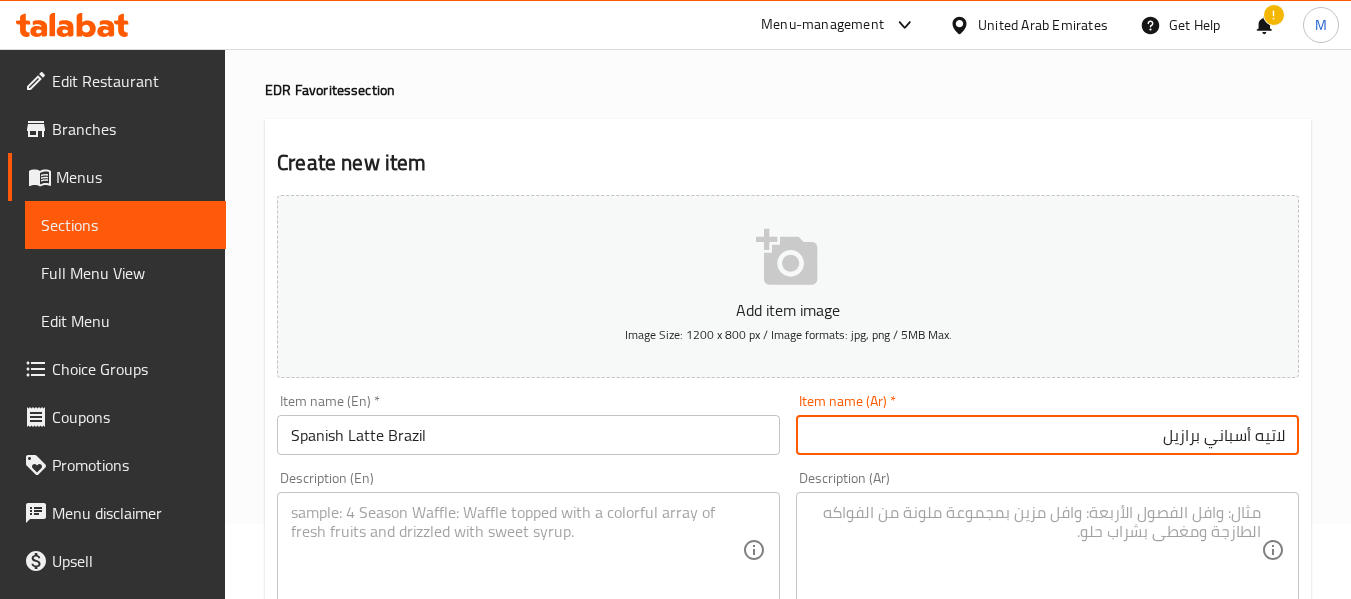 scroll, scrollTop: 200, scrollLeft: 0, axis: vertical 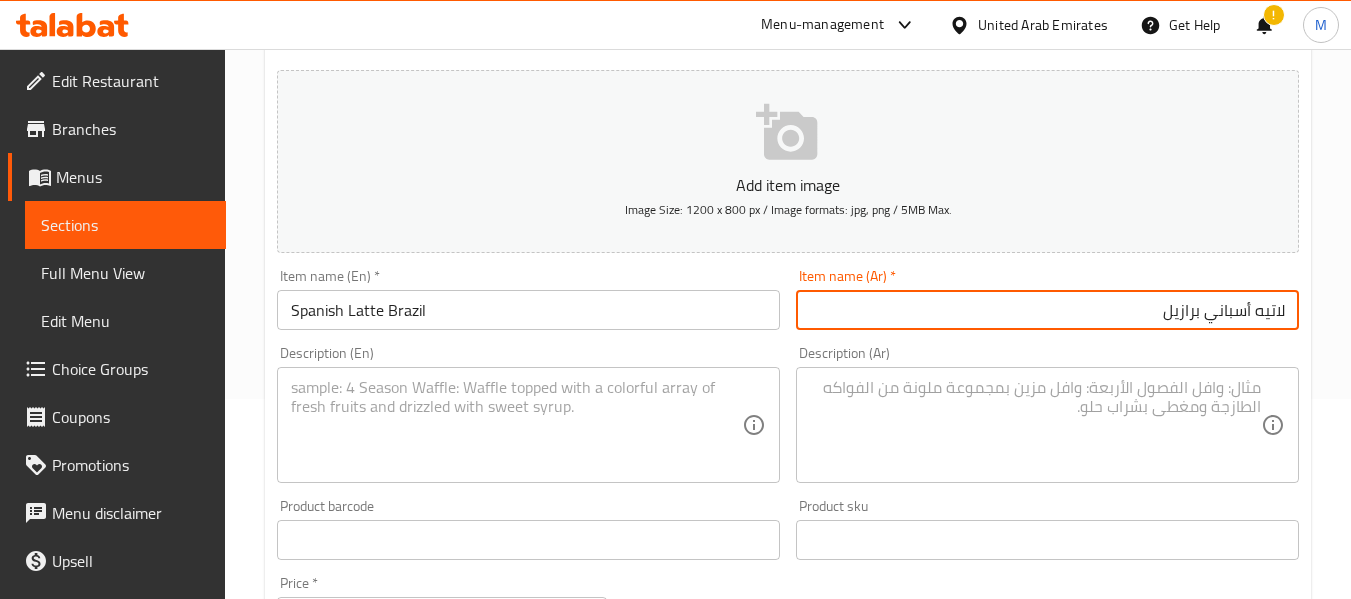 click at bounding box center (516, 425) 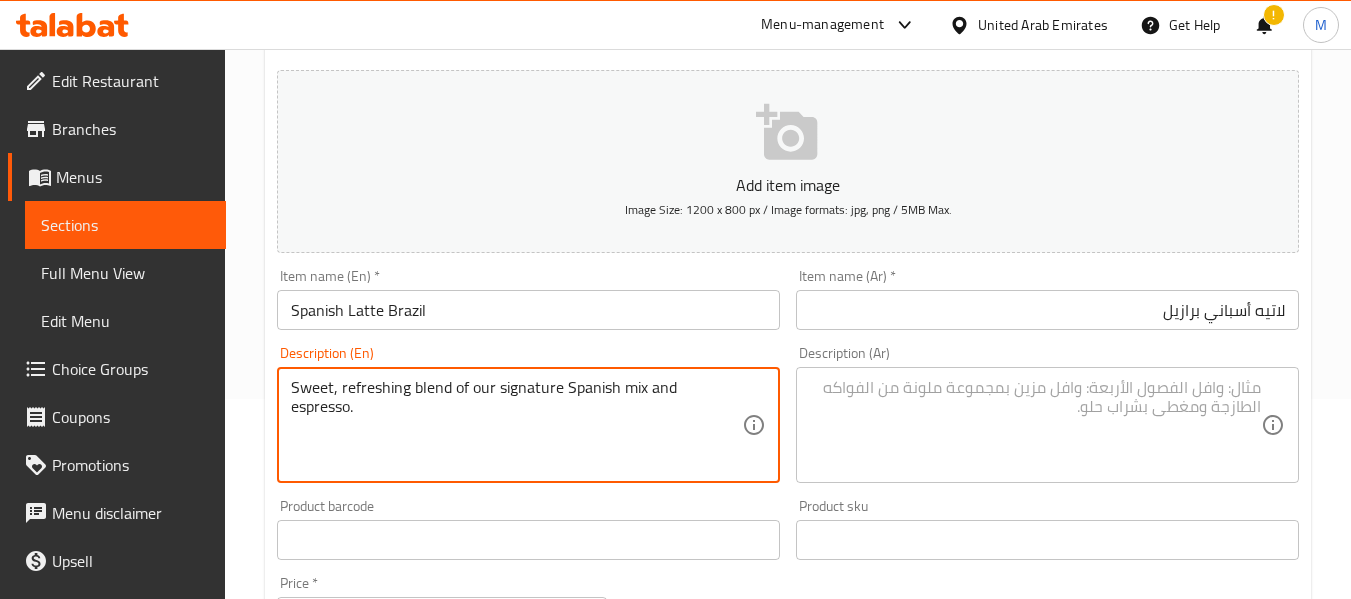 type on "Sweet, refreshing blend of our signature Spanish mix and espresso." 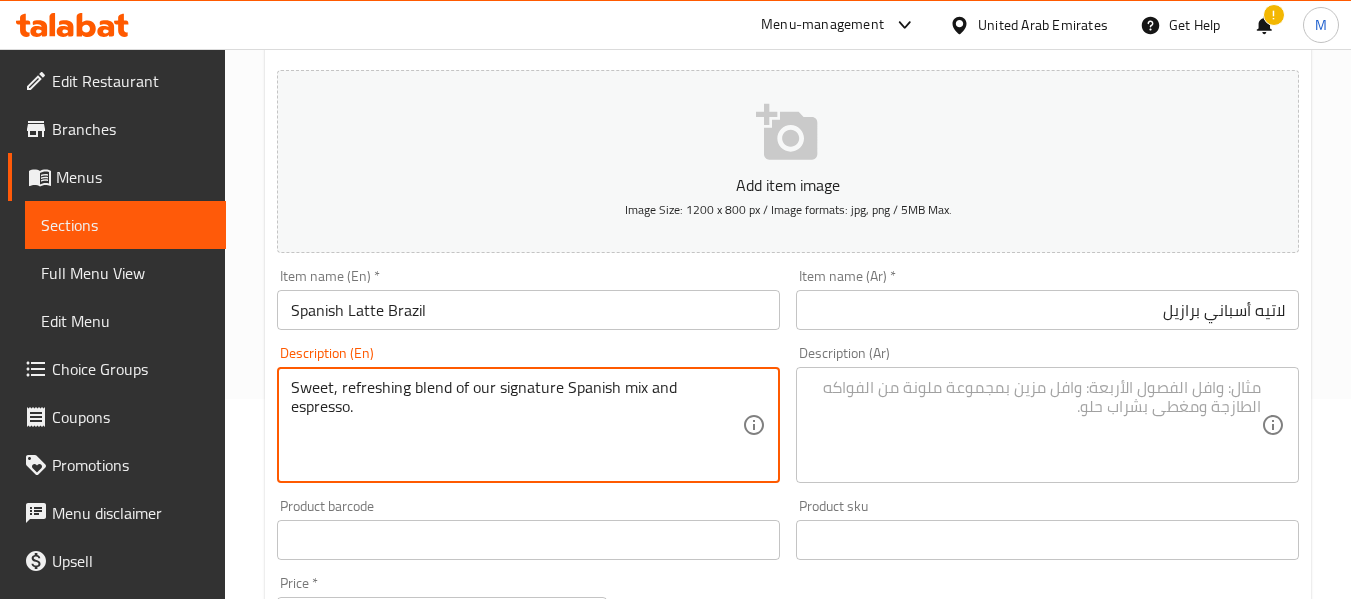 click at bounding box center [1035, 425] 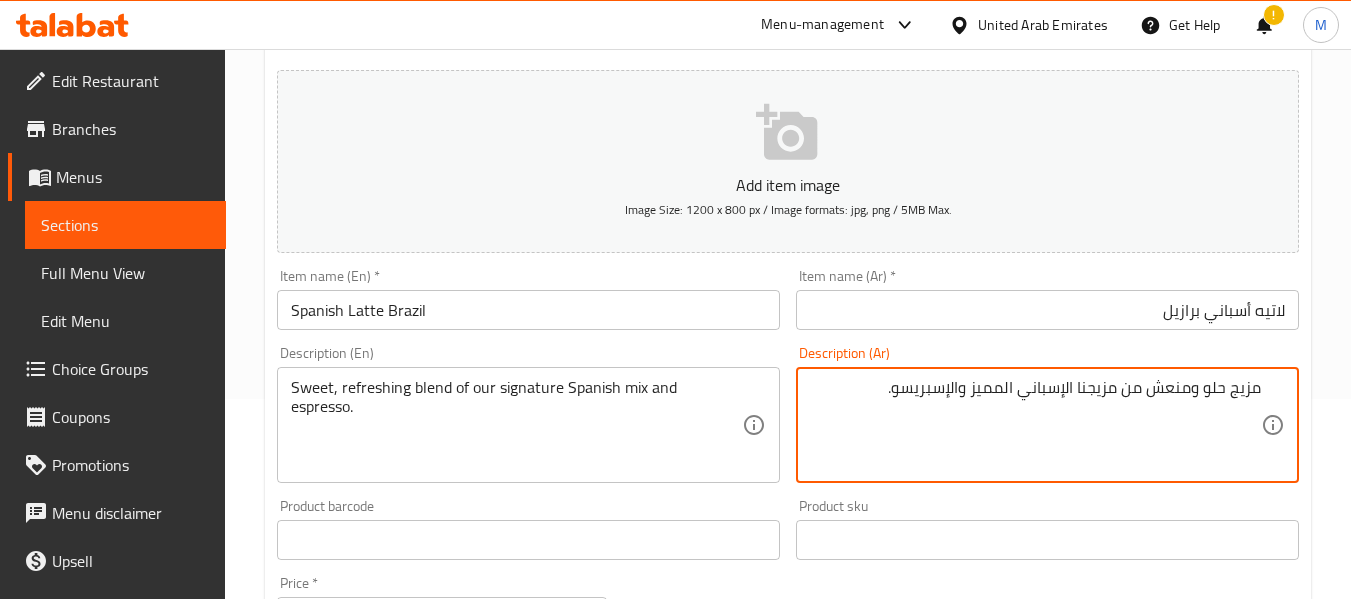click on "مزيج حلو ومنعش من مزيجنا الإسباني المميز والإسبريسو." at bounding box center (1035, 425) 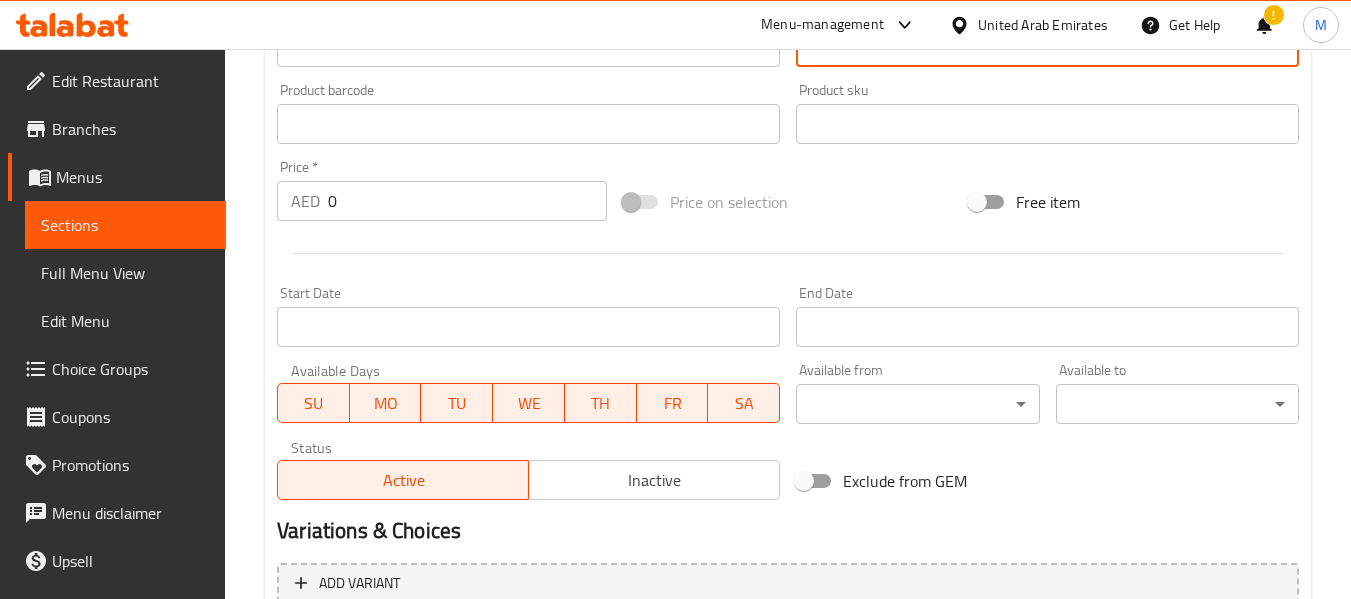 scroll, scrollTop: 614, scrollLeft: 0, axis: vertical 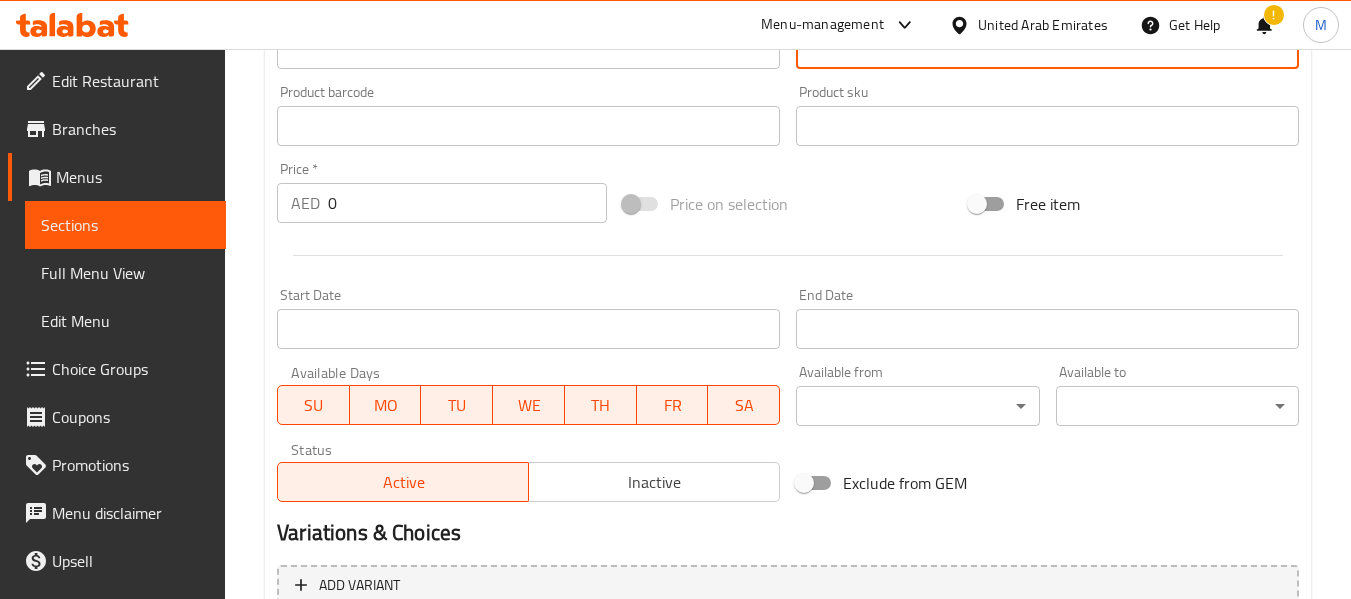 type on "مزيج حلو ومنعش من مزيجنا الإسباني السيجناتشر وإسبريسو." 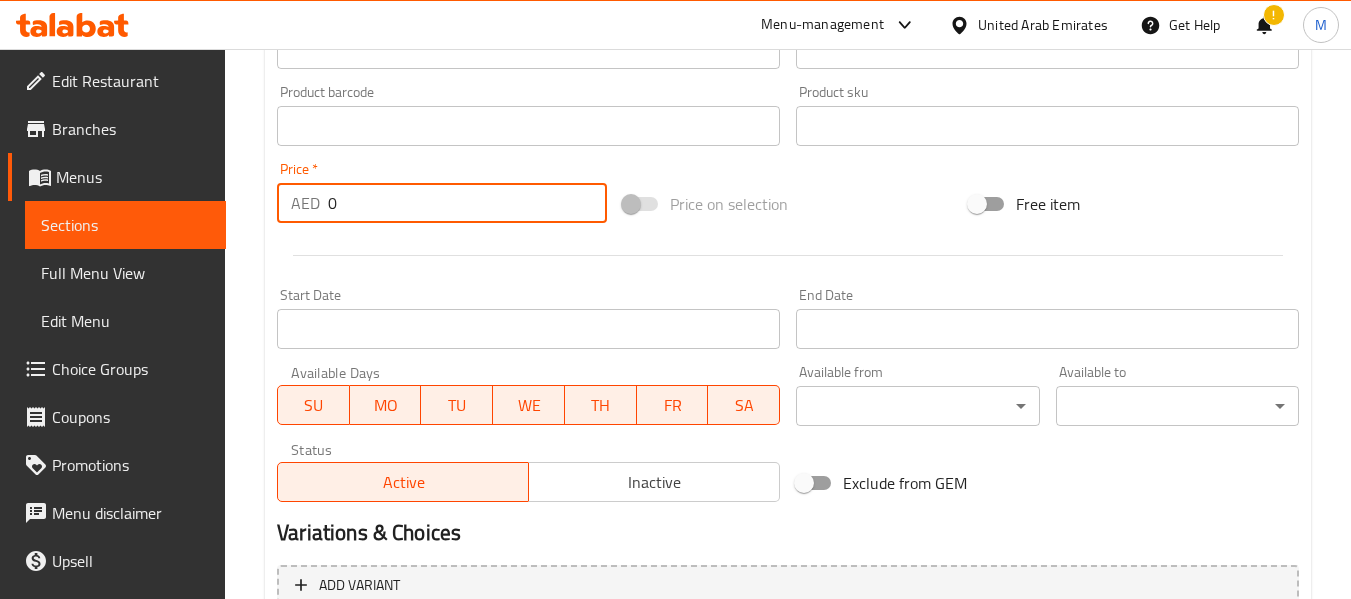 click on "0" at bounding box center (467, 203) 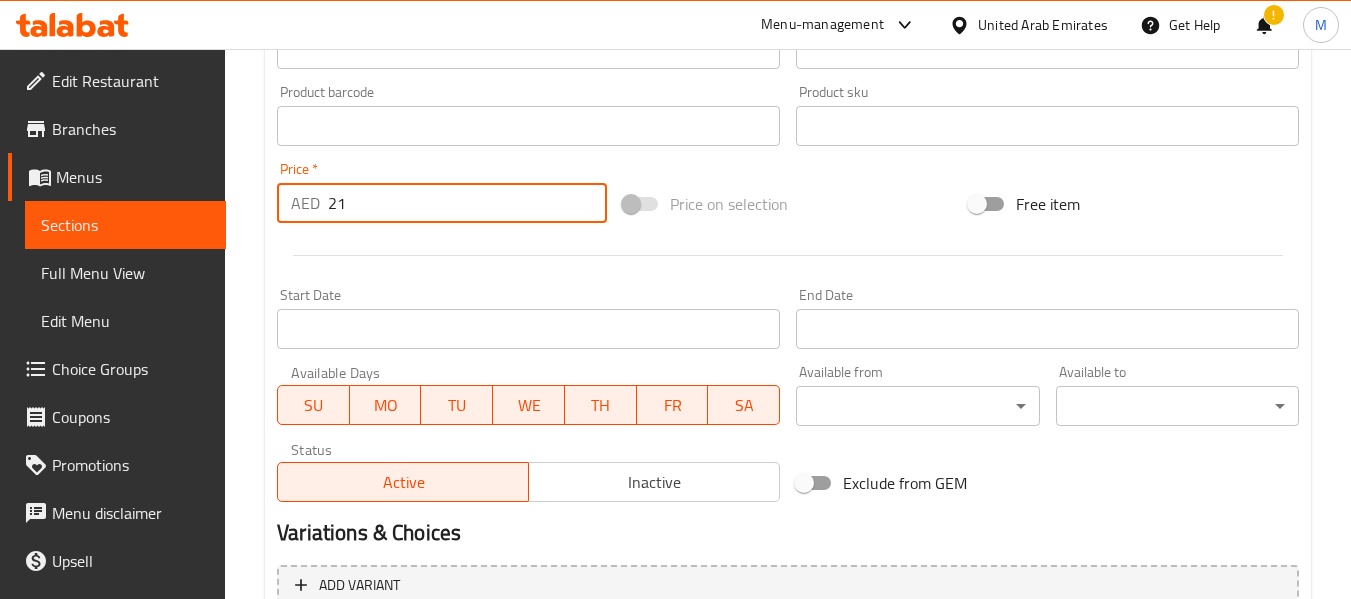 type on "21" 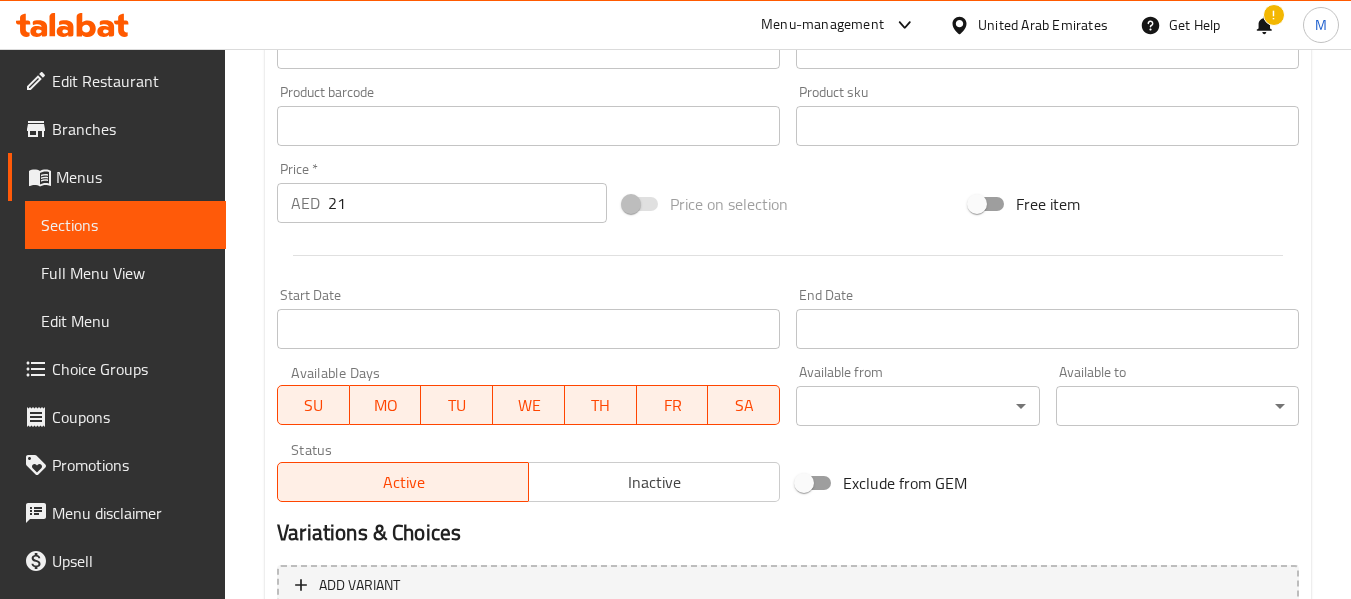 click at bounding box center [788, 255] 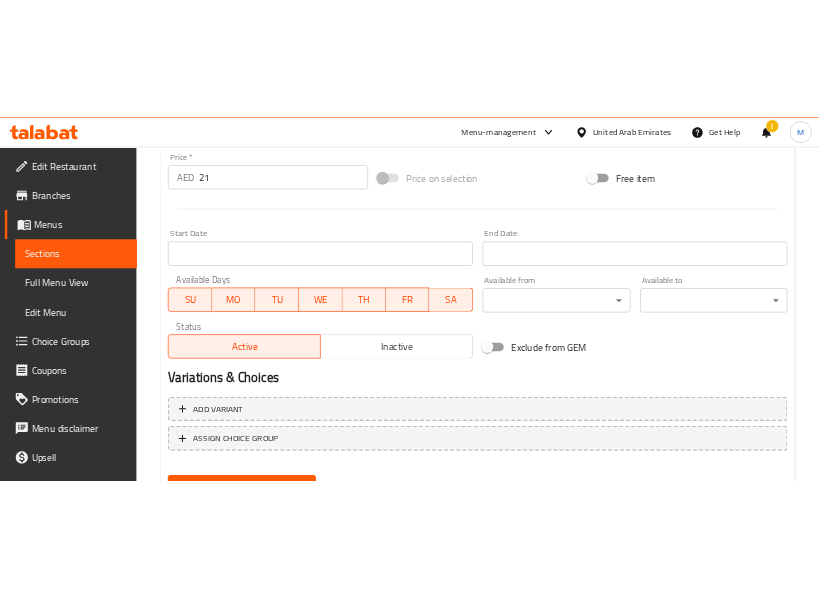 scroll, scrollTop: 814, scrollLeft: 0, axis: vertical 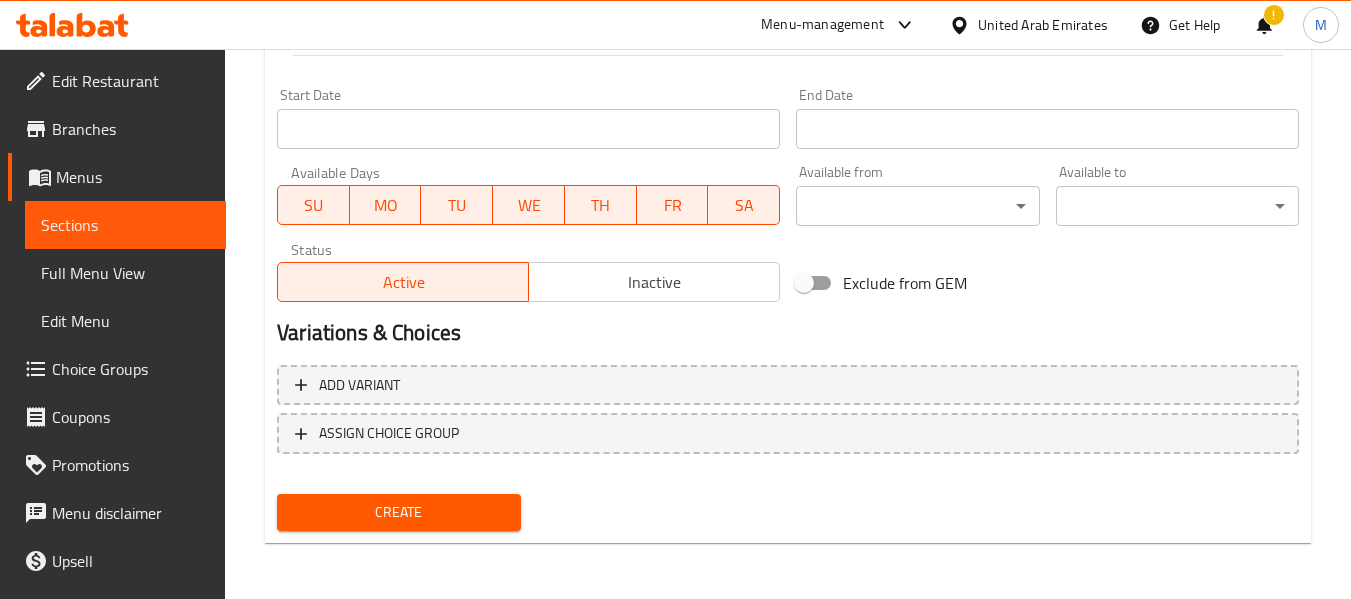 click on "Create" at bounding box center (398, 512) 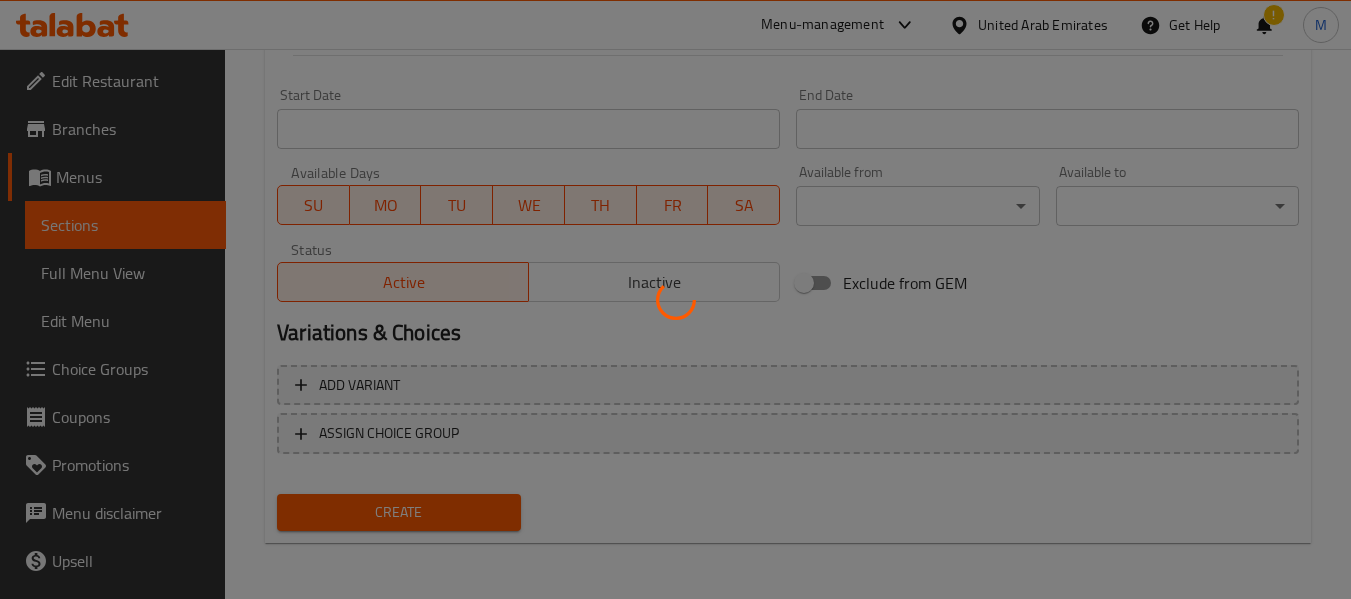 type 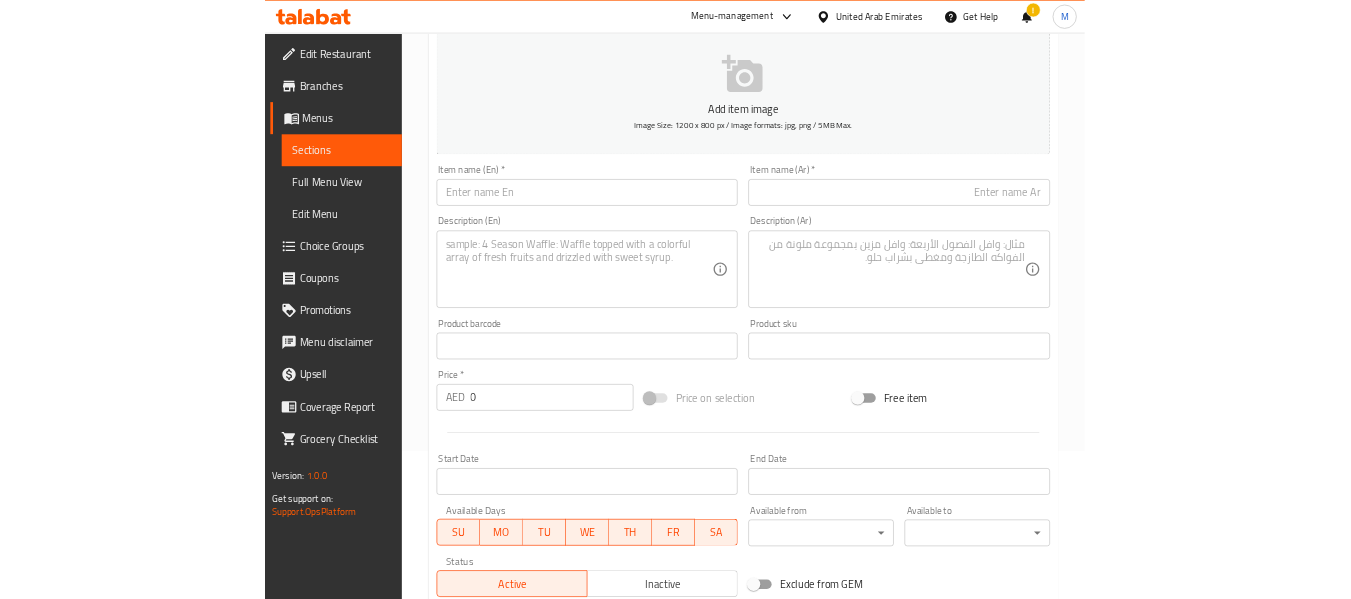 scroll, scrollTop: 0, scrollLeft: 0, axis: both 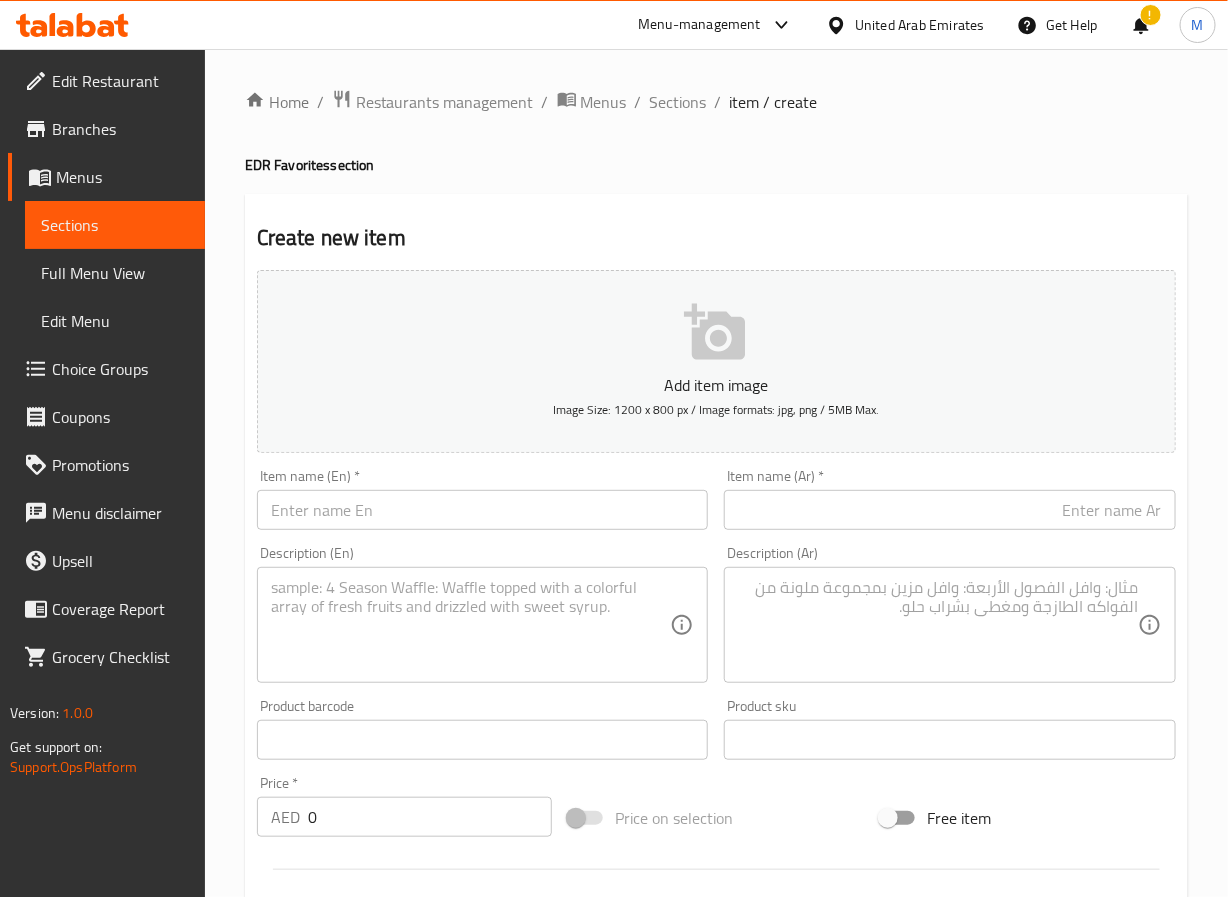 click on "EDR Favorites section" at bounding box center [716, 165] 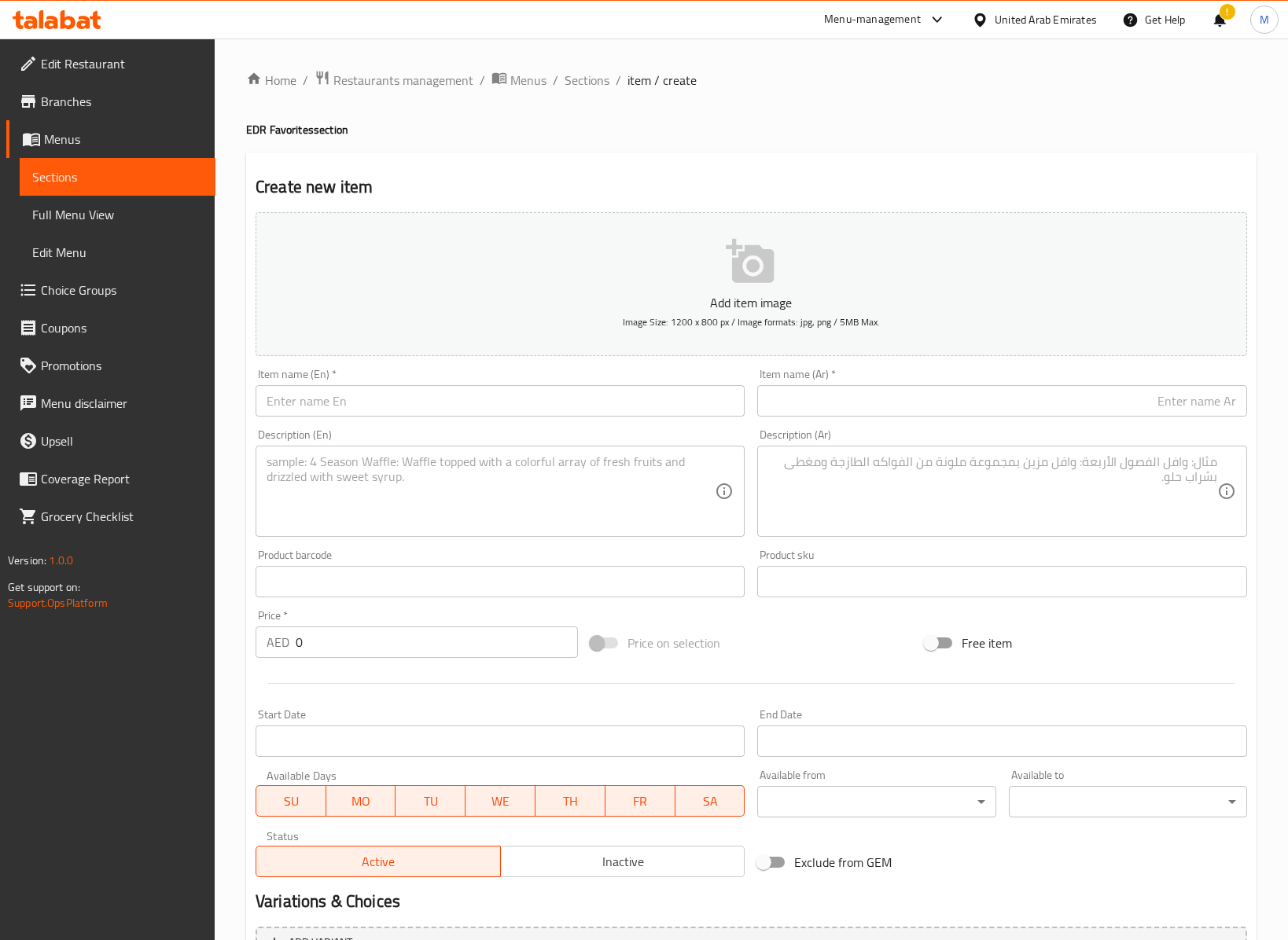 click at bounding box center (500, 401) 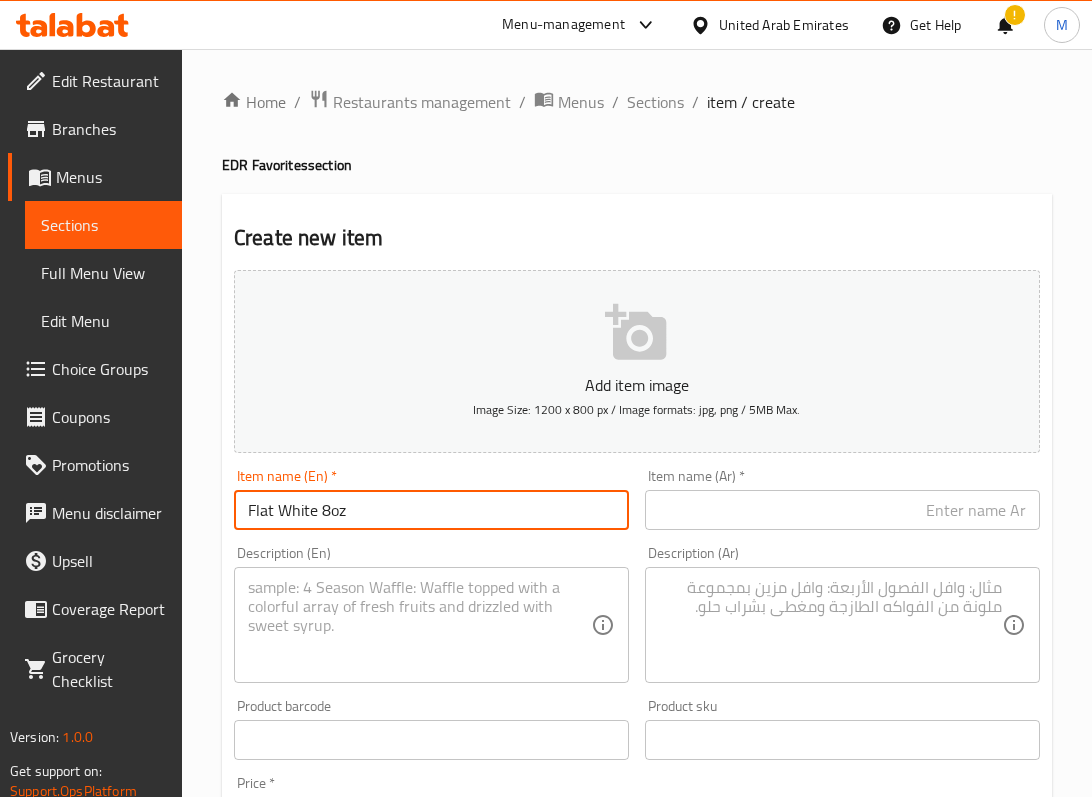 click on "Flat White 8oz" at bounding box center [431, 510] 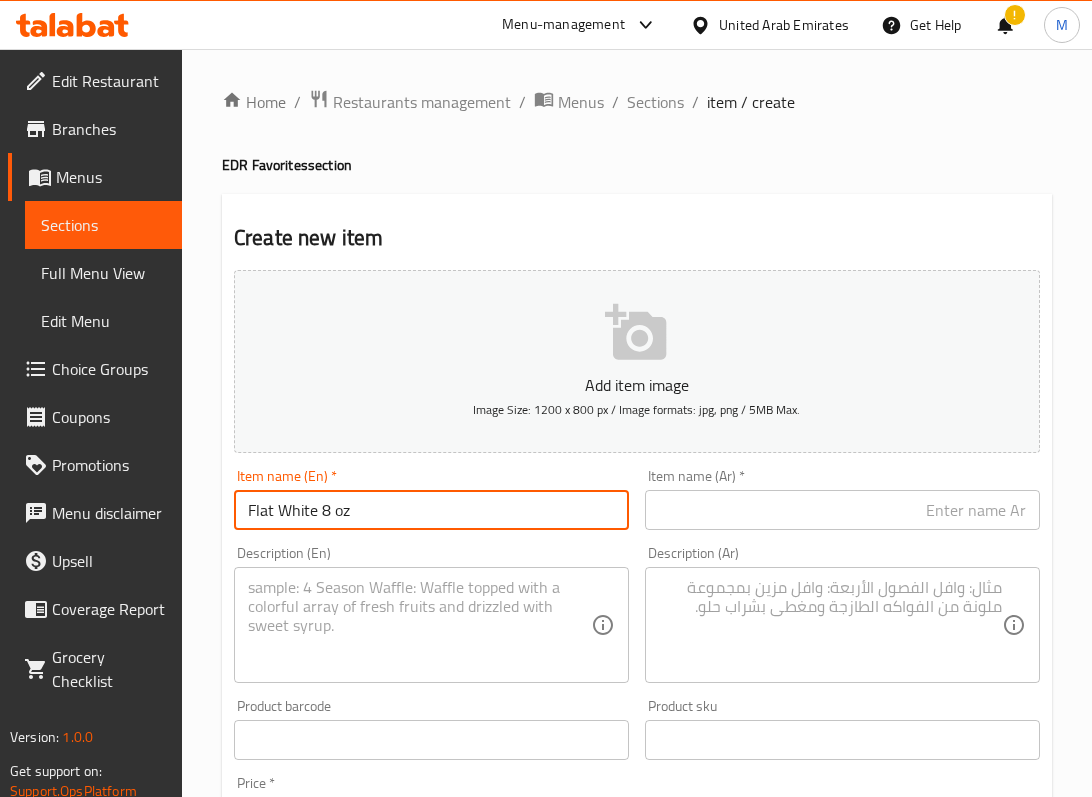 click on "Flat White 8 oz" at bounding box center [431, 510] 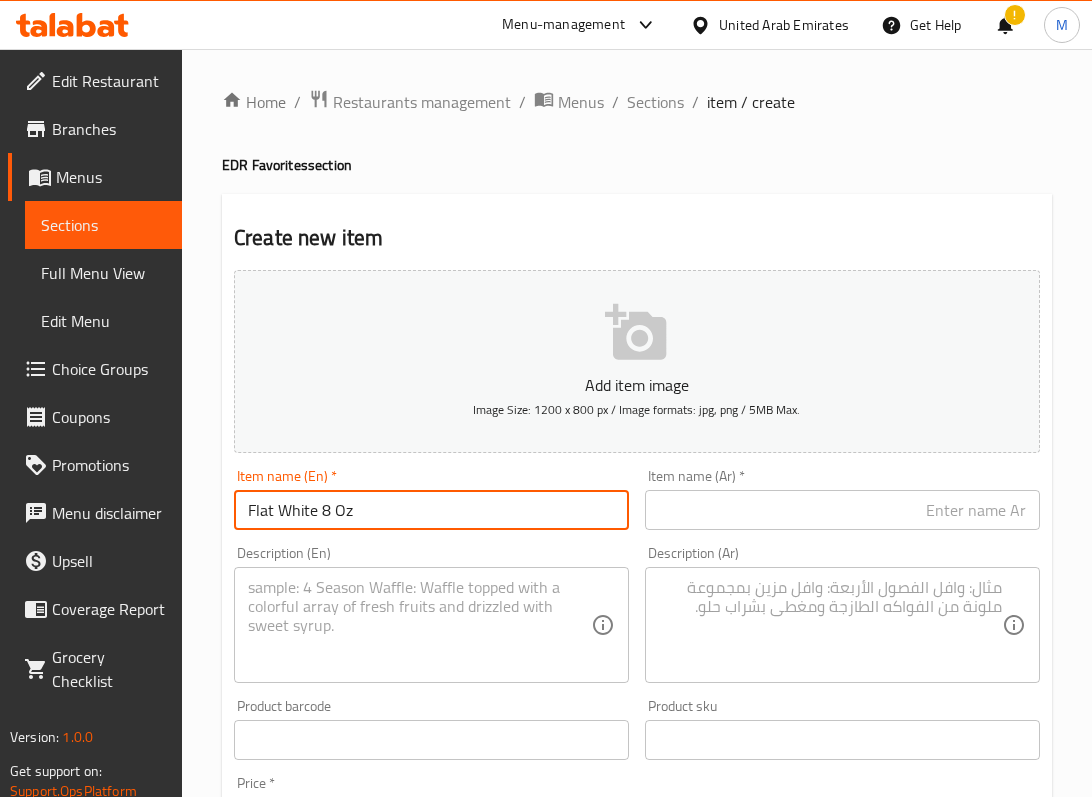 click on "Flat White 8 Oz" at bounding box center [431, 510] 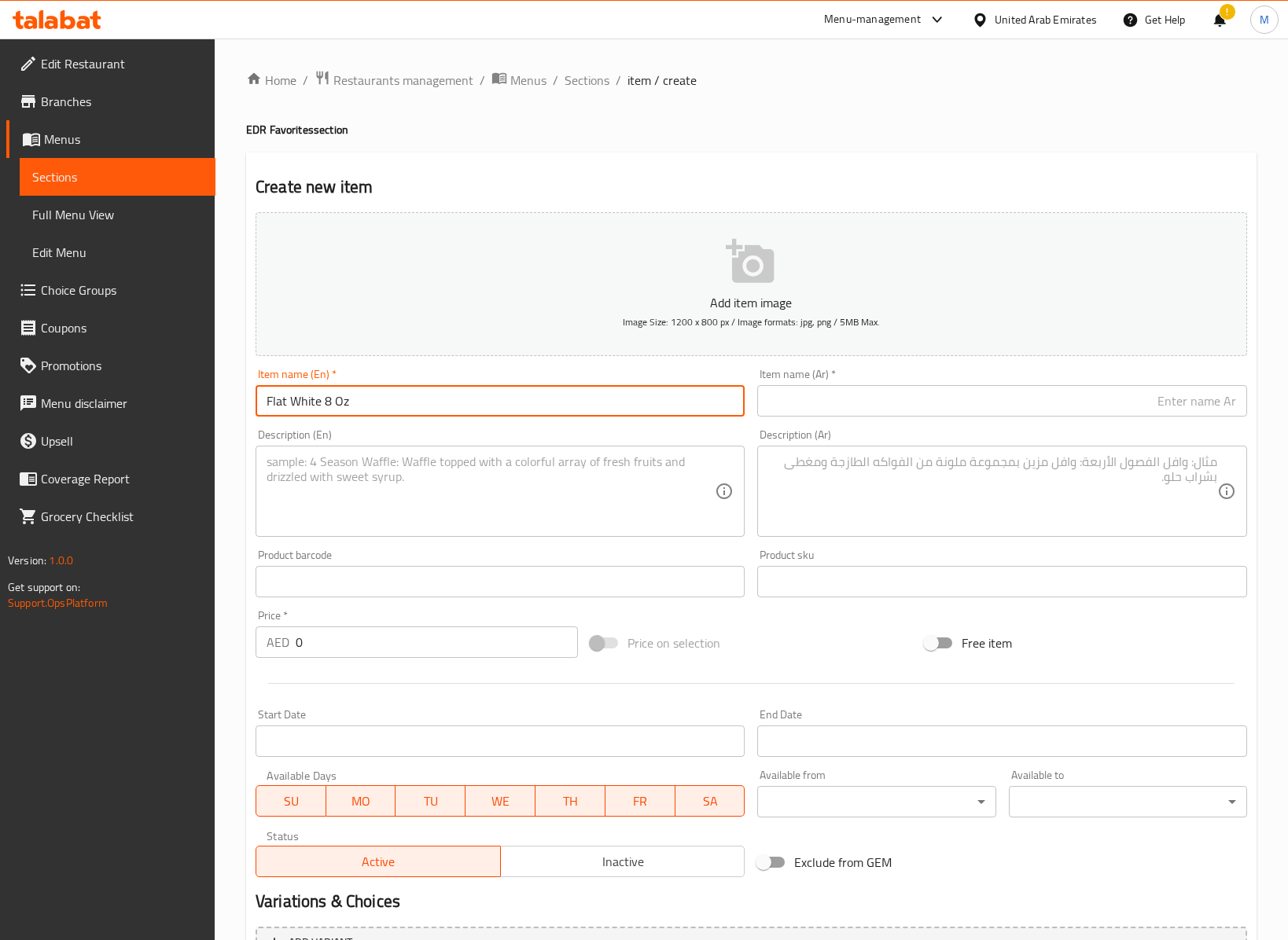 type on "Flat White 8 Oz" 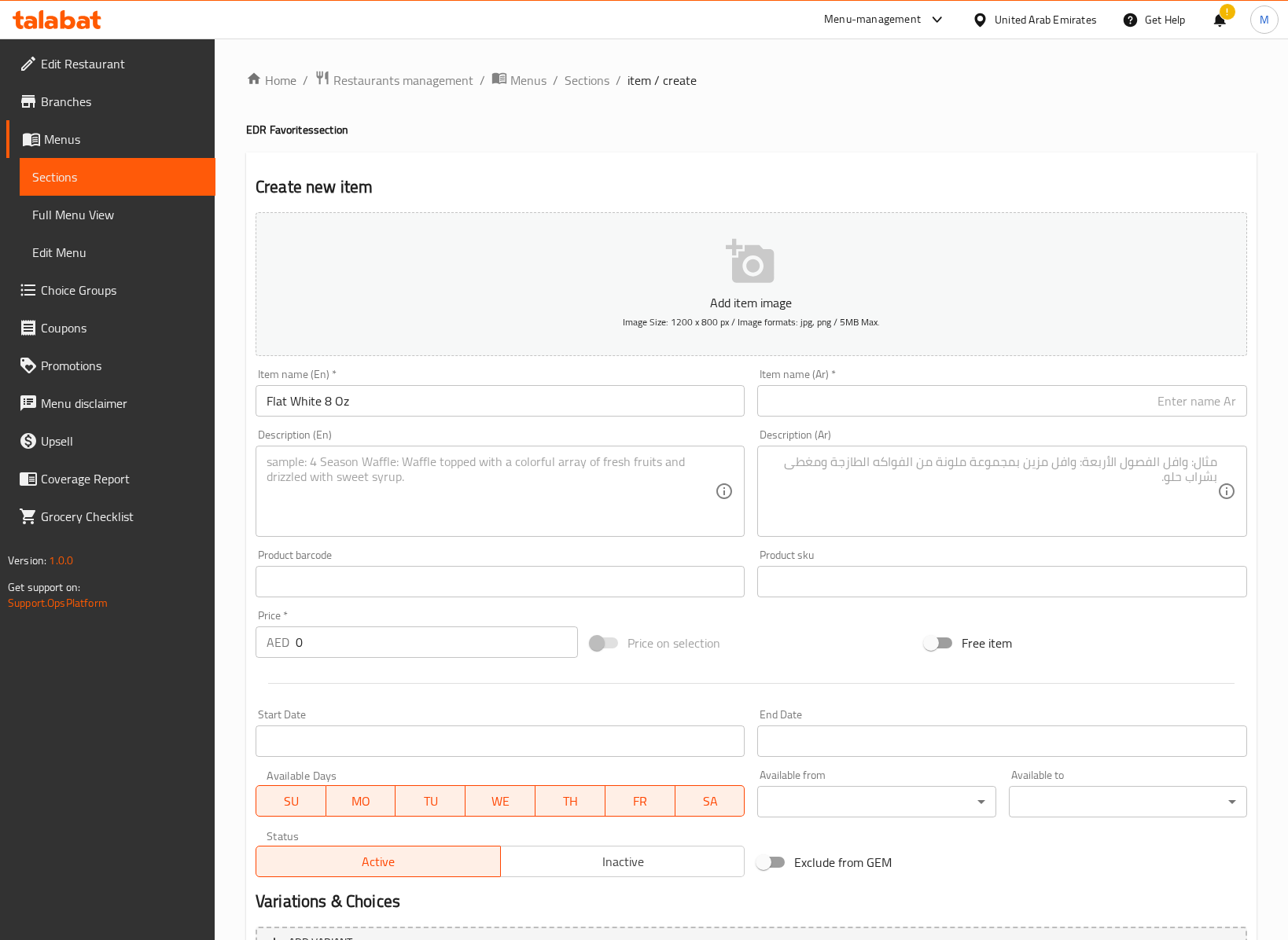 click on "Description (Ar) Description (Ar)" at bounding box center [1002, 483] 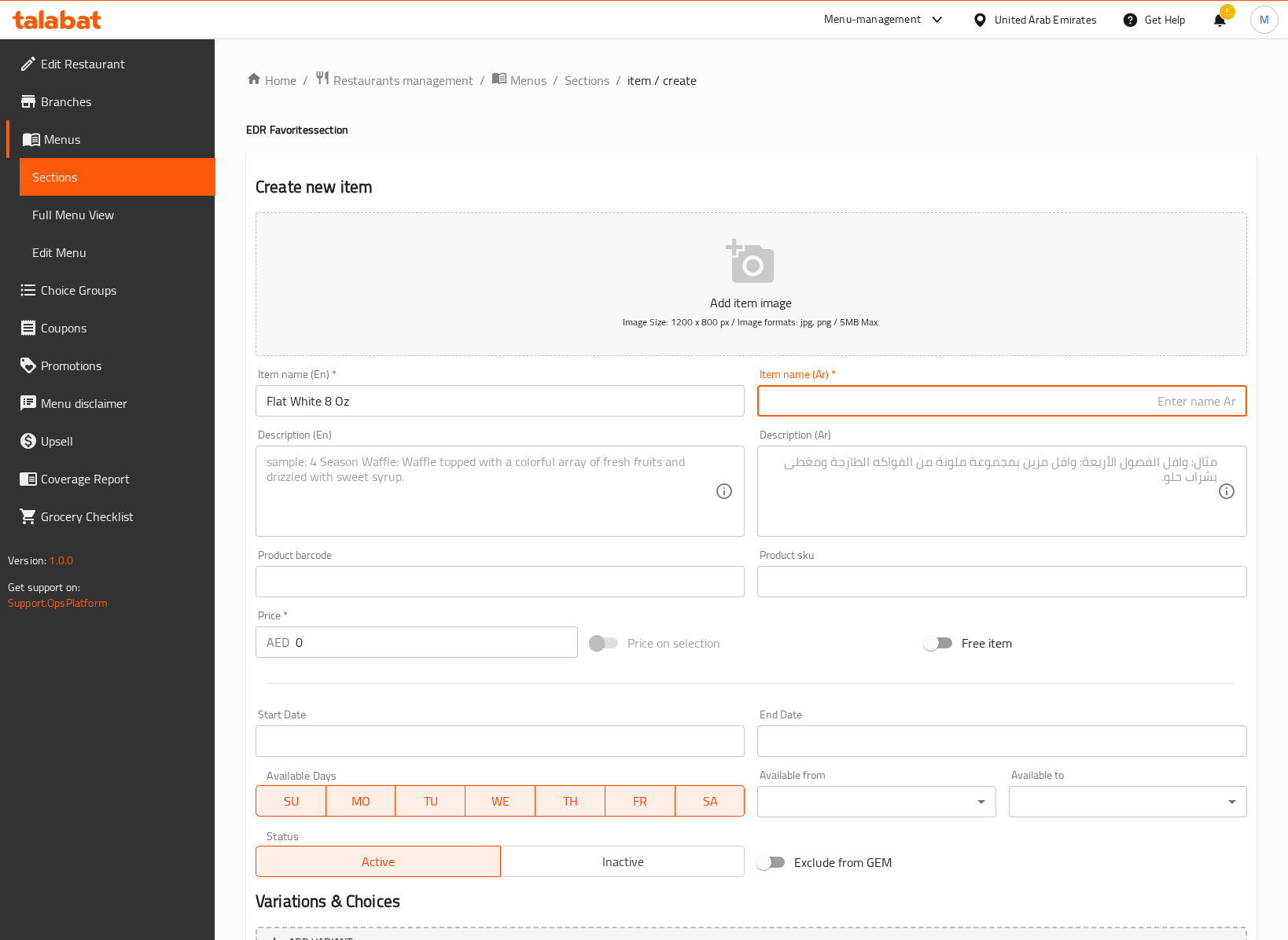 click at bounding box center (1002, 401) 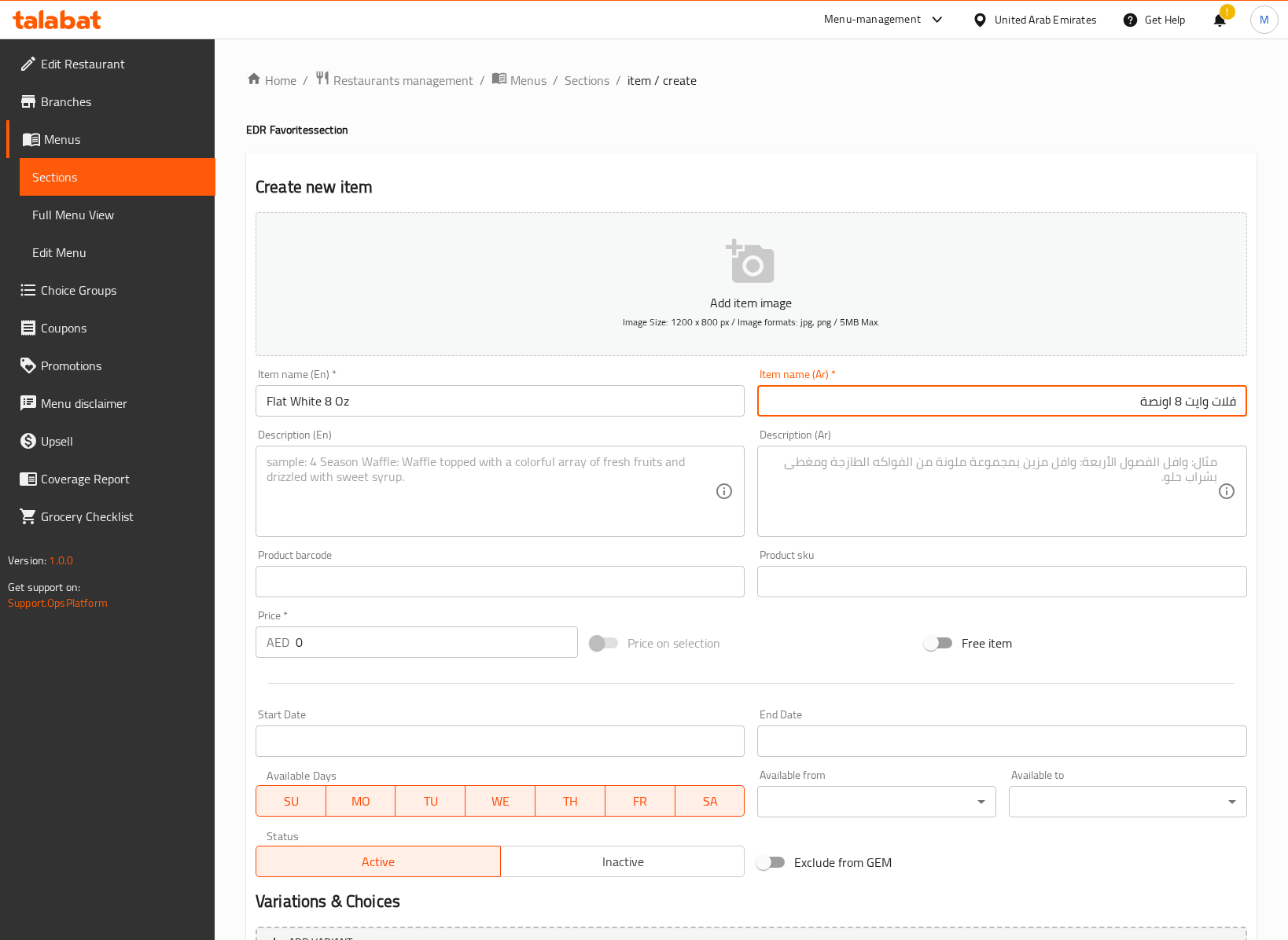 type on "فلات وايت 8 اونصة" 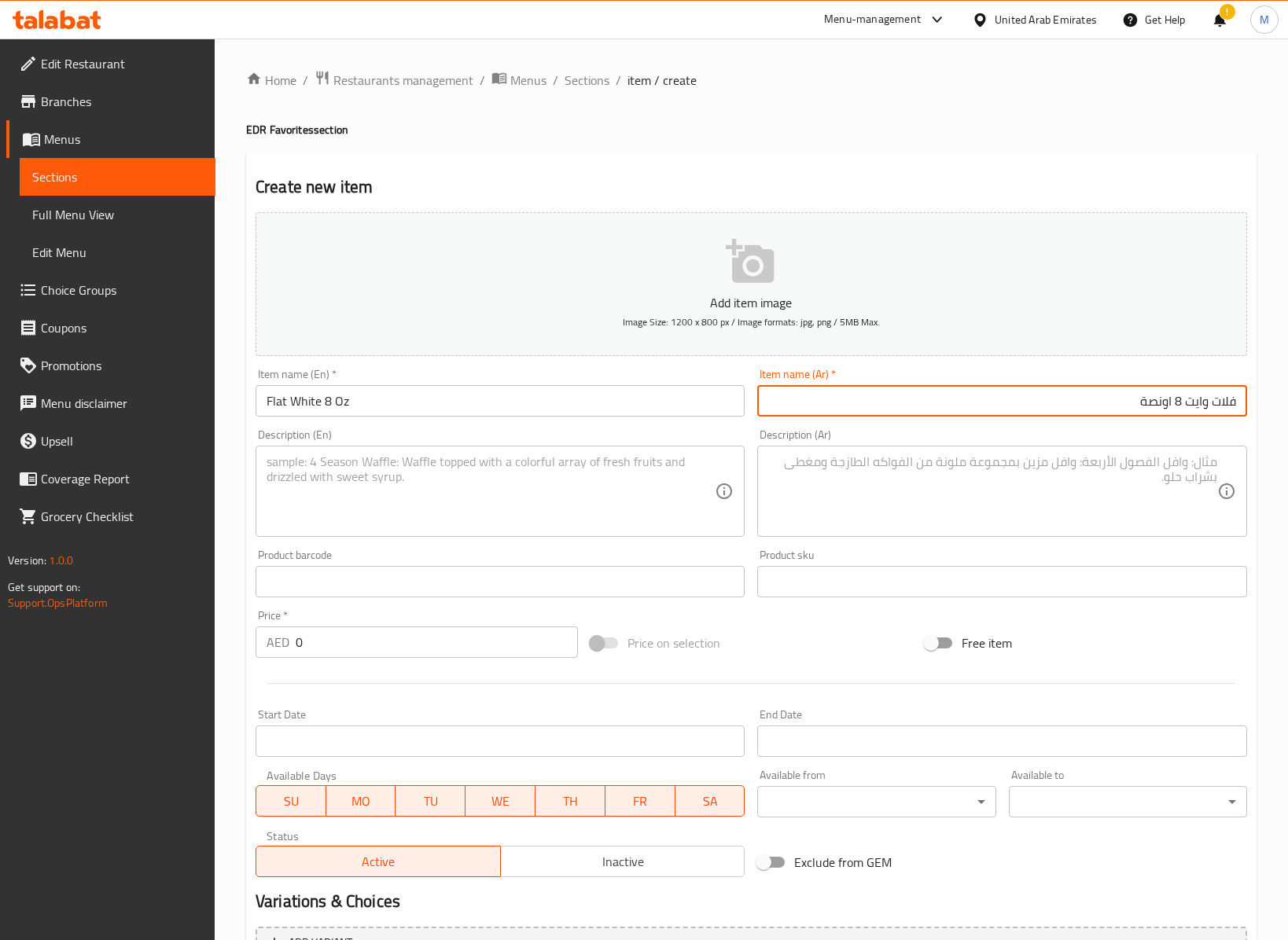 click on "Flat White 8 Oz" at bounding box center (500, 401) 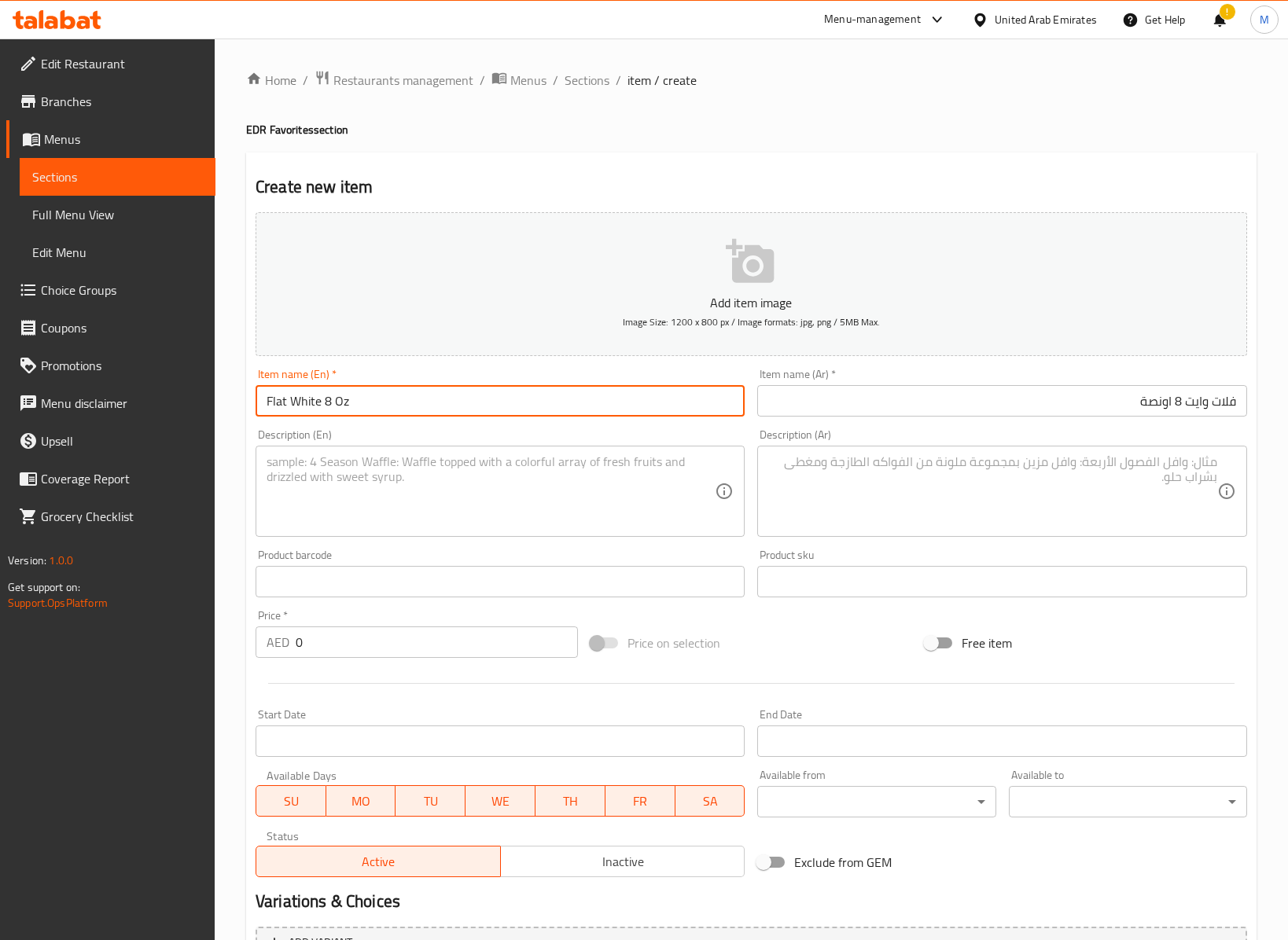 click on "Flat White 8 Oz" at bounding box center [500, 401] 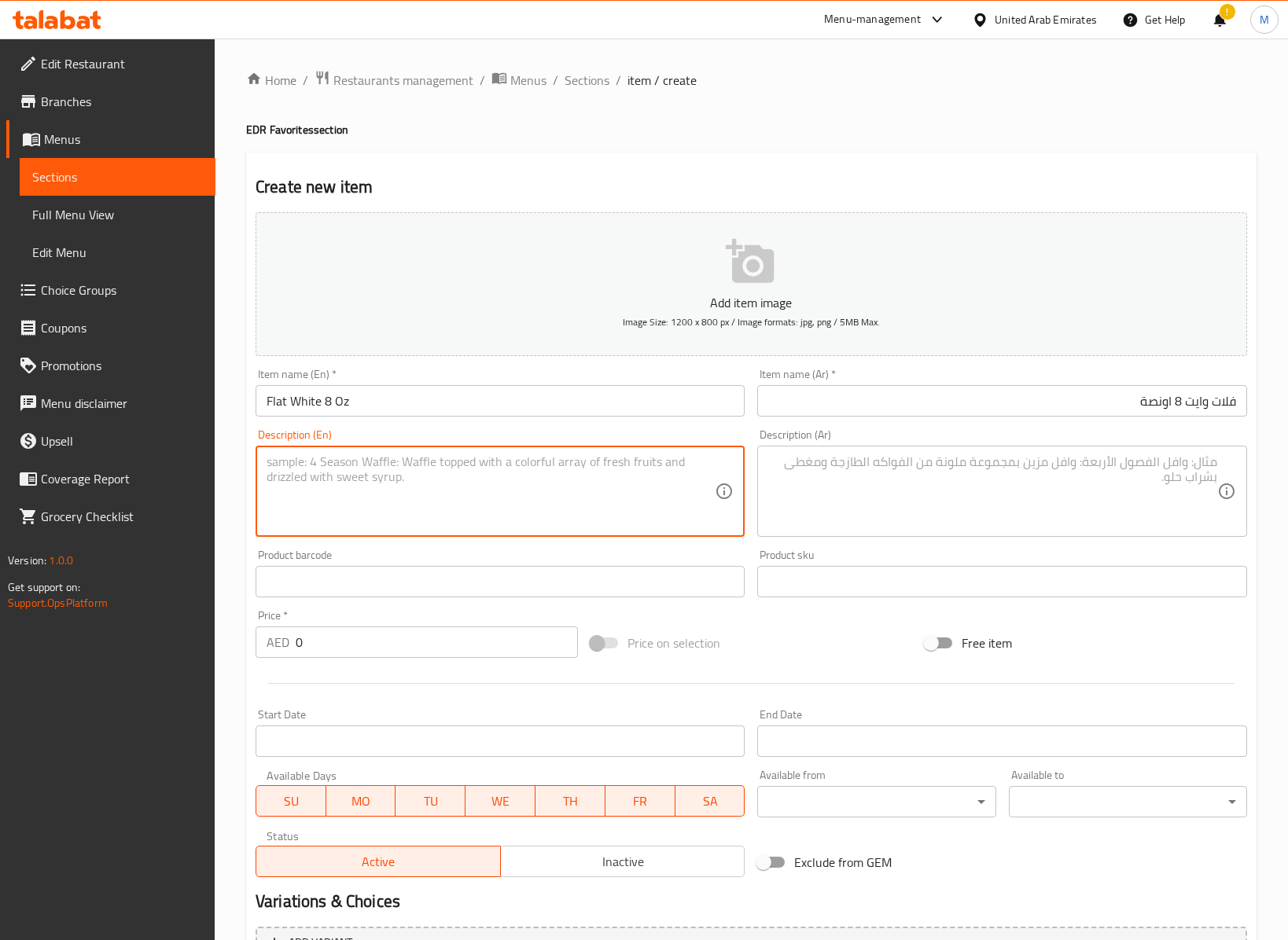 click at bounding box center [491, 491] 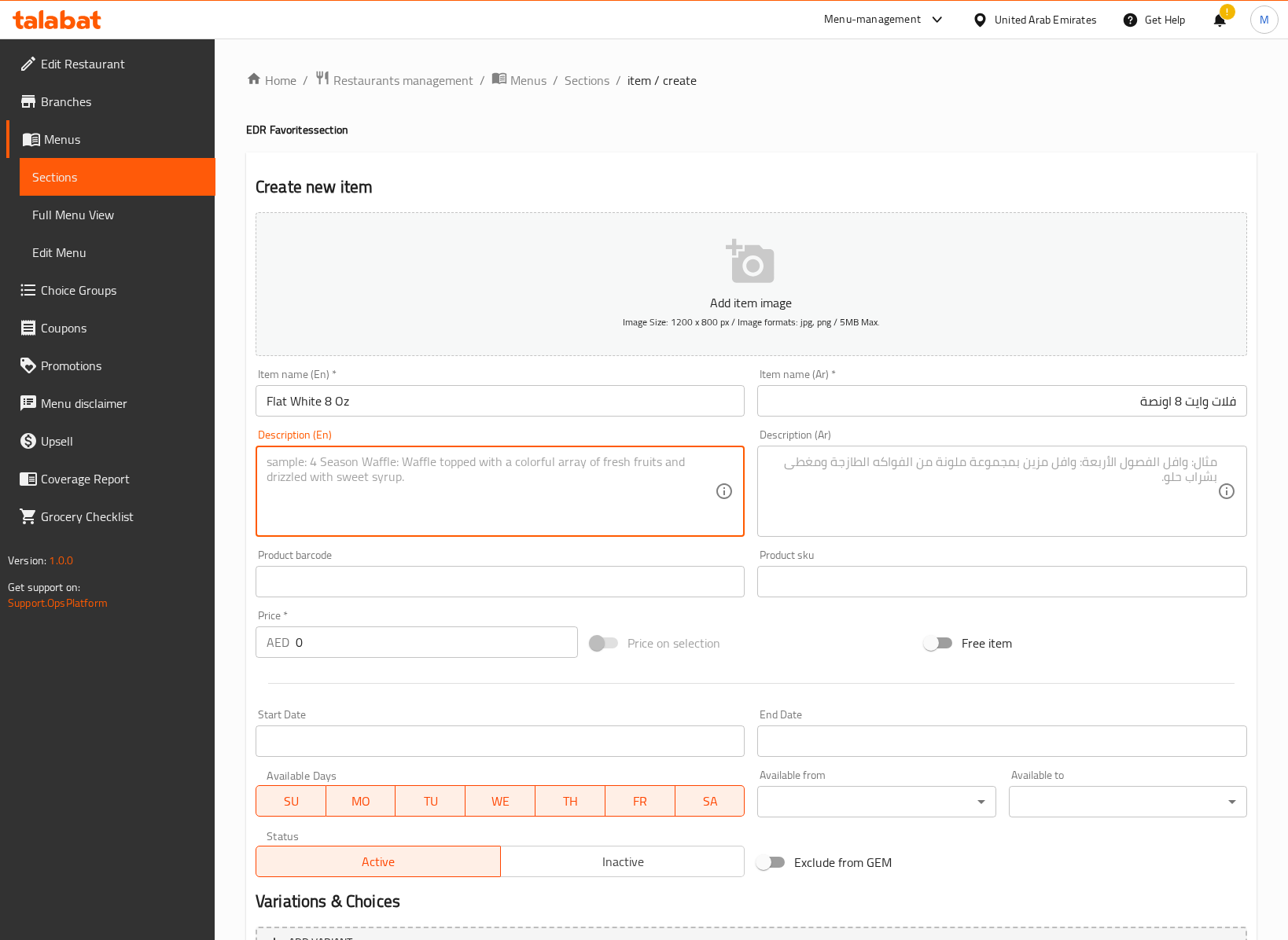 paste on "Crafted with a double shot of our finest espresso and silky microfoam milk, it is the perfect coffee for those who appreciate a smooth and velvety texture, and a balanced, rich taste." 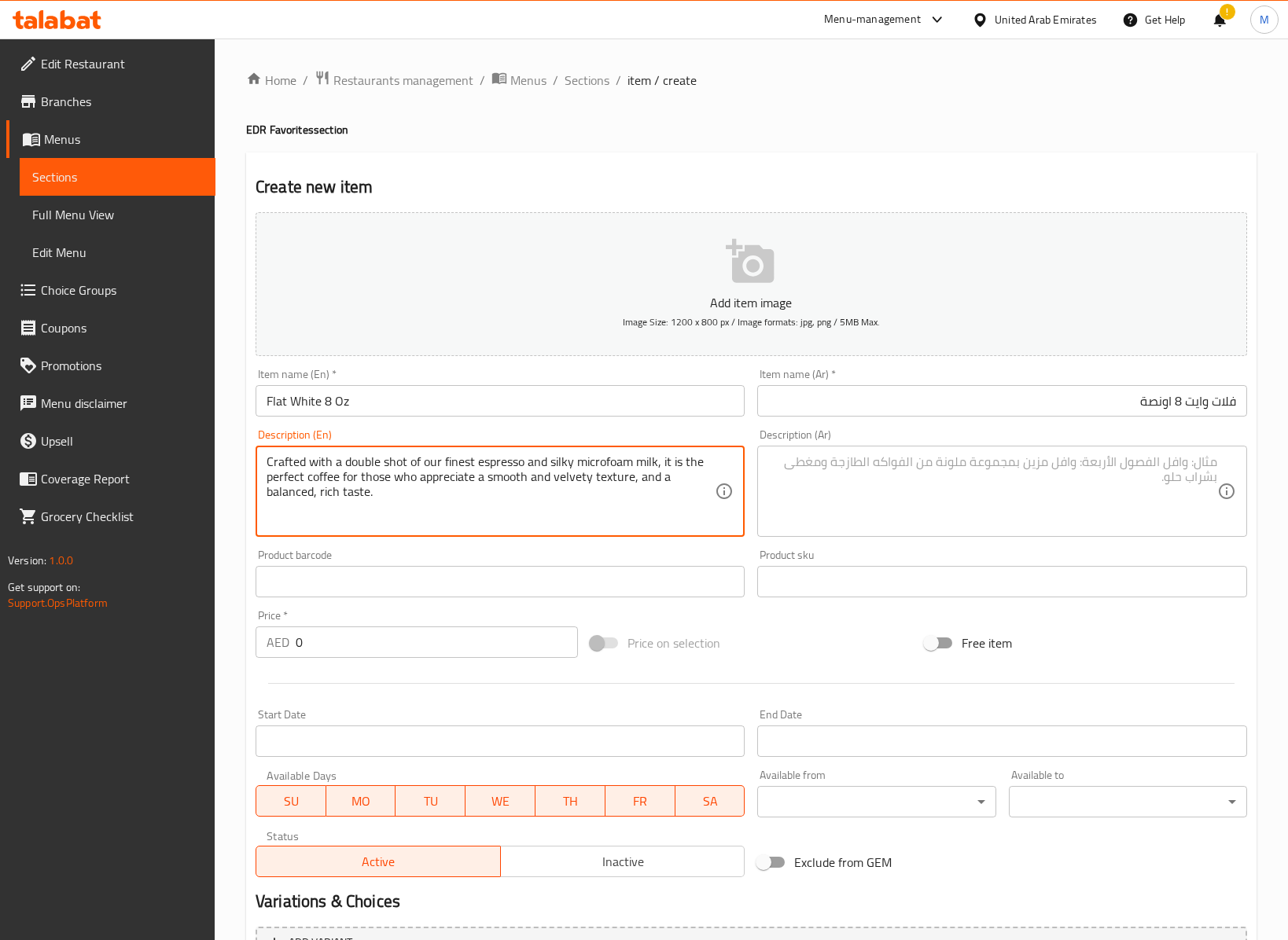 drag, startPoint x: 344, startPoint y: 461, endPoint x: 333, endPoint y: 461, distance: 11 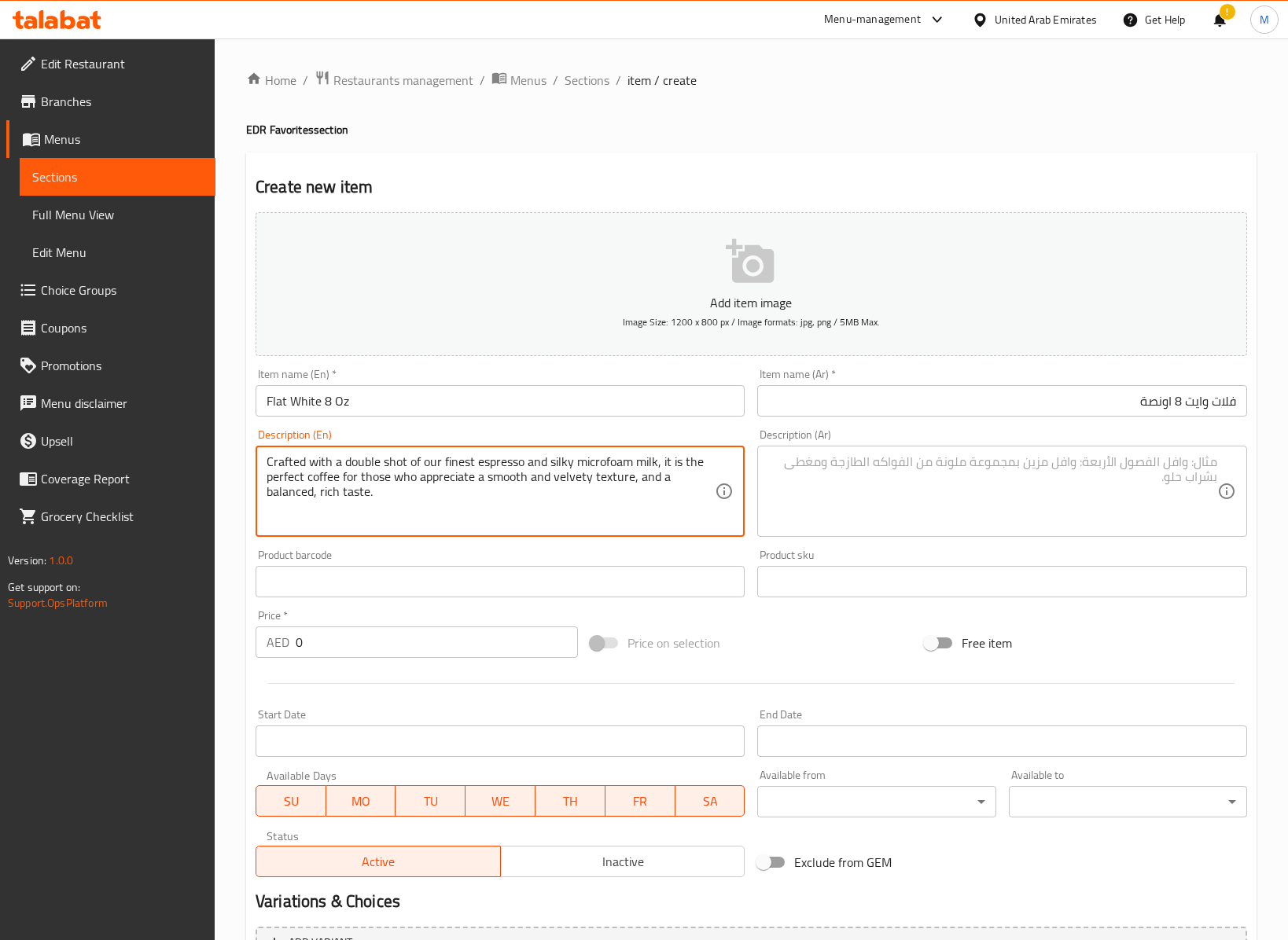click on "Crafted with a double shot of our finest espresso and silky microfoam milk, it is the perfect coffee for those who appreciate a smooth and velvety texture, and a balanced, rich taste." at bounding box center (491, 491) 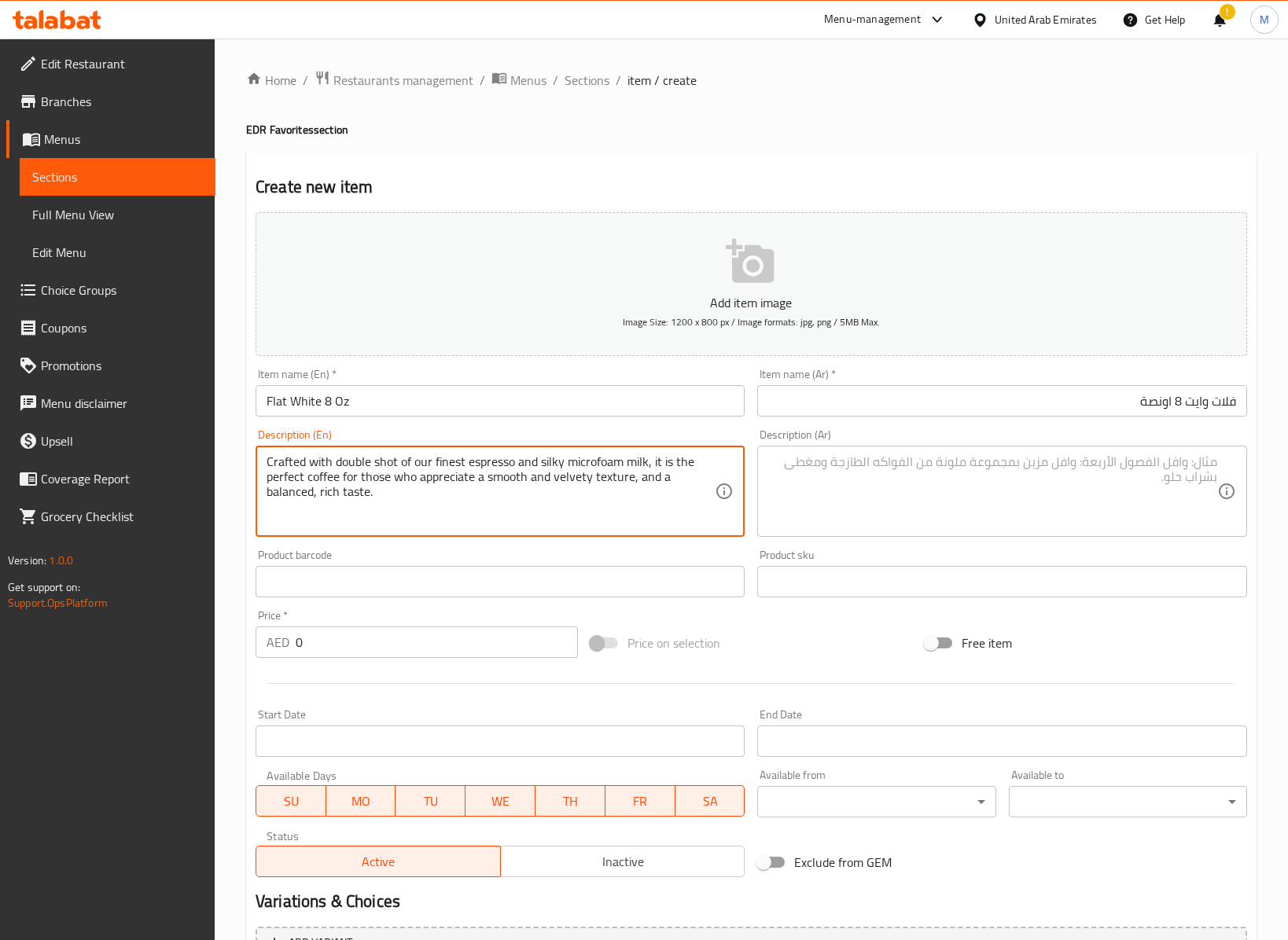 click on "Crafted with double shot of our finest espresso and silky microfoam milk, it is the perfect coffee for those who appreciate a smooth and velvety texture, and a balanced, rich taste." at bounding box center (491, 491) 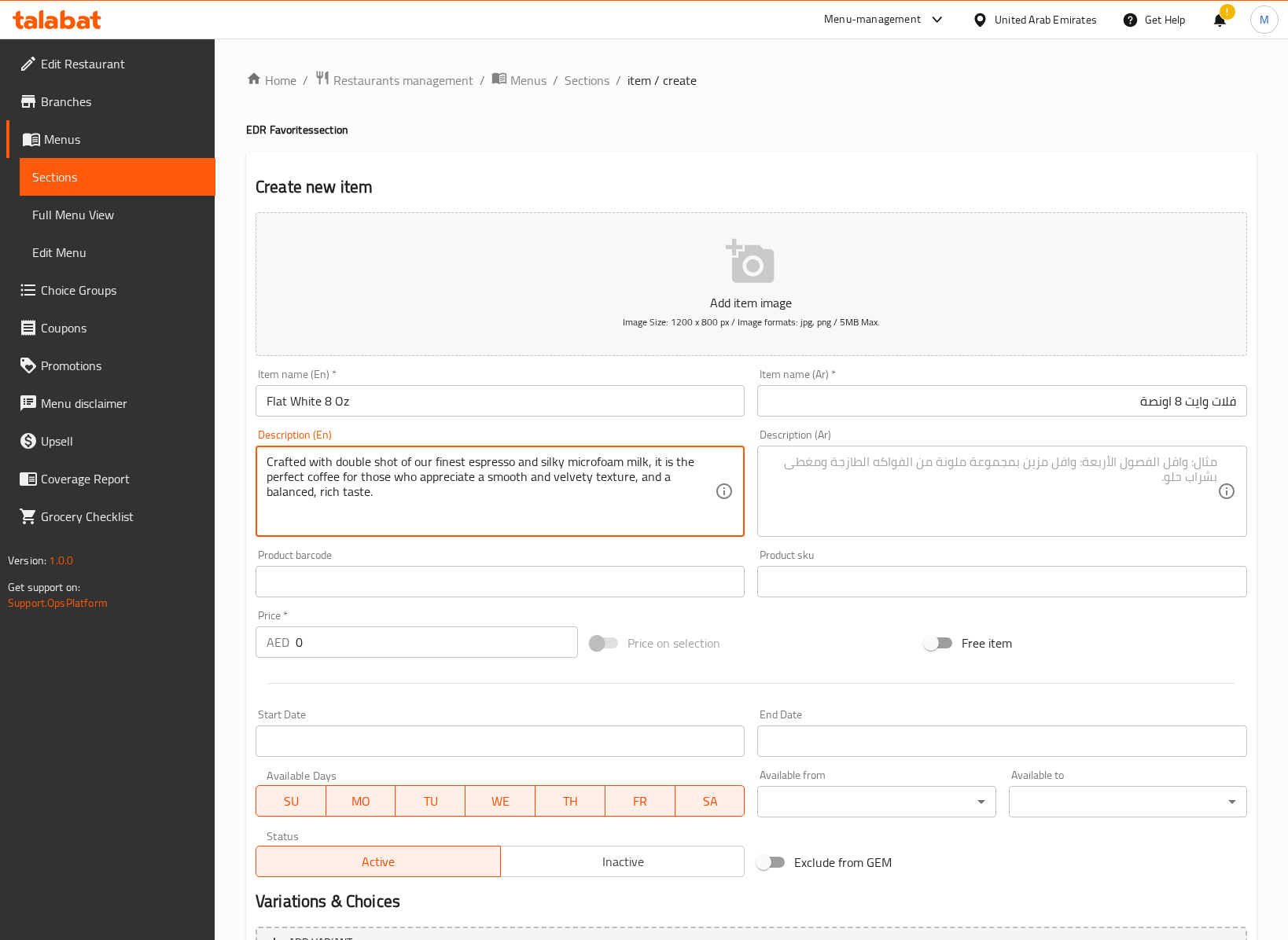 click on "Crafted with double shot of our finest espresso and silky microfoam milk, it is the perfect coffee for those who appreciate a smooth and velvety texture, and a balanced, rich taste." at bounding box center [491, 491] 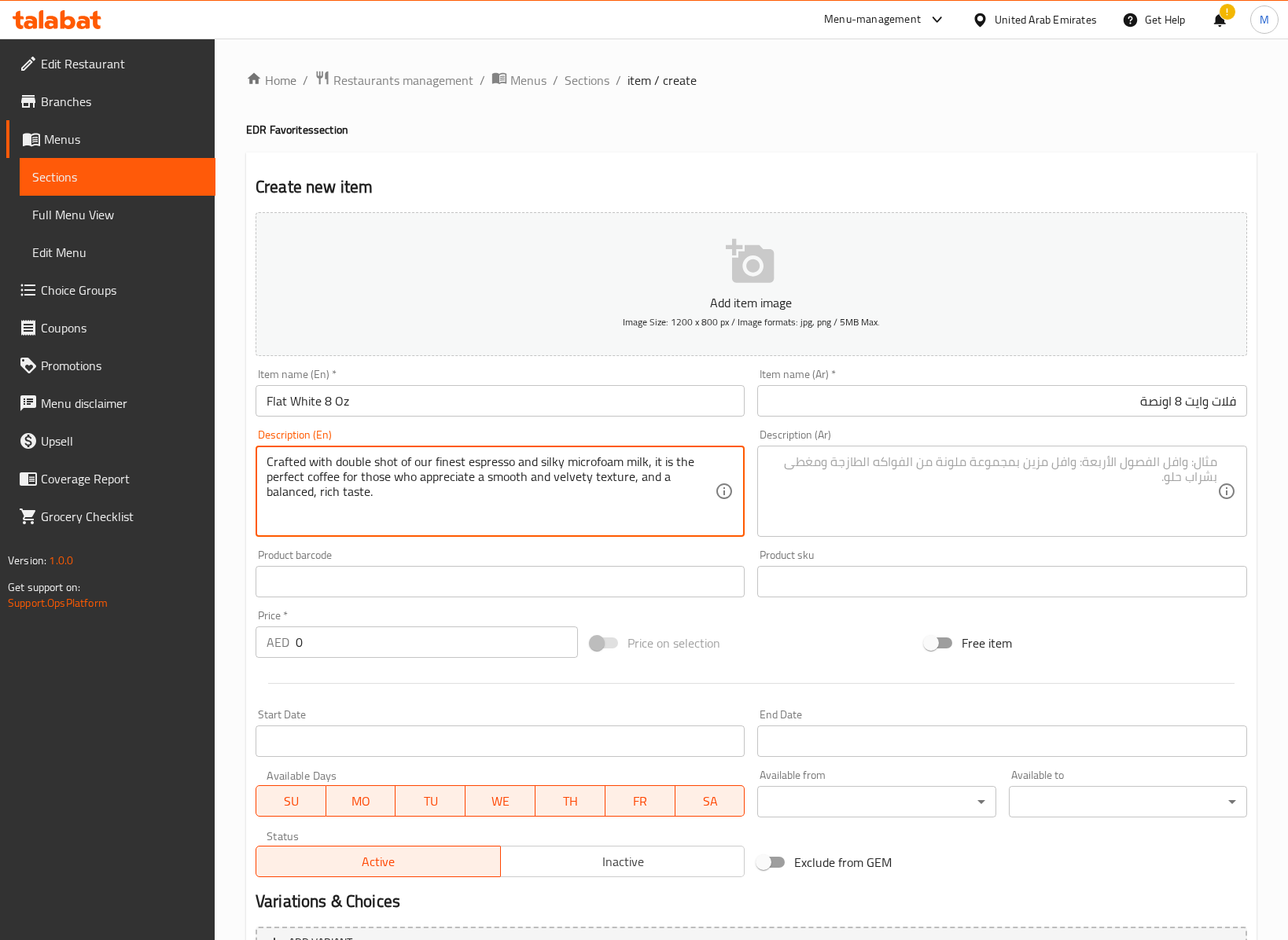 drag, startPoint x: 676, startPoint y: 468, endPoint x: 694, endPoint y: 468, distance: 18 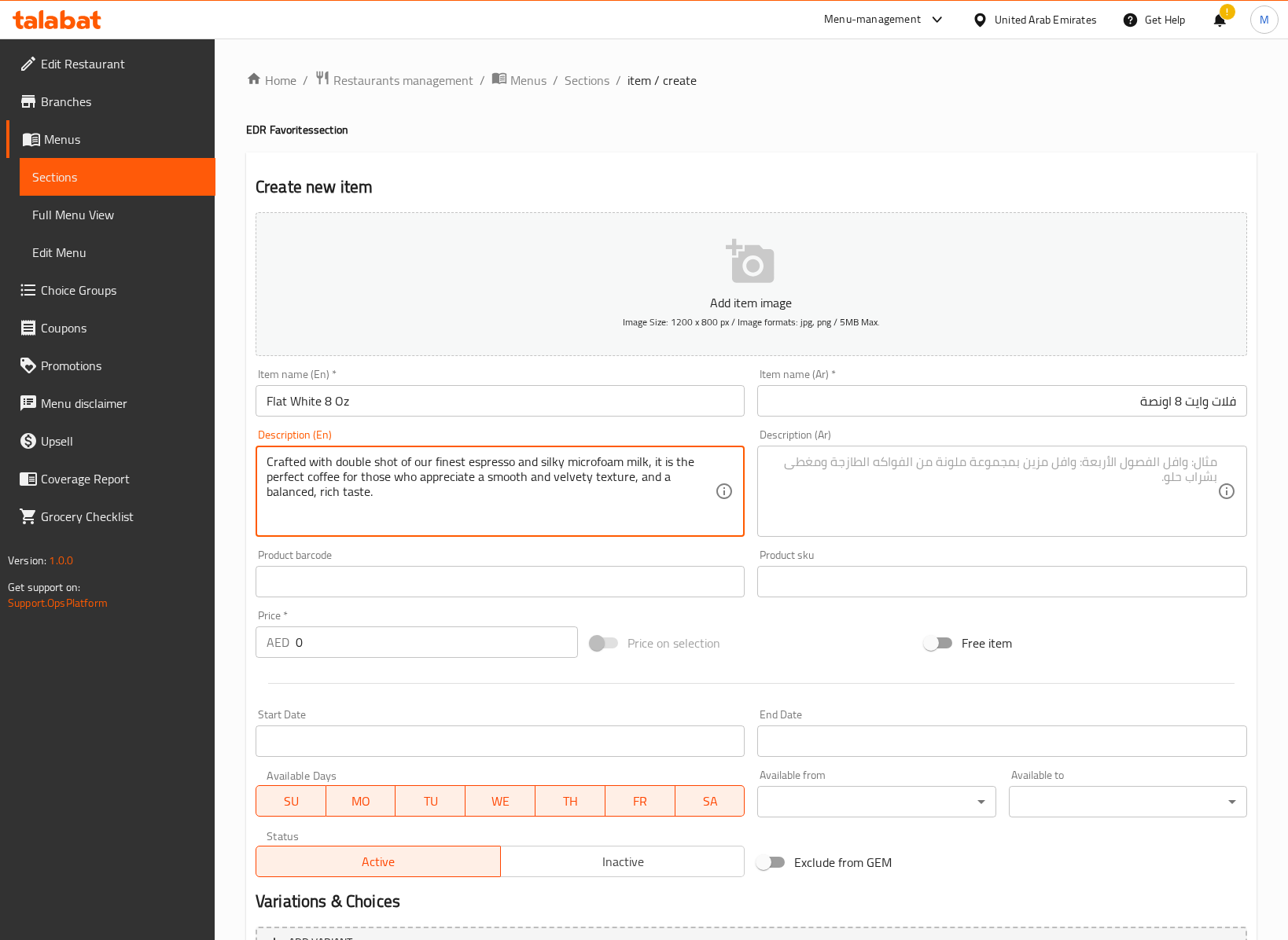 click on "Crafted with double shot of our finest espresso and silky microfoam milk, it is the perfect coffee for those who appreciate a smooth and velvety texture, and a balanced, rich taste." at bounding box center [491, 491] 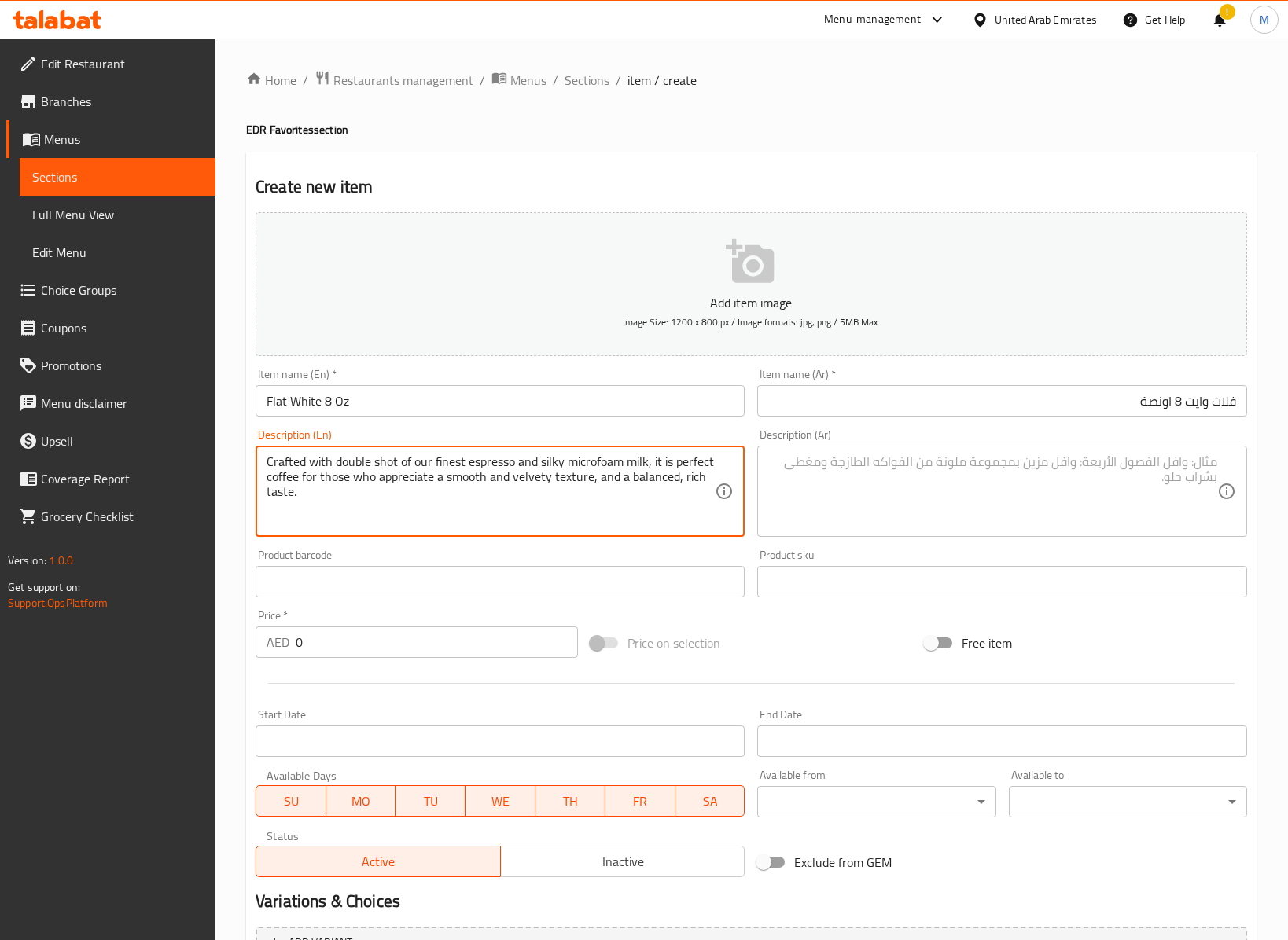 drag, startPoint x: 436, startPoint y: 486, endPoint x: 445, endPoint y: 483, distance: 9.486833 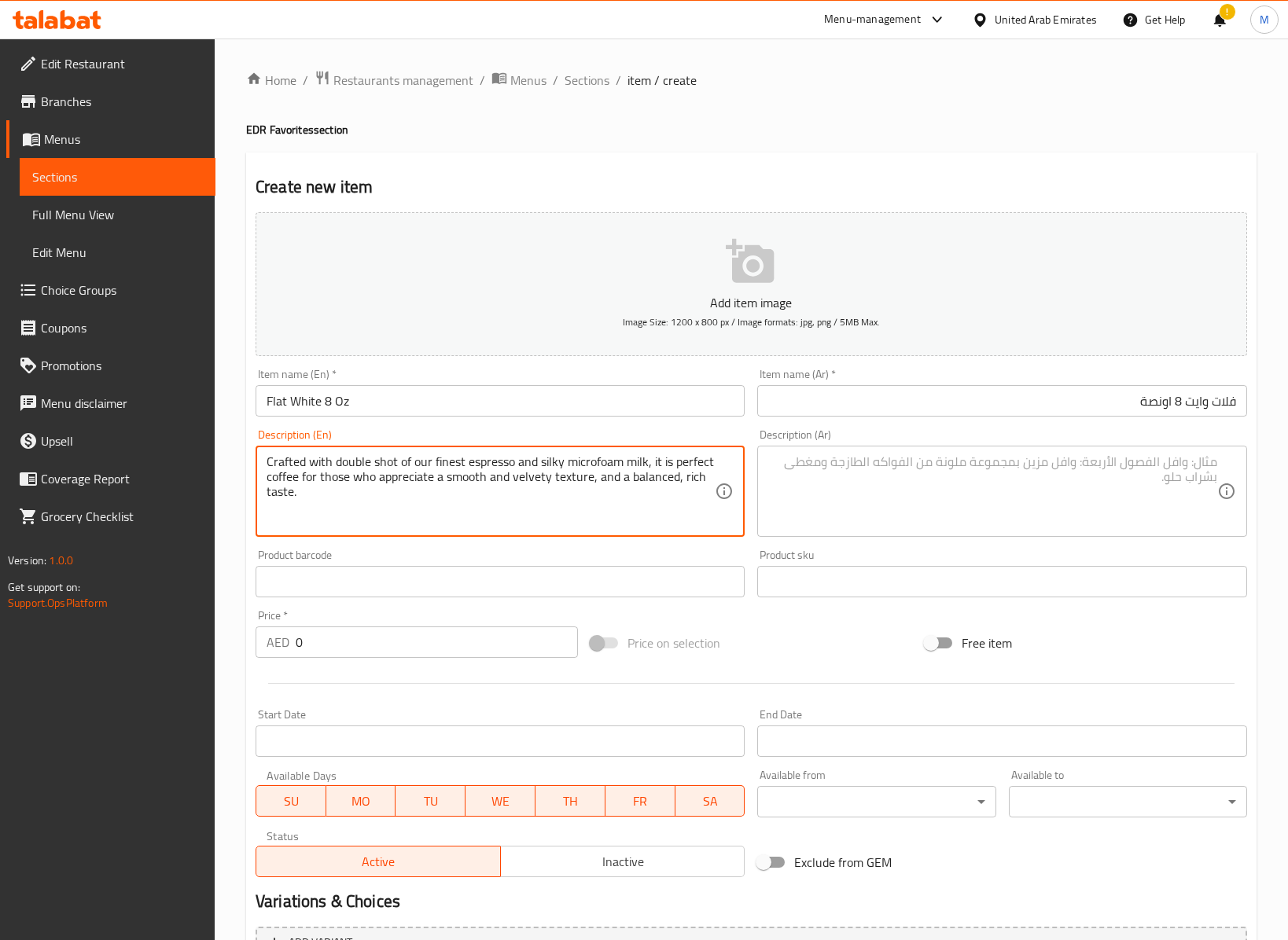 click on "Crafted with double shot of our finest espresso and silky microfoam milk, it is perfect coffee for those who appreciate a smooth and velvety texture, and a balanced, rich taste." at bounding box center (491, 491) 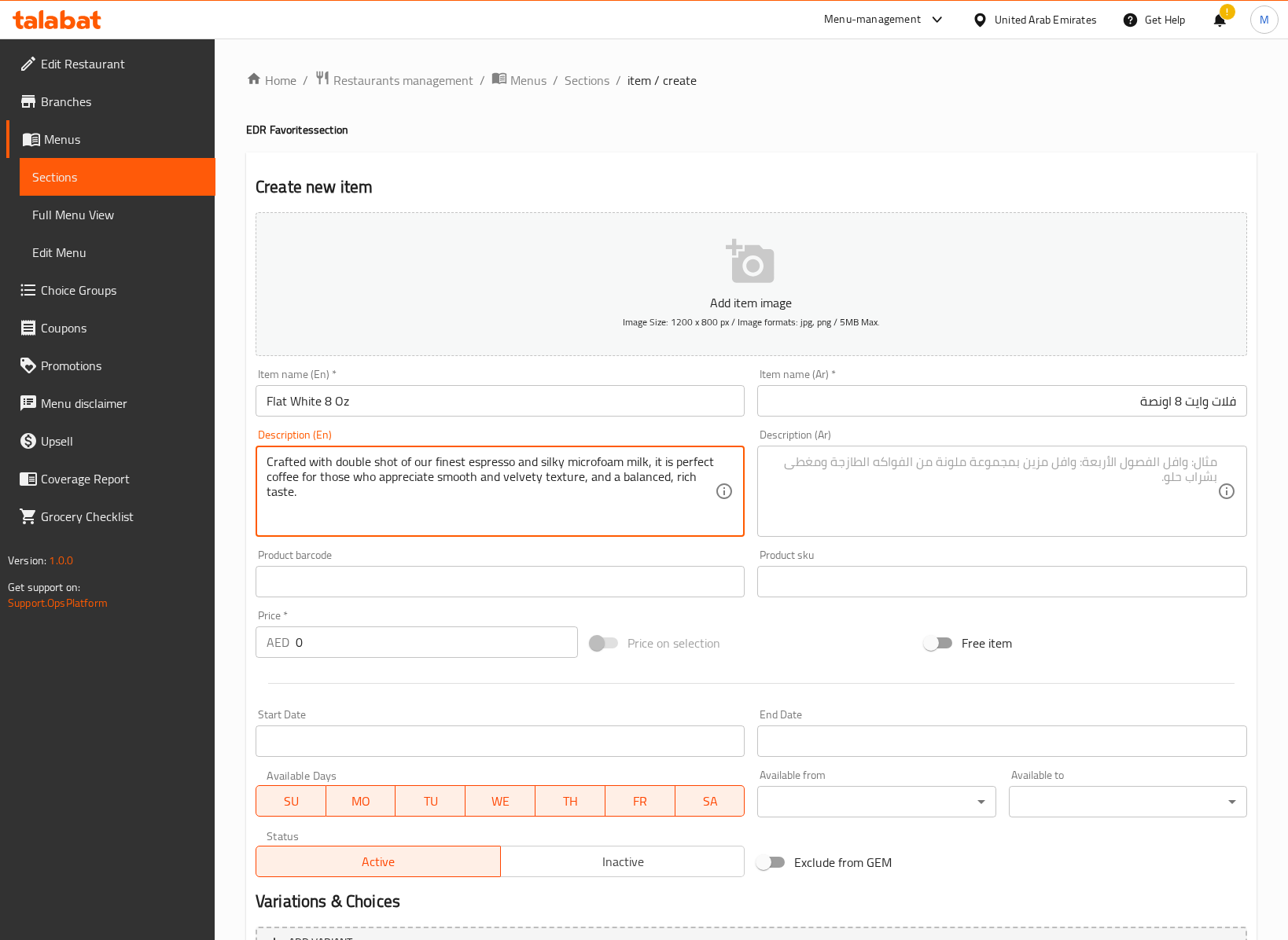 click on "Crafted with double shot of our finest espresso and silky microfoam milk, it is perfect coffee for those who appreciate smooth and velvety texture, and a balanced, rich taste." at bounding box center [491, 491] 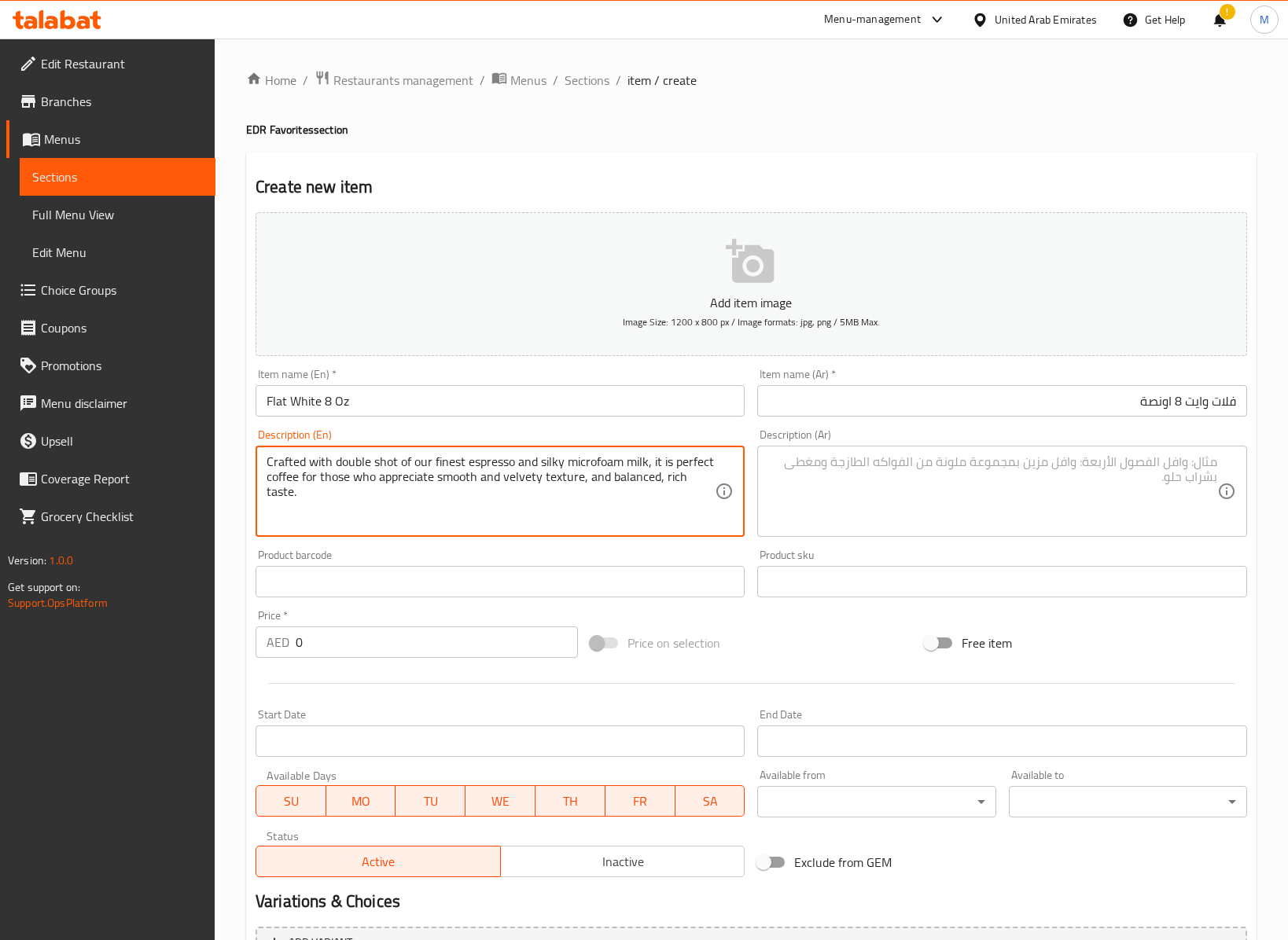 type on "Crafted with double shot of our finest espresso and silky microfoam milk, it is perfect coffee for those who appreciate smooth and velvety texture, and balanced, rich taste." 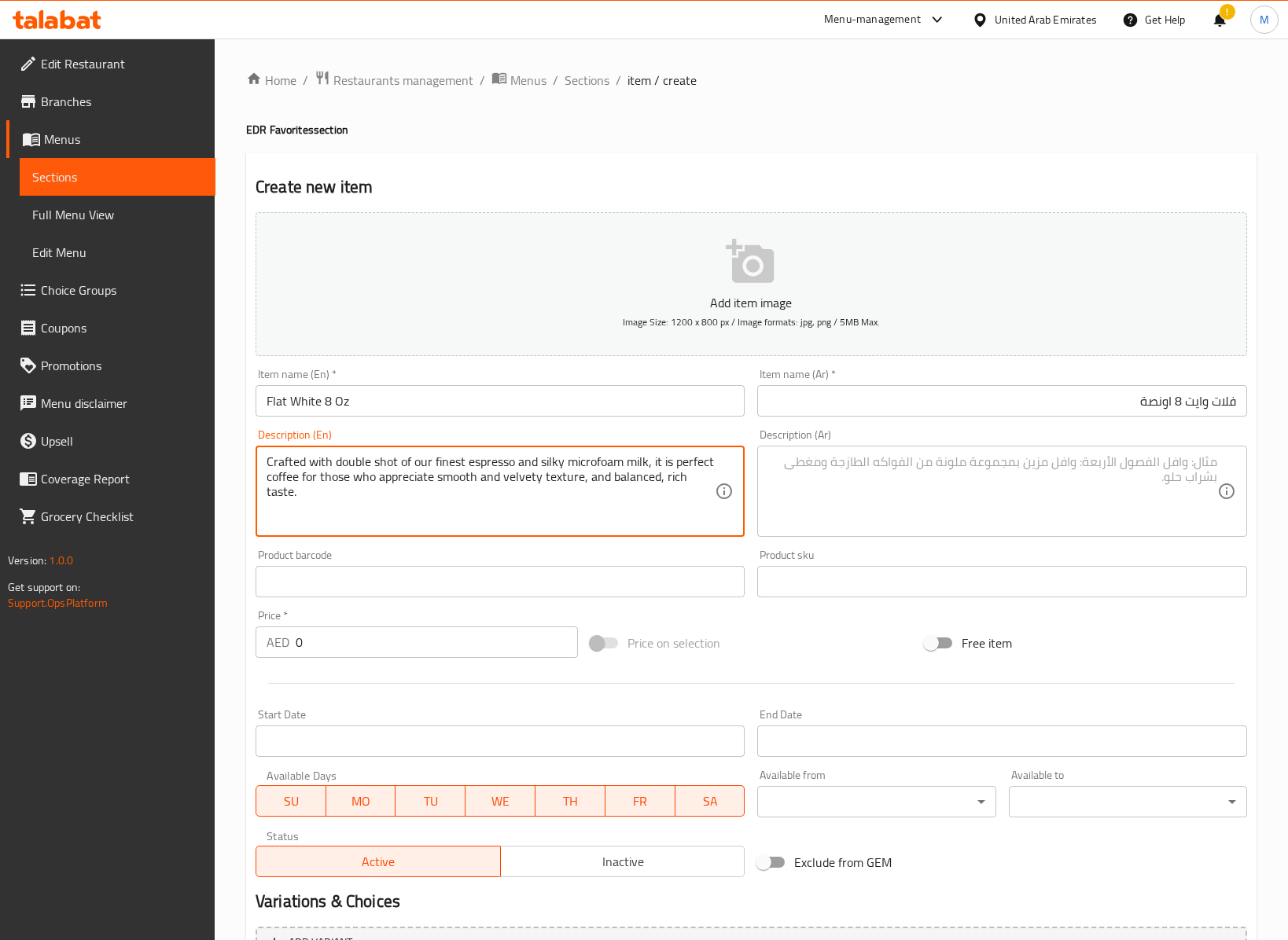 drag, startPoint x: 1082, startPoint y: 536, endPoint x: 1085, endPoint y: 508, distance: 28.160256 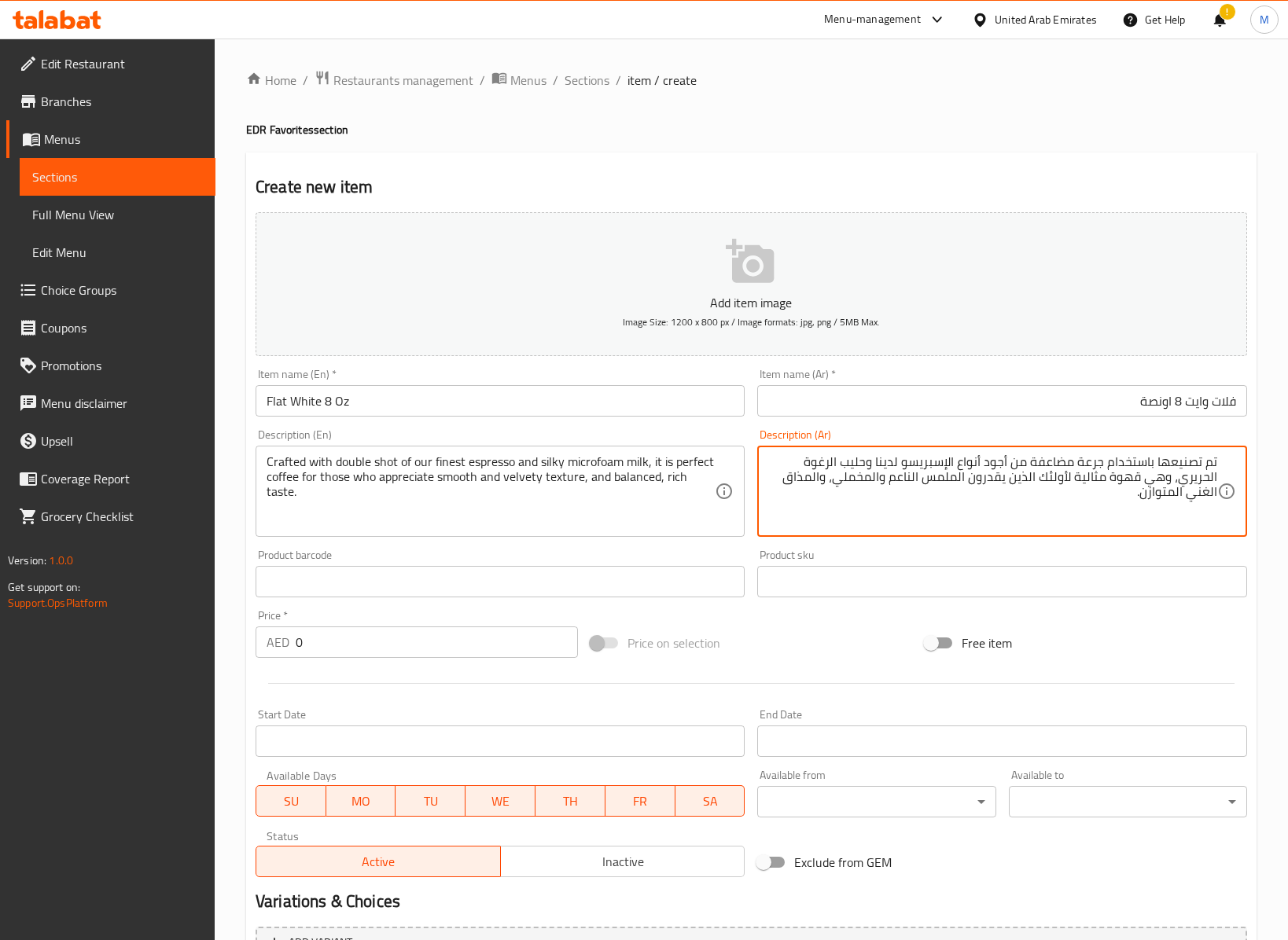drag, startPoint x: 1157, startPoint y: 462, endPoint x: 1296, endPoint y: 478, distance: 139.91783 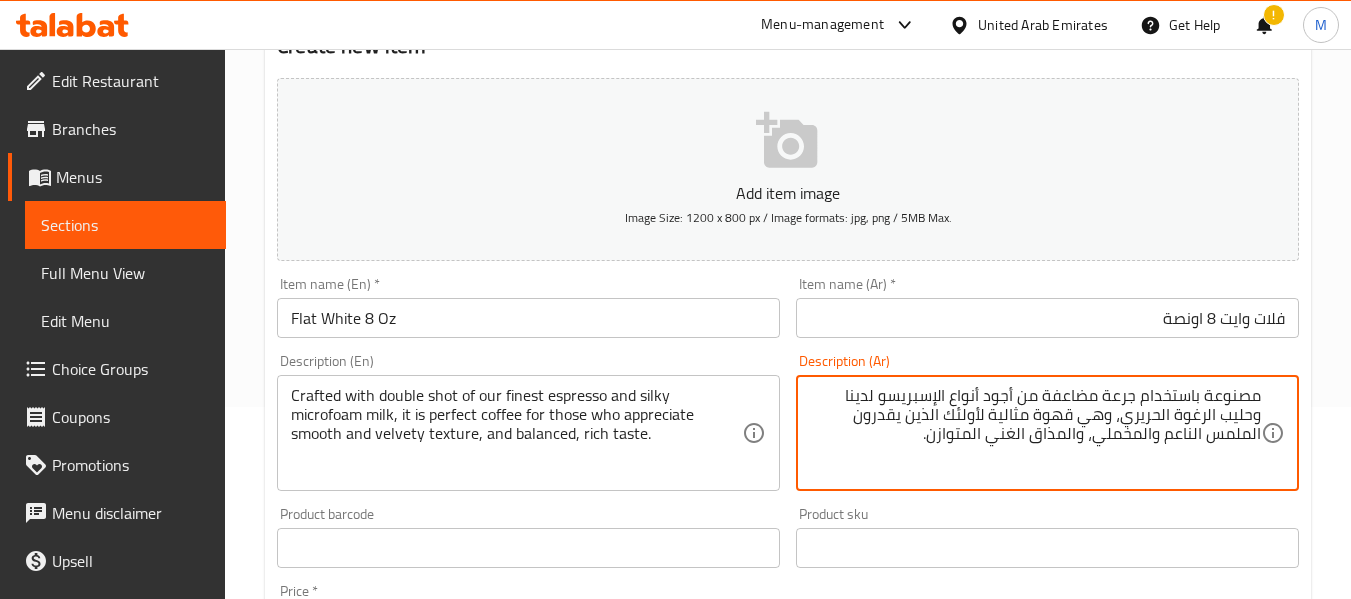 scroll, scrollTop: 200, scrollLeft: 0, axis: vertical 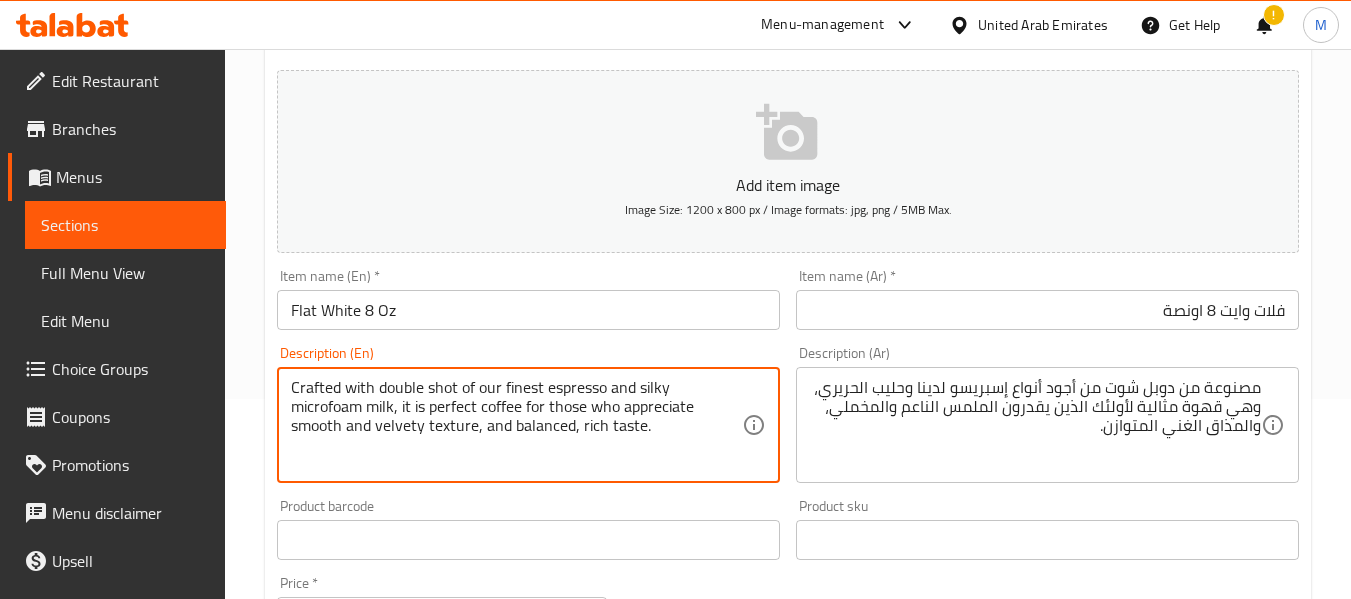 drag, startPoint x: 640, startPoint y: 387, endPoint x: 396, endPoint y: 410, distance: 245.08162 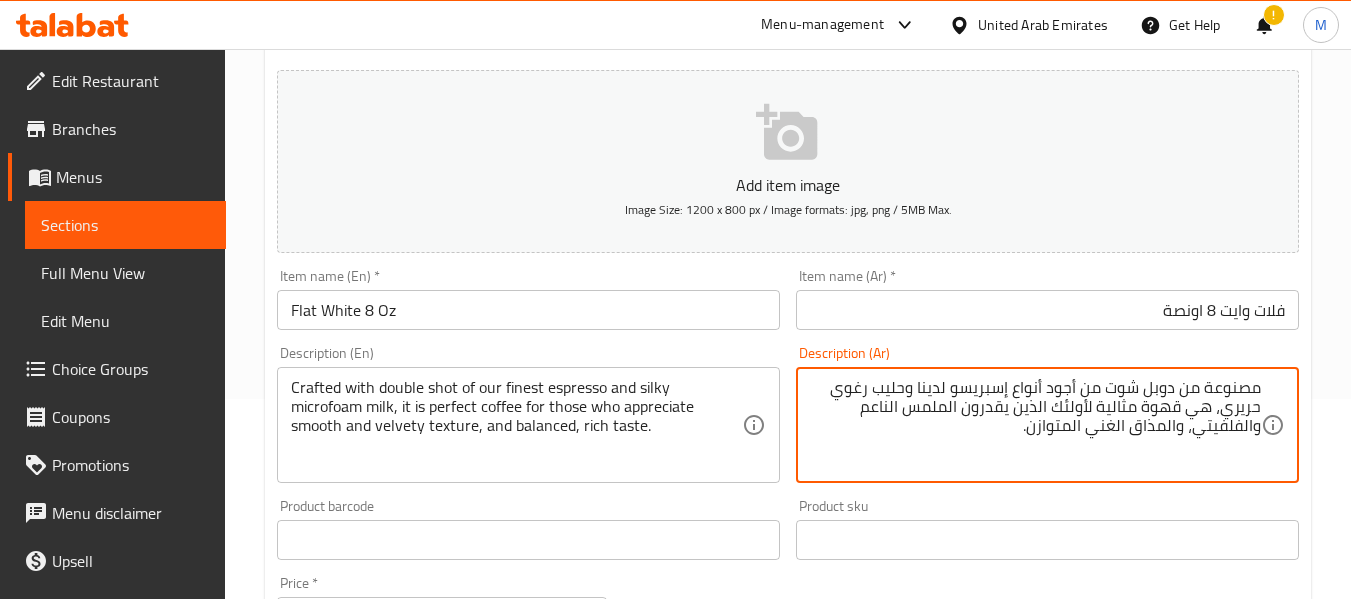 type on "مصنوعة من دوبل شوت من أجود أنواع إسبريسو لدينا وحليب رغوي حريري، هي قهوة مثالية لأولئك الذين يقدرون الملمس الناعم والفلفيتي، والمذاق الغني المتوازن." 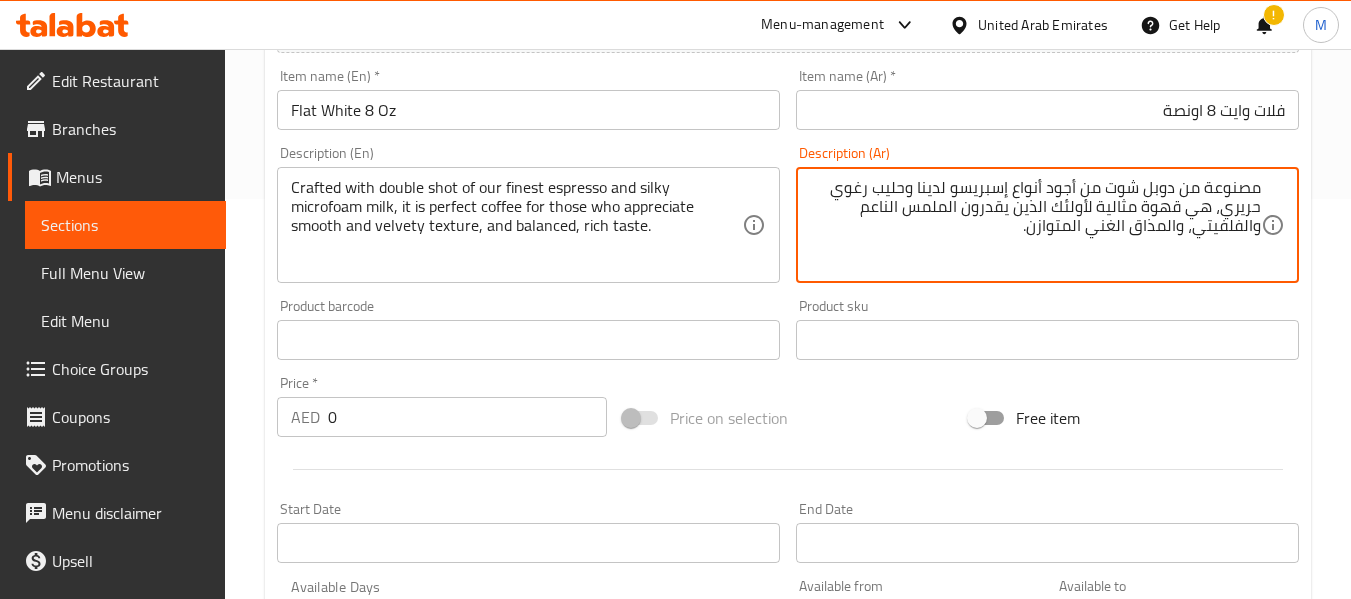 click on "0" at bounding box center (467, 417) 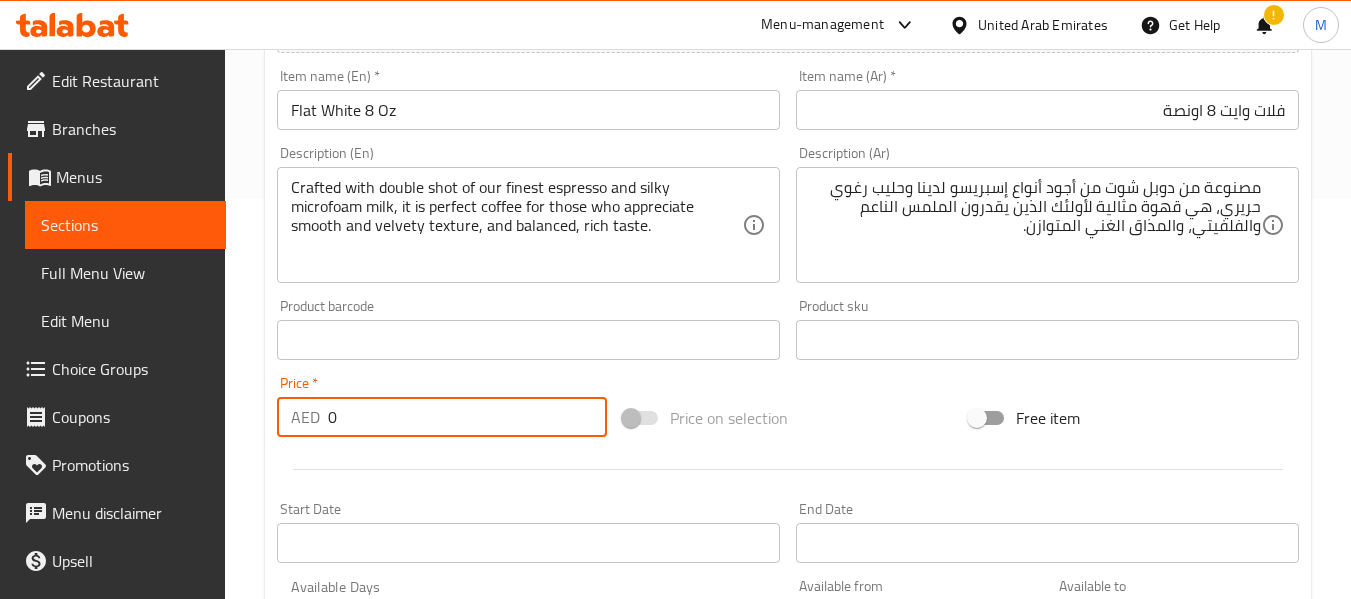paste on "15" 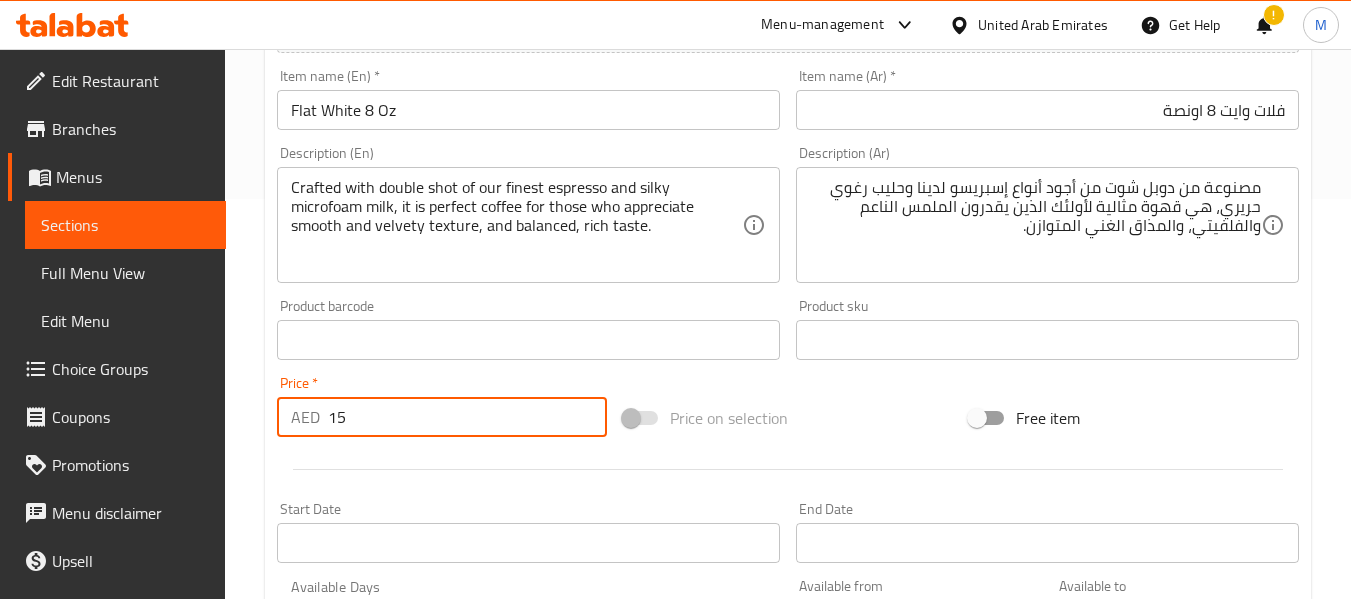 click on "15" at bounding box center (467, 417) 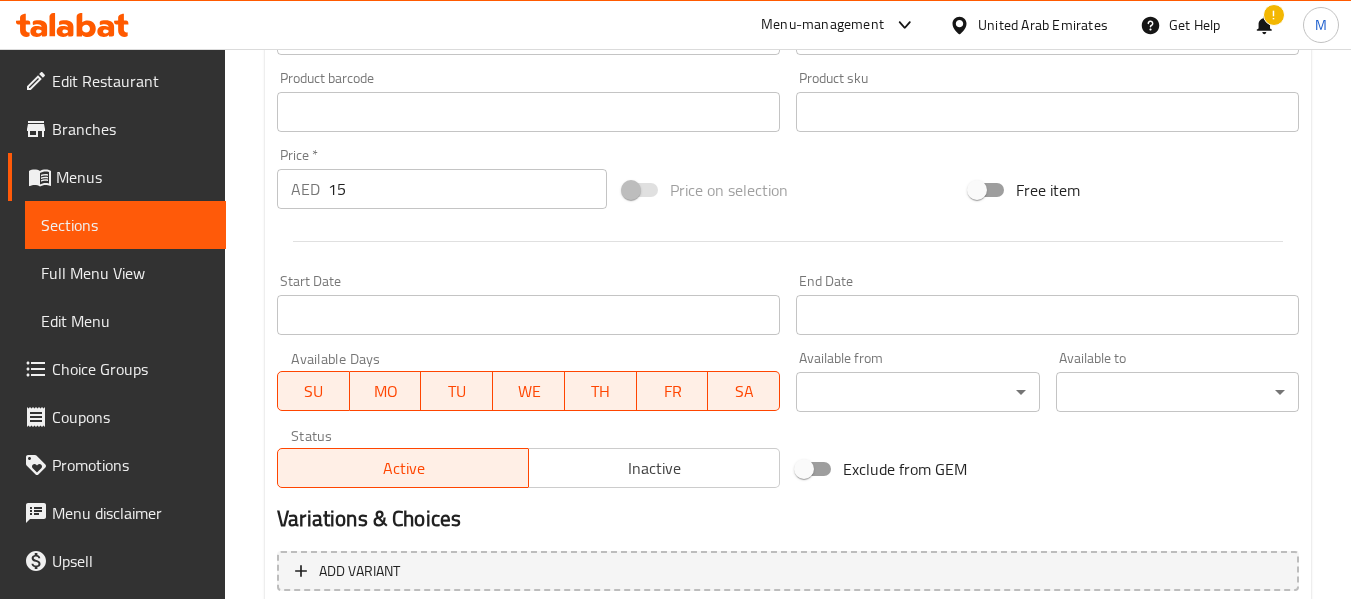 scroll, scrollTop: 814, scrollLeft: 0, axis: vertical 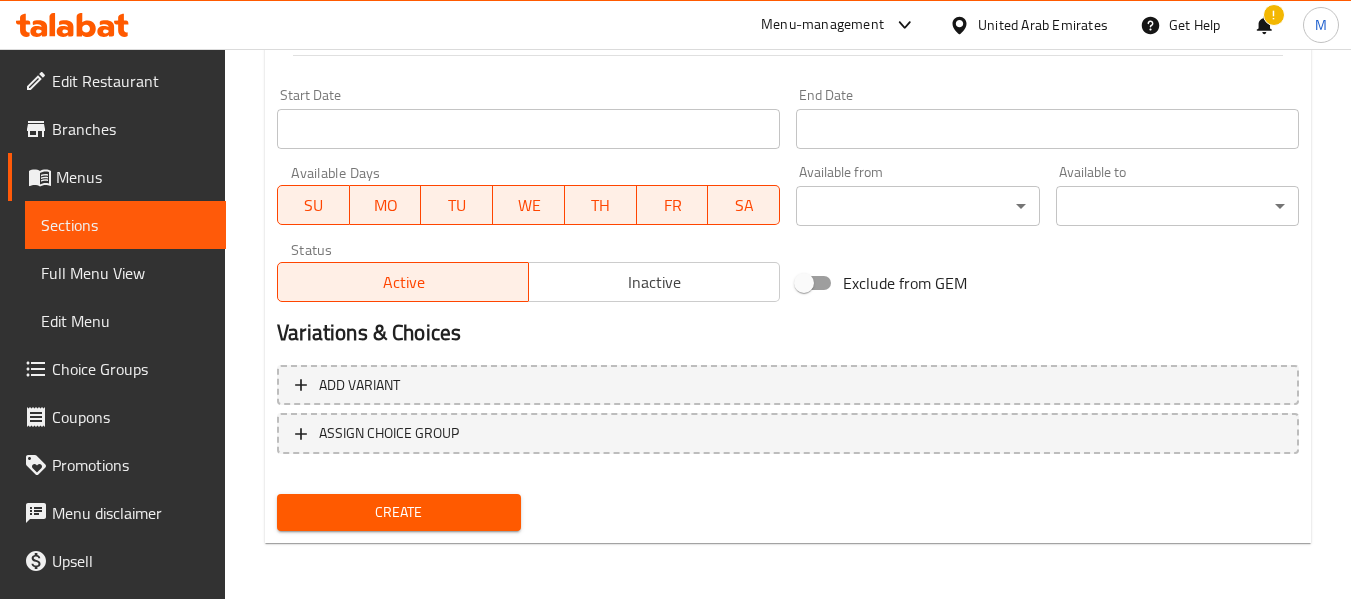 click on "Create" at bounding box center (398, 512) 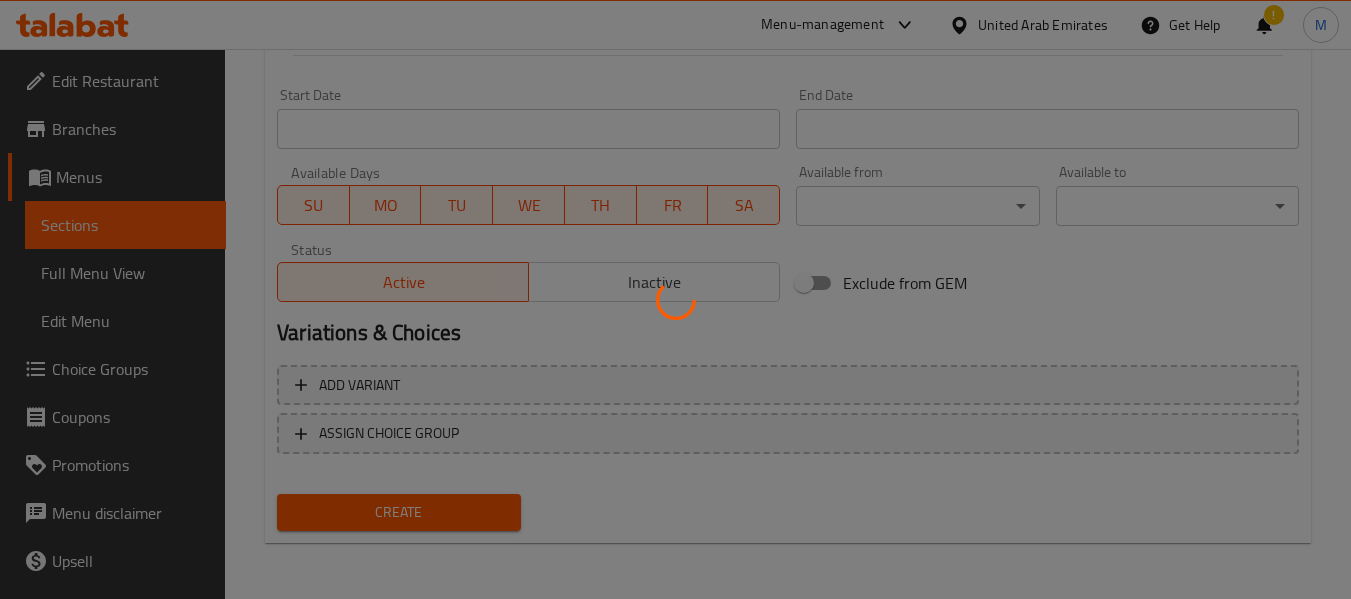 type 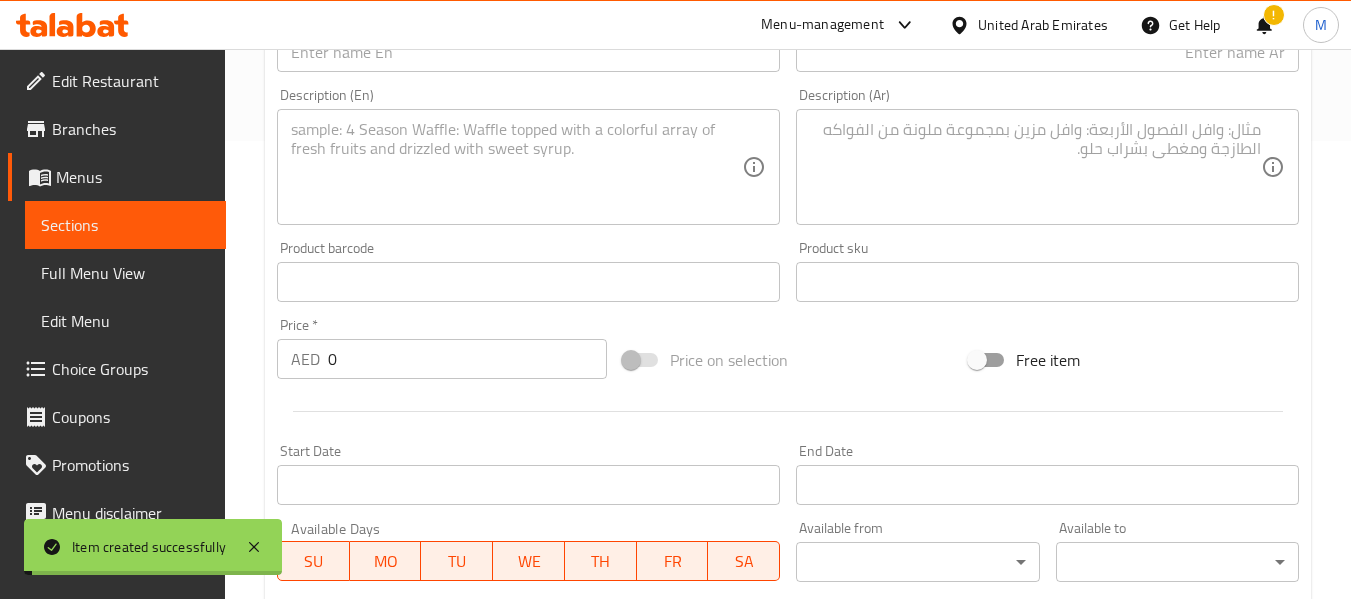 scroll, scrollTop: 114, scrollLeft: 0, axis: vertical 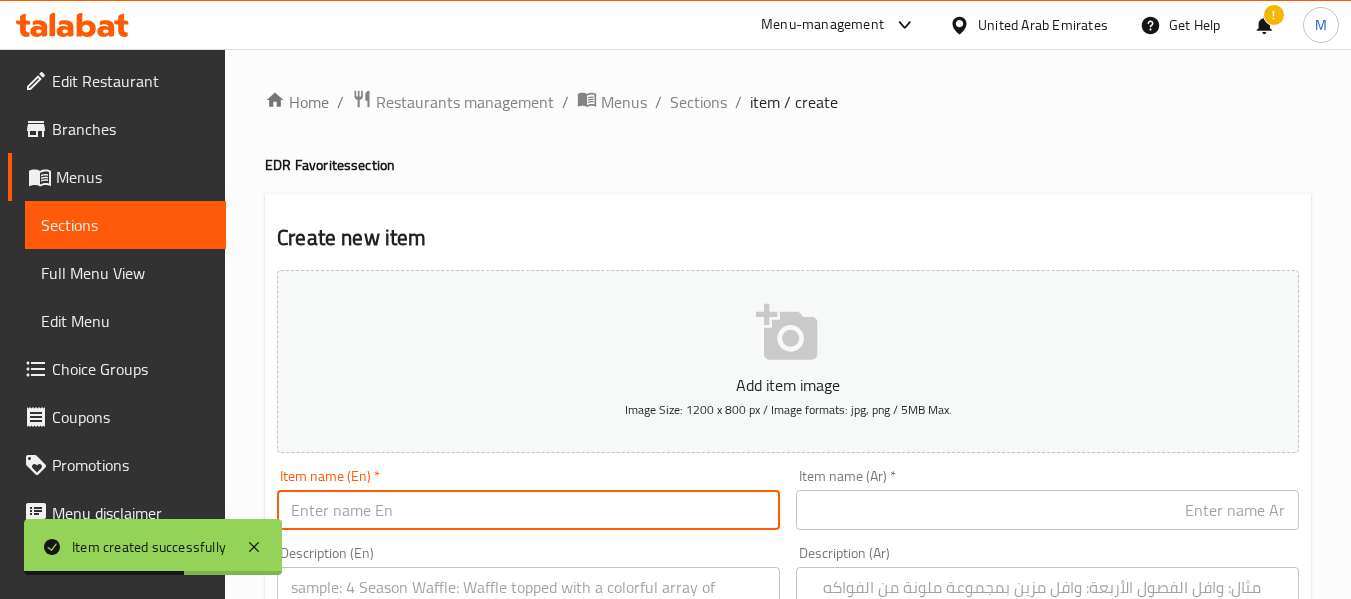 click at bounding box center [528, 510] 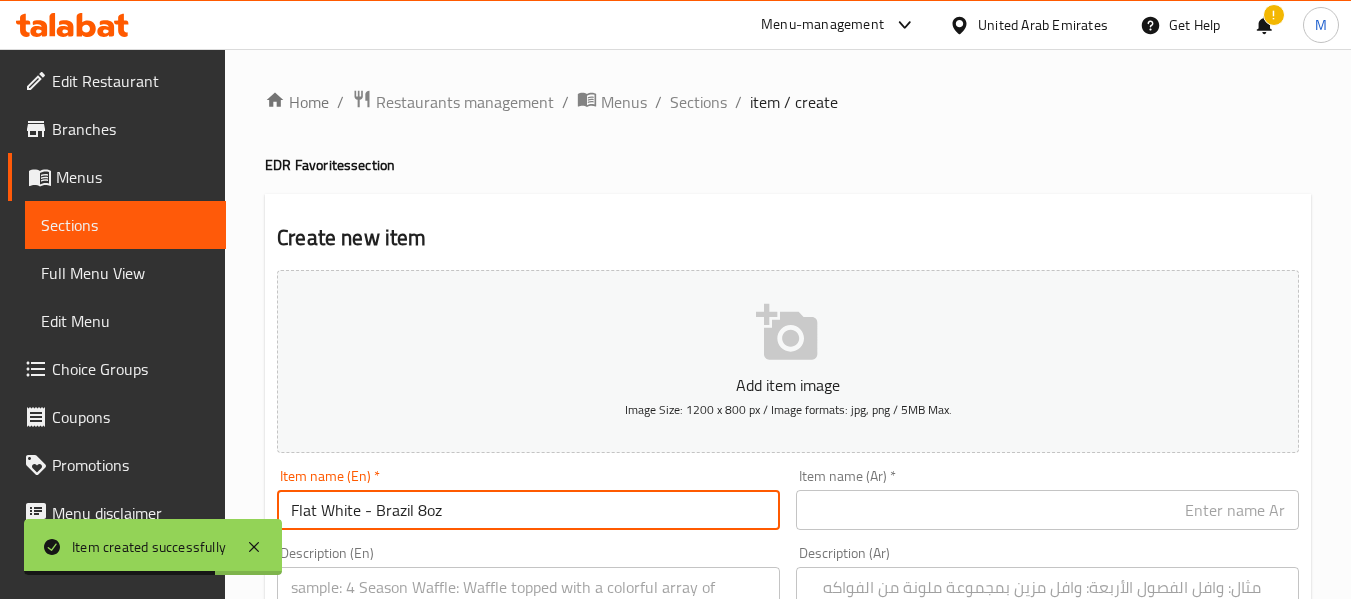 drag, startPoint x: 371, startPoint y: 510, endPoint x: 360, endPoint y: 511, distance: 11.045361 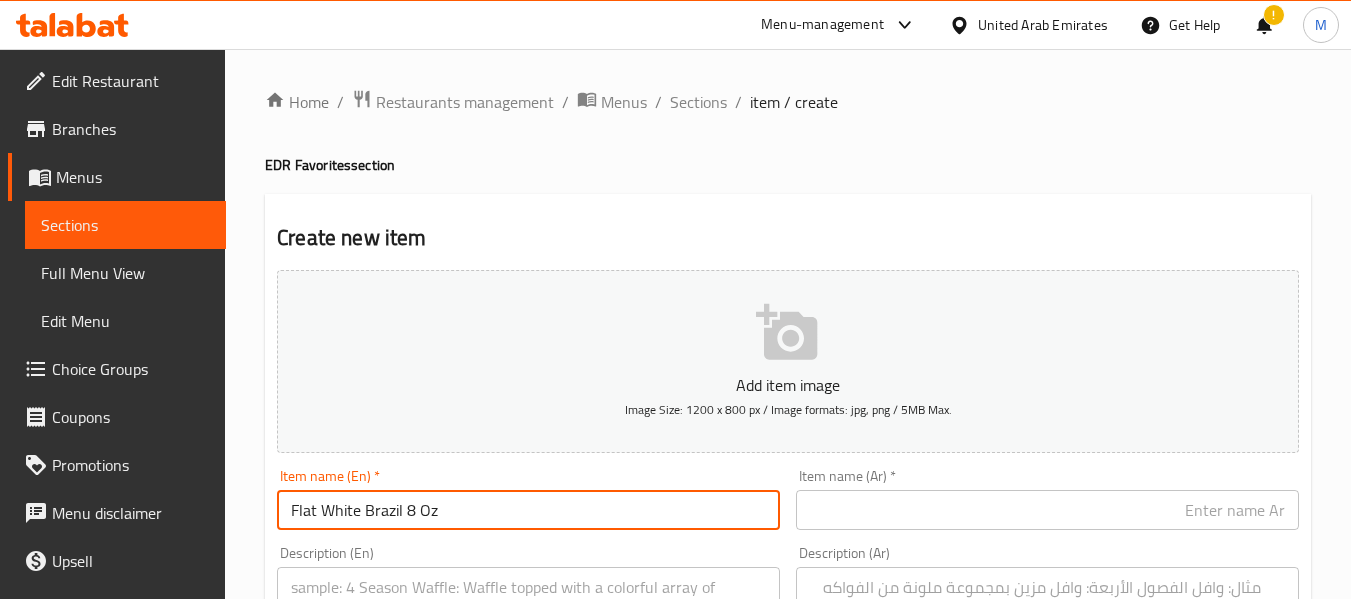 type on "Flat White Brazil 8 Oz" 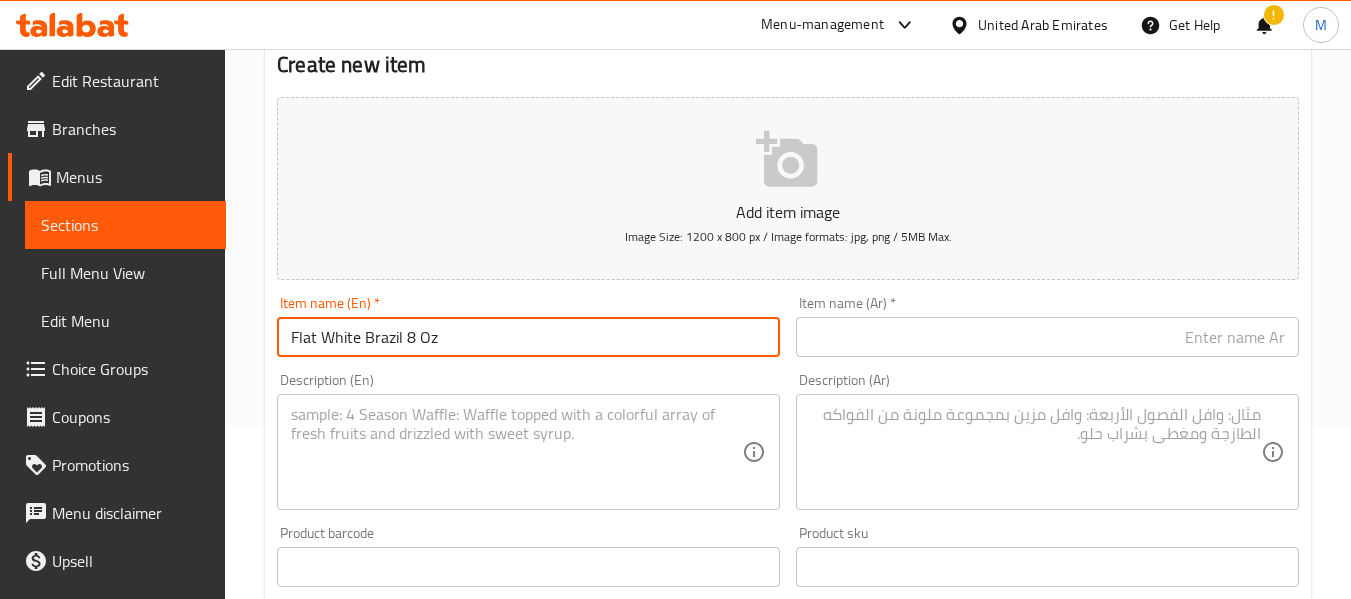 scroll, scrollTop: 300, scrollLeft: 0, axis: vertical 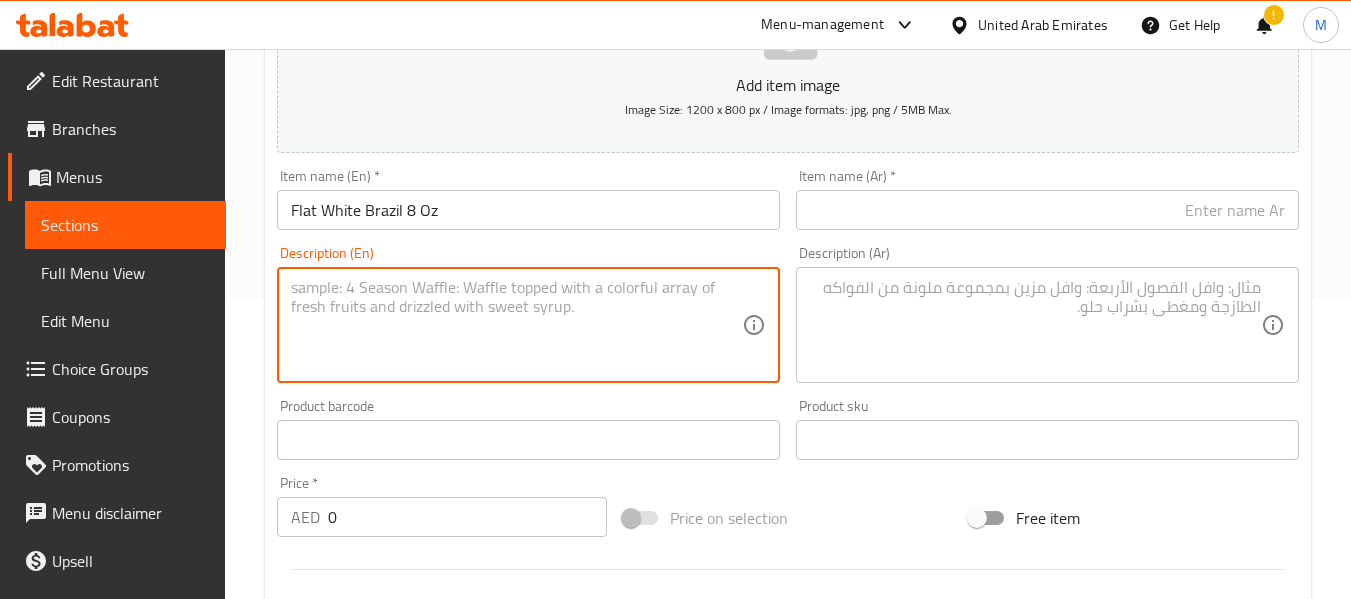 click at bounding box center (516, 325) 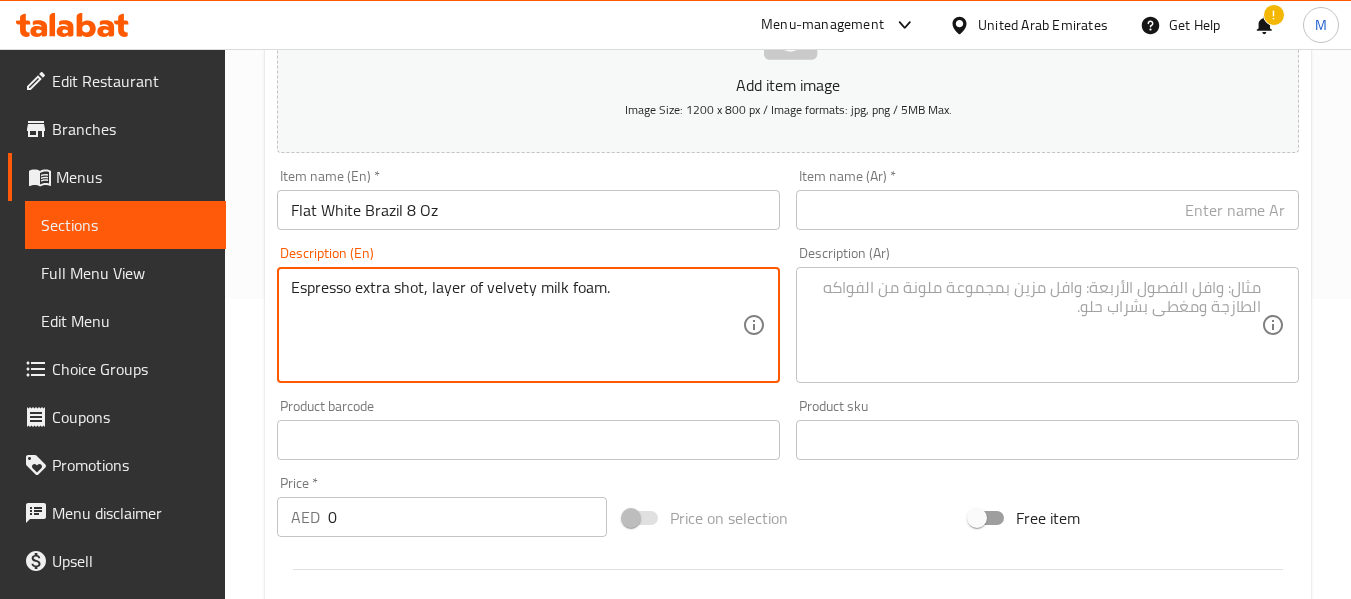 type on "Espresso extra shot, layer of velvety milk foam." 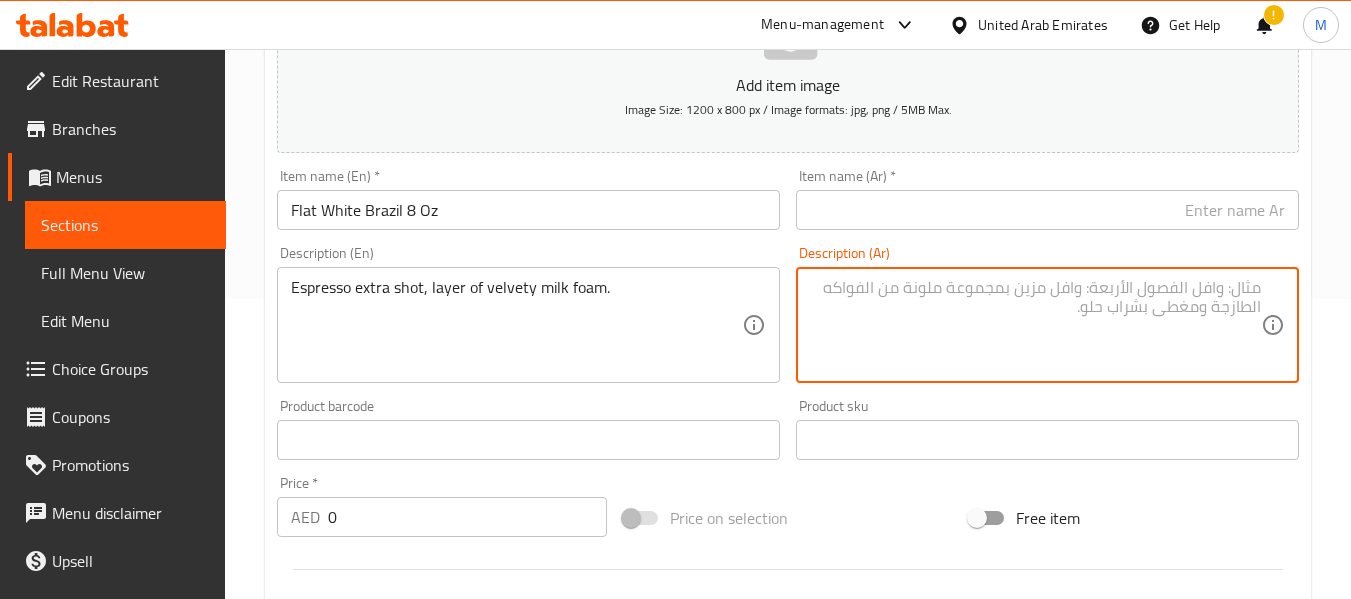 click at bounding box center [1035, 325] 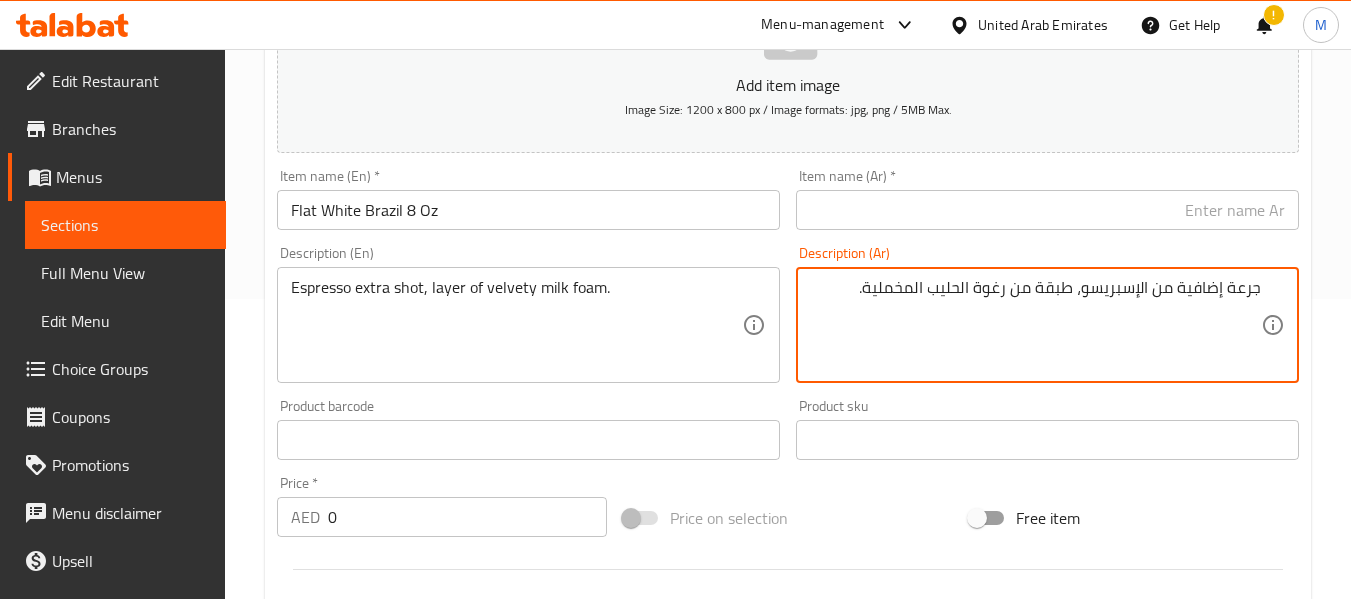 drag, startPoint x: 1177, startPoint y: 294, endPoint x: 1365, endPoint y: 325, distance: 190.53871 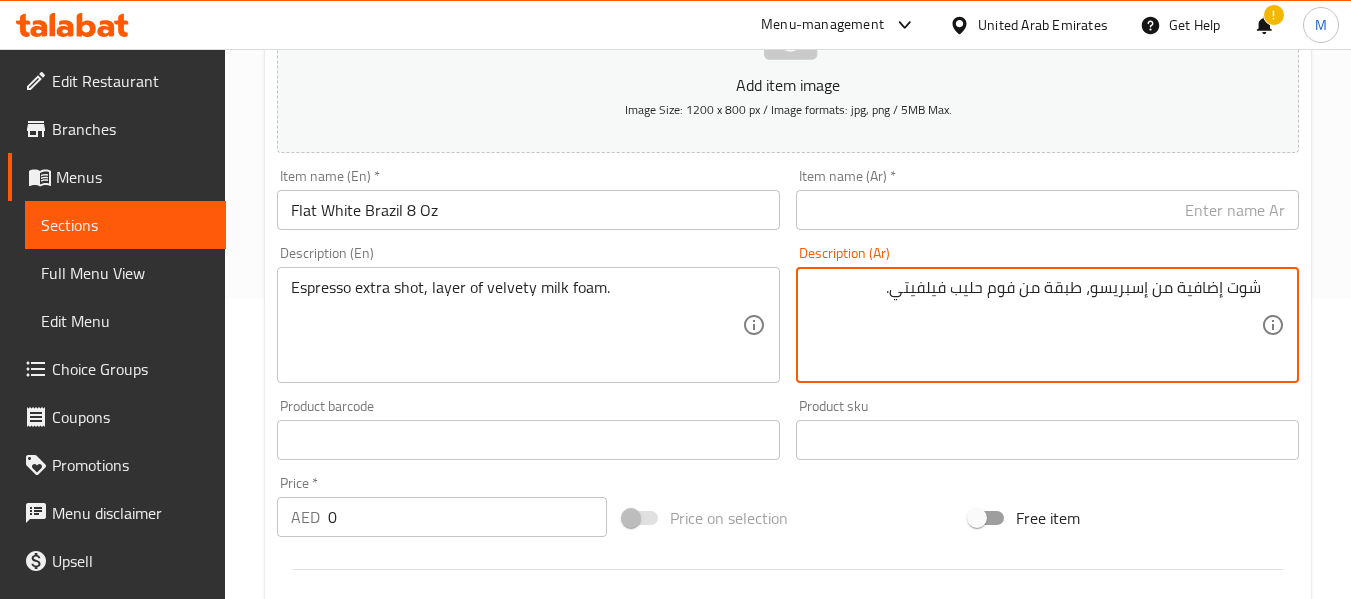 type on "شوت إضافية من إسبريسو، طبقة من فوم حليب فيلفيتي." 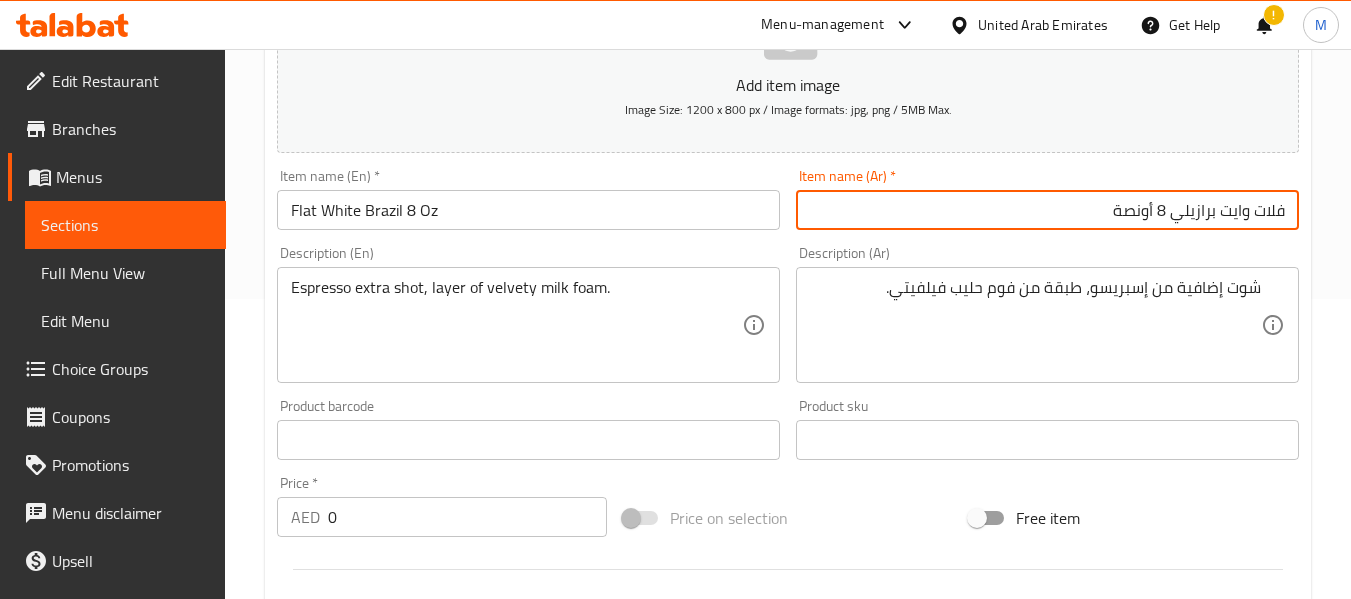 type on "فلات وايت برازيلي 8 أونصة" 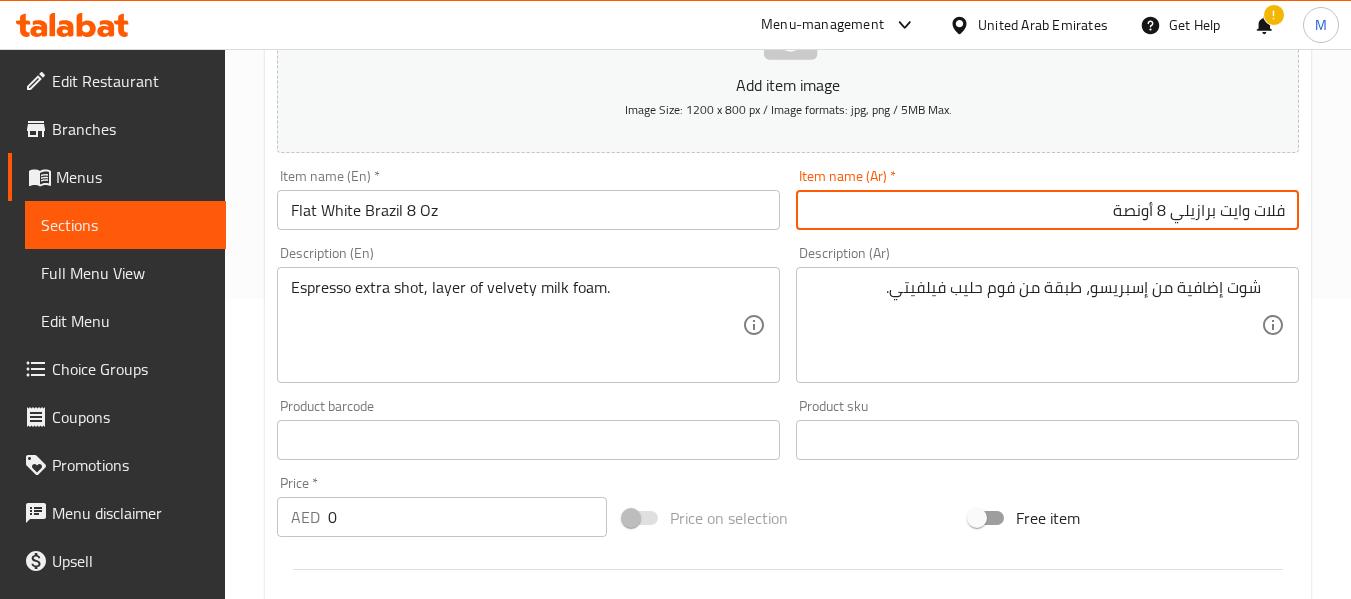 click on "Price   * AED 0 Price  *" at bounding box center [442, 506] 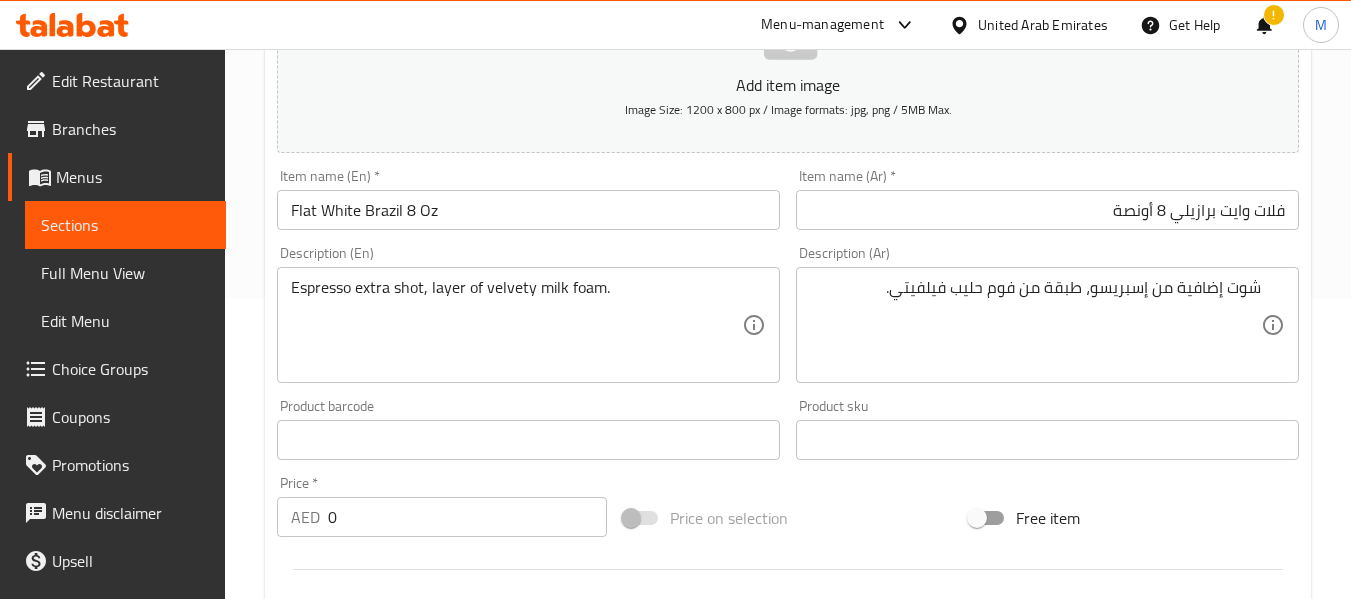 click on "0" at bounding box center [467, 517] 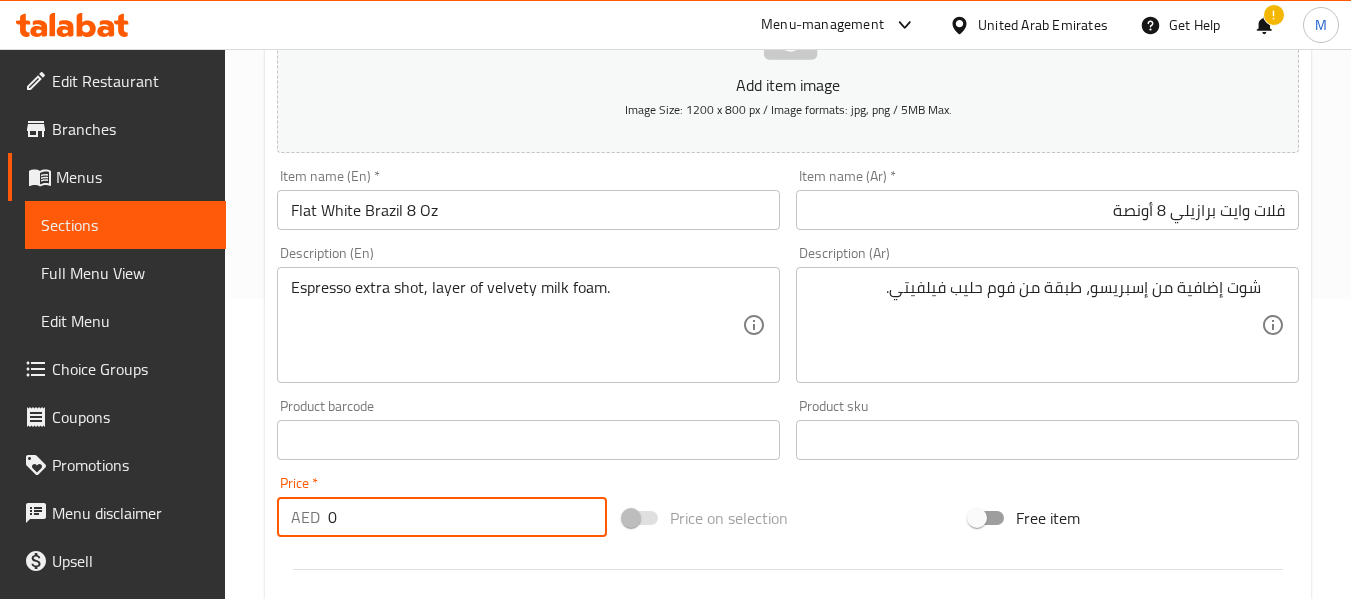click on "0" at bounding box center [467, 517] 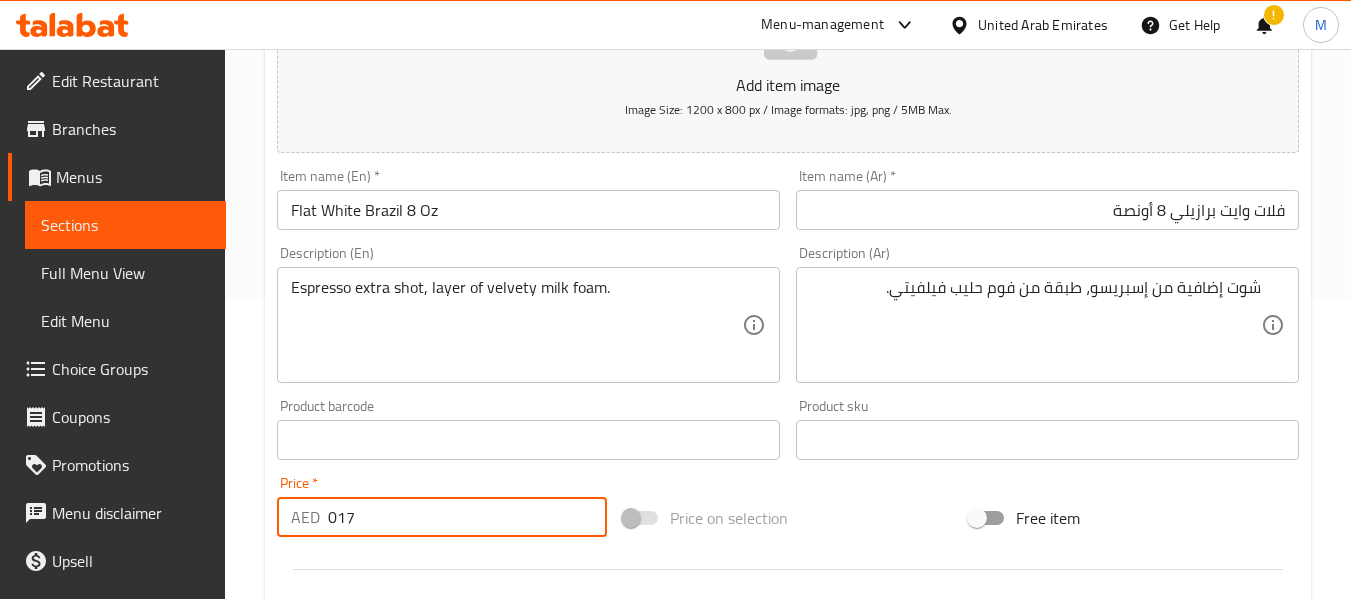 click on "017" at bounding box center [467, 517] 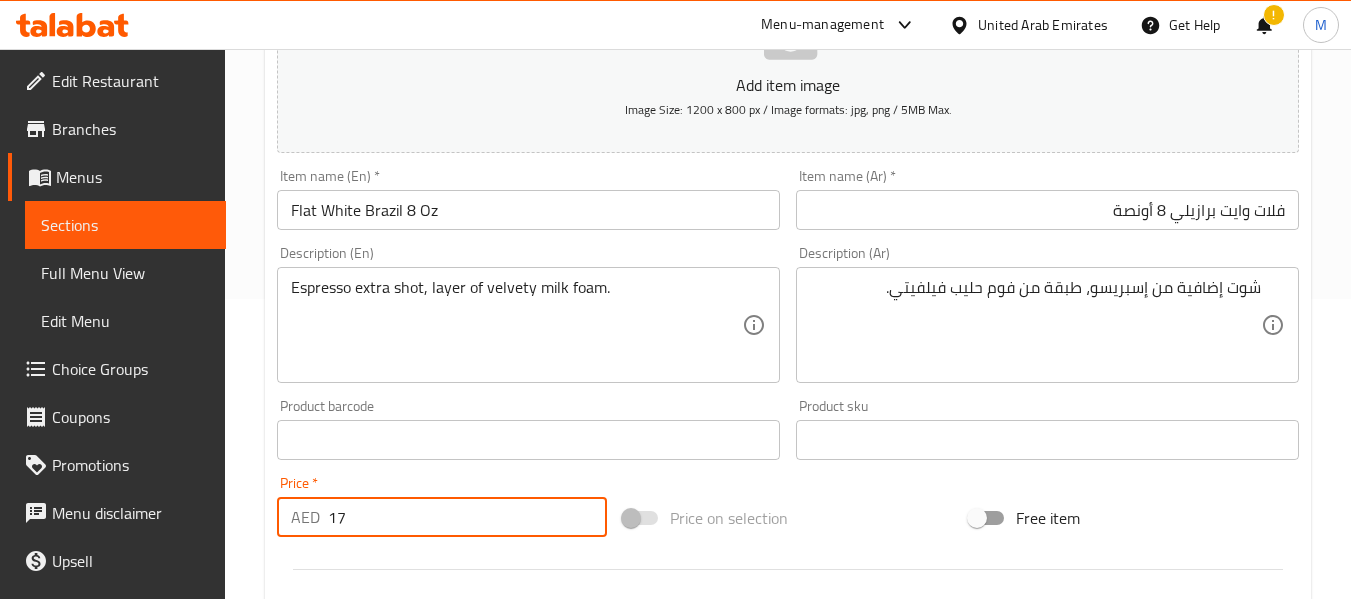 type on "17" 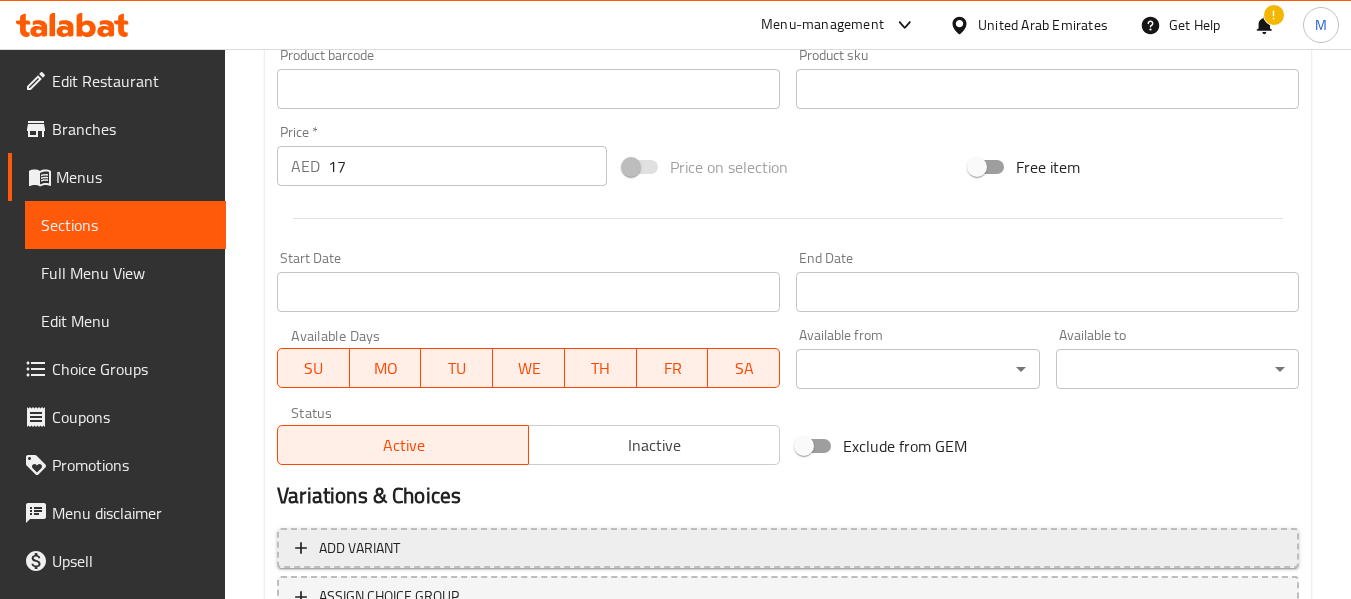 scroll, scrollTop: 814, scrollLeft: 0, axis: vertical 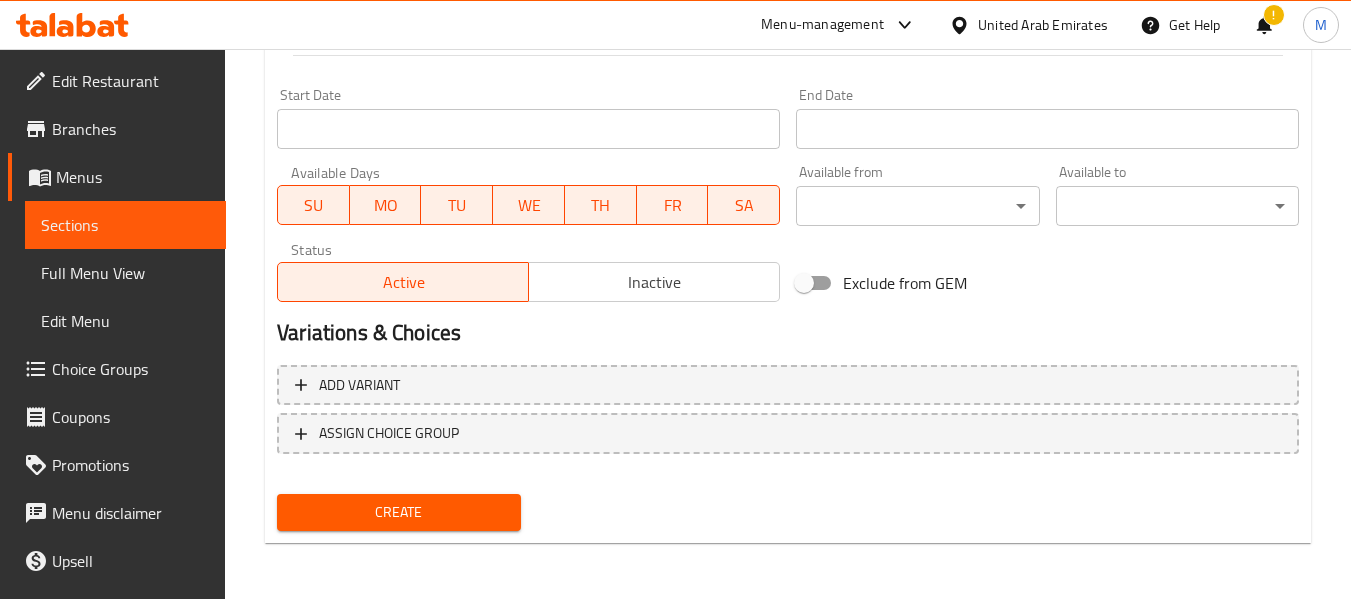click on "Create" at bounding box center (398, 512) 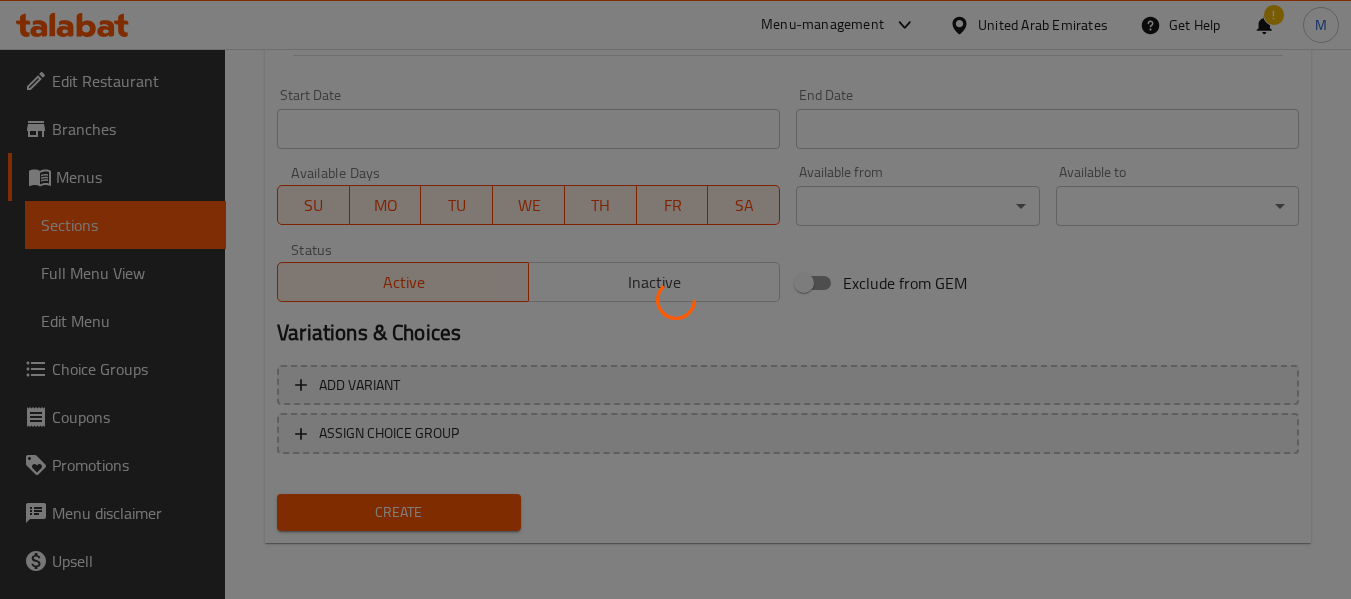 type 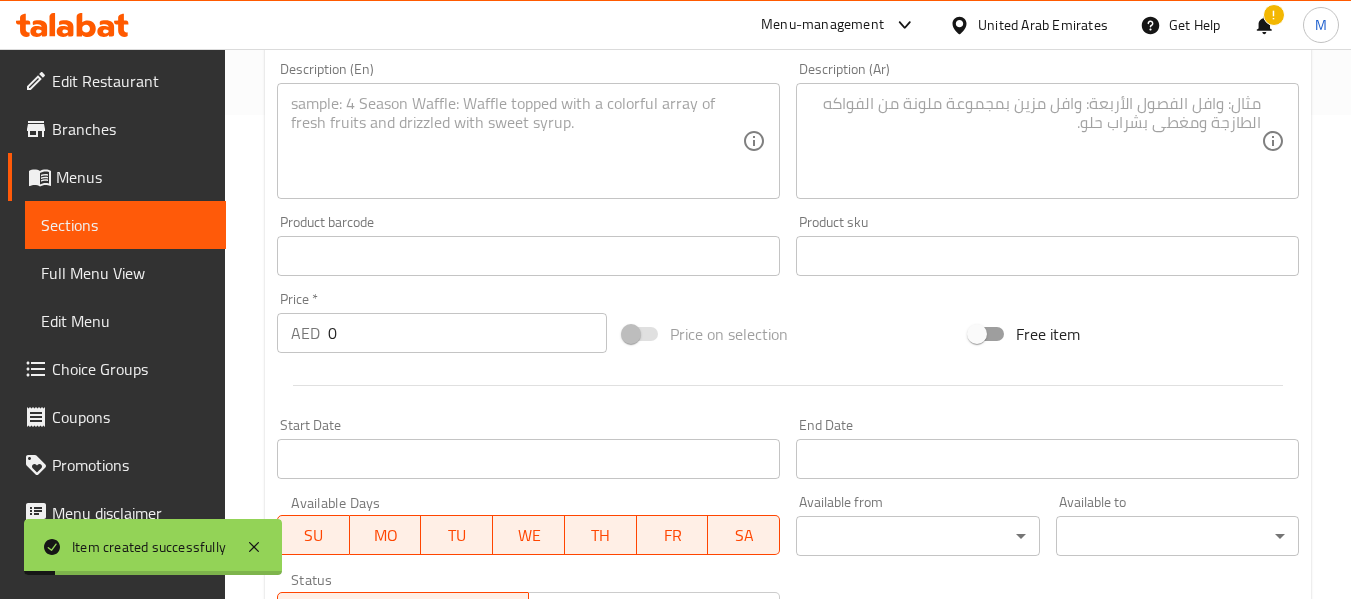 scroll, scrollTop: 314, scrollLeft: 0, axis: vertical 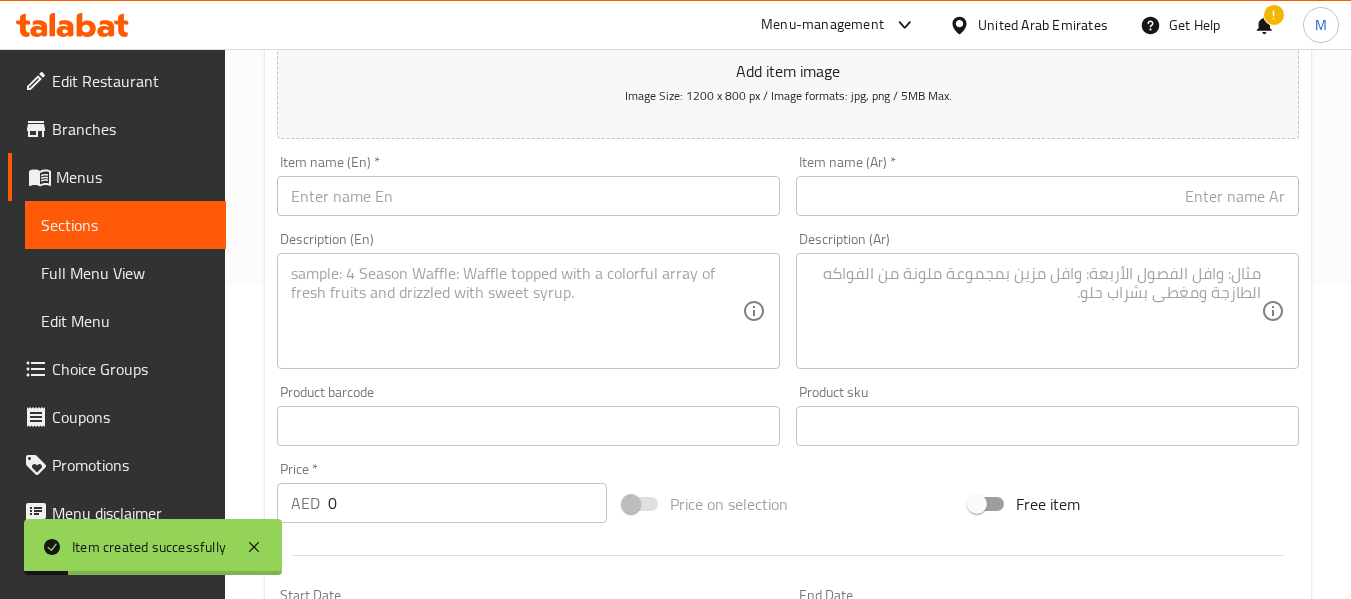 click at bounding box center (528, 196) 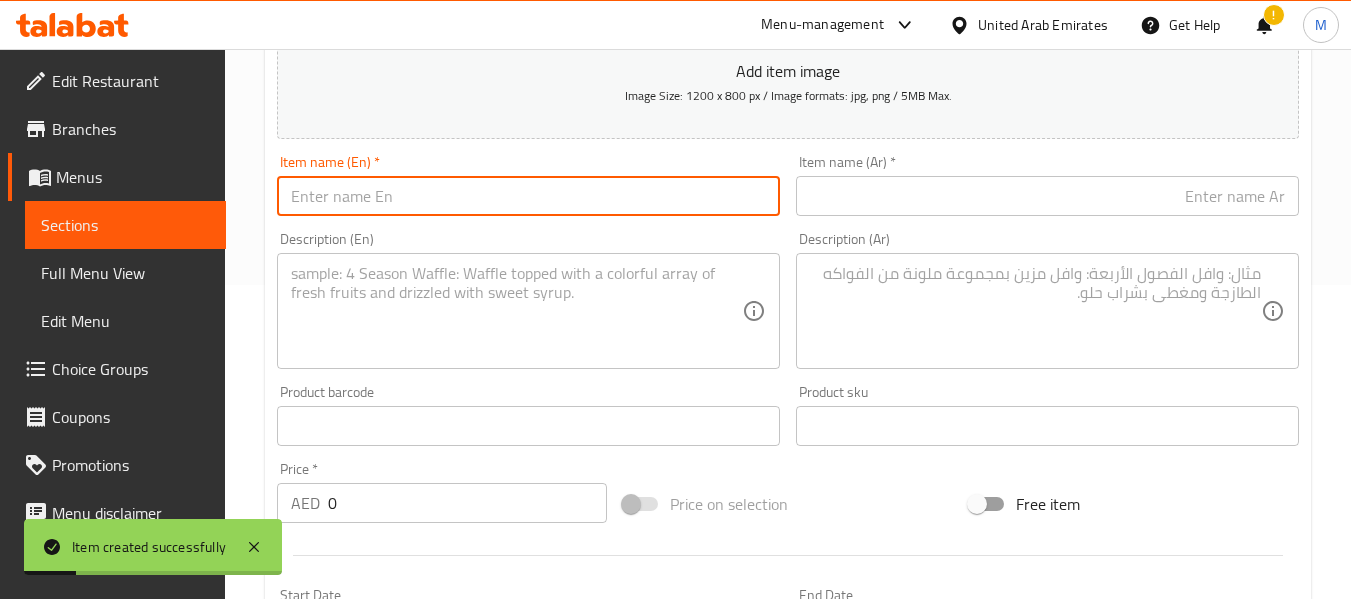 paste on "Iced Spanish Latte - Brazil" 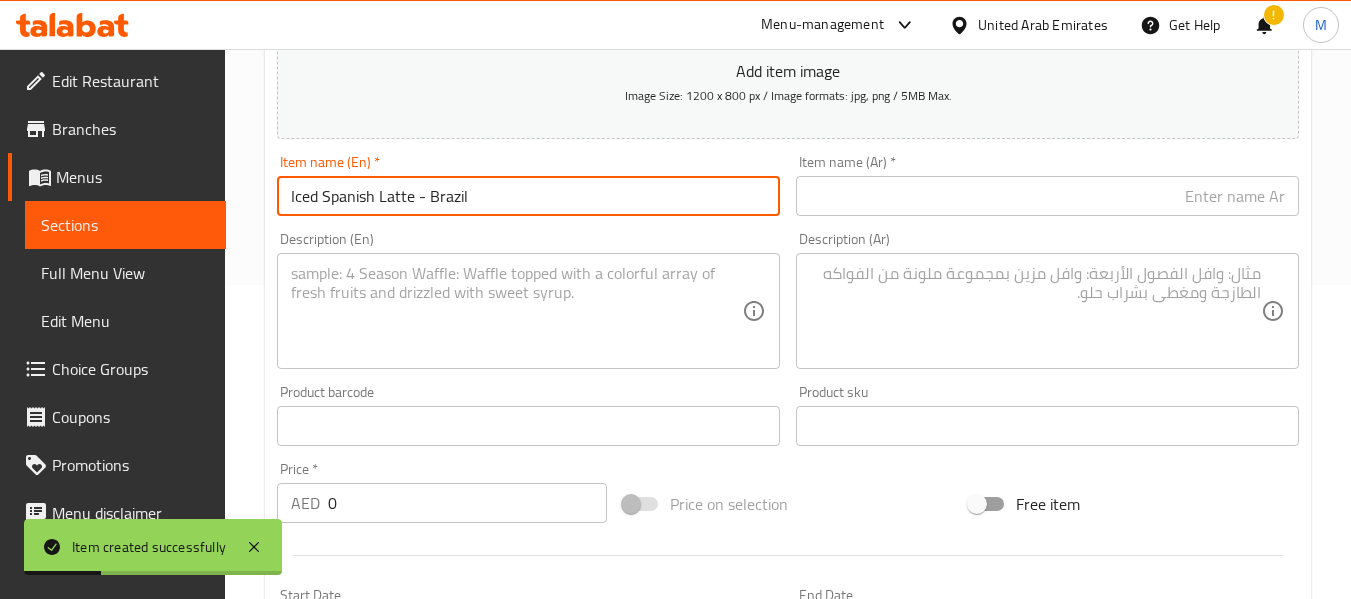 click on "Iced Spanish Latte - Brazil" at bounding box center (528, 196) 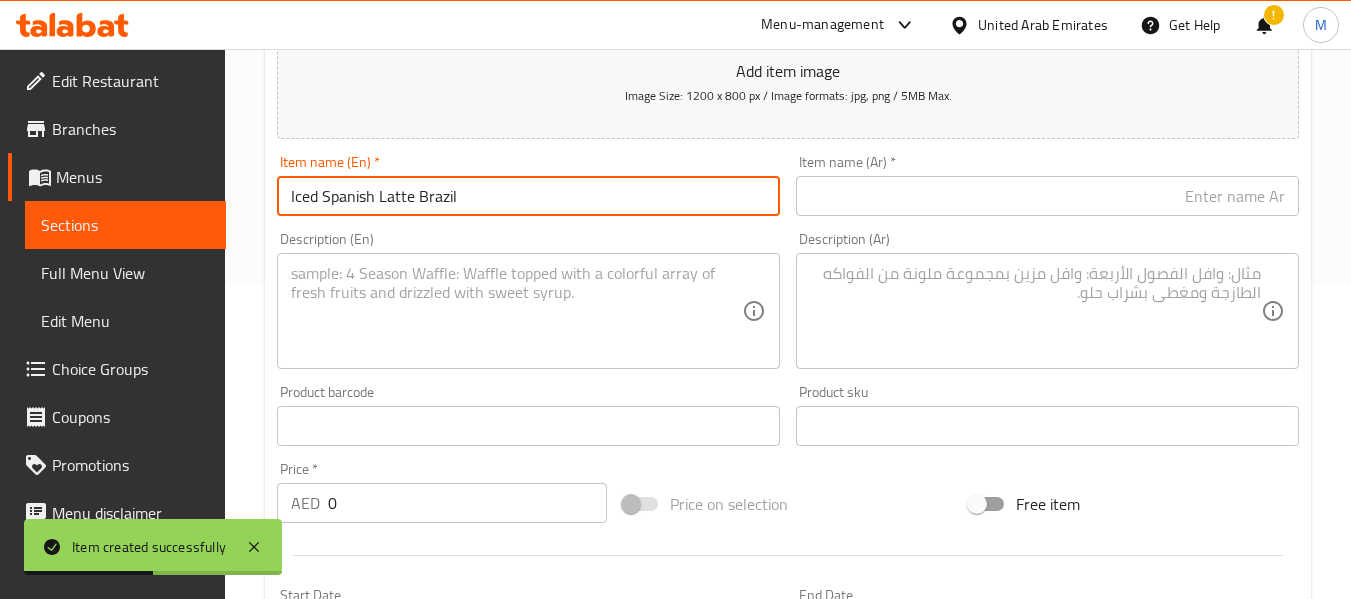 click on "Iced Spanish Latte Brazil" at bounding box center [528, 196] 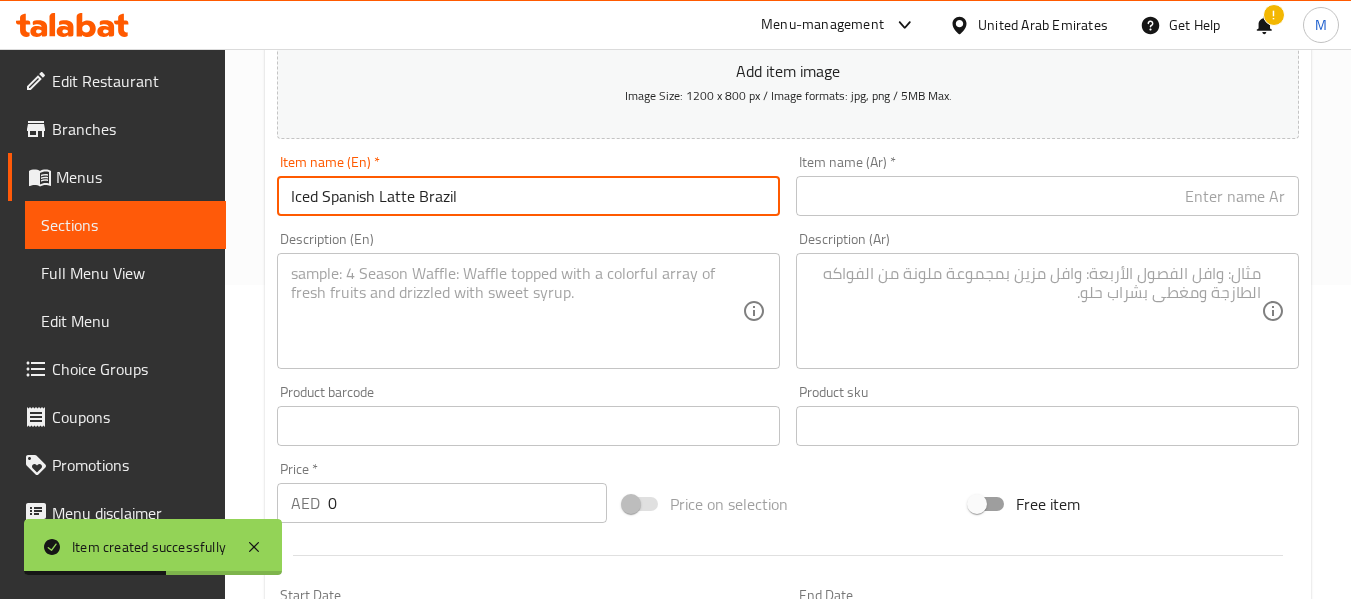 click on "Iced Spanish Latte Brazil" at bounding box center [528, 196] 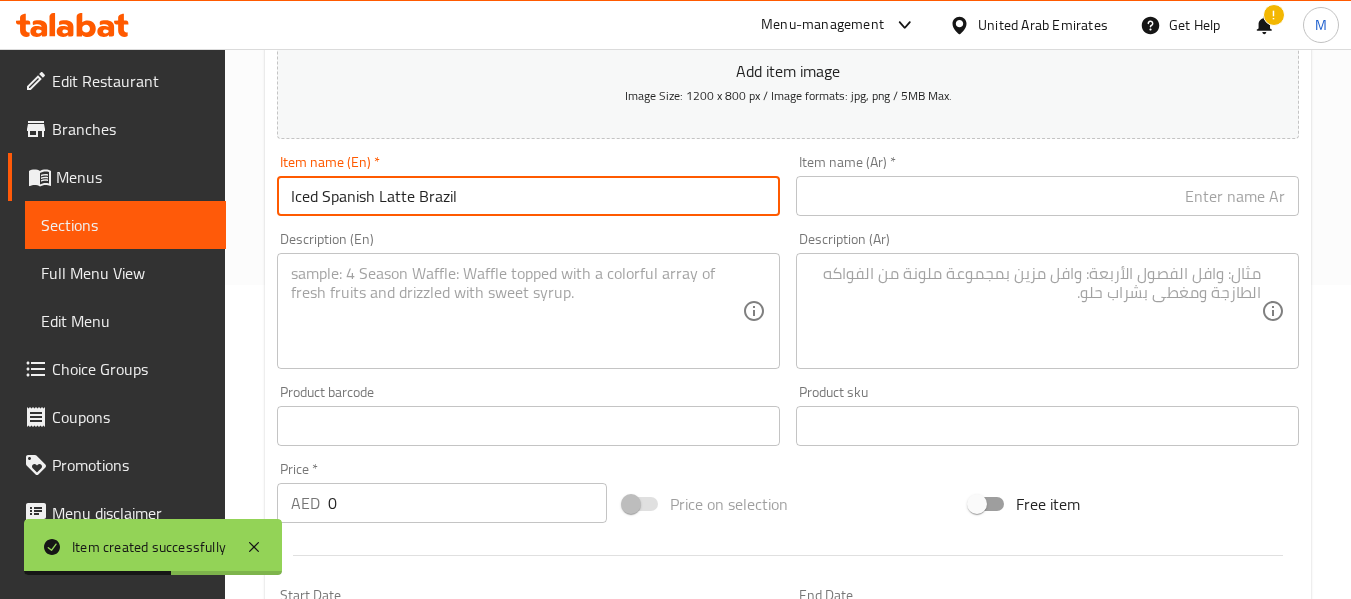 click on "Iced Spanish Latte Brazil" at bounding box center [528, 196] 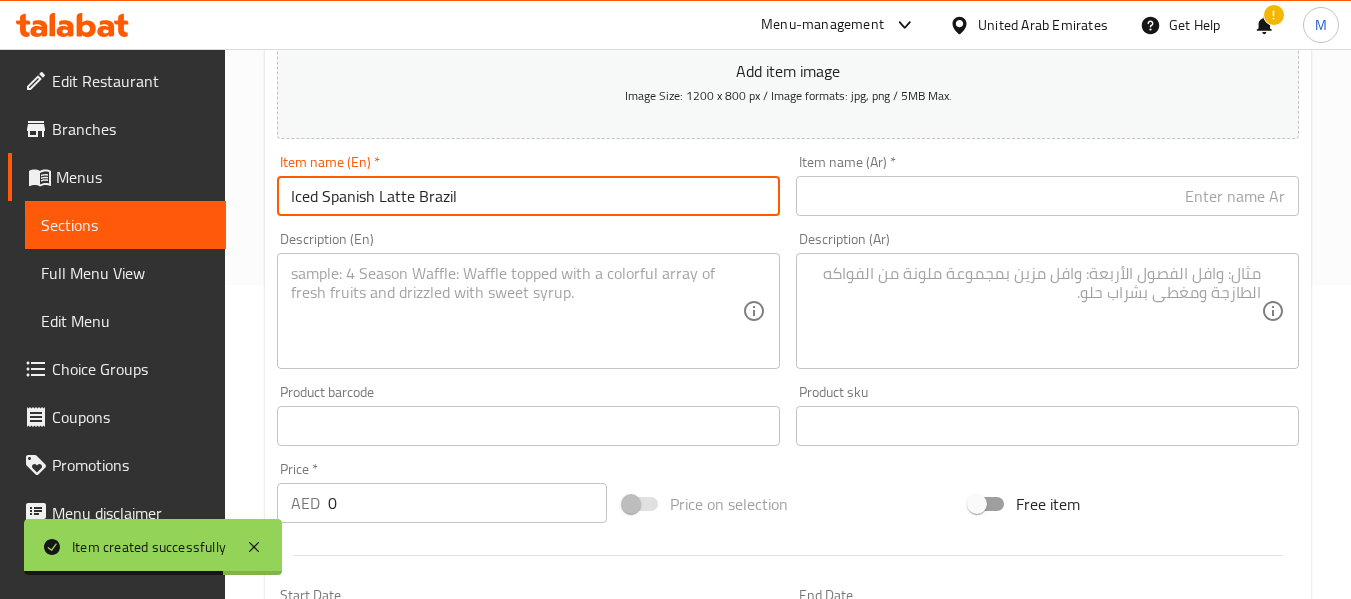 type on "Iced Spanish Latte Brazil" 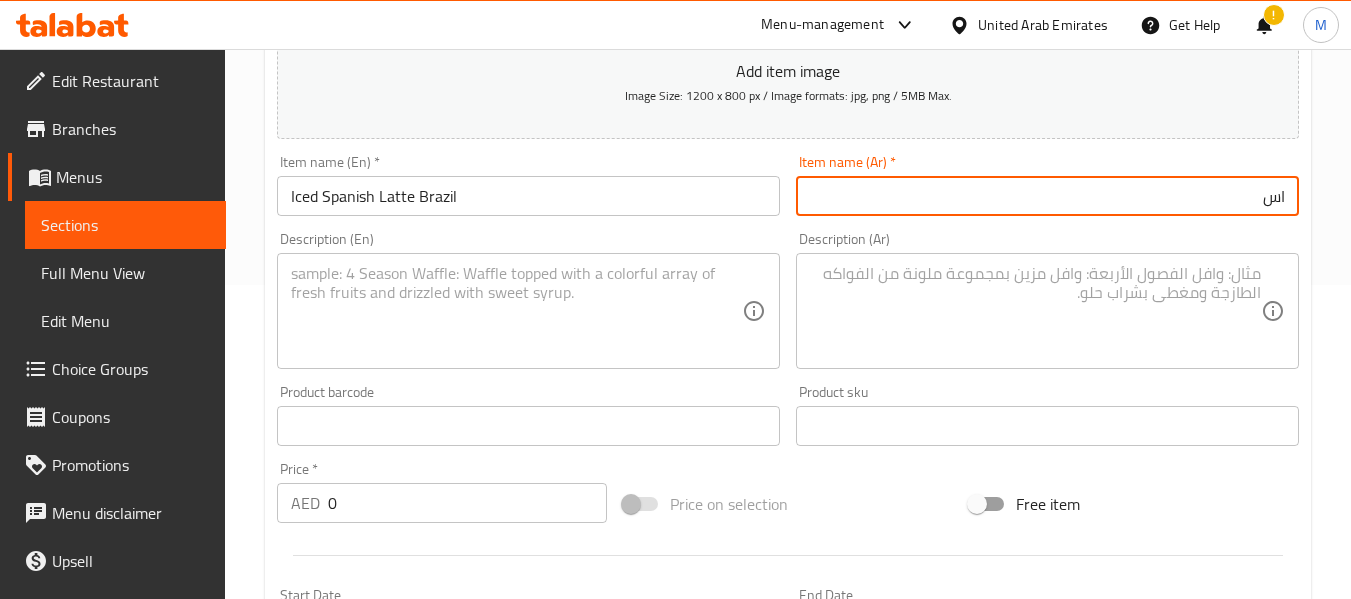 type on "ا" 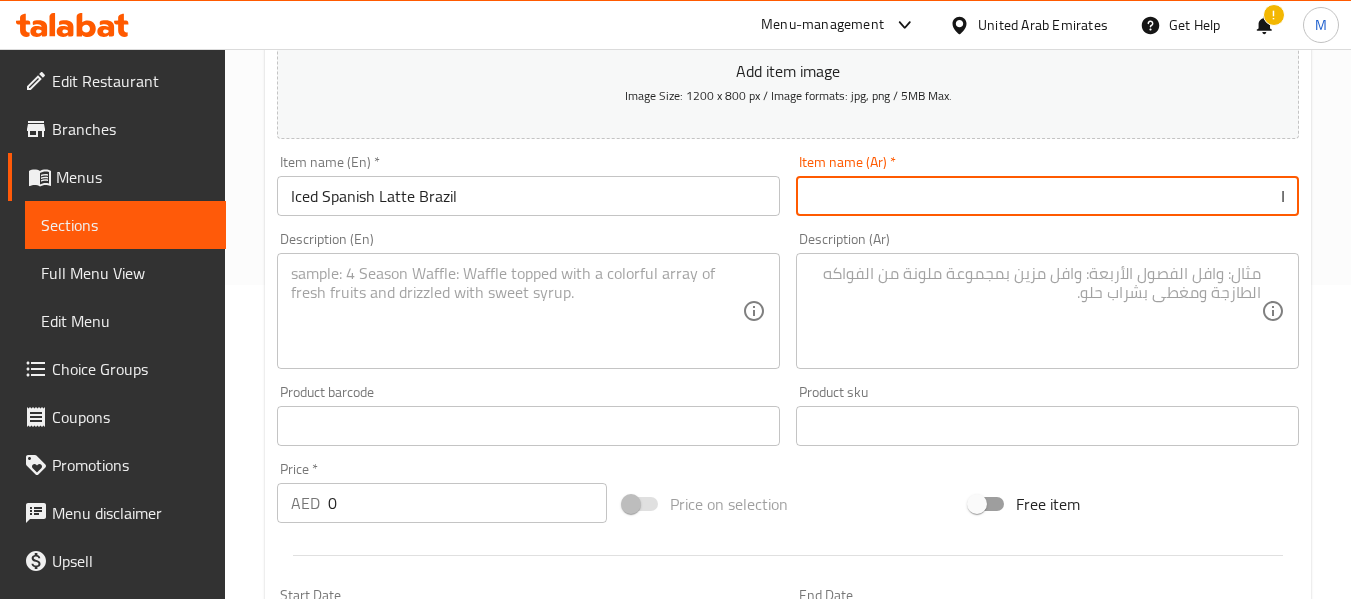 type 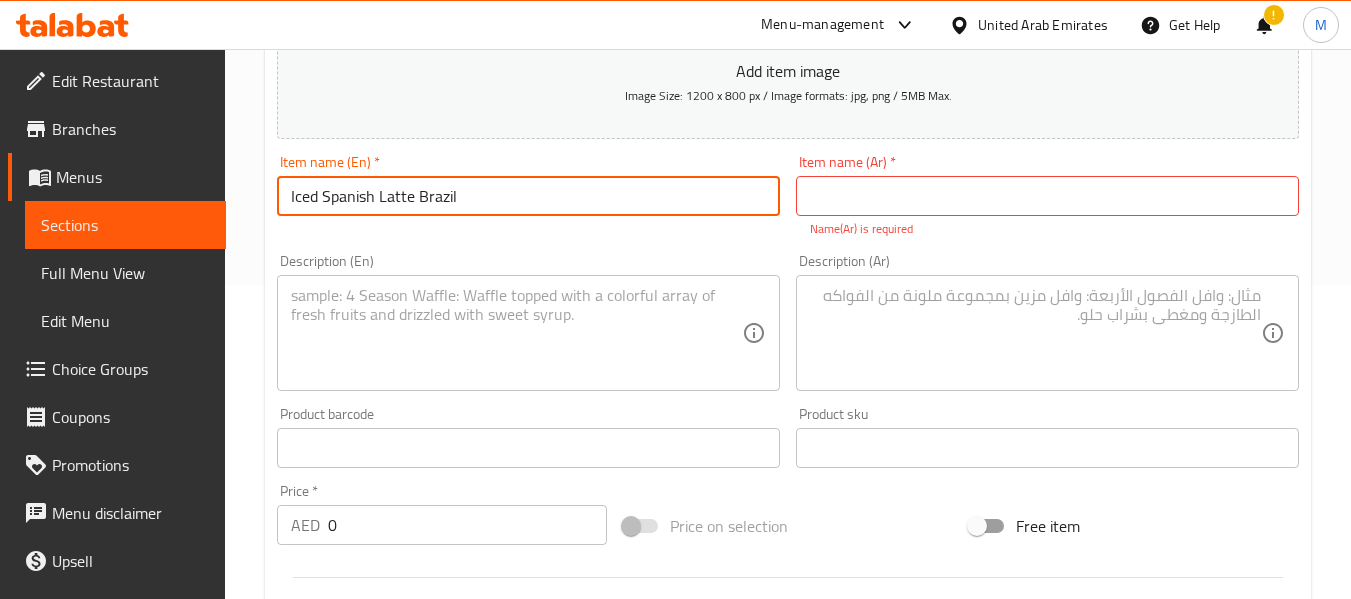 click on "Iced Spanish Latte Brazil" at bounding box center [528, 196] 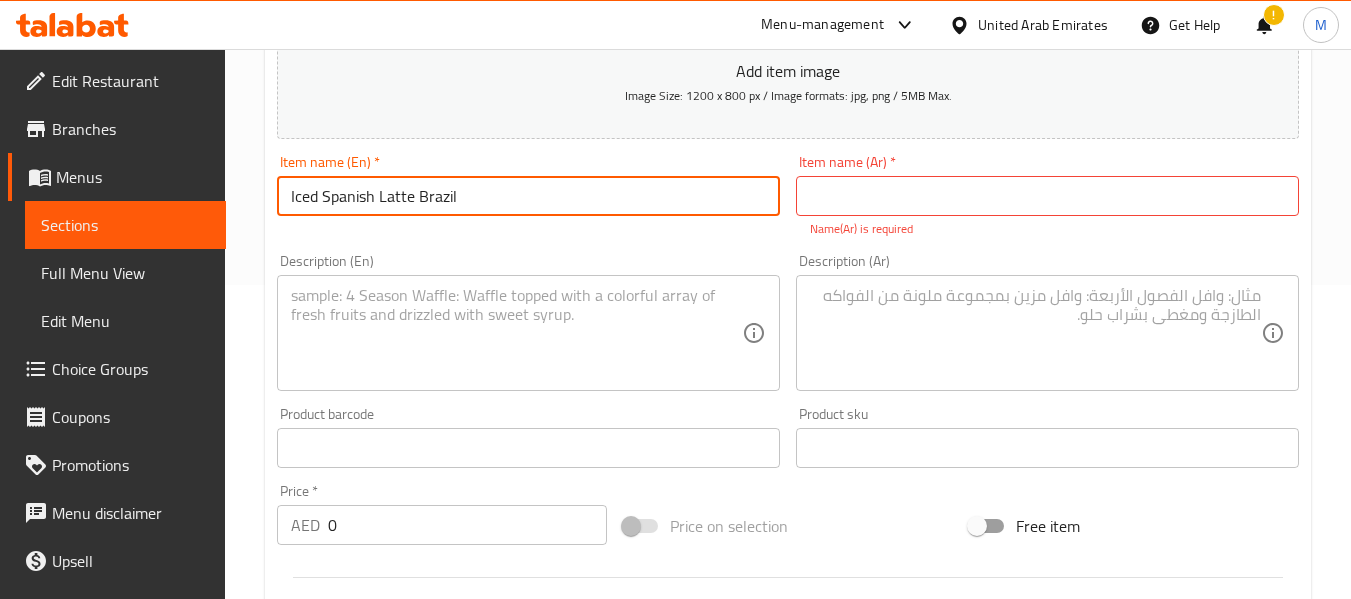 paste on "لاتيه اسباني" 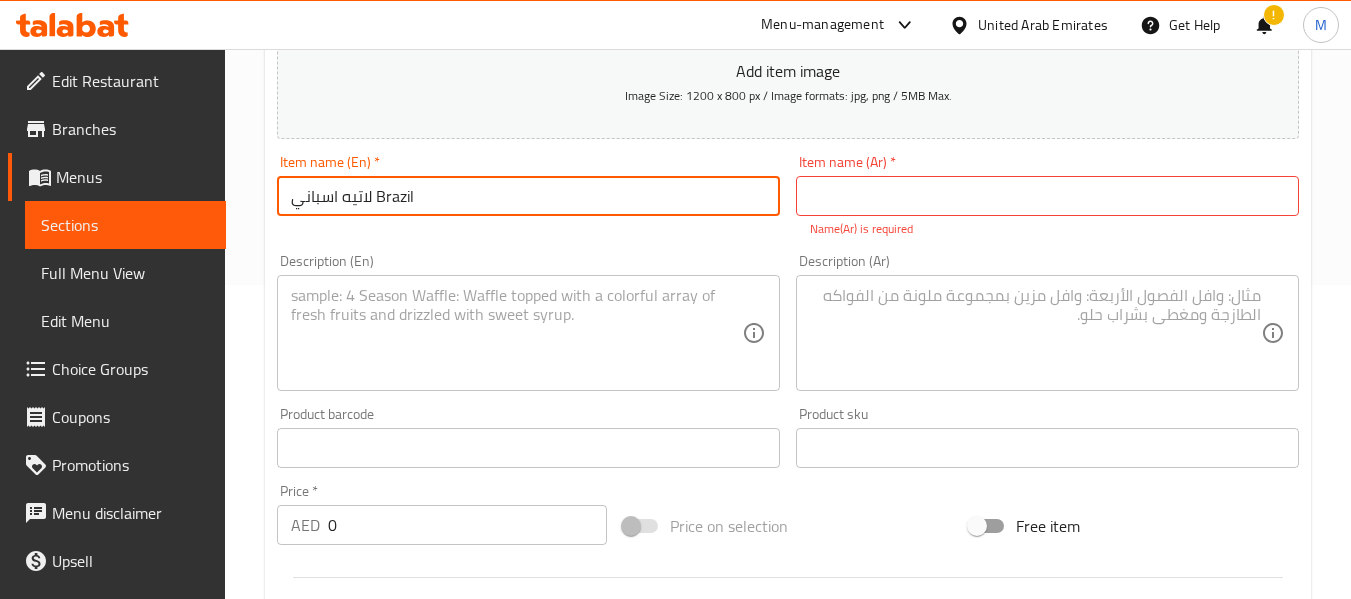 type on "لاتيه اسباني Brazil" 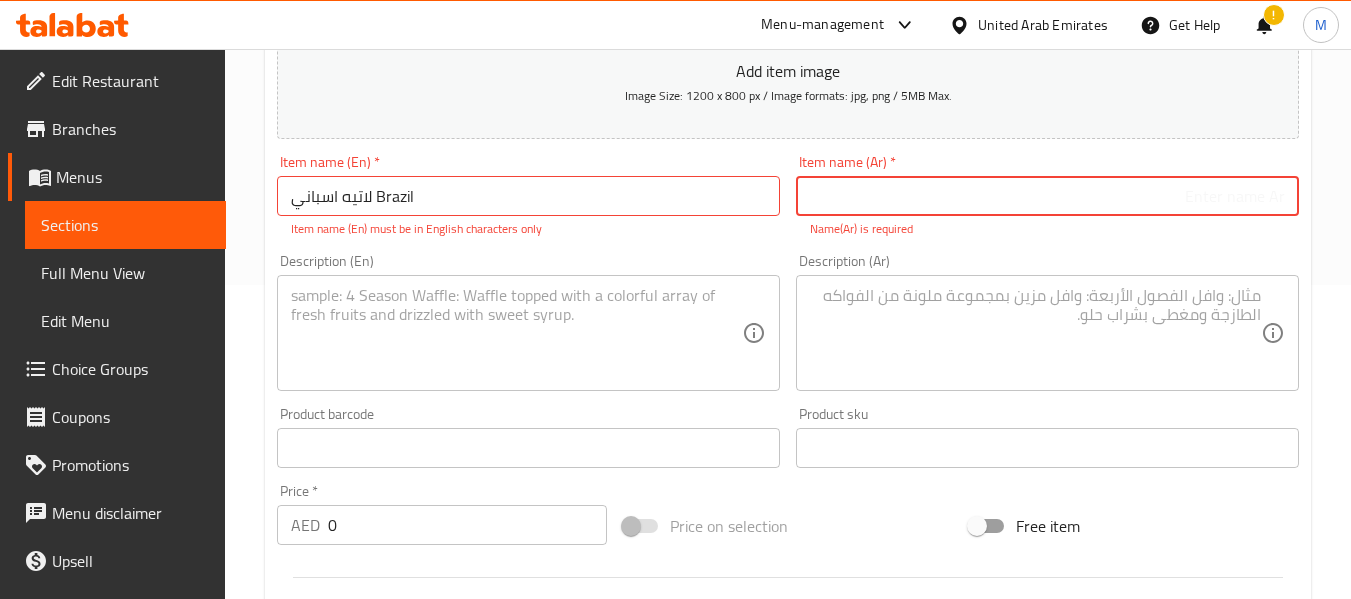 click at bounding box center (1047, 196) 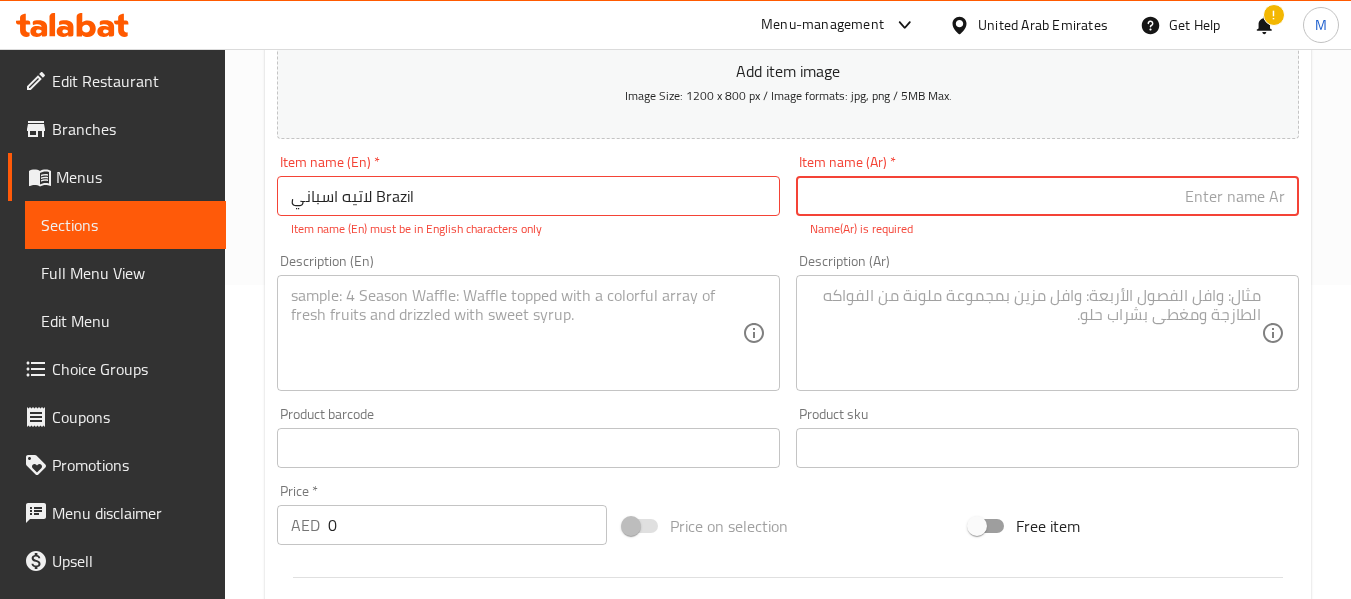 paste on "لاتيه اسباني" 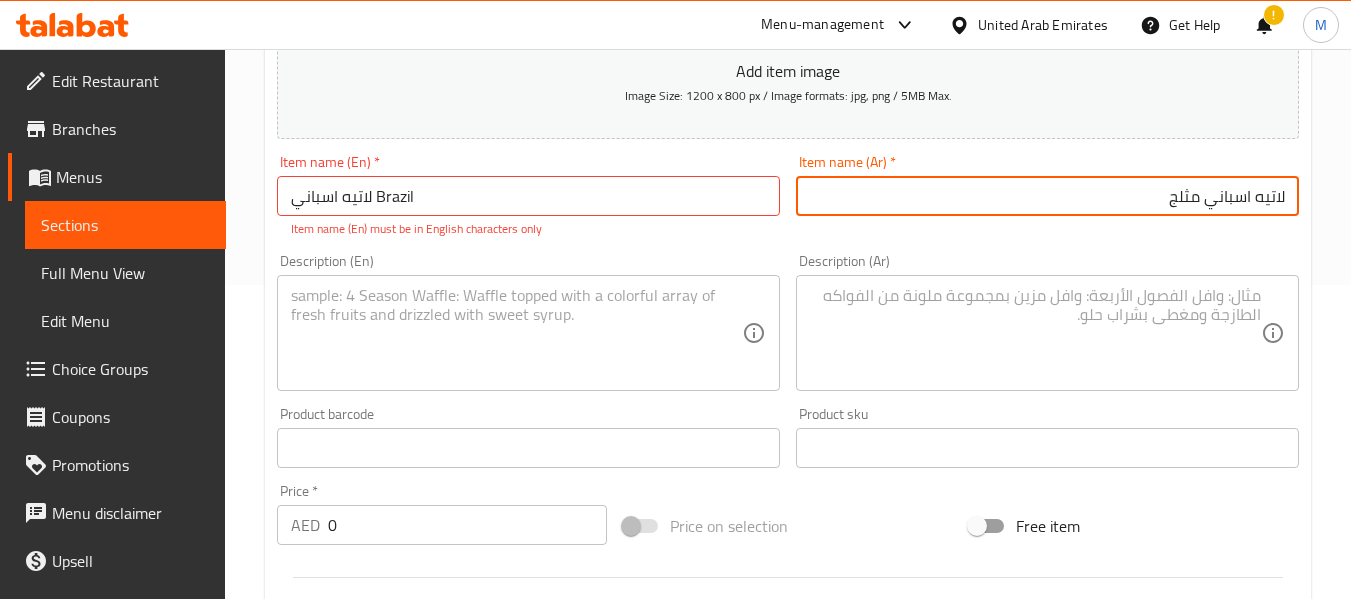 click on "لاتيه اسباني Brazil" at bounding box center [528, 196] 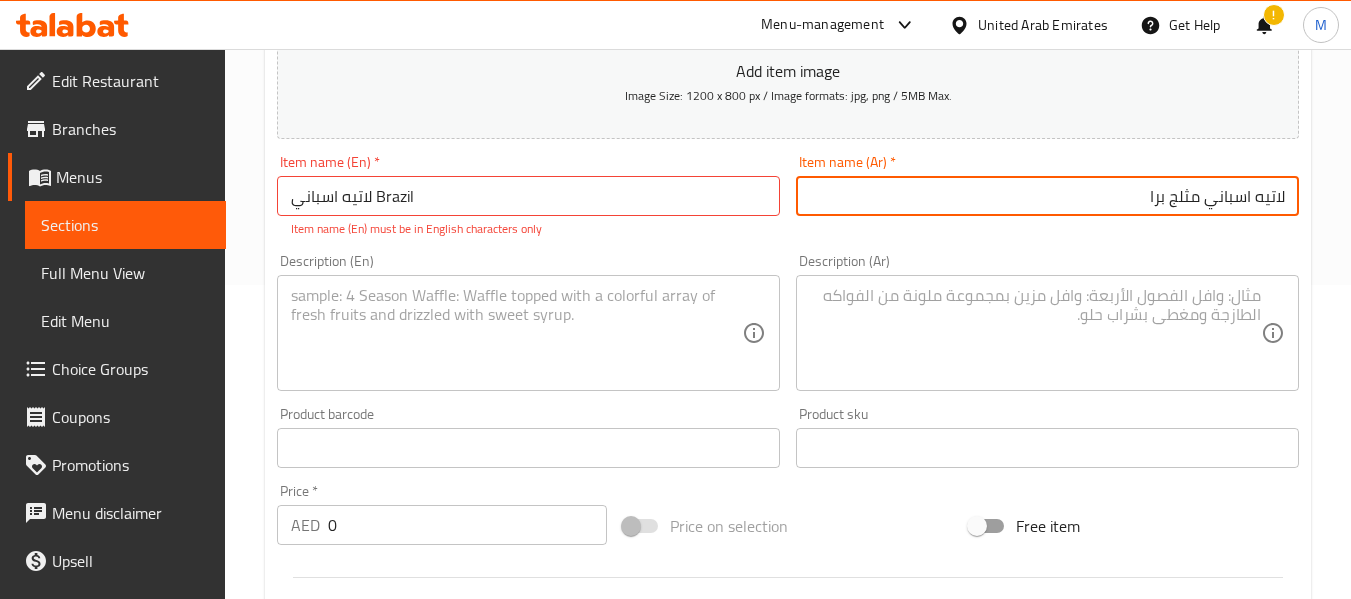 type on "لاتيه اسباني" 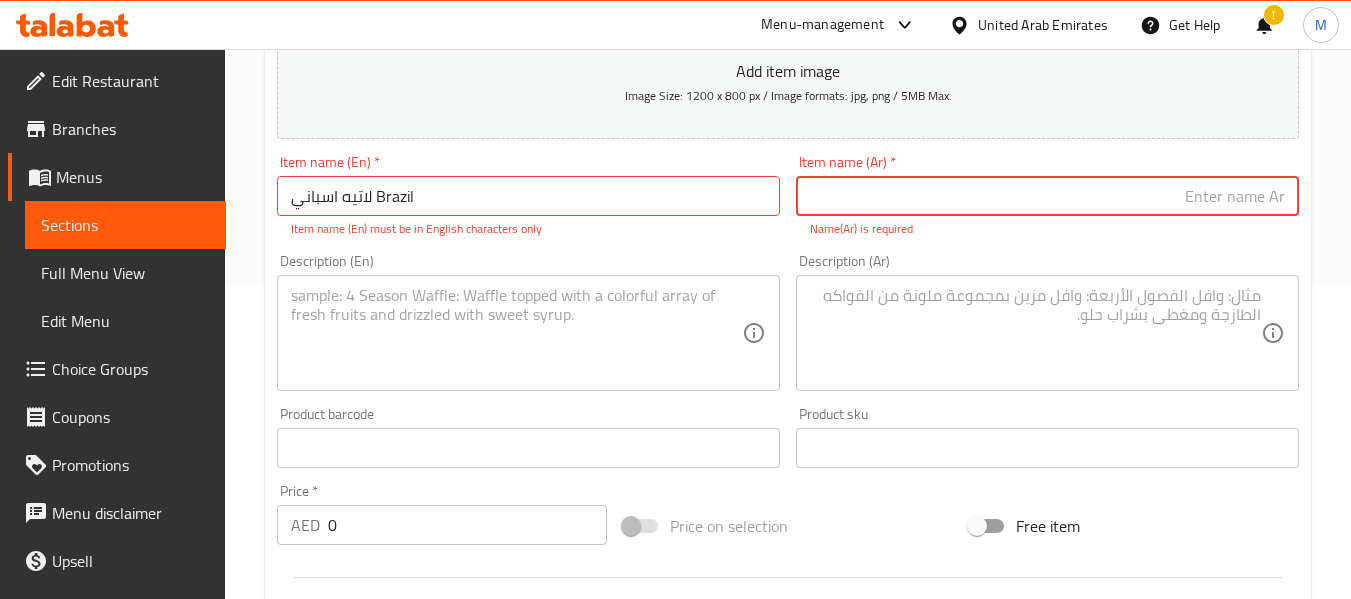 type 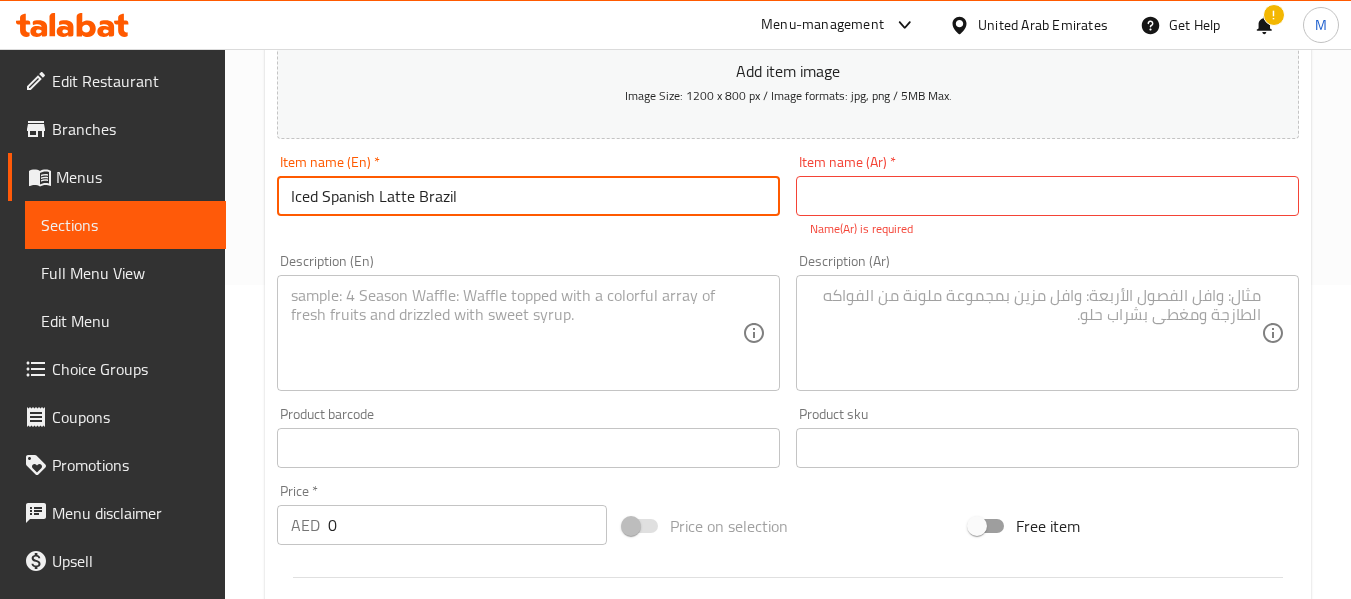 type on "Iced Spanish Latte Brazil" 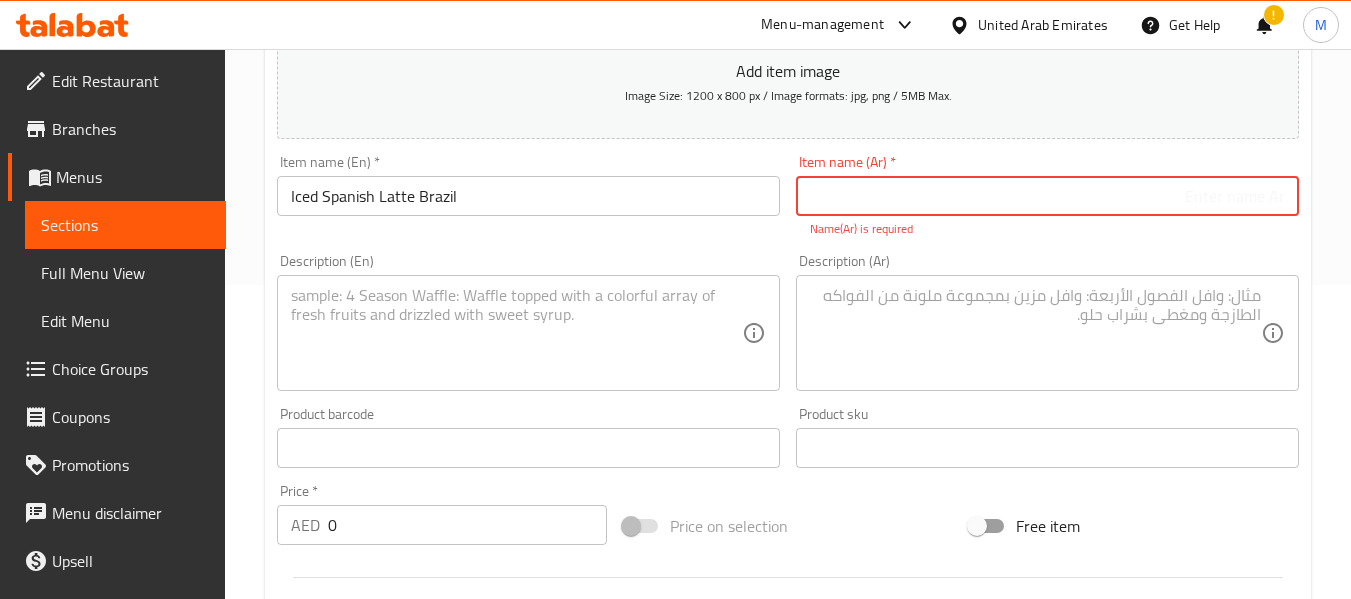 paste on "لاتيه اسباني" 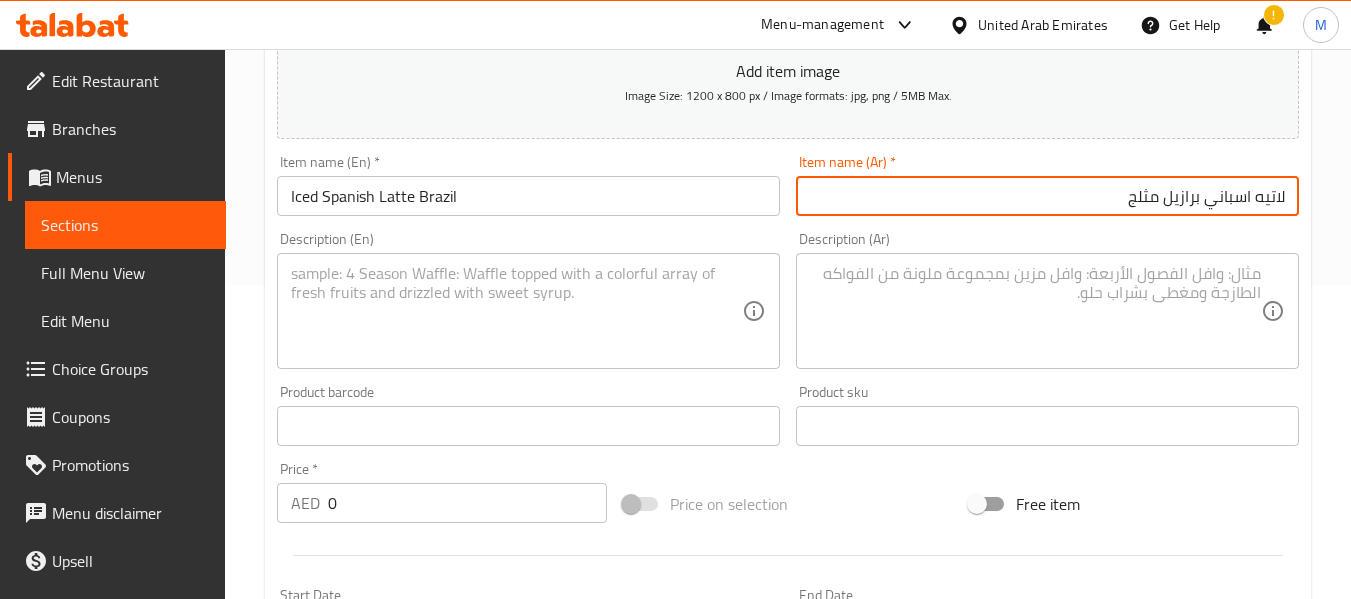type on "لاتيه اسباني برازيل مثلج" 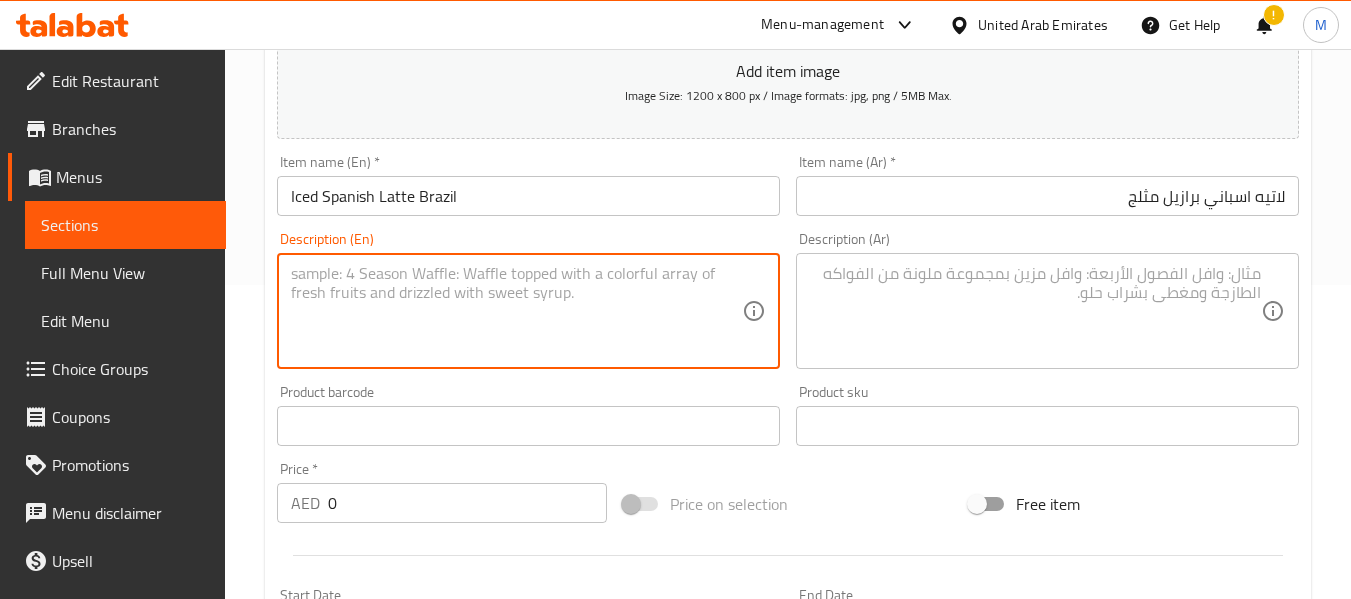 click at bounding box center (516, 311) 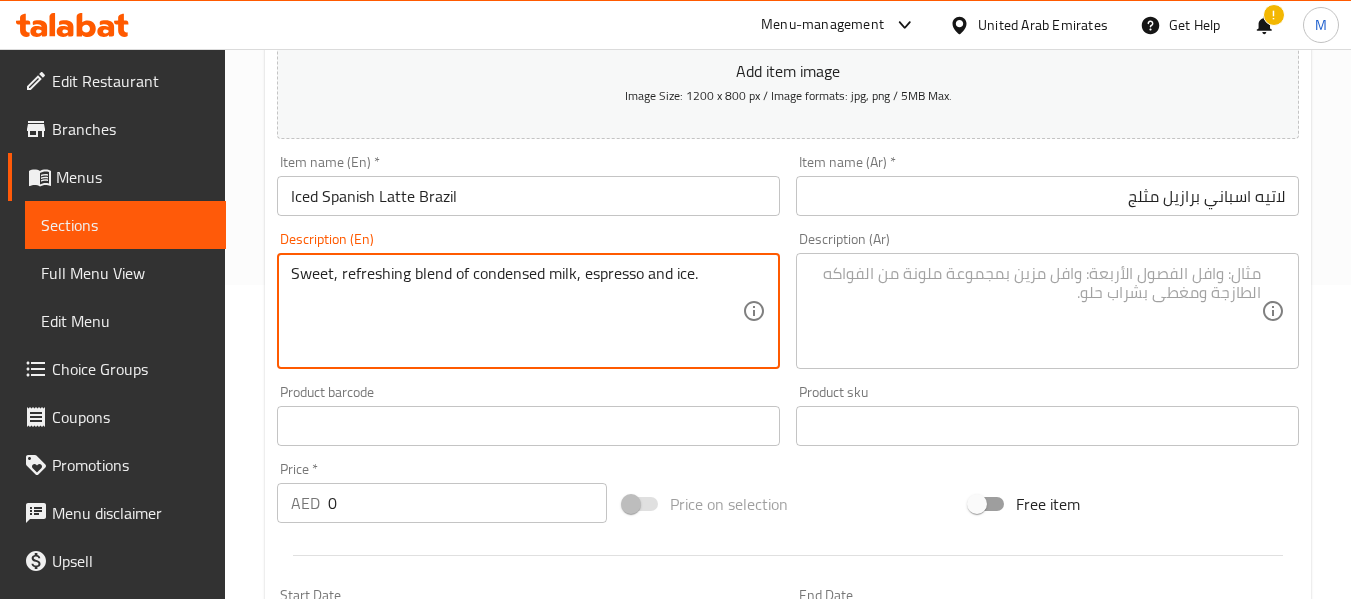type on "Sweet, refreshing blend of condensed milk, espresso and ice." 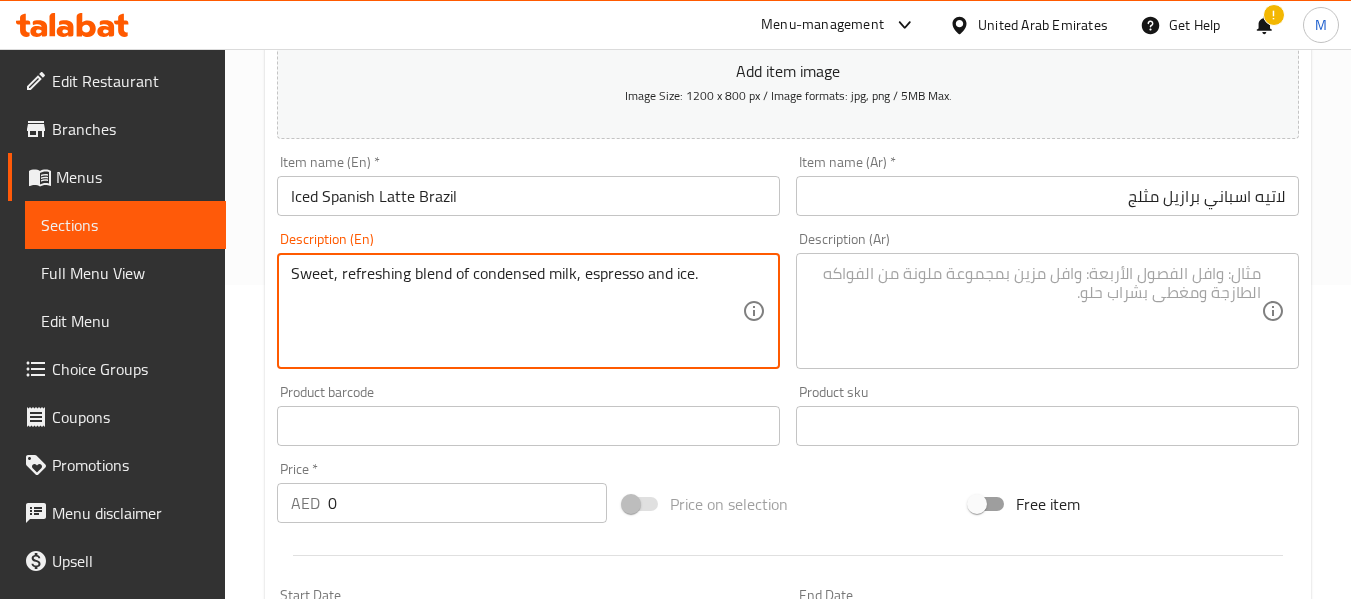 click at bounding box center [1035, 311] 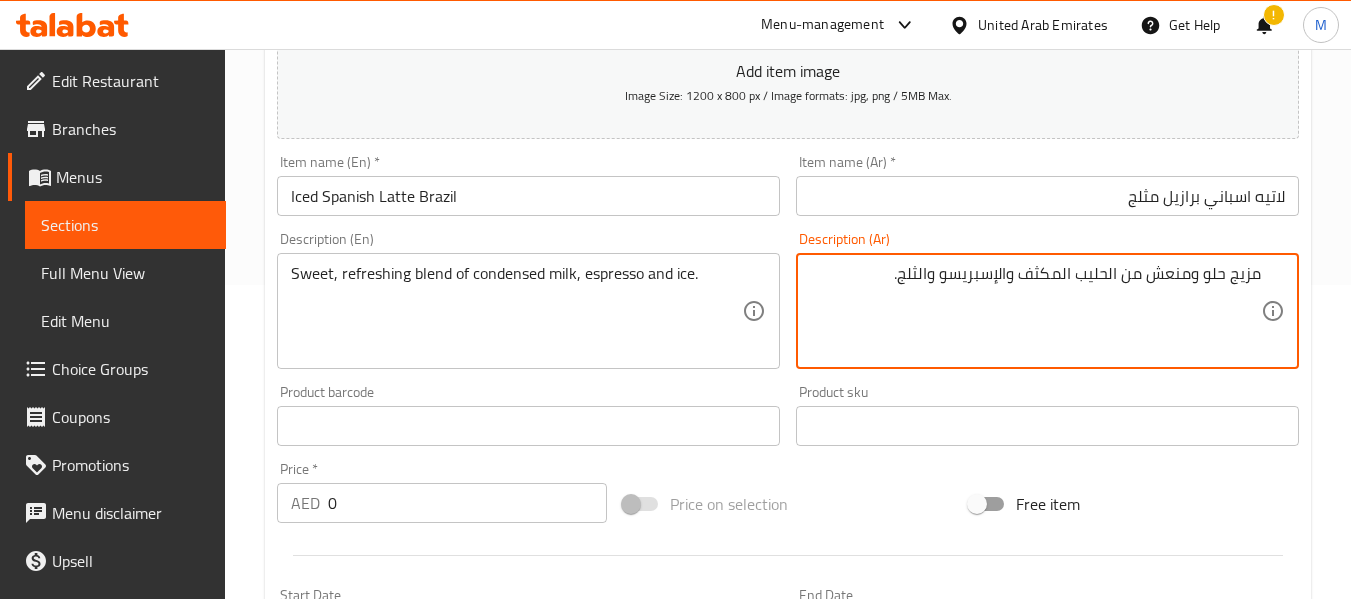 click on "مزيج حلو ومنعش من الحليب المكثف والإسبريسو والثلج." at bounding box center (1035, 311) 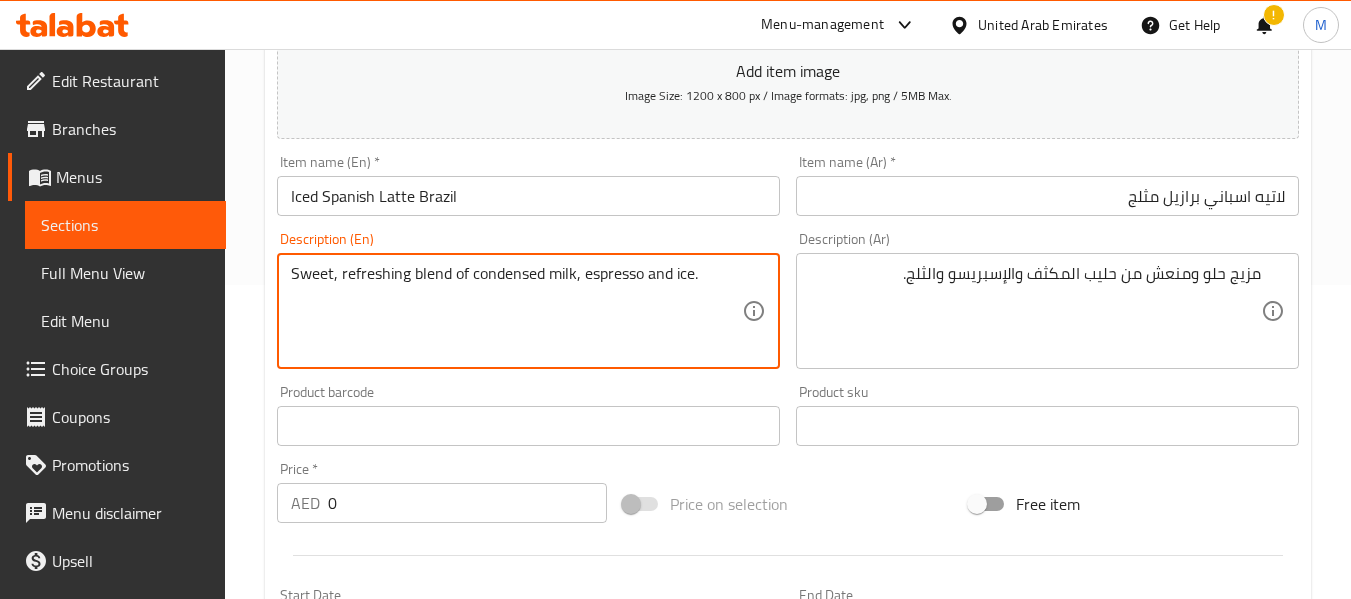 drag, startPoint x: 472, startPoint y: 274, endPoint x: 574, endPoint y: 271, distance: 102.044106 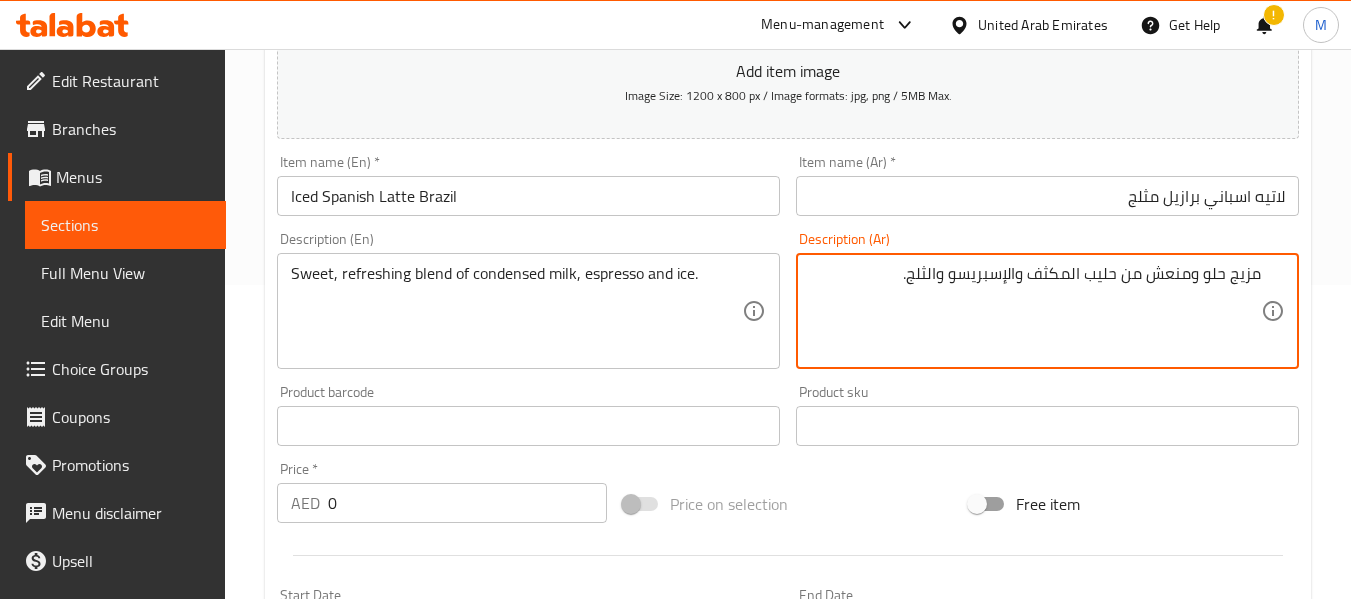 drag, startPoint x: 1116, startPoint y: 277, endPoint x: 1034, endPoint y: 277, distance: 82 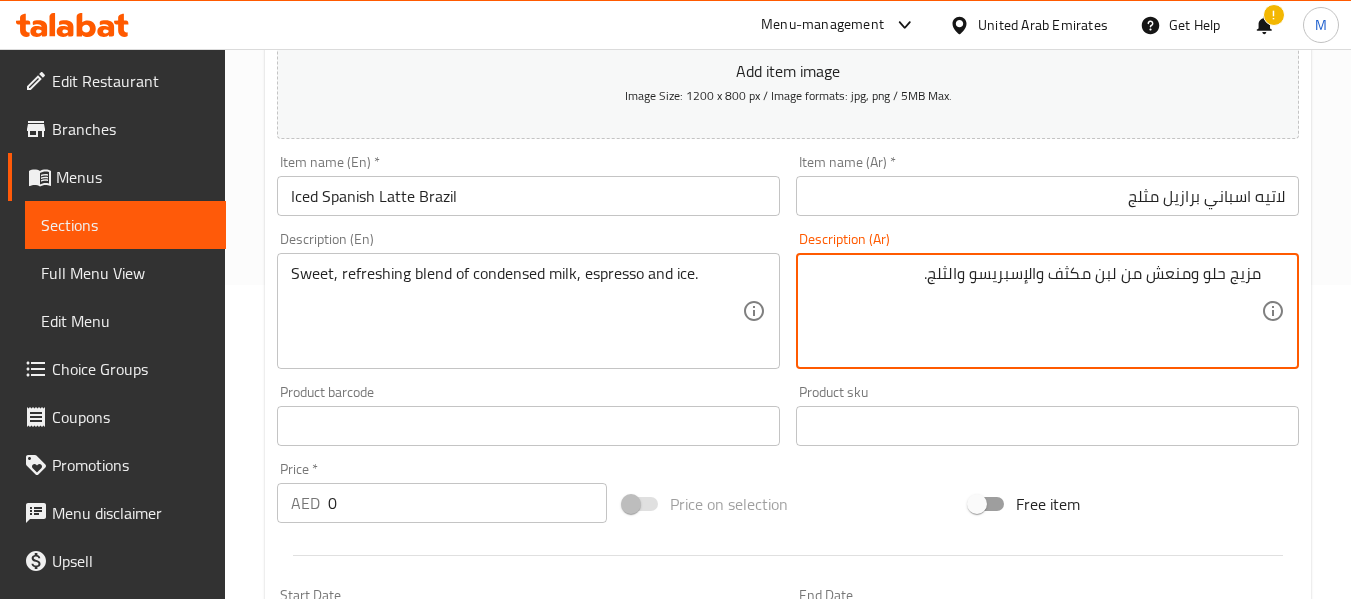 click on "مزيج حلو ومنعش من لبن مكثف والإسبريسو والثلج." at bounding box center [1035, 311] 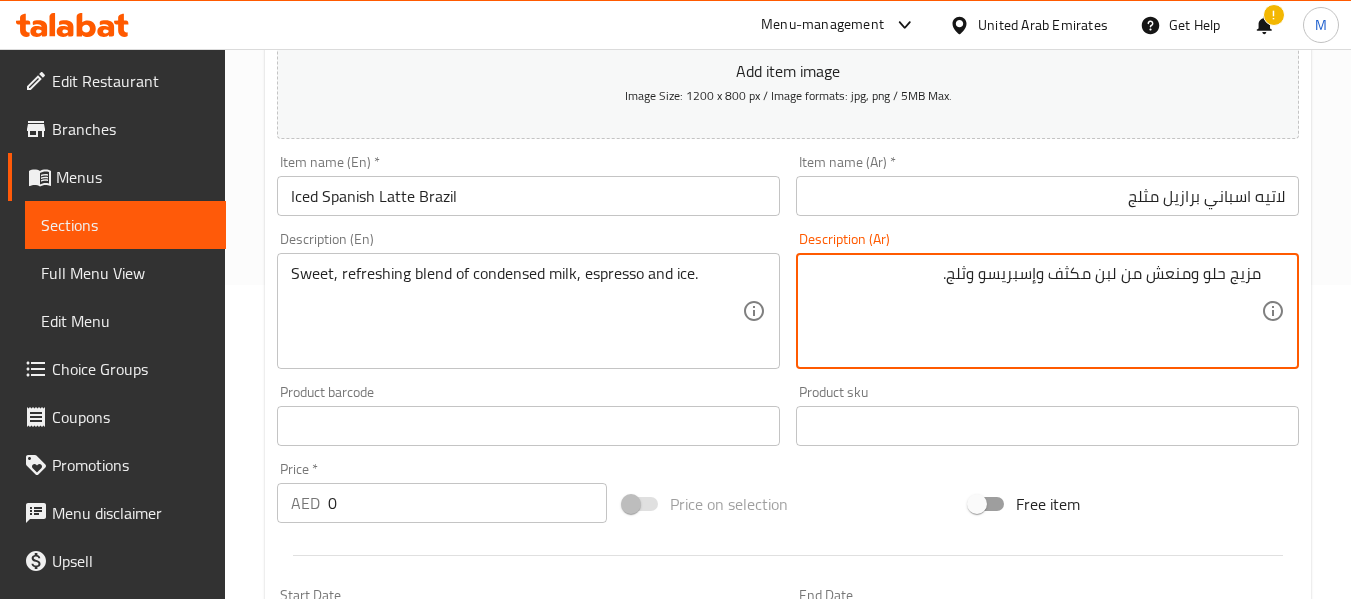 type on "مزيج حلو ومنعش من لبن مكثف وإسبريسو وثلج." 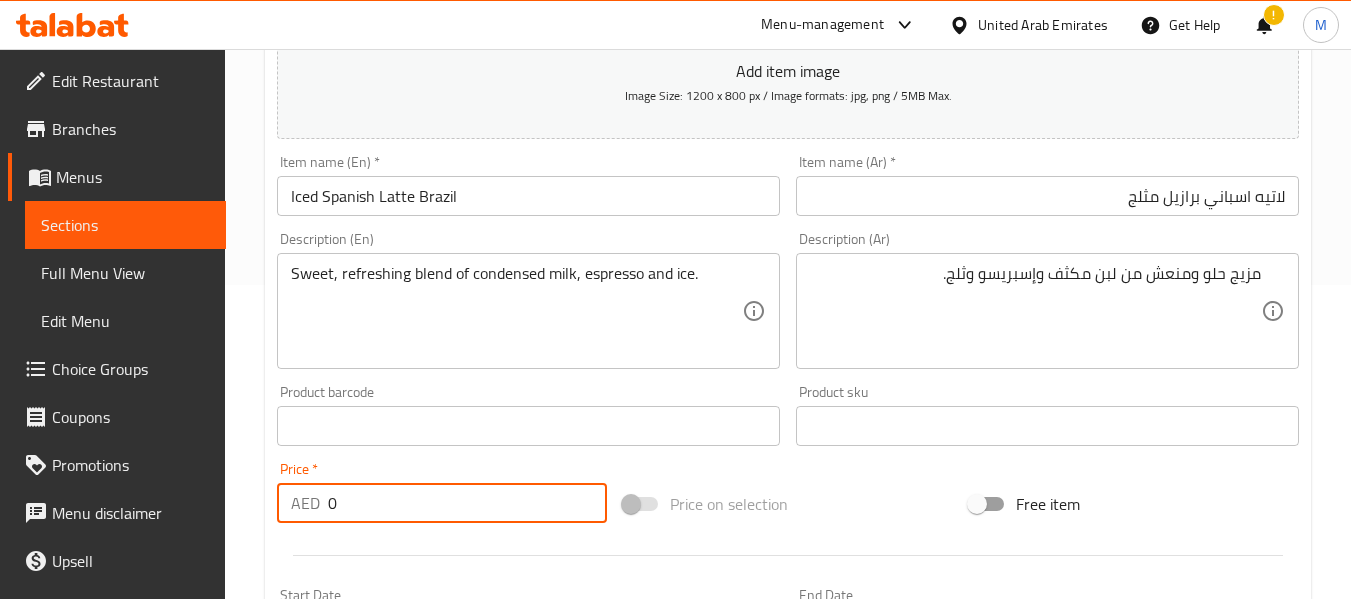 click on "0" at bounding box center [467, 503] 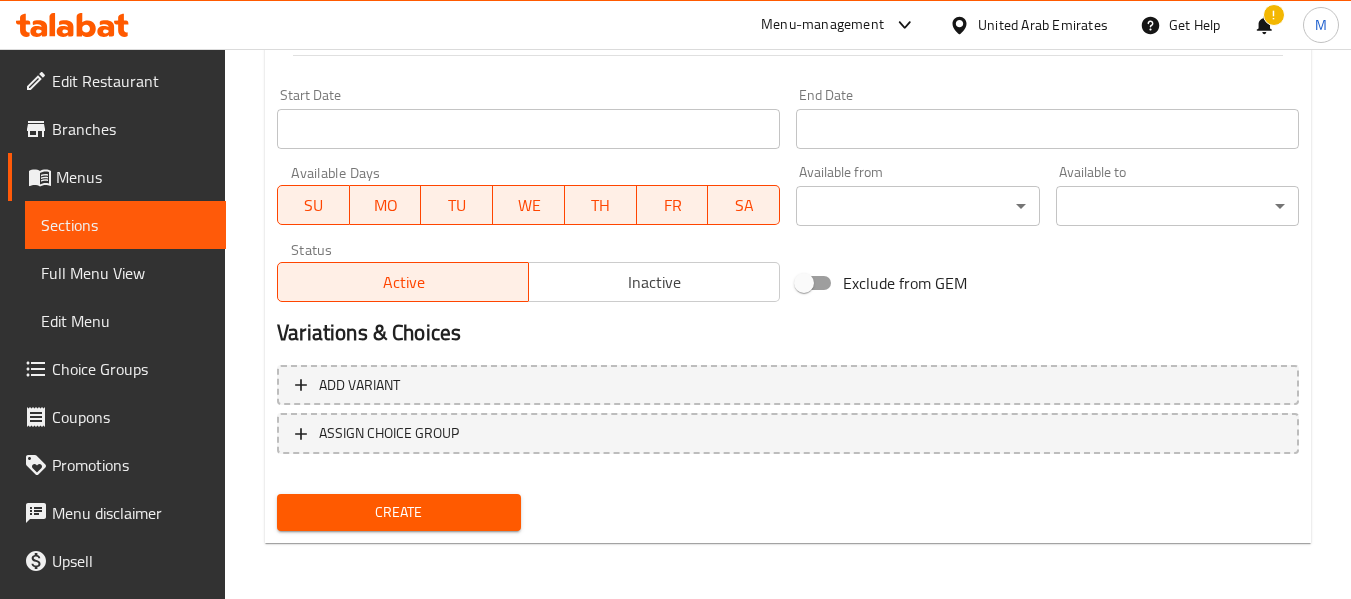 type on "25" 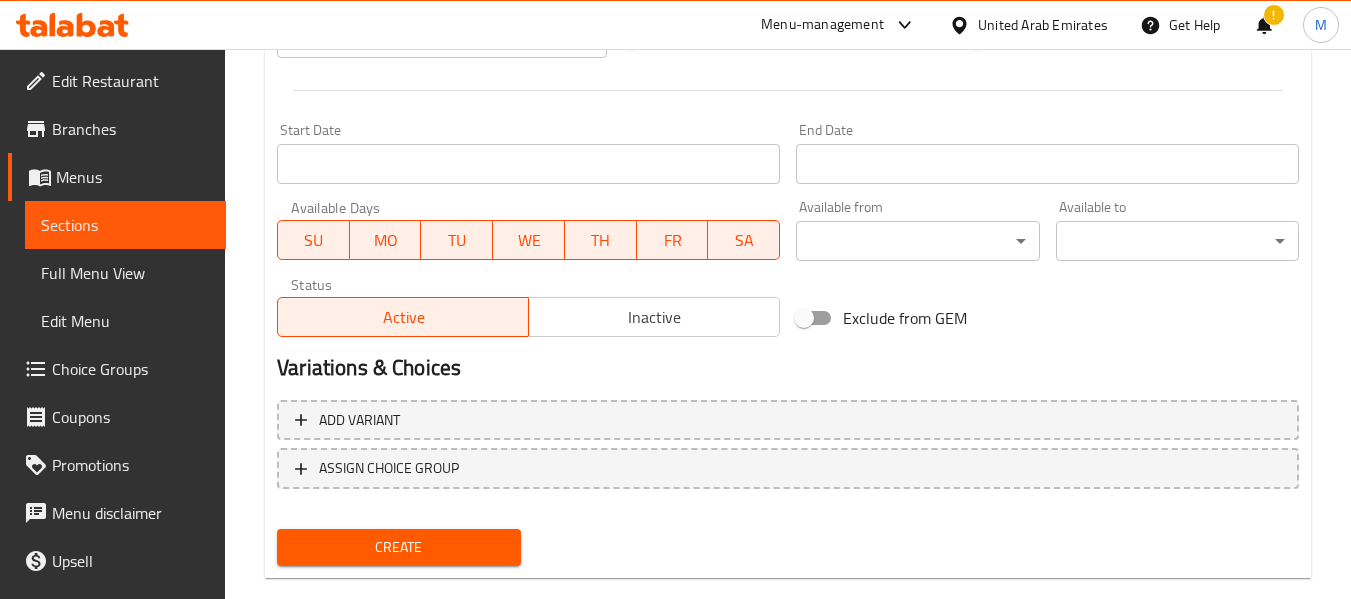 scroll, scrollTop: 814, scrollLeft: 0, axis: vertical 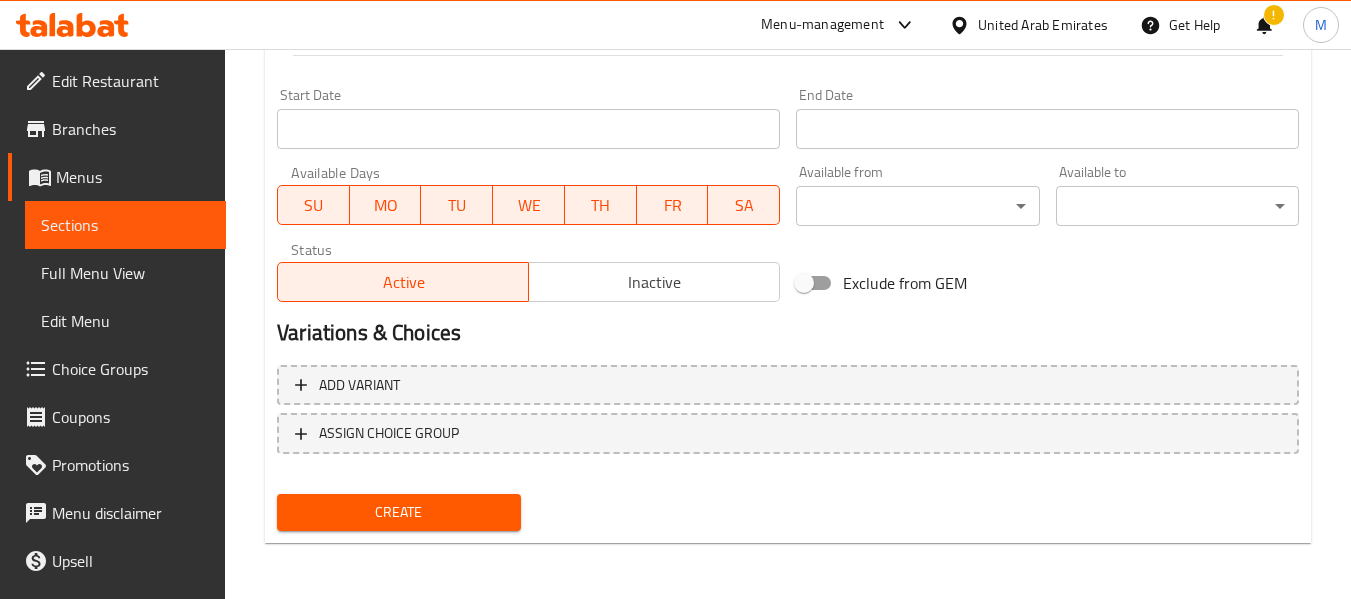 drag, startPoint x: 380, startPoint y: 534, endPoint x: 379, endPoint y: 522, distance: 12.0415945 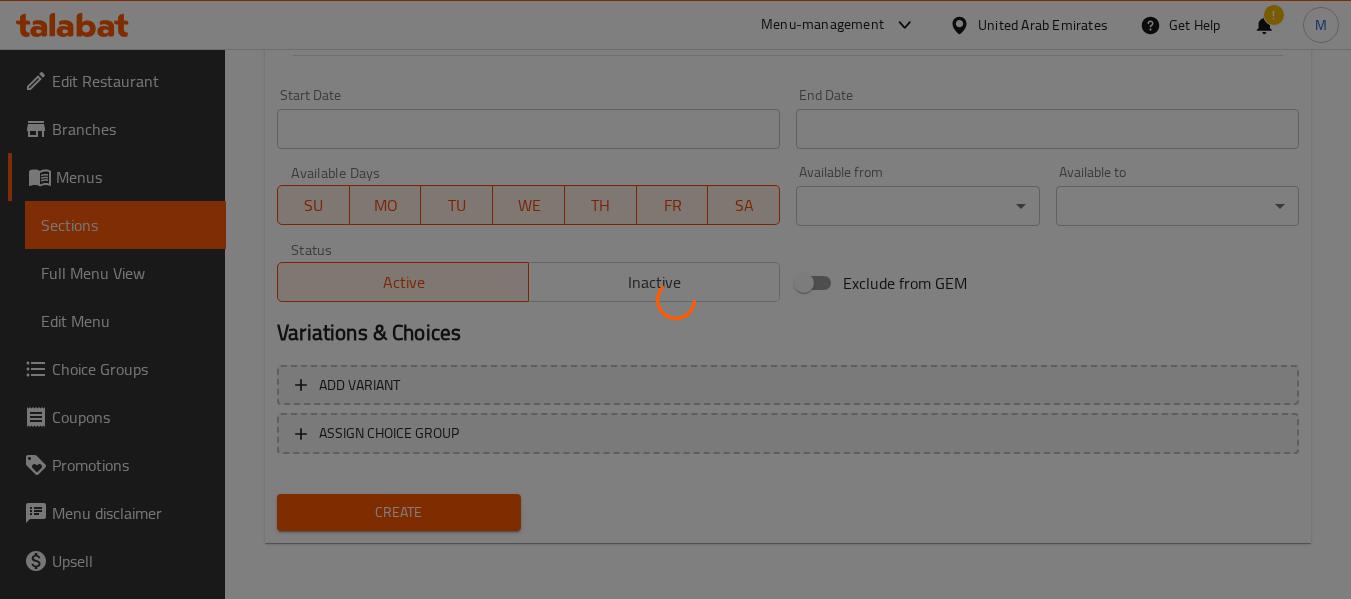 type 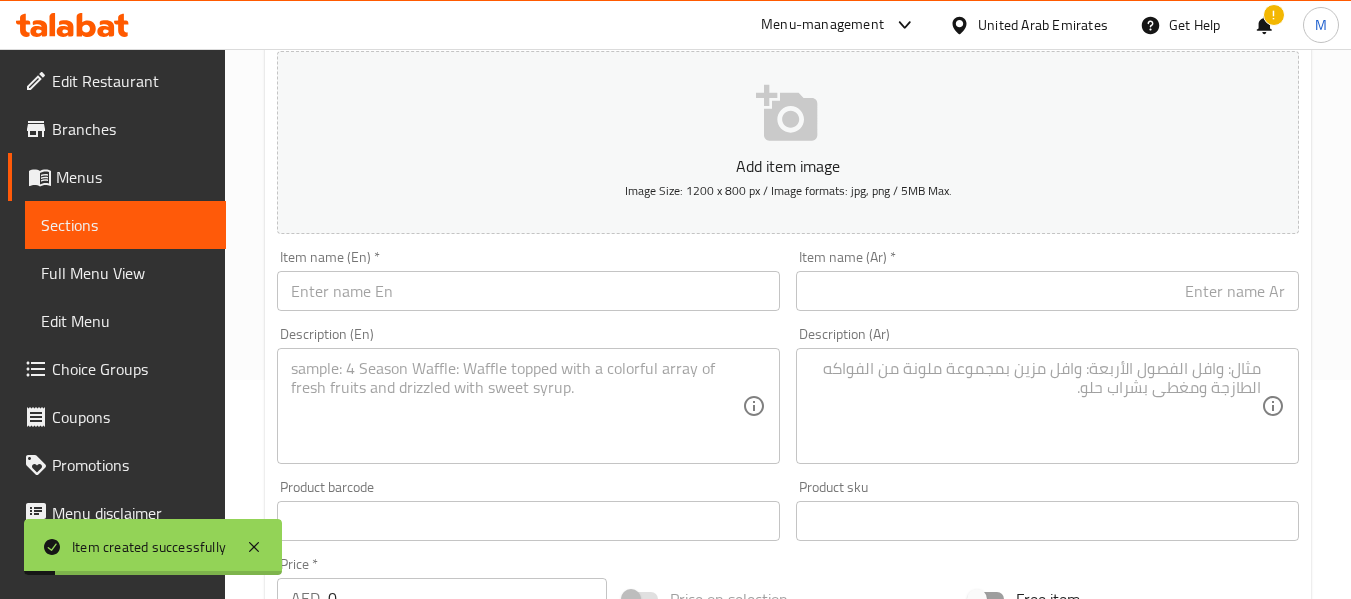 scroll, scrollTop: 214, scrollLeft: 0, axis: vertical 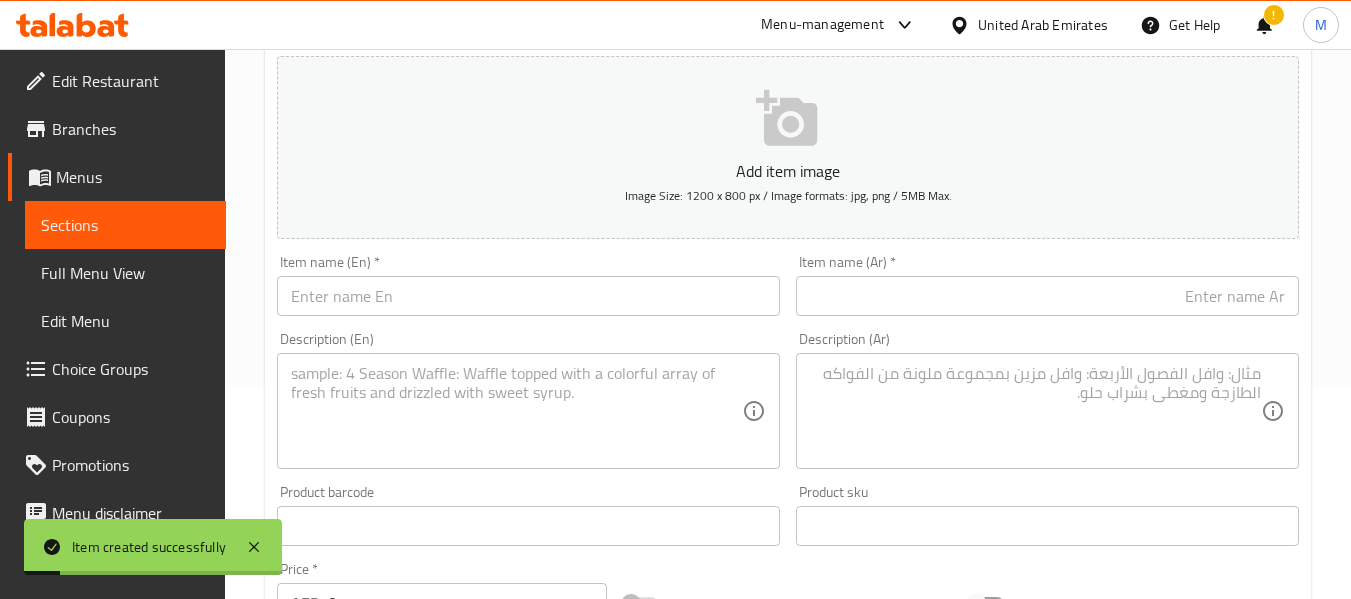 click at bounding box center [528, 296] 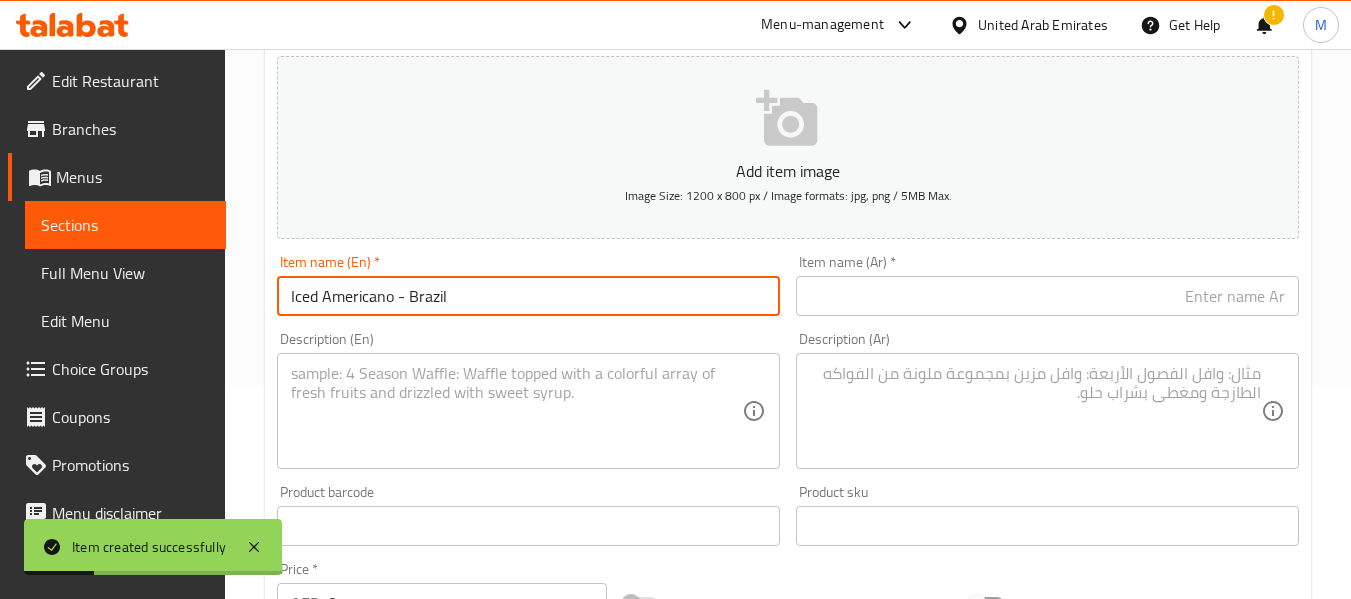 drag, startPoint x: 395, startPoint y: 295, endPoint x: 406, endPoint y: 288, distance: 13.038404 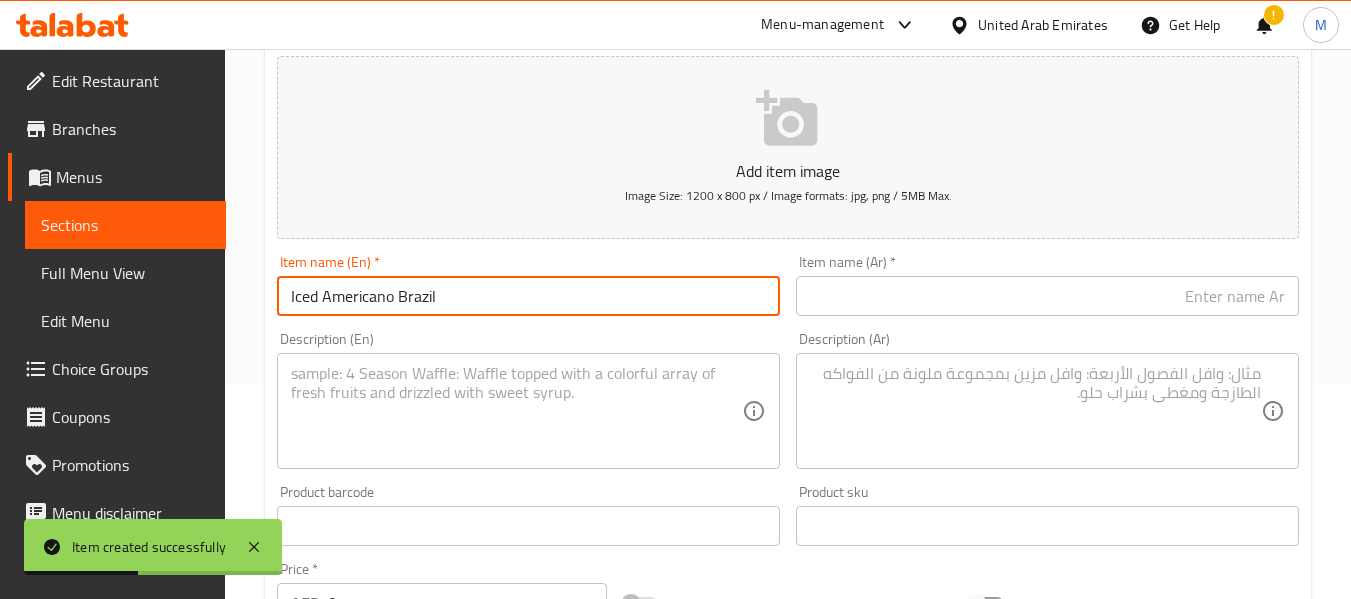 type on "Iced Americano Brazil" 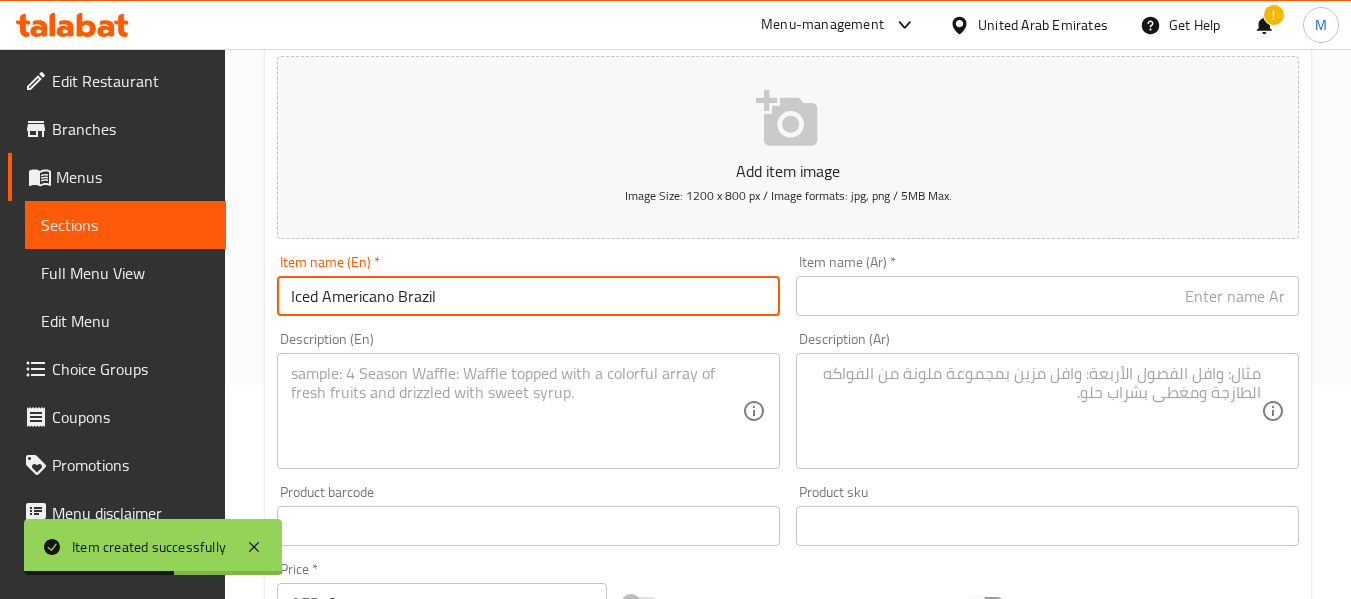 click at bounding box center (516, 411) 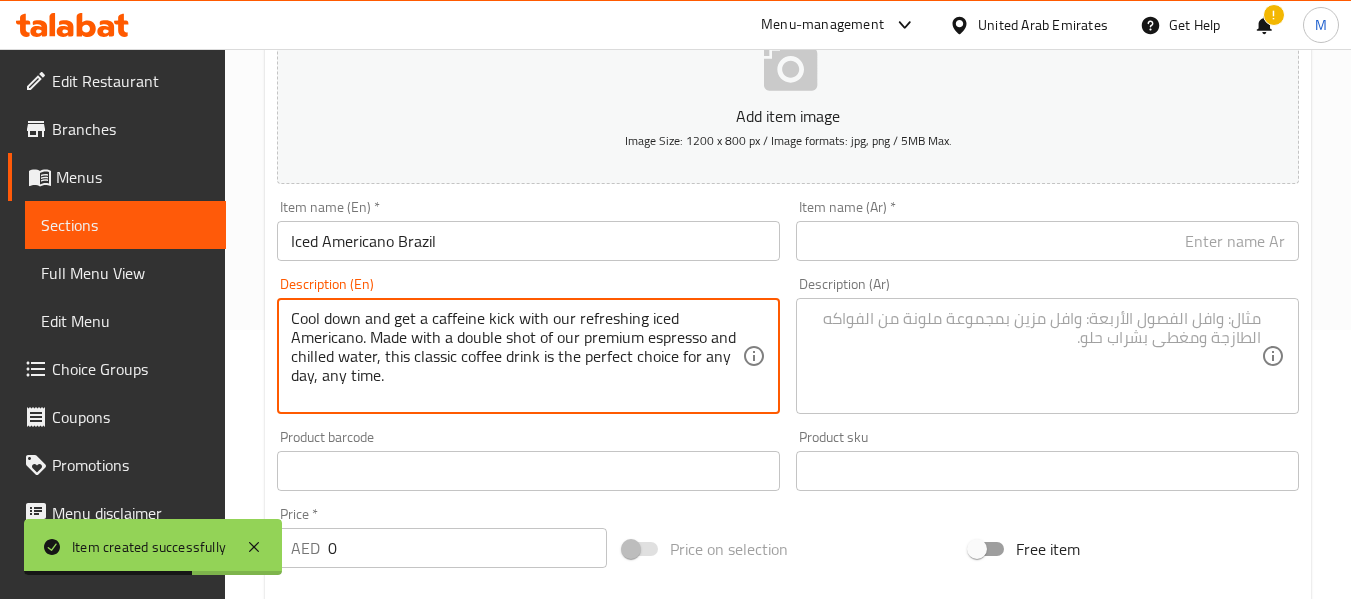 scroll, scrollTop: 314, scrollLeft: 0, axis: vertical 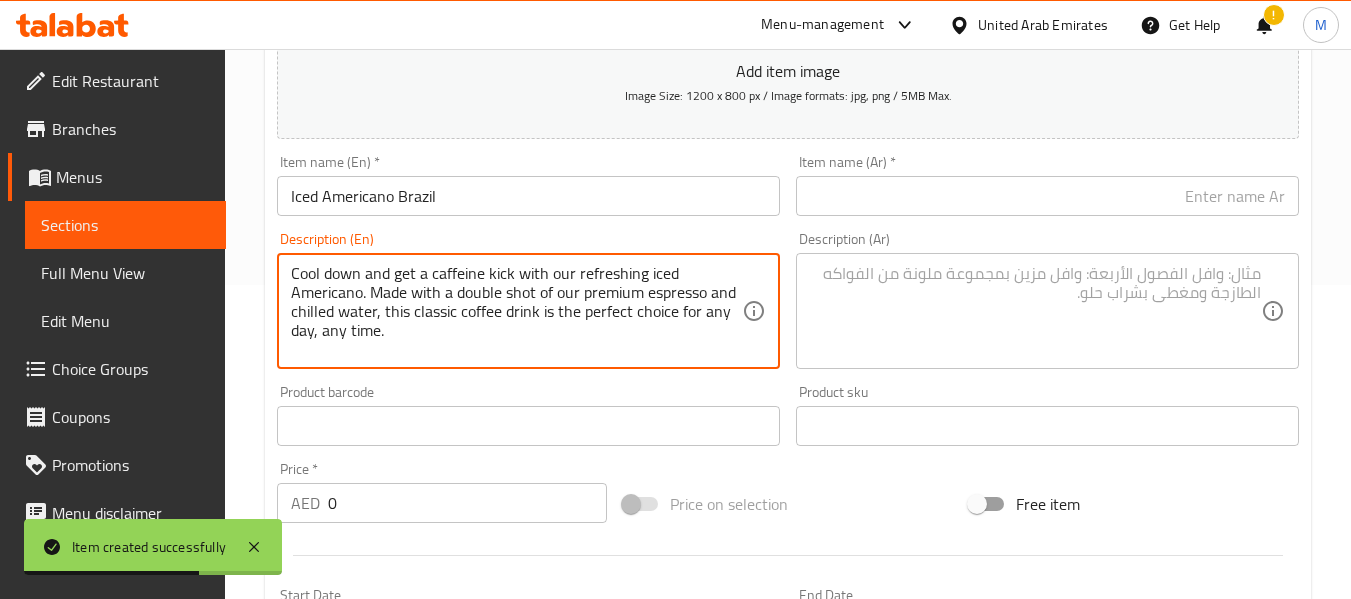 type on "Cool down and get a caffeine kick with our refreshing iced Americano. Made with a double shot of our premium espresso and chilled water, this classic coffee drink is the perfect choice for any day, any time." 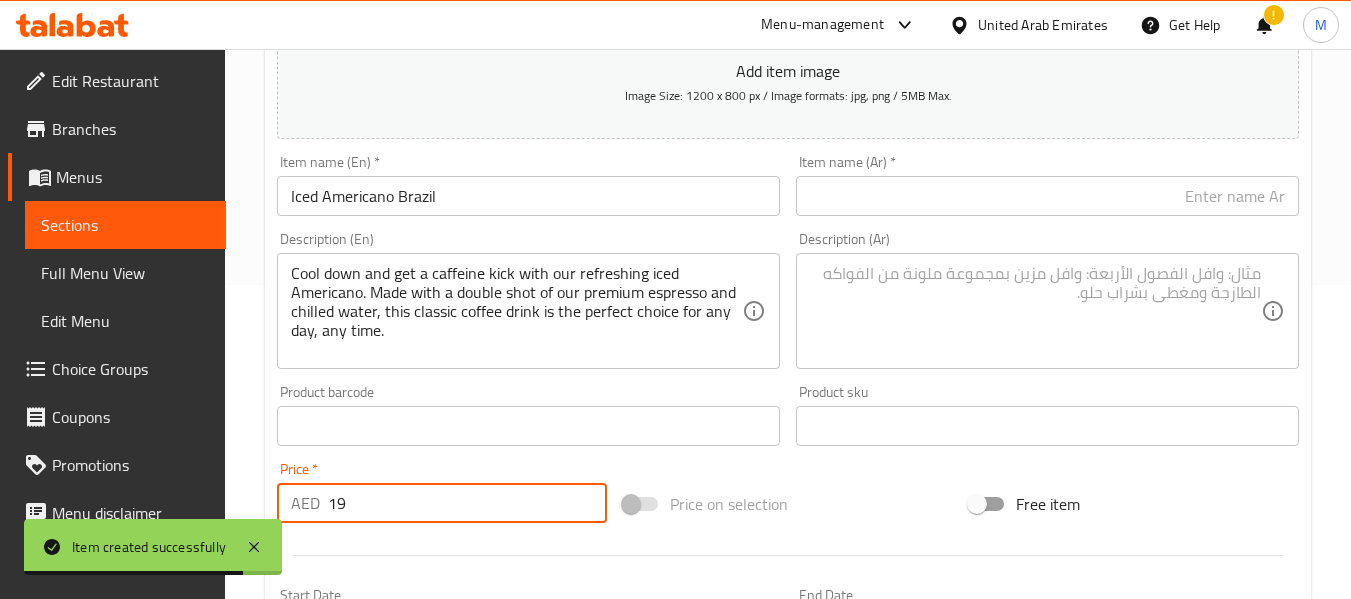 type on "19" 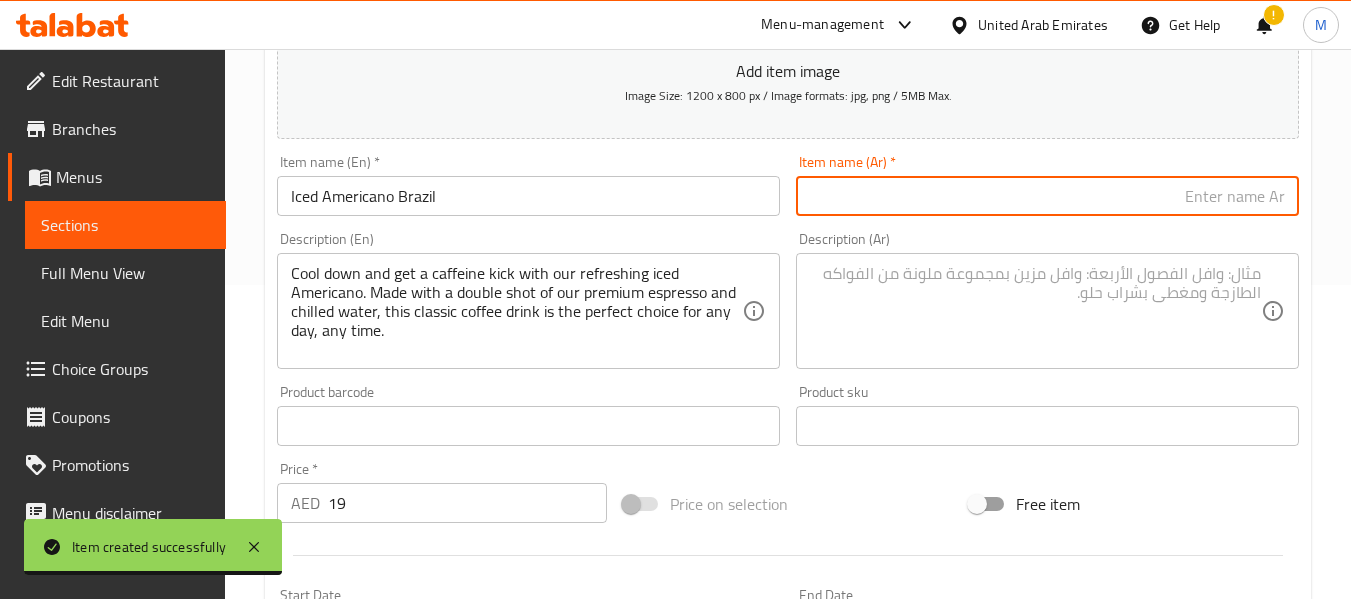 type on "ب" 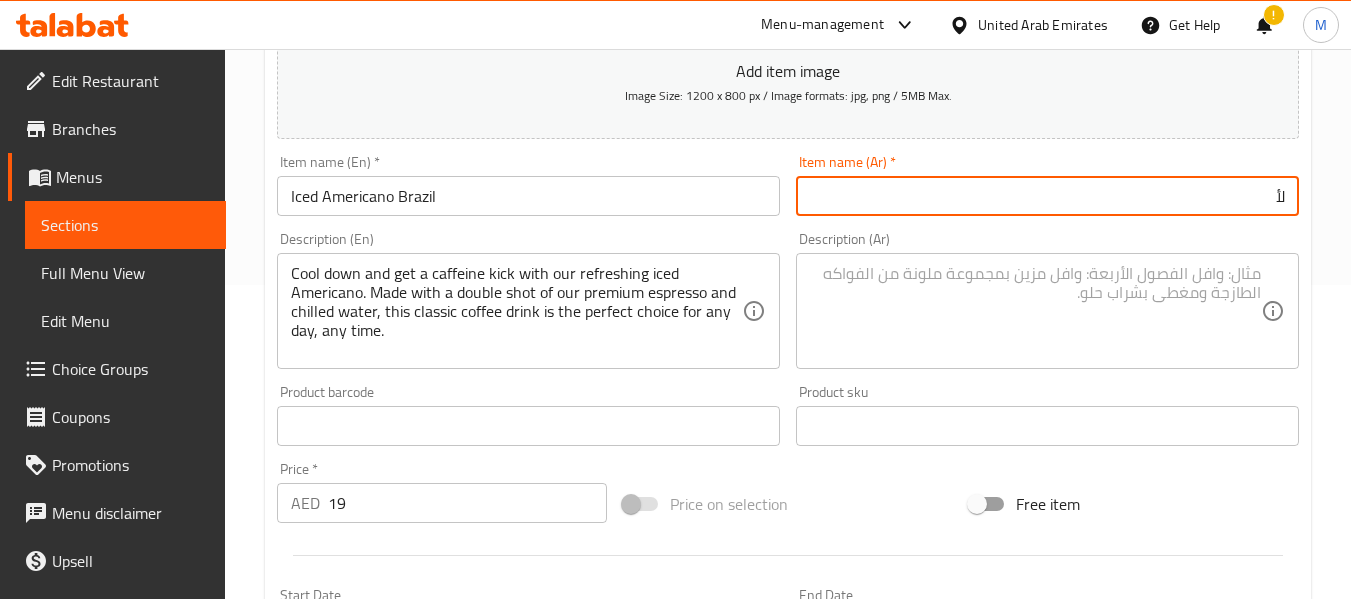 type on "ل" 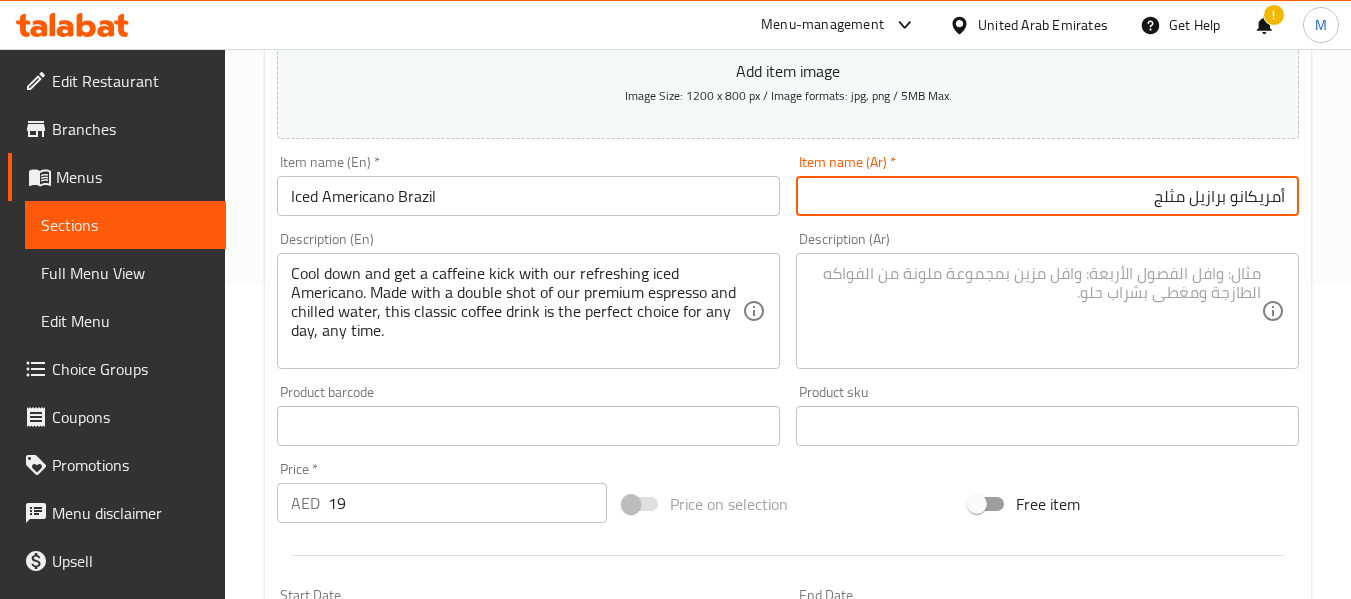 type on "أمريكانو برازيل مثلج" 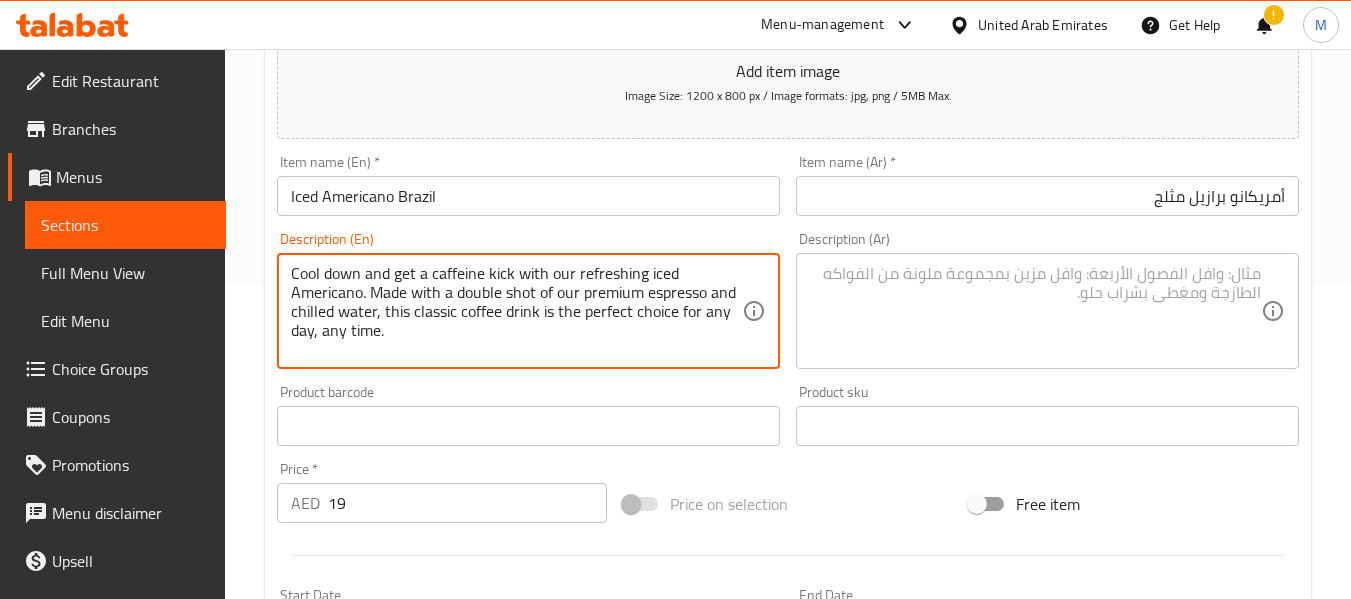 click on "Cool down and get a caffeine kick with our refreshing iced Americano. Made with a double shot of our premium espresso and chilled water, this classic coffee drink is the perfect choice for any day, any time." at bounding box center [516, 311] 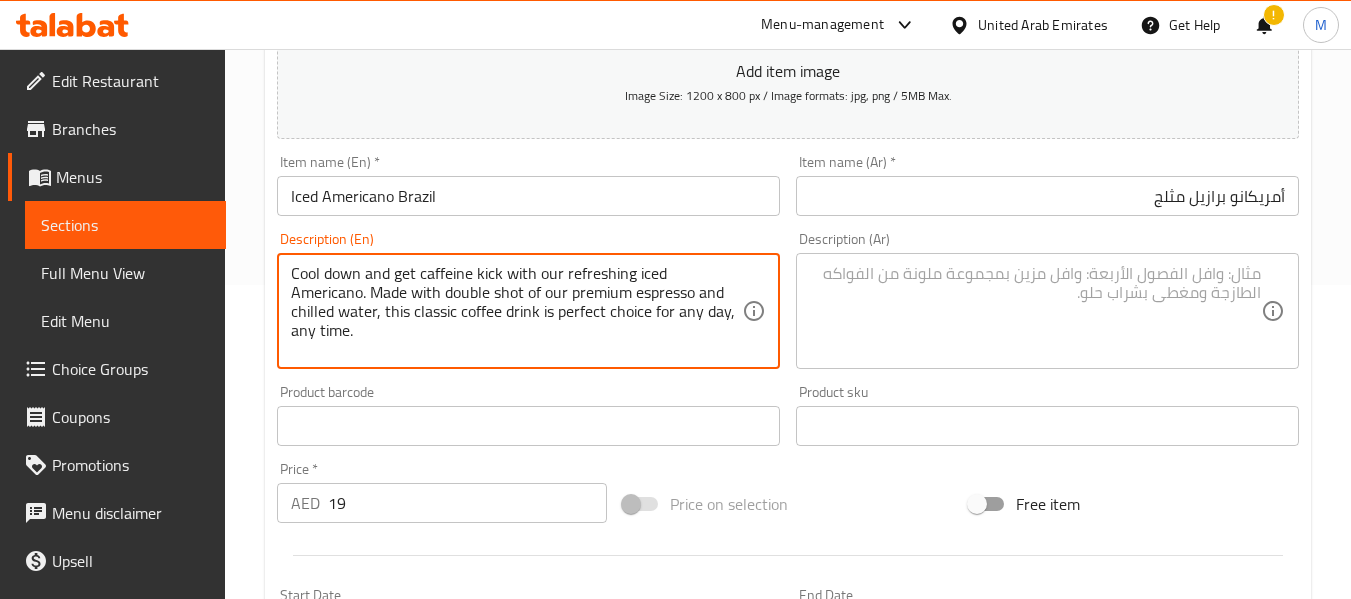 type on "Cool down and get caffeine kick with our refreshing iced Americano. Made with double shot of our premium espresso and chilled water, this classic coffee drink is perfect choice for any day, any time." 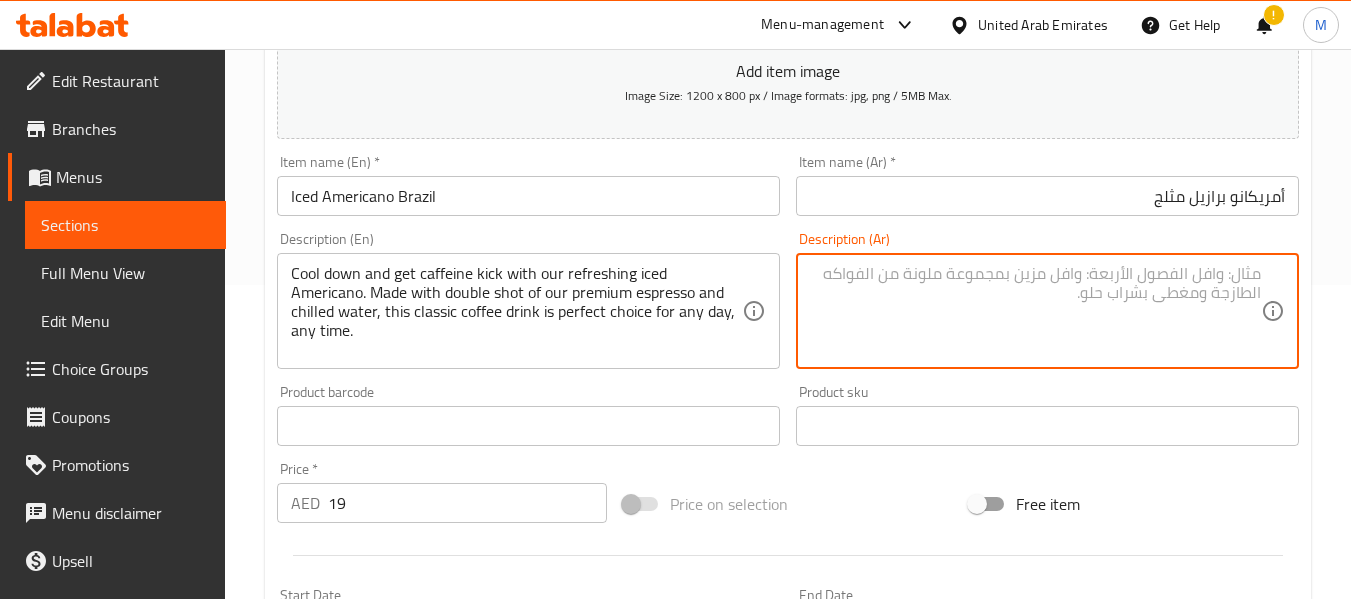click at bounding box center (1035, 311) 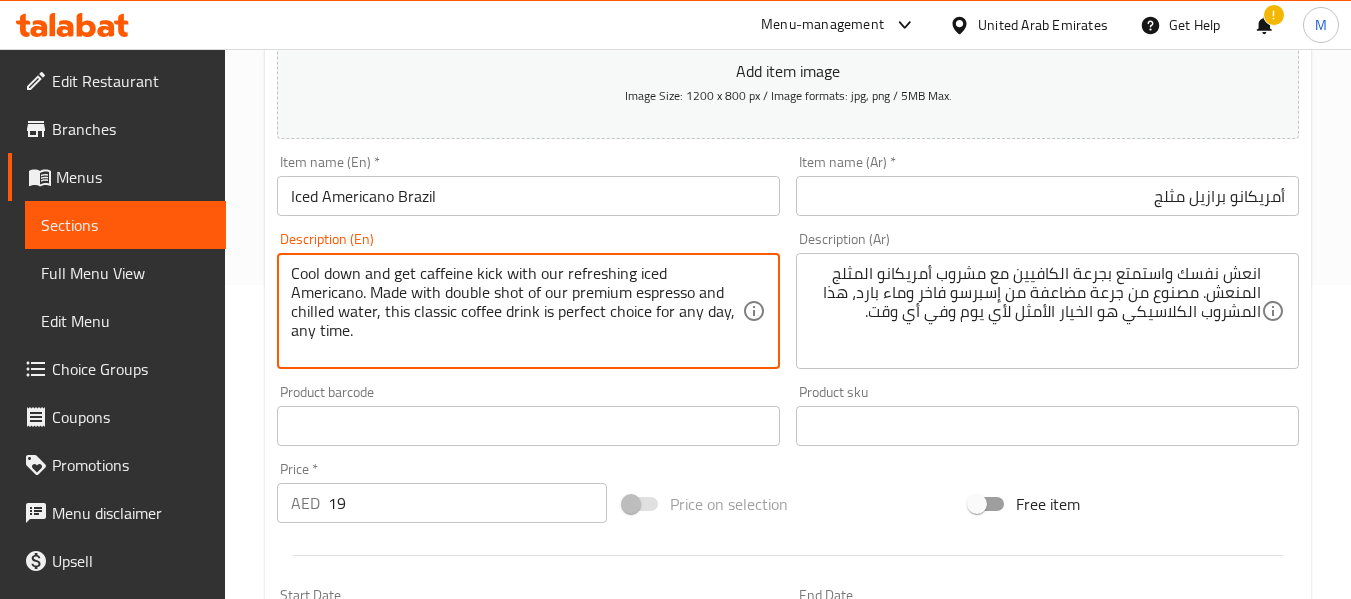 drag, startPoint x: 360, startPoint y: 269, endPoint x: 229, endPoint y: 260, distance: 131.30879 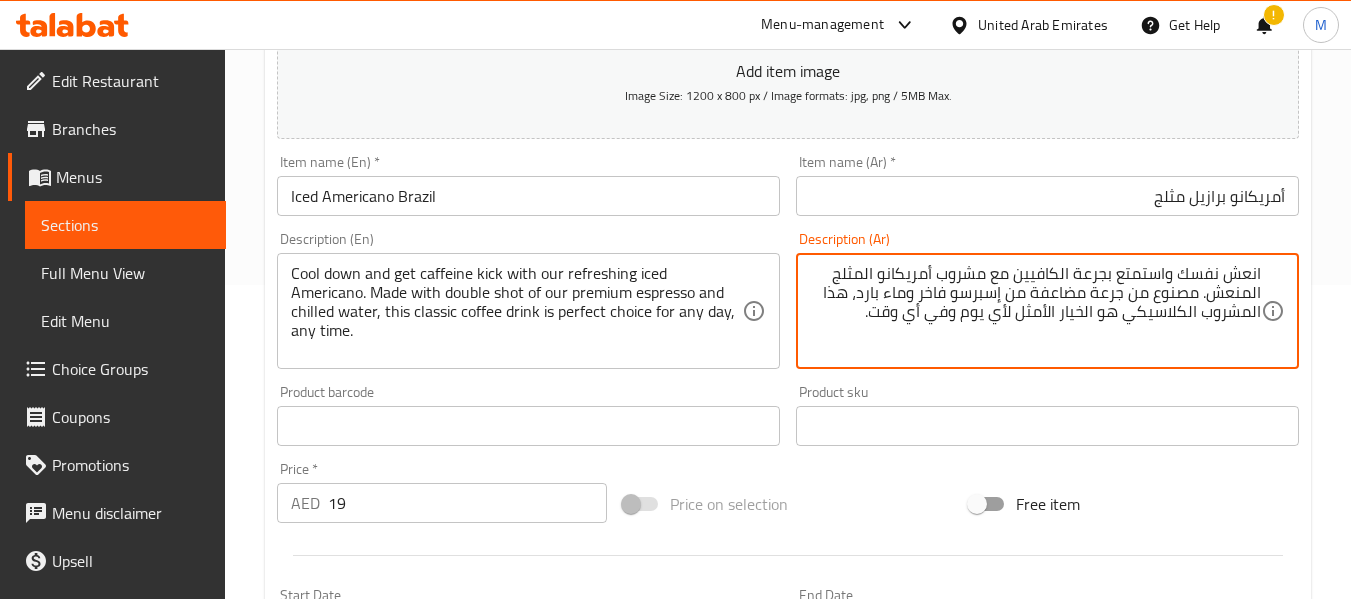 drag, startPoint x: 1180, startPoint y: 272, endPoint x: 1297, endPoint y: 270, distance: 117.01709 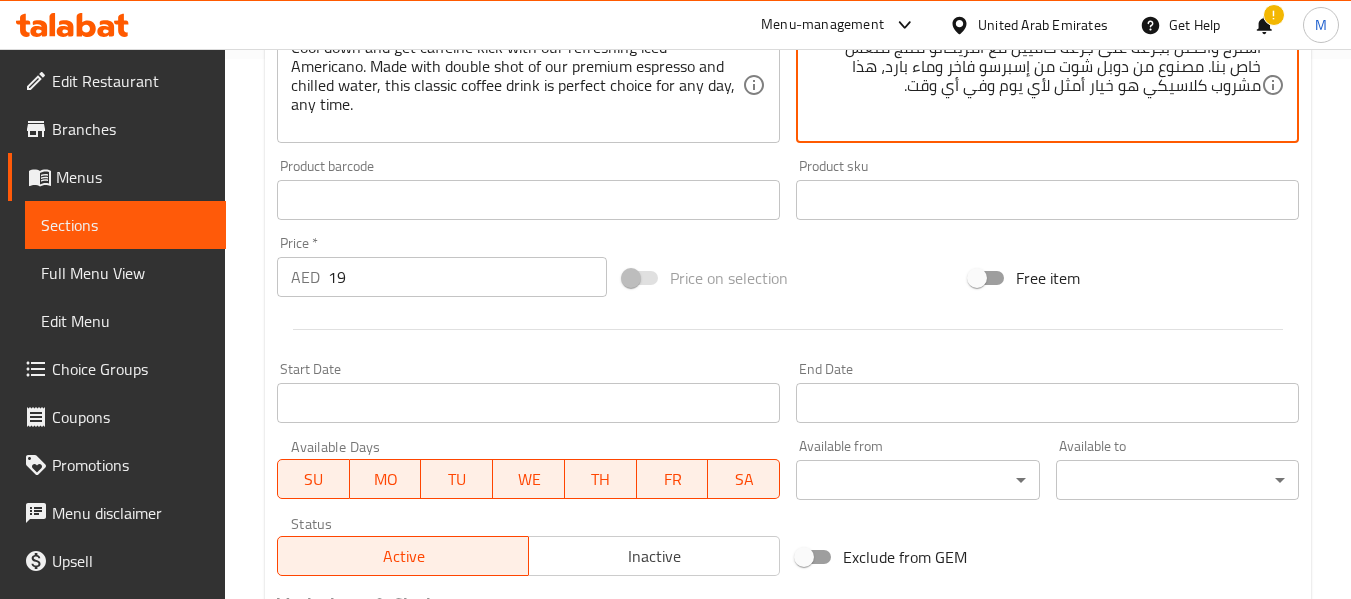 scroll, scrollTop: 814, scrollLeft: 0, axis: vertical 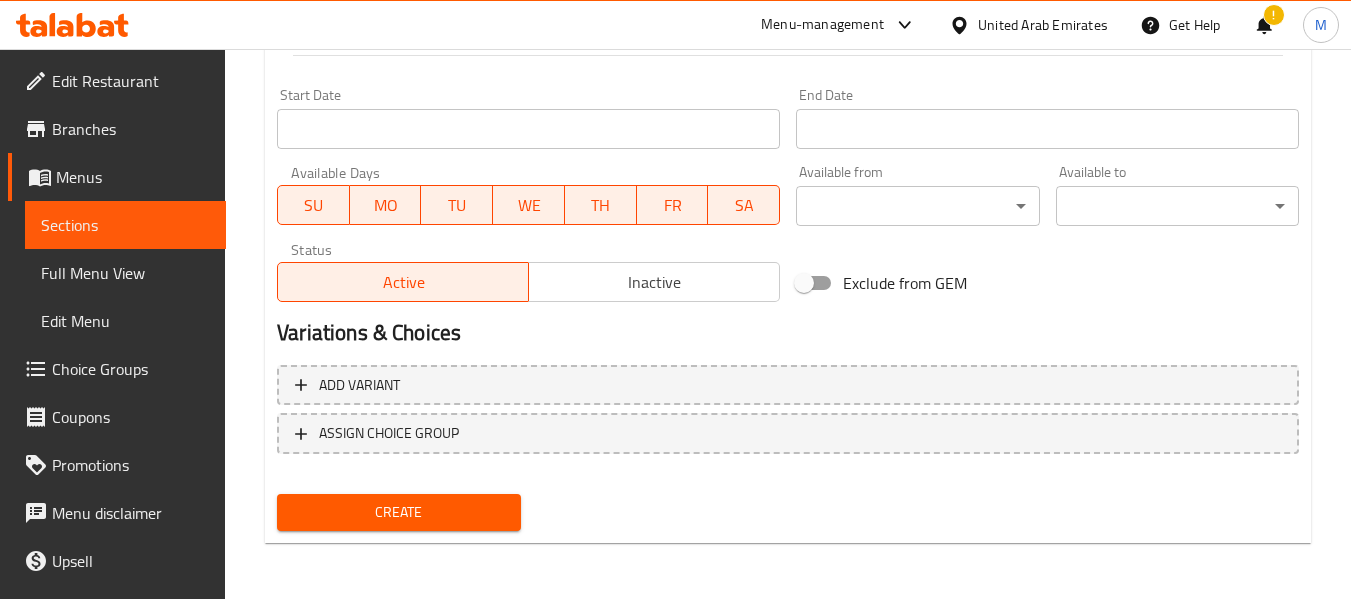 type on "استرخ واحصل بجرعة على جرعة كافيين مع أمريكانو مثلج منعش خاص بنا. مصنوع من دوبل شوت من إسبرسو فاخر وماء بارد، هذا مشروب كلاسيكي هو خيار أمثل لأي يوم وفي أي وقت." 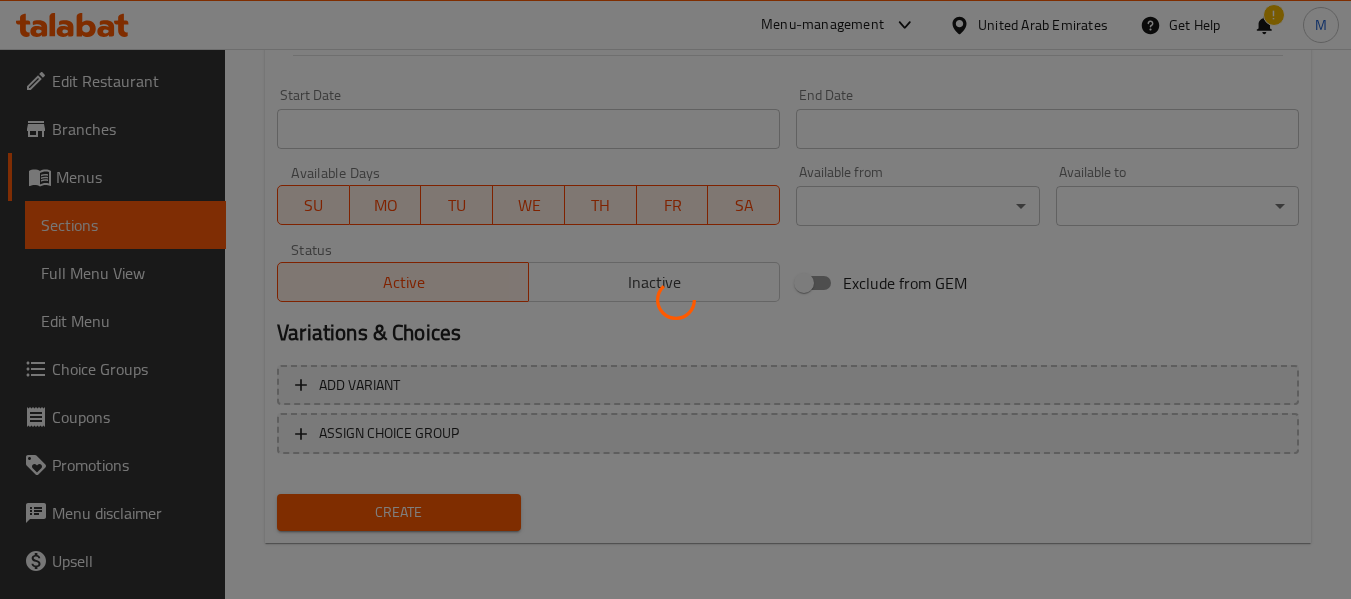 type 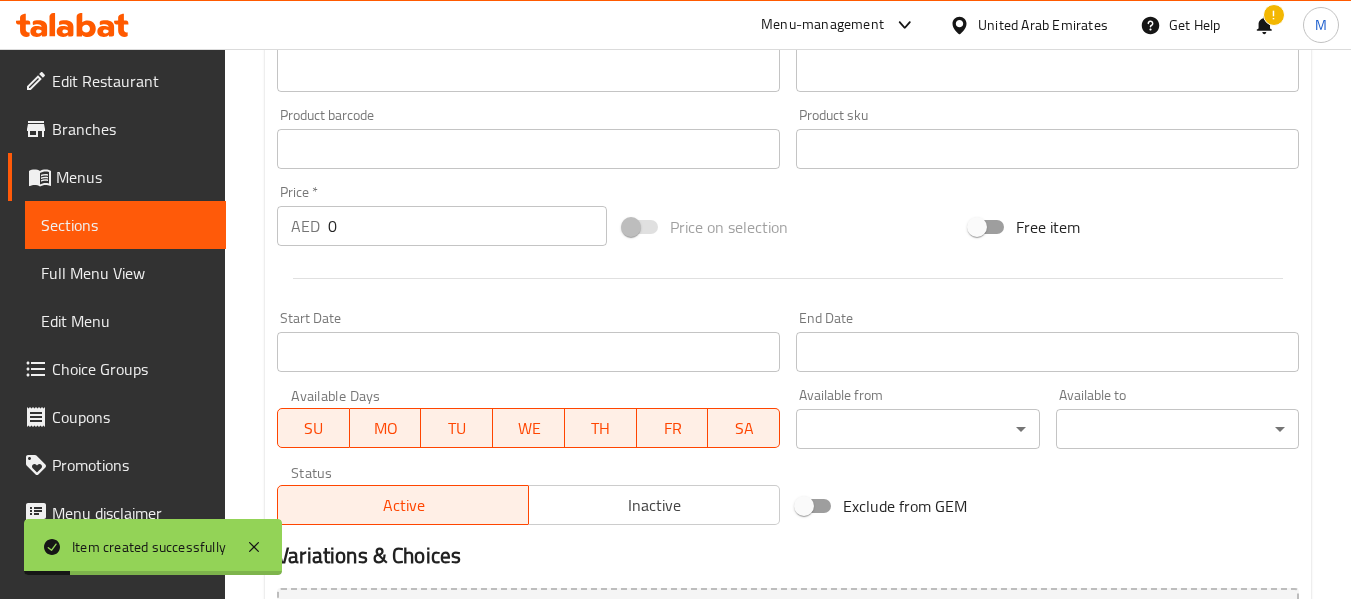 scroll, scrollTop: 314, scrollLeft: 0, axis: vertical 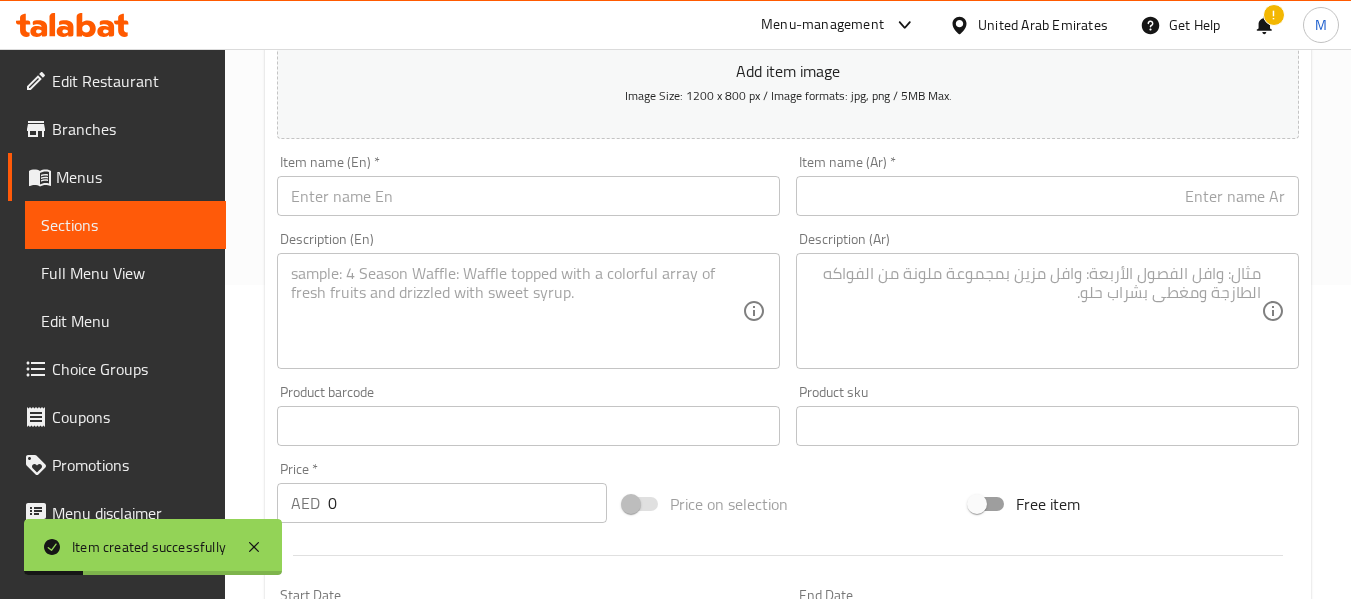 click on "Item name (En)   * Item name (En)  *" at bounding box center [528, 185] 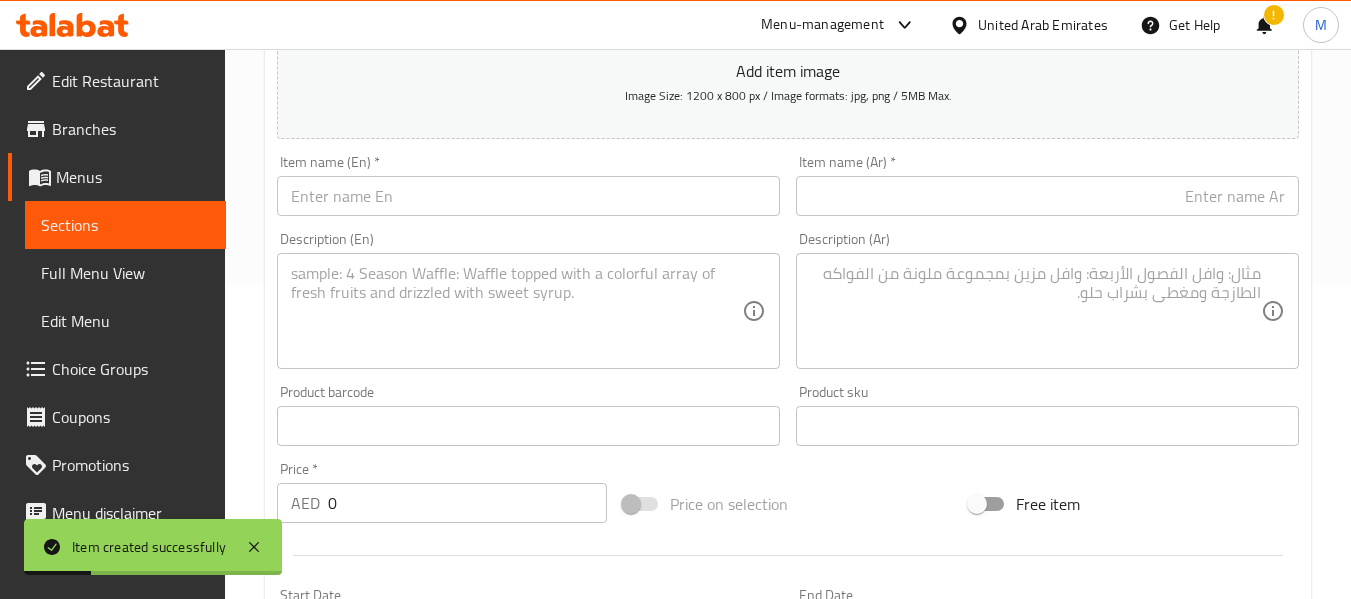 click at bounding box center [528, 196] 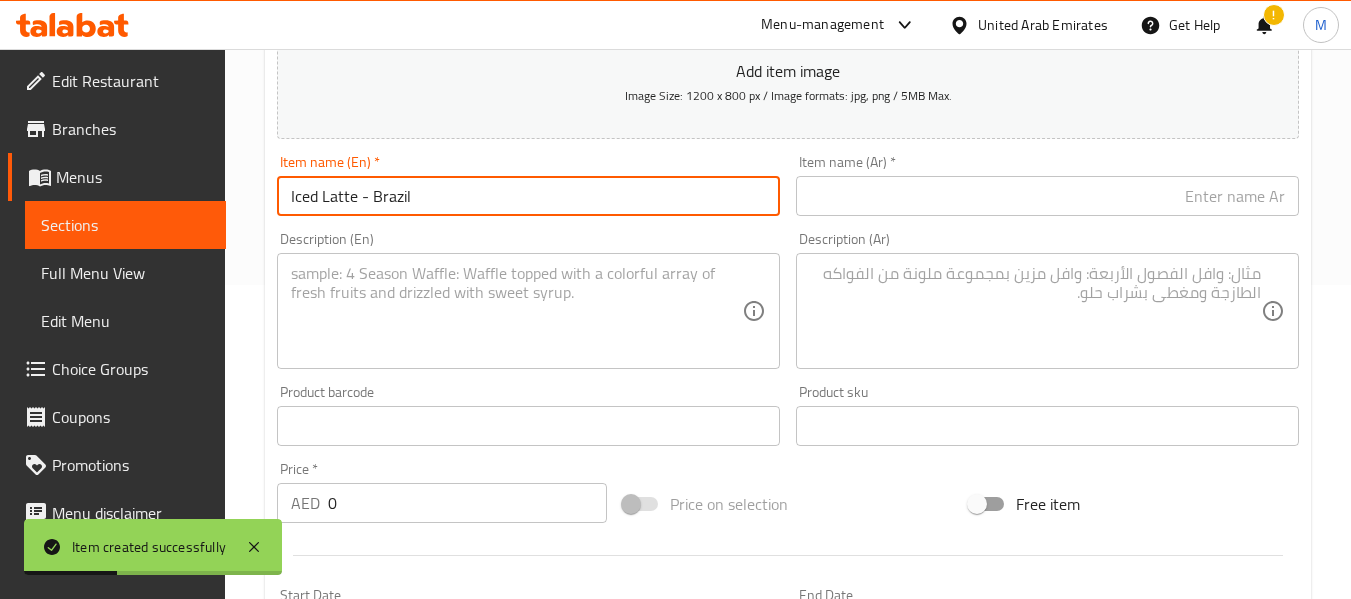 click on "Iced Latte - Brazil" at bounding box center [528, 196] 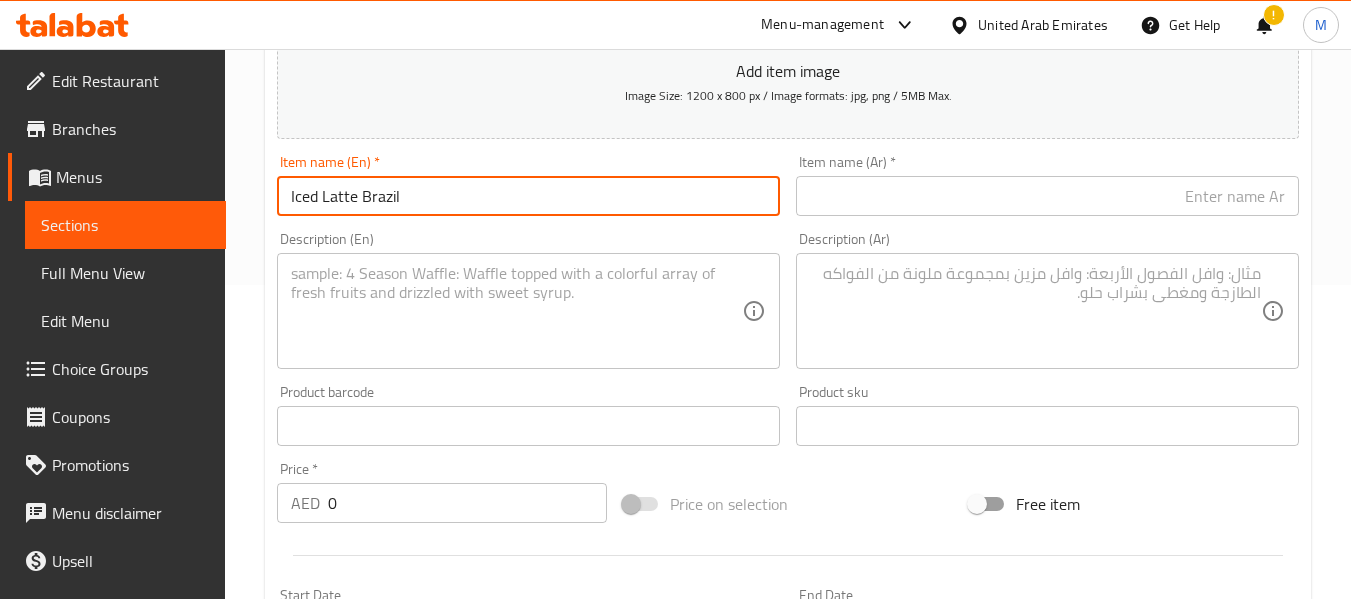 type on "Iced Latte Brazil" 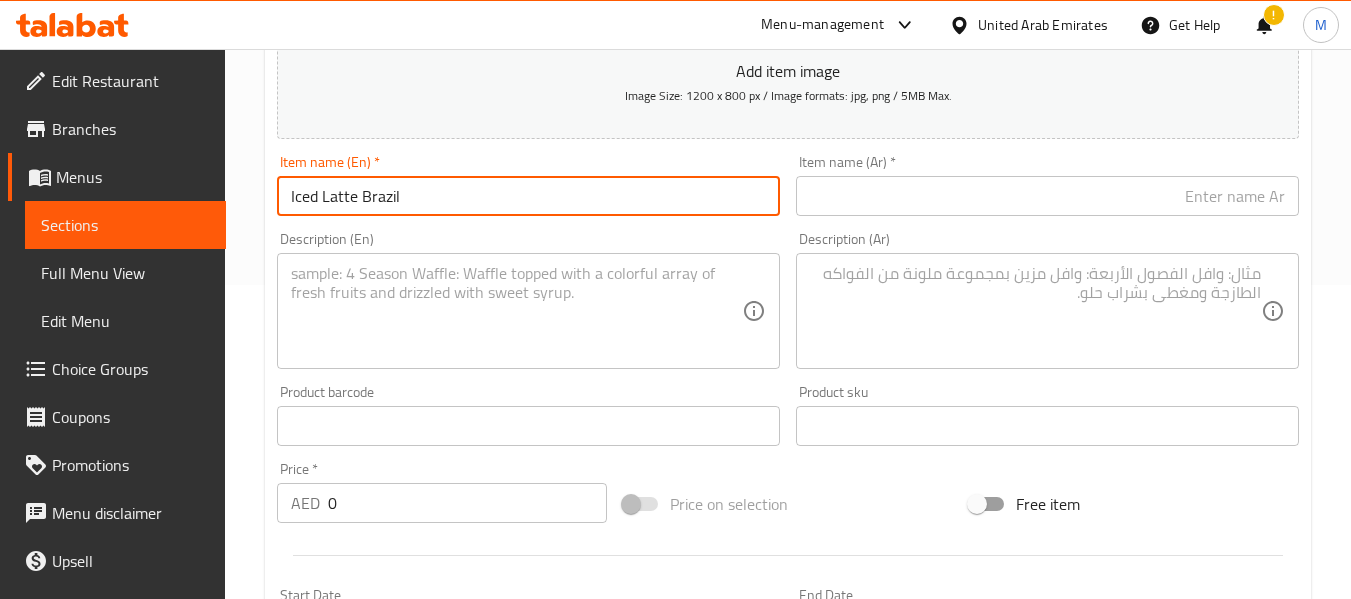 click at bounding box center [1047, 196] 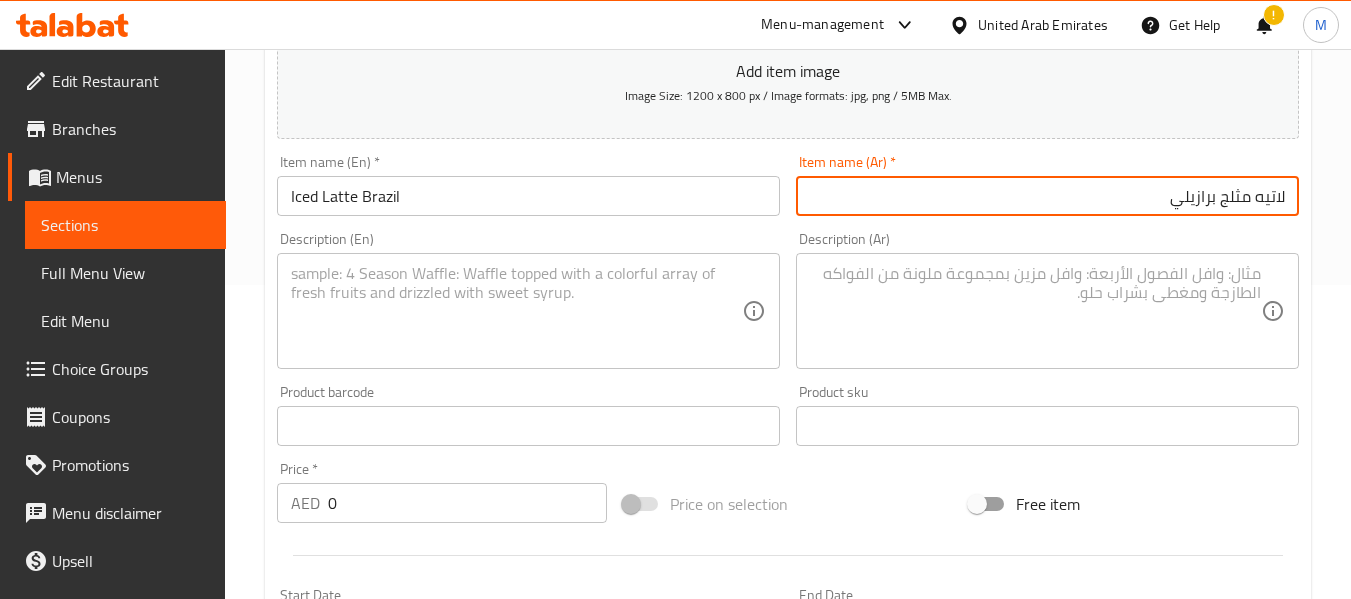 type on "لاتيه مثلج برازيلي" 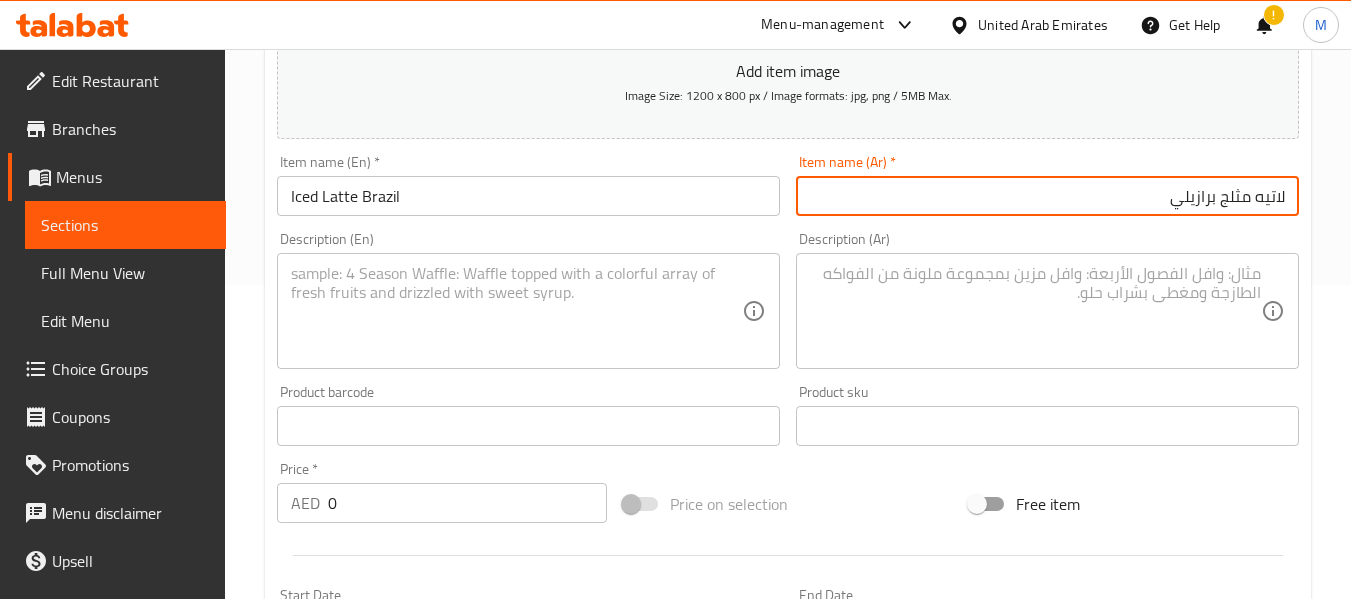 click at bounding box center (516, 311) 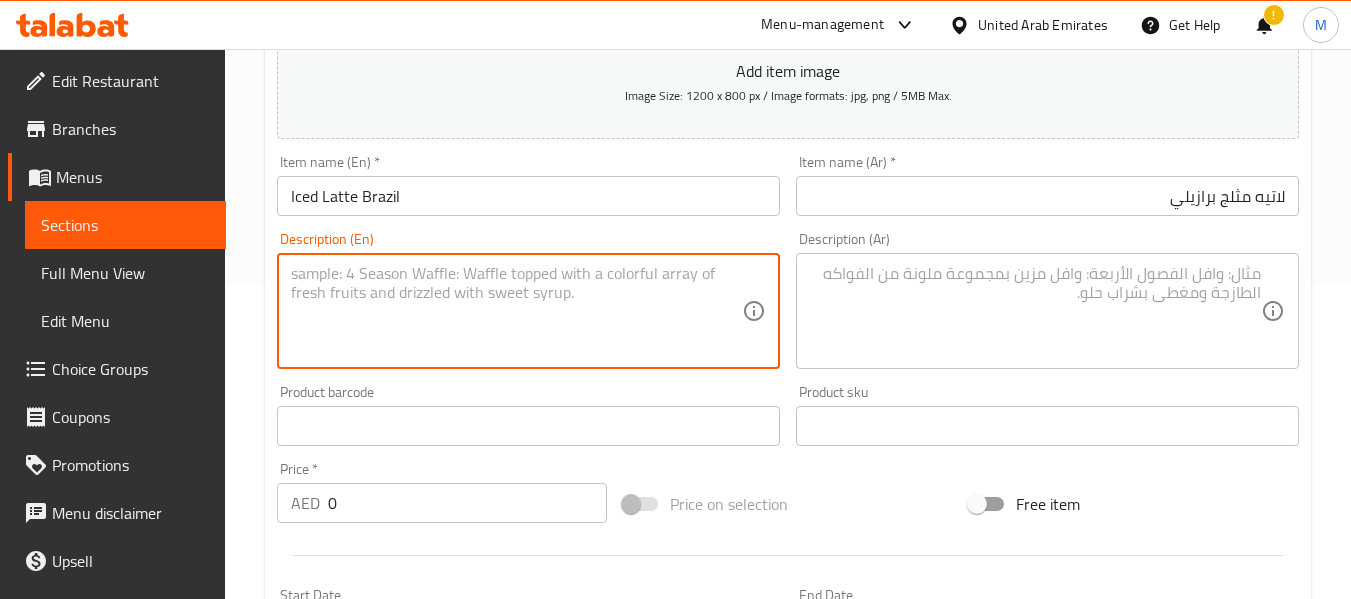 paste on "Espresso shot covered with a thin layer of fresh cold milk foam." 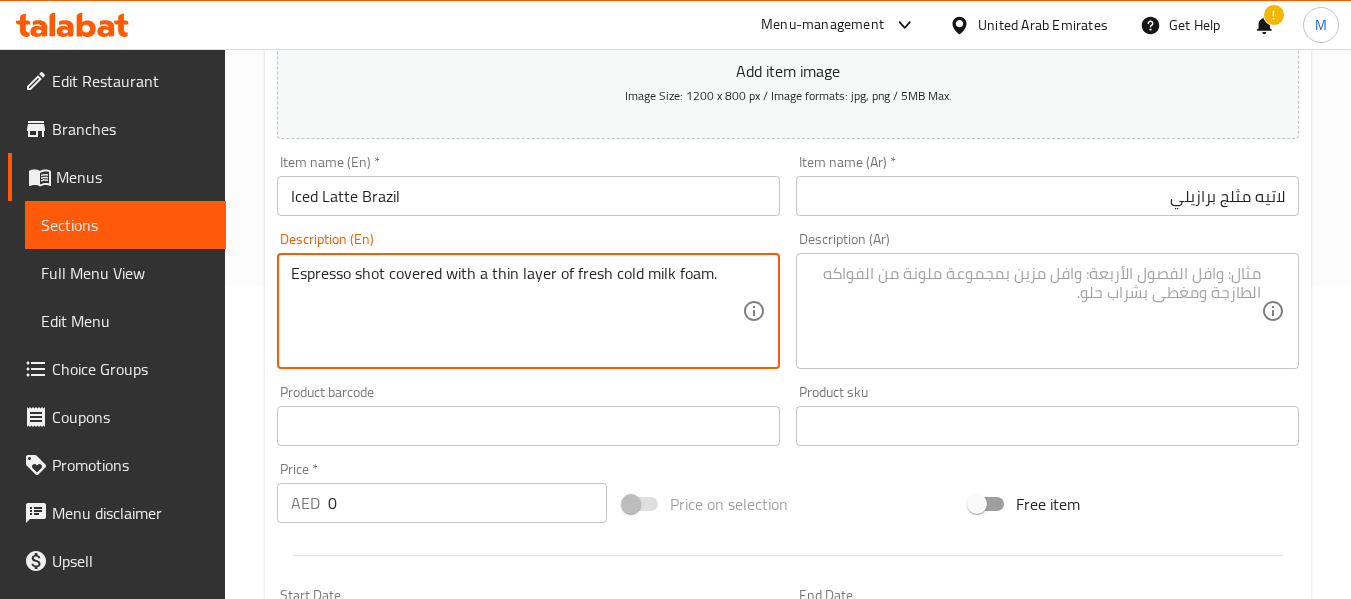 click on "Espresso shot covered with a thin layer of fresh cold milk foam." at bounding box center (516, 311) 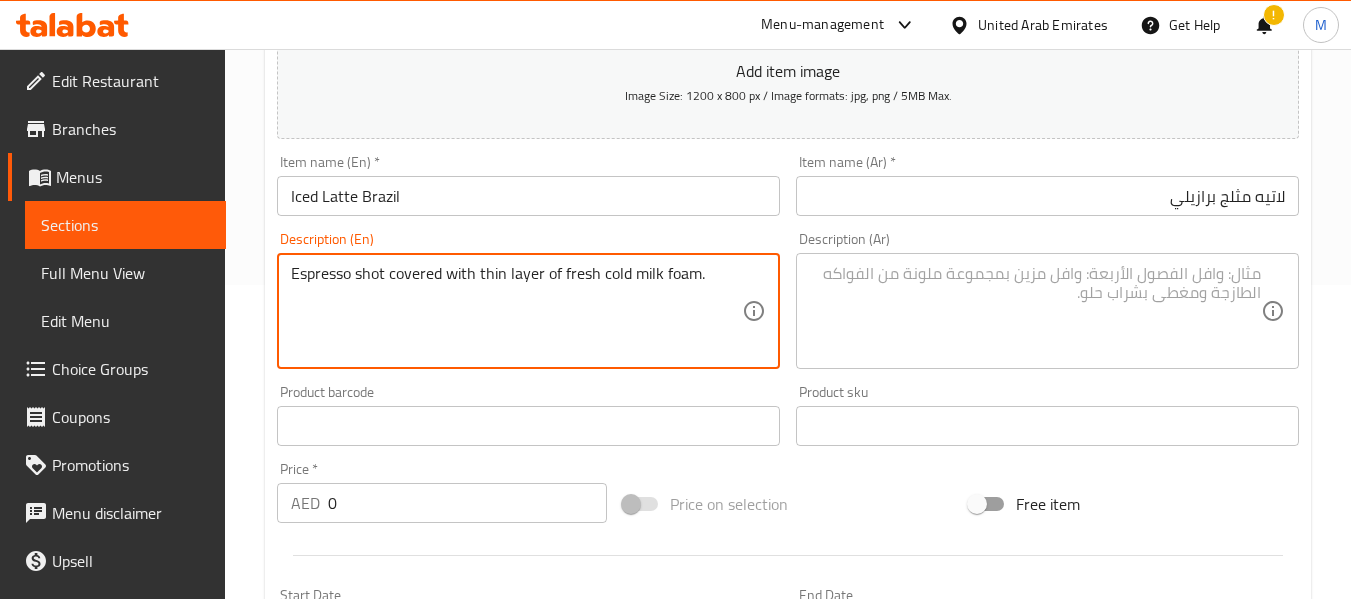 type on "Espresso shot covered with thin layer of fresh cold milk foam." 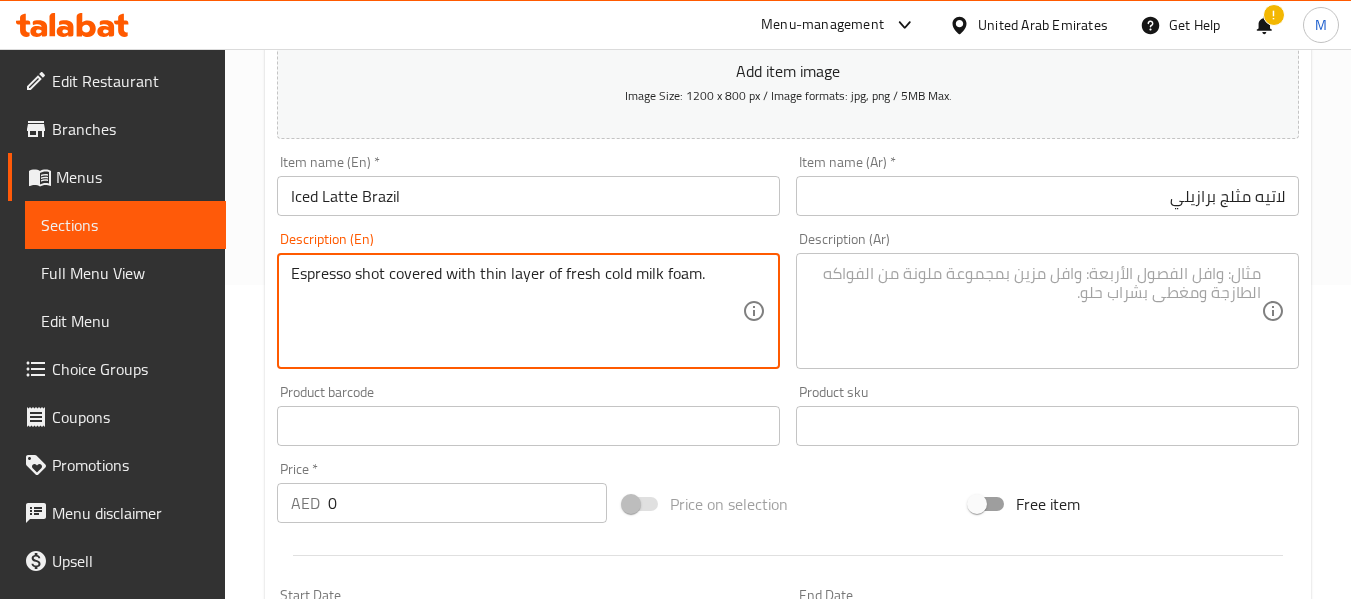 click on "0" at bounding box center [467, 503] 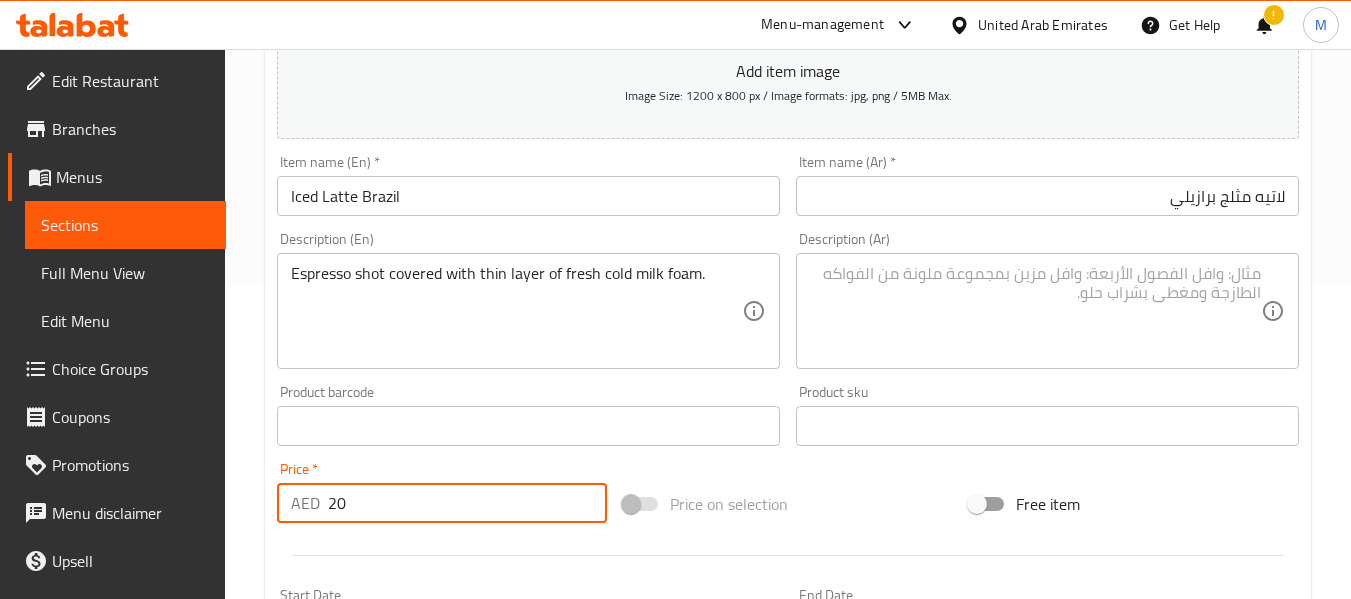 type on "20" 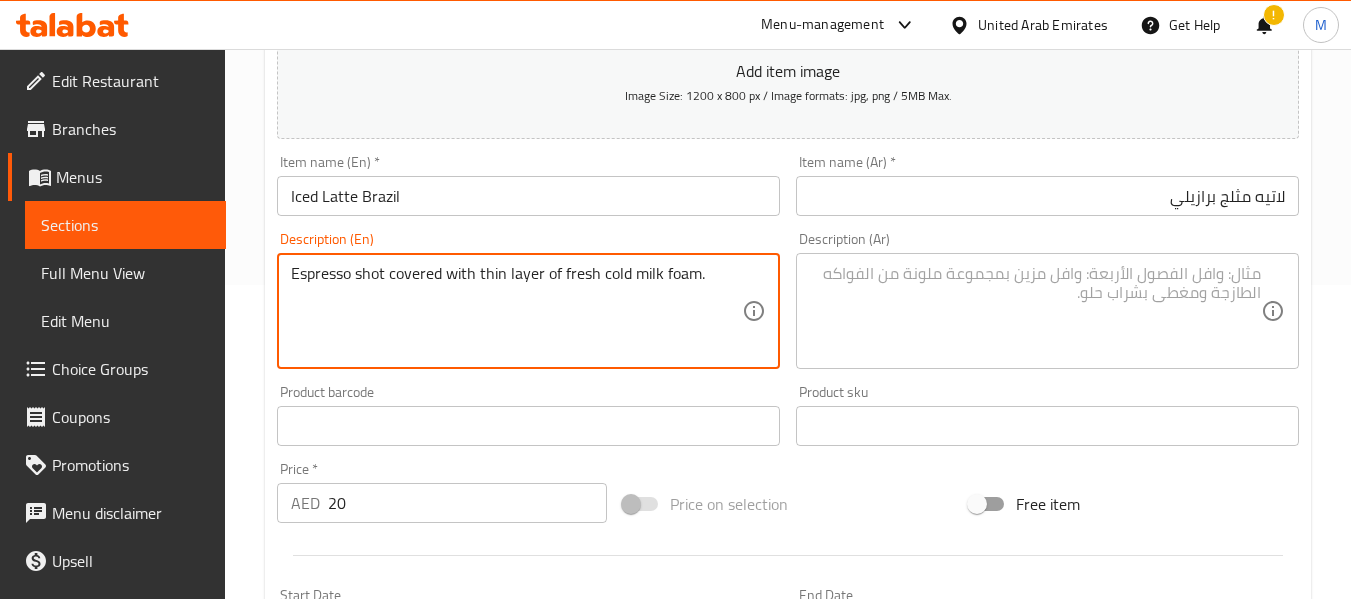 click at bounding box center [1035, 311] 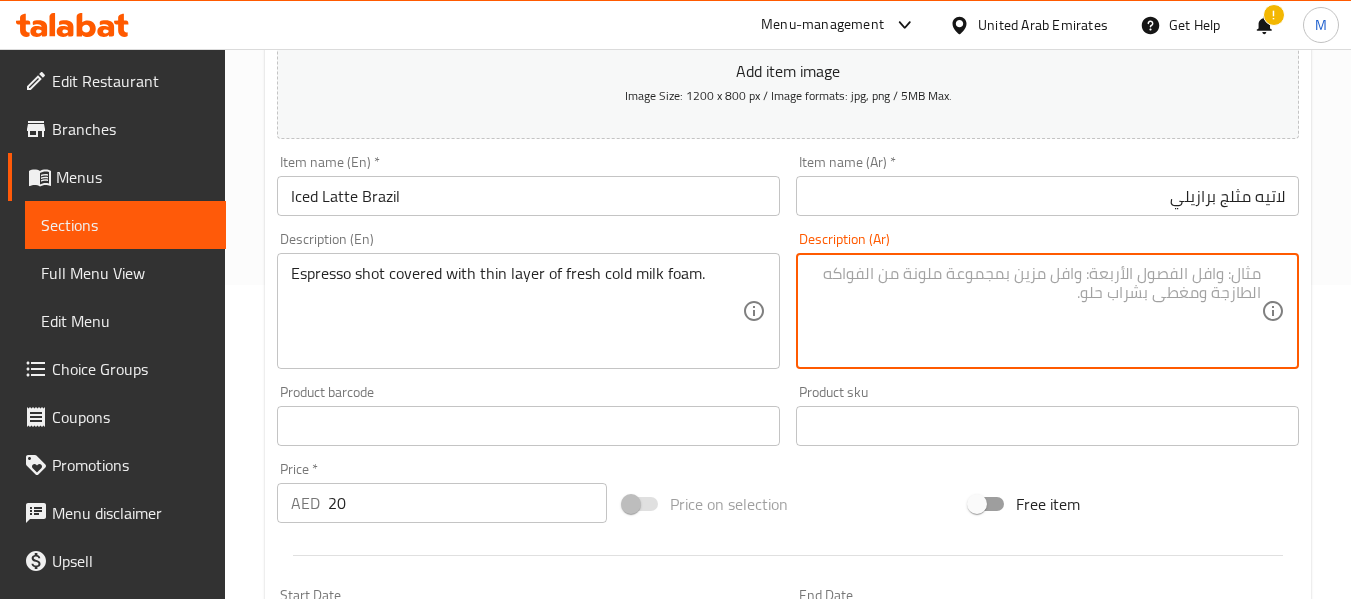paste on "جرعة من الإسبريسو مغطاة بطبقة رقيقة من رغوة الحليب البارد الطازج." 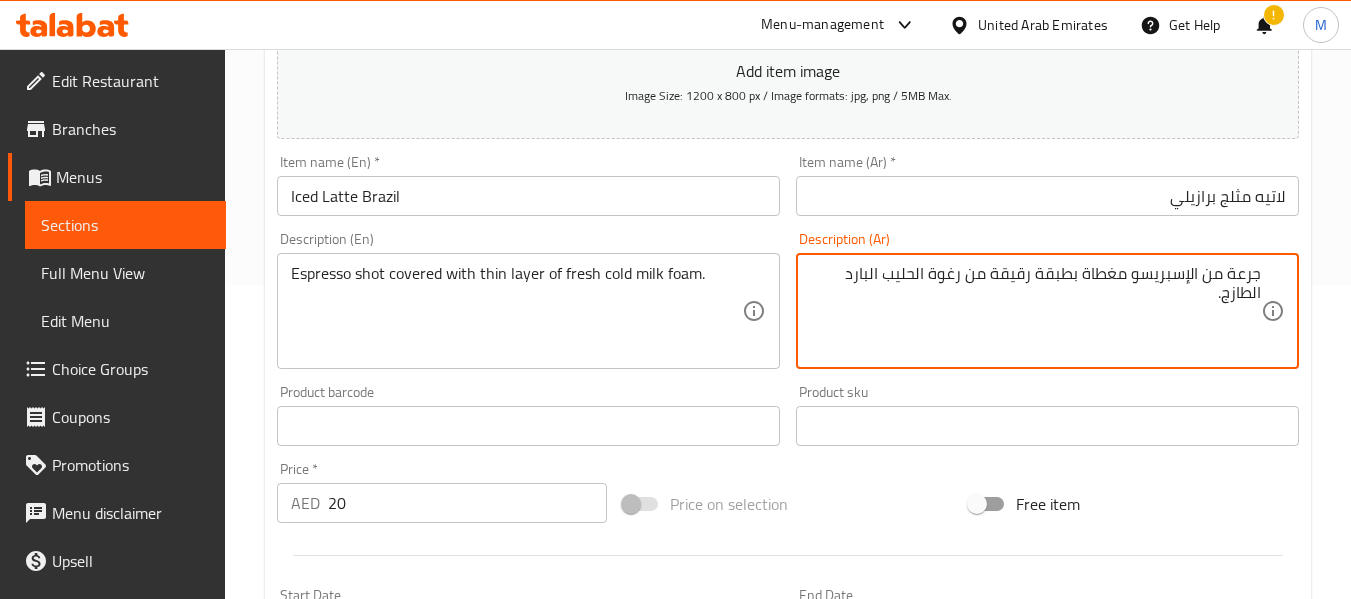 click on "جرعة من الإسبريسو مغطاة بطبقة رقيقة من رغوة الحليب البارد الطازج." at bounding box center [1035, 311] 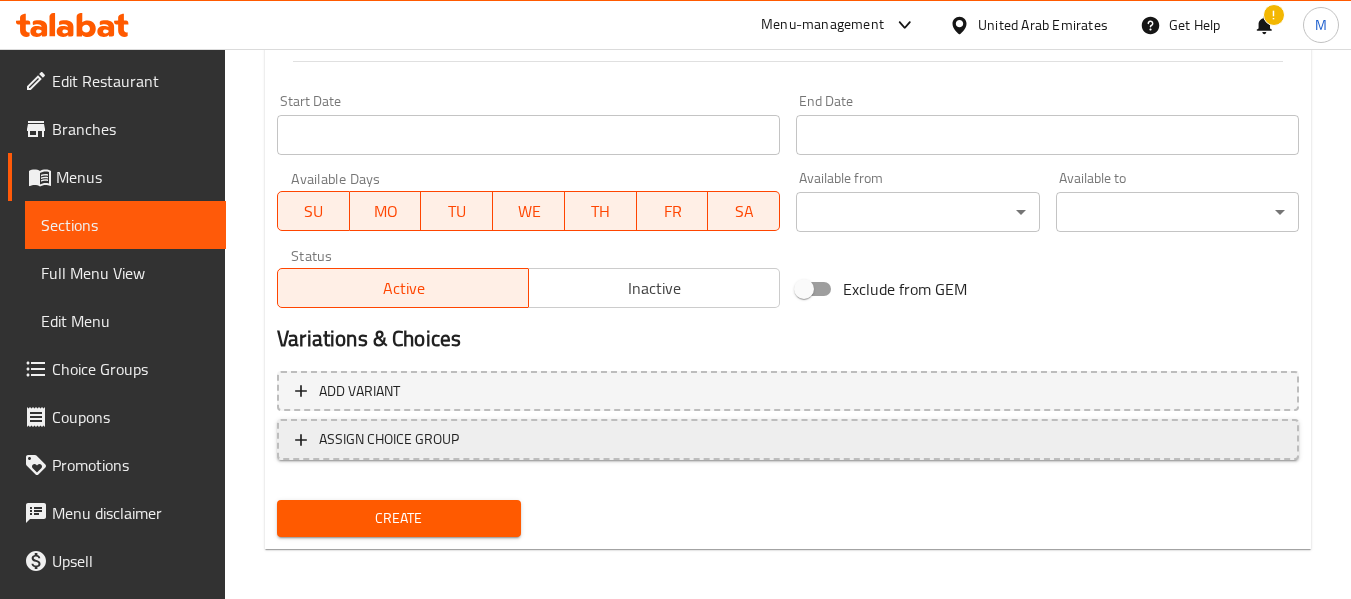 scroll, scrollTop: 814, scrollLeft: 0, axis: vertical 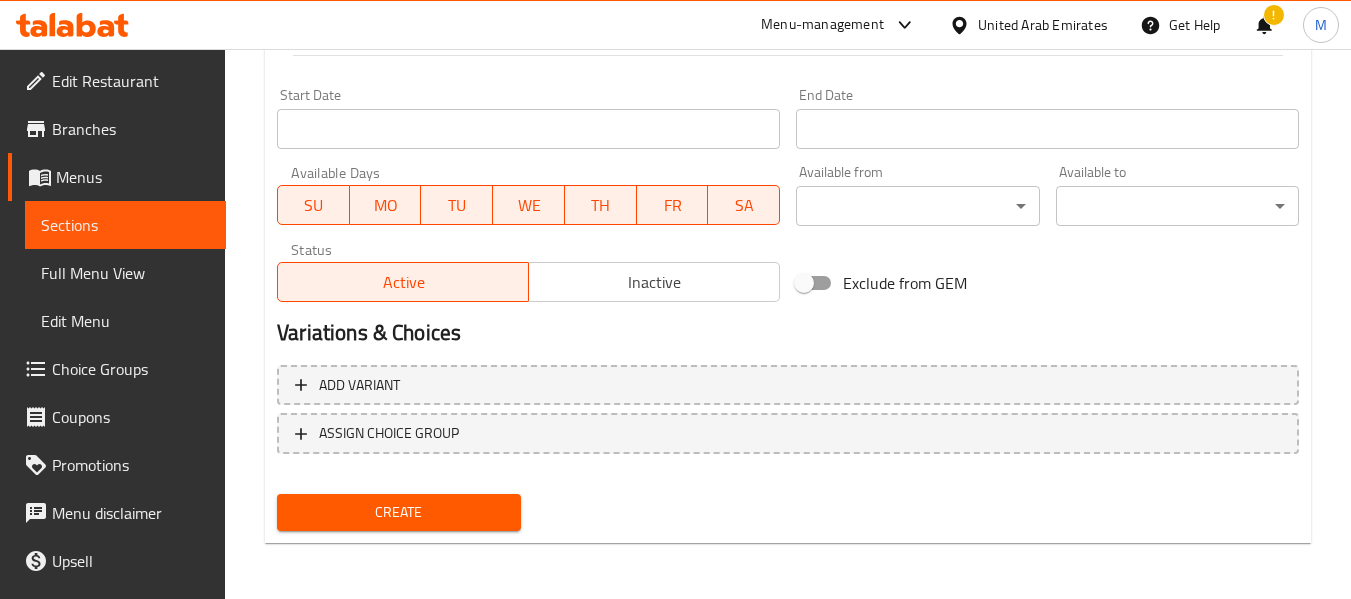 type on "شوت إسبريسو مغطاة بطبقة رقيقة من فوم حليب بارد طازج." 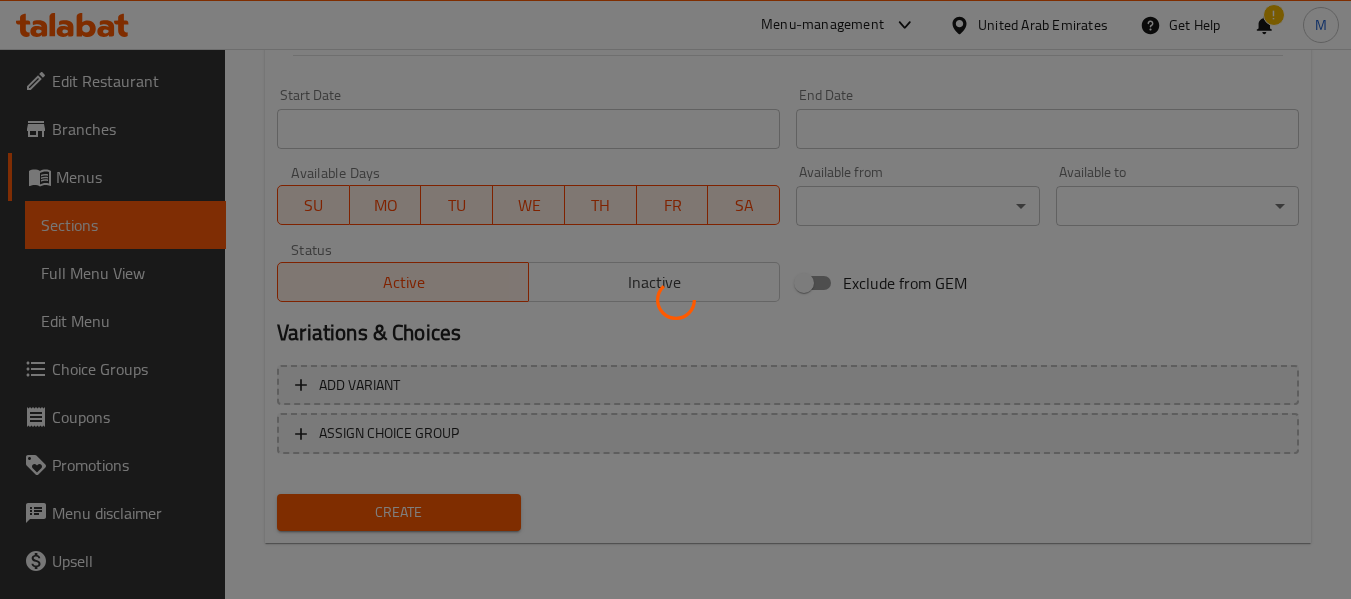 type 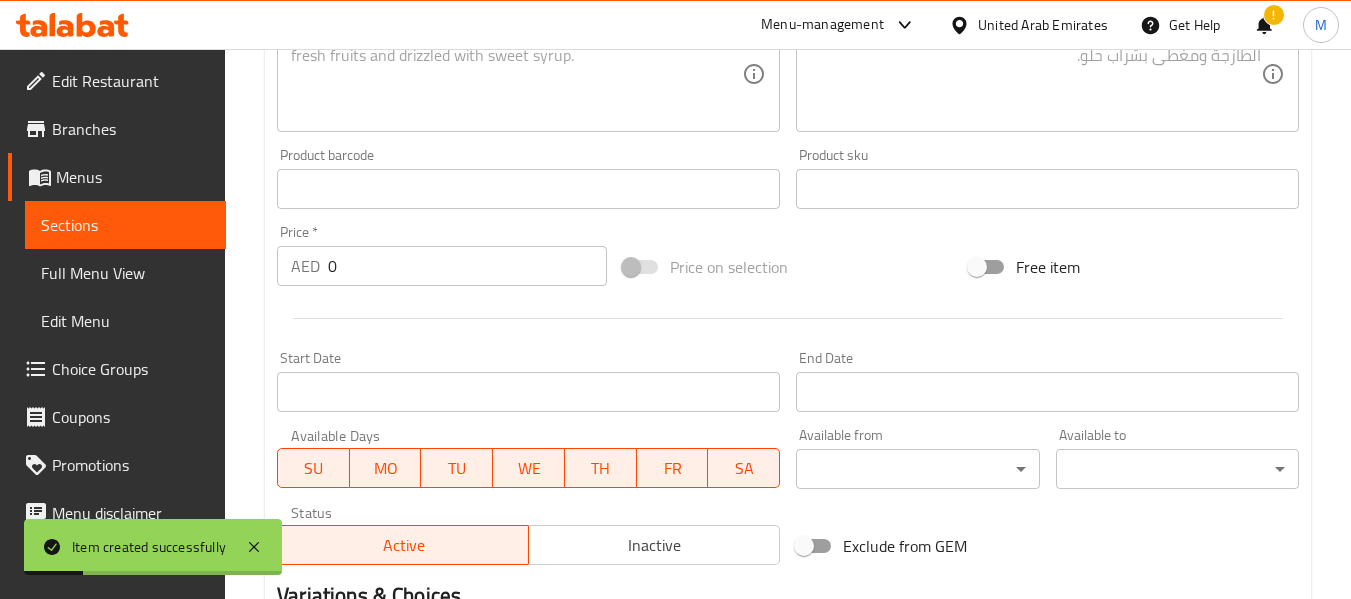 scroll, scrollTop: 214, scrollLeft: 0, axis: vertical 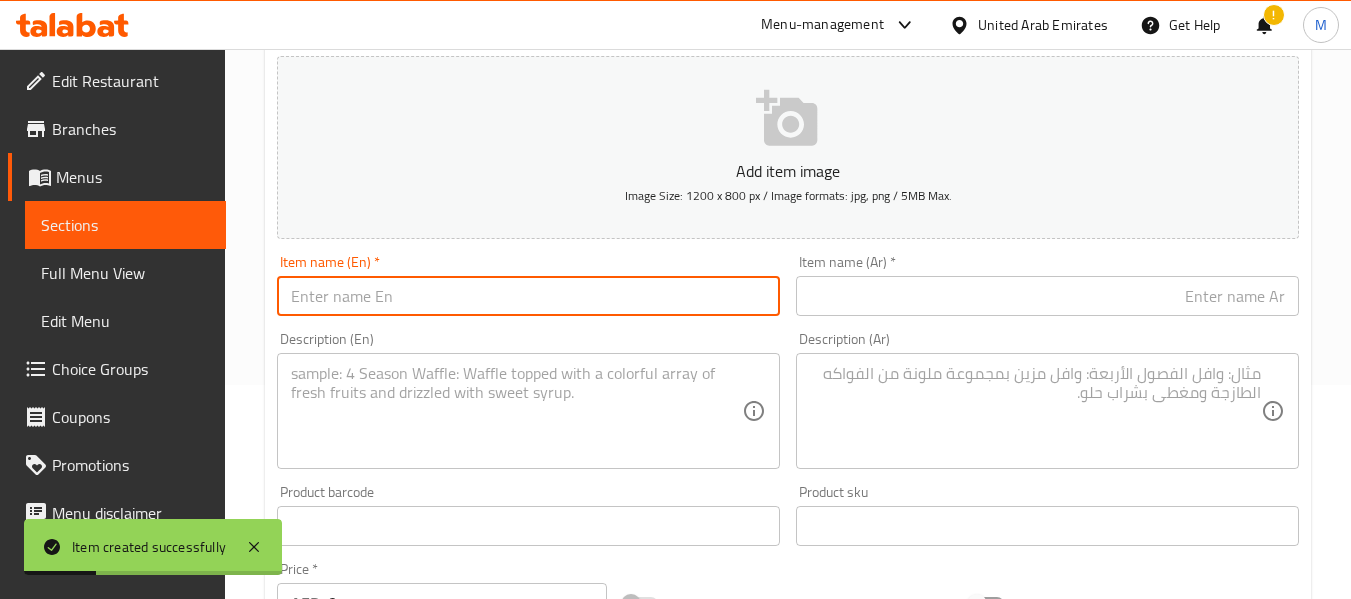 paste on "Oman Chips & Cheese Croissant" 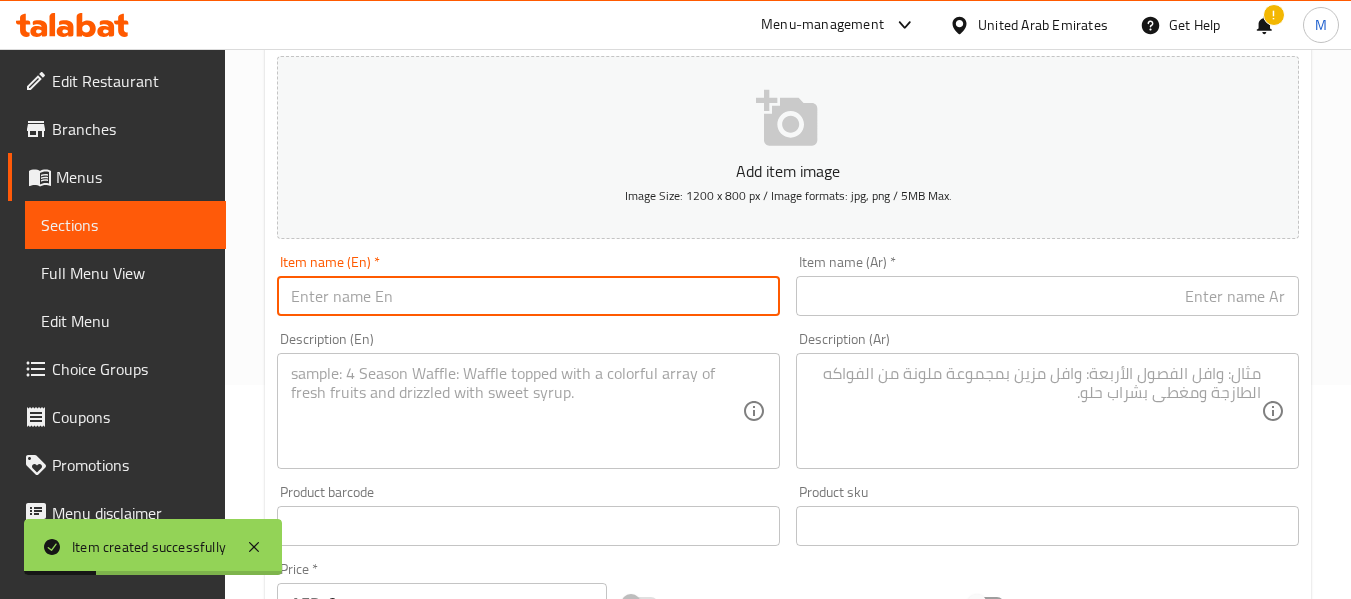 click at bounding box center (528, 296) 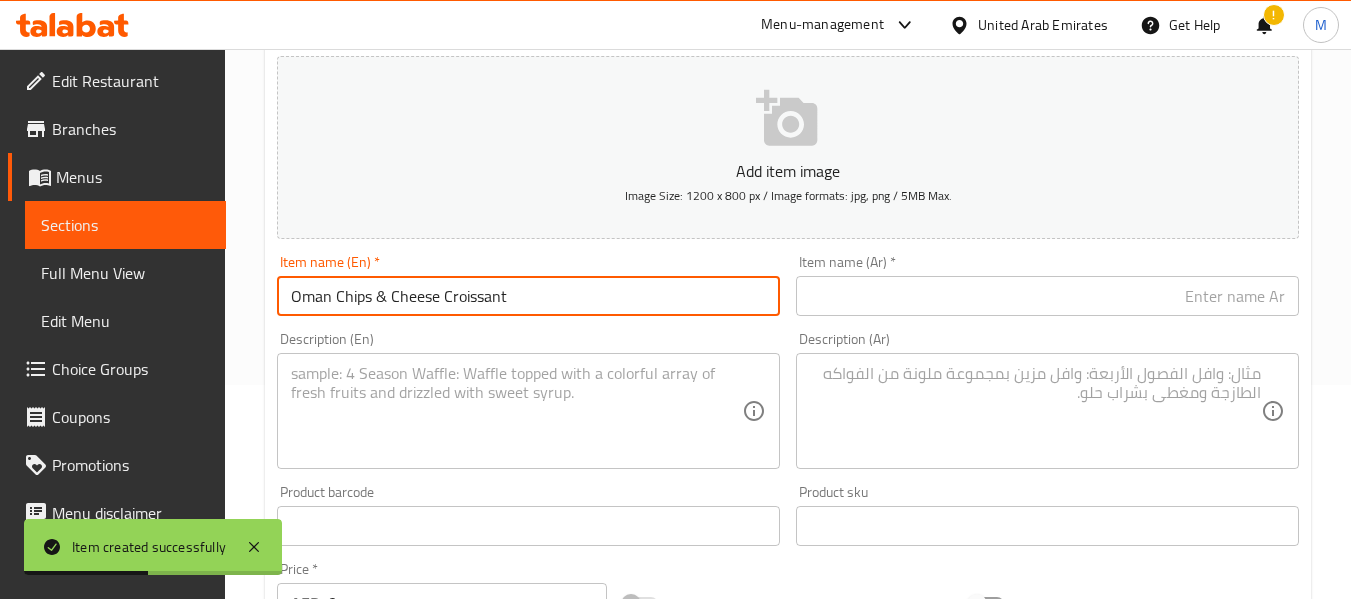 click on "Oman Chips & Cheese Croissant" at bounding box center [528, 296] 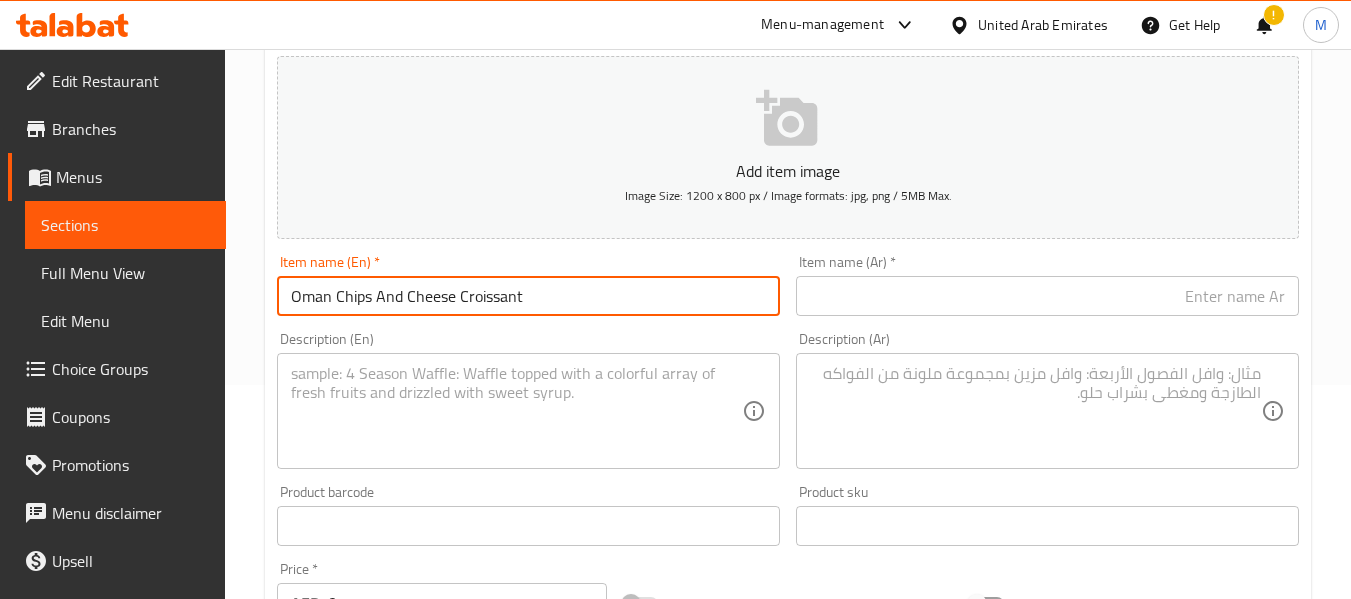 type on "Oman Chips And Cheese Croissant" 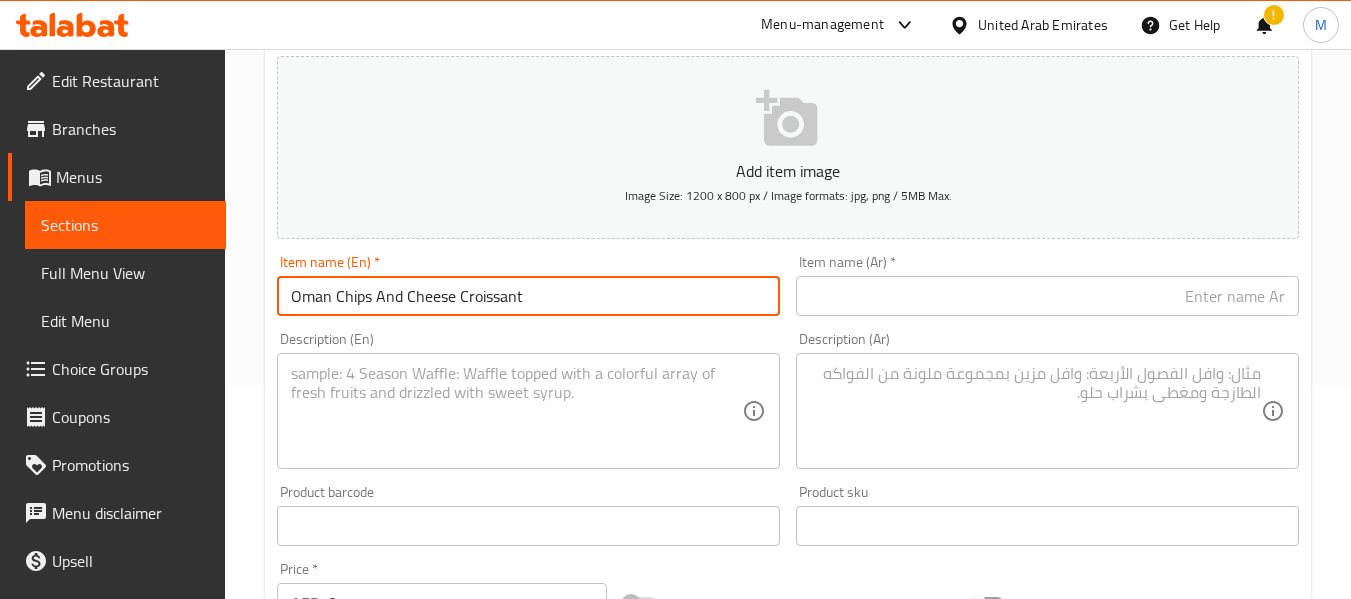 click at bounding box center (1047, 296) 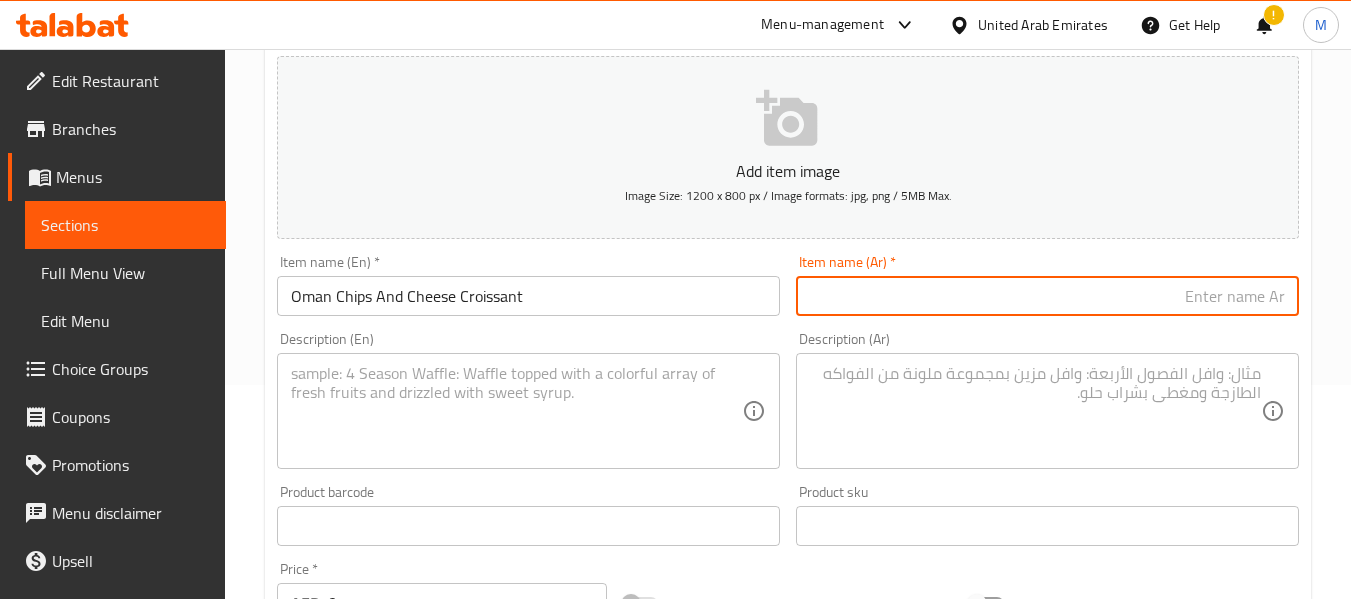 paste on "كرواسون بطاطس عمان والجبن" 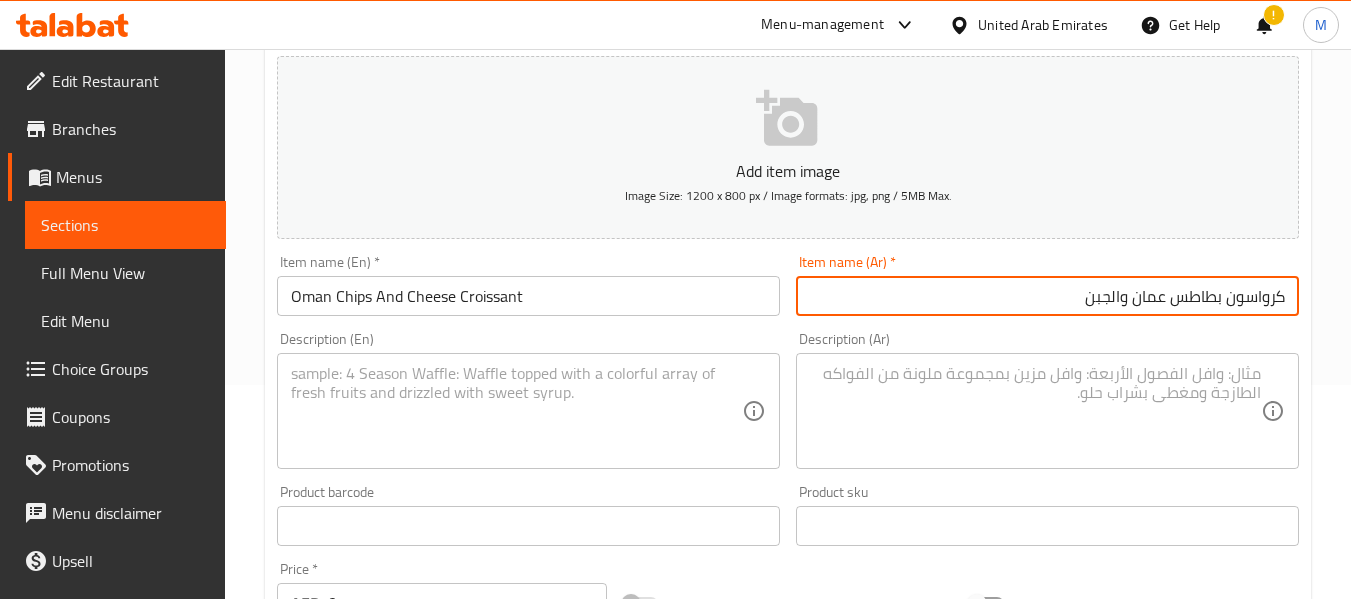 click on "كرواسون بطاطس عمان والجبن" at bounding box center (1047, 296) 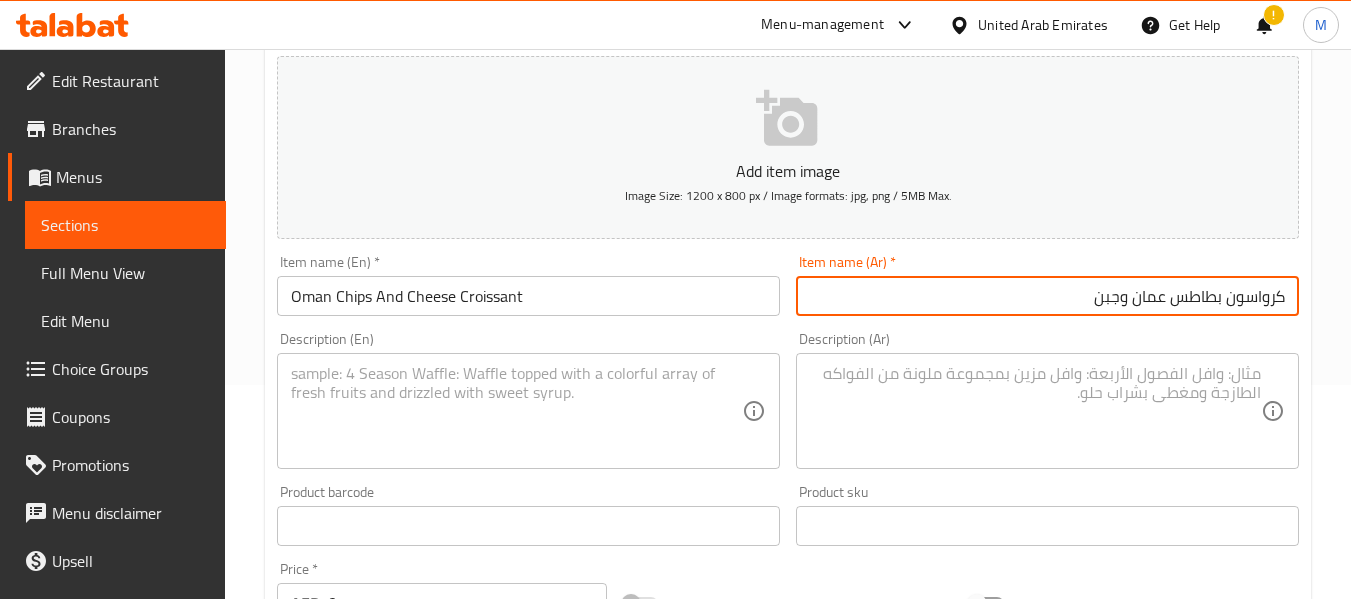 type on "كرواسون بطاطس عمان وجبن" 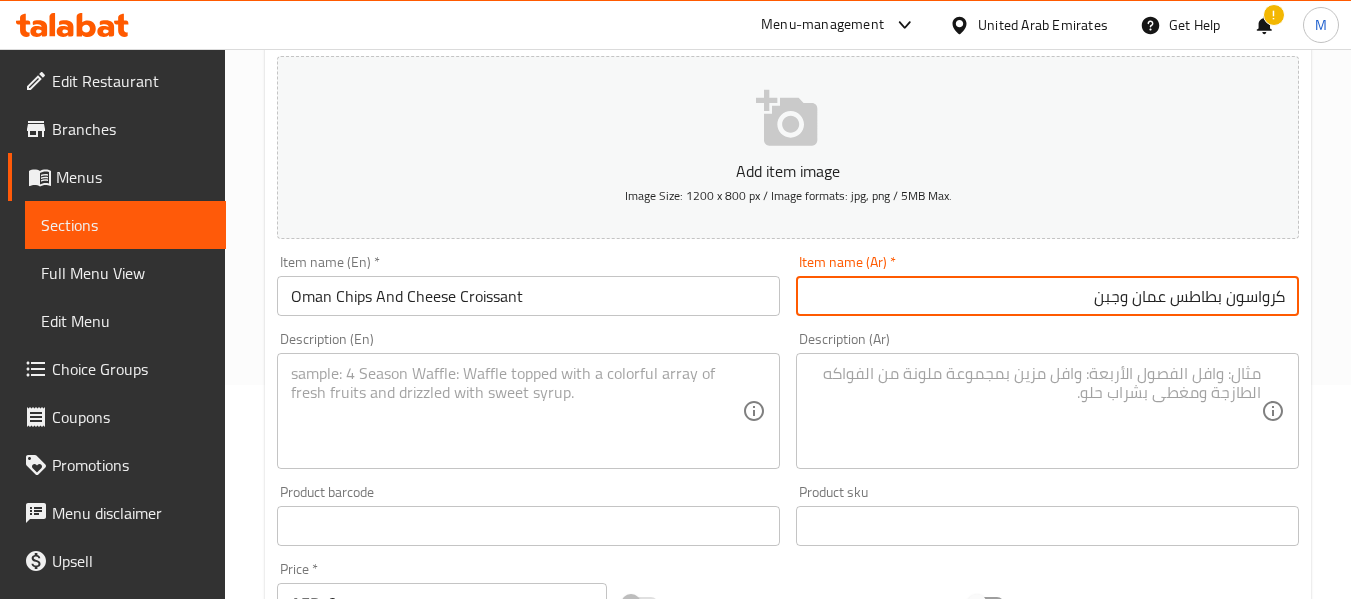 paste on "Flaky croissant meets creamy Kraft cheese and the iconic crunch of Oman Chips. A bold, nostalgic bite that is irresistibly delicious!" 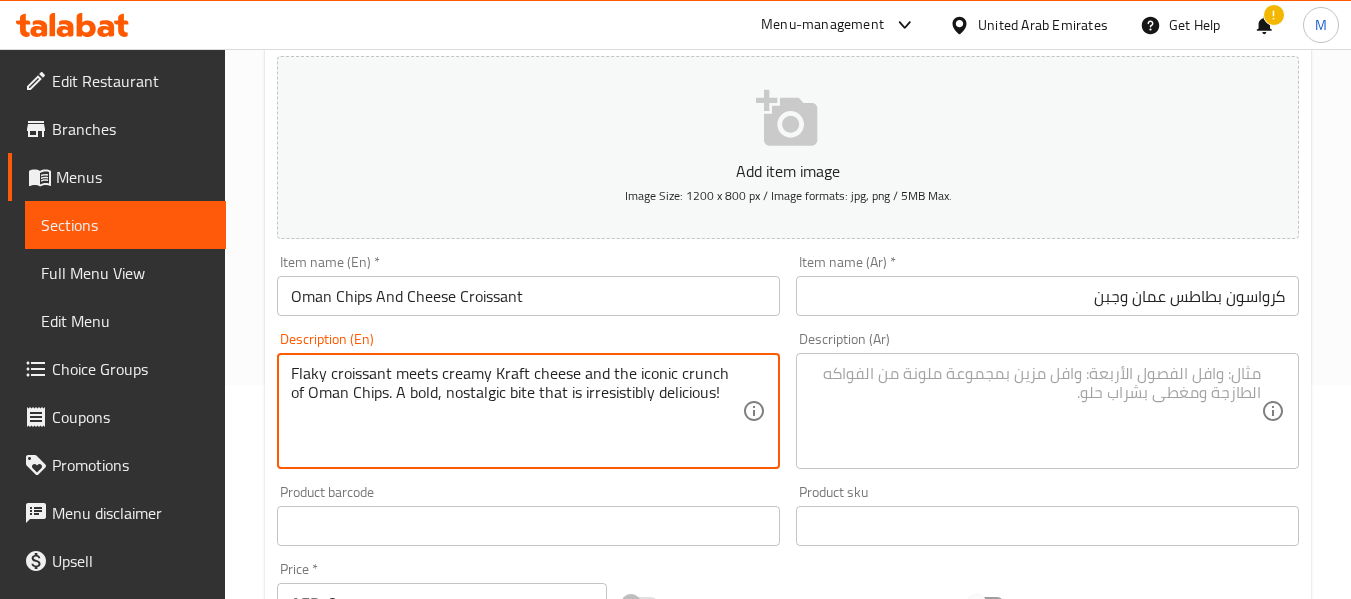 click on "Flaky croissant meets creamy Kraft cheese and the iconic crunch of Oman Chips. A bold, nostalgic bite that is irresistibly delicious!" at bounding box center (516, 411) 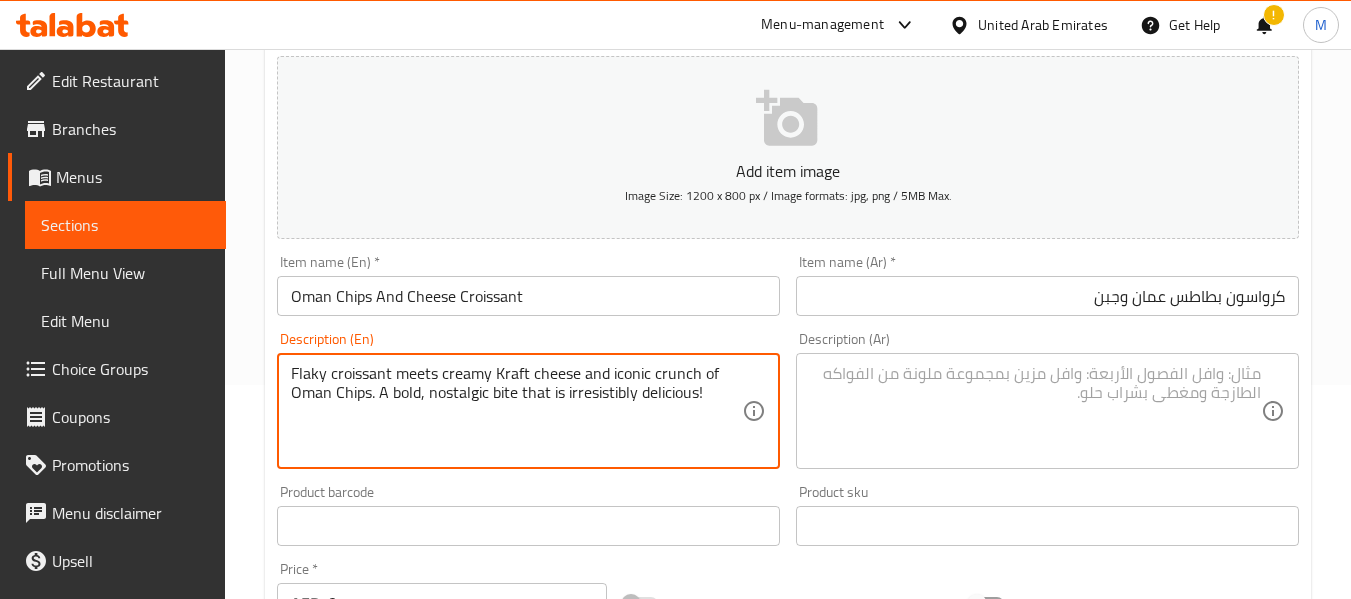 drag, startPoint x: 382, startPoint y: 398, endPoint x: 395, endPoint y: 396, distance: 13.152946 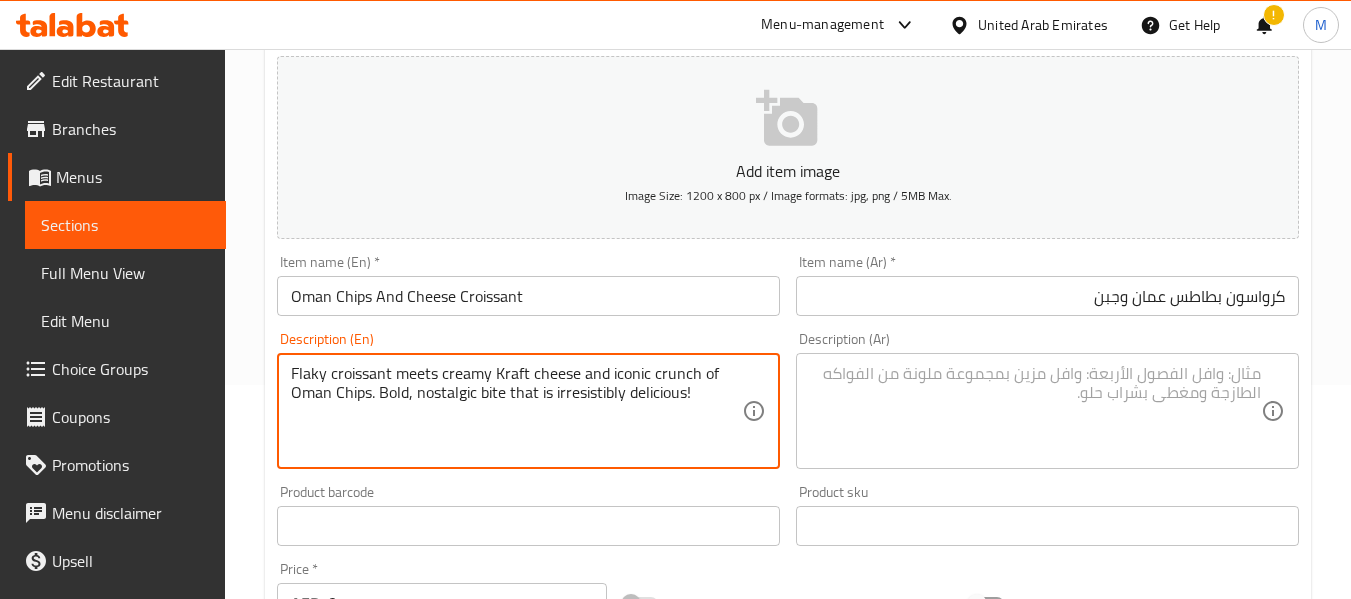 click on "Flaky croissant meets creamy Kraft cheese and iconic crunch of Oman Chips. Bold, nostalgic bite that is irresistibly delicious!" at bounding box center [516, 411] 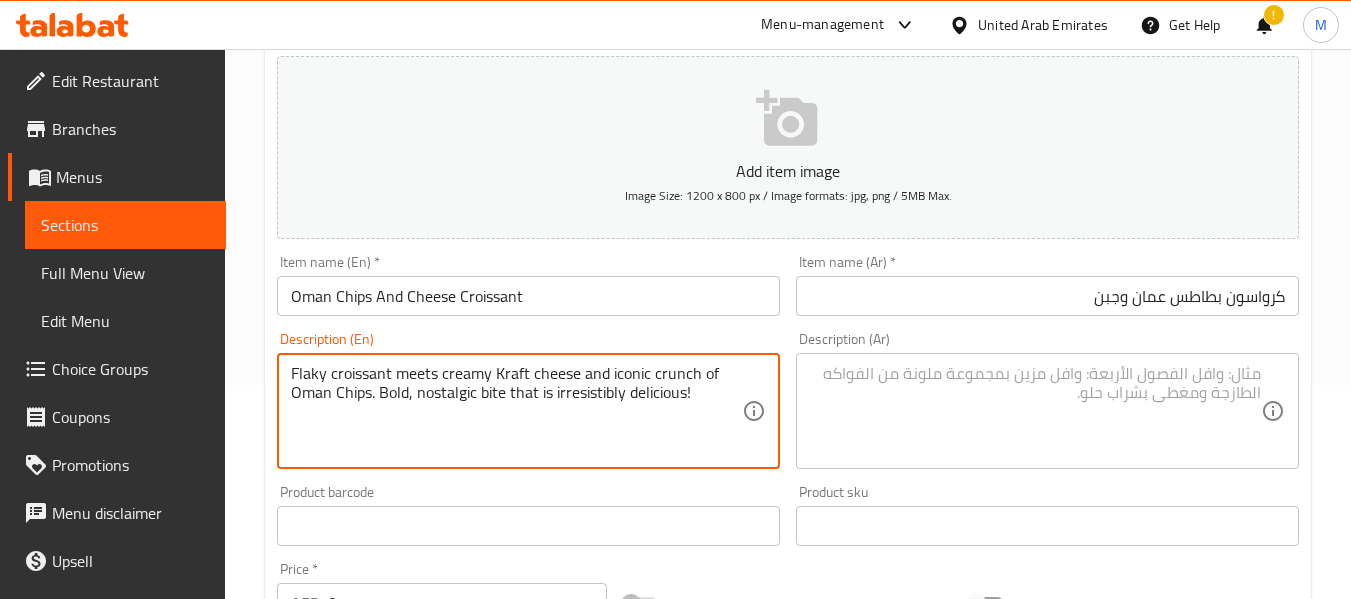 paste on "كرواسون هشّ يلتقي بجبنة كرافت الكريمية ورقائق عُمان المقرمشة. لقمة جريئة تُثير الحنين، لذيذة لا تُقاوم!" 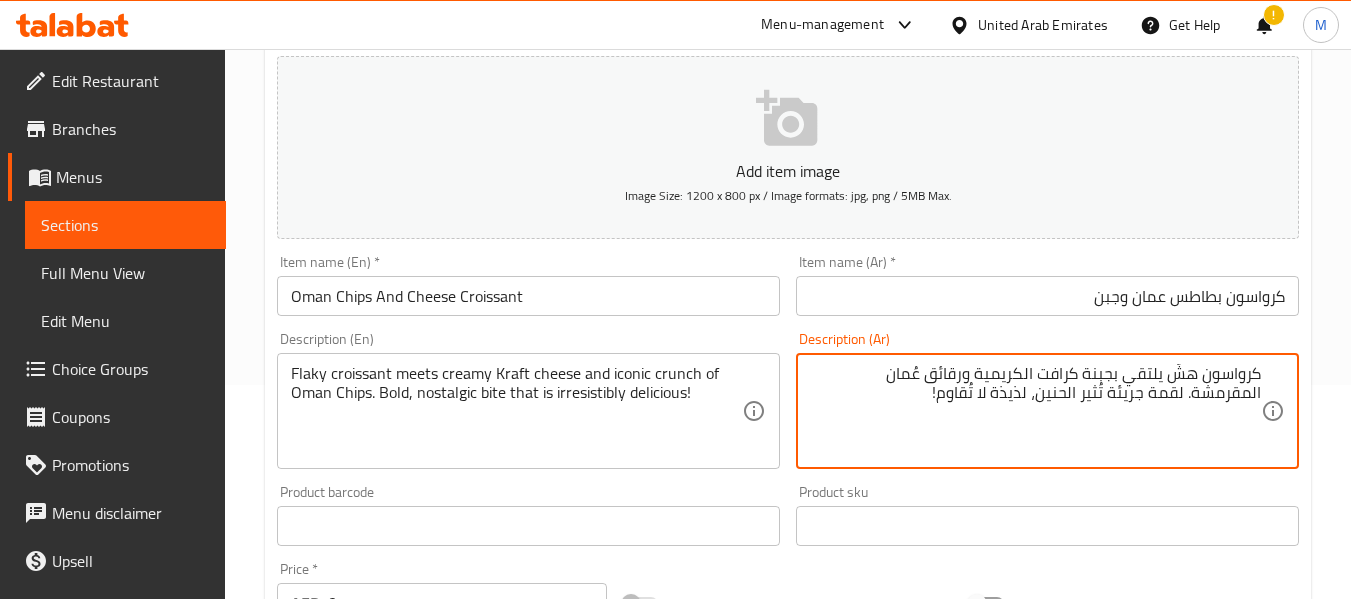 click on "كرواسون هشّ يلتقي بجبنة كرافت الكريمية ورقائق عُمان المقرمشة. لقمة جريئة تُثير الحنين، لذيذة لا تُقاوم!" at bounding box center [1035, 411] 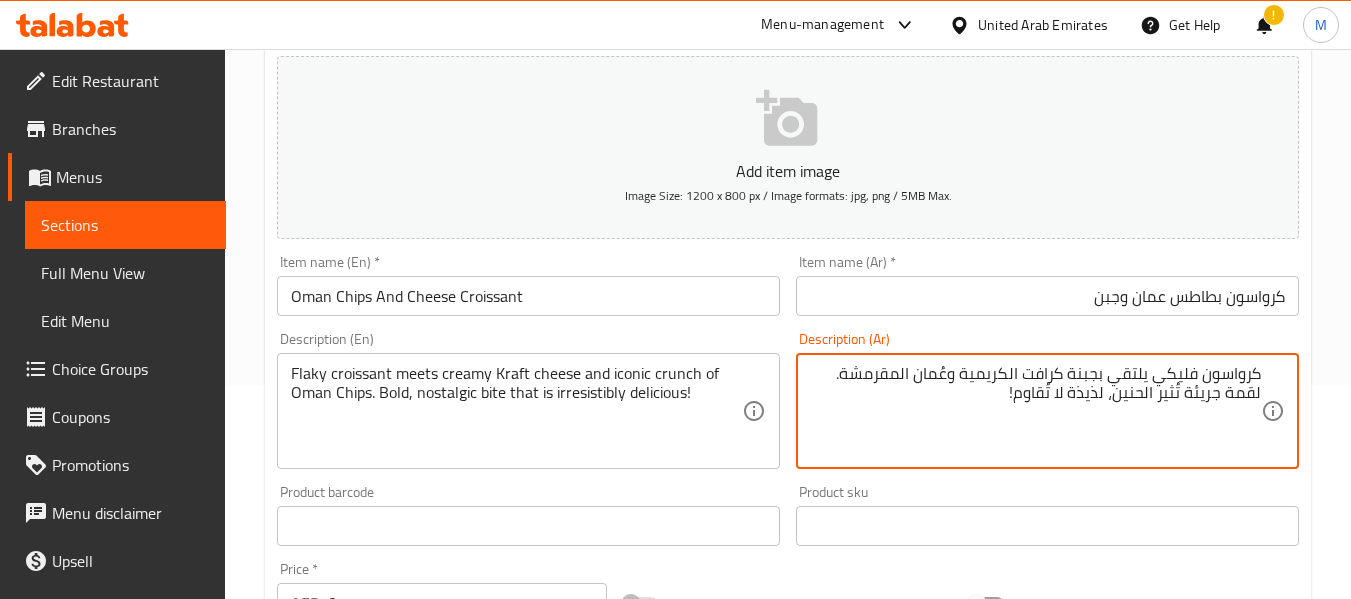 type on "كرواسون فليكي يلتقي بجبنة كرافت الكريمية وعُمان المقرمشة. لقمة جريئة تُثير الحنين، لذيذة لا تُقاوم!" 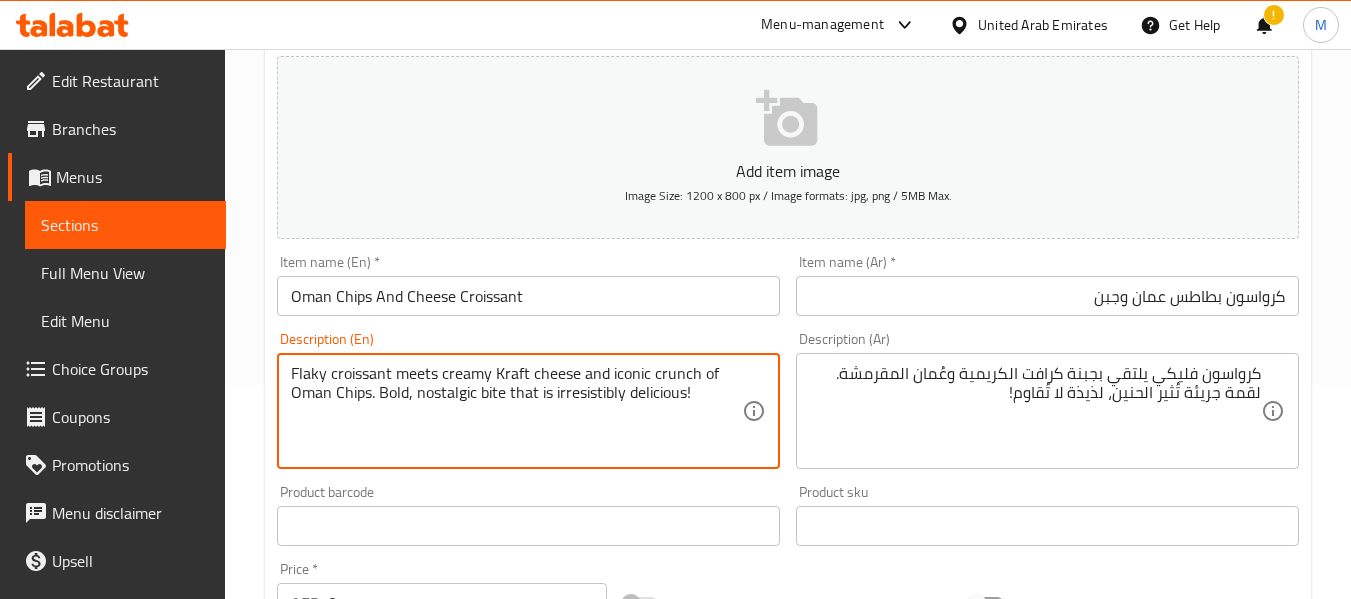 click on "Flaky croissant meets creamy Kraft cheese and iconic crunch of Oman Chips. Bold, nostalgic bite that is irresistibly delicious!" at bounding box center (516, 411) 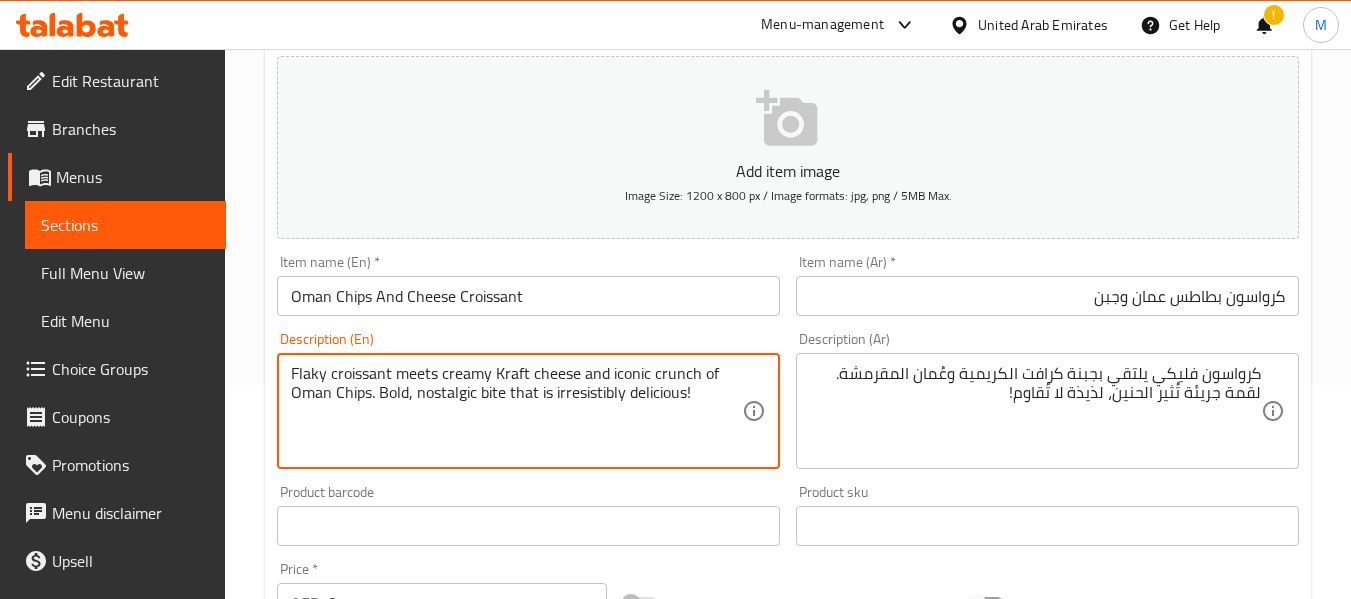 click on "كرواسون بطاطس عمان وجبن" at bounding box center [1047, 296] 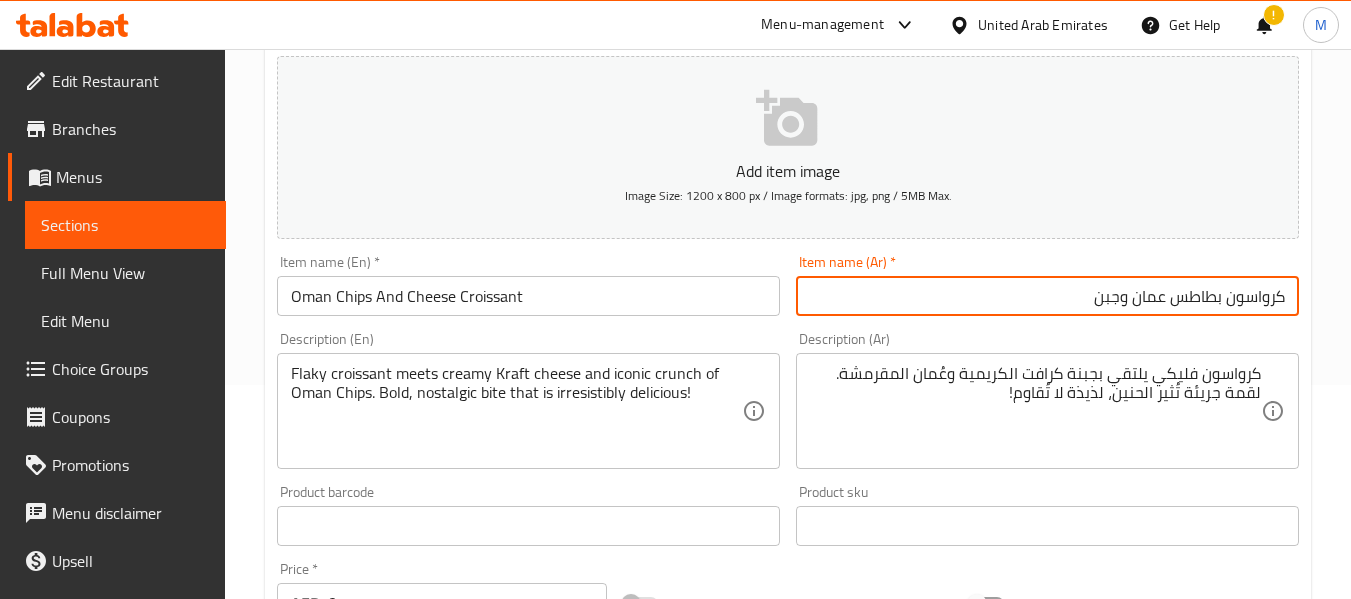 click on "كرواسون بطاطس عمان وجبن" at bounding box center (1047, 296) 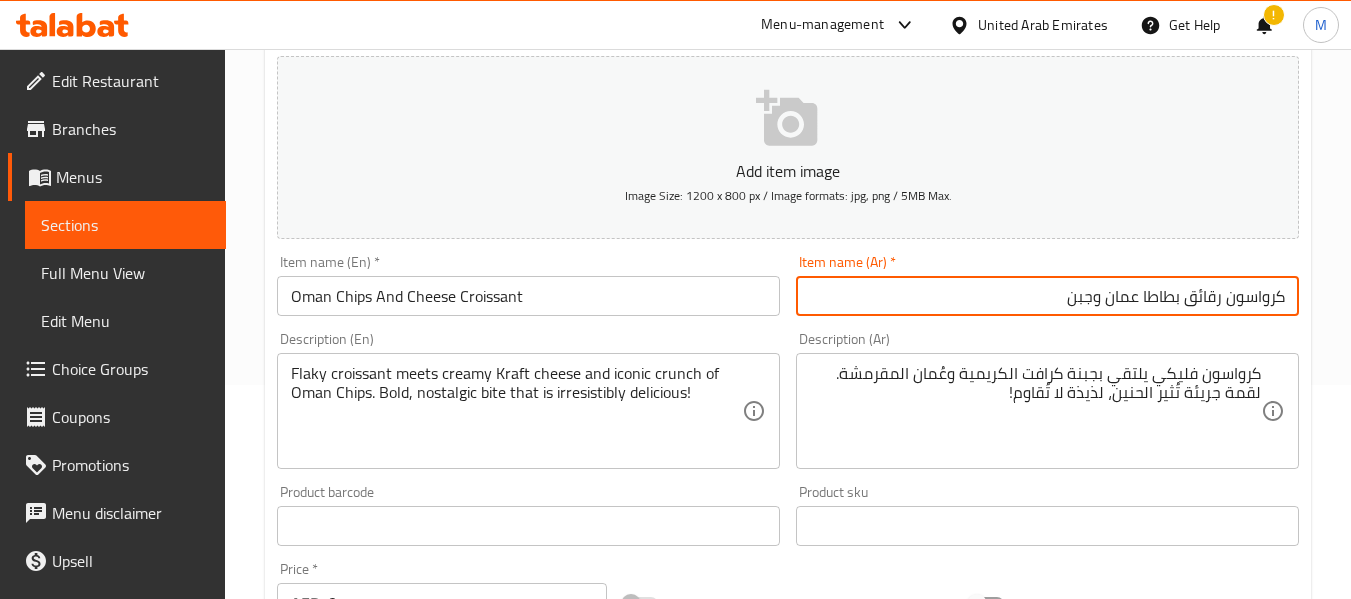 type on "كرواسون رقائق بطاطا عمان وجبن" 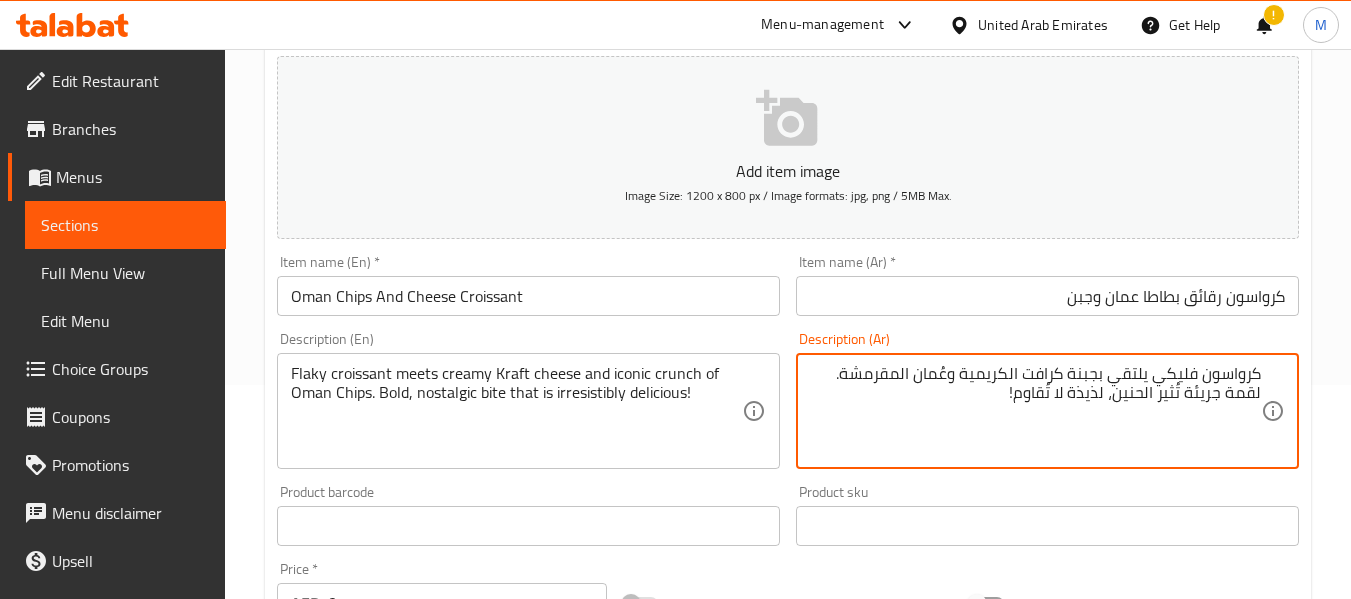 click on "كرواسون فليكي يلتقي بجبنة كرافت الكريمية وعُمان المقرمشة. لقمة جريئة تُثير الحنين، لذيذة لا تُقاوم!" at bounding box center (1035, 411) 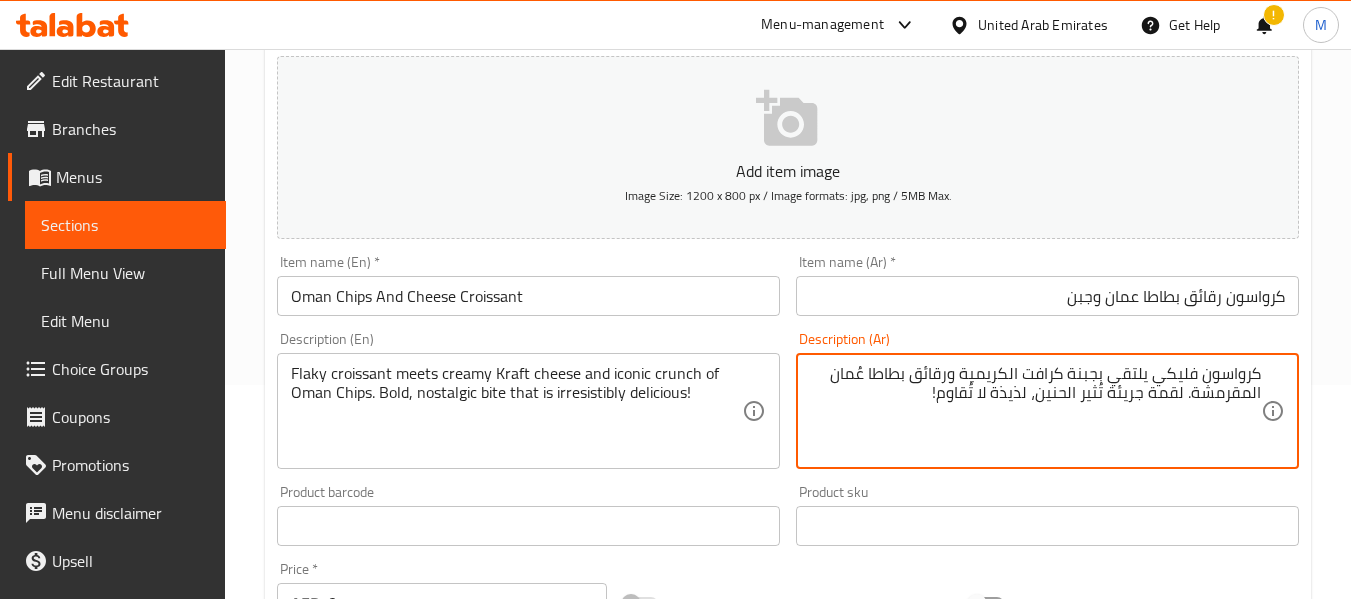 click on "كرواسون فليكي يلتقي بجبنة كرافت الكريمية ورقائق بطاطا عُمان المقرمشة. لقمة جريئة تُثير الحنين، لذيذة لا تُقاوم!" at bounding box center [1035, 411] 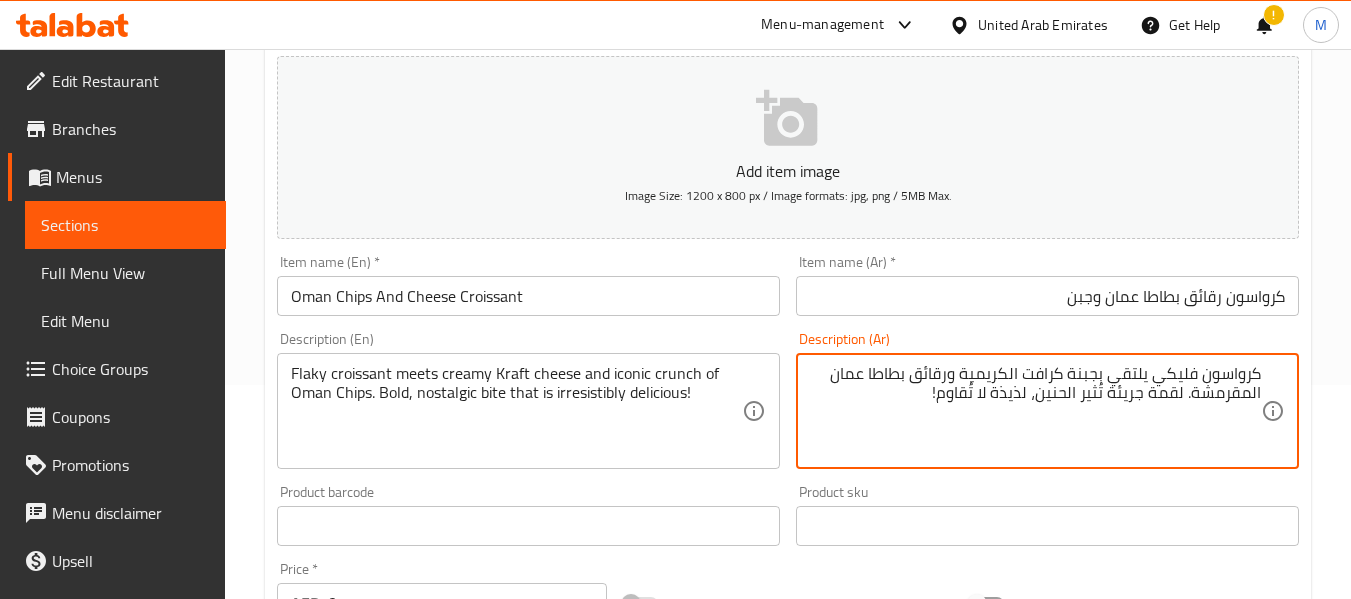 click on "كرواسون فليكي يلتقي بجبنة كرافت الكريمية ورقائق بطاطا عمان المقرمشة. لقمة جريئة تُثير الحنين، لذيذة لا تُقاوم!" at bounding box center (1035, 411) 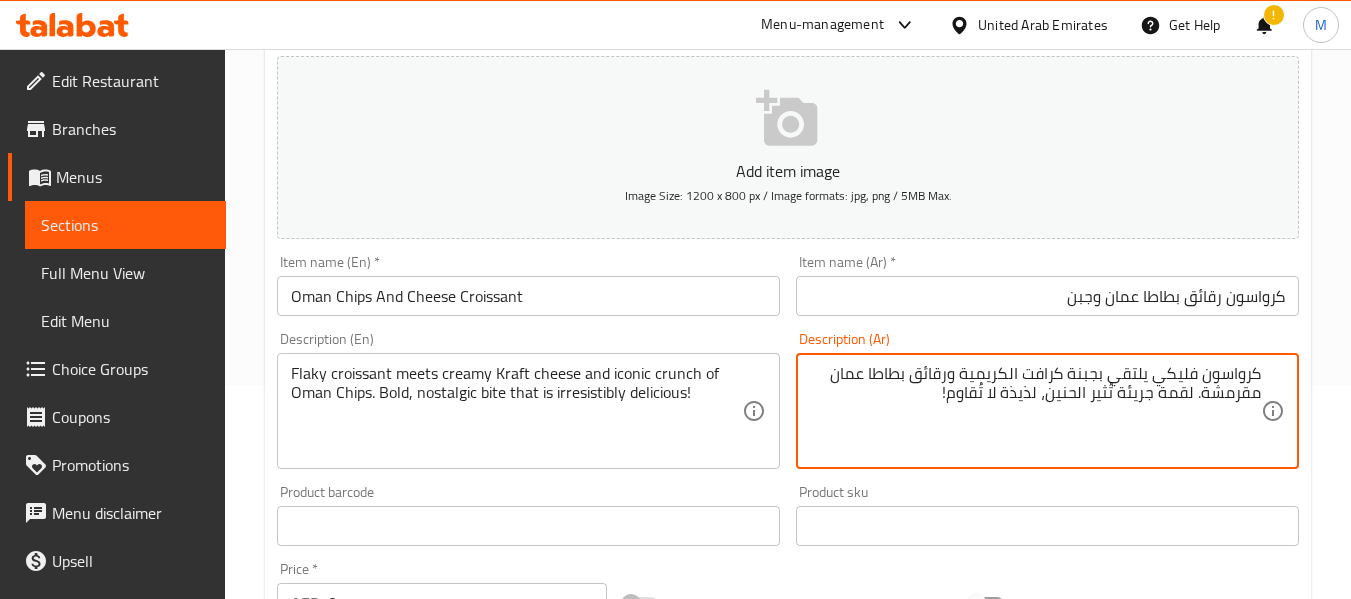 click on "كرواسون فليكي يلتقي بجبنة كرافت الكريمية ورقائق بطاطا عمان مقرمشة. لقمة جريئة تُثير الحنين، لذيذة لا تُقاوم!" at bounding box center (1035, 411) 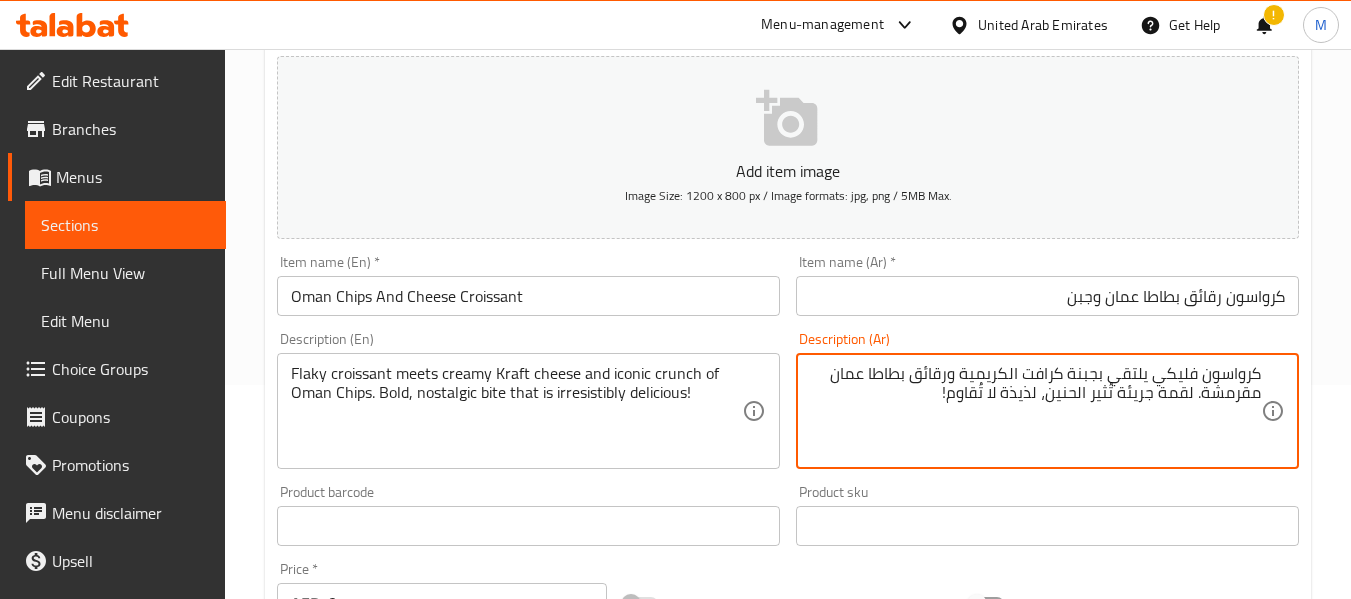 click on "كرواسون فليكي يلتقي بجبنة كرافت الكريمية ورقائق بطاطا عمان مقرمشة. لقمة جريئة تُثير الحنين، لذيذة لا تُقاوم!" at bounding box center (1035, 411) 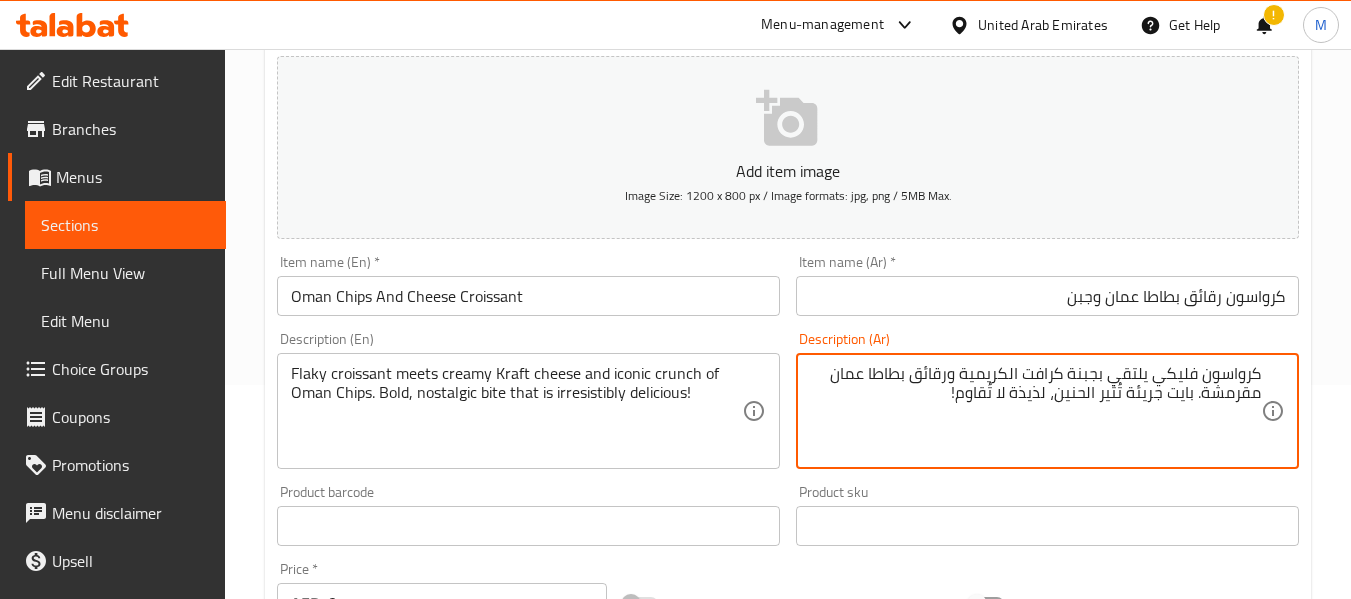 click on "Flaky croissant meets creamy Kraft cheese and iconic crunch of Oman Chips. Bold, nostalgic bite that is irresistibly delicious!" at bounding box center (516, 411) 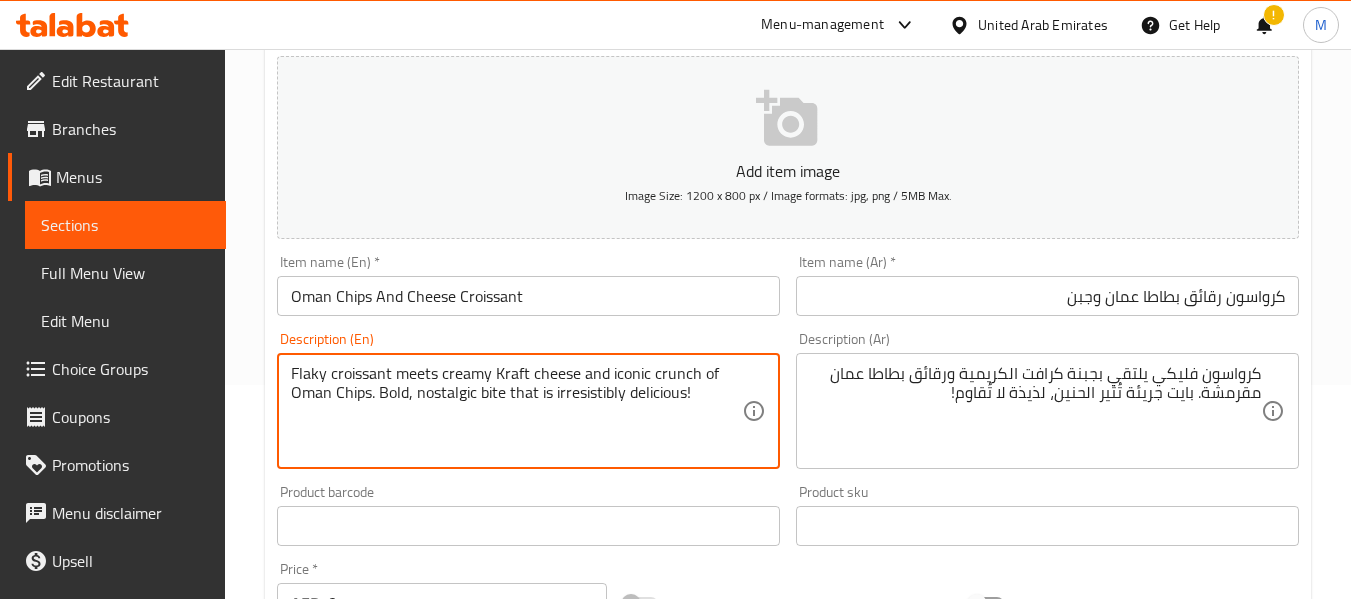click on "Flaky croissant meets creamy Kraft cheese and iconic crunch of Oman Chips. Bold, nostalgic bite that is irresistibly delicious!" at bounding box center [516, 411] 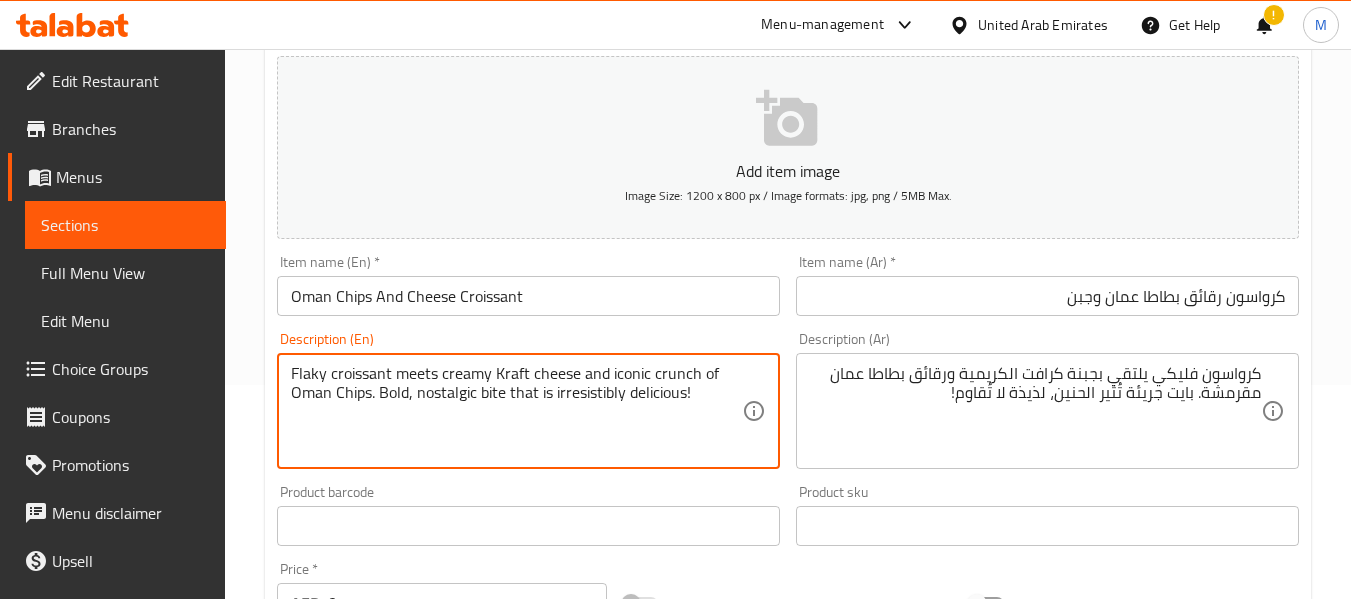 drag, startPoint x: 380, startPoint y: 394, endPoint x: 505, endPoint y: 392, distance: 125.016 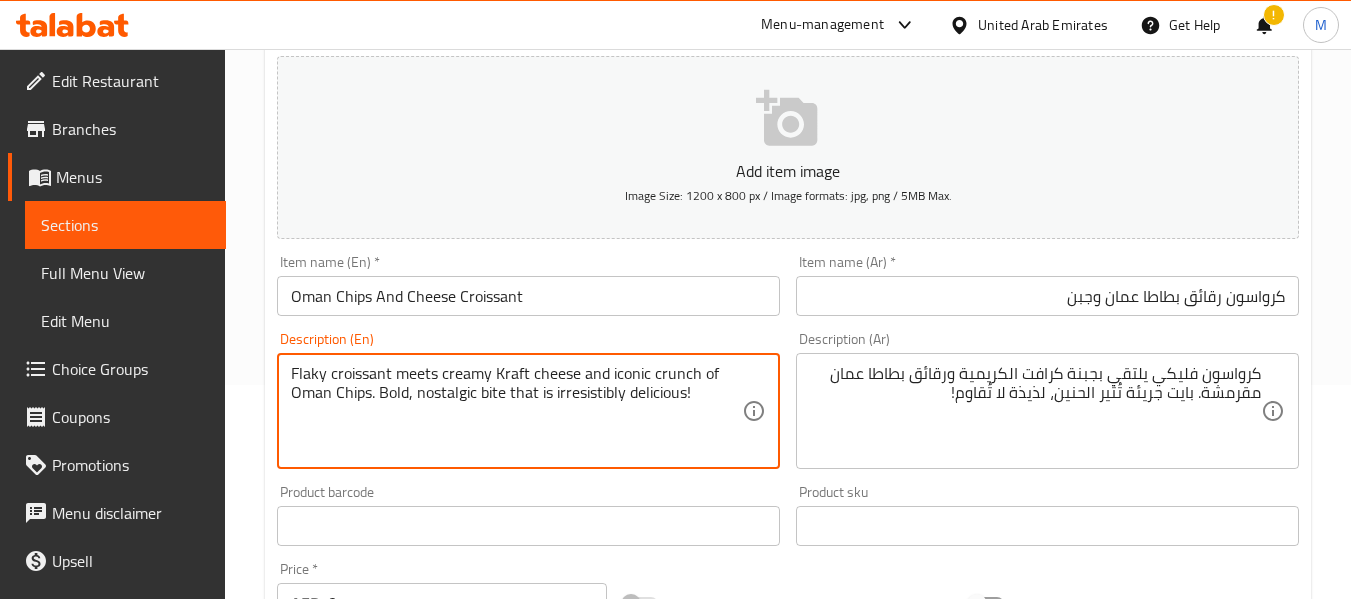 click on "Flaky croissant meets creamy Kraft cheese and iconic crunch of Oman Chips. Bold, nostalgic bite that is irresistibly delicious!" at bounding box center [516, 411] 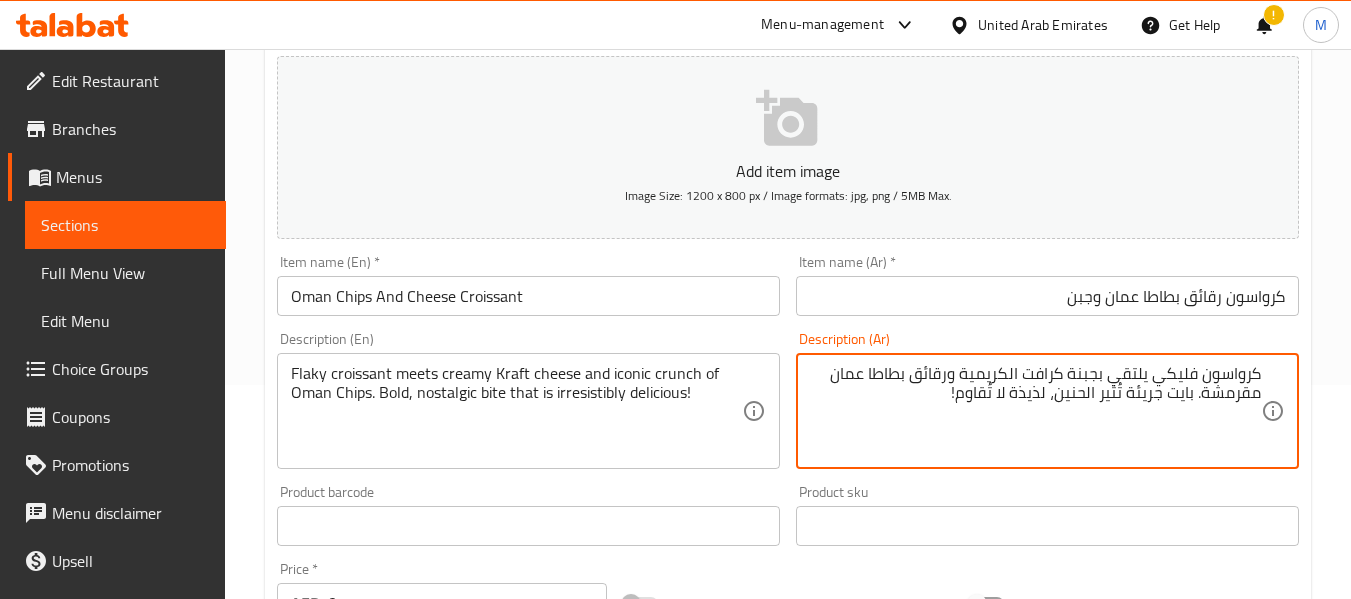 click on "كرواسون فليكي يلتقي بجبنة كرافت الكريمية ورقائق بطاطا عمان مقرمشة. بايت جريئة تُثير الحنين، لذيذة لا تُقاوم!" at bounding box center (1035, 411) 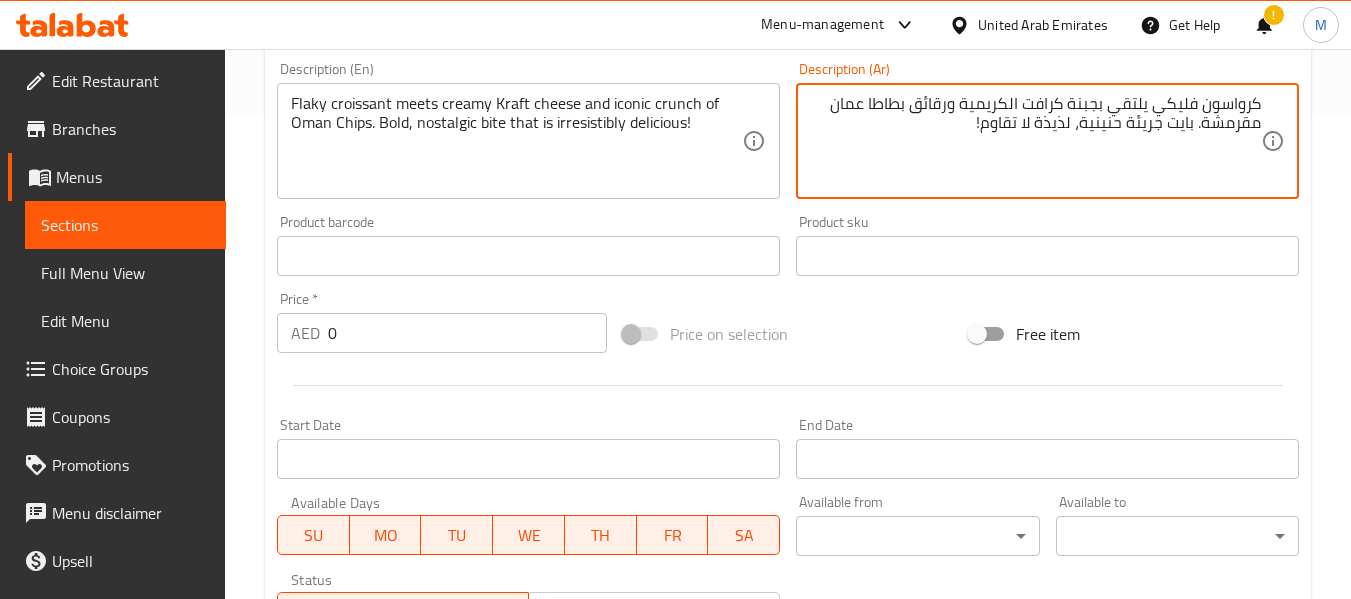 scroll, scrollTop: 514, scrollLeft: 0, axis: vertical 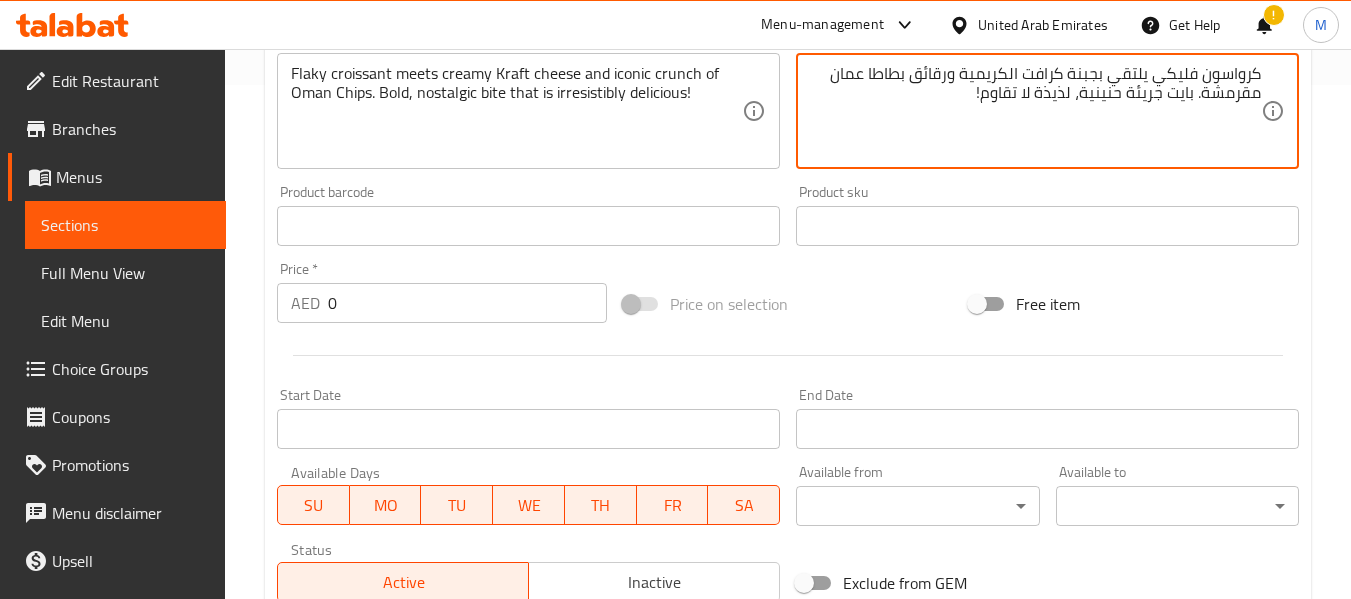click on "كرواسون فليكي يلتقي بجبنة كرافت الكريمية ورقائق بطاطا عمان مقرمشة. بايت جريئة حنينية، لذيذة لا تقاوم!" at bounding box center (1035, 111) 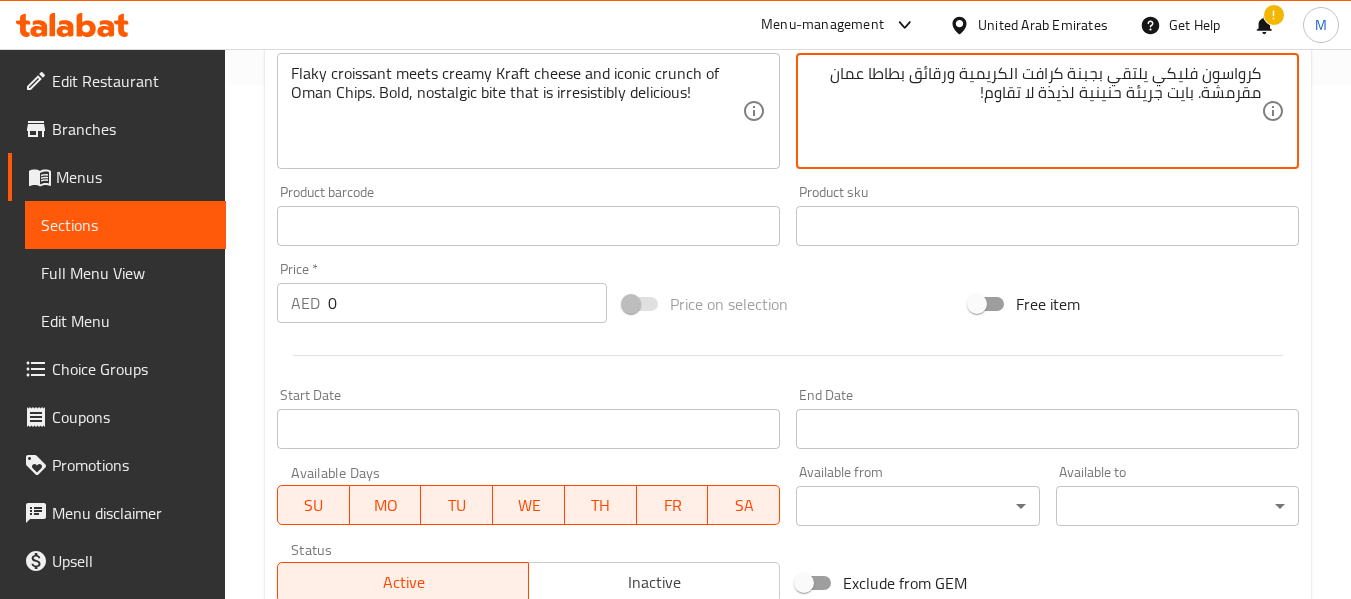 click on "كرواسون فليكي يلتقي بجبنة كرافت الكريمية ورقائق بطاطا عمان مقرمشة. بايت جريئة حنينية لذيذة لا تقاوم!" at bounding box center [1035, 111] 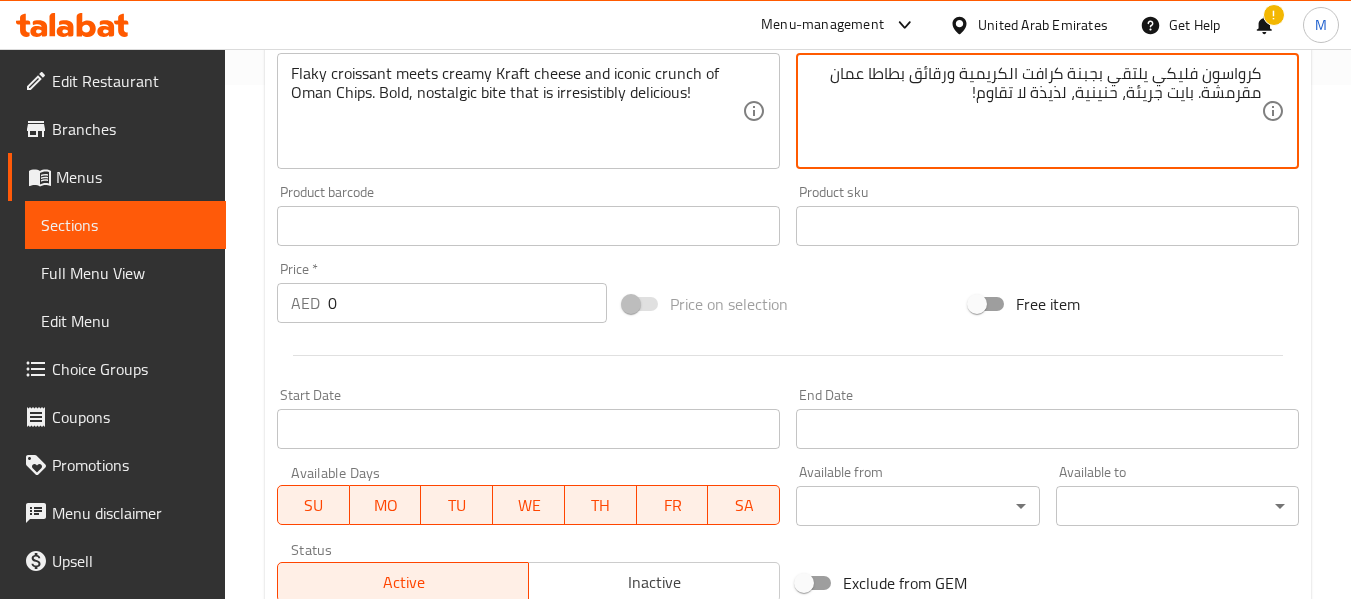type on "كرواسون فليكي يلتقي بجبنة كرافت الكريمية ورقائق بطاطا عمان مقرمشة. بايت جريئة، حنينية، لذيذة لا تقاوم!" 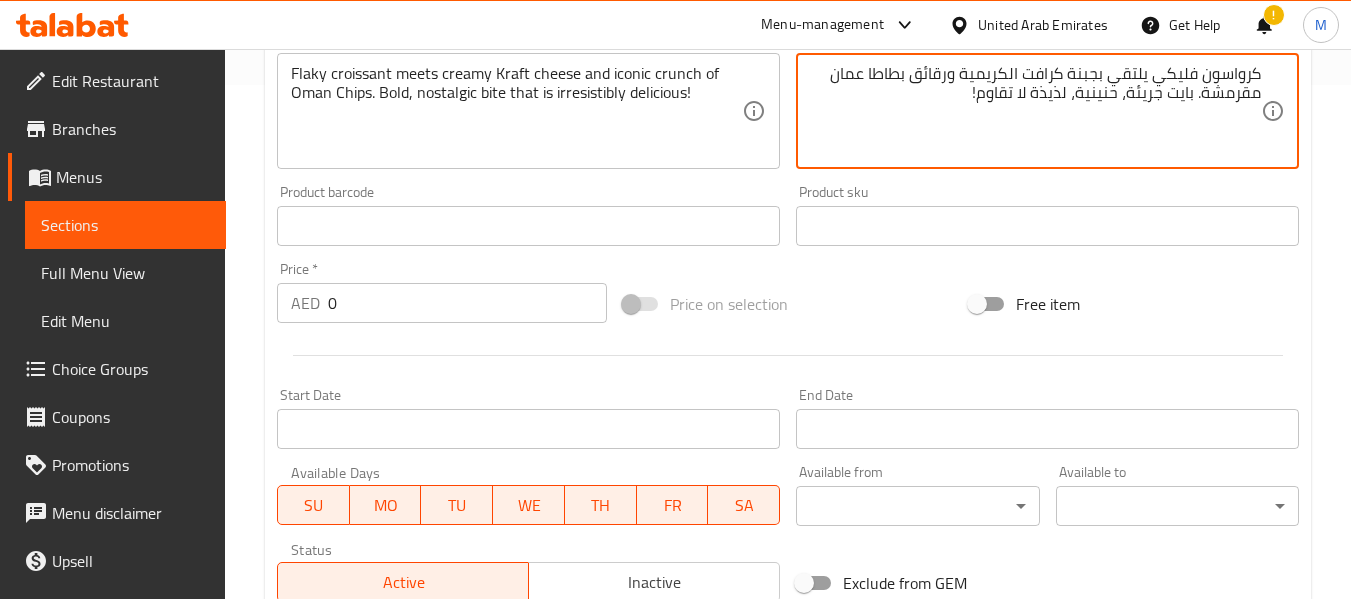 click on "0" at bounding box center (467, 303) 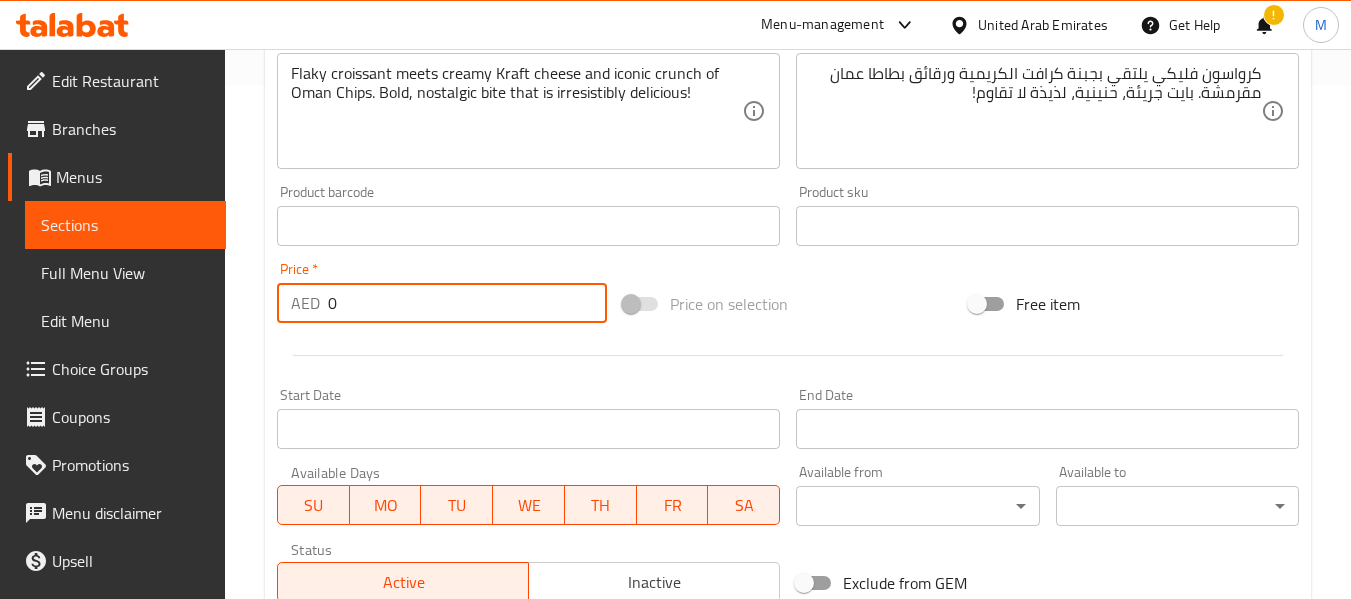 click on "0" at bounding box center [467, 303] 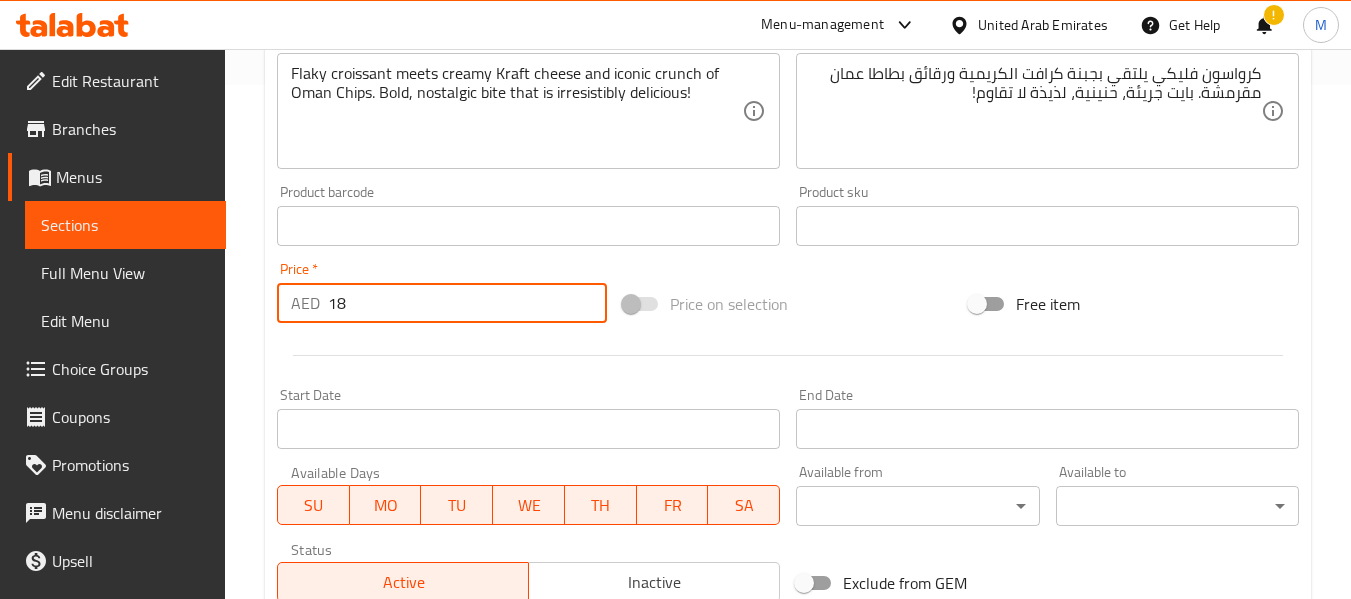 type on "18" 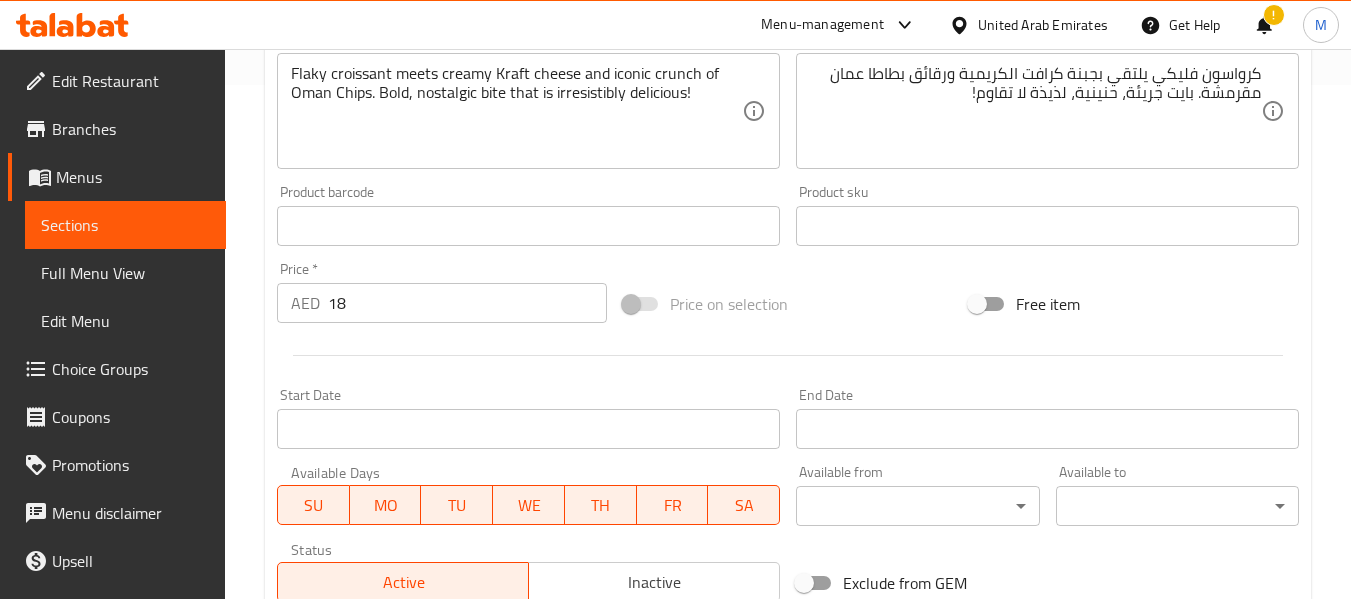click at bounding box center [788, 355] 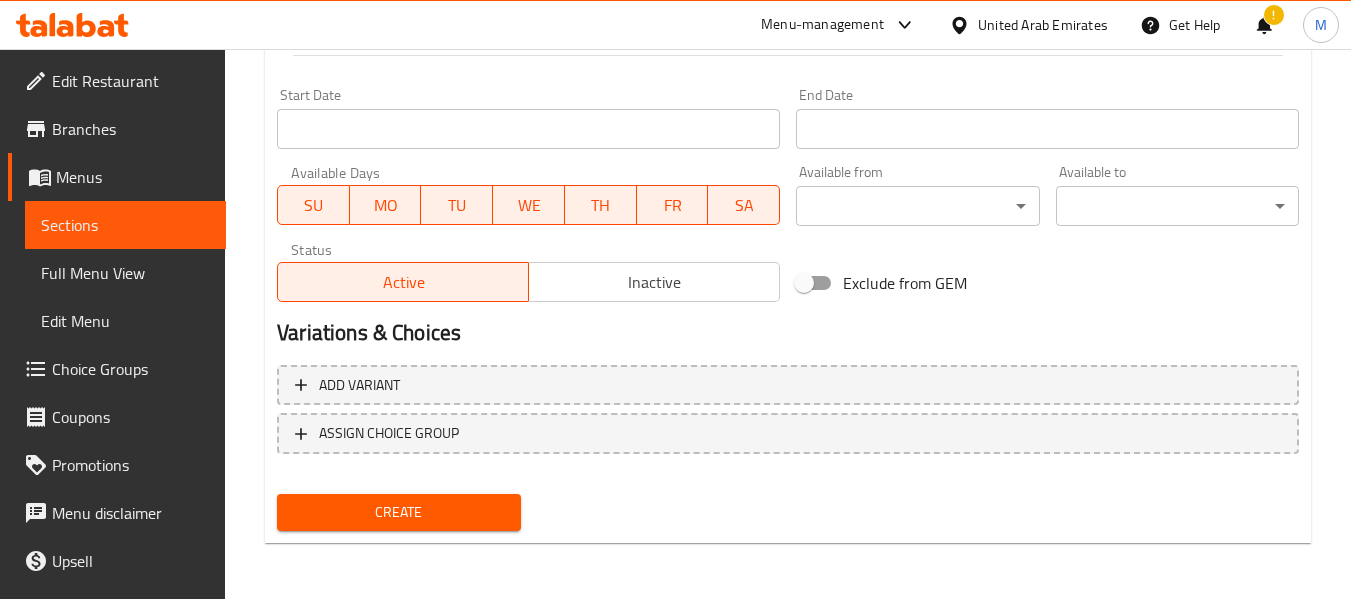 click on "Create" at bounding box center (398, 512) 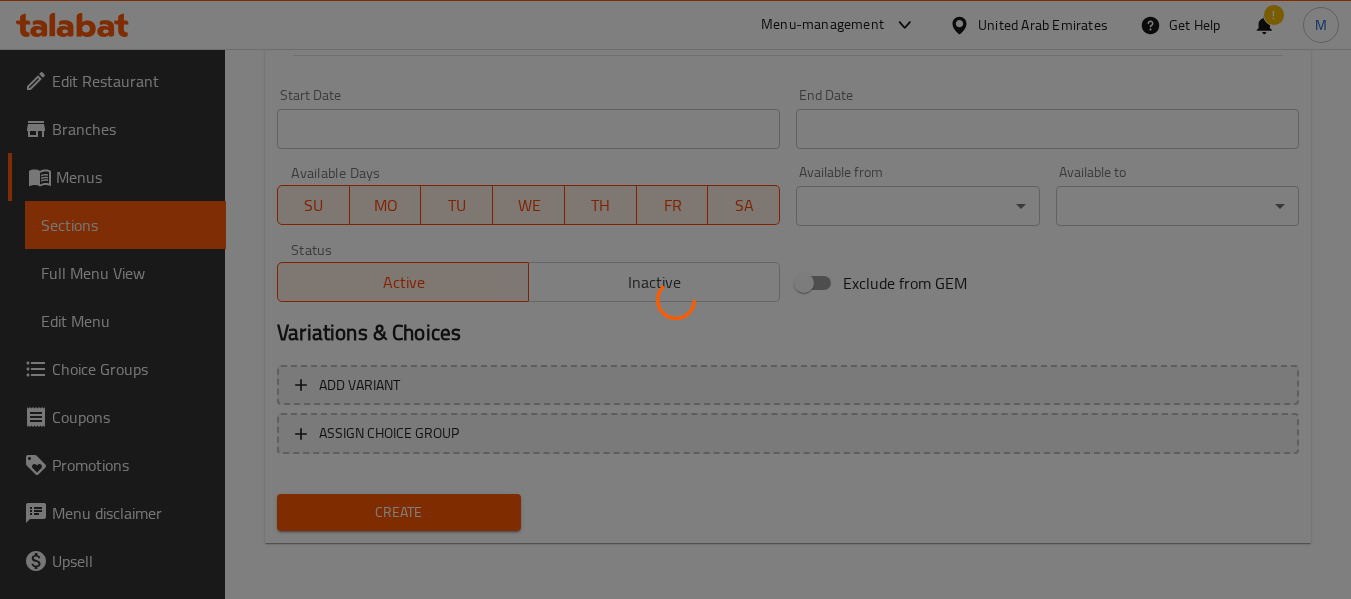 scroll, scrollTop: 214, scrollLeft: 0, axis: vertical 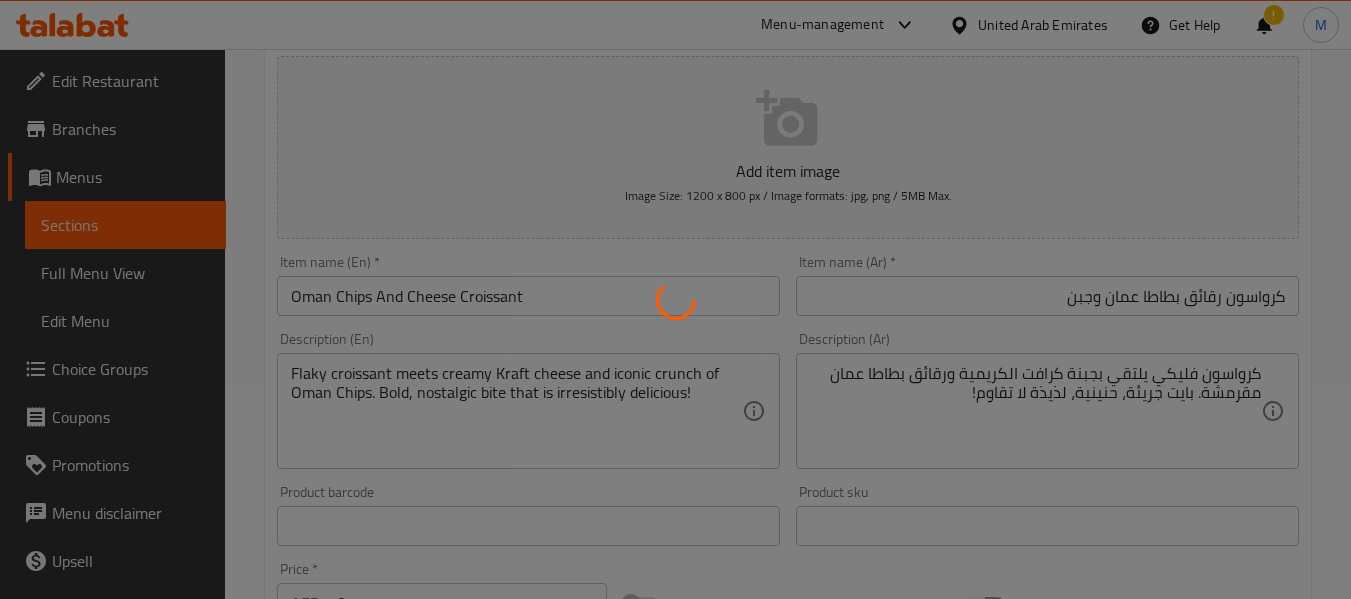 type 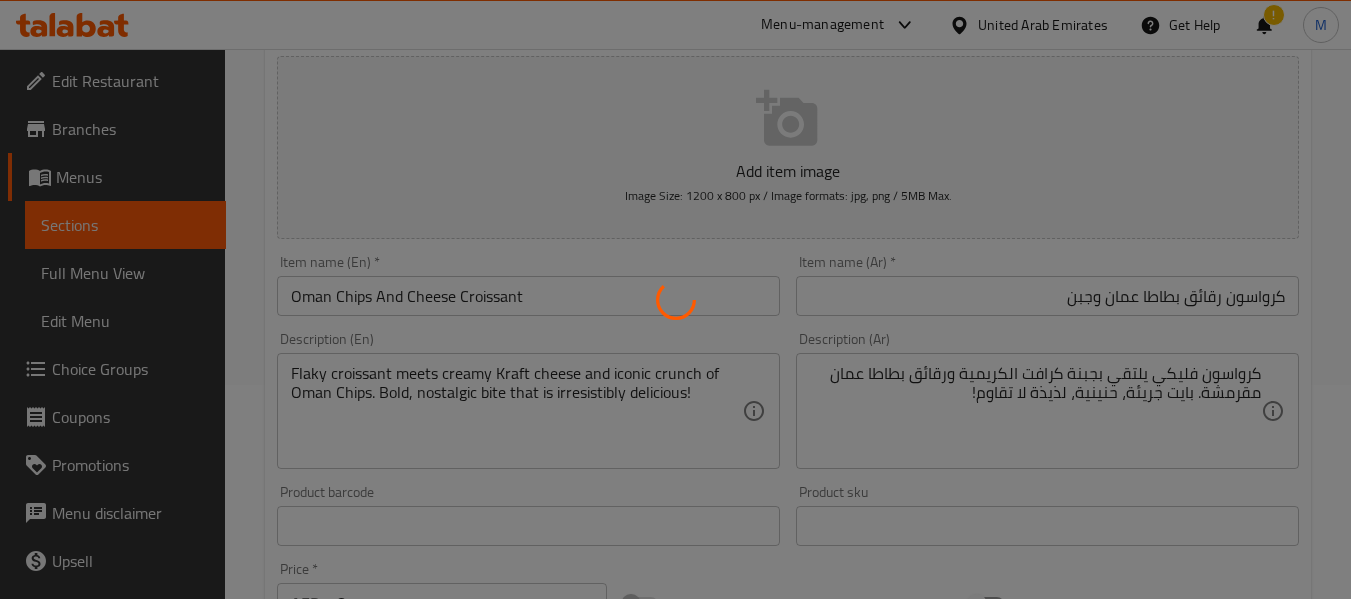 type 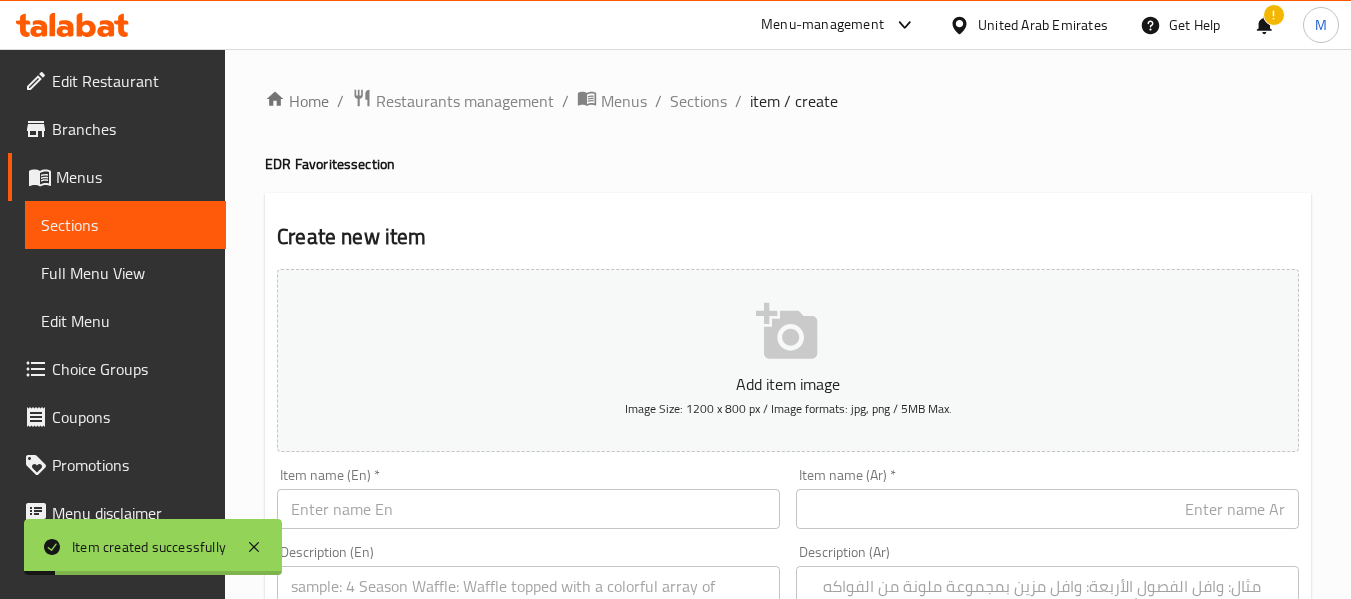 scroll, scrollTop: 0, scrollLeft: 0, axis: both 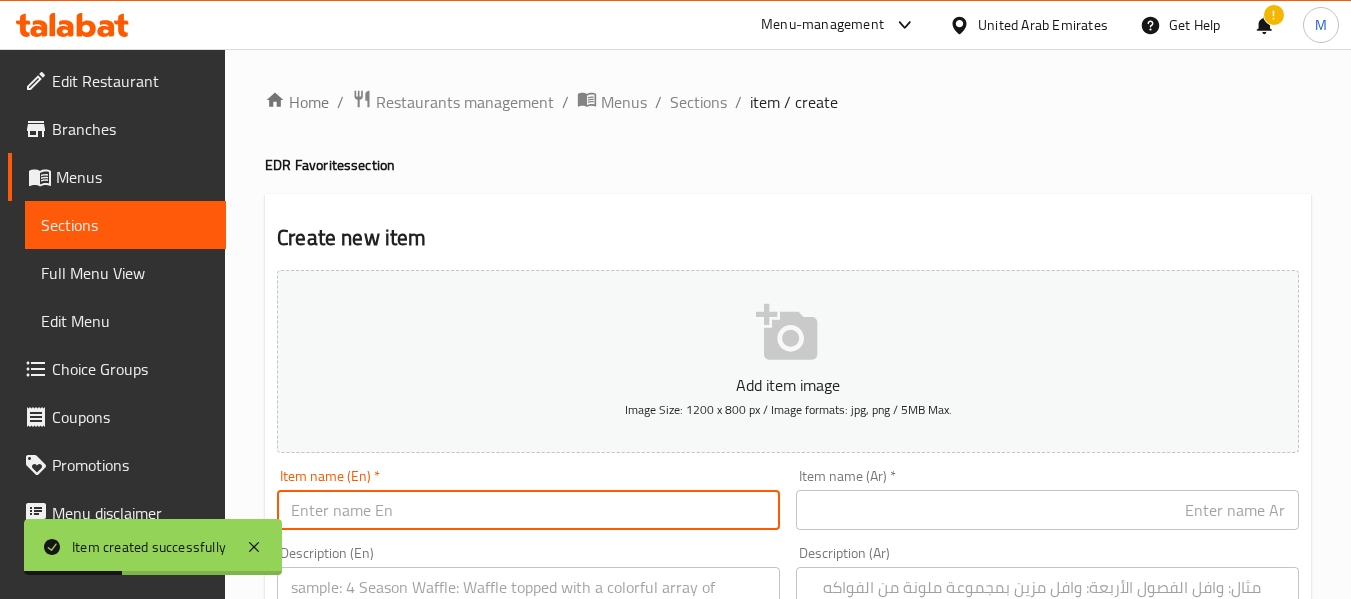 click at bounding box center [528, 510] 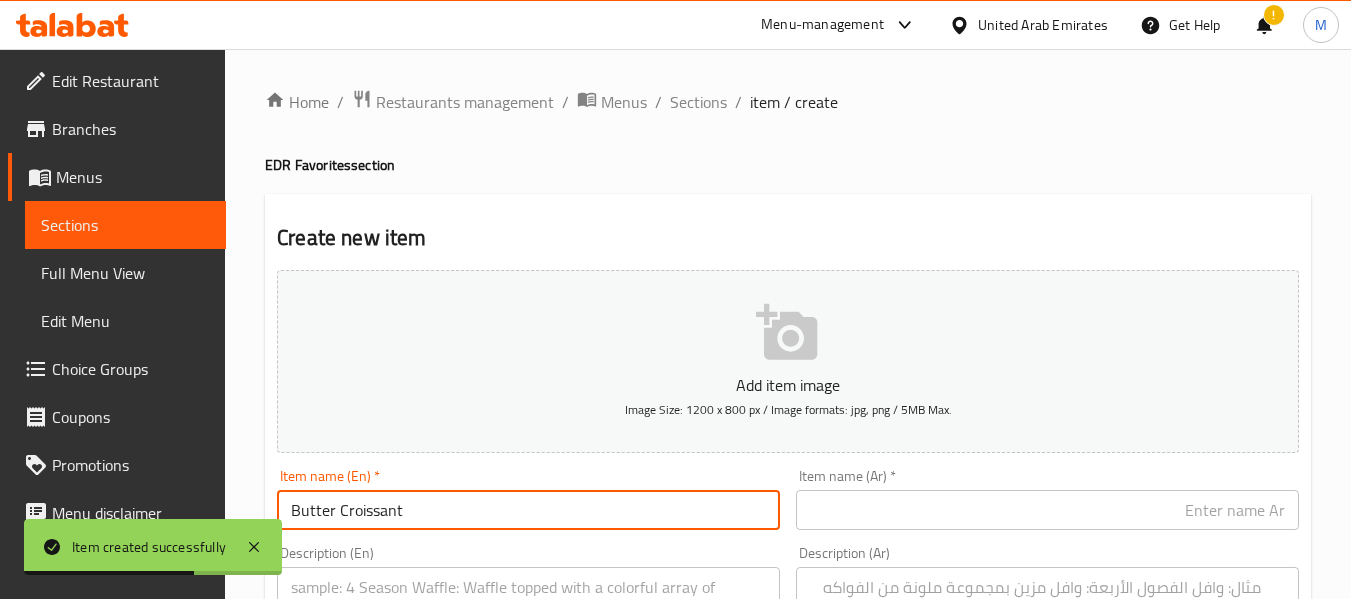 type on "Butter Croissant" 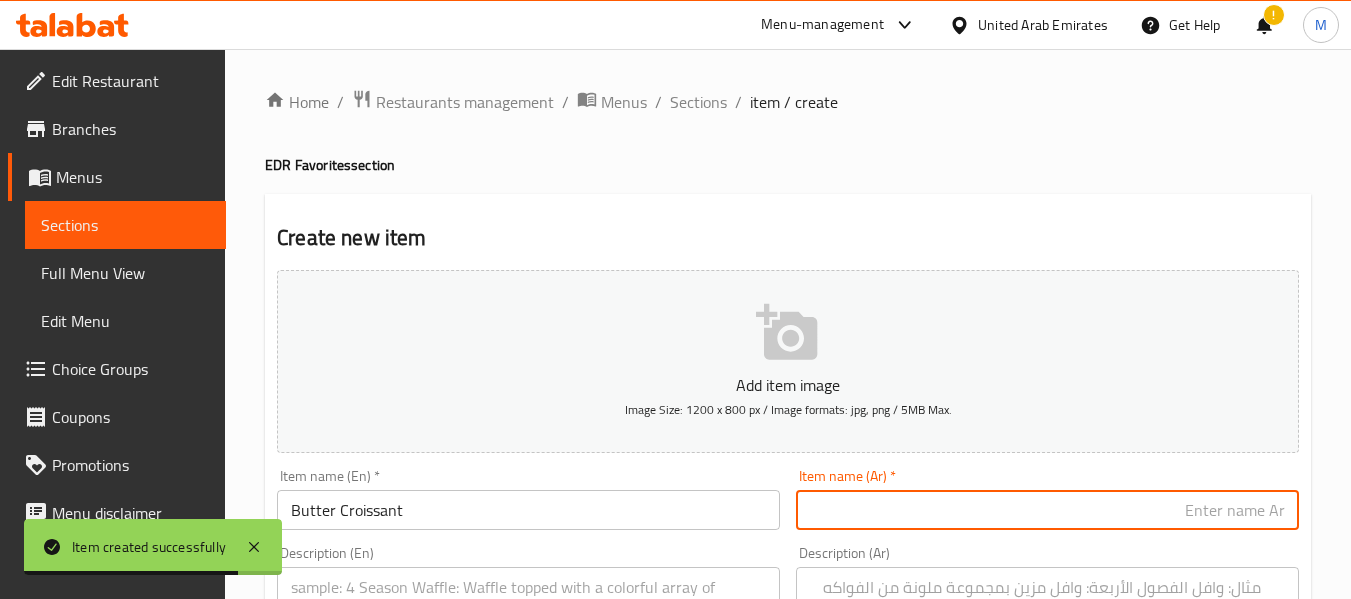 click at bounding box center (1047, 510) 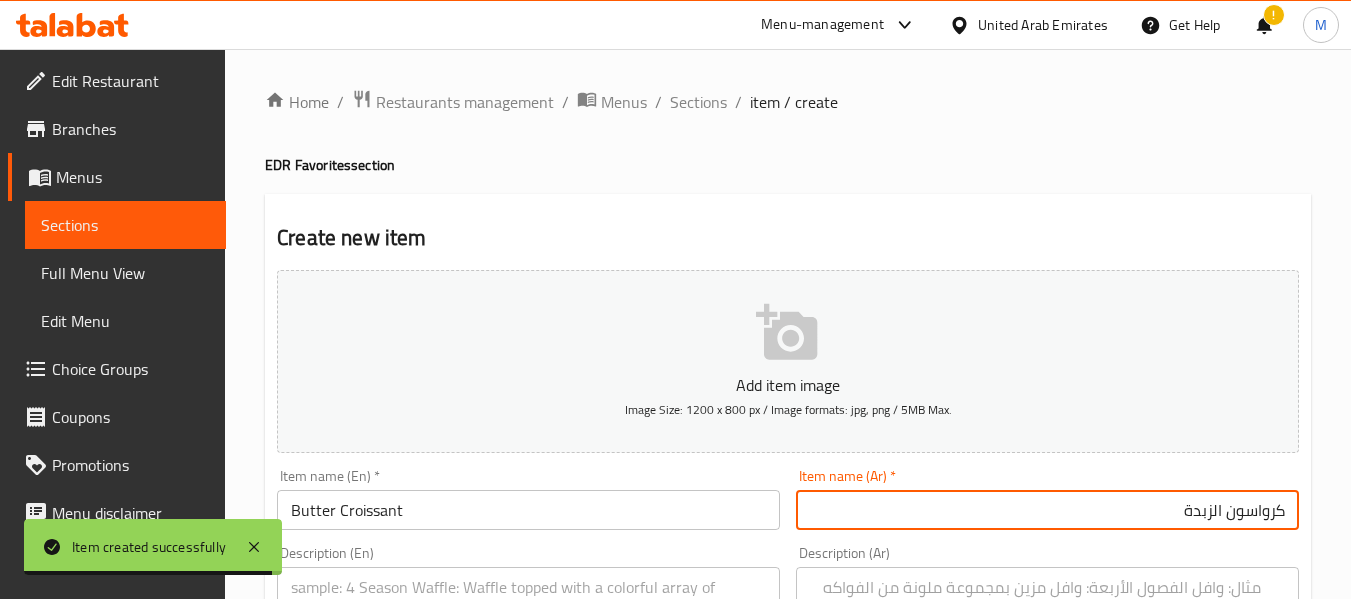 type on "كرواسون الزبدة" 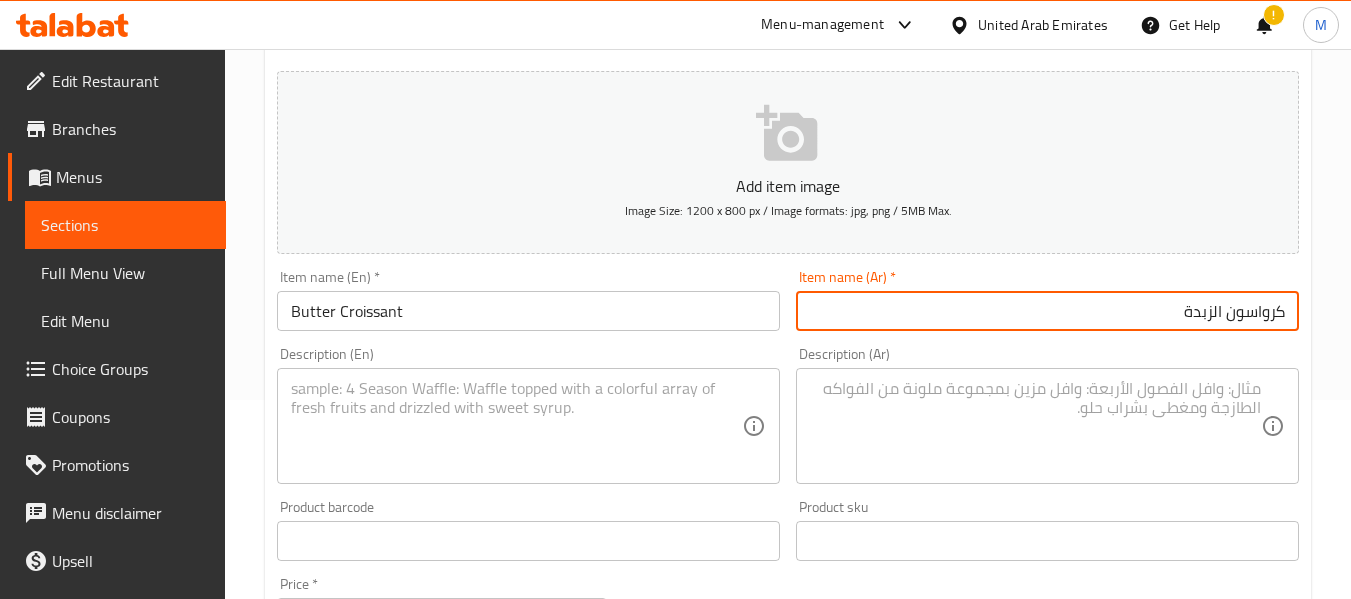 scroll, scrollTop: 200, scrollLeft: 0, axis: vertical 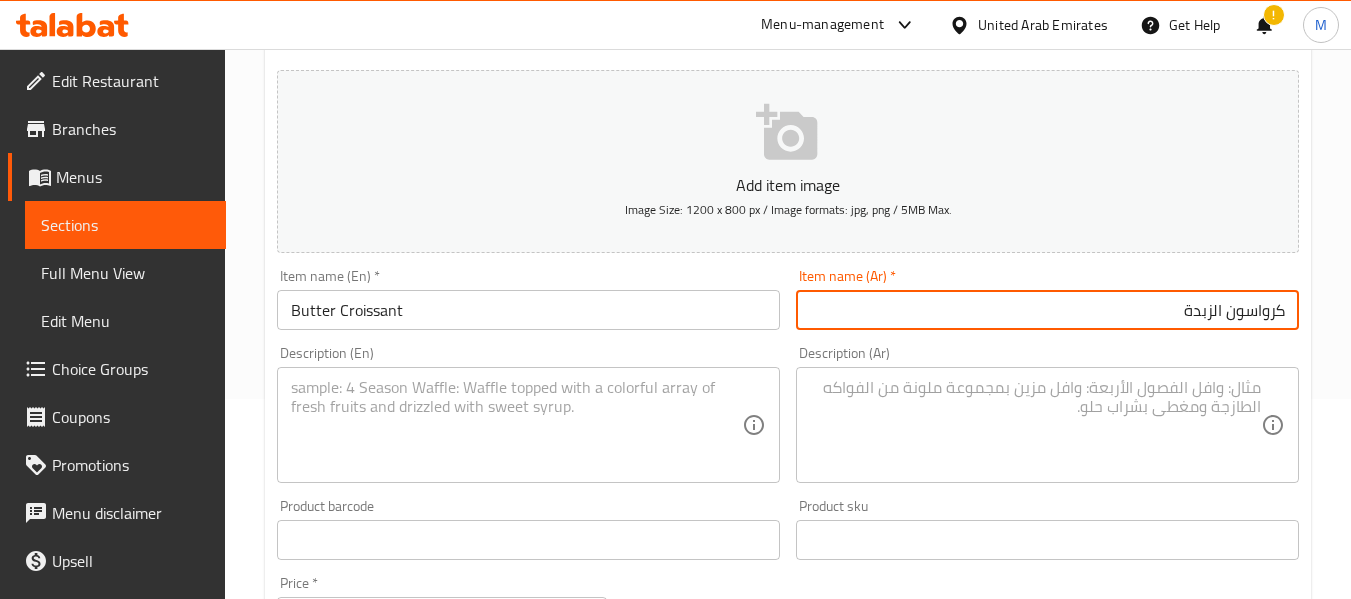 click at bounding box center (516, 425) 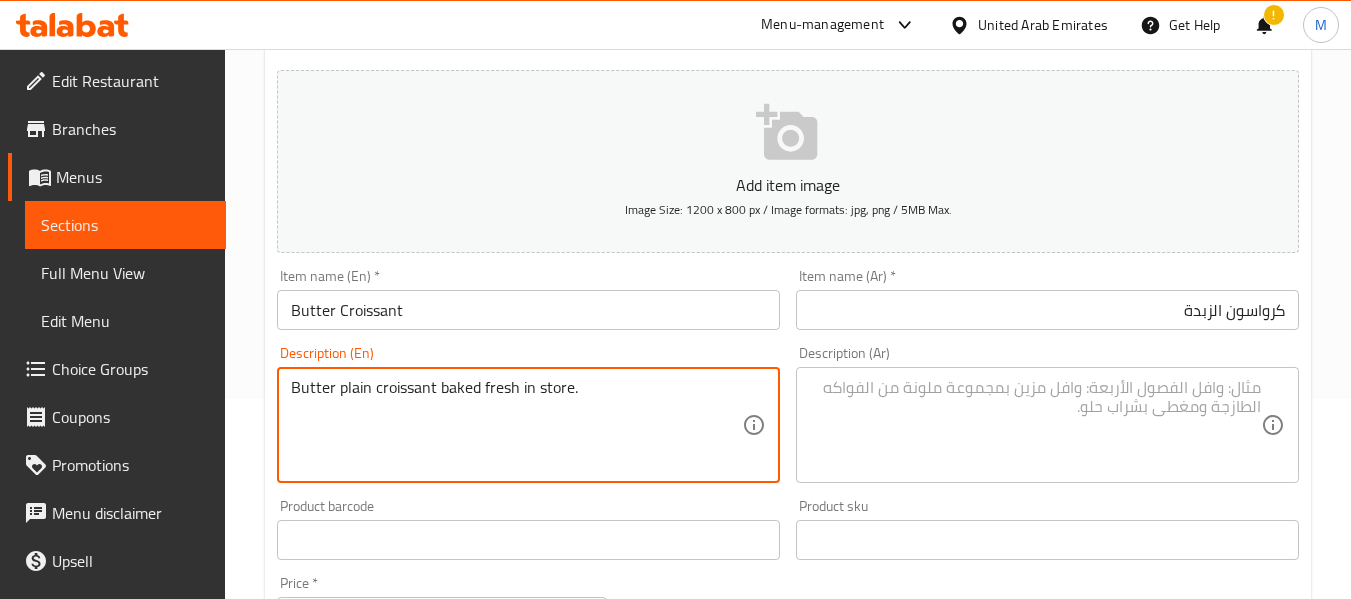 type on "Butter plain croissant baked fresh in store." 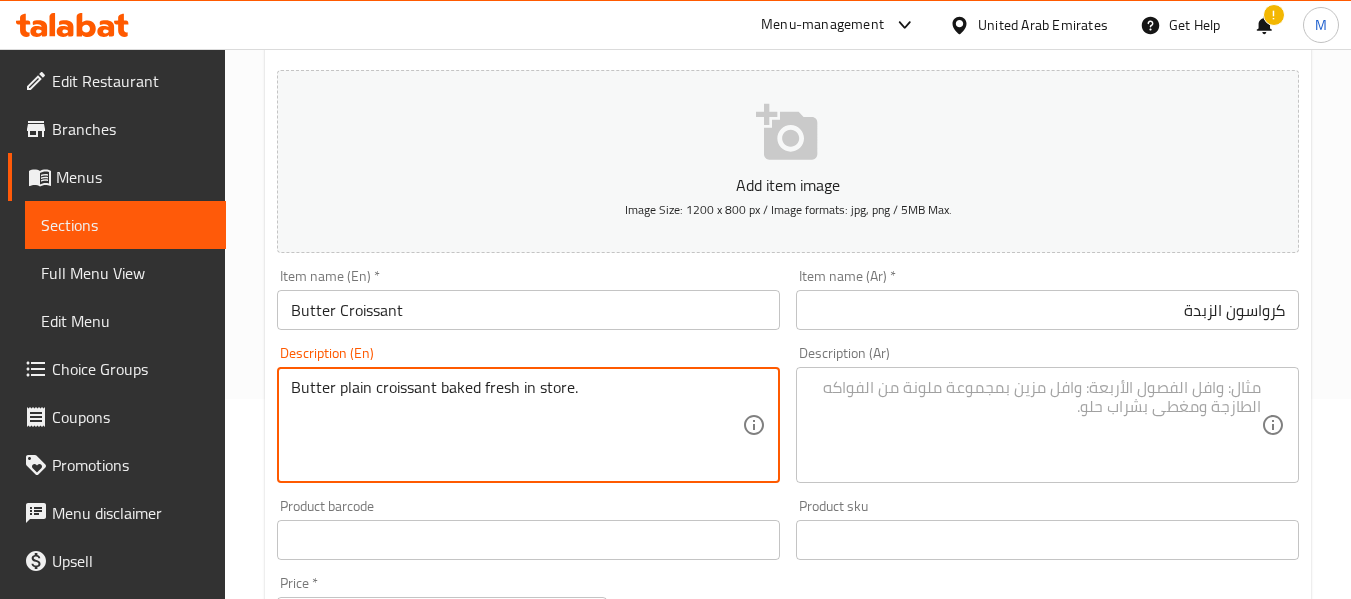 paste on "كرواسون بالزبدة الطازجة المخبوزة في المتجر." 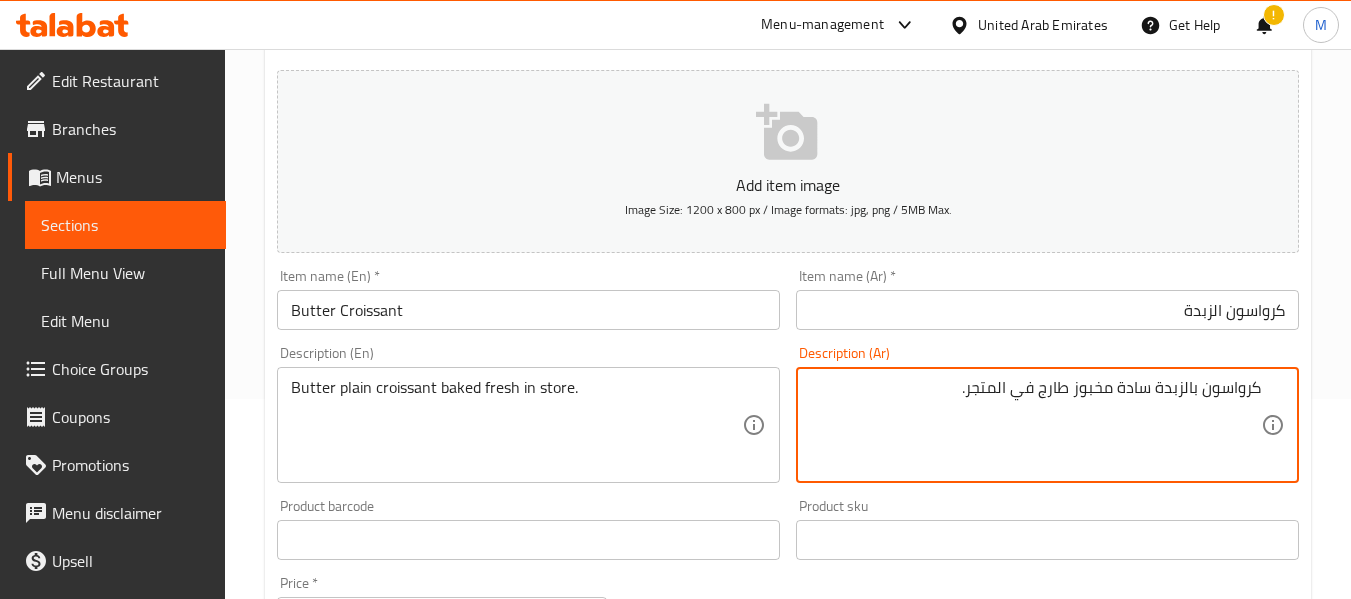 type on "كرواسون بالزبدة سادة مخبوز طارج في المتجر." 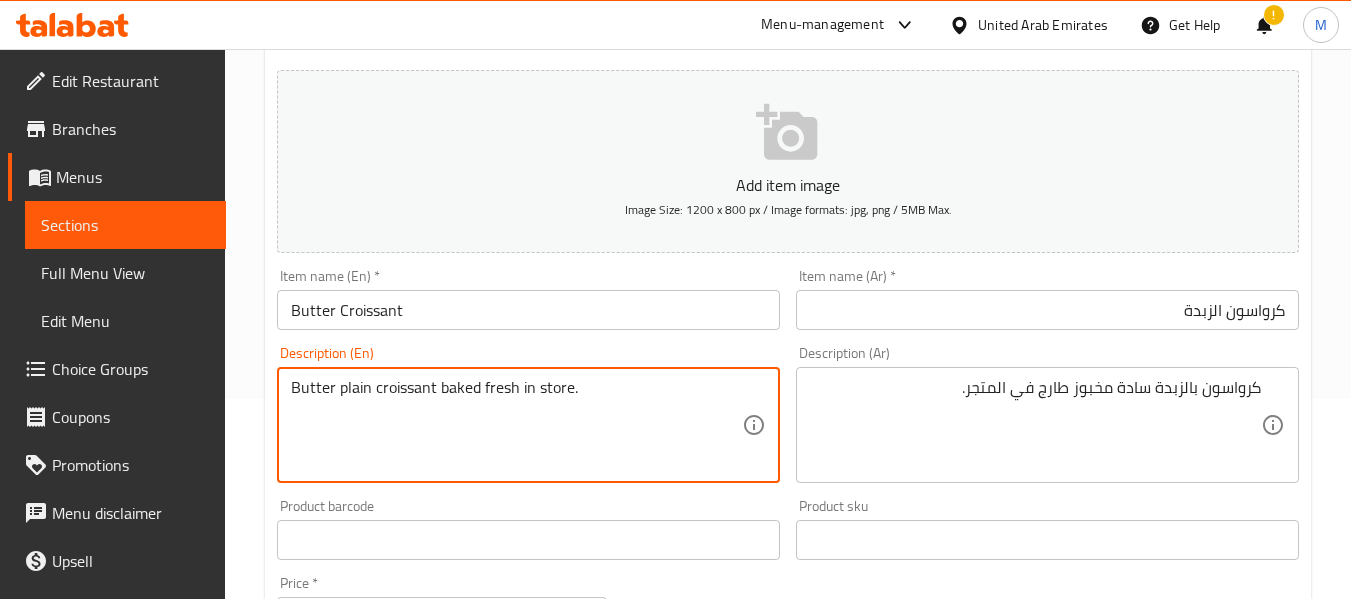 drag, startPoint x: 433, startPoint y: 394, endPoint x: 271, endPoint y: 387, distance: 162.15117 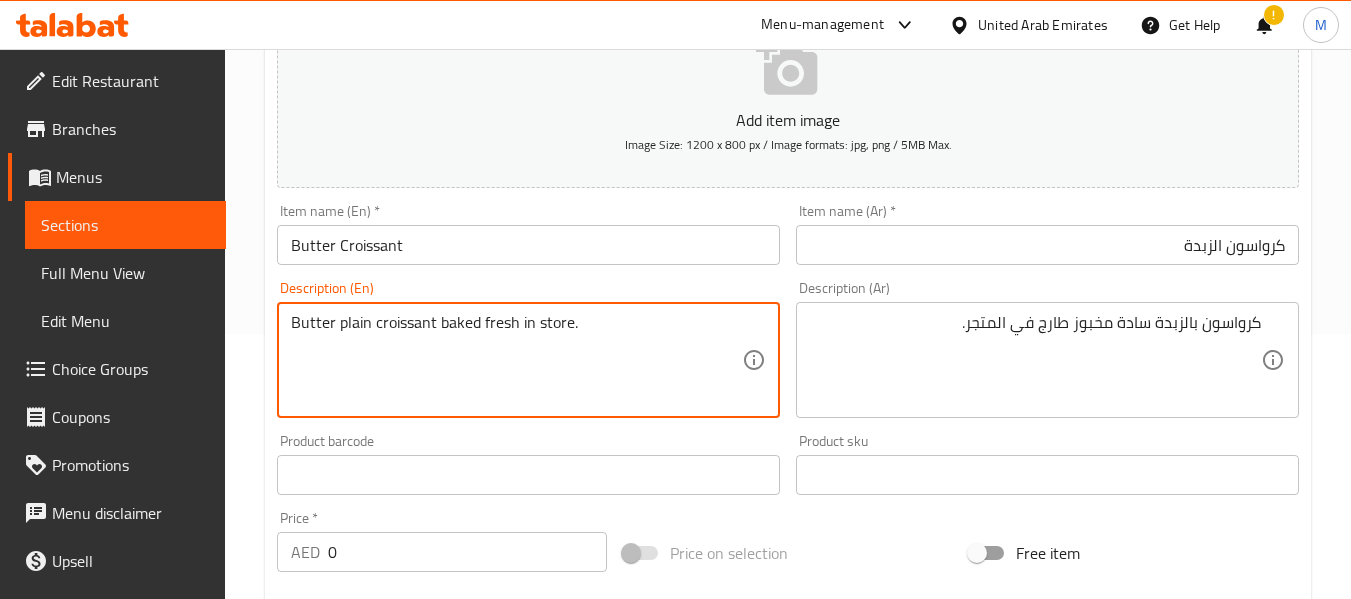 scroll, scrollTop: 300, scrollLeft: 0, axis: vertical 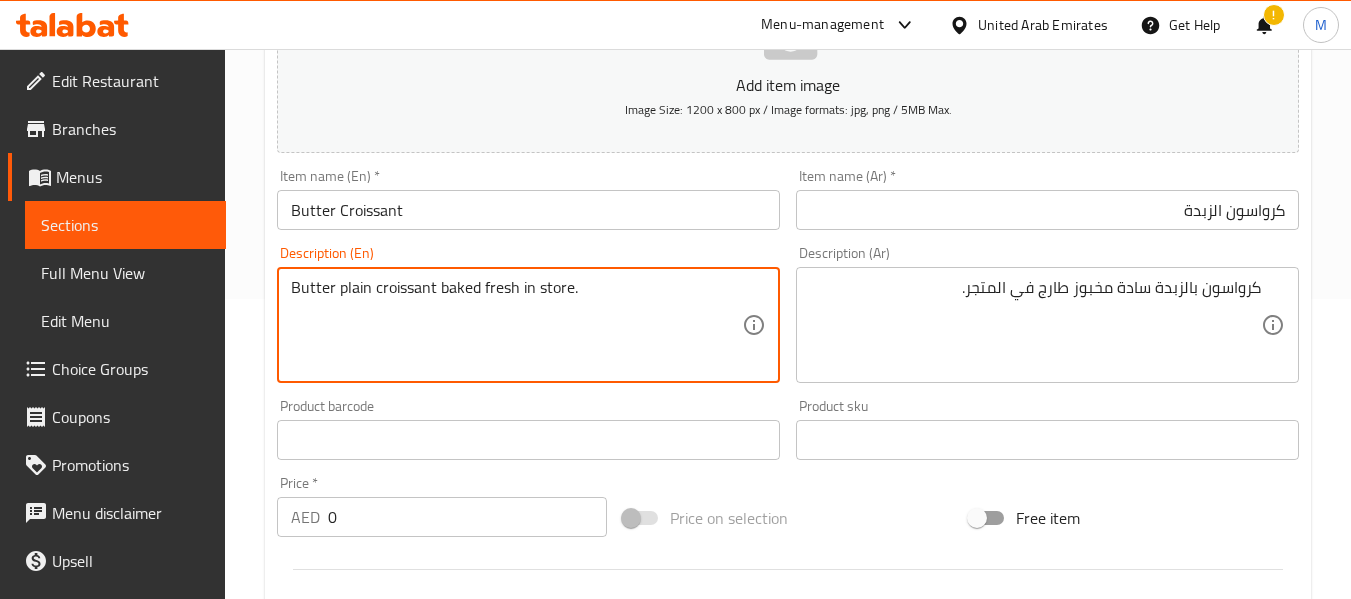 click on "0" at bounding box center [467, 517] 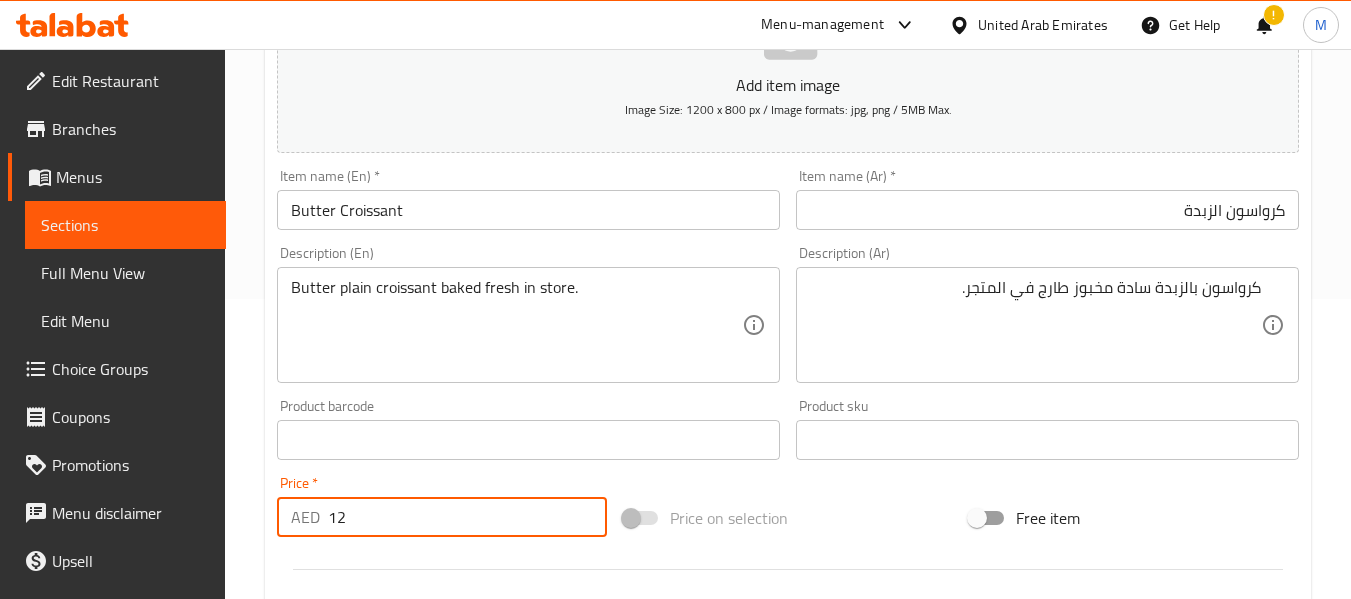 type on "12" 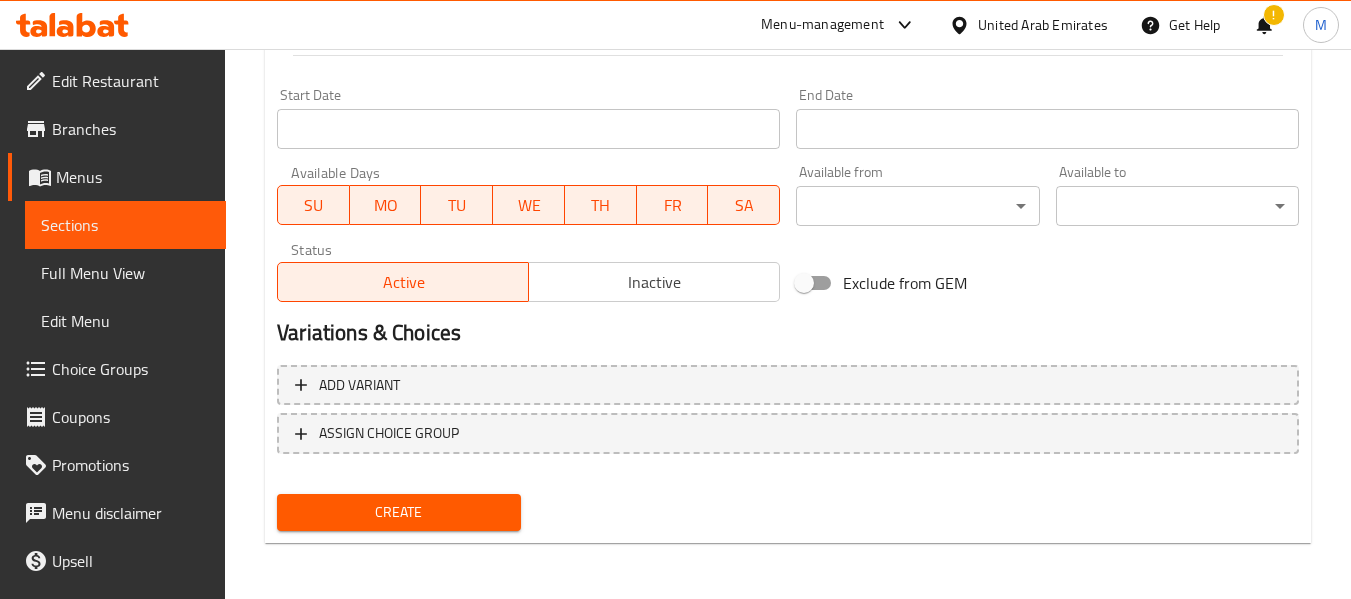 click on "Create" at bounding box center [398, 512] 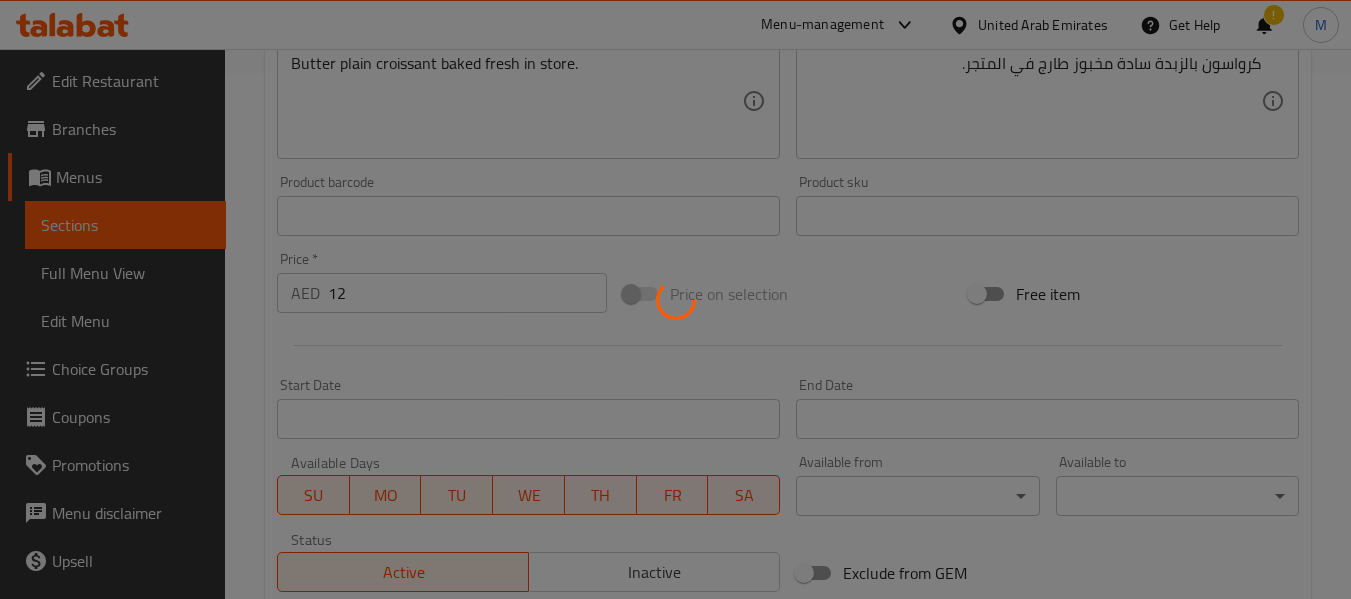type 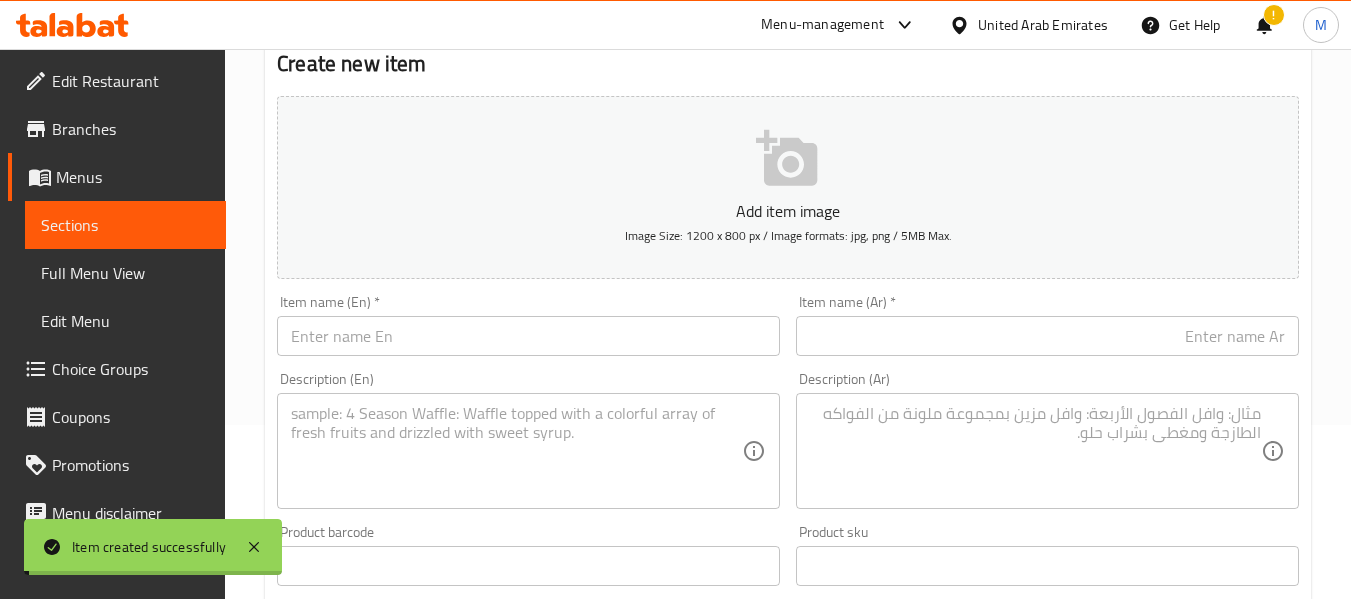 scroll, scrollTop: 14, scrollLeft: 0, axis: vertical 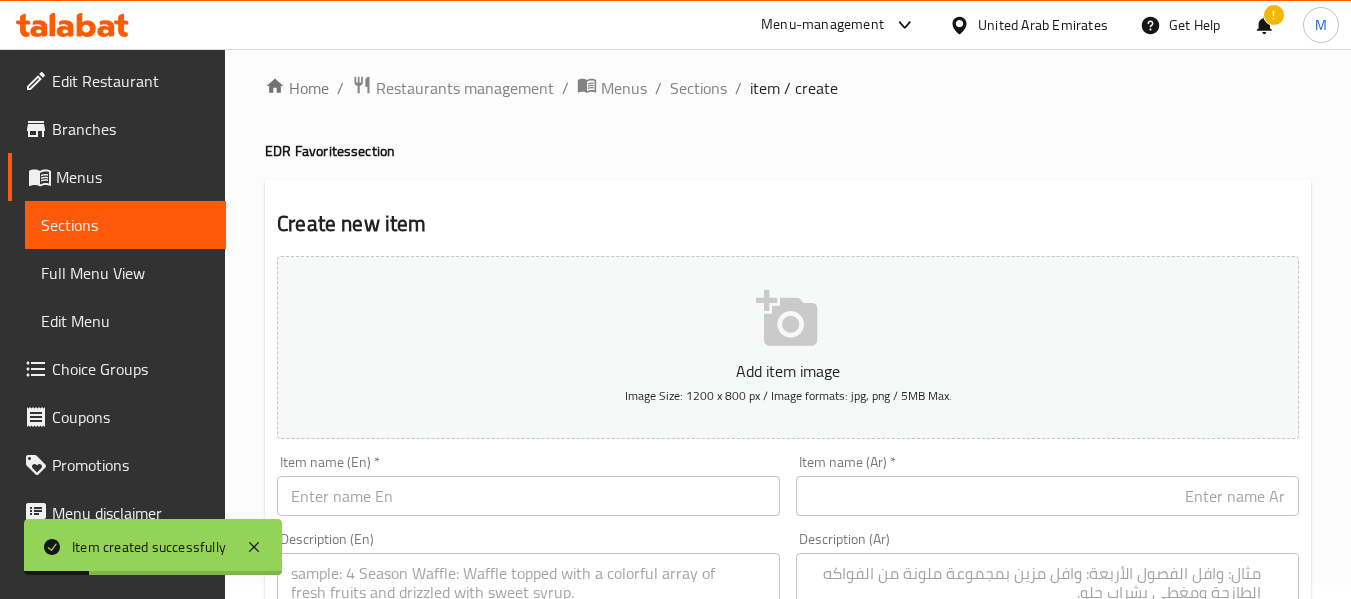 paste on "Almond Croissant" 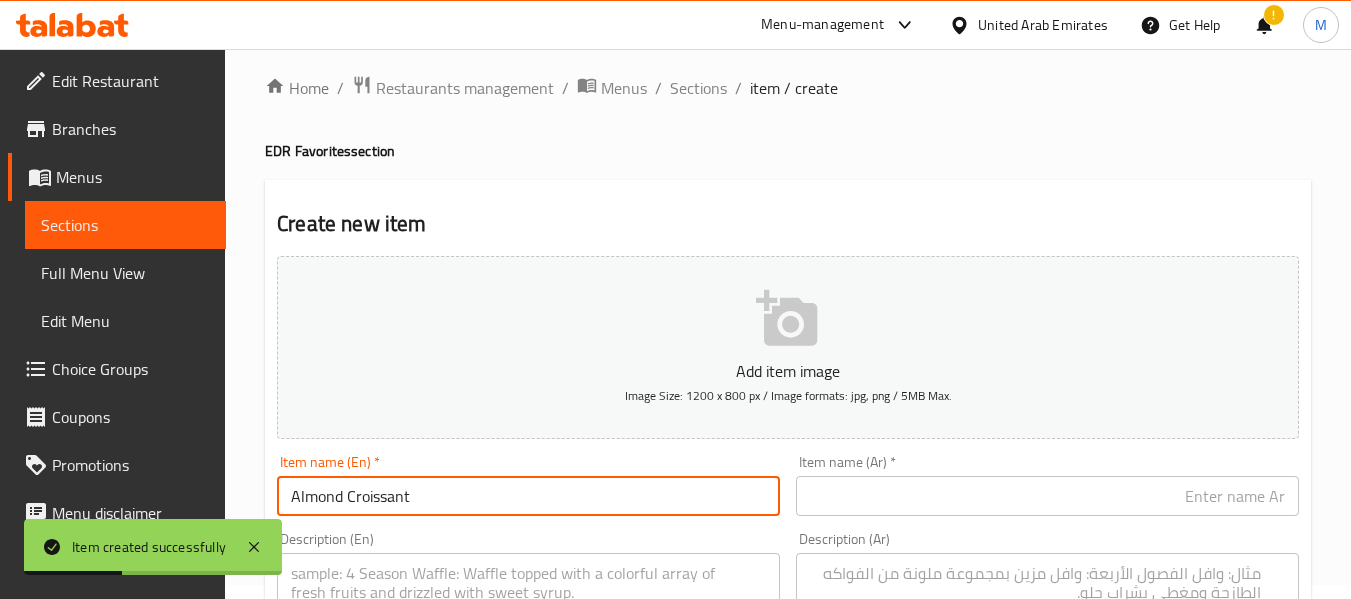 click on "Almond Croissant" at bounding box center (528, 496) 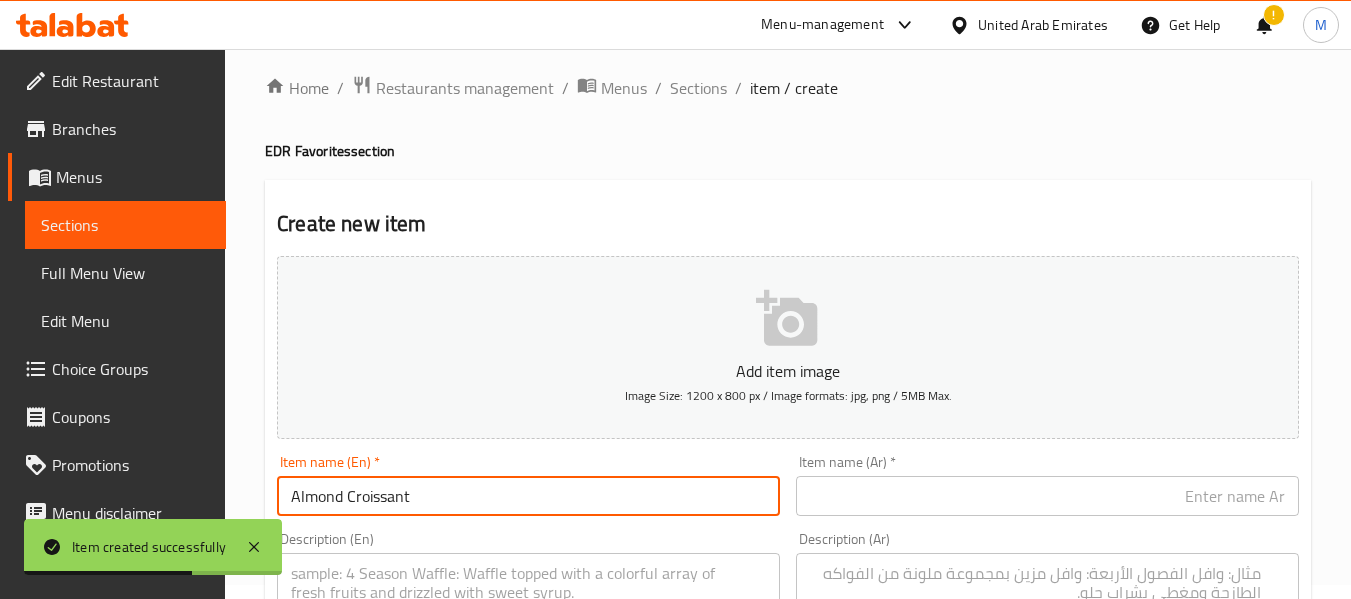 type on "Almond Croissant" 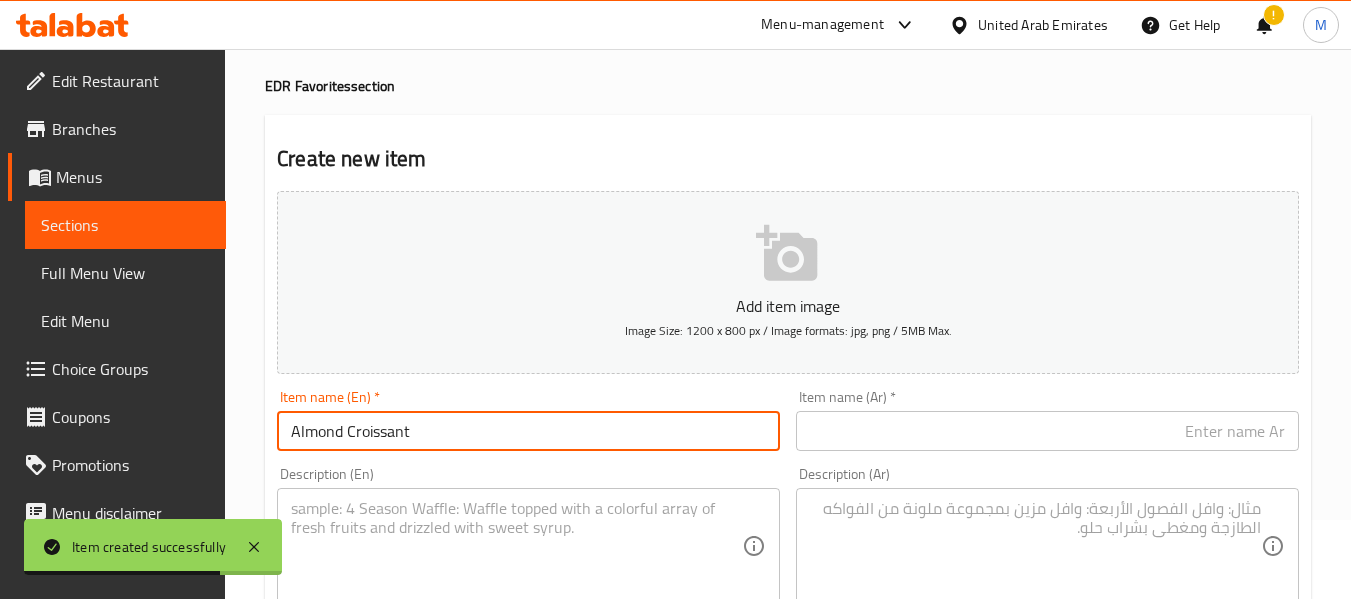 scroll, scrollTop: 114, scrollLeft: 0, axis: vertical 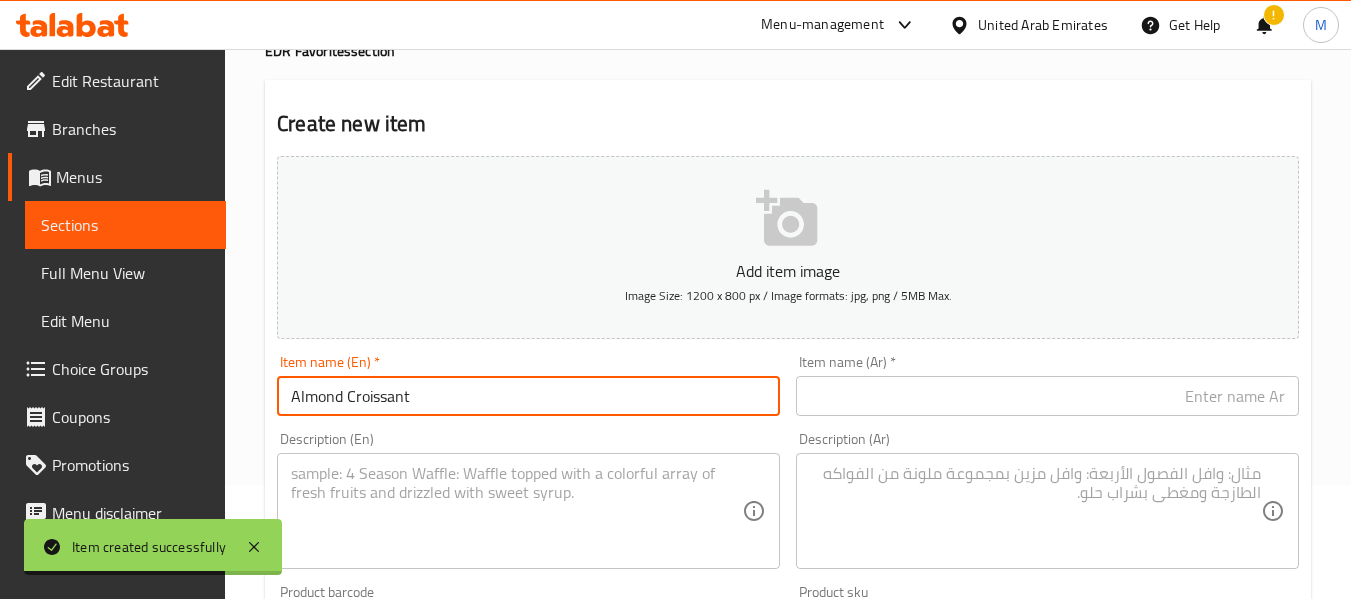 click at bounding box center (516, 511) 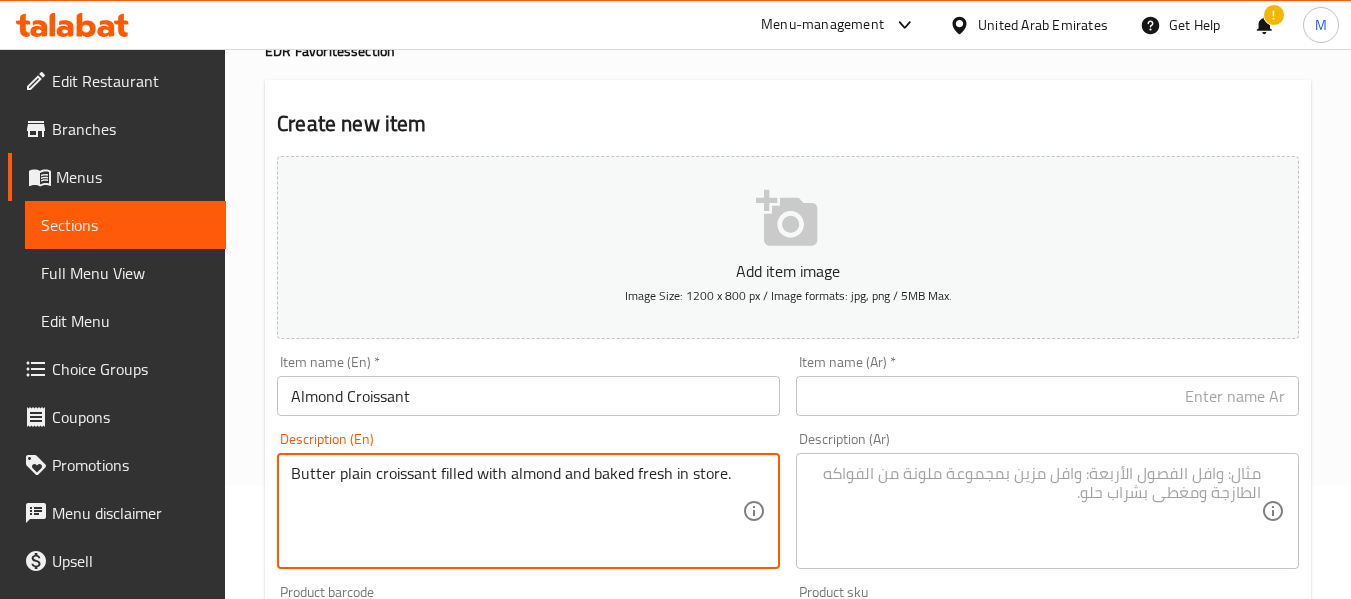 type on "Butter plain croissant filled with almond and baked fresh in store." 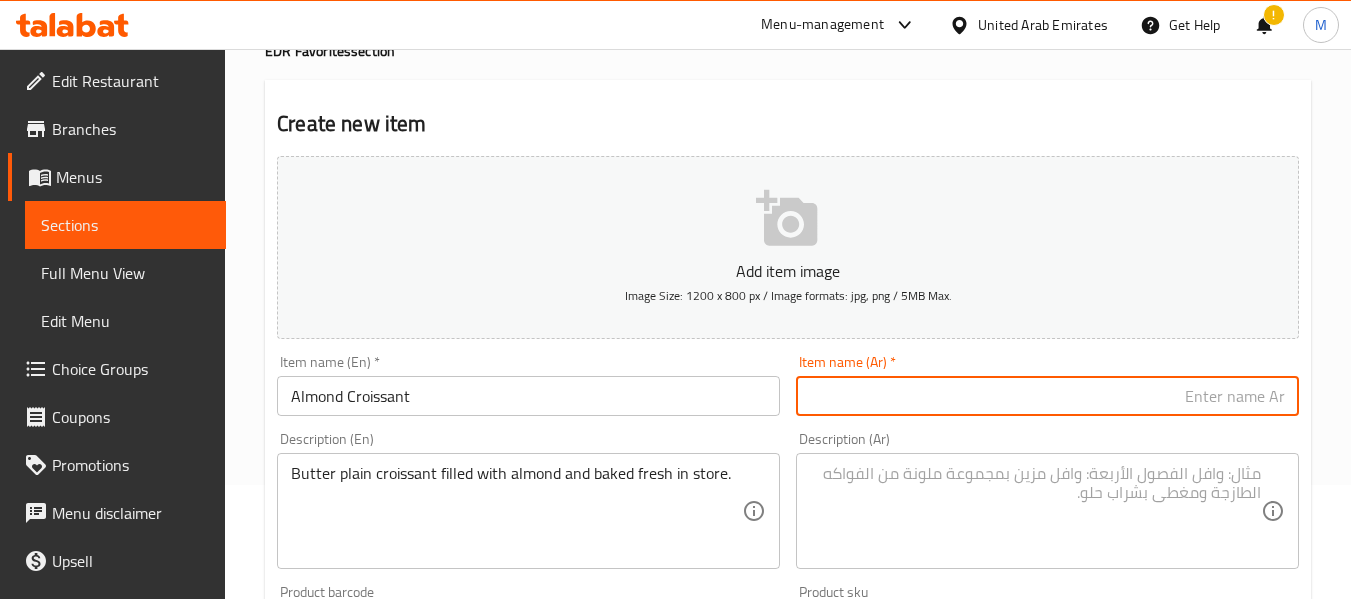 click at bounding box center (1047, 396) 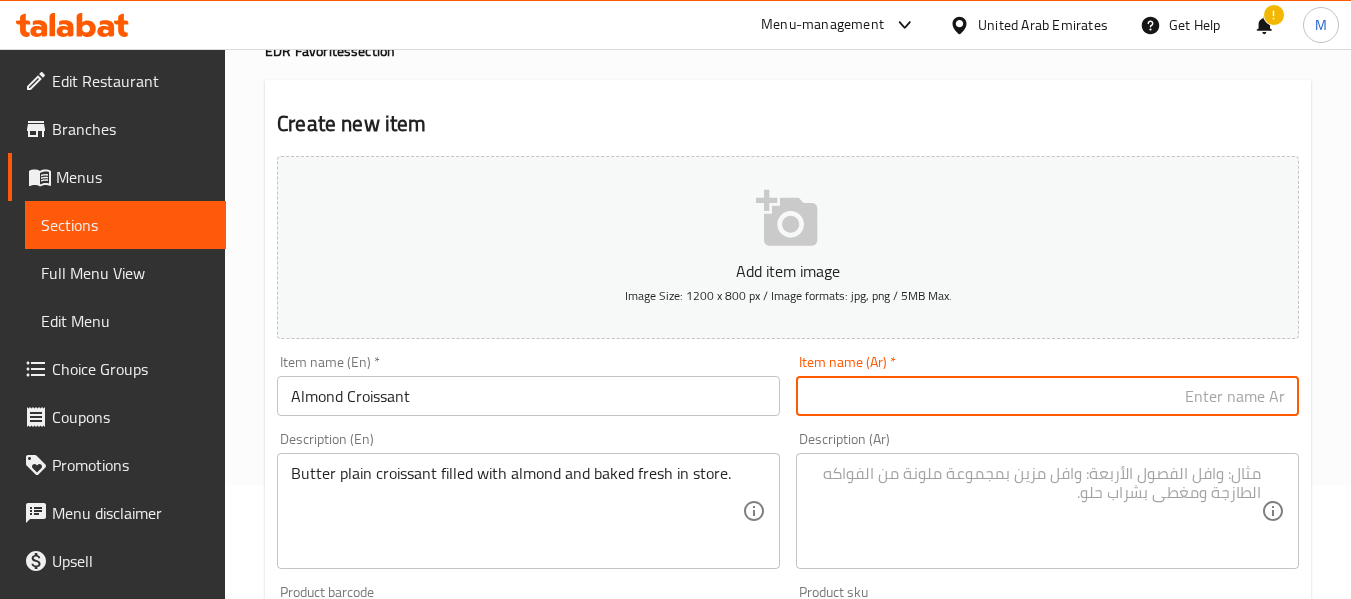 type on "ب" 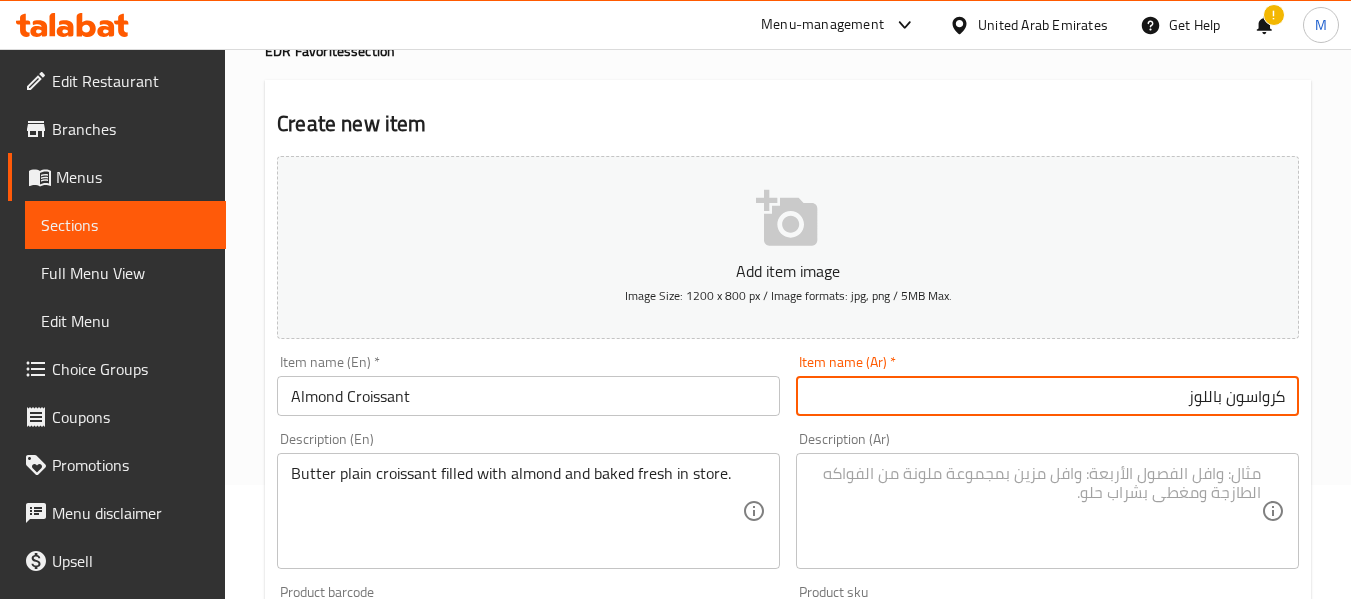 type on "كرواسون باللوز" 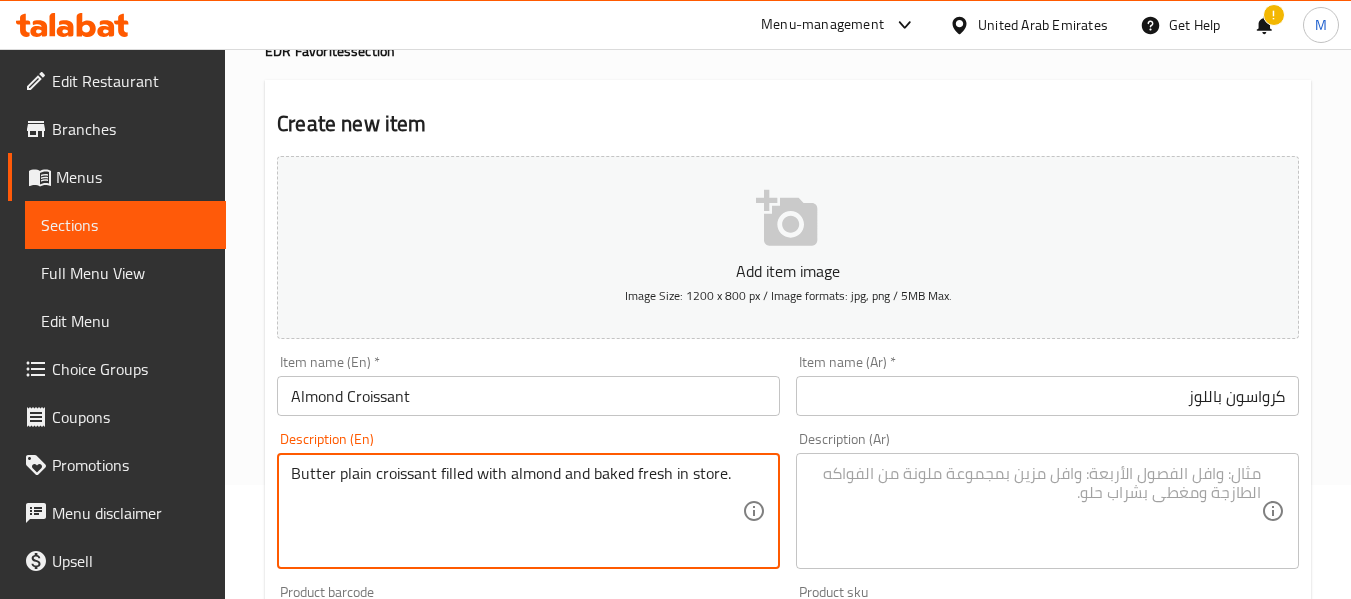 click at bounding box center [1035, 511] 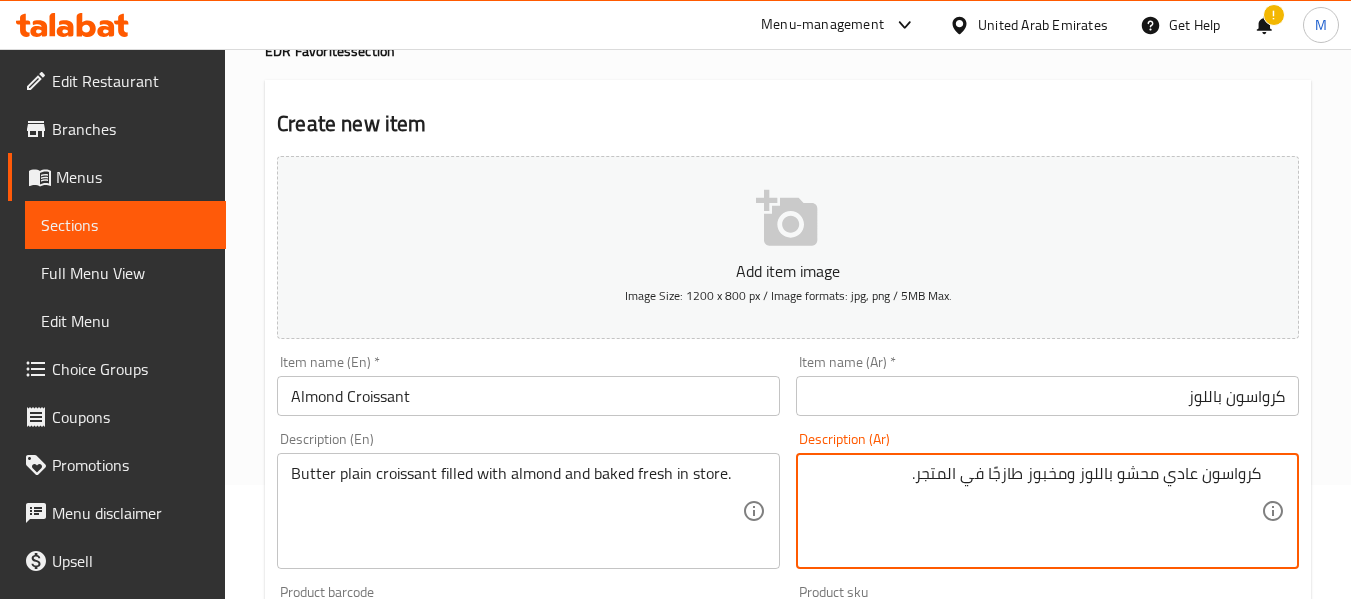 click on "كرواسون عادي محشو باللوز ومخبوز طازجًا في المتجر." at bounding box center (1035, 511) 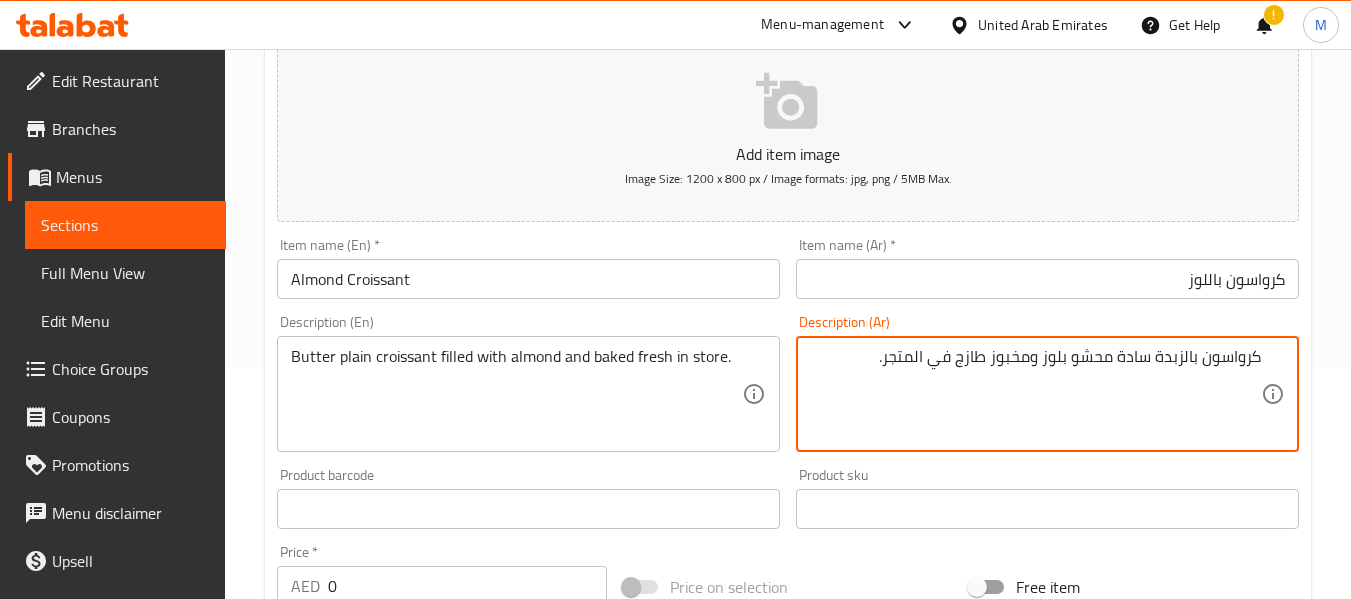 scroll, scrollTop: 414, scrollLeft: 0, axis: vertical 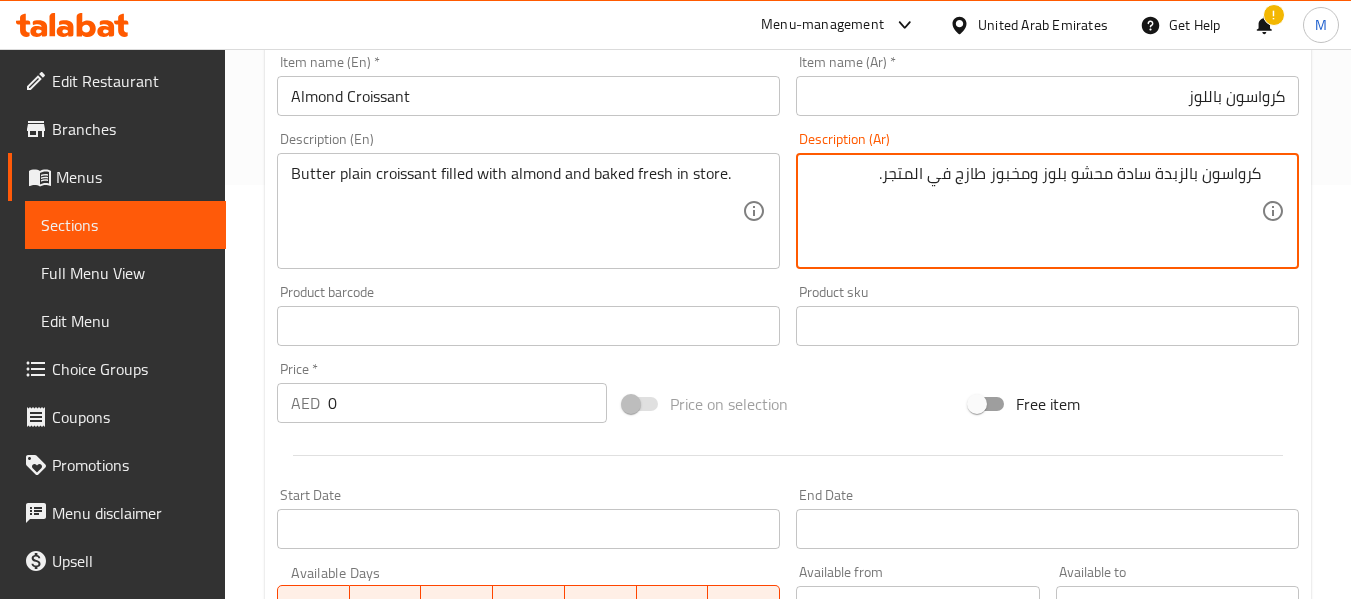 type on "كرواسون بالزبدة سادة محشو بلوز ومخبوز طازج في المتجر." 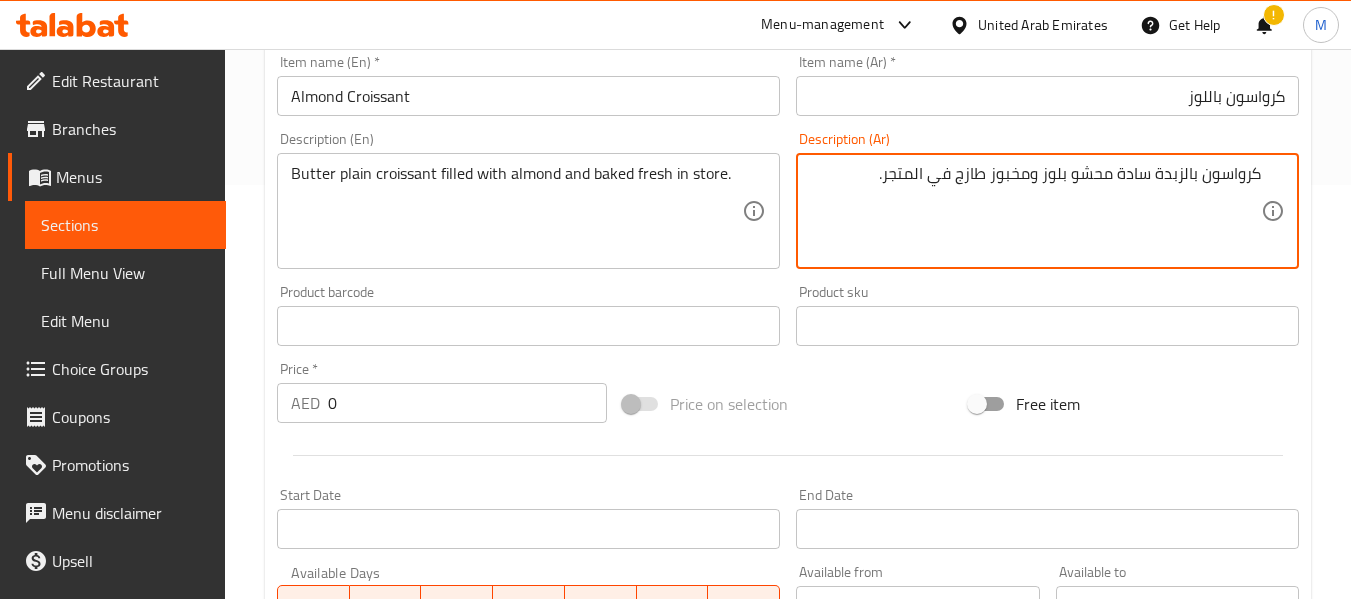 click on "0" at bounding box center [467, 403] 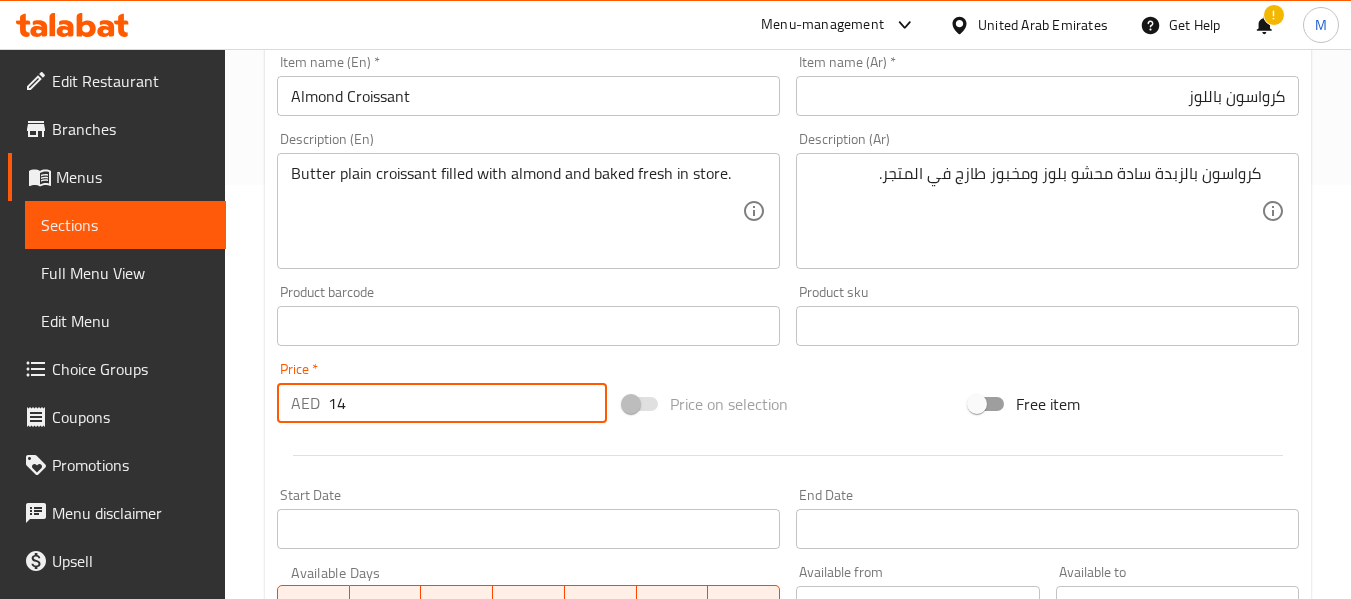 type on "14" 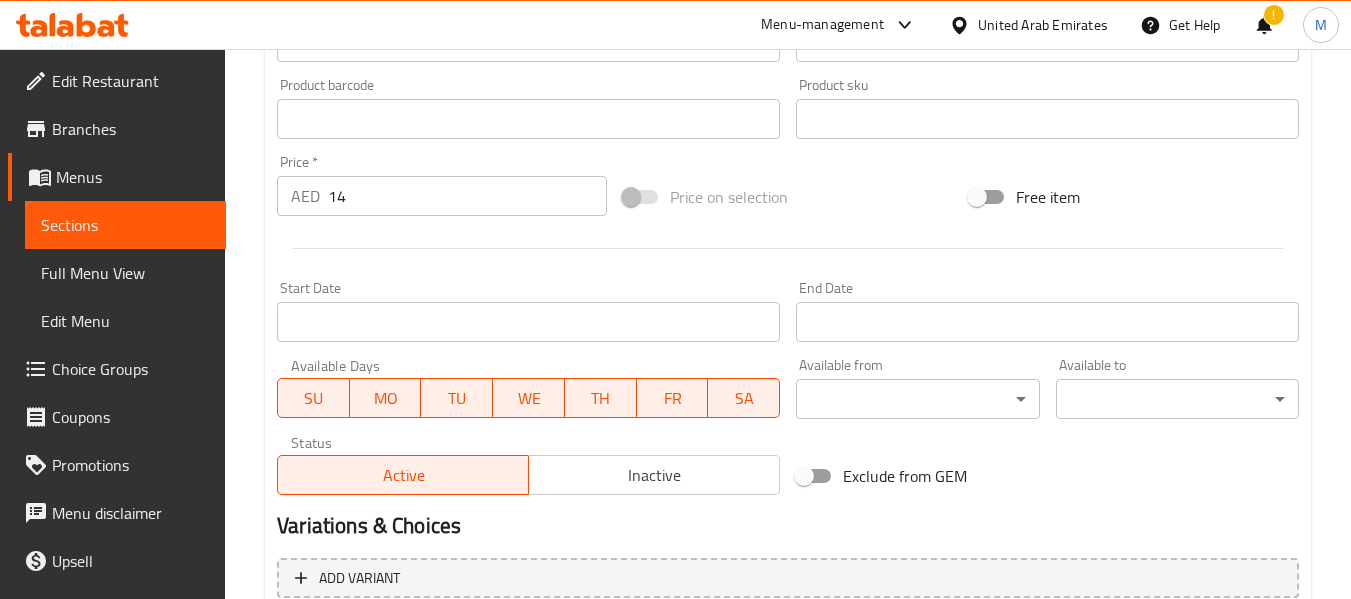 scroll, scrollTop: 814, scrollLeft: 0, axis: vertical 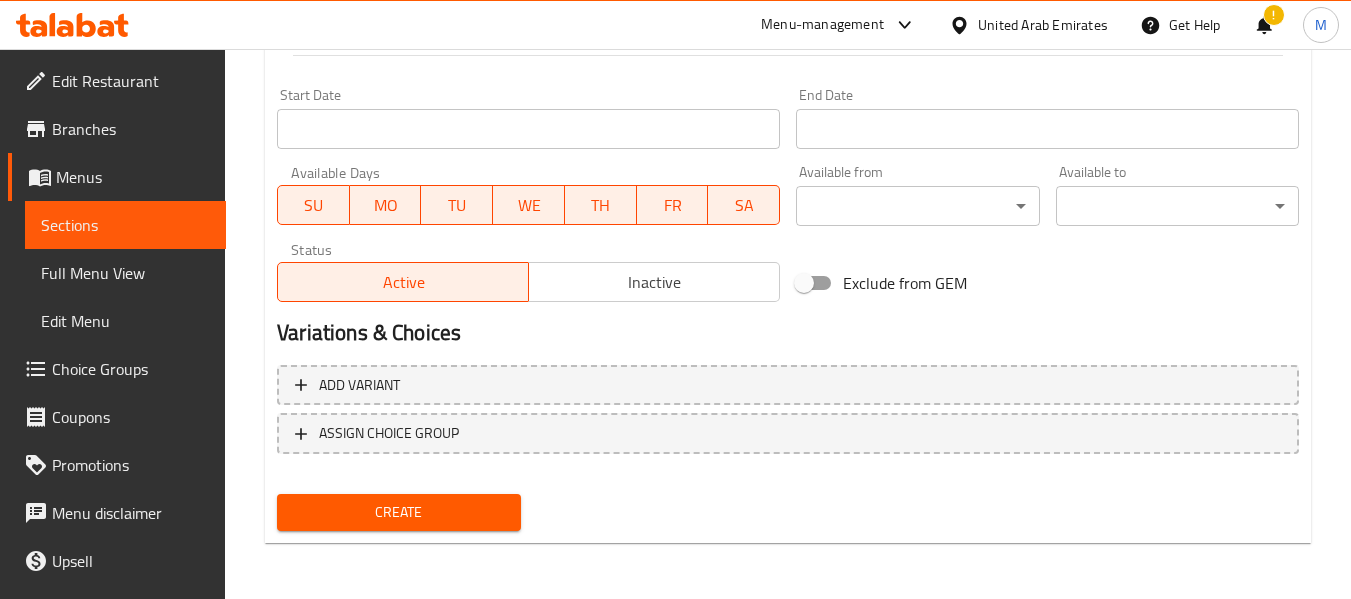 click on "Create" at bounding box center (398, 512) 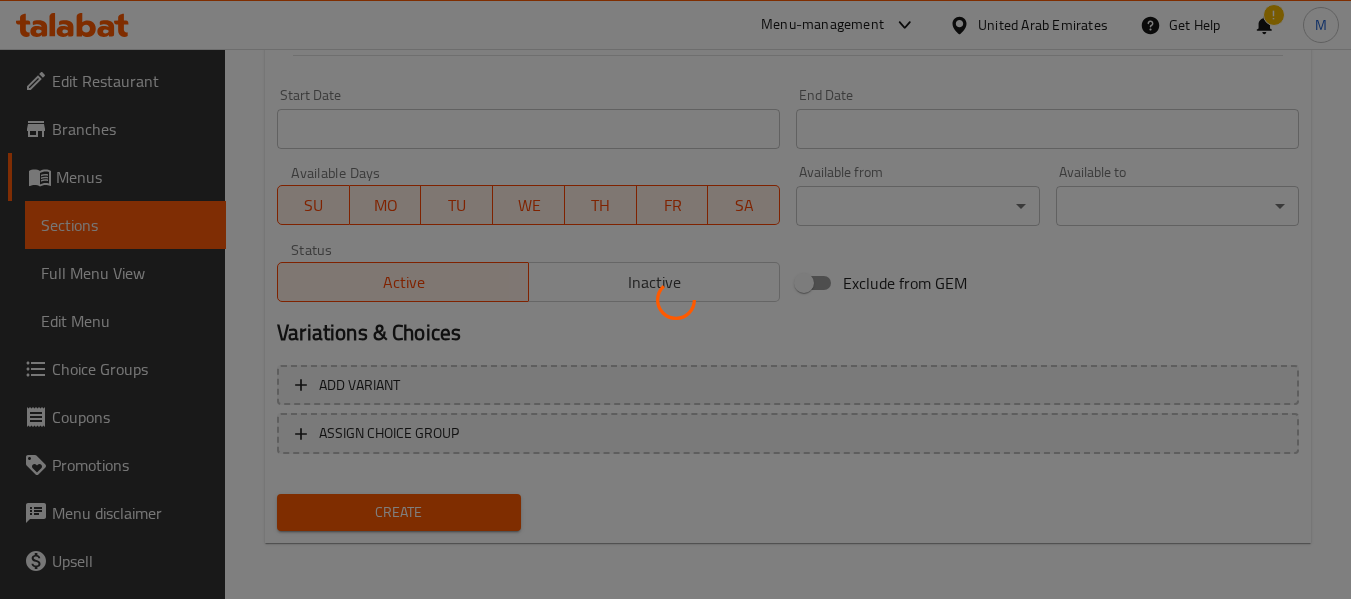 type 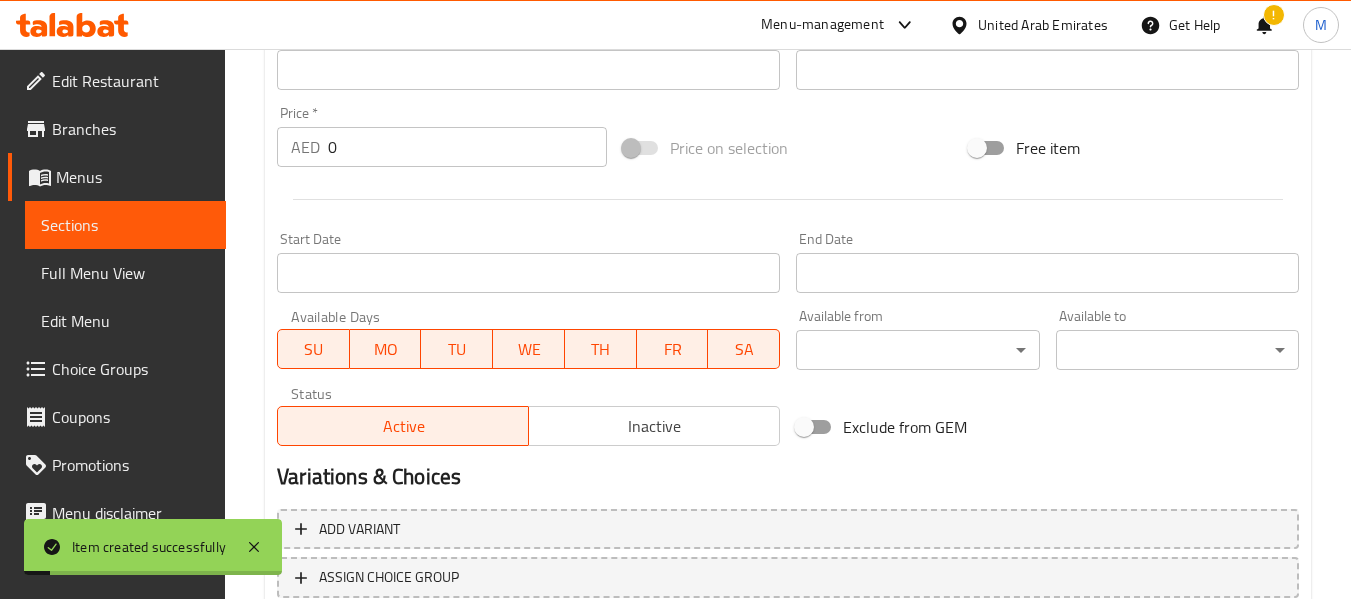 scroll, scrollTop: 314, scrollLeft: 0, axis: vertical 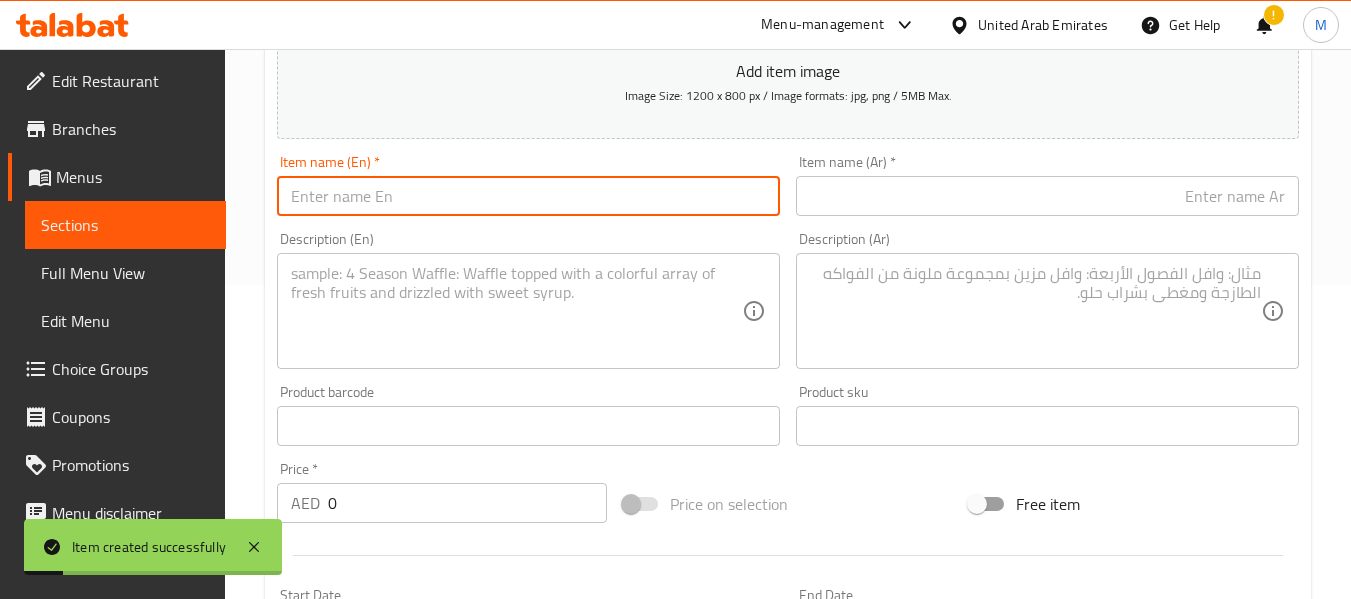 click at bounding box center (528, 196) 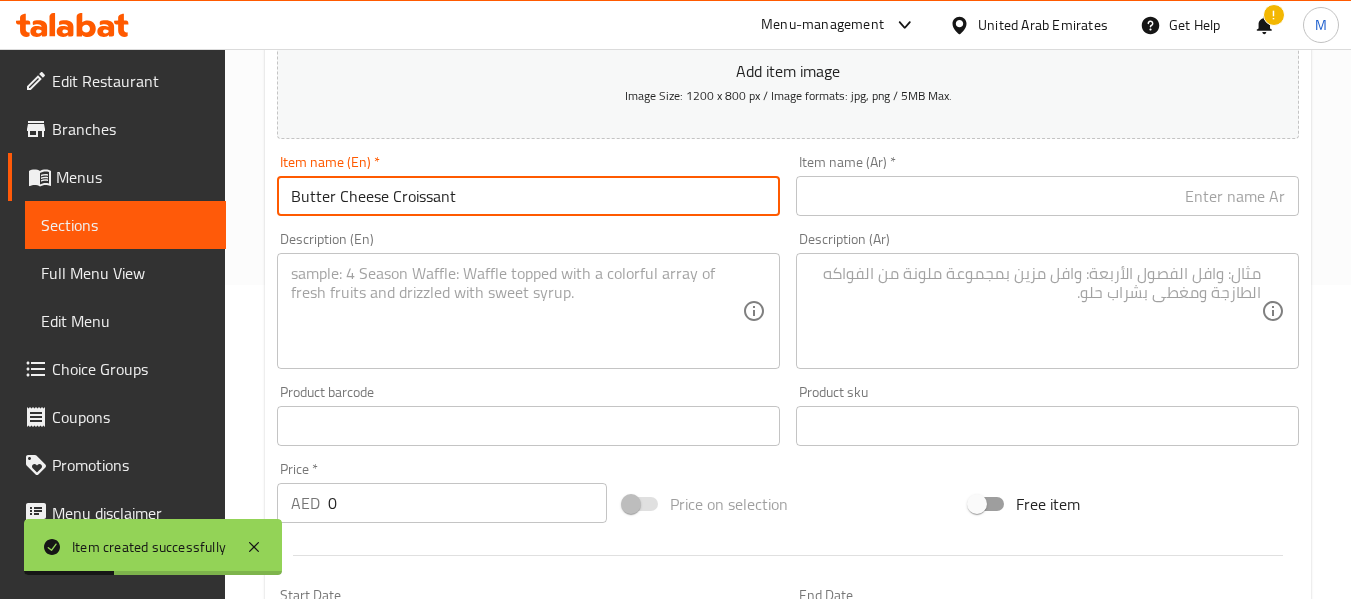 type on "Butter Cheese Croissant" 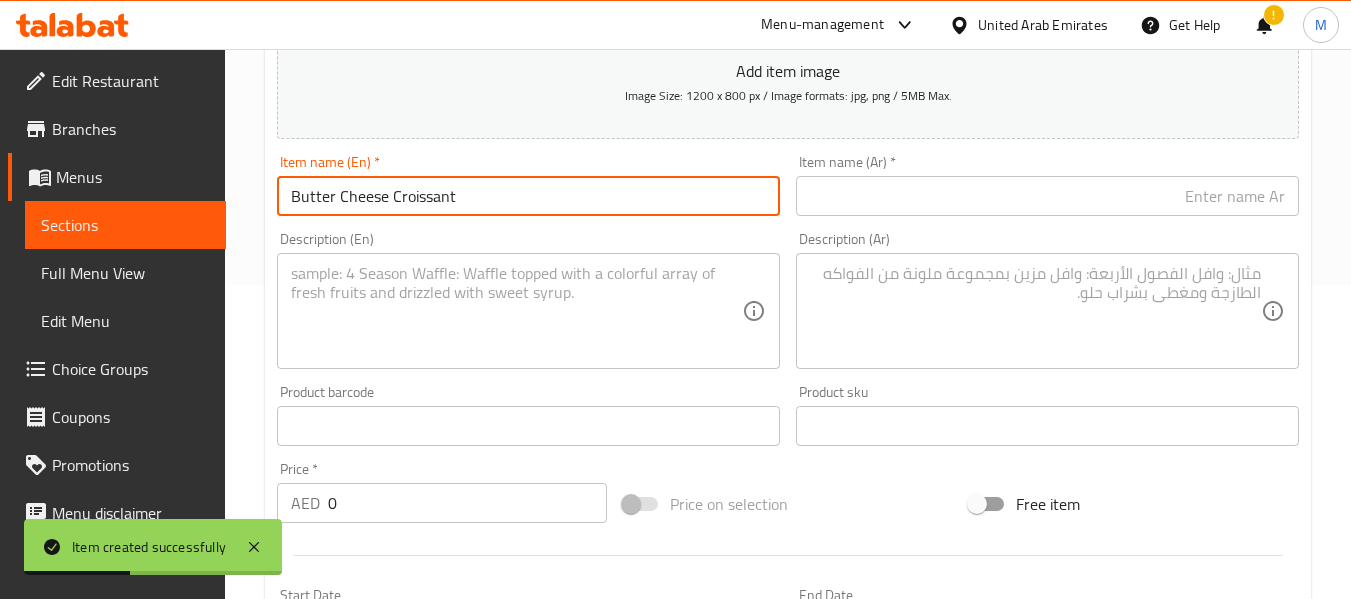 click at bounding box center (516, 311) 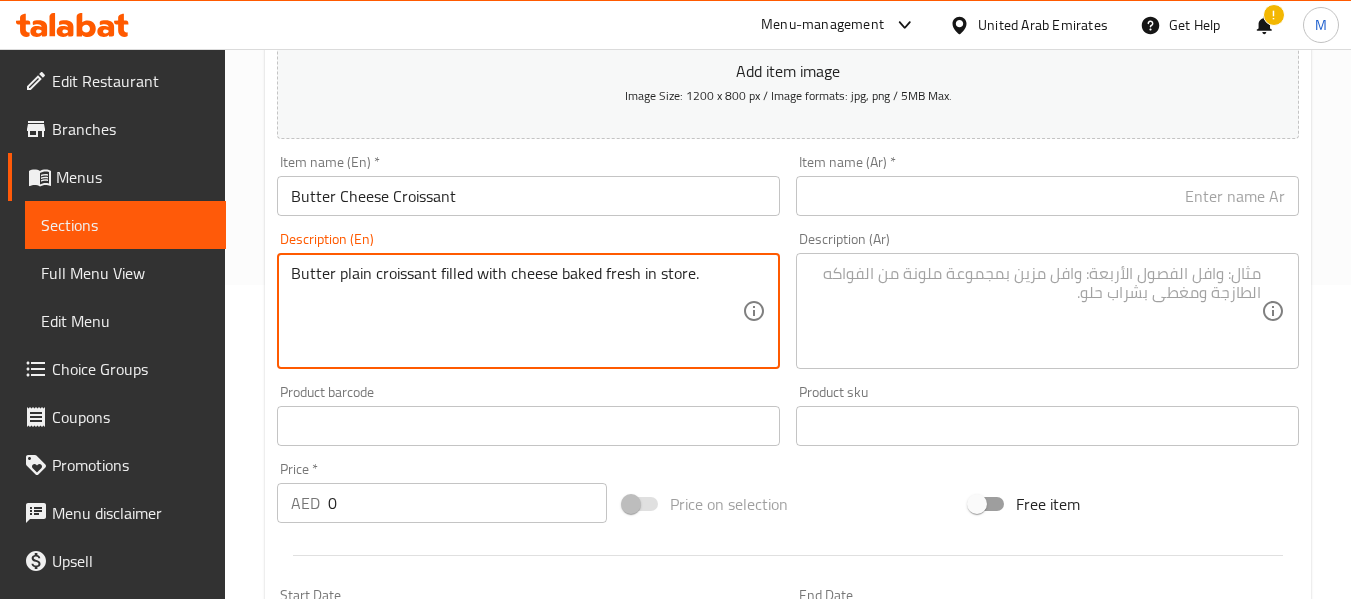 type on "Butter plain croissant filled with cheese baked fresh in store." 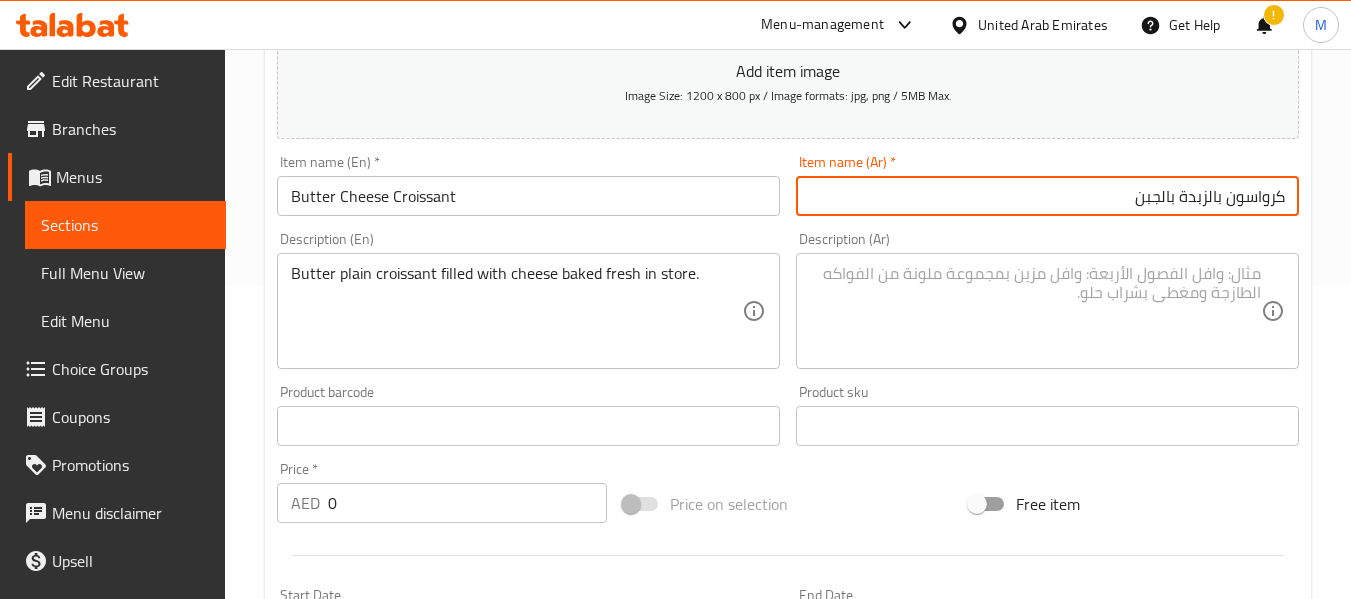 type on "كرواسون بالزبدة بالجبن" 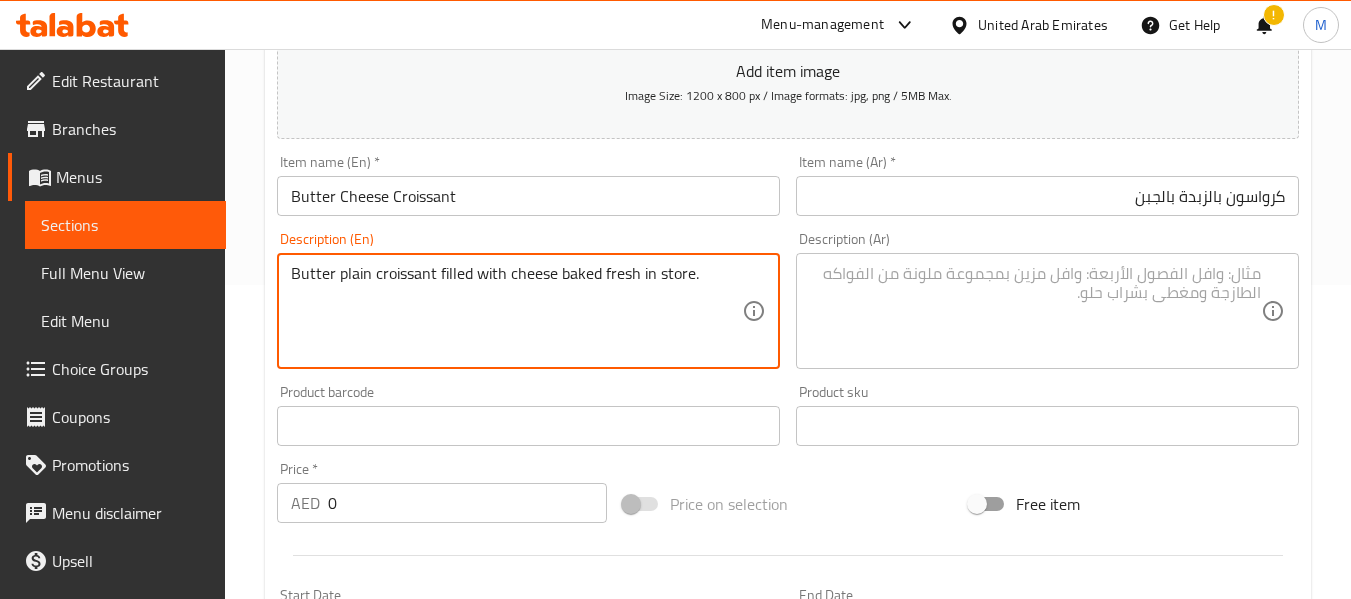click at bounding box center (1035, 311) 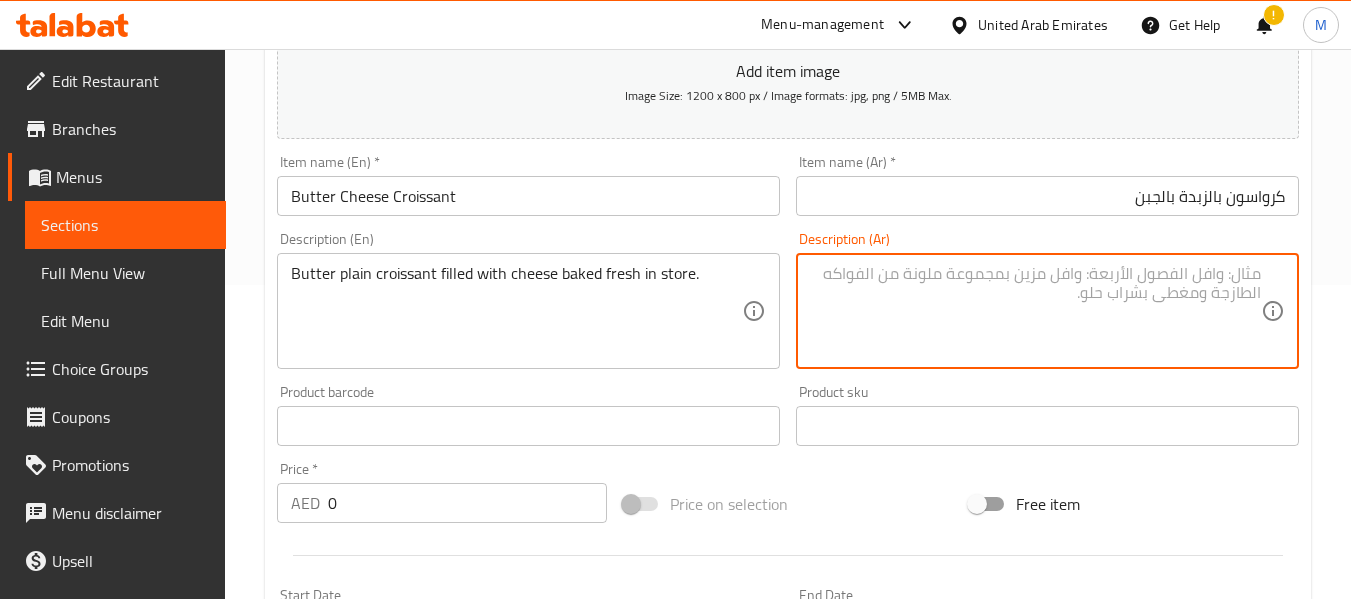 paste on "كرواسون زبدة عادي محشو بالجبن مخبوز طازجًا في المتجر." 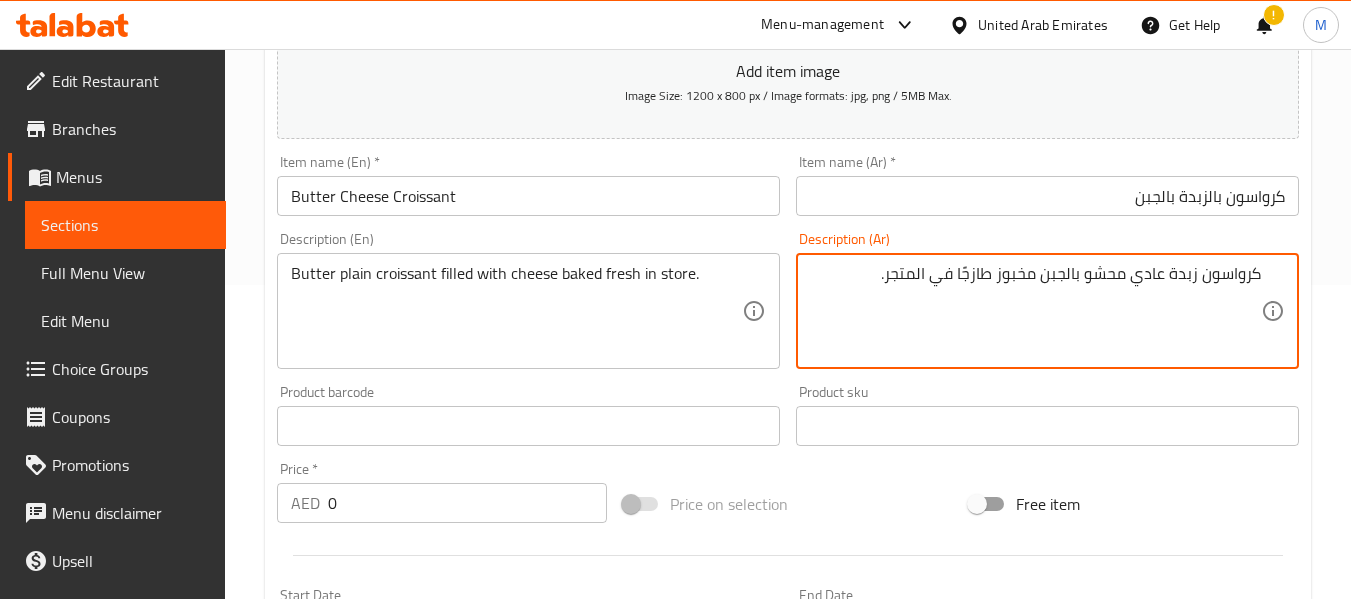 click on "كرواسون زبدة عادي محشو بالجبن مخبوز طازجًا في المتجر." at bounding box center [1035, 311] 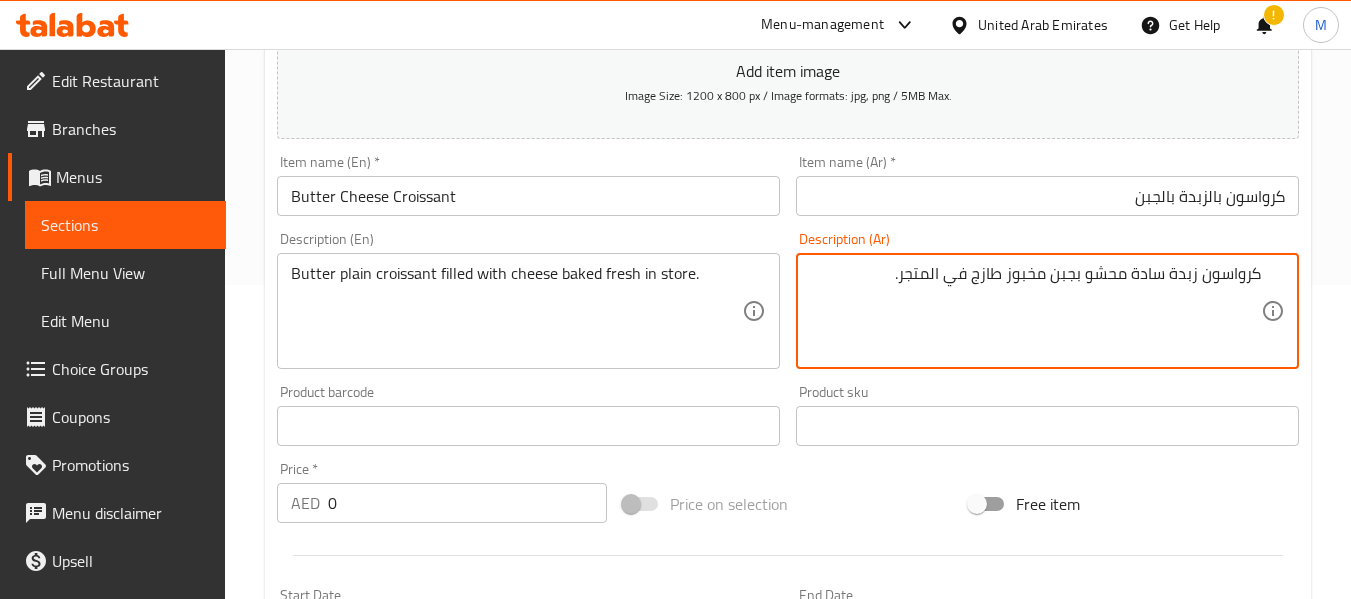 type on "كرواسون زبدة سادة محشو بجبن مخبوز طازج في المتجر." 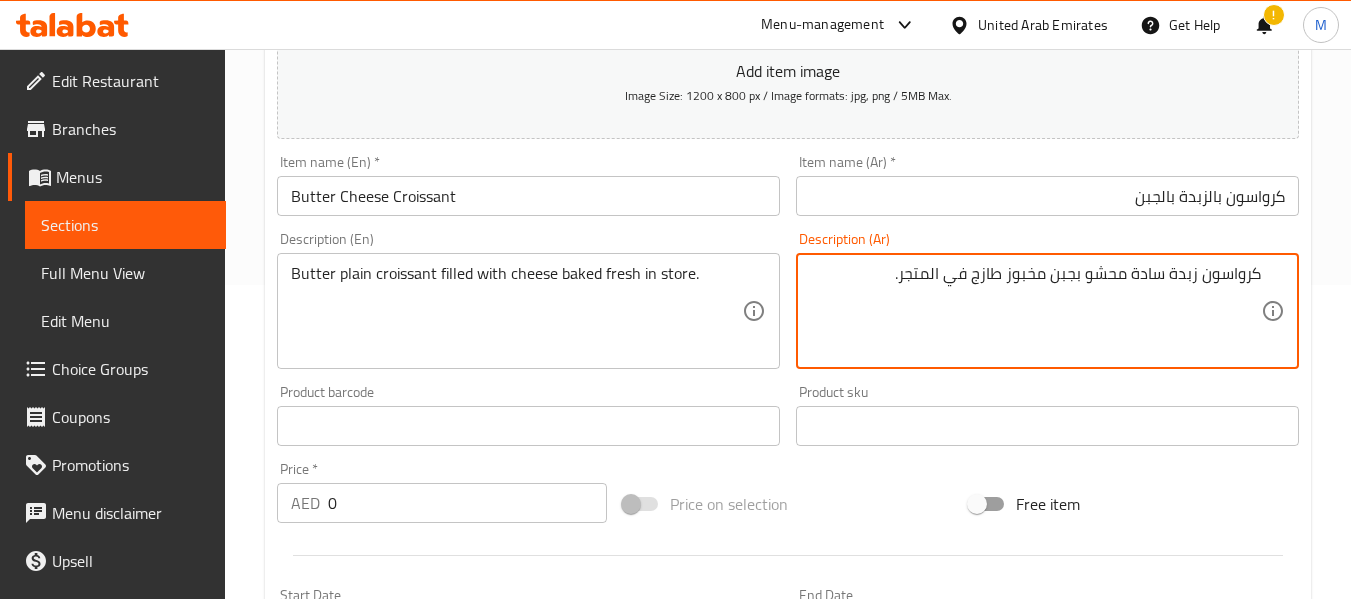 click on "0" at bounding box center (467, 503) 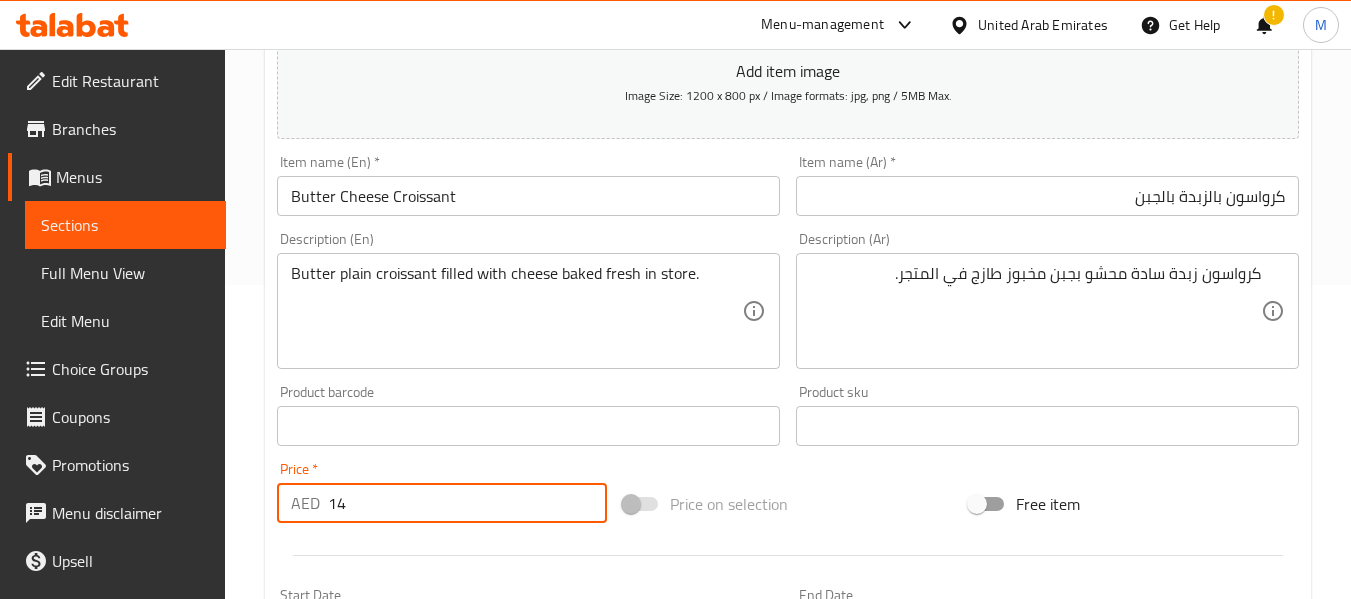 type on "14" 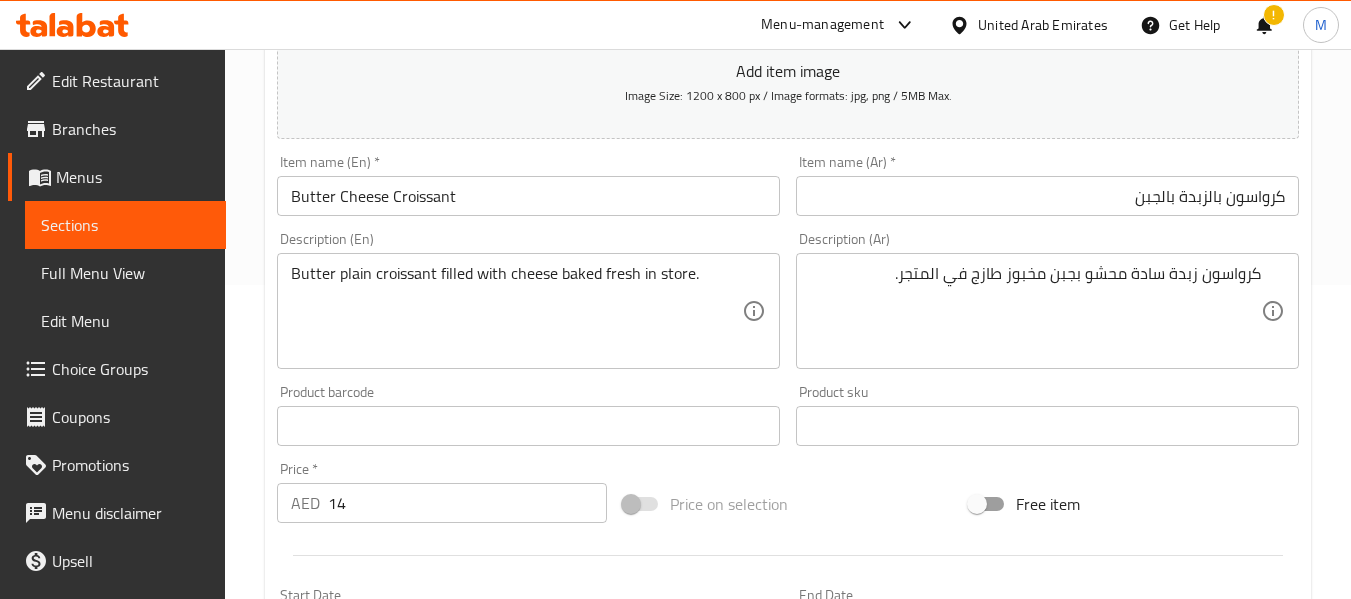 click at bounding box center (788, 555) 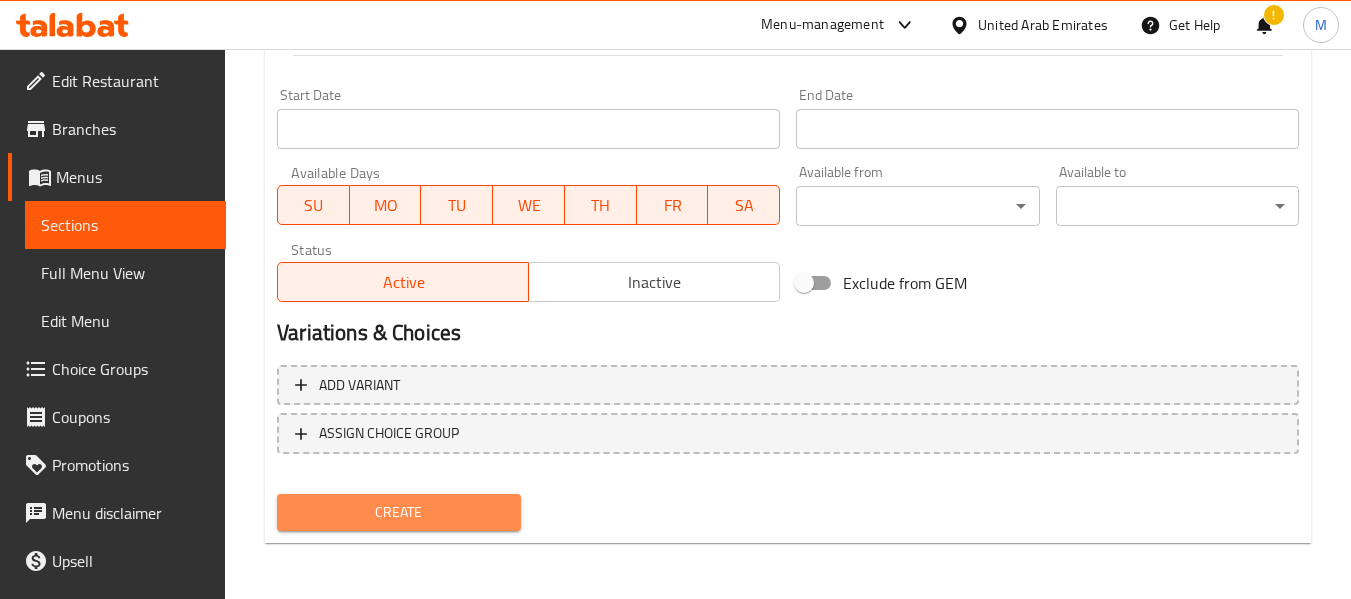 click on "Create" at bounding box center [398, 512] 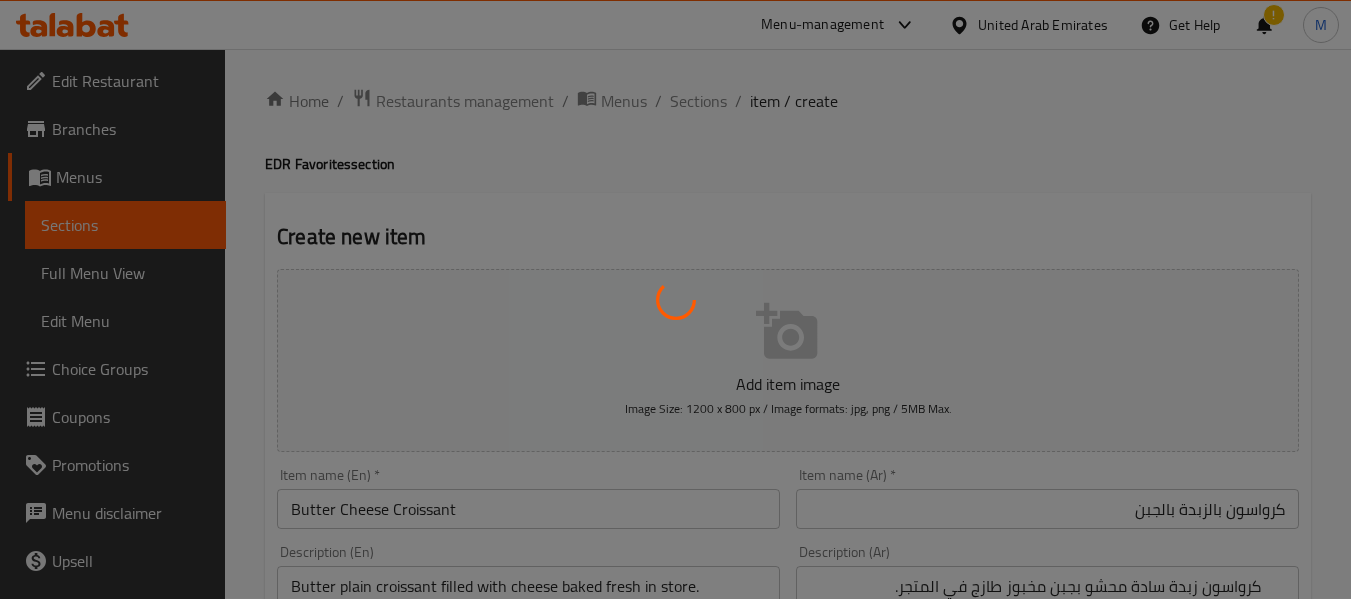 scroll, scrollTop: 0, scrollLeft: 0, axis: both 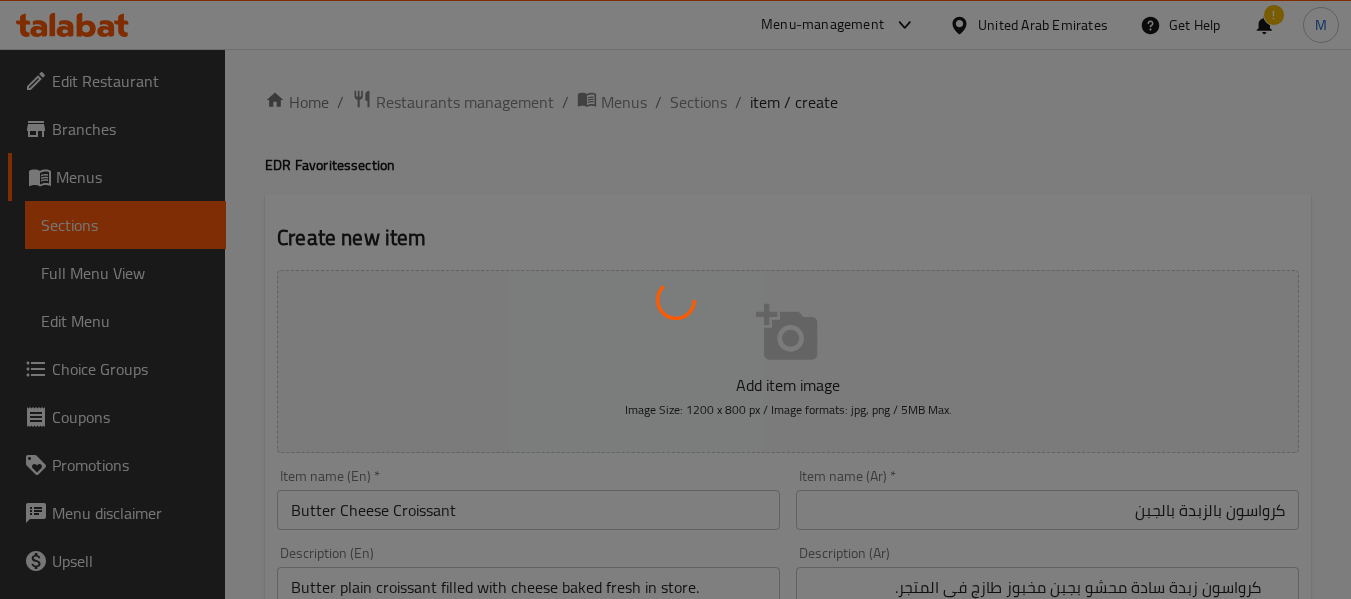 type 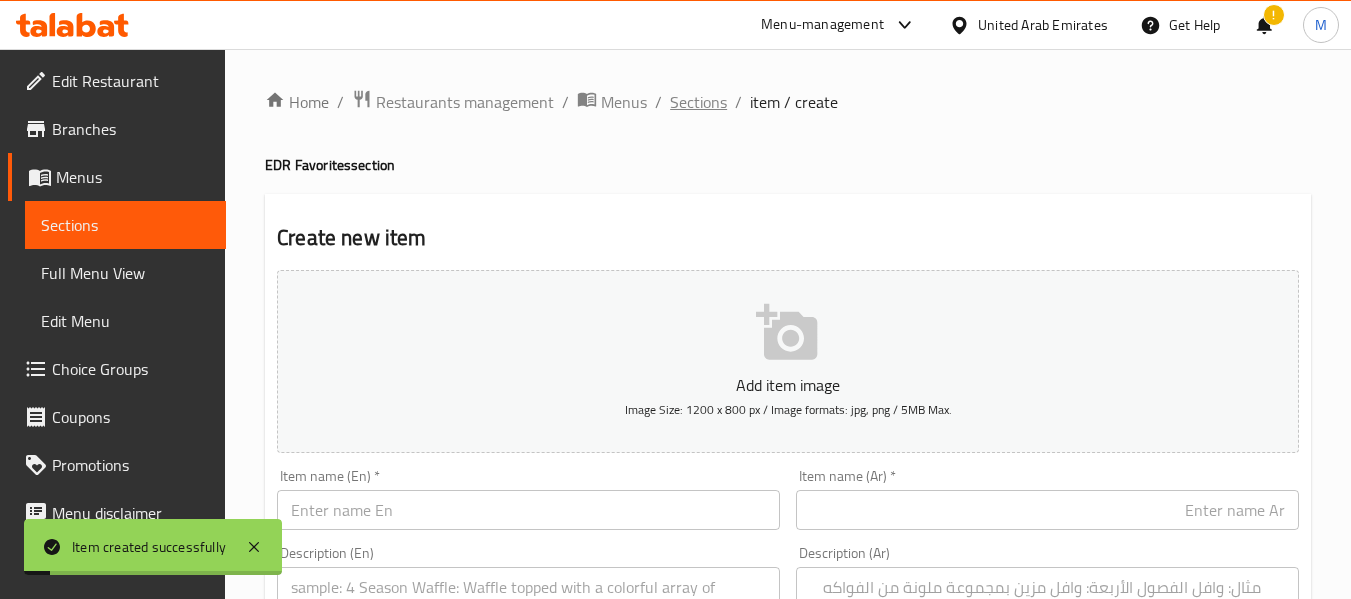 click on "Sections" at bounding box center [698, 102] 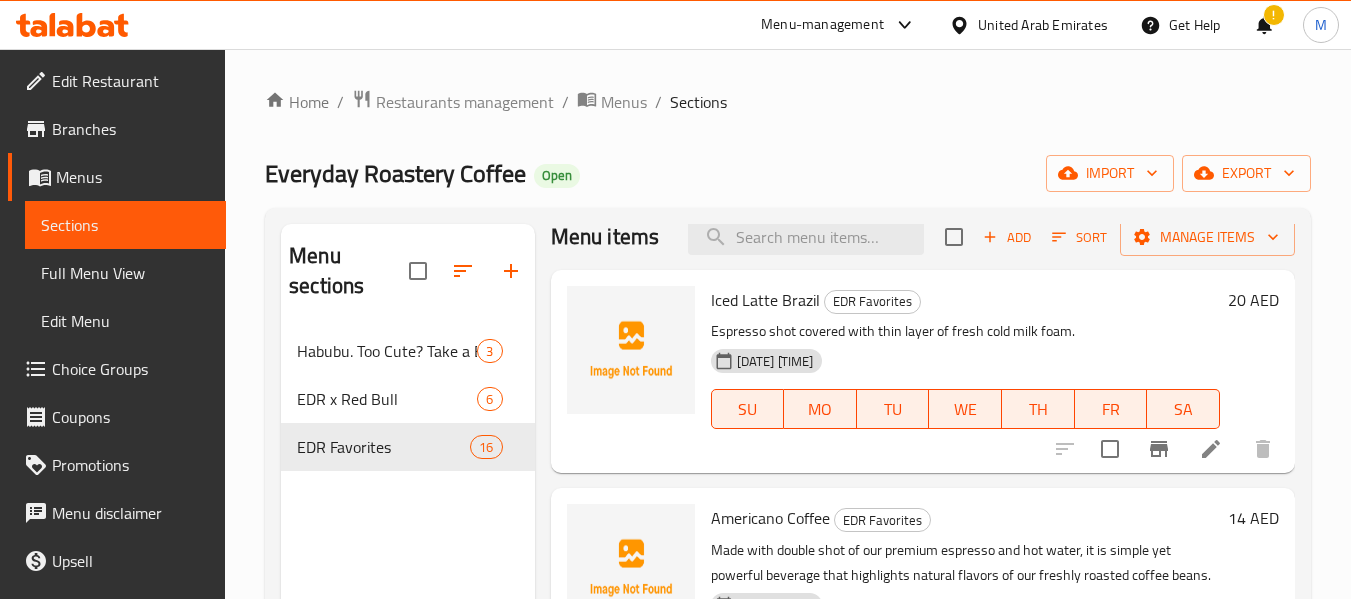 scroll, scrollTop: 0, scrollLeft: 0, axis: both 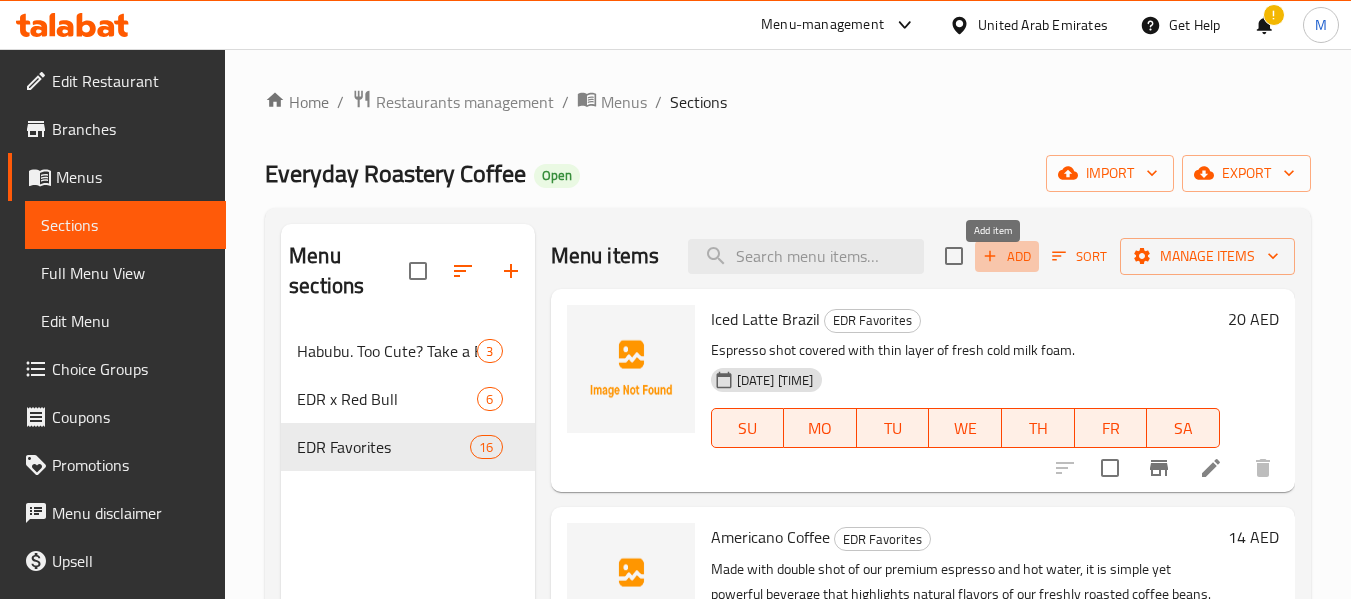 click on "Add" at bounding box center (1007, 256) 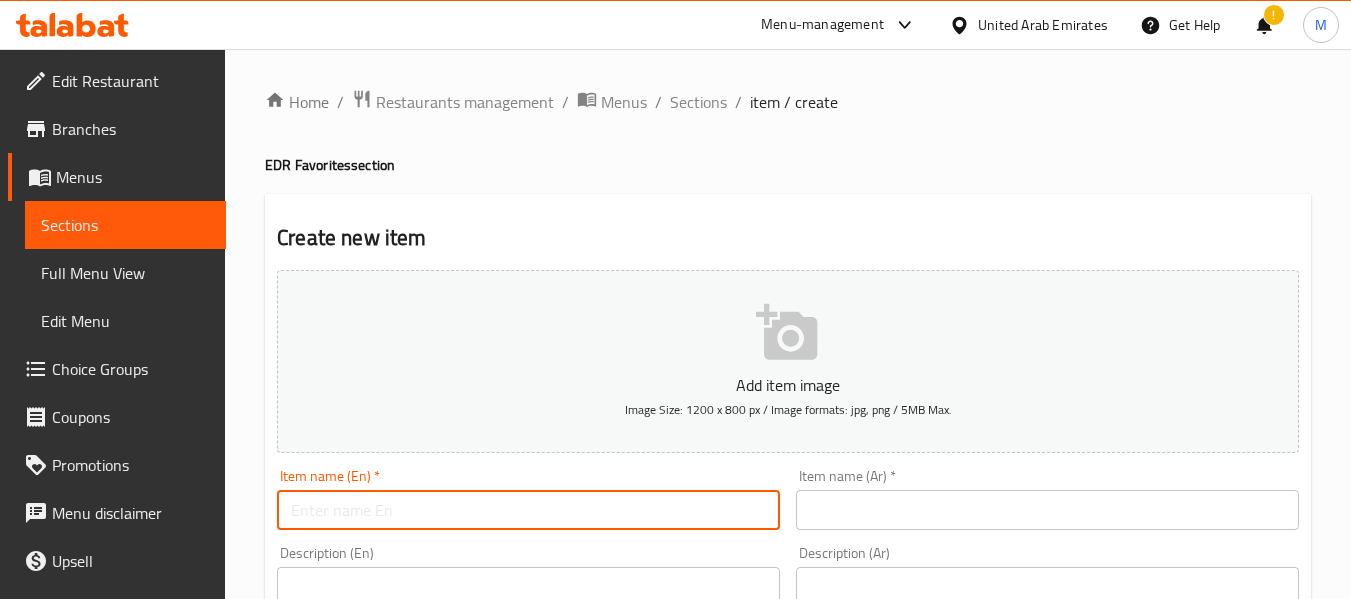 paste on "Egg Supreme Croissant" 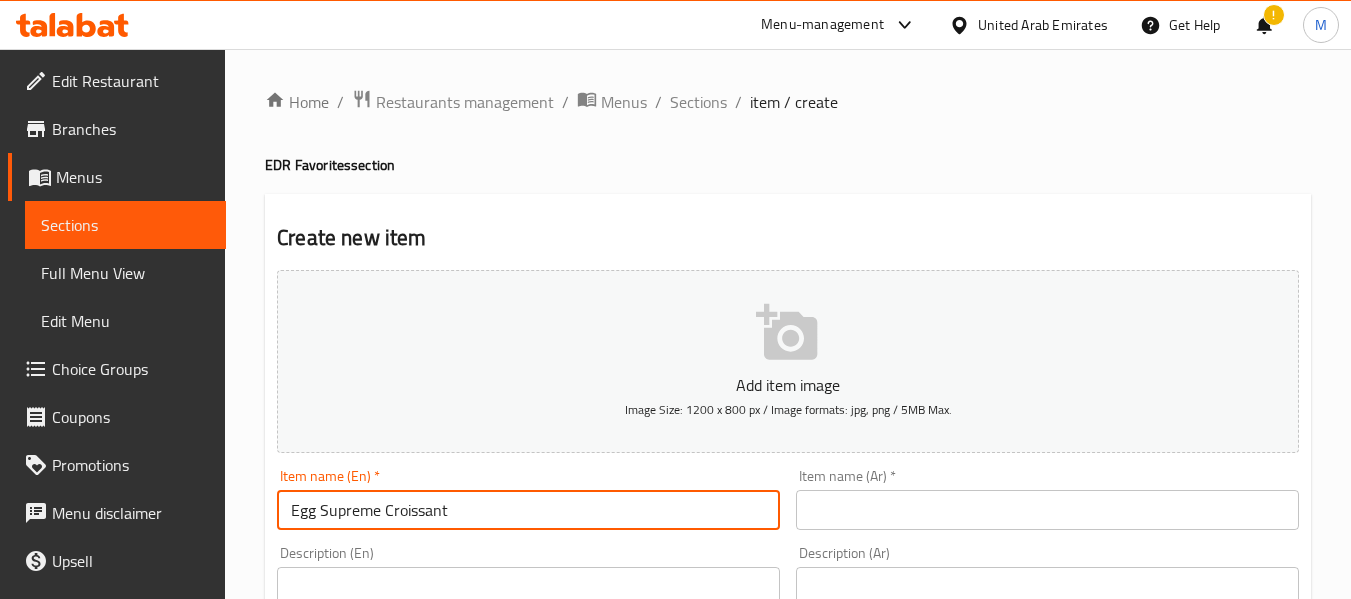 click on "Egg Supreme Croissant" at bounding box center (528, 510) 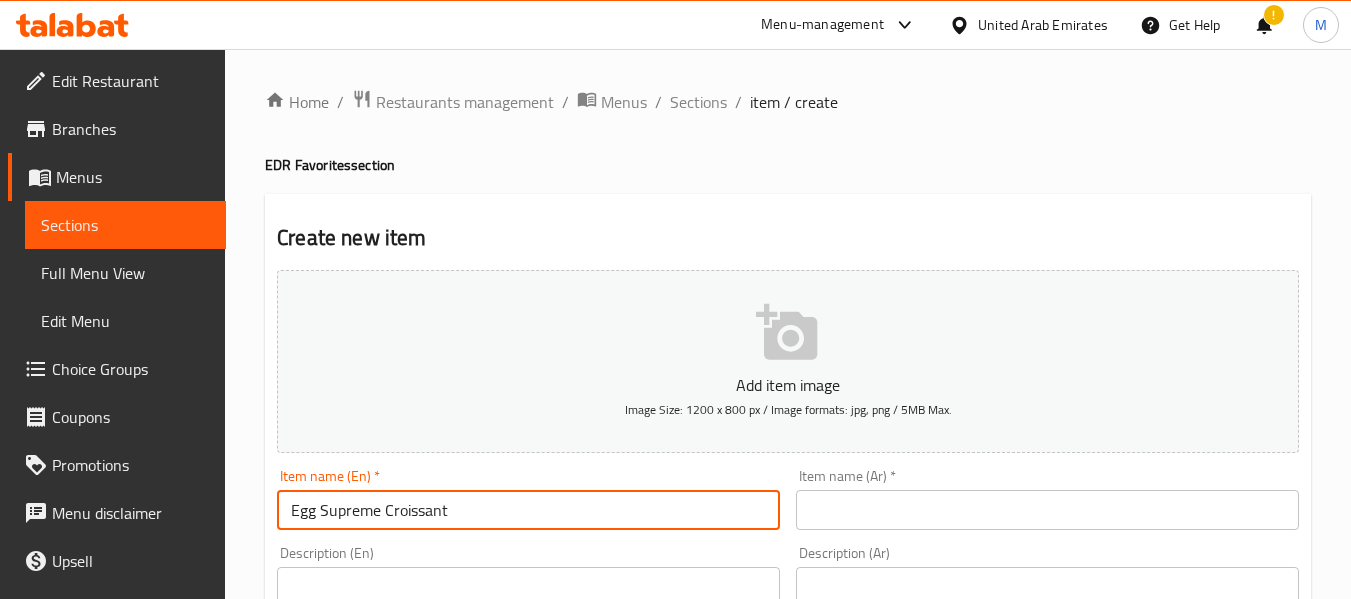 type on "Egg Supreme Croissant" 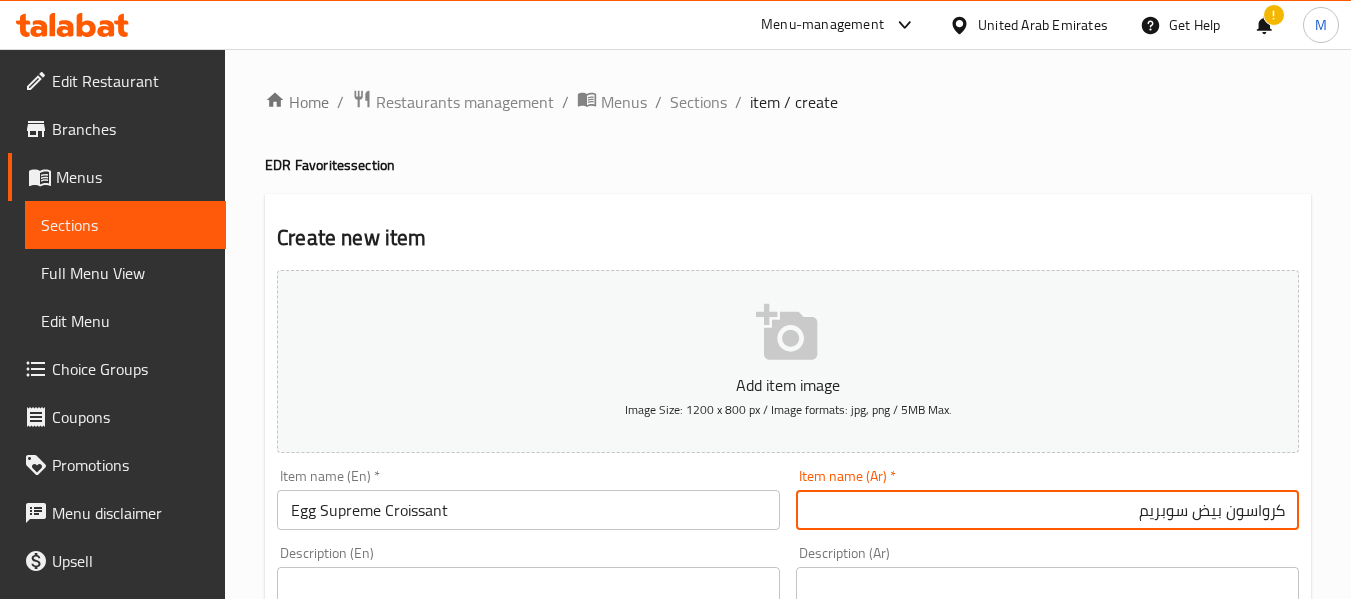 type on "كرواسون بيض سوبريم" 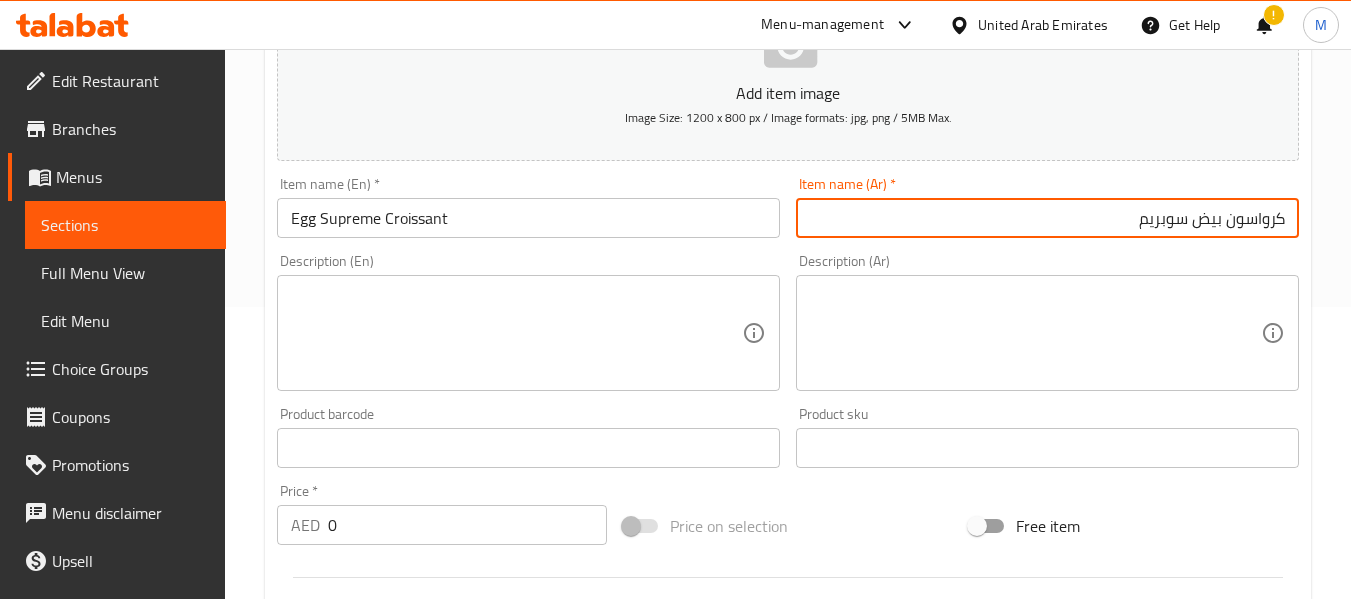scroll, scrollTop: 300, scrollLeft: 0, axis: vertical 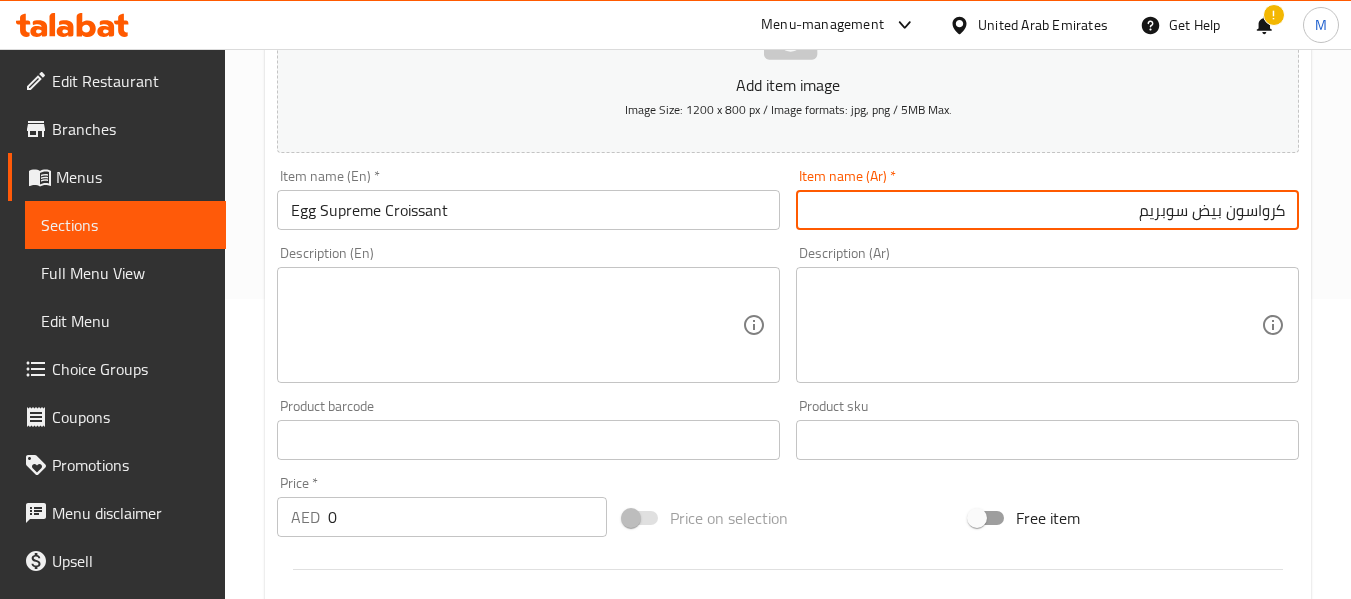 click at bounding box center (516, 325) 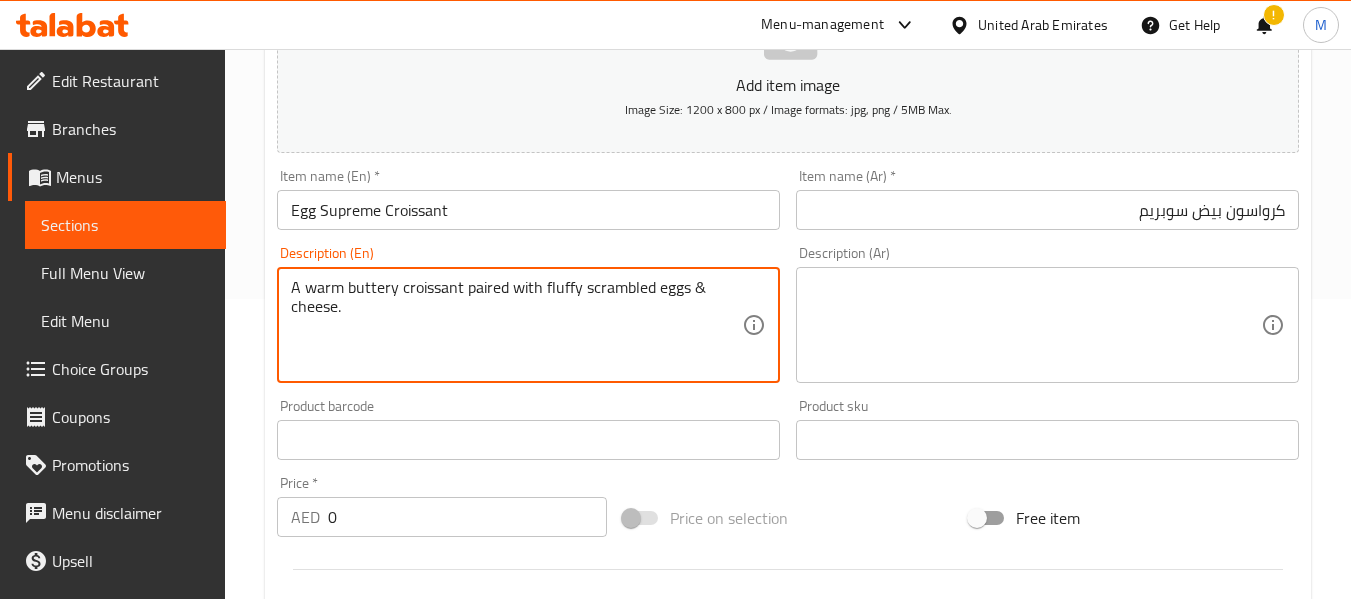 click on "A warm buttery croissant paired with fluffy scrambled eggs & cheese." at bounding box center [516, 325] 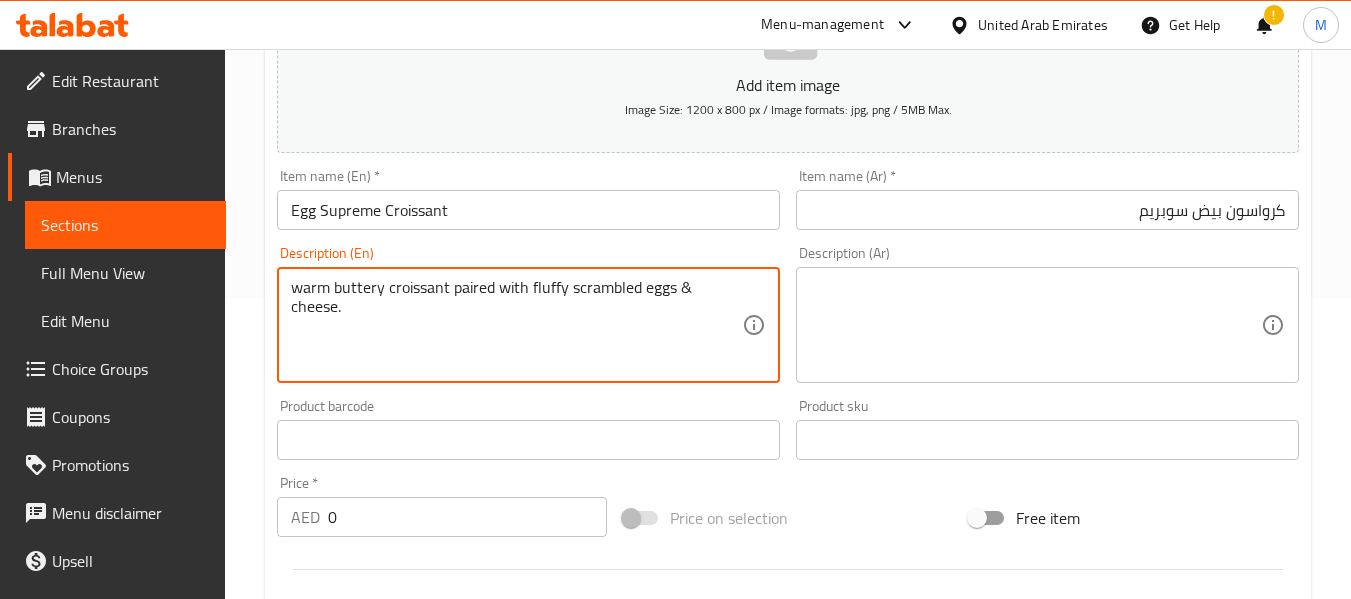 click on "warm buttery croissant paired with fluffy scrambled eggs & cheese." at bounding box center (516, 325) 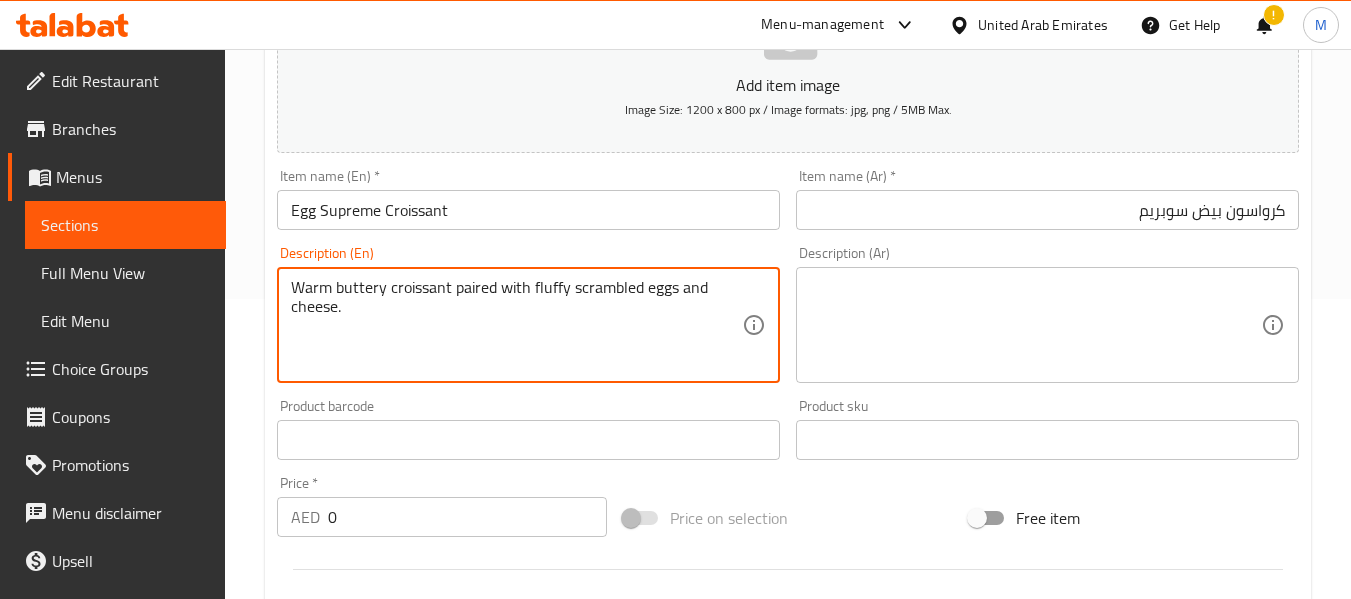 click on "Warm buttery croissant paired with fluffy scrambled eggs and cheese." at bounding box center [516, 325] 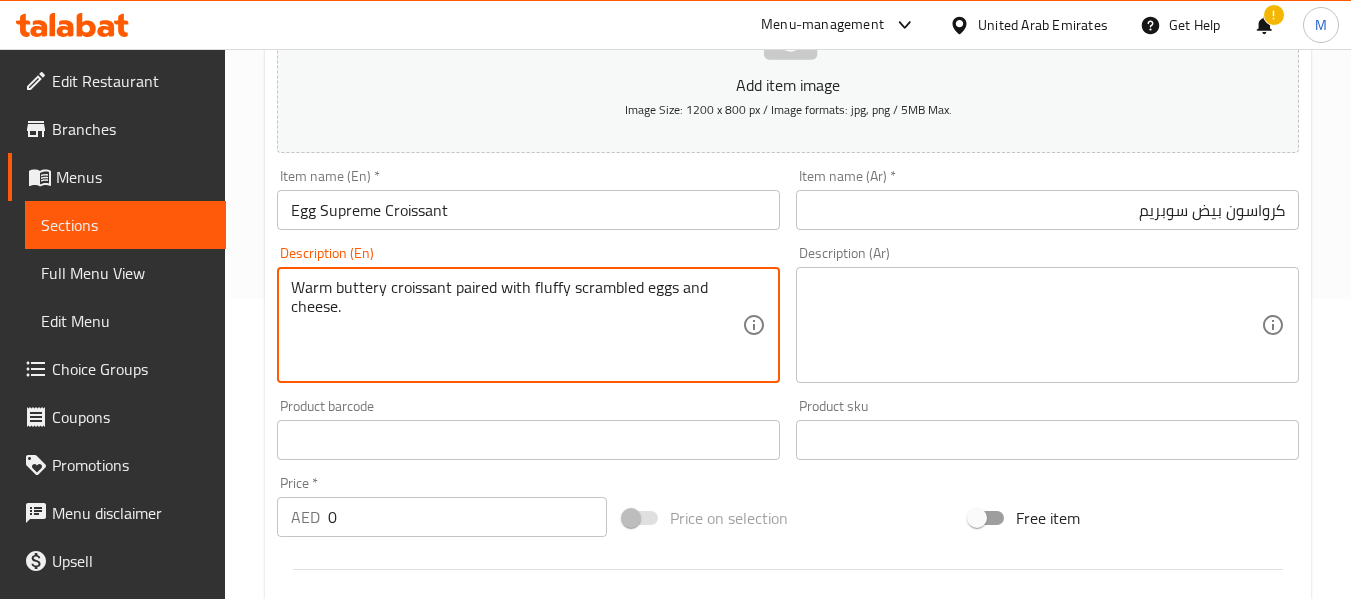 click at bounding box center (1035, 325) 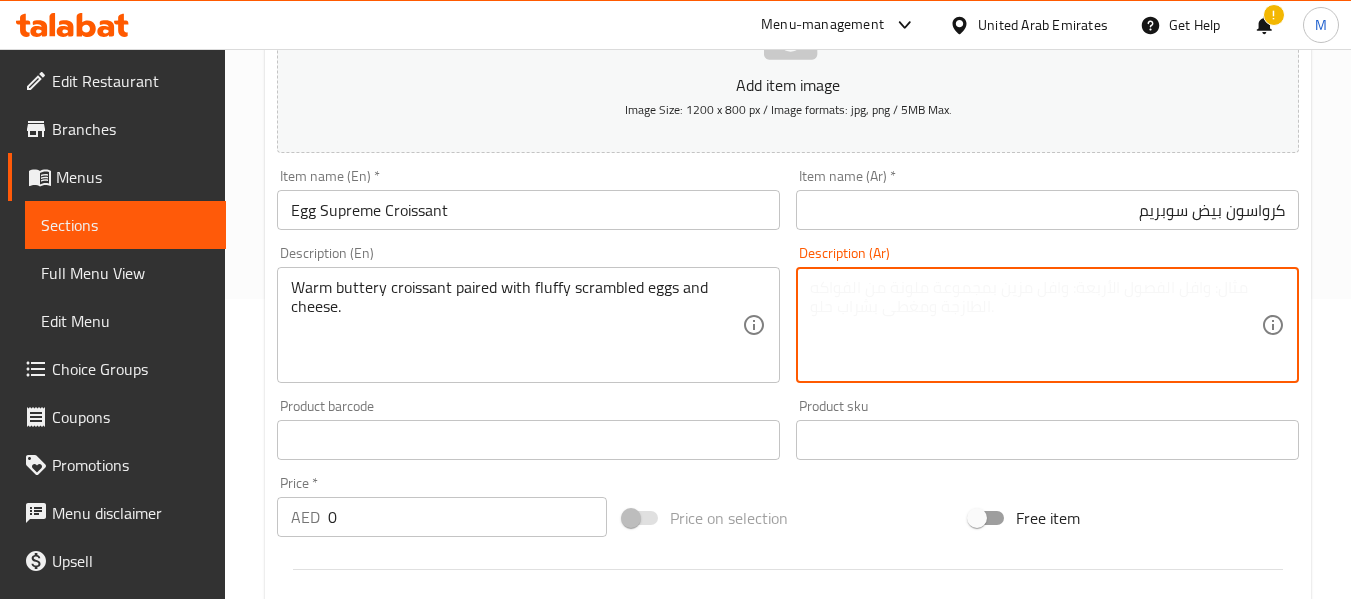 paste on "كرواسون زبدي دافئ مع البيض المخفوق والجبن." 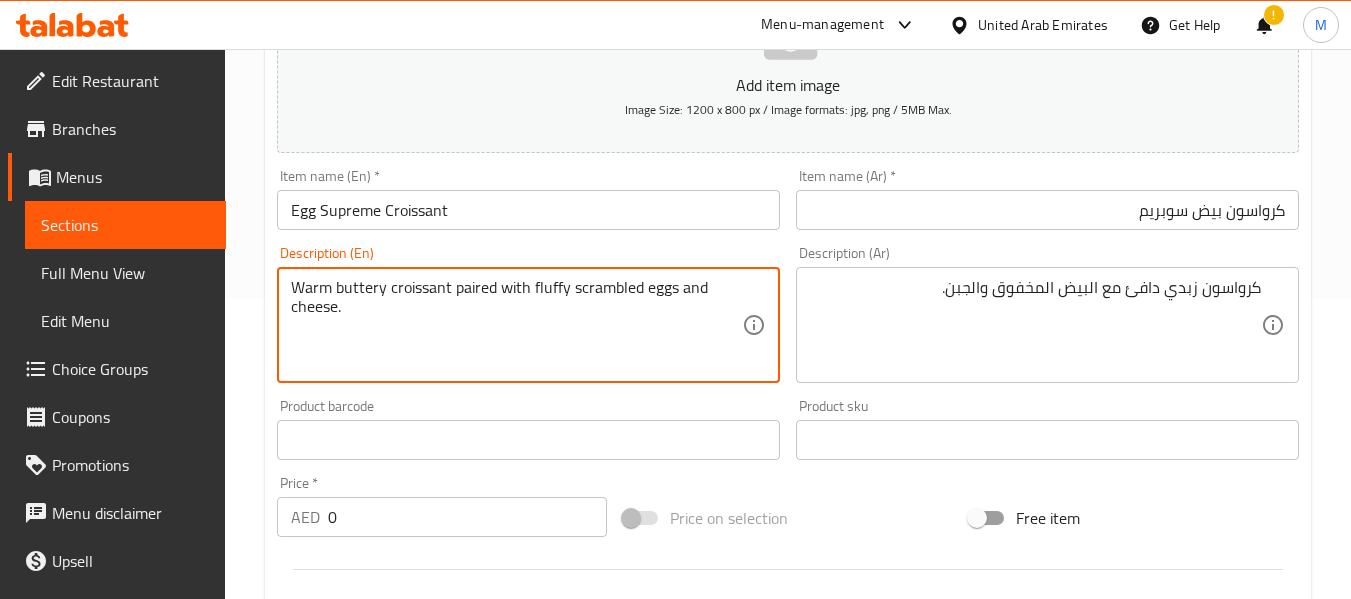 drag, startPoint x: 451, startPoint y: 292, endPoint x: 526, endPoint y: 292, distance: 75 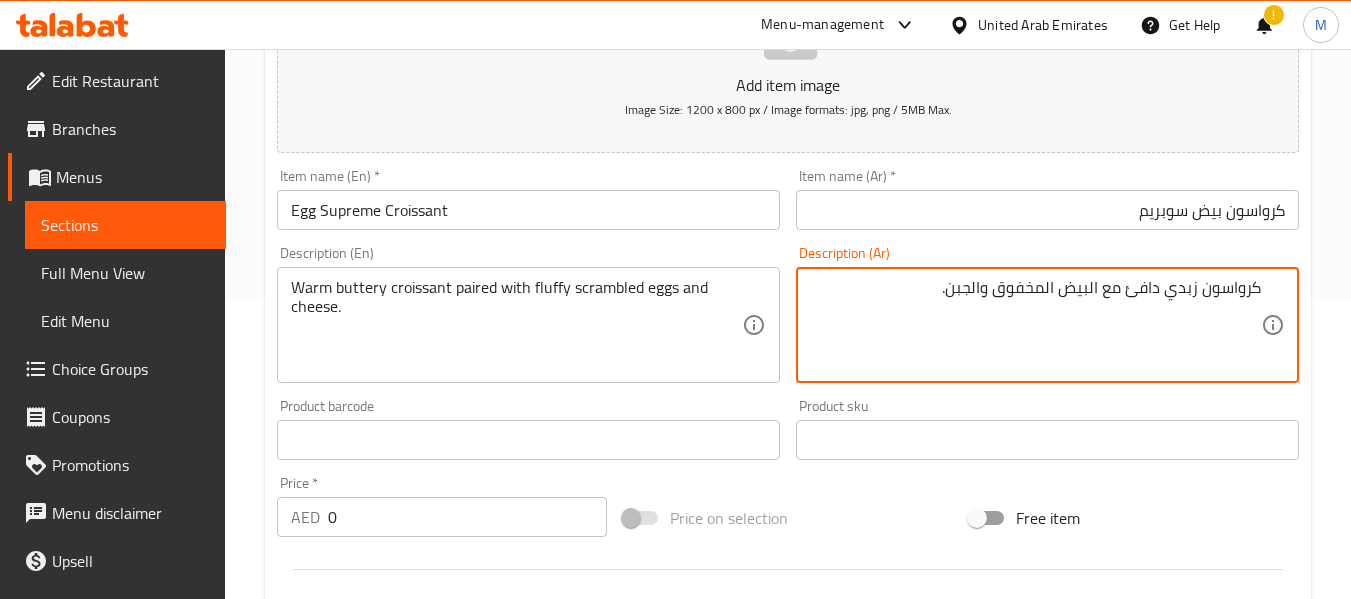 paste on "قترنة معم" 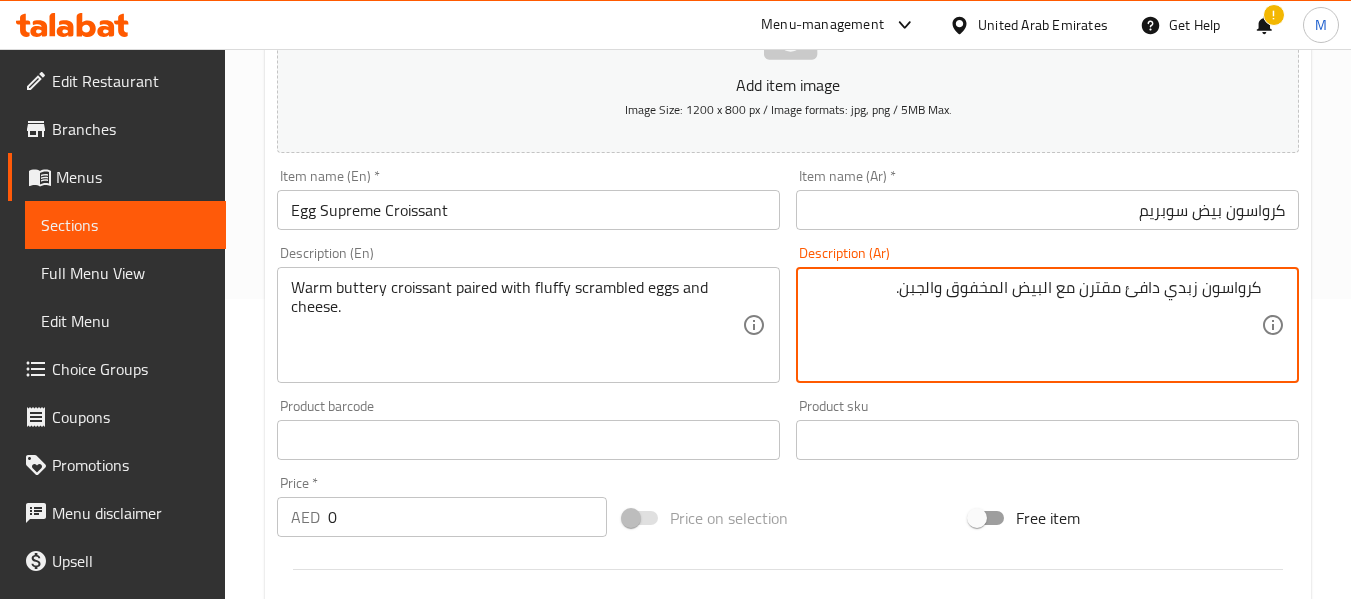 click on "كرواسون زبدي دافئ مقترن مع البيض المخفوق والجبن." at bounding box center (1035, 325) 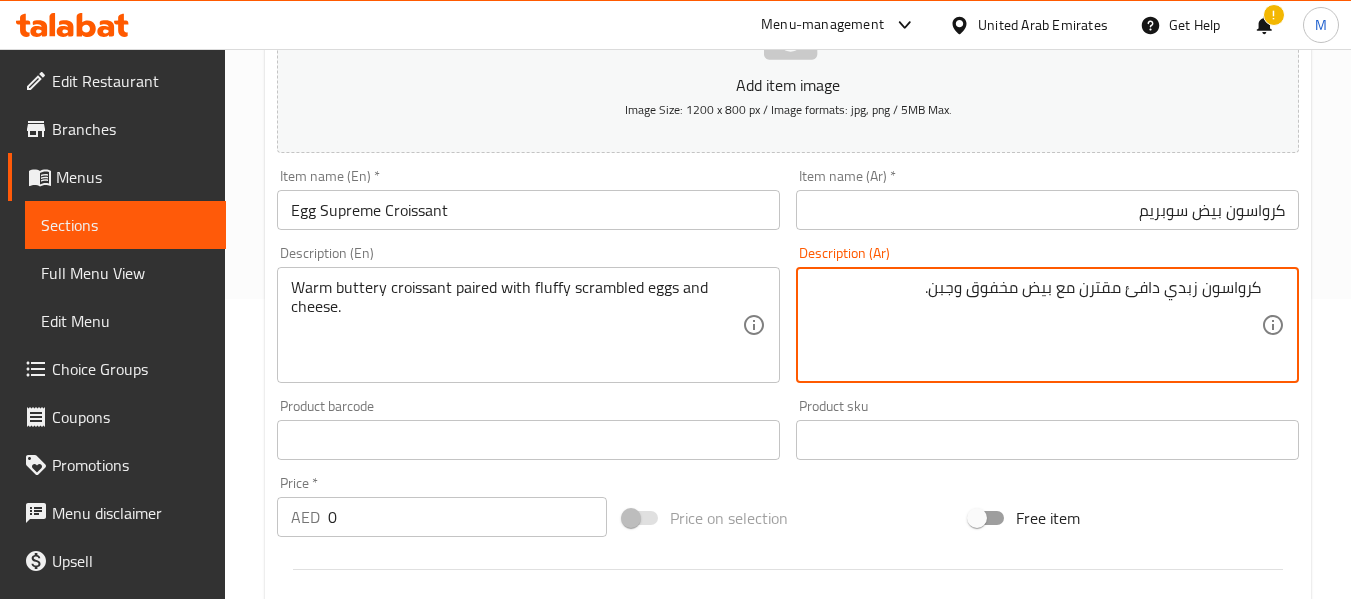 type 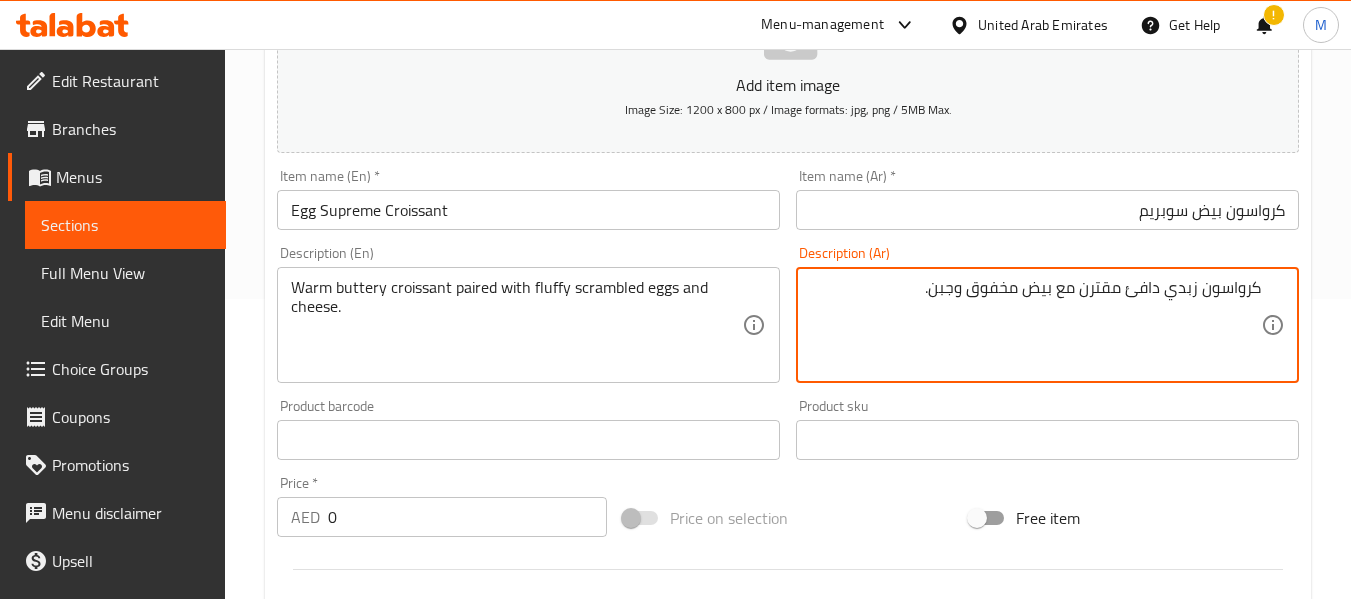 click on "0" at bounding box center [467, 517] 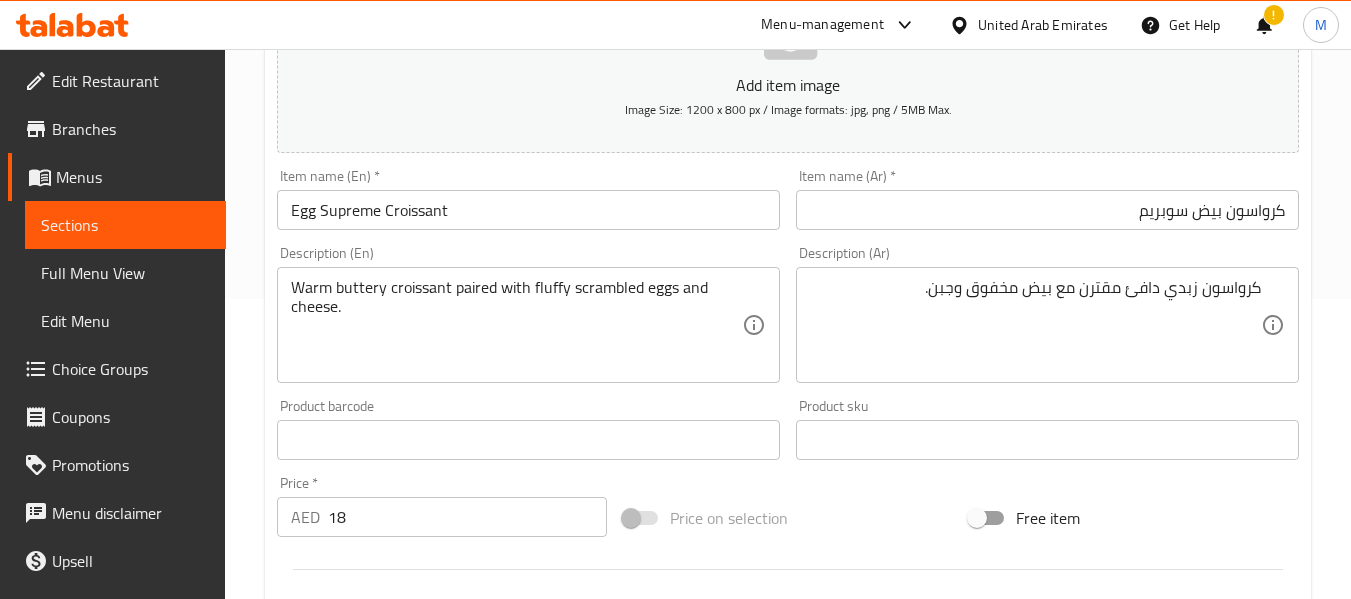 click on "Price   * AED 18 Price  *" at bounding box center [442, 506] 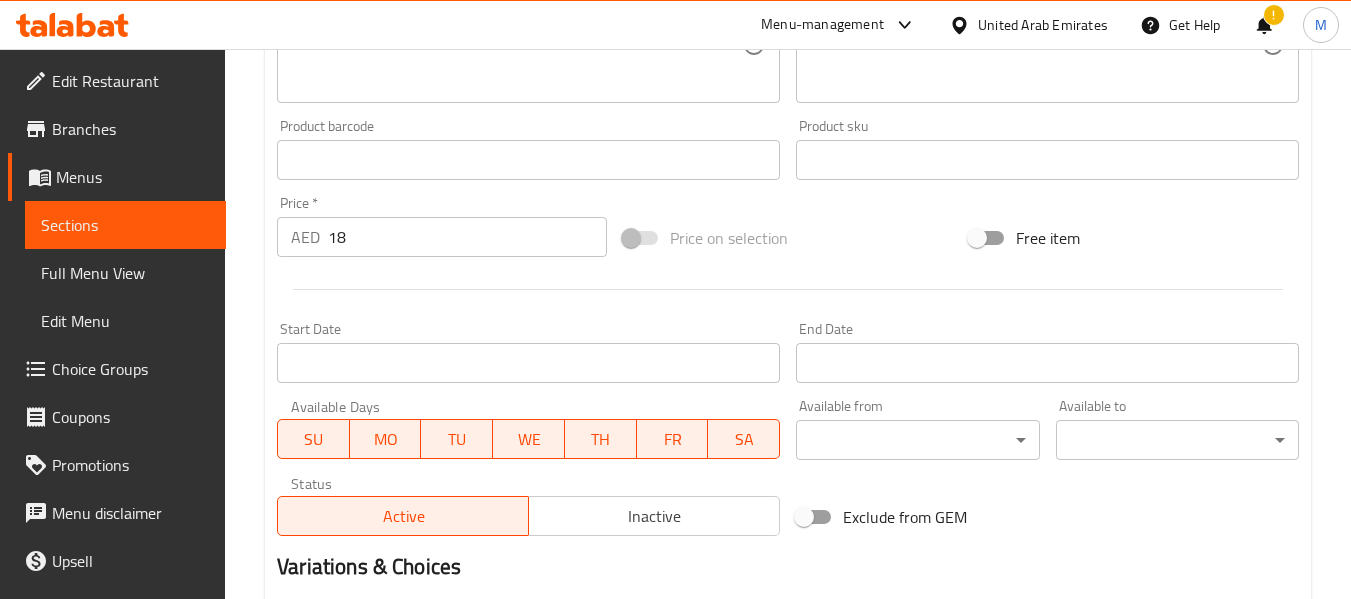 scroll, scrollTop: 814, scrollLeft: 0, axis: vertical 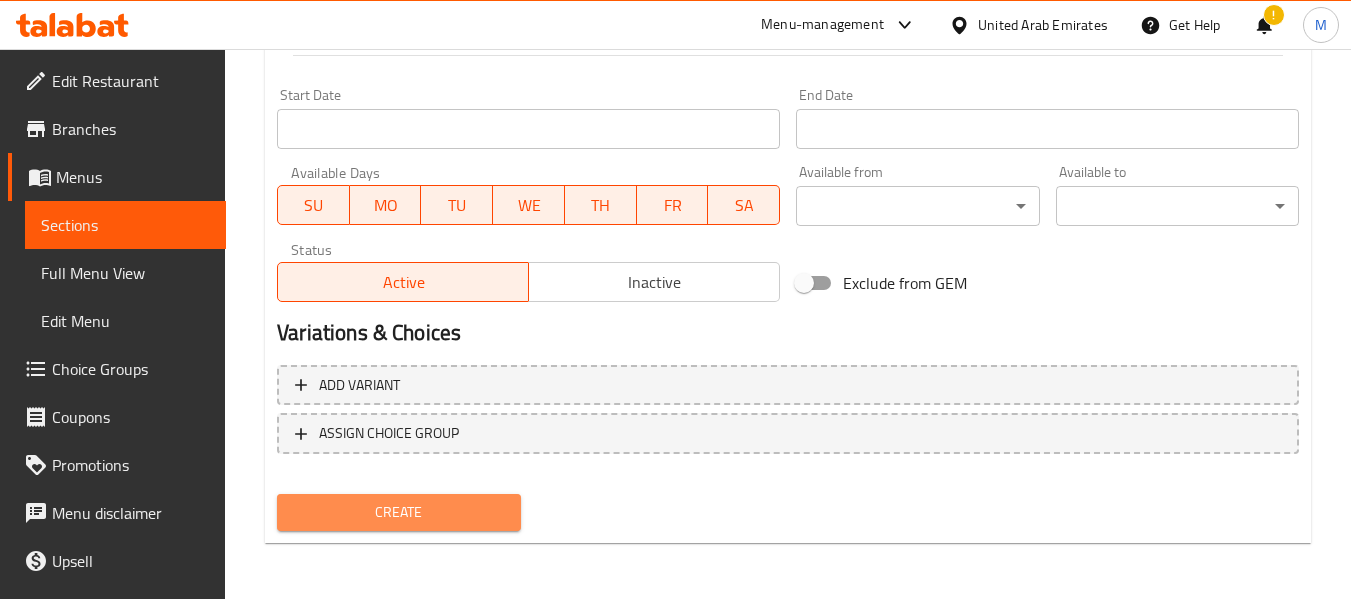 click on "Create" at bounding box center (398, 512) 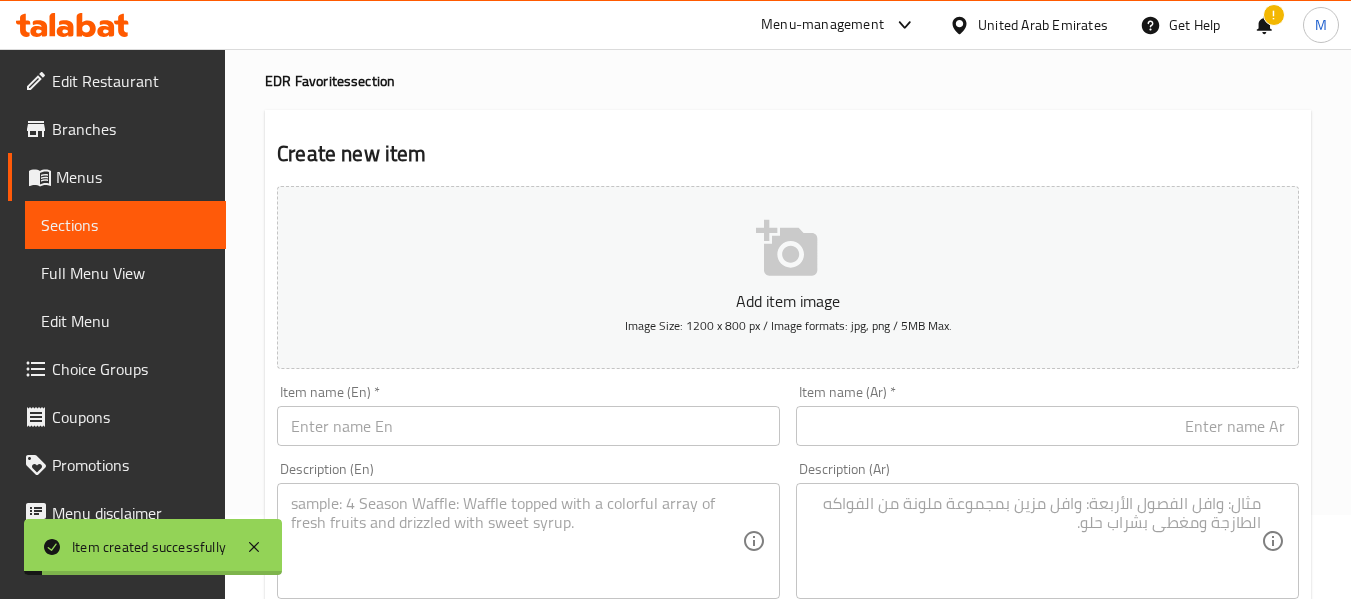 scroll, scrollTop: 0, scrollLeft: 0, axis: both 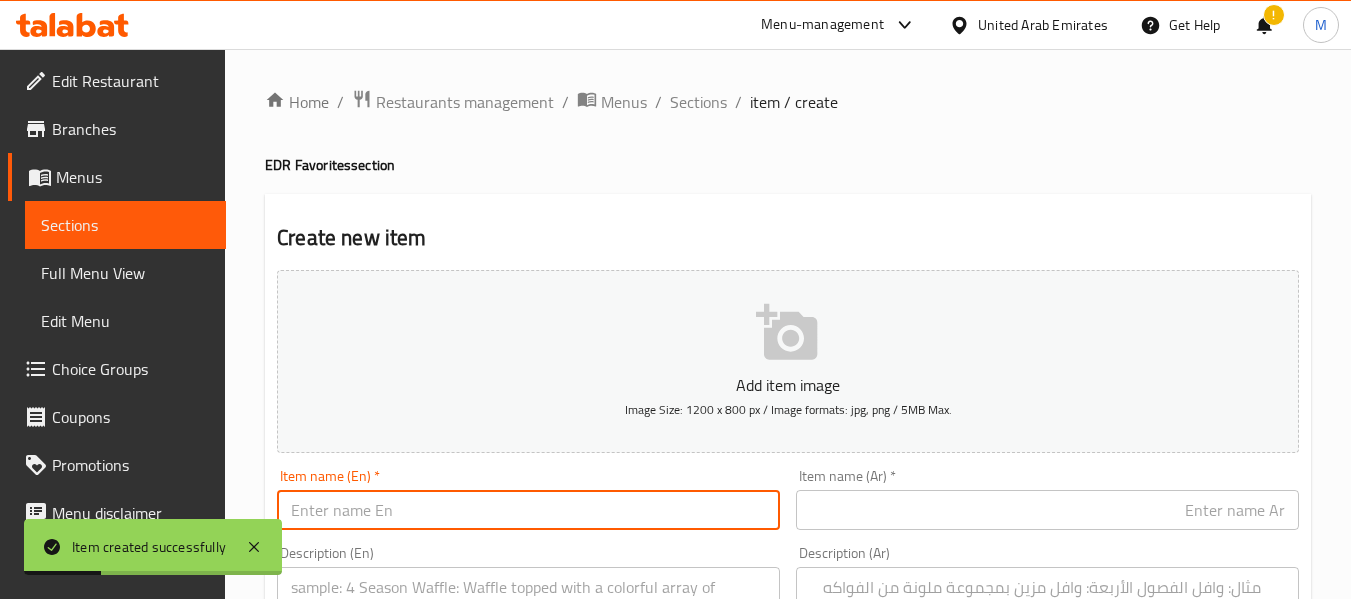 click at bounding box center (528, 510) 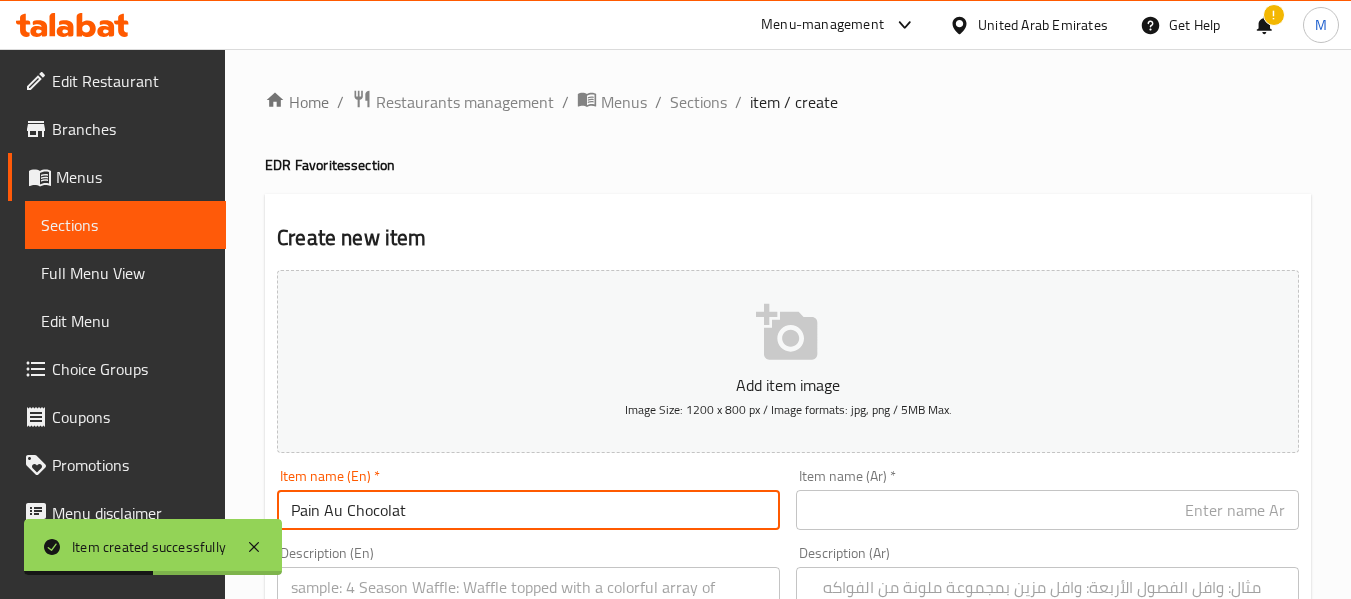 click at bounding box center (1047, 510) 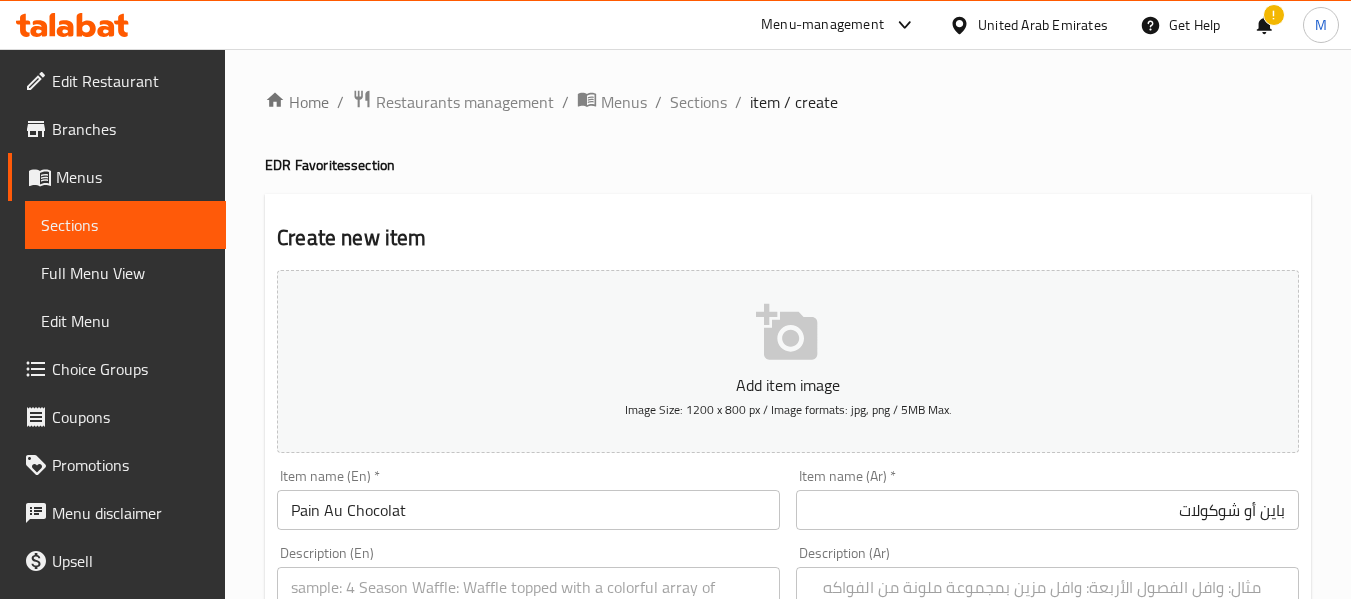click on "Description (En)" at bounding box center (528, 625) 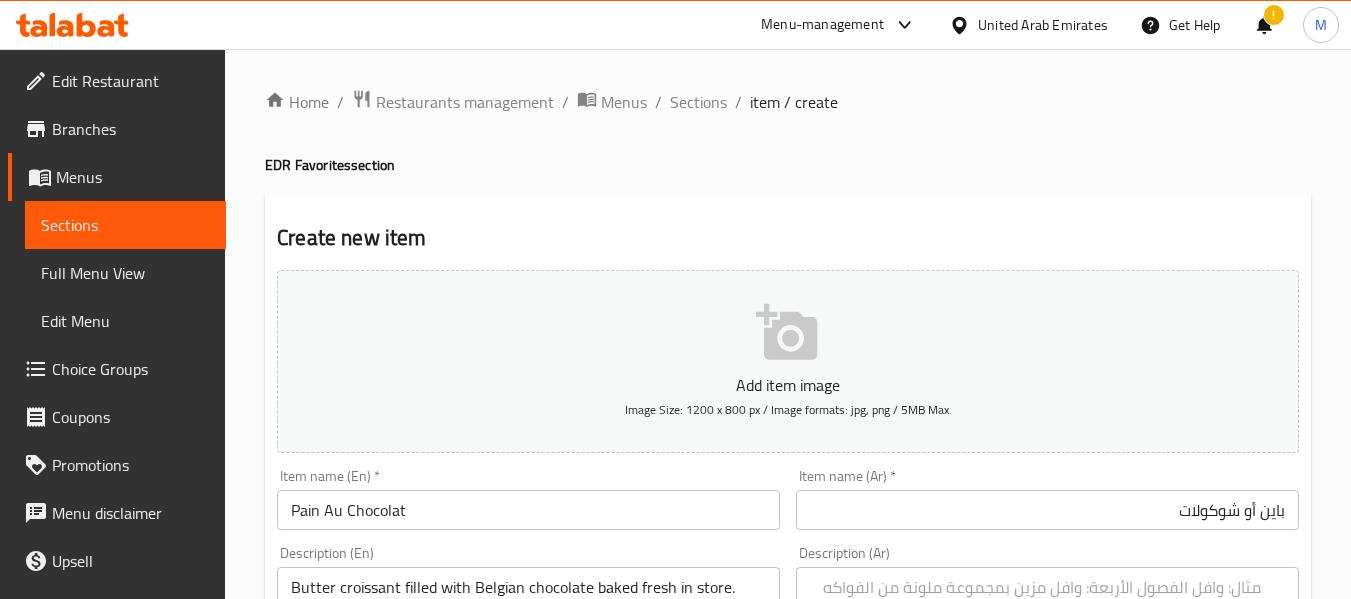 scroll, scrollTop: 41, scrollLeft: 0, axis: vertical 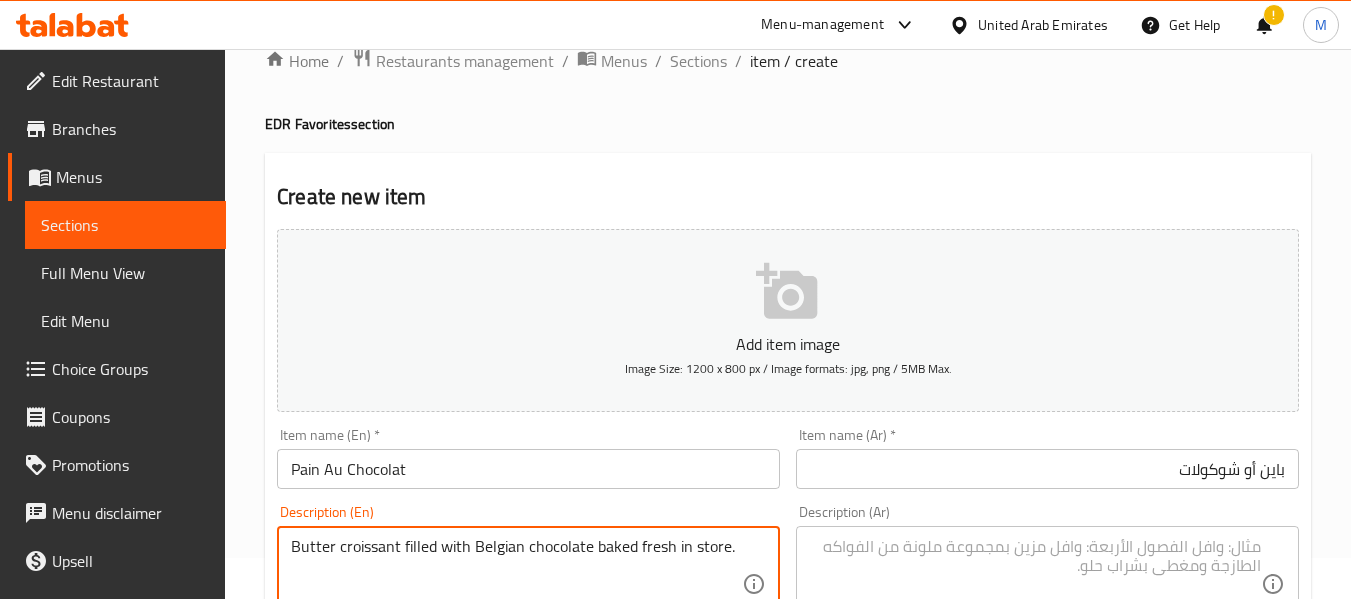 click at bounding box center (1035, 584) 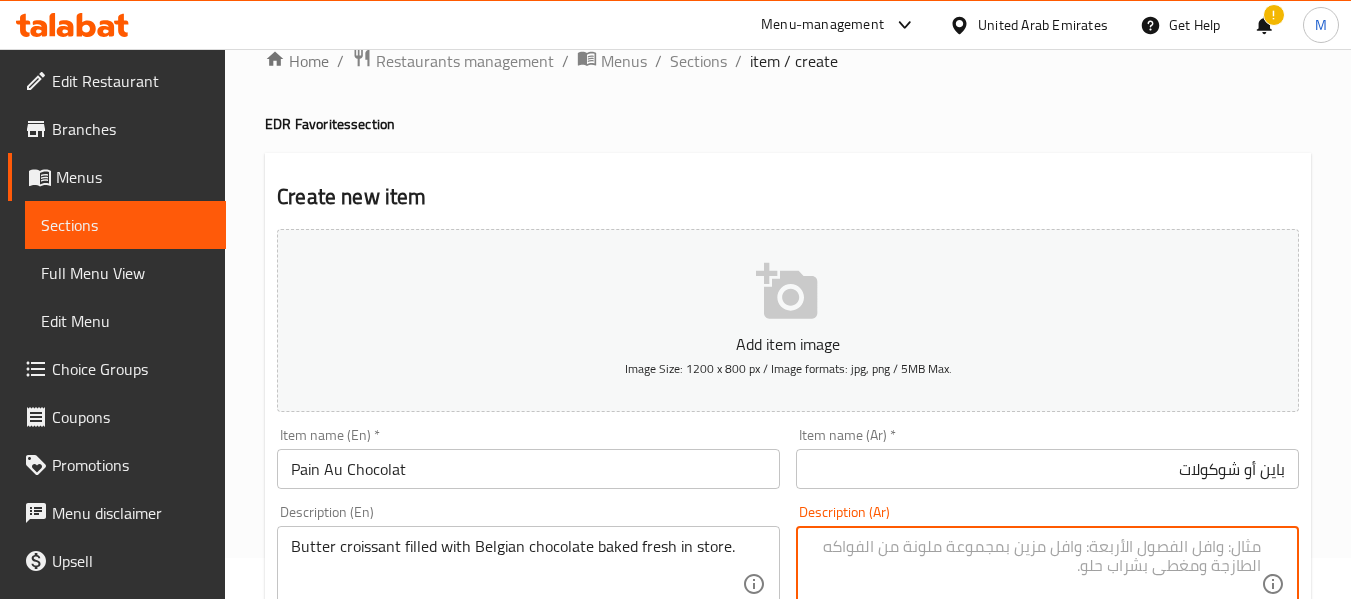 paste on "كرواسون الزبدة المحشوة بالشوكولاتة البلجيكية المخبوزة طازجة في المتجر." 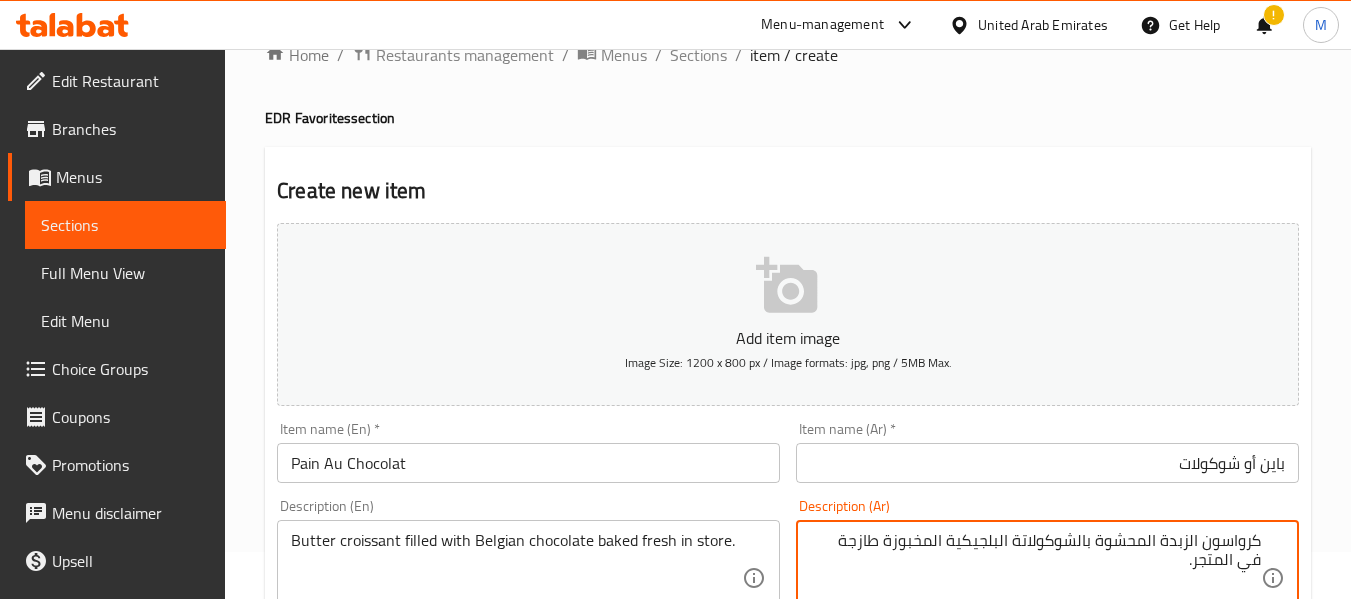 scroll, scrollTop: 141, scrollLeft: 0, axis: vertical 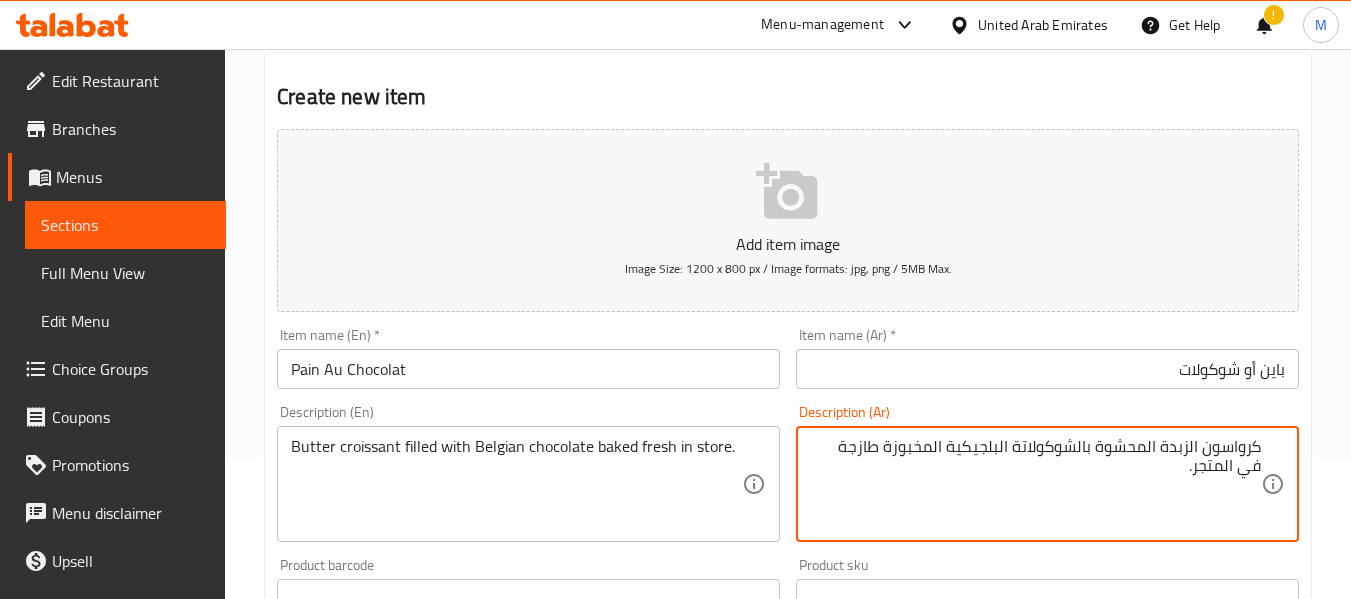 click on "كرواسون الزبدة المحشوة بالشوكولاتة البلجيكية المخبوزة طازجة في المتجر." at bounding box center [1035, 484] 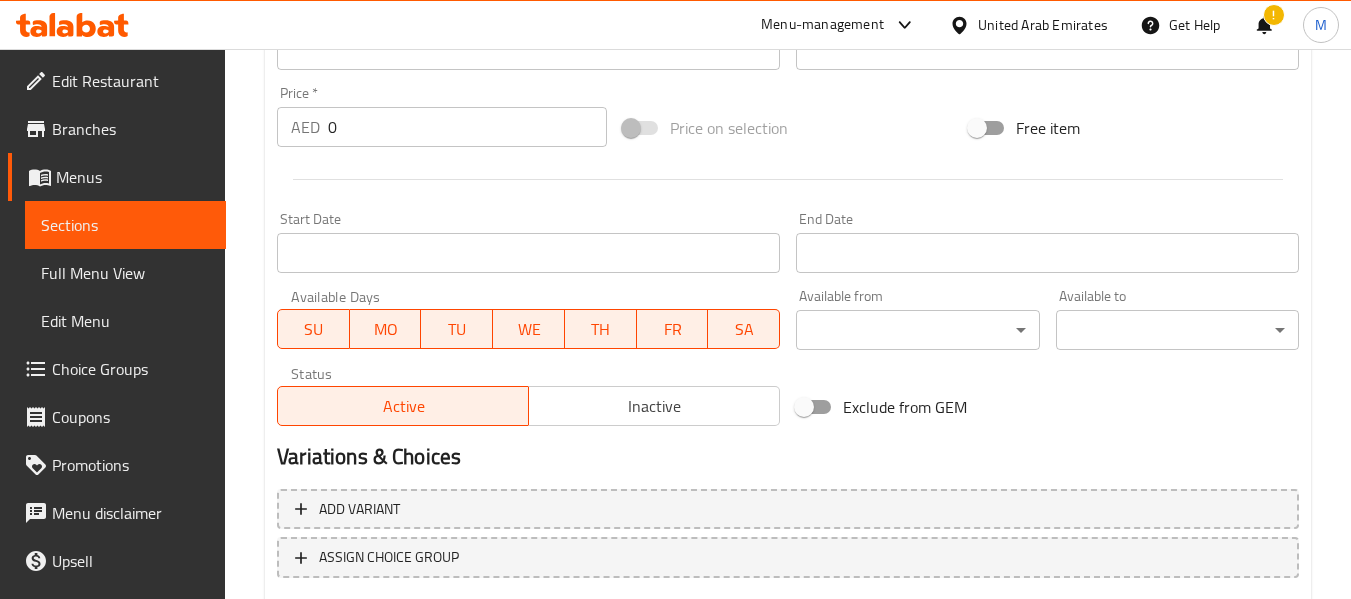 scroll, scrollTop: 741, scrollLeft: 0, axis: vertical 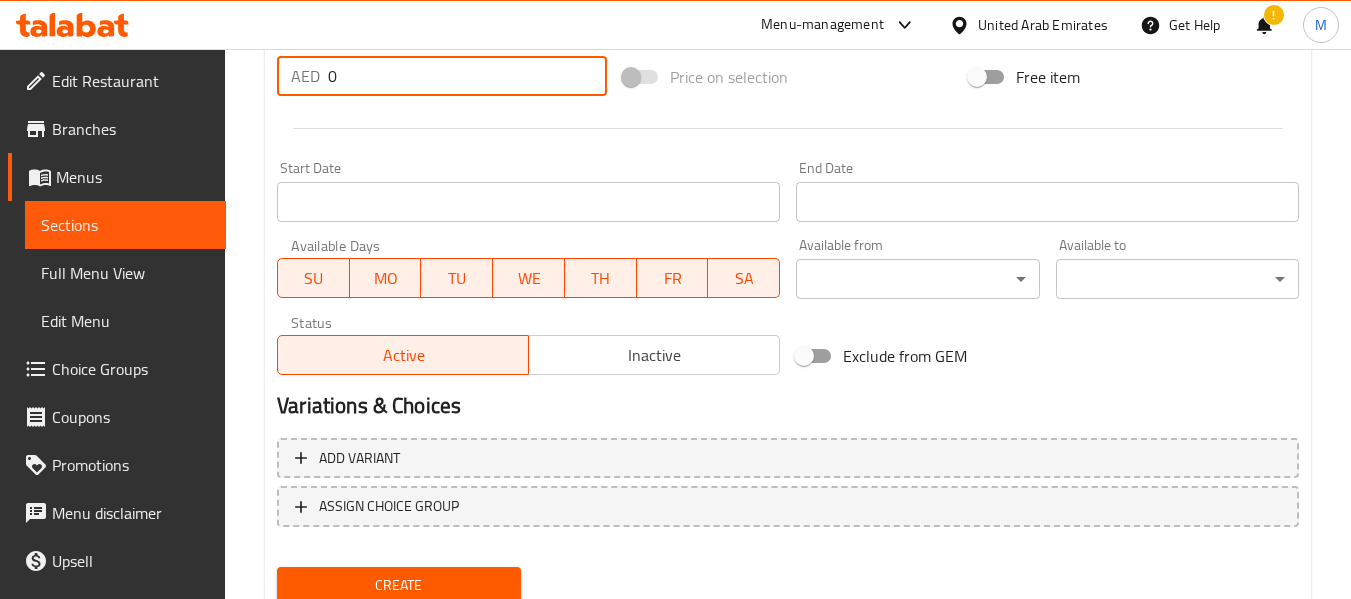 click on "0" at bounding box center [467, 76] 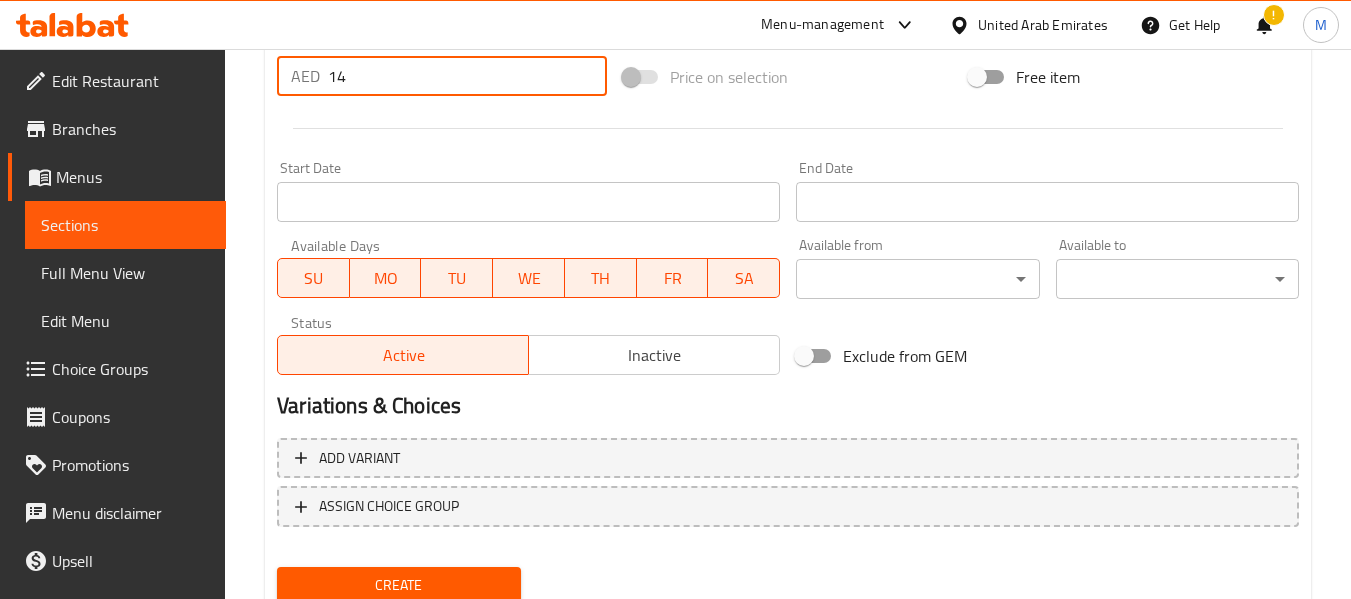 click on "Create" at bounding box center [398, 585] 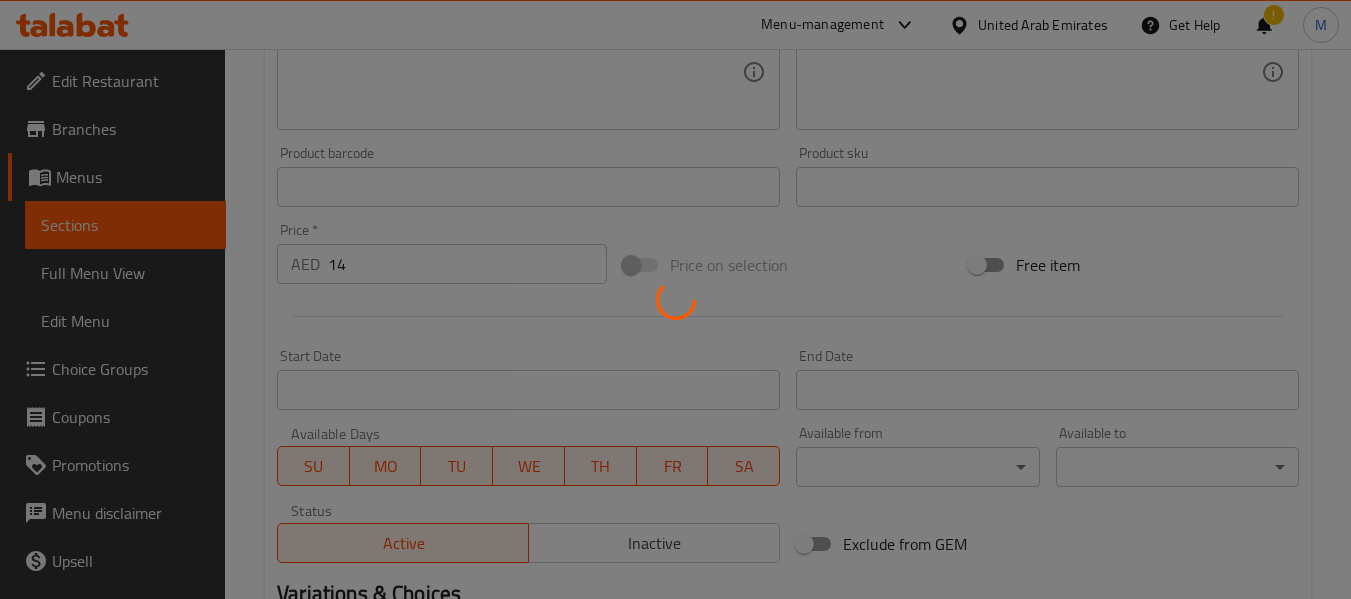 scroll, scrollTop: 341, scrollLeft: 0, axis: vertical 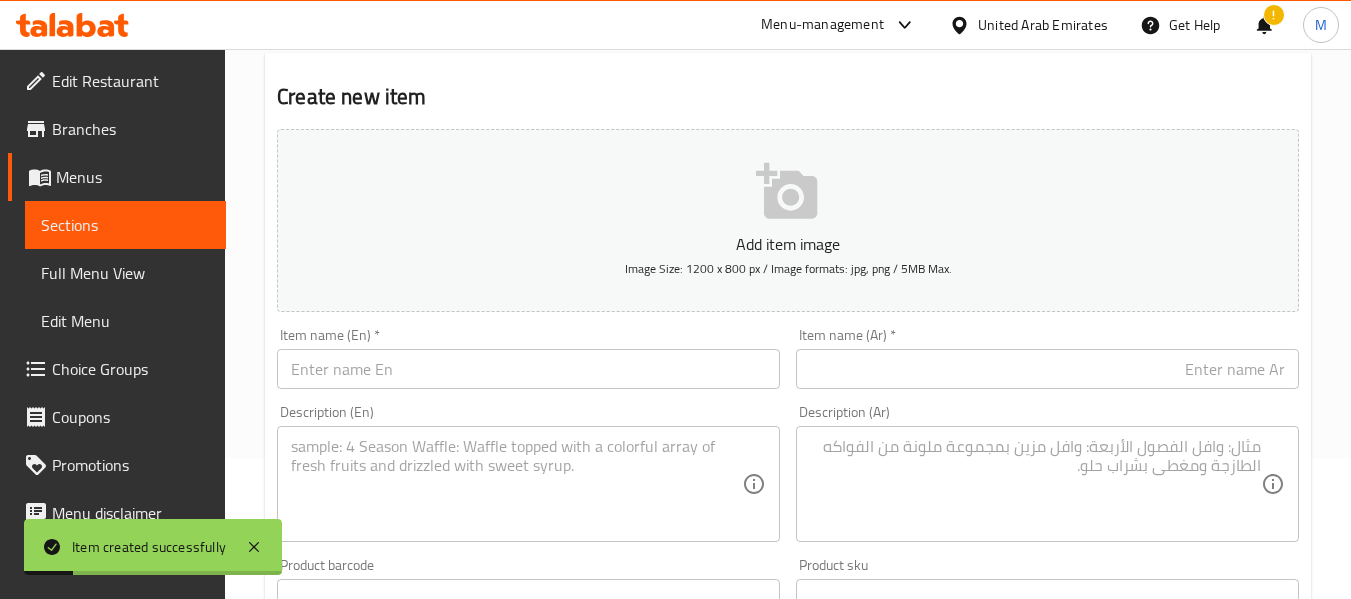 click at bounding box center [528, 369] 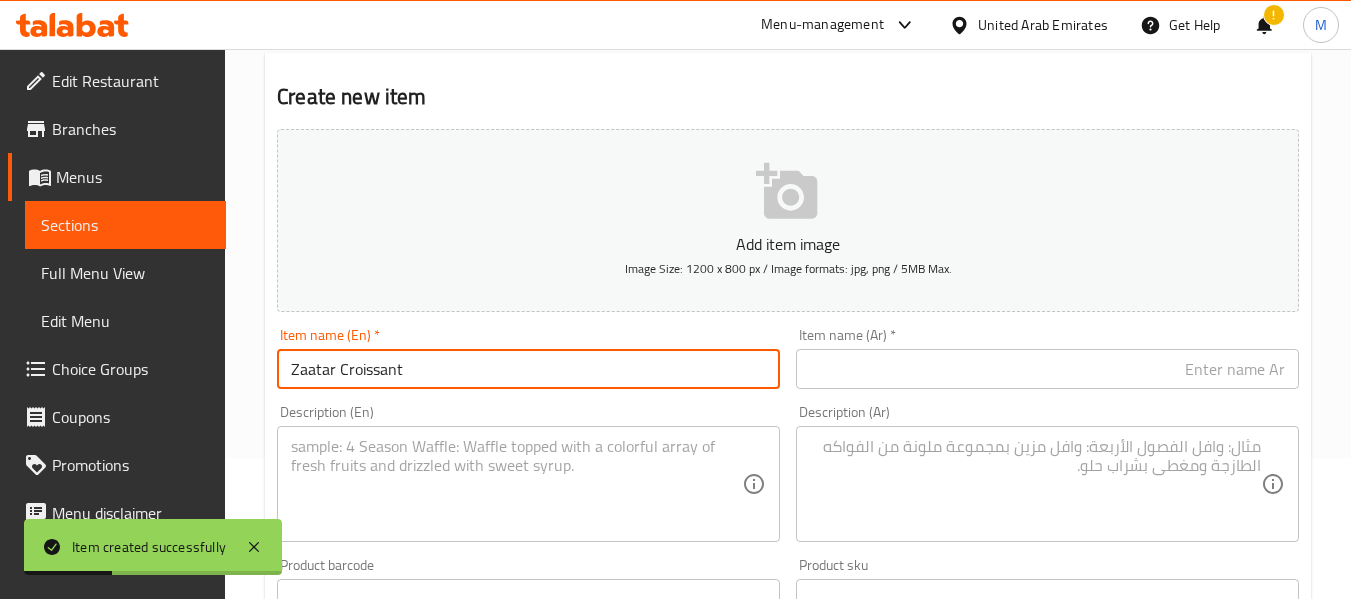 click on "Item name (Ar)   * Item name (Ar)  *" at bounding box center (1047, 358) 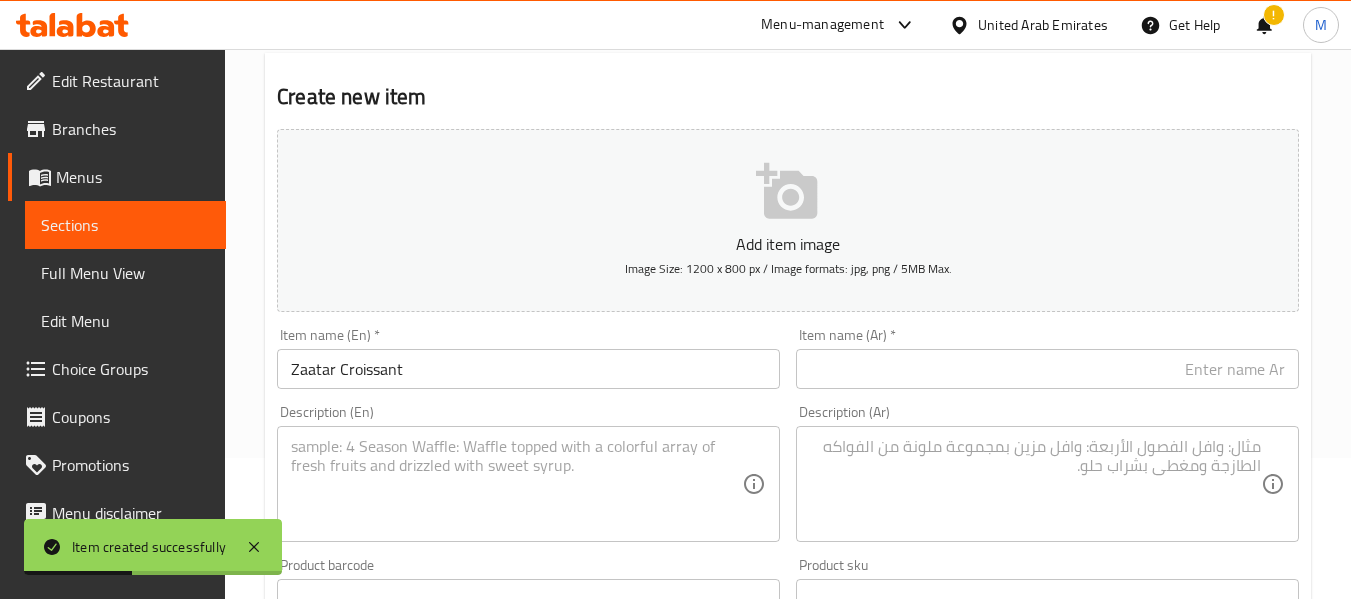 click on "Add item image Image Size: 1200 x 800 px / Image formats: jpg, png / 5MB Max." at bounding box center (788, 220) 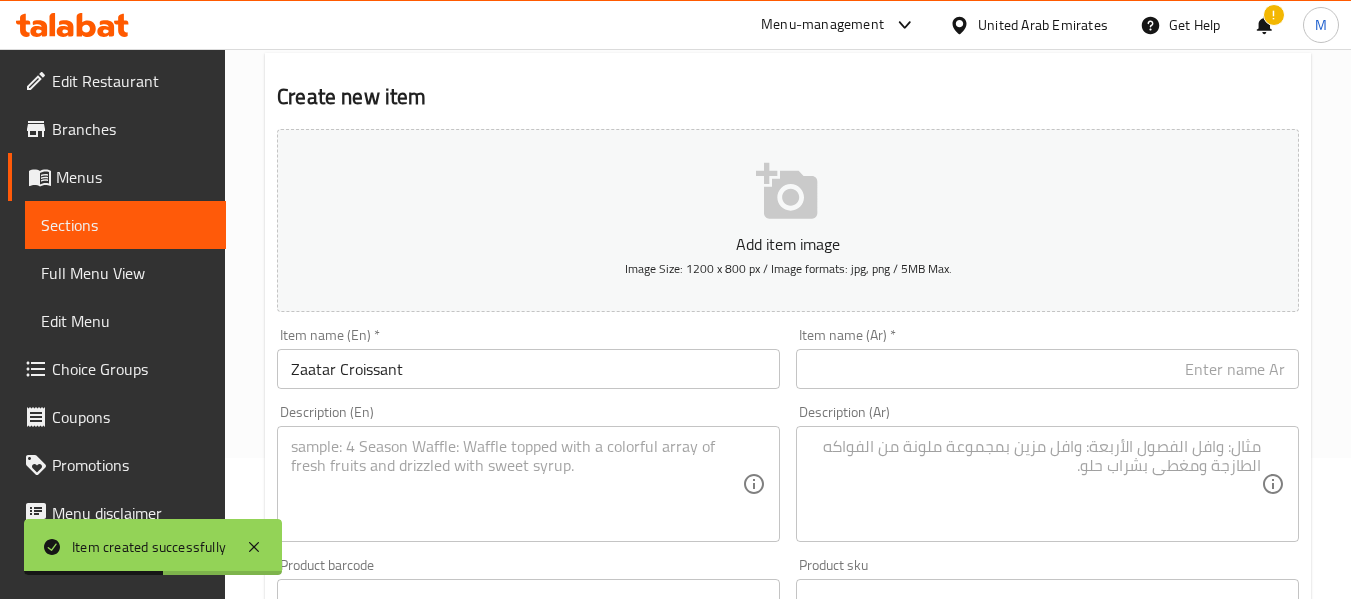 click at bounding box center [1047, 369] 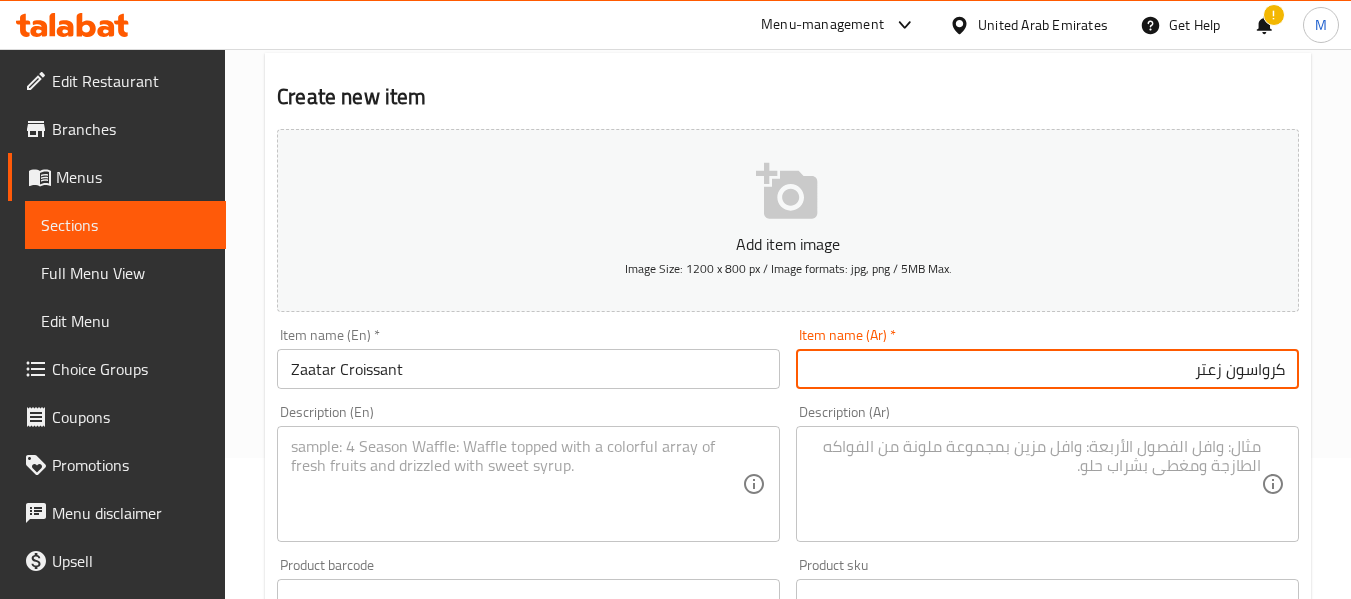 click at bounding box center [516, 484] 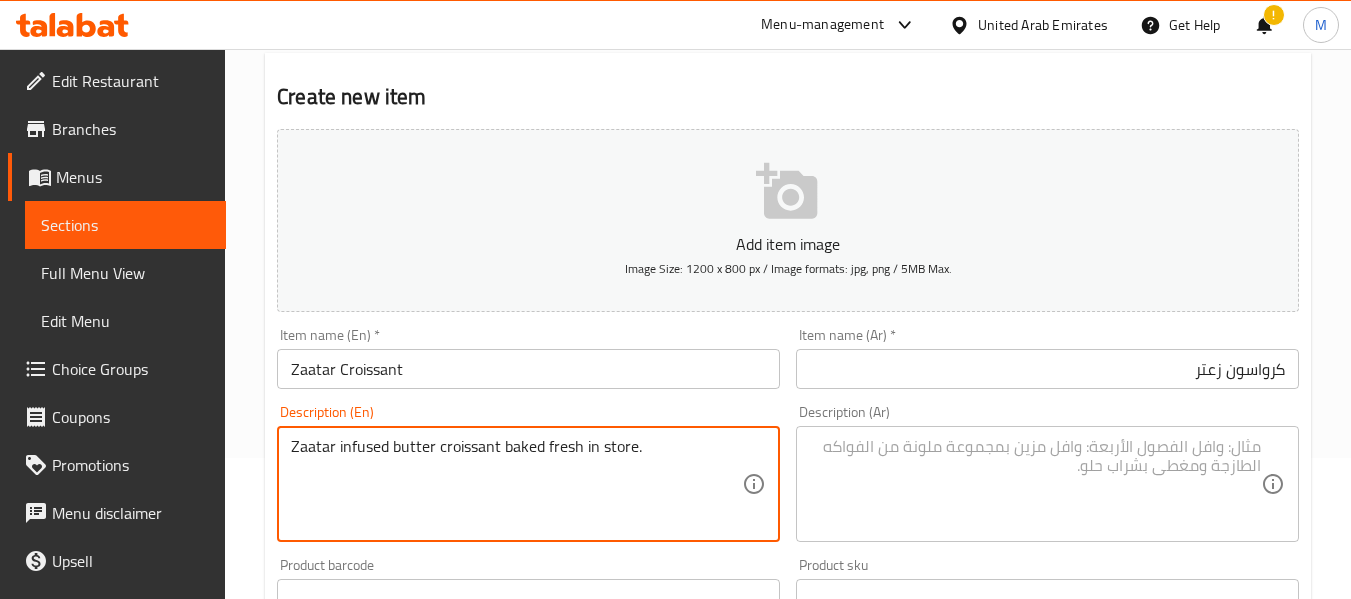 click at bounding box center (1035, 484) 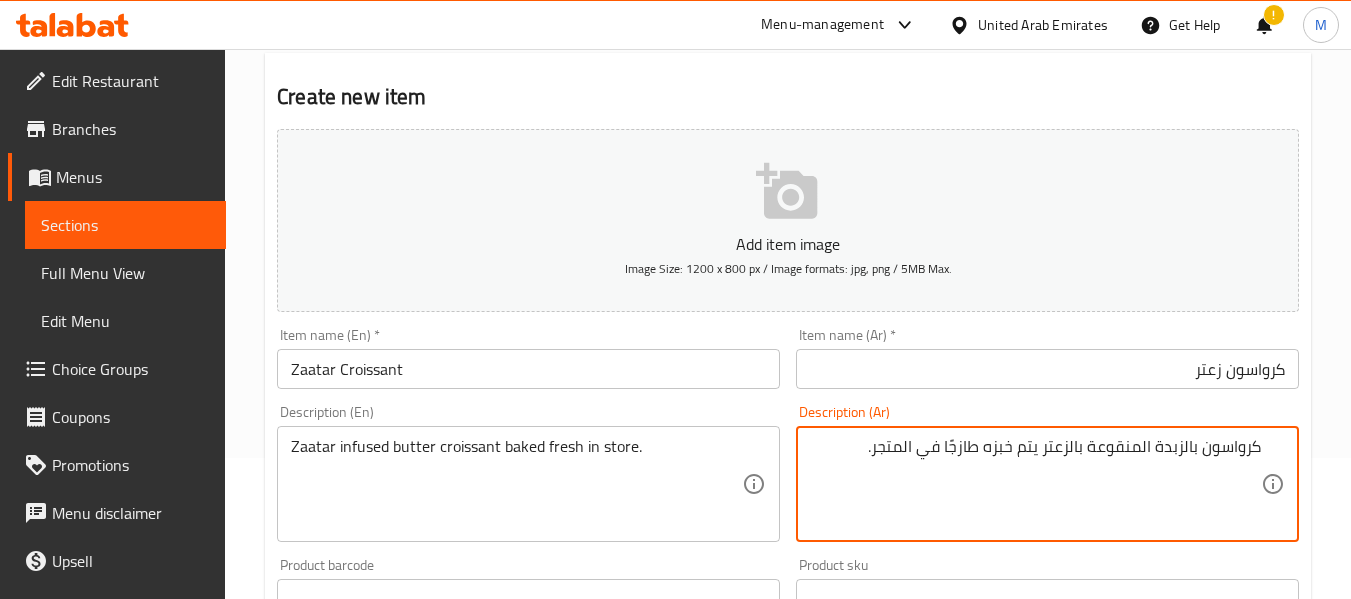 click on "كرواسون بالزبدة المنقوعة بالزعتر يتم خبزه طازجًا في المتجر." at bounding box center (1035, 484) 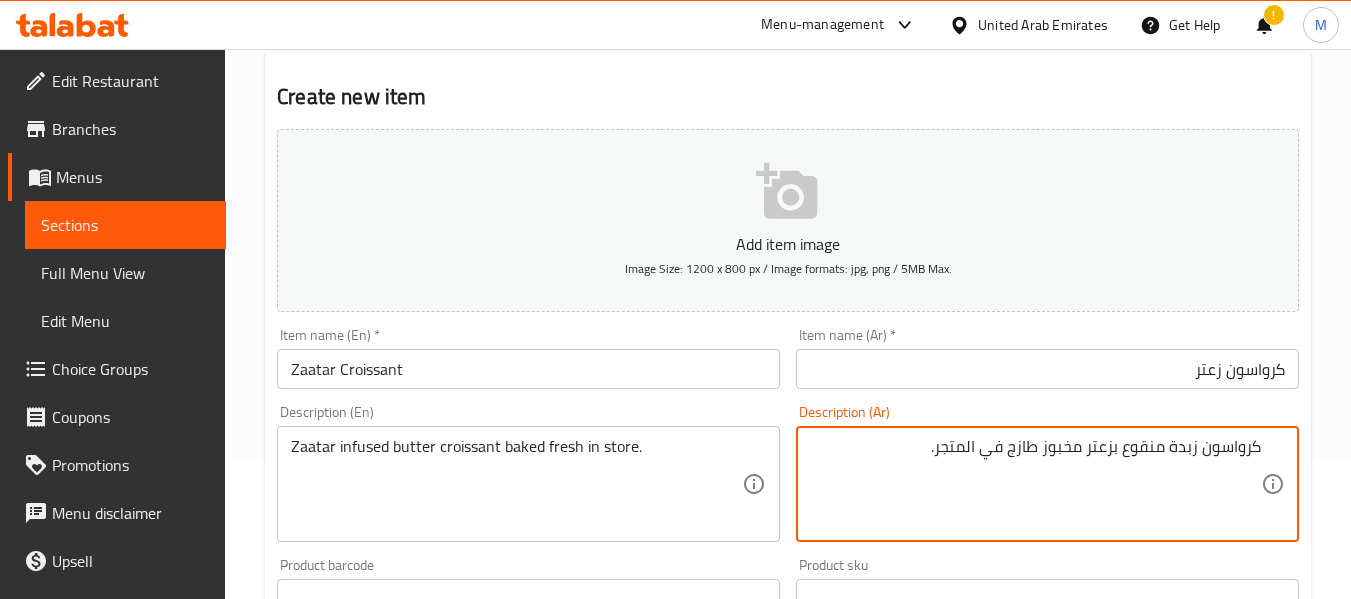 scroll, scrollTop: 441, scrollLeft: 0, axis: vertical 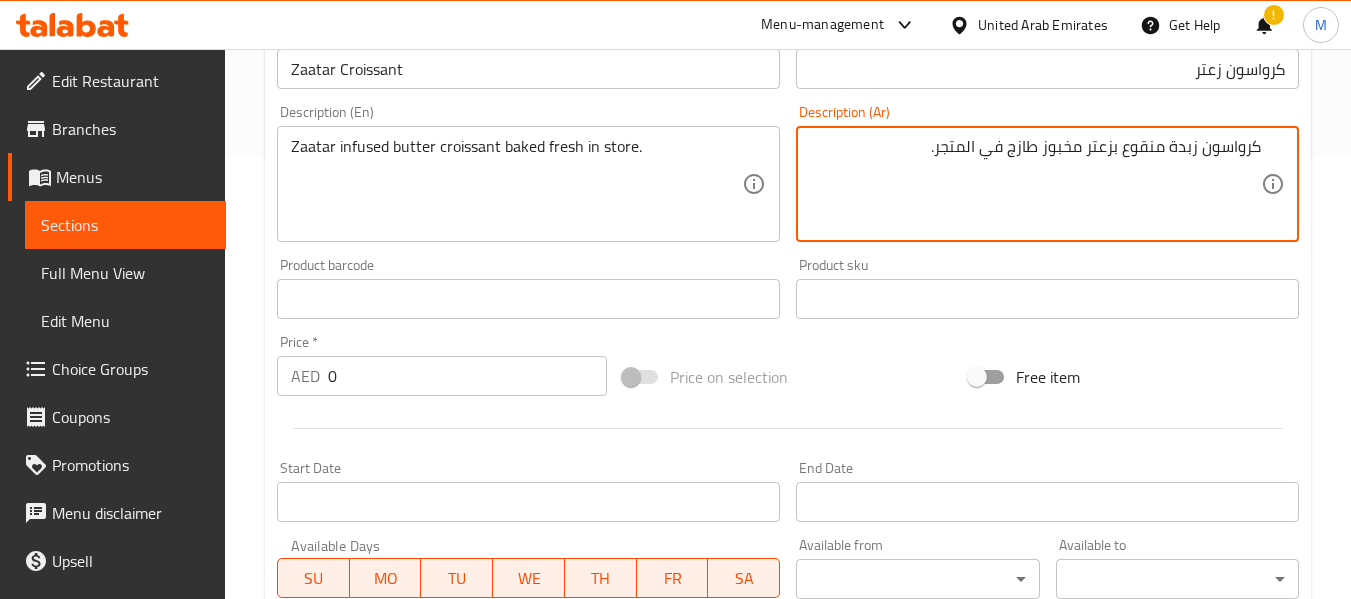 click on "0" at bounding box center (467, 376) 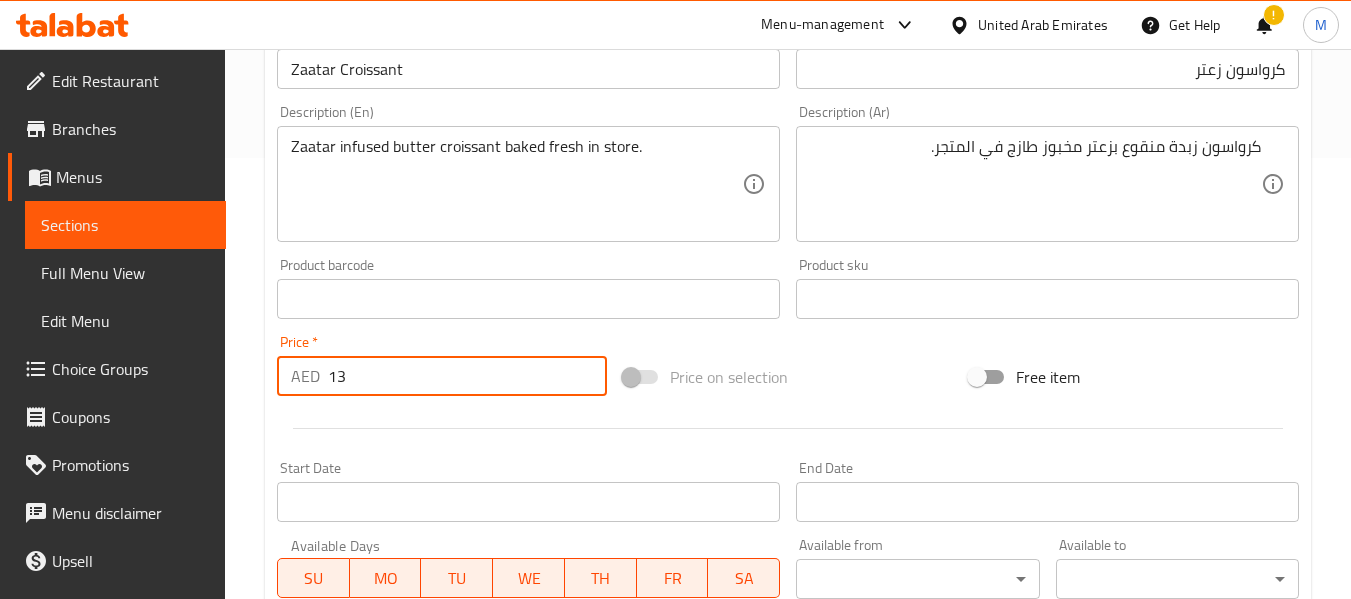 click at bounding box center [788, 428] 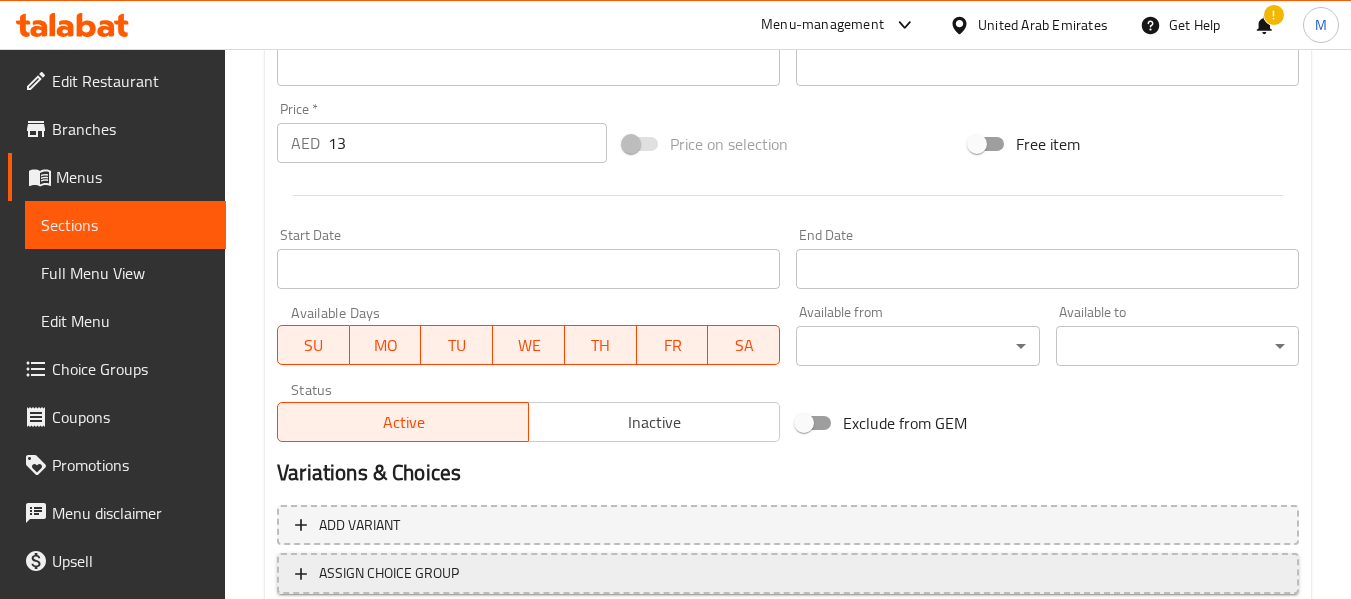scroll, scrollTop: 814, scrollLeft: 0, axis: vertical 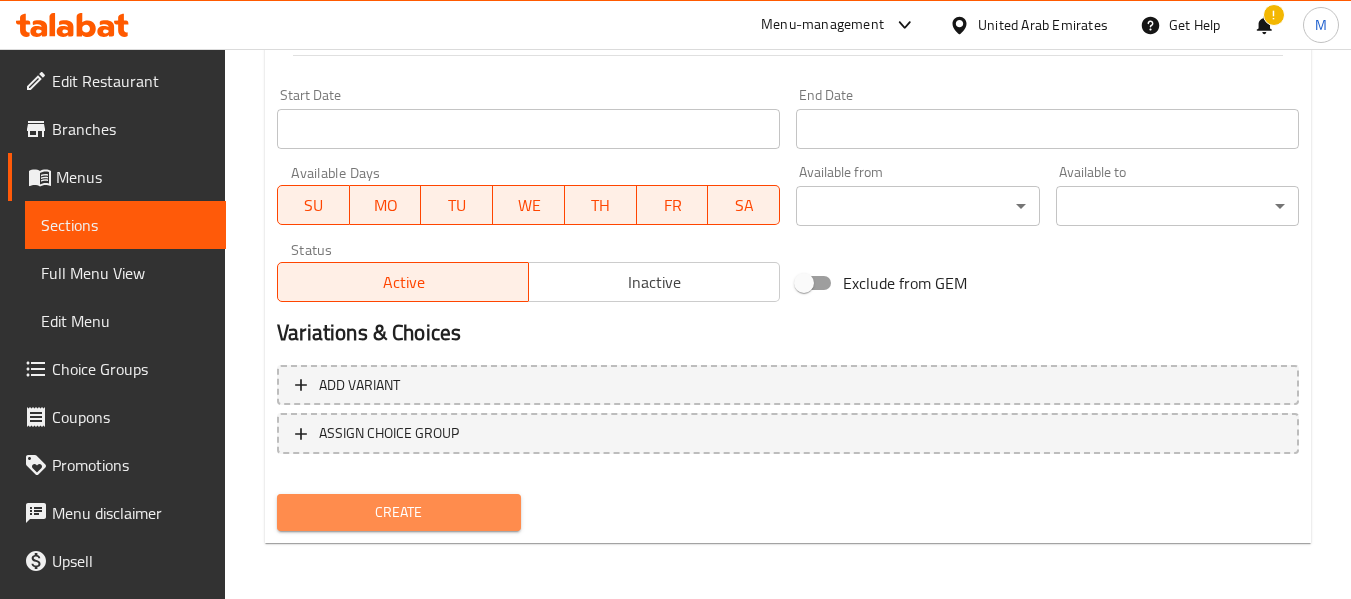 click on "Create" at bounding box center (398, 512) 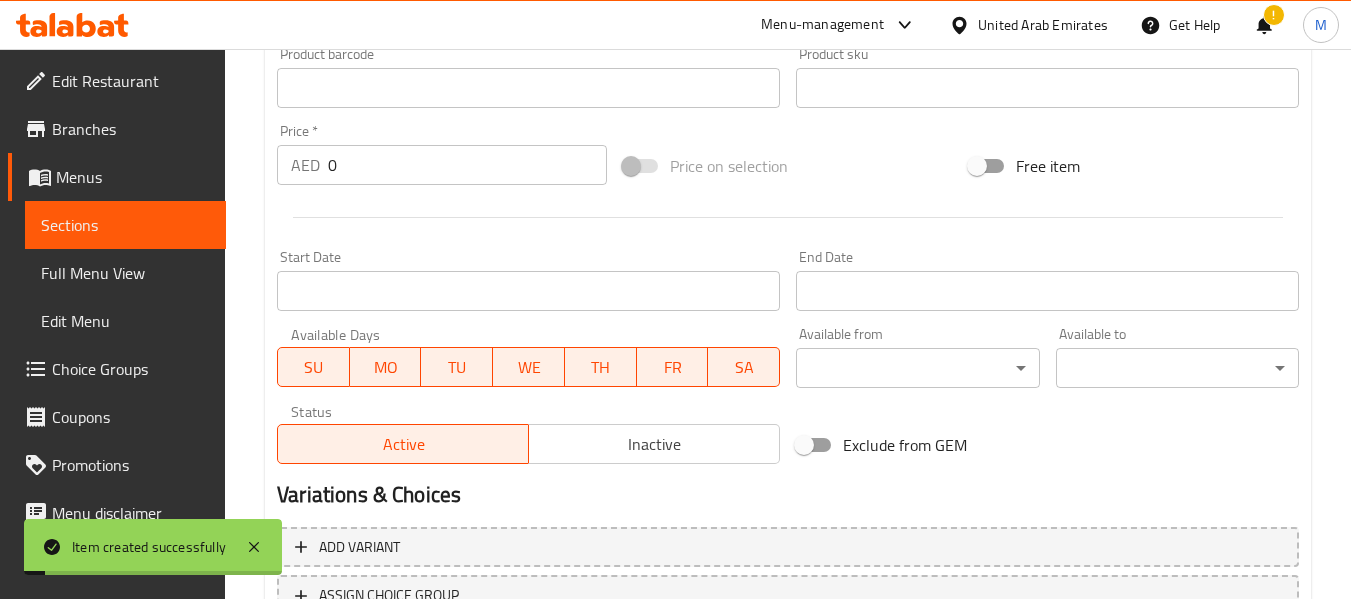 scroll, scrollTop: 314, scrollLeft: 0, axis: vertical 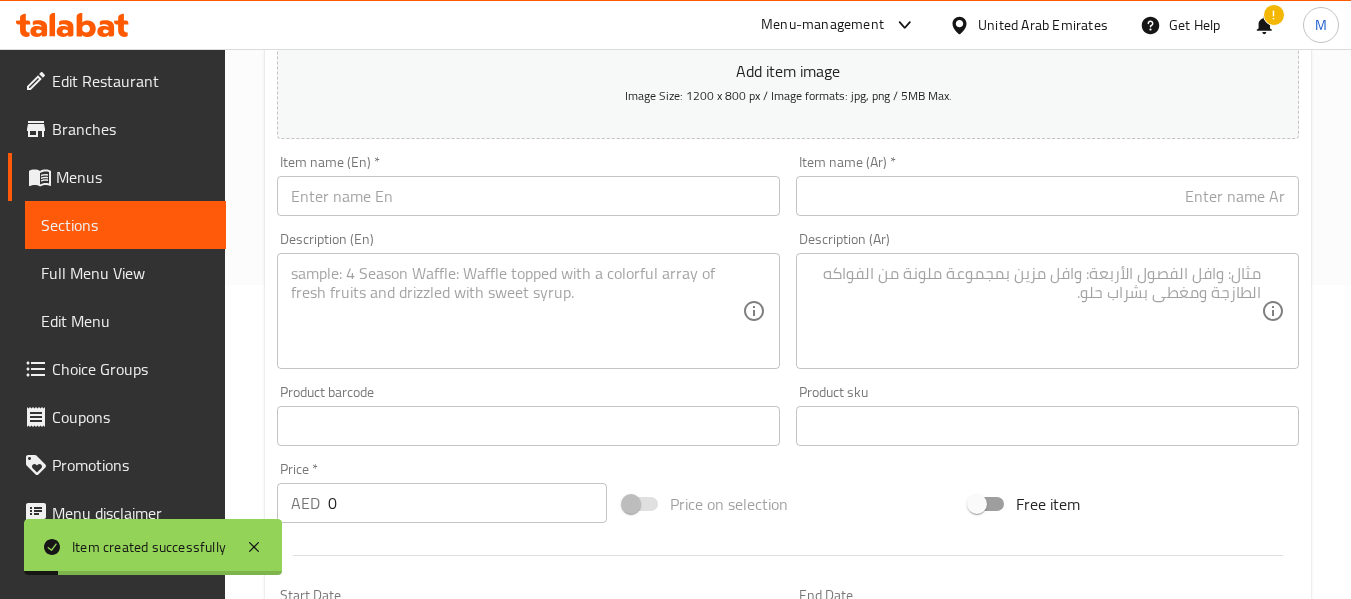 click on "Item name (En)   * Item name (En)  *" at bounding box center [528, 185] 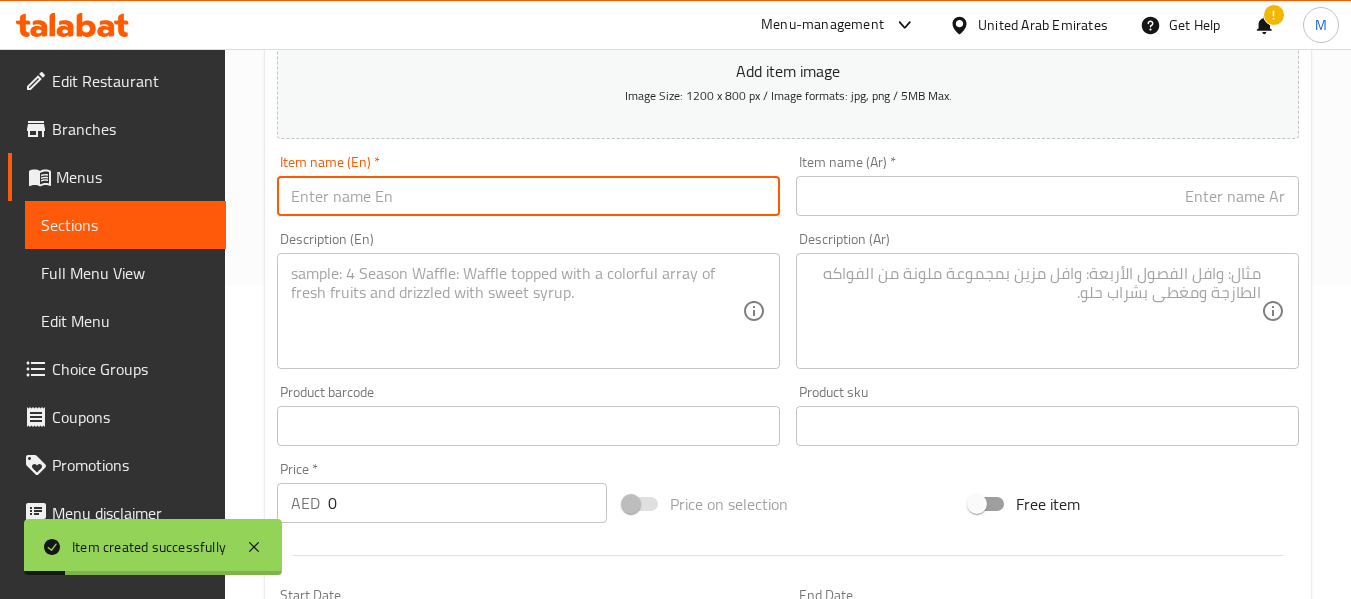 click at bounding box center (528, 196) 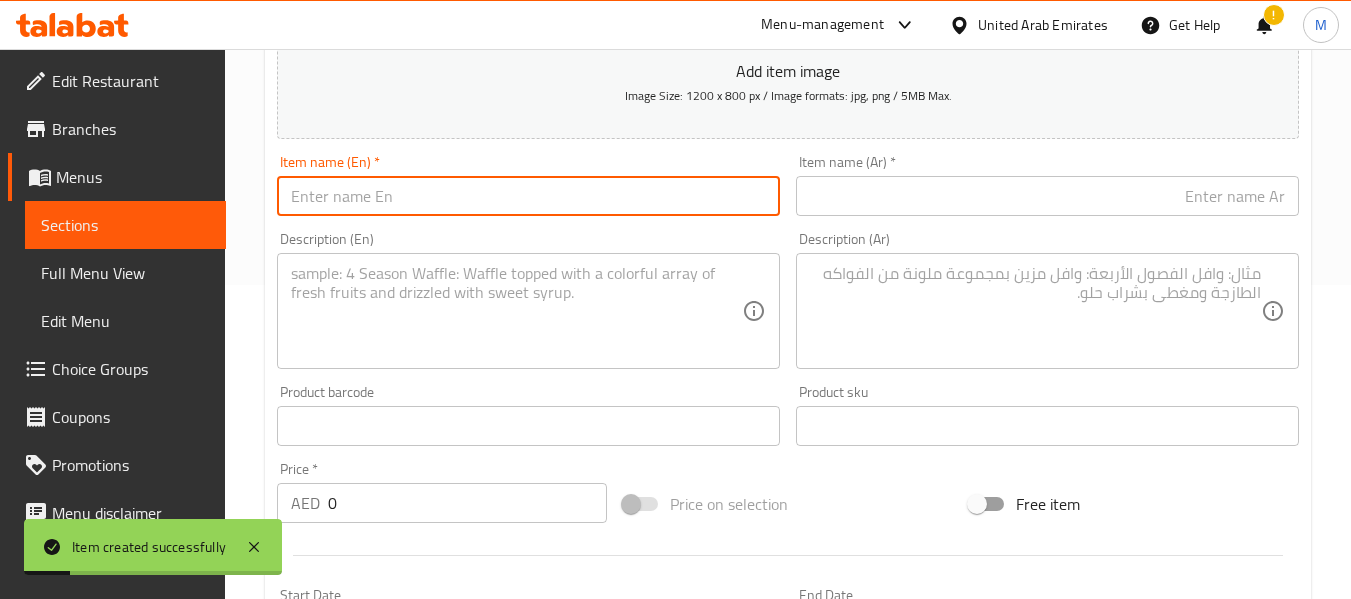paste on "Bakery Box" 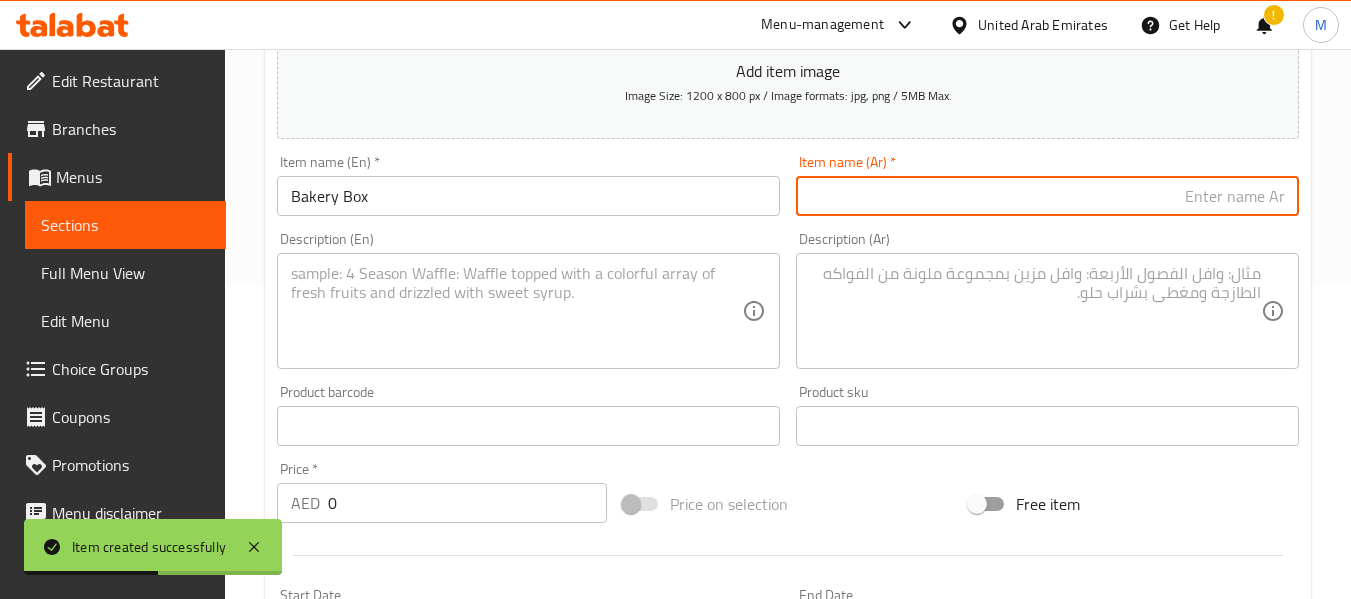 drag, startPoint x: 934, startPoint y: 177, endPoint x: 933, endPoint y: 212, distance: 35.014282 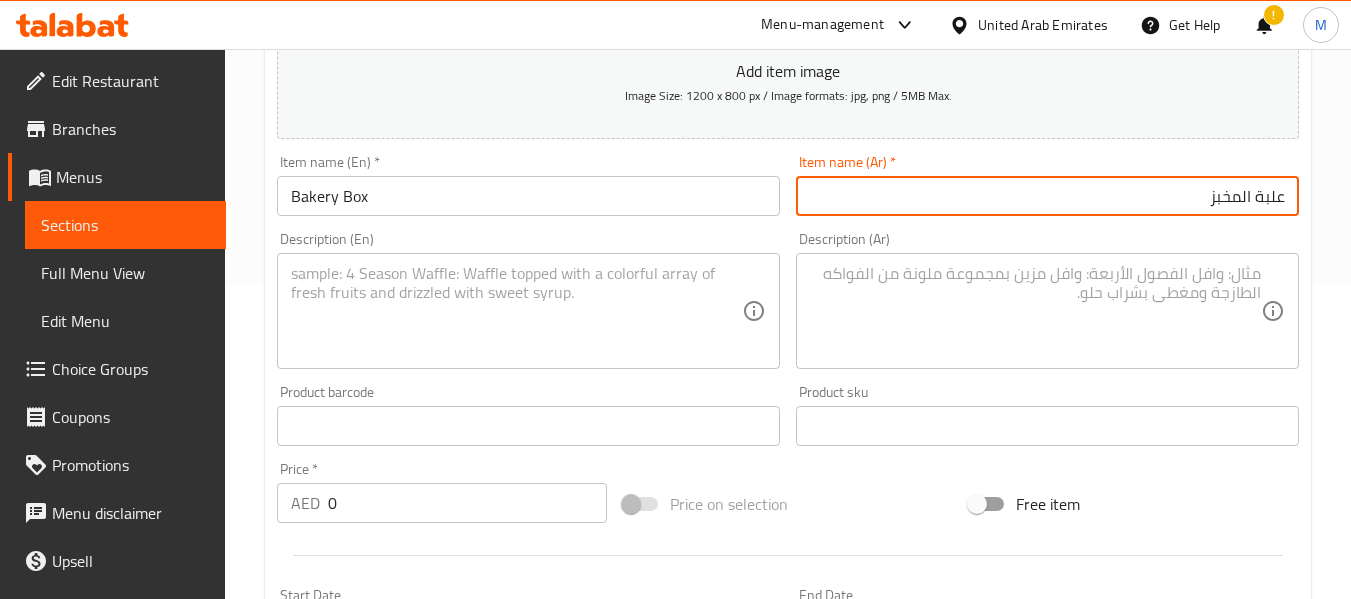 click at bounding box center (516, 311) 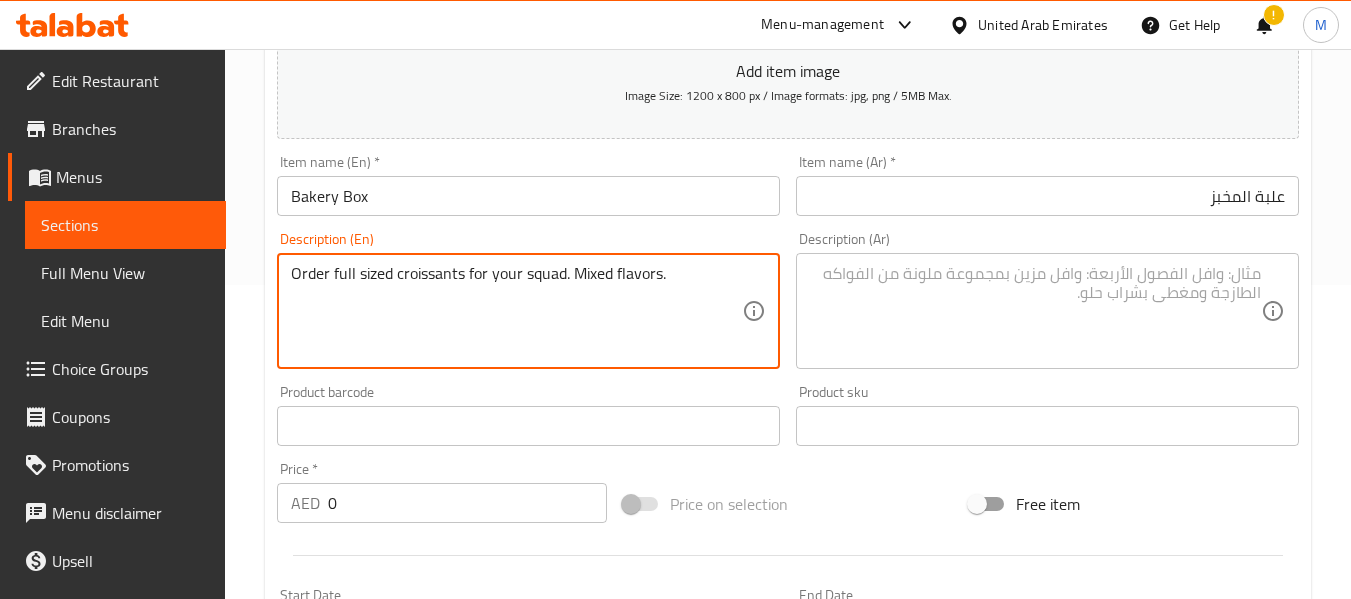 click at bounding box center [1035, 311] 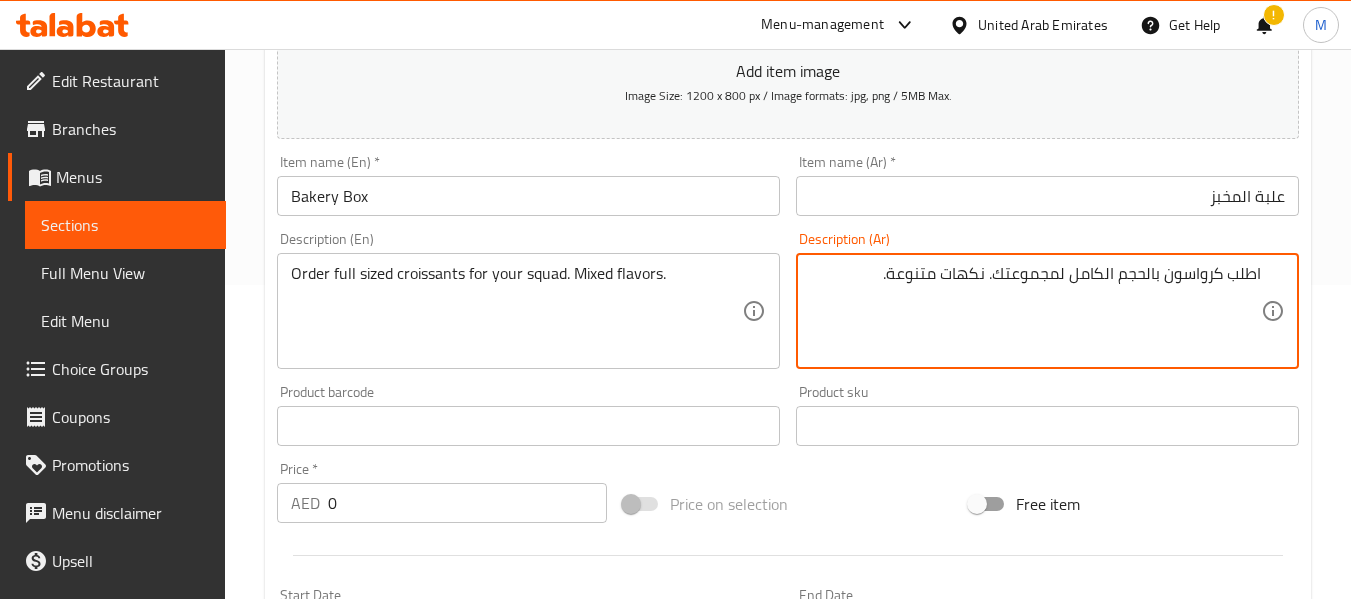 click on "اطلب كرواسون بالحجم الكامل لمجموعتك. نكهات متنوعة." at bounding box center [1035, 311] 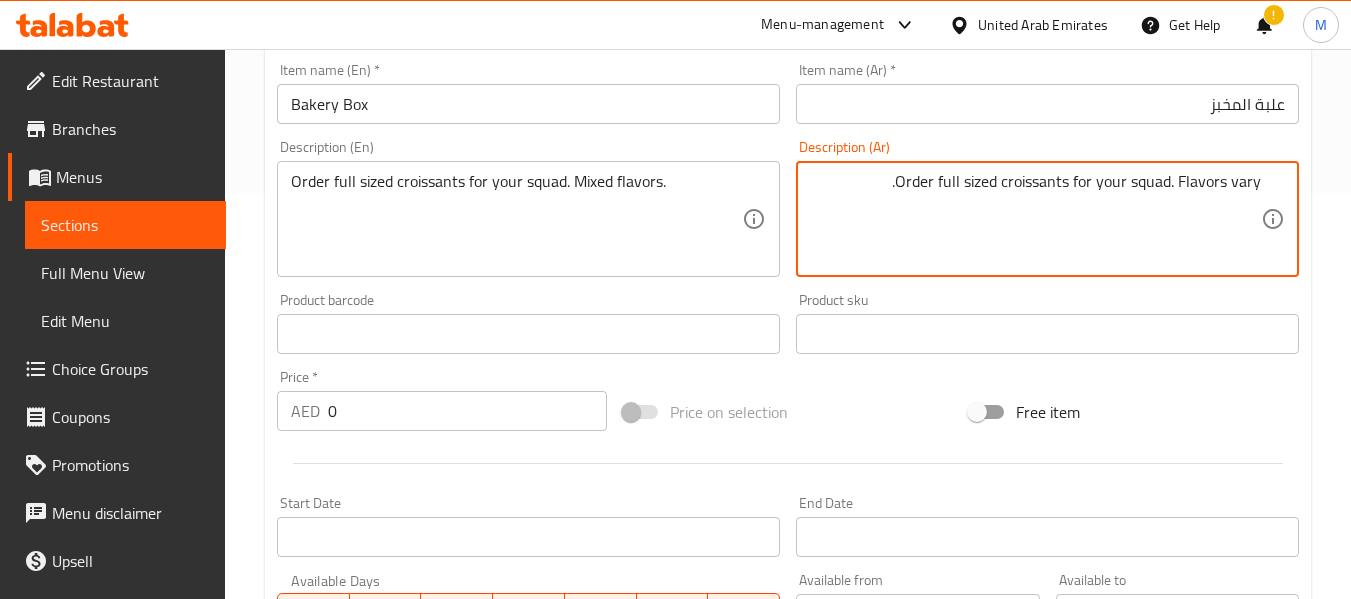 scroll, scrollTop: 414, scrollLeft: 0, axis: vertical 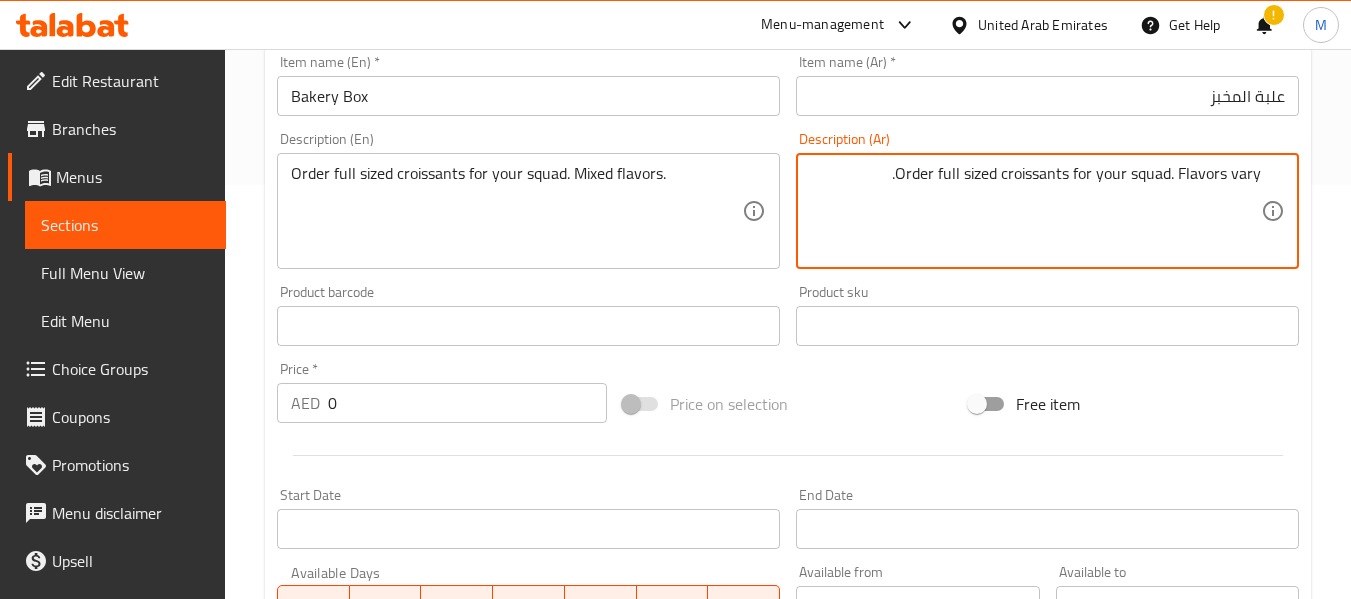click on "0" at bounding box center [467, 403] 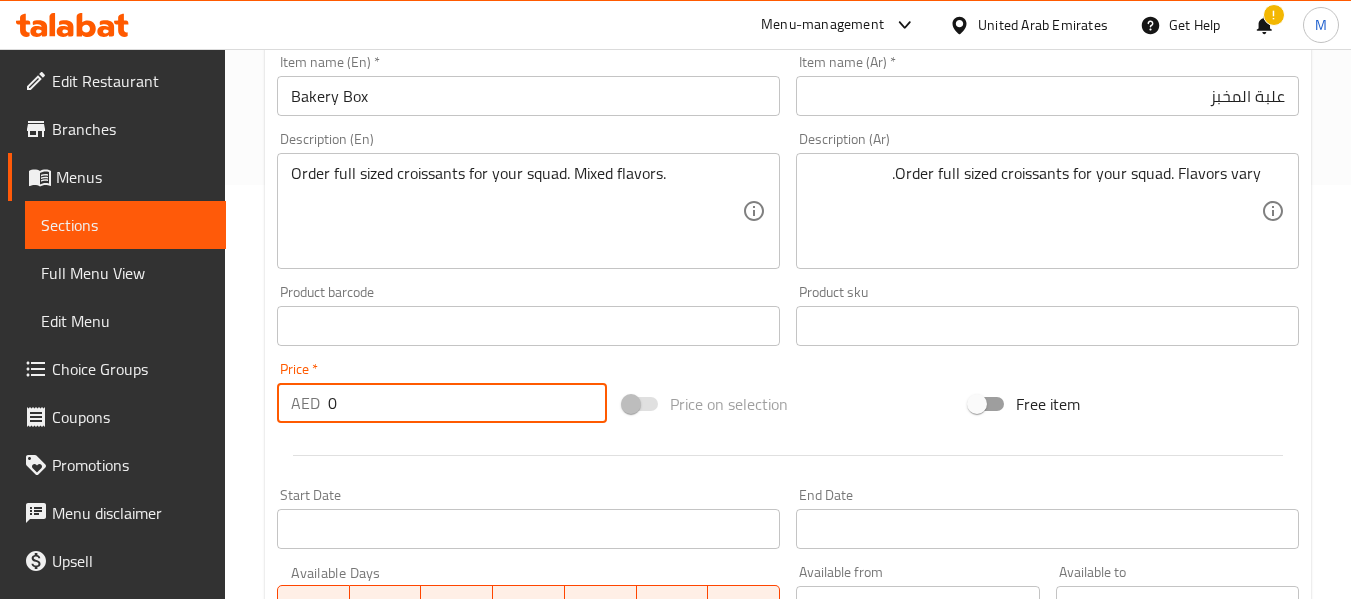 click on "0" at bounding box center [467, 403] 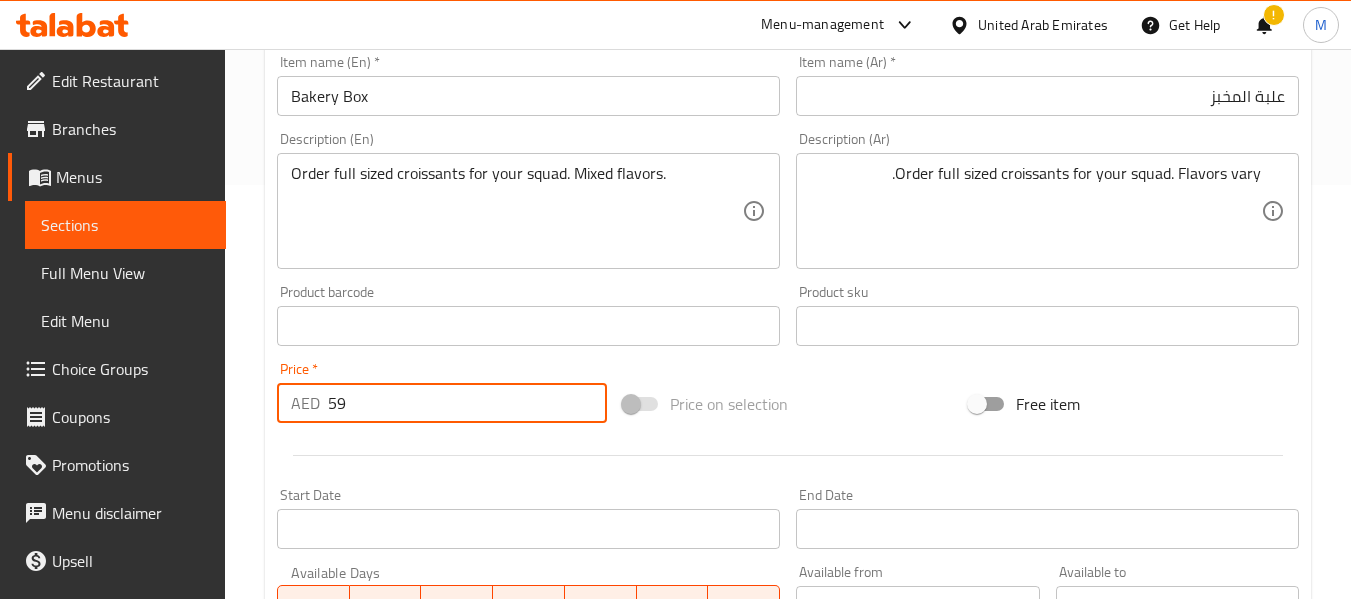 click at bounding box center (788, 455) 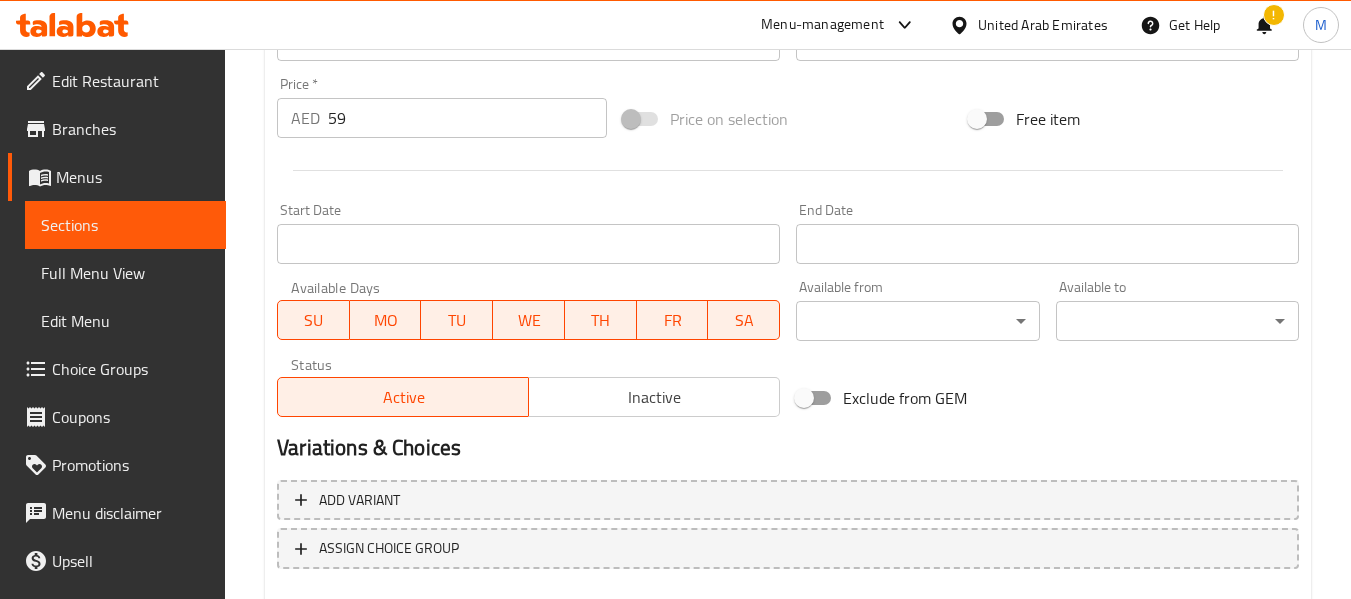 scroll, scrollTop: 814, scrollLeft: 0, axis: vertical 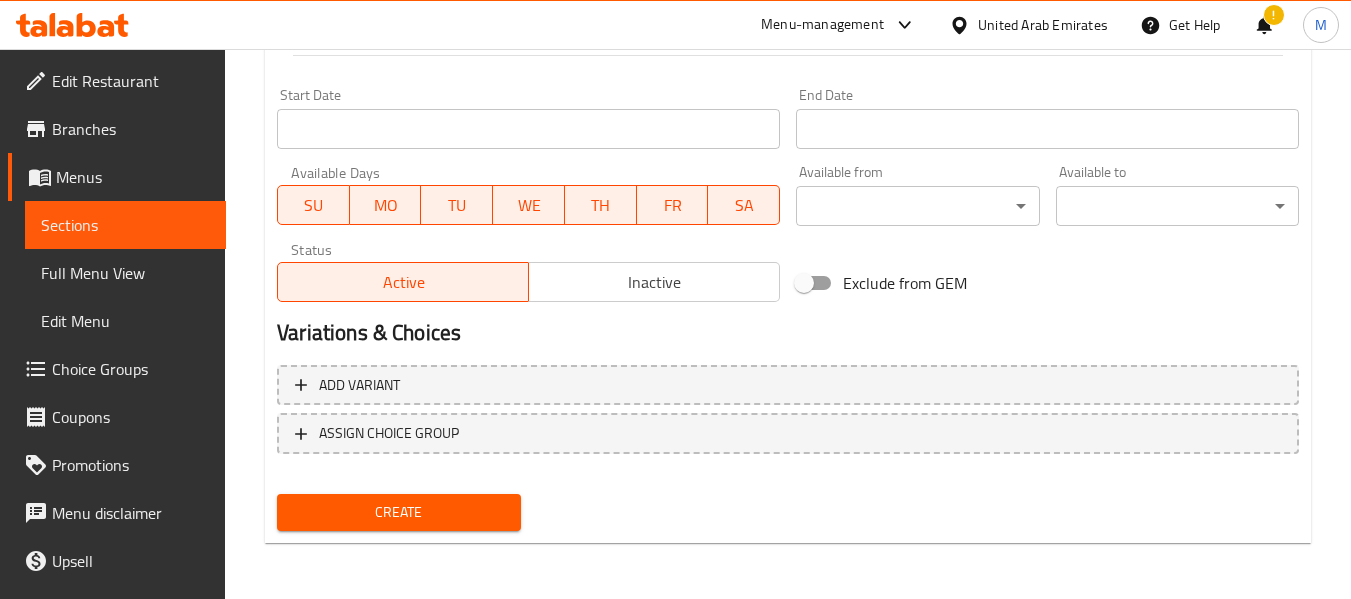click on "Create" at bounding box center [398, 512] 